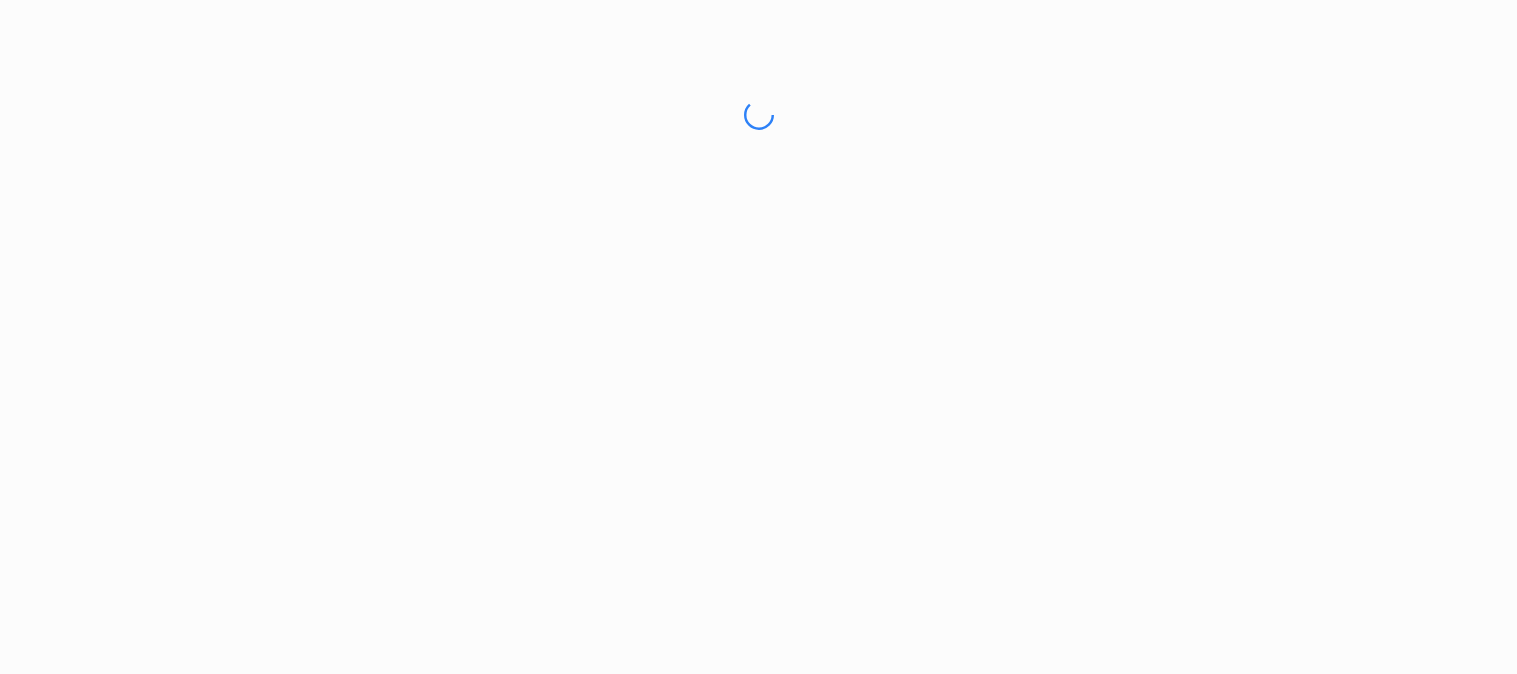 scroll, scrollTop: 0, scrollLeft: 0, axis: both 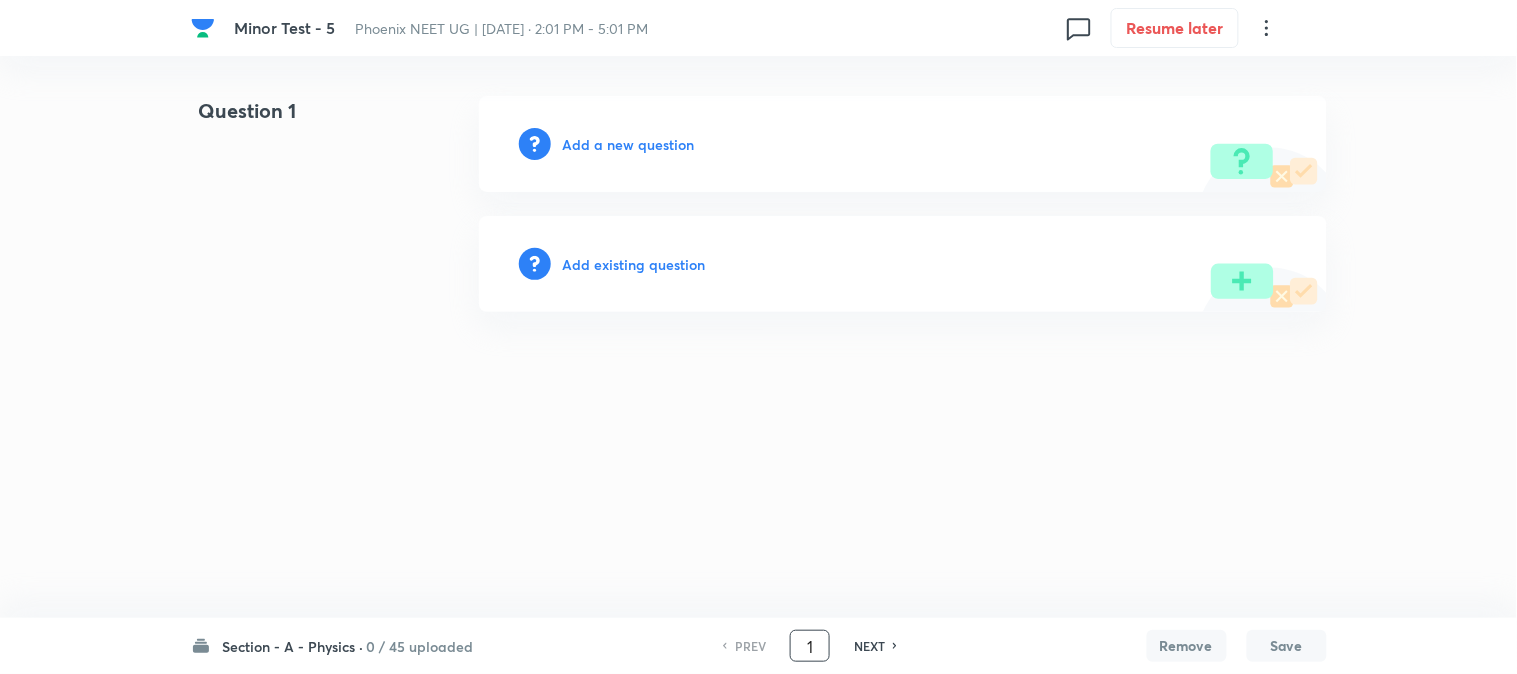 click on "1" at bounding box center [810, 646] 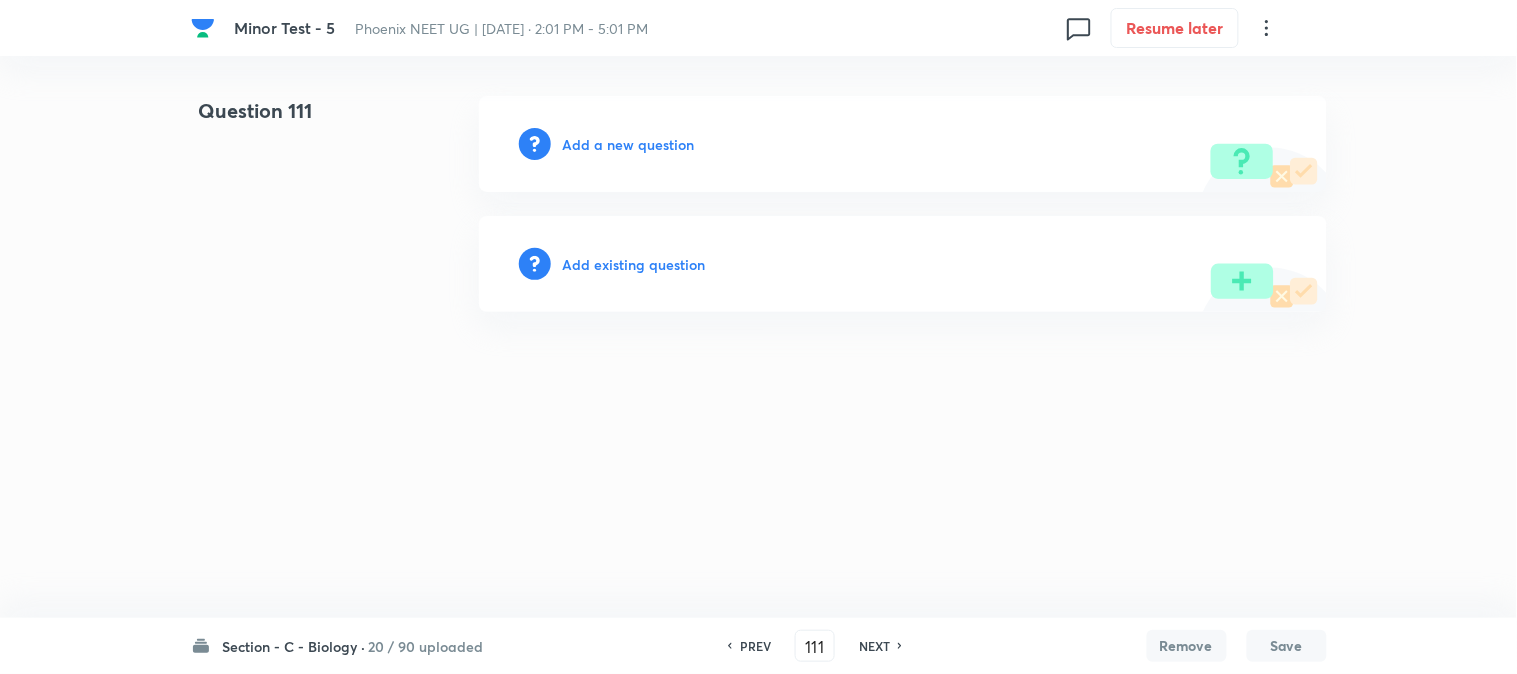 click on "PREV" at bounding box center [755, 646] 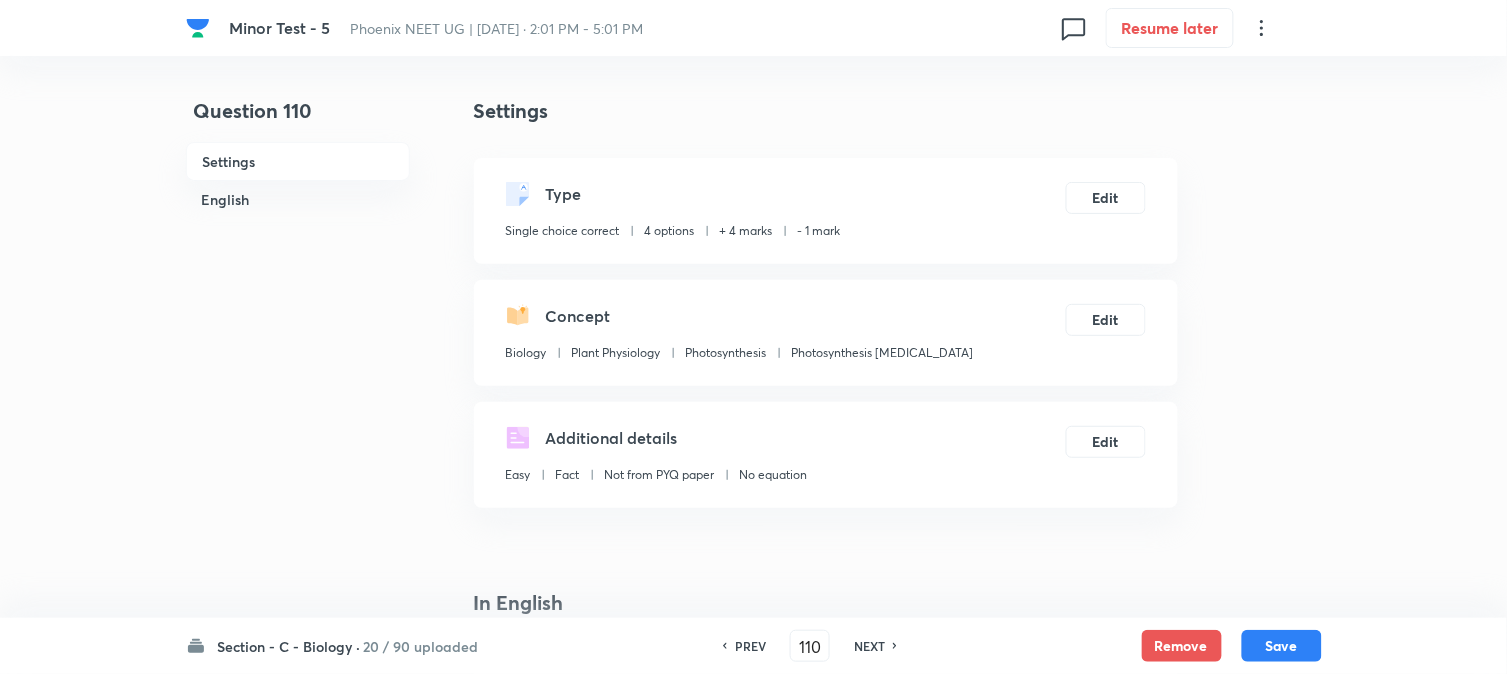 checkbox on "true" 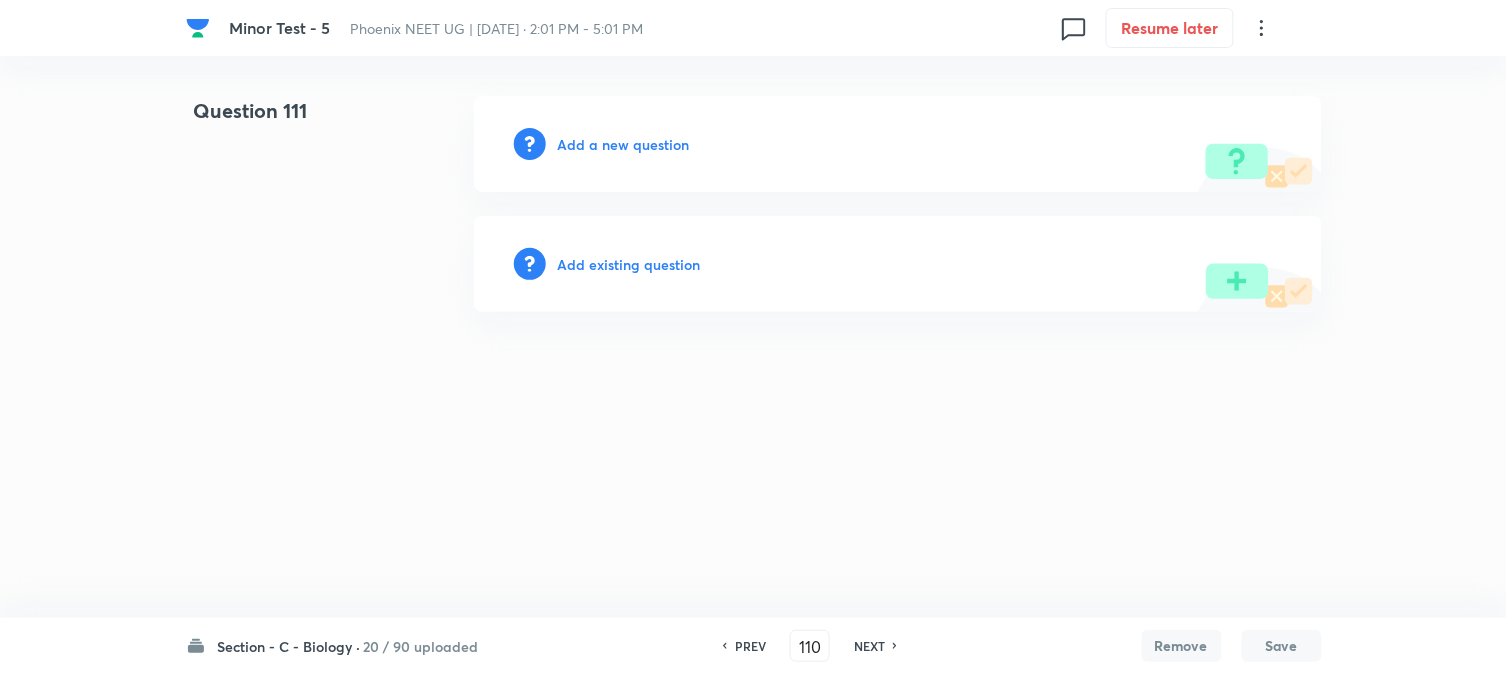 type on "111" 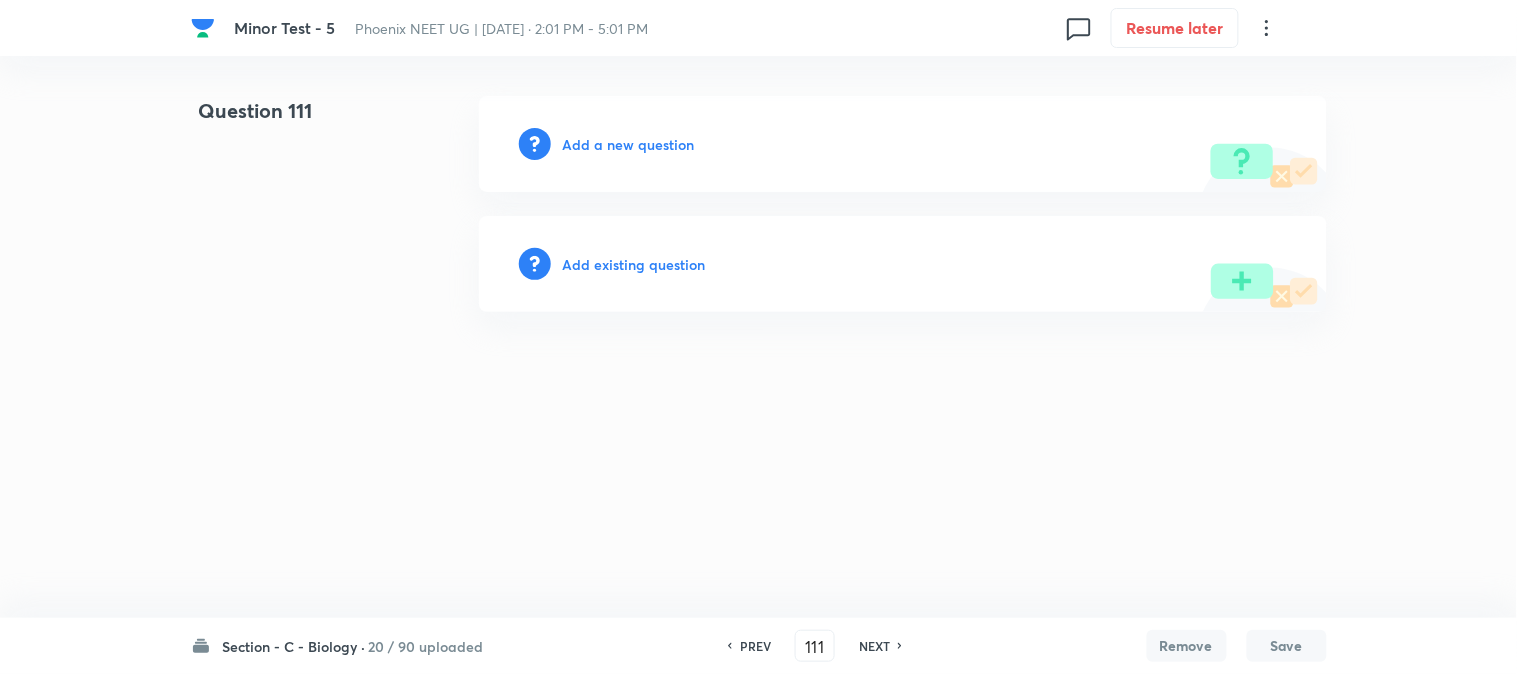 click on "Add a new question" at bounding box center (629, 144) 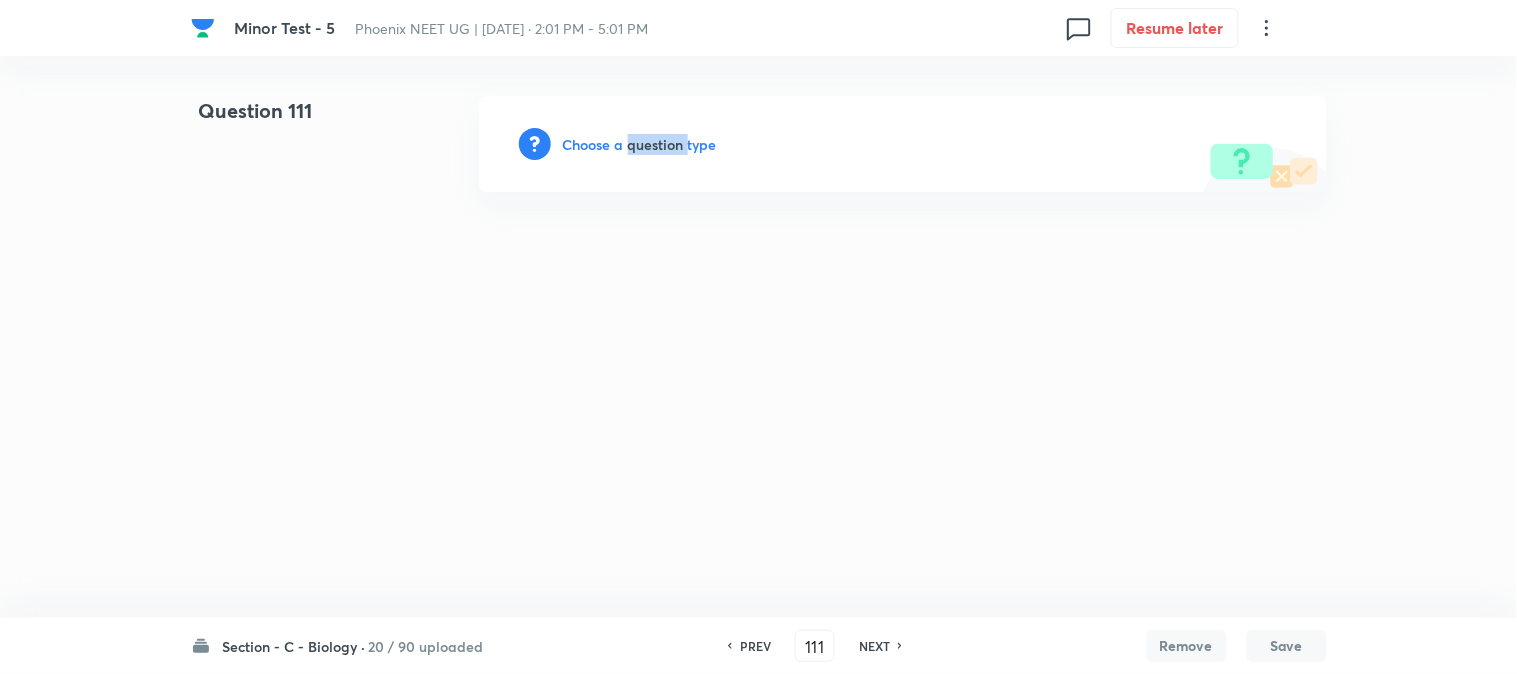 click on "Choose a question type" at bounding box center [640, 144] 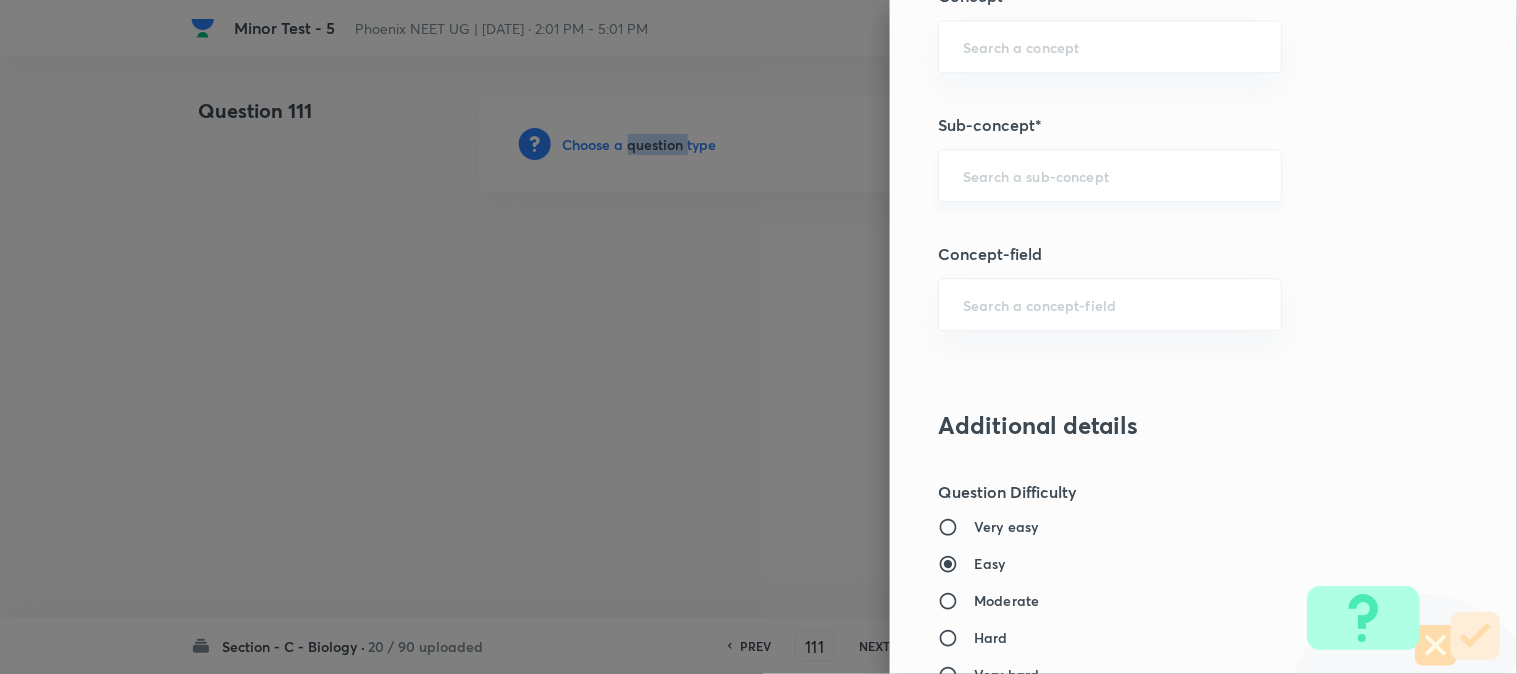 scroll, scrollTop: 1180, scrollLeft: 0, axis: vertical 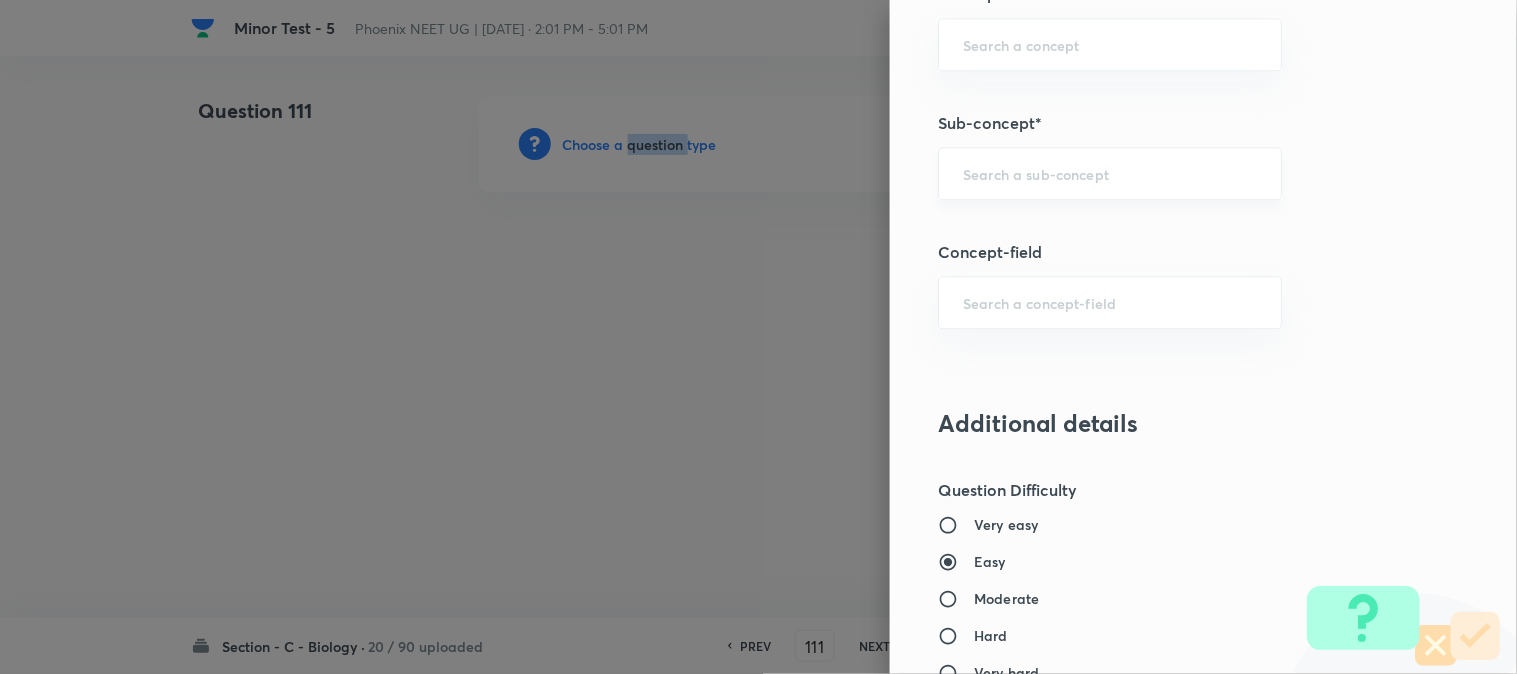 click on "​" at bounding box center (1110, 173) 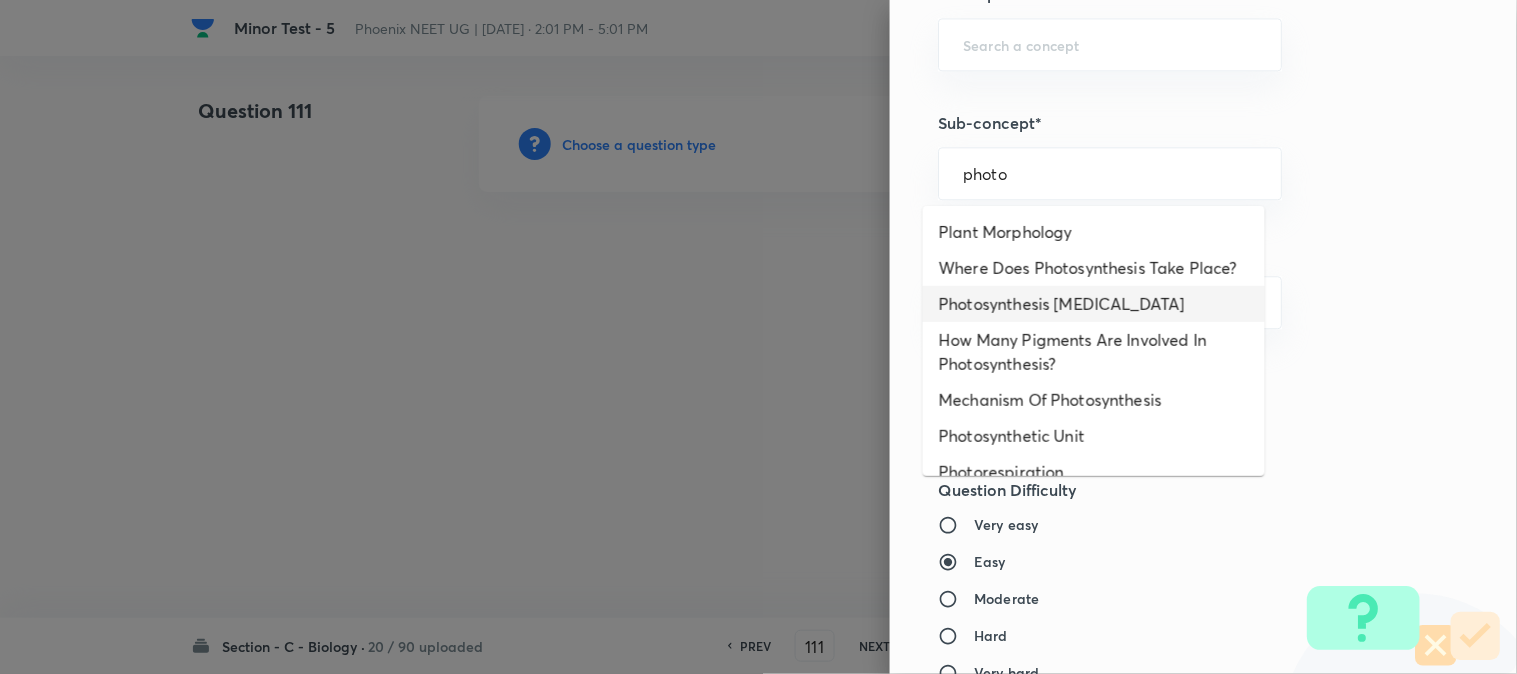 click on "Photosynthesis [MEDICAL_DATA]" at bounding box center [1094, 304] 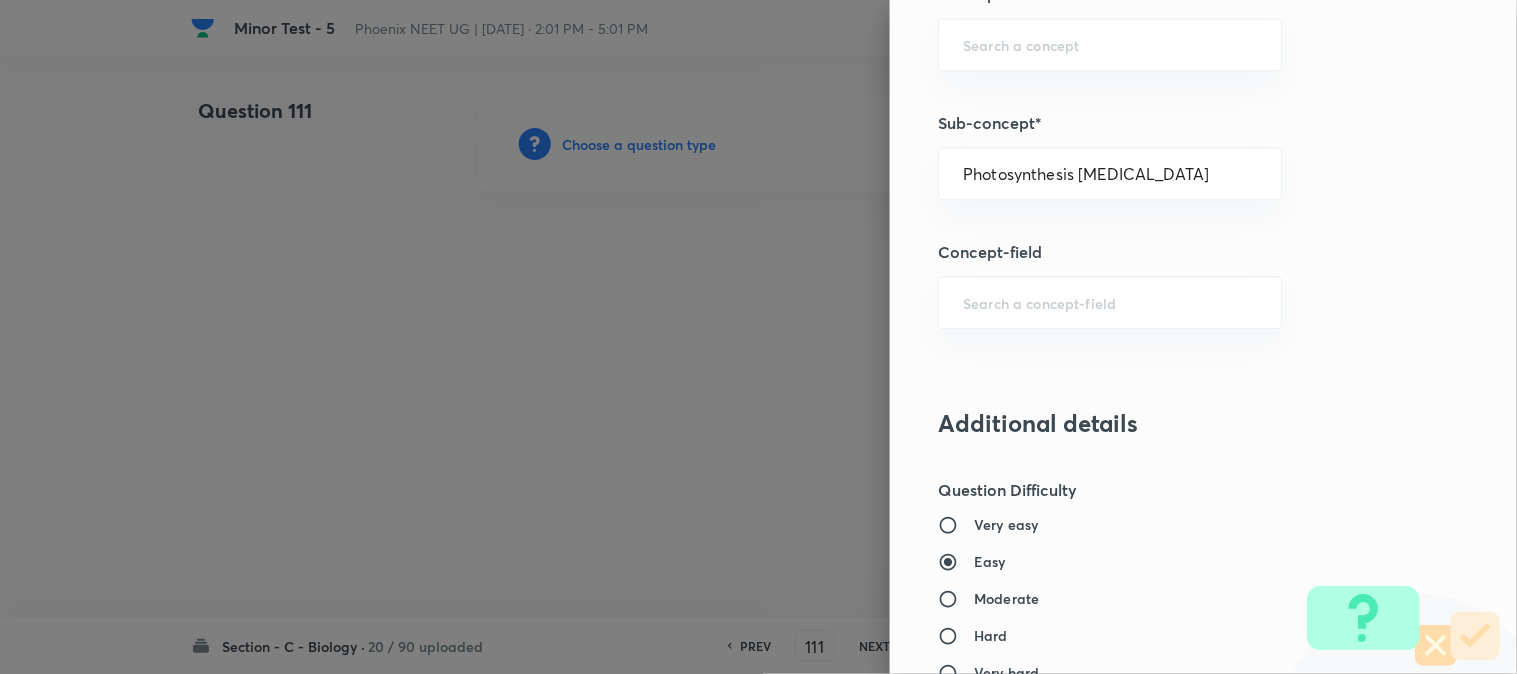 type on "Biology" 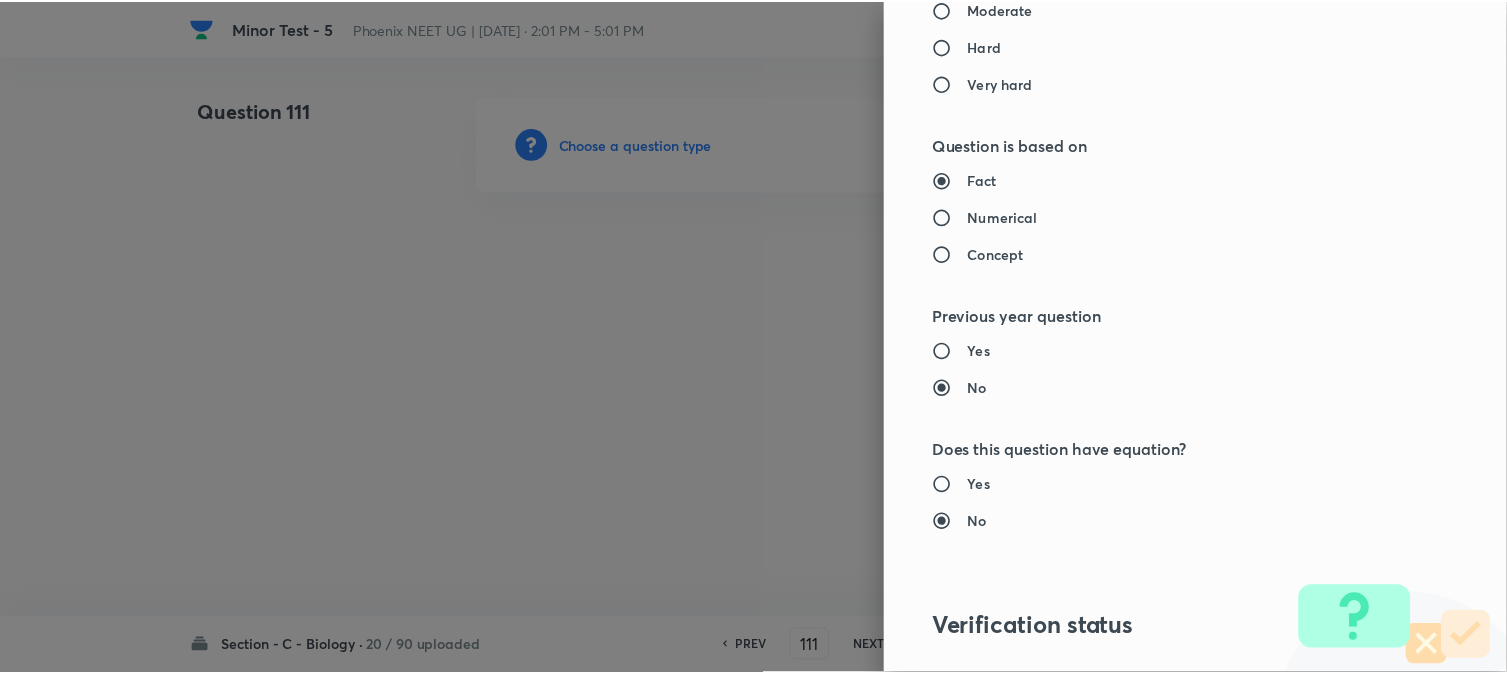 scroll, scrollTop: 2052, scrollLeft: 0, axis: vertical 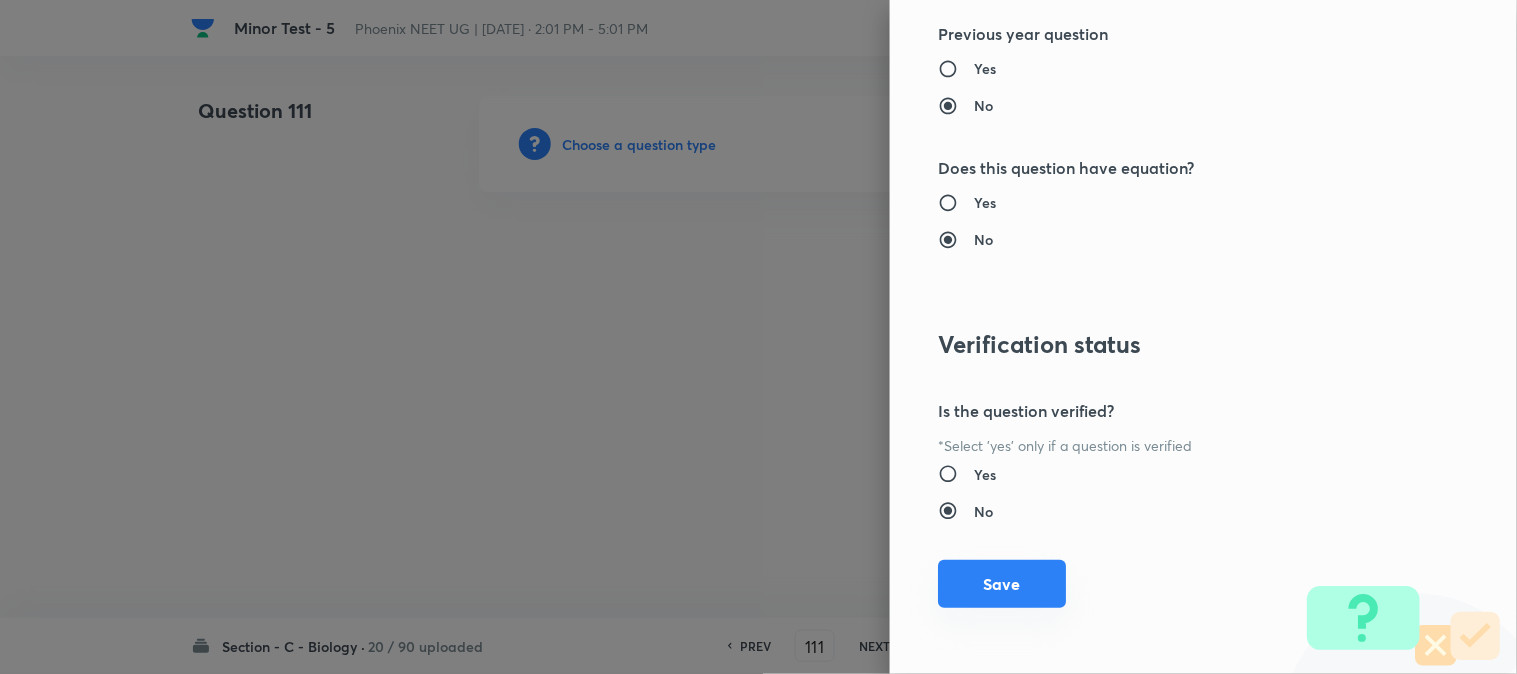 click on "Save" at bounding box center (1002, 584) 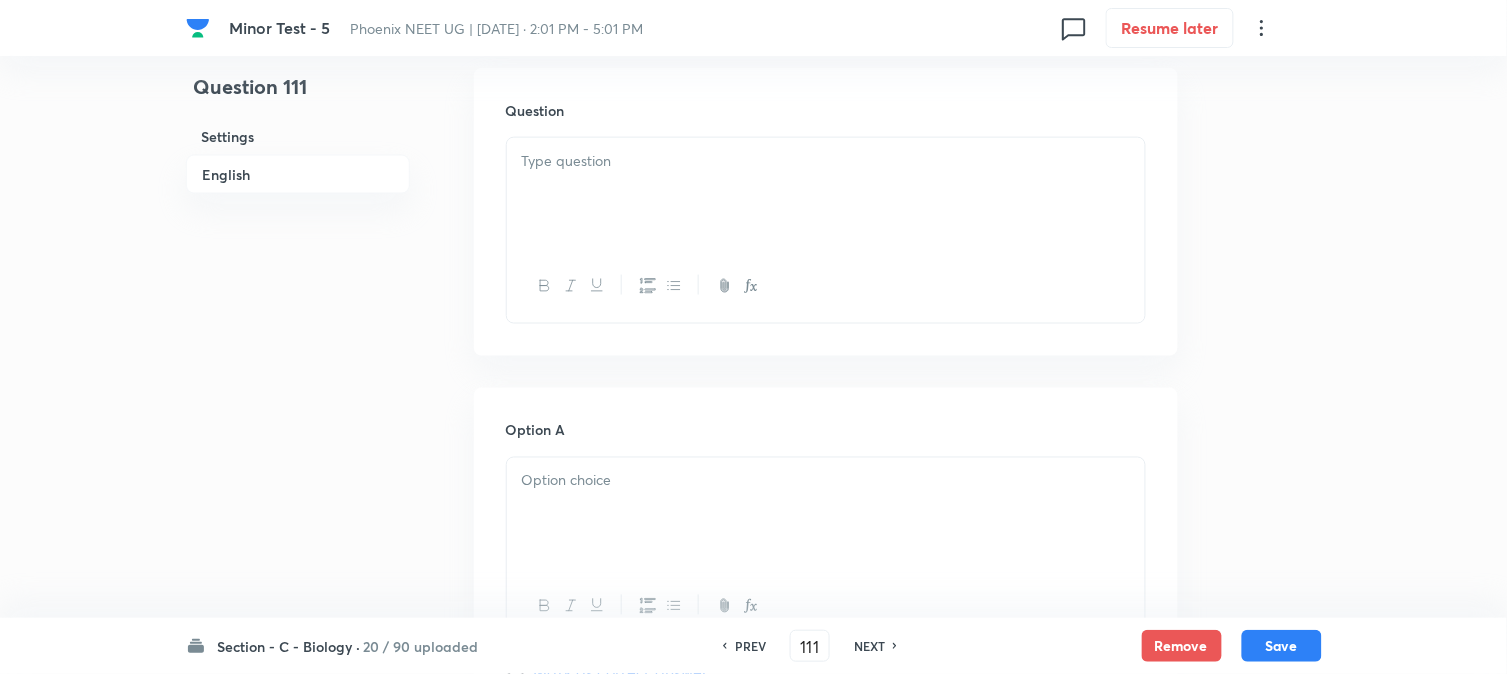 scroll, scrollTop: 590, scrollLeft: 0, axis: vertical 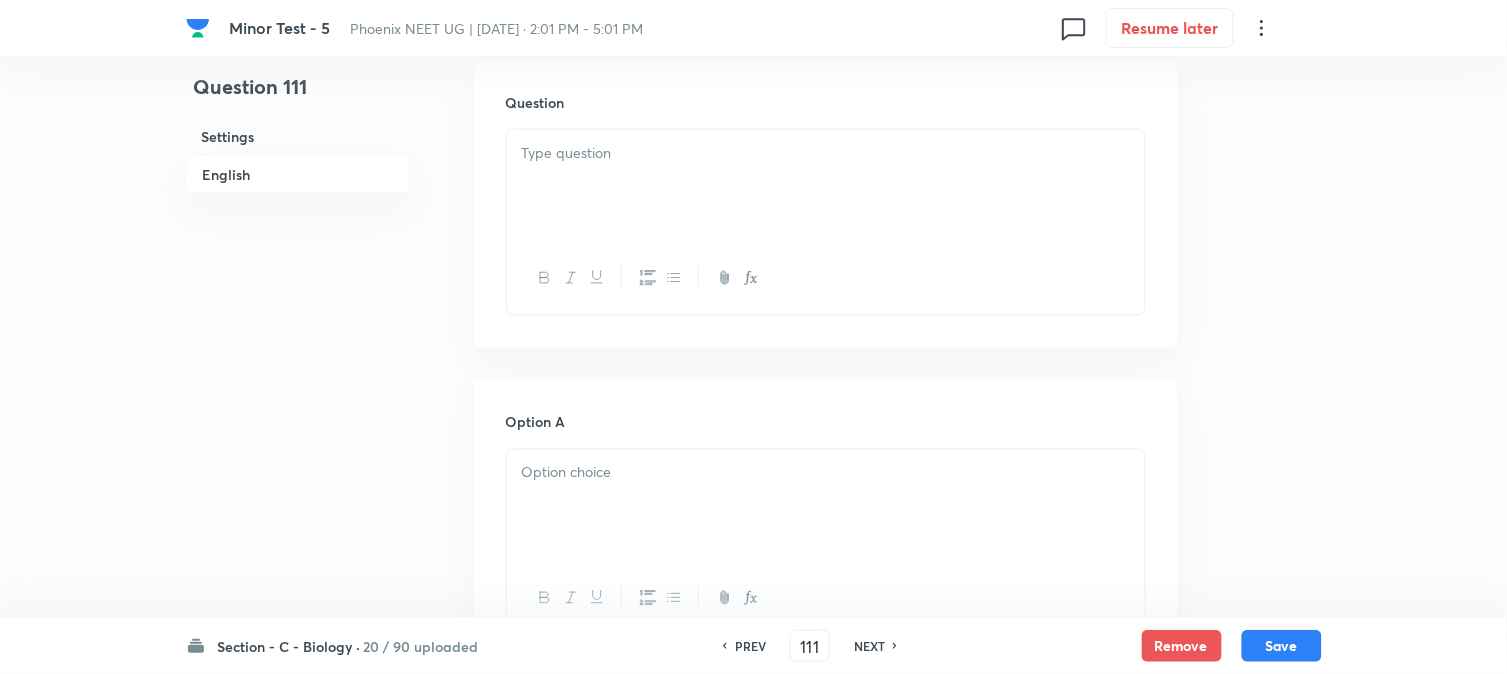 click on "Question" at bounding box center [826, 204] 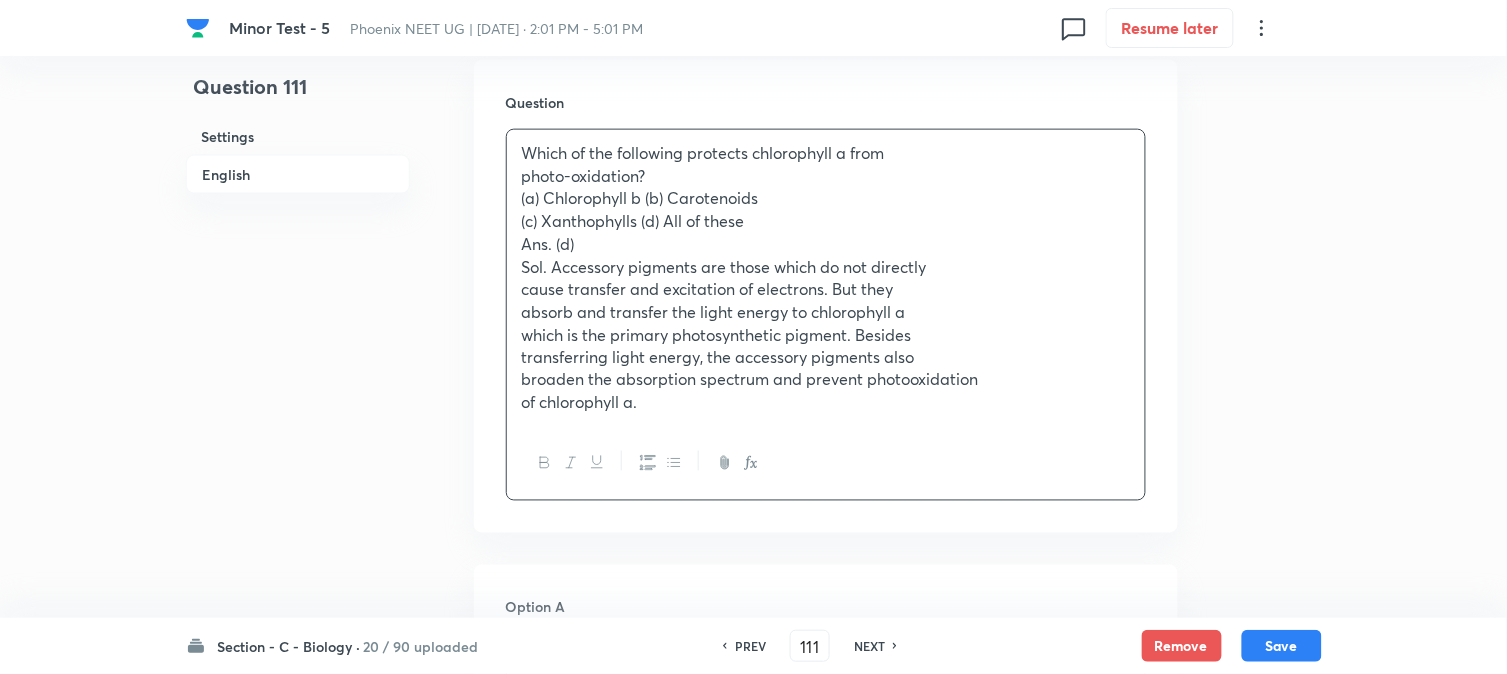 type 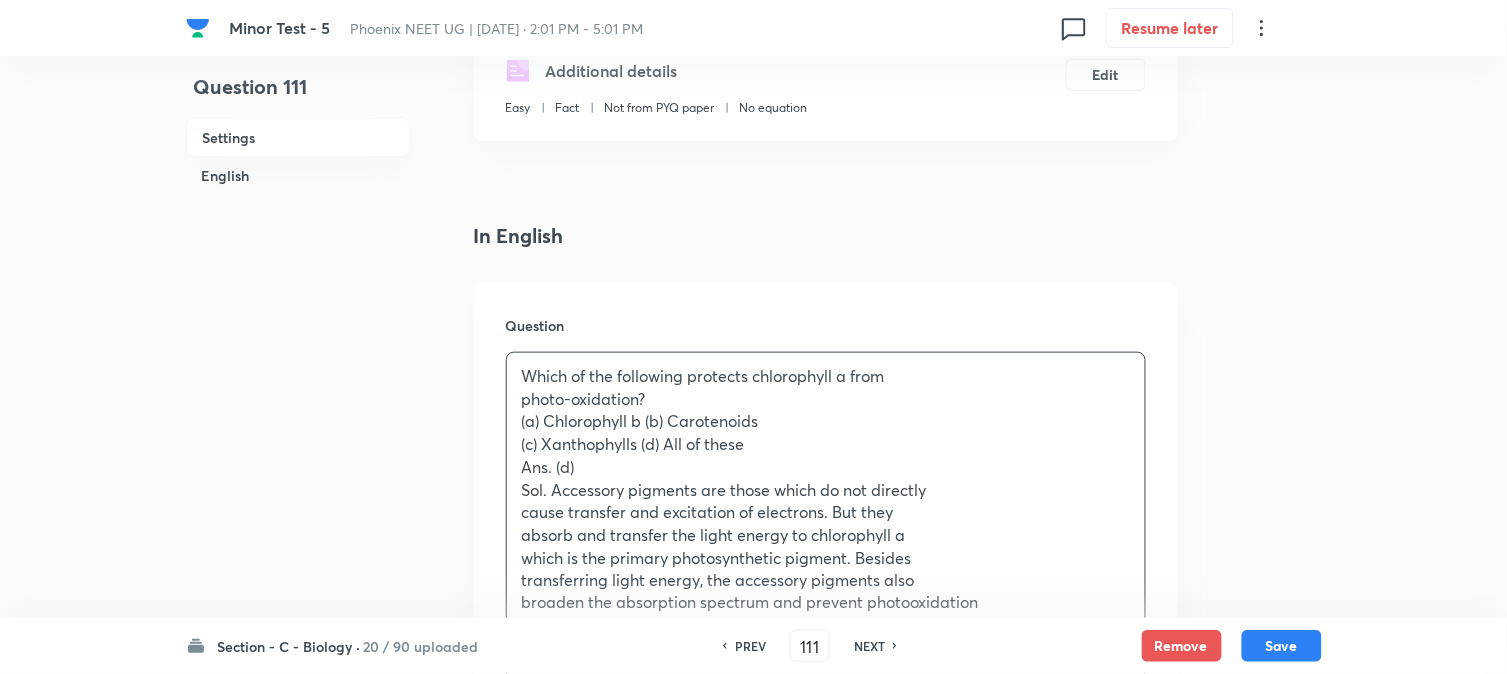 scroll, scrollTop: 590, scrollLeft: 0, axis: vertical 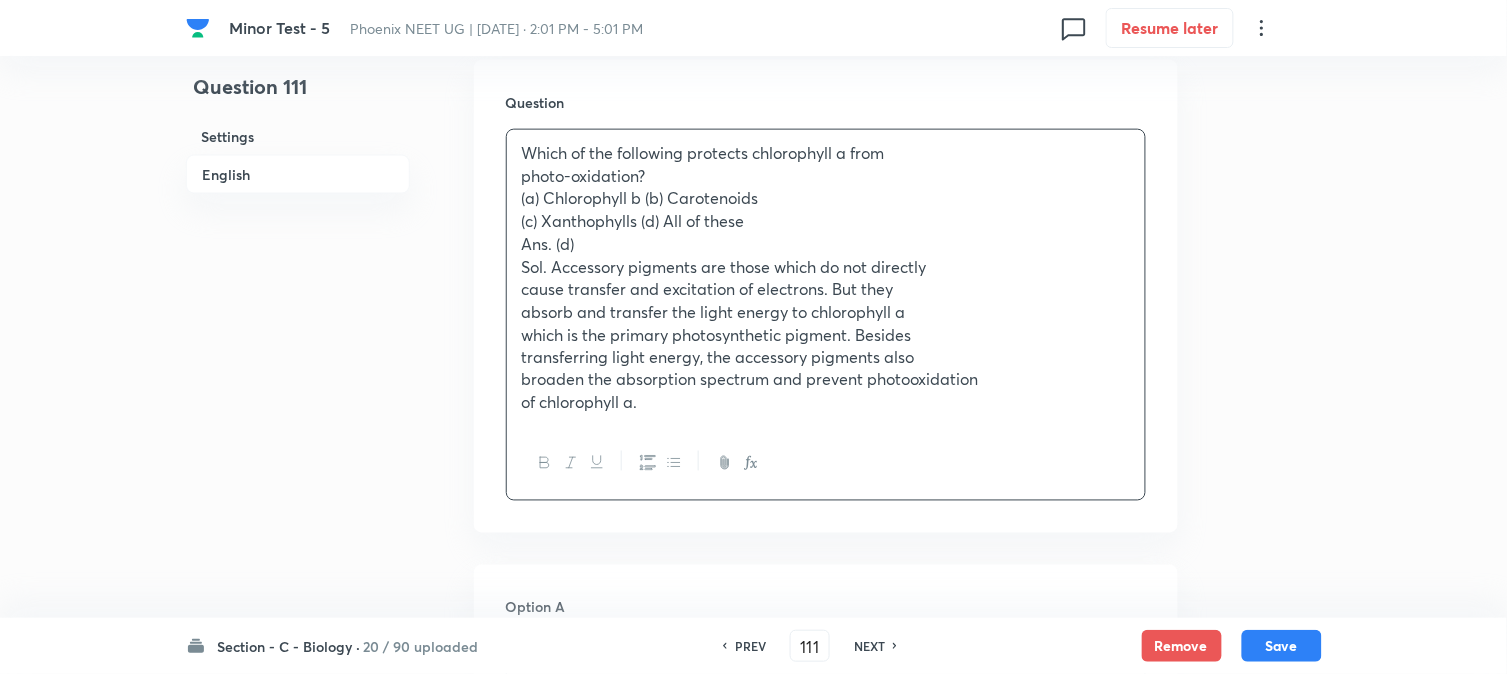 click on "(a) Chlorophyll b (b) Carotenoids" at bounding box center (826, 198) 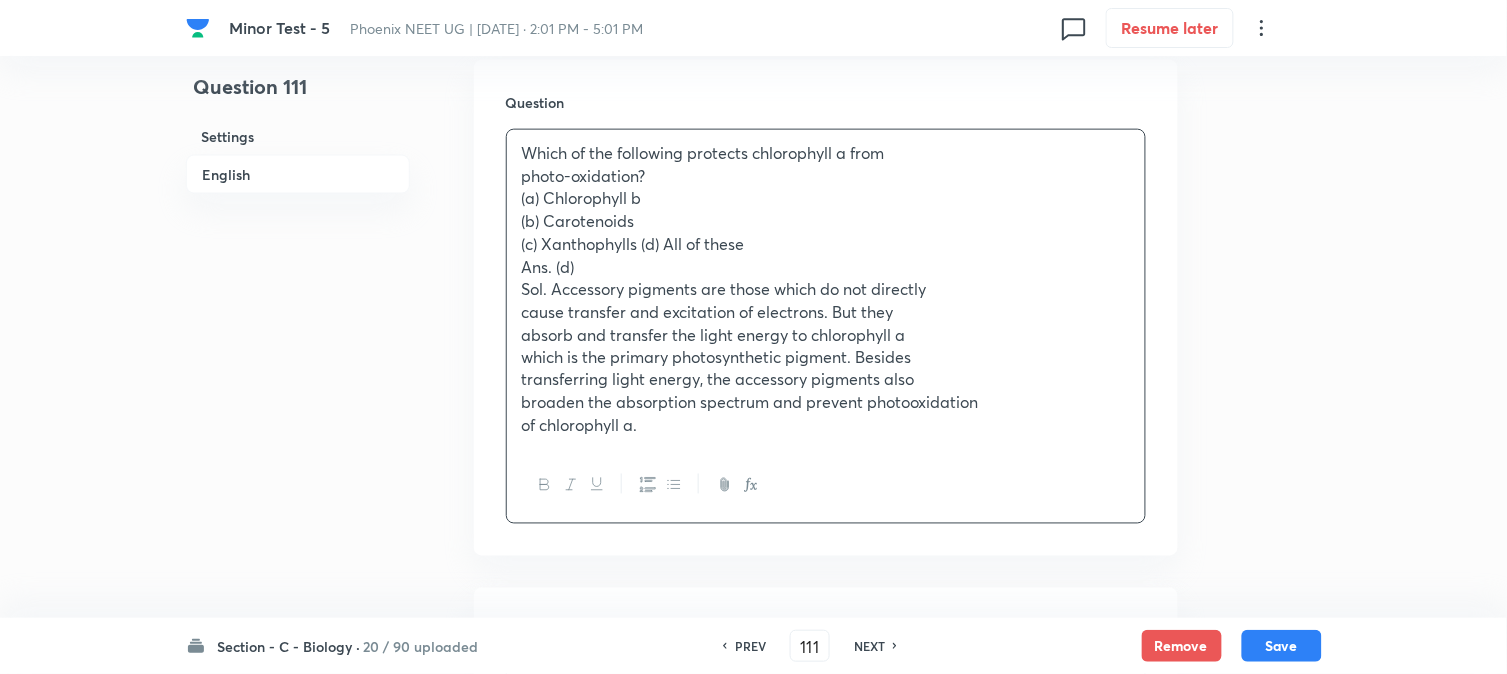 click on "(c) Xanthophylls (d) All of these" at bounding box center [826, 244] 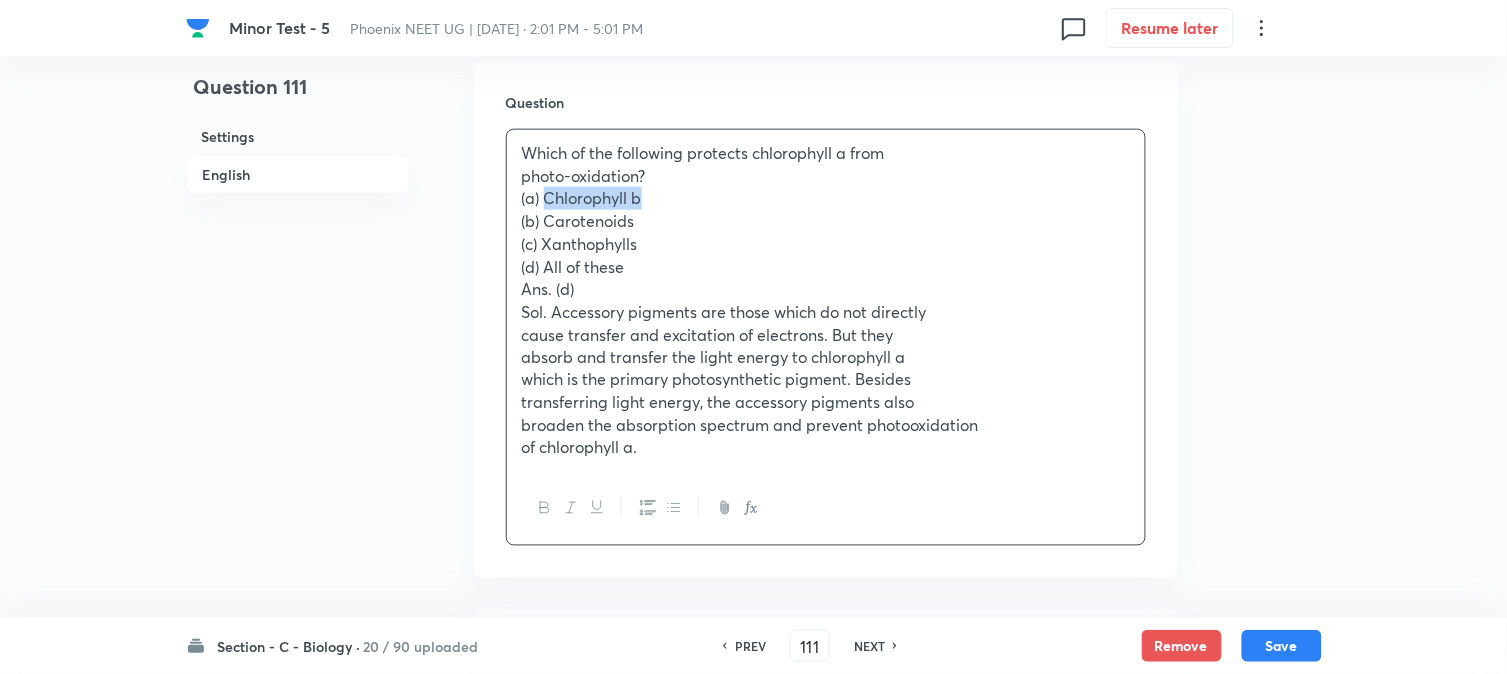 drag, startPoint x: 545, startPoint y: 196, endPoint x: 685, endPoint y: 201, distance: 140.08926 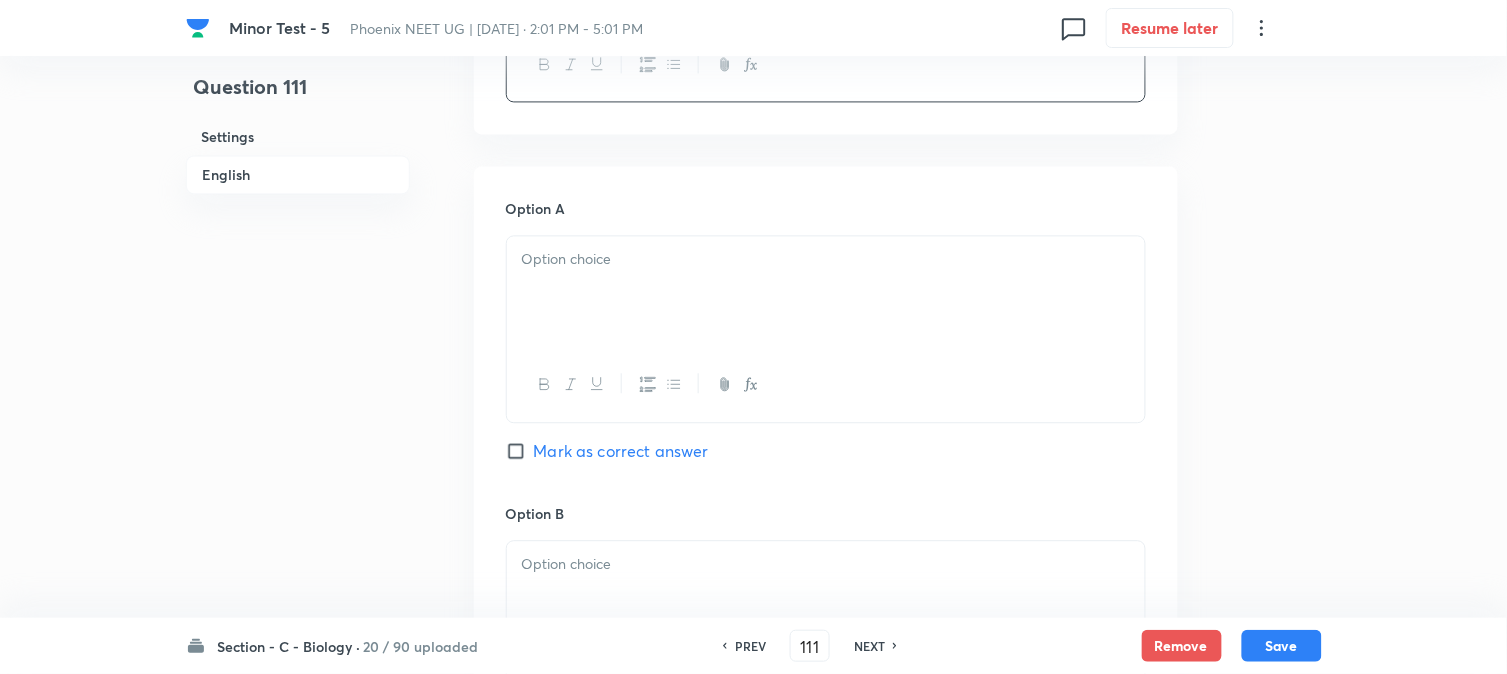 drag, startPoint x: 596, startPoint y: 243, endPoint x: 575, endPoint y: 287, distance: 48.754486 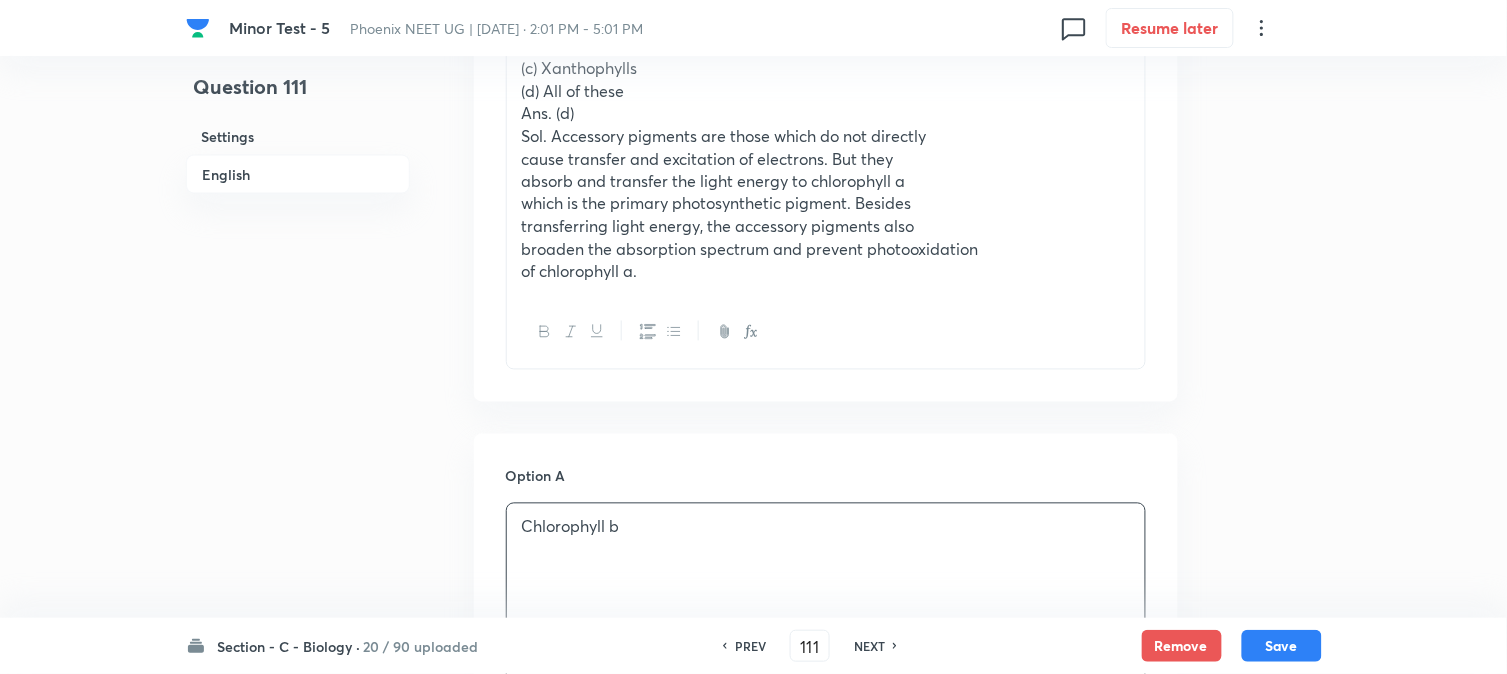 scroll, scrollTop: 701, scrollLeft: 0, axis: vertical 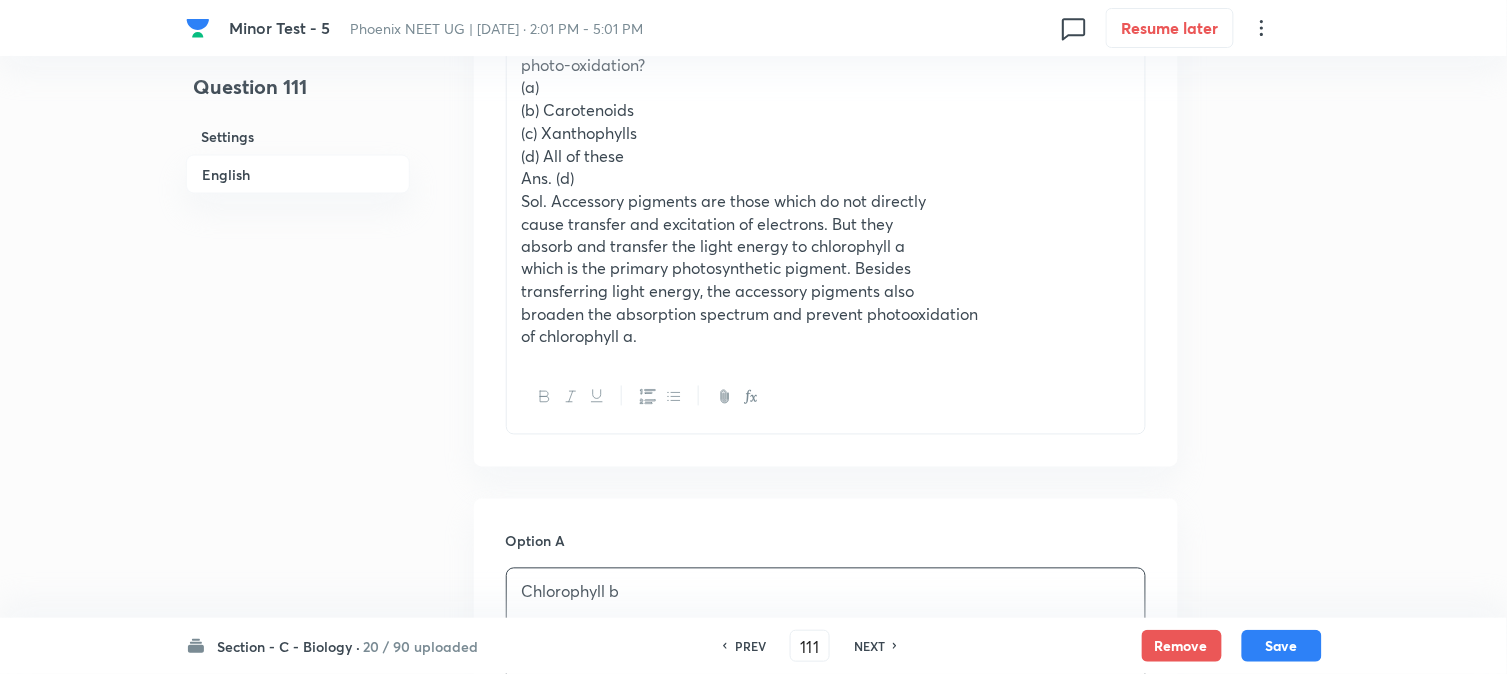 drag, startPoint x: 546, startPoint y: 111, endPoint x: 700, endPoint y: 114, distance: 154.02922 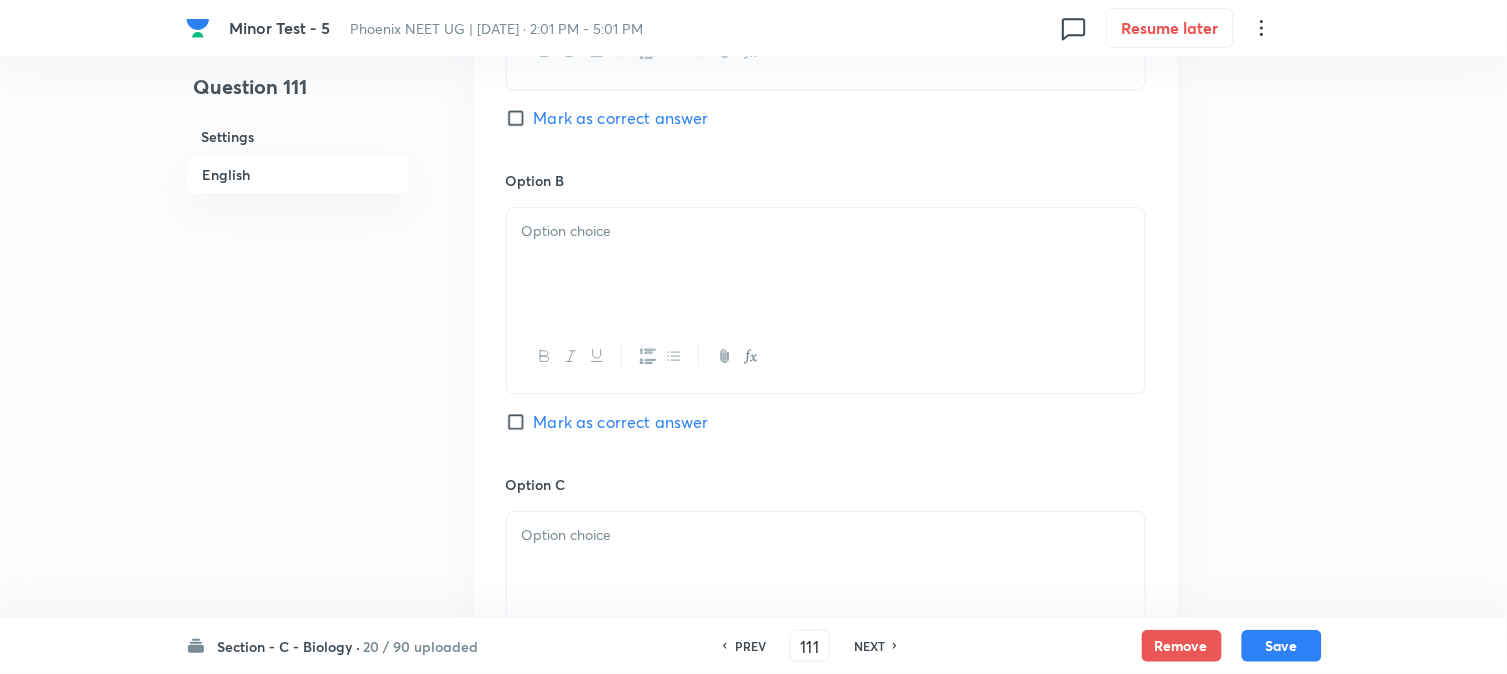 click at bounding box center [826, 231] 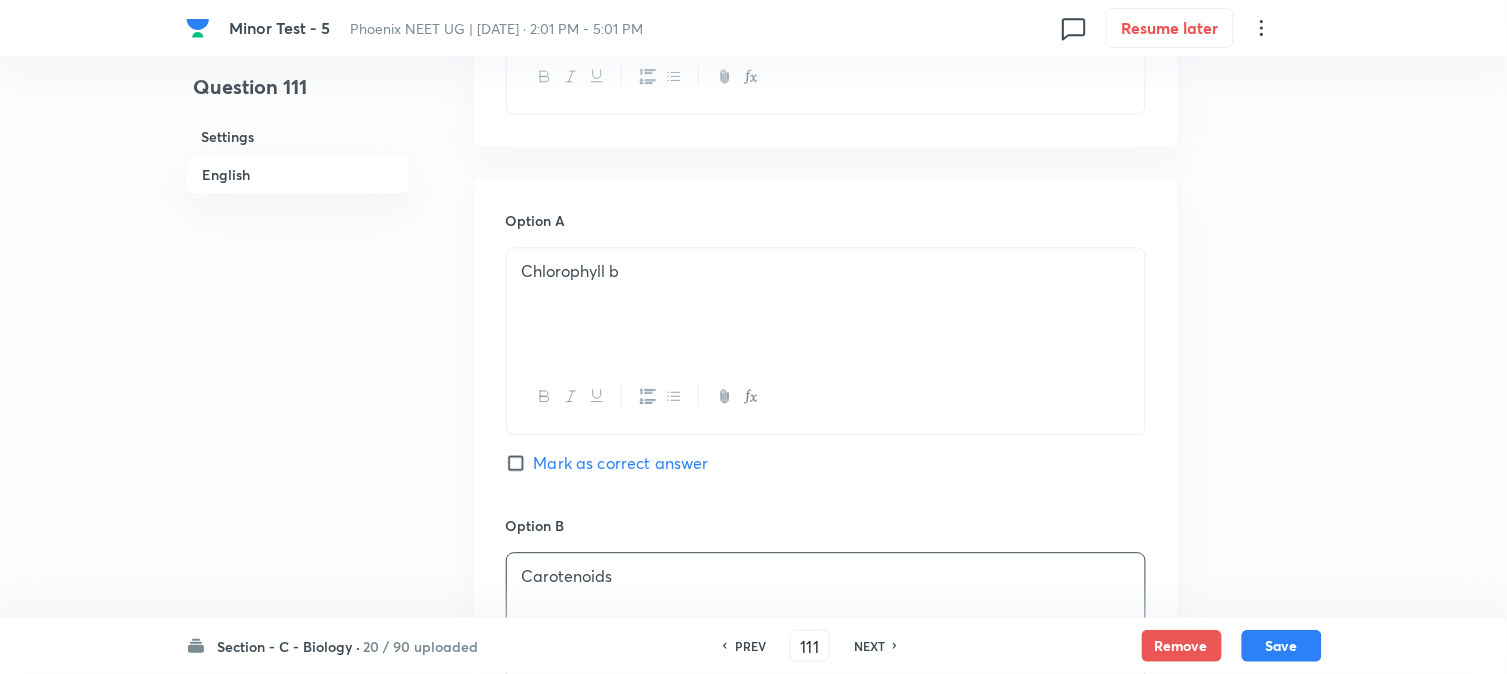 scroll, scrollTop: 701, scrollLeft: 0, axis: vertical 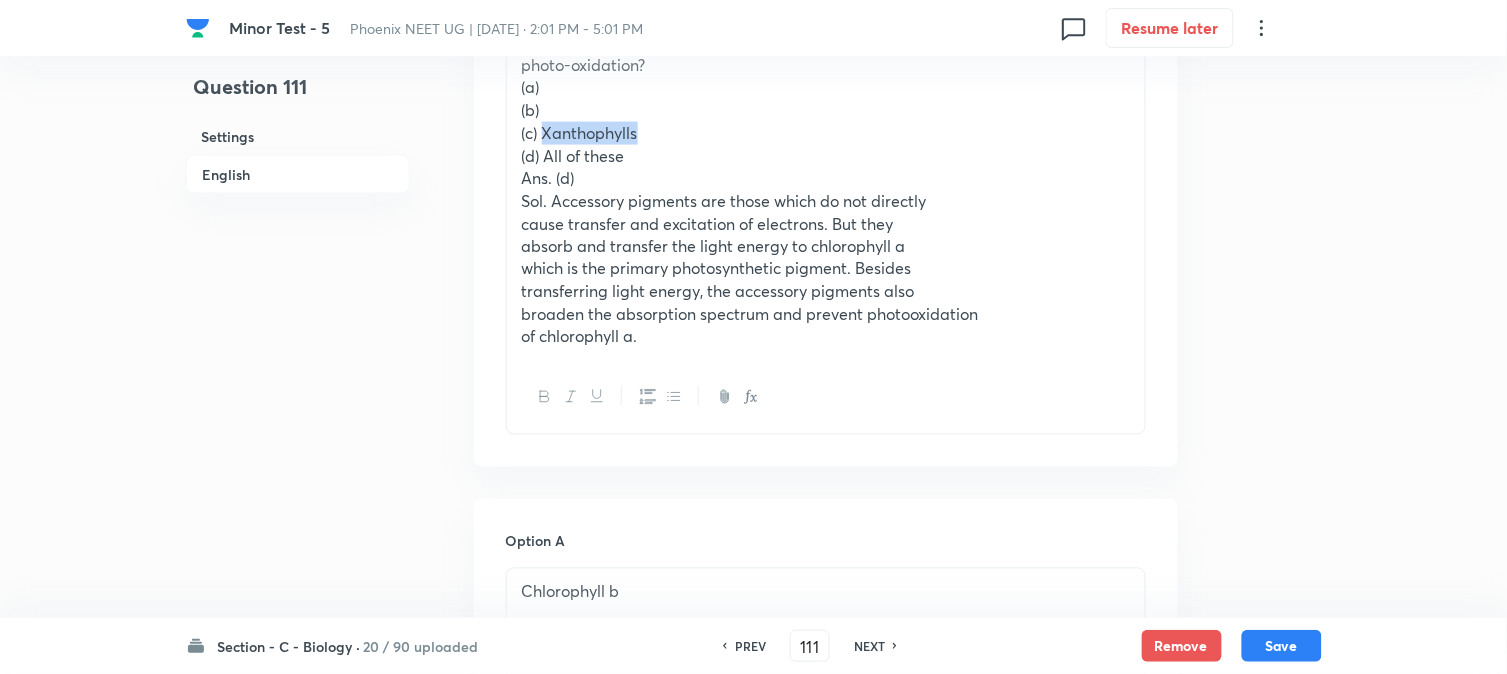 drag, startPoint x: 544, startPoint y: 136, endPoint x: 716, endPoint y: 131, distance: 172.07266 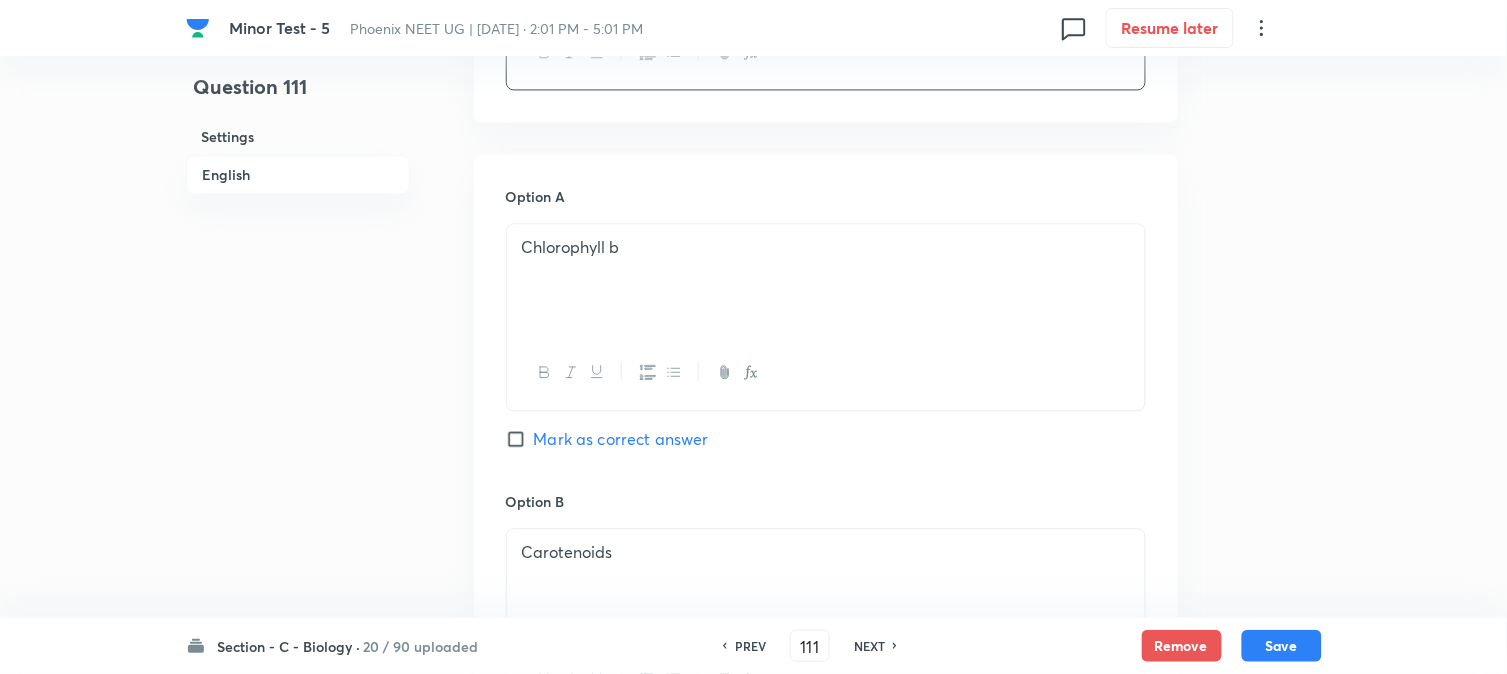 scroll, scrollTop: 1590, scrollLeft: 0, axis: vertical 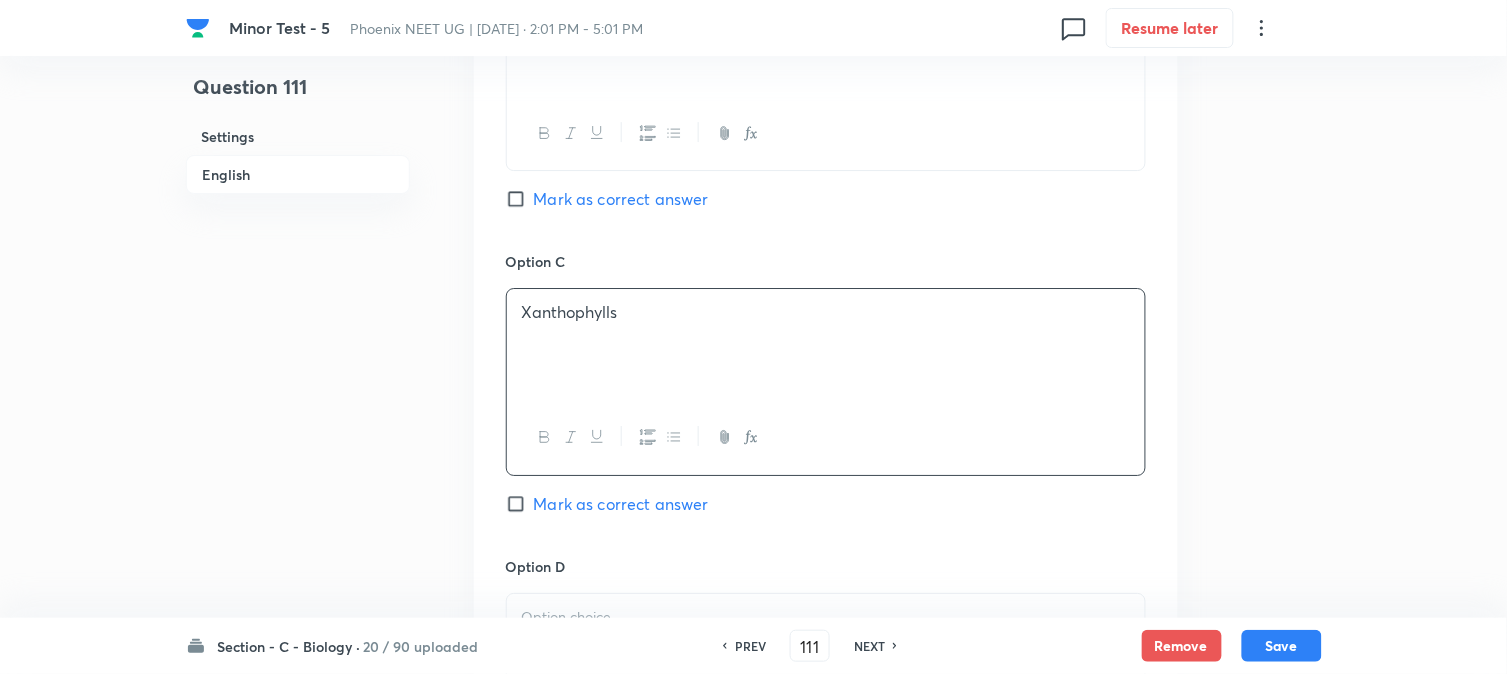 click on "Xanthophylls" at bounding box center [826, 345] 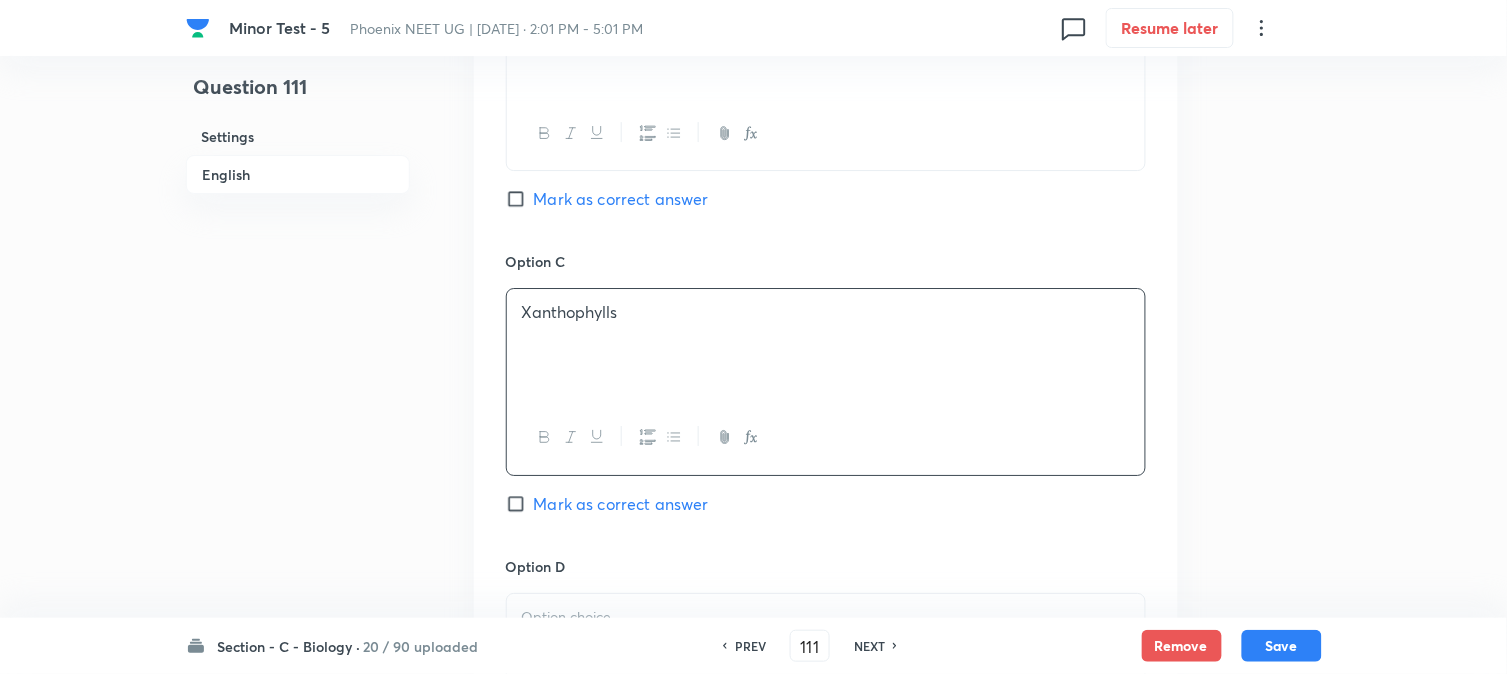 scroll, scrollTop: 590, scrollLeft: 0, axis: vertical 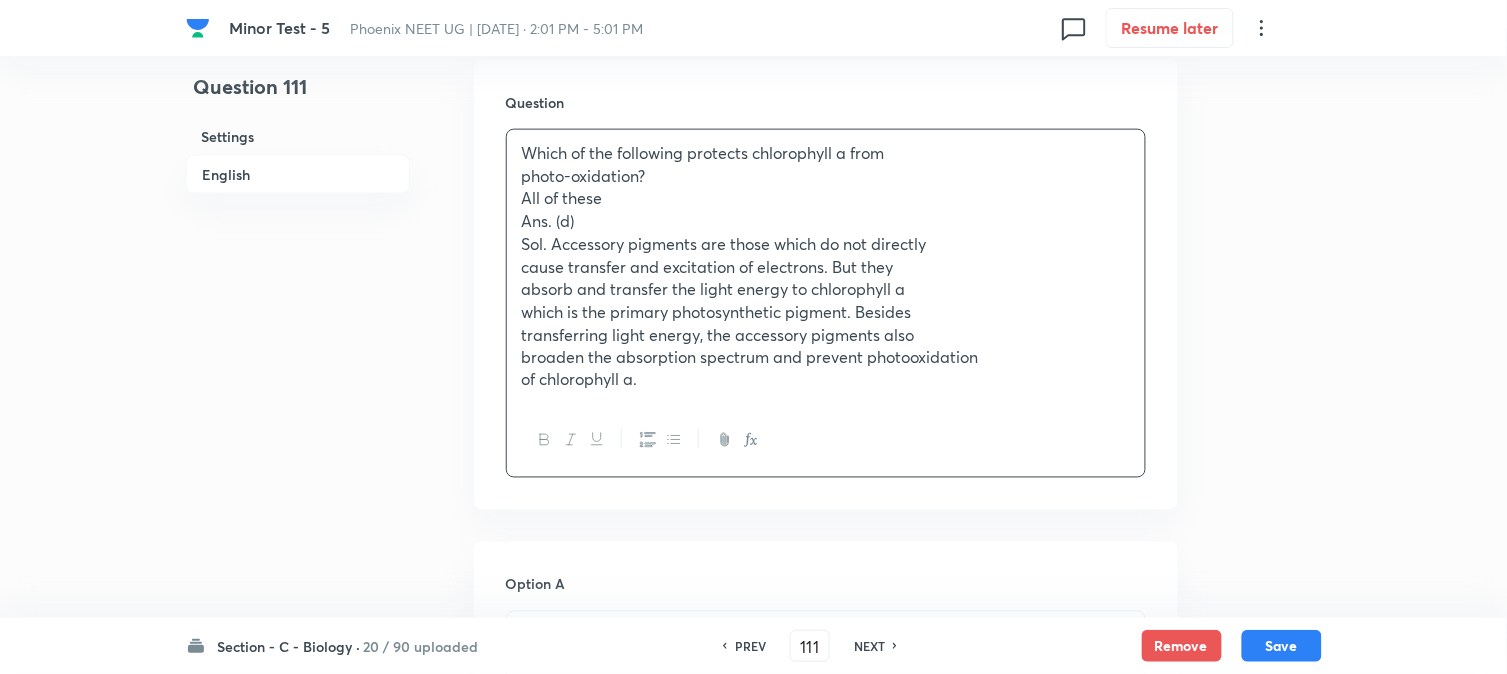 drag, startPoint x: 544, startPoint y: 265, endPoint x: 716, endPoint y: 421, distance: 232.2068 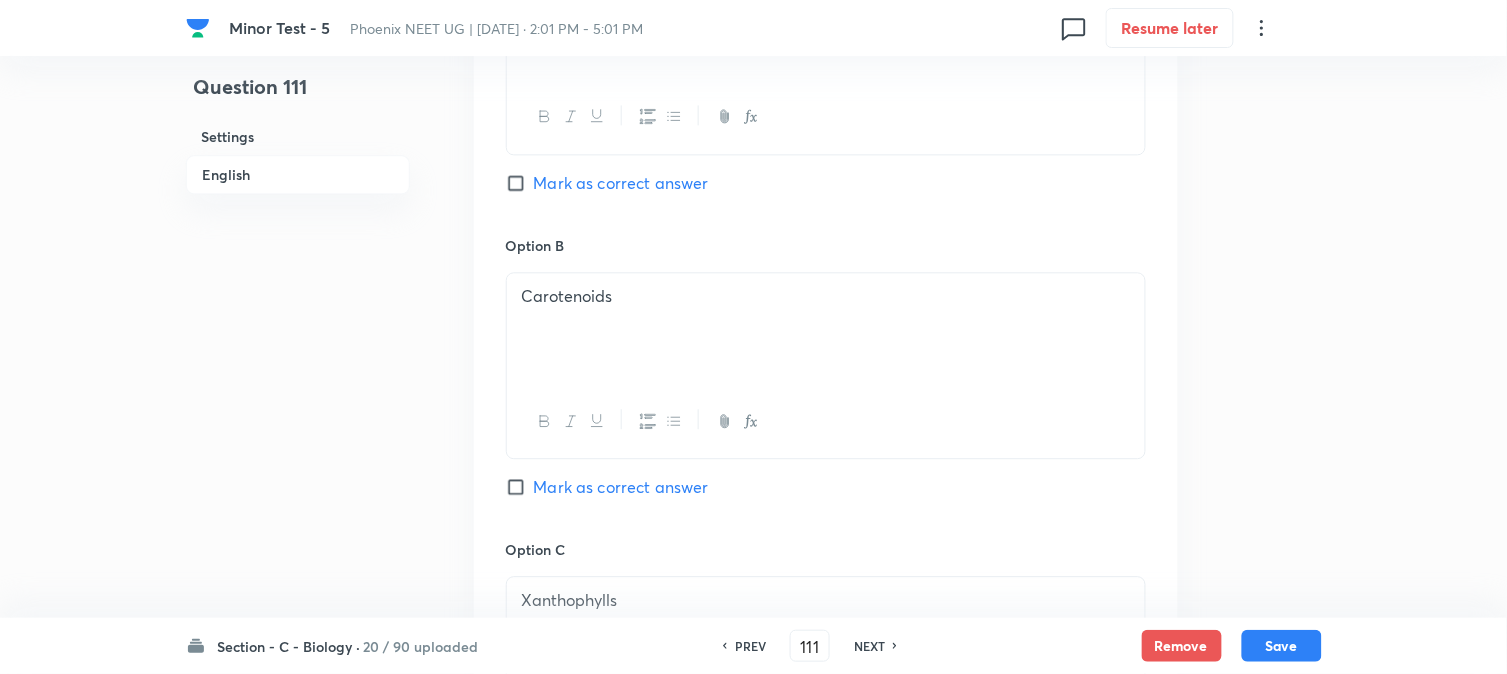 scroll, scrollTop: 1701, scrollLeft: 0, axis: vertical 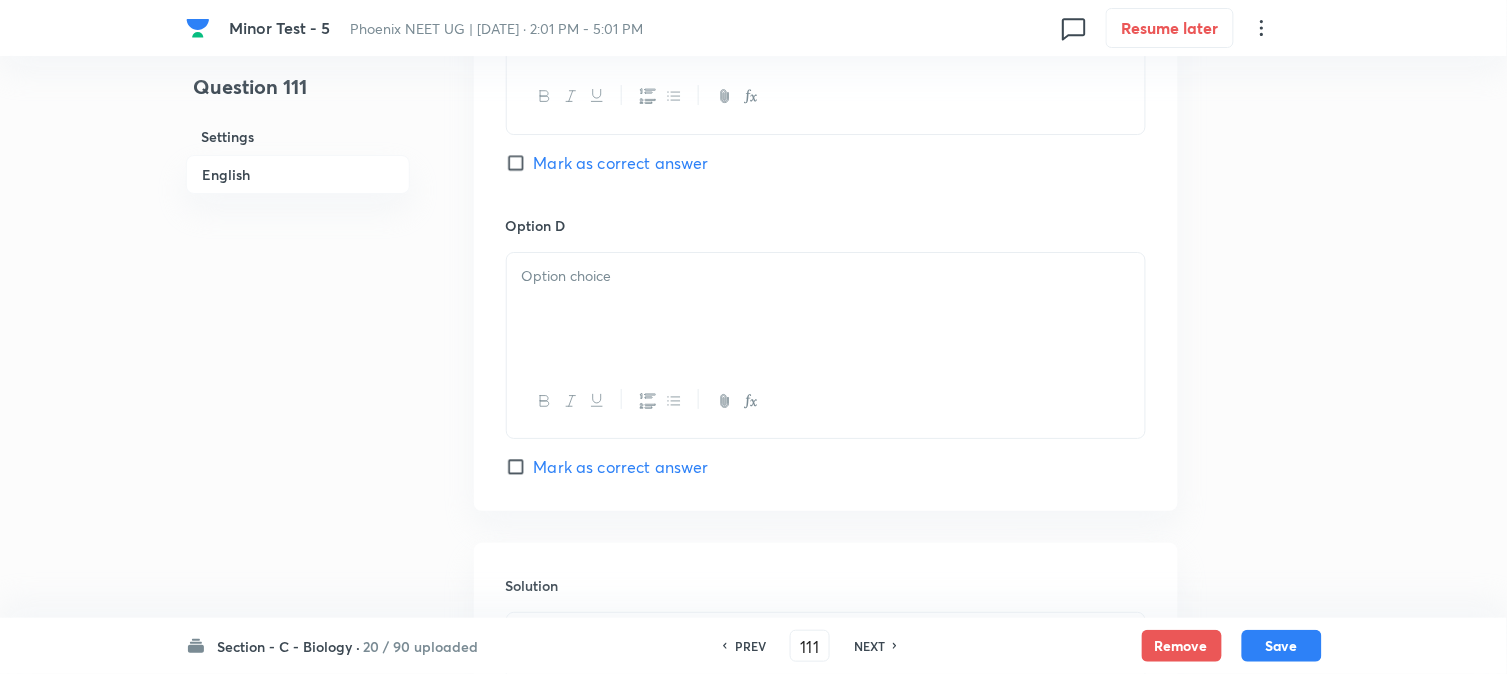 click at bounding box center (826, 309) 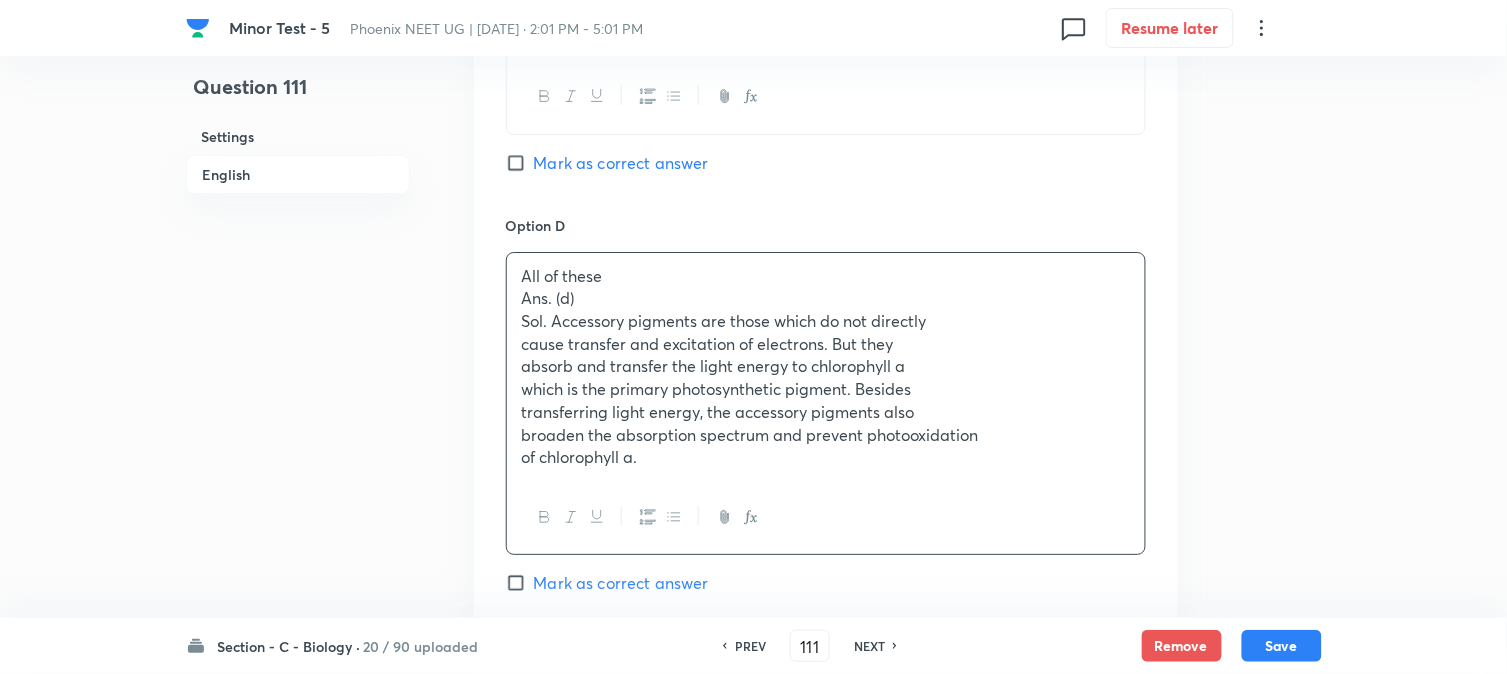 drag, startPoint x: 514, startPoint y: 295, endPoint x: 753, endPoint y: 554, distance: 352.42303 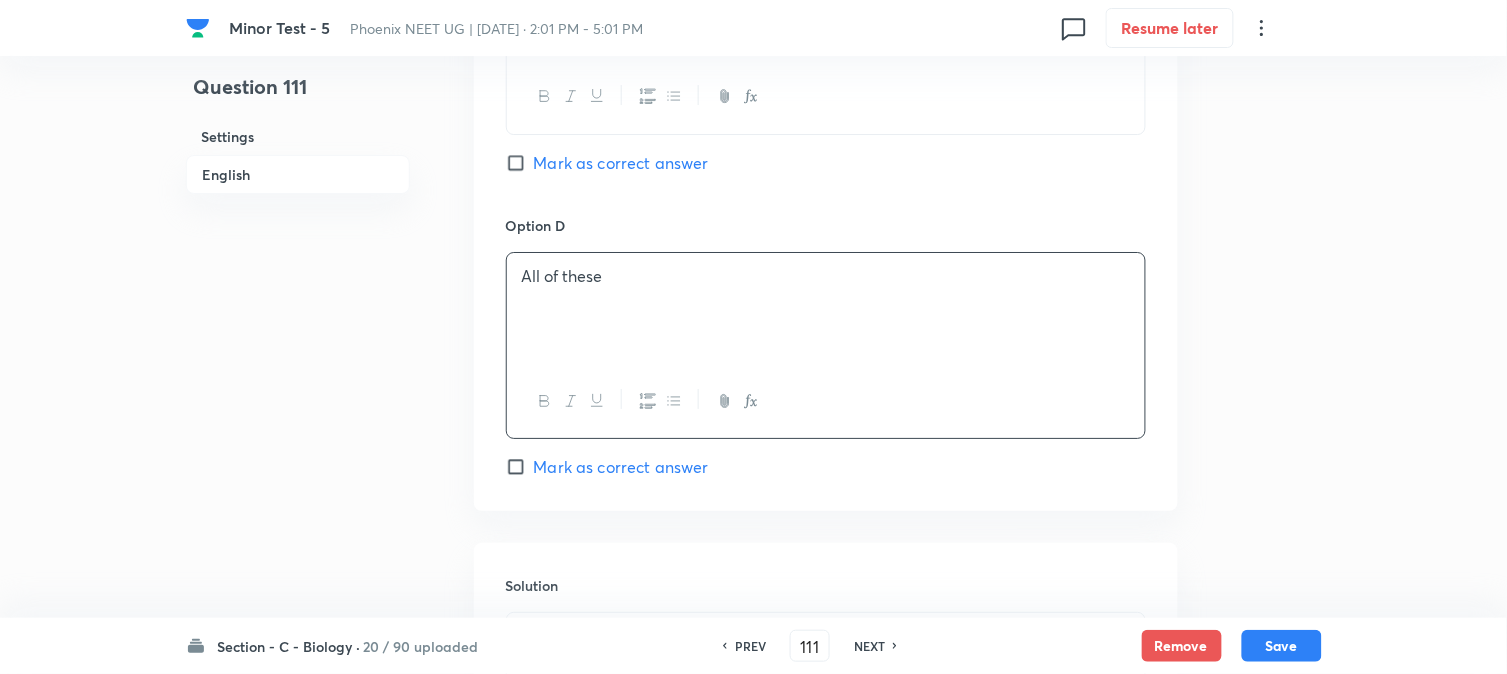 click on "Mark as correct answer" at bounding box center (621, 467) 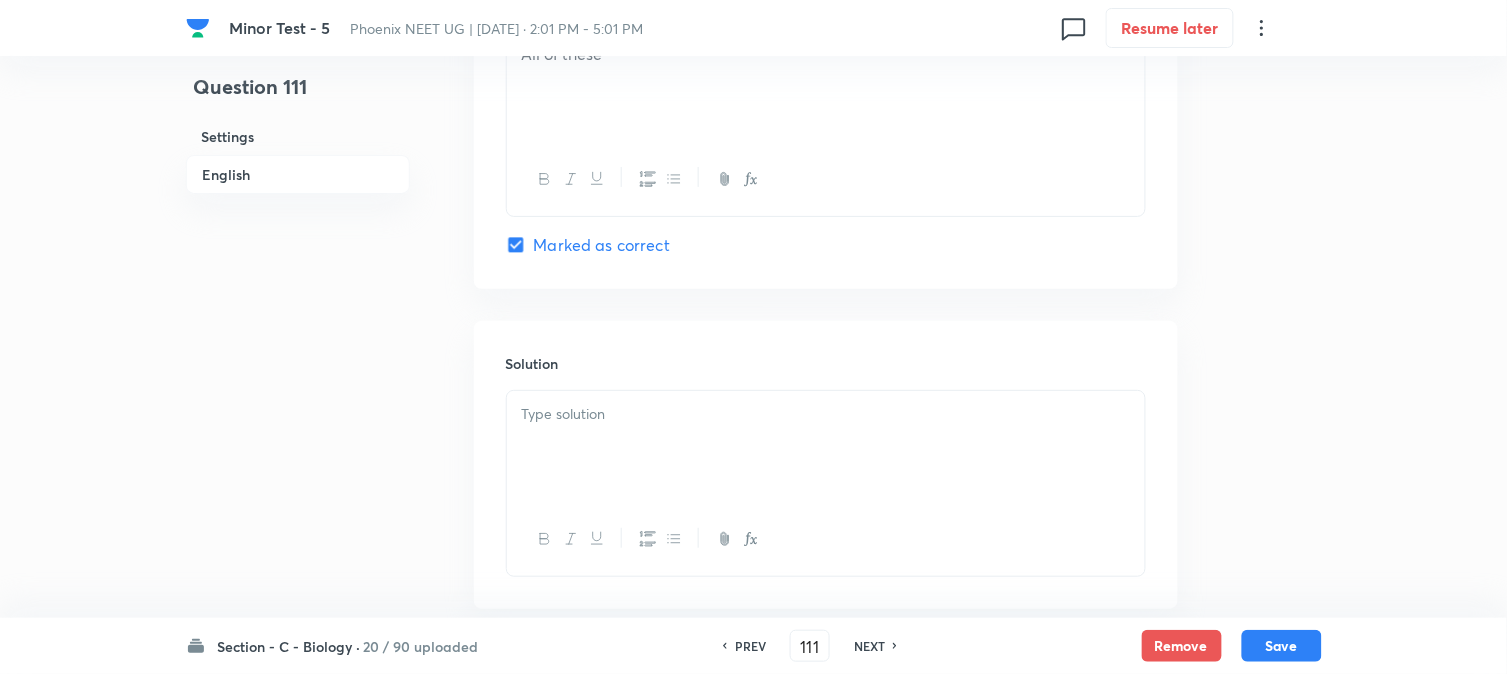 click at bounding box center (826, 447) 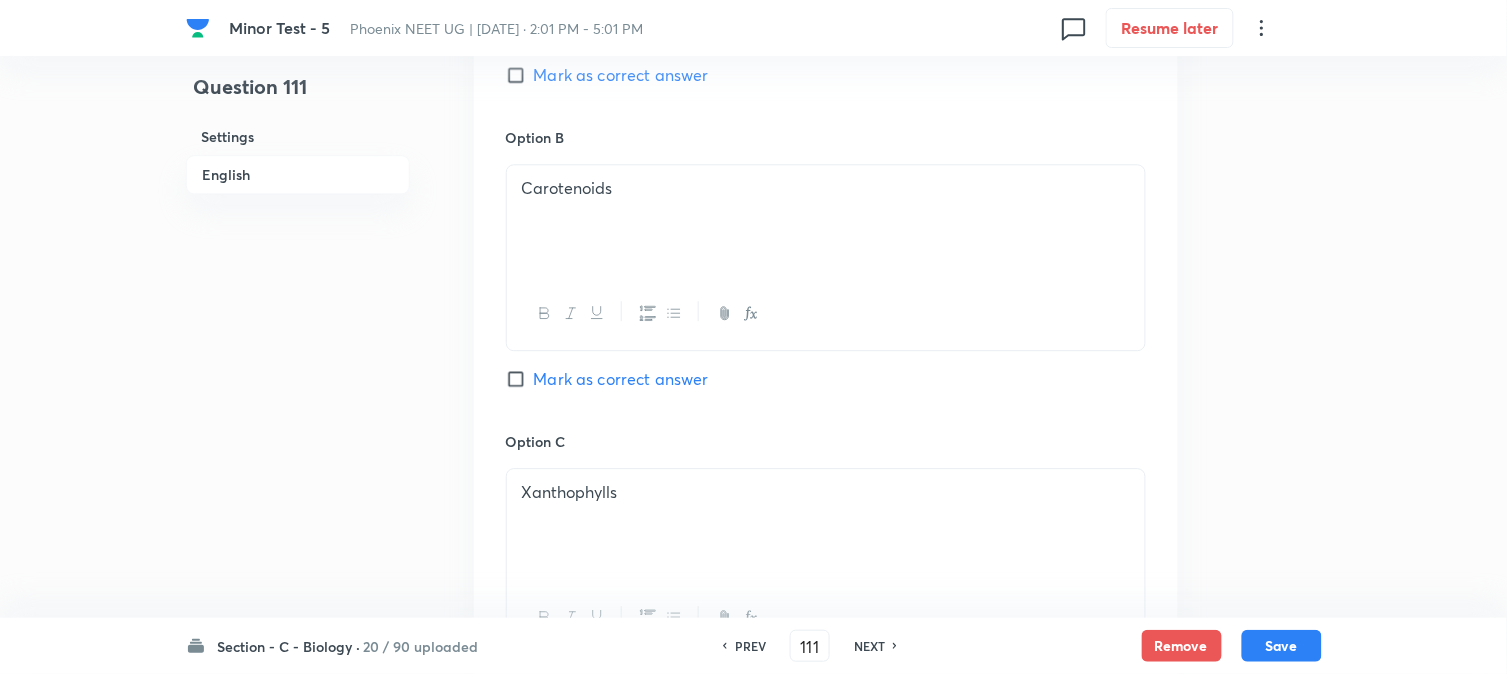 scroll, scrollTop: 1145, scrollLeft: 0, axis: vertical 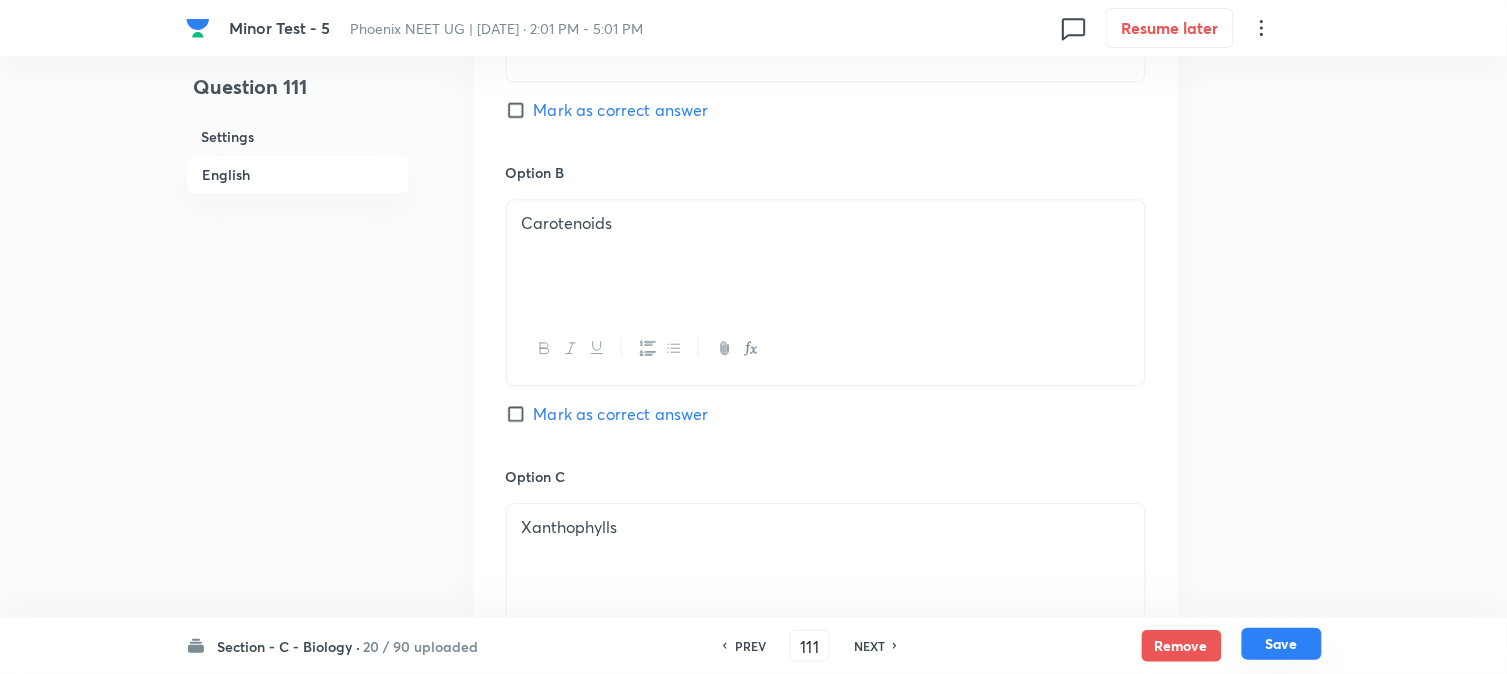 click on "Save" at bounding box center [1282, 644] 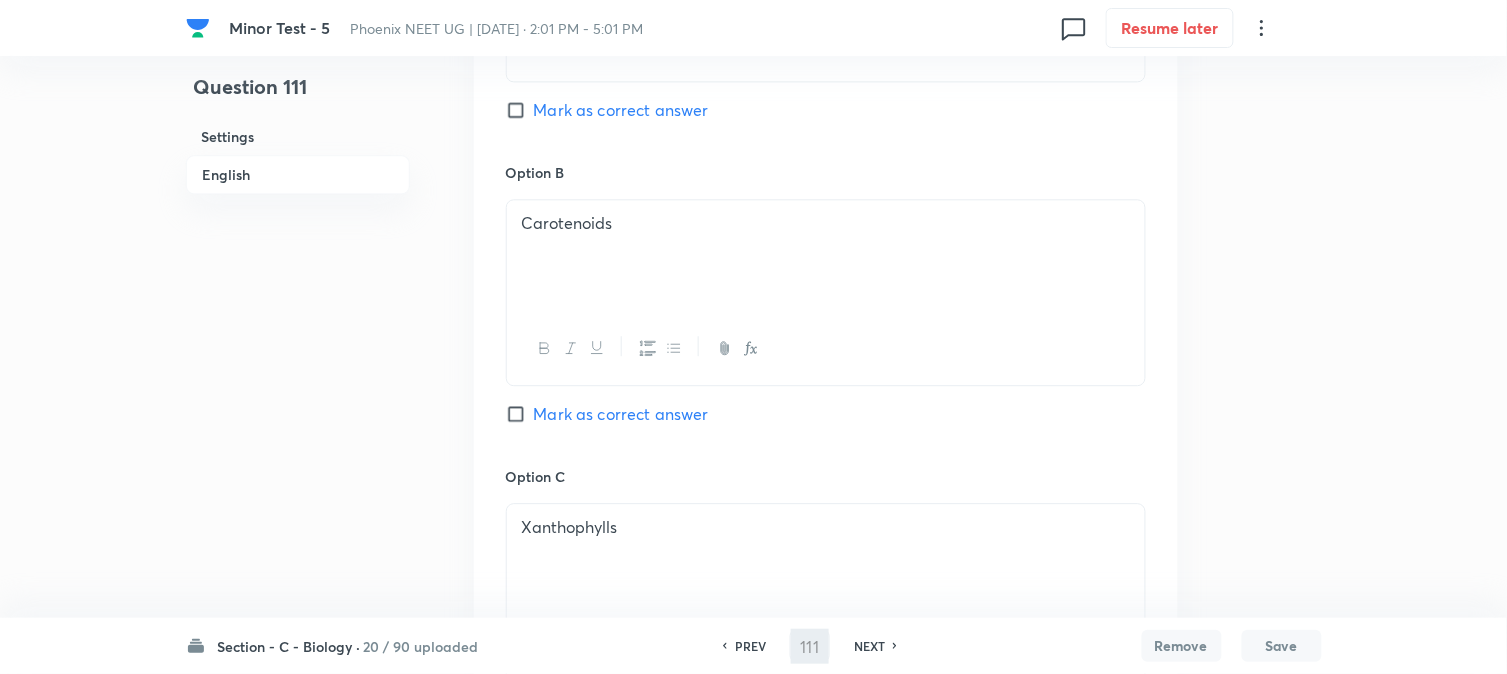 type on "112" 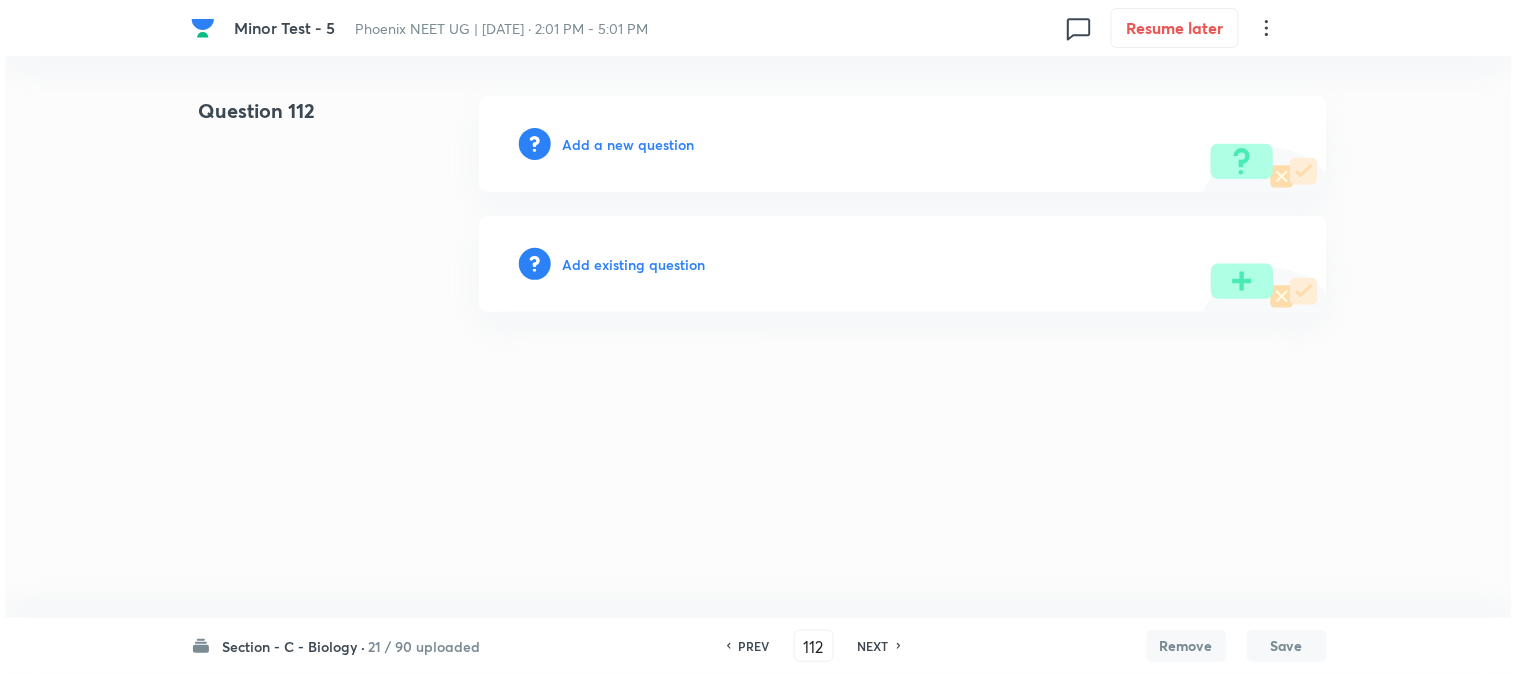 scroll, scrollTop: 0, scrollLeft: 0, axis: both 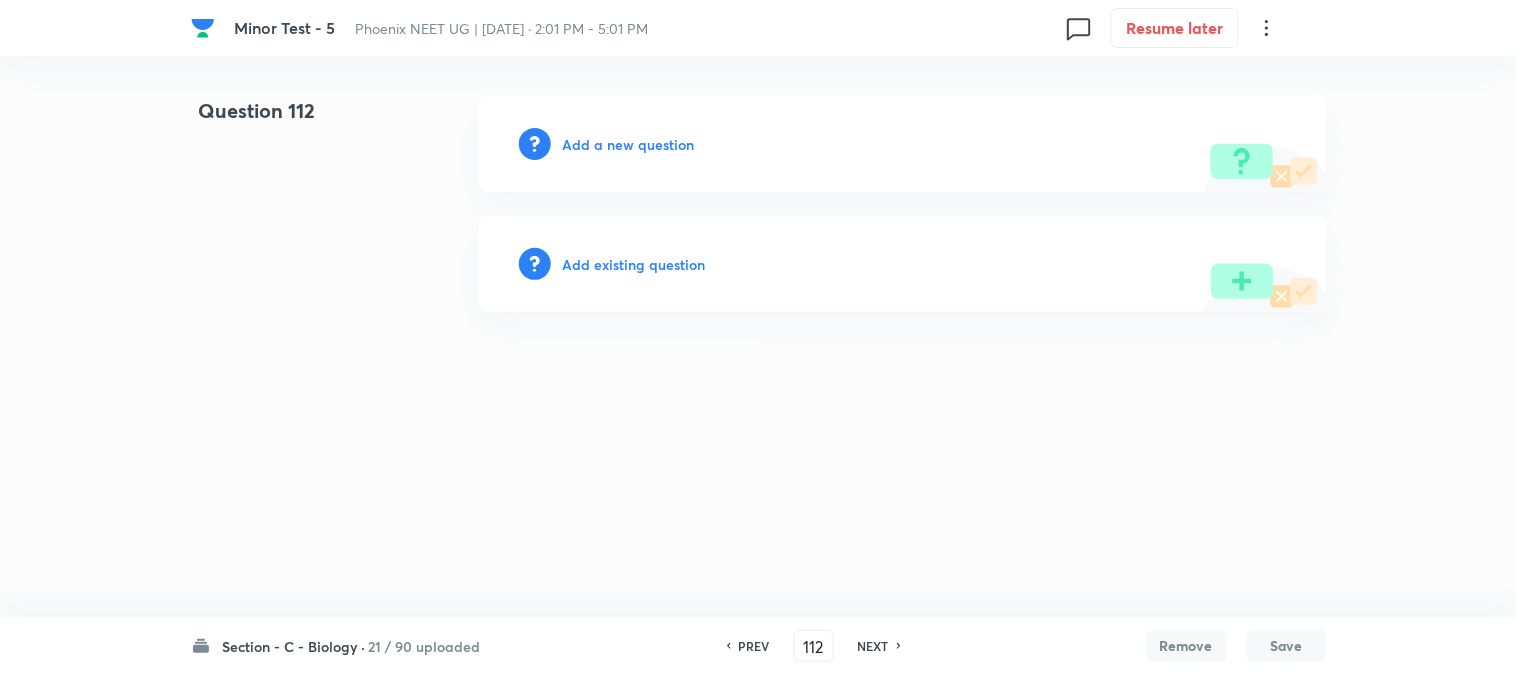 type 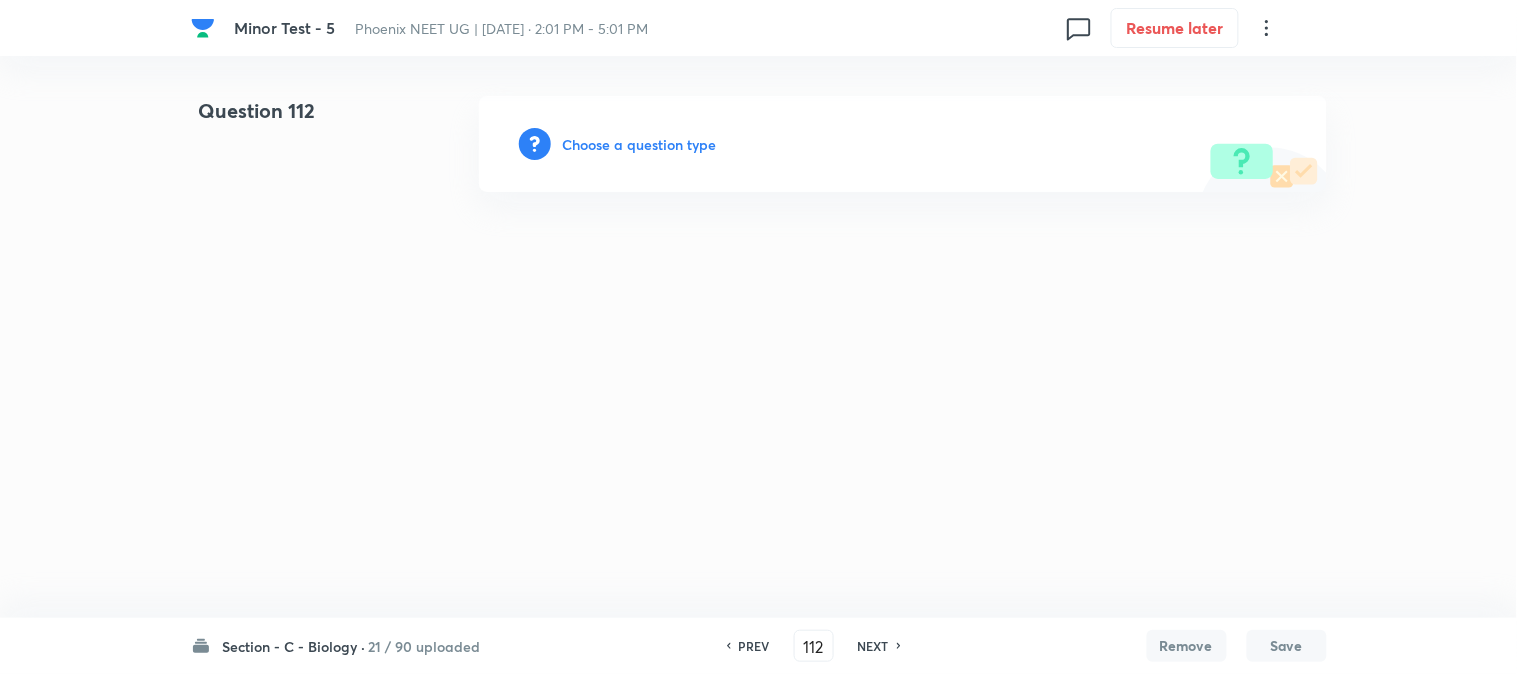click on "Choose a question type" at bounding box center [640, 144] 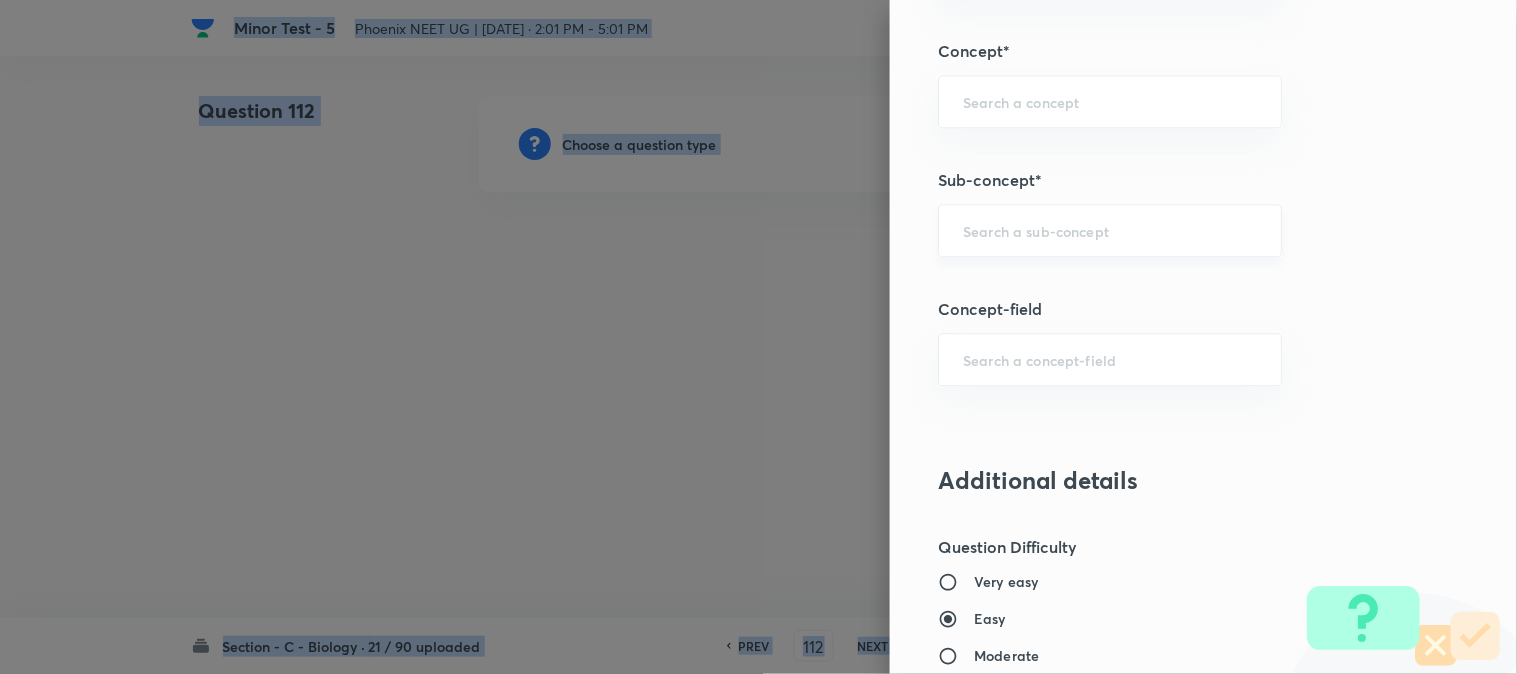 scroll, scrollTop: 1180, scrollLeft: 0, axis: vertical 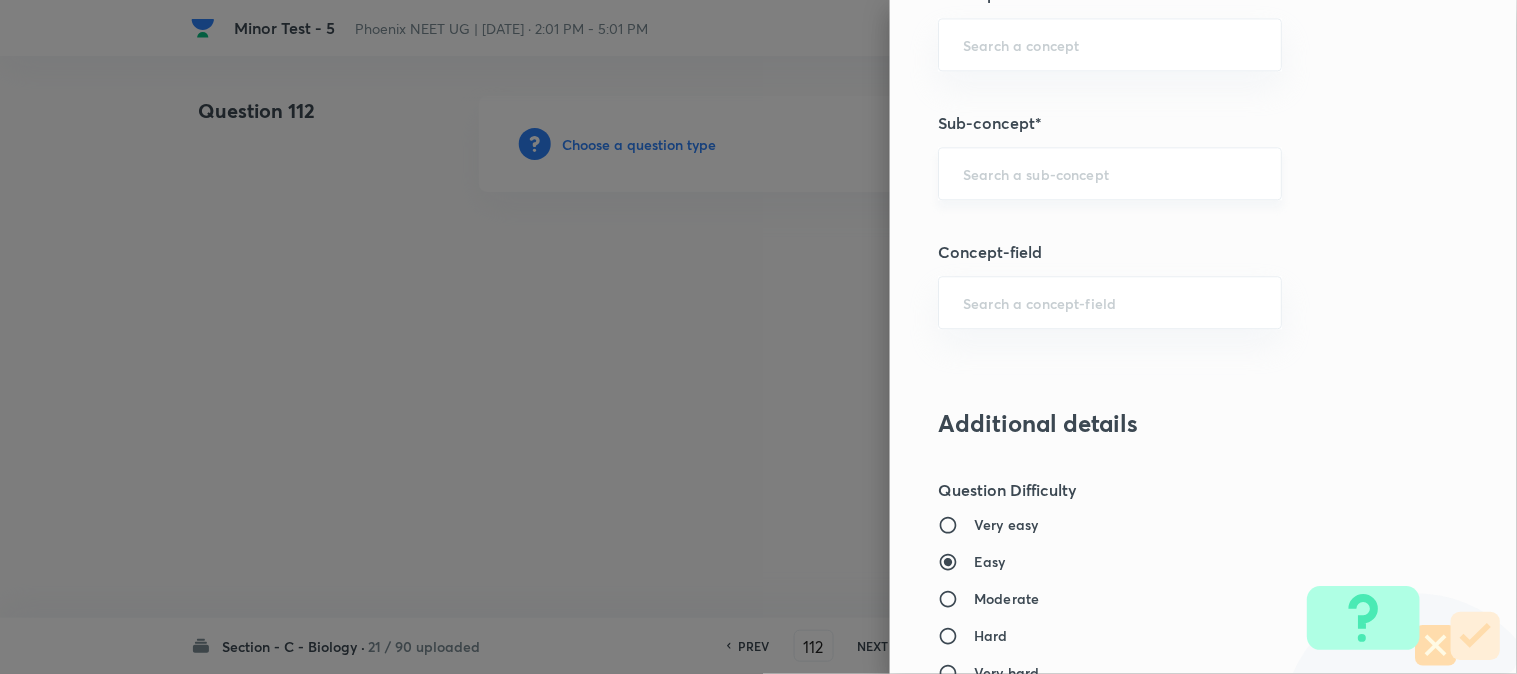 click at bounding box center [1110, 173] 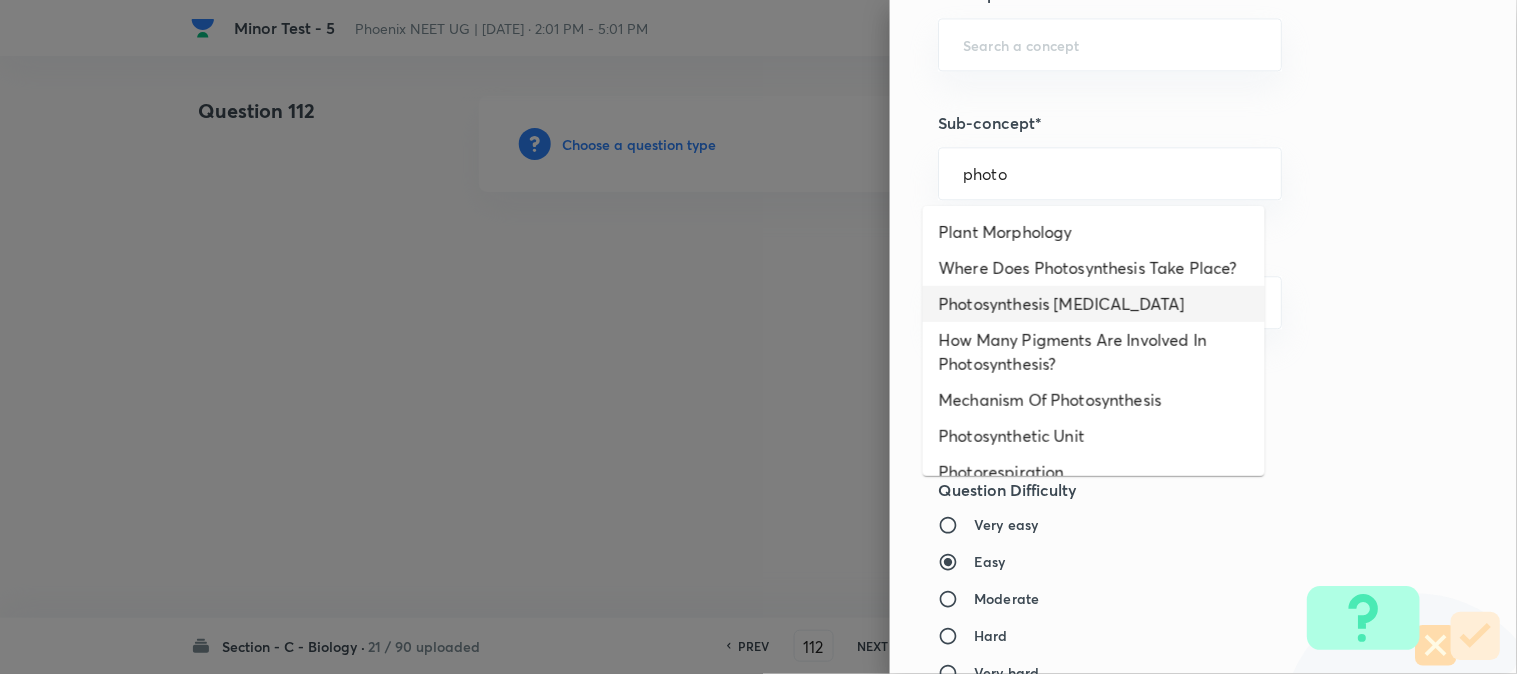 click on "Photosynthesis [MEDICAL_DATA]" at bounding box center (1094, 304) 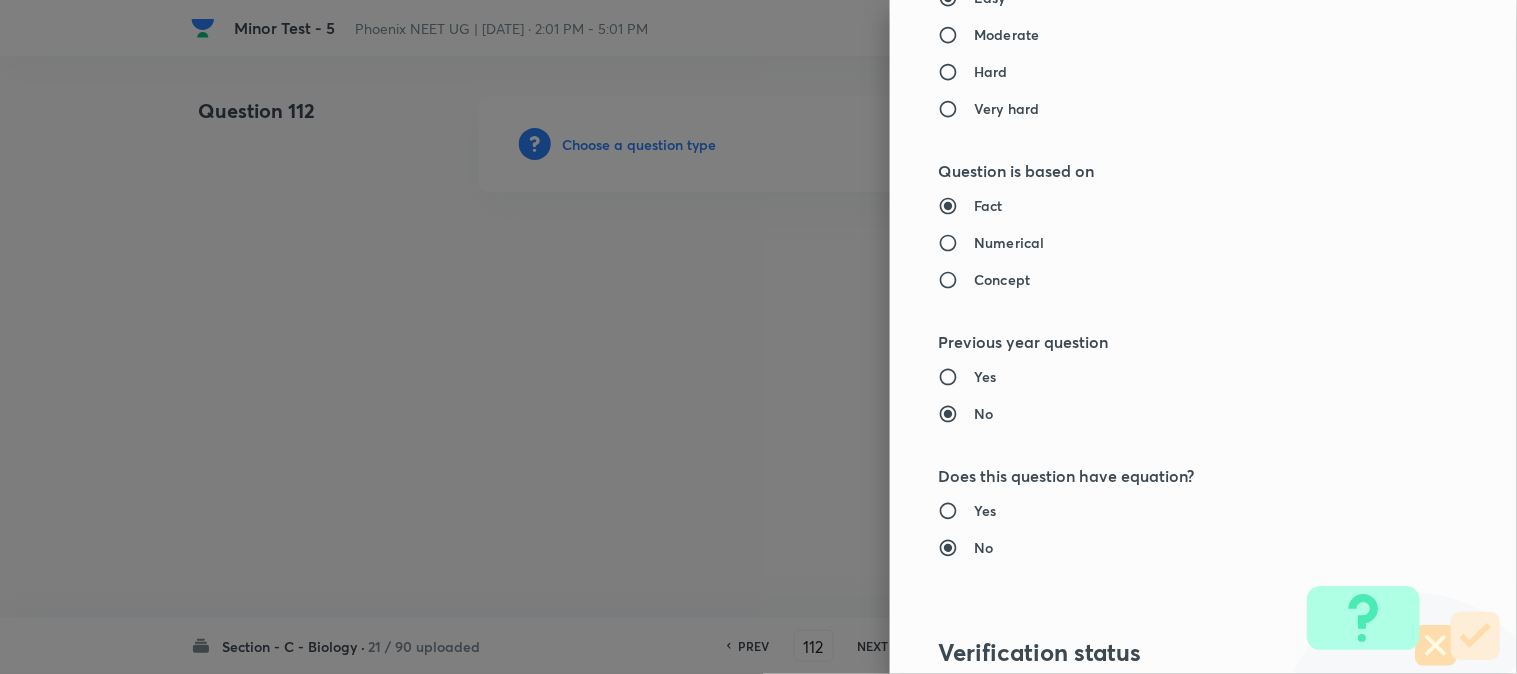 type on "Biology" 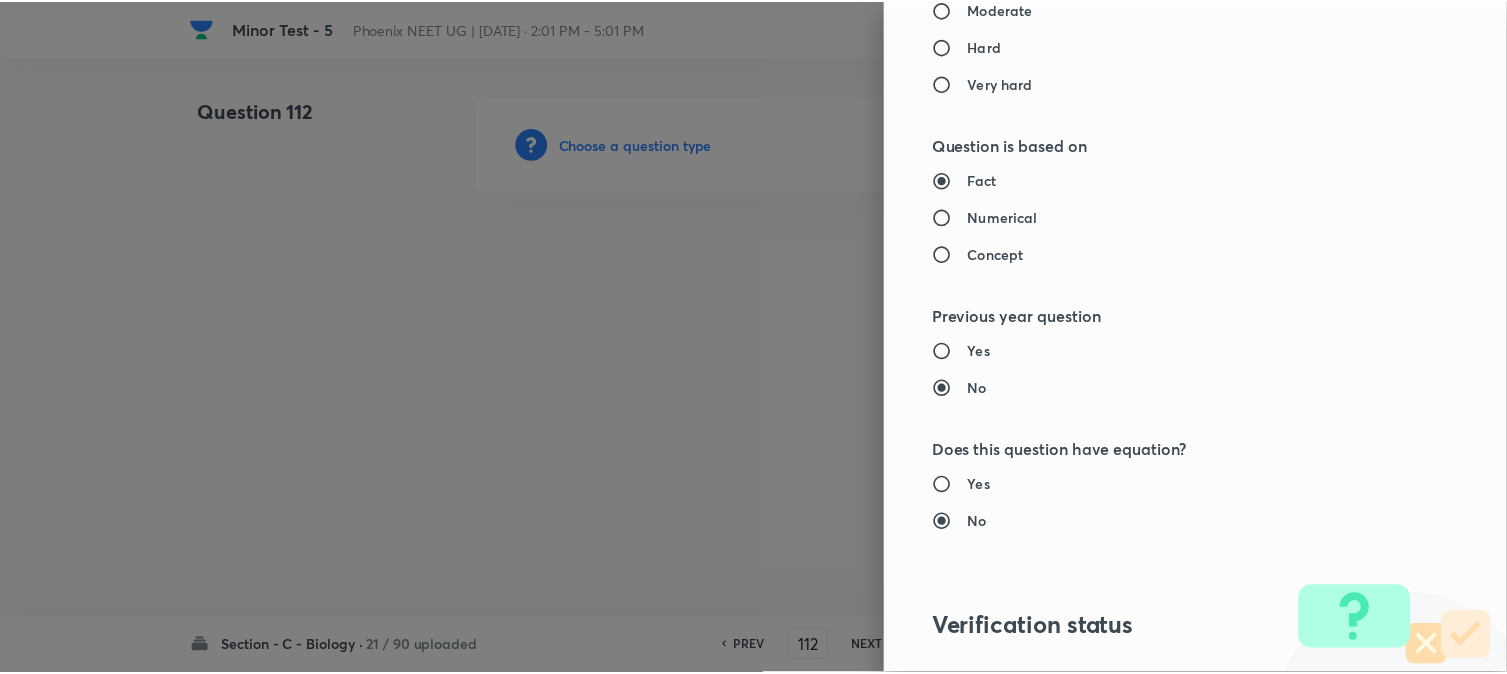 scroll, scrollTop: 2052, scrollLeft: 0, axis: vertical 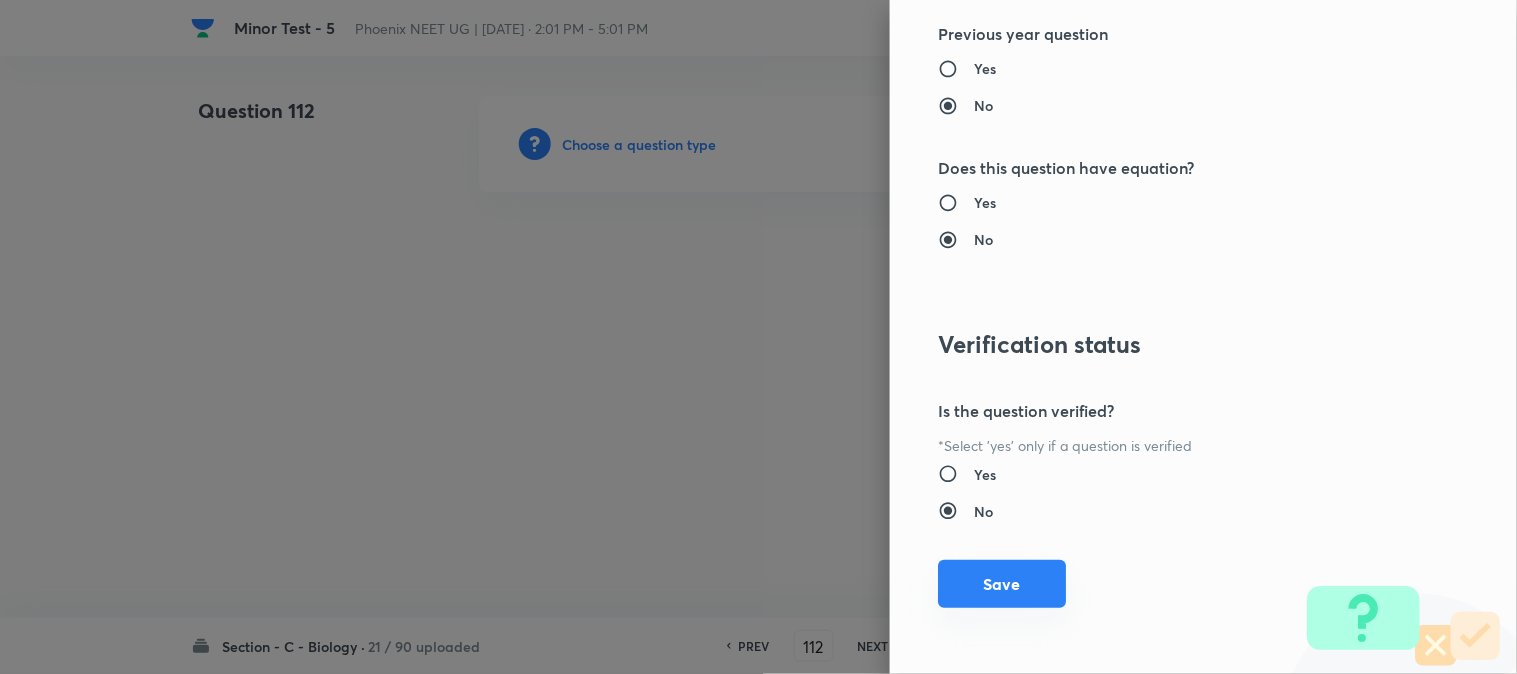 click on "Save" at bounding box center [1002, 584] 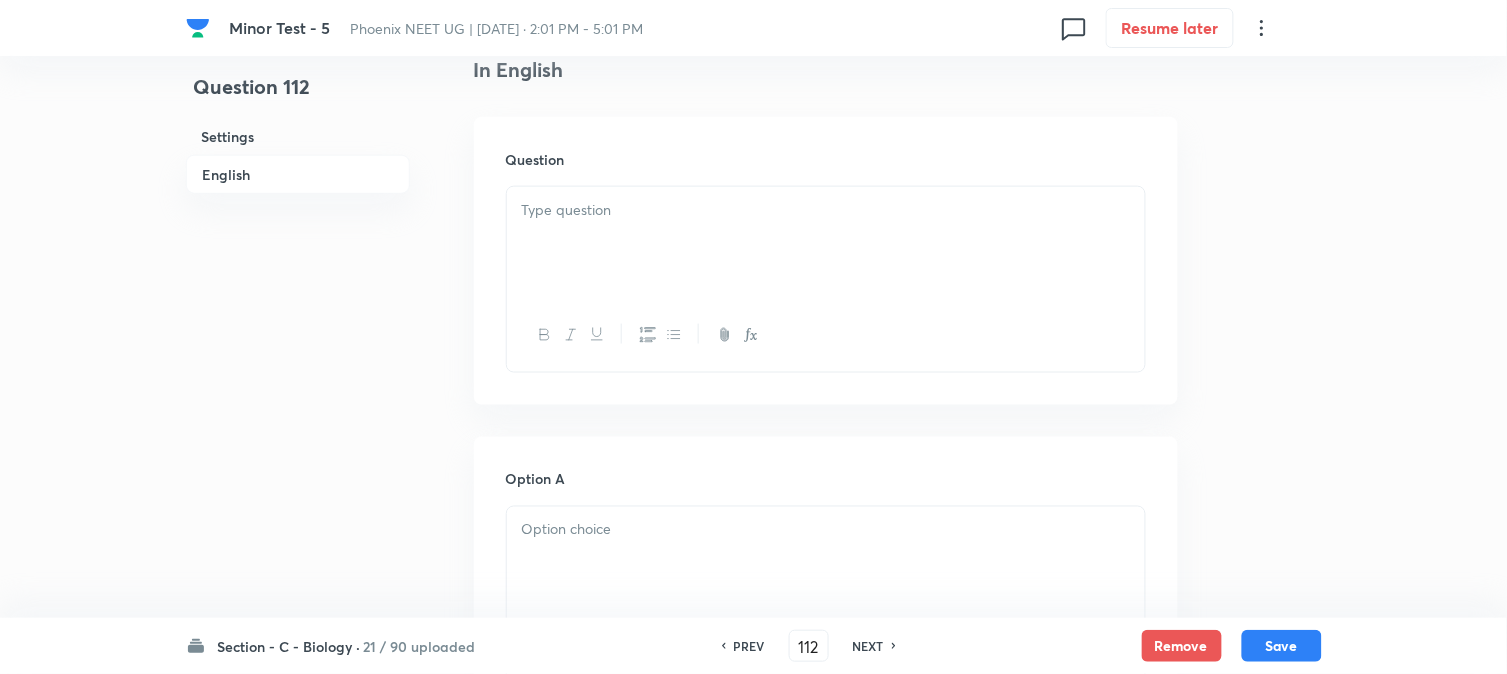 scroll, scrollTop: 590, scrollLeft: 0, axis: vertical 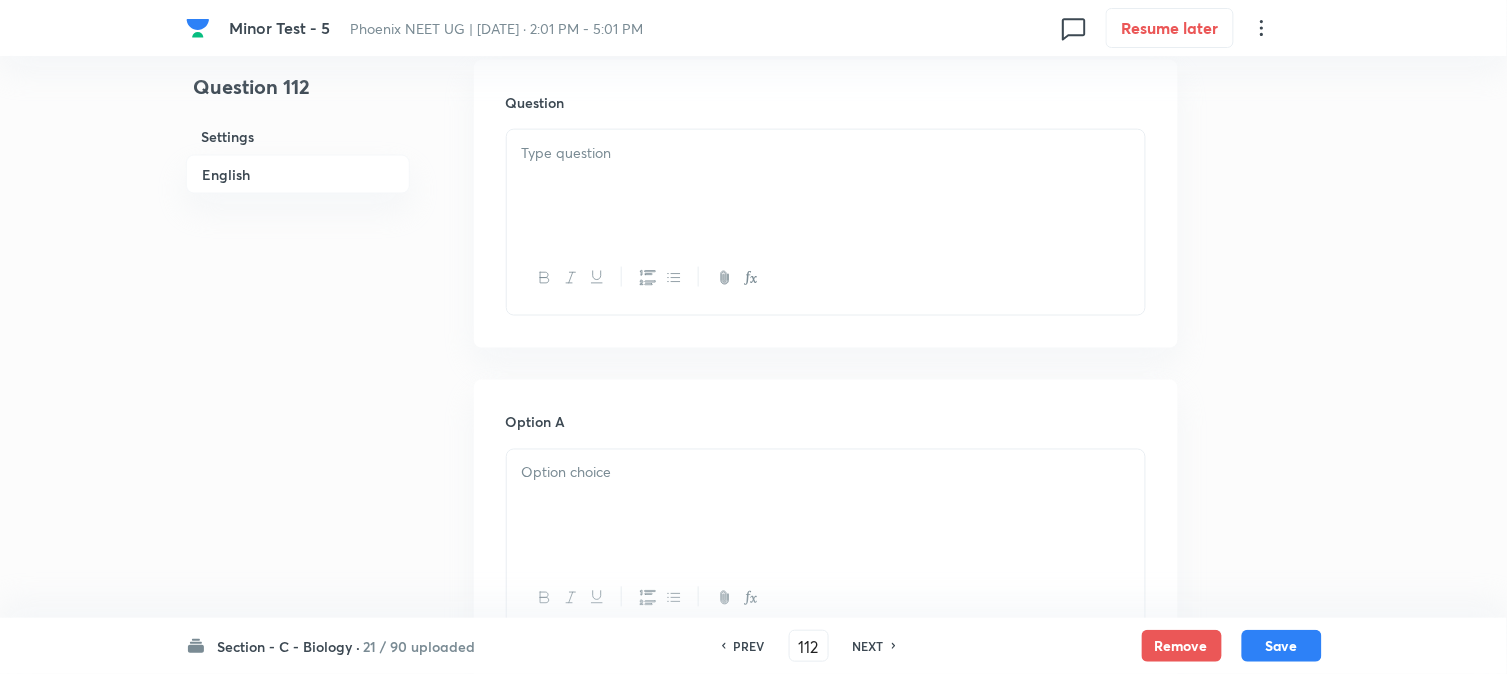 click at bounding box center [826, 153] 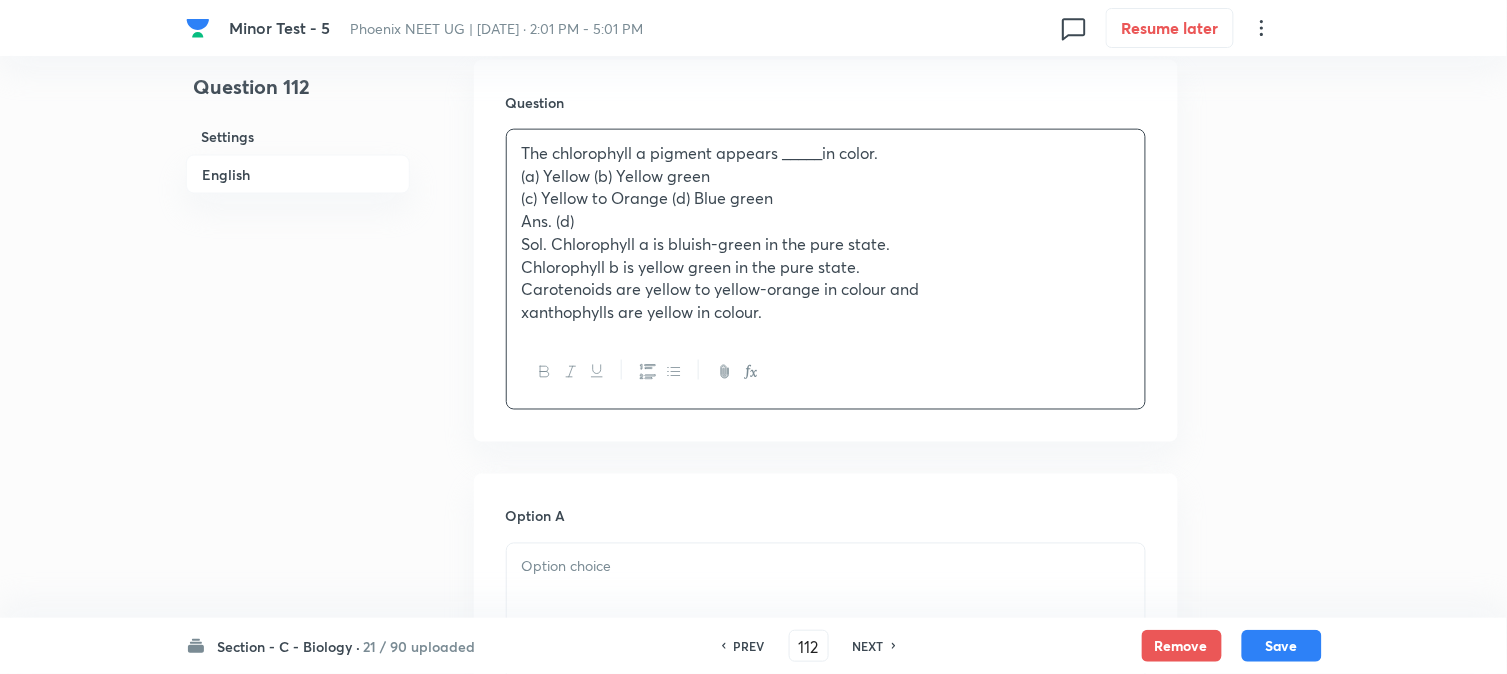 click on "(a) Yellow (b) Yellow green" at bounding box center (826, 176) 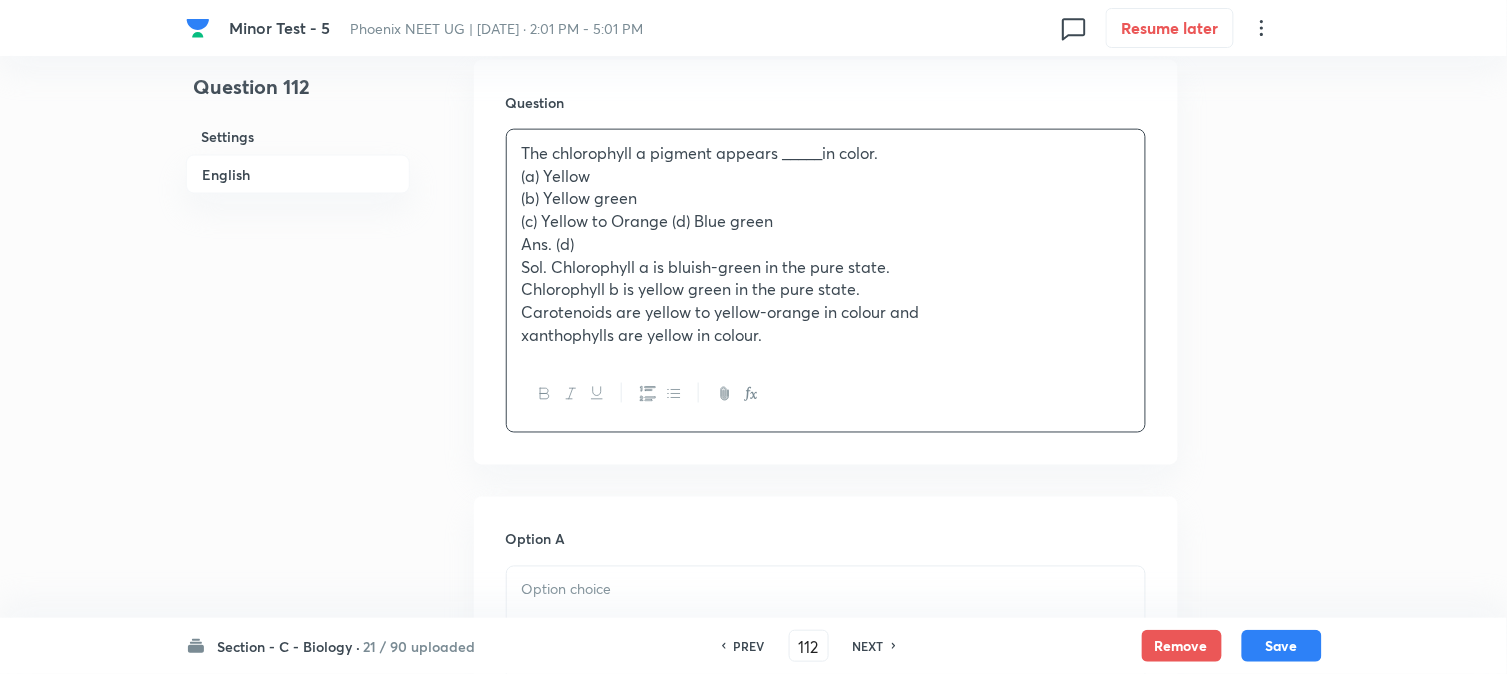 click on "(c) Yellow to Orange (d) Blue green" at bounding box center (826, 221) 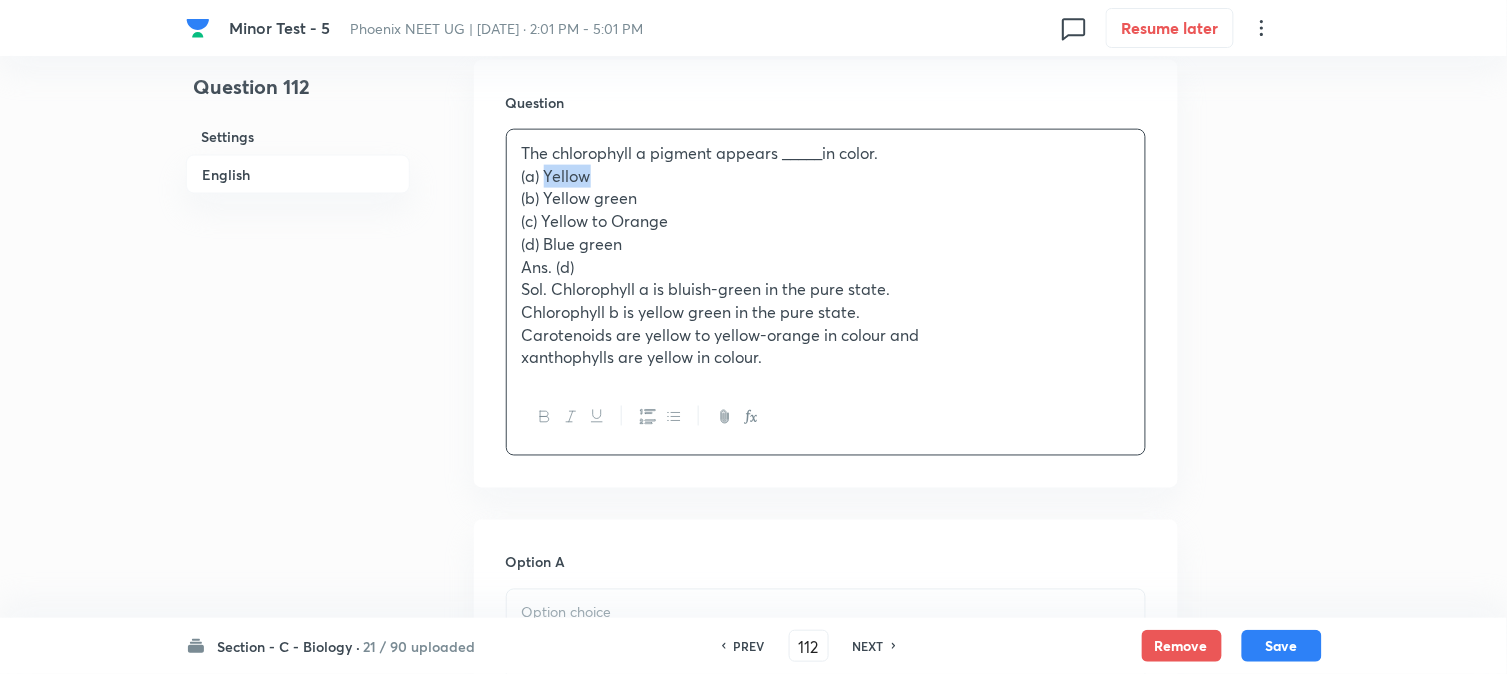 drag, startPoint x: 545, startPoint y: 178, endPoint x: 621, endPoint y: 170, distance: 76.41989 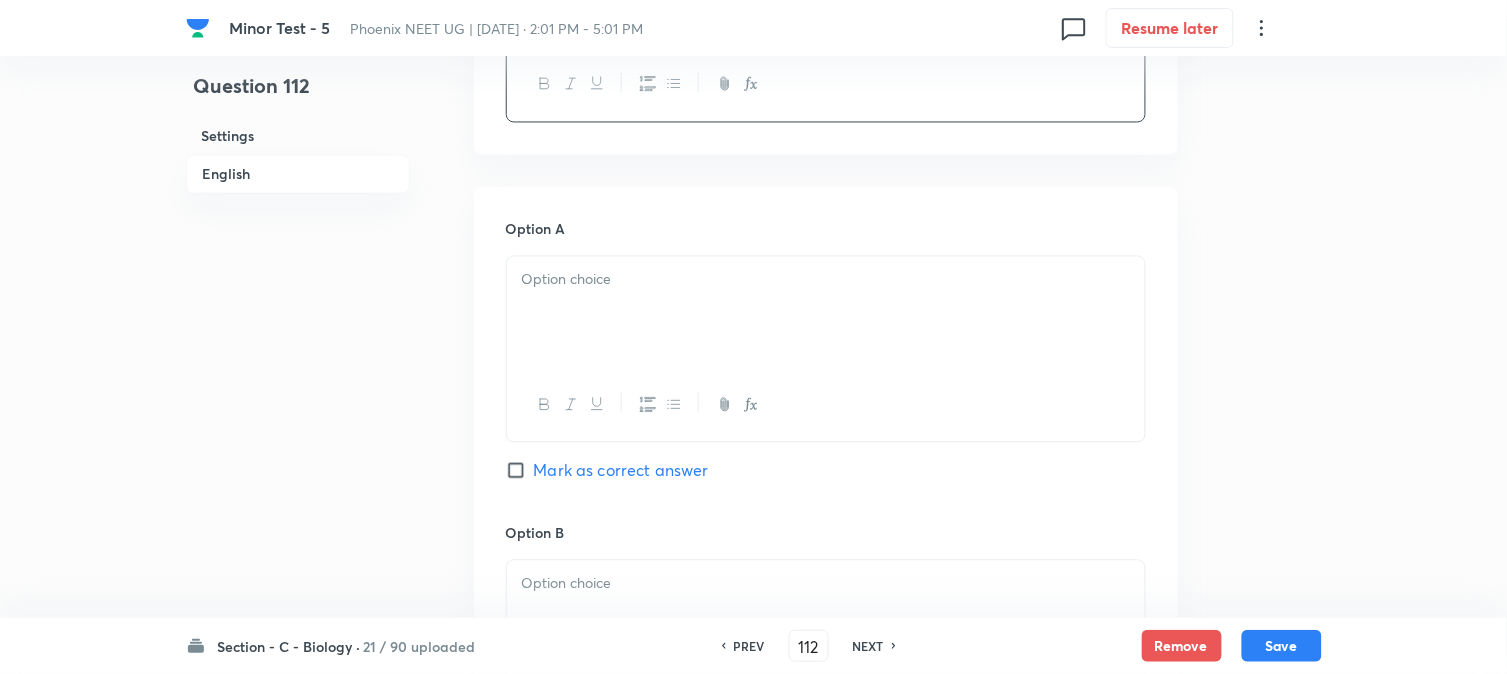 click at bounding box center (826, 313) 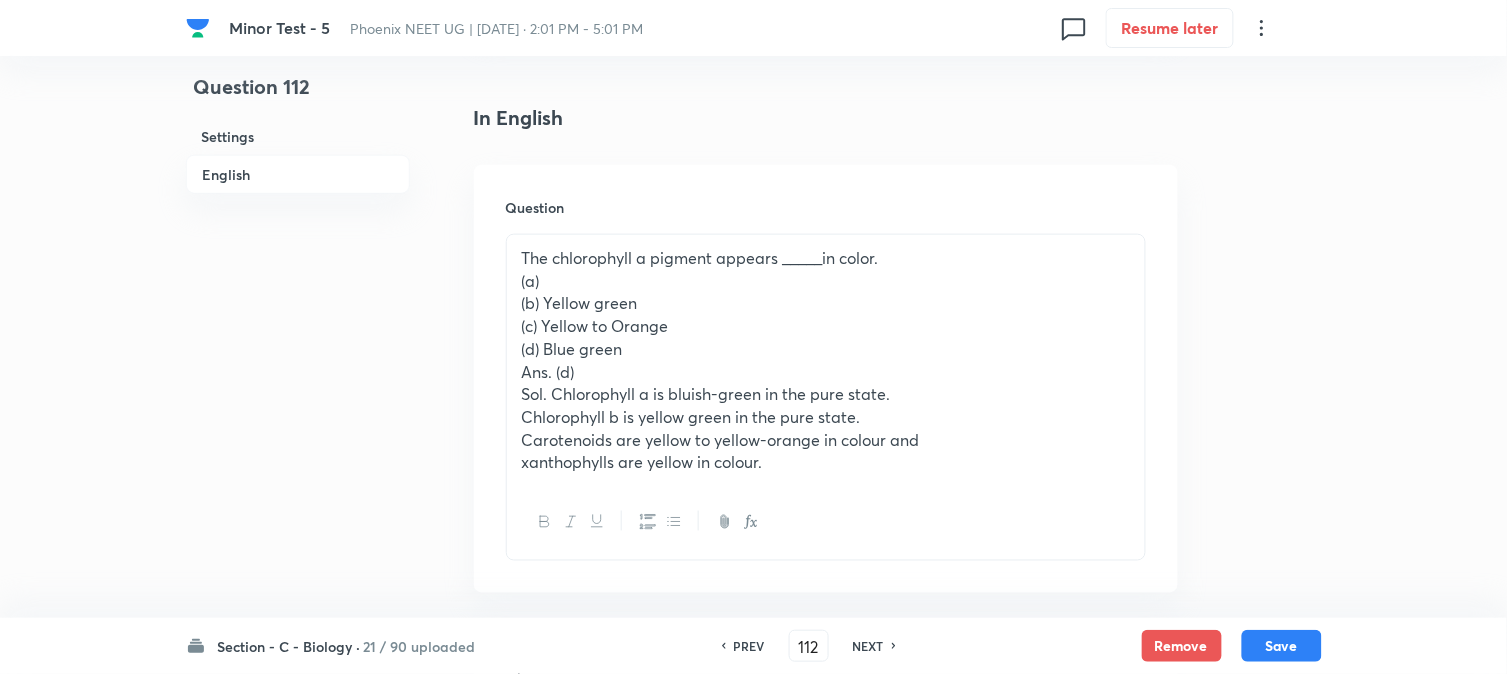 scroll, scrollTop: 478, scrollLeft: 0, axis: vertical 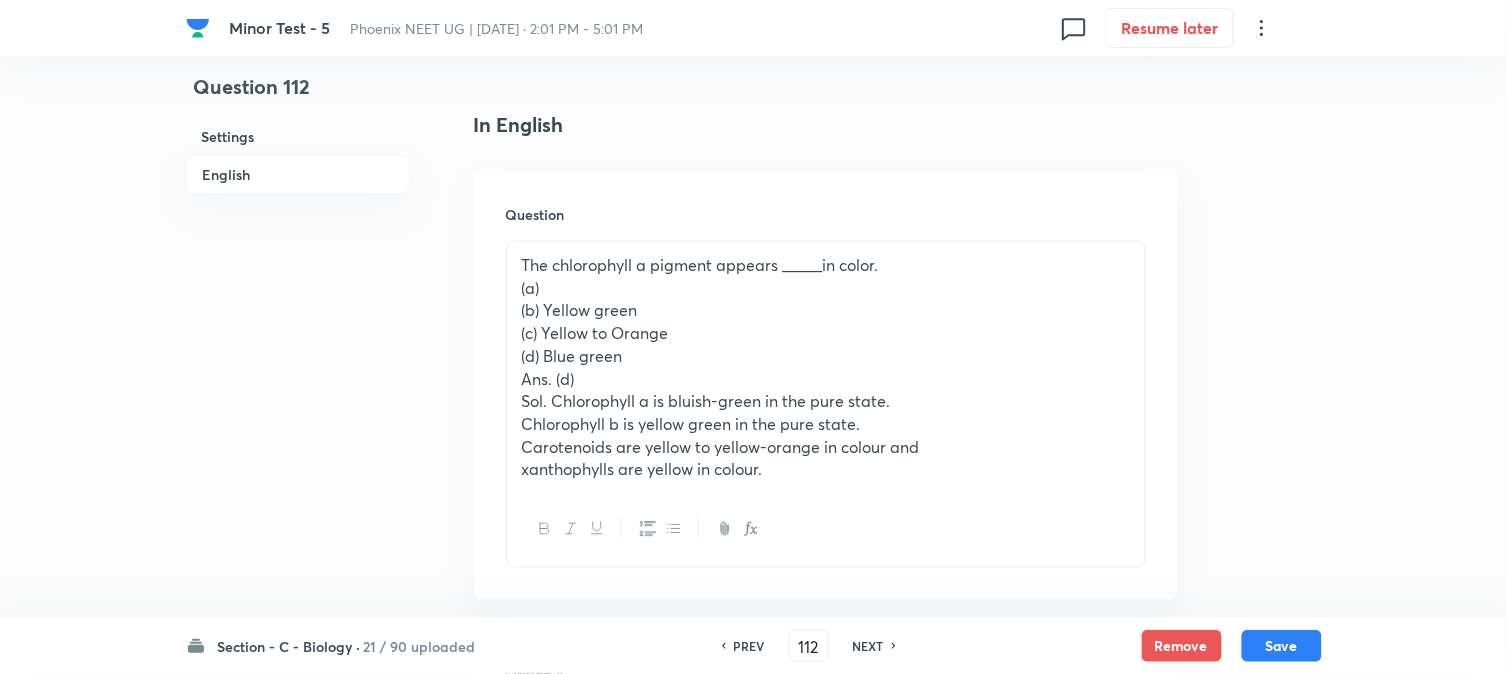 drag, startPoint x: 546, startPoint y: 310, endPoint x: 665, endPoint y: 314, distance: 119.06721 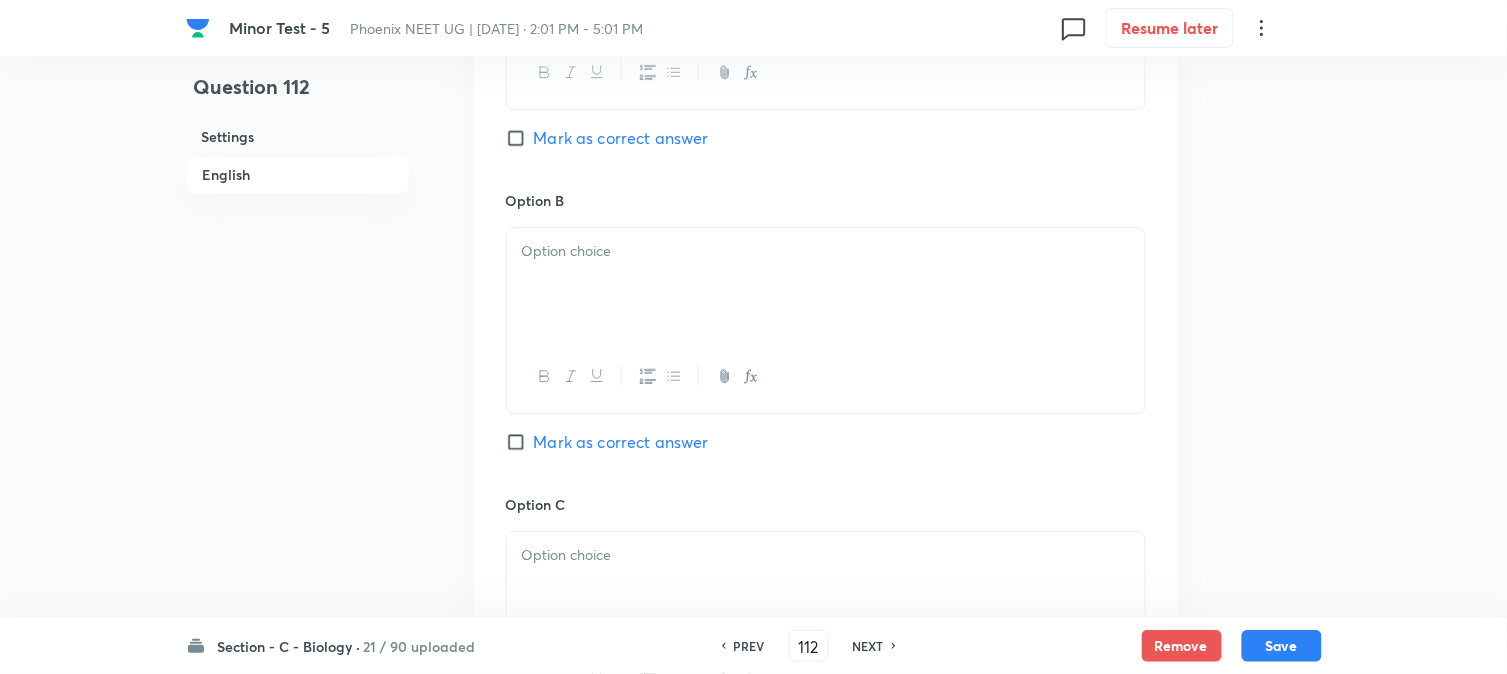 click at bounding box center [826, 284] 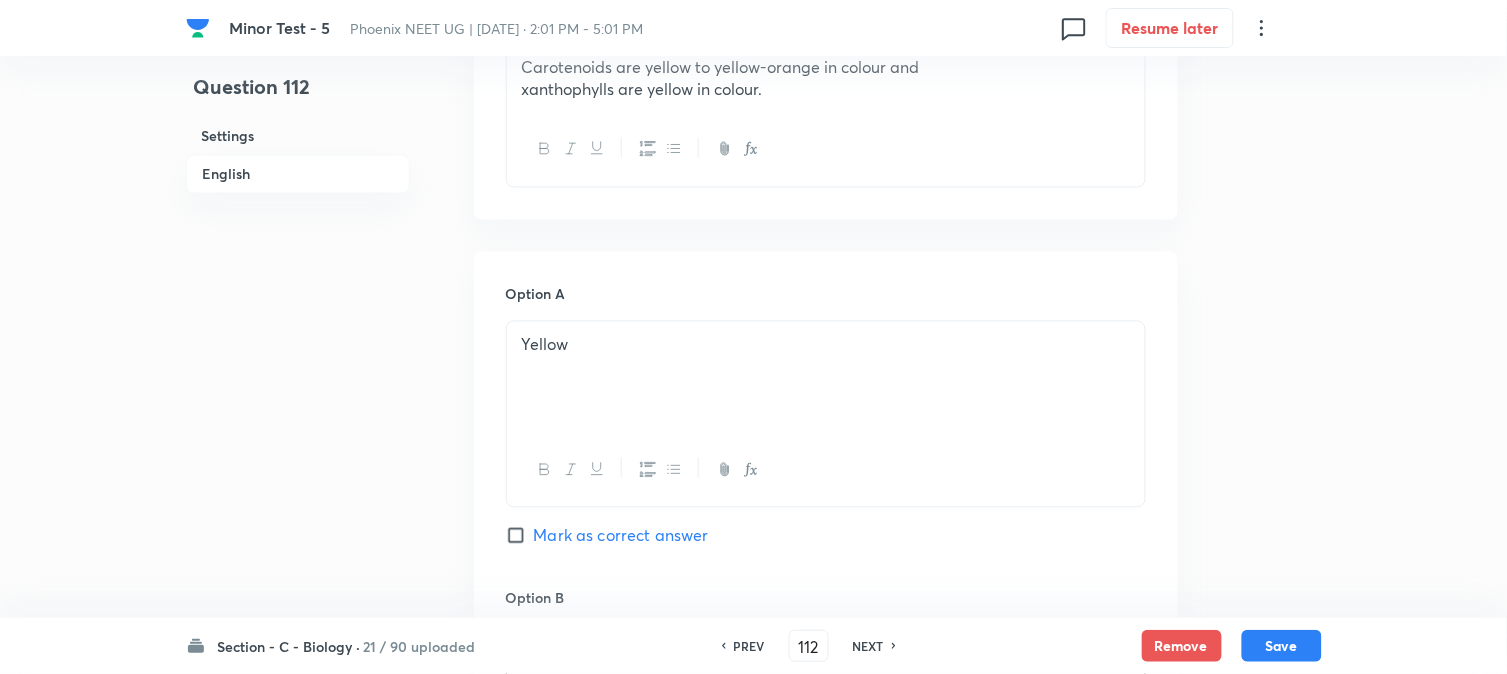 scroll, scrollTop: 478, scrollLeft: 0, axis: vertical 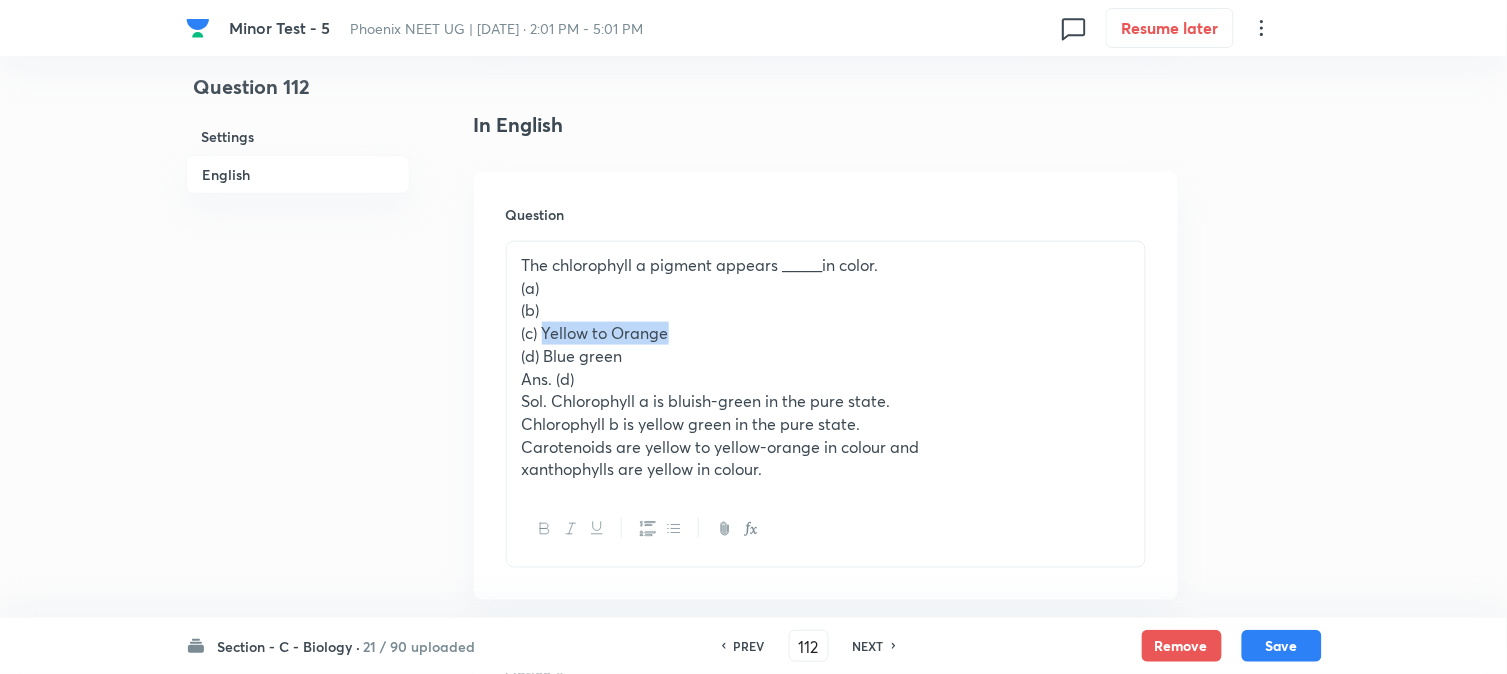 drag, startPoint x: 546, startPoint y: 330, endPoint x: 696, endPoint y: 338, distance: 150.21318 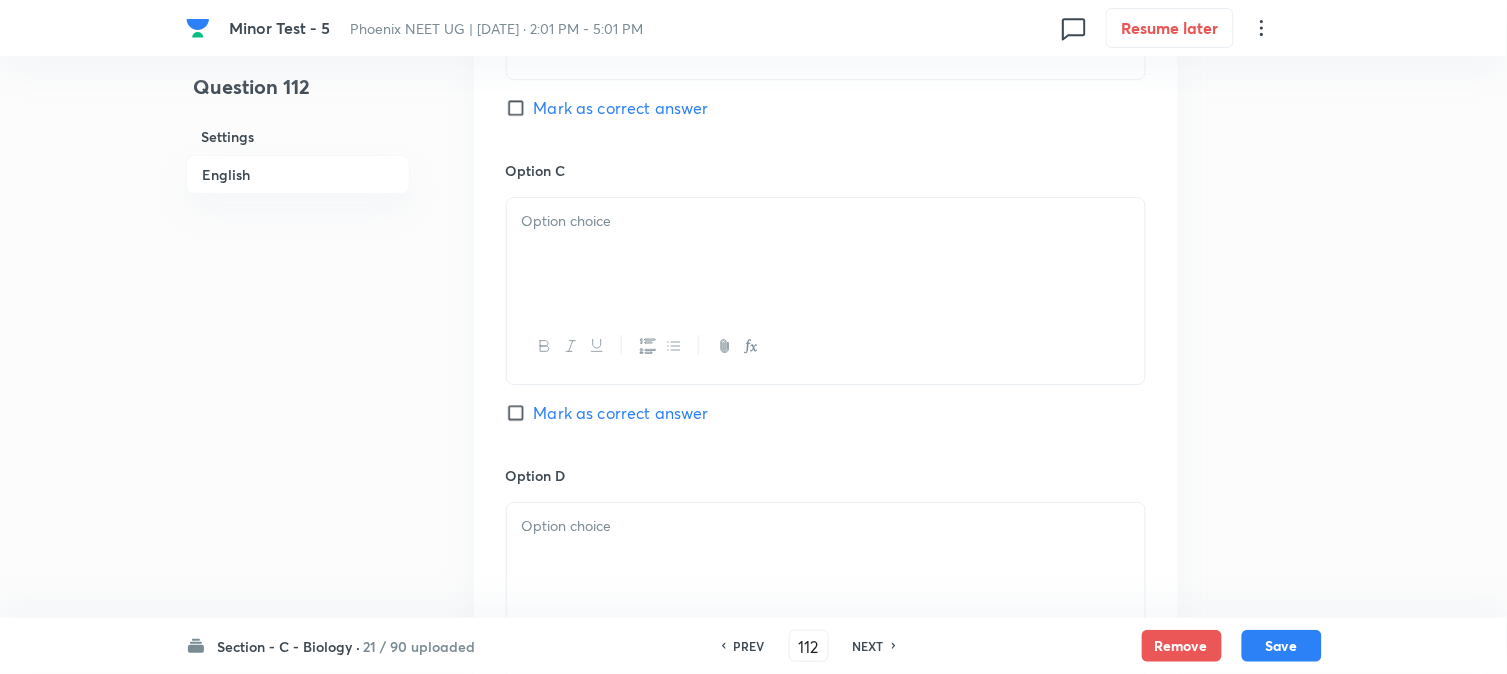 click at bounding box center [826, 254] 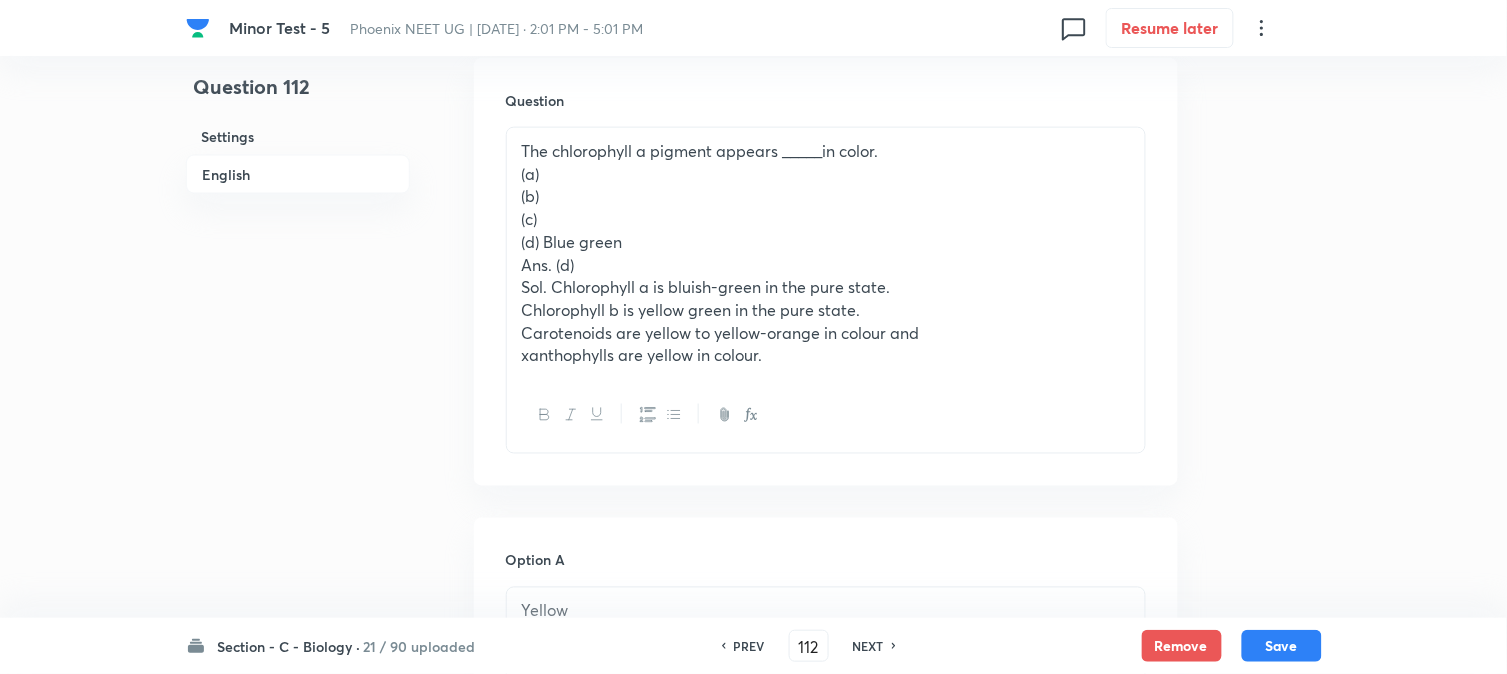 scroll, scrollTop: 590, scrollLeft: 0, axis: vertical 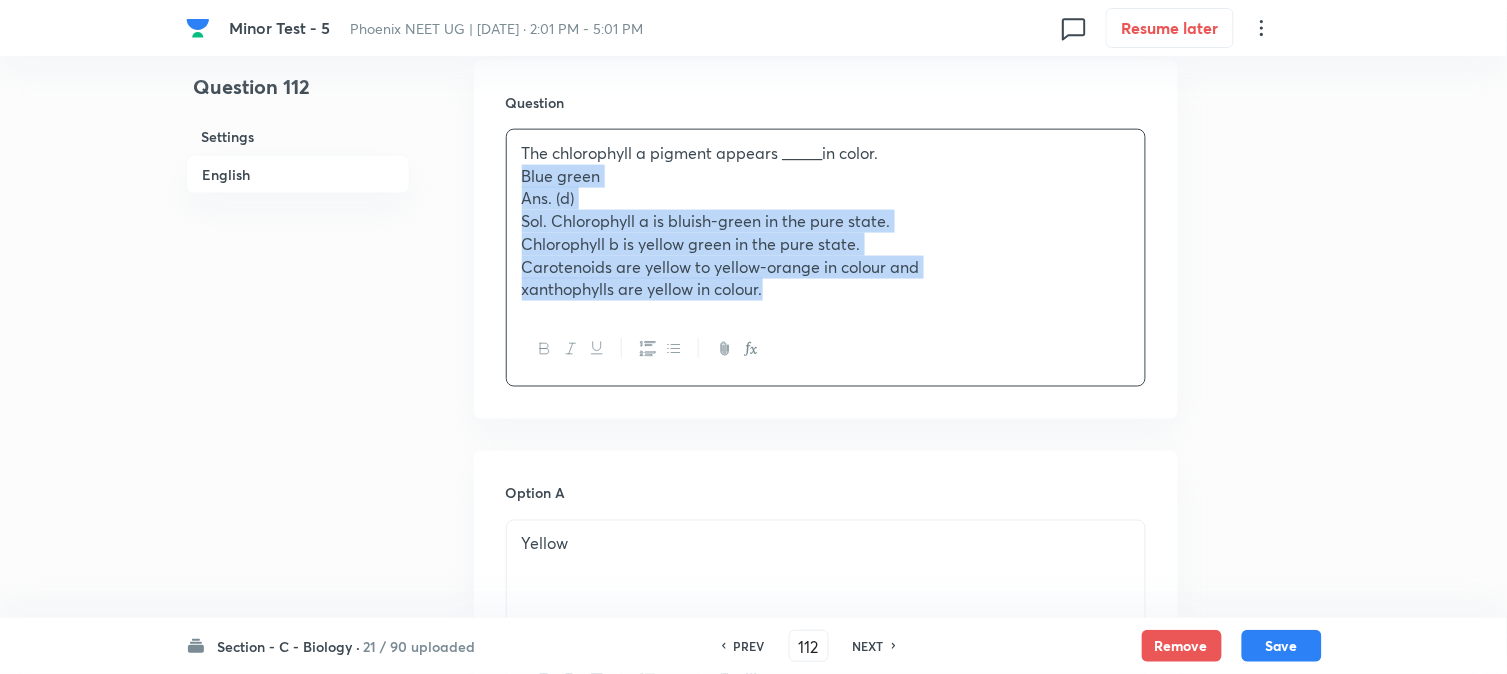 drag, startPoint x: 545, startPoint y: 244, endPoint x: 936, endPoint y: 384, distance: 415.30832 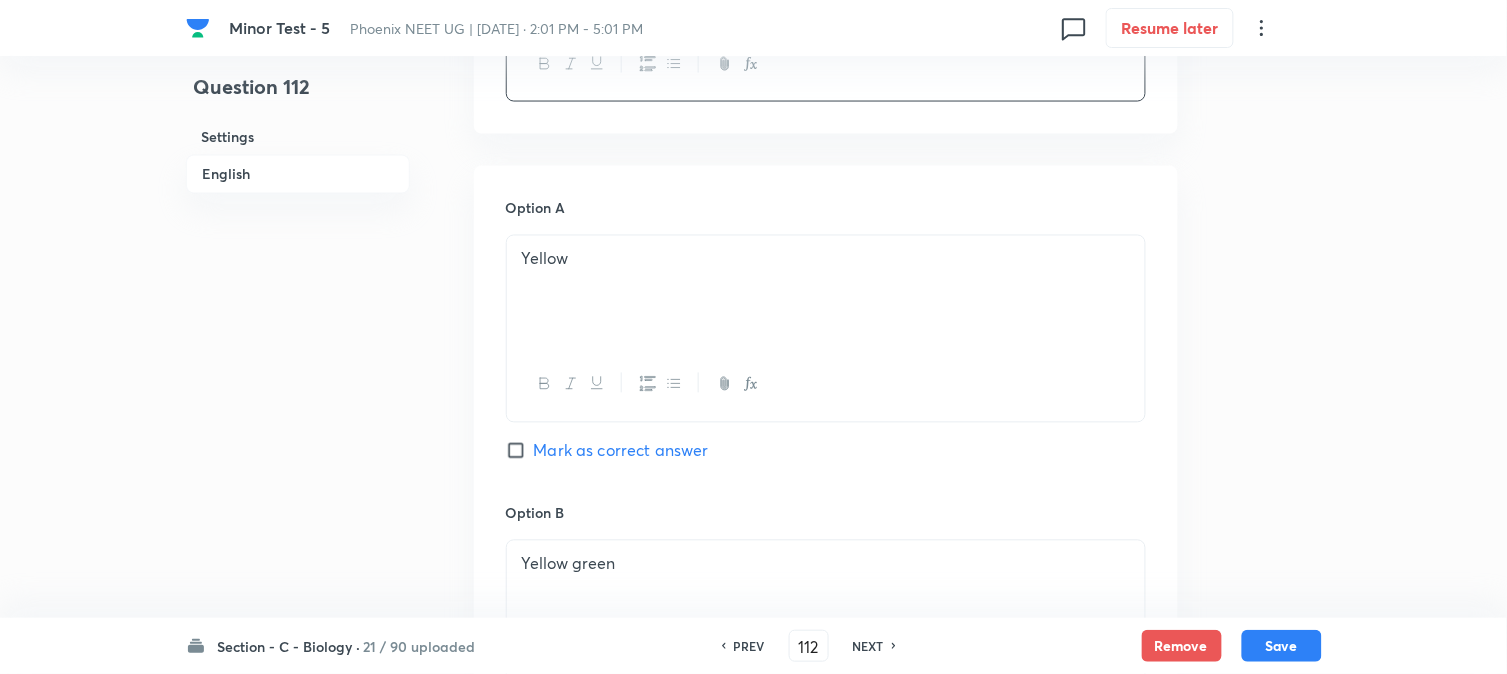 scroll, scrollTop: 1701, scrollLeft: 0, axis: vertical 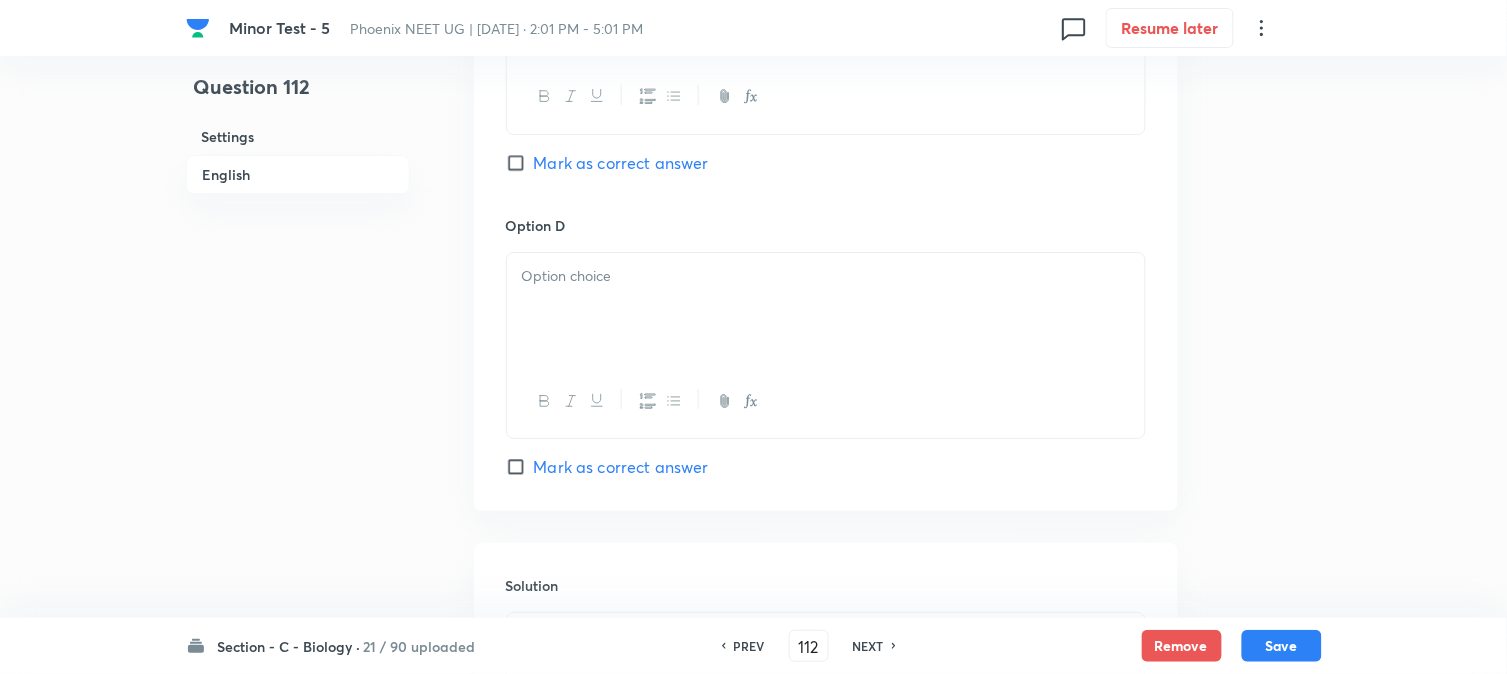 click at bounding box center (826, 309) 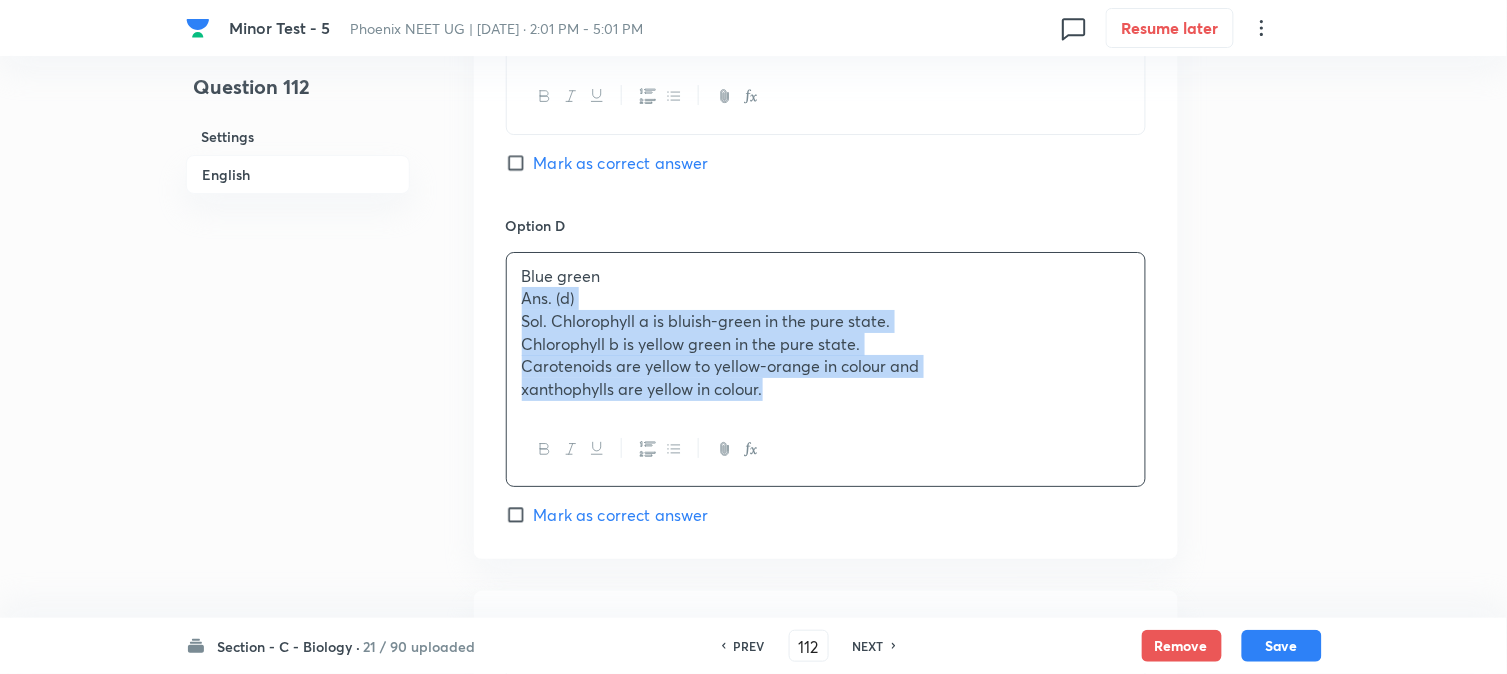 drag, startPoint x: 512, startPoint y: 304, endPoint x: 866, endPoint y: 408, distance: 368.9607 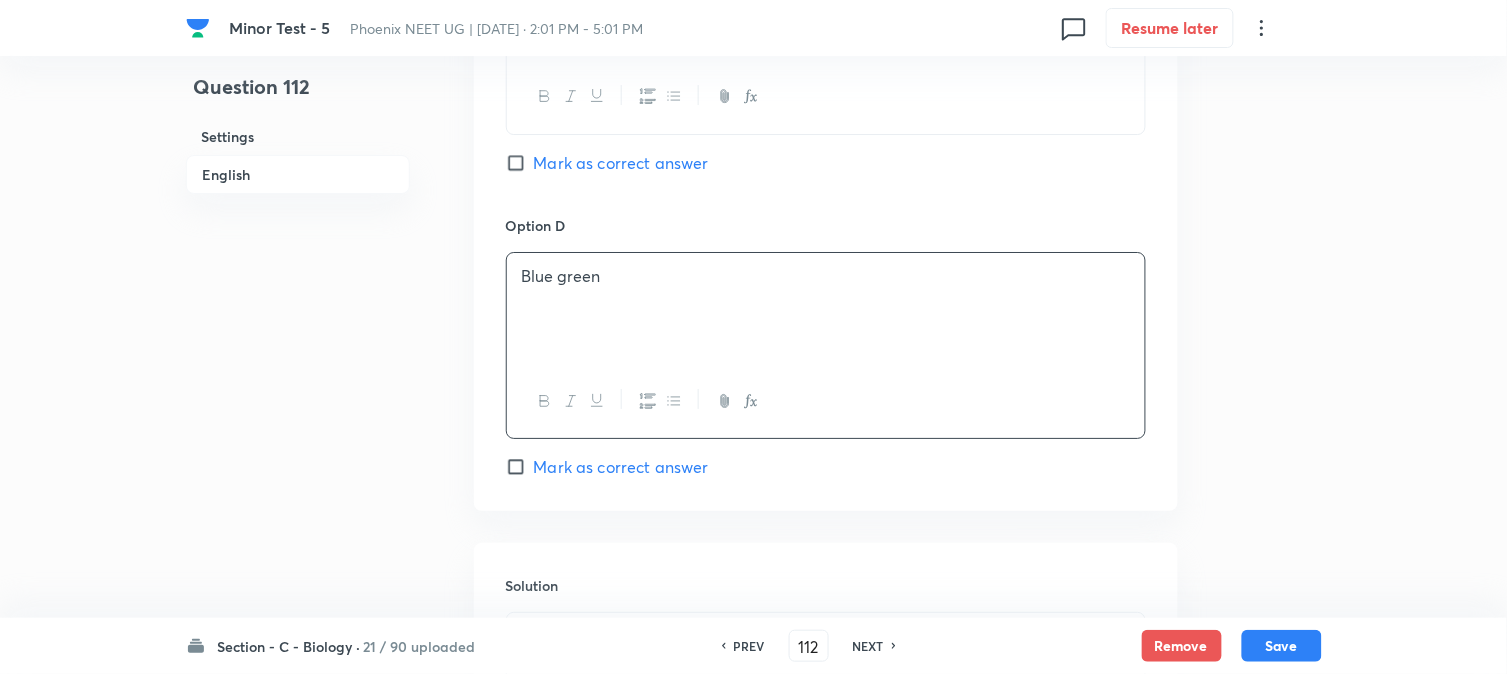 click on "Option A Yellow  Mark as correct answer Option B Yellow [PERSON_NAME] as correct answer Option C Yellow to Orange  Mark as correct answer Option D Blue [PERSON_NAME] as correct answer" at bounding box center (826, -110) 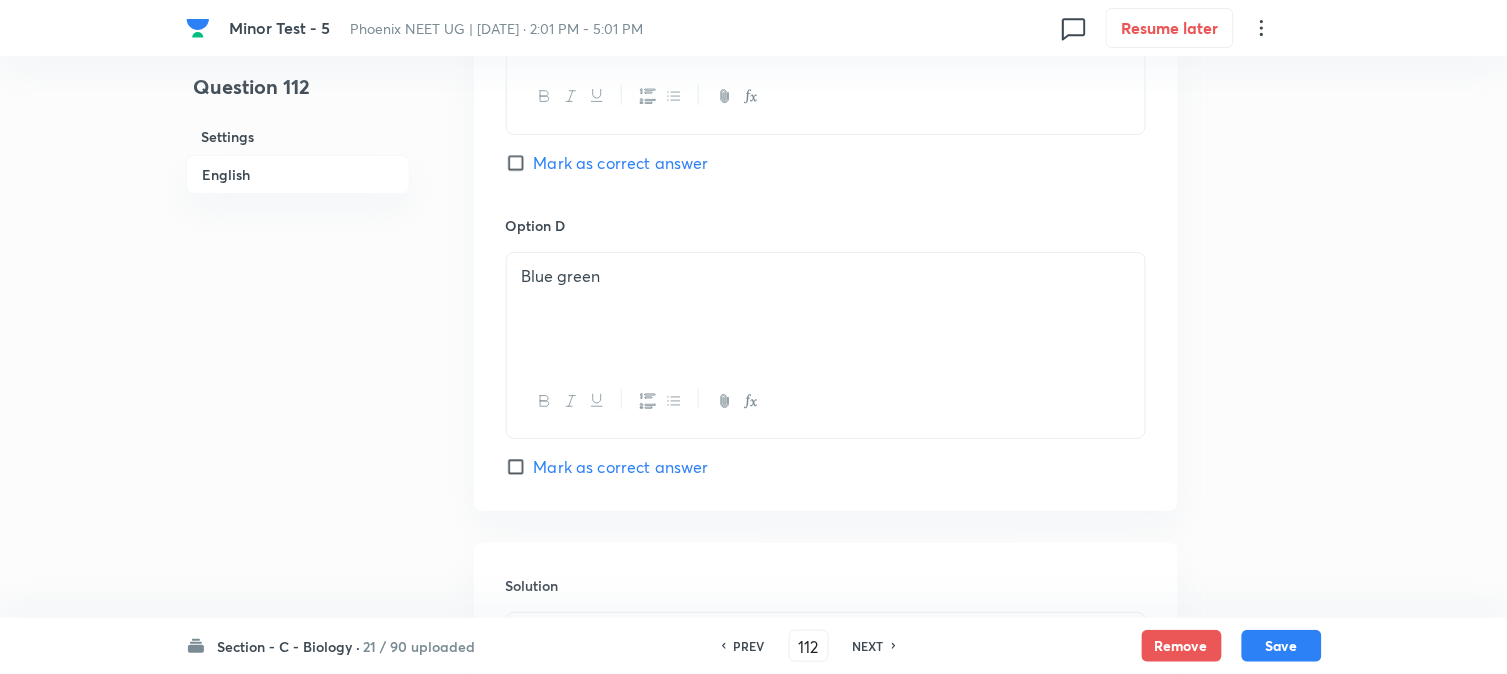 click on "Option A Yellow  Mark as correct answer Option B Yellow [PERSON_NAME] as correct answer Option C Yellow to Orange  Mark as correct answer Option D Blue [PERSON_NAME] as correct answer" at bounding box center (826, -110) 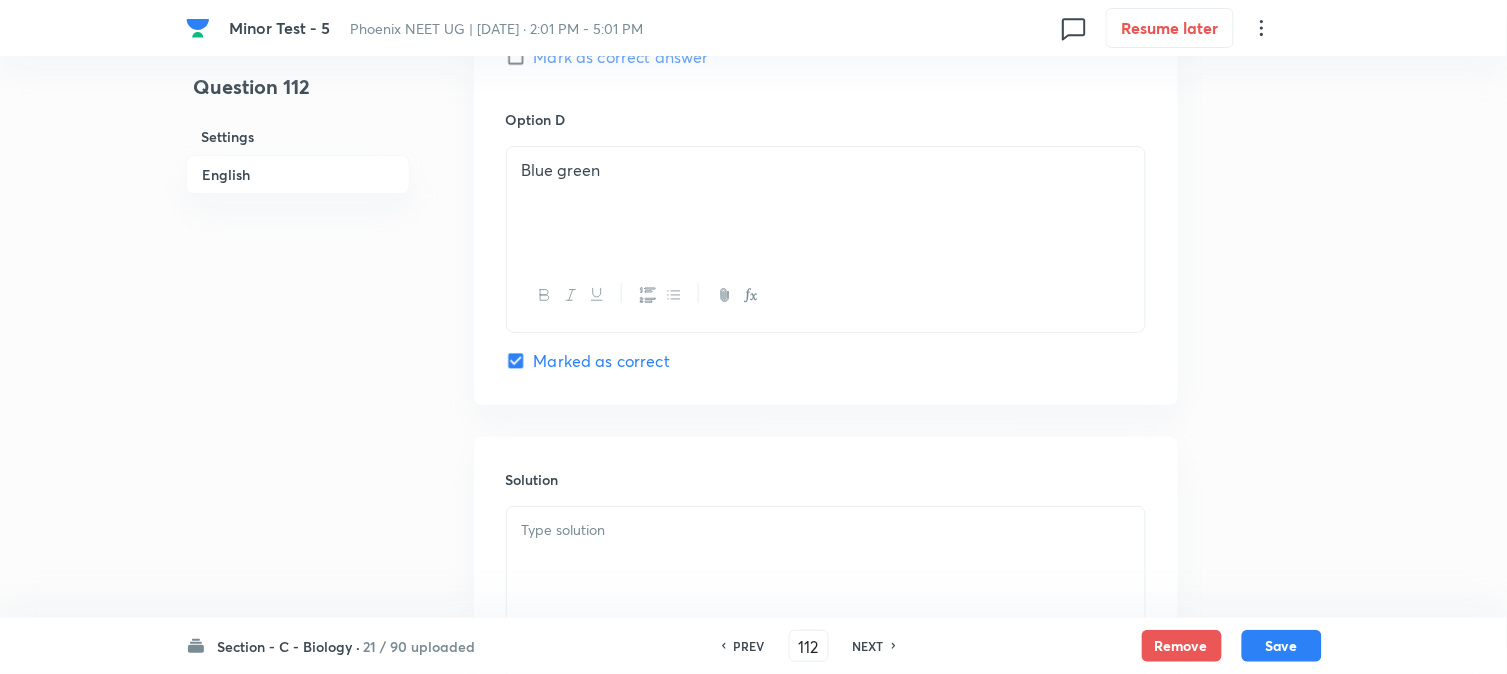 scroll, scrollTop: 2034, scrollLeft: 0, axis: vertical 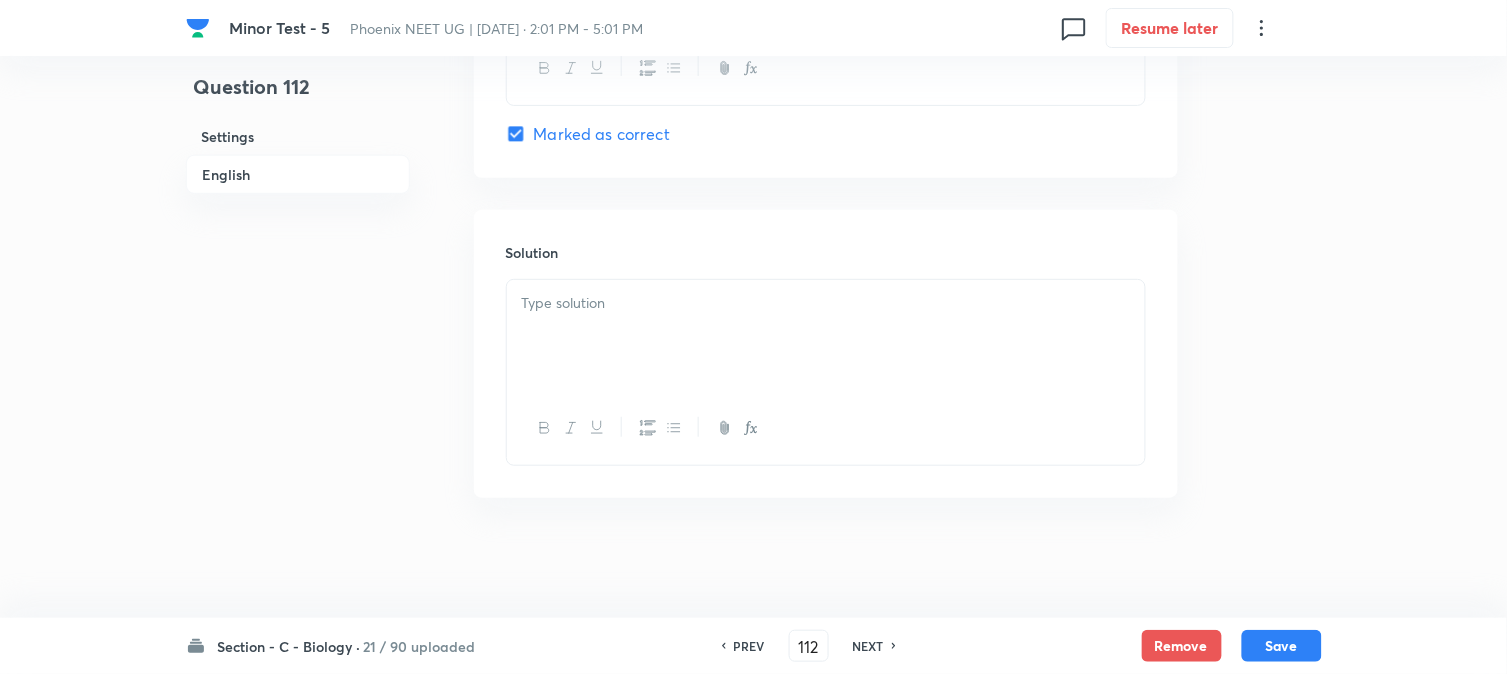 click at bounding box center (826, 336) 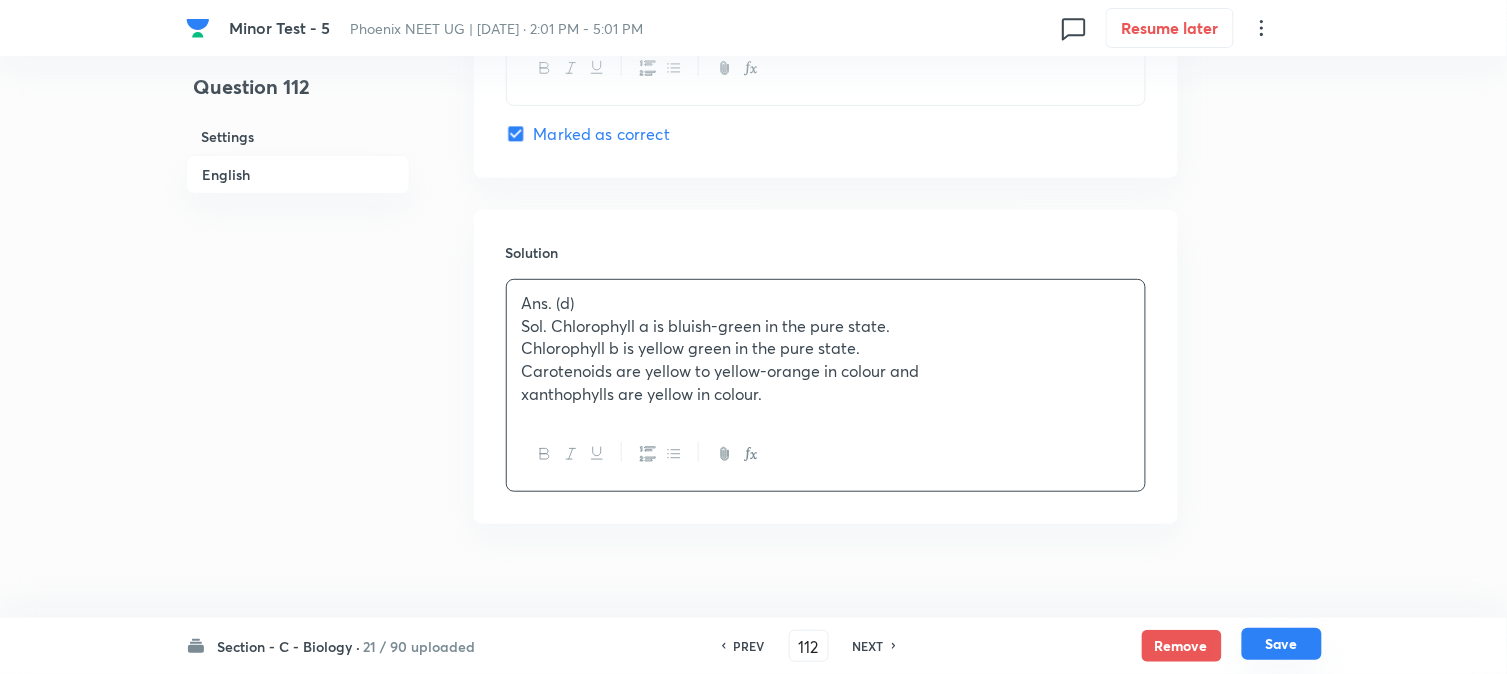 click on "Save" at bounding box center (1282, 644) 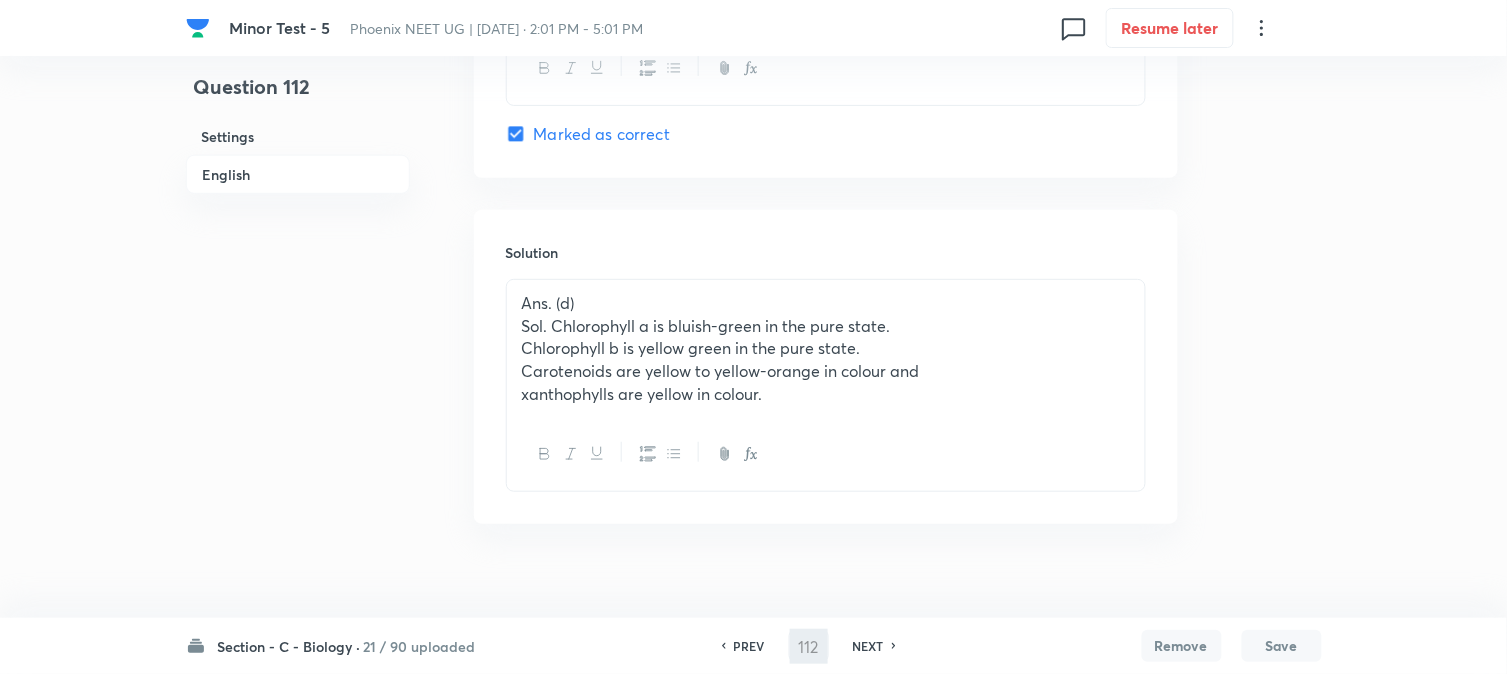 type on "113" 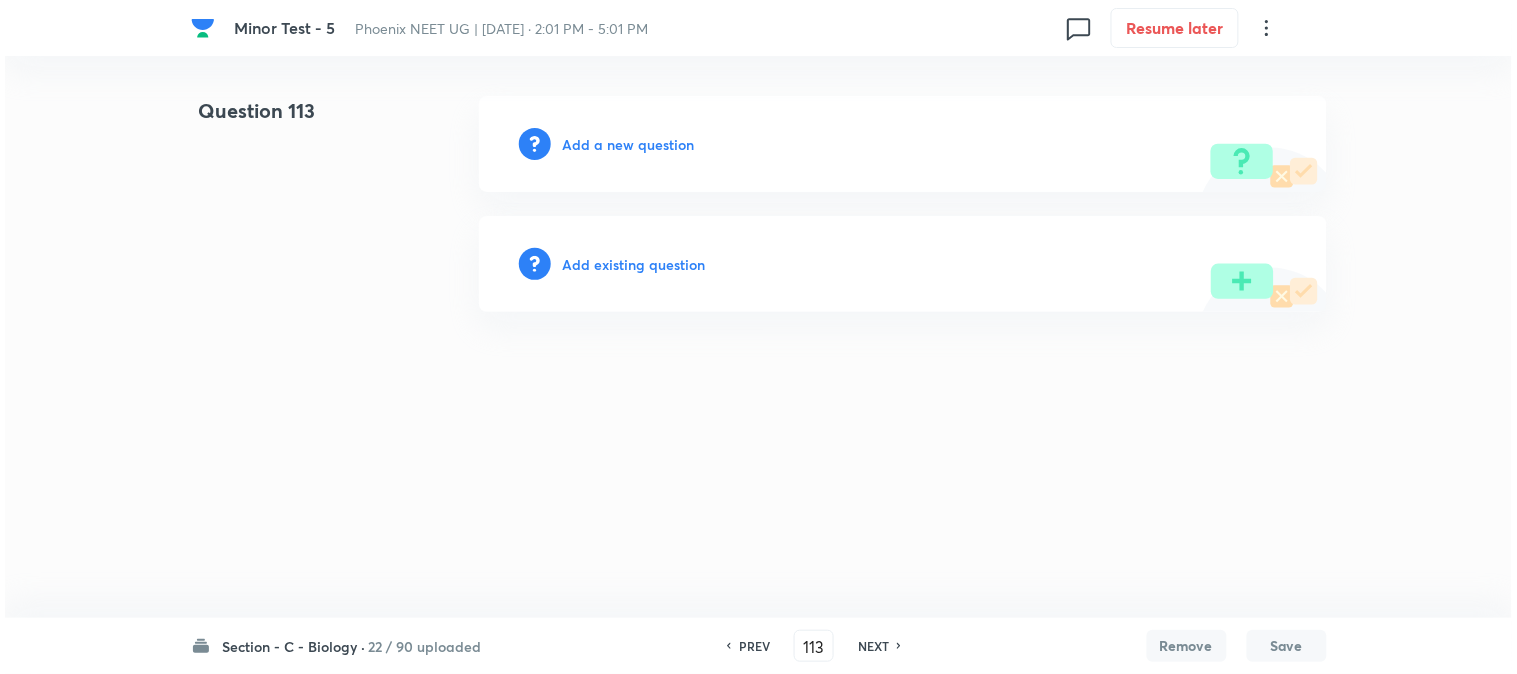 scroll, scrollTop: 0, scrollLeft: 0, axis: both 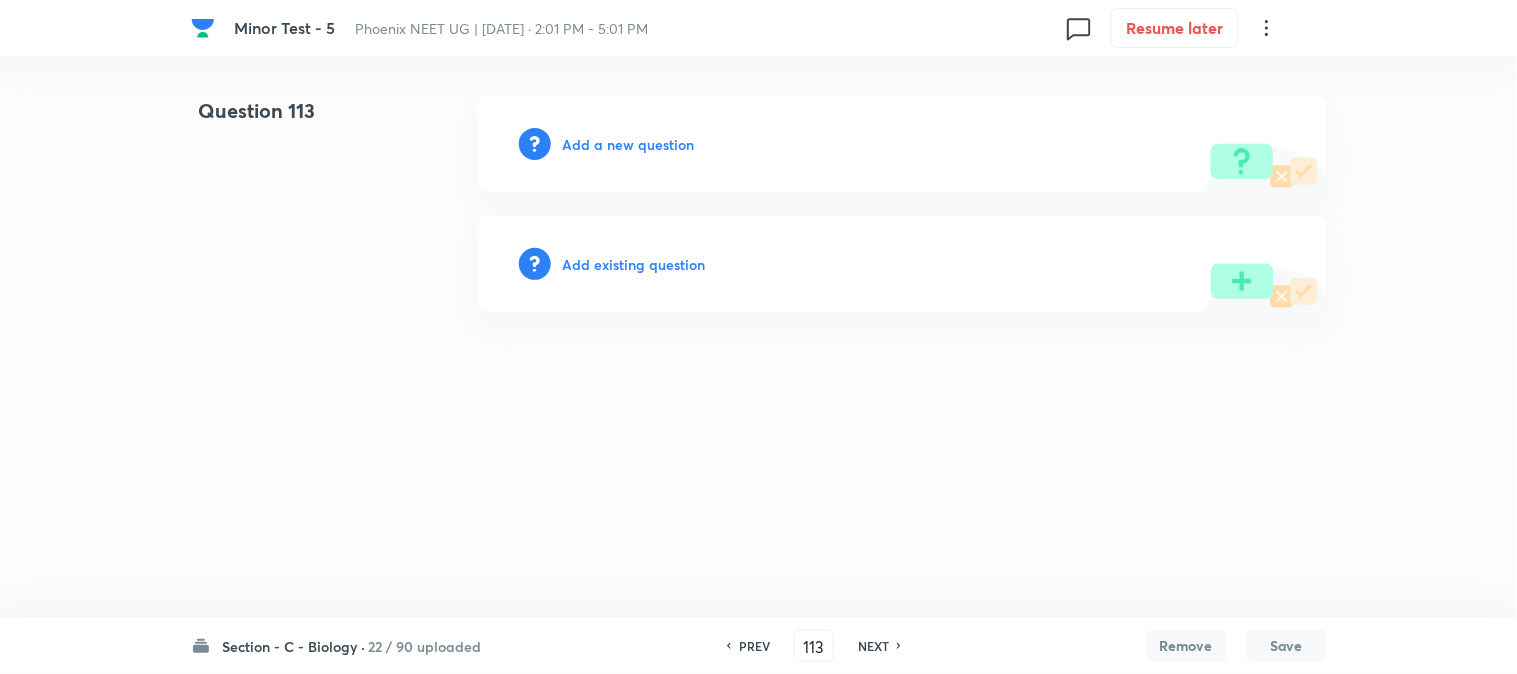 click on "Add a new question" at bounding box center [629, 144] 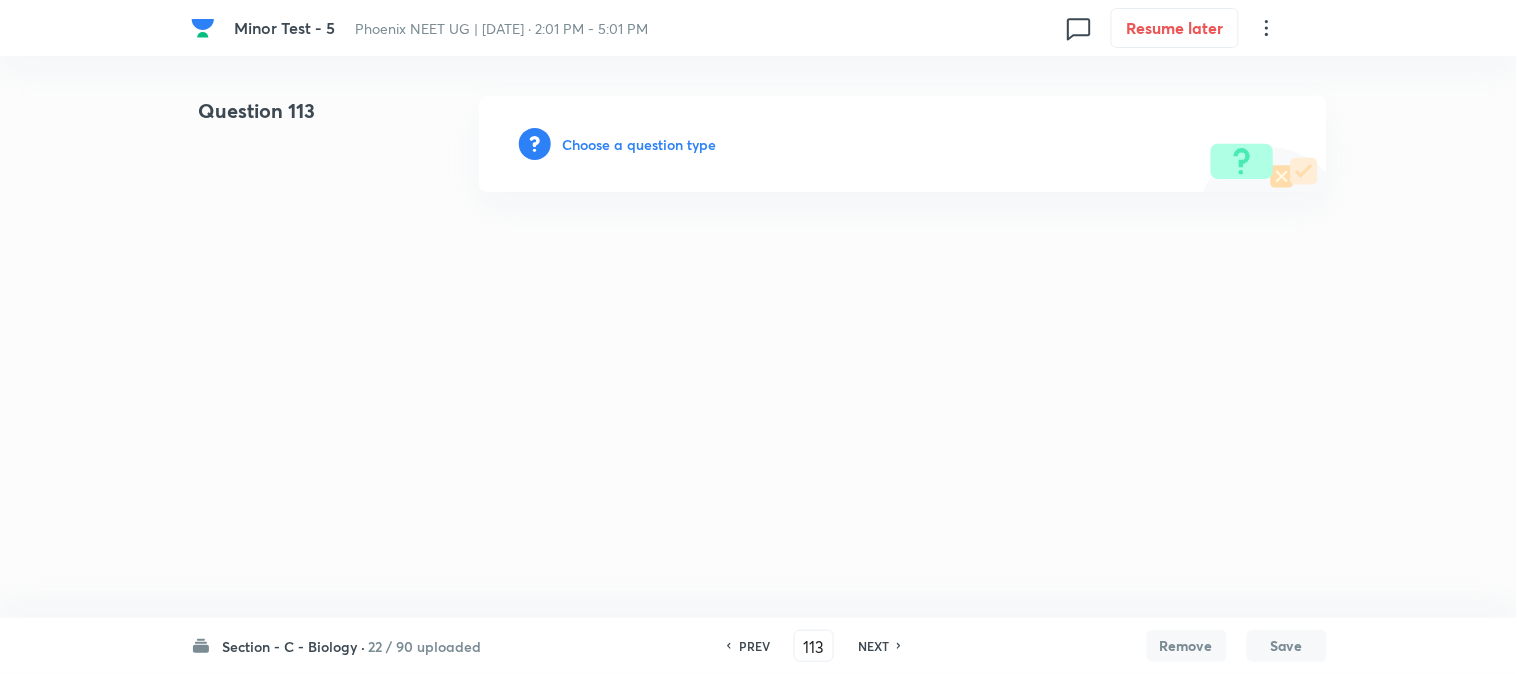 click on "Choose a question type" at bounding box center [640, 144] 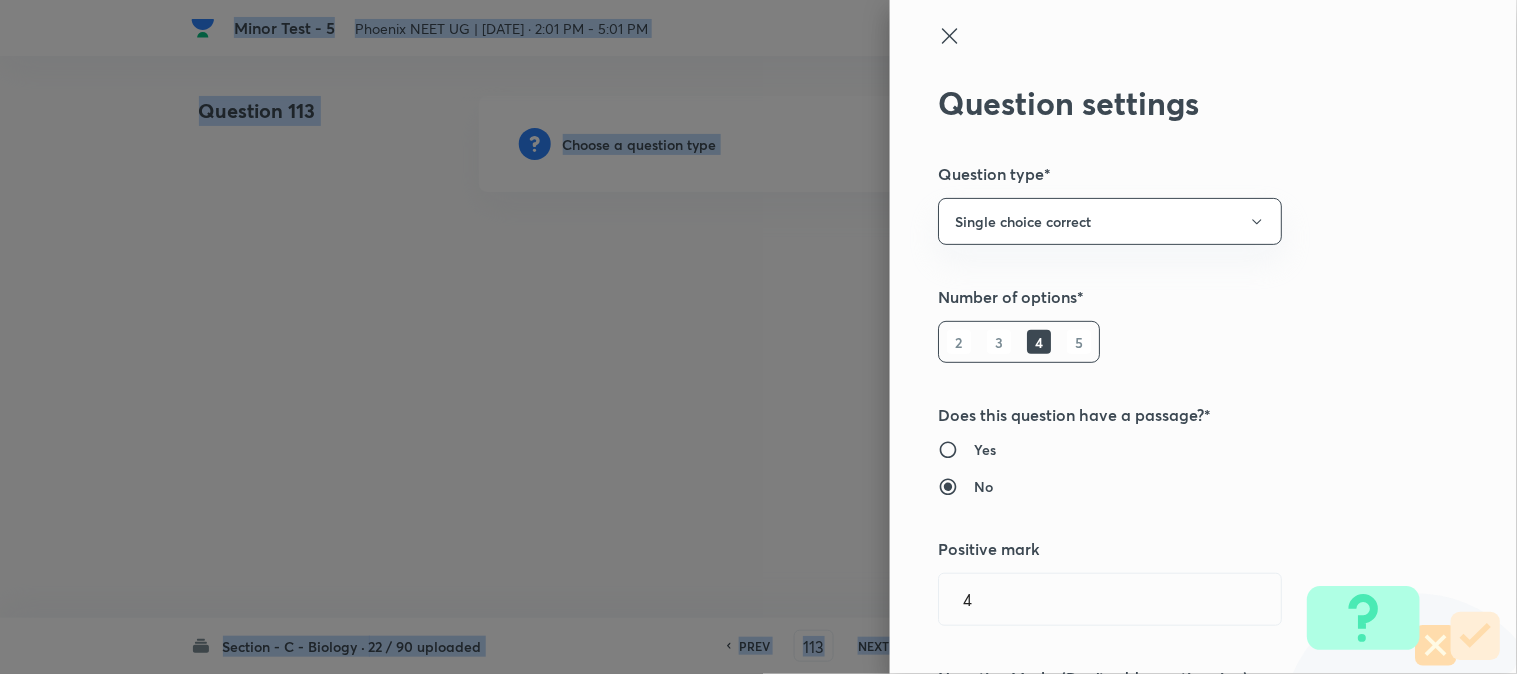 click at bounding box center (758, 337) 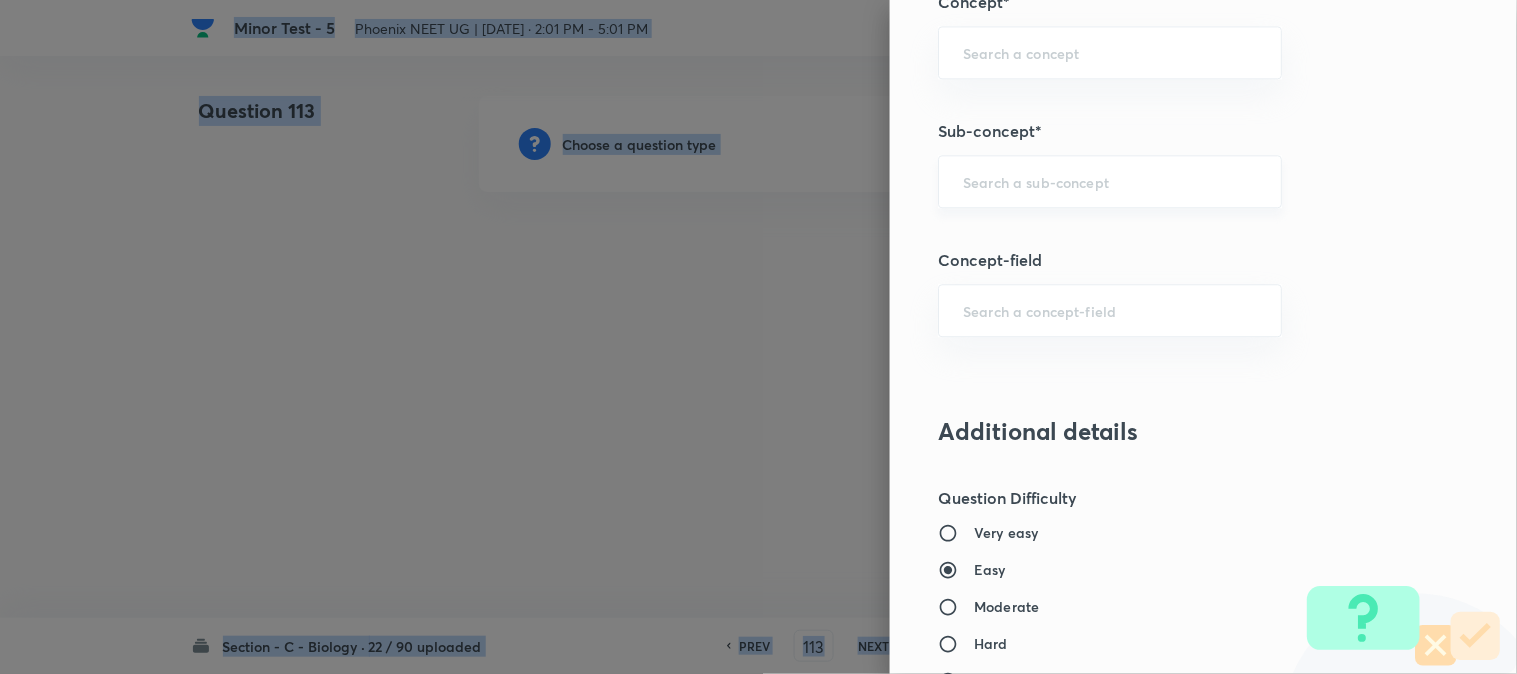 scroll, scrollTop: 1180, scrollLeft: 0, axis: vertical 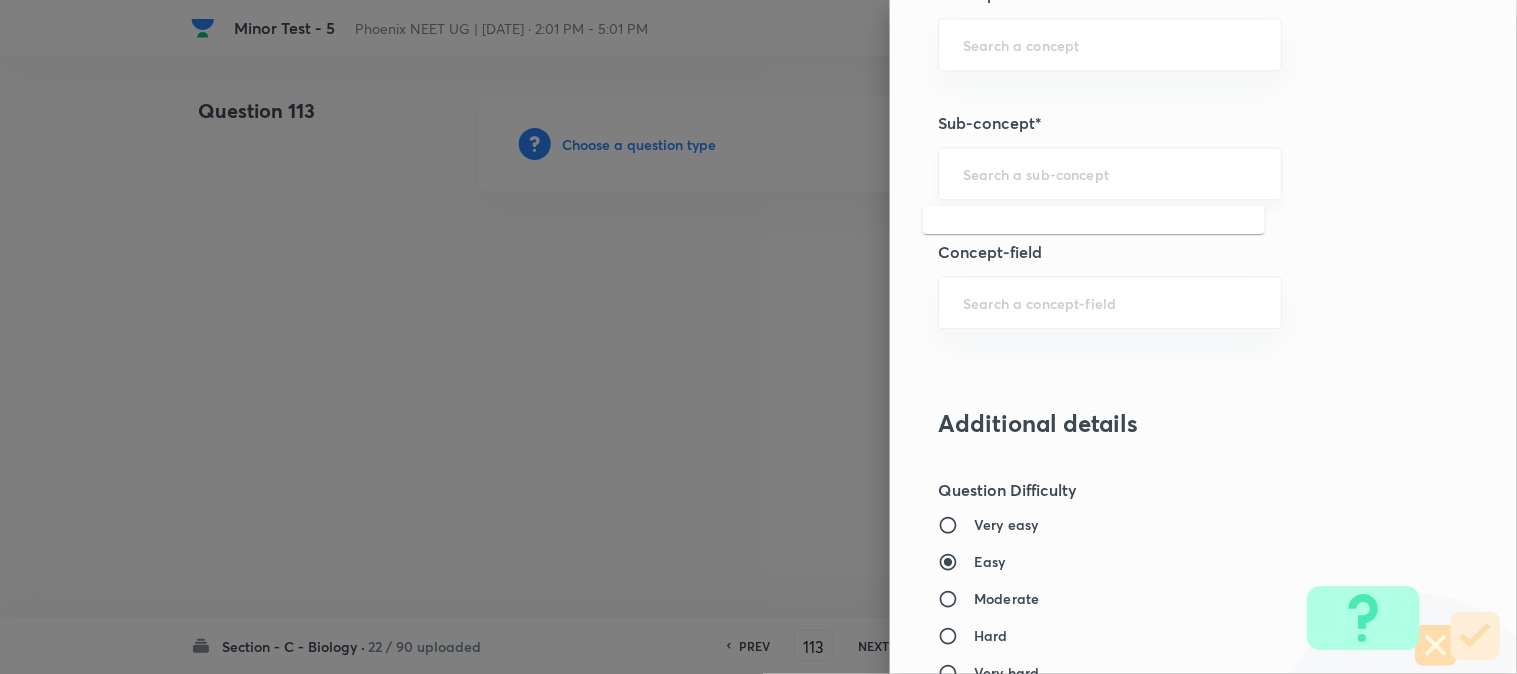 click at bounding box center (1110, 173) 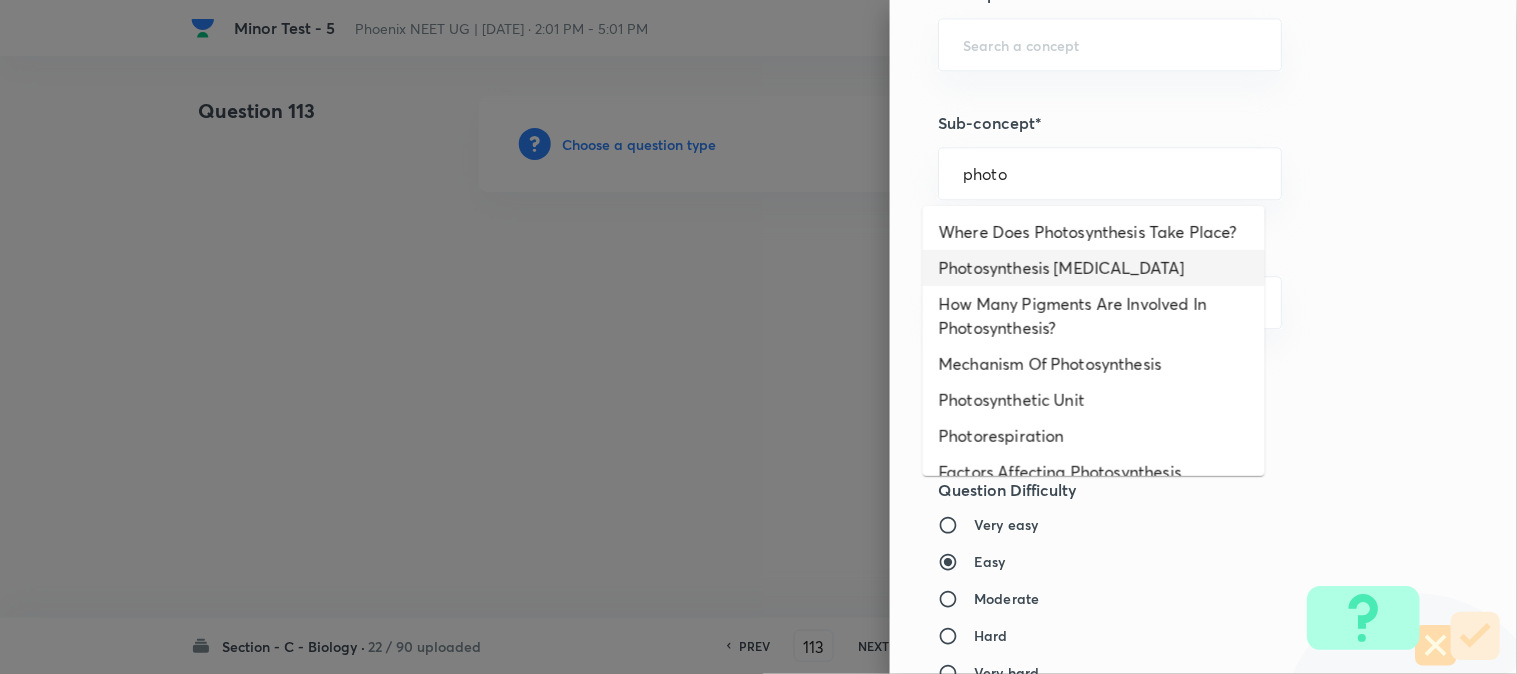 click on "Photosynthesis [MEDICAL_DATA]" at bounding box center [1094, 268] 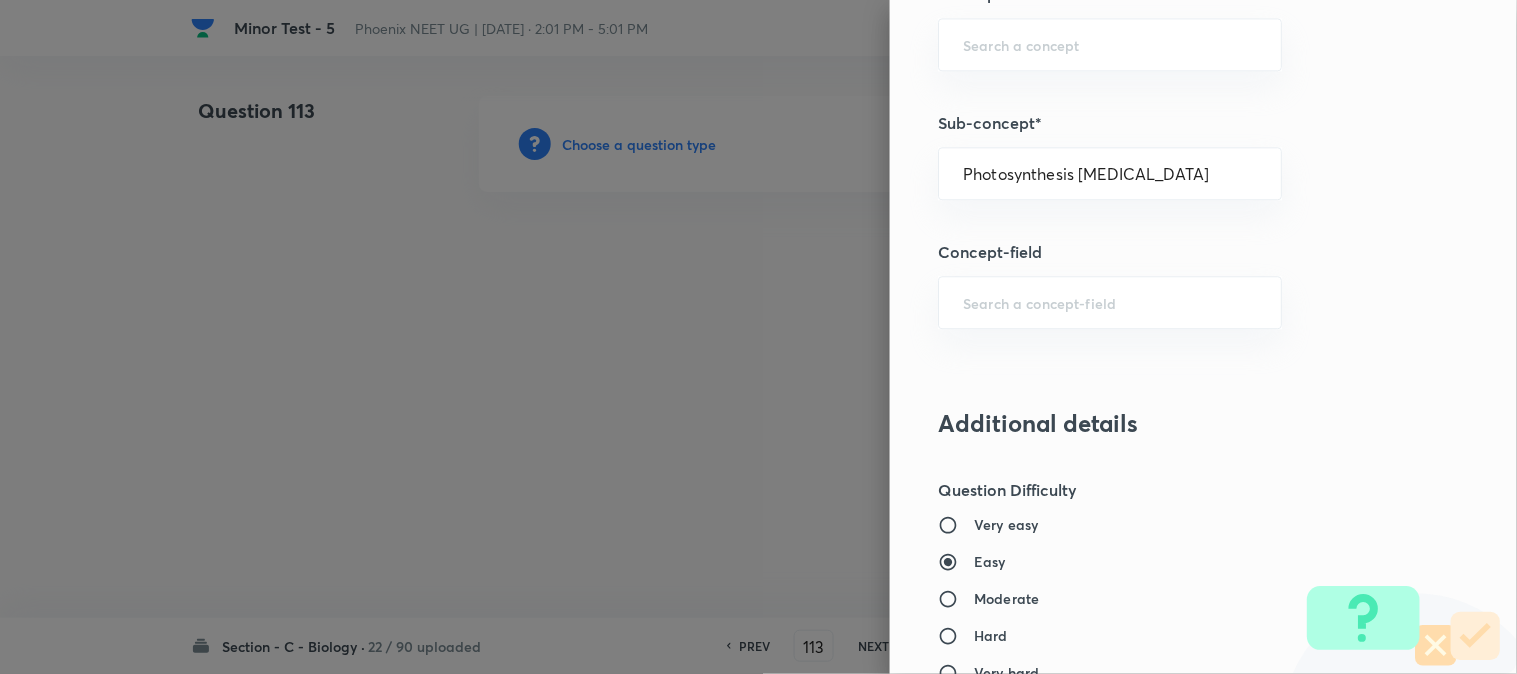 type on "Biology" 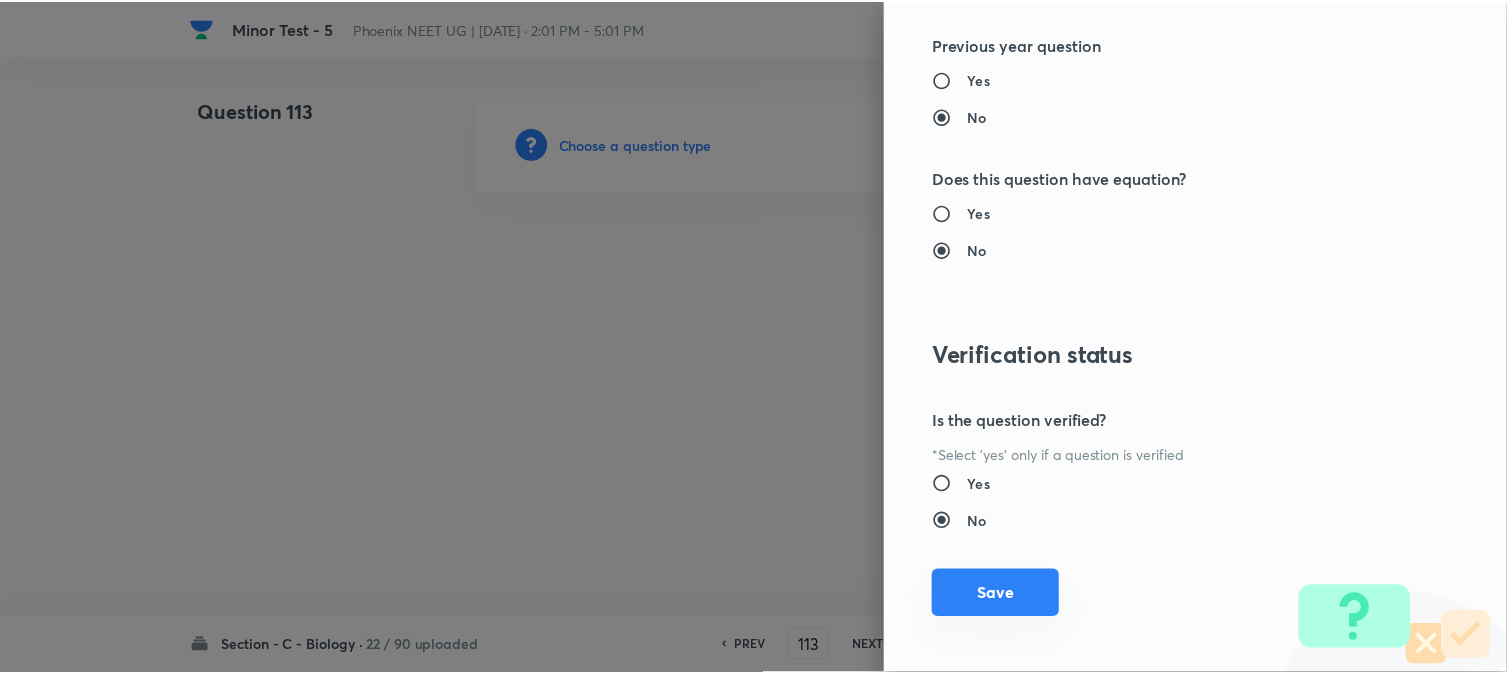 scroll, scrollTop: 2052, scrollLeft: 0, axis: vertical 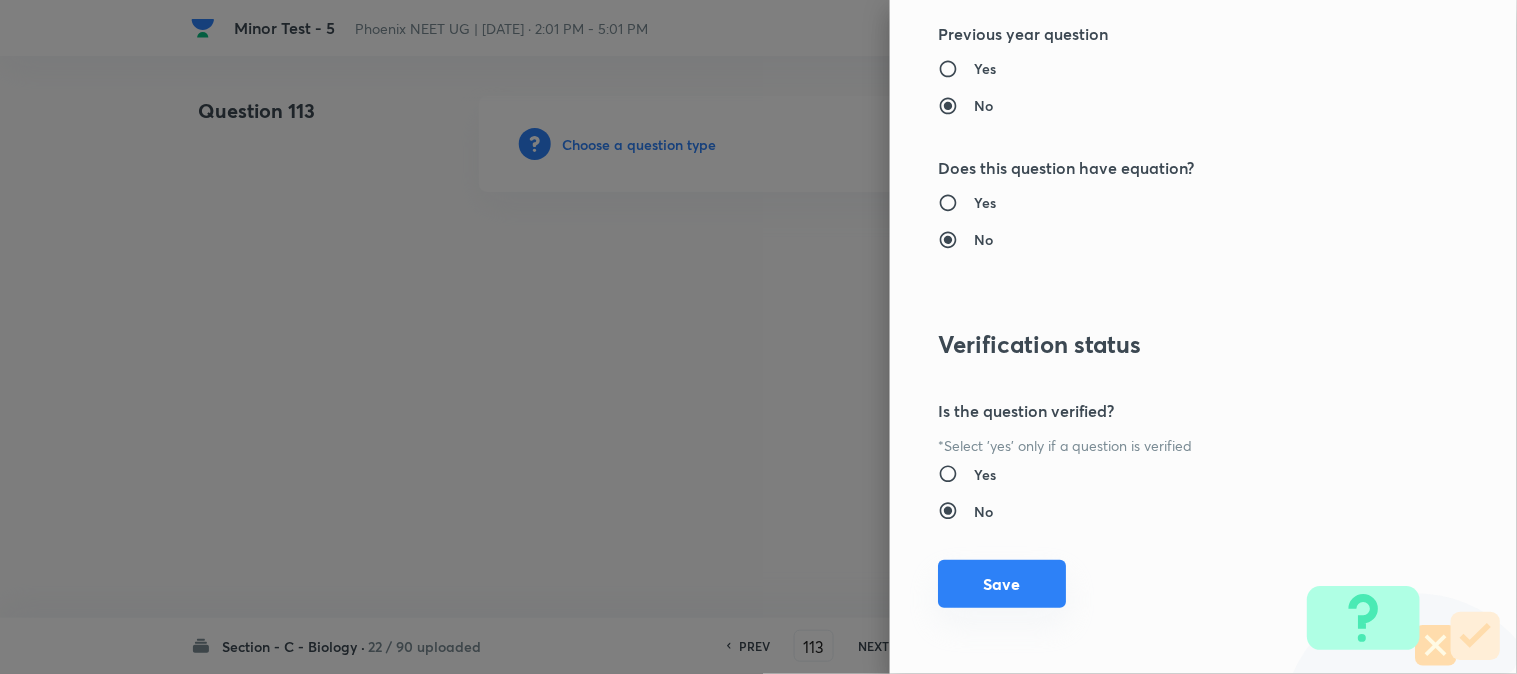 click on "Save" at bounding box center (1002, 584) 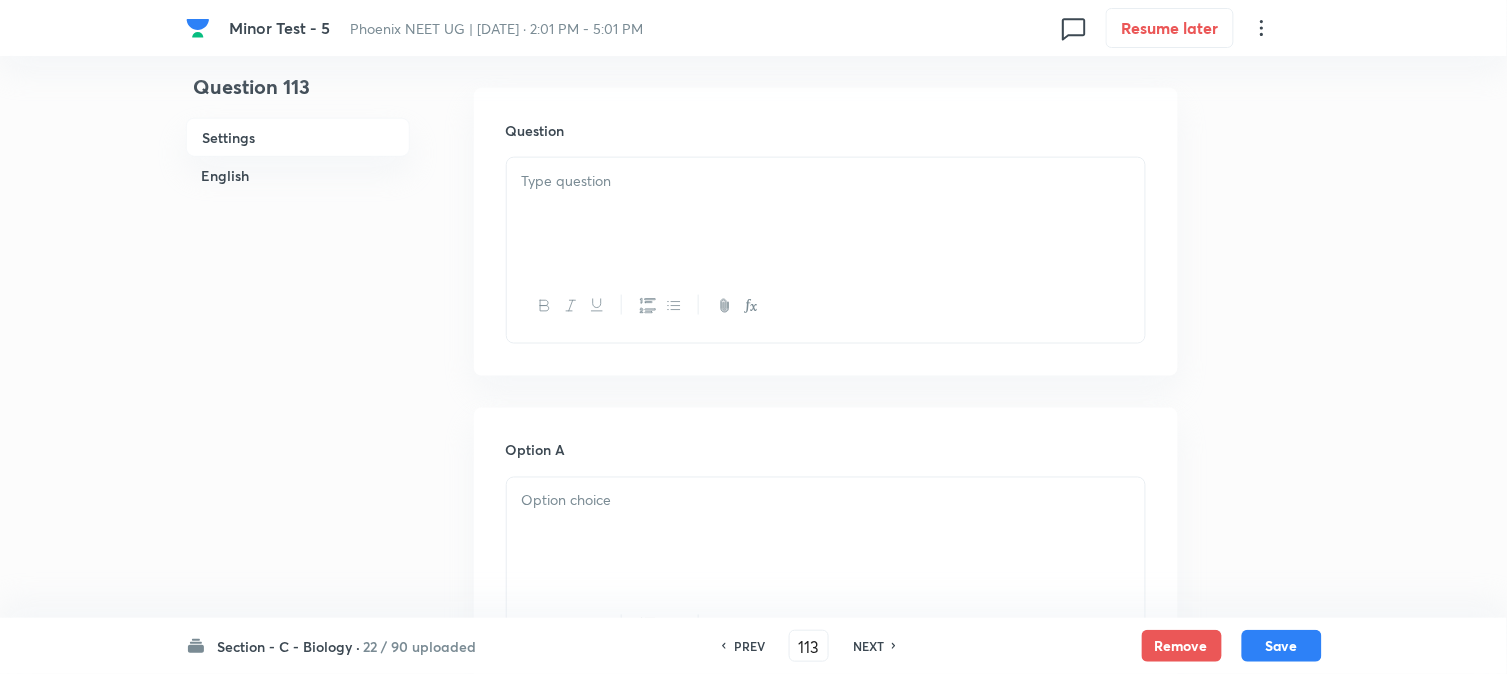 scroll, scrollTop: 590, scrollLeft: 0, axis: vertical 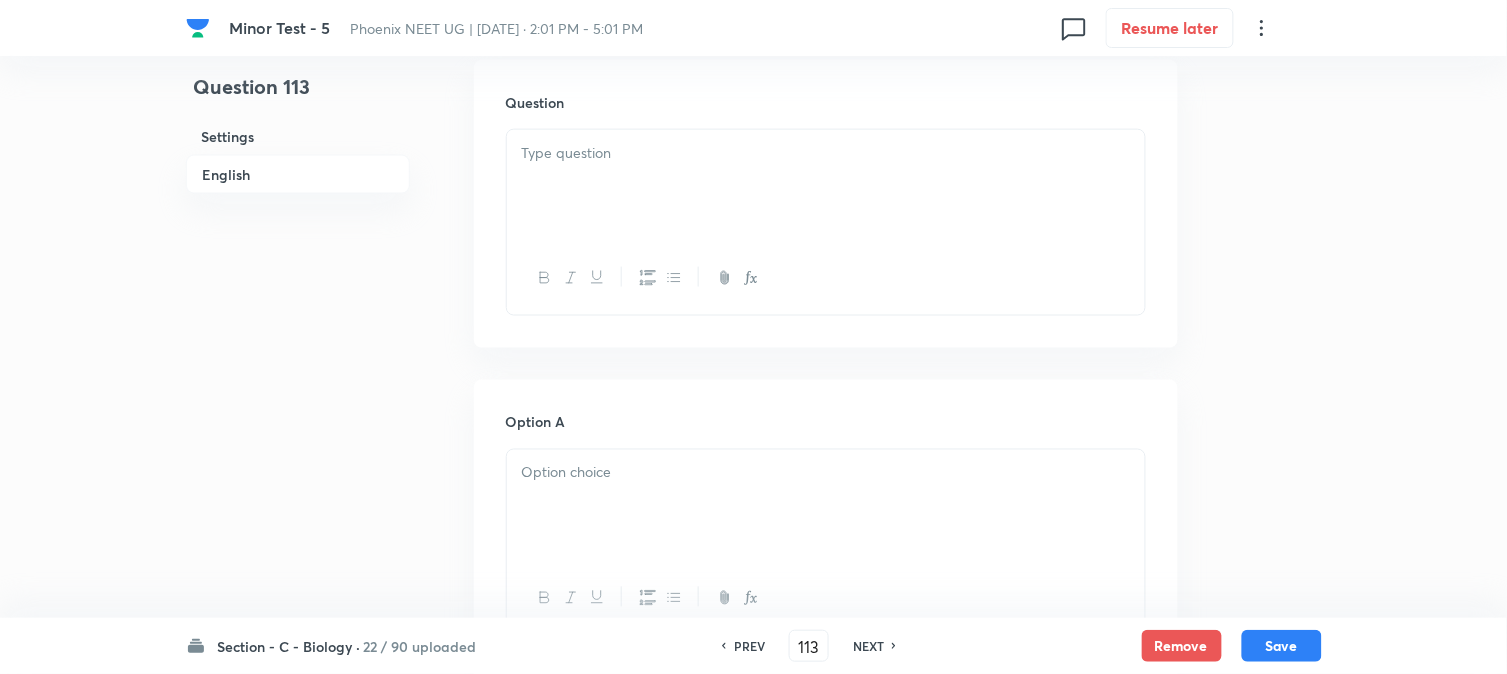 click at bounding box center (826, 186) 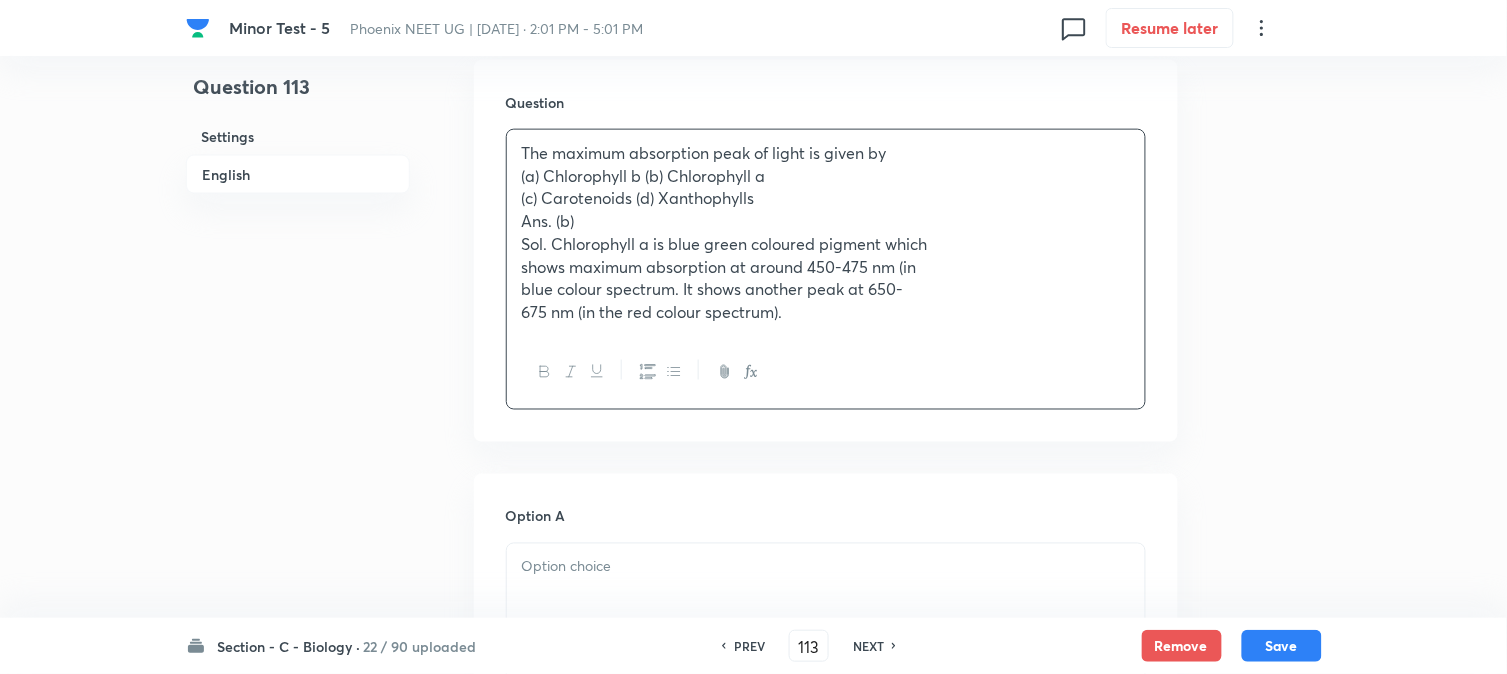 click on "(a) Chlorophyll b (b) Chlorophyll a" at bounding box center [826, 176] 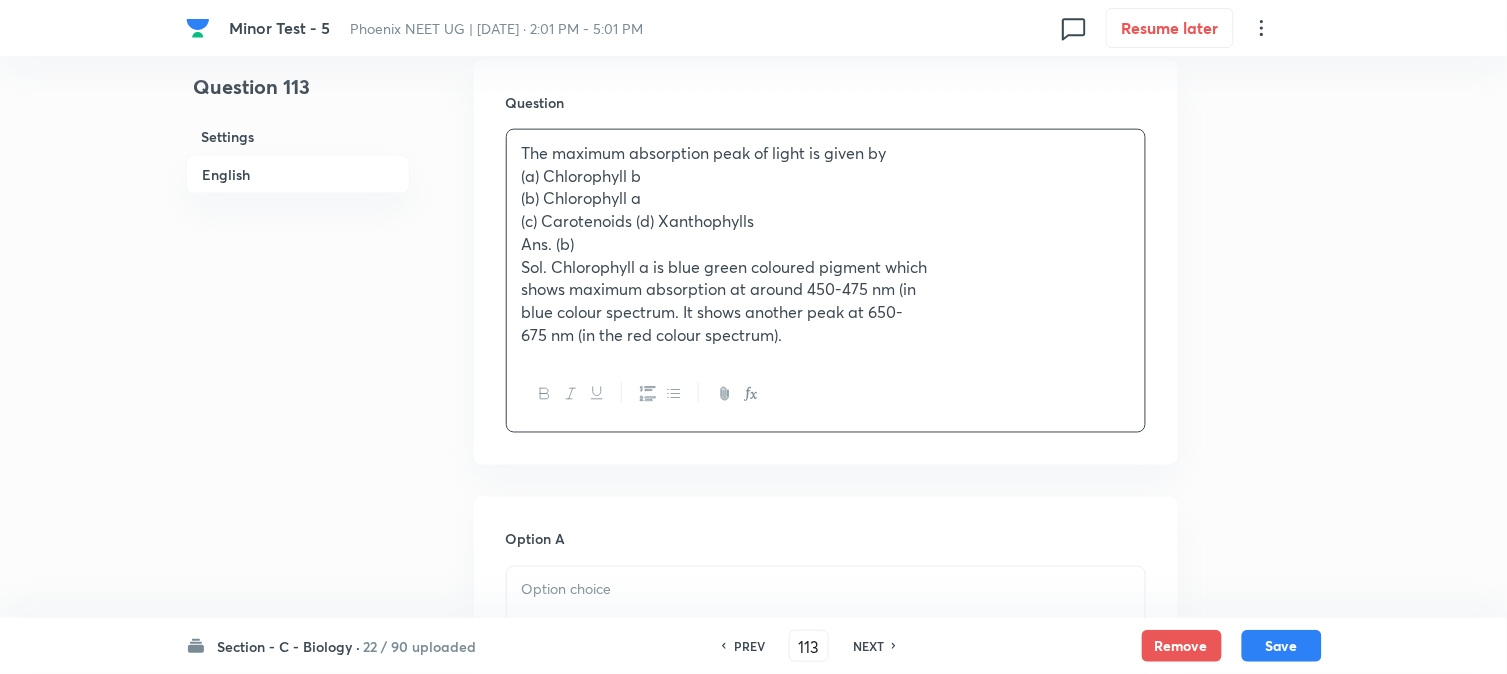 click on "(c) Carotenoids (d) Xanthophylls" at bounding box center [826, 221] 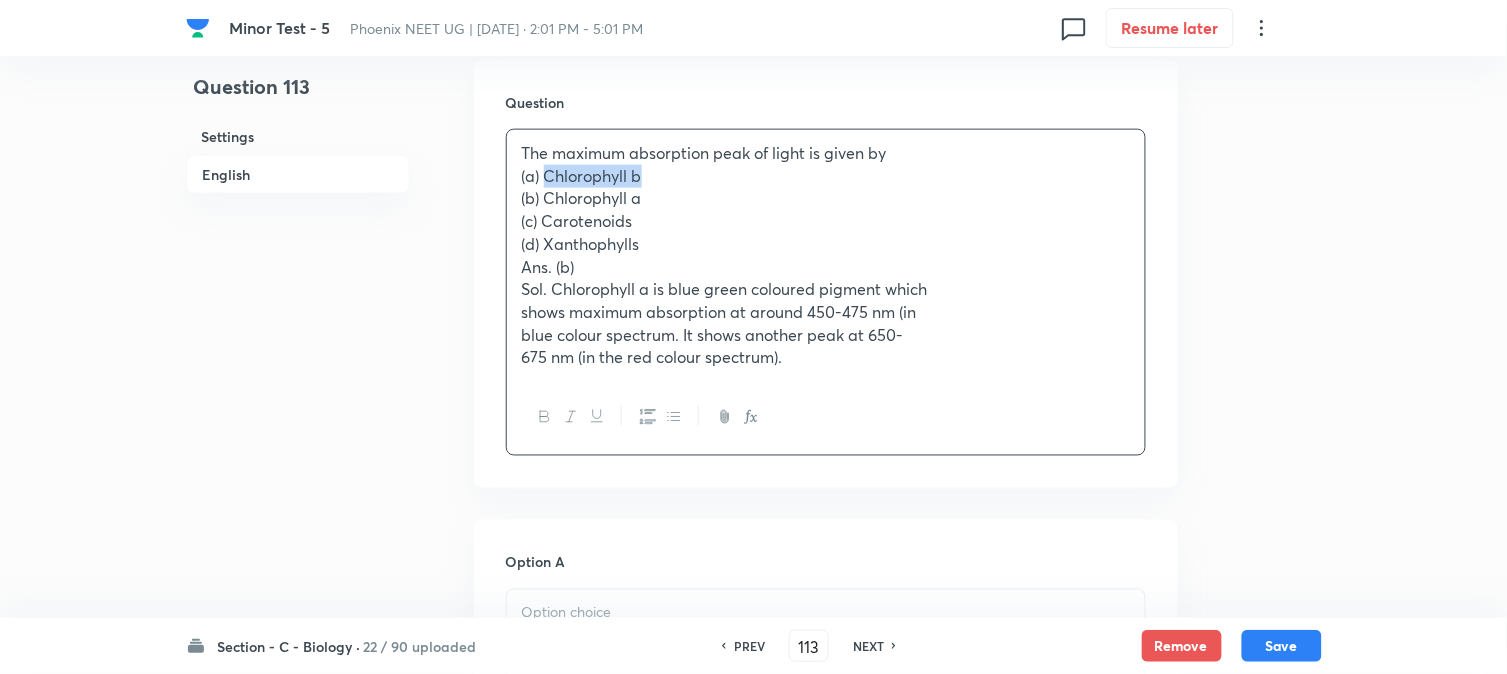 drag, startPoint x: 545, startPoint y: 177, endPoint x: 693, endPoint y: 180, distance: 148.0304 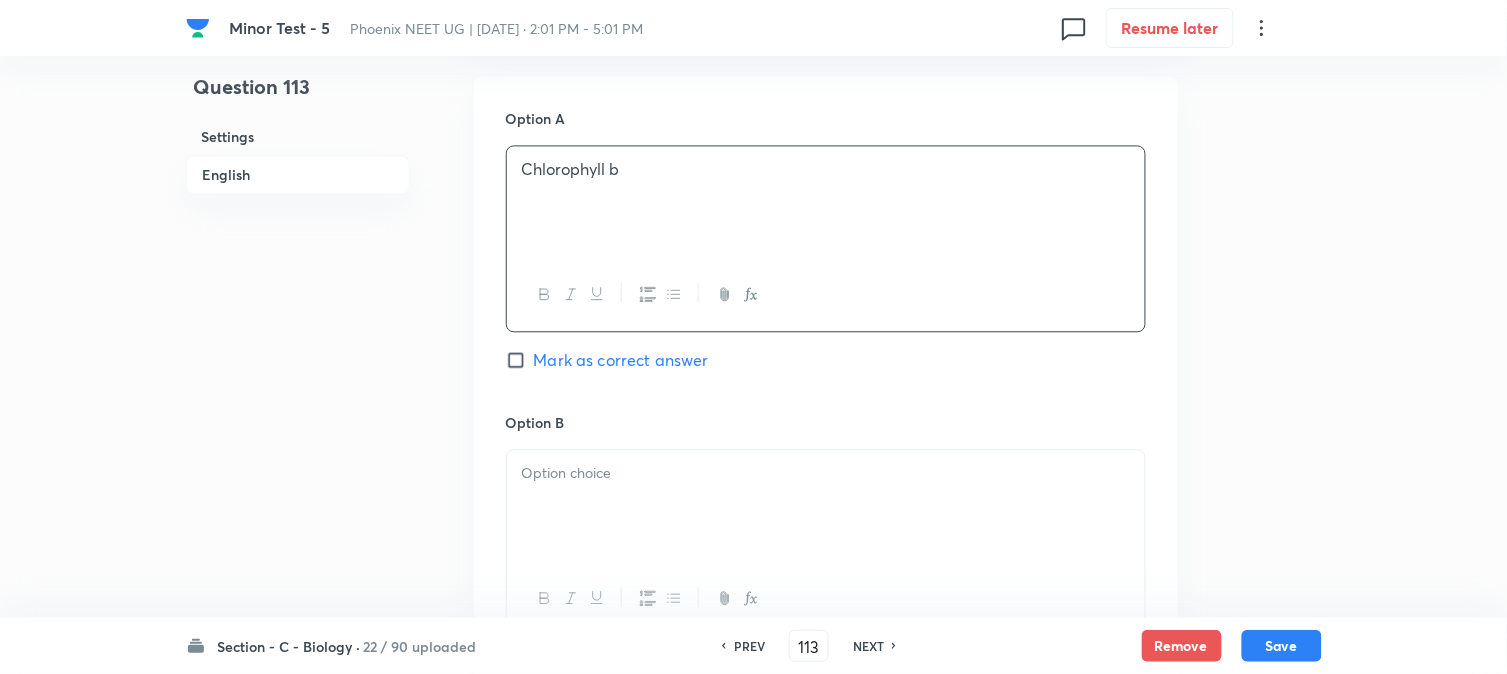 click on "Chlorophyll b" at bounding box center [826, 202] 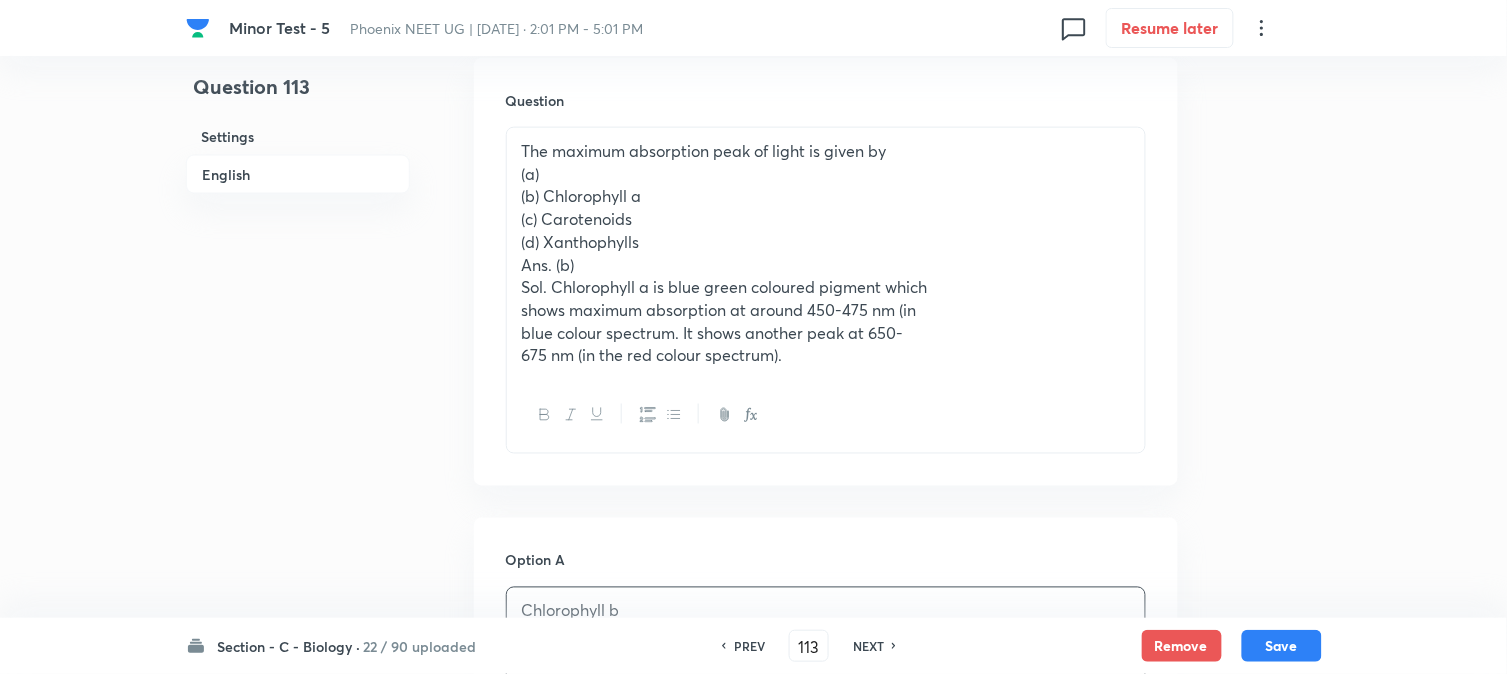 scroll, scrollTop: 590, scrollLeft: 0, axis: vertical 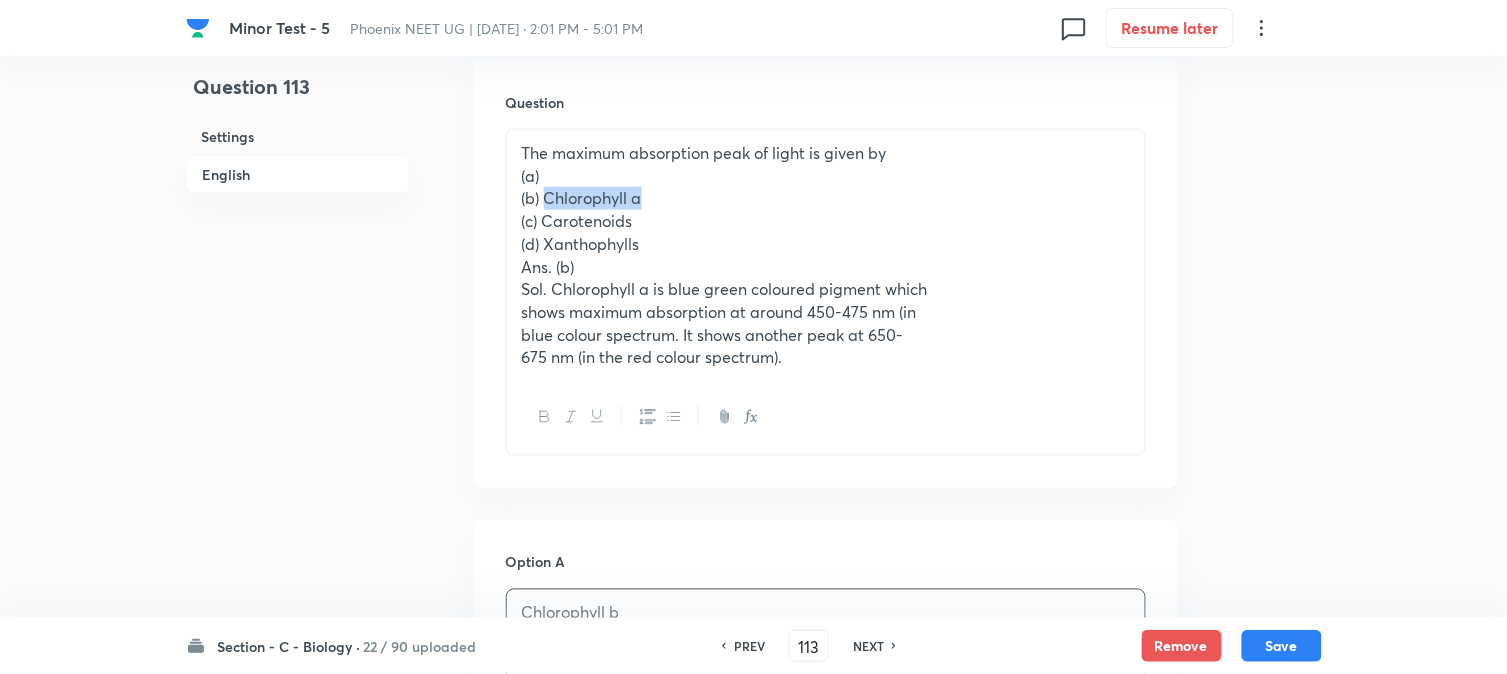 drag, startPoint x: 545, startPoint y: 201, endPoint x: 670, endPoint y: 201, distance: 125 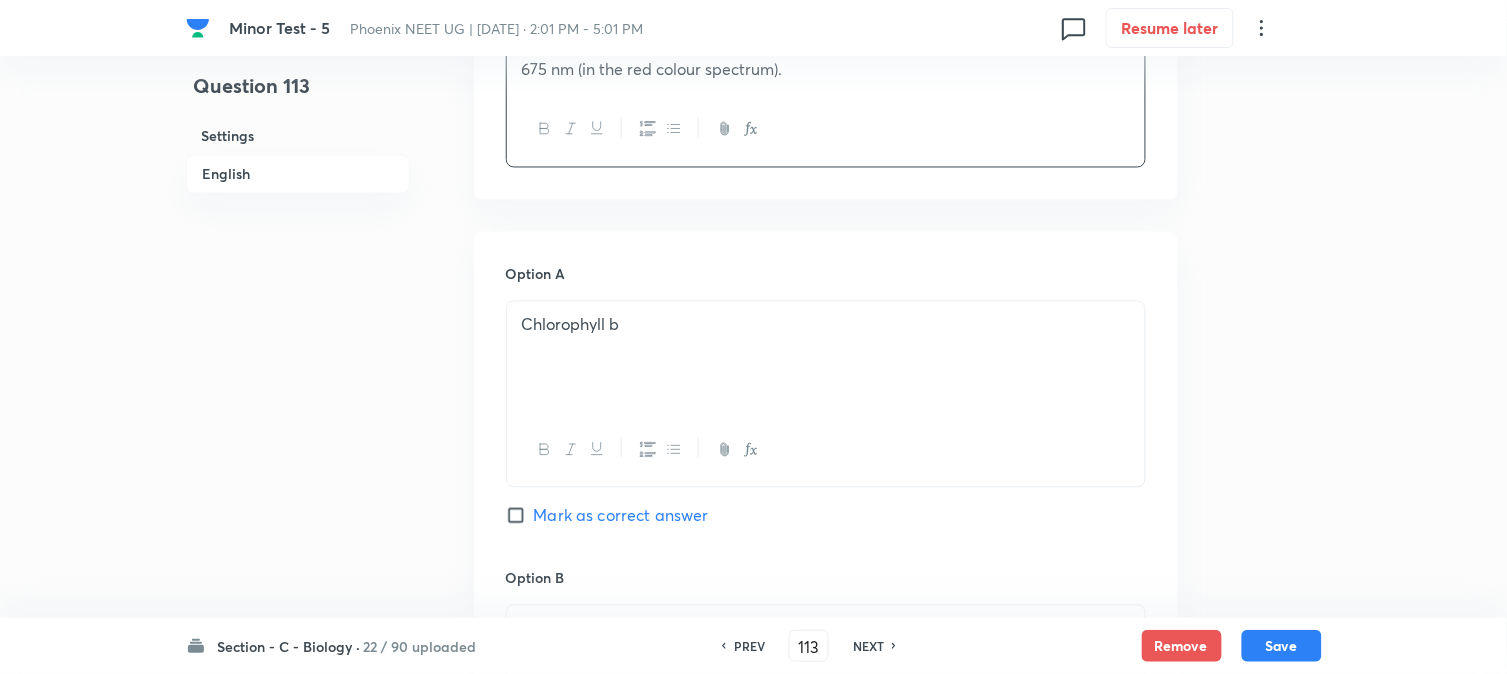 scroll, scrollTop: 1478, scrollLeft: 0, axis: vertical 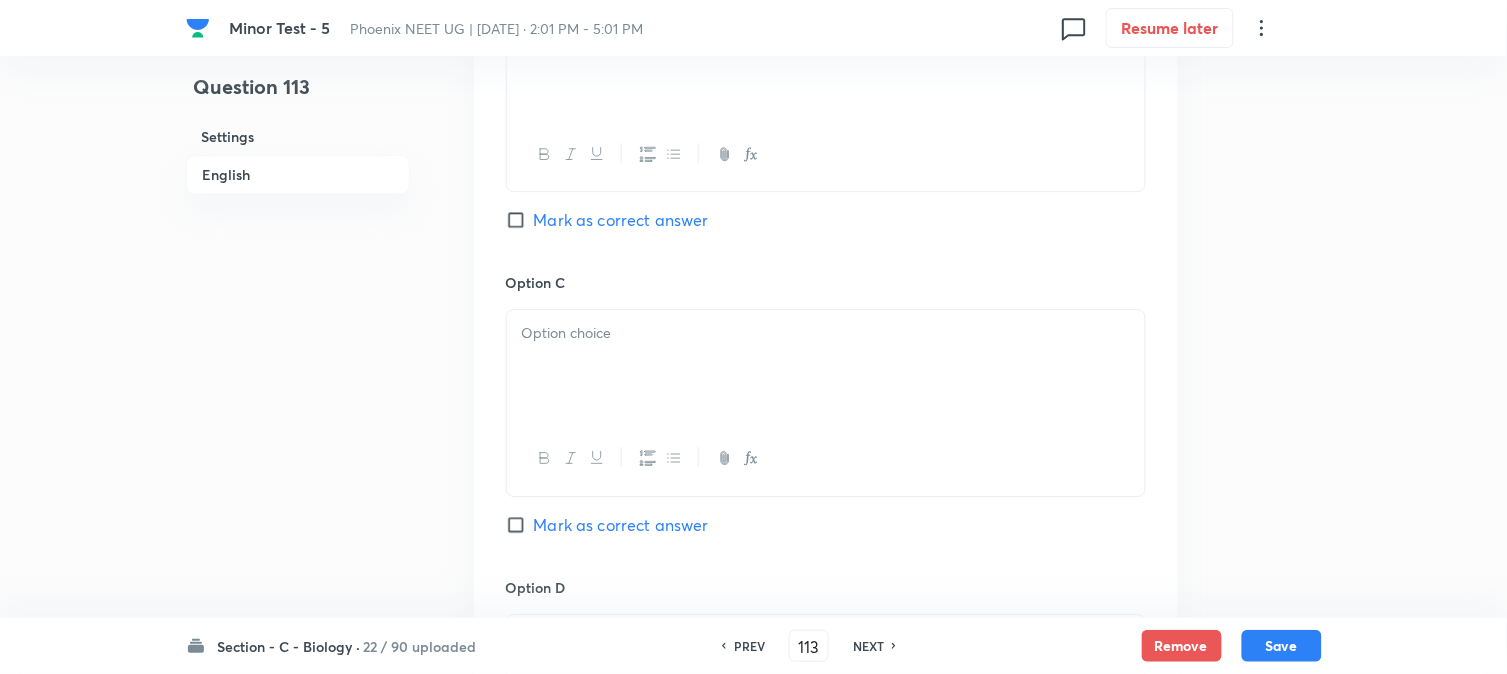 click at bounding box center (826, 154) 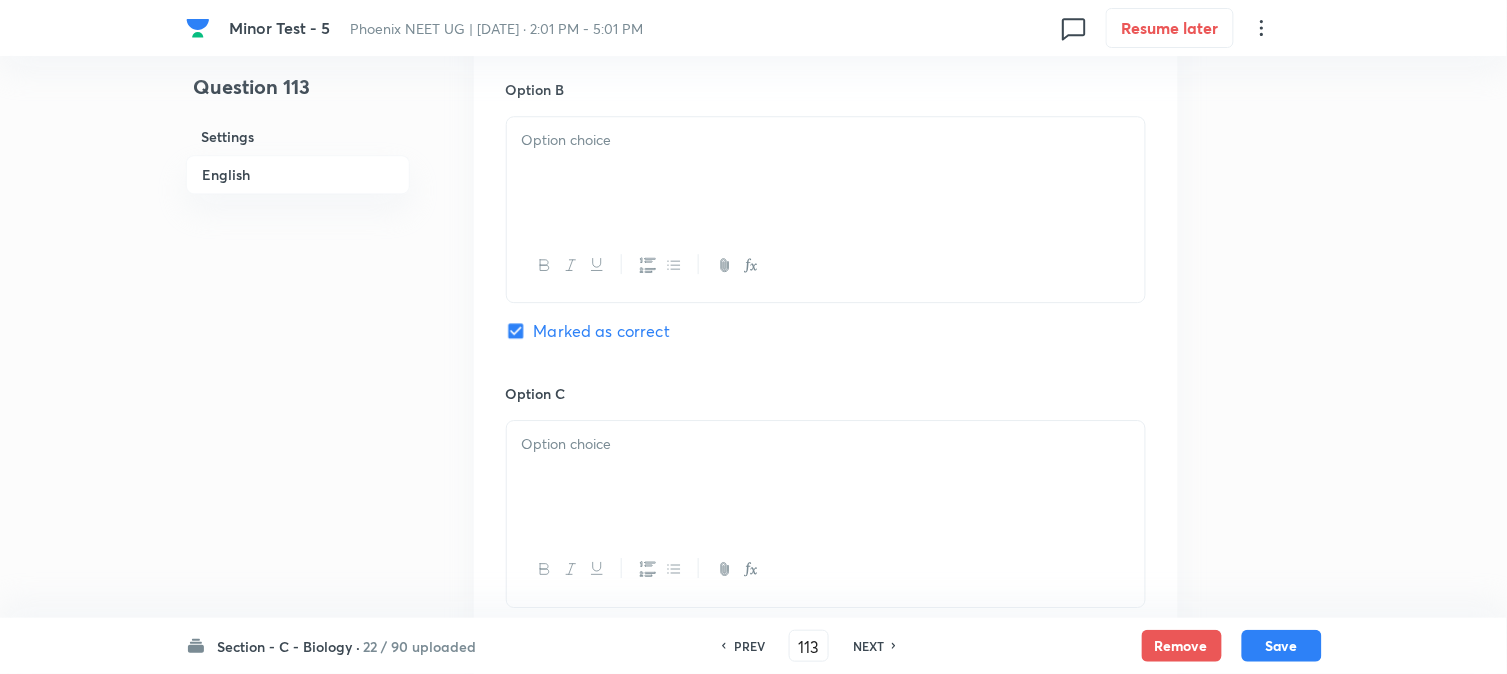 click at bounding box center (826, 173) 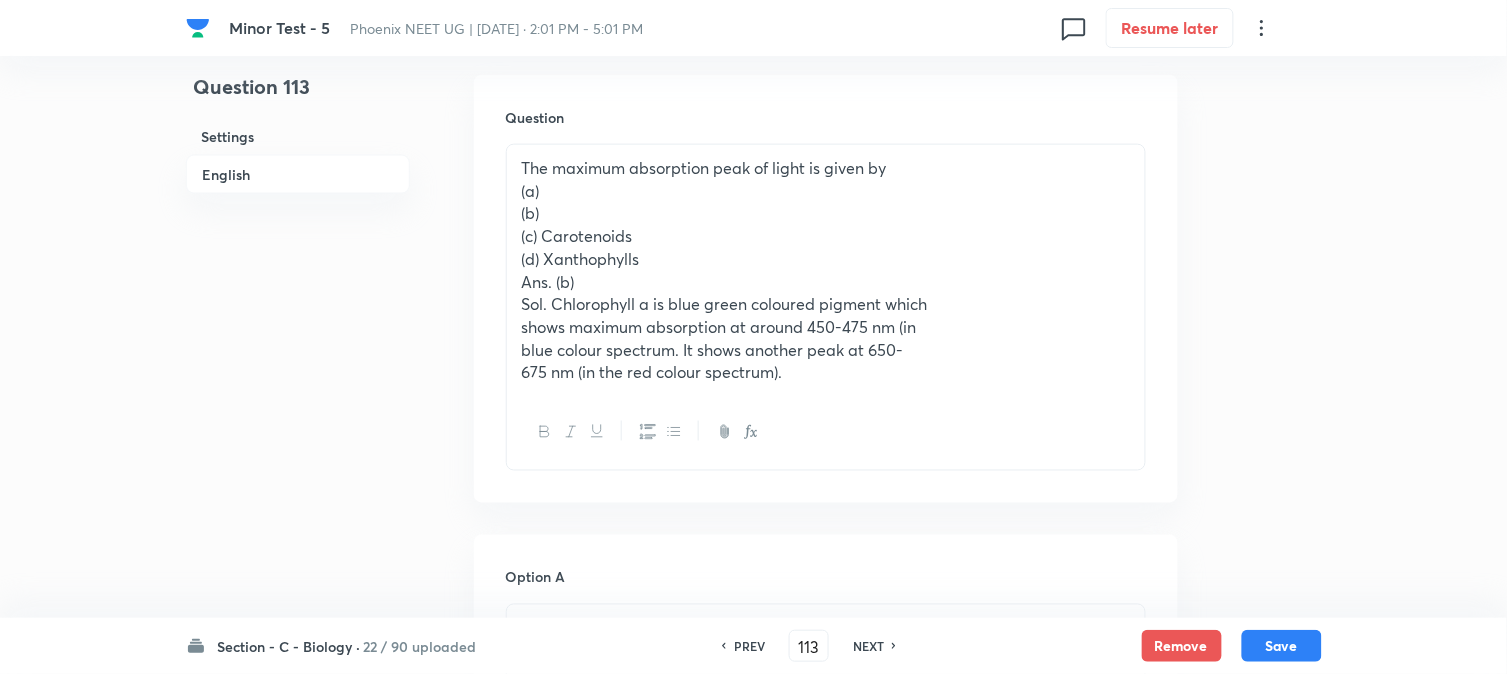 scroll, scrollTop: 478, scrollLeft: 0, axis: vertical 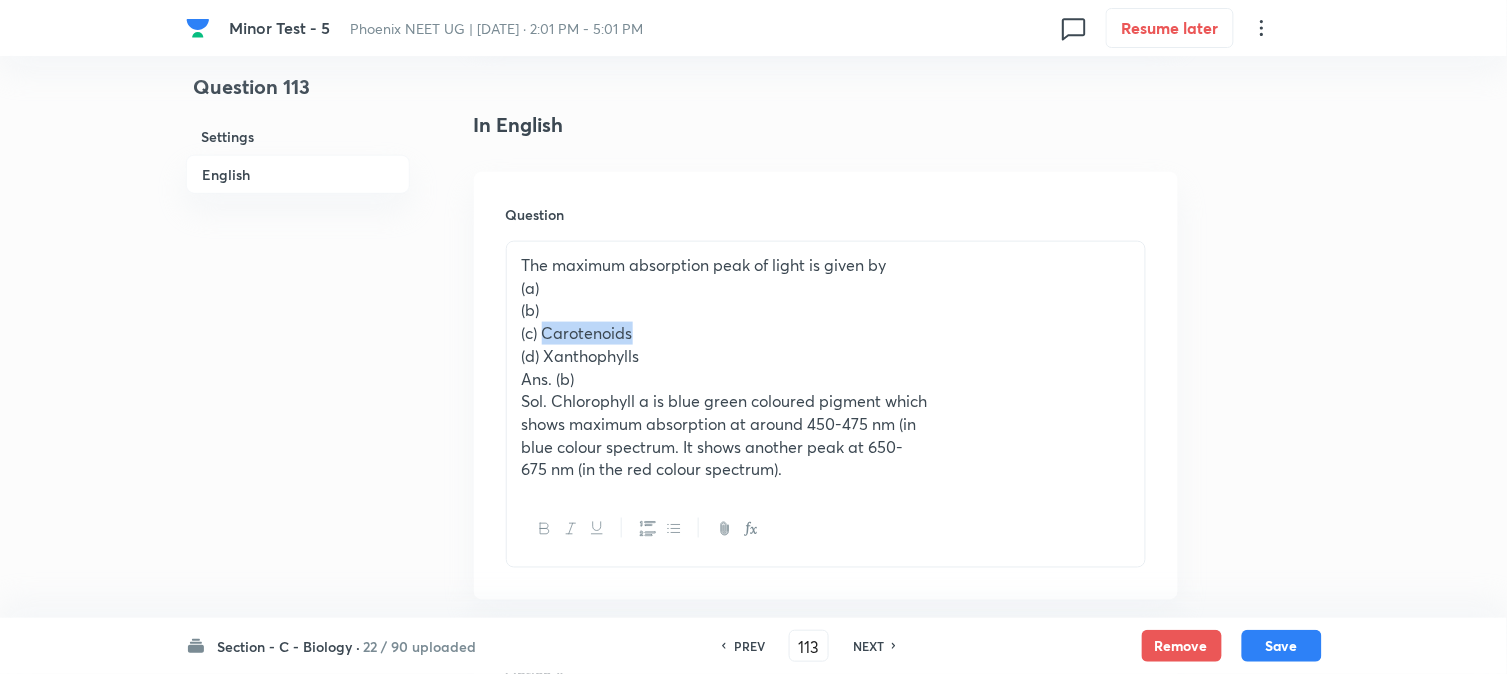 drag, startPoint x: 545, startPoint y: 332, endPoint x: 690, endPoint y: 330, distance: 145.0138 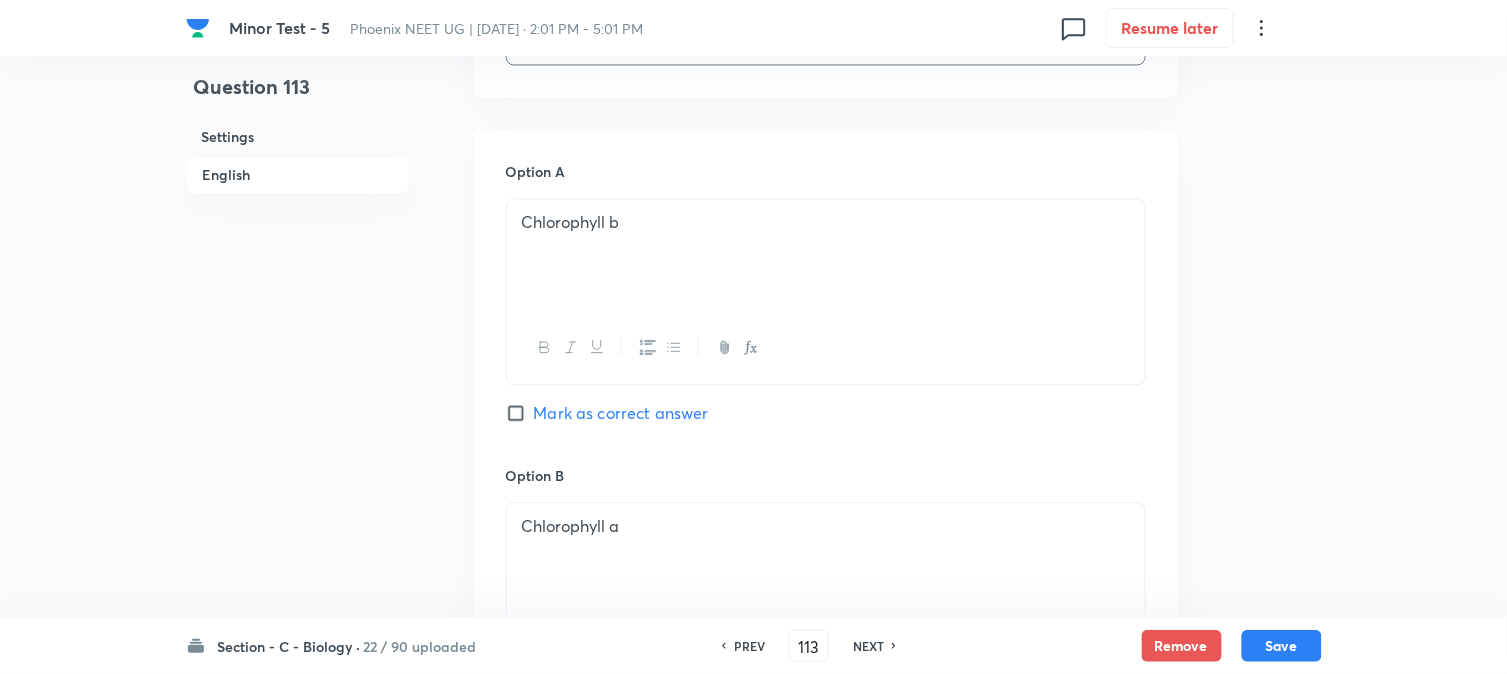 scroll, scrollTop: 1367, scrollLeft: 0, axis: vertical 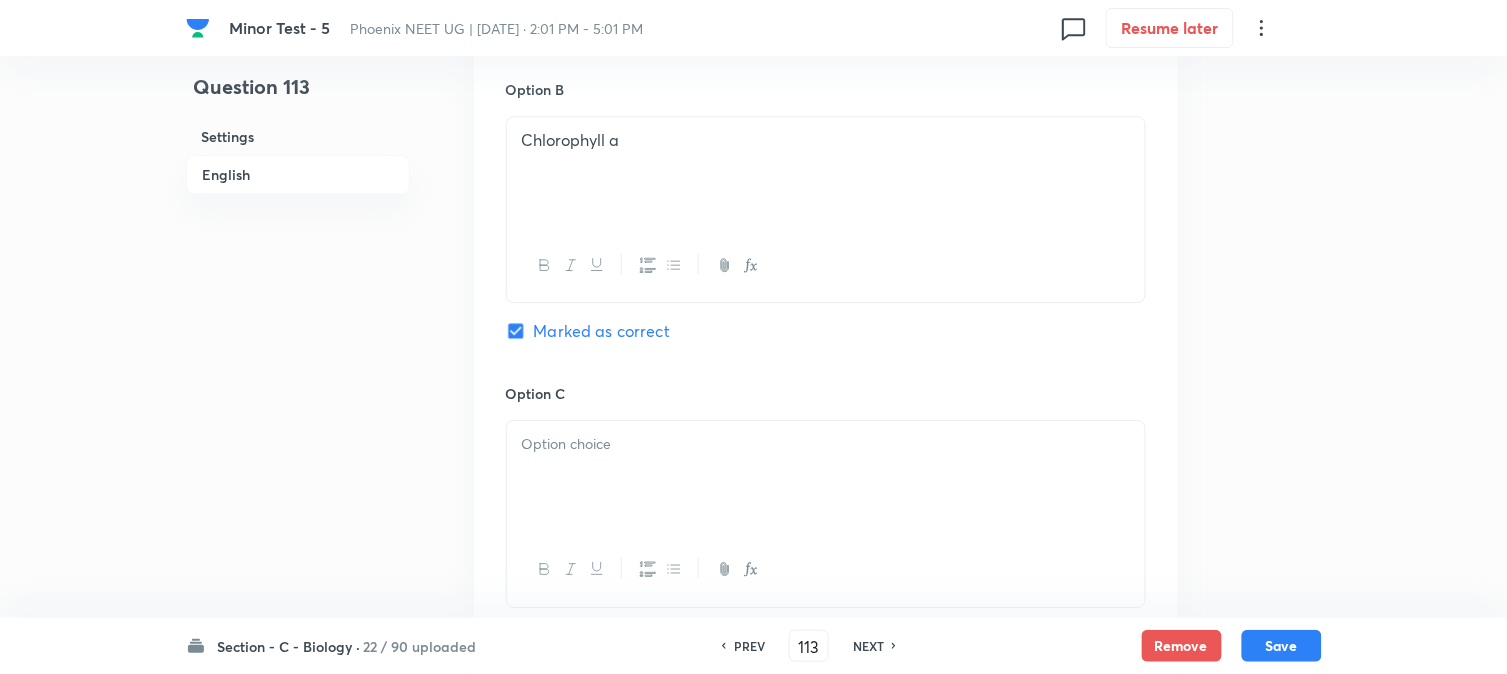 click at bounding box center [826, 444] 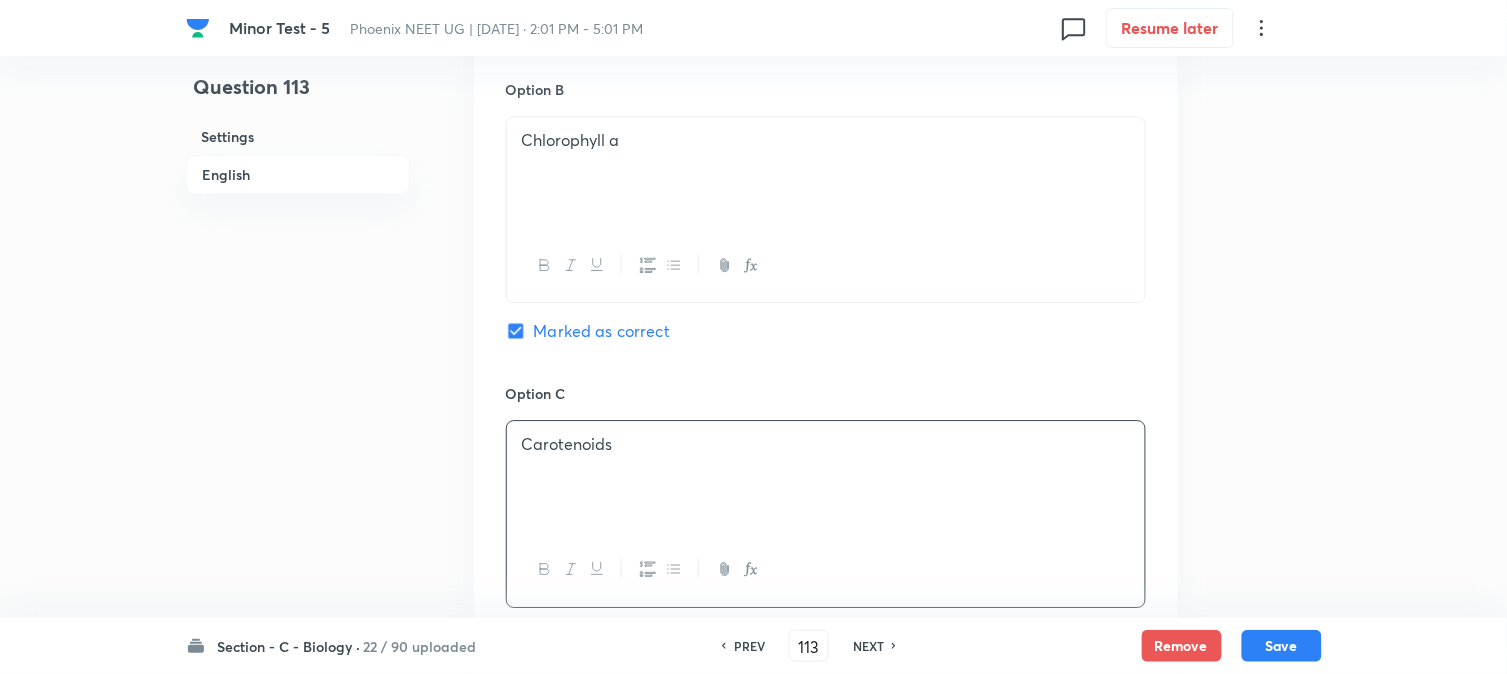 scroll, scrollTop: 590, scrollLeft: 0, axis: vertical 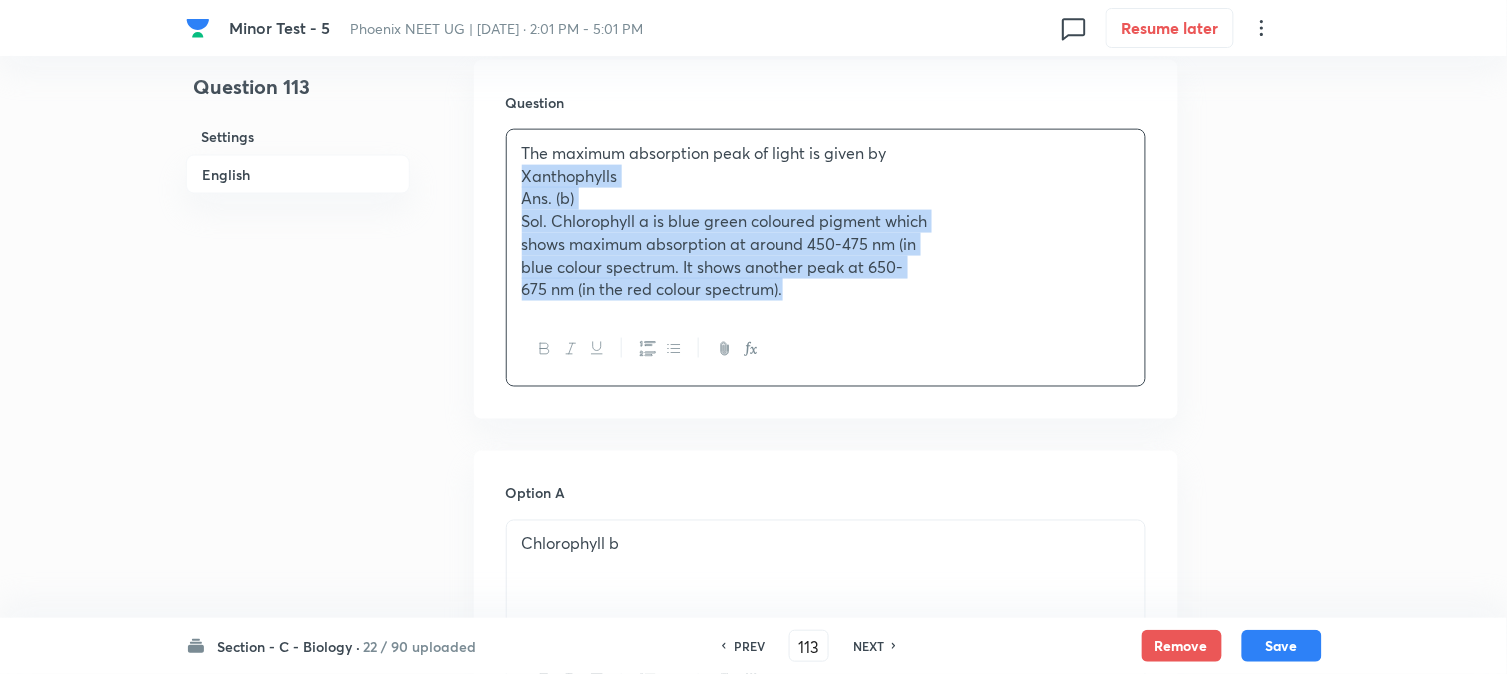 drag, startPoint x: 544, startPoint y: 240, endPoint x: 1158, endPoint y: 462, distance: 652.90125 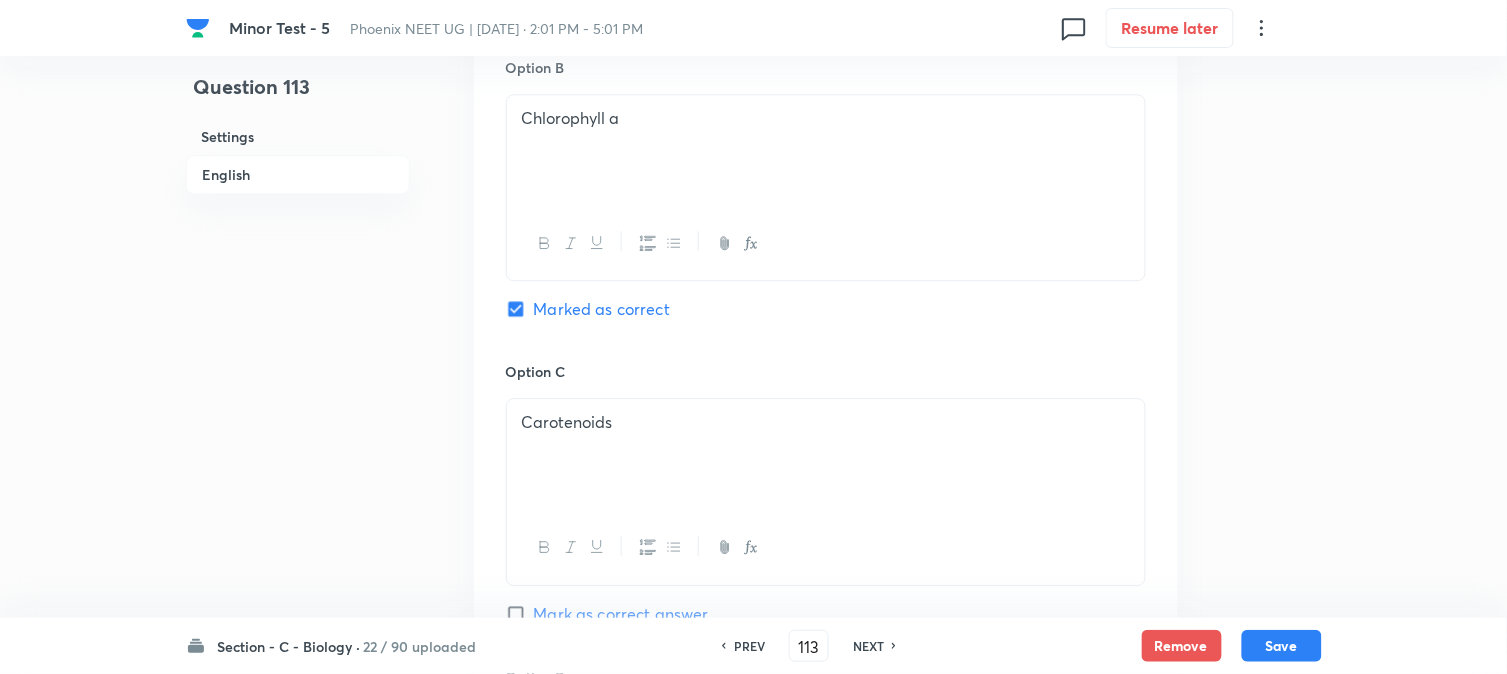 scroll, scrollTop: 1812, scrollLeft: 0, axis: vertical 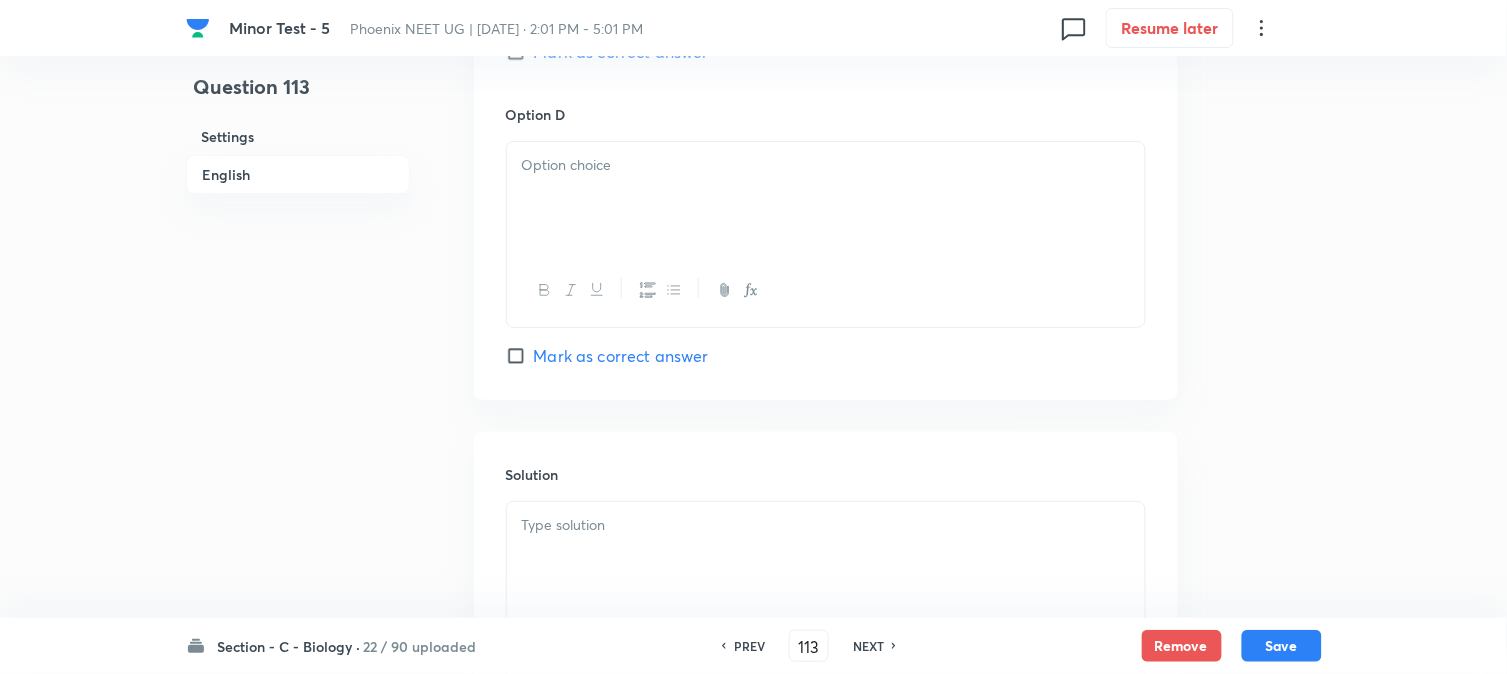 click at bounding box center [826, 198] 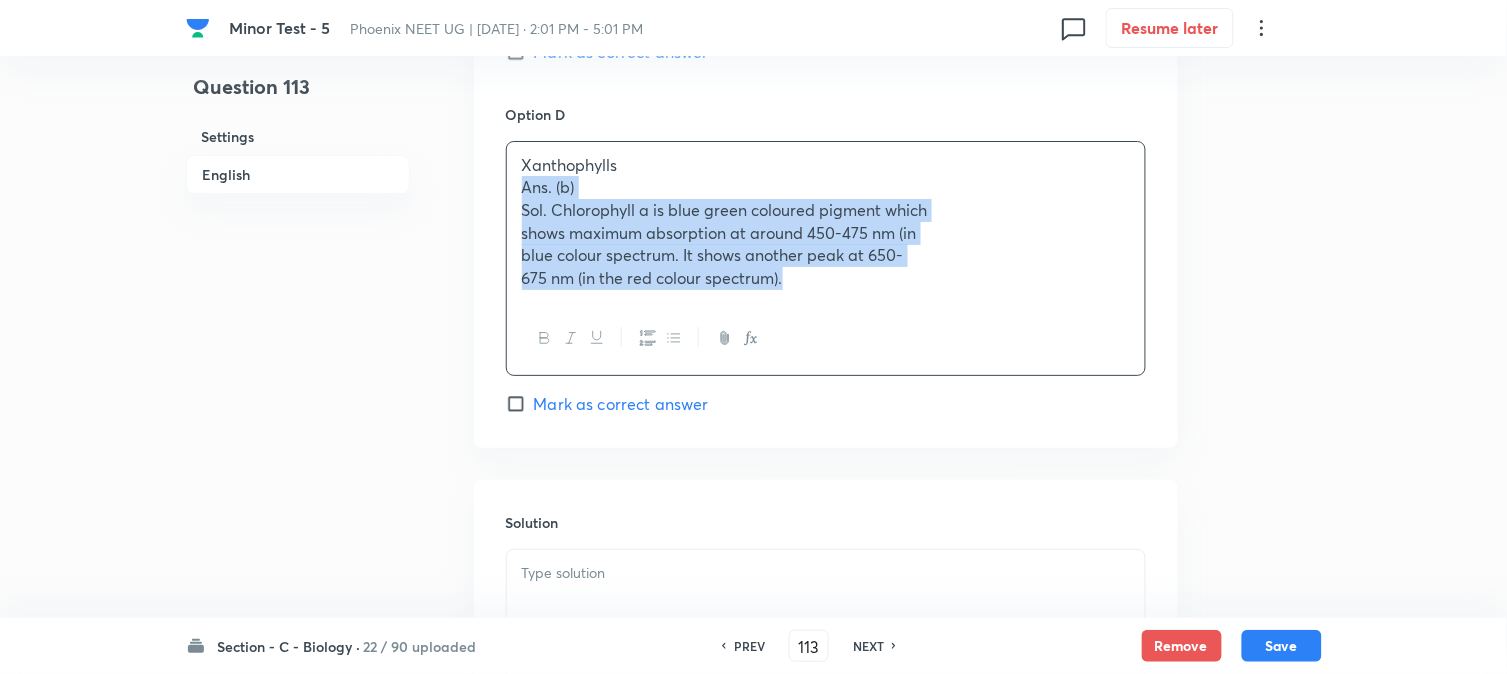 drag, startPoint x: 517, startPoint y: 185, endPoint x: 1005, endPoint y: 408, distance: 536.53796 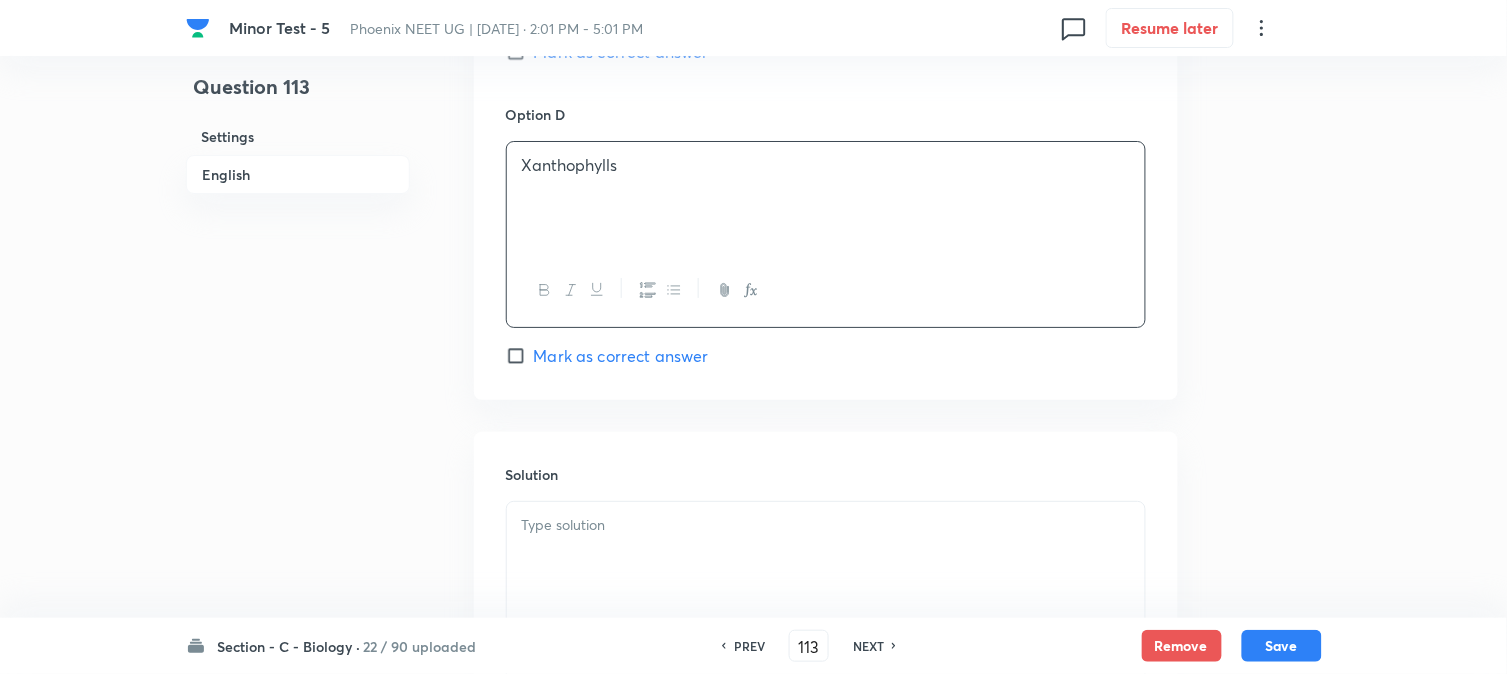 drag, startPoint x: 678, startPoint y: 510, endPoint x: 691, endPoint y: 511, distance: 13.038404 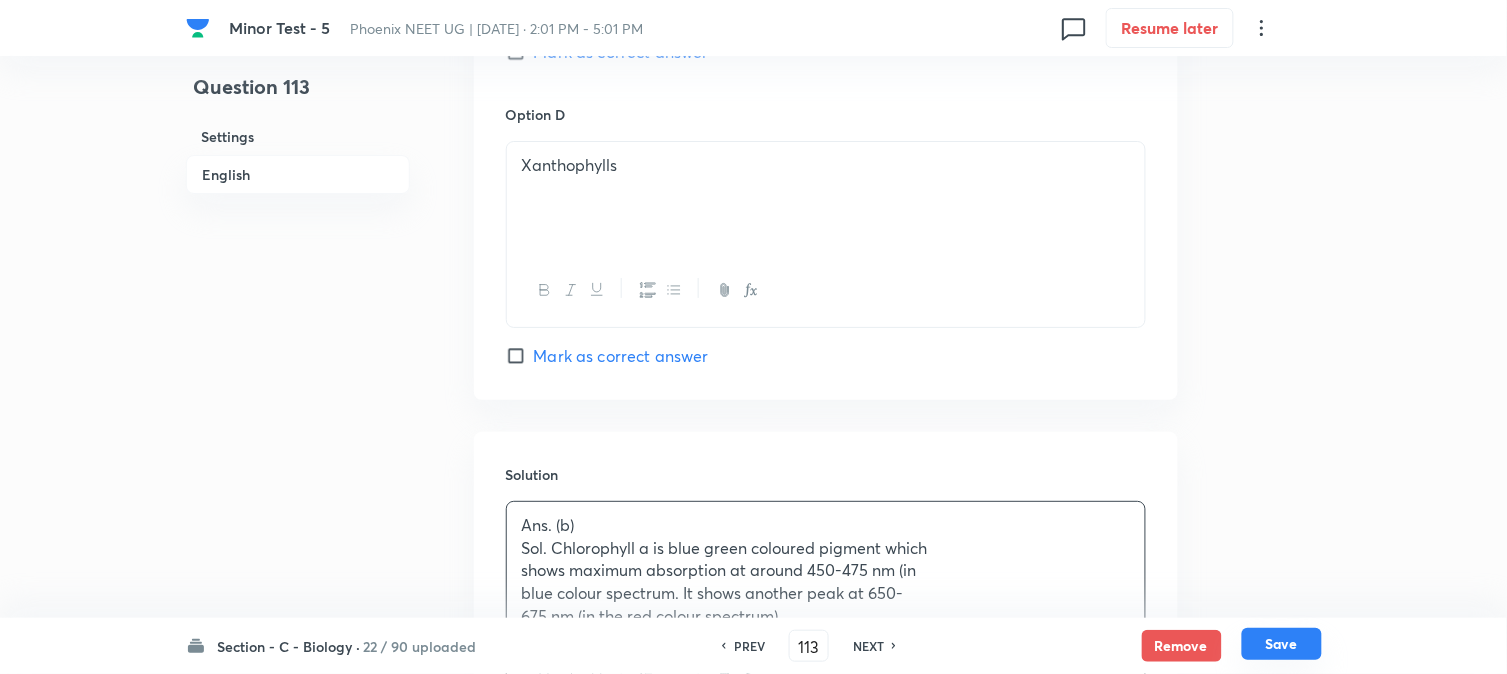 click on "Save" at bounding box center (1282, 644) 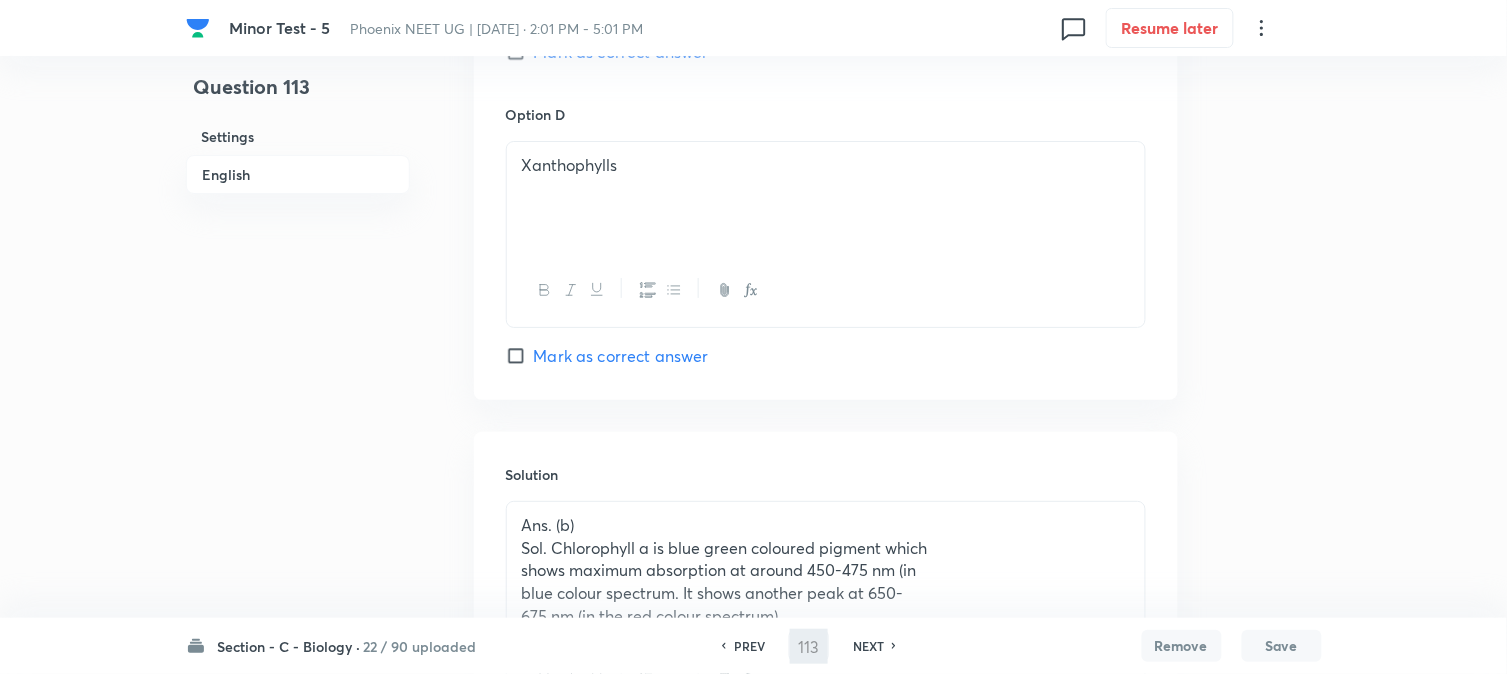 type on "114" 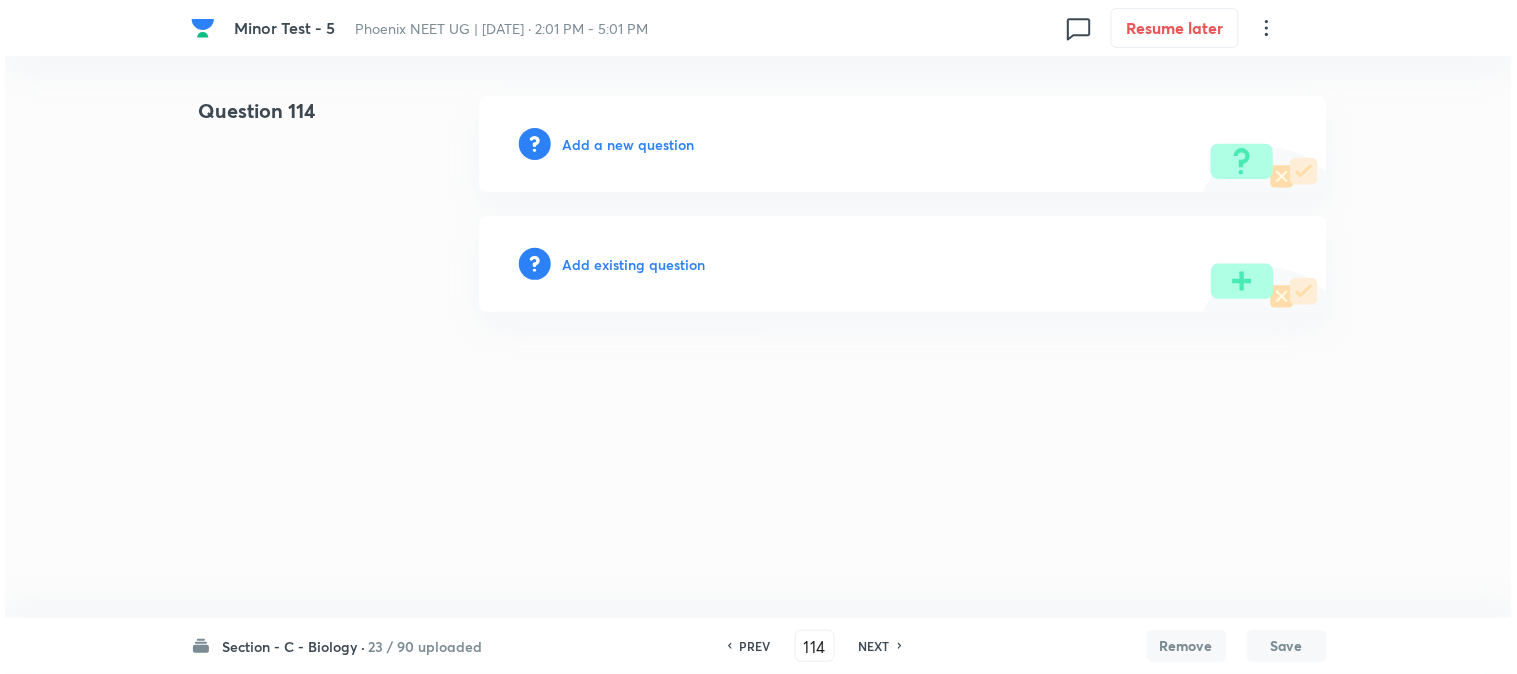 scroll, scrollTop: 0, scrollLeft: 0, axis: both 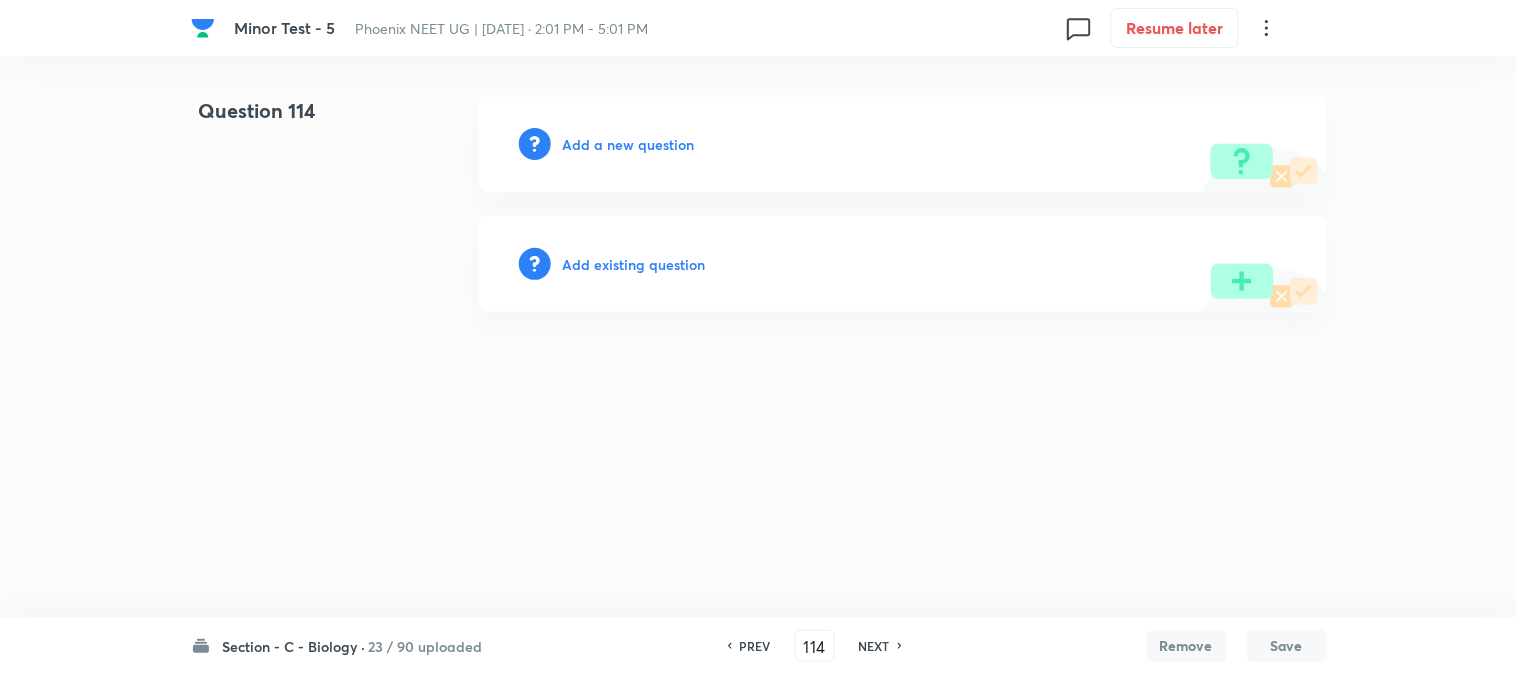 click on "Add a new question" at bounding box center [629, 144] 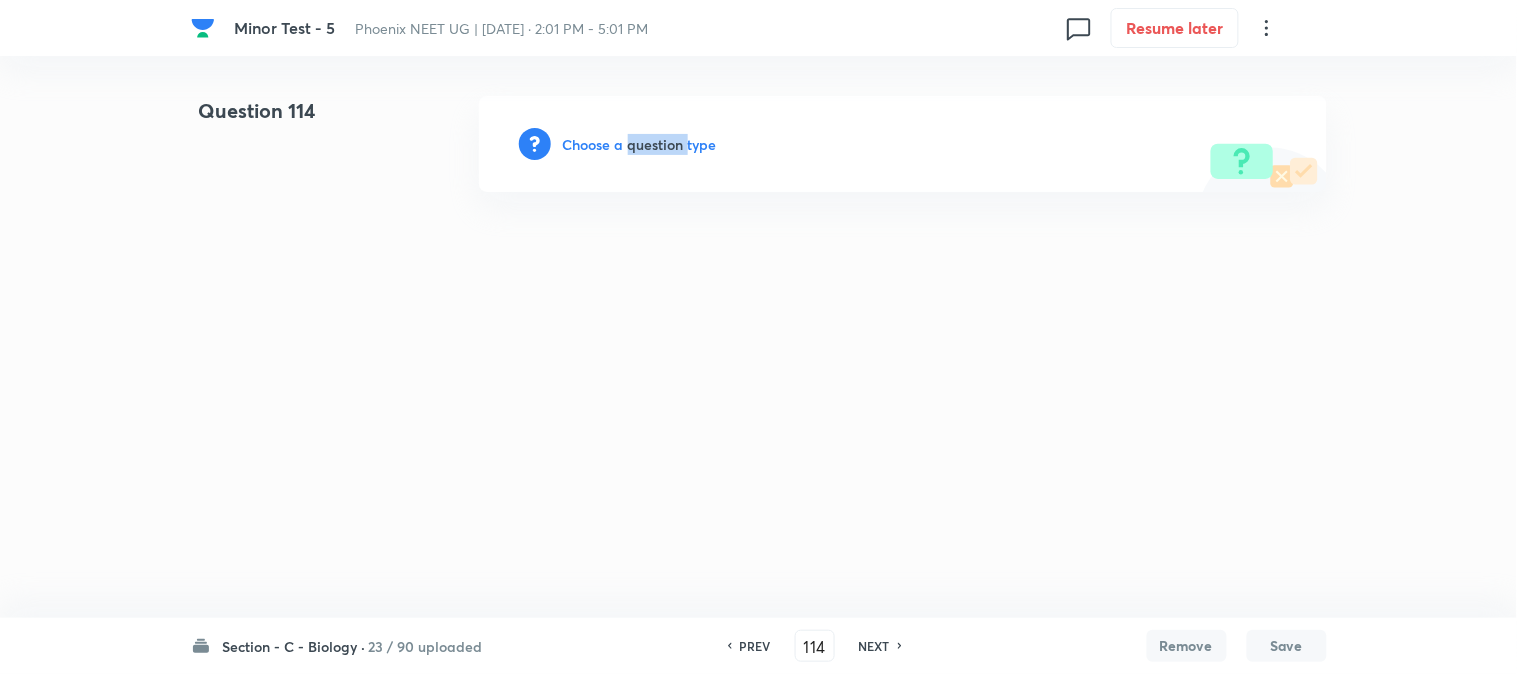 click on "Choose a question type" at bounding box center [640, 144] 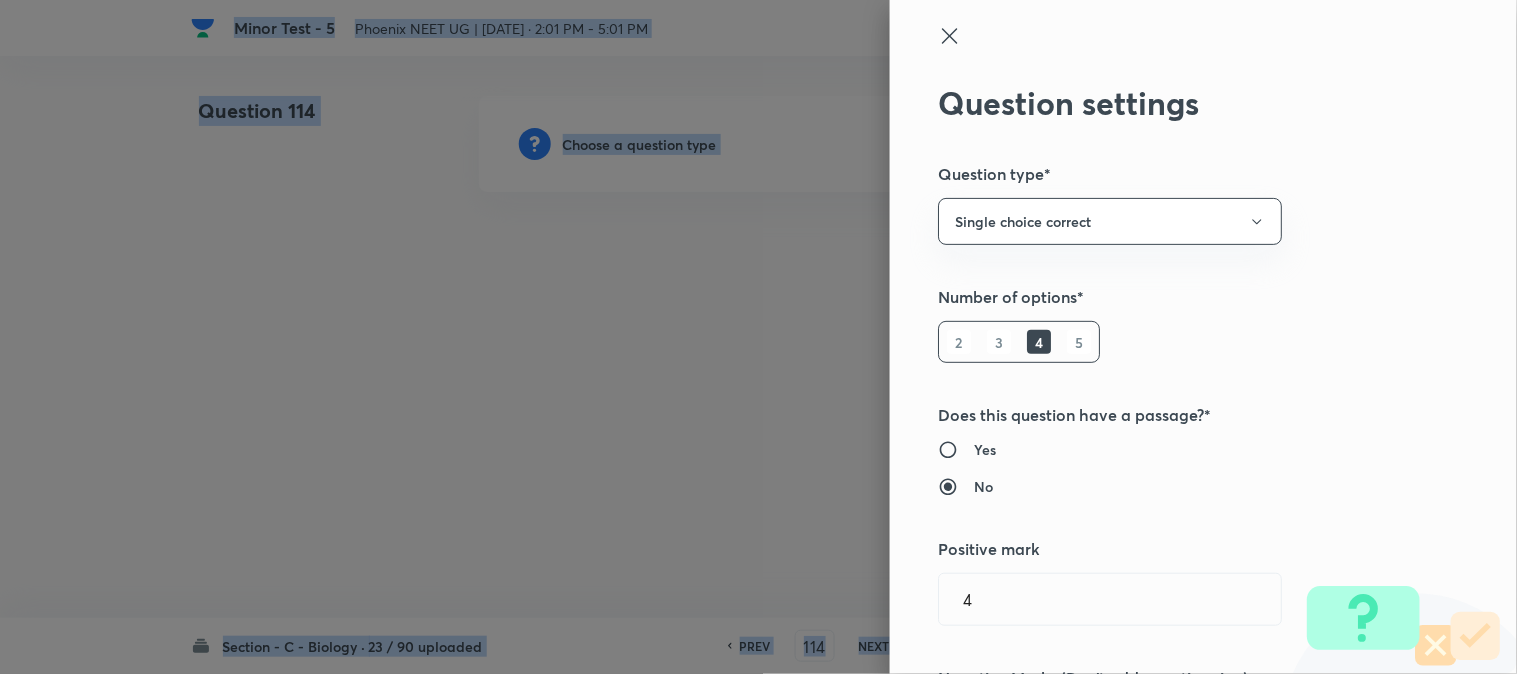 click at bounding box center [758, 337] 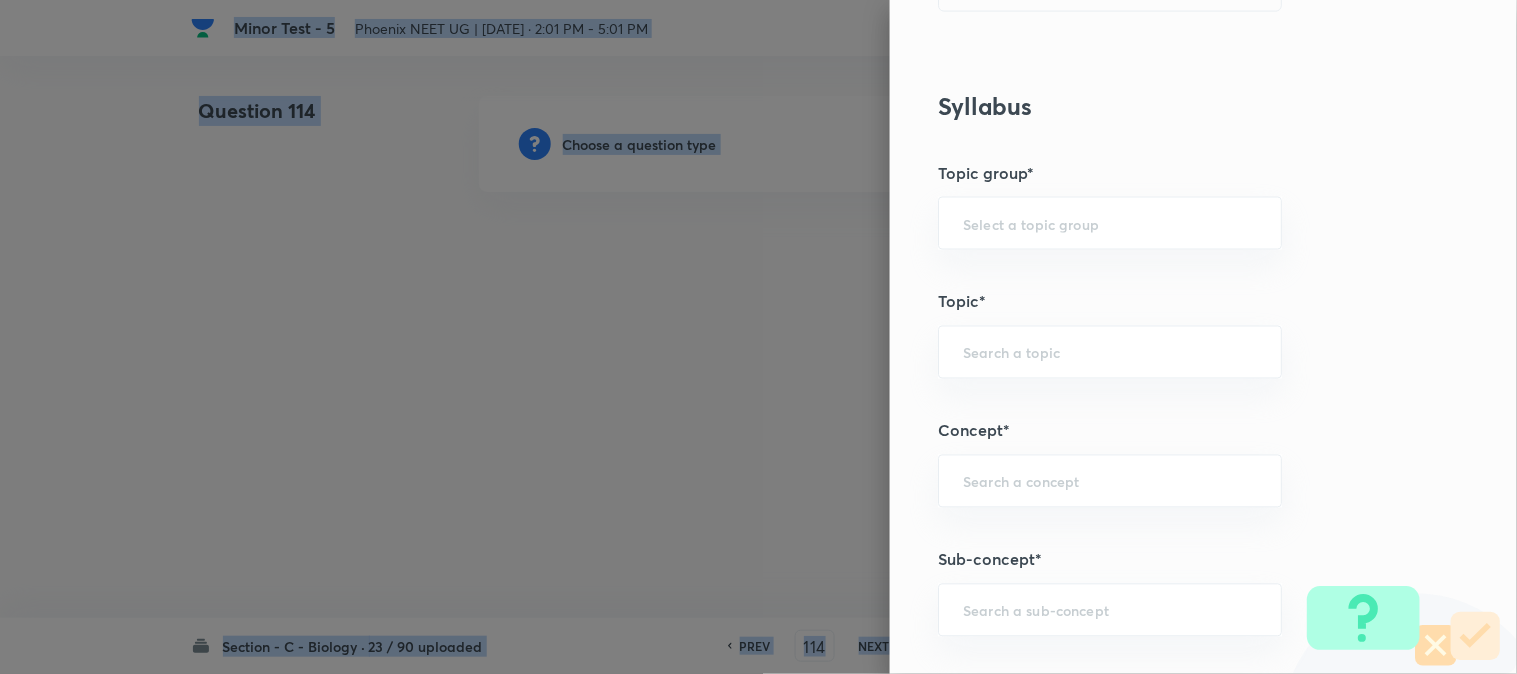 scroll, scrollTop: 1180, scrollLeft: 0, axis: vertical 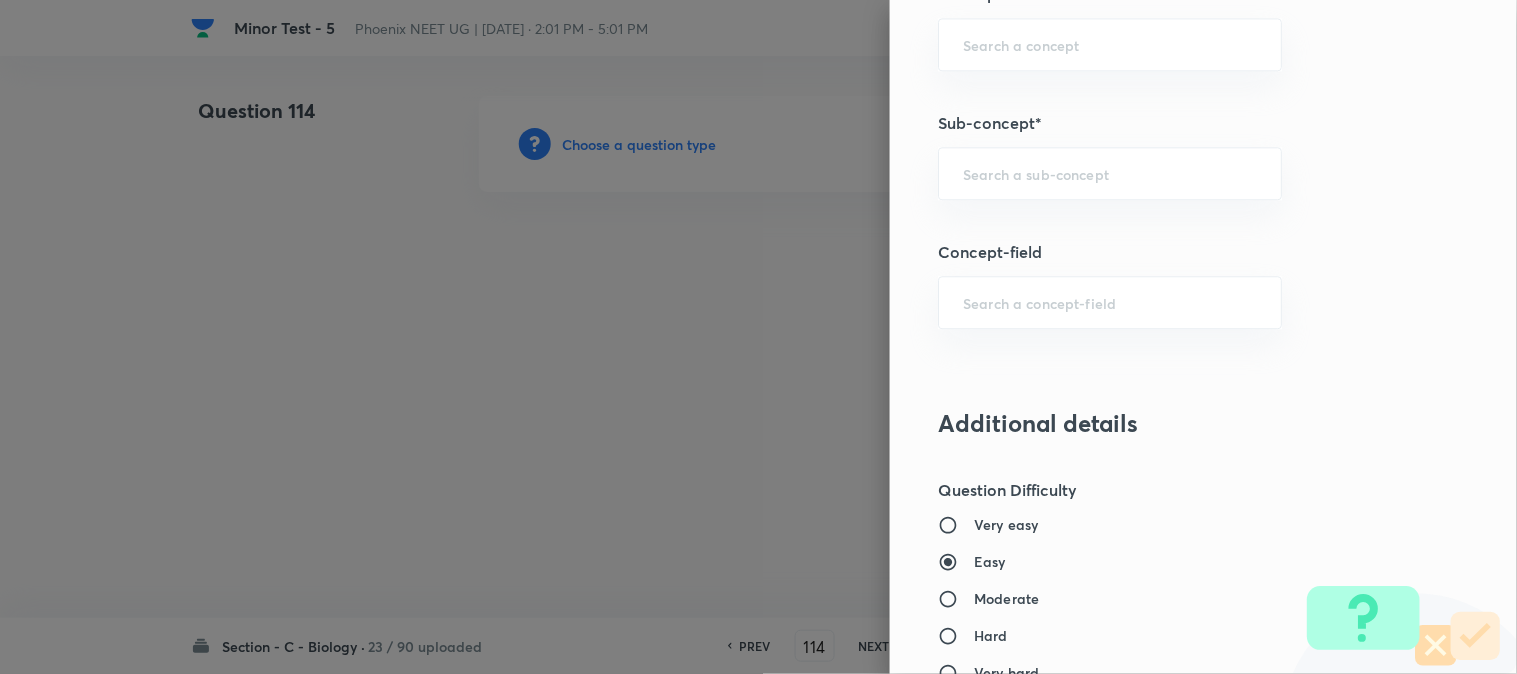 click at bounding box center [1110, 173] 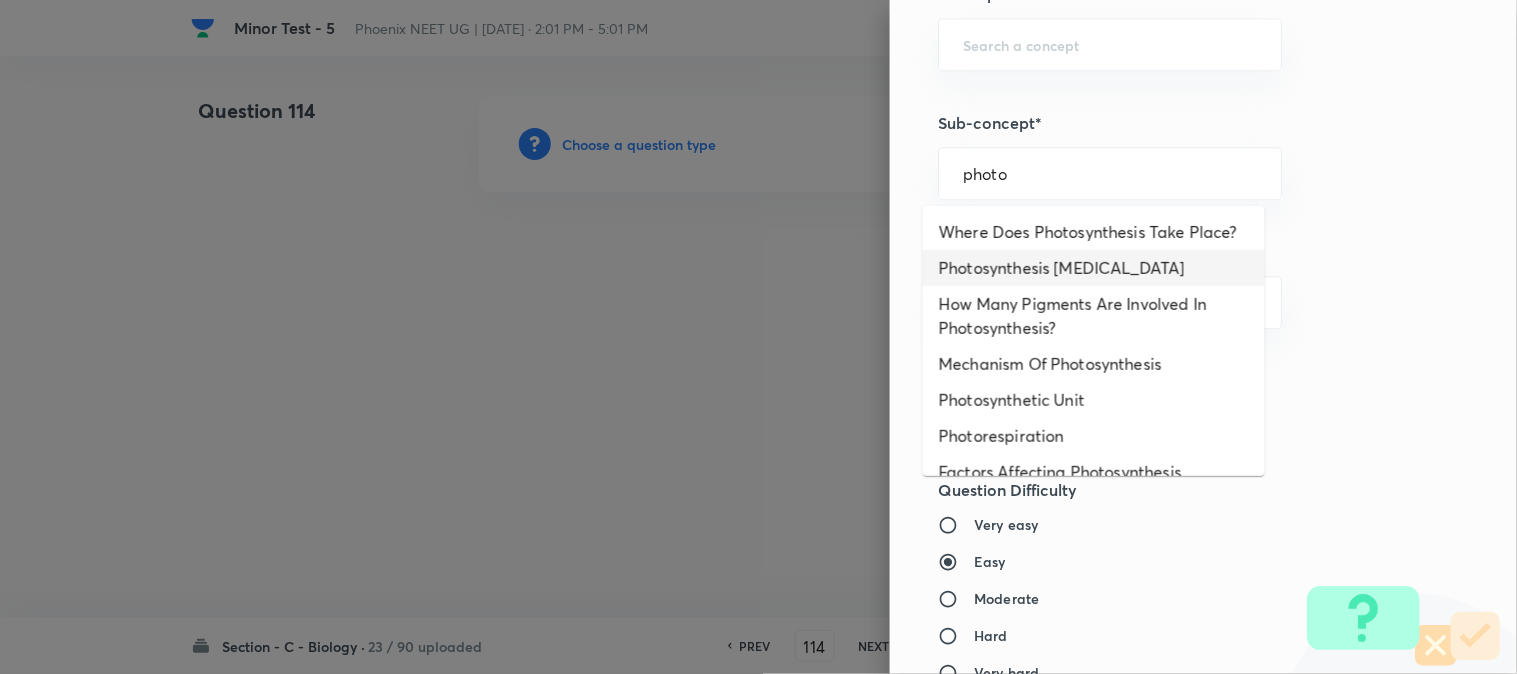 click on "Photosynthesis [MEDICAL_DATA]" at bounding box center (1094, 268) 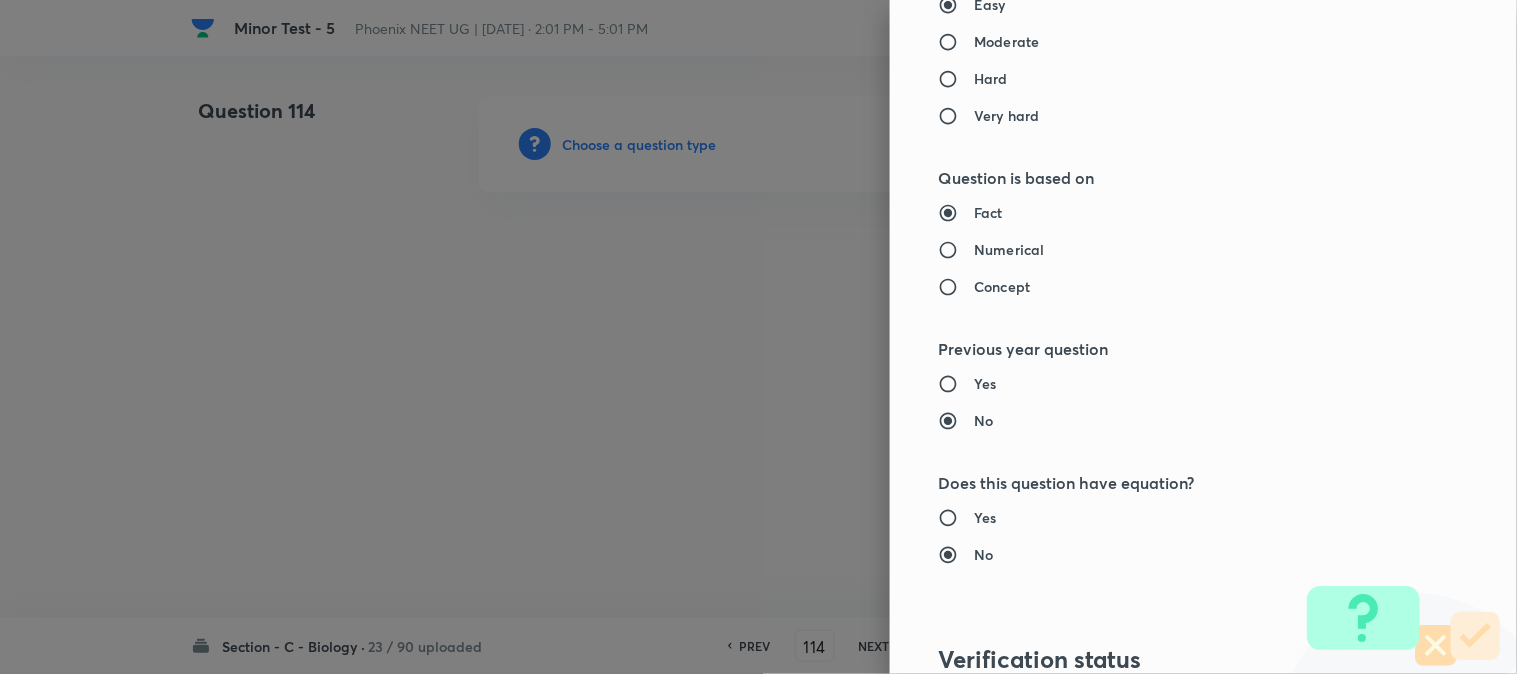 type on "Biology" 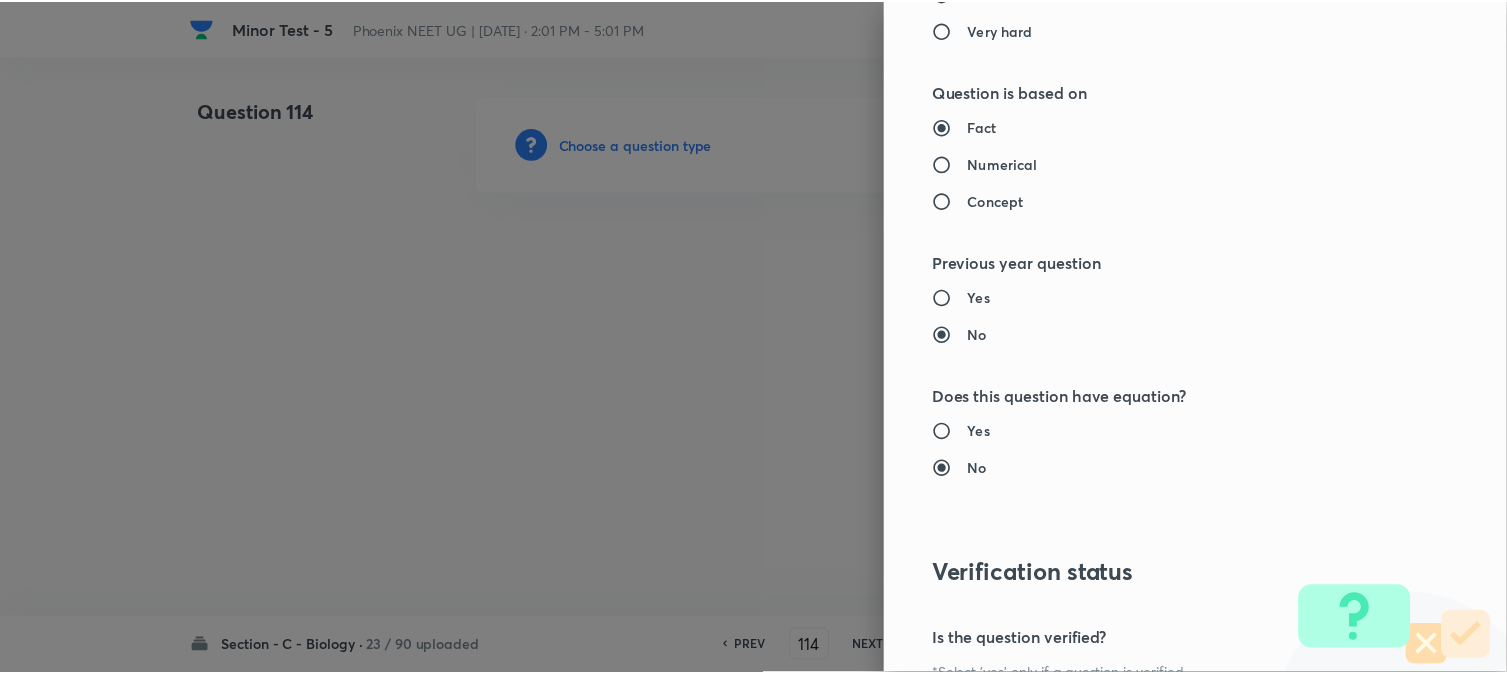 scroll, scrollTop: 2052, scrollLeft: 0, axis: vertical 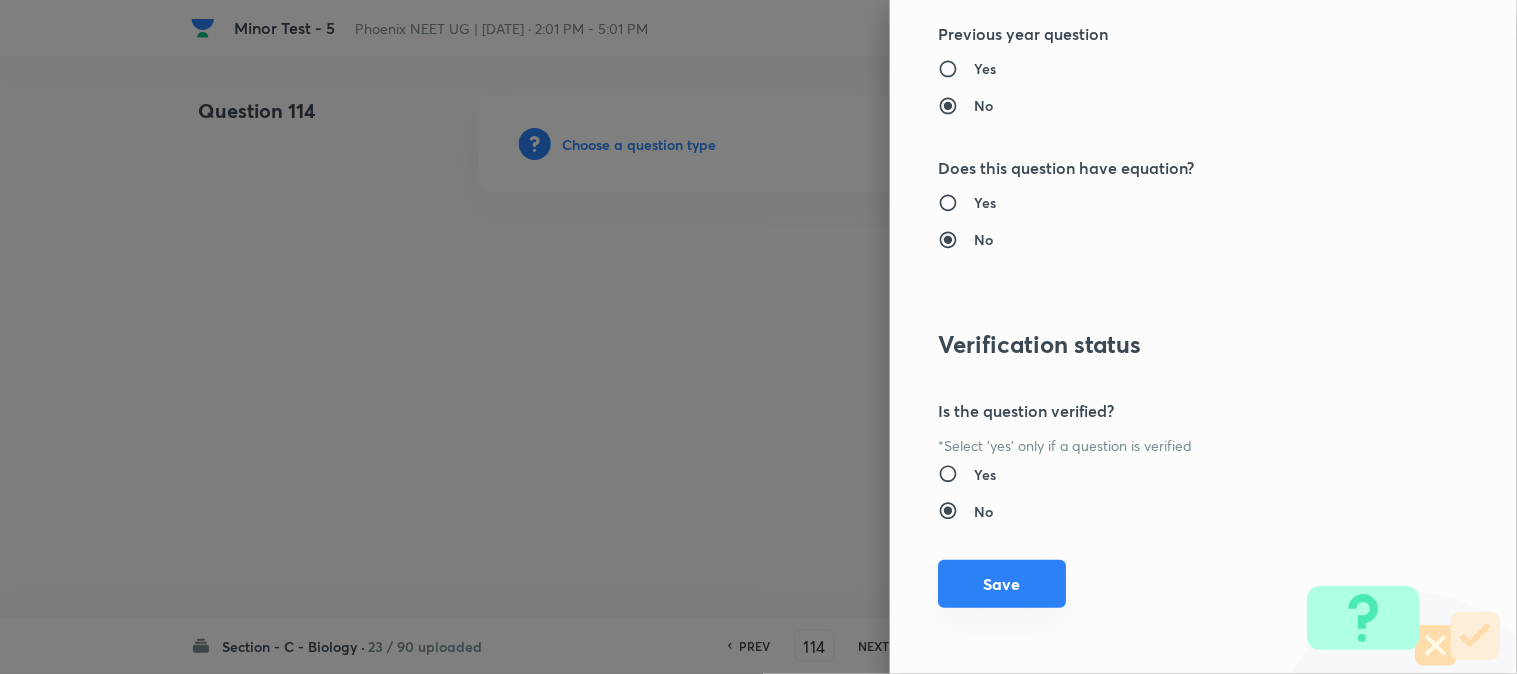 click on "Save" at bounding box center [1002, 584] 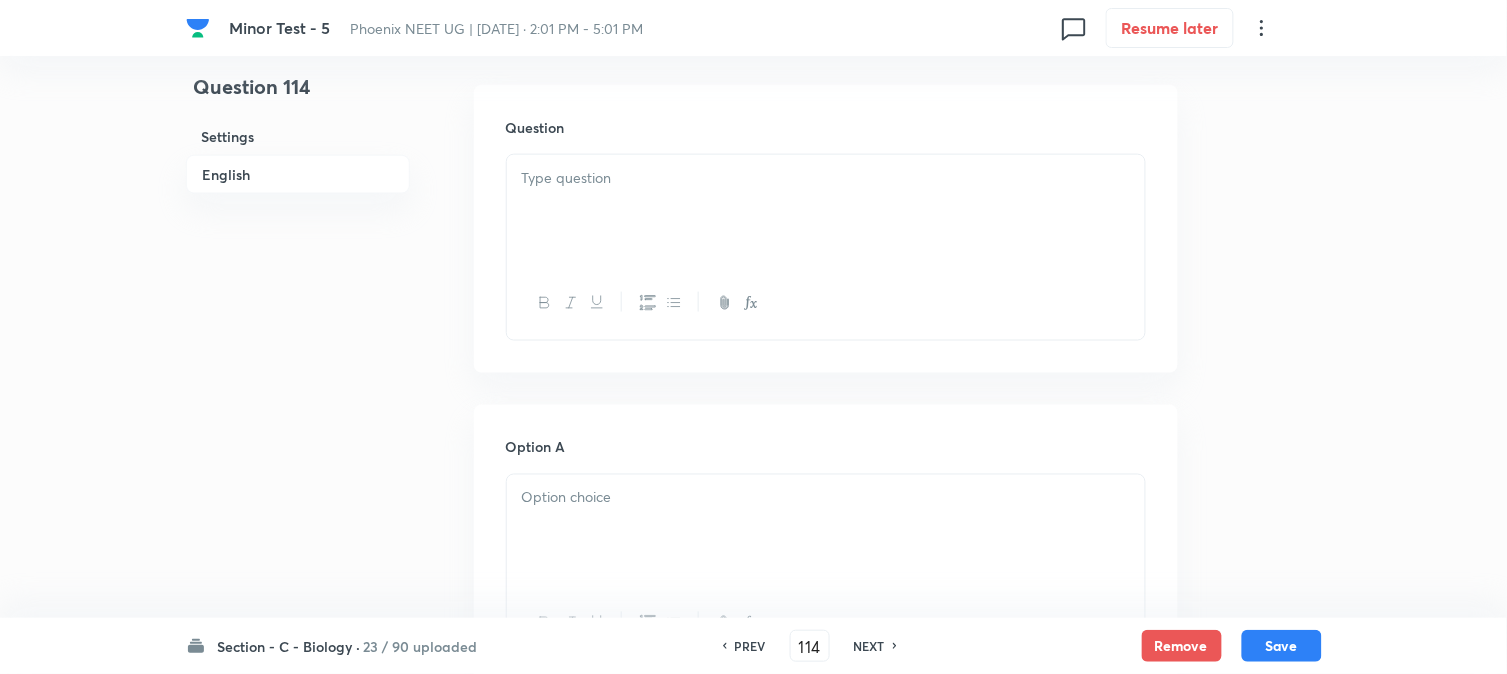 scroll, scrollTop: 590, scrollLeft: 0, axis: vertical 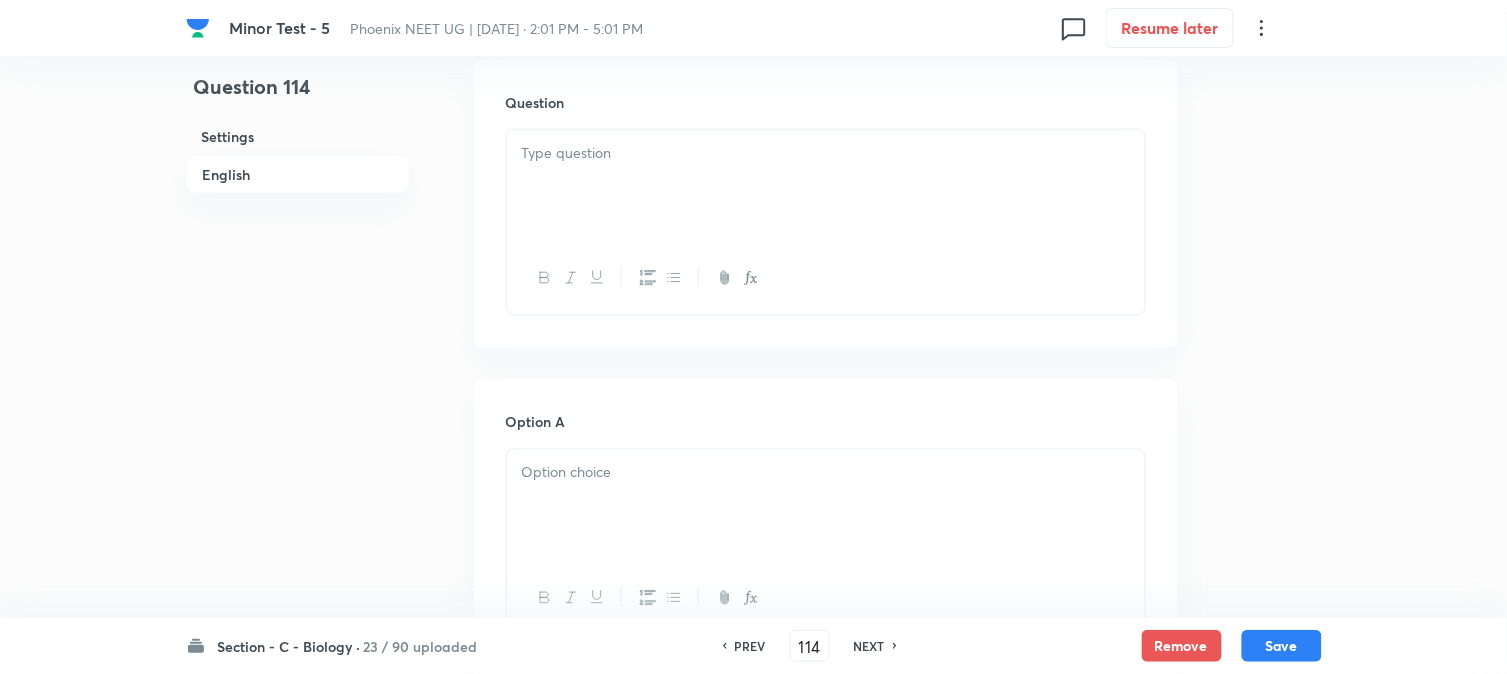 click at bounding box center [826, 186] 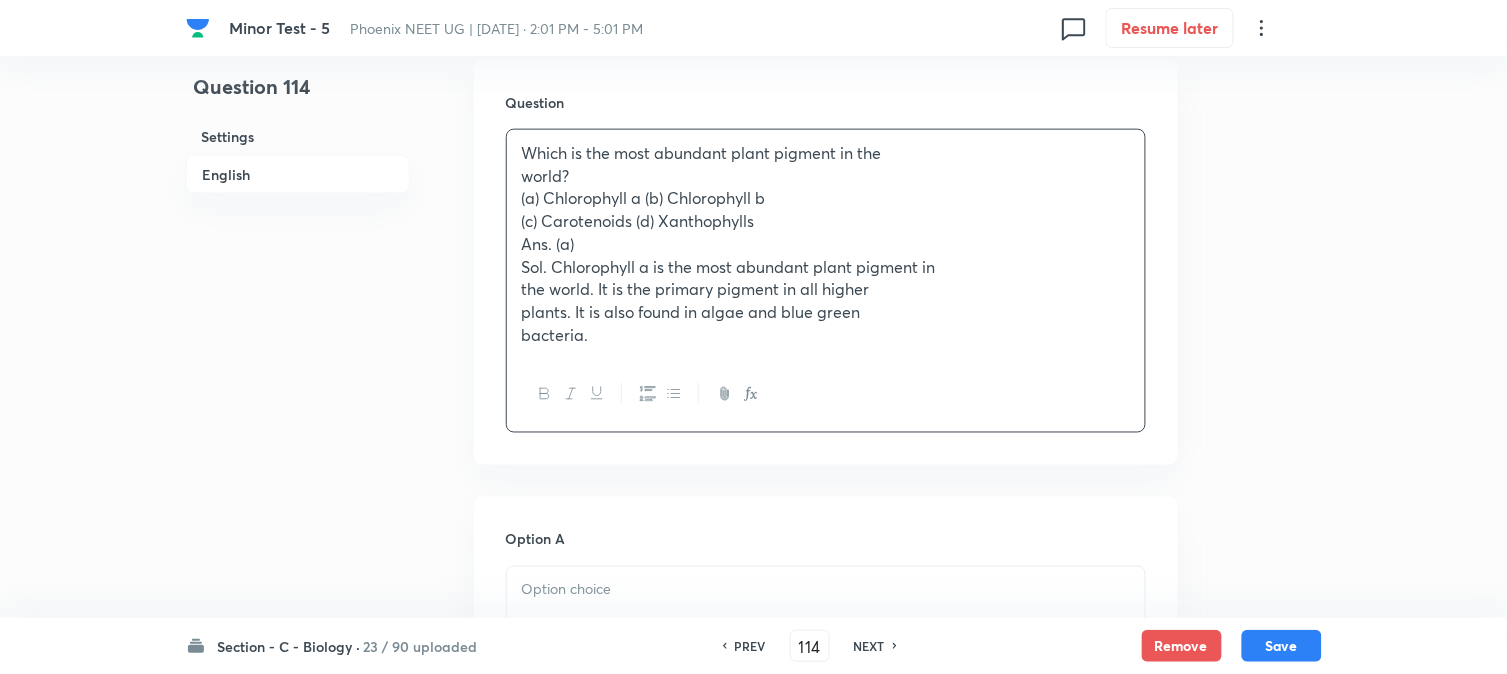 click on "(a) Chlorophyll a (b) Chlorophyll b" at bounding box center (826, 198) 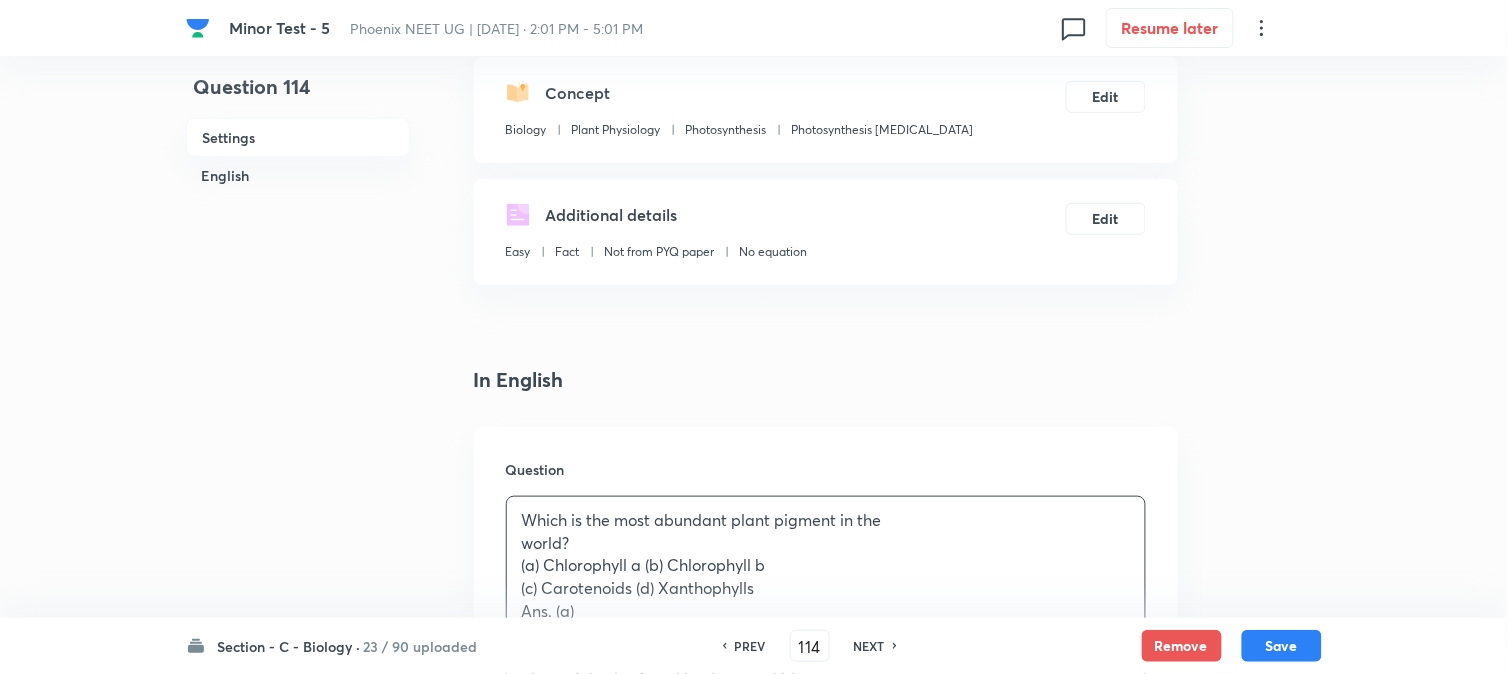 scroll, scrollTop: 590, scrollLeft: 0, axis: vertical 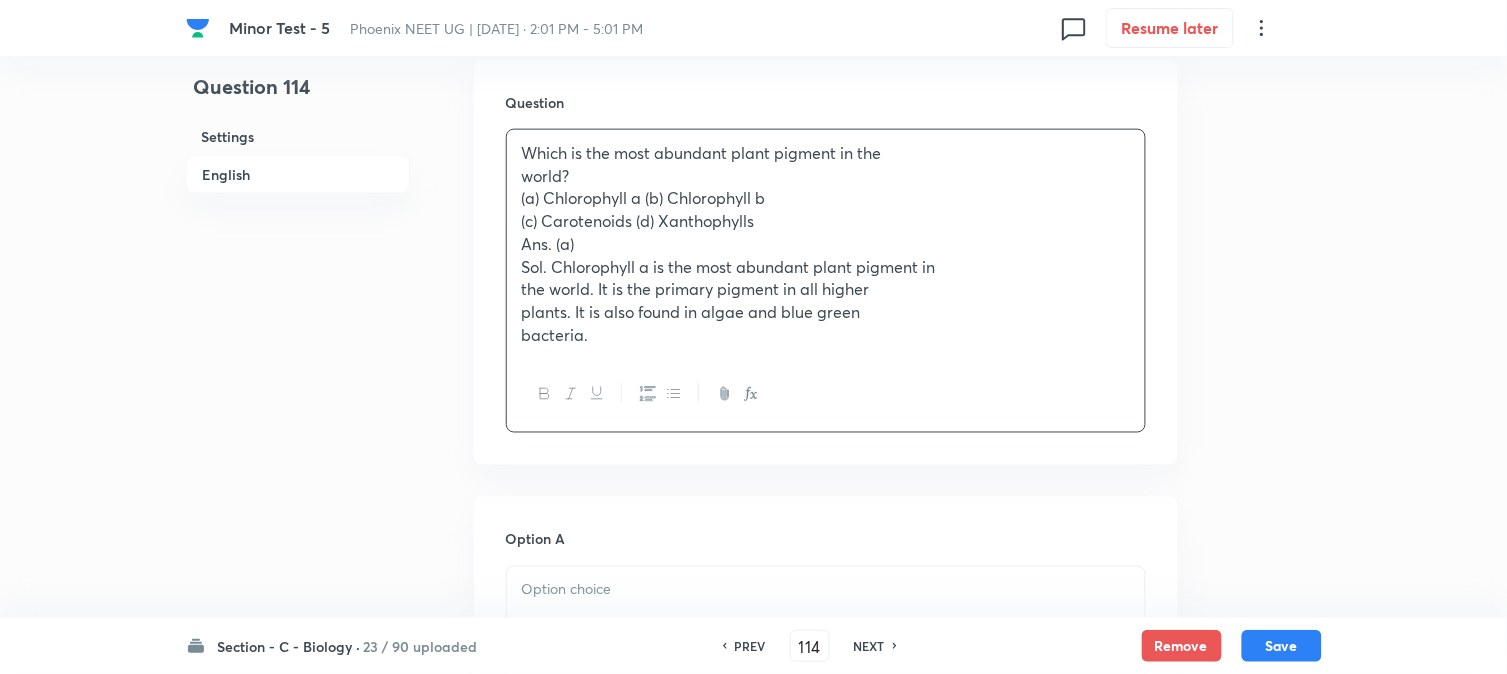 click on "(a) Chlorophyll a (b) Chlorophyll b" at bounding box center [826, 198] 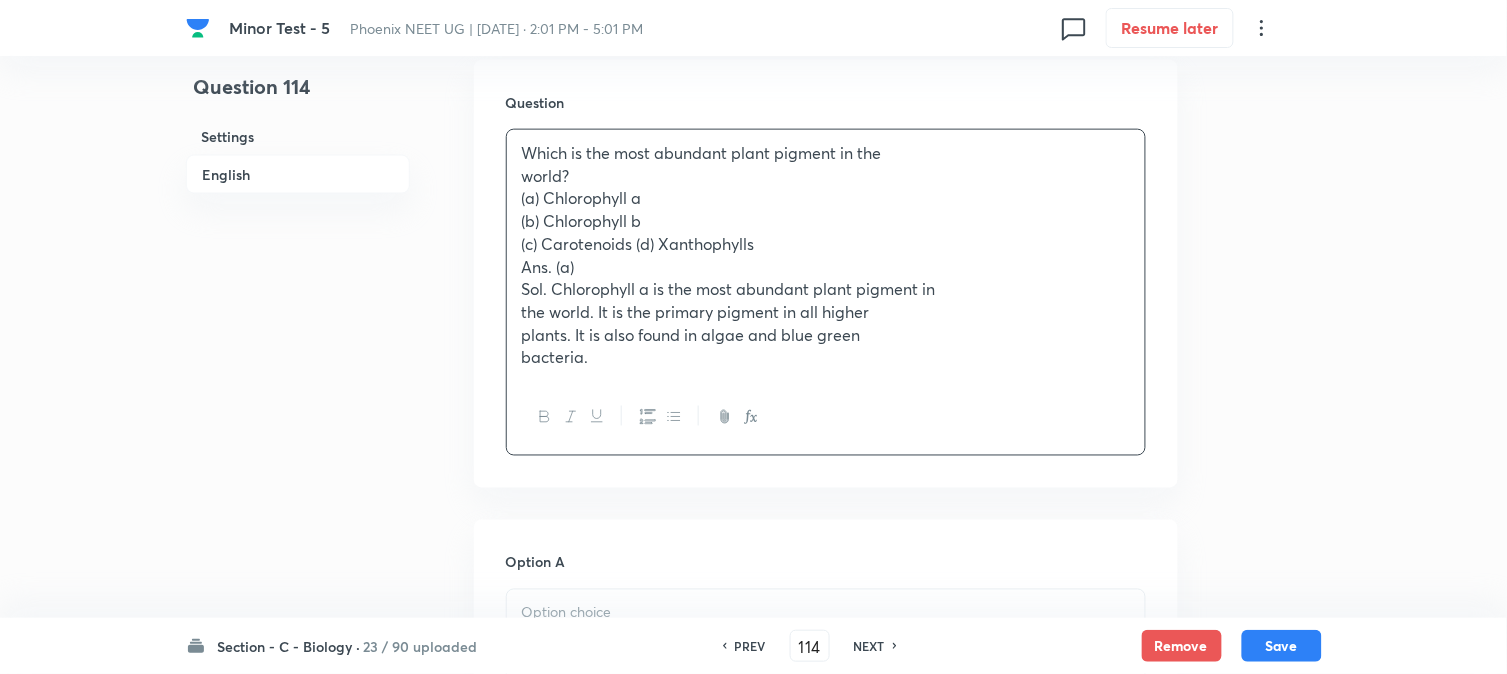 click on "(c) Carotenoids (d) Xanthophylls" at bounding box center [826, 244] 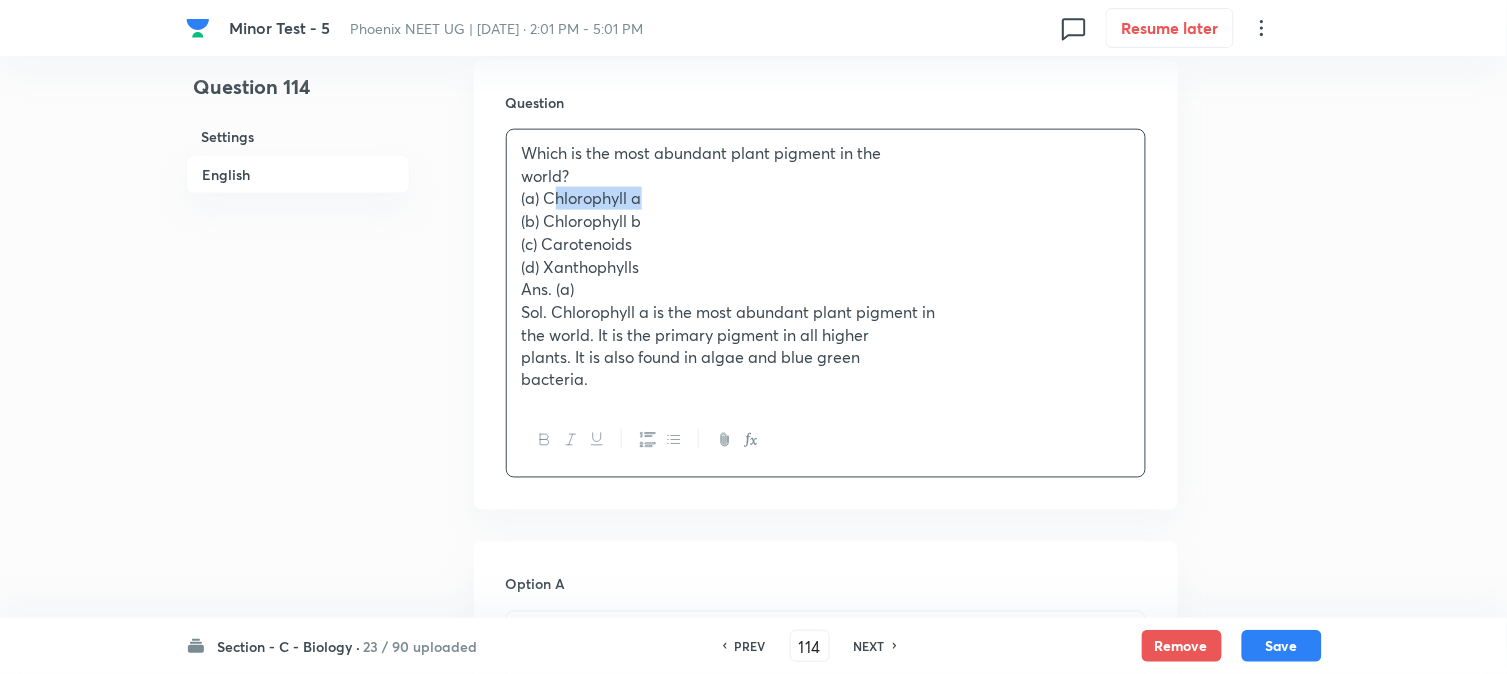 drag, startPoint x: 551, startPoint y: 200, endPoint x: 644, endPoint y: 187, distance: 93.904205 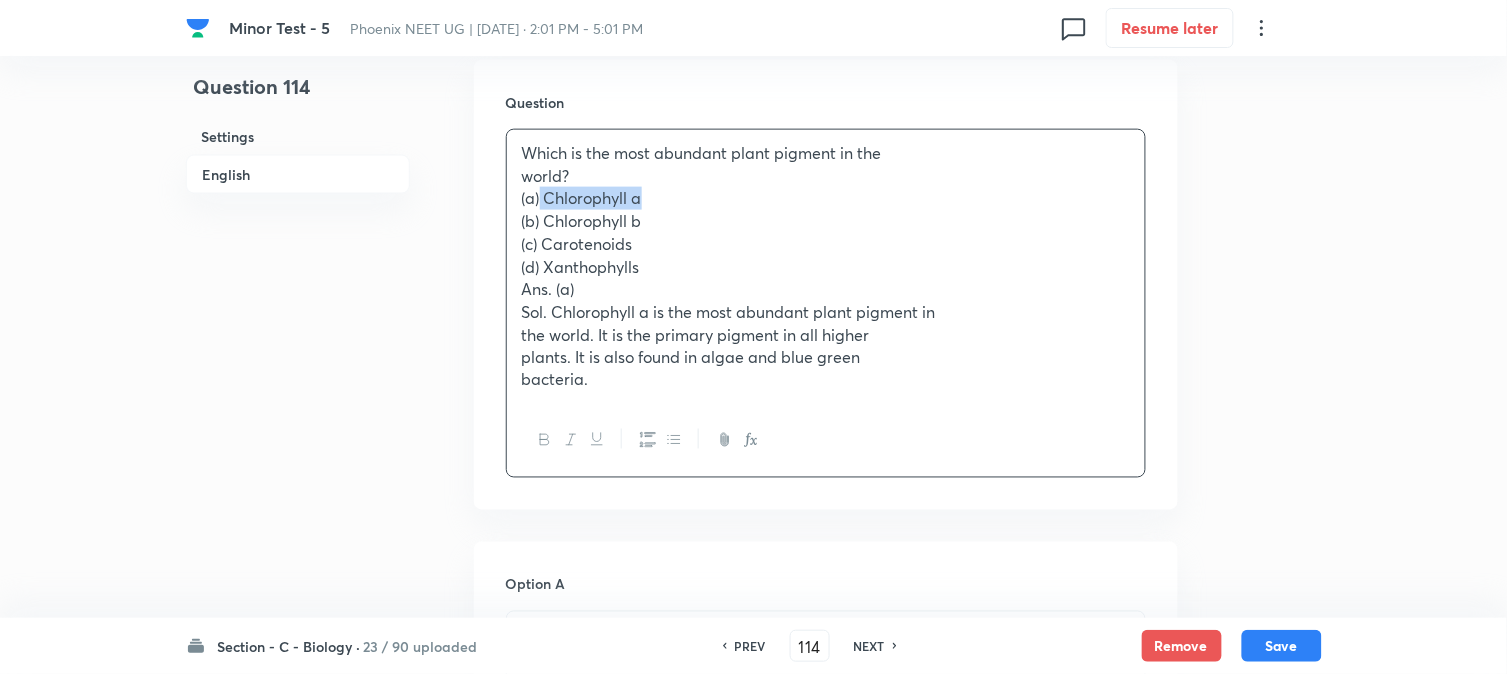 drag, startPoint x: 540, startPoint y: 195, endPoint x: 692, endPoint y: 202, distance: 152.1611 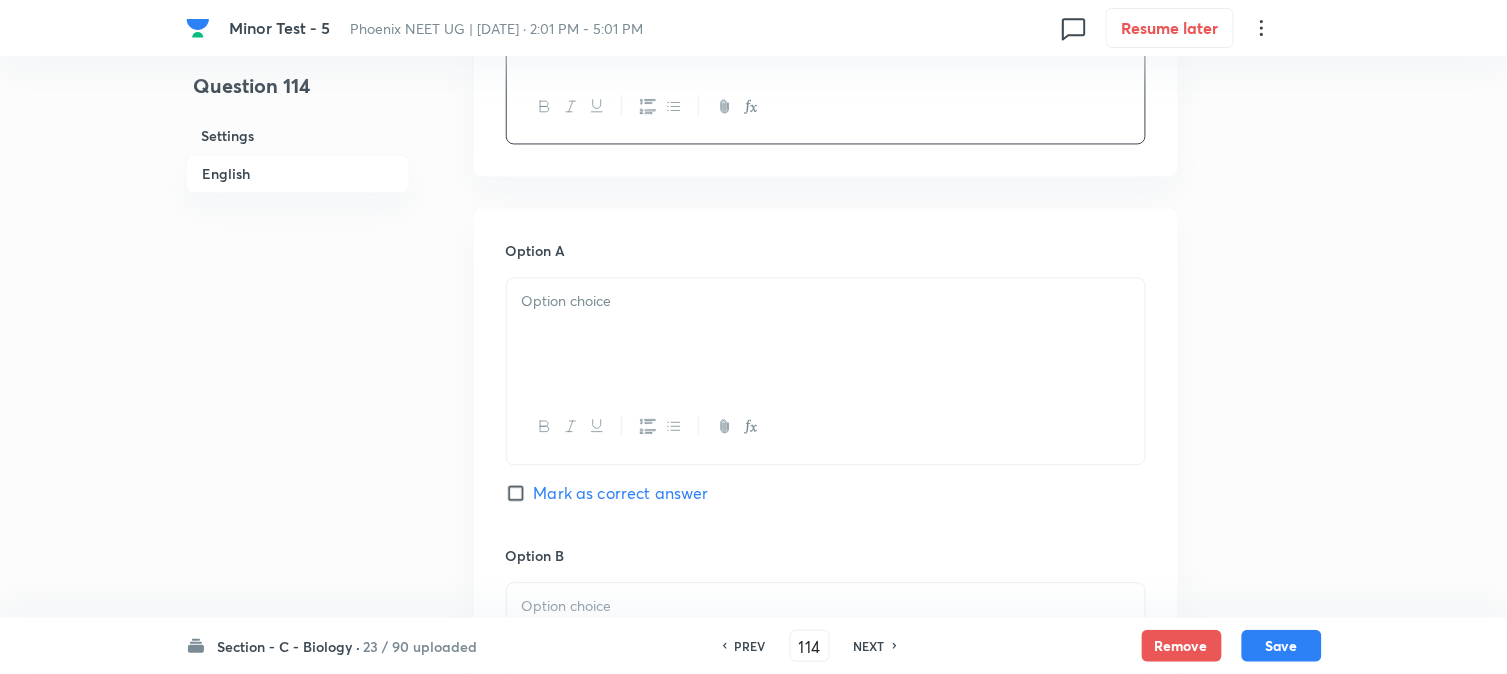 click at bounding box center [826, 335] 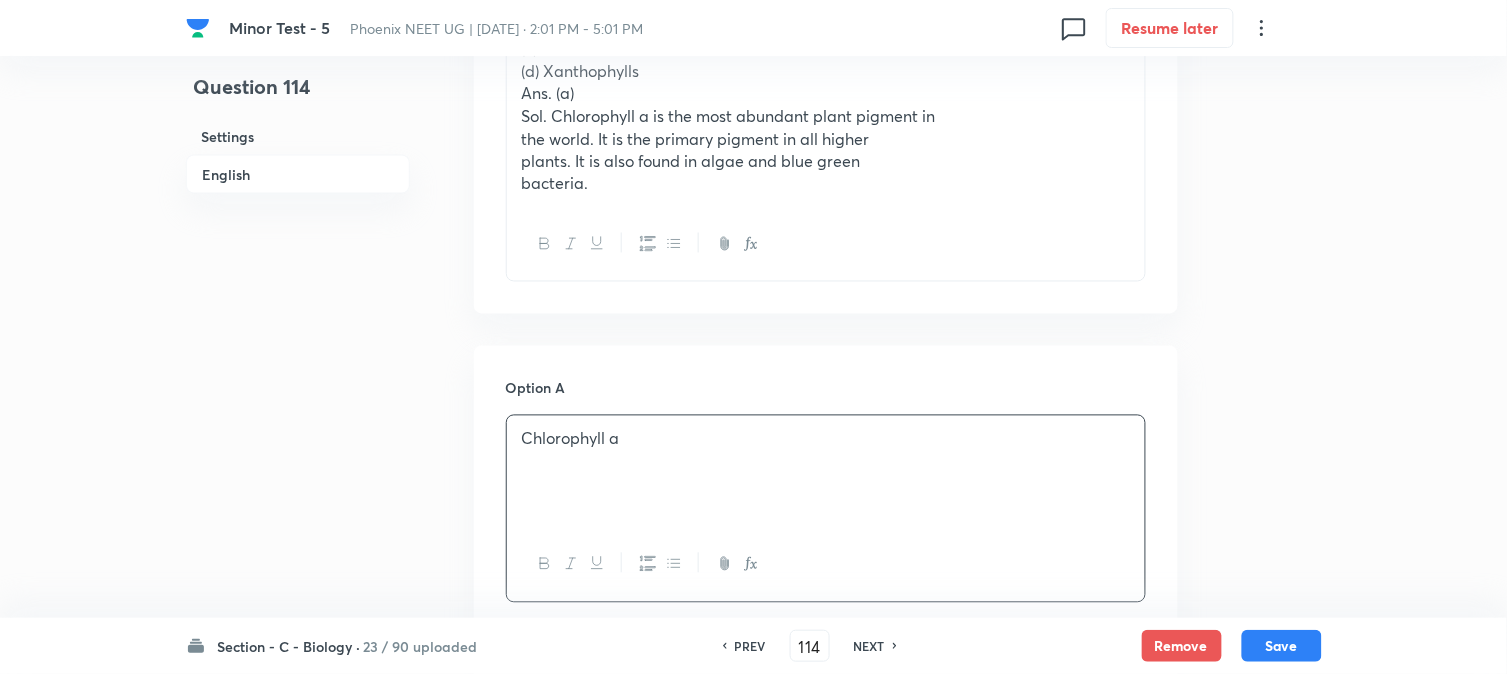 scroll, scrollTop: 590, scrollLeft: 0, axis: vertical 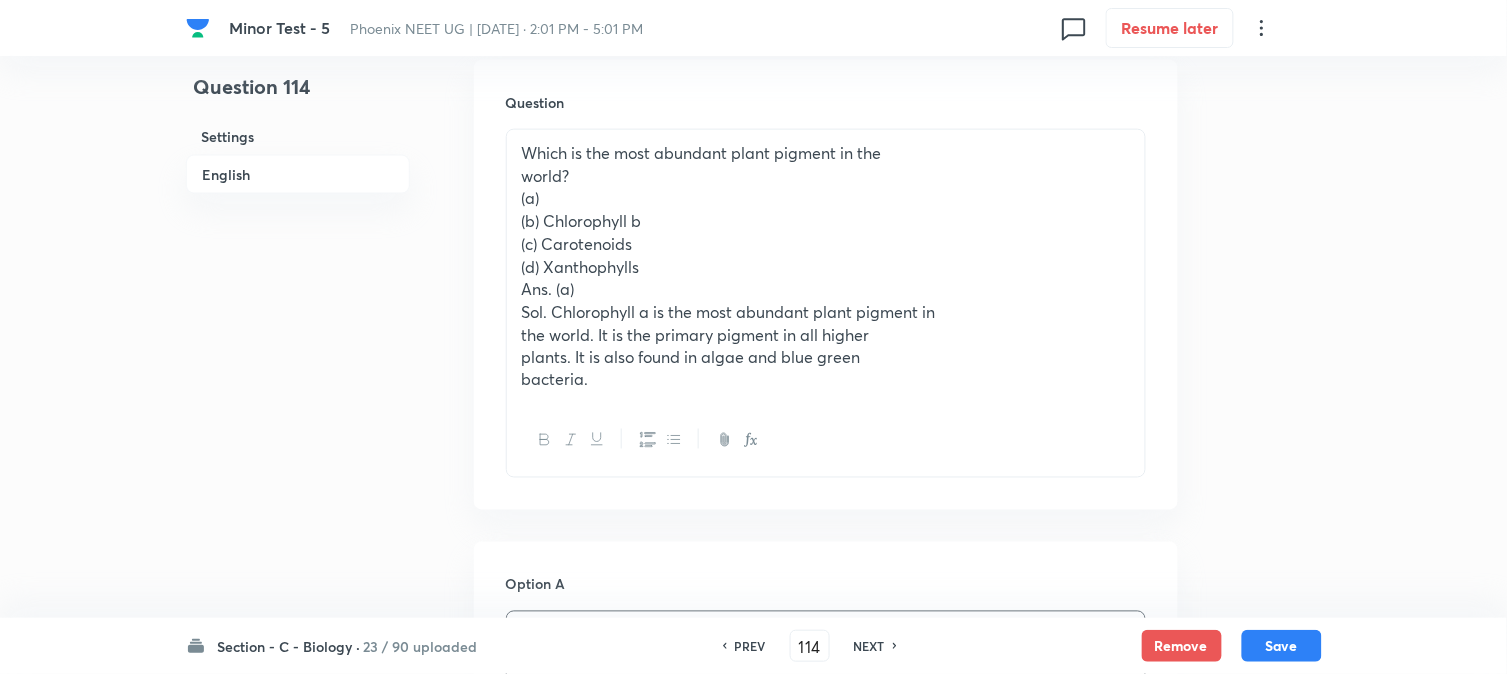 drag, startPoint x: 545, startPoint y: 218, endPoint x: 716, endPoint y: 223, distance: 171.07309 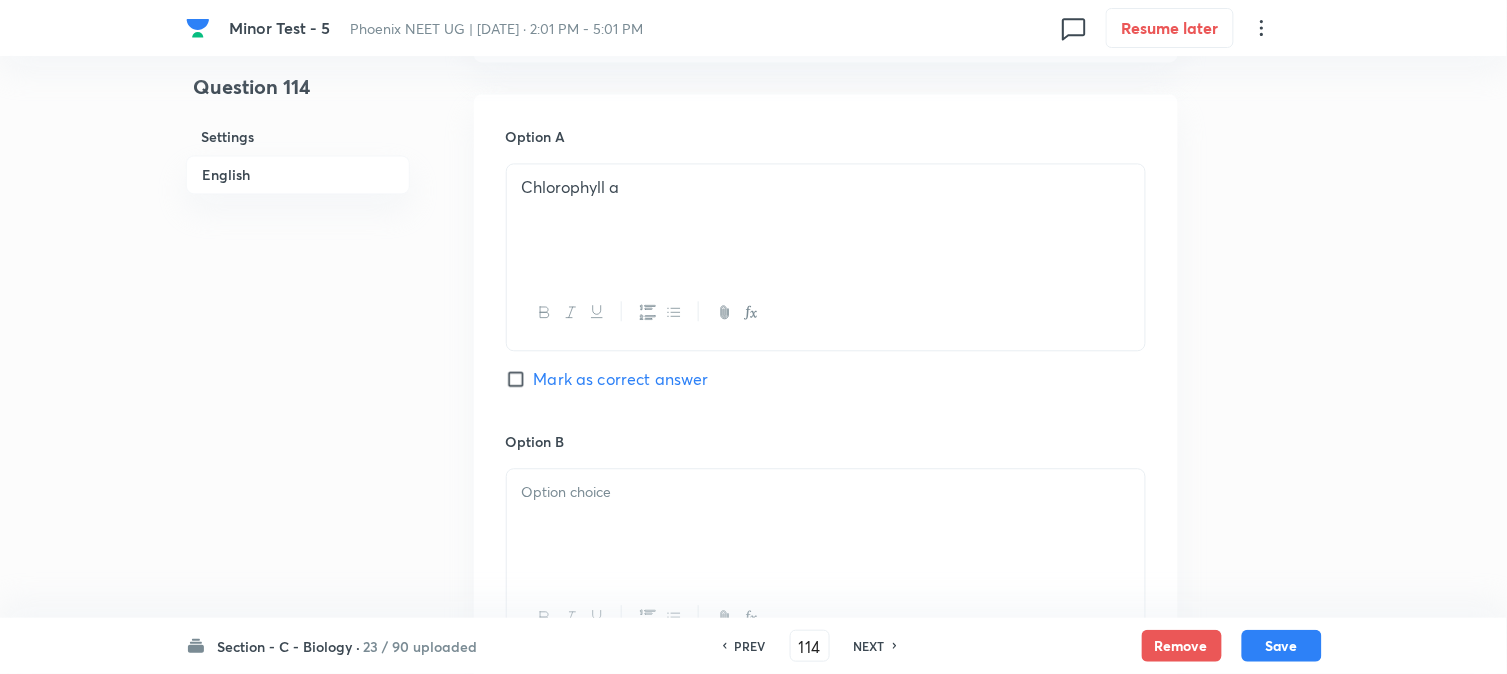 scroll, scrollTop: 1478, scrollLeft: 0, axis: vertical 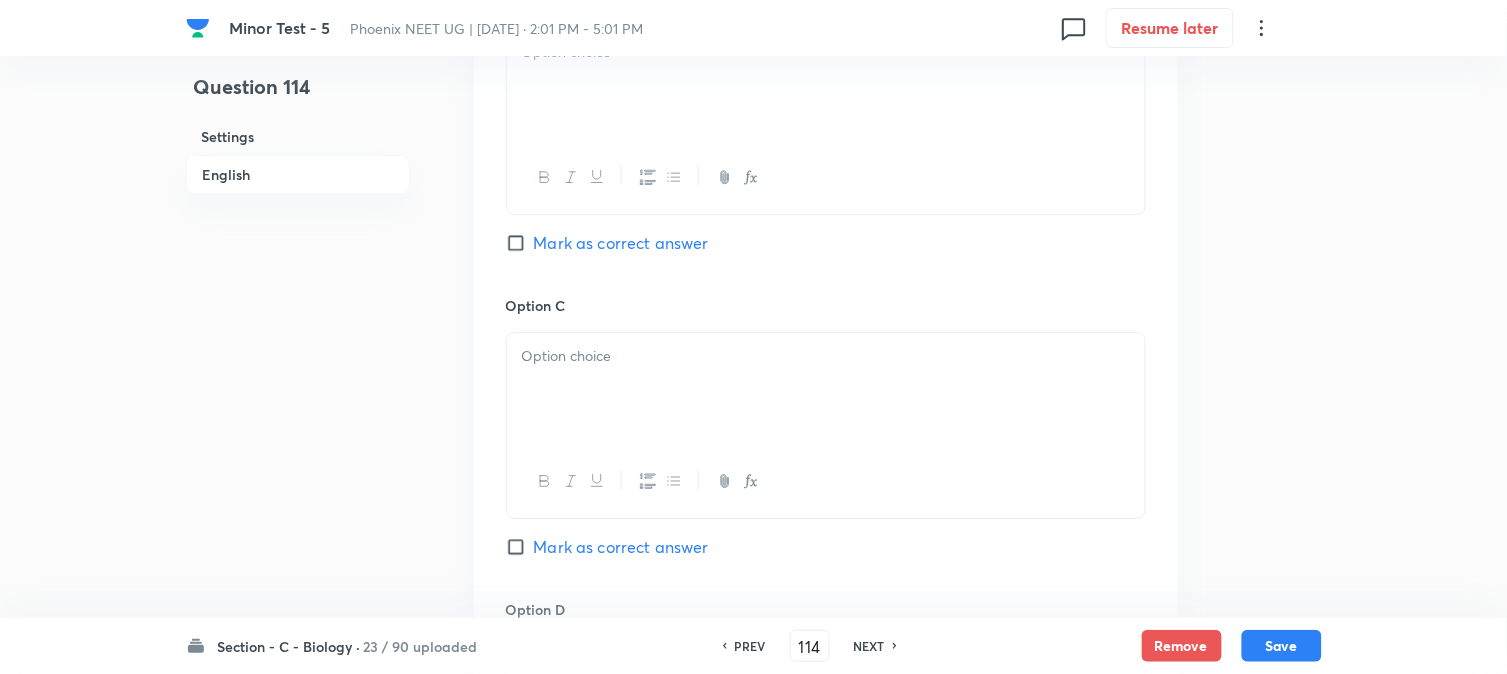 click at bounding box center (826, 177) 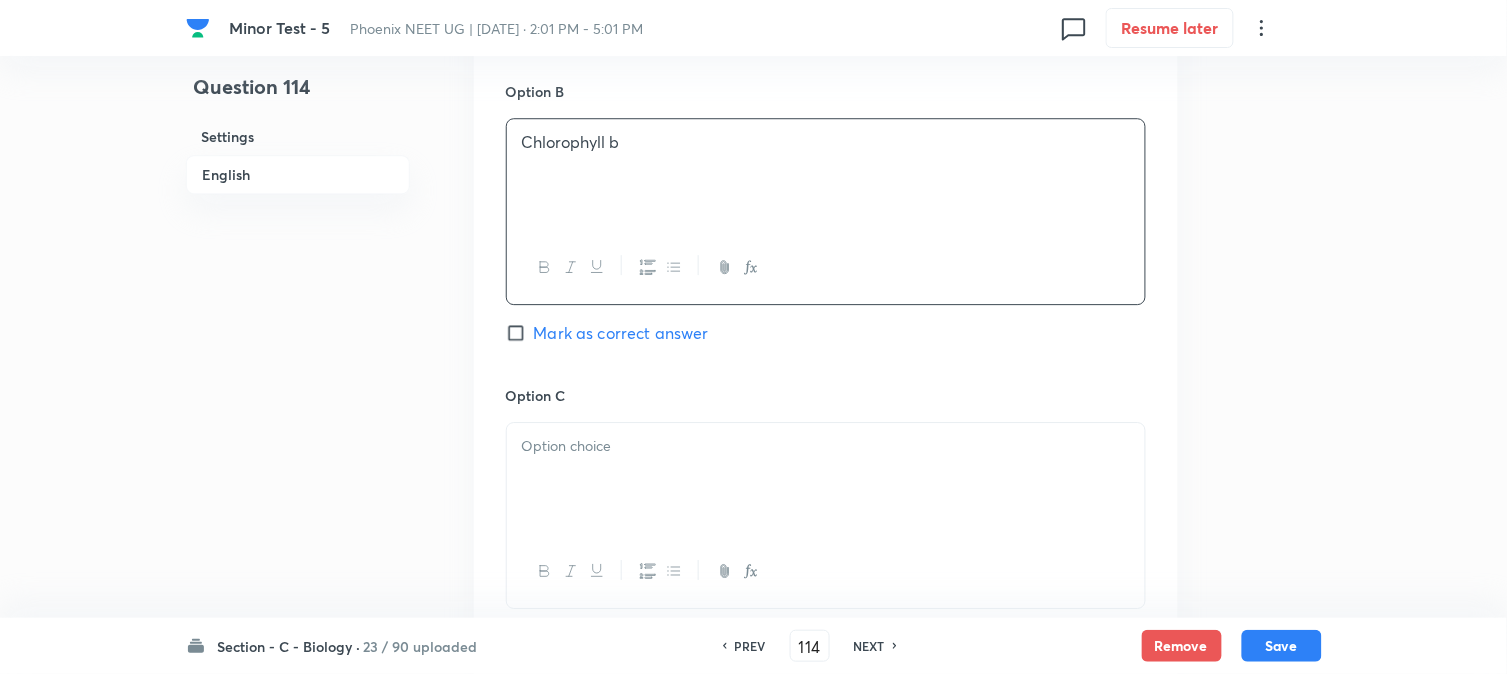 scroll, scrollTop: 1256, scrollLeft: 0, axis: vertical 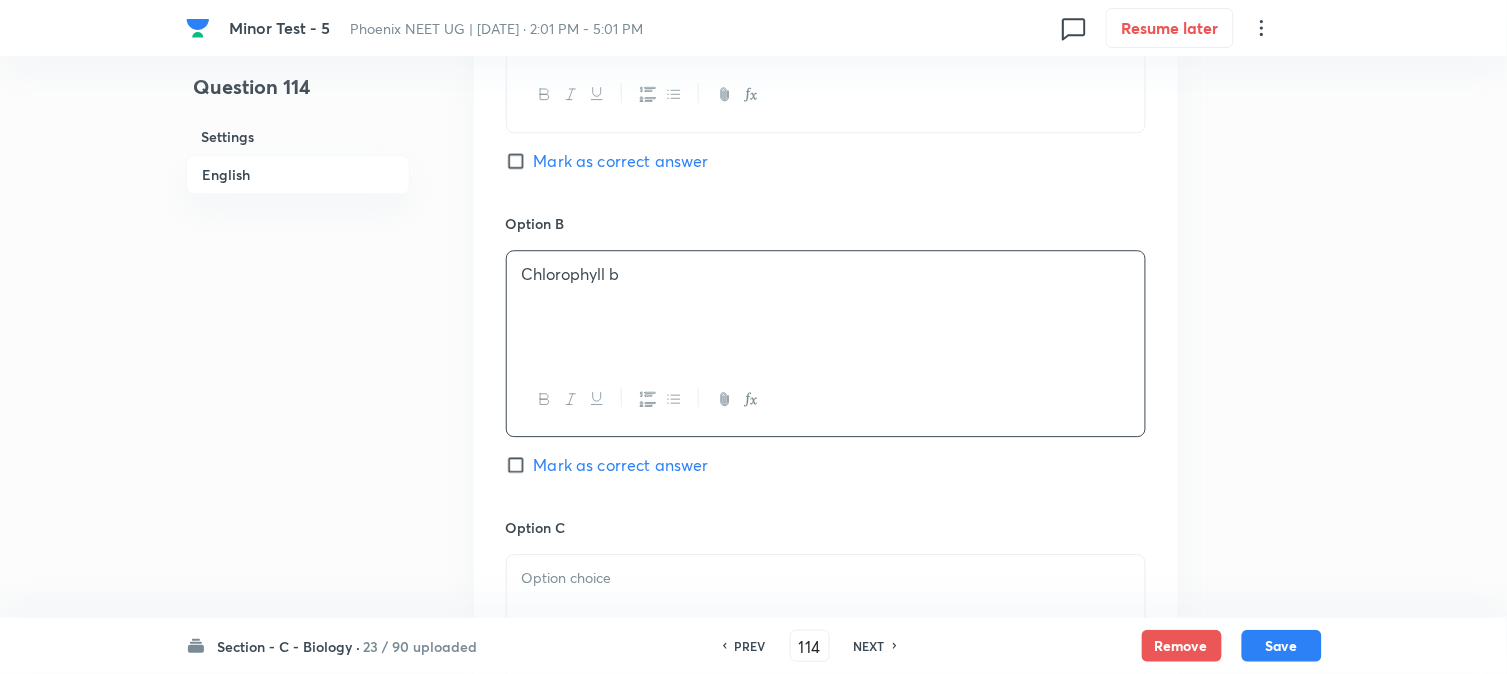 click on "Option A Chlorophyll a  Mark as correct answer" at bounding box center (826, 60) 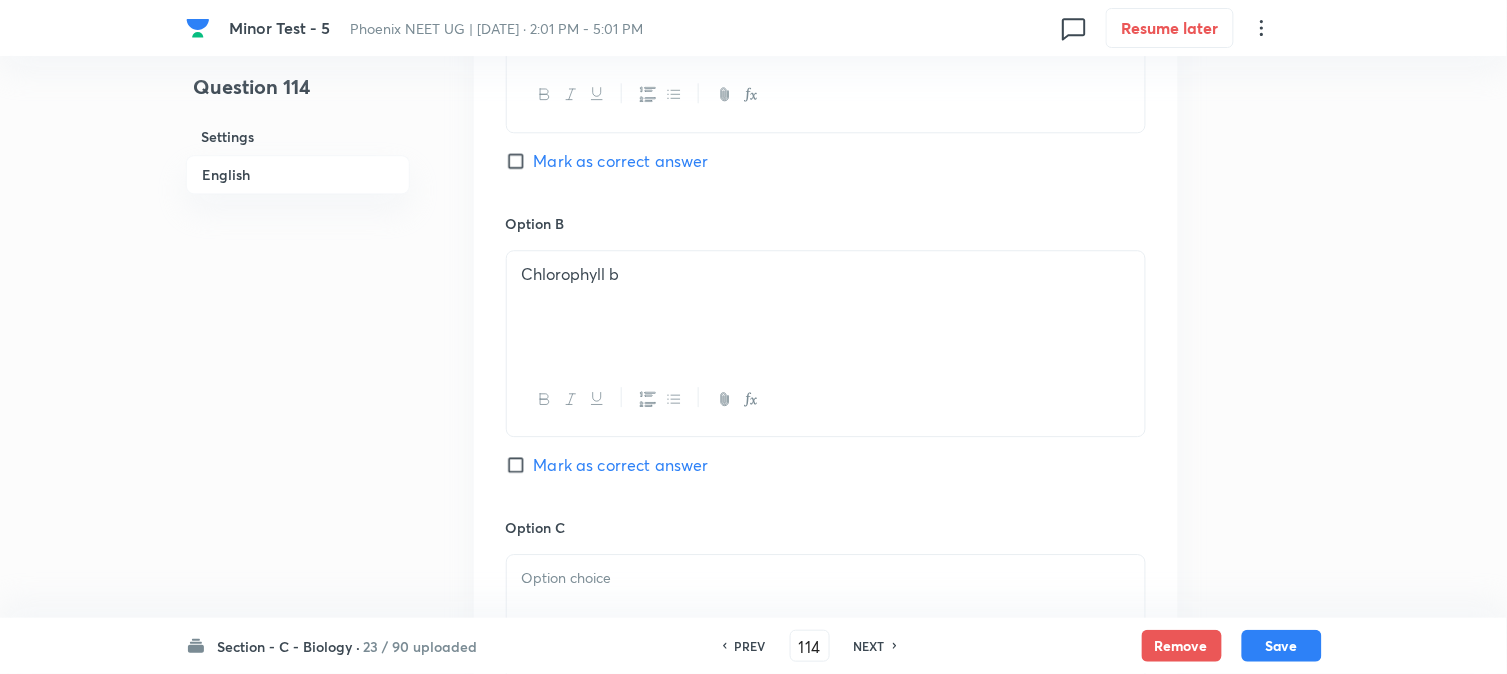 click on "Mark as correct answer" at bounding box center [621, 161] 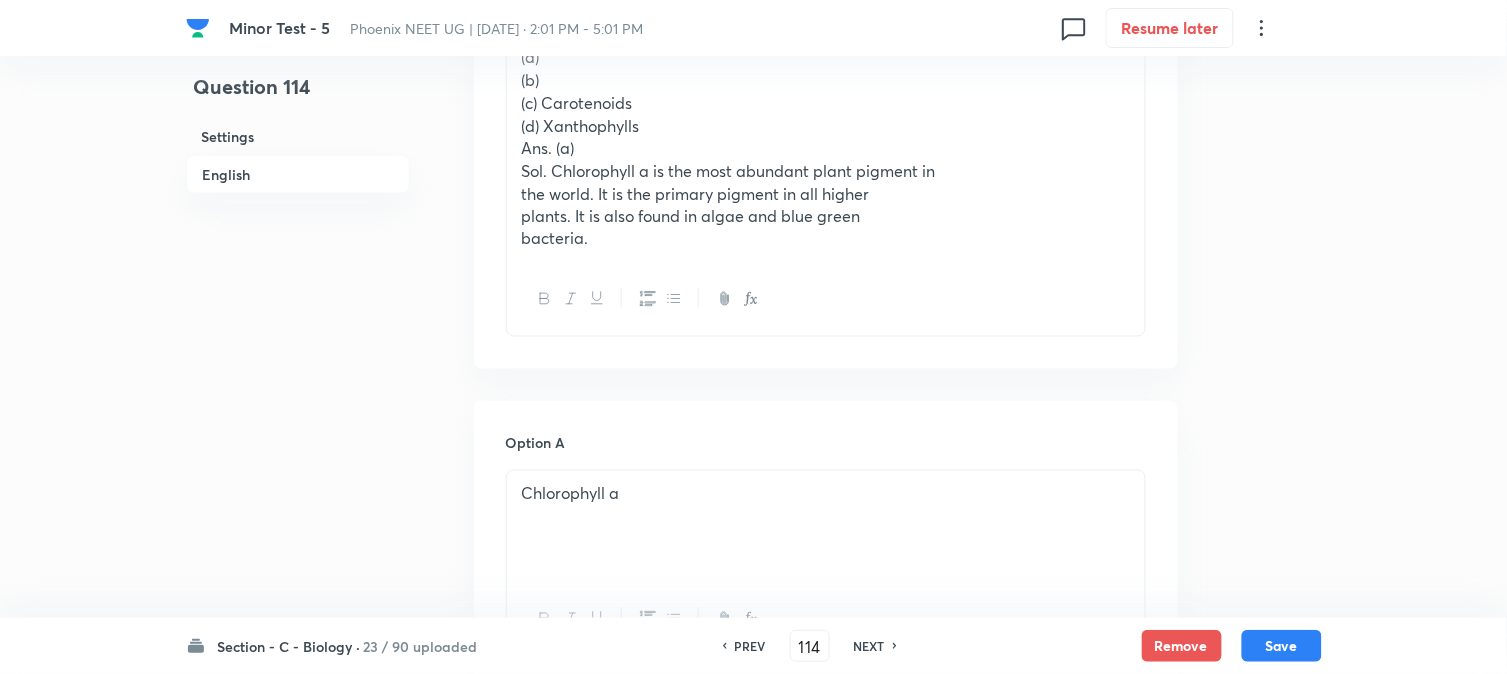 scroll, scrollTop: 590, scrollLeft: 0, axis: vertical 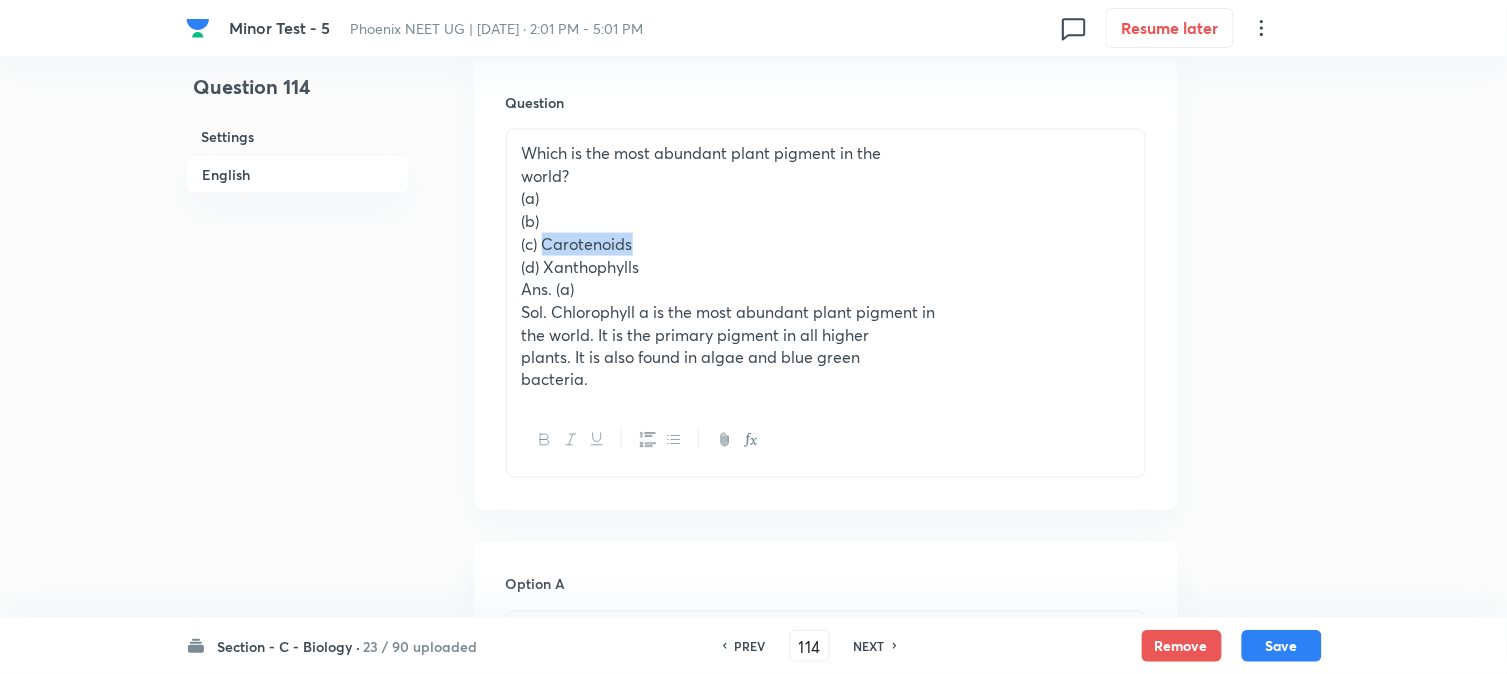 drag, startPoint x: 541, startPoint y: 236, endPoint x: 694, endPoint y: 242, distance: 153.1176 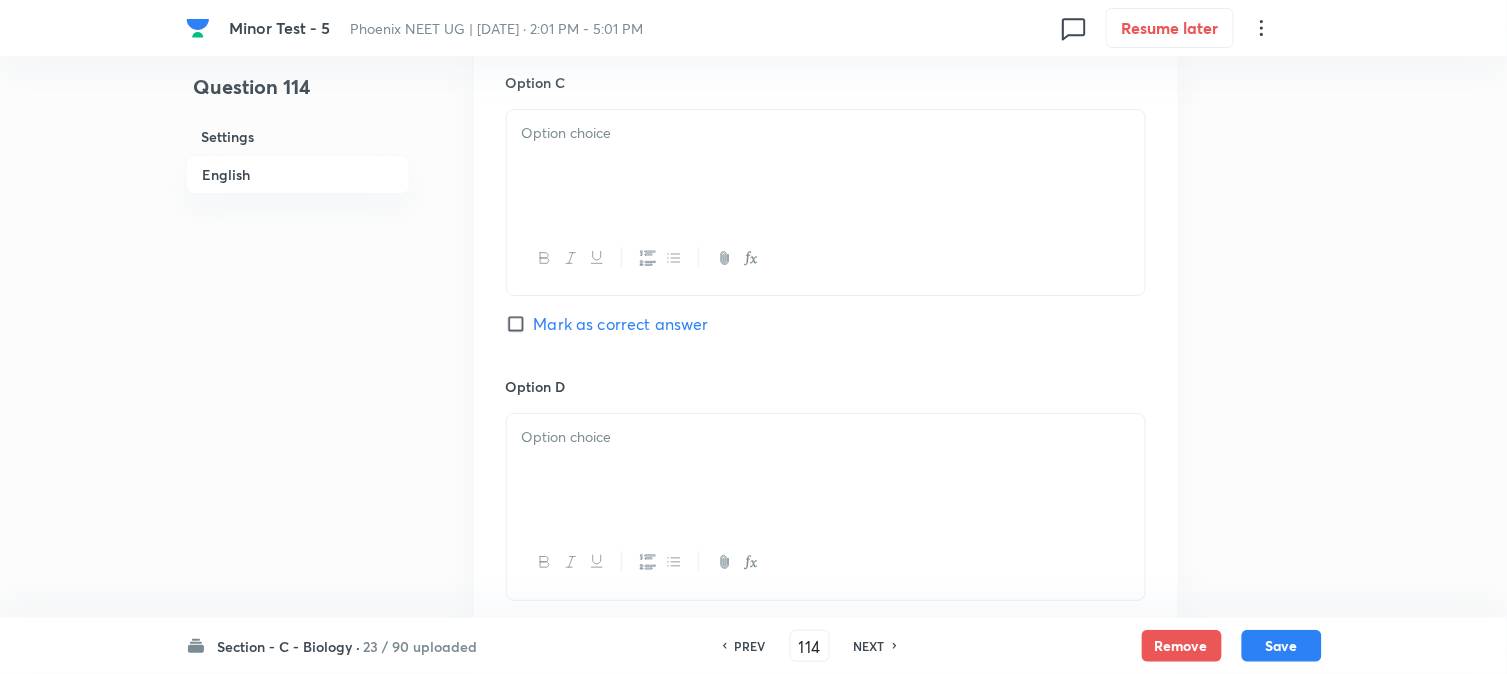 click at bounding box center (826, 166) 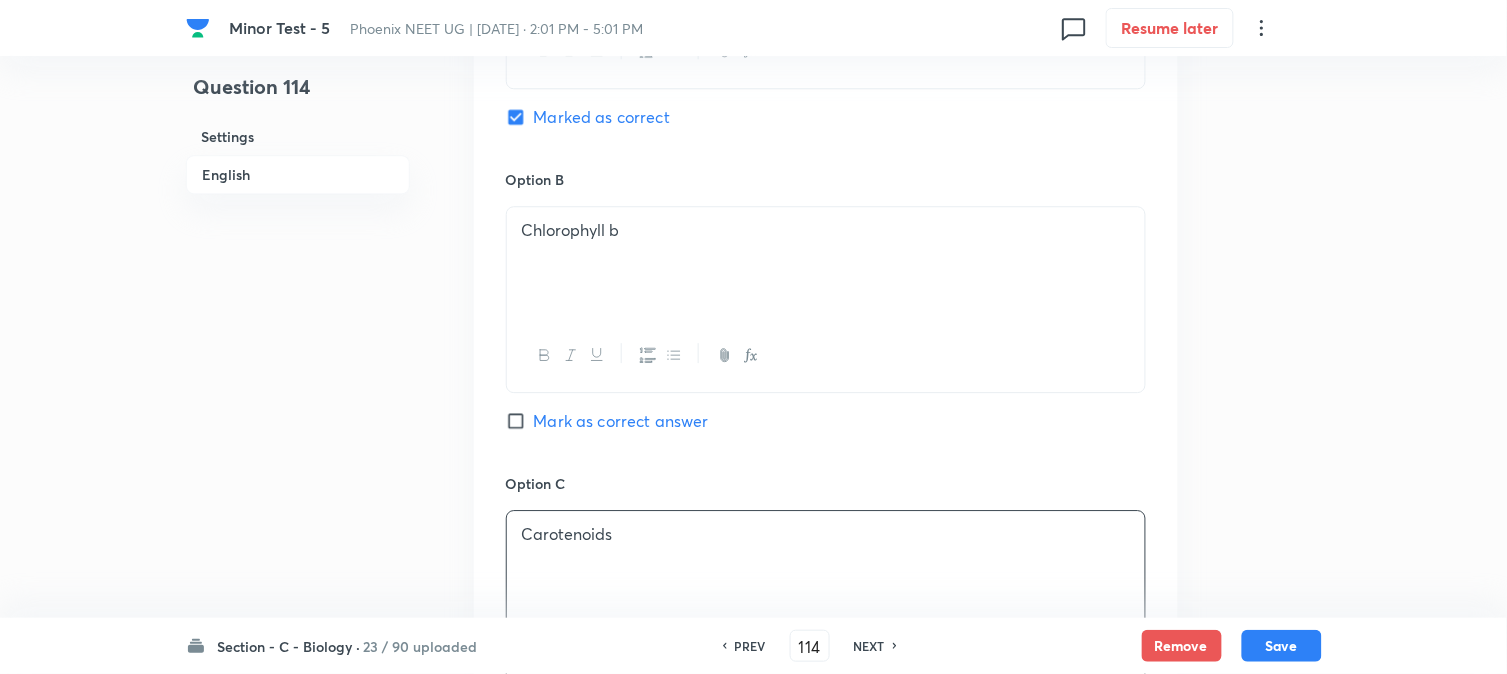 scroll, scrollTop: 701, scrollLeft: 0, axis: vertical 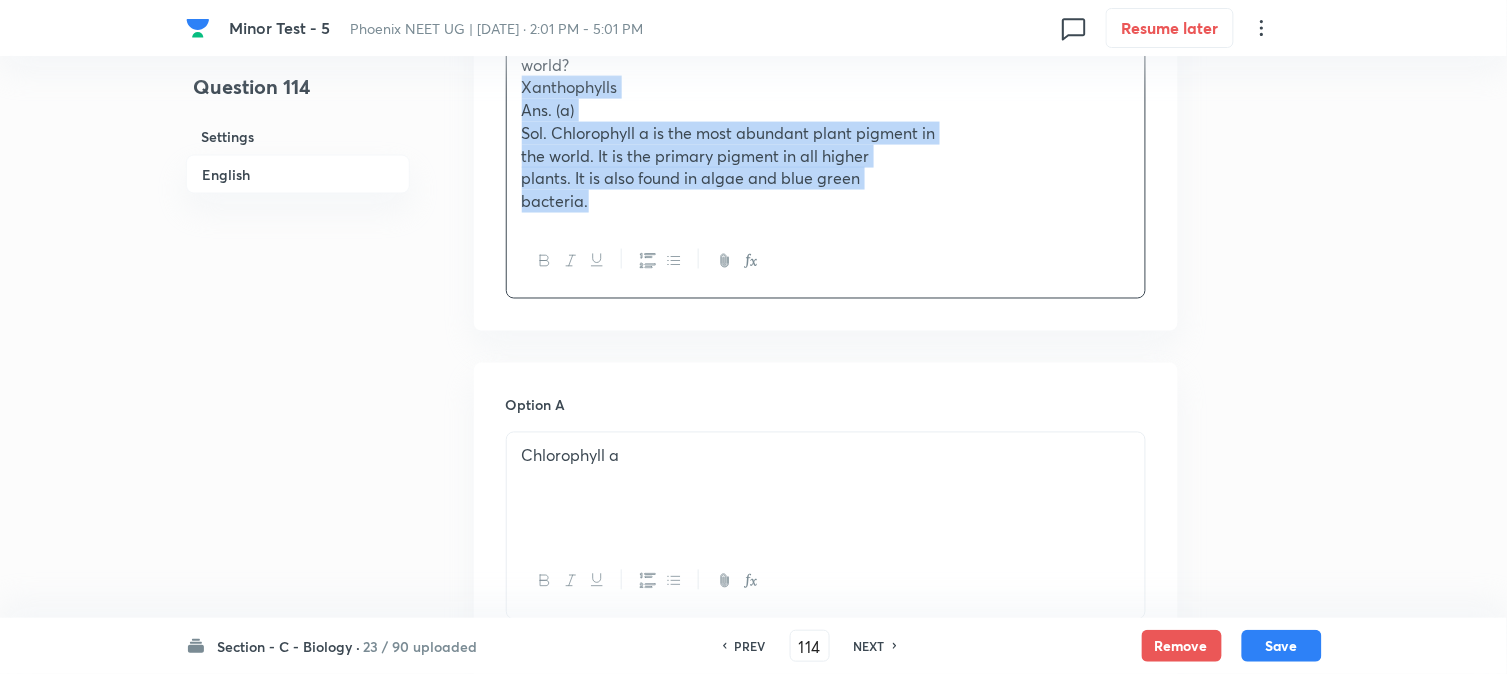drag, startPoint x: 544, startPoint y: 153, endPoint x: 682, endPoint y: 265, distance: 177.73013 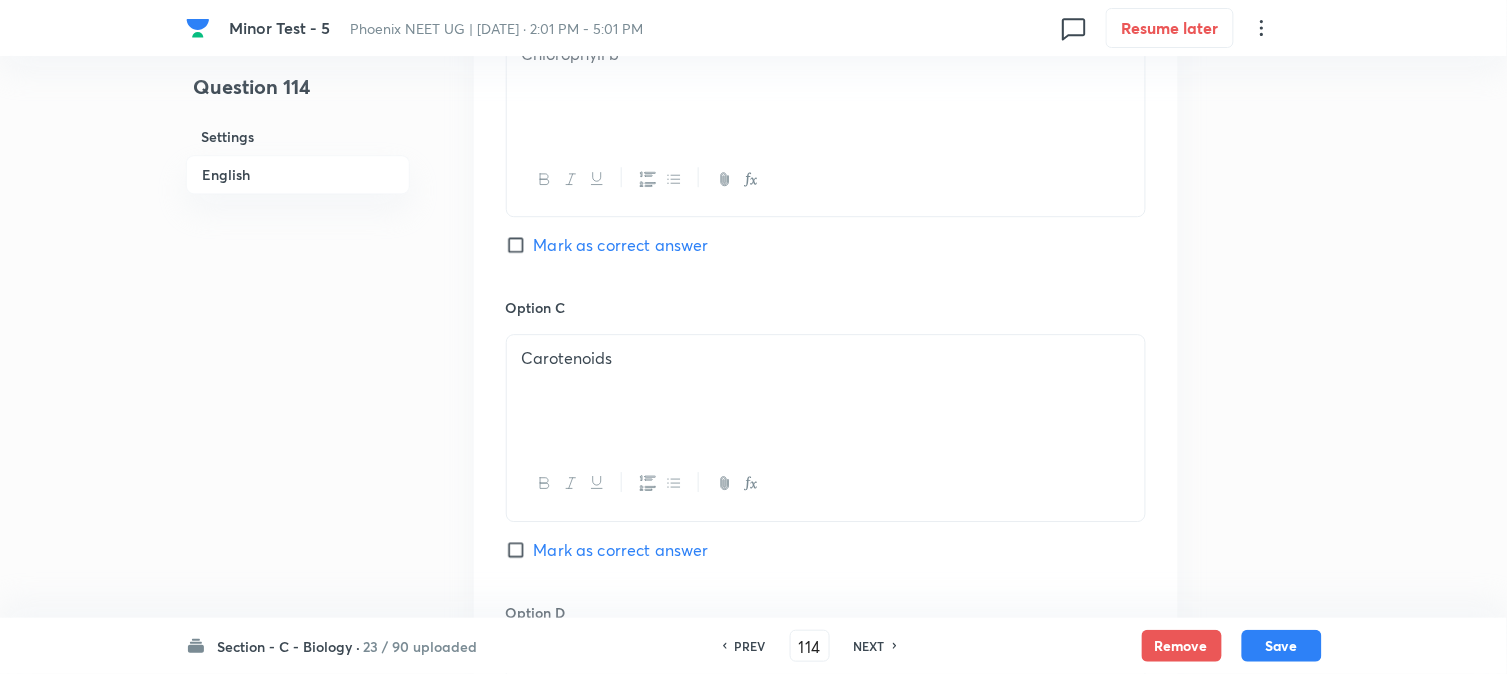 scroll, scrollTop: 1923, scrollLeft: 0, axis: vertical 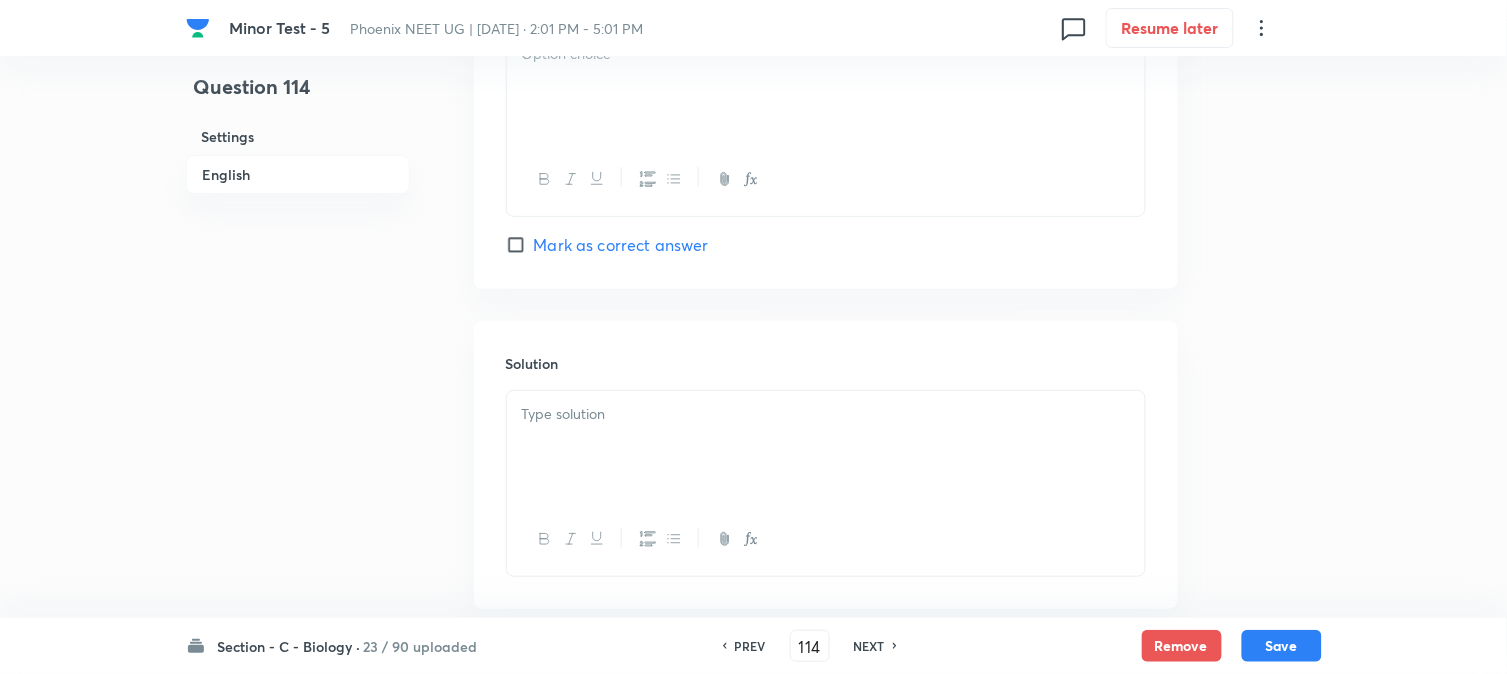 click at bounding box center (826, 87) 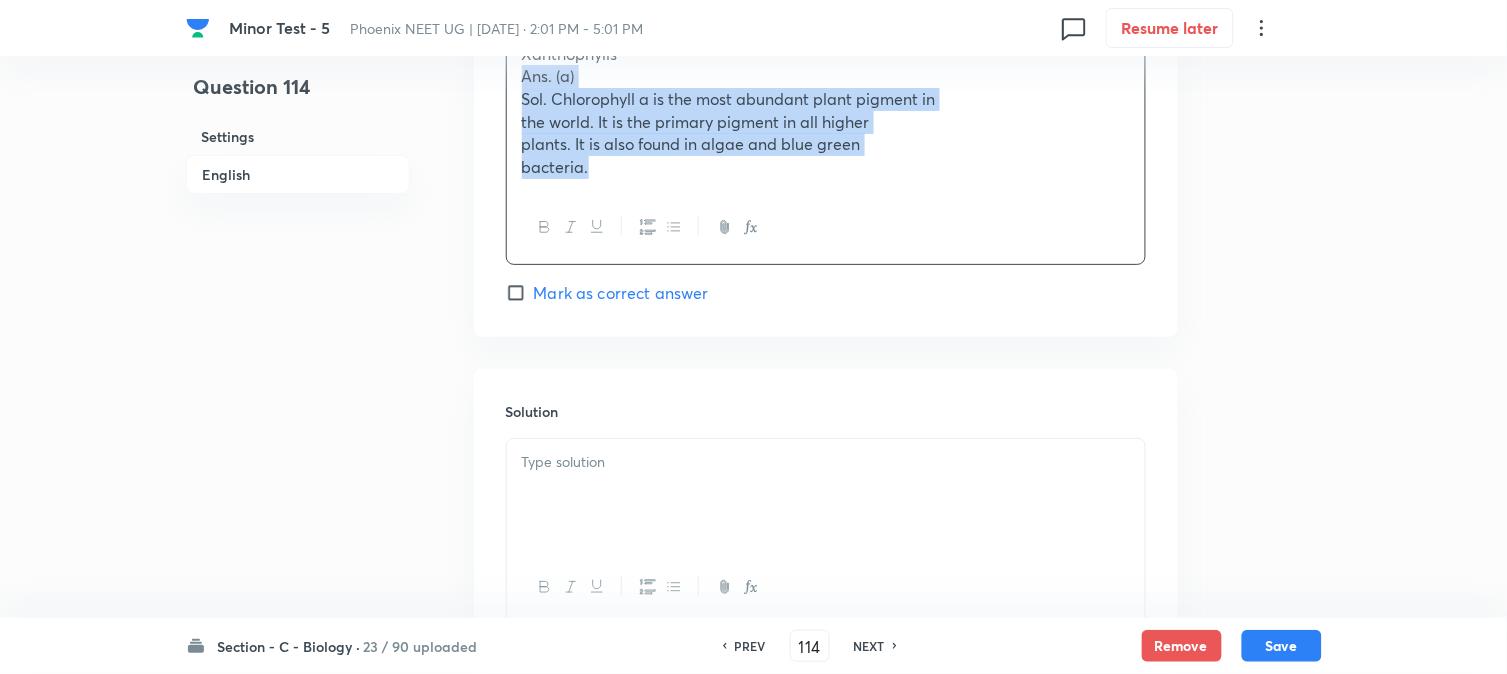 drag, startPoint x: 517, startPoint y: 85, endPoint x: 751, endPoint y: 274, distance: 300.79395 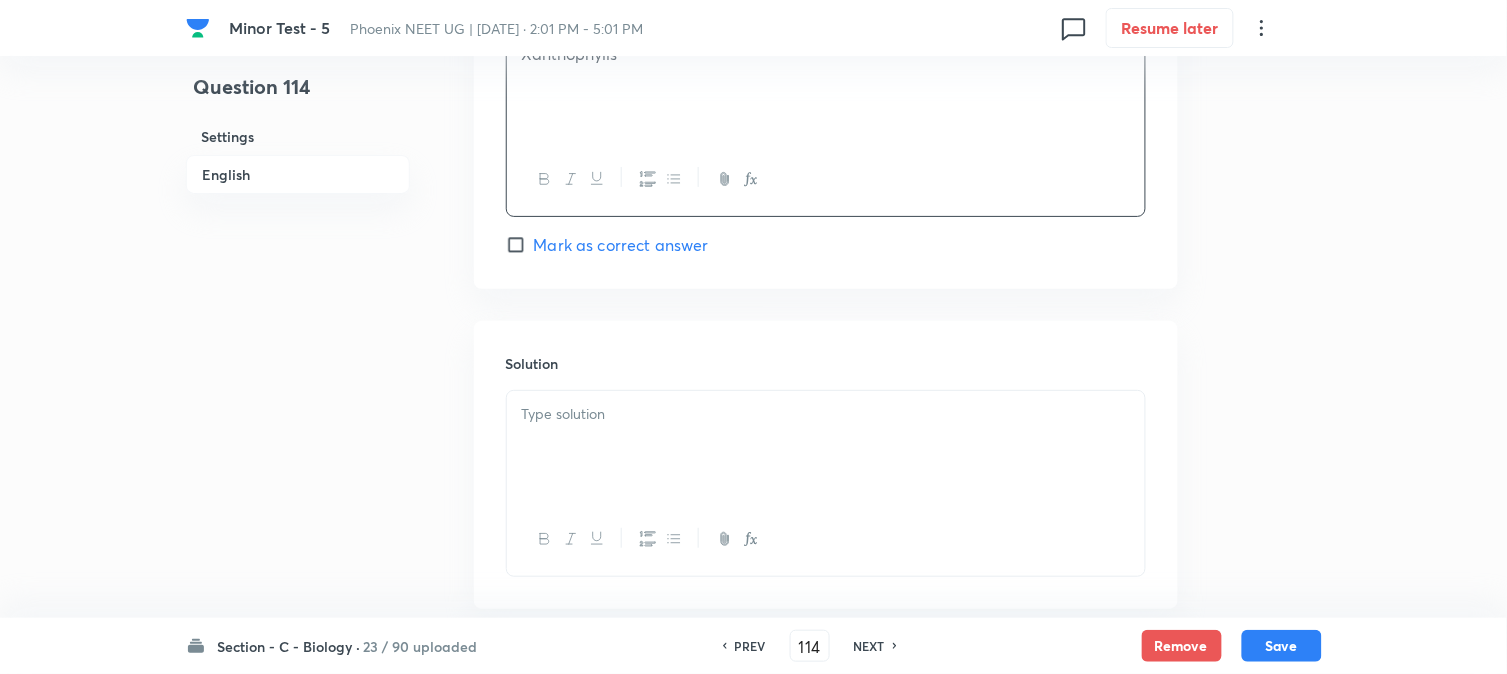 click at bounding box center [826, 447] 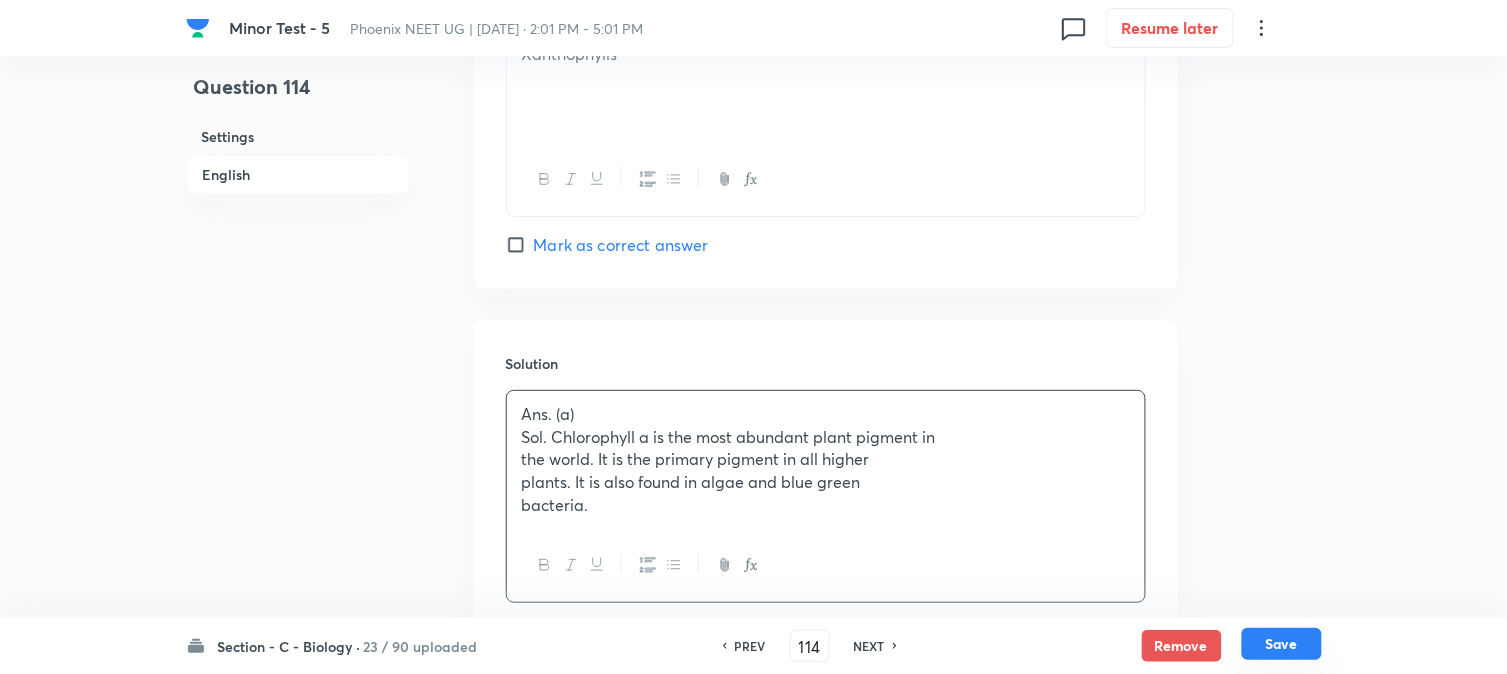 click on "Save" at bounding box center (1282, 644) 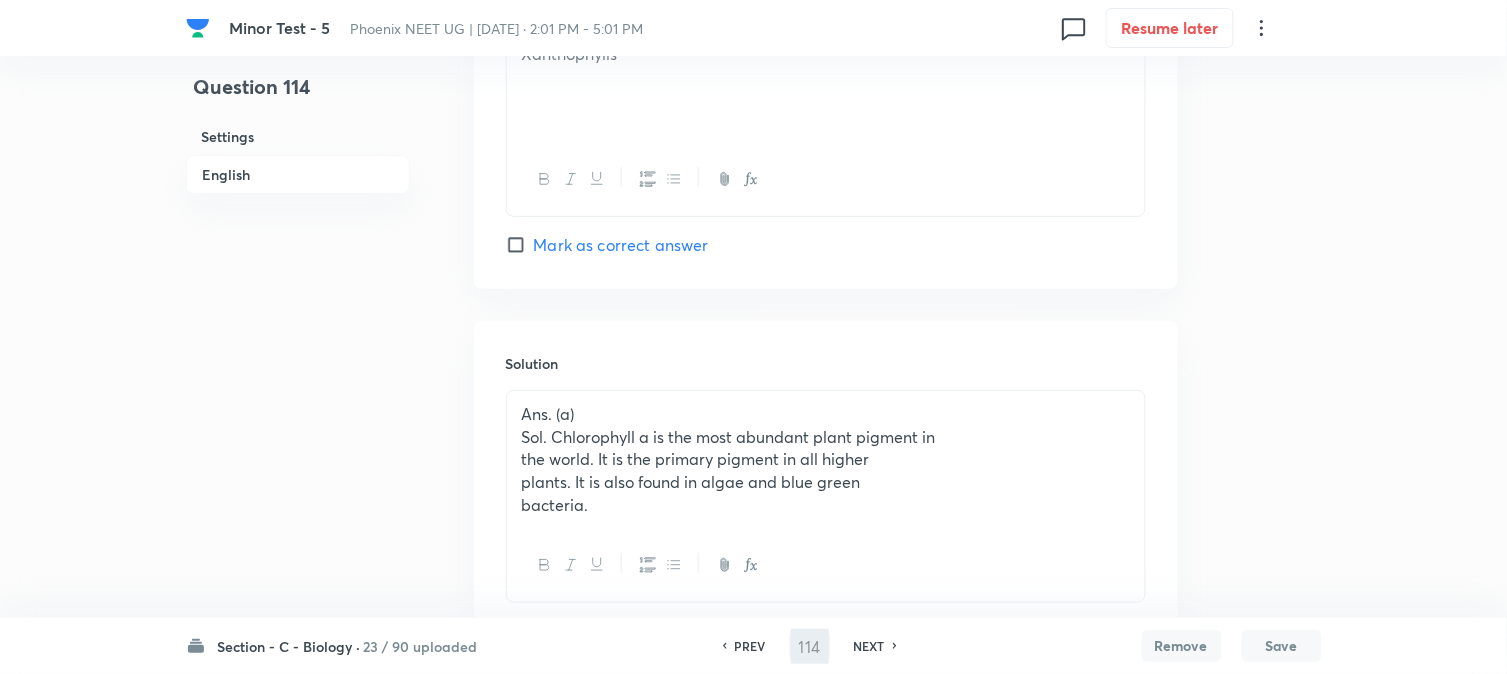 type on "115" 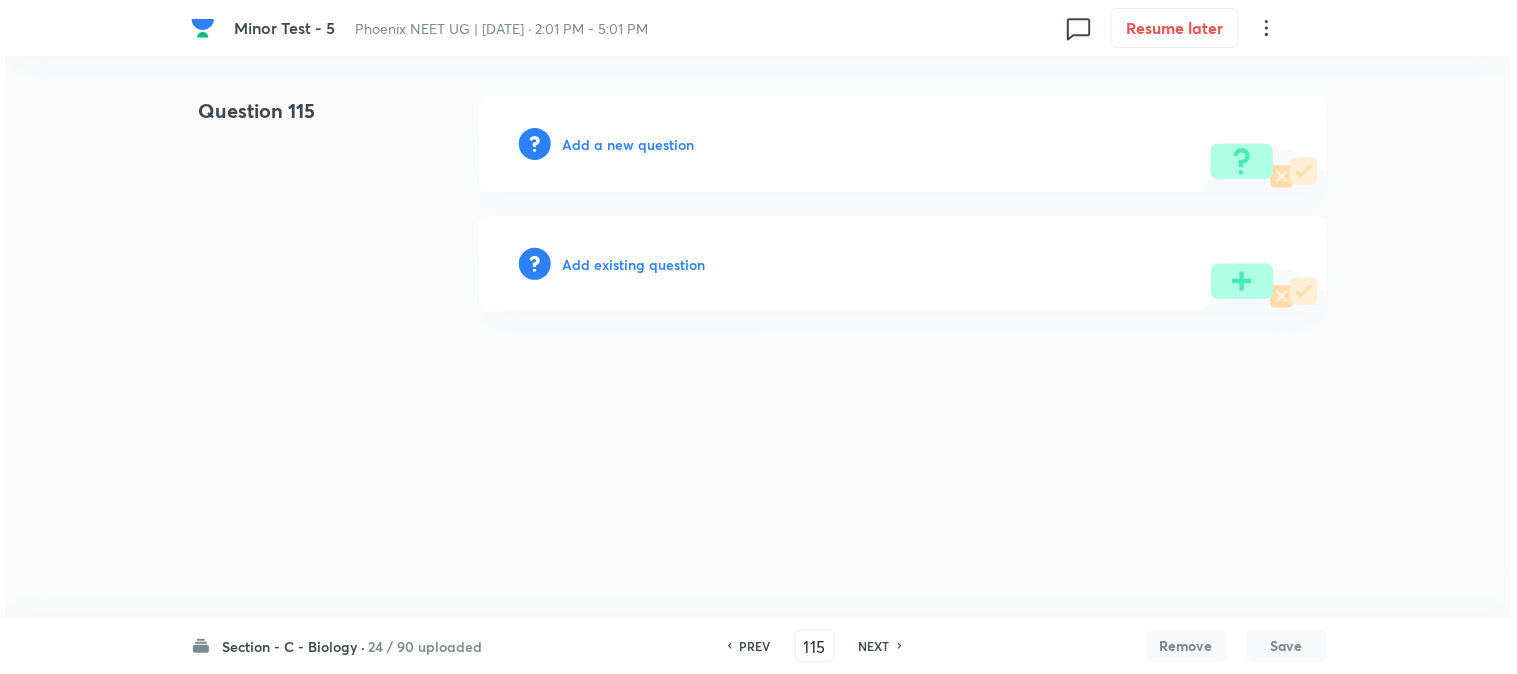 scroll, scrollTop: 0, scrollLeft: 0, axis: both 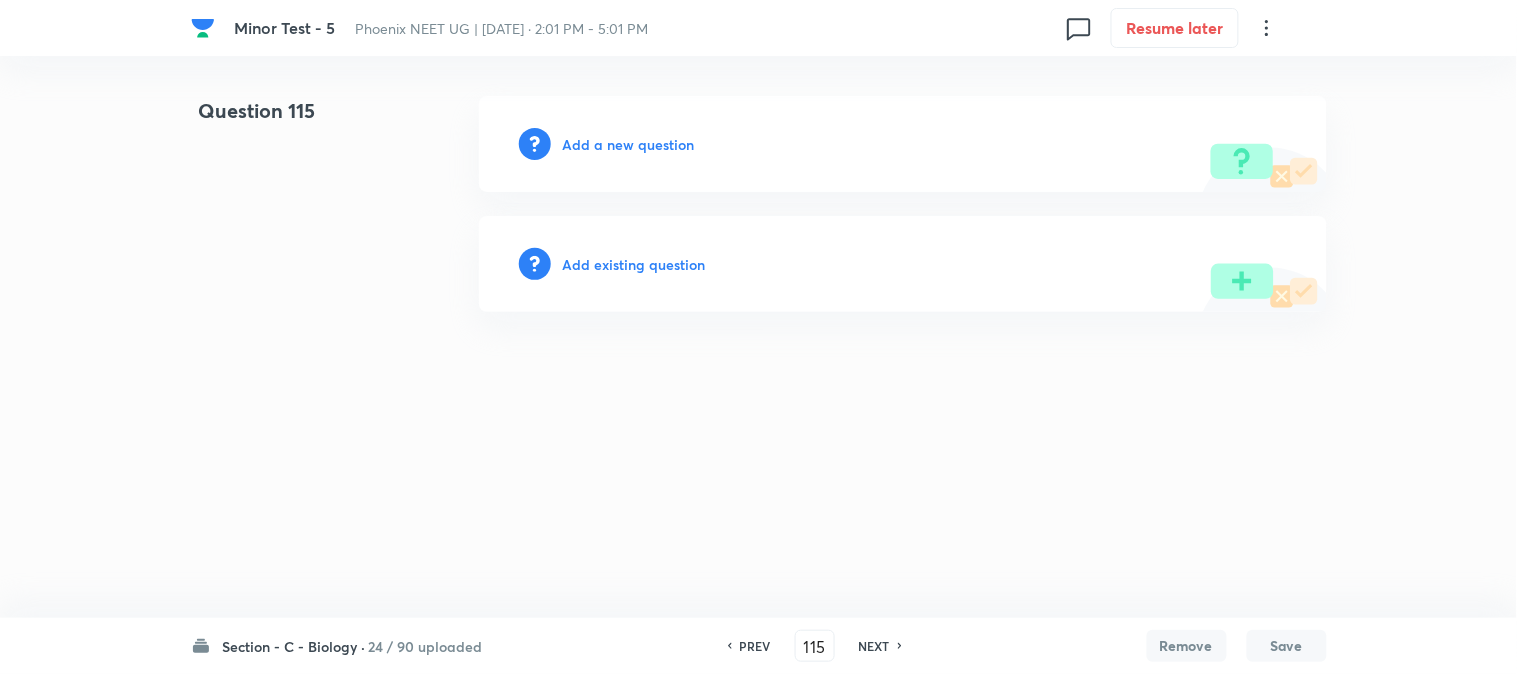 click on "Add a new question" at bounding box center (629, 144) 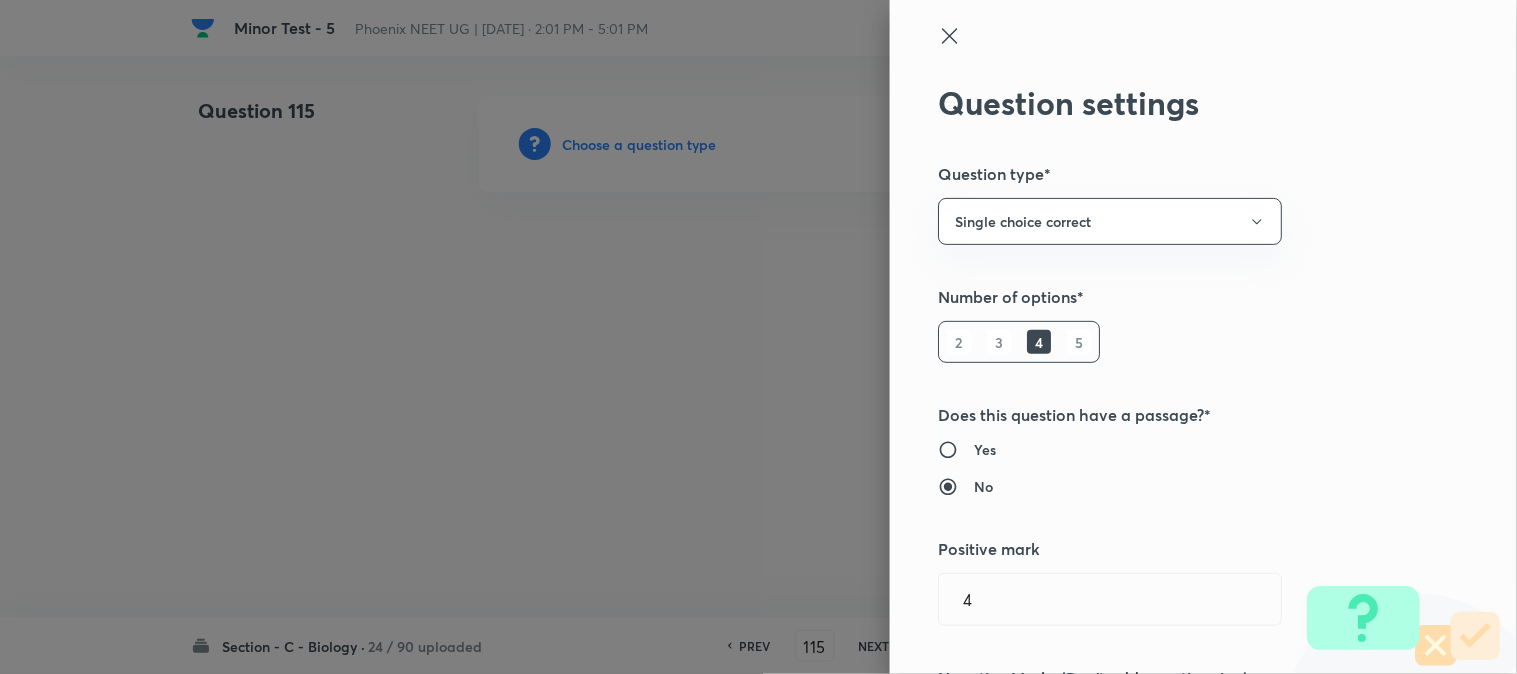 click at bounding box center (758, 337) 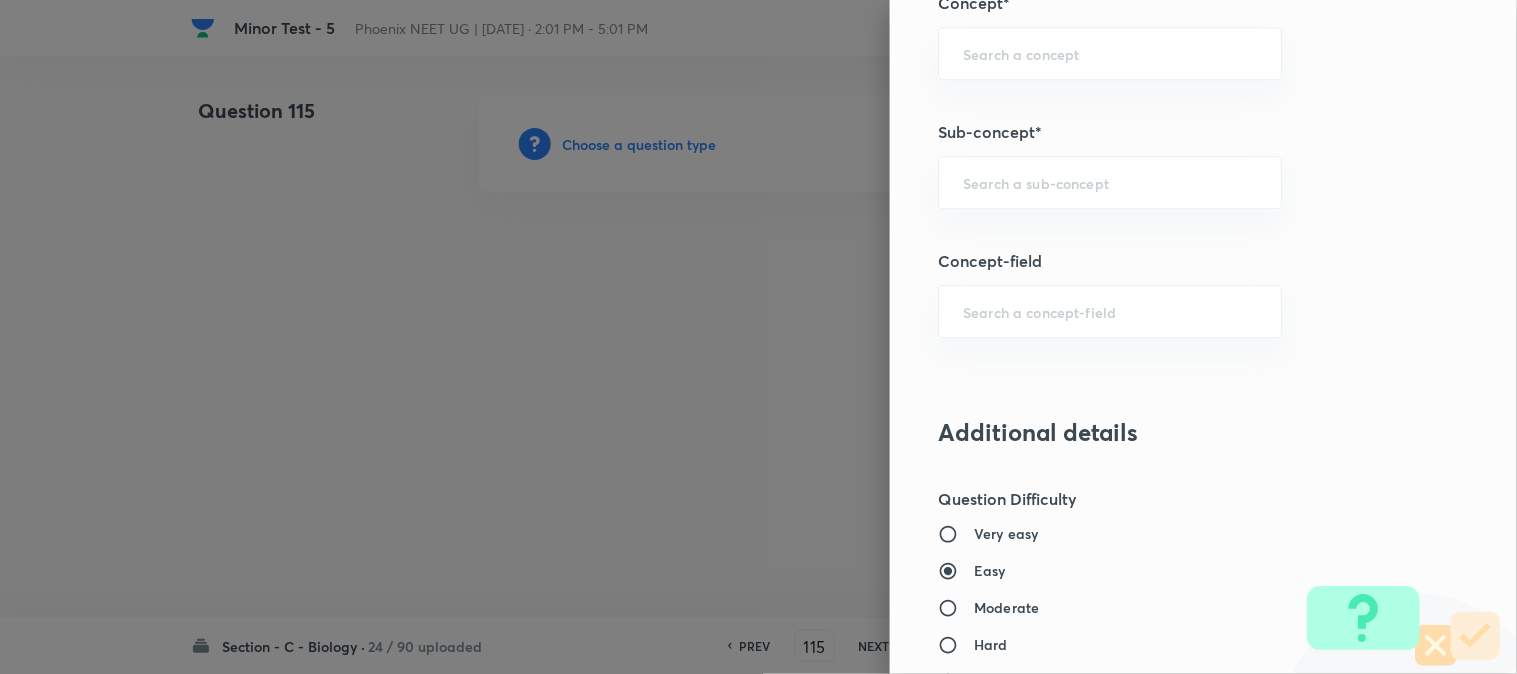 scroll, scrollTop: 1180, scrollLeft: 0, axis: vertical 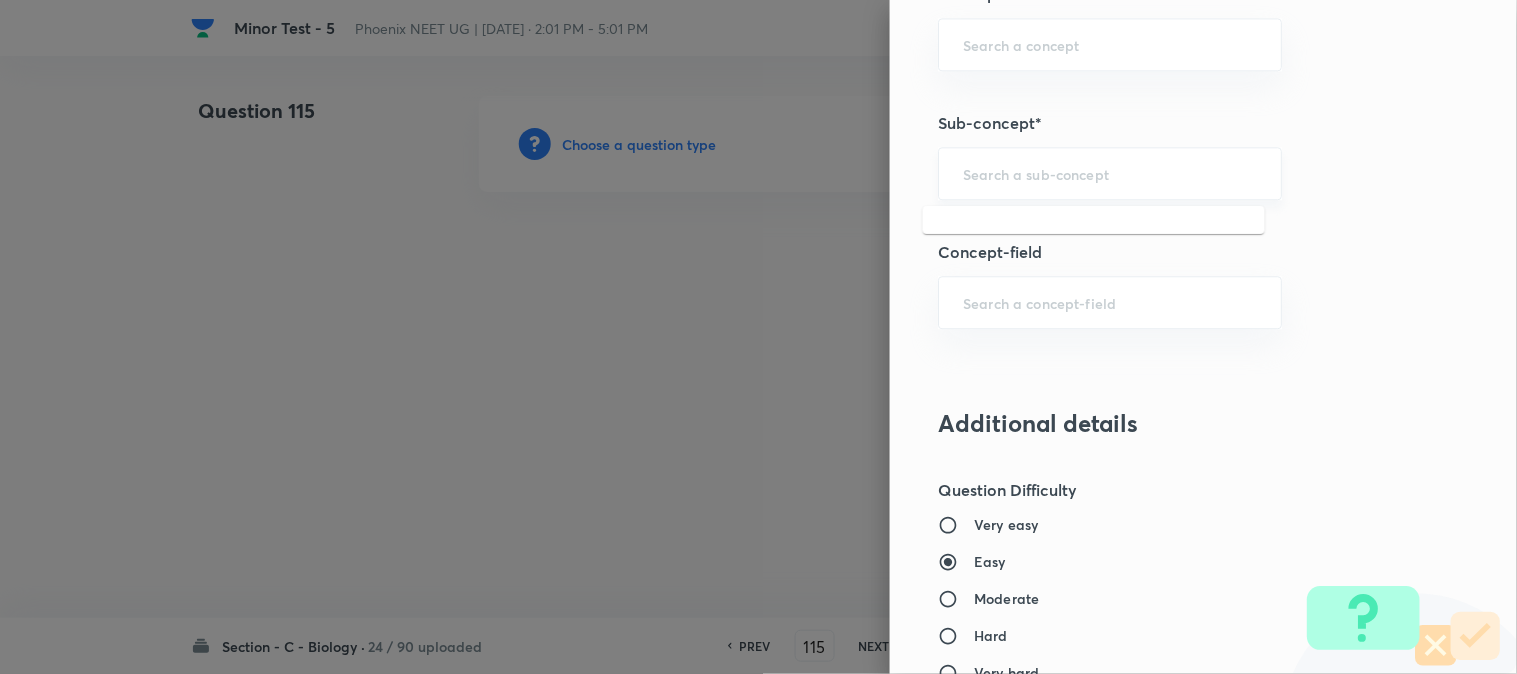 click at bounding box center (1110, 173) 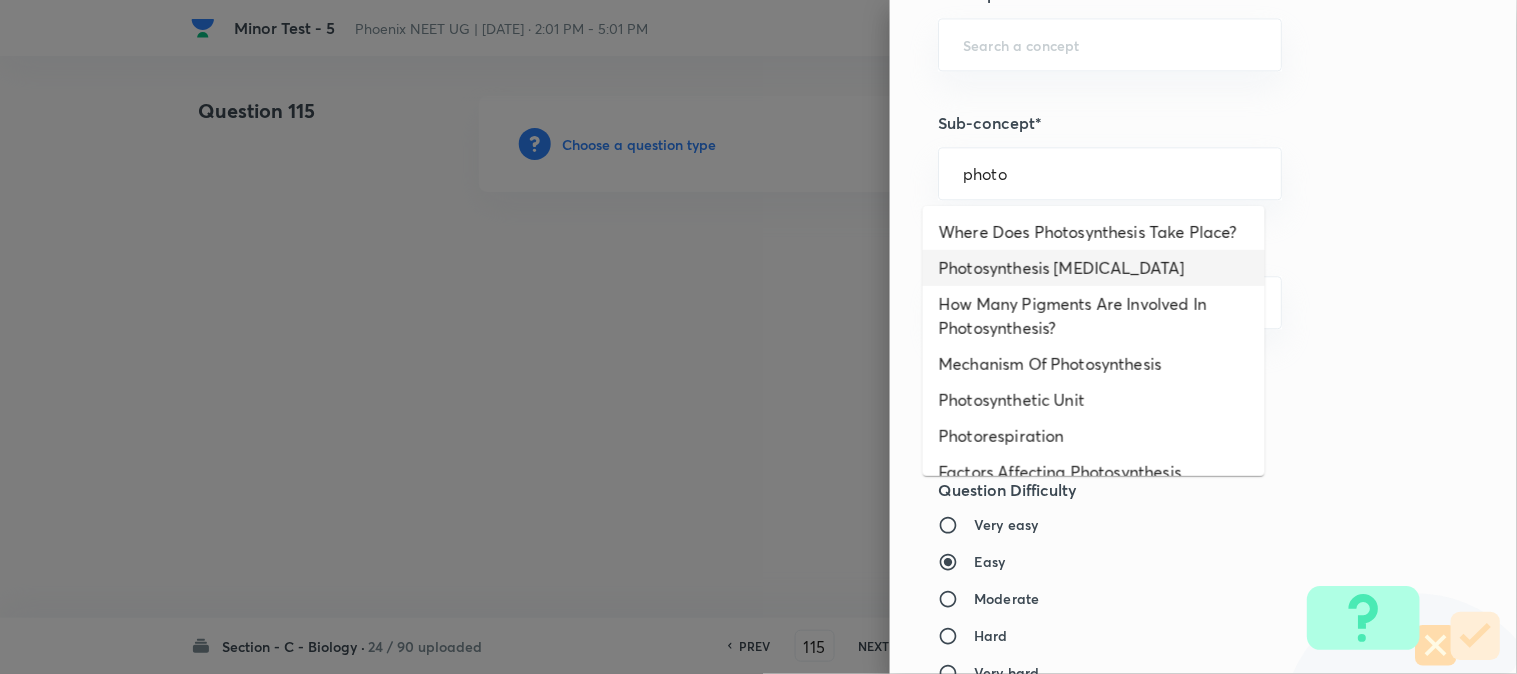 click on "Photosynthesis [MEDICAL_DATA]" at bounding box center (1094, 268) 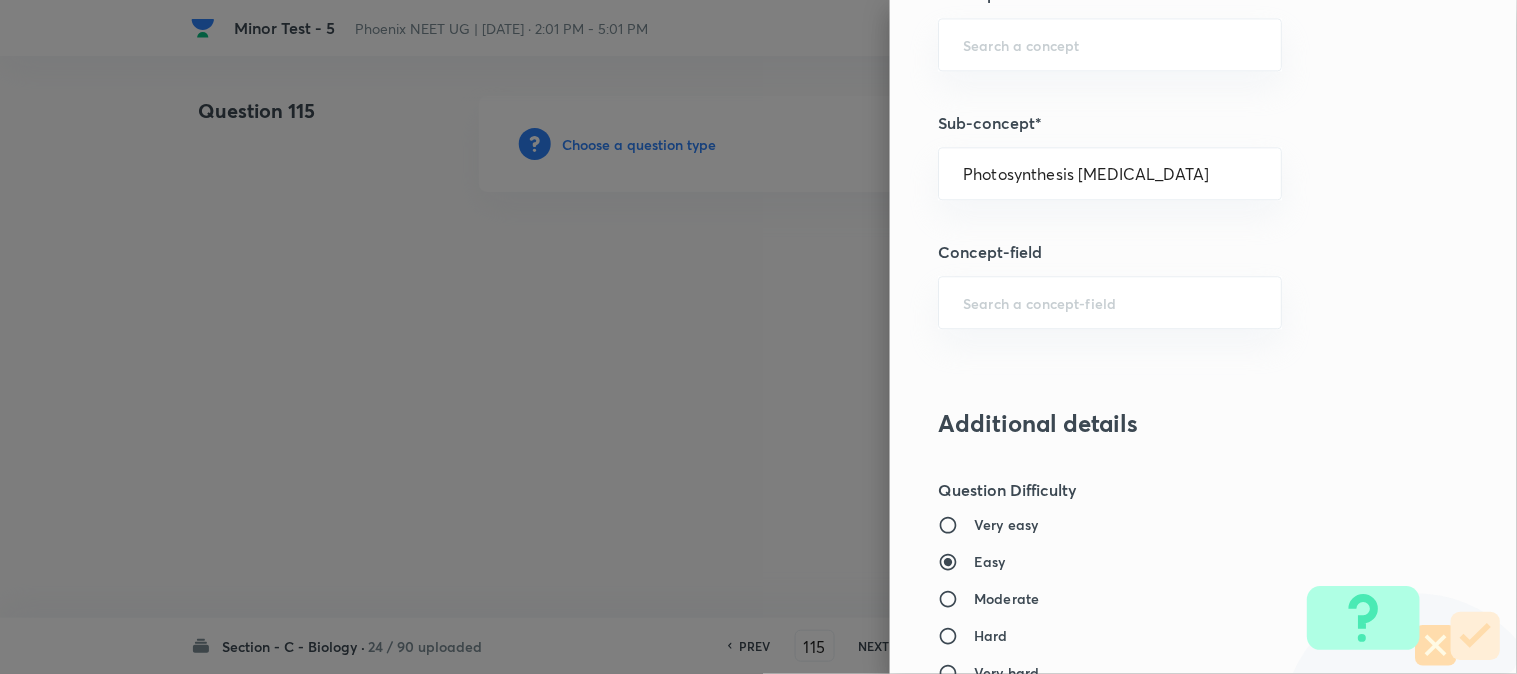 type on "Biology" 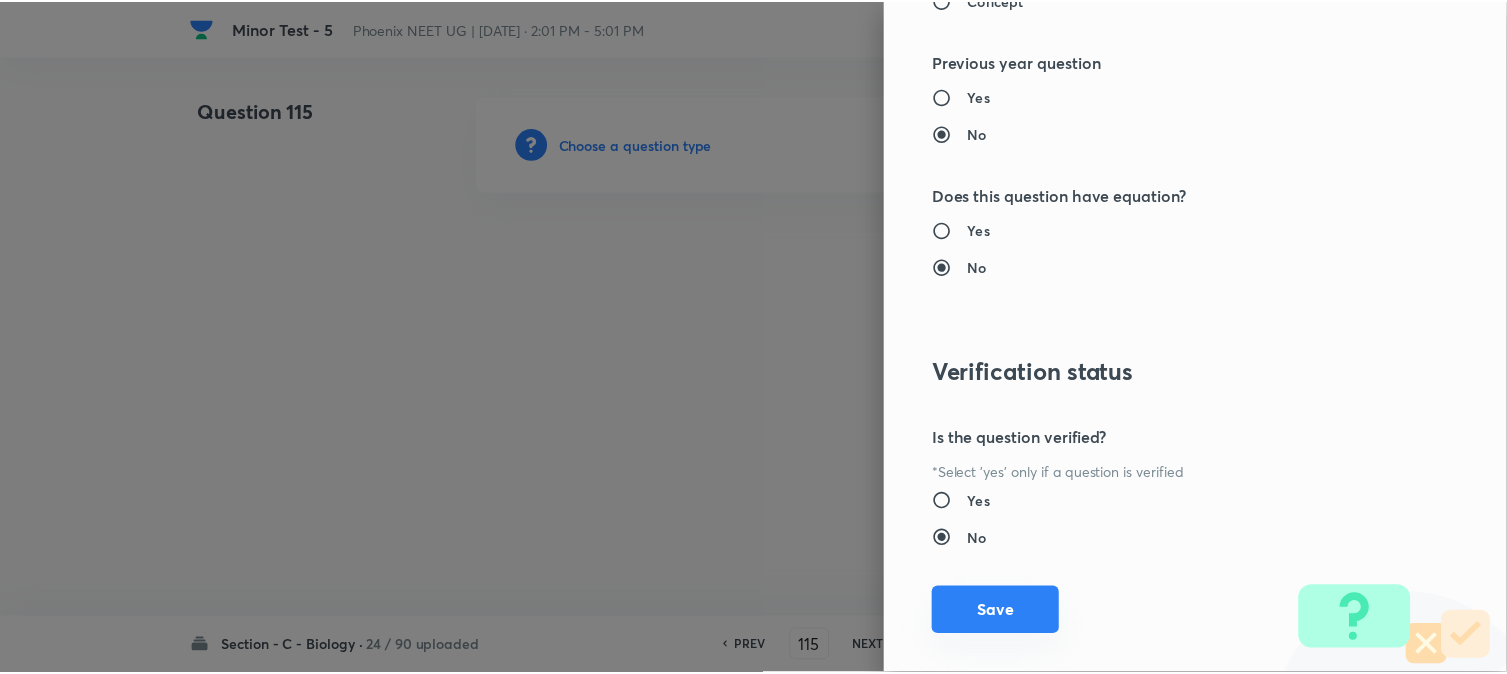 scroll, scrollTop: 2052, scrollLeft: 0, axis: vertical 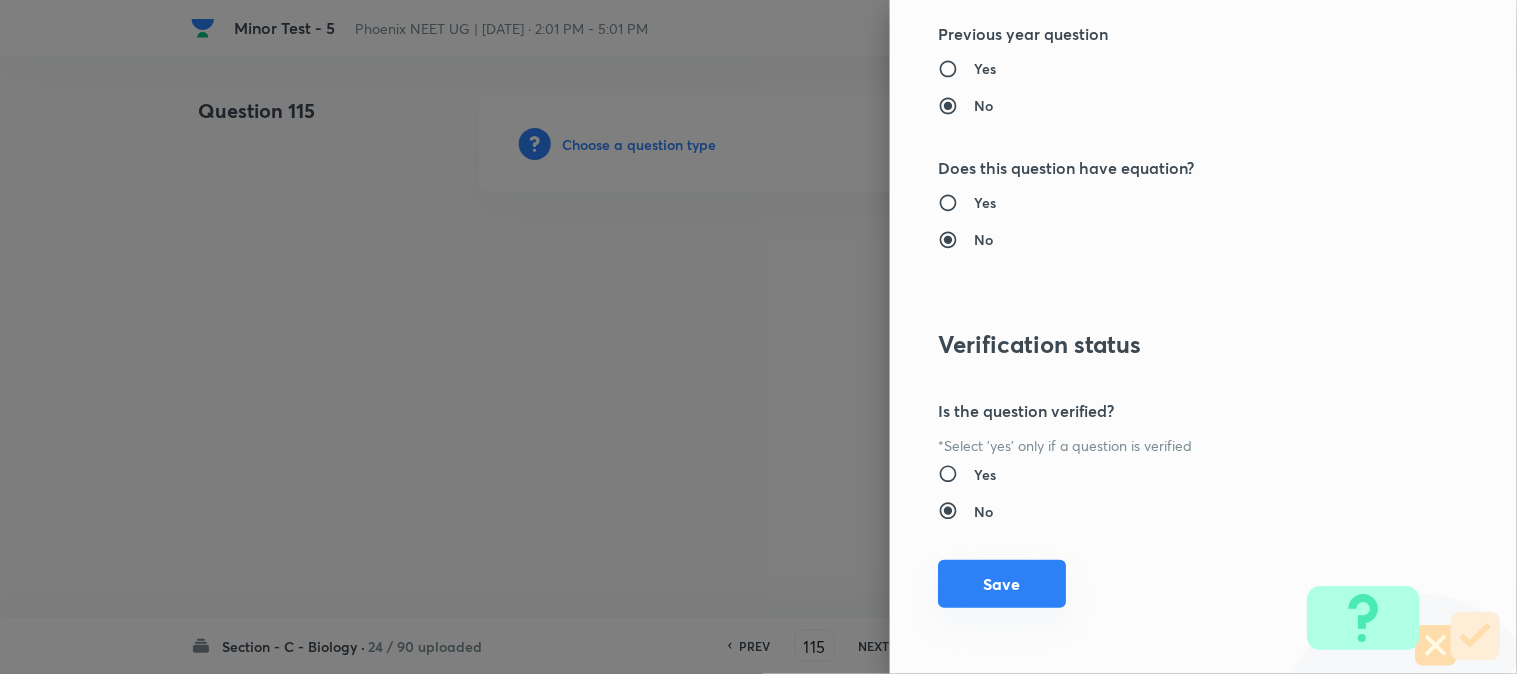 click on "Save" at bounding box center (1002, 584) 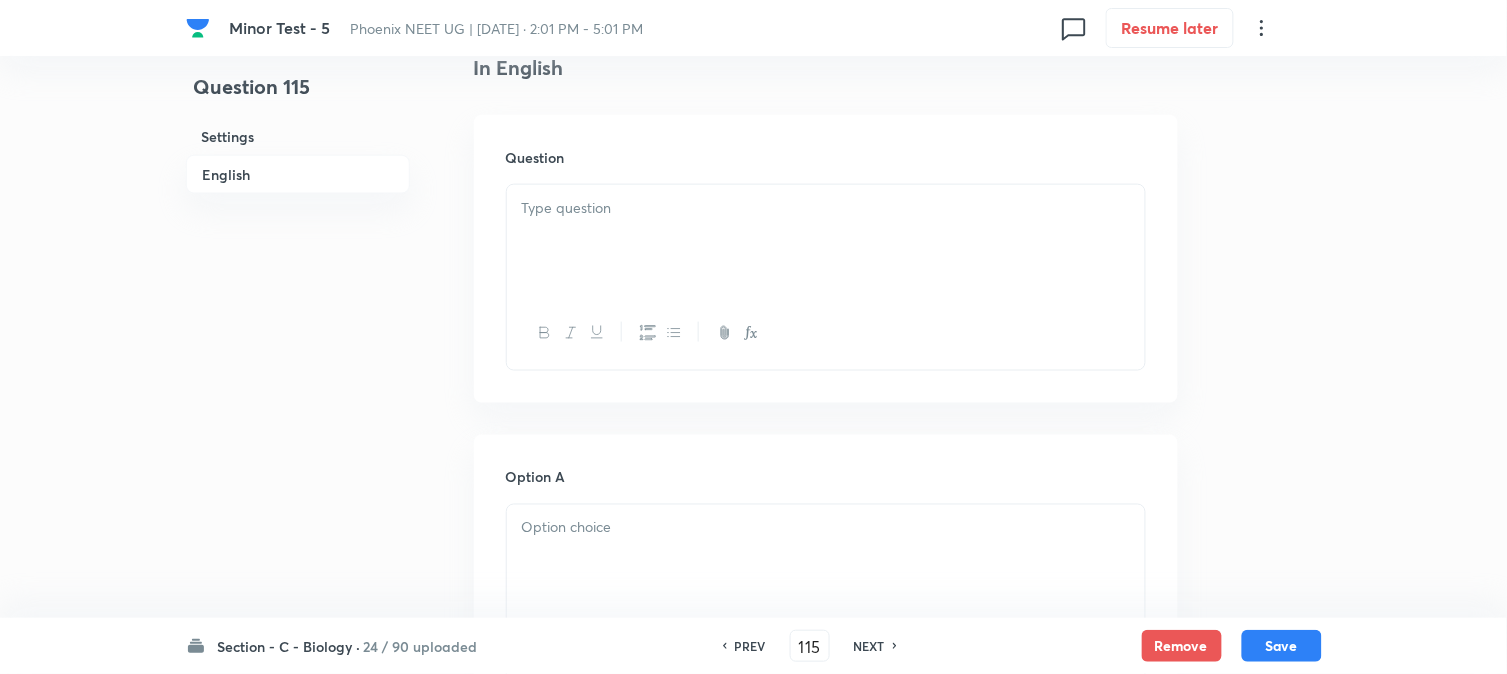scroll, scrollTop: 590, scrollLeft: 0, axis: vertical 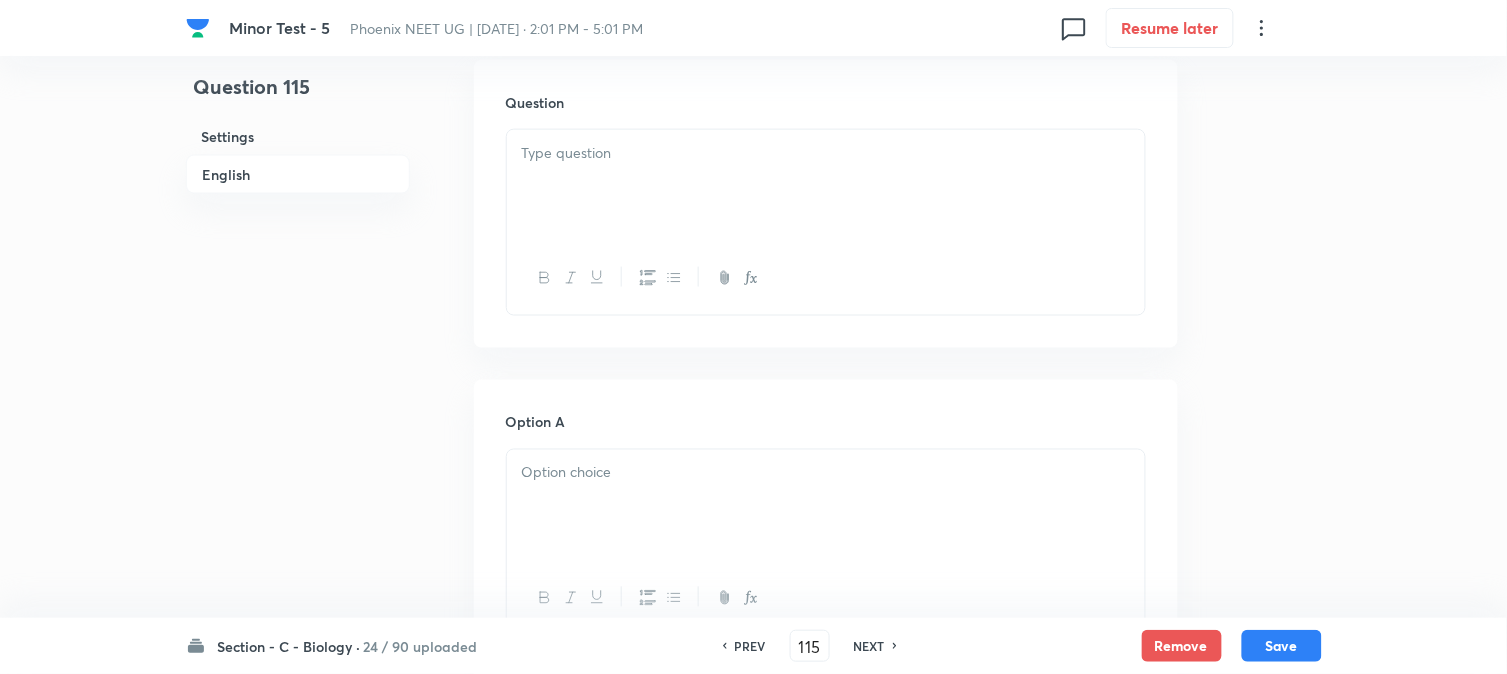 click at bounding box center [826, 186] 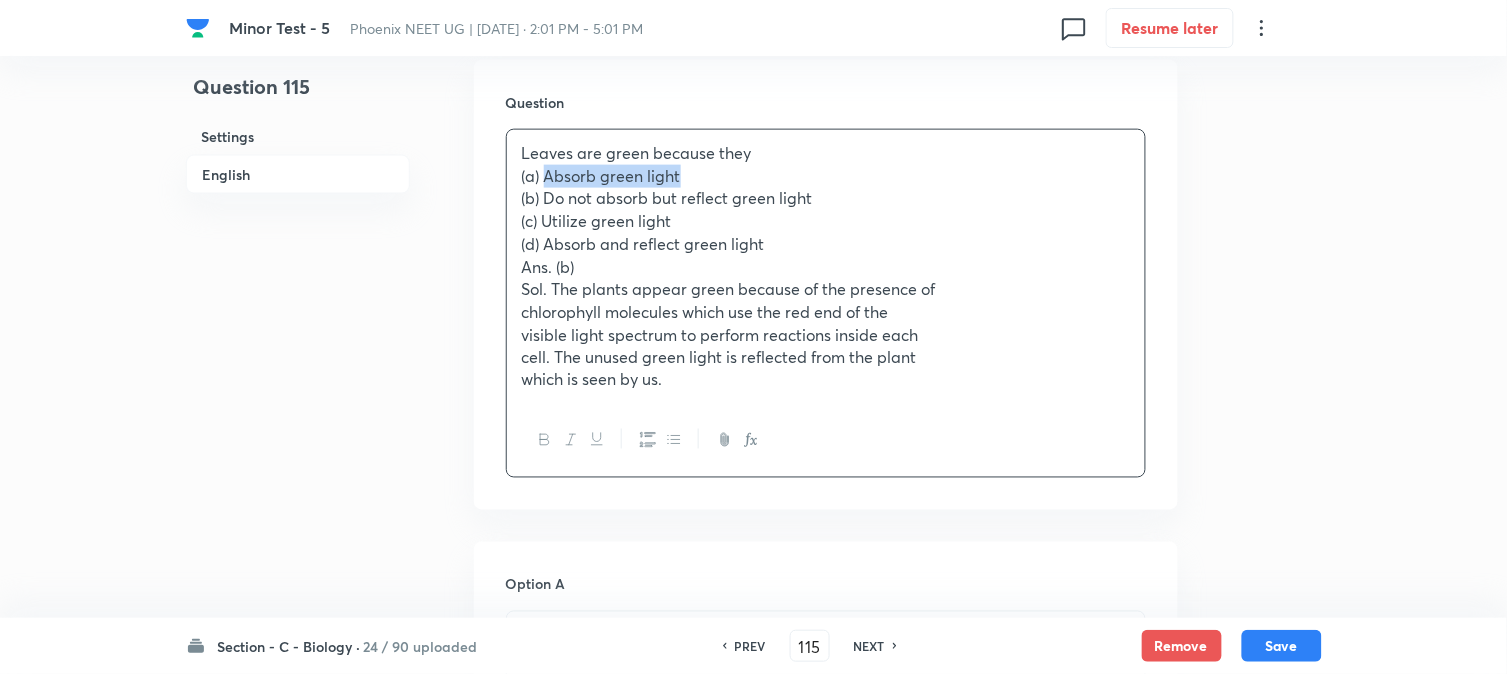 drag, startPoint x: 544, startPoint y: 171, endPoint x: 744, endPoint y: 173, distance: 200.01 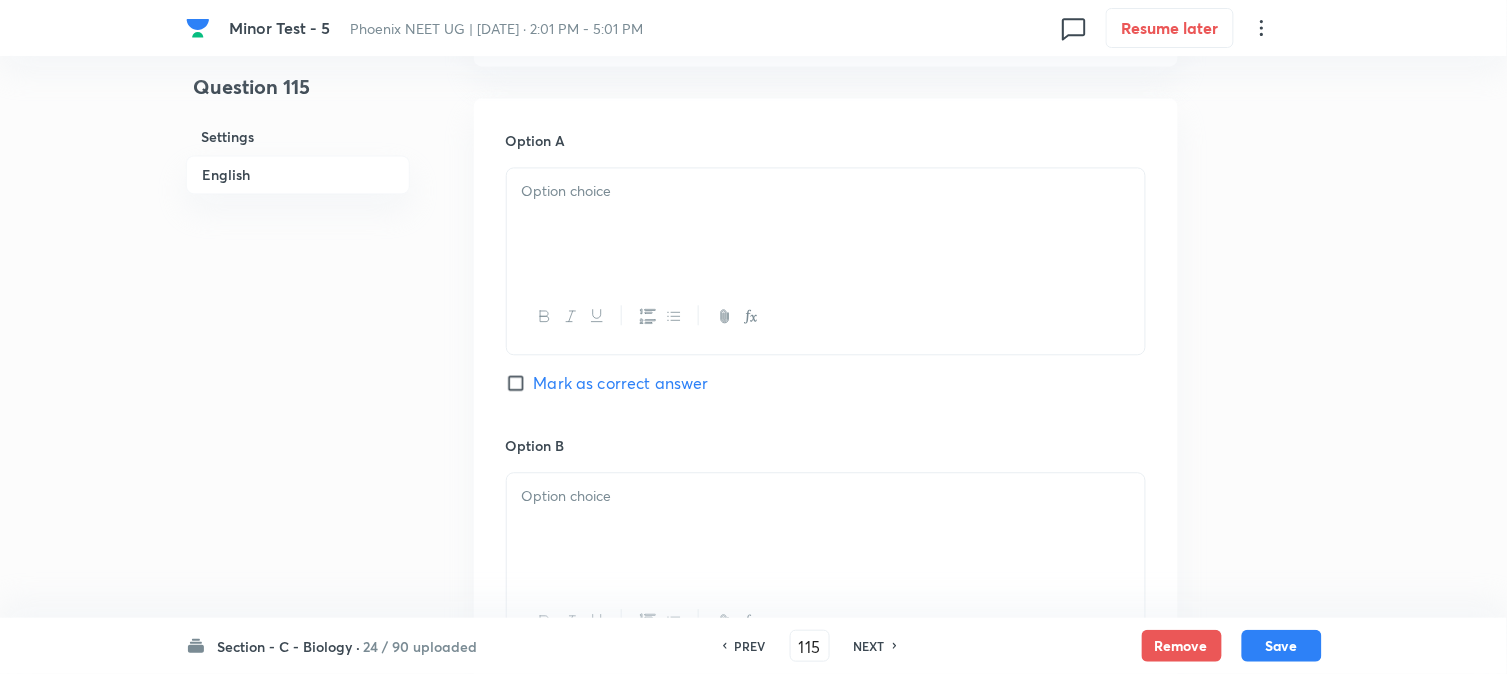 click at bounding box center (826, 224) 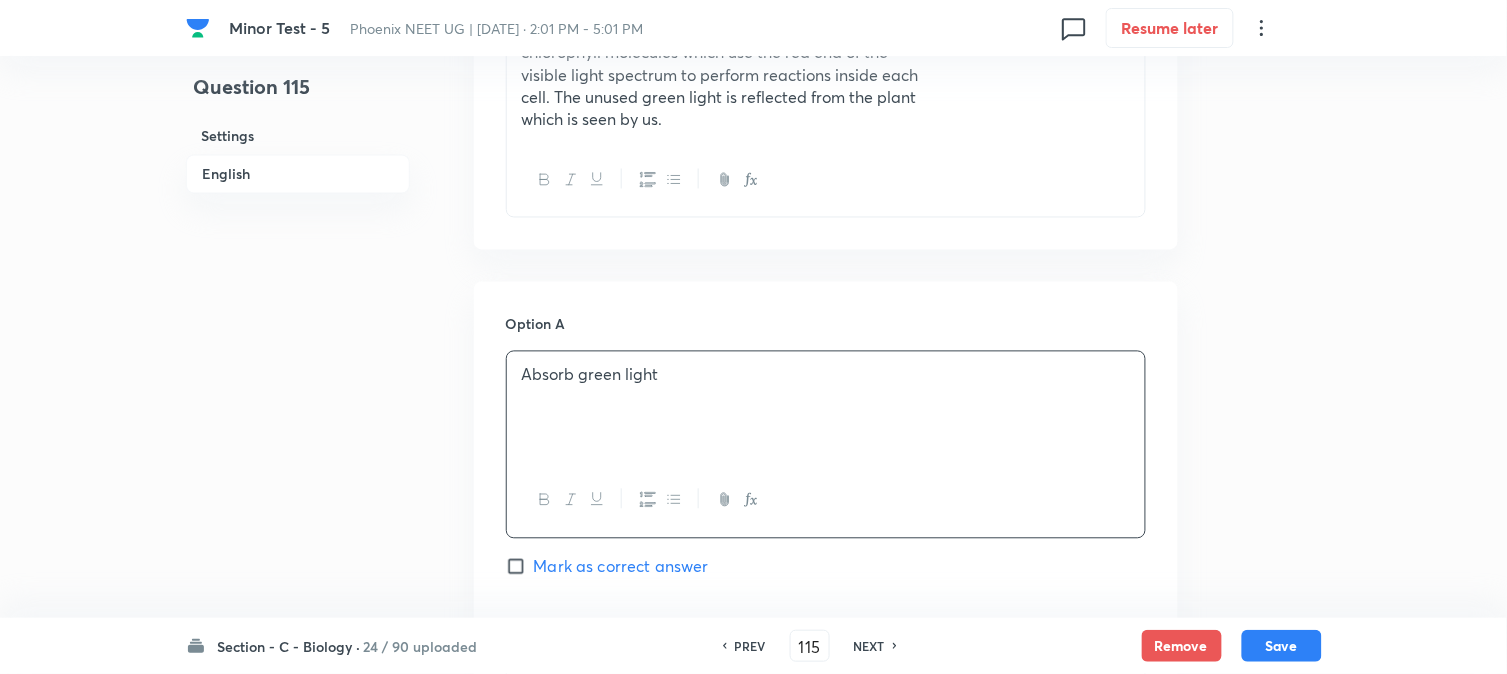 scroll, scrollTop: 590, scrollLeft: 0, axis: vertical 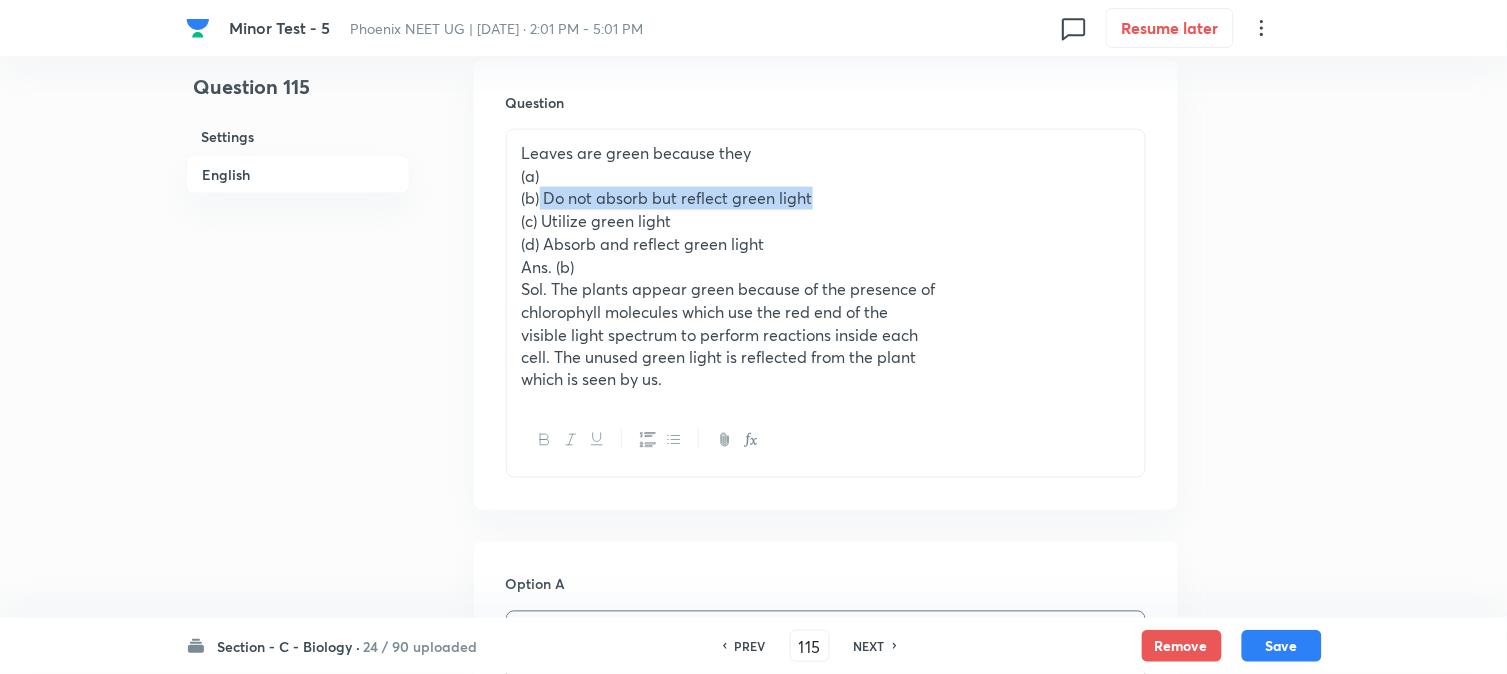 drag, startPoint x: 540, startPoint y: 196, endPoint x: 855, endPoint y: 201, distance: 315.03967 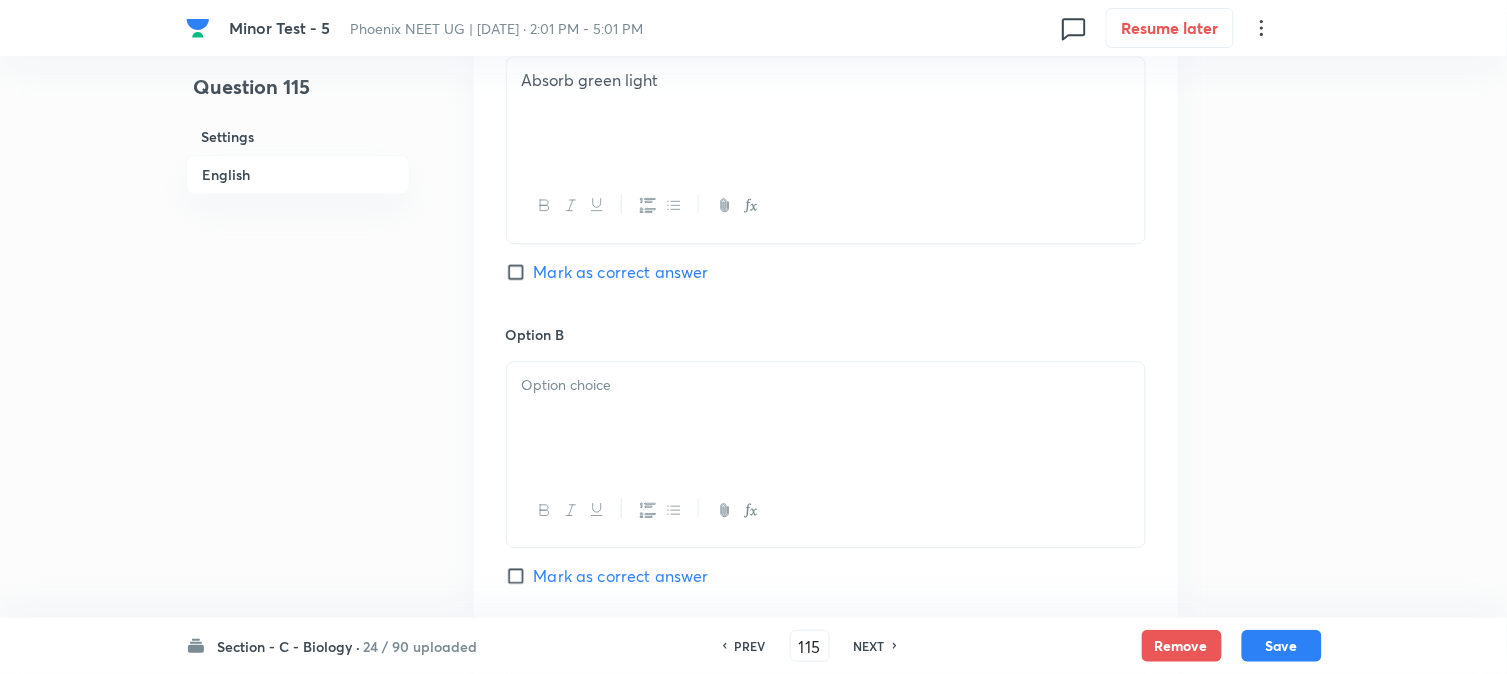 drag, startPoint x: 560, startPoint y: 411, endPoint x: 562, endPoint y: 424, distance: 13.152946 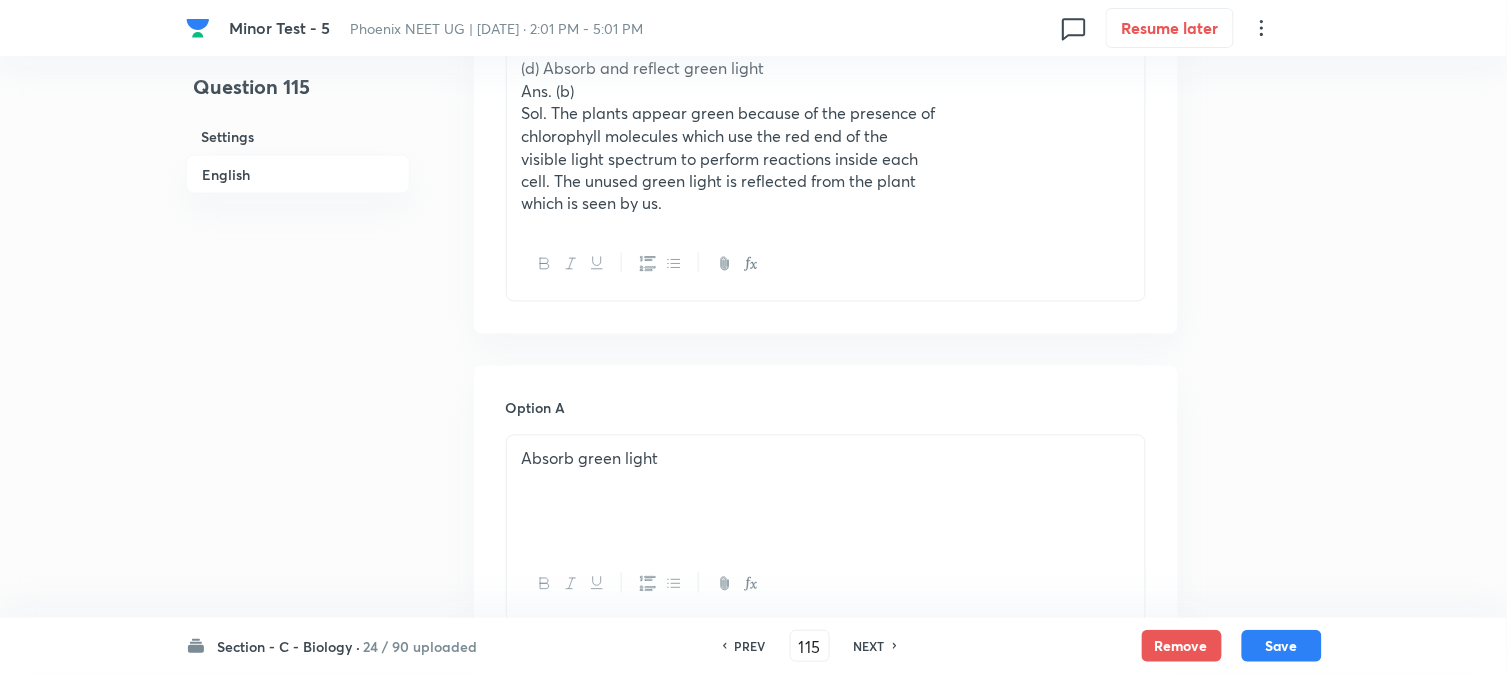 scroll, scrollTop: 590, scrollLeft: 0, axis: vertical 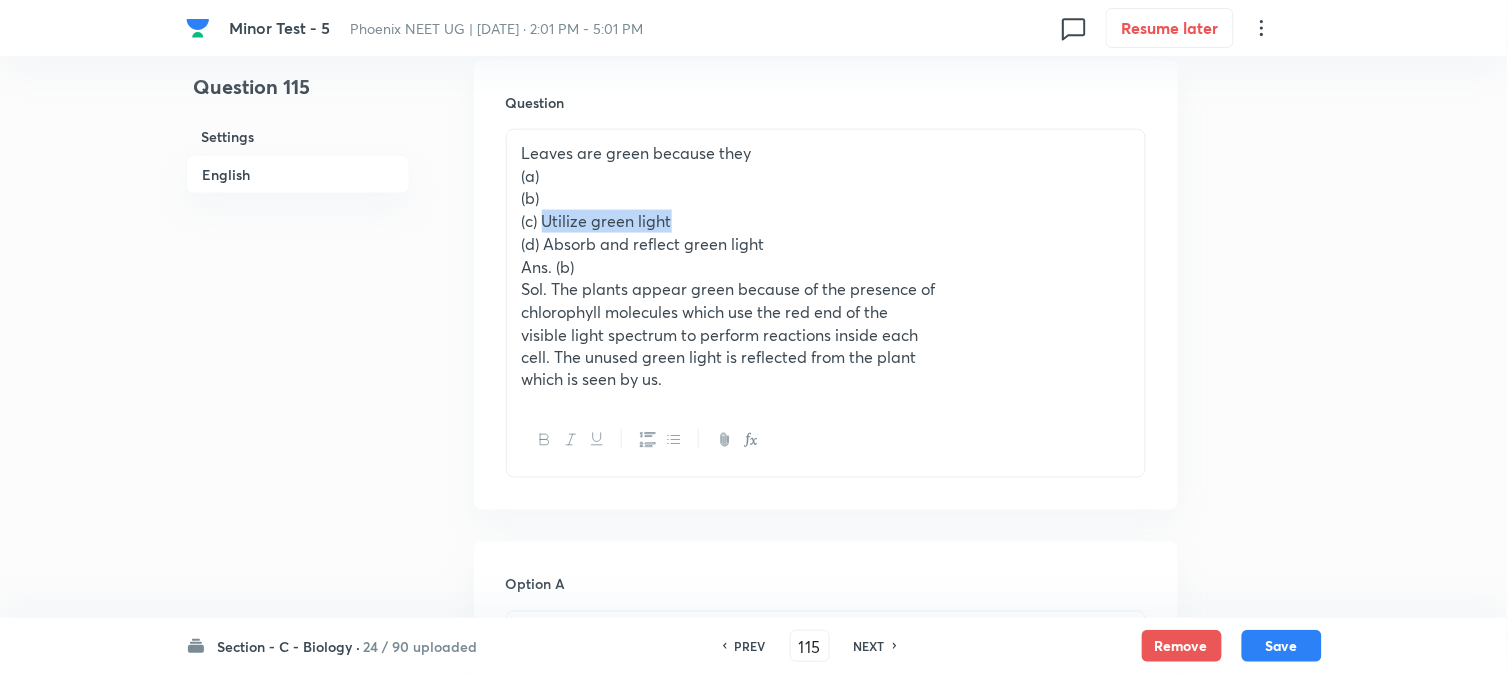 drag, startPoint x: 542, startPoint y: 211, endPoint x: 771, endPoint y: 220, distance: 229.17679 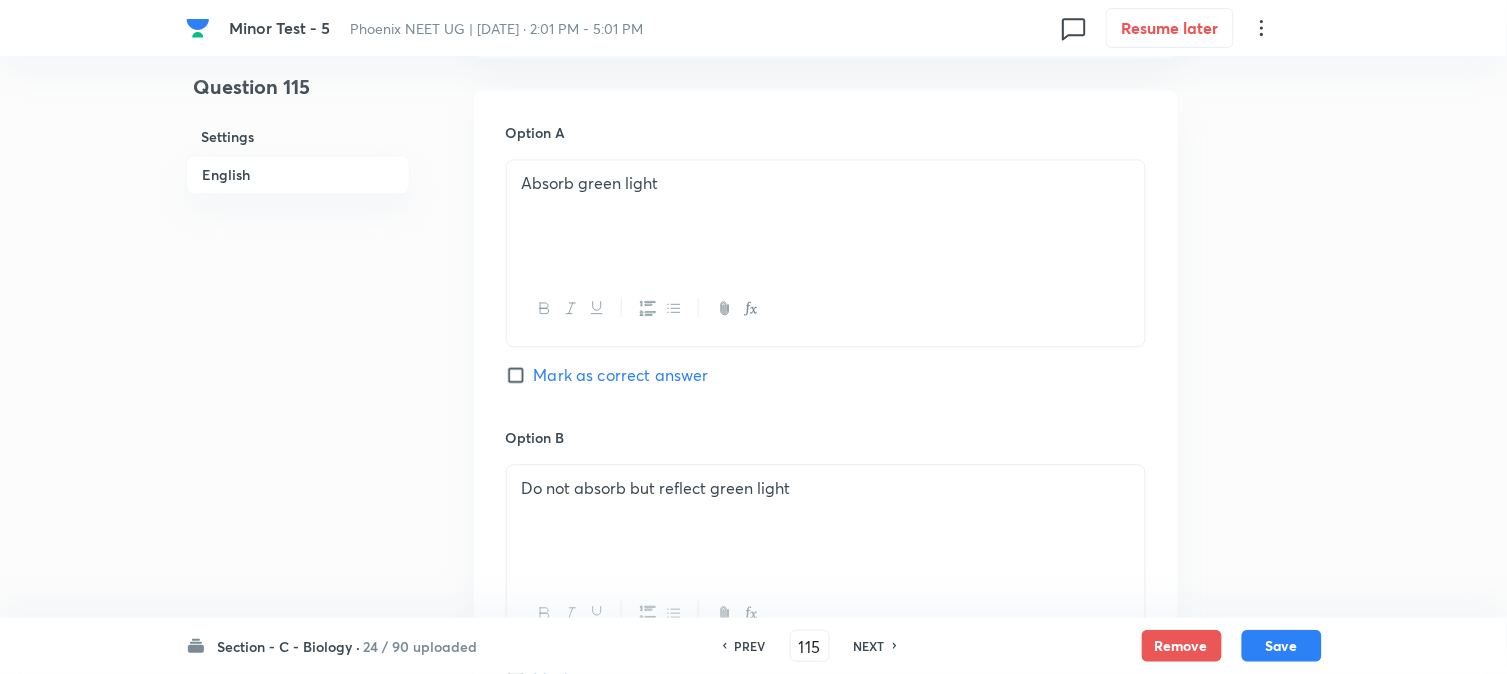 scroll, scrollTop: 1590, scrollLeft: 0, axis: vertical 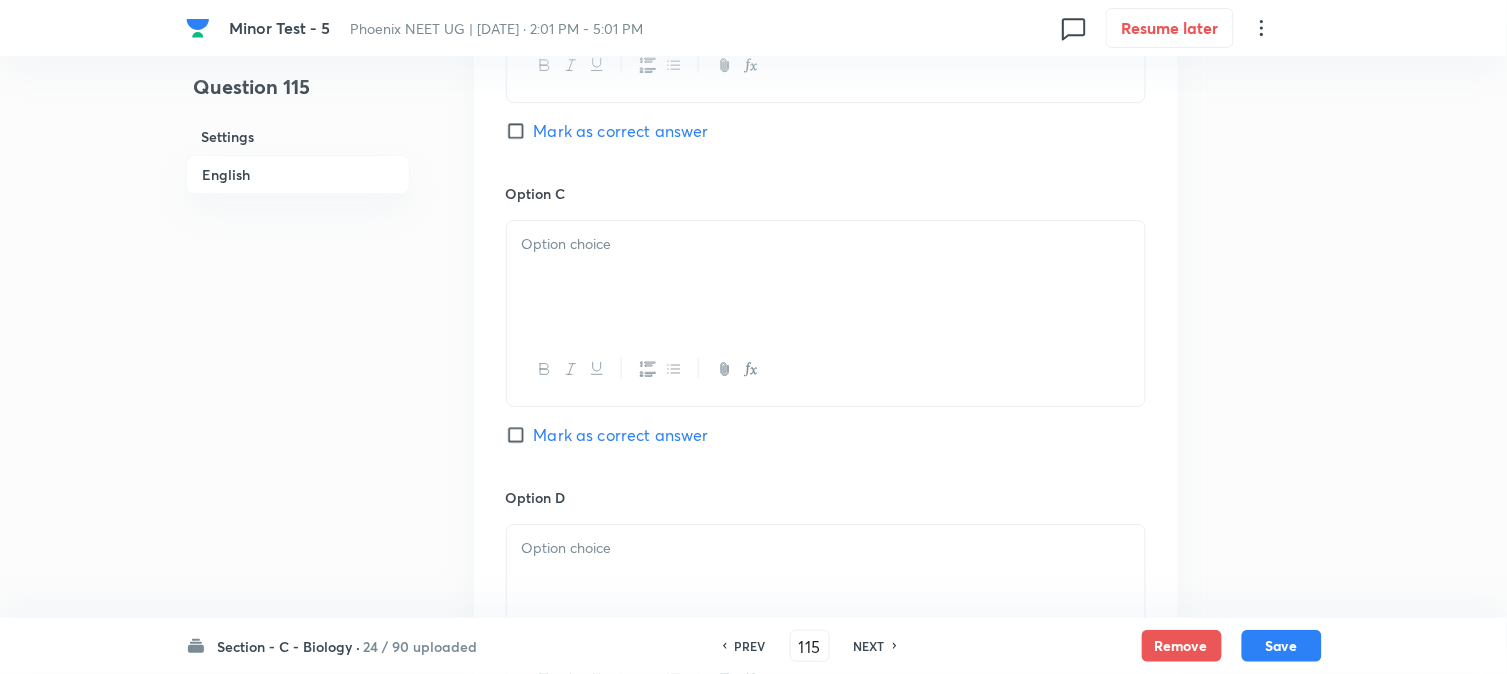 click on "Mark as correct answer" at bounding box center [621, 131] 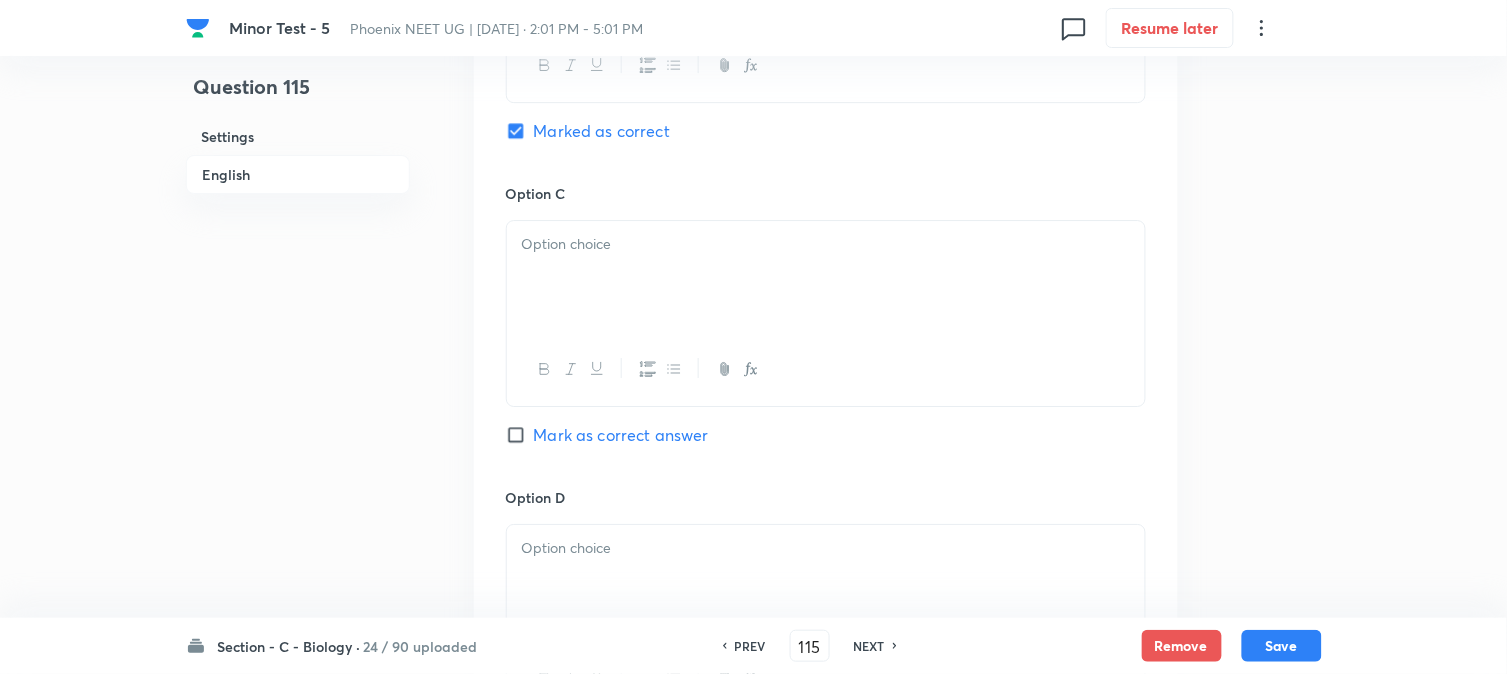 click at bounding box center (826, 277) 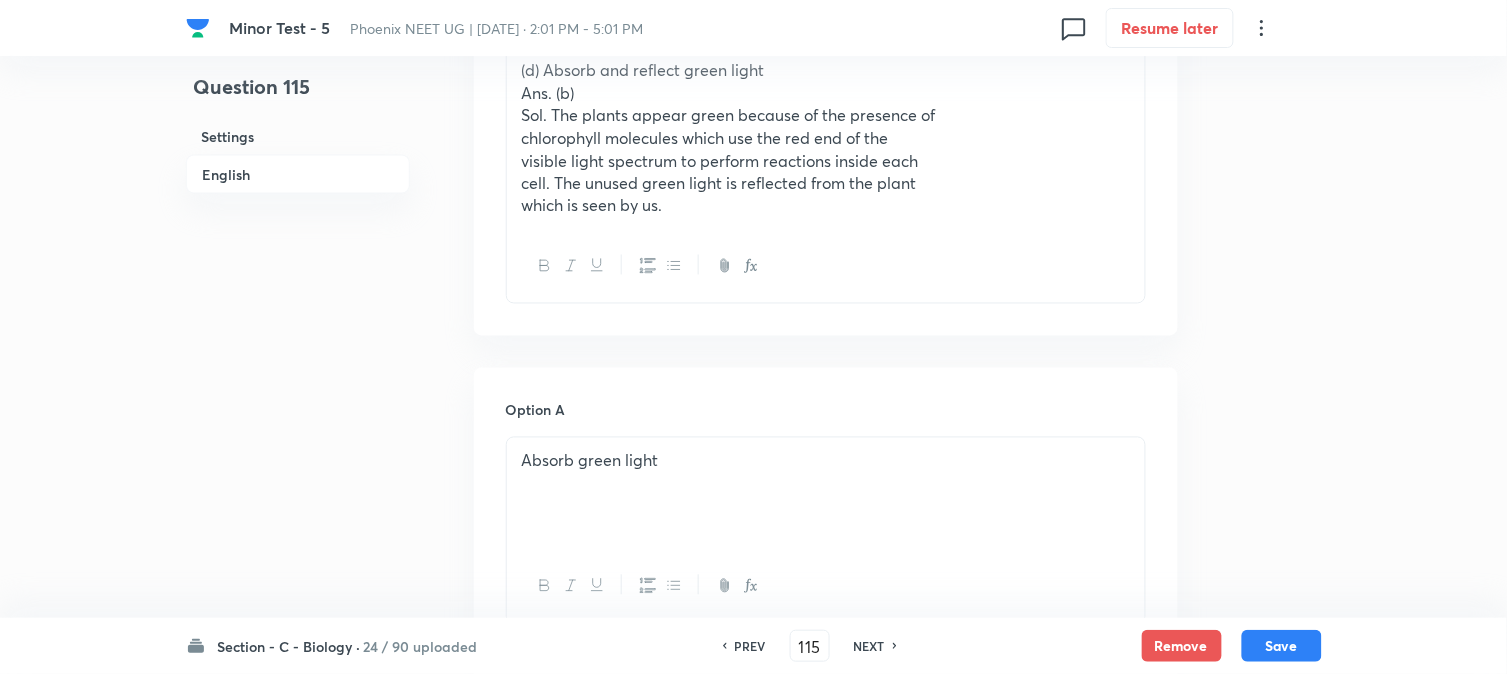 scroll, scrollTop: 701, scrollLeft: 0, axis: vertical 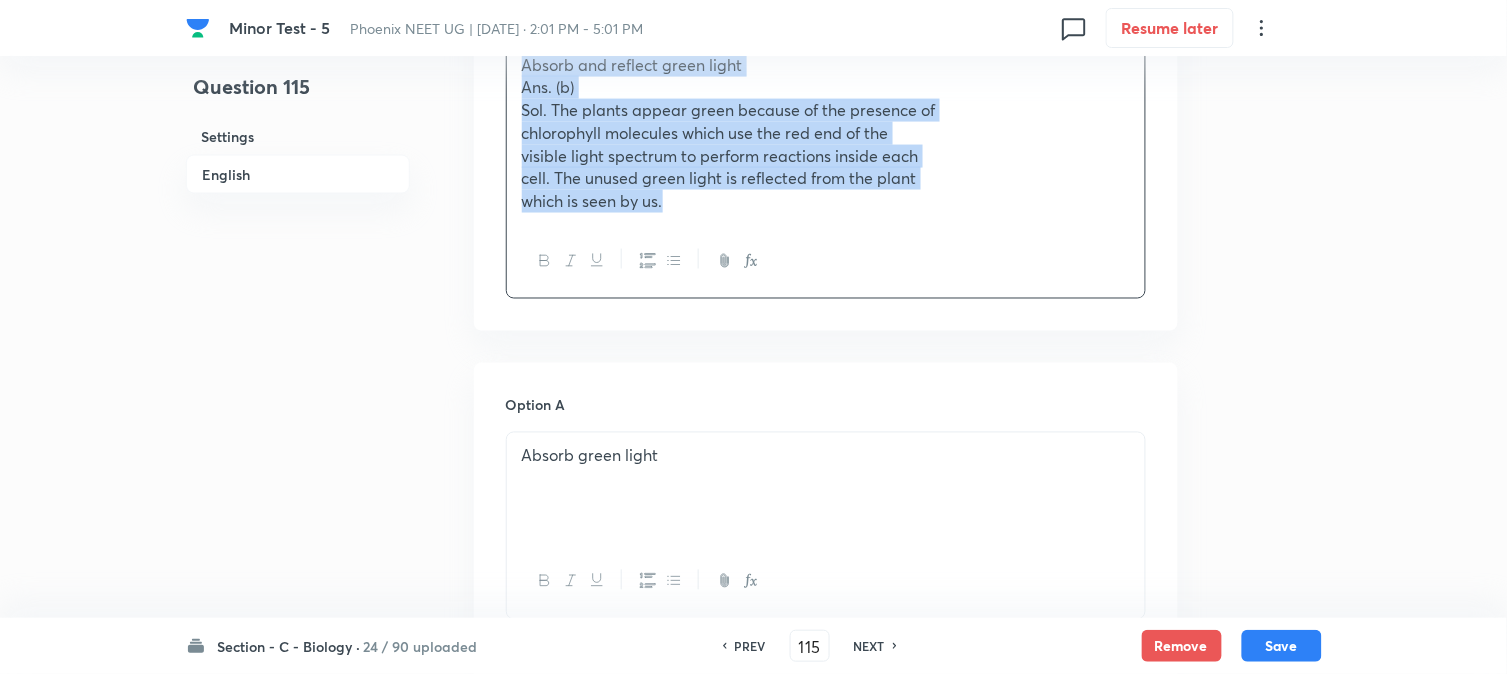 drag, startPoint x: 547, startPoint y: 137, endPoint x: 905, endPoint y: 308, distance: 396.74298 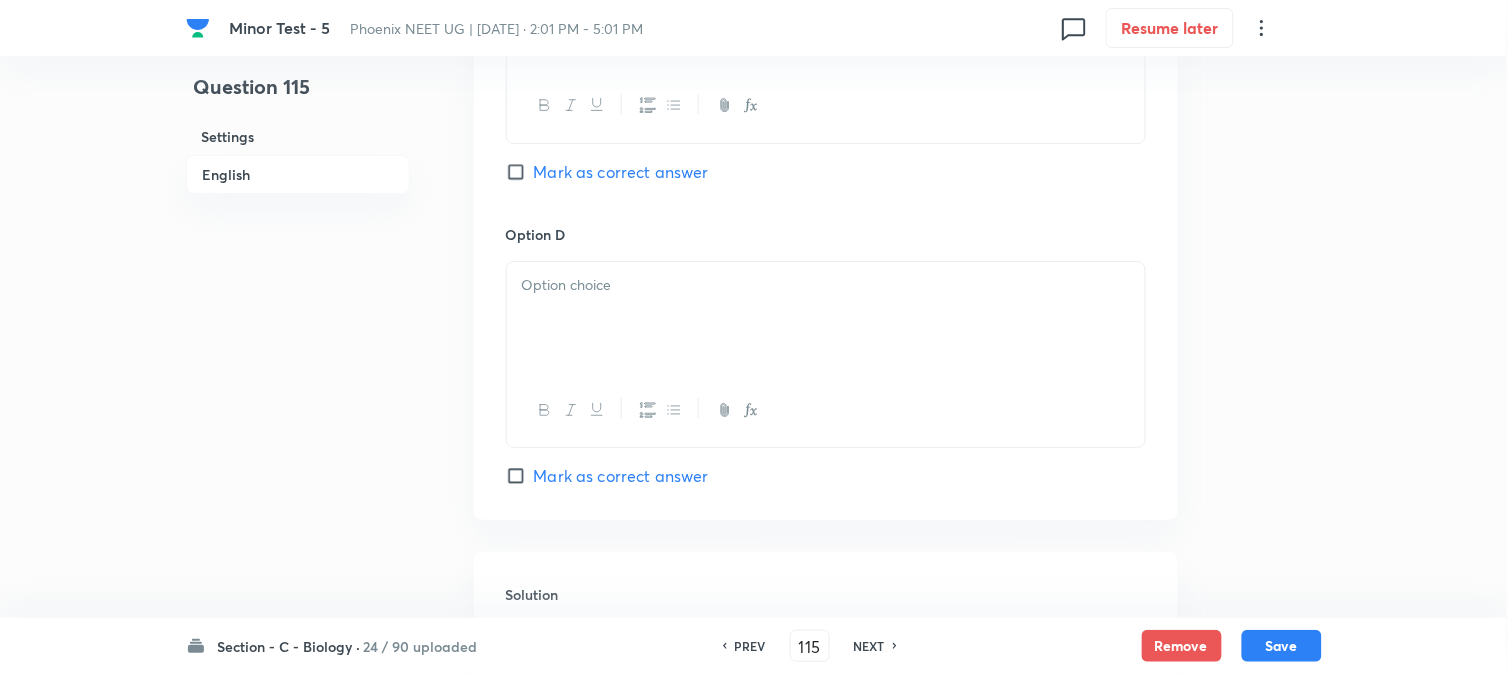 scroll, scrollTop: 1701, scrollLeft: 0, axis: vertical 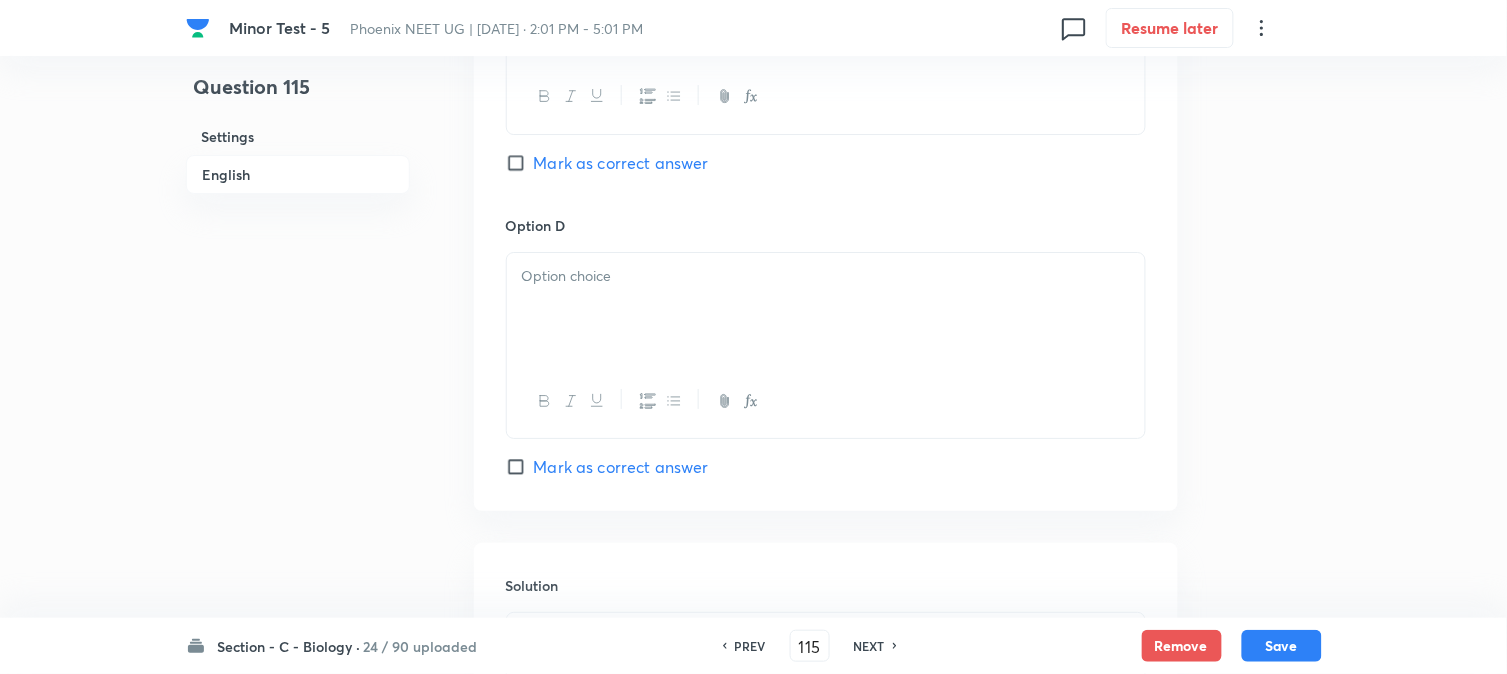 click at bounding box center (826, 309) 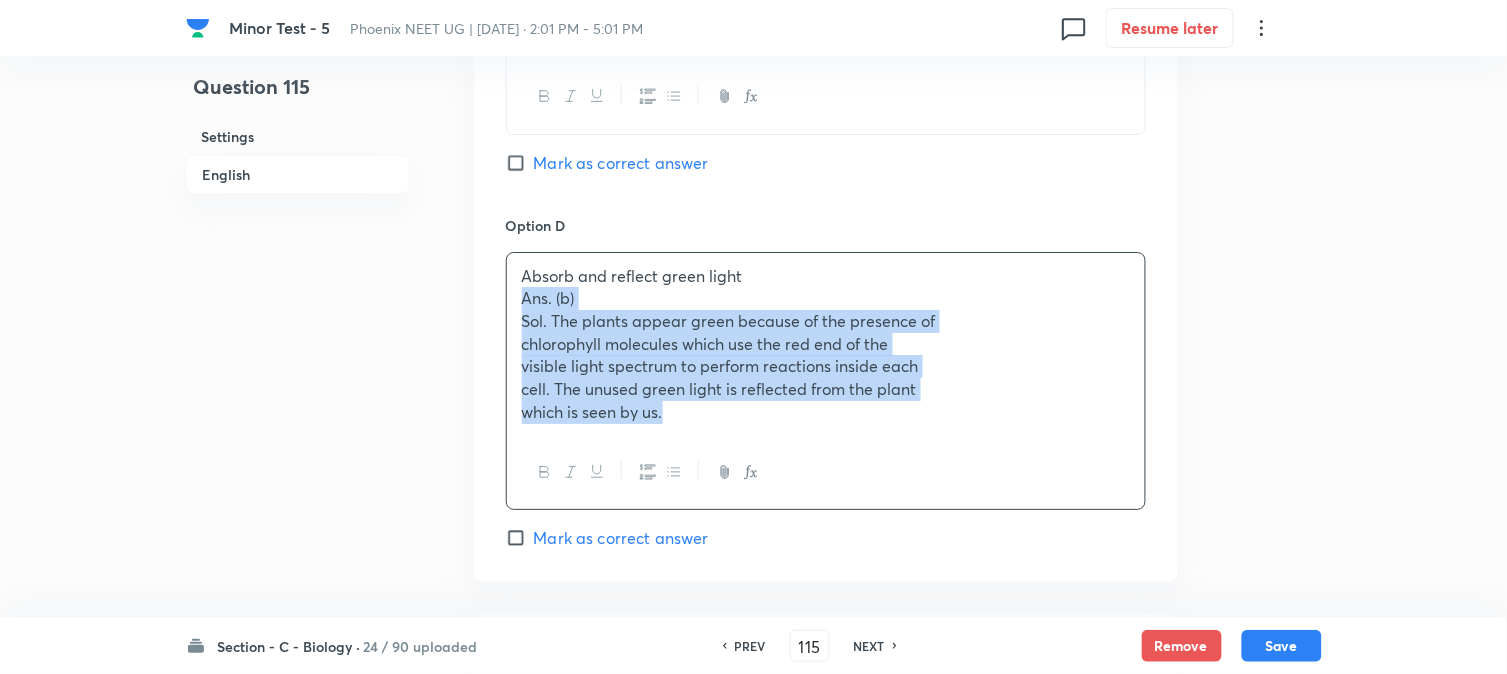 drag, startPoint x: 515, startPoint y: 301, endPoint x: 822, endPoint y: 486, distance: 358.4327 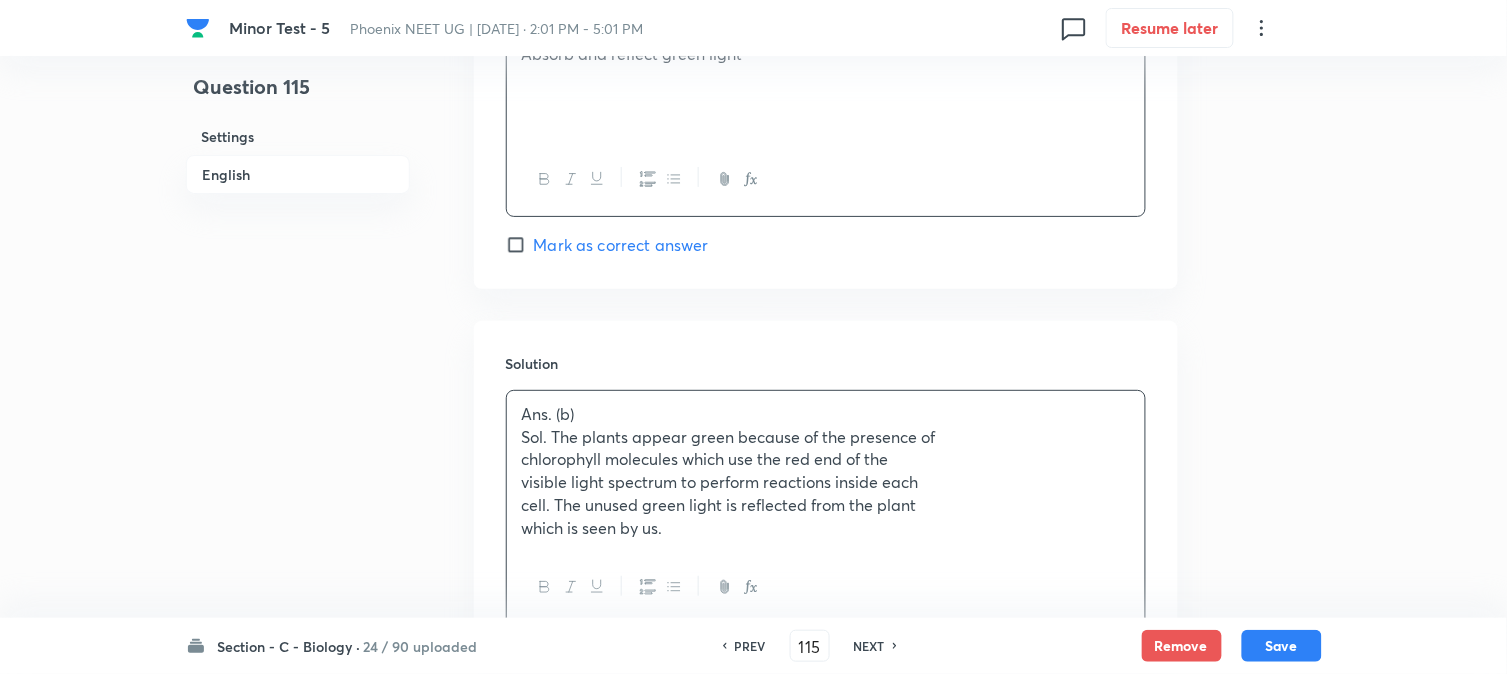 click on "Ans. (b)" at bounding box center [826, 414] 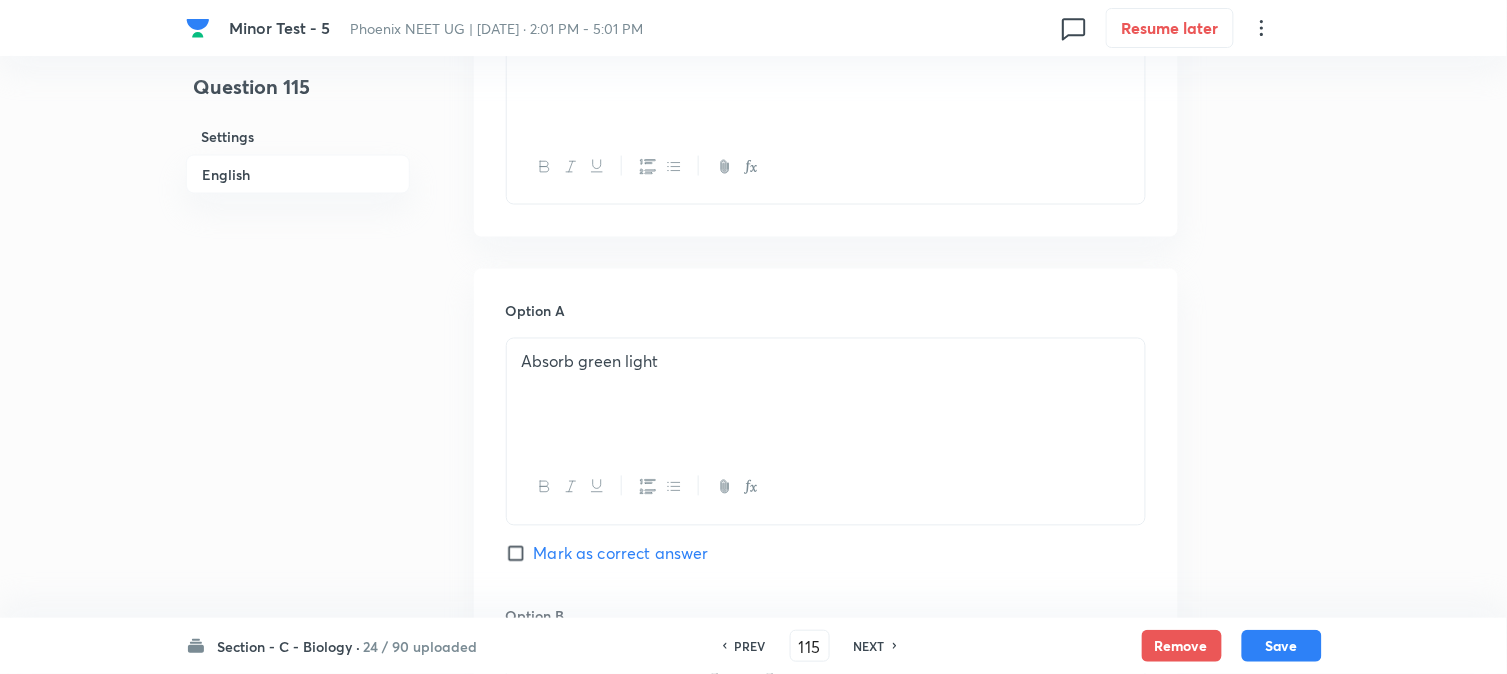 scroll, scrollTop: 367, scrollLeft: 0, axis: vertical 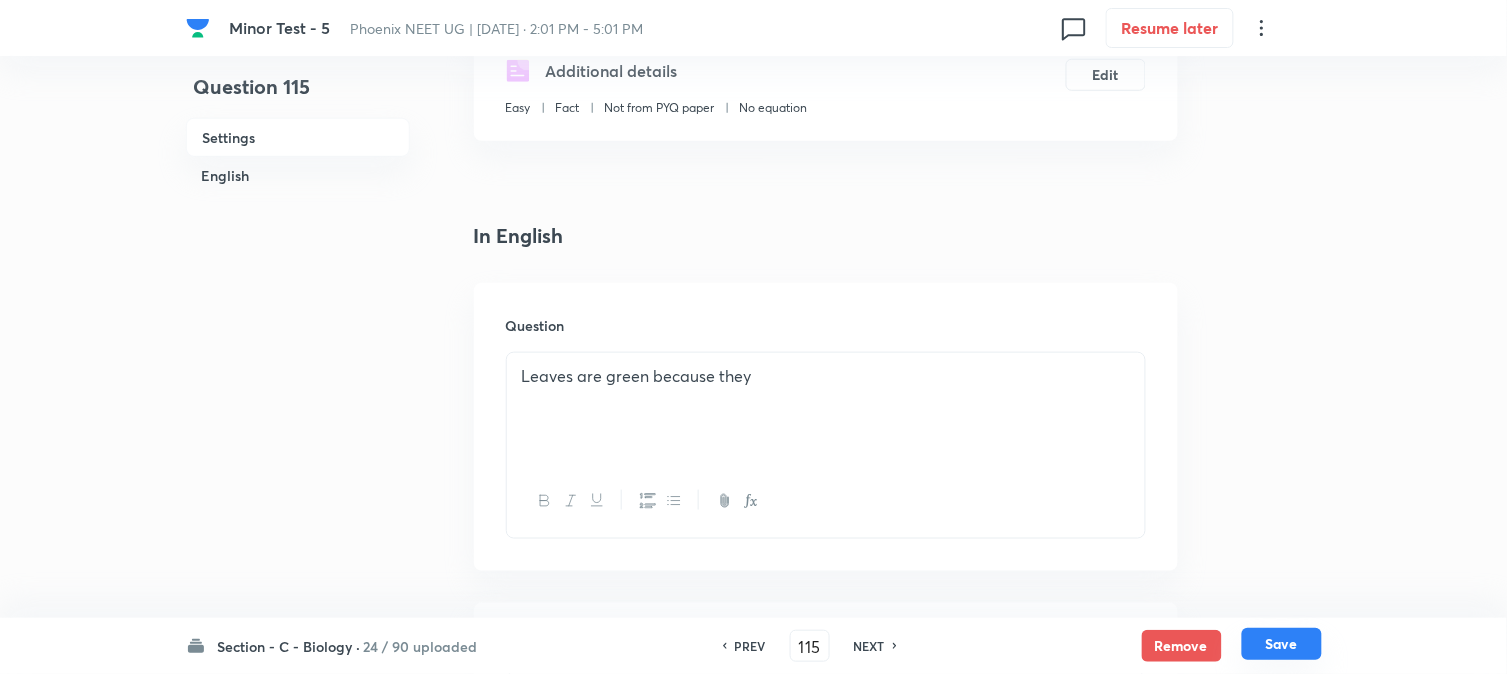 click on "Save" at bounding box center (1282, 644) 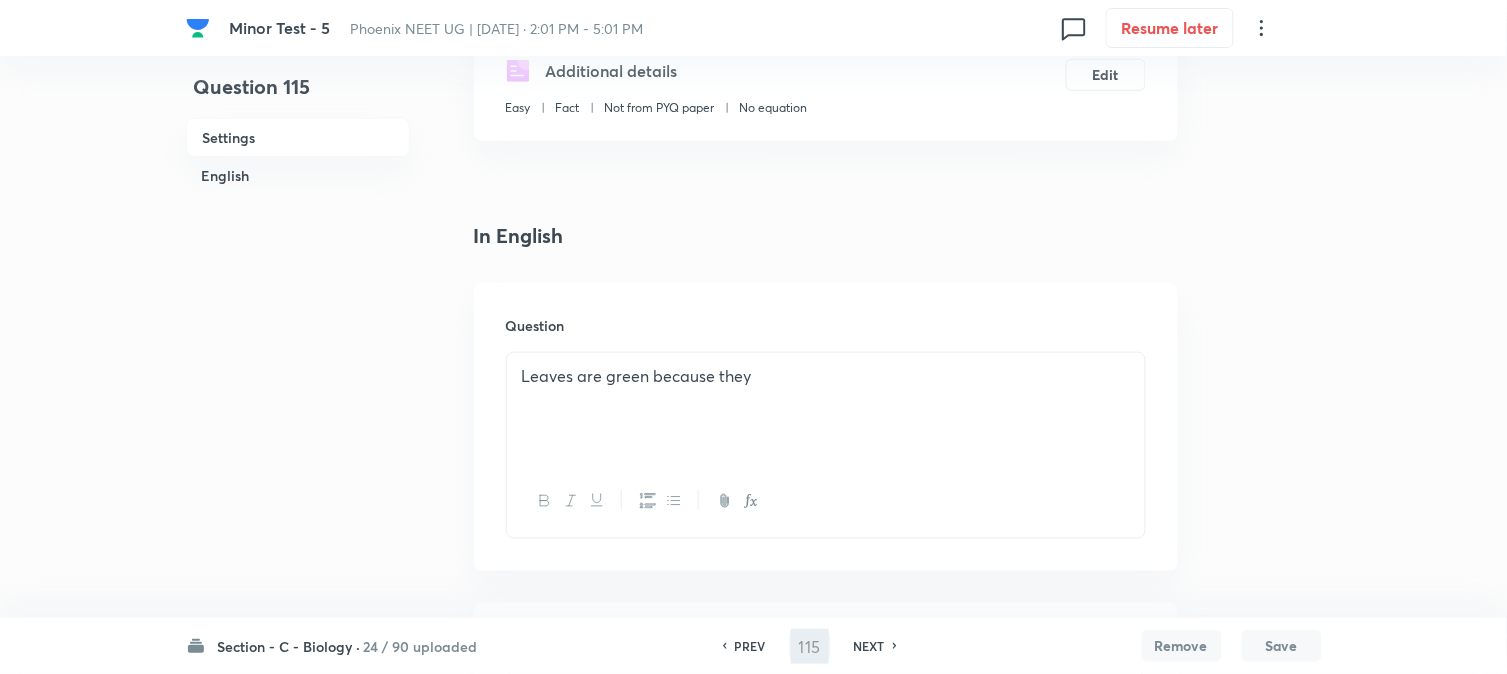 type on "116" 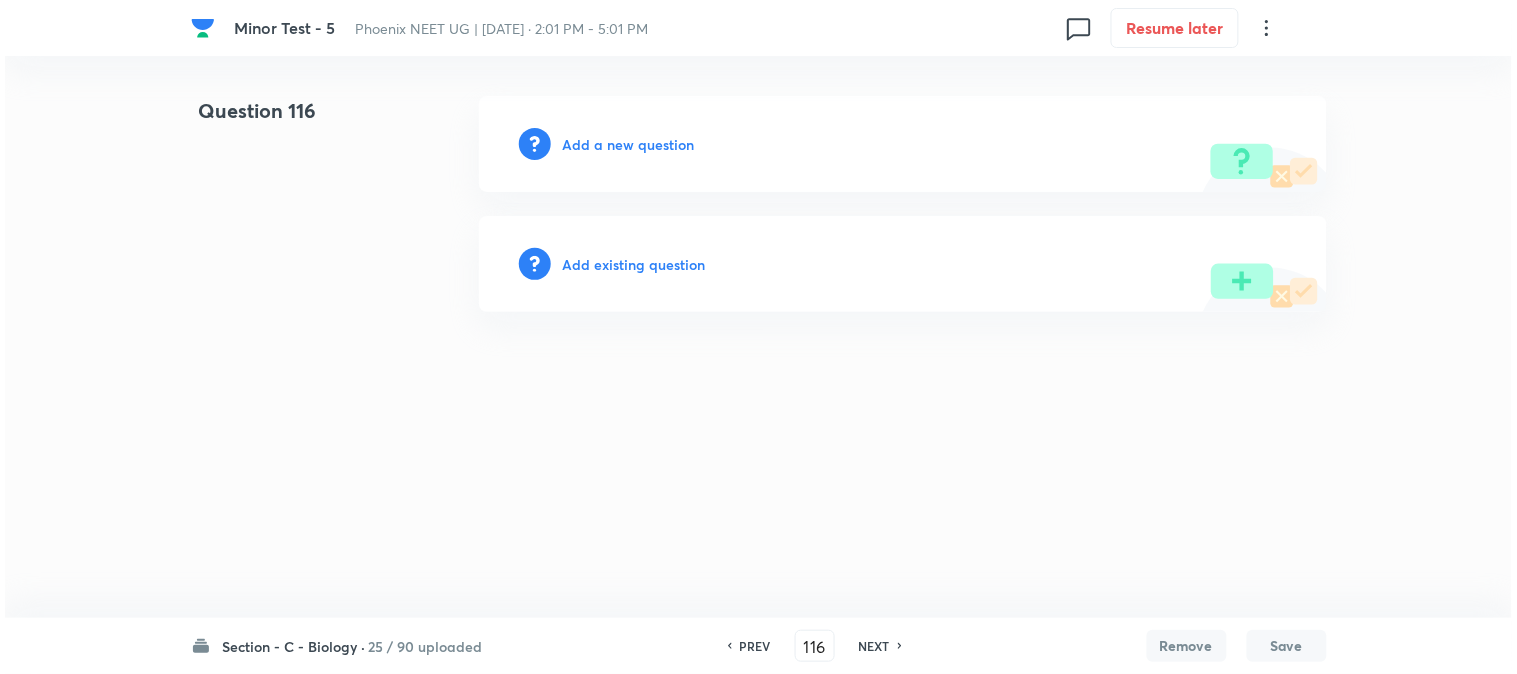 scroll, scrollTop: 0, scrollLeft: 0, axis: both 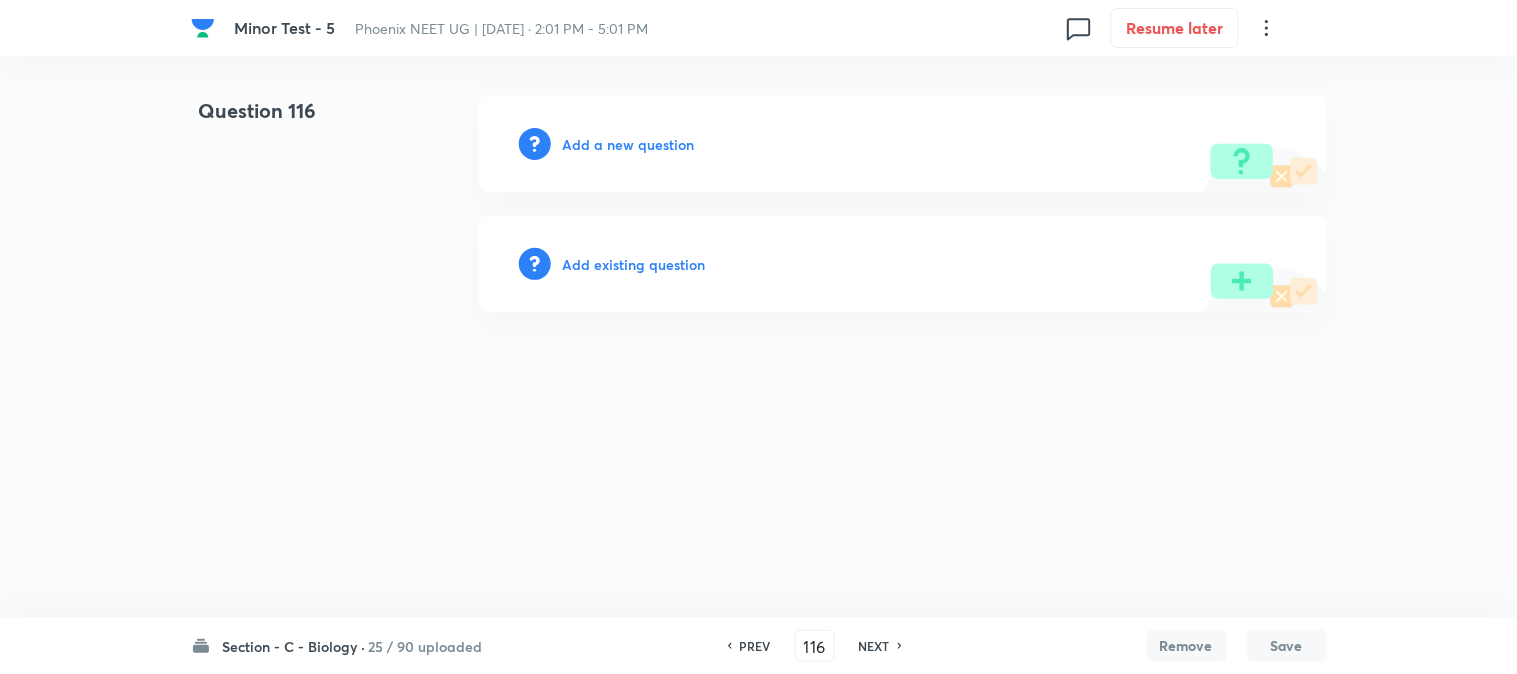 click on "Add a new question" at bounding box center (903, 144) 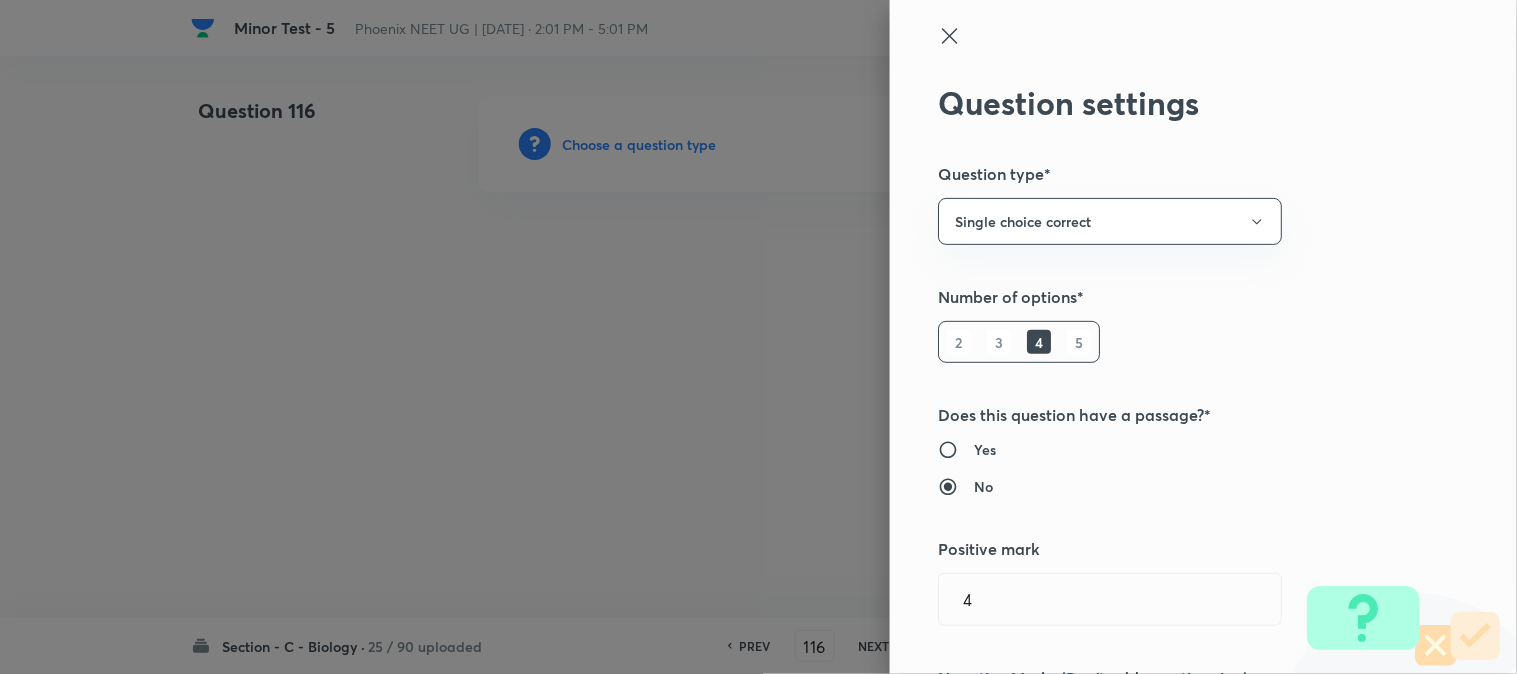 type 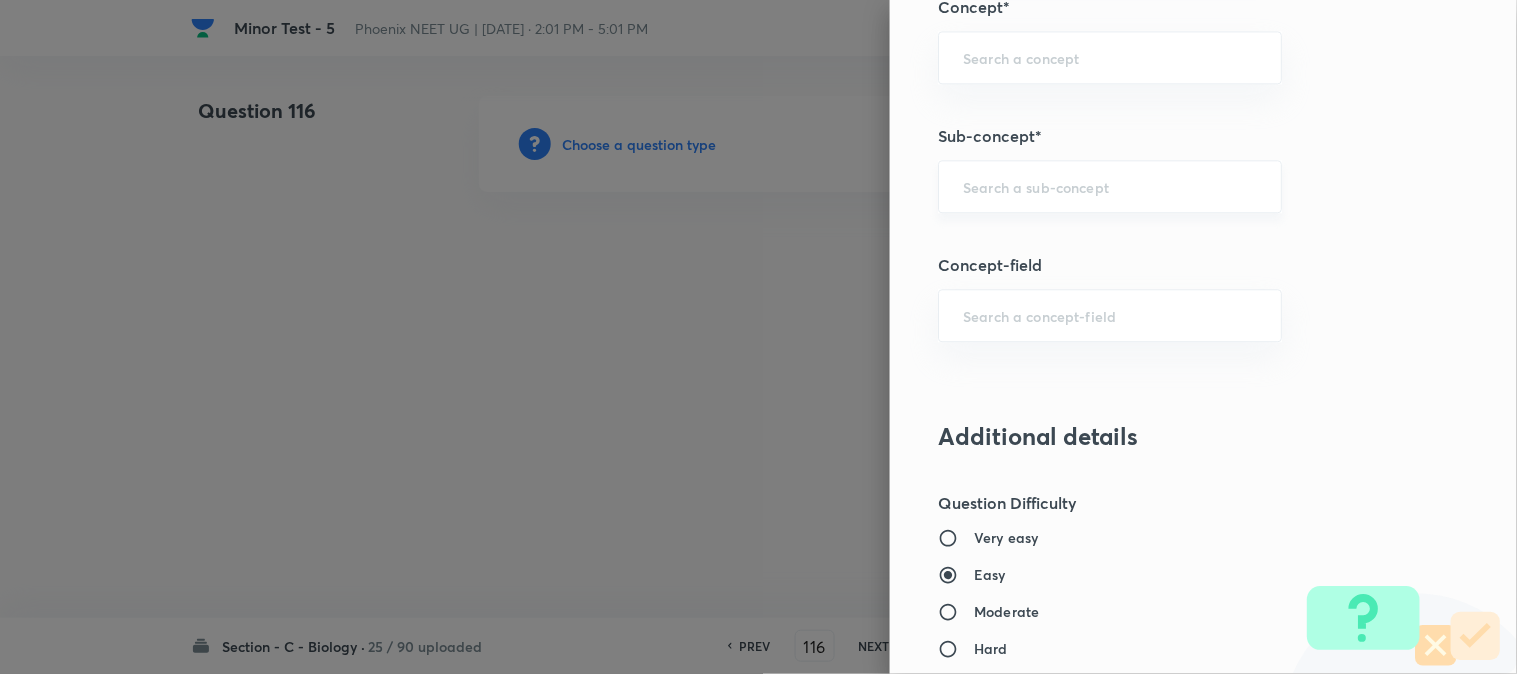 scroll, scrollTop: 1180, scrollLeft: 0, axis: vertical 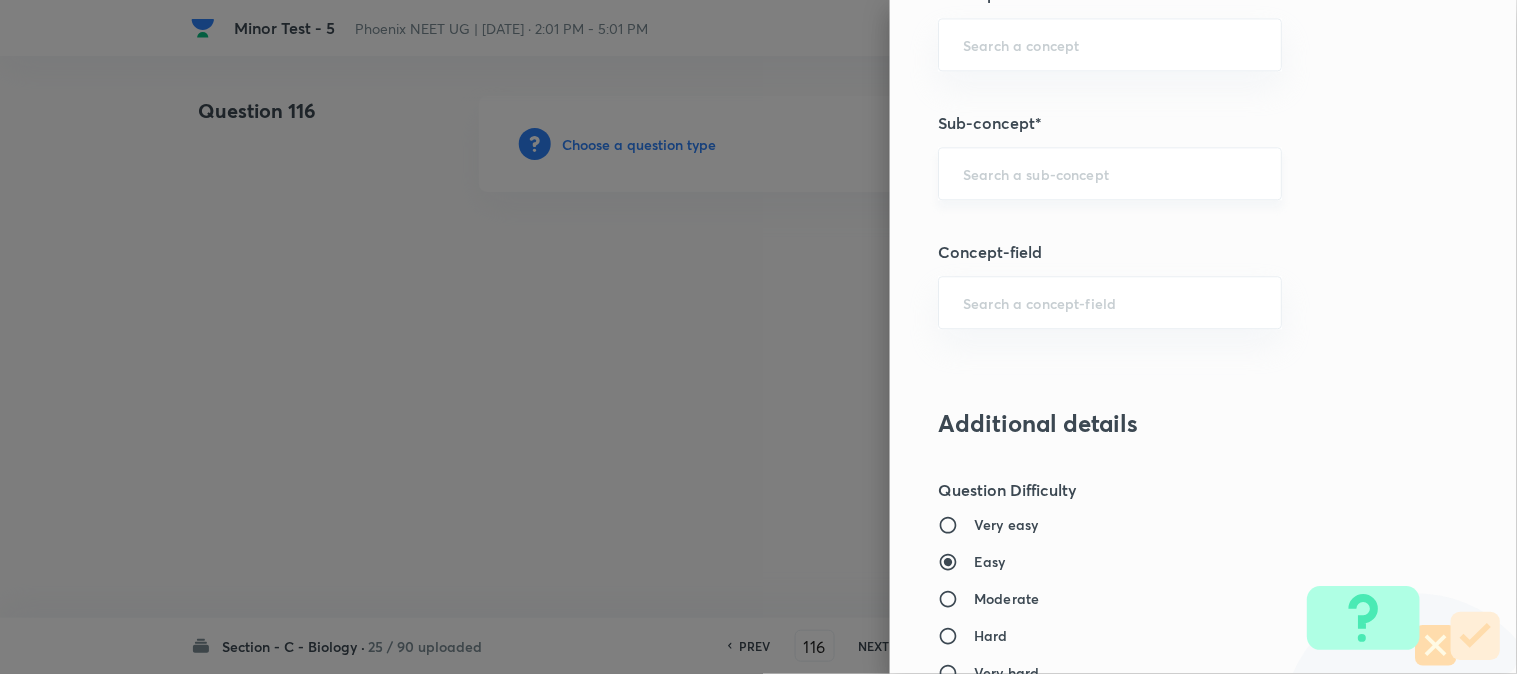 click on "​" at bounding box center [1110, 173] 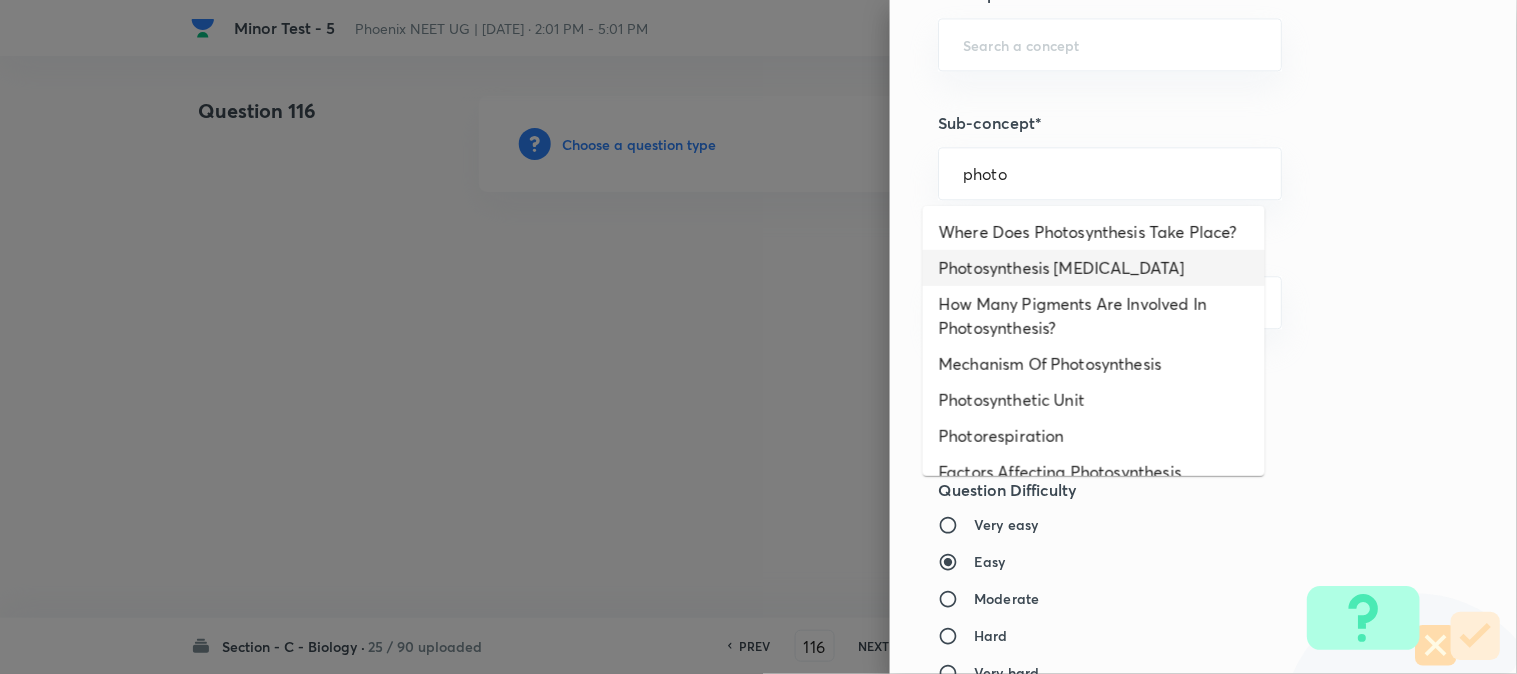 click on "Photosynthesis [MEDICAL_DATA]" at bounding box center [1094, 268] 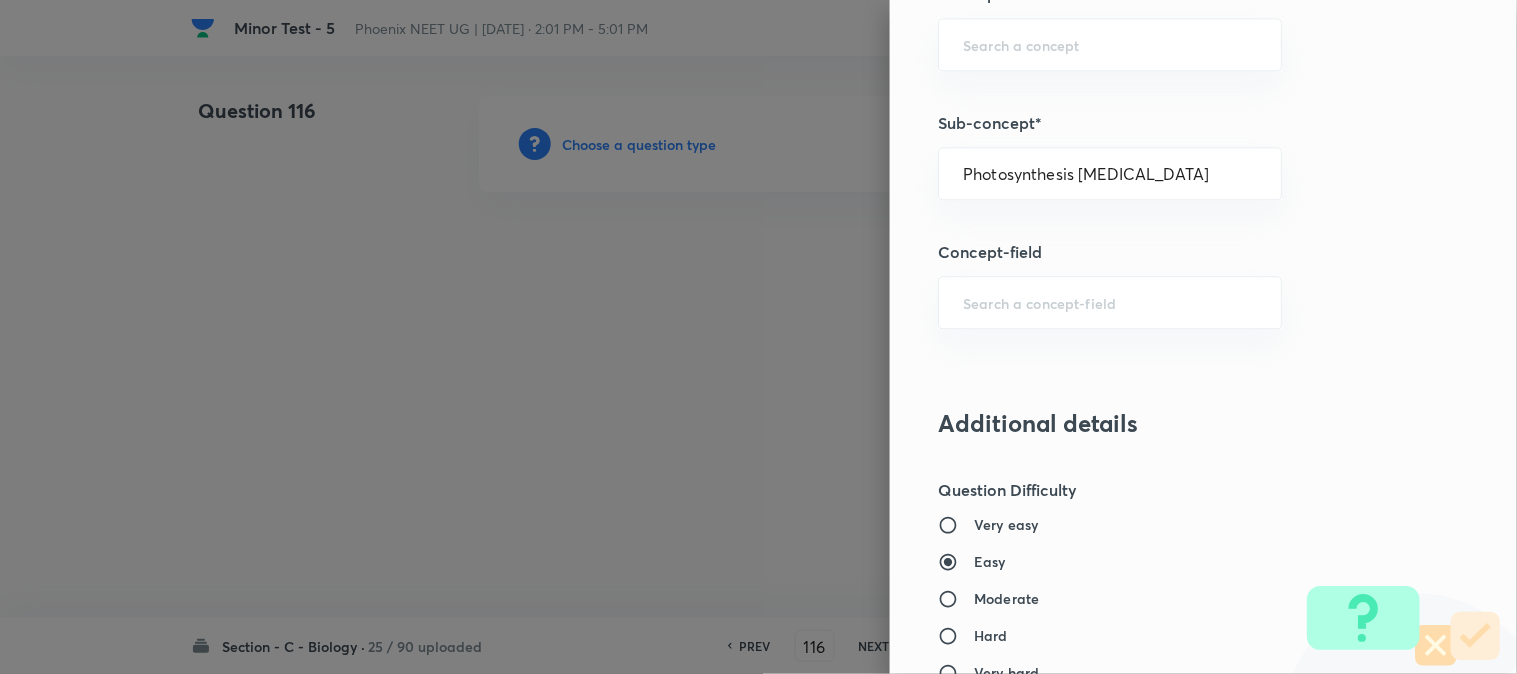 type on "Biology" 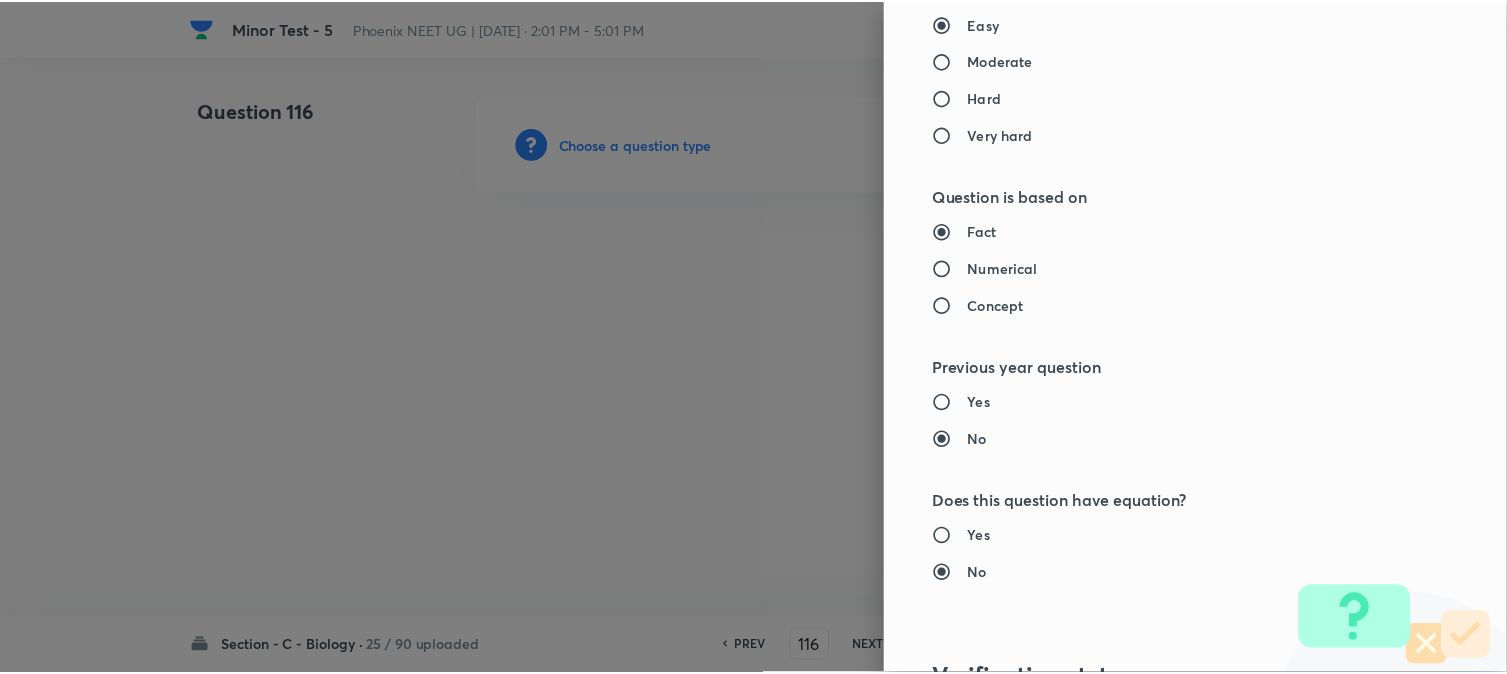 scroll, scrollTop: 2052, scrollLeft: 0, axis: vertical 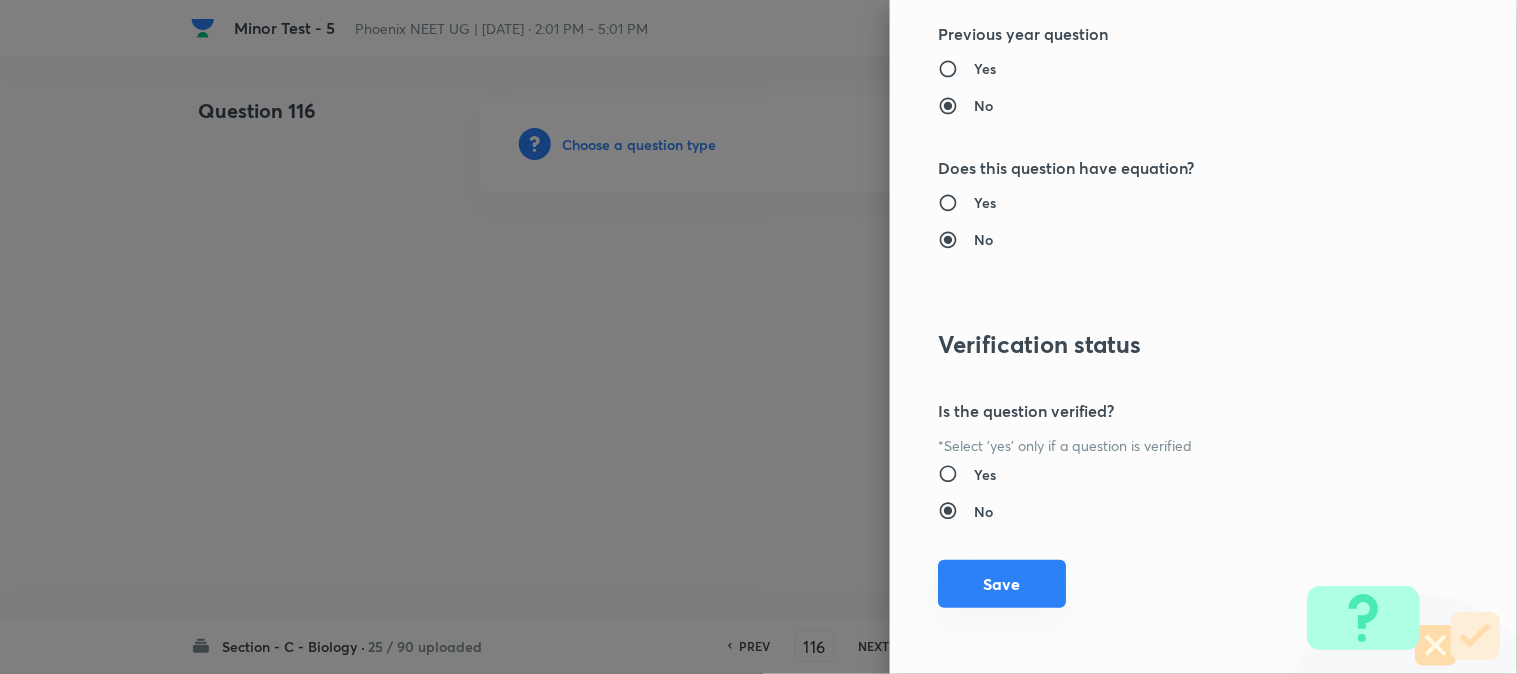 click on "Save" at bounding box center (1002, 584) 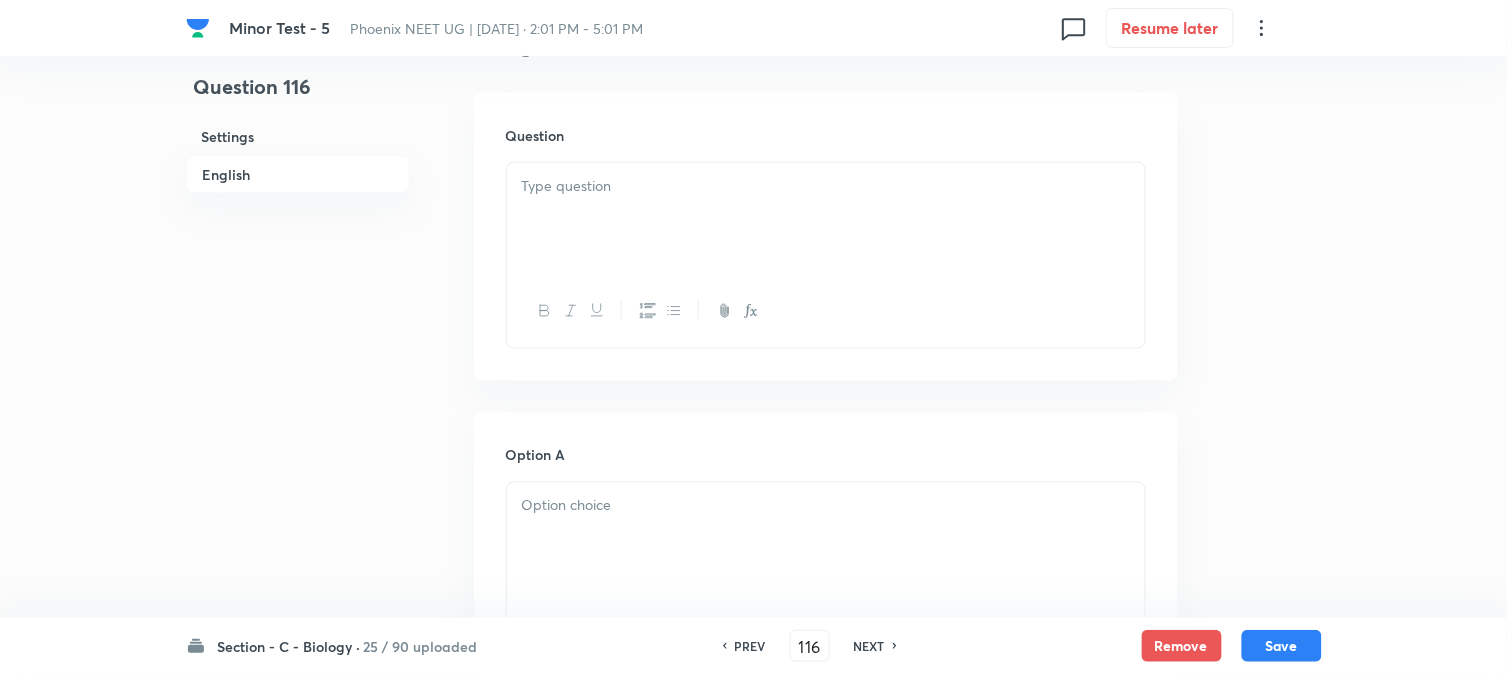 scroll, scrollTop: 590, scrollLeft: 0, axis: vertical 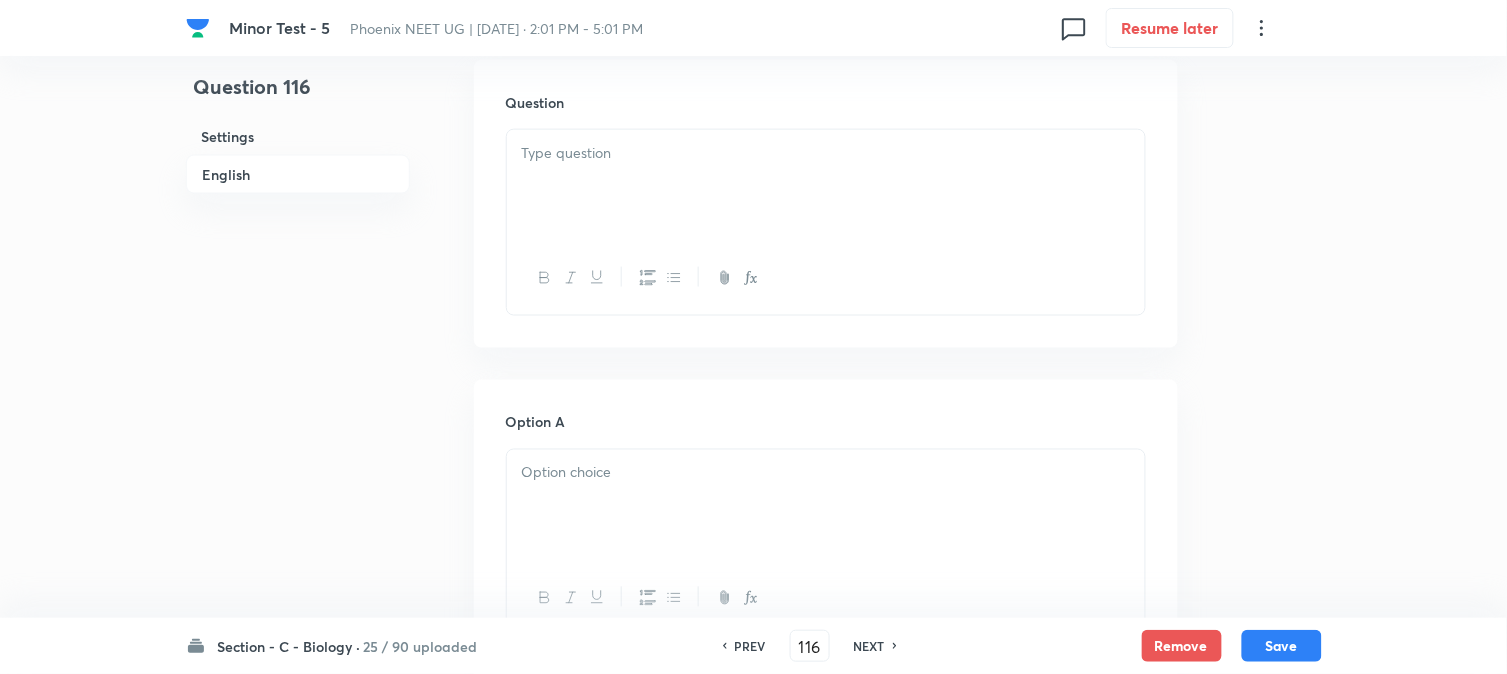click at bounding box center [826, 186] 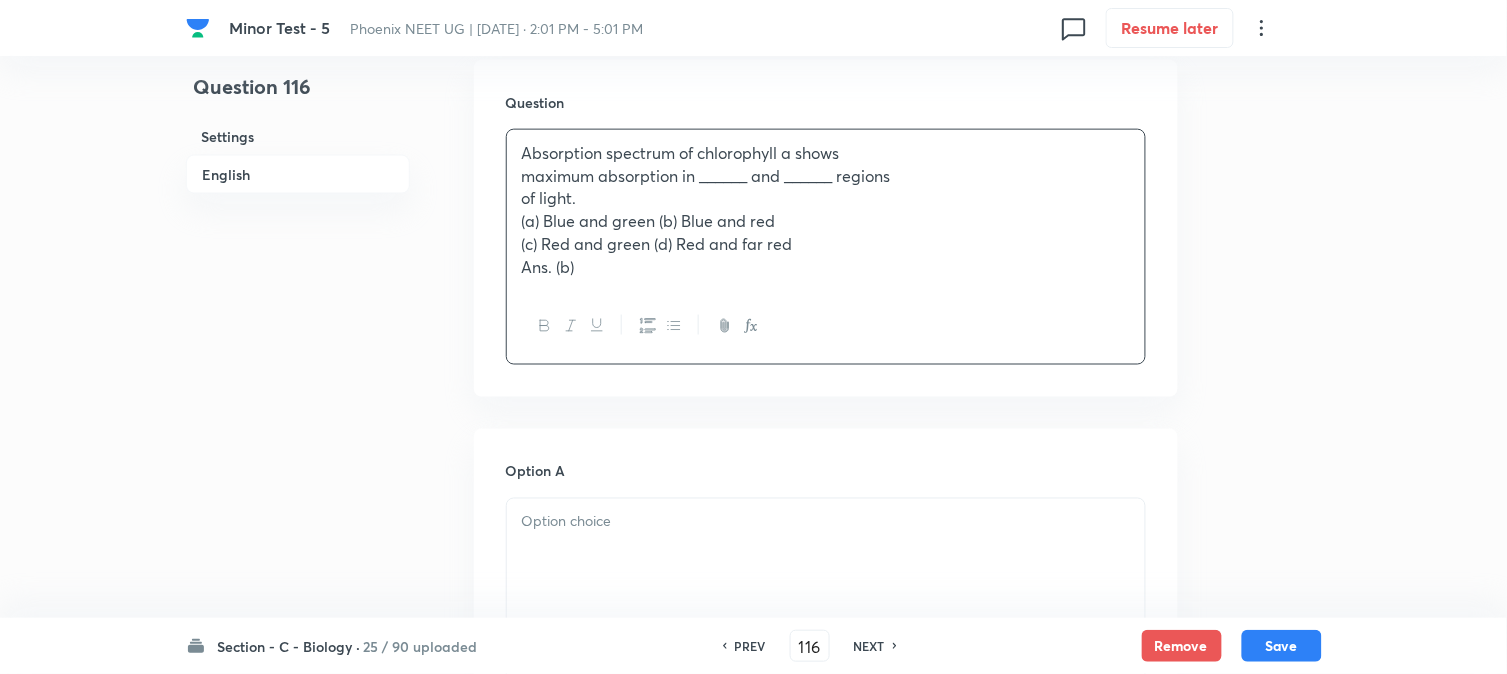 click on "(a) Blue and green (b) Blue and red" at bounding box center [826, 221] 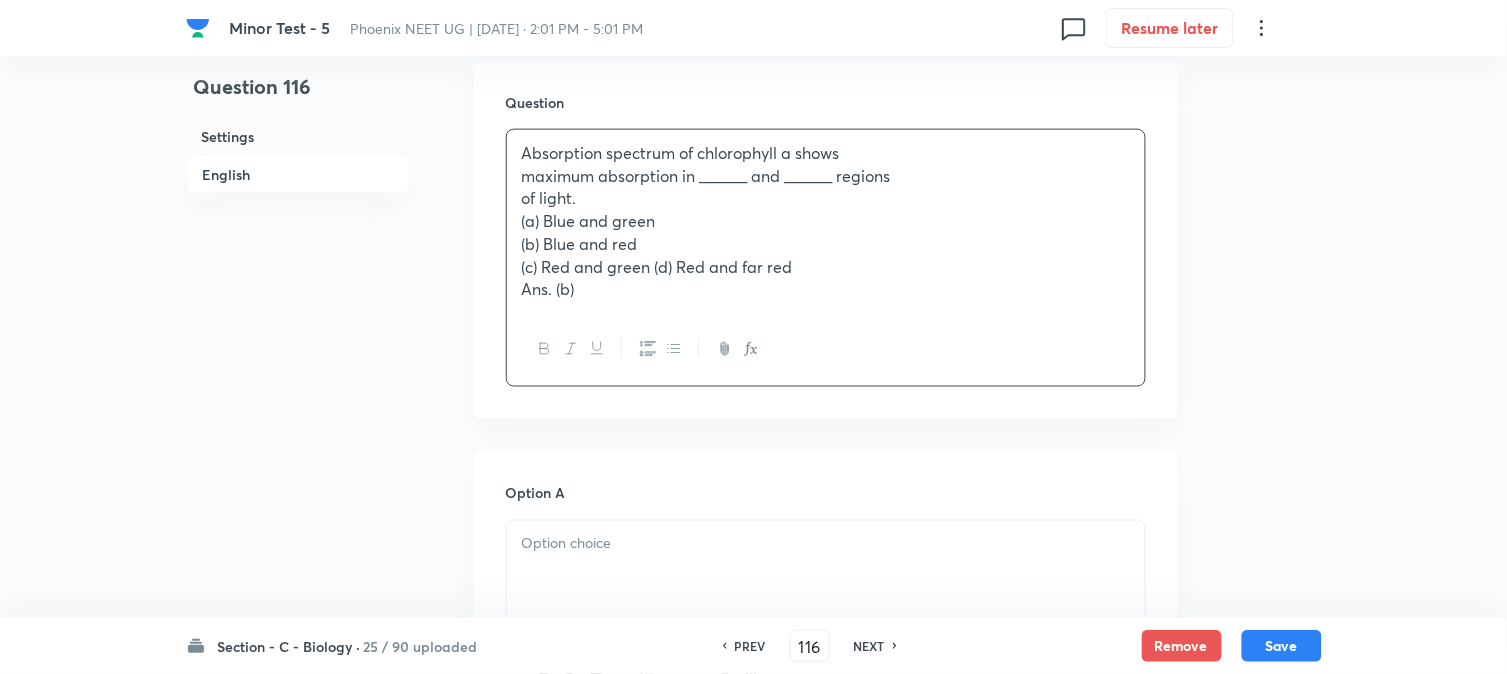 click on "(c) Red and green (d) Red and far red" at bounding box center (826, 267) 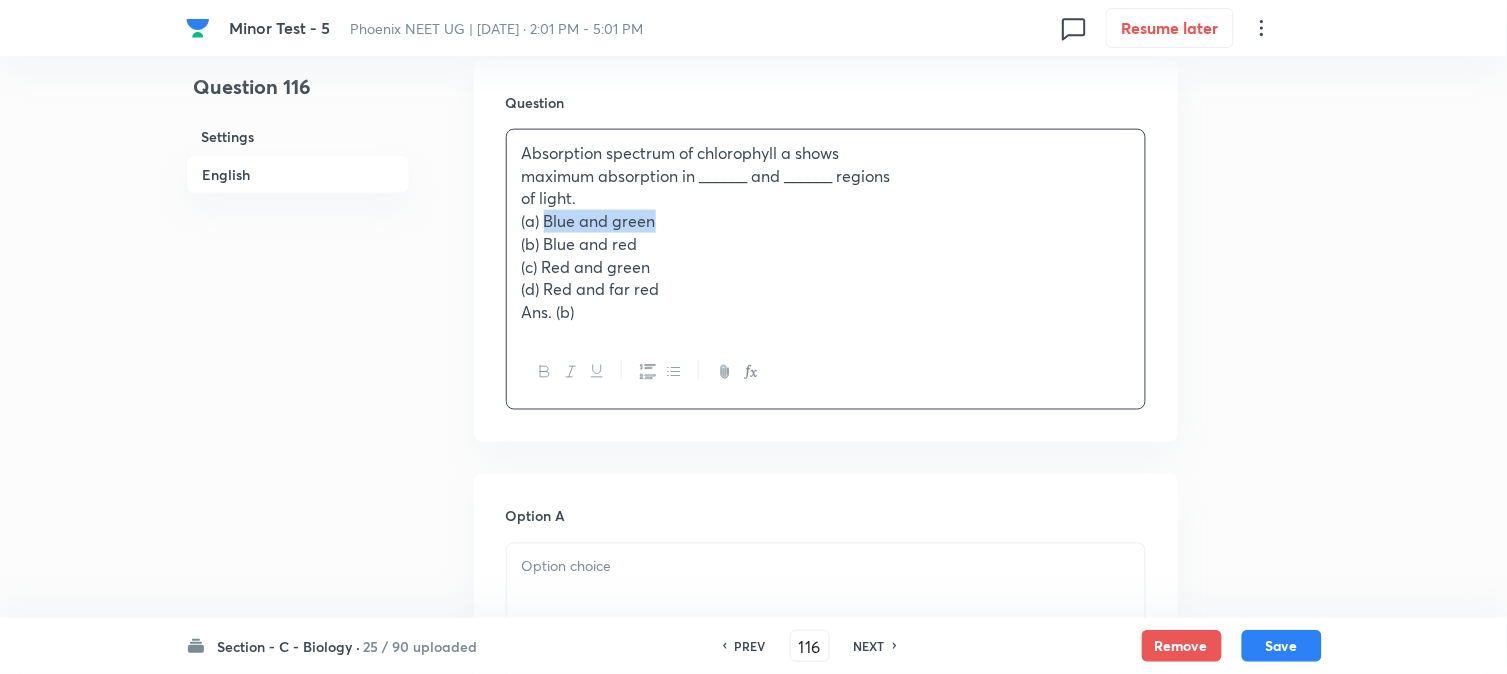 drag, startPoint x: 544, startPoint y: 211, endPoint x: 711, endPoint y: 221, distance: 167.29913 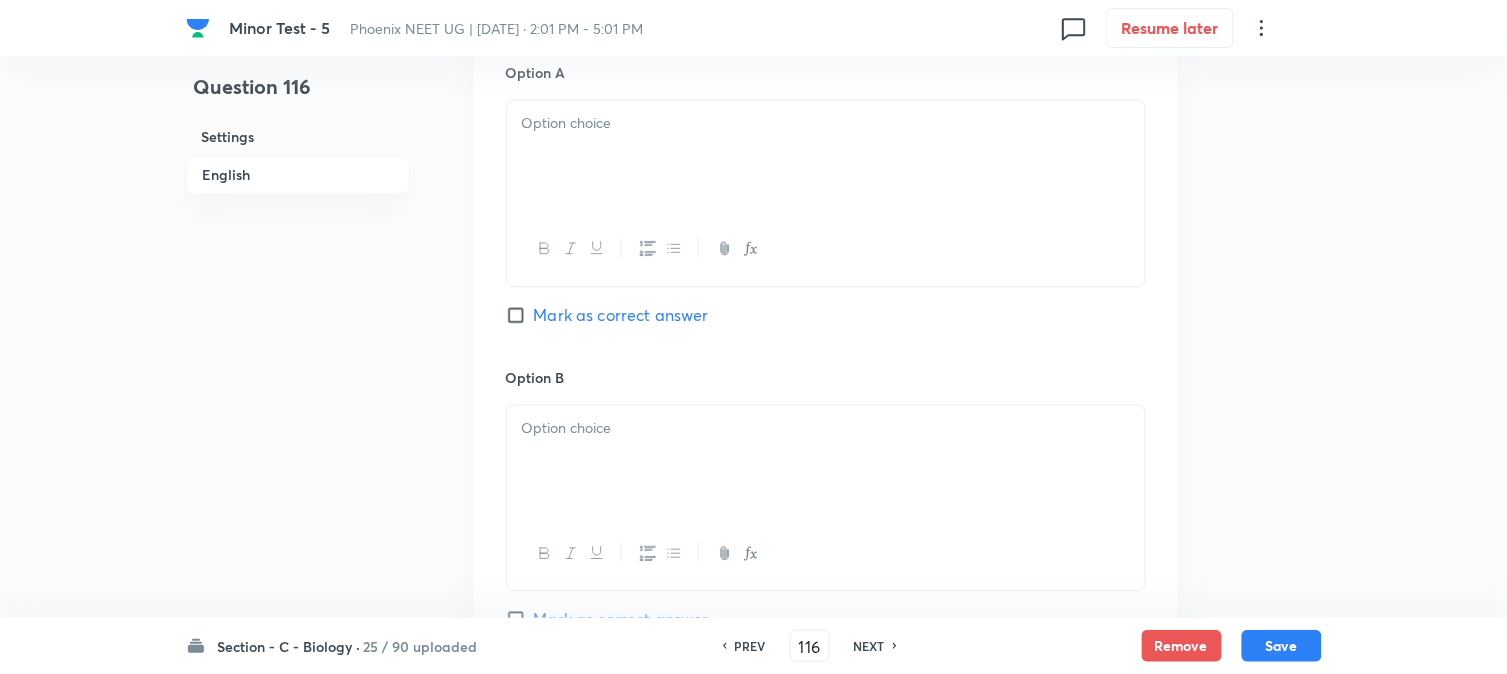 click at bounding box center (826, 156) 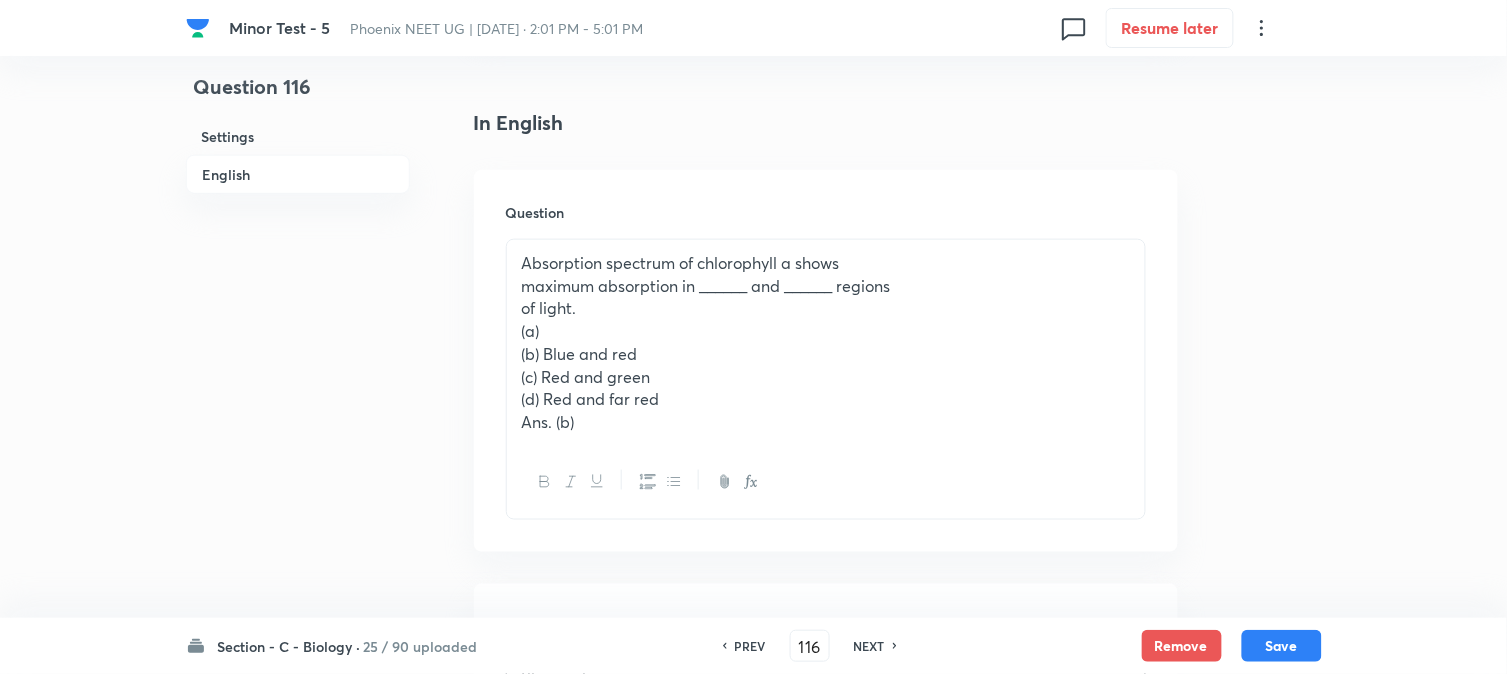 scroll, scrollTop: 478, scrollLeft: 0, axis: vertical 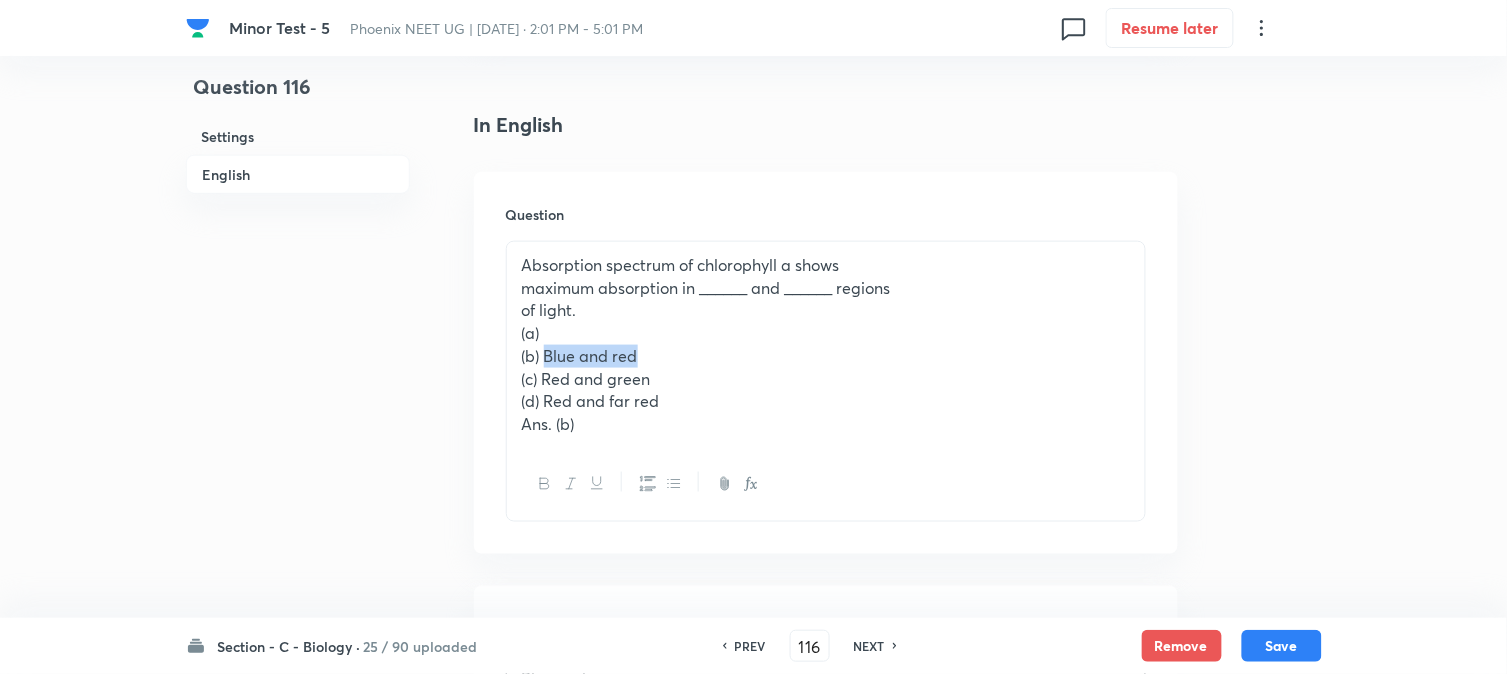 drag, startPoint x: 545, startPoint y: 363, endPoint x: 697, endPoint y: 363, distance: 152 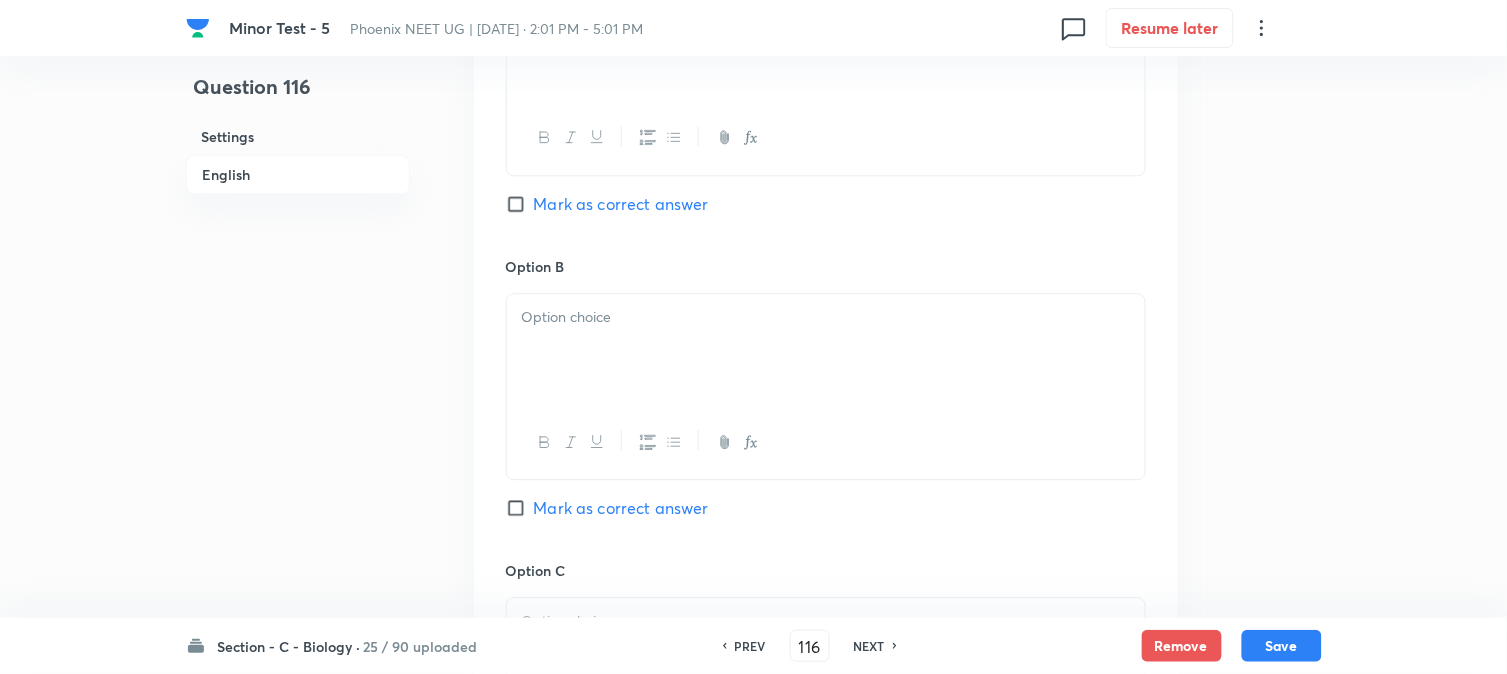 click at bounding box center [826, 350] 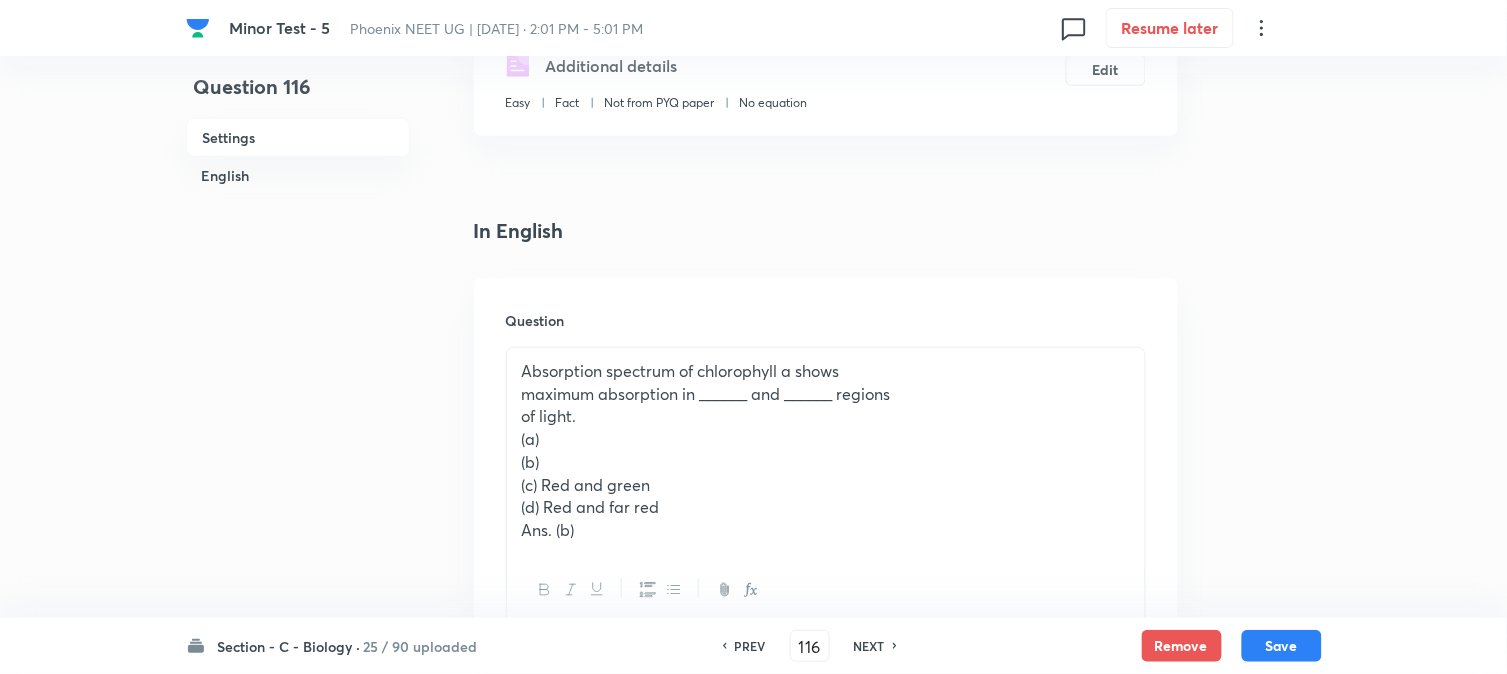 scroll, scrollTop: 367, scrollLeft: 0, axis: vertical 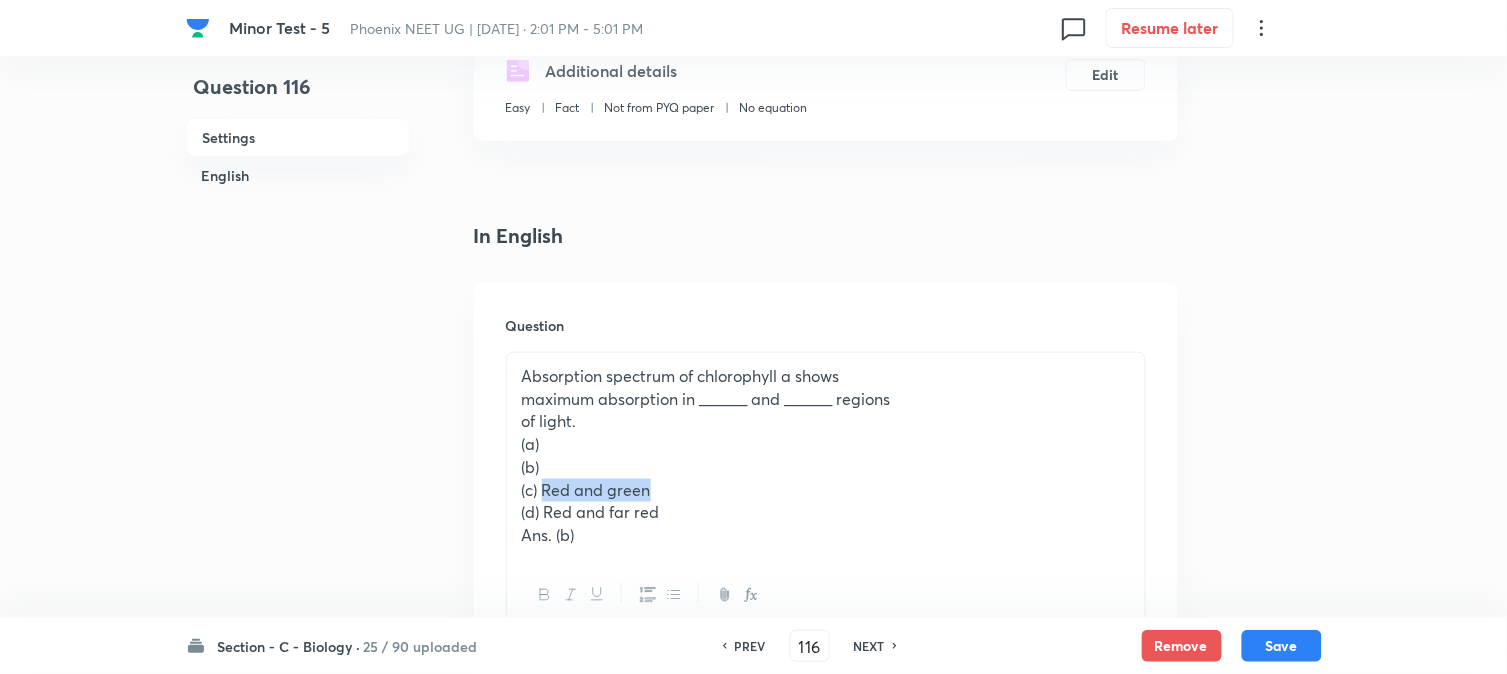 drag, startPoint x: 545, startPoint y: 491, endPoint x: 742, endPoint y: 483, distance: 197.16237 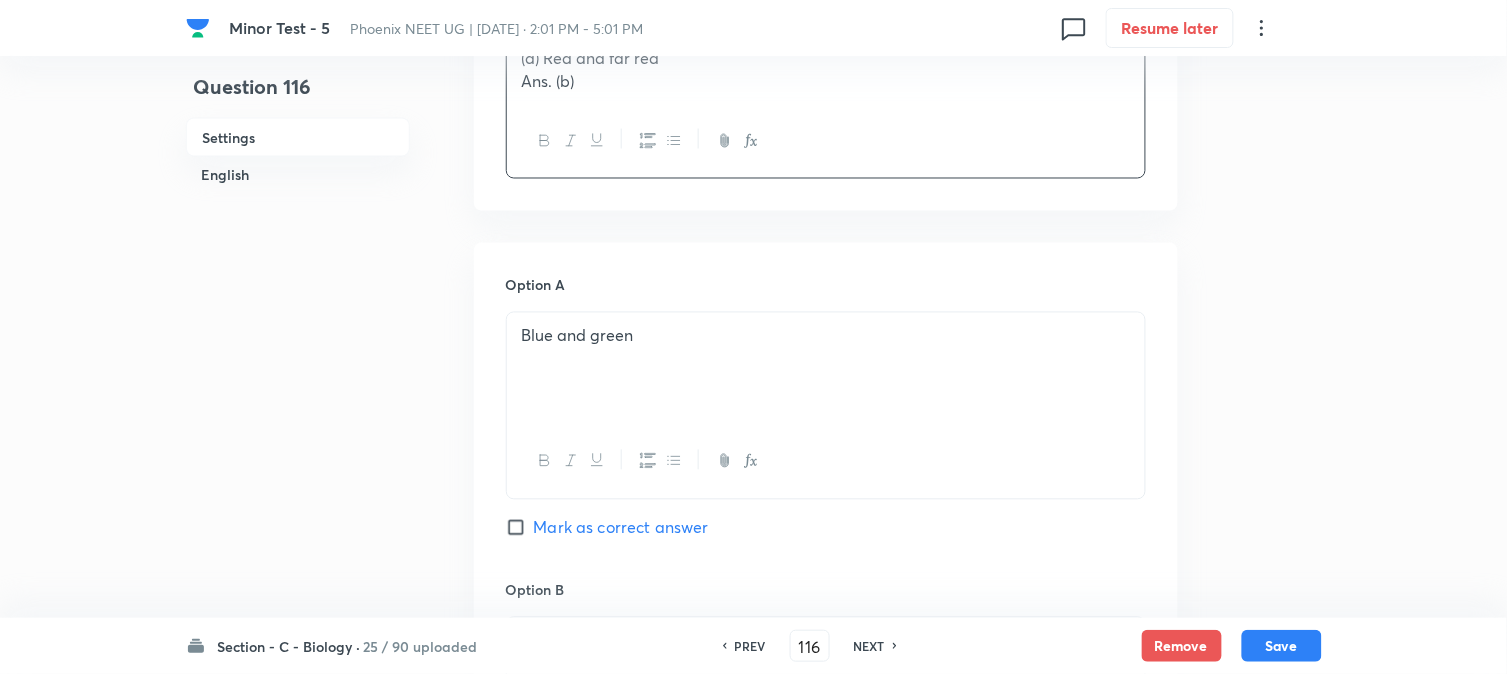 scroll, scrollTop: 1367, scrollLeft: 0, axis: vertical 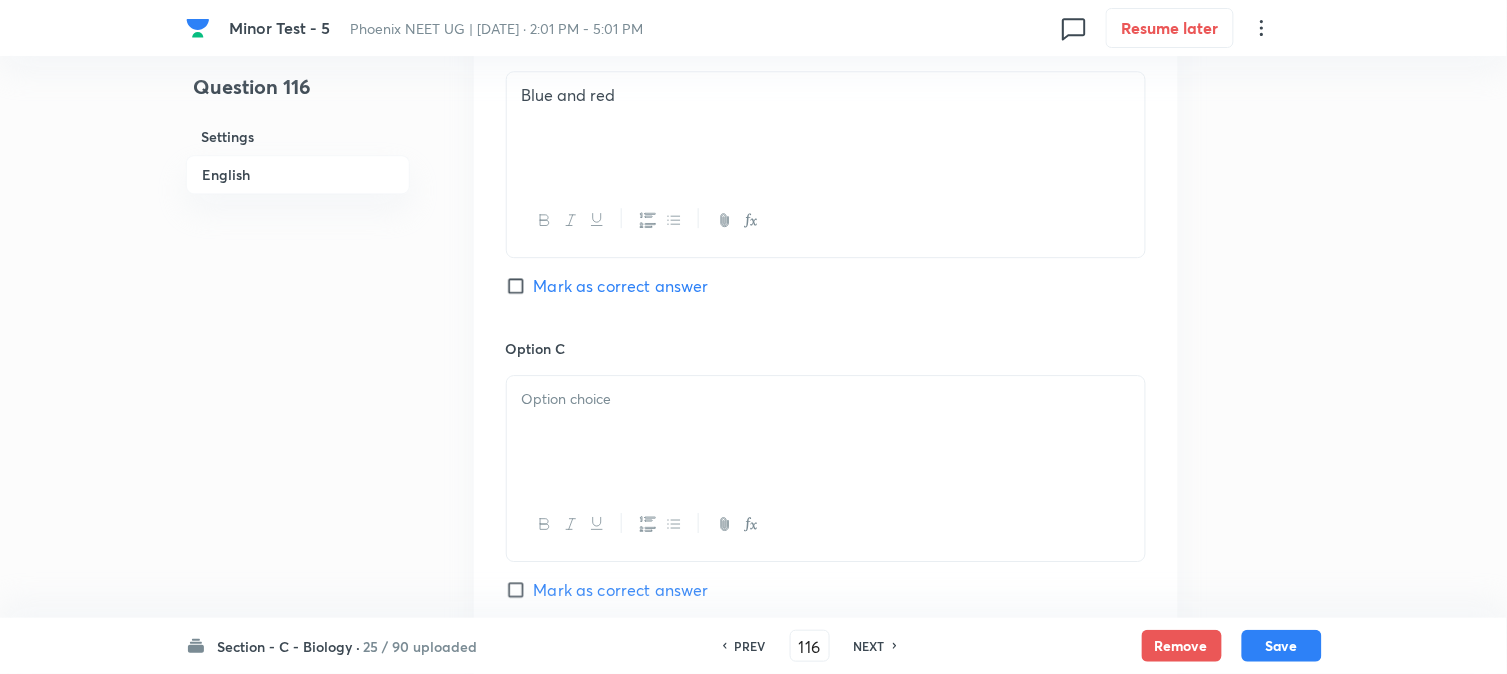click on "Mark as correct answer" at bounding box center (621, 286) 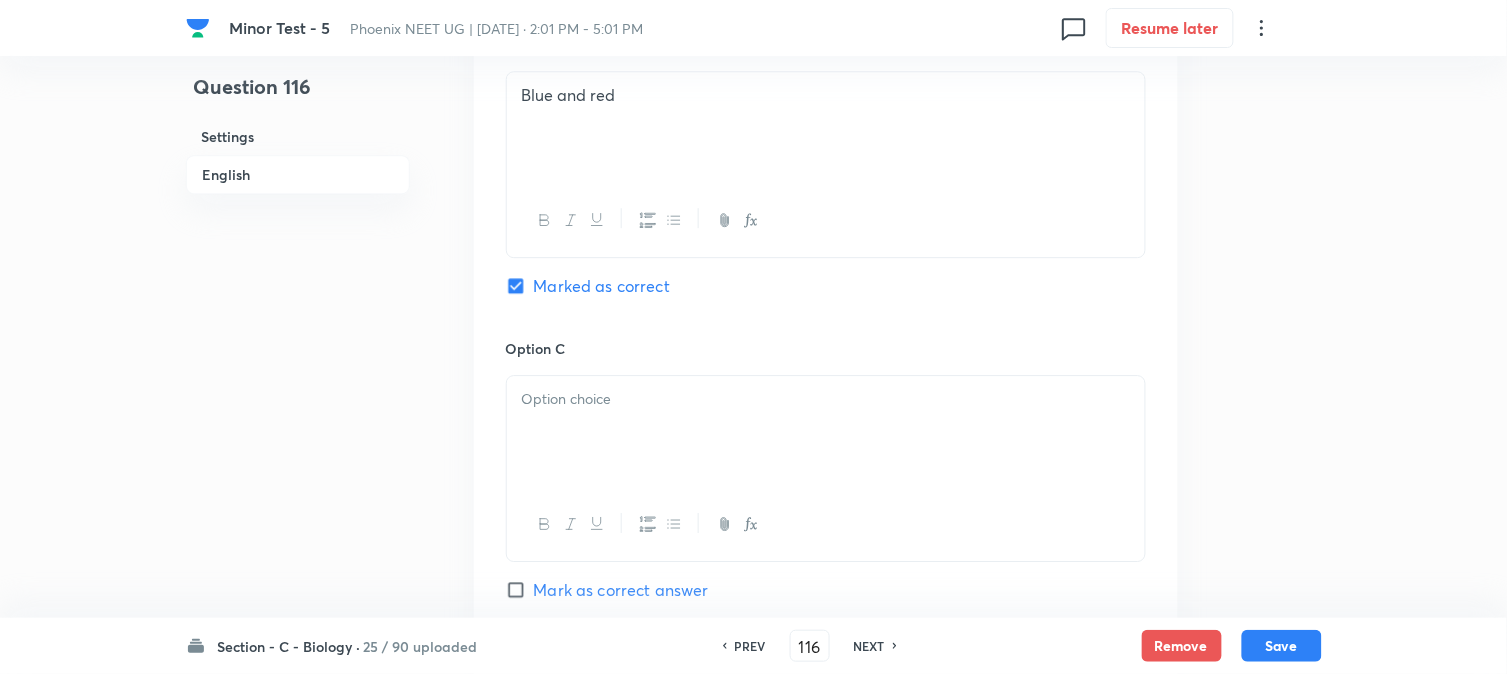 click at bounding box center (826, 399) 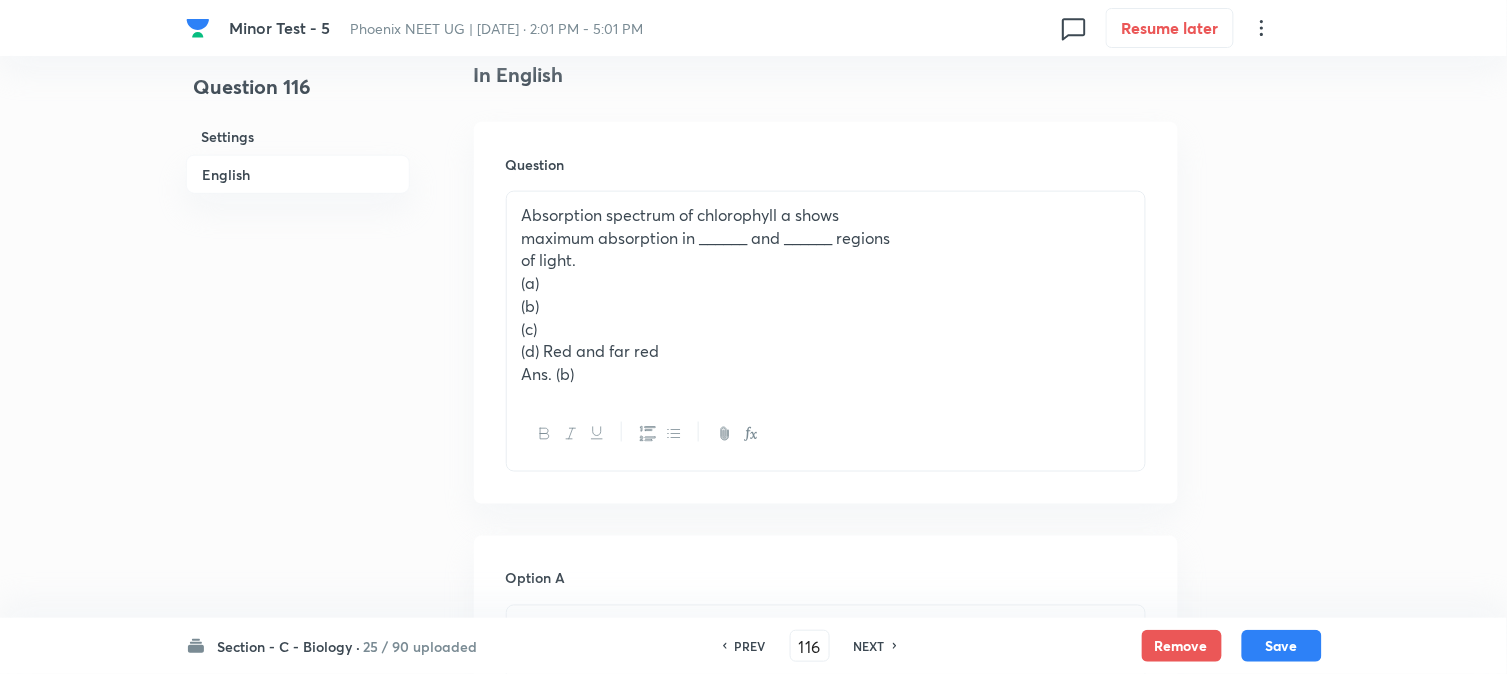 scroll, scrollTop: 478, scrollLeft: 0, axis: vertical 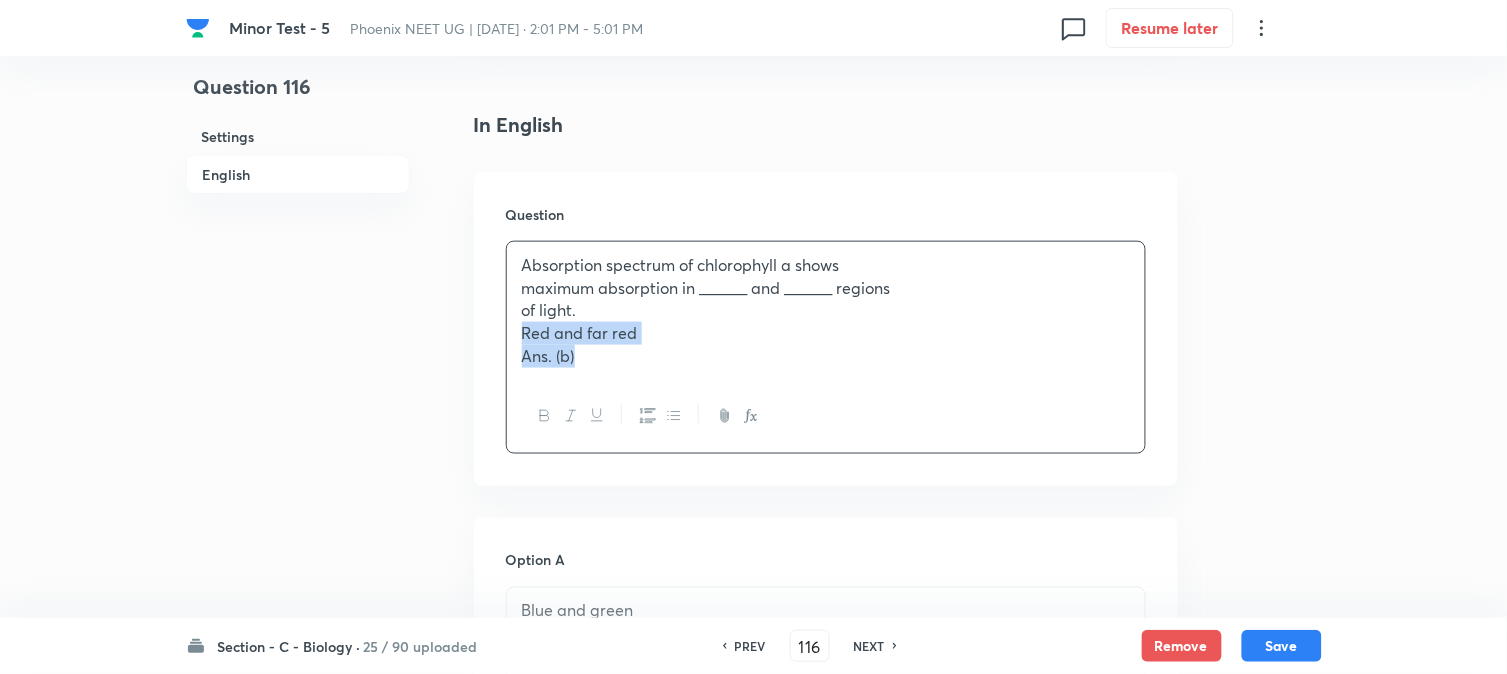 drag, startPoint x: 547, startPoint y: 404, endPoint x: 833, endPoint y: 426, distance: 286.8449 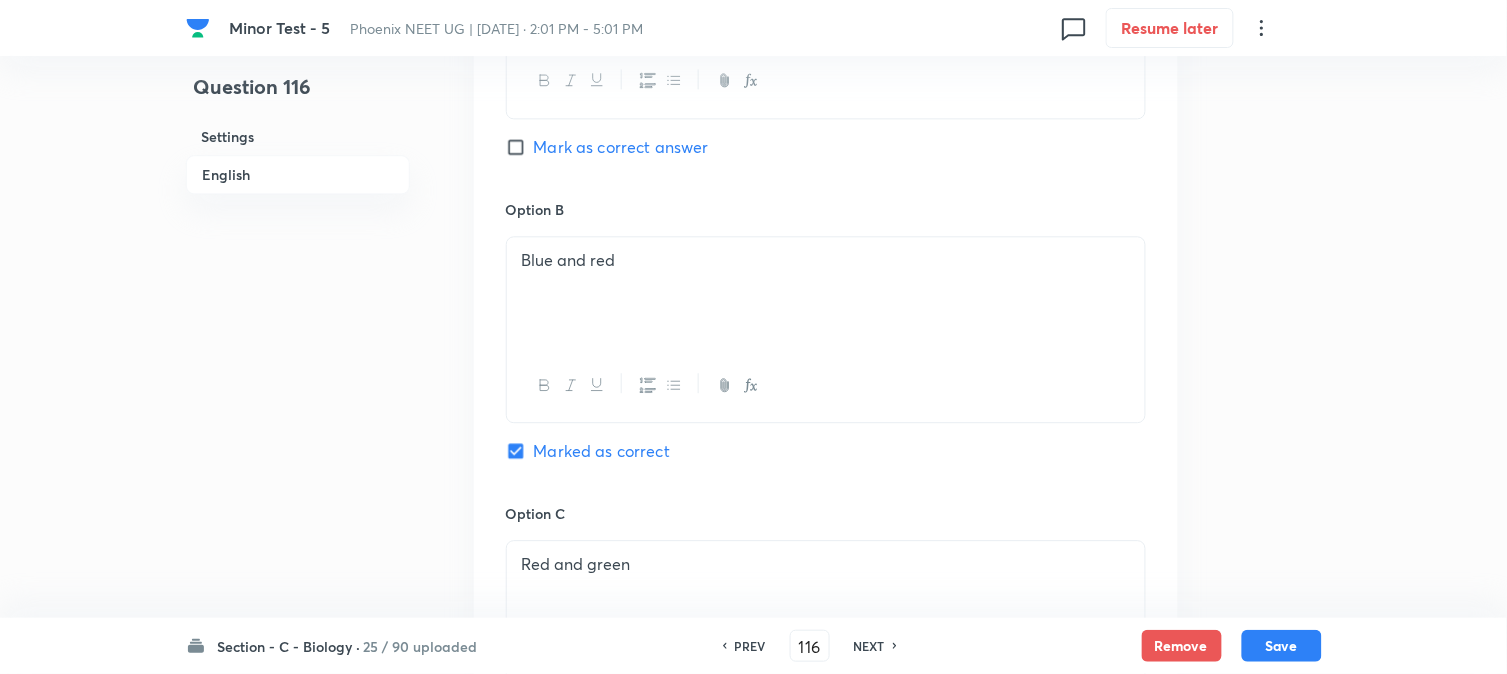 scroll, scrollTop: 1478, scrollLeft: 0, axis: vertical 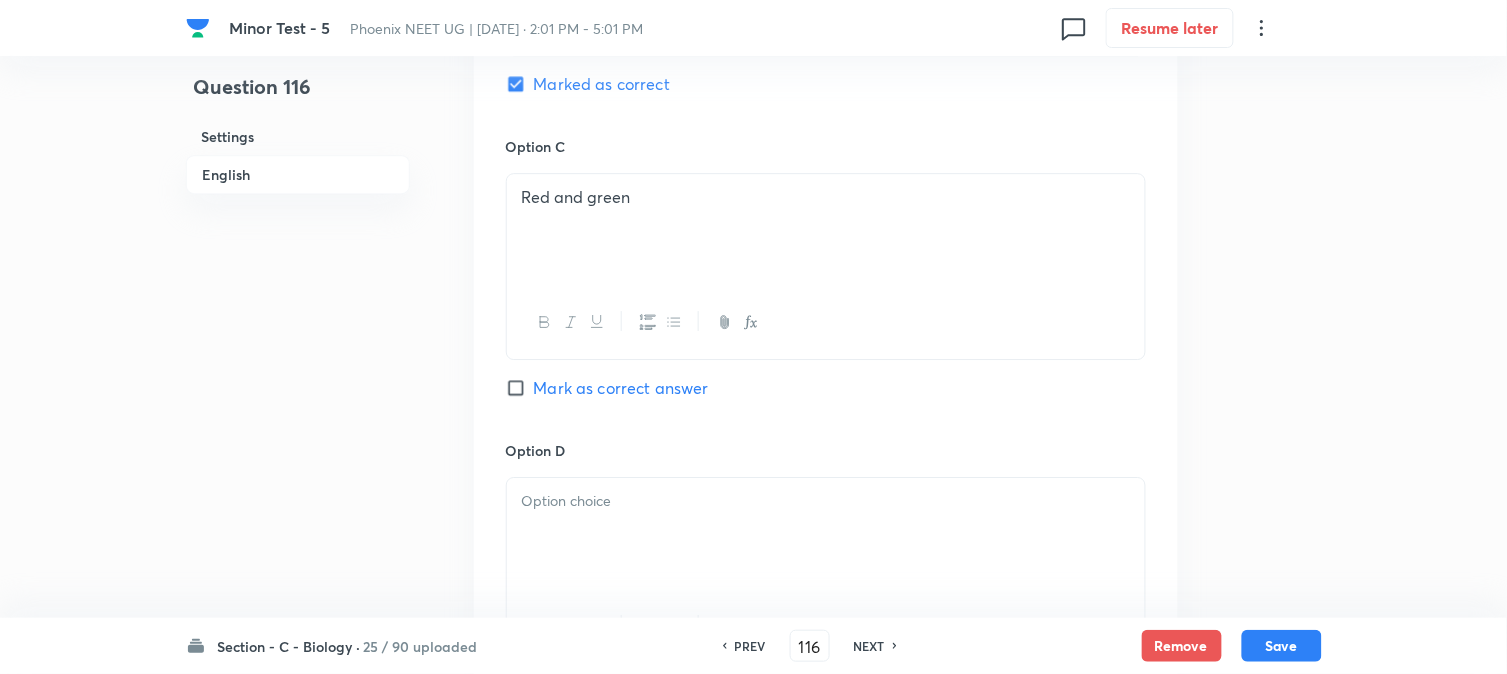 click at bounding box center (826, 534) 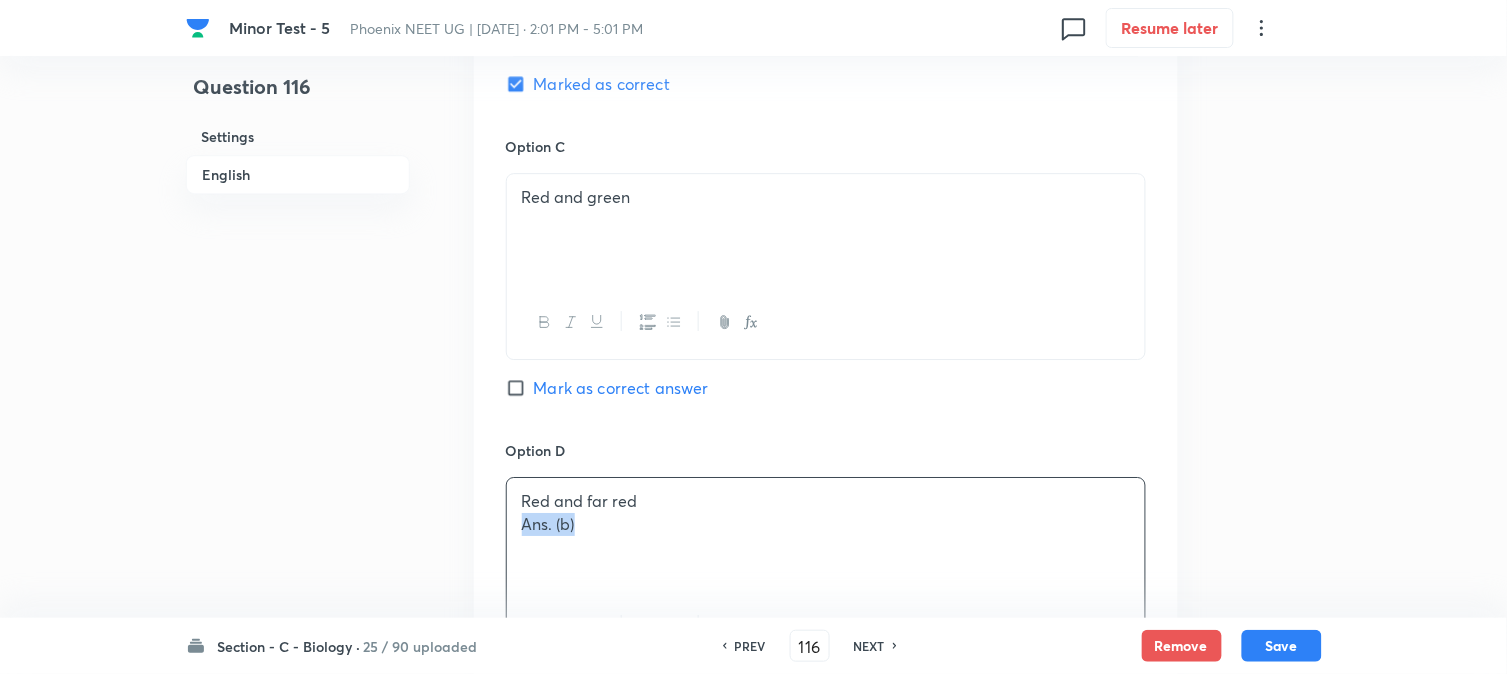 drag, startPoint x: 510, startPoint y: 532, endPoint x: 752, endPoint y: 555, distance: 243.09052 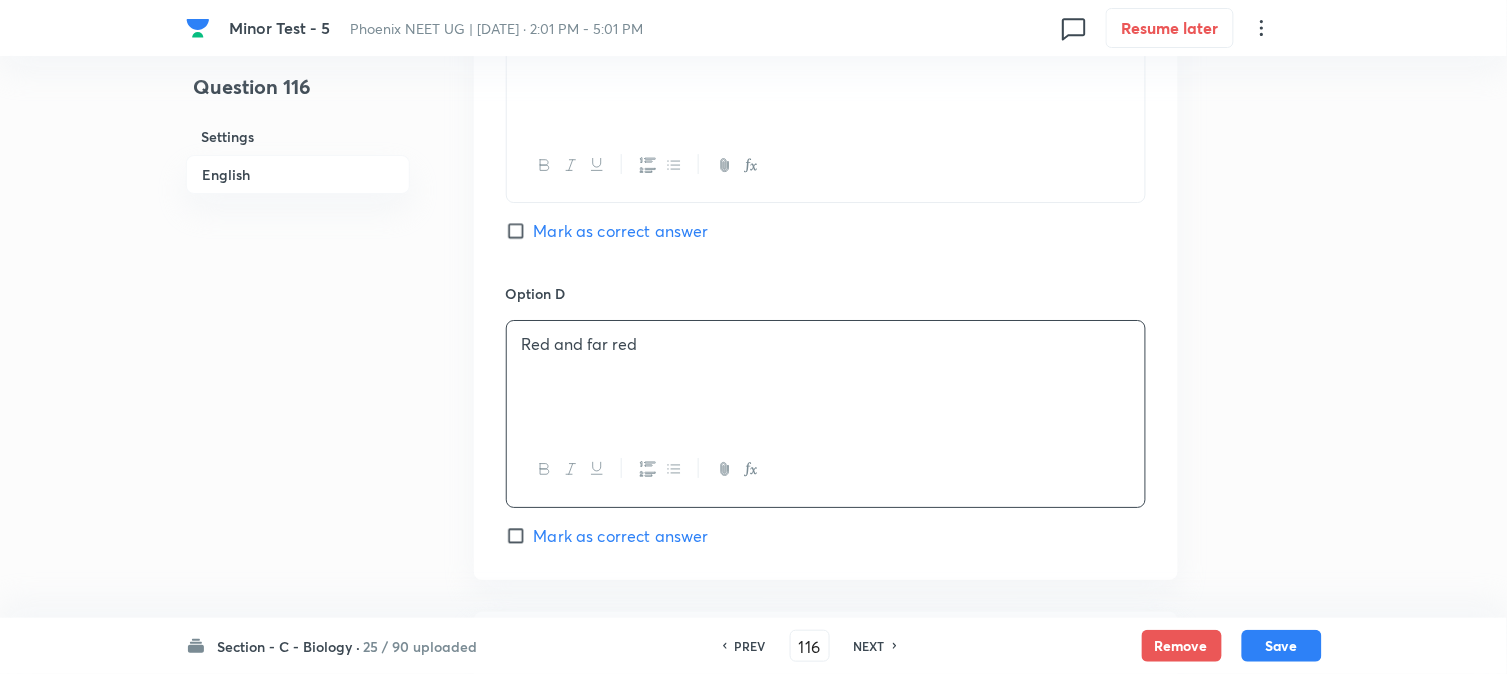 scroll, scrollTop: 1923, scrollLeft: 0, axis: vertical 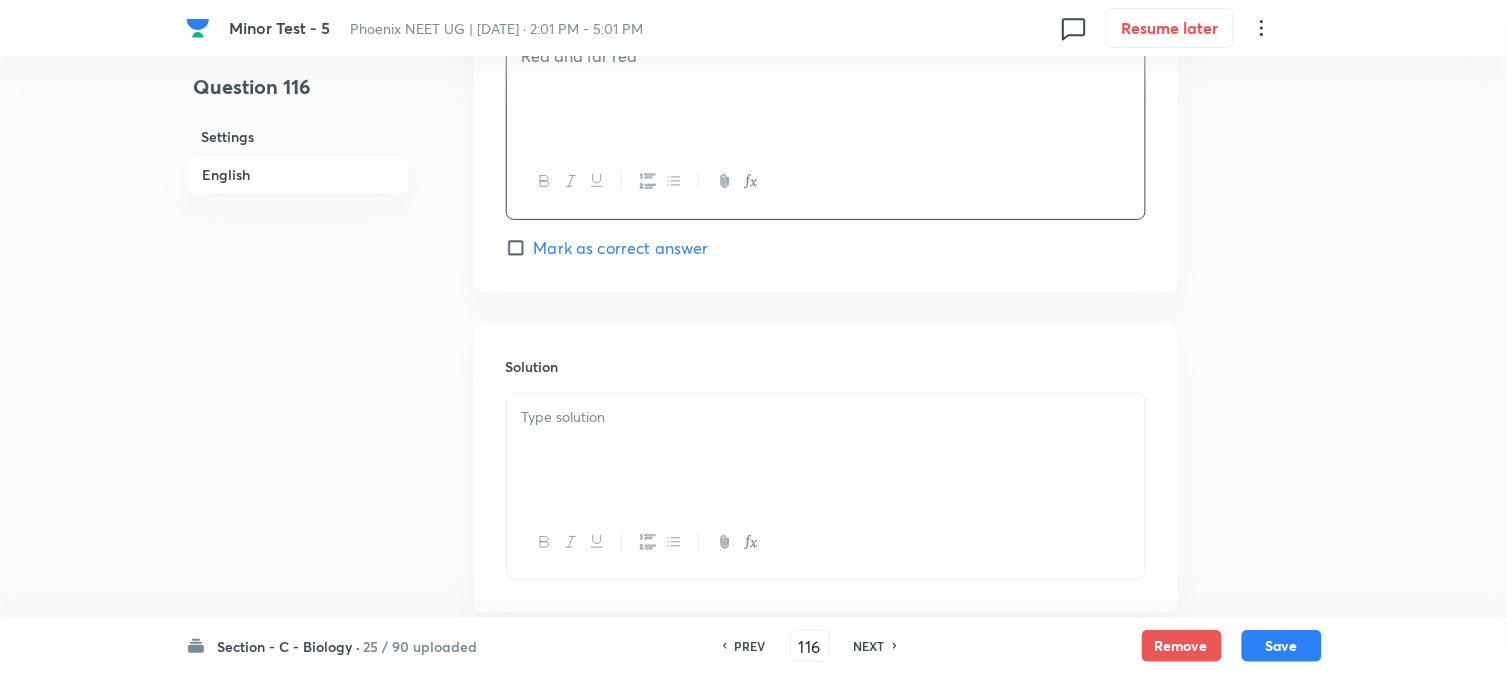 click at bounding box center (826, 450) 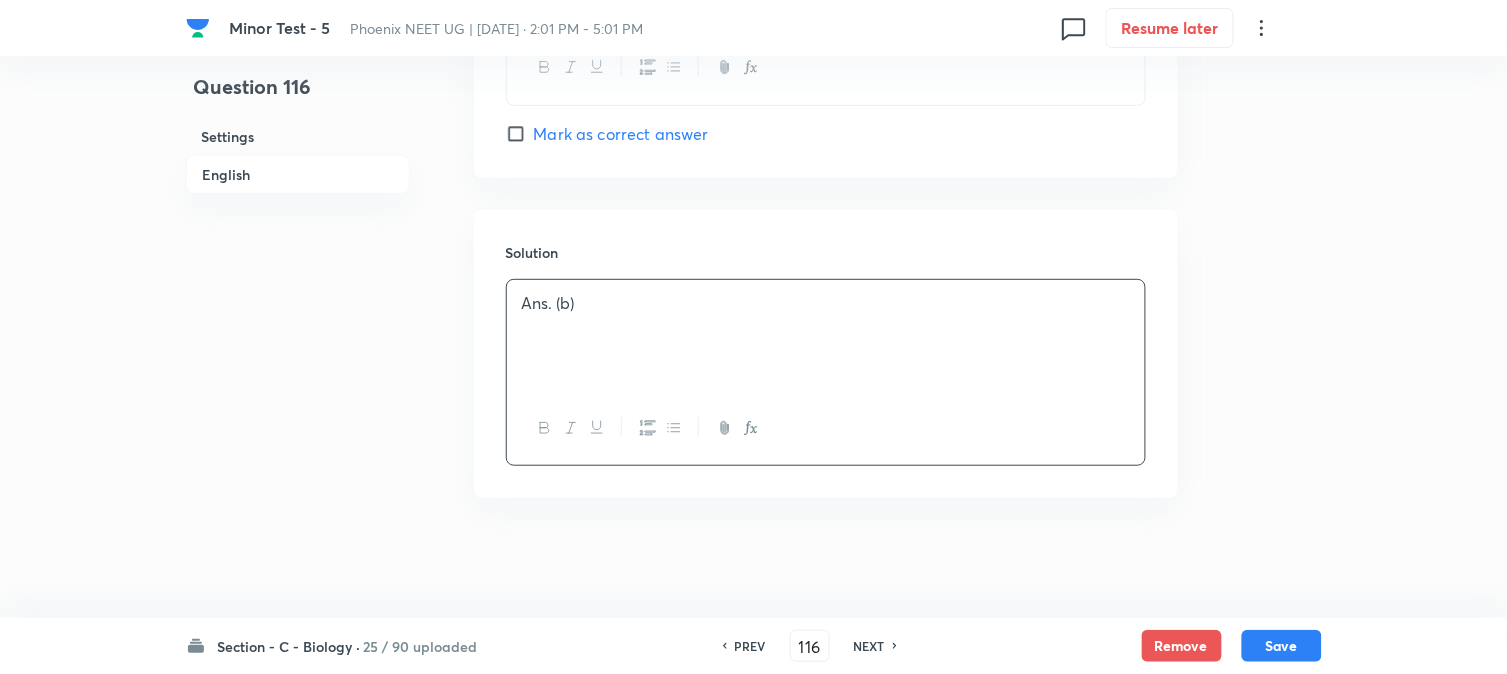 scroll, scrollTop: 2041, scrollLeft: 0, axis: vertical 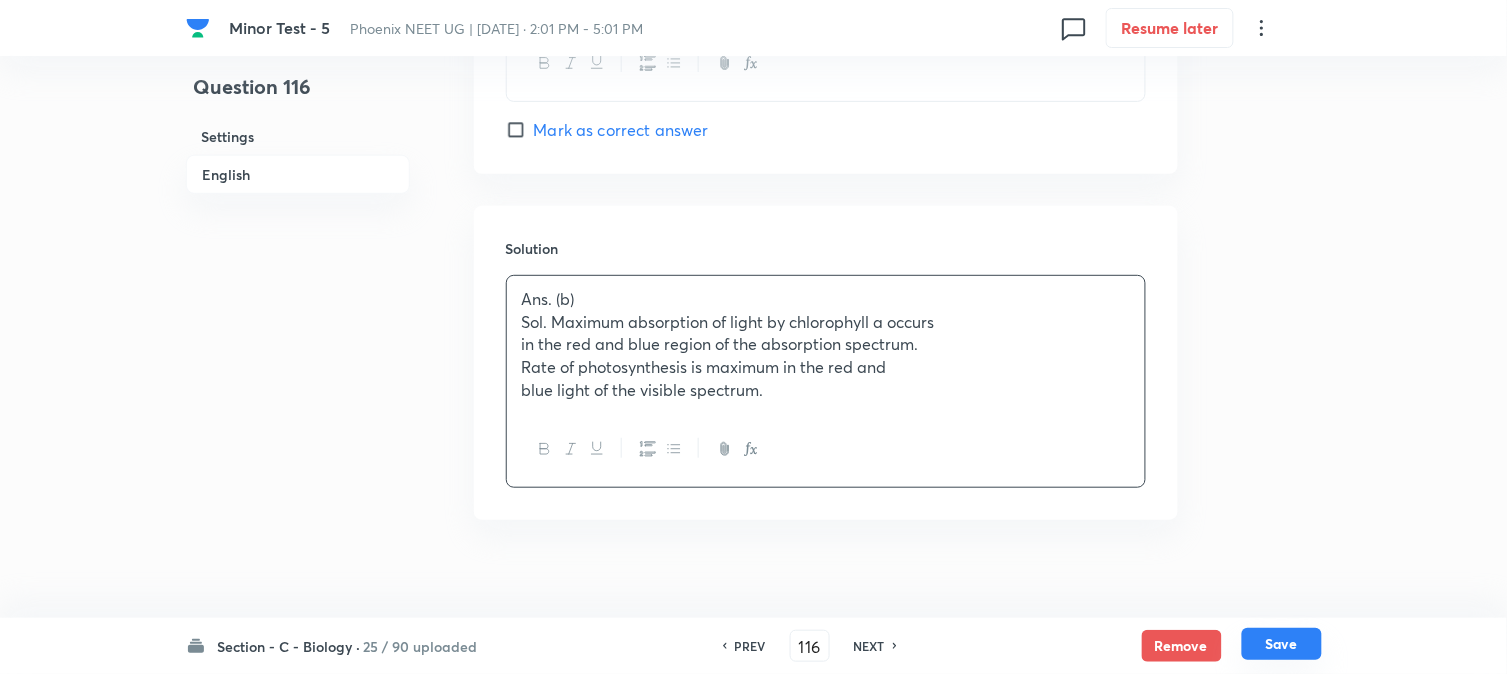 click on "Save" at bounding box center (1282, 644) 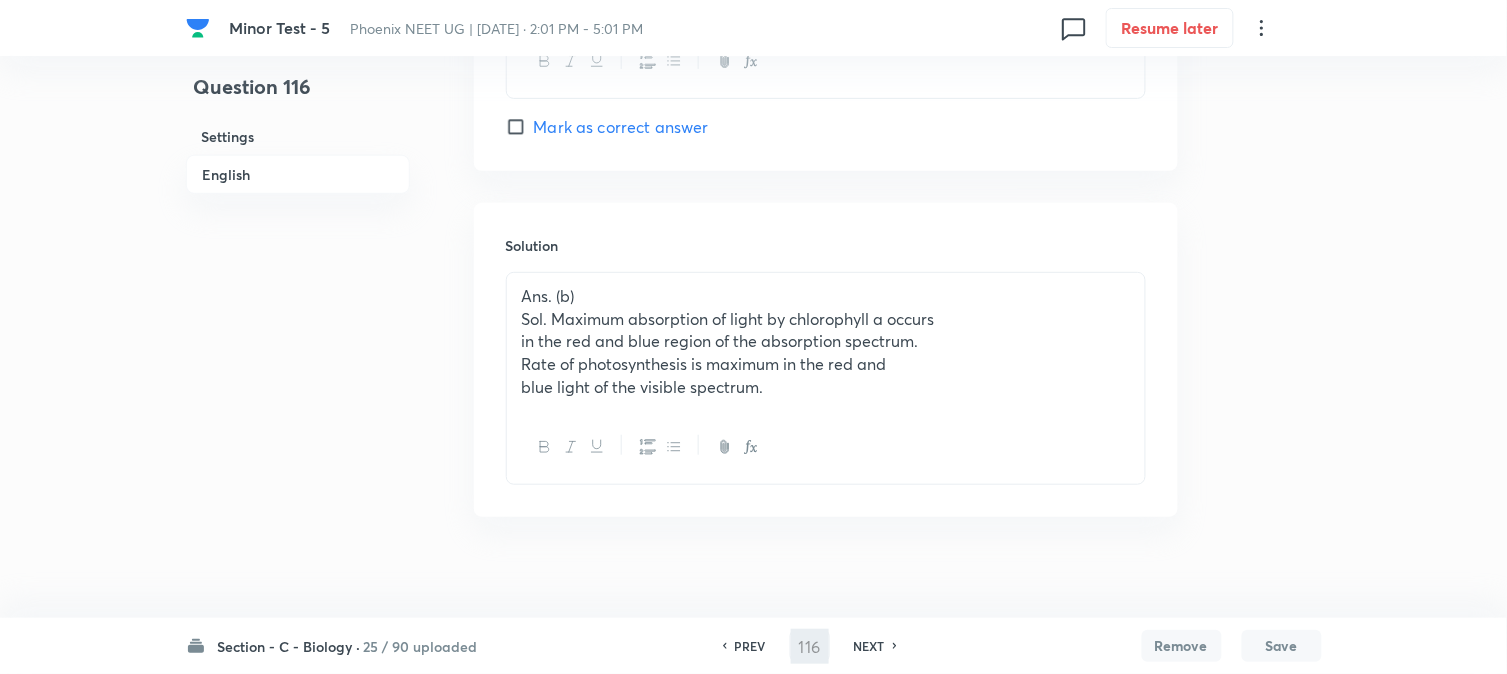 type on "117" 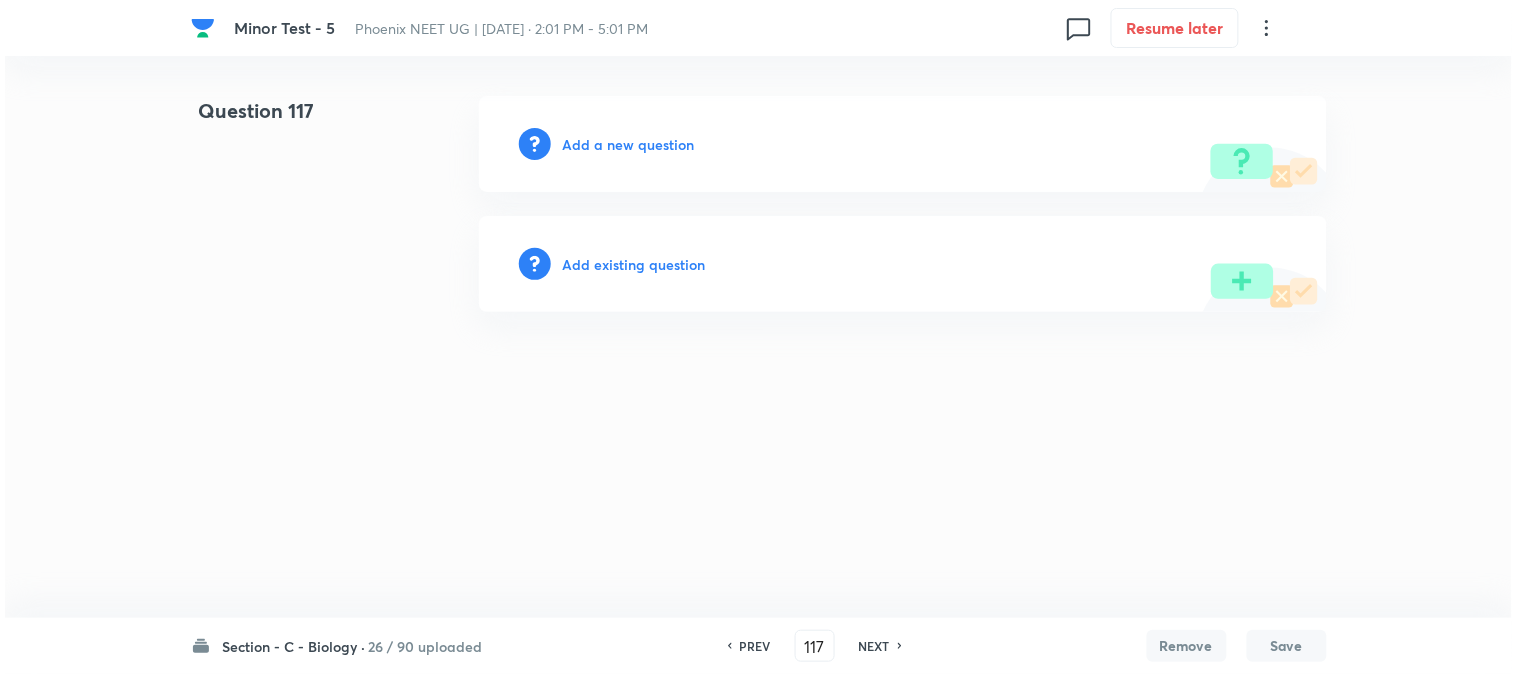 scroll, scrollTop: 0, scrollLeft: 0, axis: both 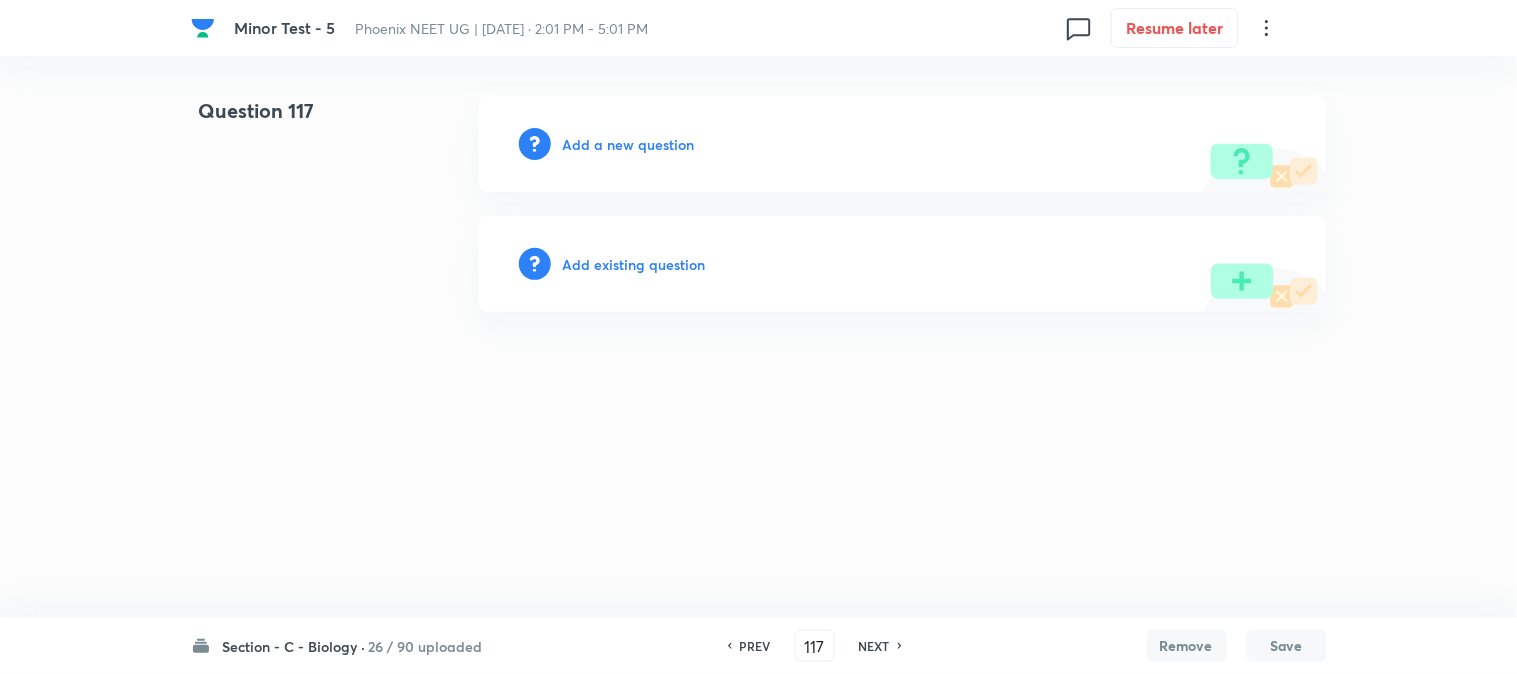 click on "Add a new question" at bounding box center (629, 144) 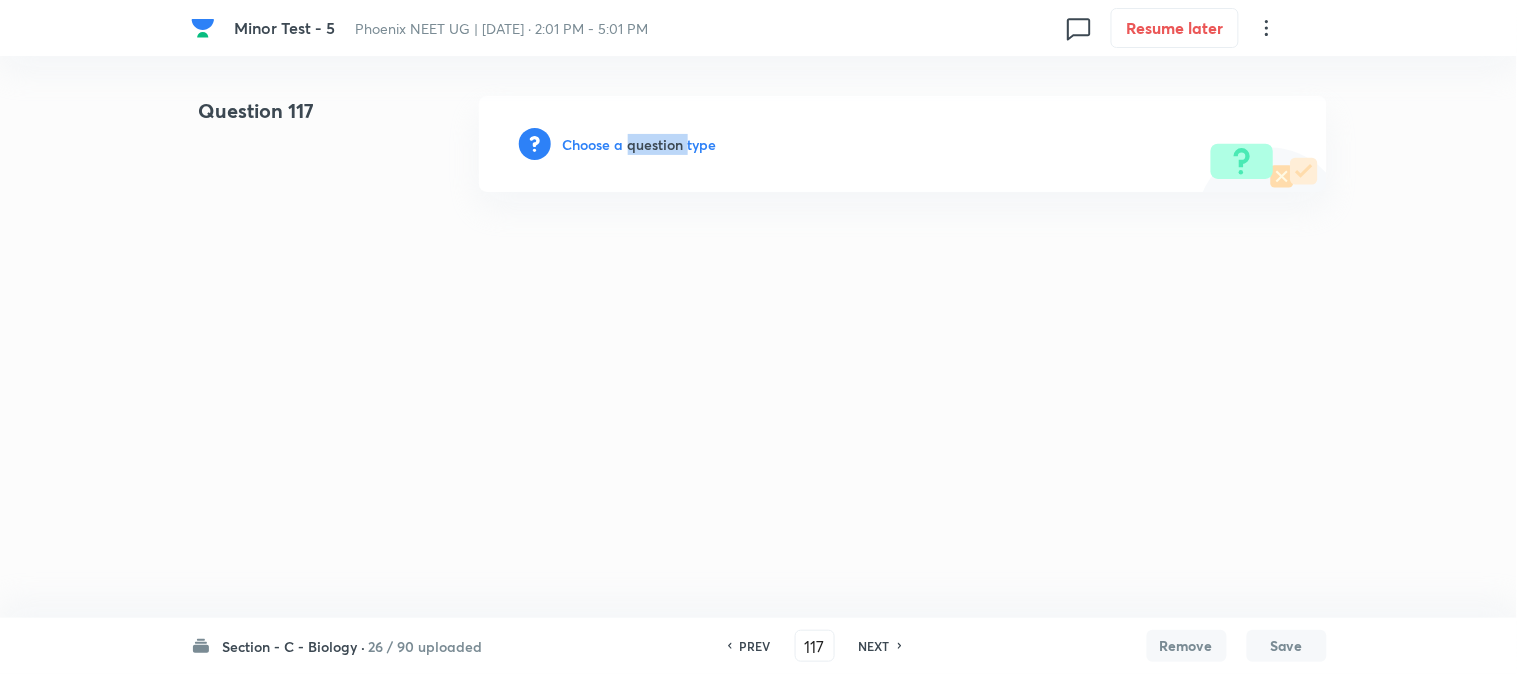 click on "Choose a question type" at bounding box center [640, 144] 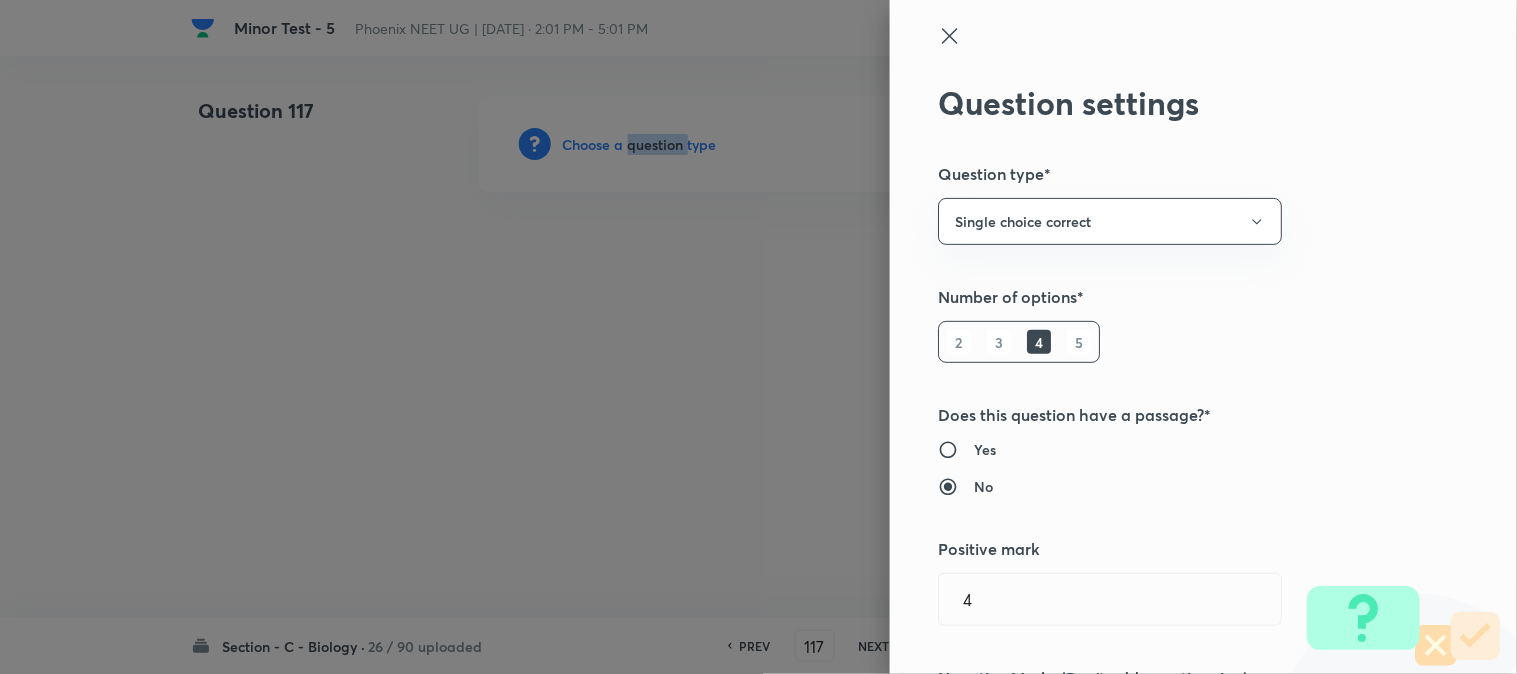 click at bounding box center [758, 337] 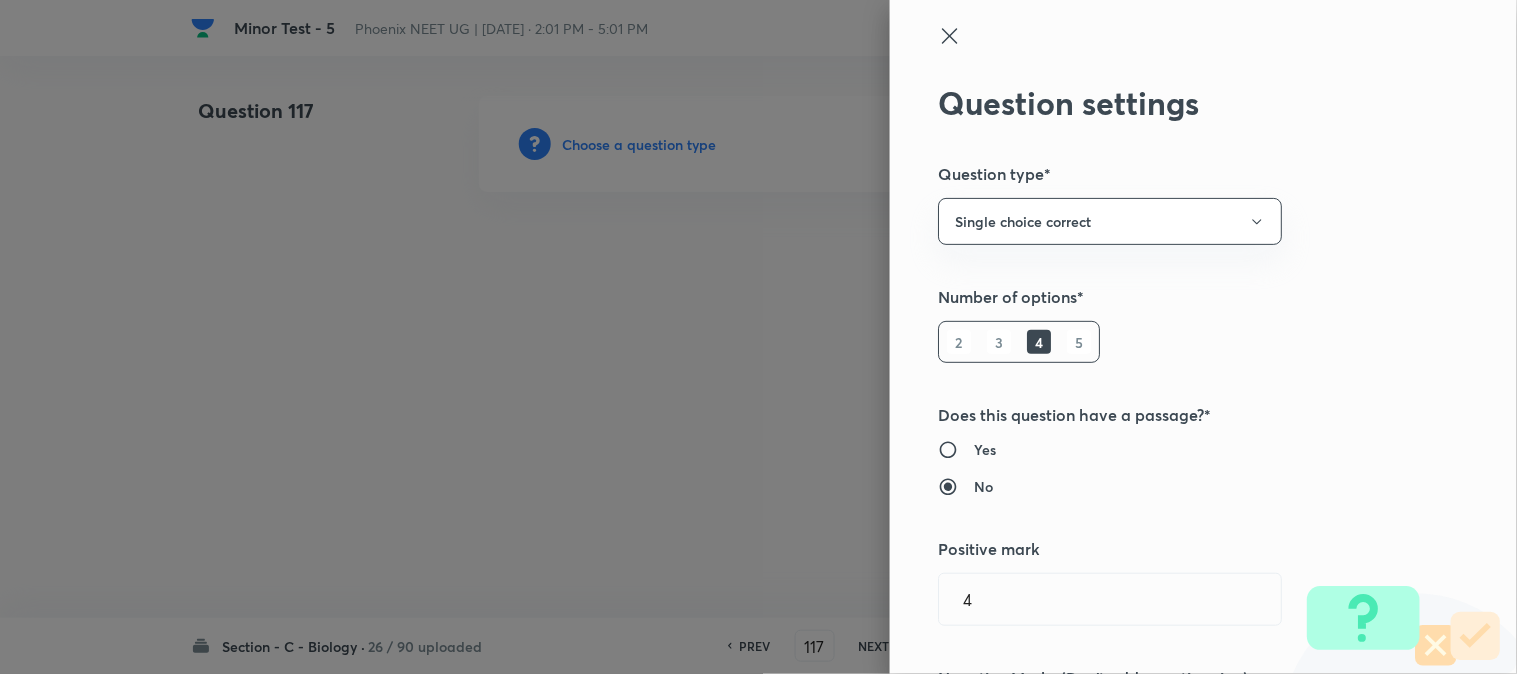 type 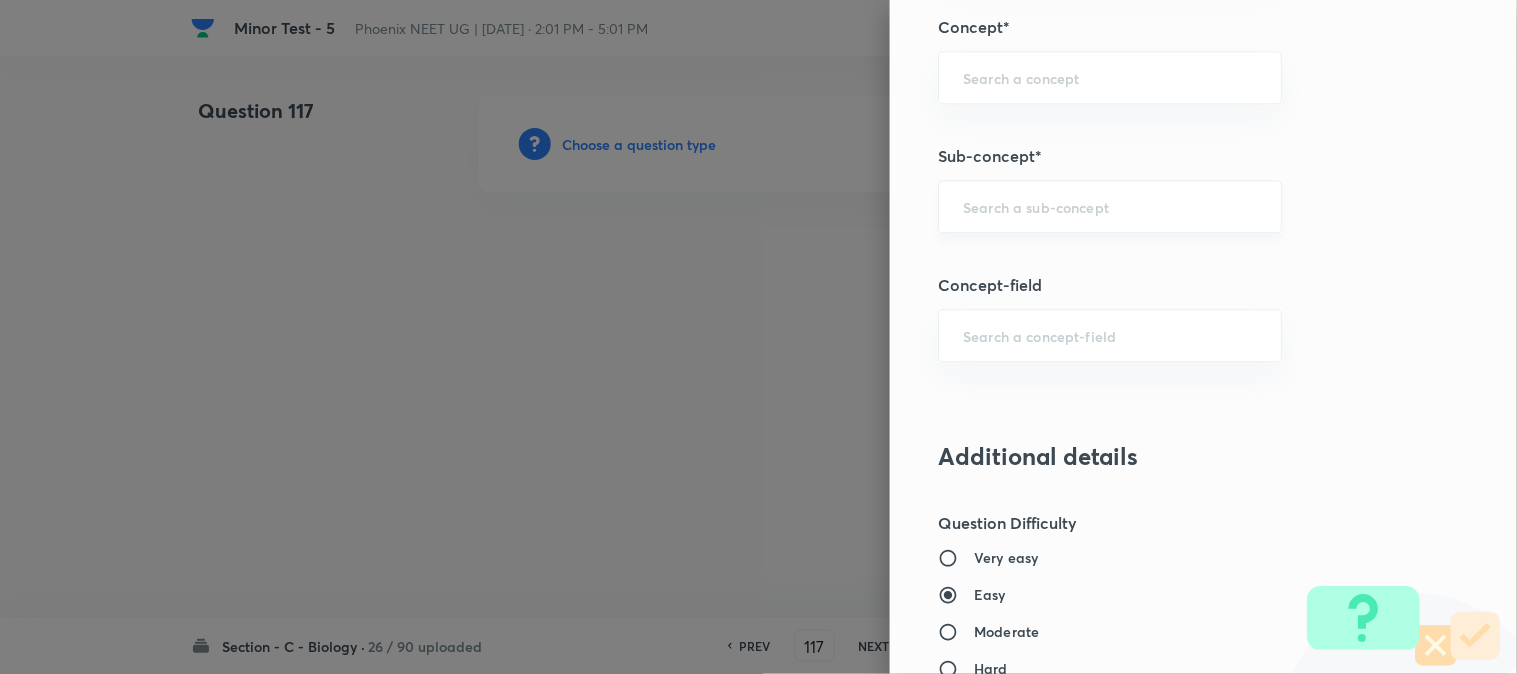 scroll, scrollTop: 1180, scrollLeft: 0, axis: vertical 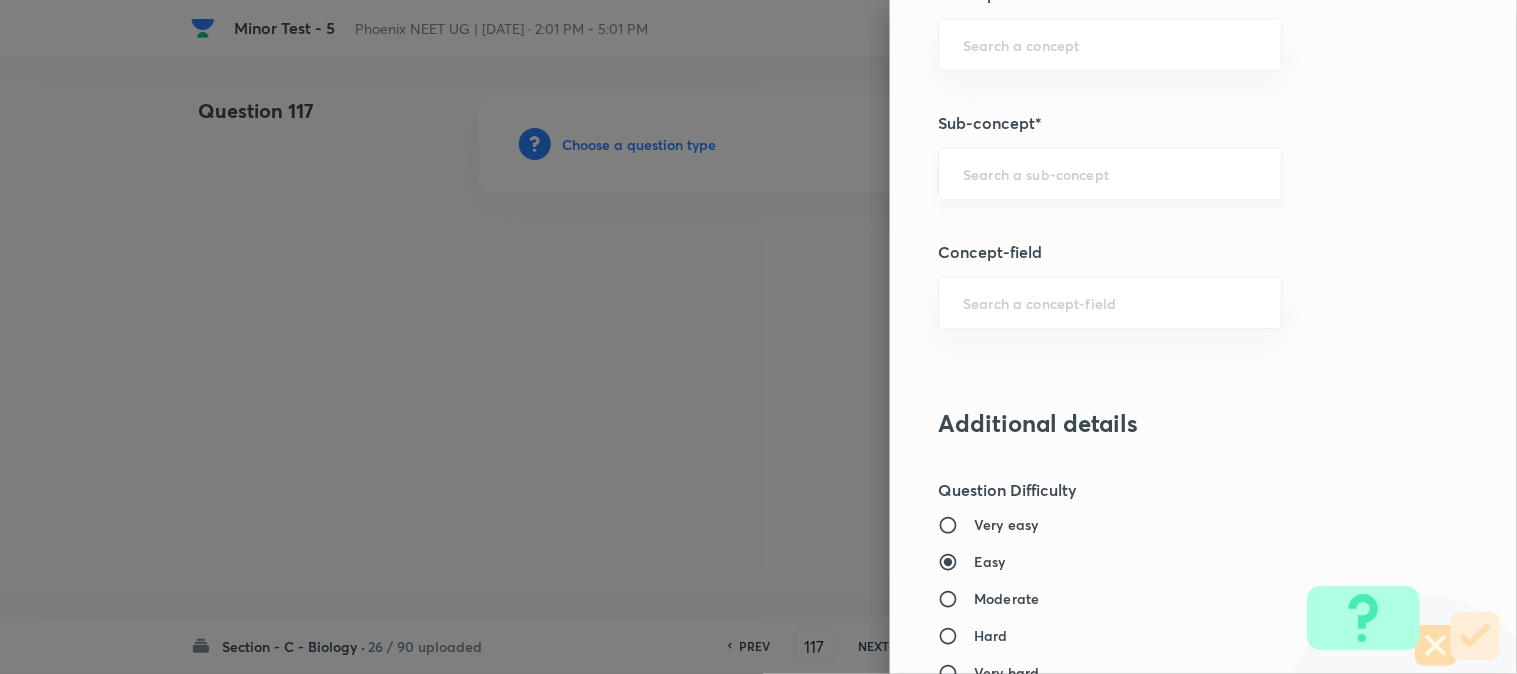 click on "​" at bounding box center (1110, 173) 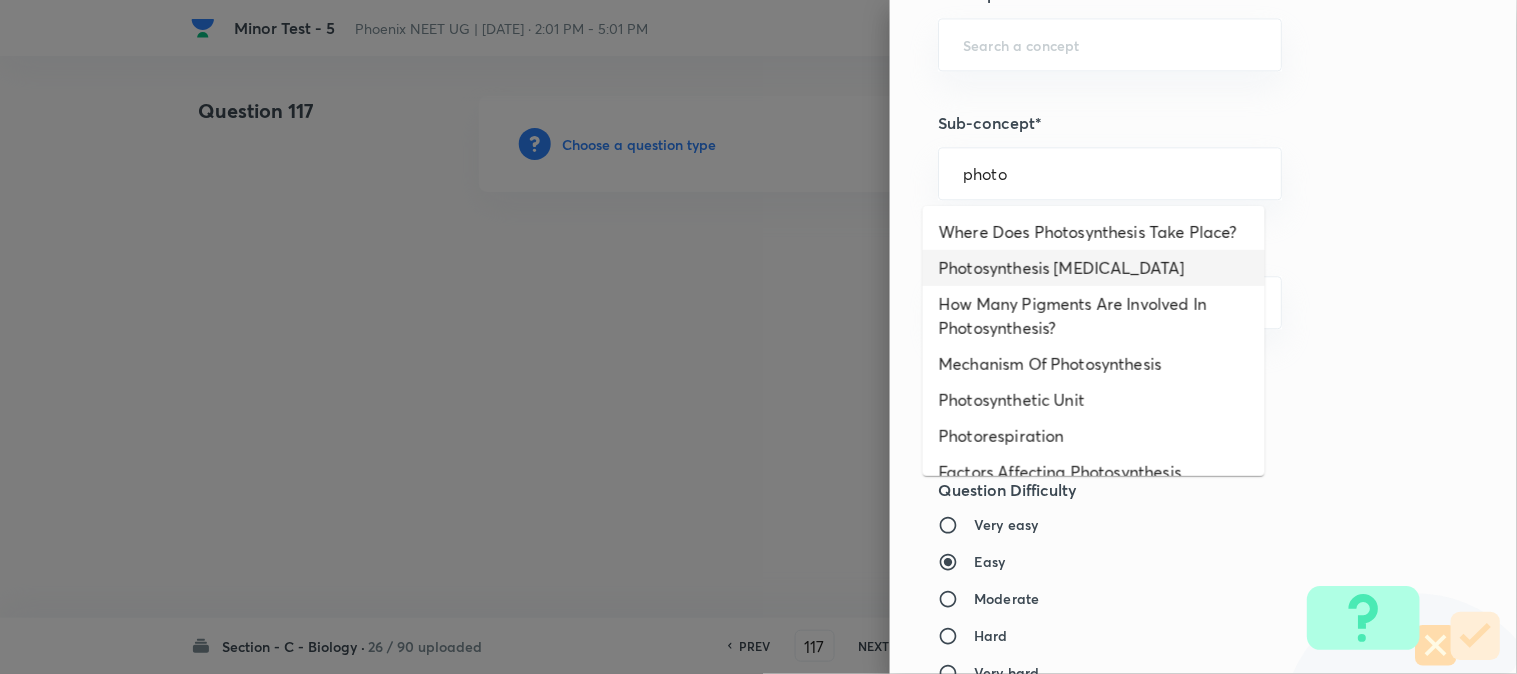 click on "Photosynthesis [MEDICAL_DATA]" at bounding box center (1094, 268) 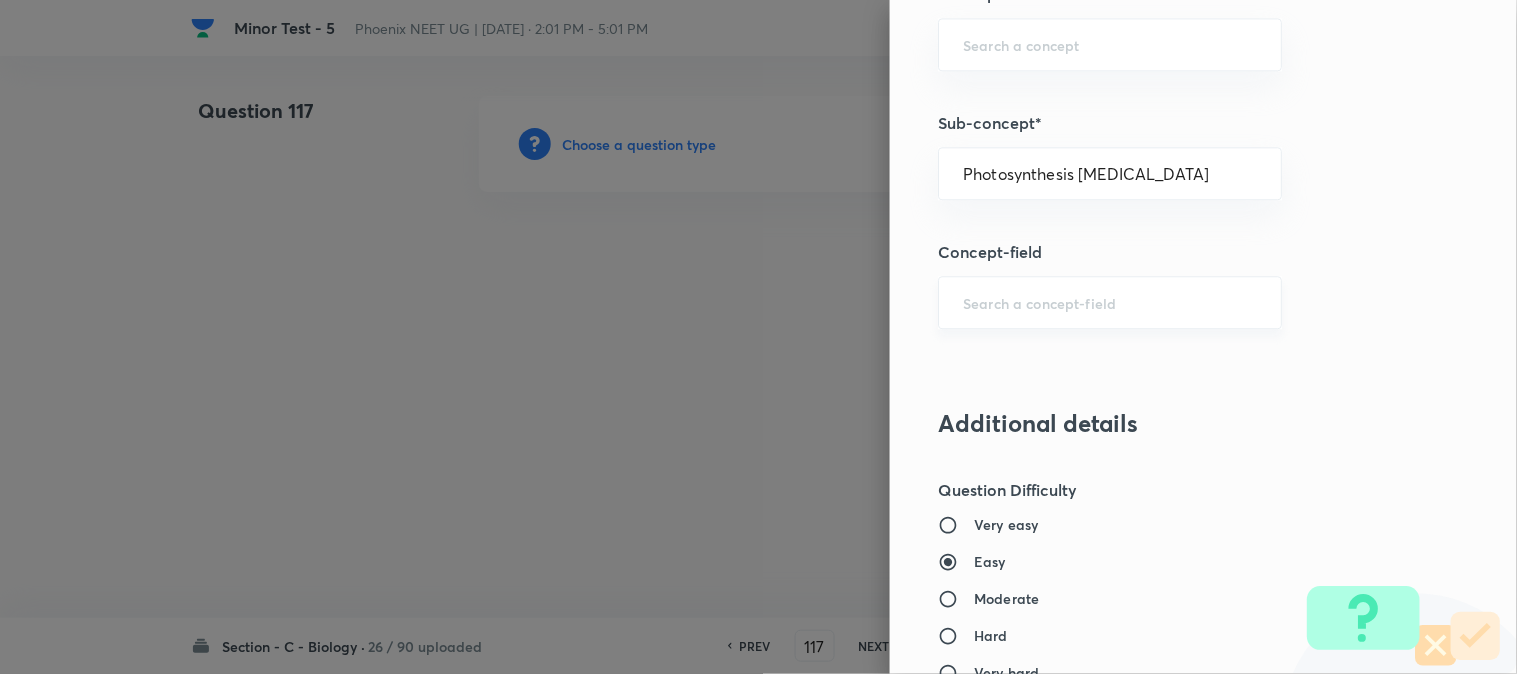 type on "Biology" 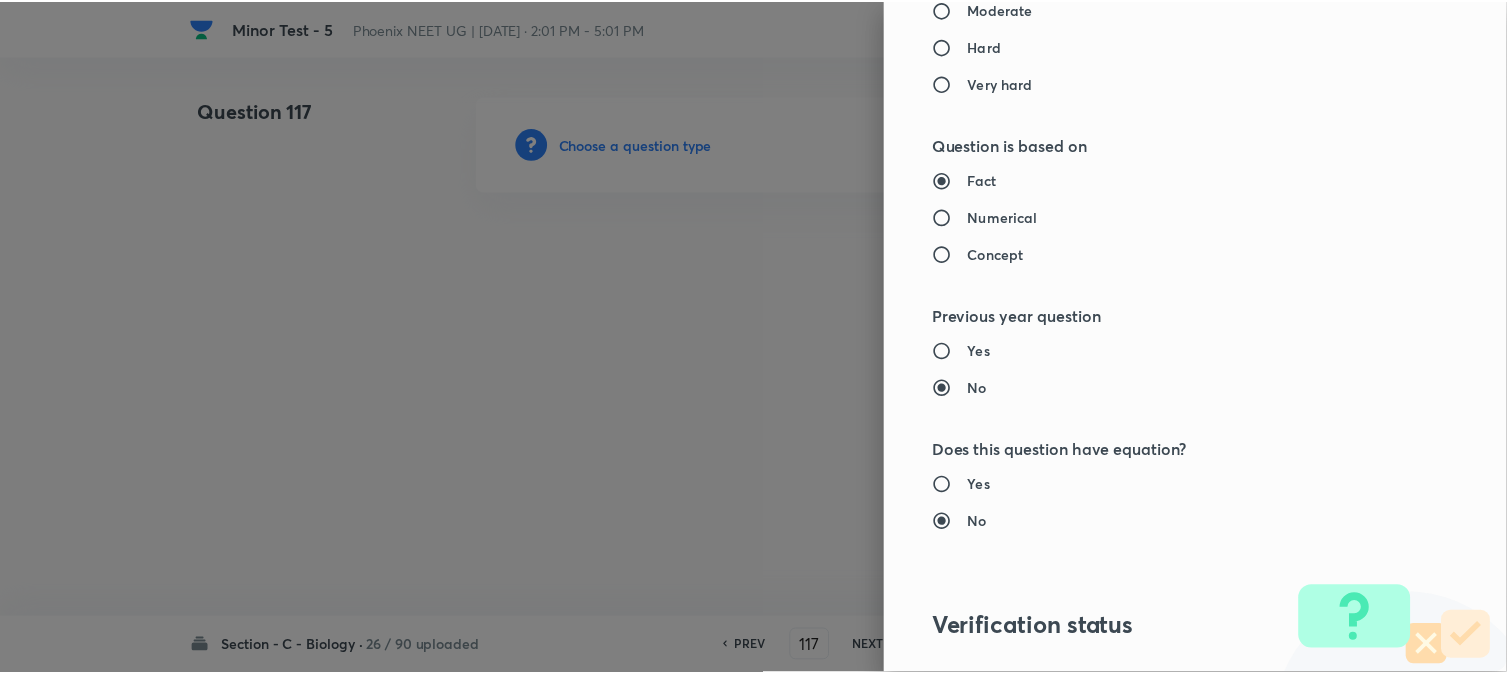 scroll, scrollTop: 2052, scrollLeft: 0, axis: vertical 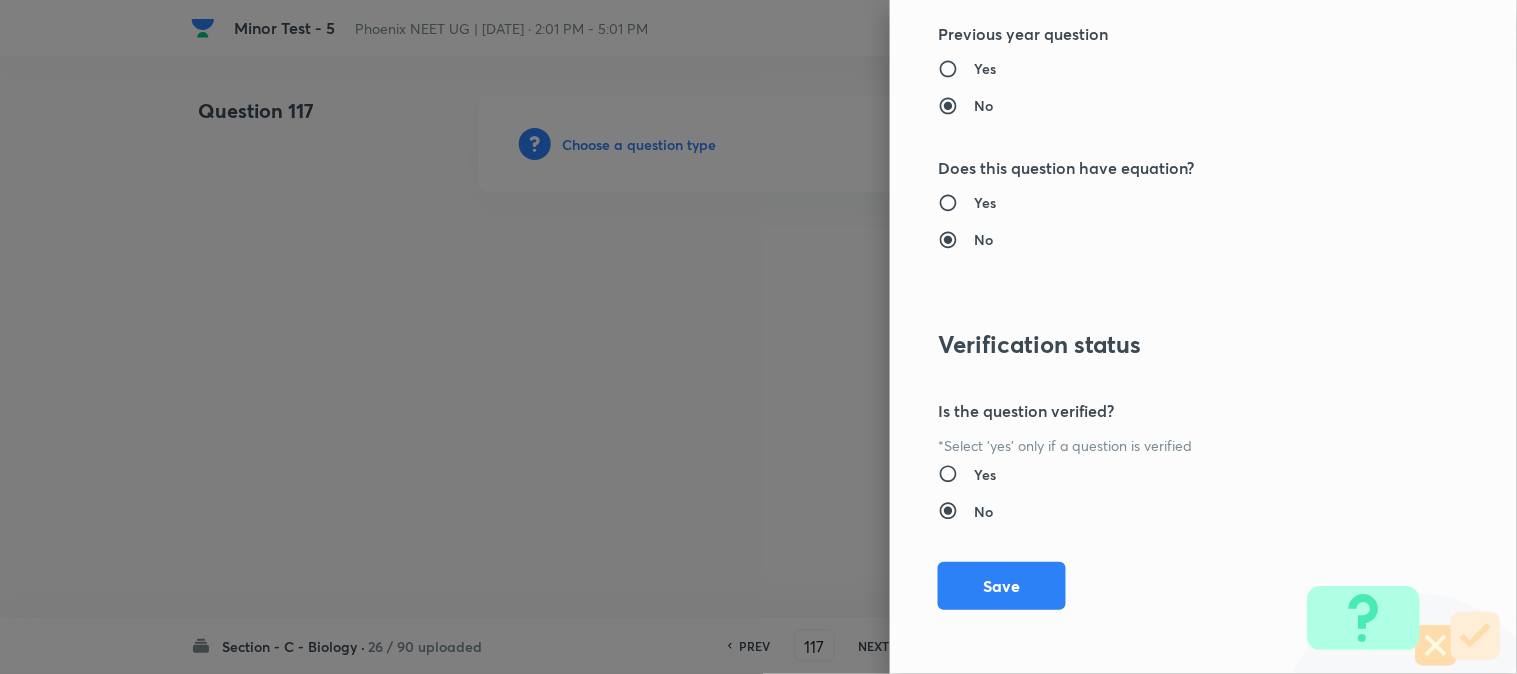 drag, startPoint x: 1007, startPoint y: 571, endPoint x: 815, endPoint y: 475, distance: 214.66252 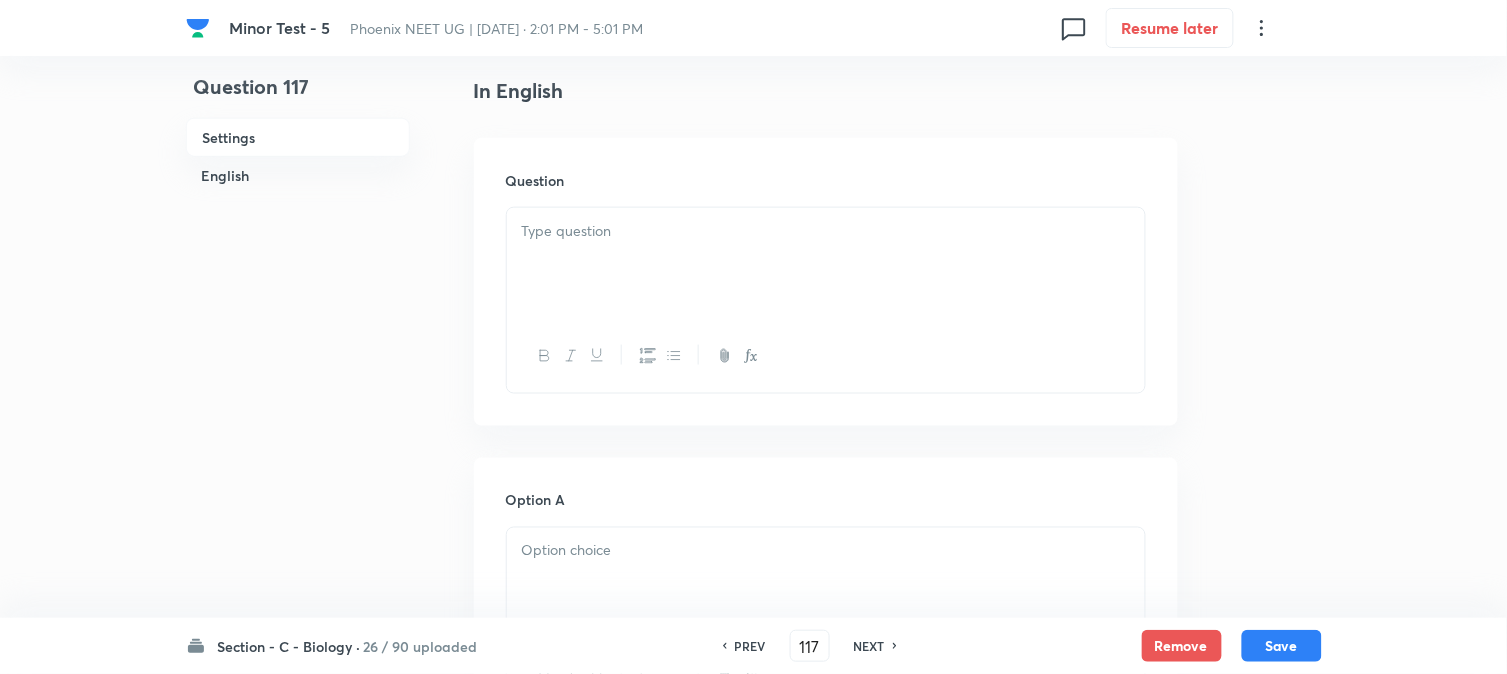 scroll, scrollTop: 590, scrollLeft: 0, axis: vertical 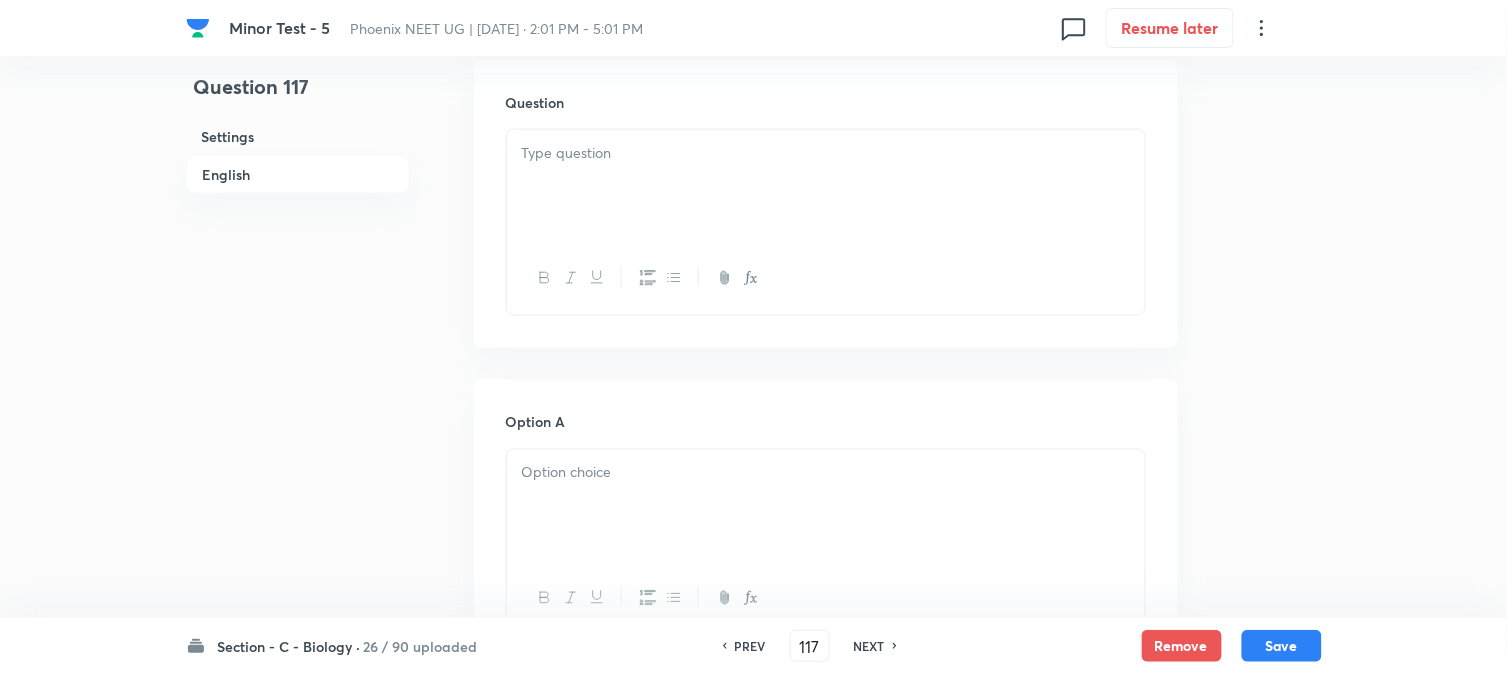 click at bounding box center [826, 186] 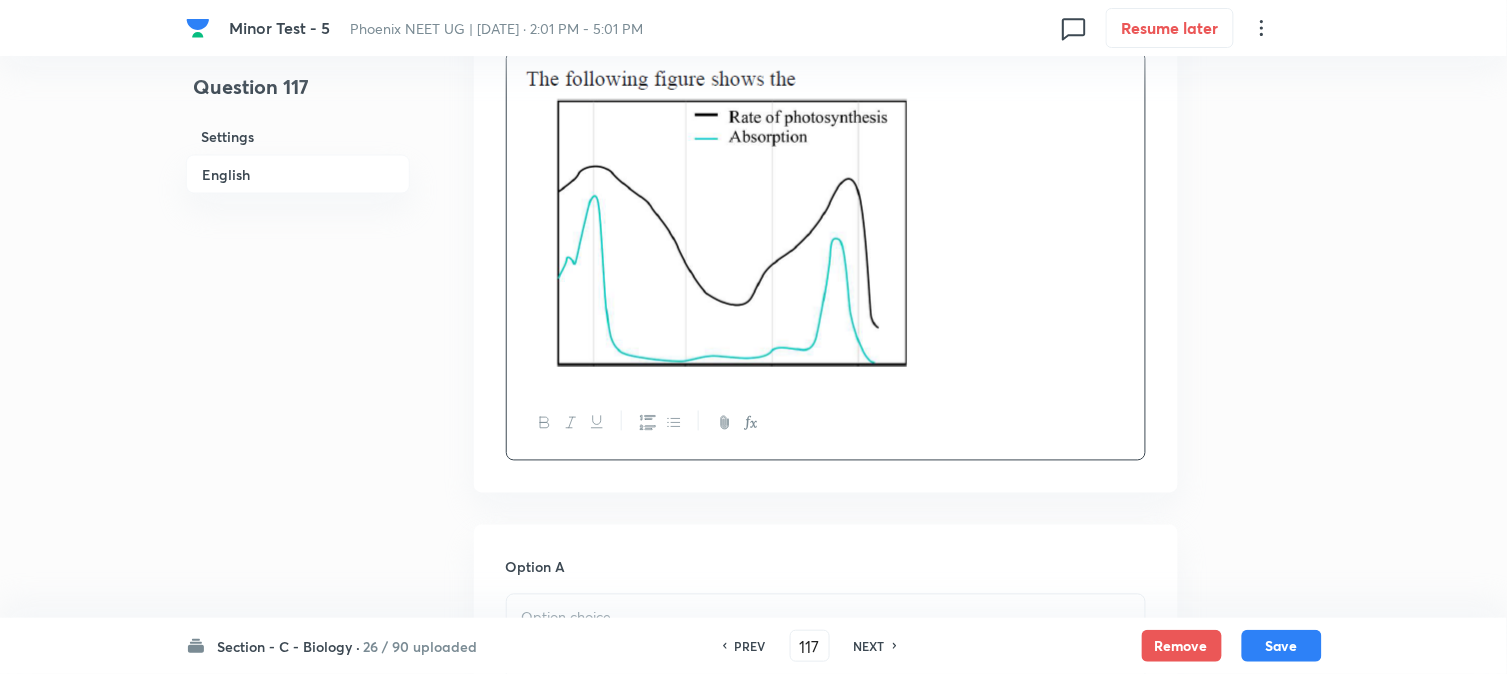 scroll, scrollTop: 923, scrollLeft: 0, axis: vertical 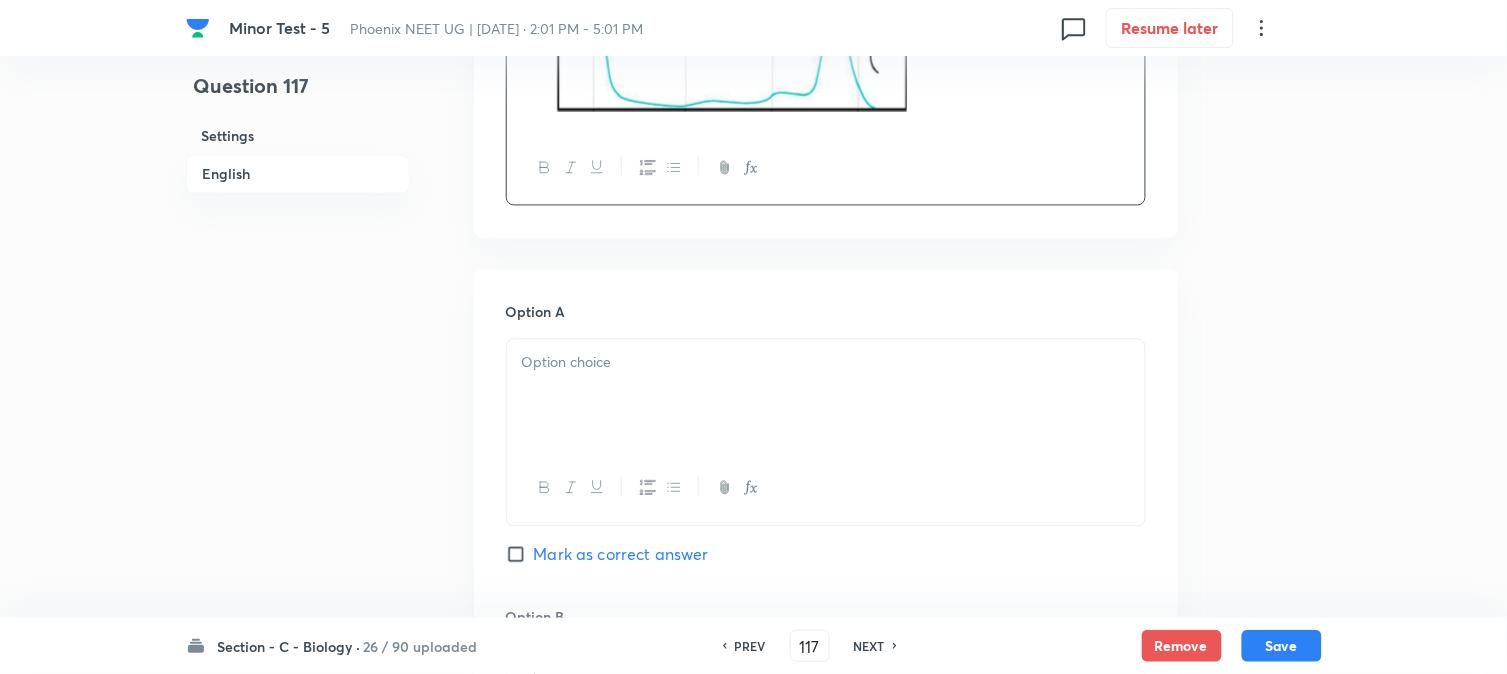 click at bounding box center [826, 363] 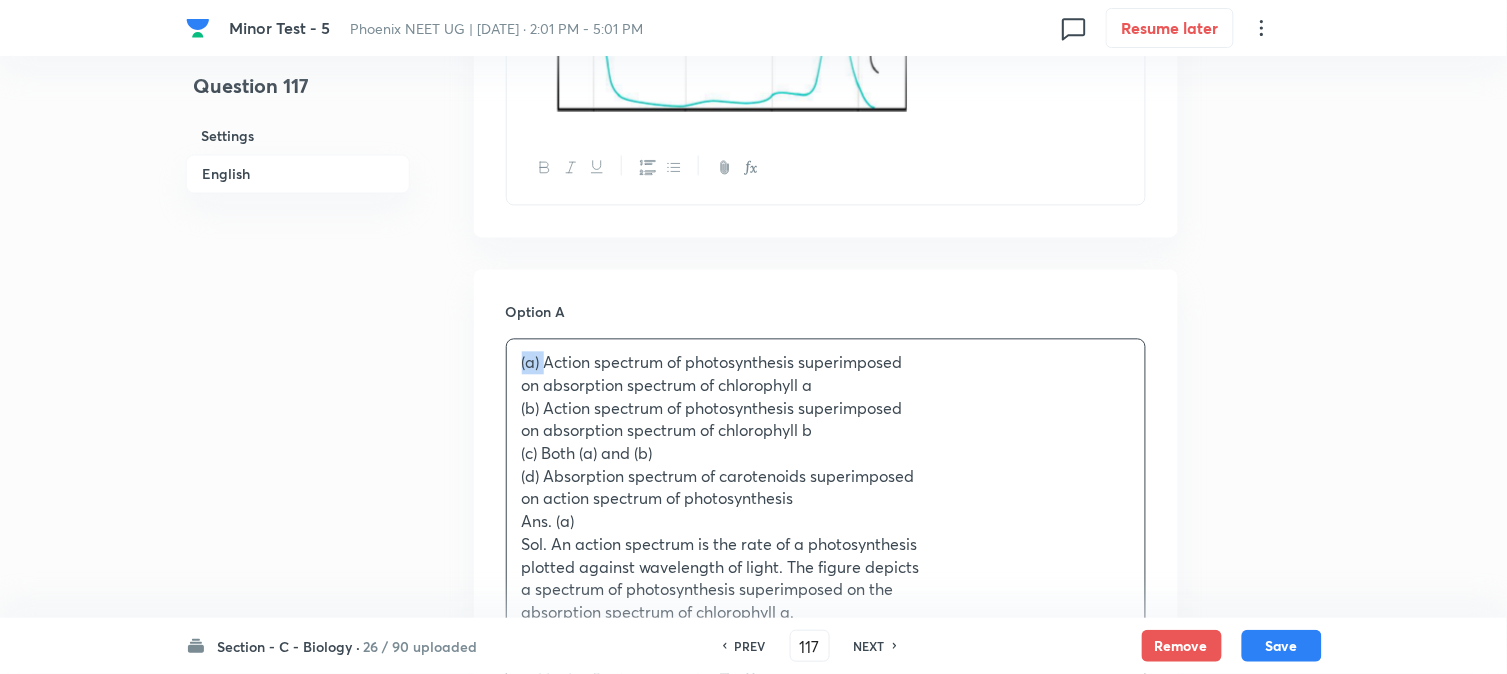 drag, startPoint x: 542, startPoint y: 361, endPoint x: 494, endPoint y: 340, distance: 52.392746 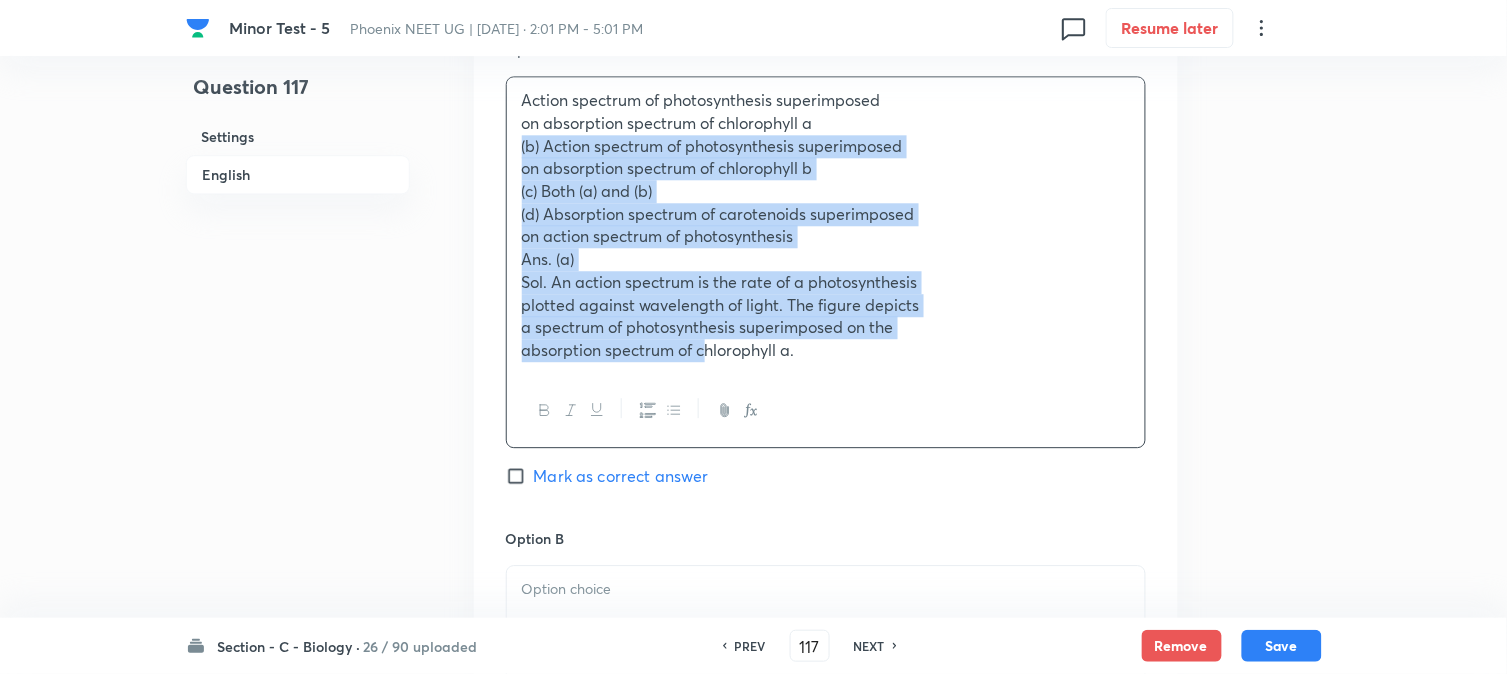 scroll, scrollTop: 1236, scrollLeft: 0, axis: vertical 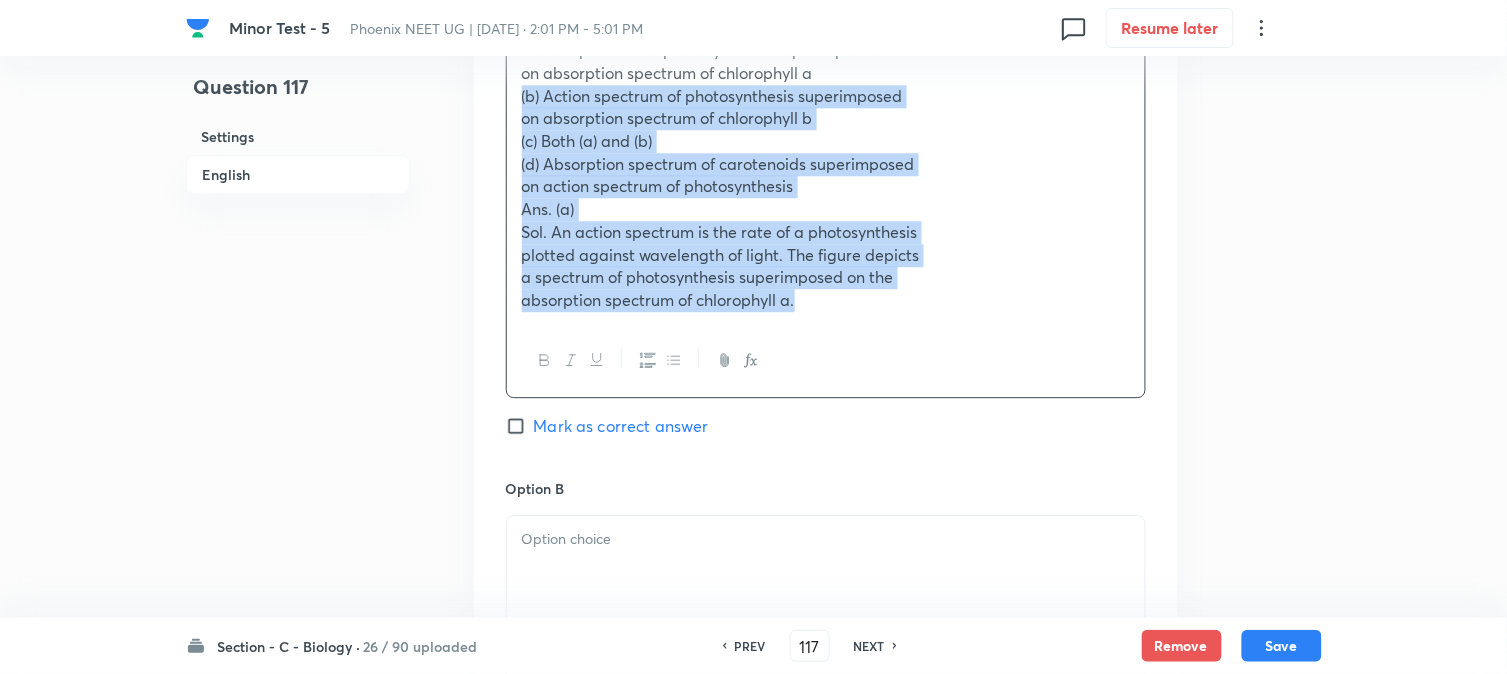 drag, startPoint x: 521, startPoint y: 407, endPoint x: 1187, endPoint y: 455, distance: 667.7275 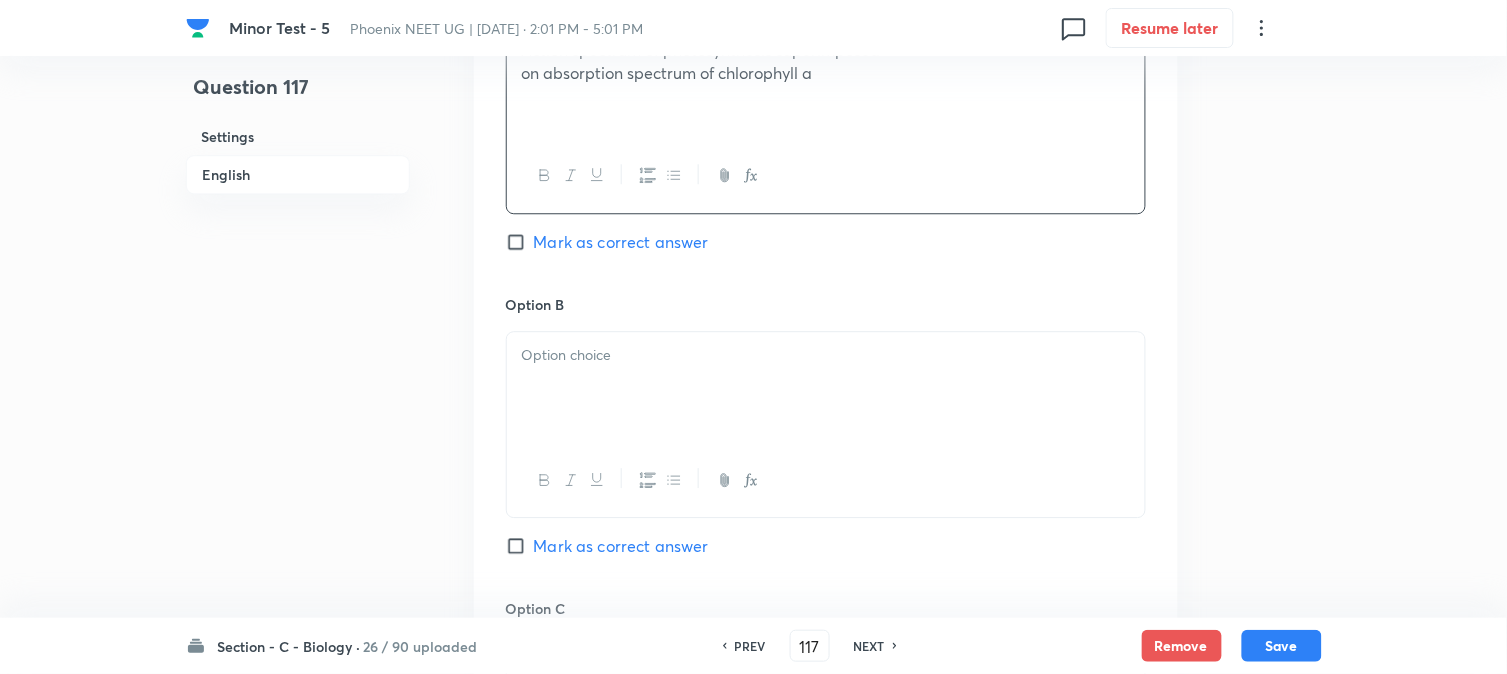 click on "Mark as correct answer" at bounding box center [621, 242] 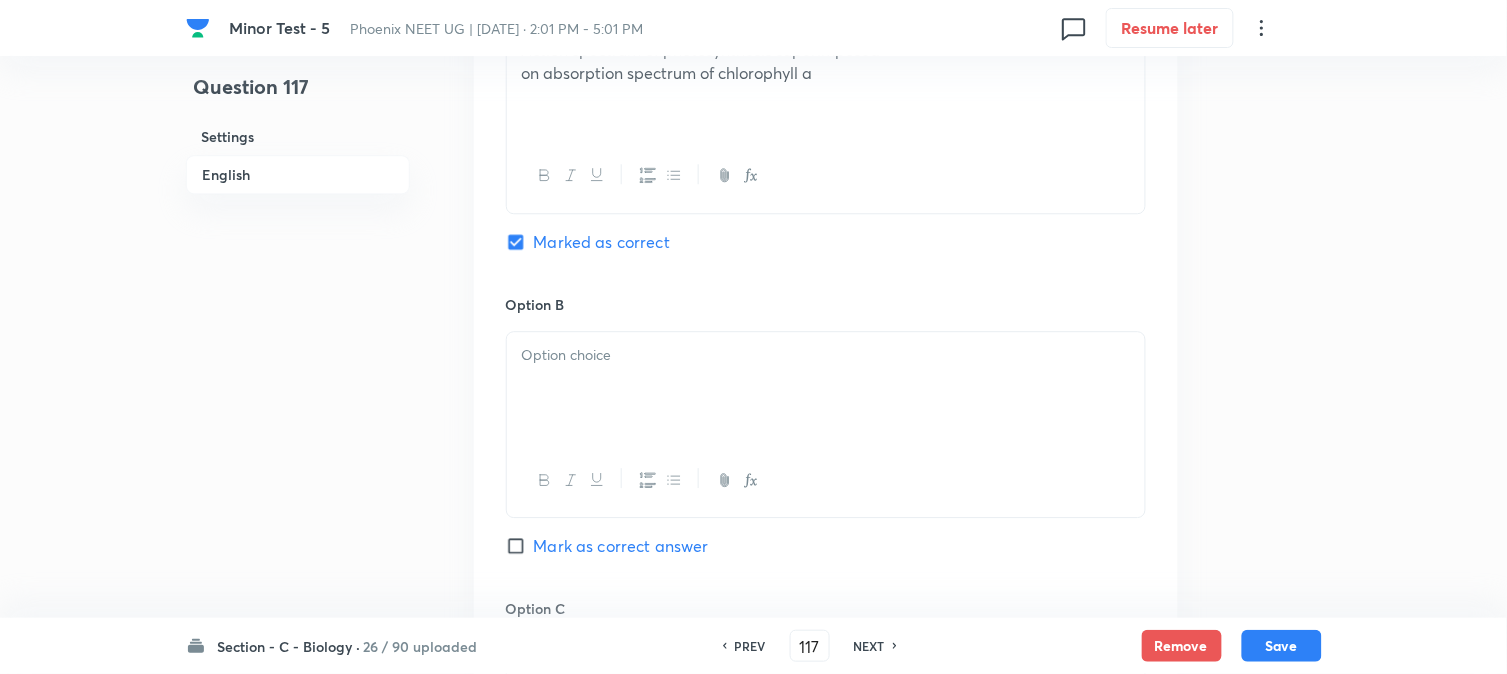 click at bounding box center [826, 388] 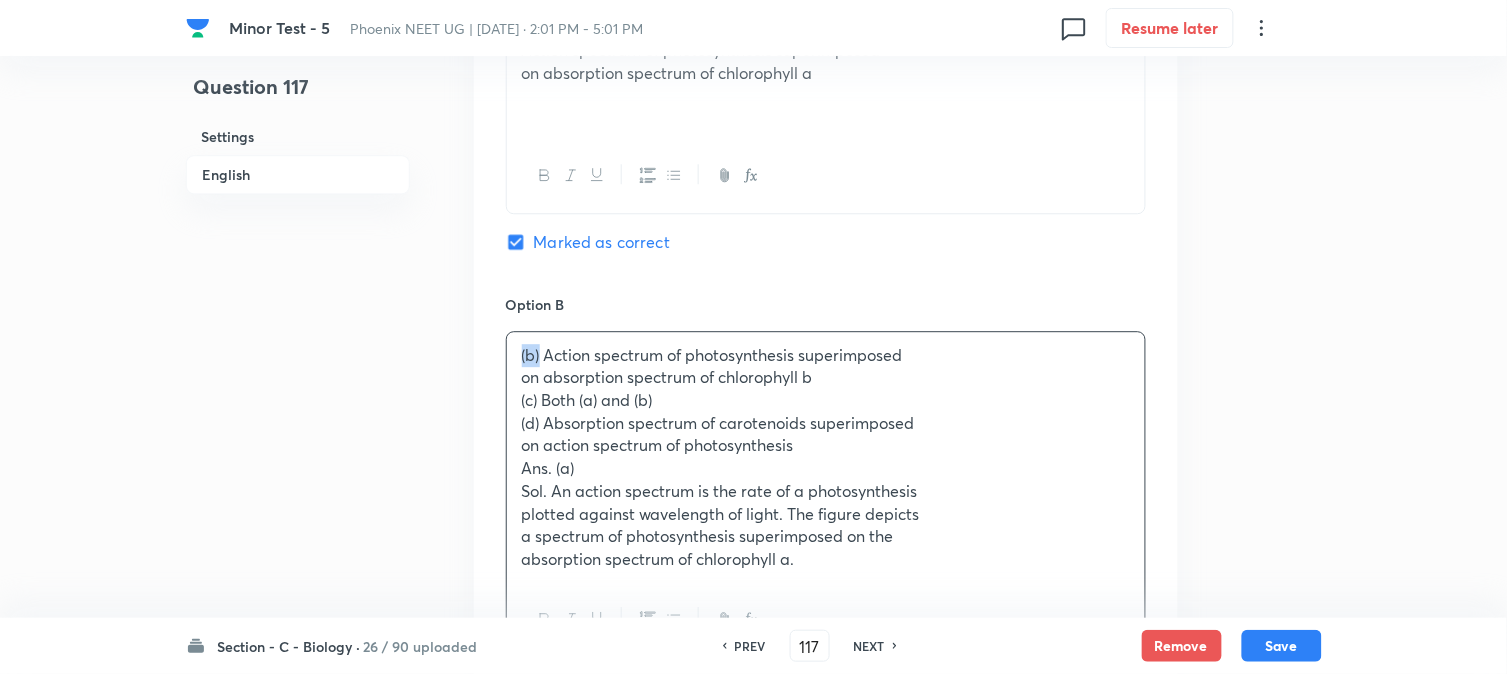 drag, startPoint x: 541, startPoint y: 344, endPoint x: 506, endPoint y: 332, distance: 37 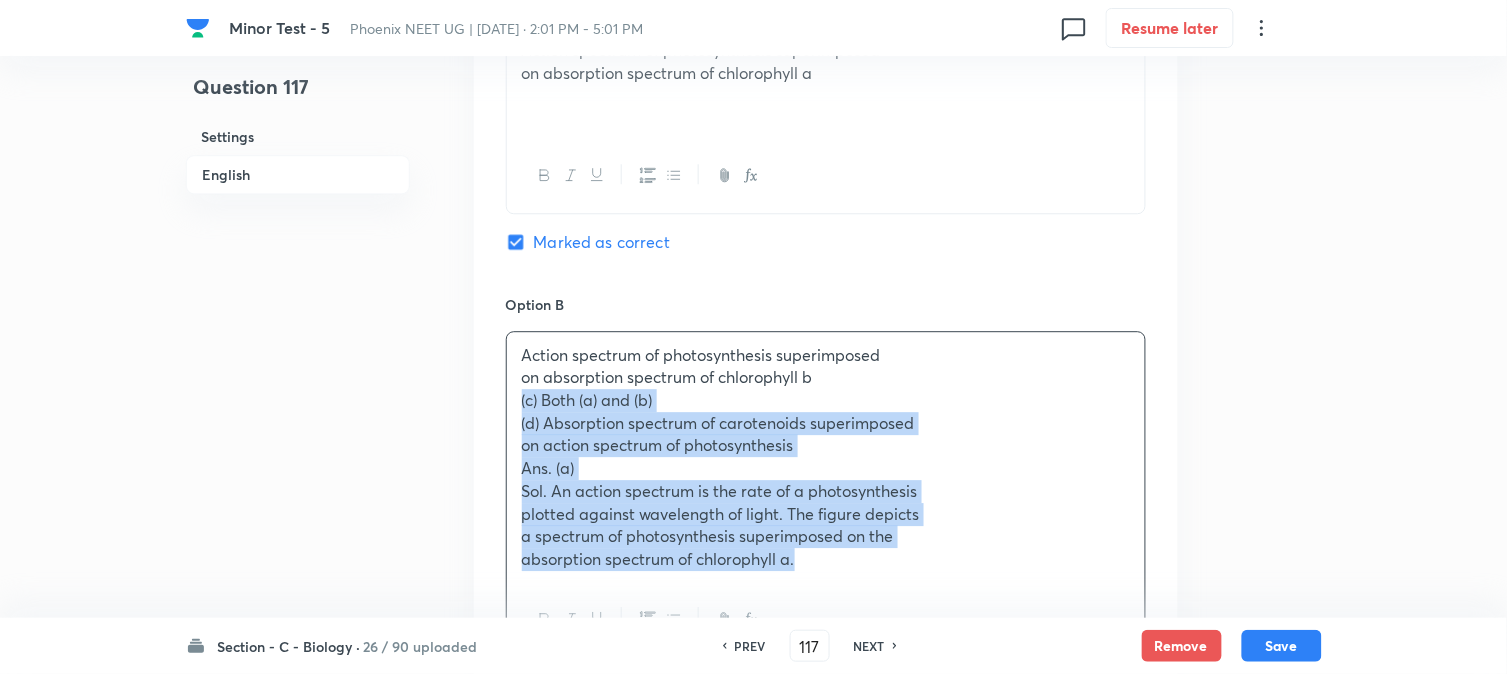drag, startPoint x: 520, startPoint y: 405, endPoint x: 1048, endPoint y: 585, distance: 557.8387 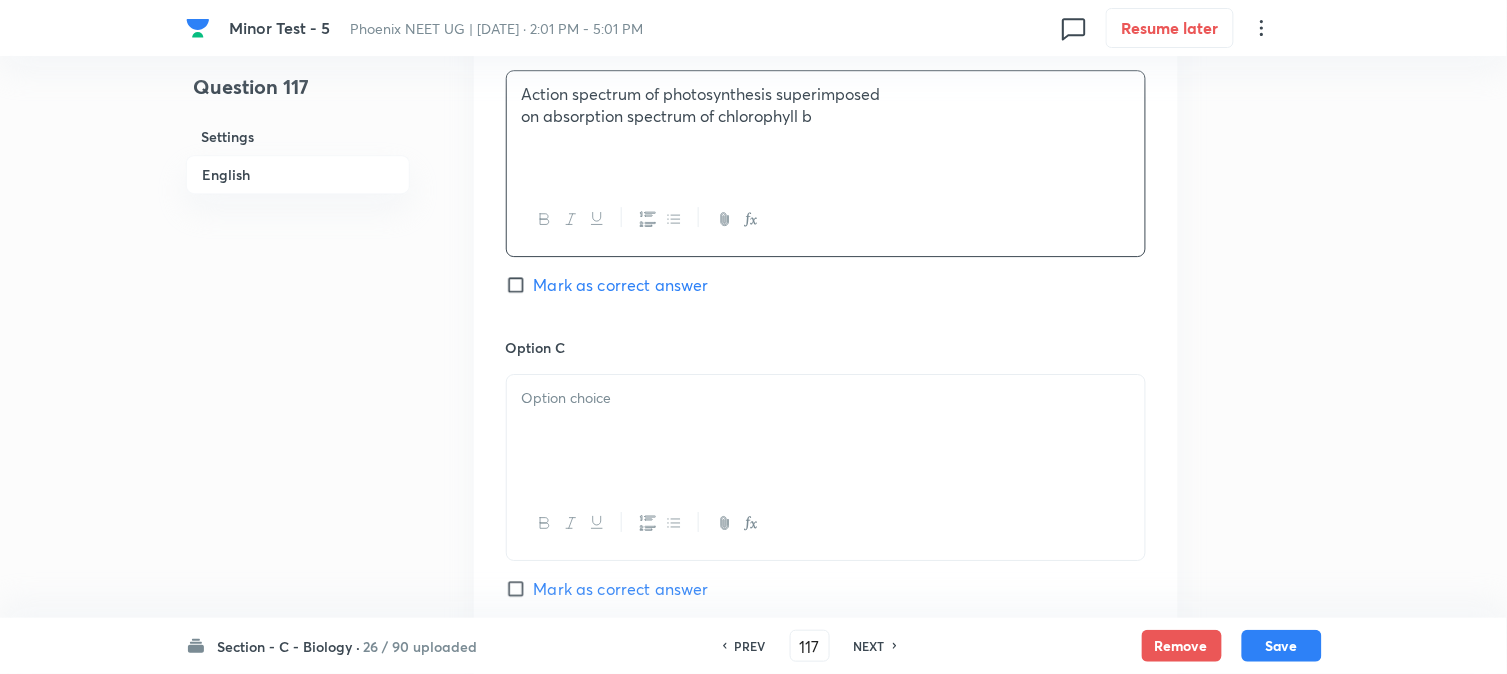 scroll, scrollTop: 1570, scrollLeft: 0, axis: vertical 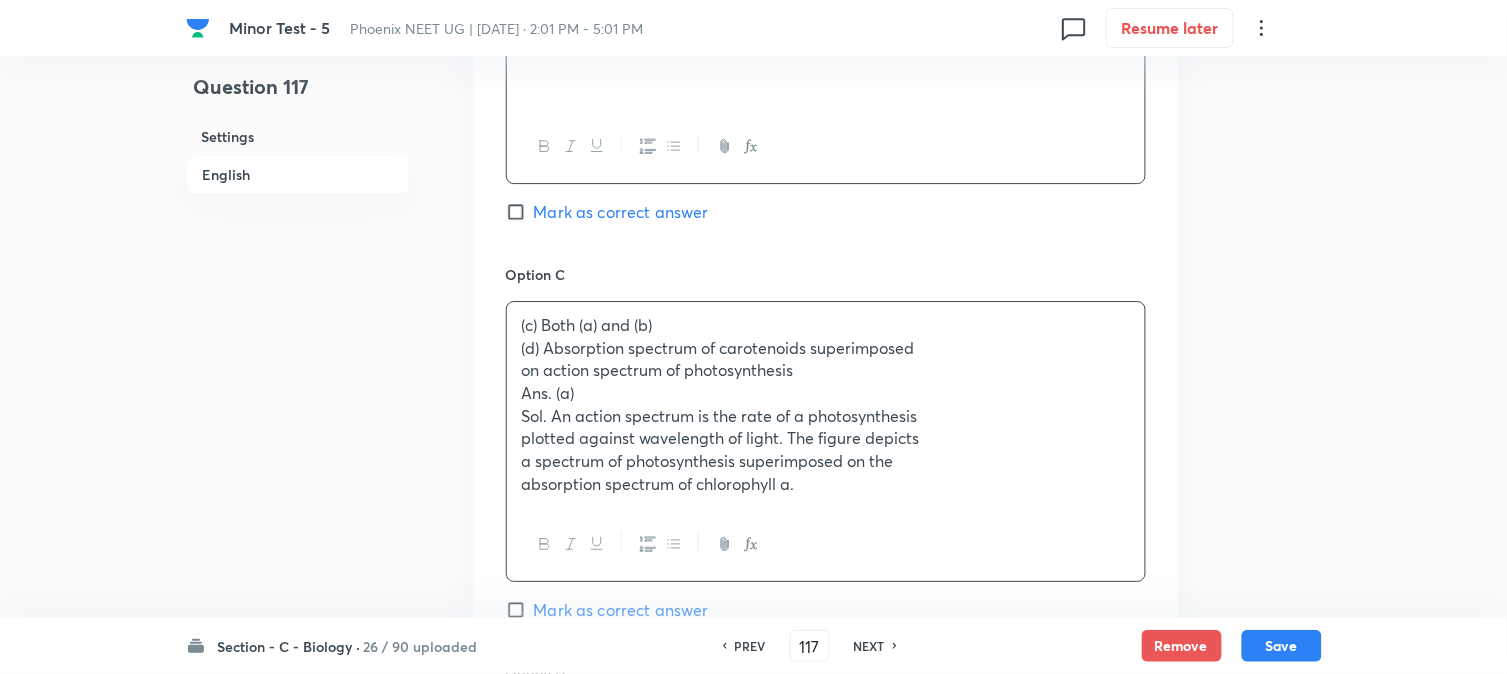 click on "(c) Both (a) and (b) (d) Absorption spectrum of carotenoids superimposed on action spectrum of photosynthesis Ans. (a) Sol. An action spectrum is the rate of a photosynthesis plotted against wavelength of light. The figure depicts a spectrum of photosynthesis superimposed on the absorption spectrum of chlorophyll a." at bounding box center (826, 405) 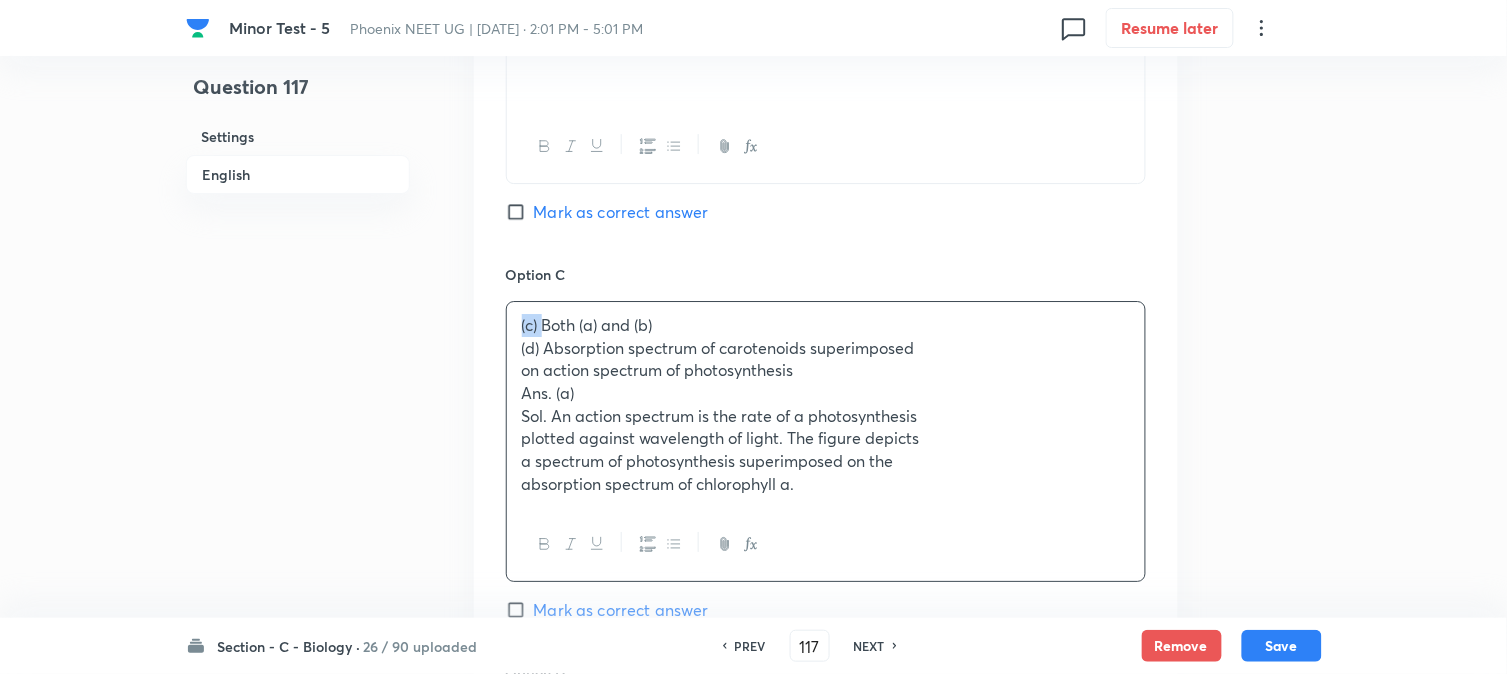 drag, startPoint x: 542, startPoint y: 318, endPoint x: 505, endPoint y: 306, distance: 38.8973 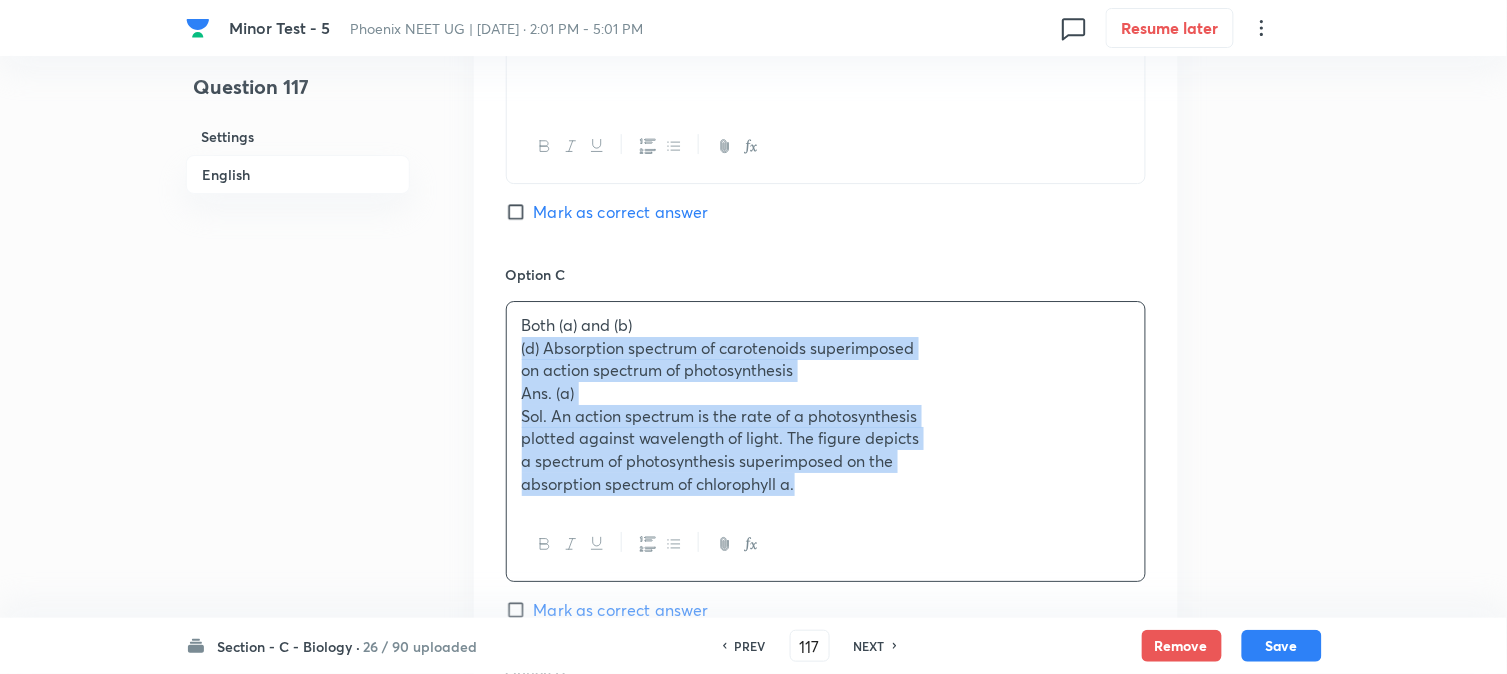 drag, startPoint x: 517, startPoint y: 350, endPoint x: 1017, endPoint y: 545, distance: 536.6796 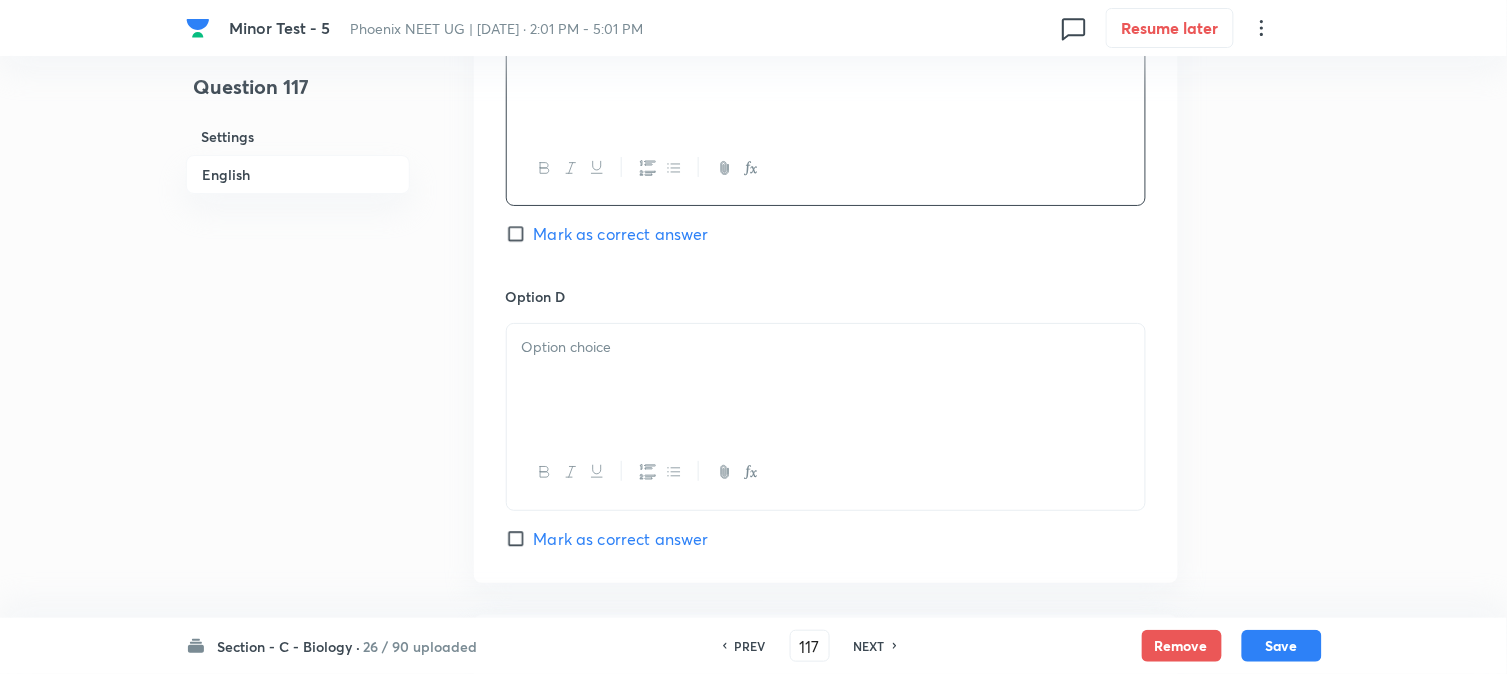 scroll, scrollTop: 1903, scrollLeft: 0, axis: vertical 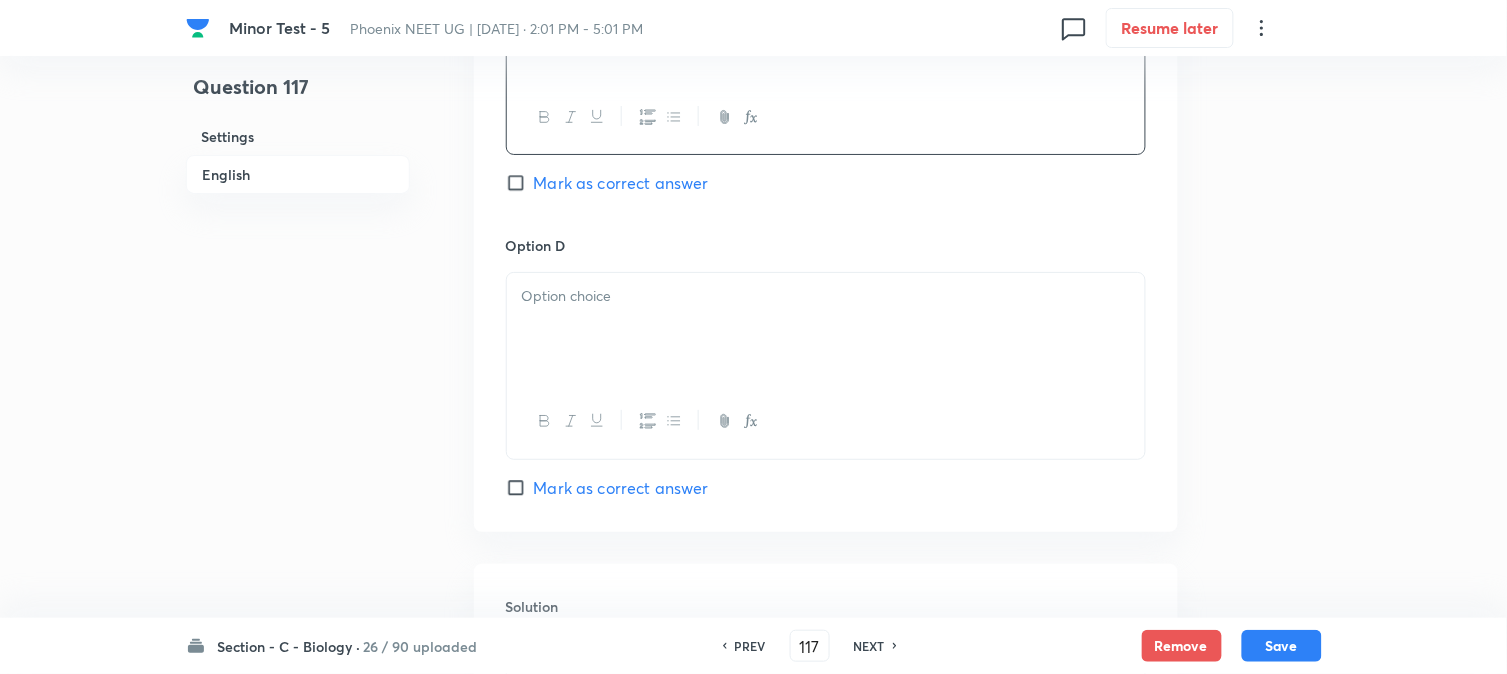 click at bounding box center [826, 329] 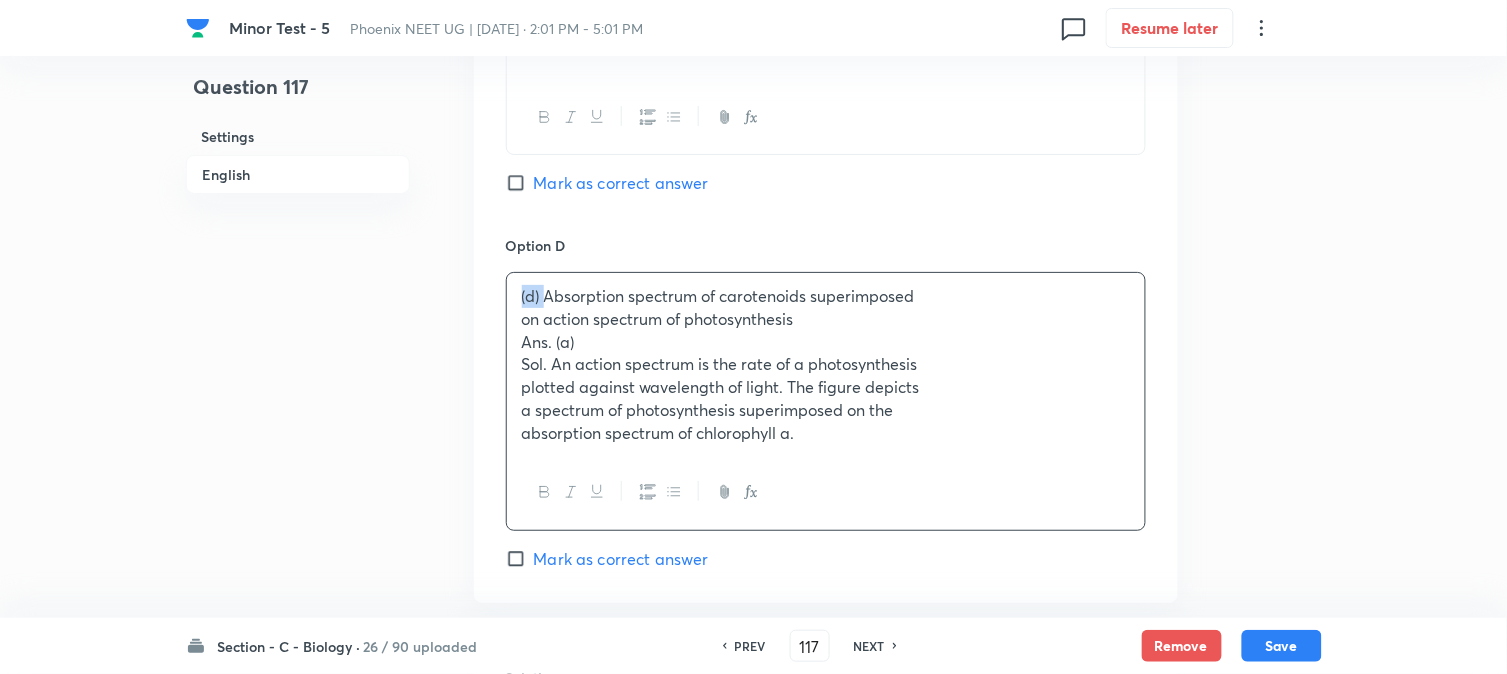 drag, startPoint x: 544, startPoint y: 291, endPoint x: 518, endPoint y: 282, distance: 27.513634 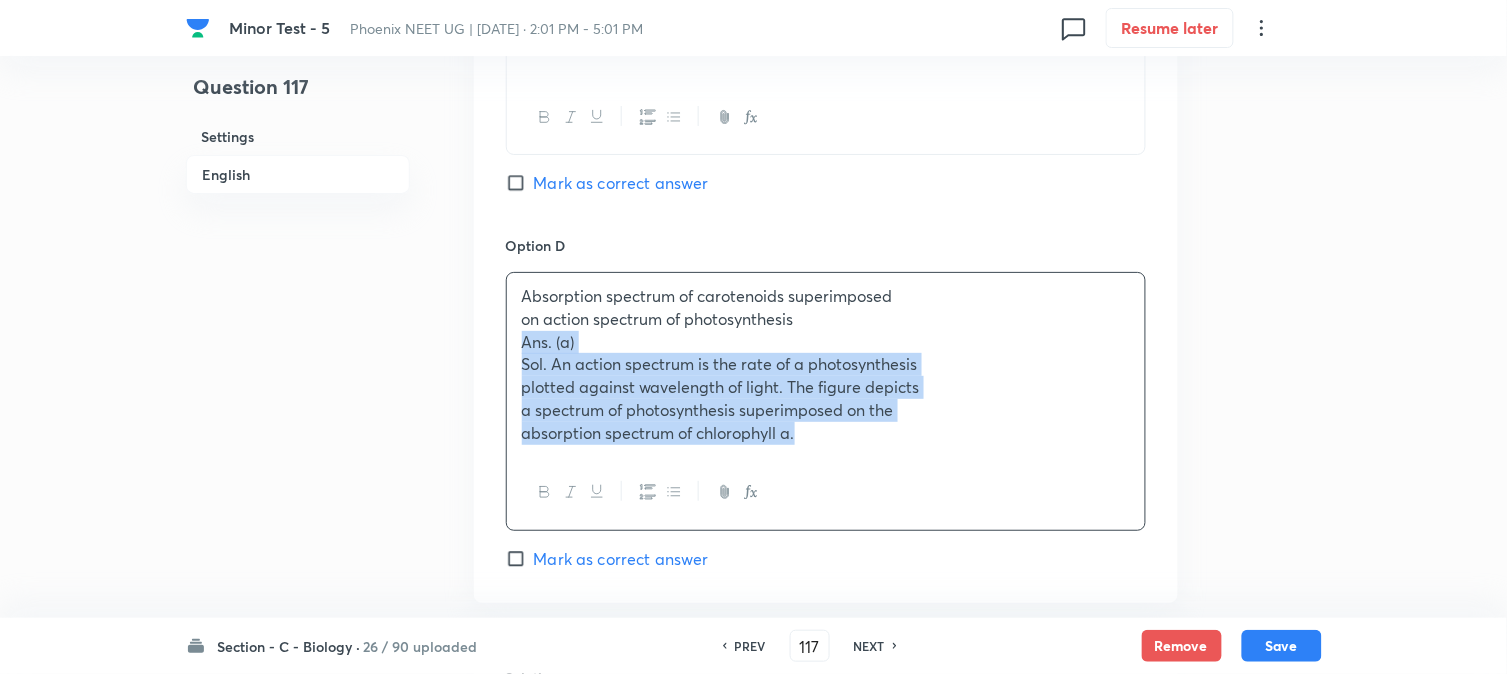 drag, startPoint x: 520, startPoint y: 344, endPoint x: 1023, endPoint y: 516, distance: 531.5948 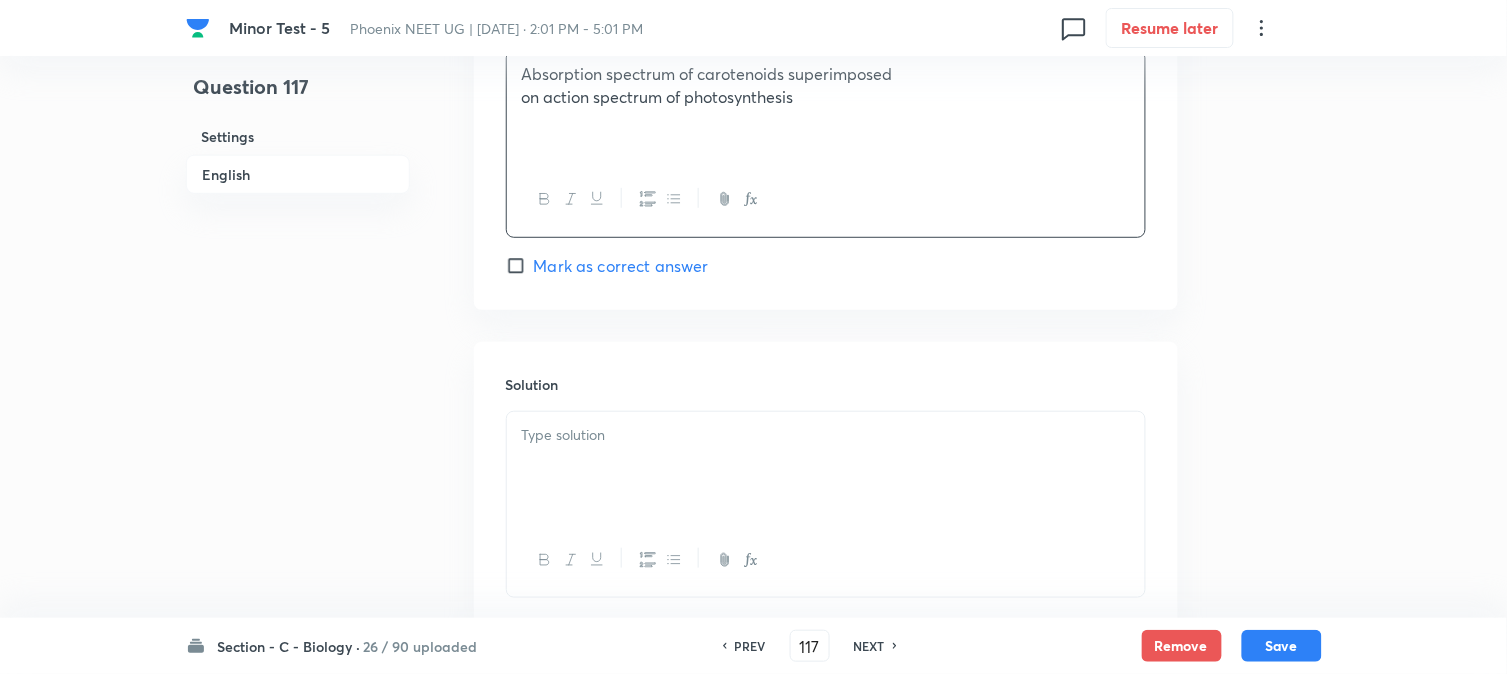 click at bounding box center (826, 468) 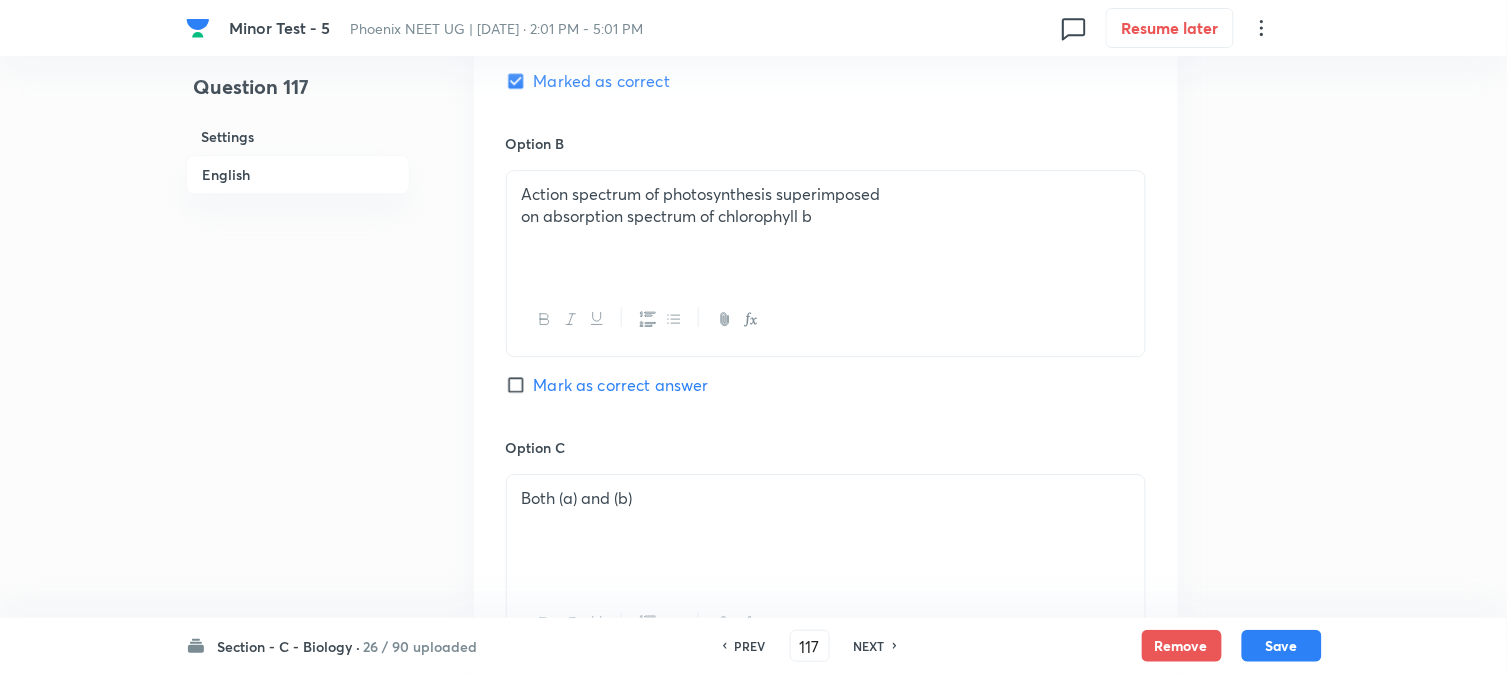 scroll, scrollTop: 953, scrollLeft: 0, axis: vertical 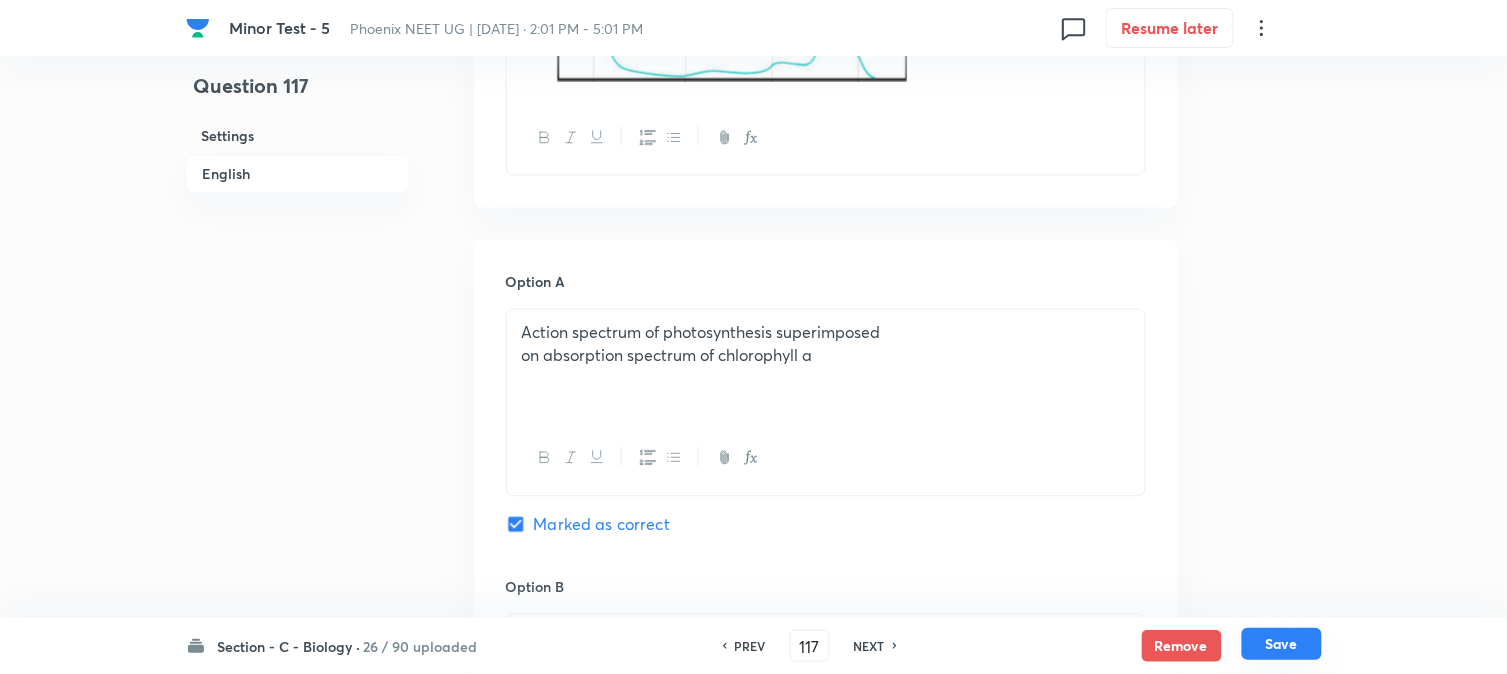 click on "Save" at bounding box center (1282, 644) 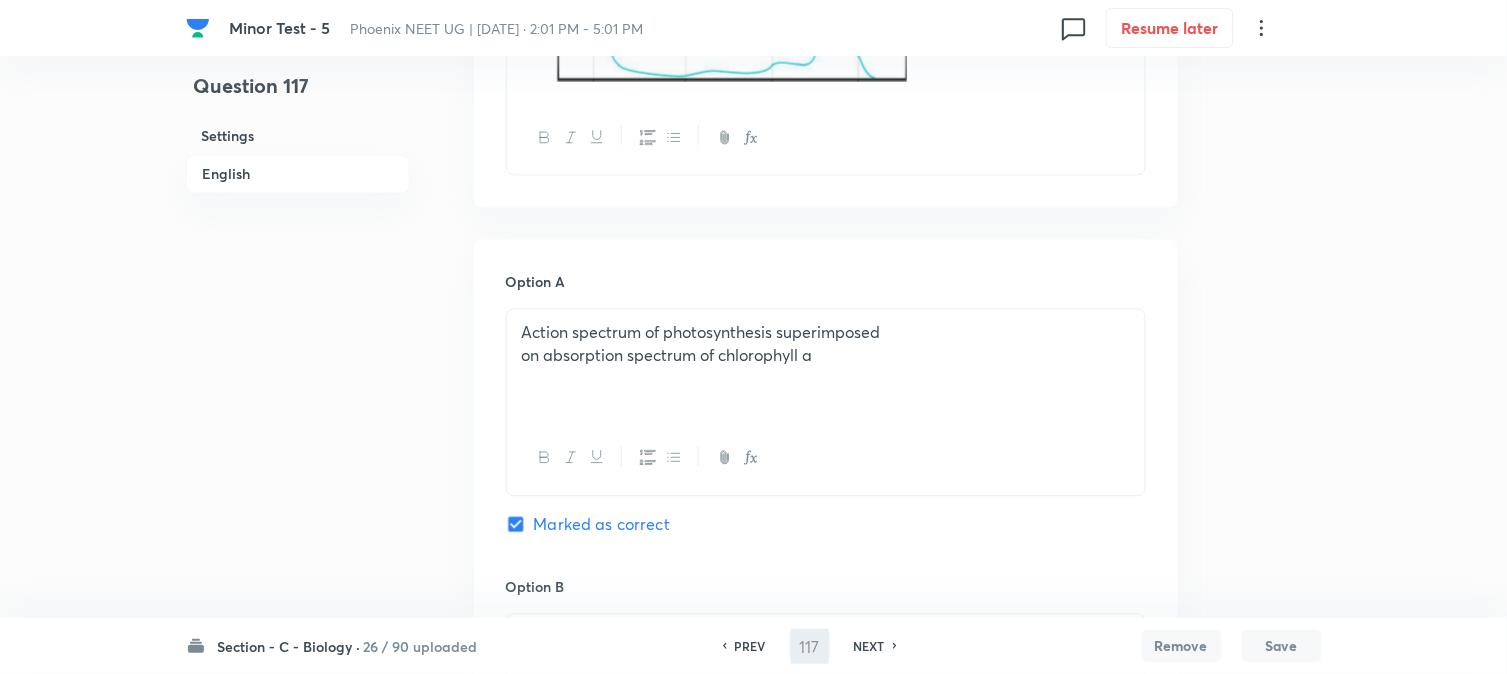 type on "118" 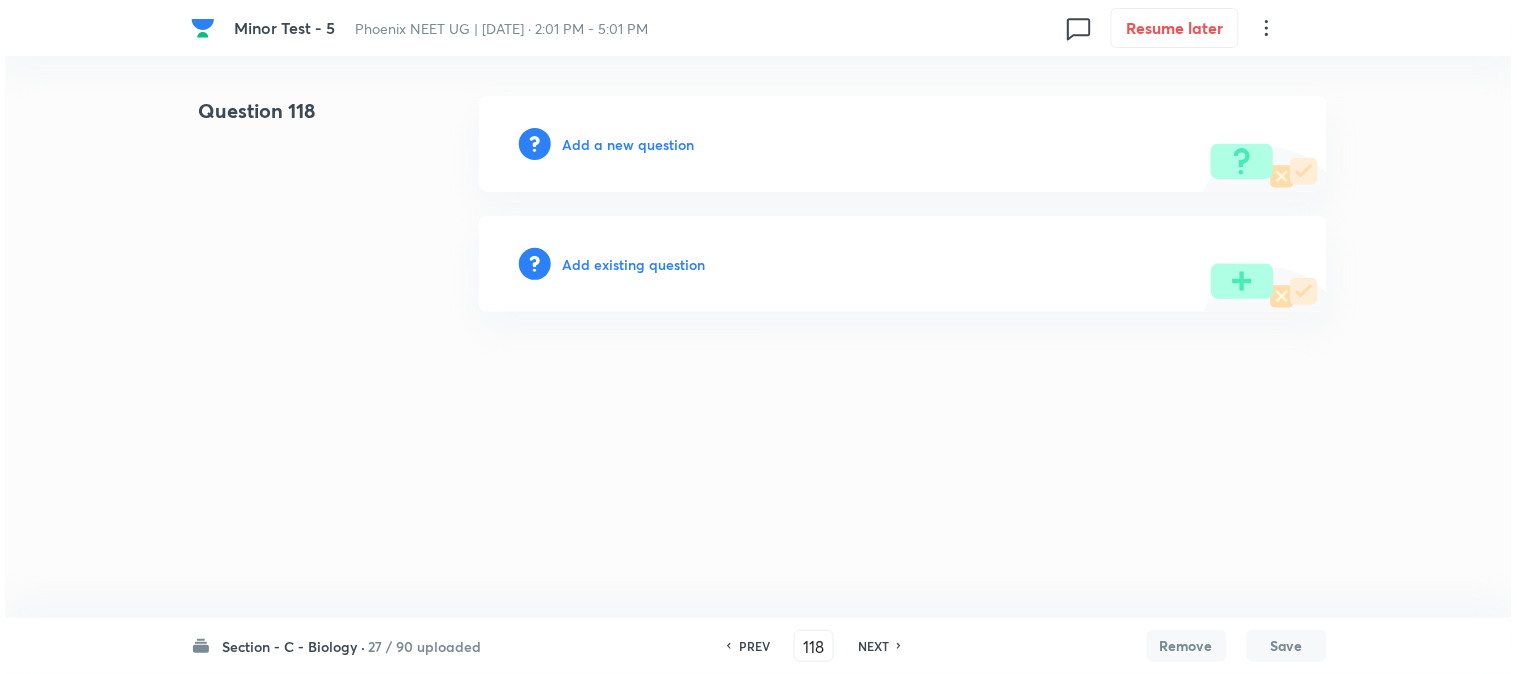 scroll, scrollTop: 0, scrollLeft: 0, axis: both 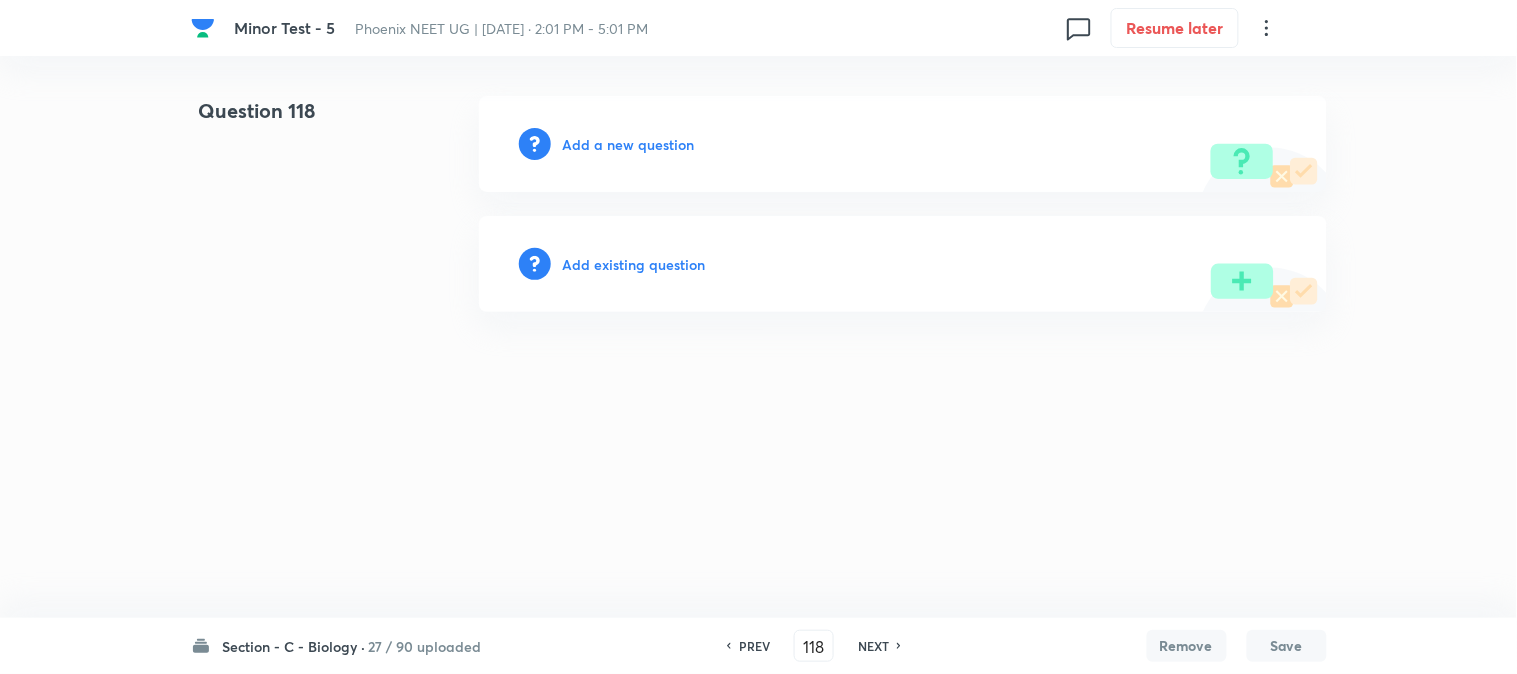 click on "Add a new question" at bounding box center [903, 144] 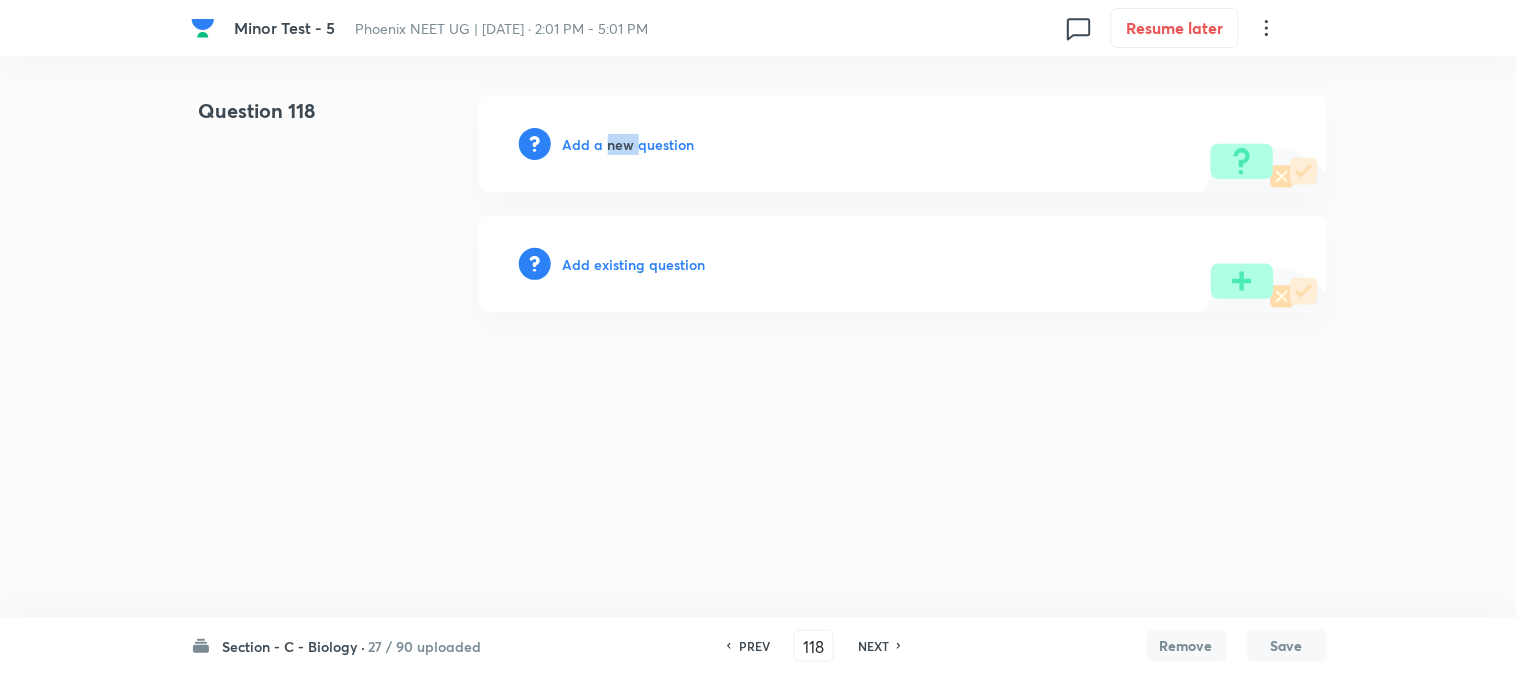 click on "Add a new question" at bounding box center (903, 144) 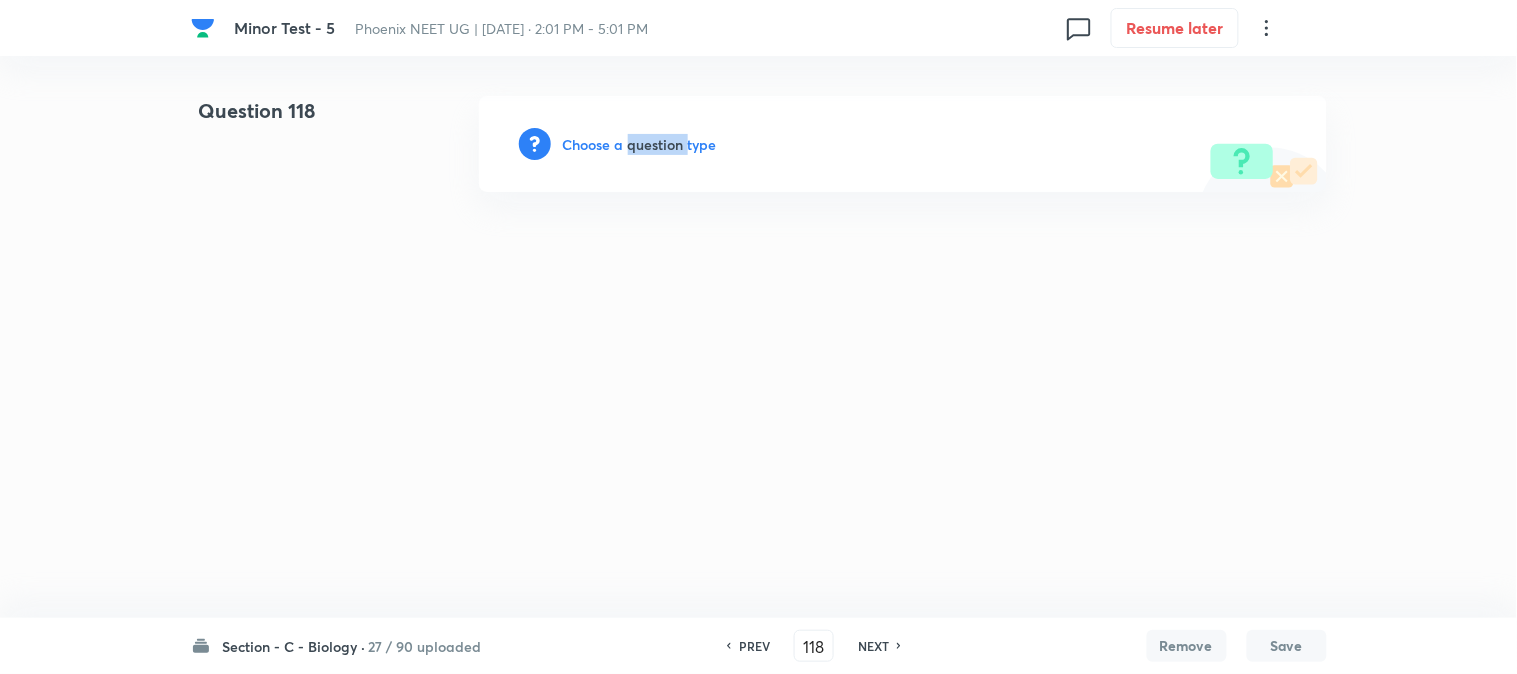 click on "Choose a question type" at bounding box center [640, 144] 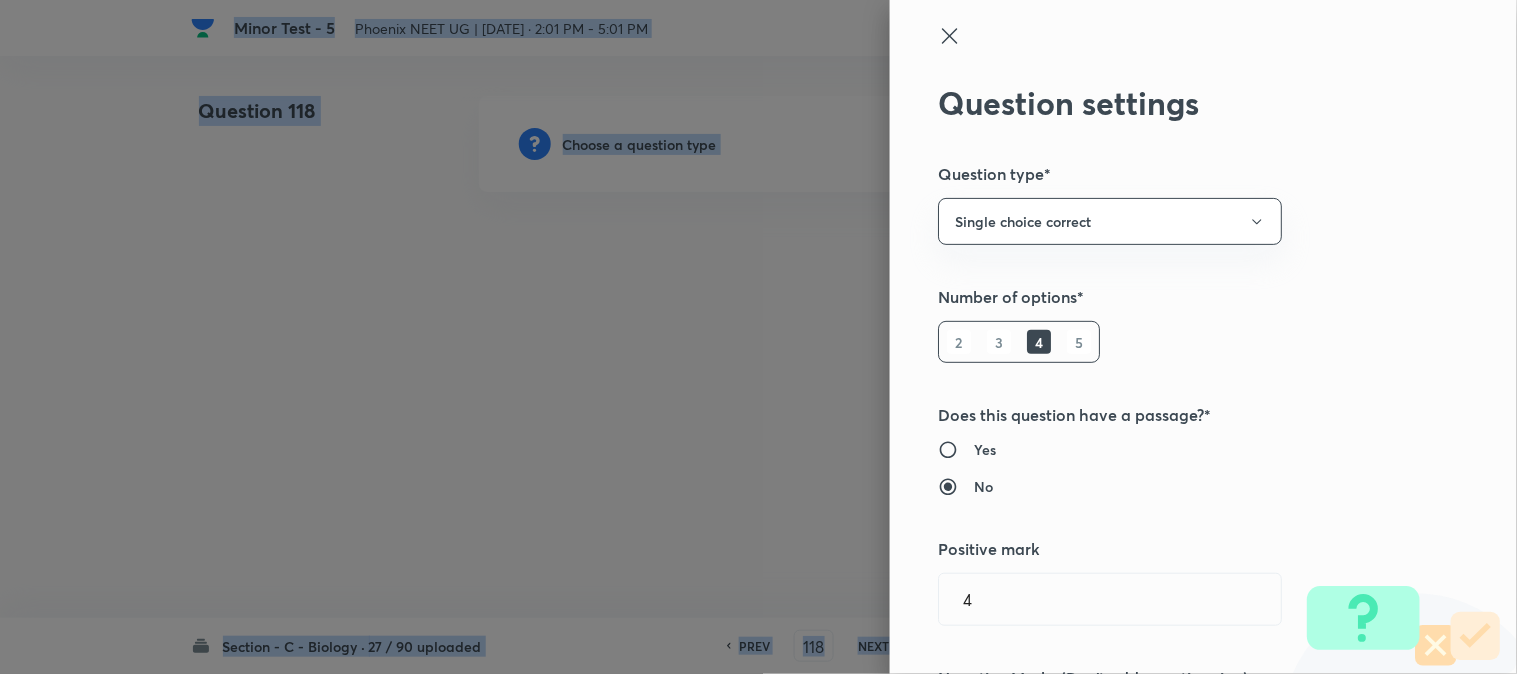click at bounding box center (758, 337) 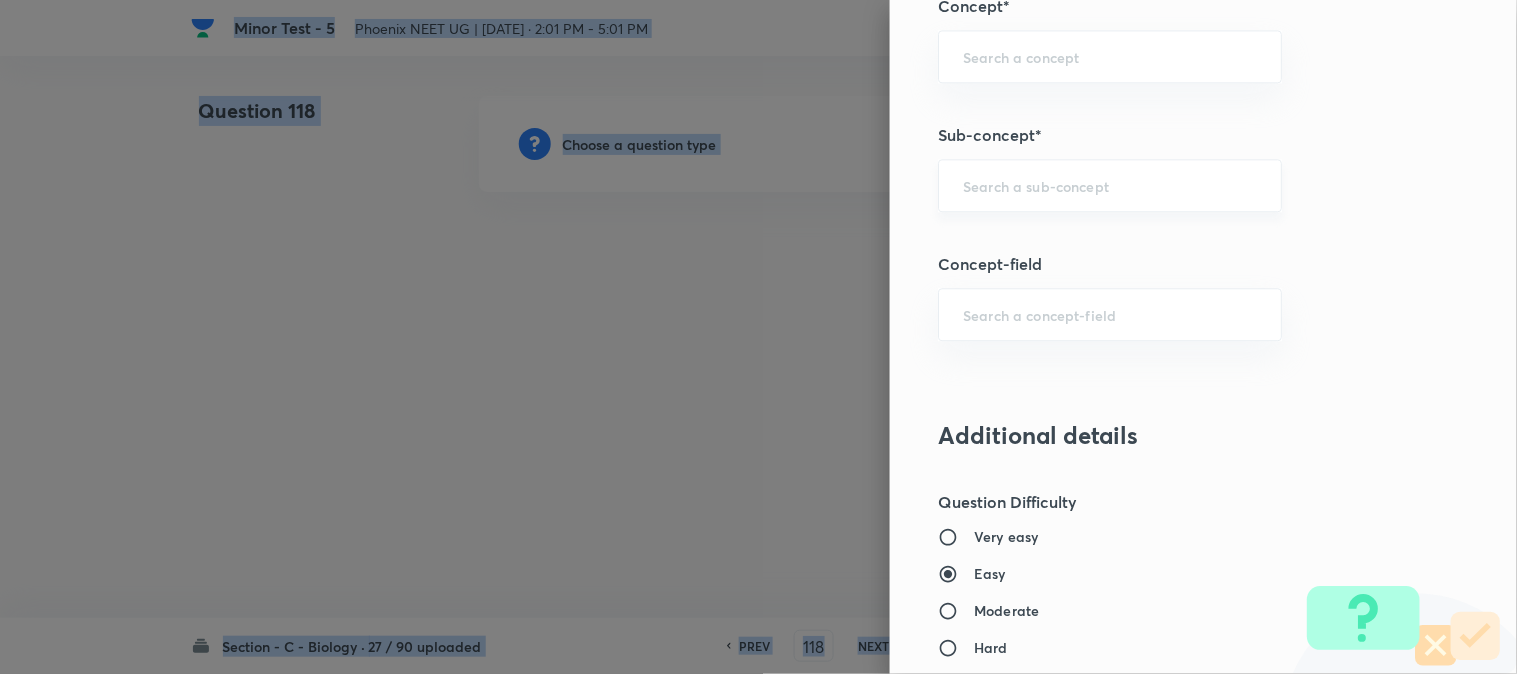 scroll, scrollTop: 1180, scrollLeft: 0, axis: vertical 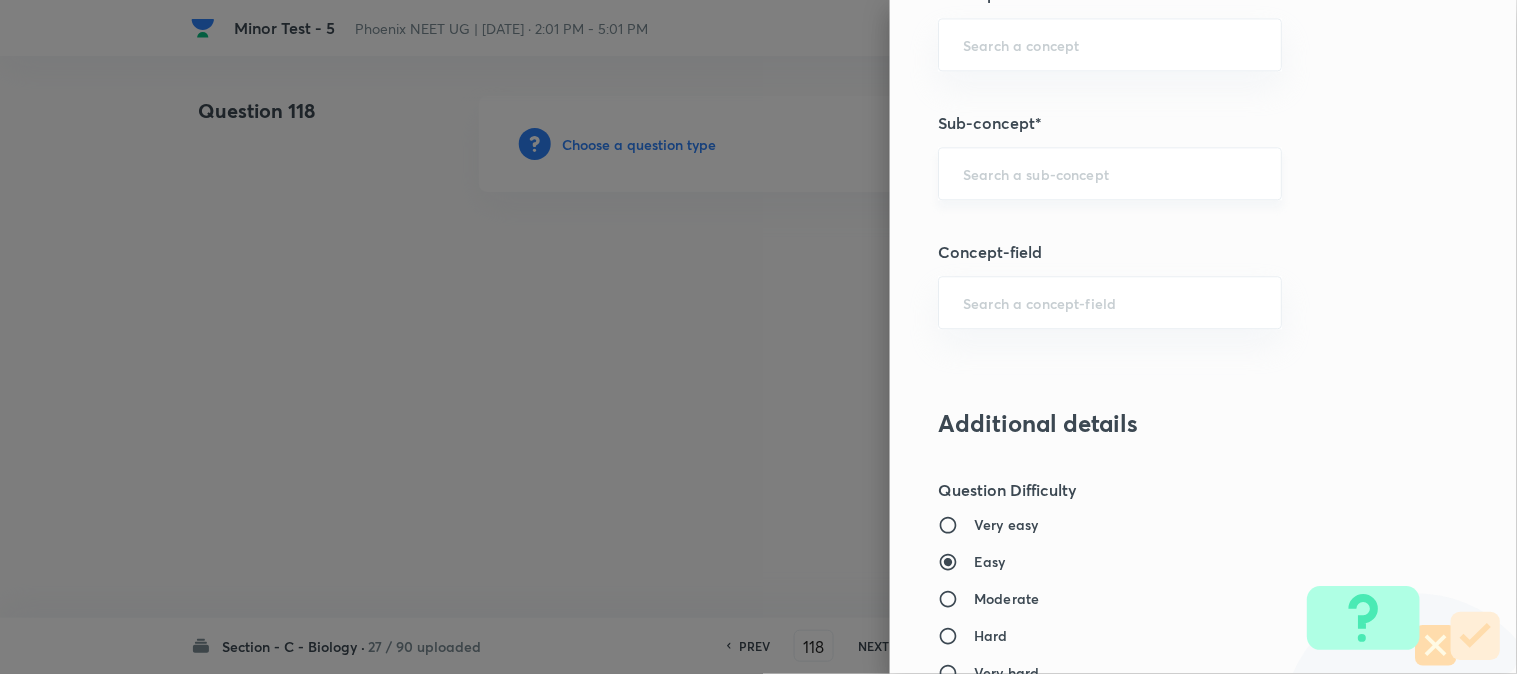click at bounding box center (1110, 173) 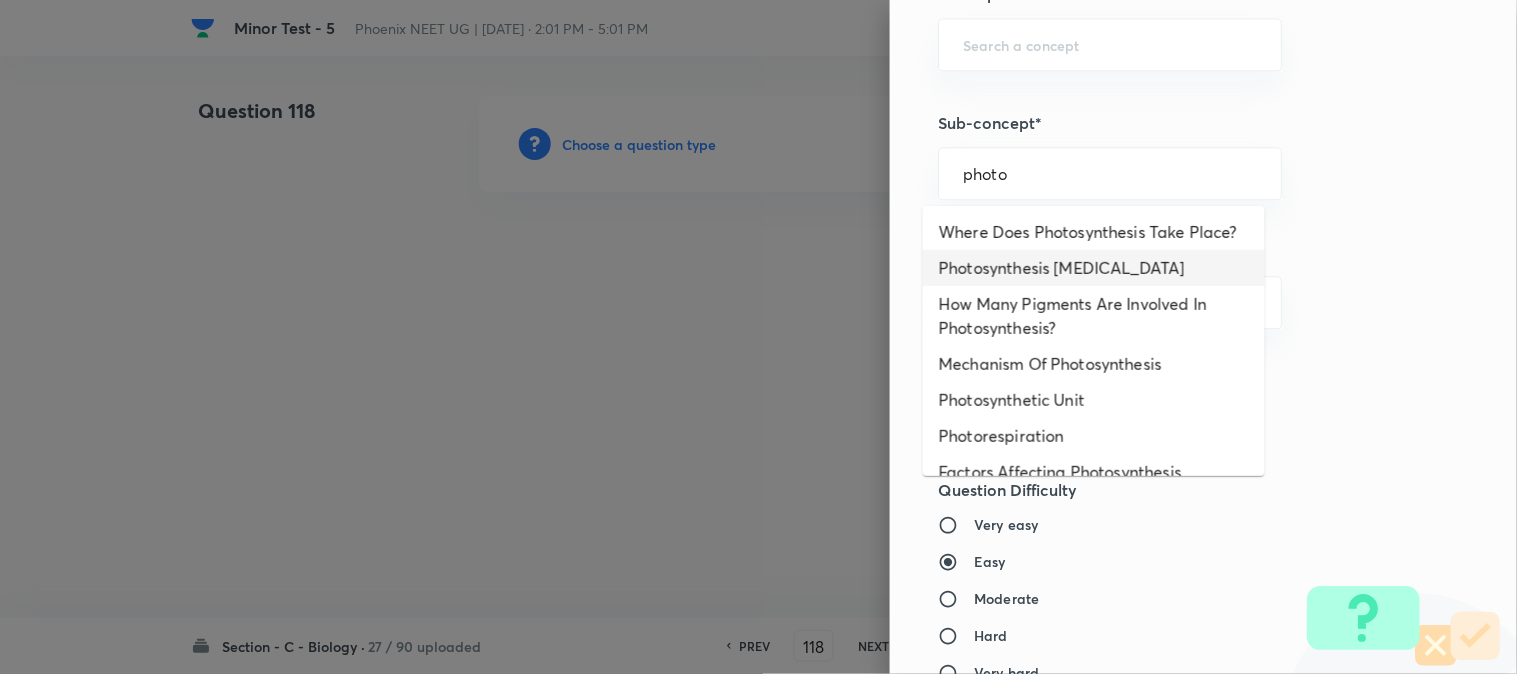 click on "Photosynthesis [MEDICAL_DATA]" at bounding box center (1094, 268) 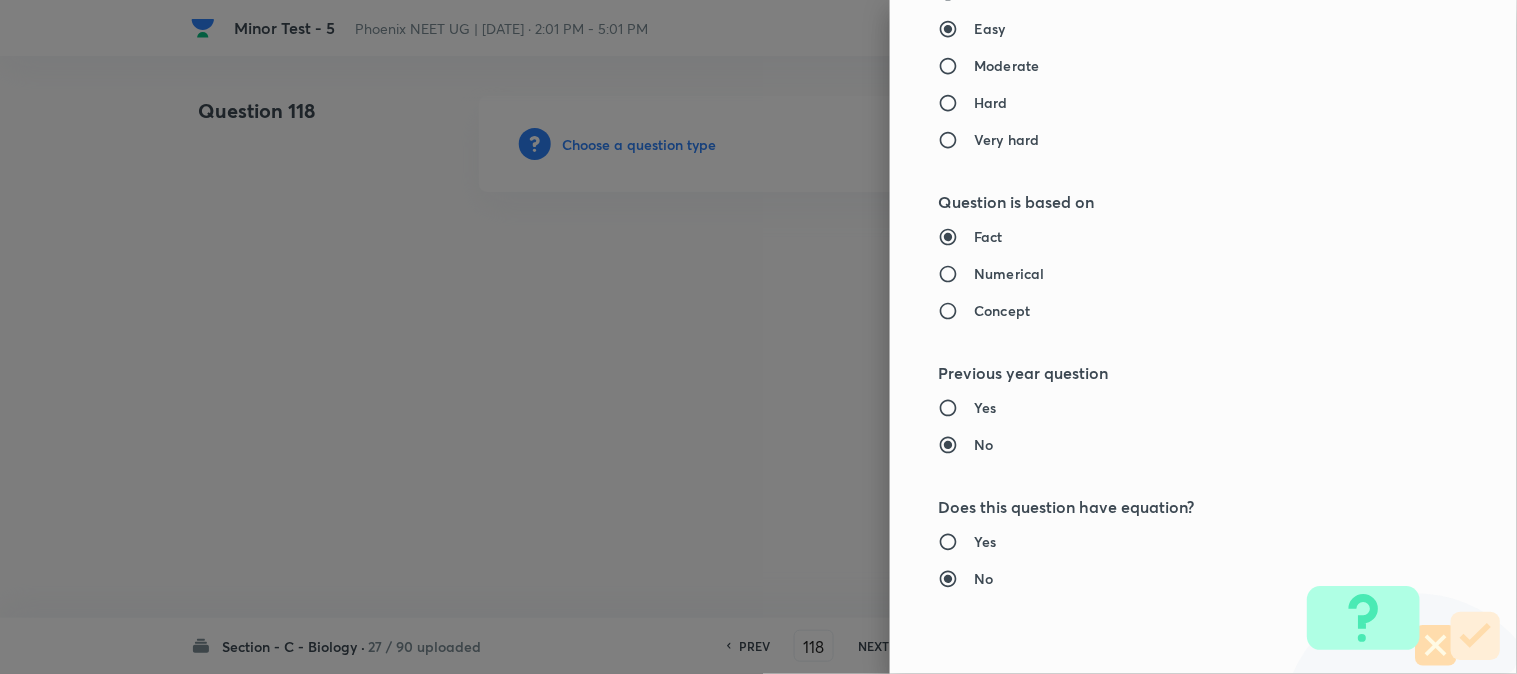 type on "Biology" 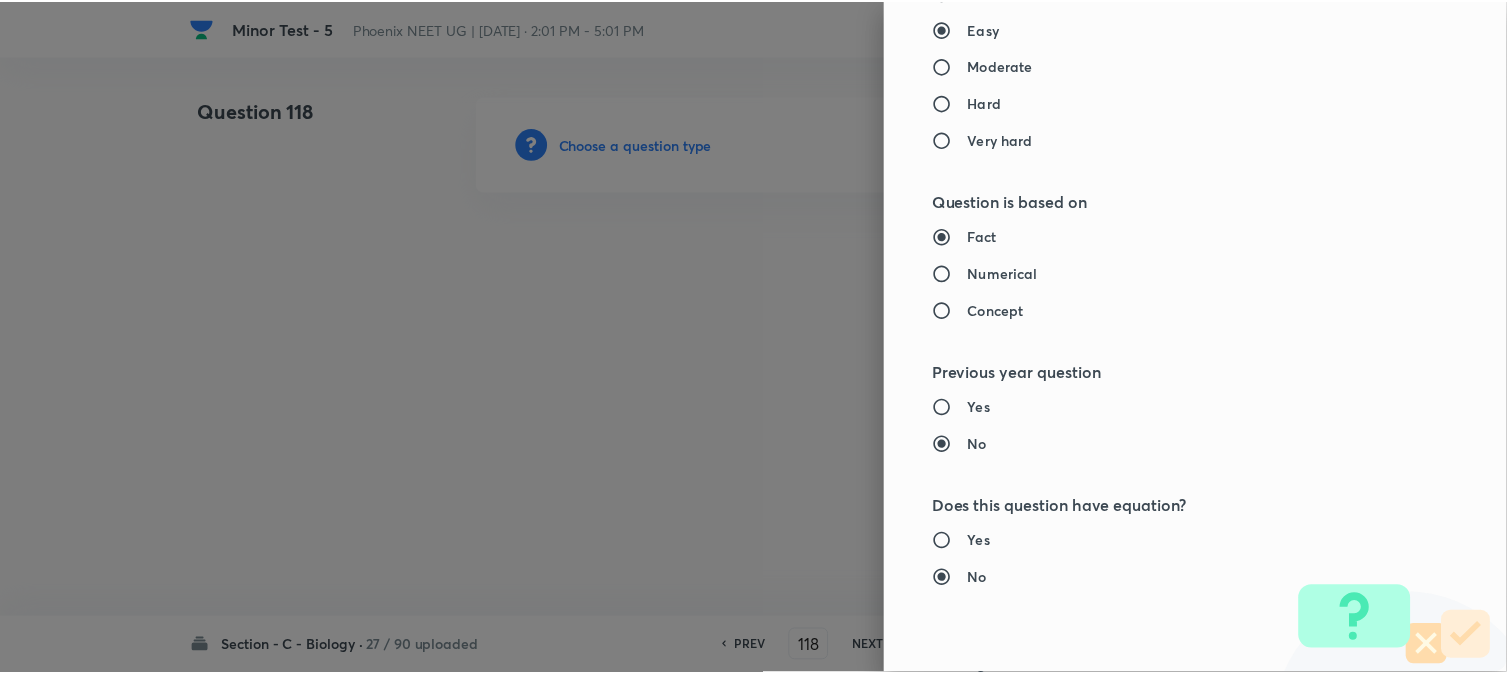 scroll, scrollTop: 2052, scrollLeft: 0, axis: vertical 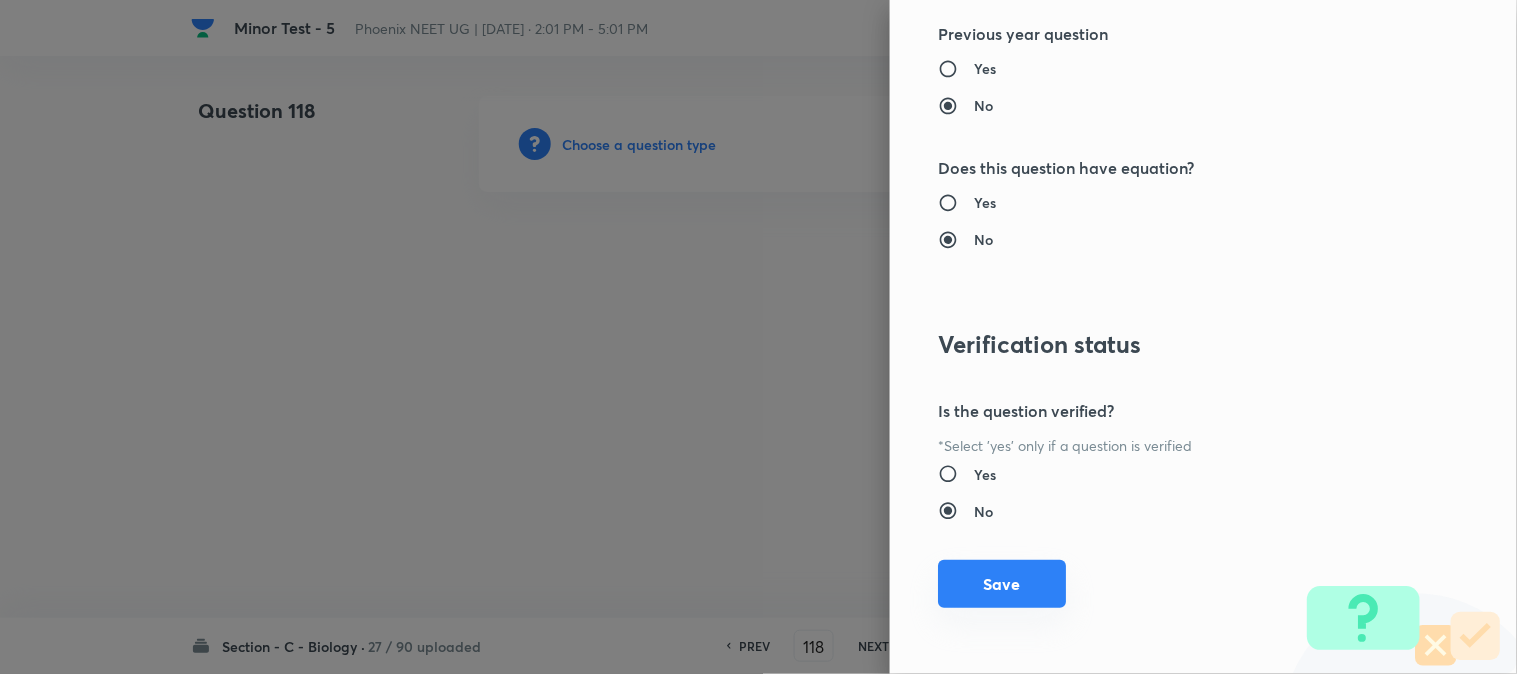 click on "Save" at bounding box center [1002, 584] 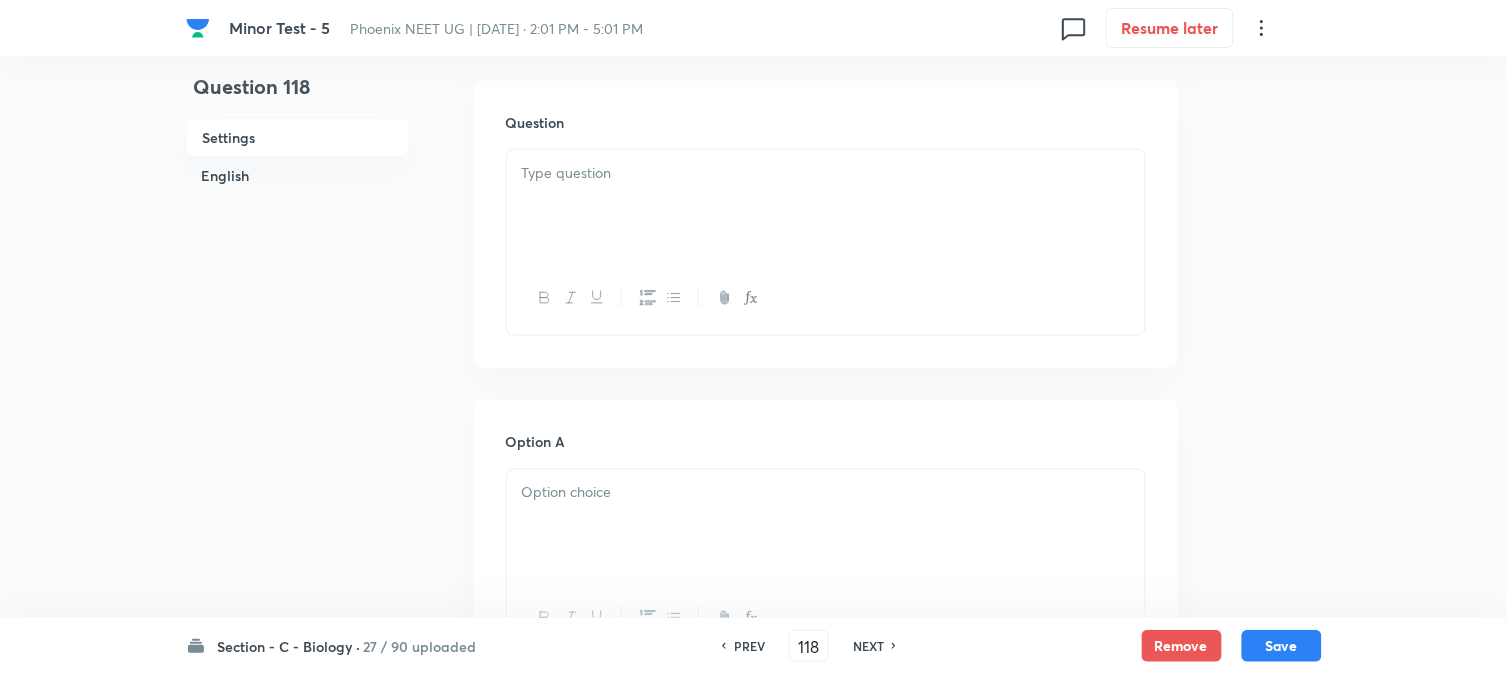 scroll, scrollTop: 590, scrollLeft: 0, axis: vertical 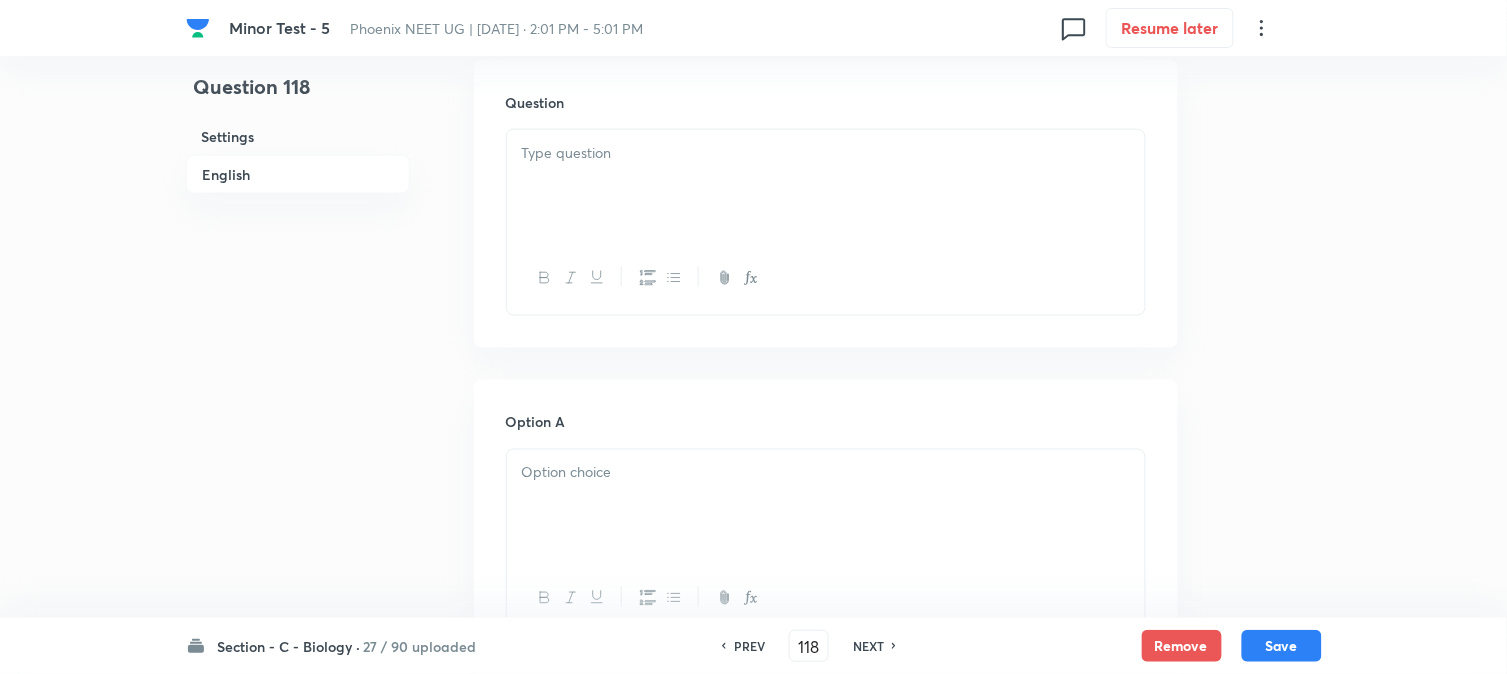 click at bounding box center (826, 186) 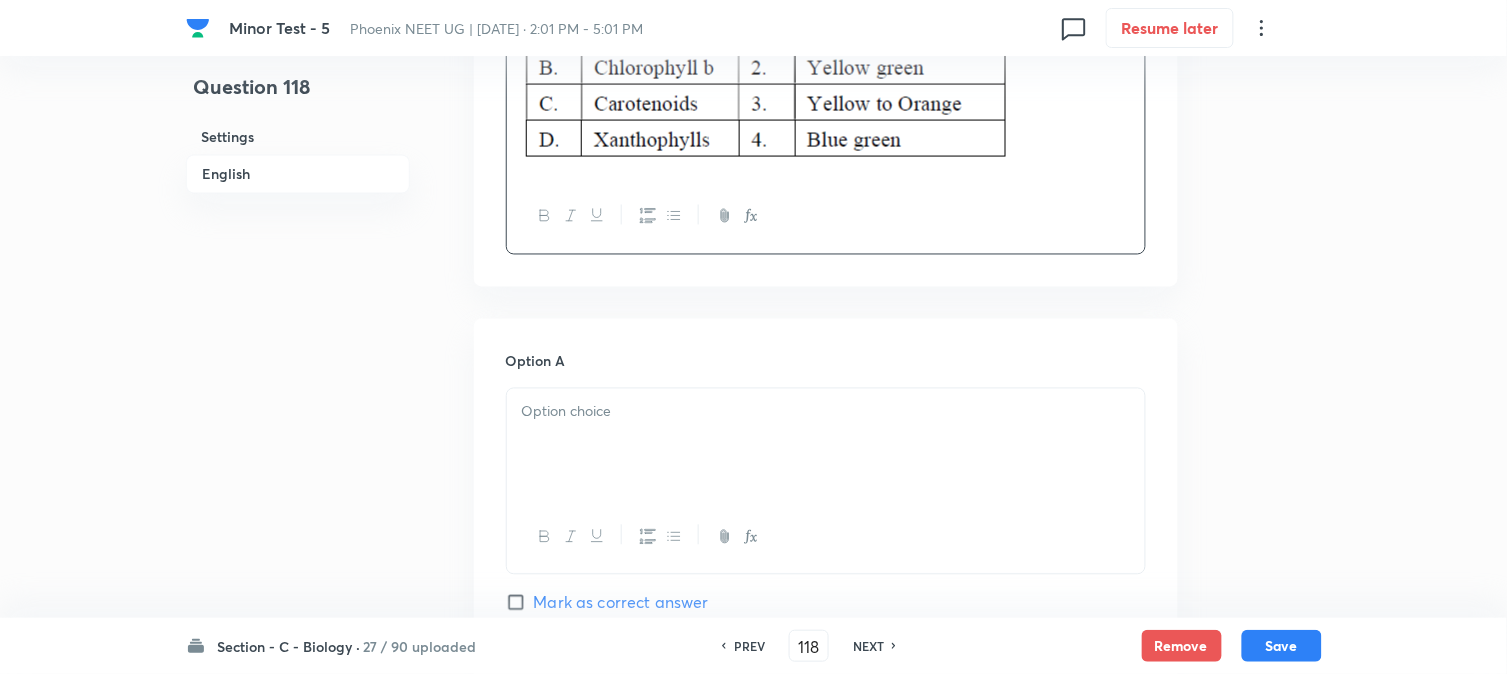 scroll, scrollTop: 812, scrollLeft: 0, axis: vertical 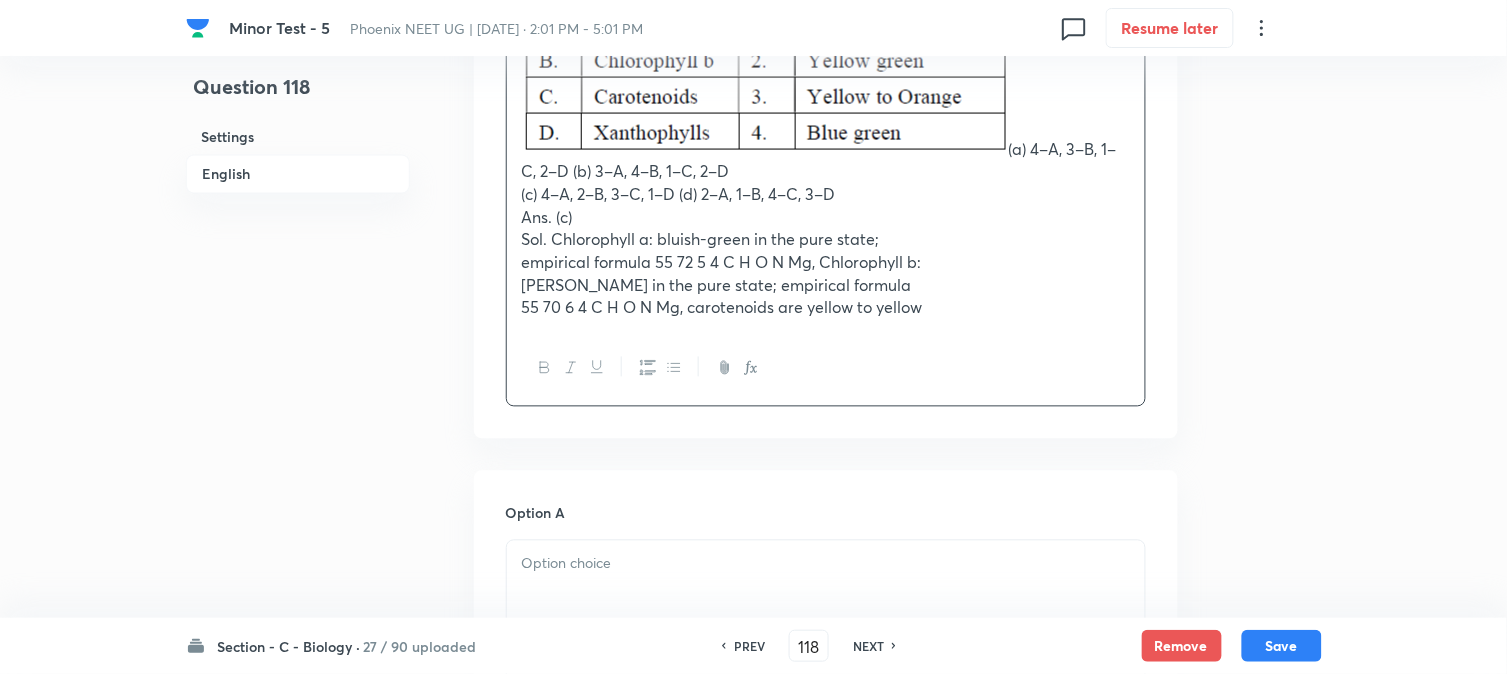 click at bounding box center (765, 60) 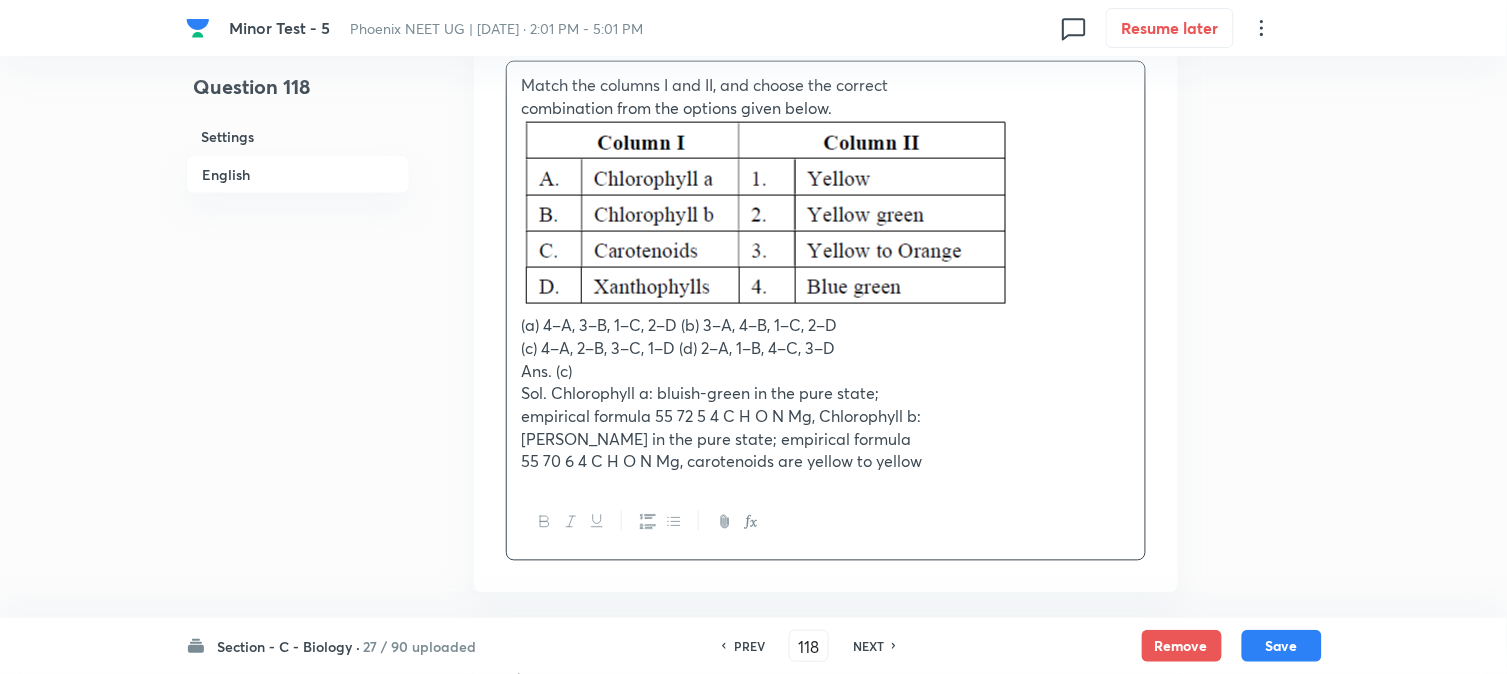 scroll, scrollTop: 665, scrollLeft: 0, axis: vertical 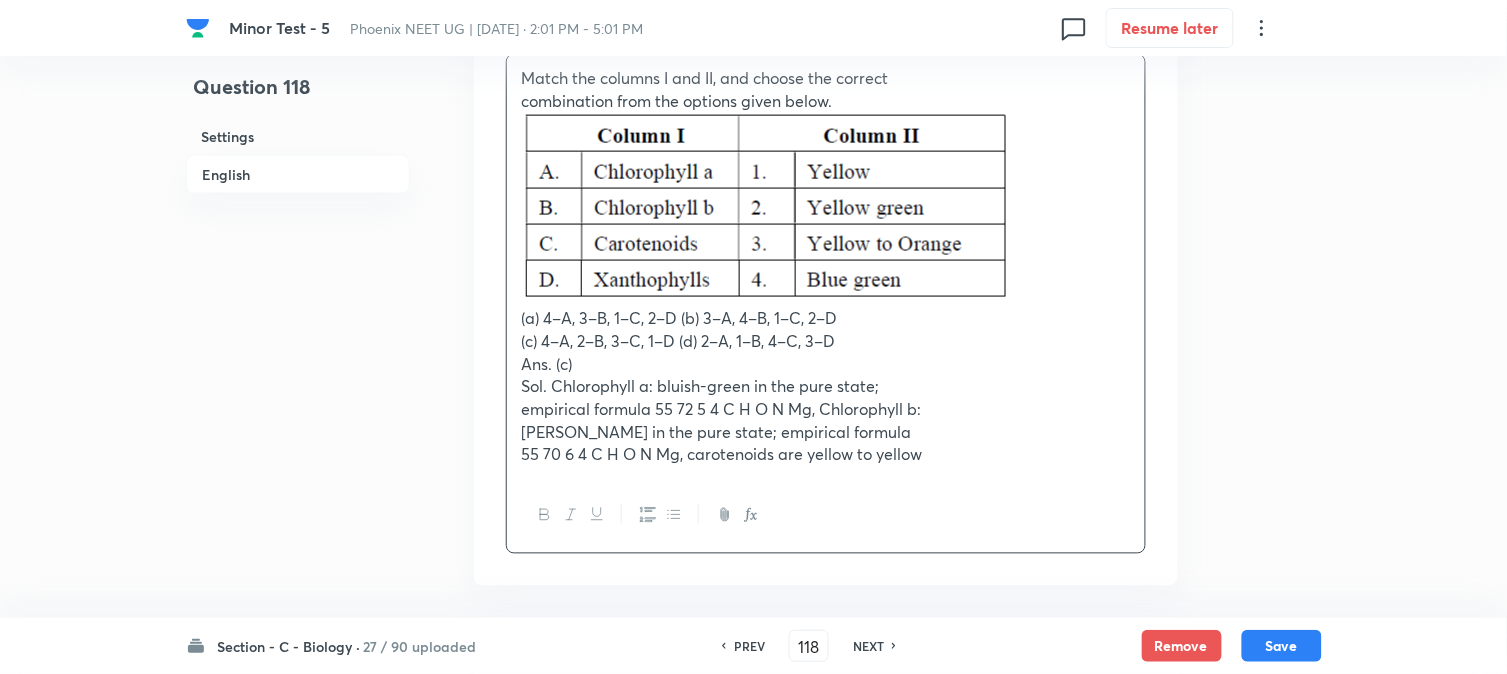 click on "(a) 4–A, 3–B, 1–C, 2–D (b) 3–A, 4–B, 1–C, 2–D" at bounding box center [826, 319] 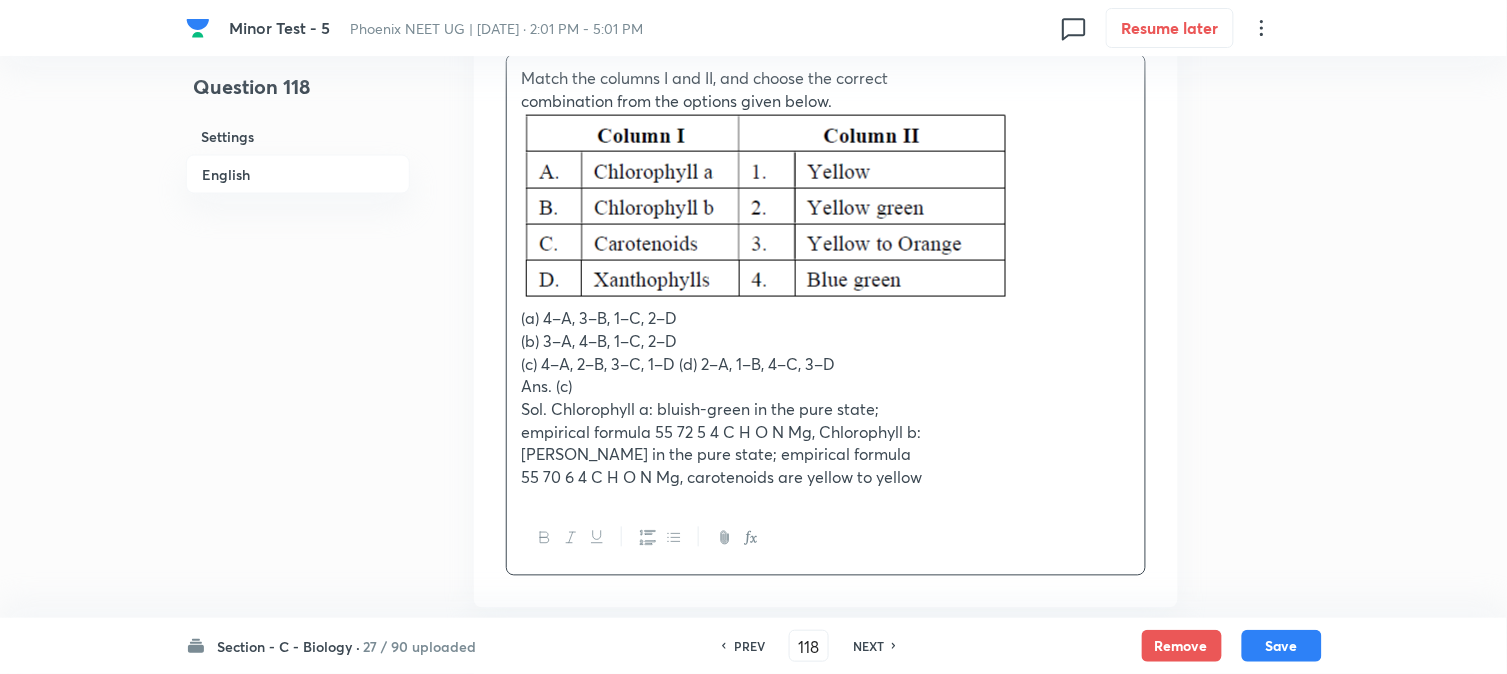 click on "(c) 4–A, 2–B, 3–C, 1–D (d) 2–A, 1–B, 4–C, 3–D" at bounding box center [826, 365] 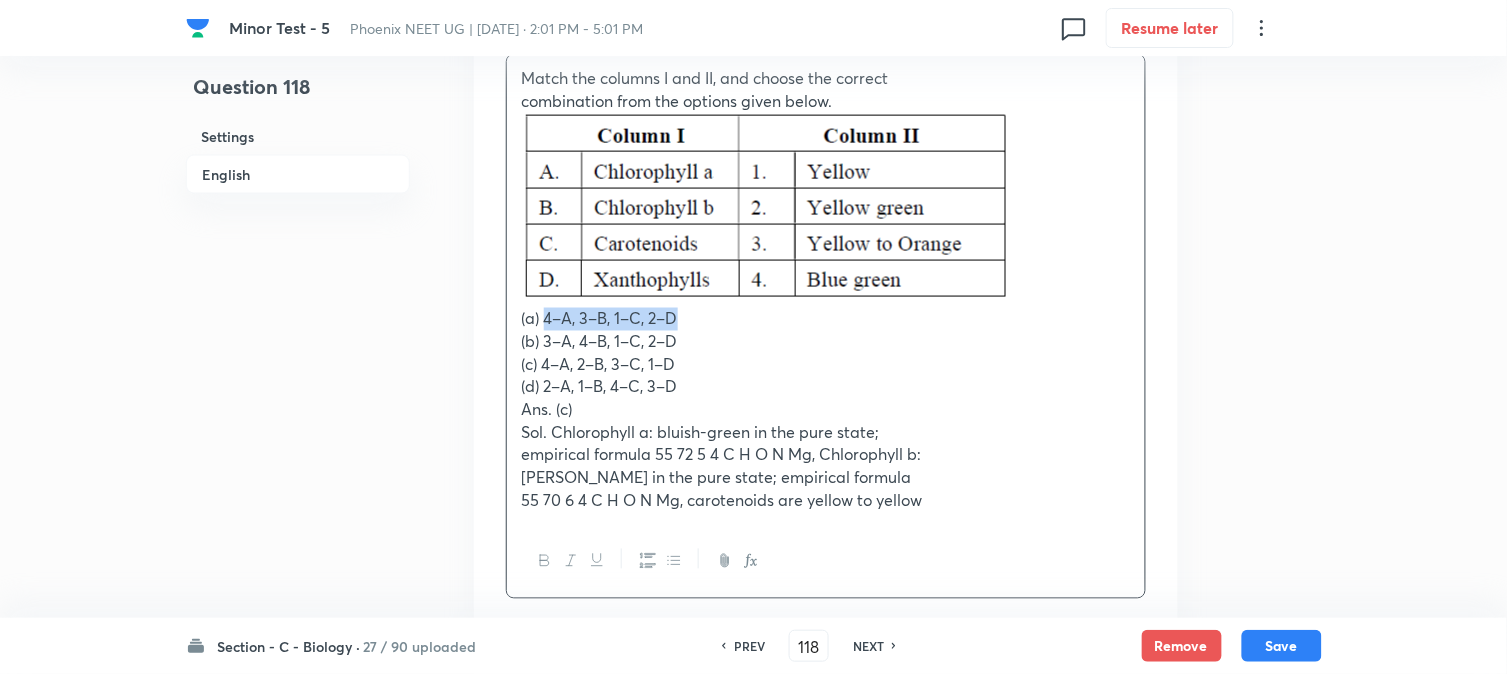 drag, startPoint x: 545, startPoint y: 318, endPoint x: 693, endPoint y: 318, distance: 148 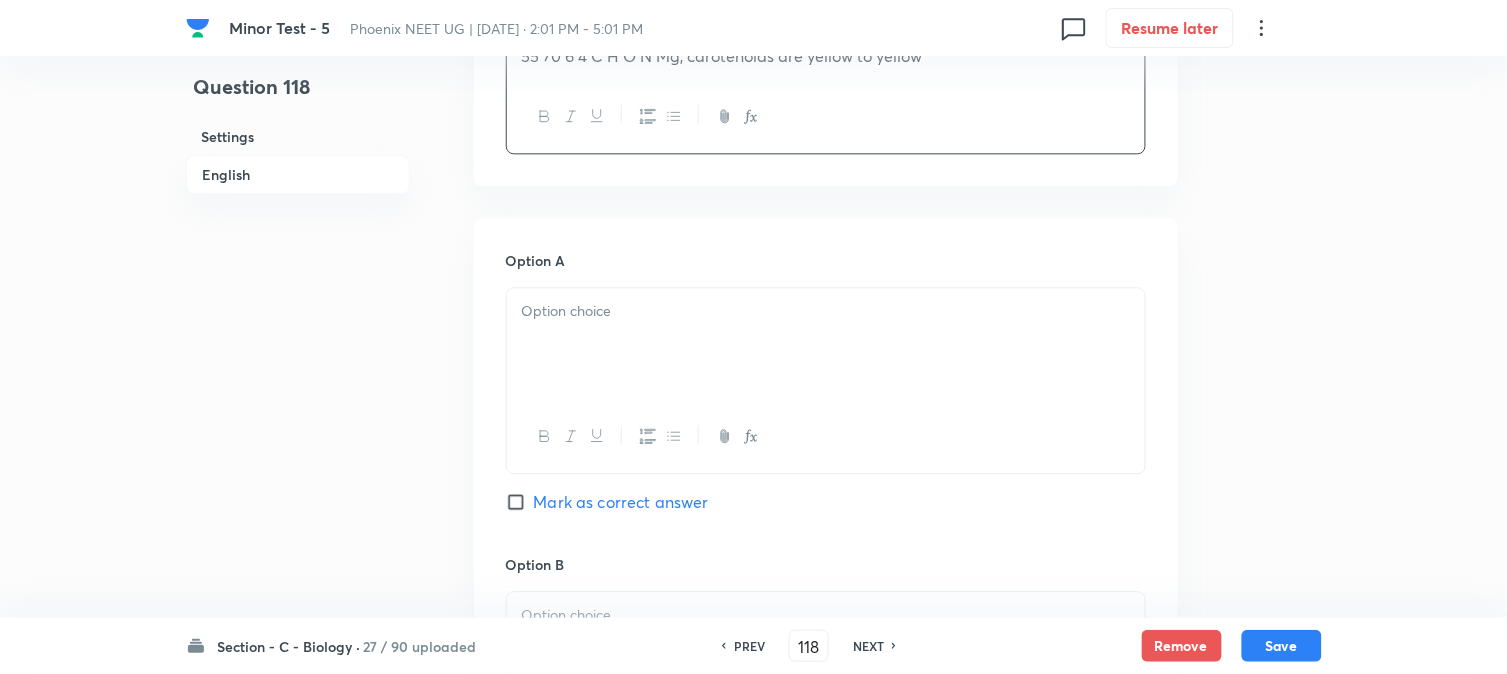 click at bounding box center [826, 344] 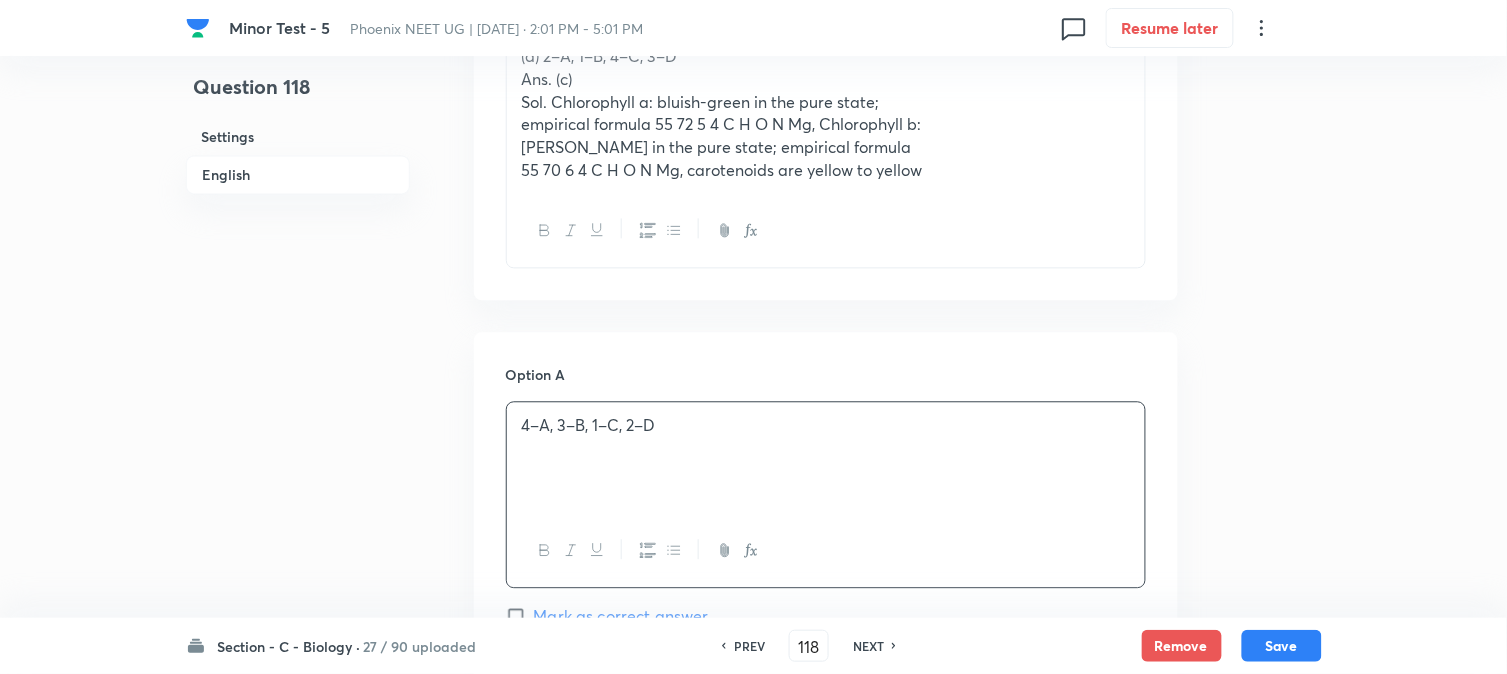 scroll, scrollTop: 776, scrollLeft: 0, axis: vertical 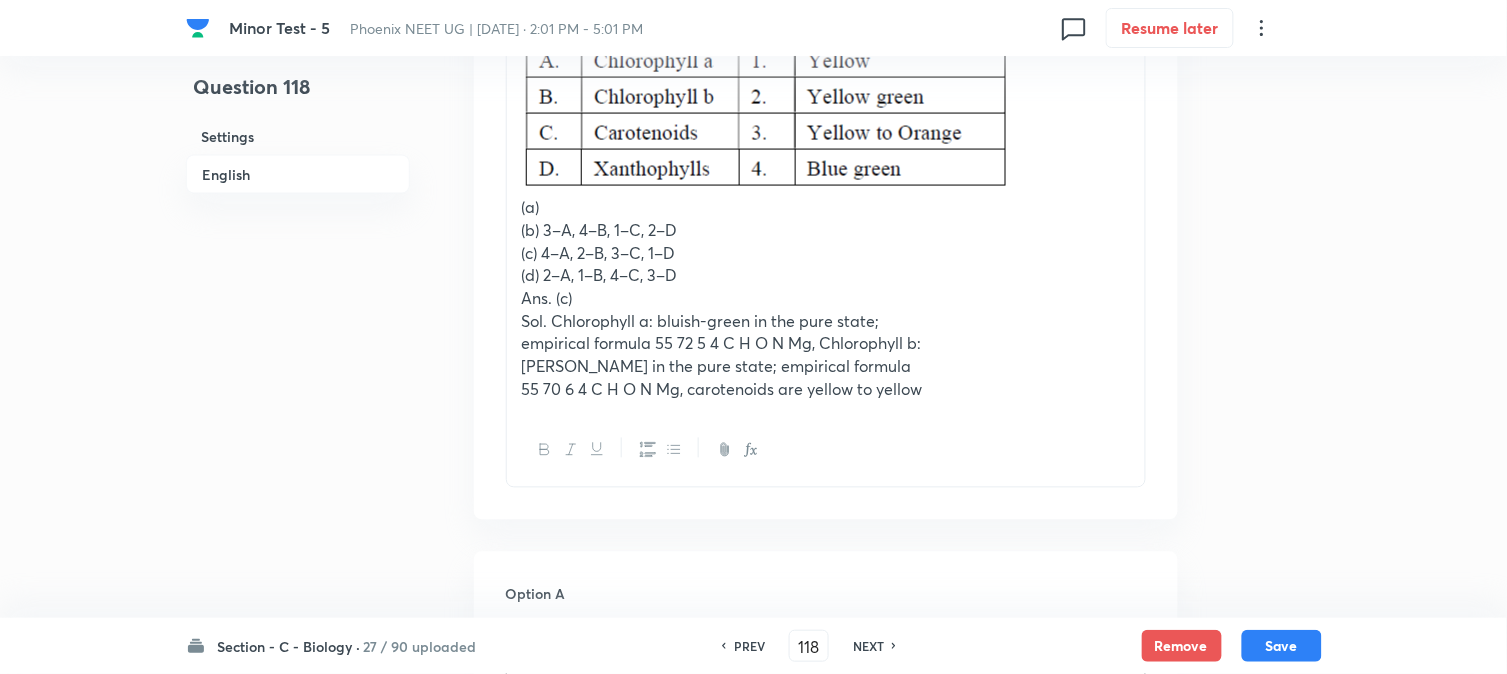 drag, startPoint x: 546, startPoint y: 228, endPoint x: 727, endPoint y: 222, distance: 181.09943 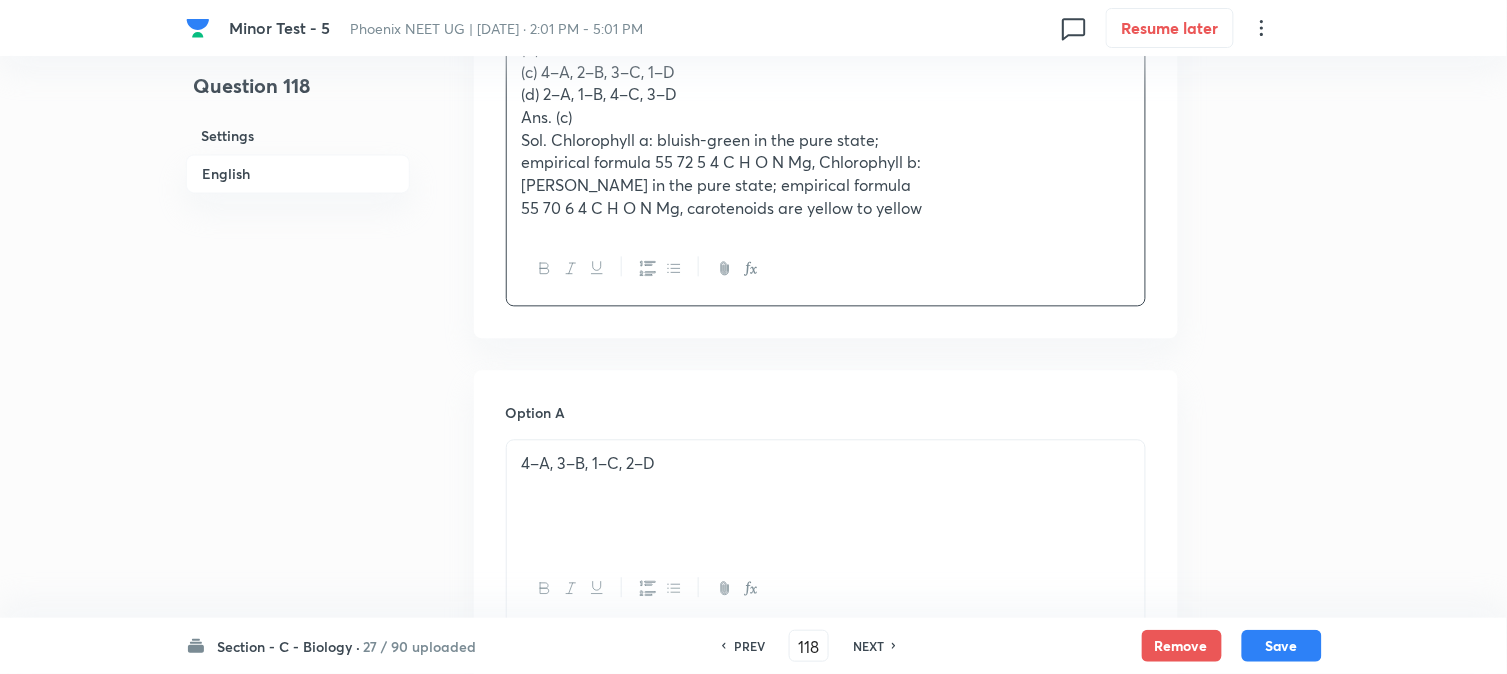 scroll, scrollTop: 1221, scrollLeft: 0, axis: vertical 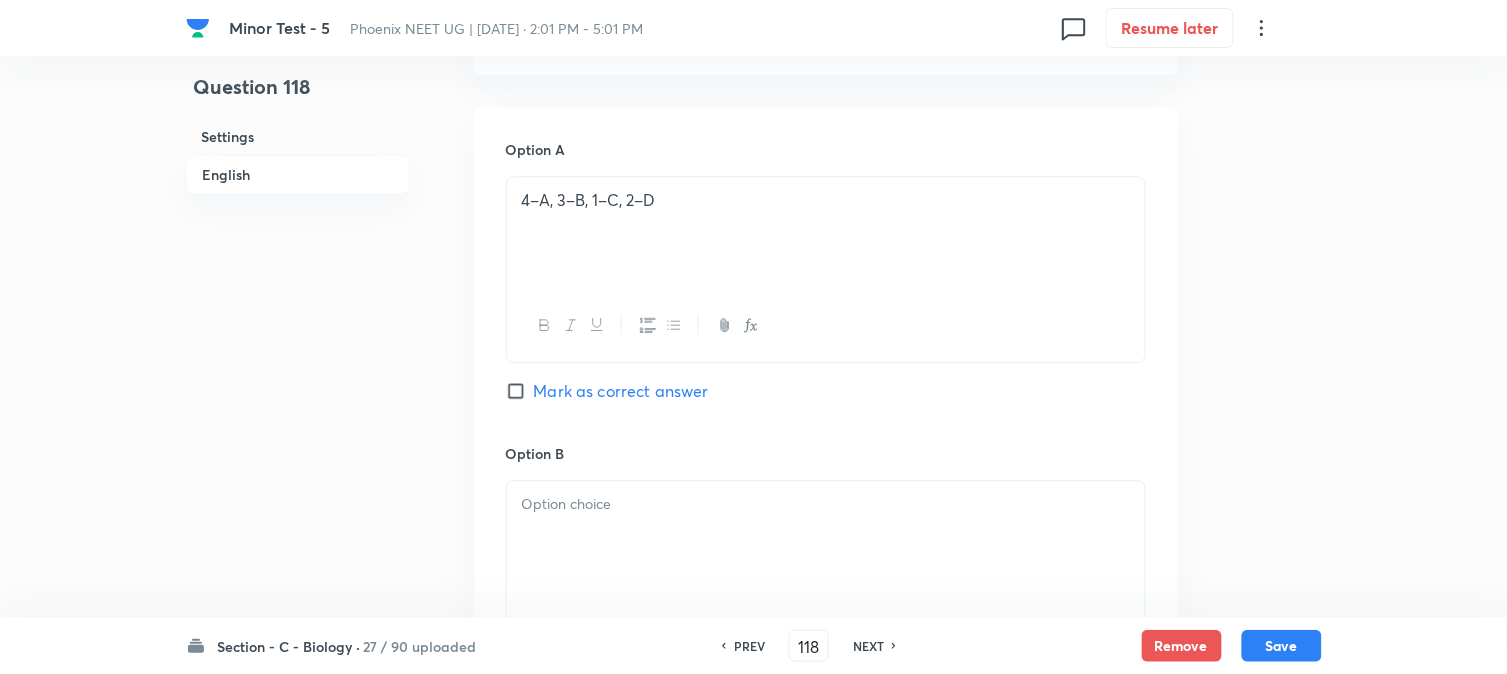 click at bounding box center [826, 537] 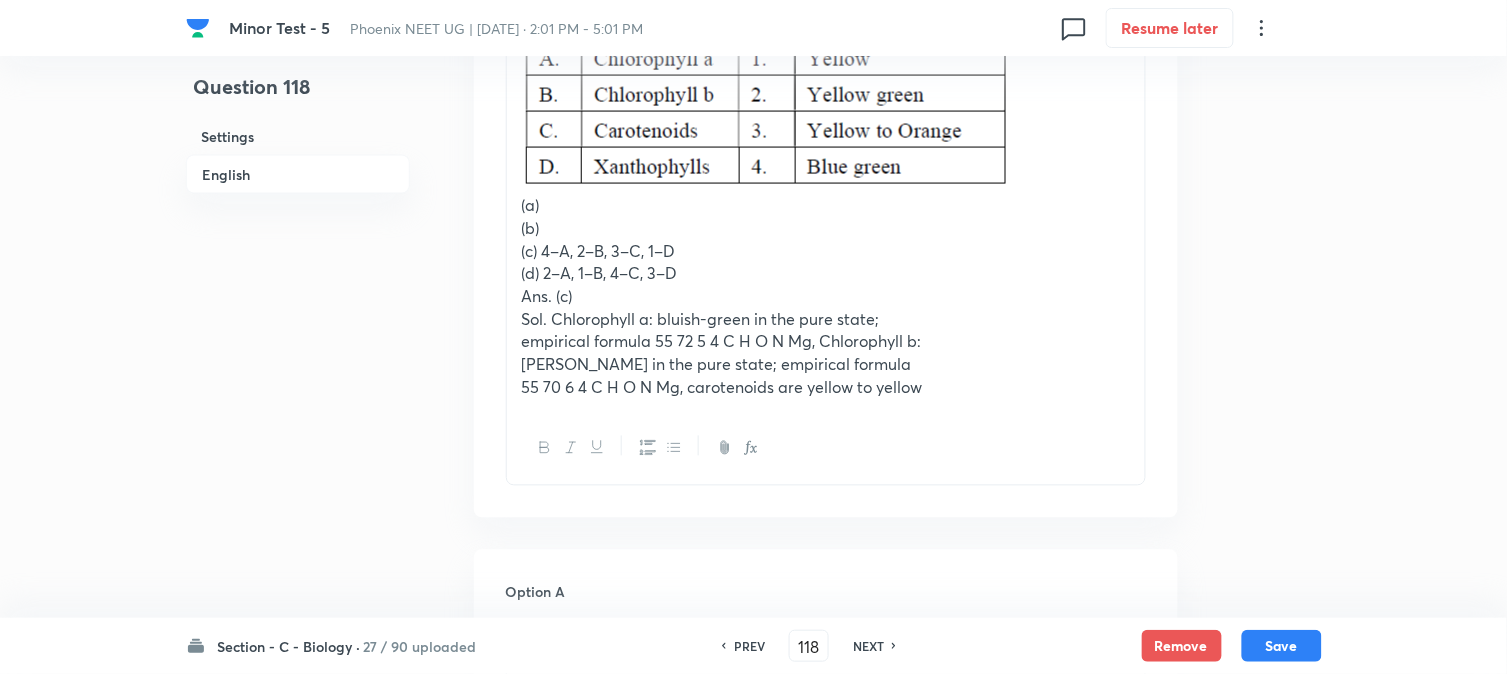 scroll, scrollTop: 776, scrollLeft: 0, axis: vertical 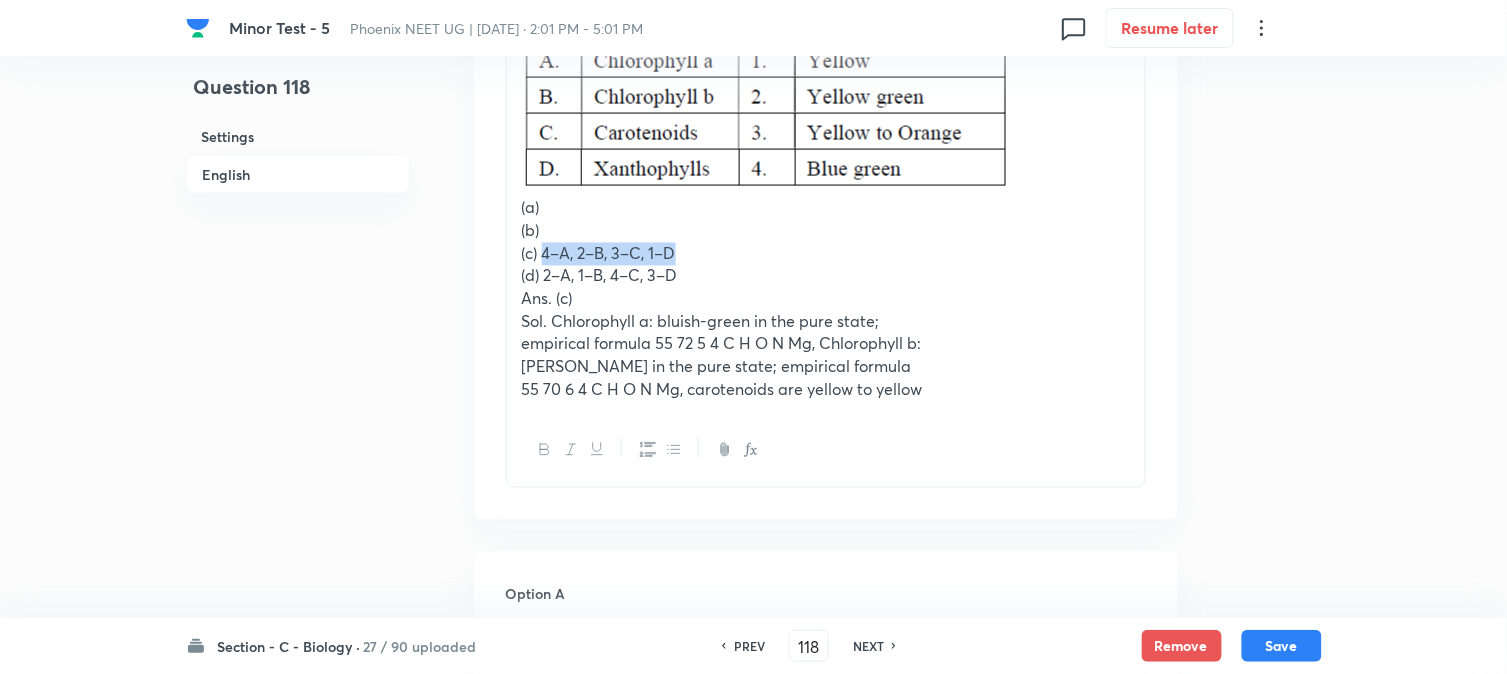 drag, startPoint x: 544, startPoint y: 256, endPoint x: 748, endPoint y: 252, distance: 204.03922 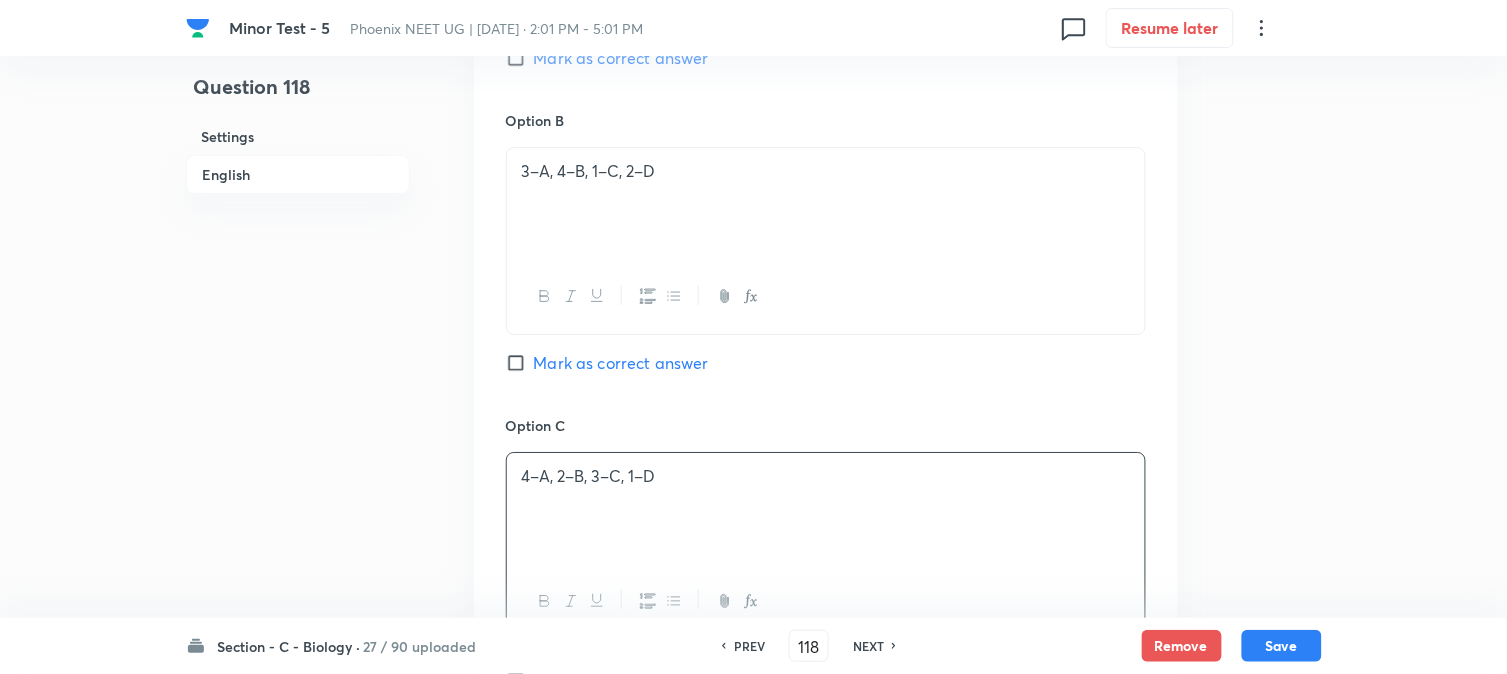 drag, startPoint x: 568, startPoint y: 506, endPoint x: 570, endPoint y: 516, distance: 10.198039 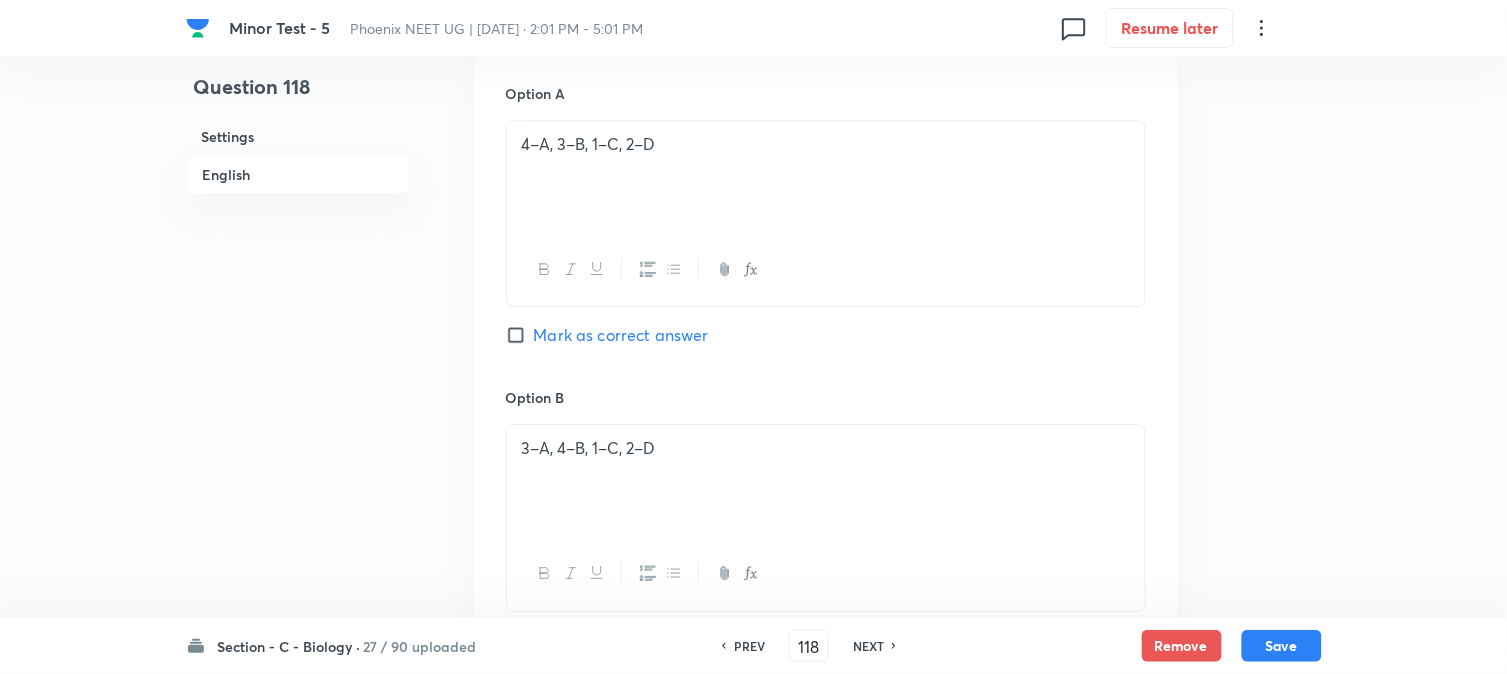 scroll, scrollTop: 776, scrollLeft: 0, axis: vertical 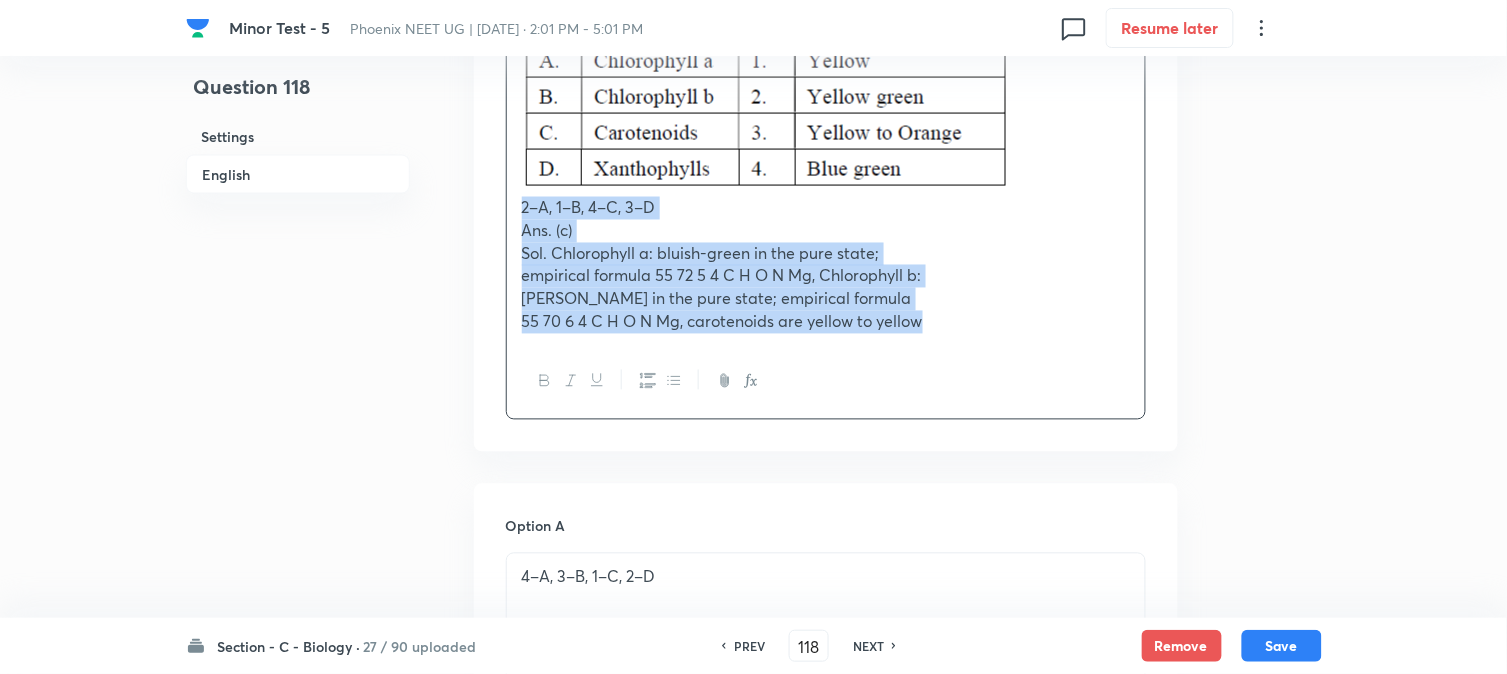 drag, startPoint x: 545, startPoint y: 271, endPoint x: 1206, endPoint y: 370, distance: 668.3727 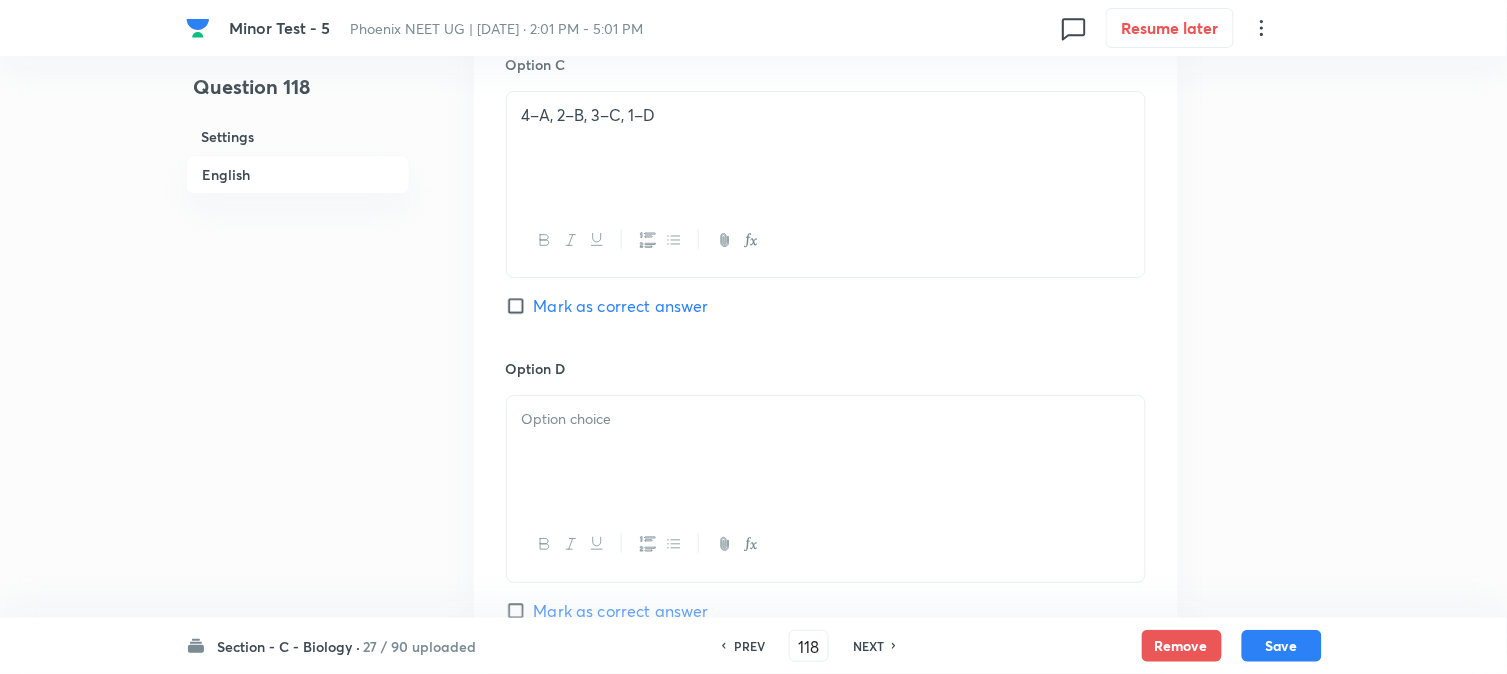 scroll, scrollTop: 1776, scrollLeft: 0, axis: vertical 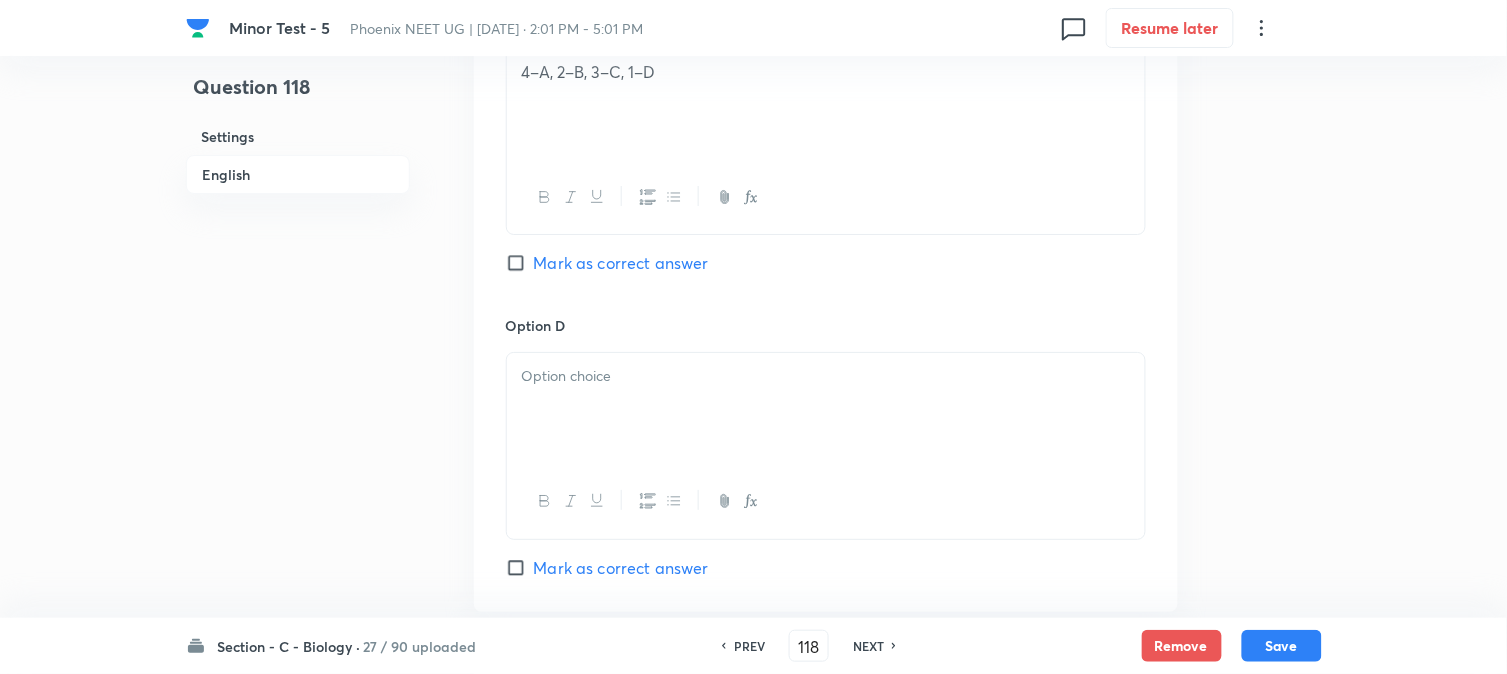 click on "Mark as correct answer" at bounding box center (621, 263) 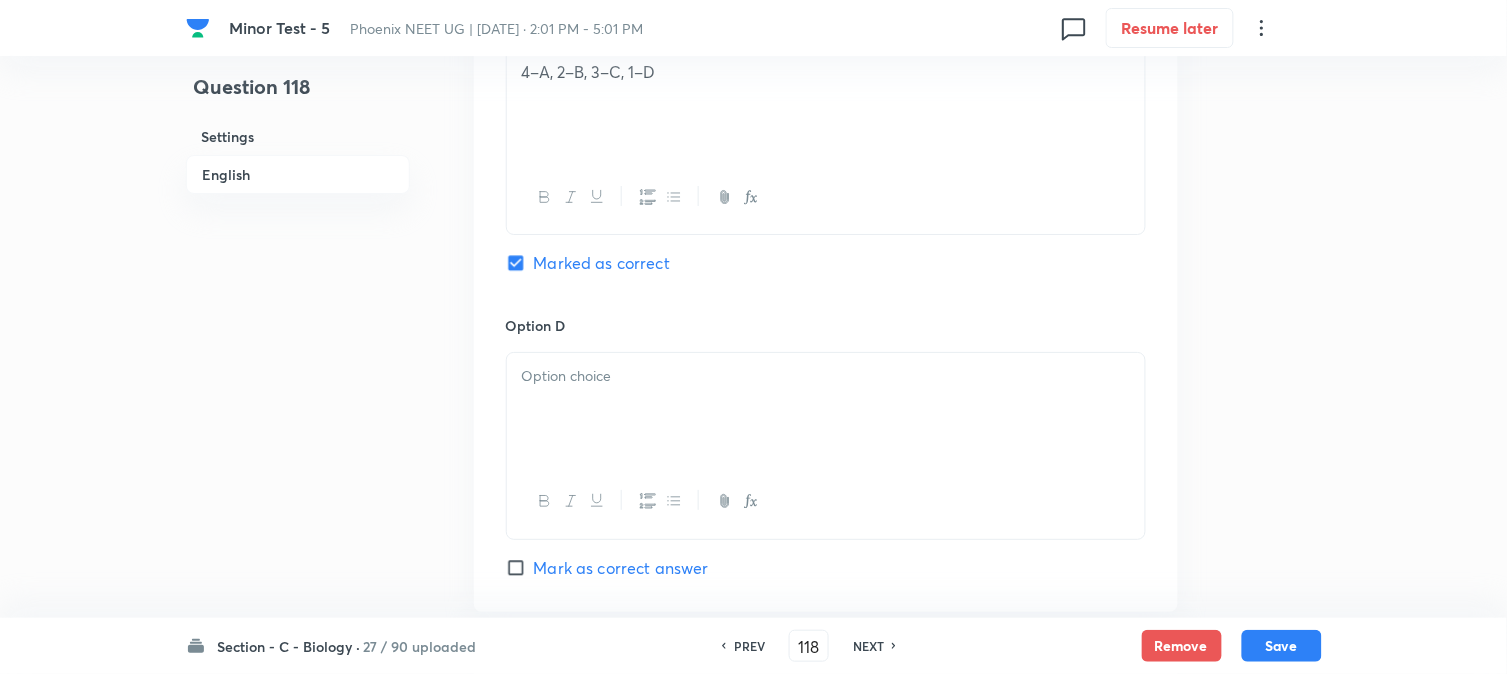 click at bounding box center [826, 409] 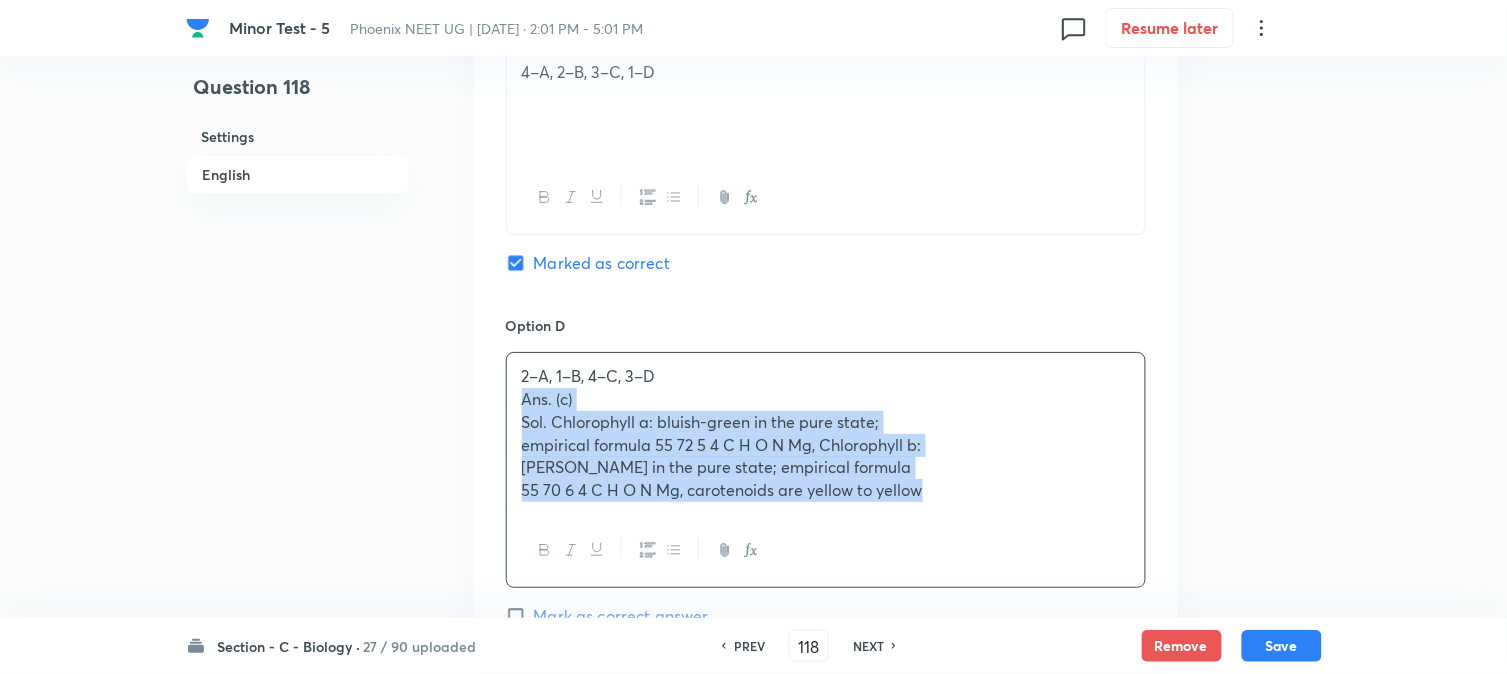 drag, startPoint x: 522, startPoint y: 411, endPoint x: 1182, endPoint y: 524, distance: 669.60364 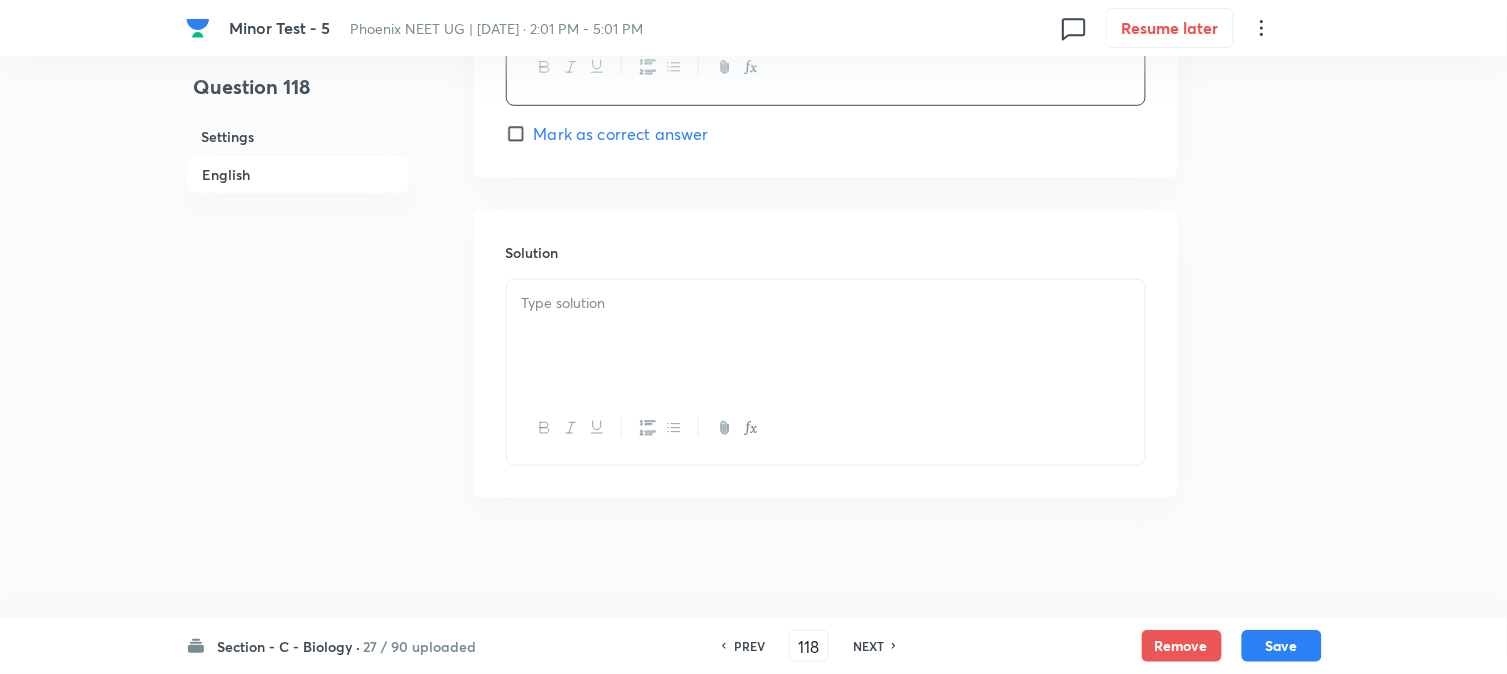 scroll, scrollTop: 2214, scrollLeft: 0, axis: vertical 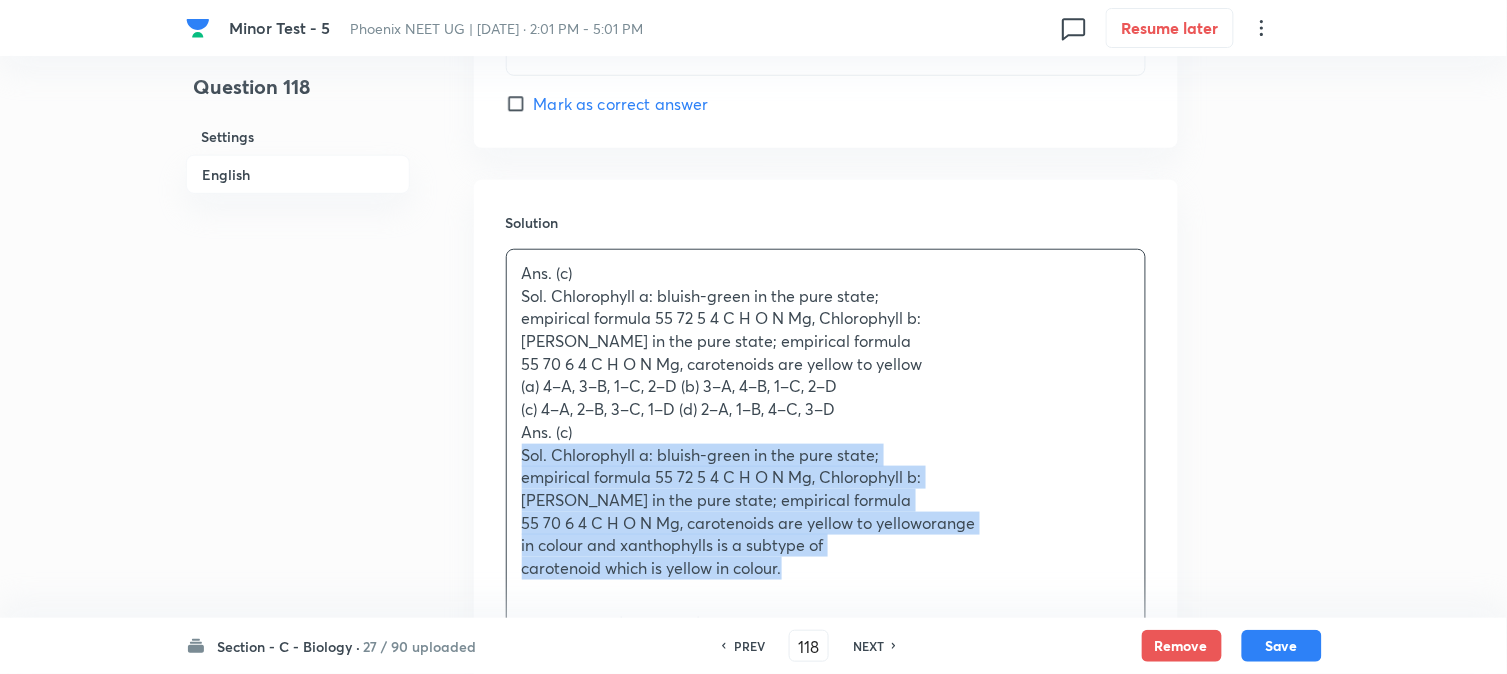 drag, startPoint x: 818, startPoint y: 582, endPoint x: 577, endPoint y: 431, distance: 284.3976 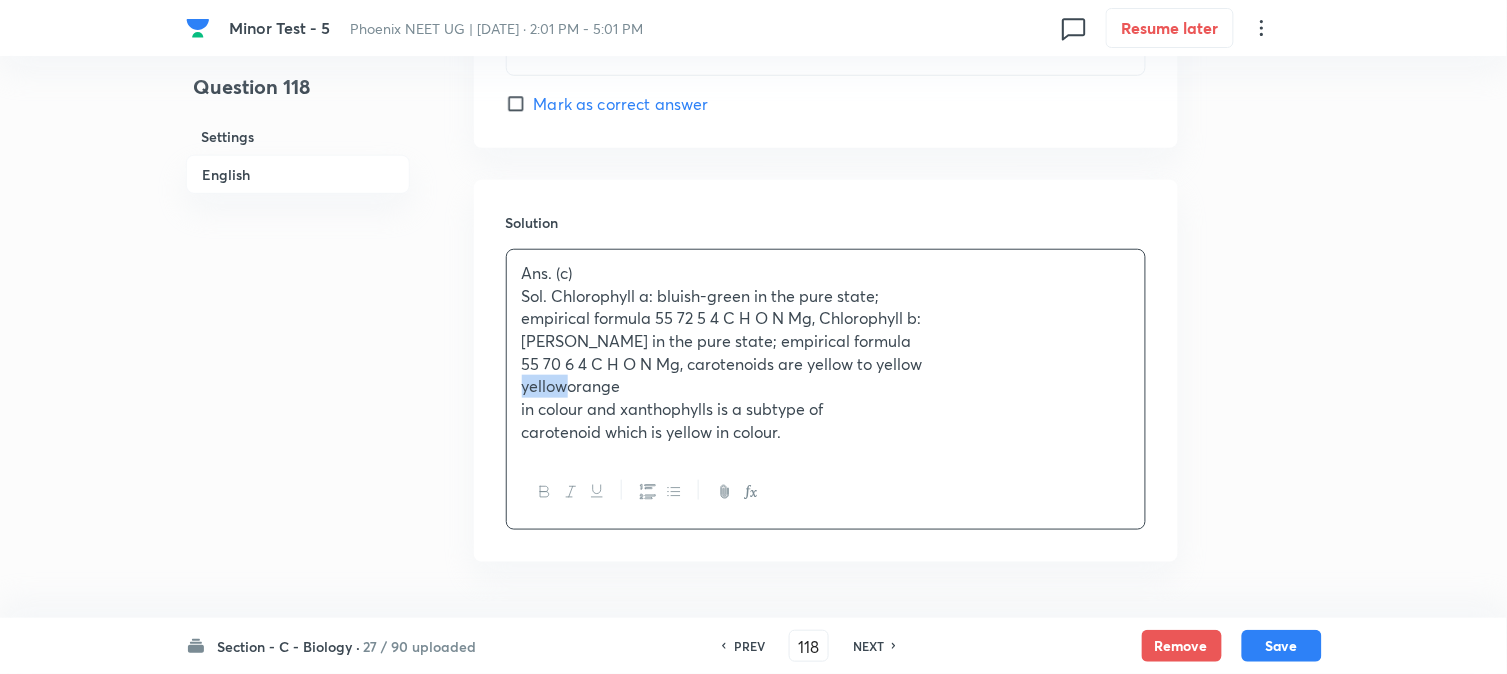 drag, startPoint x: 565, startPoint y: 392, endPoint x: 476, endPoint y: 401, distance: 89.453896 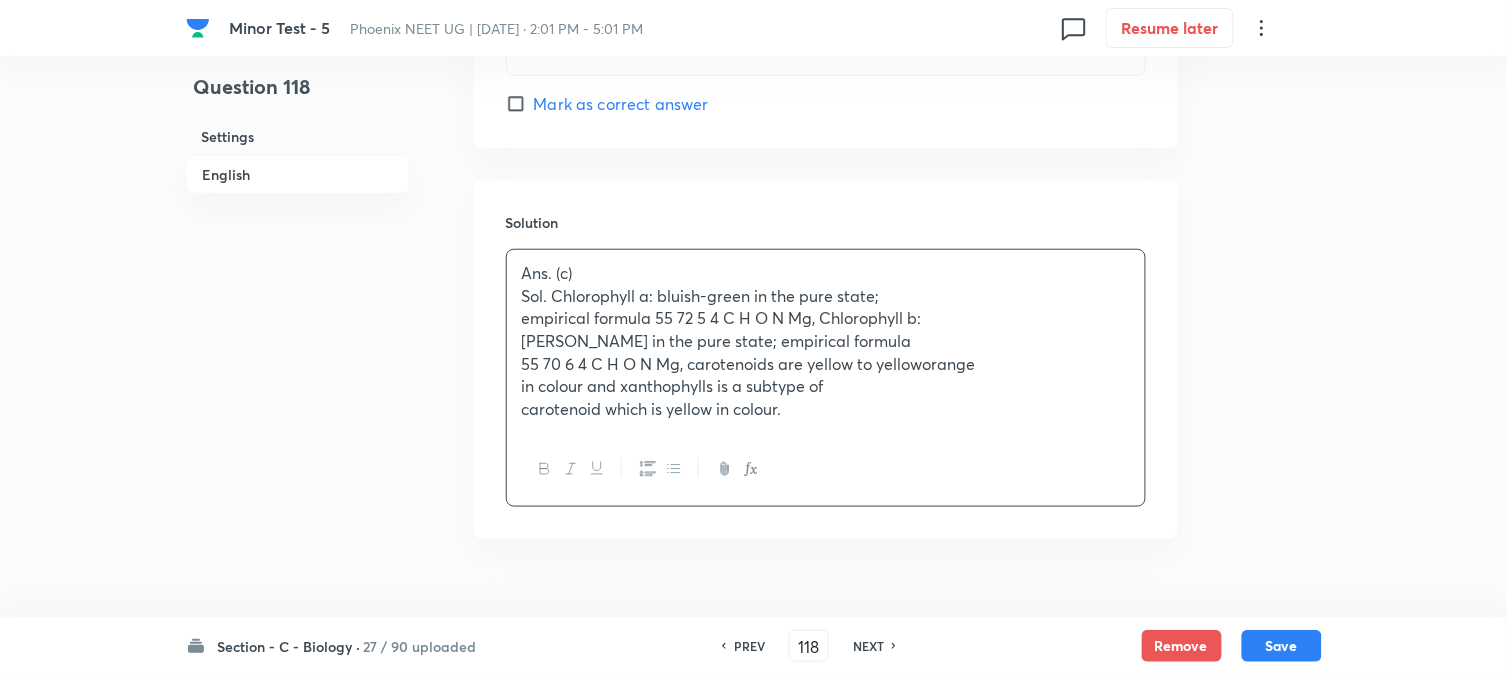 type 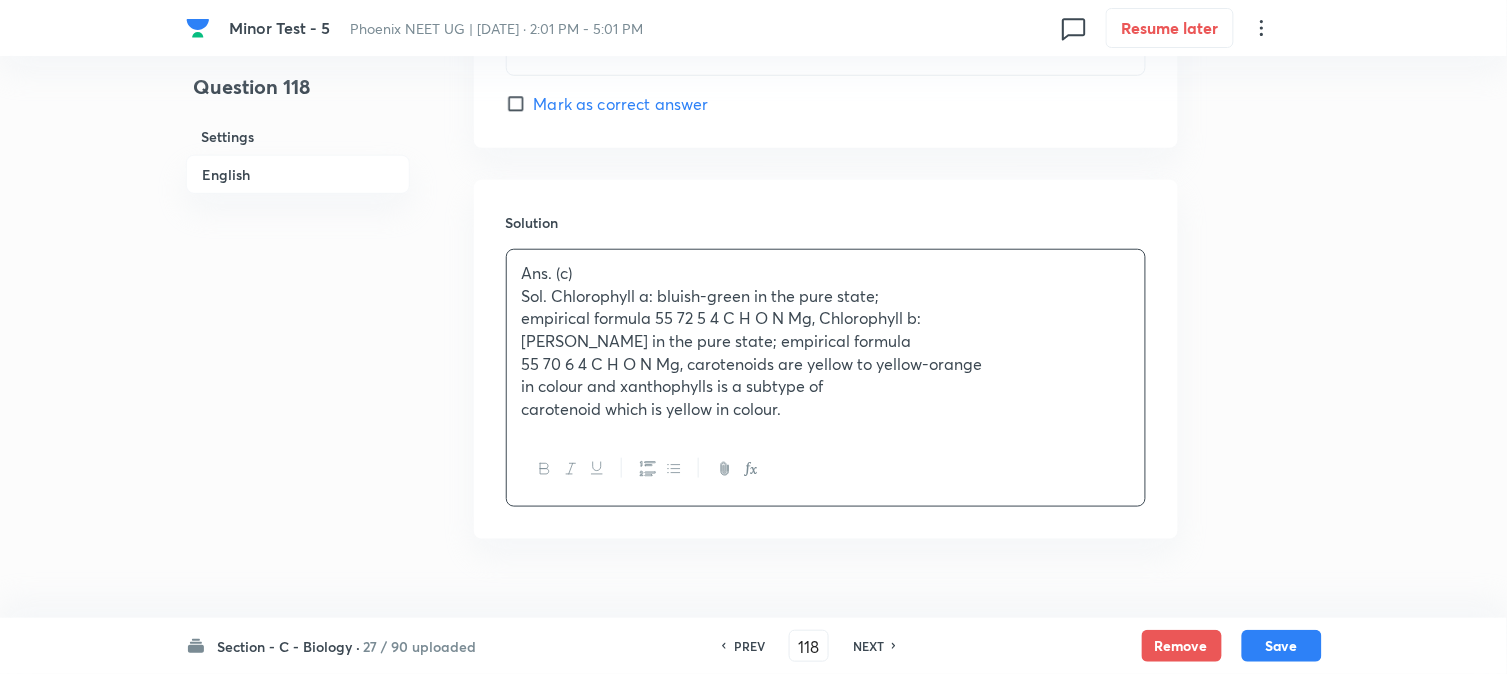 click on "55 70 6 4 C H O N Mg, carotenoids are yellow to yellow-orange" at bounding box center [826, 364] 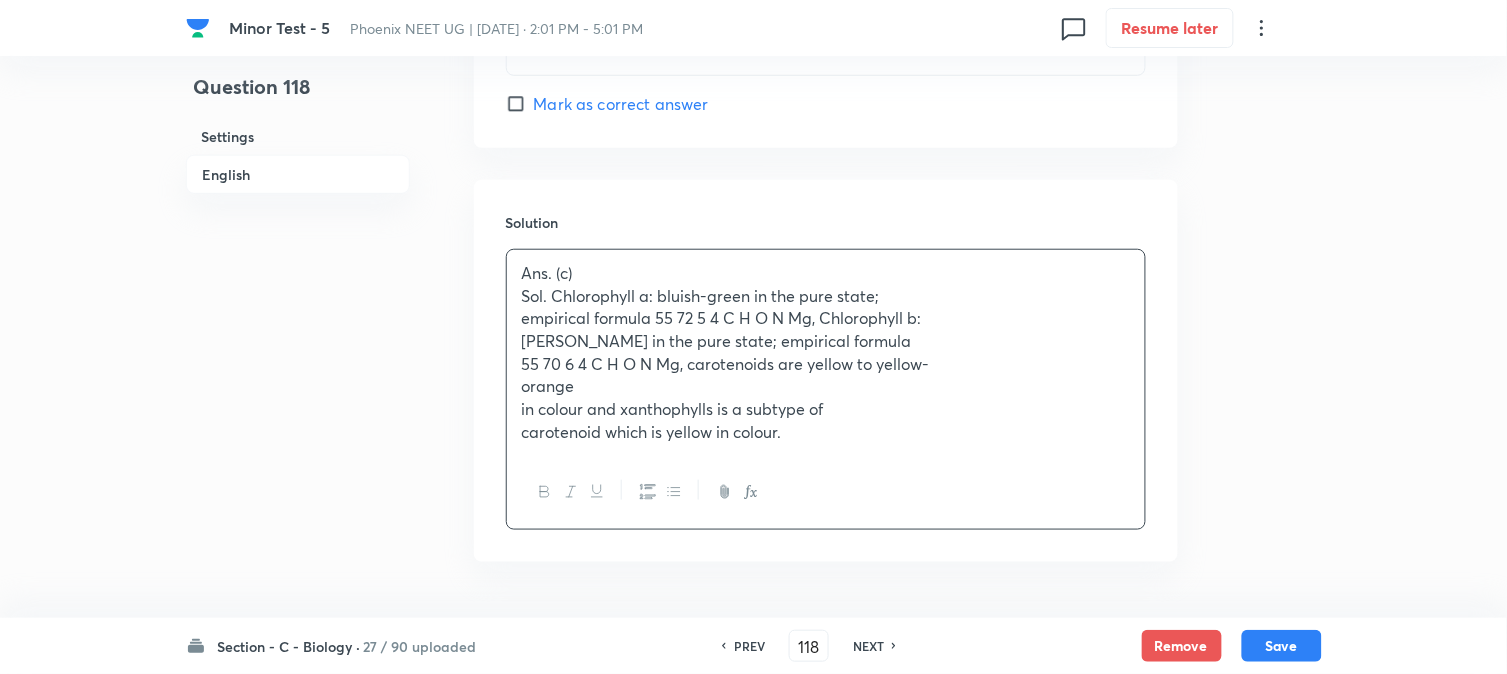click on "Ans. (c) Sol. Chlorophyll a: bluish-green in the pure state; empirical formula 55 72 5 4 C H O N Mg, Chlorophyll b: [PERSON_NAME] in the pure state; empirical formula 55 70 6 4 C H O N Mg, carotenoids are yellow to yellow- orange in colour and xanthophylls is a subtype of carotenoid which is yellow in colour." at bounding box center [826, 353] 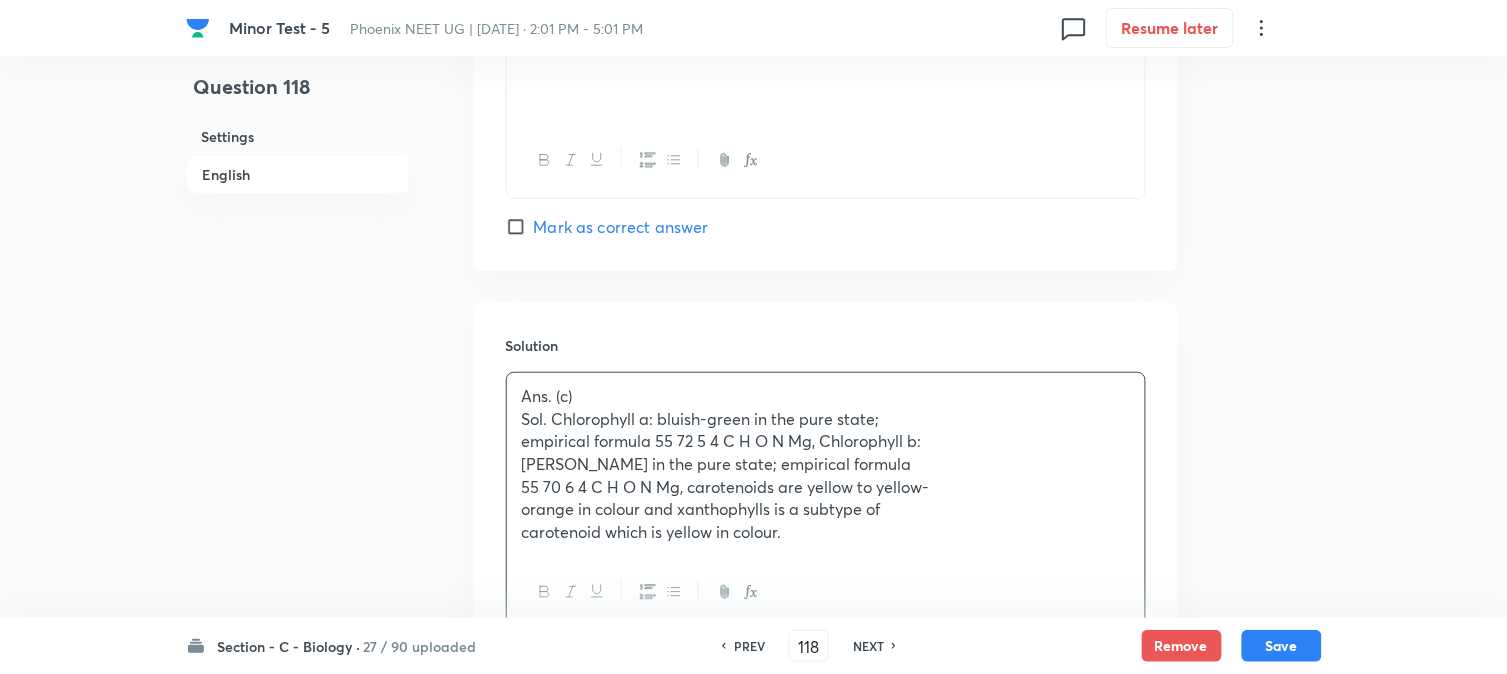 scroll, scrollTop: 1906, scrollLeft: 0, axis: vertical 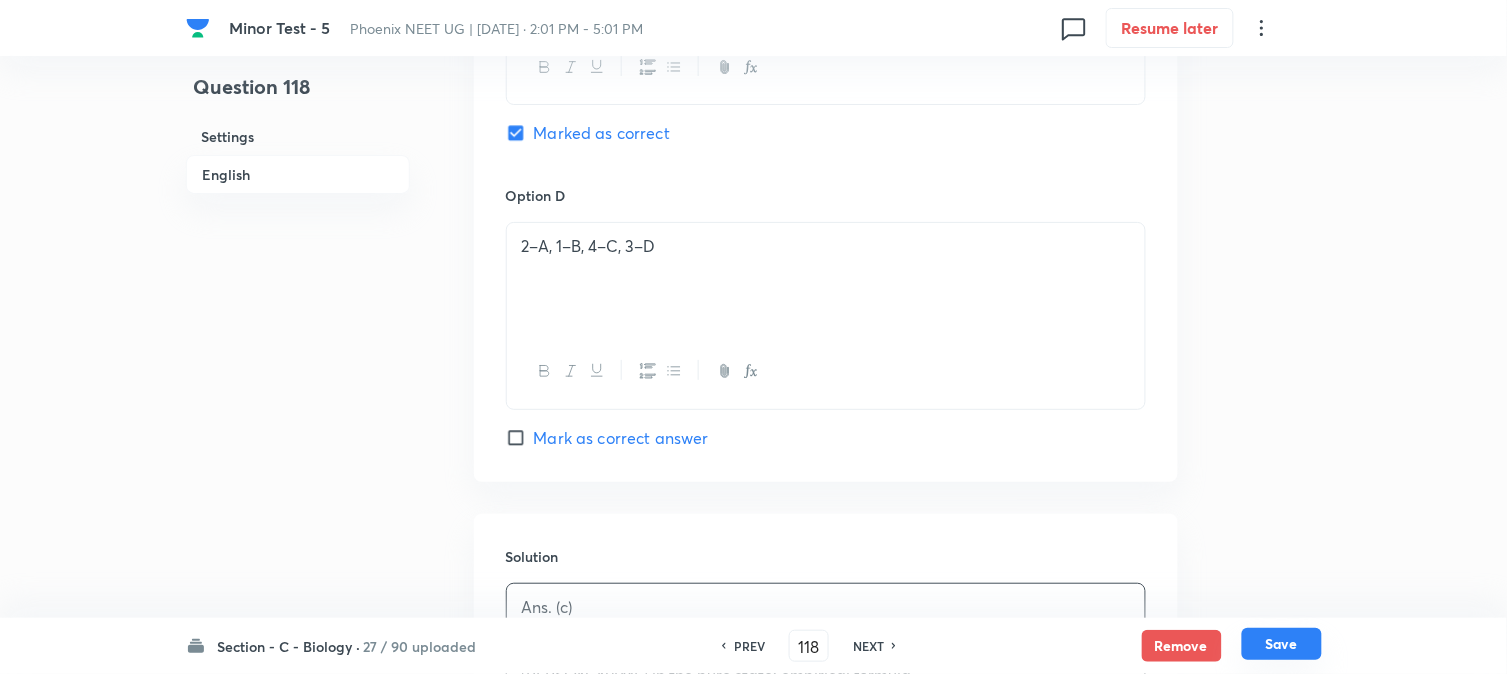 click on "Save" at bounding box center (1282, 644) 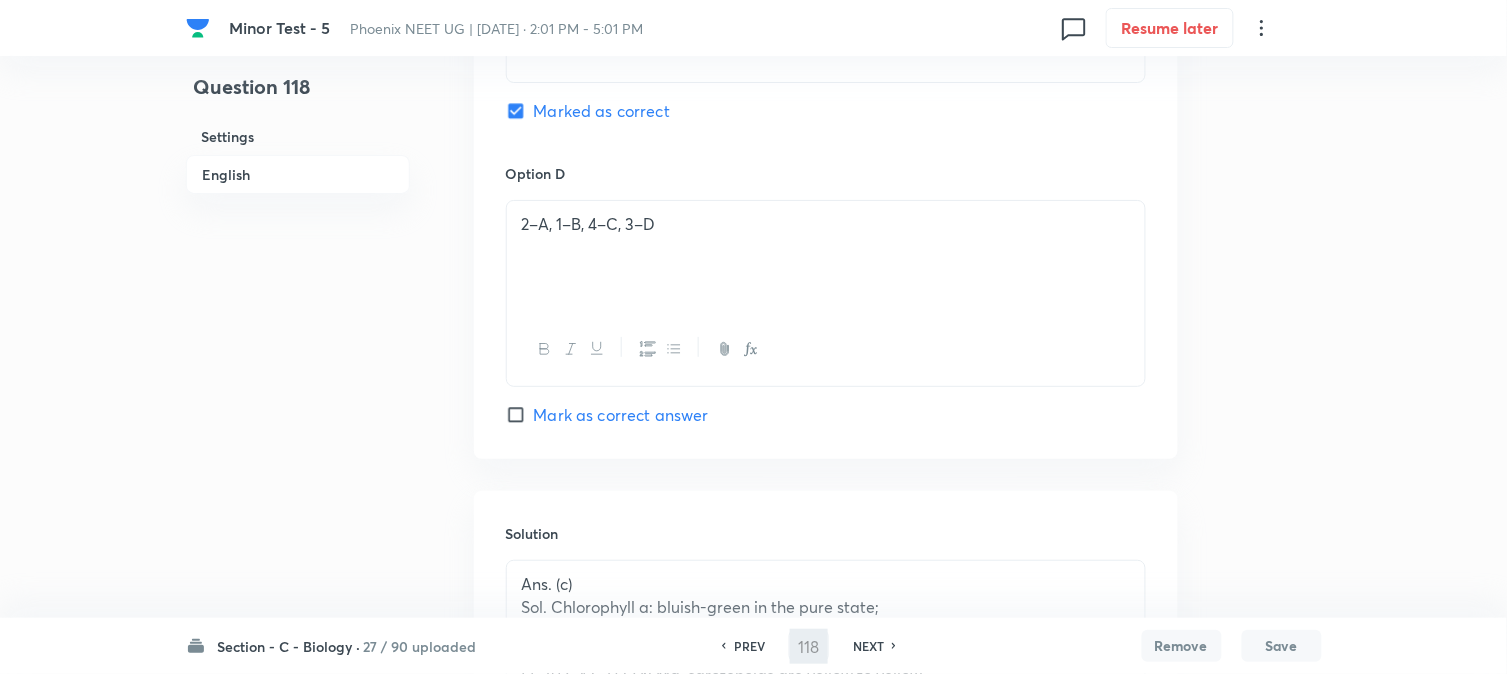 type on "119" 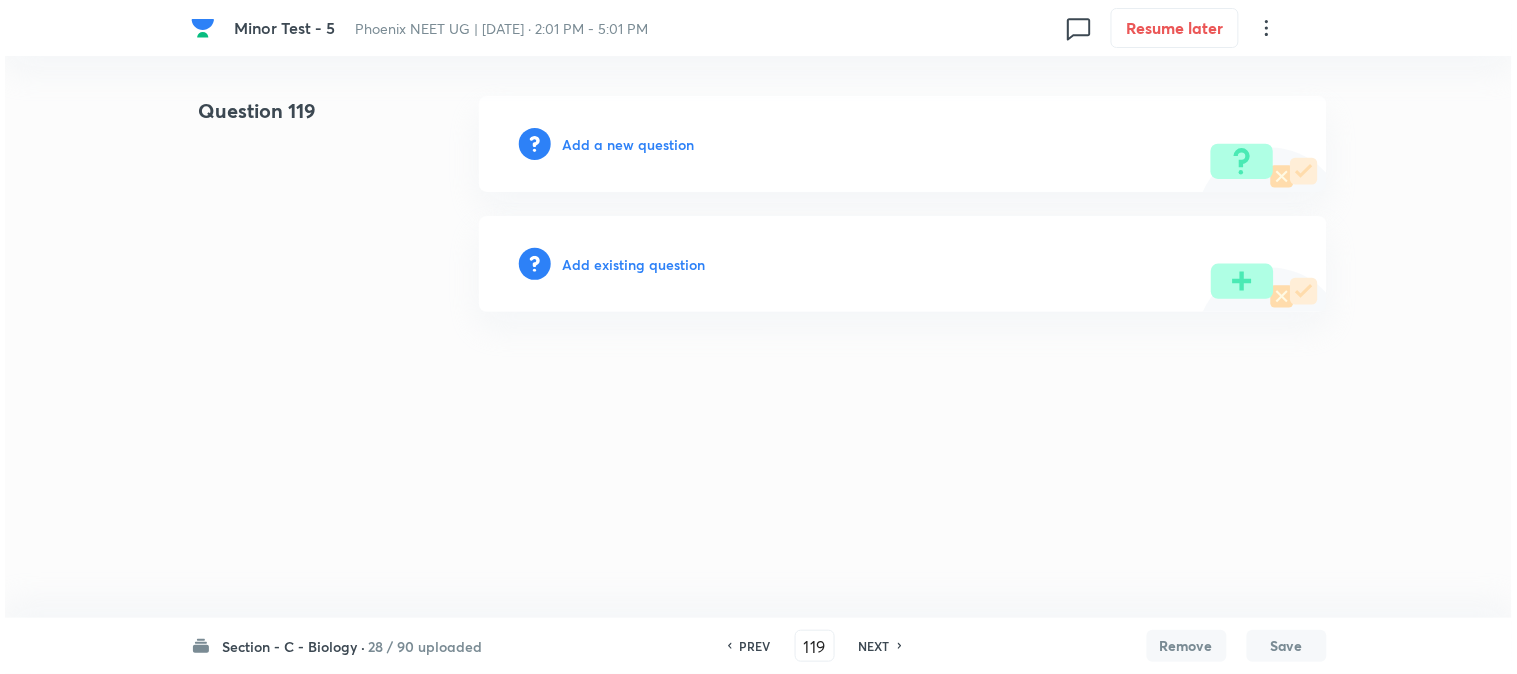 scroll, scrollTop: 0, scrollLeft: 0, axis: both 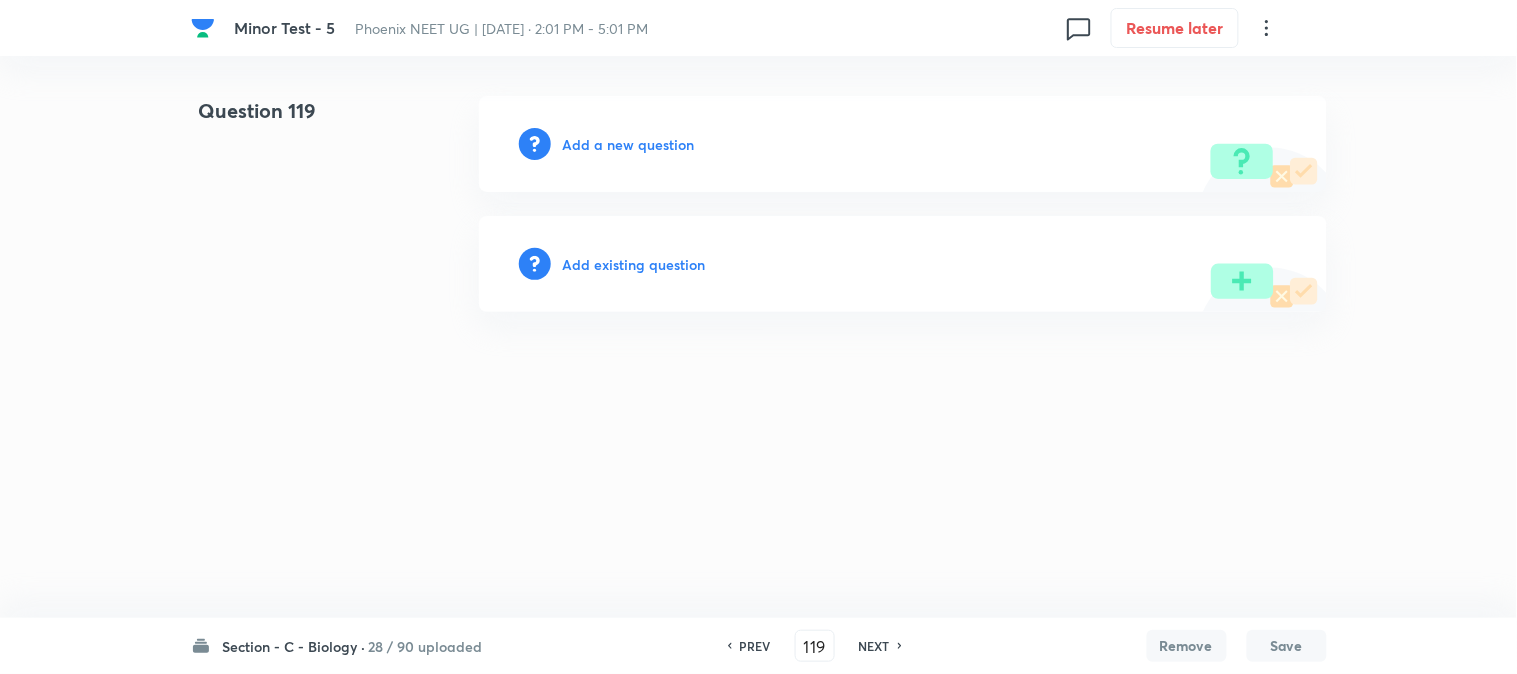 click on "Add a new question" at bounding box center [903, 144] 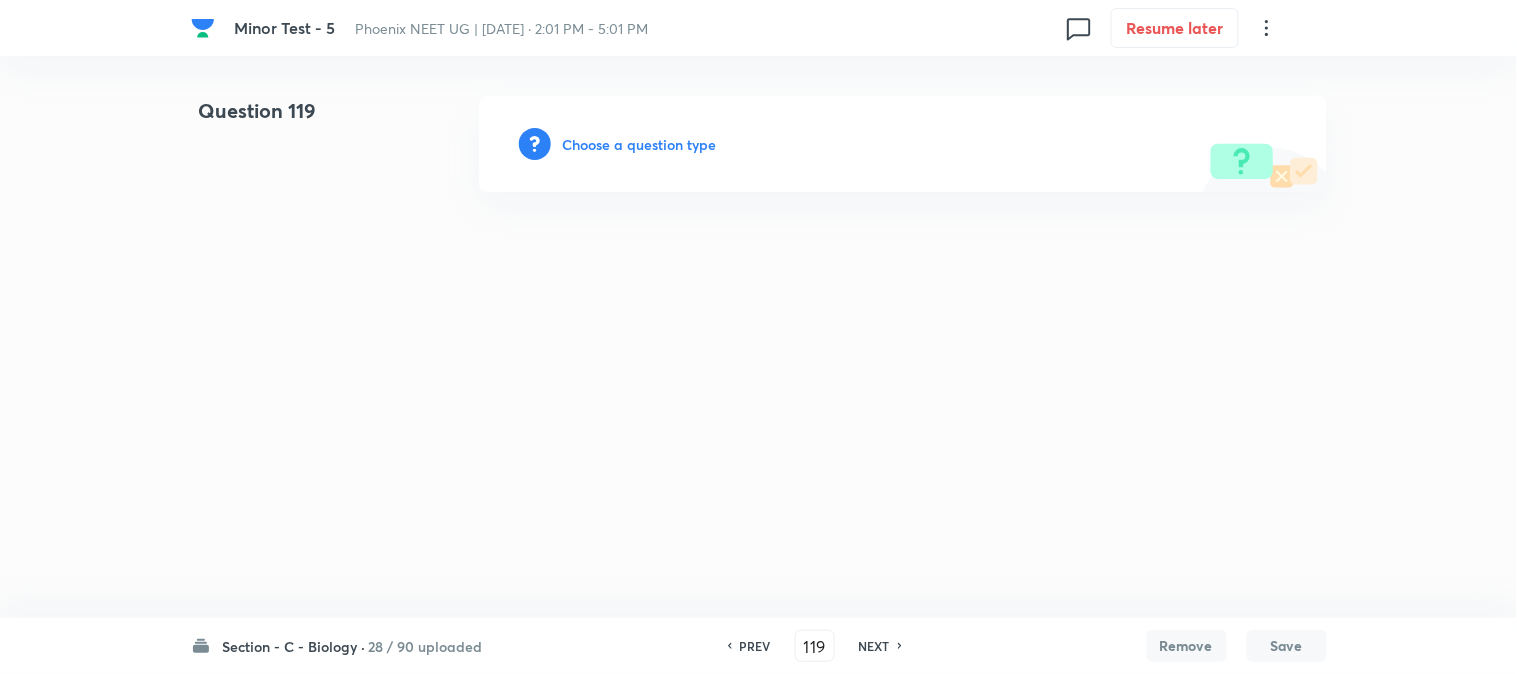 click on "Choose a question type" at bounding box center [640, 144] 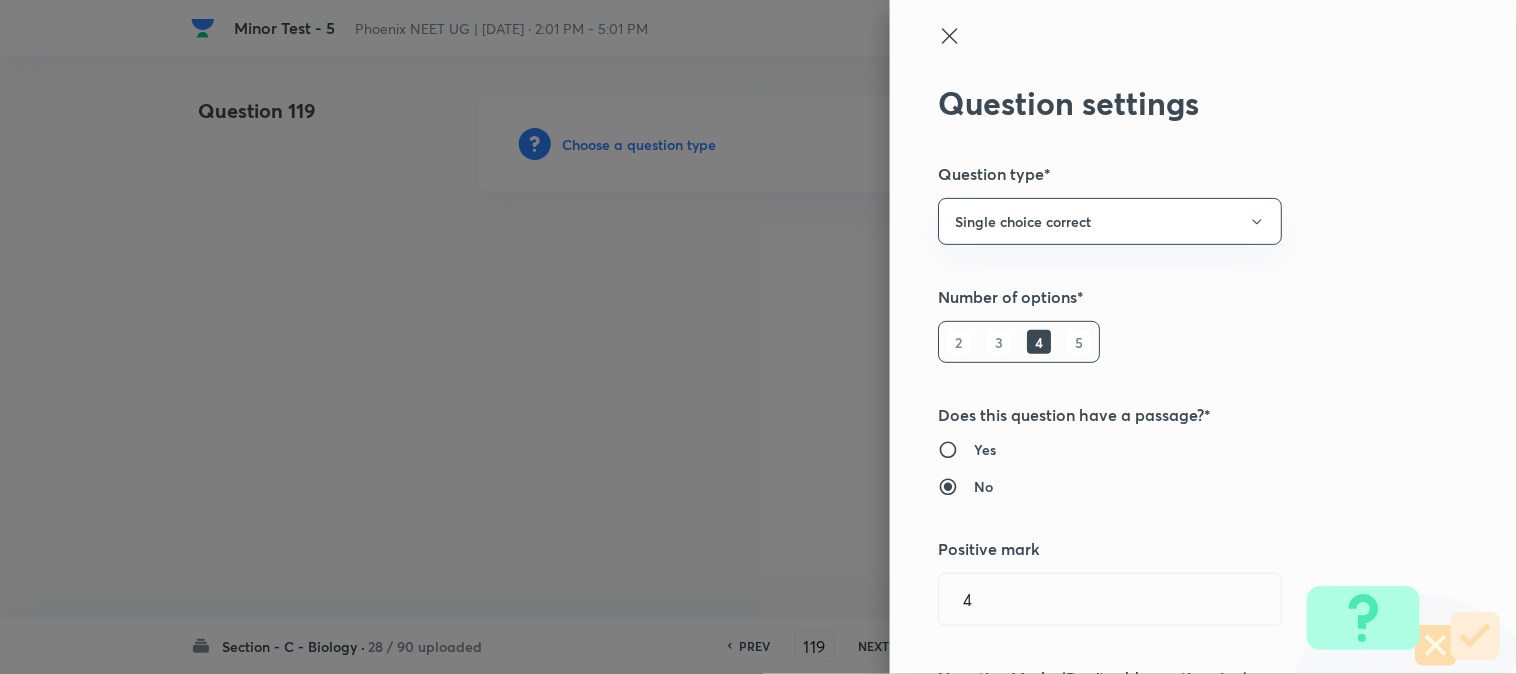 type 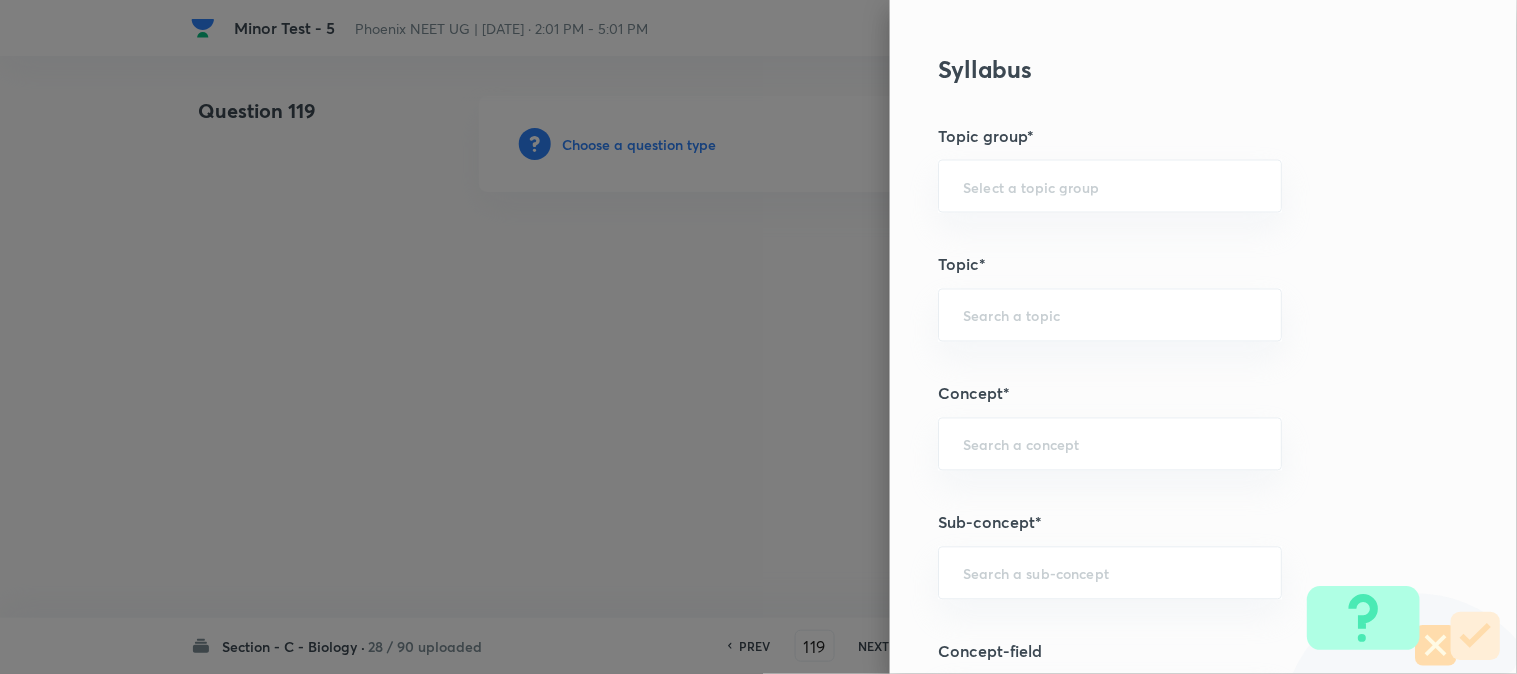 scroll, scrollTop: 1180, scrollLeft: 0, axis: vertical 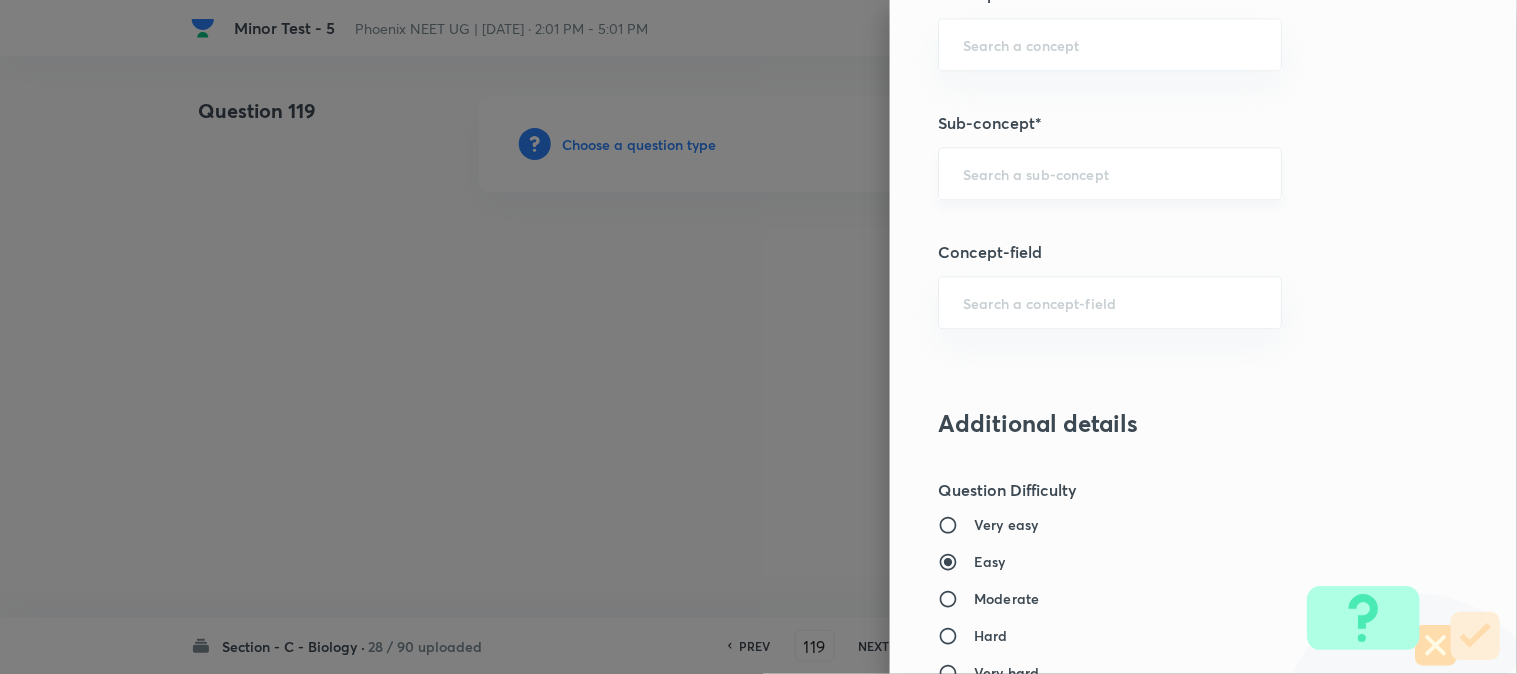 click on "​" at bounding box center (1110, 173) 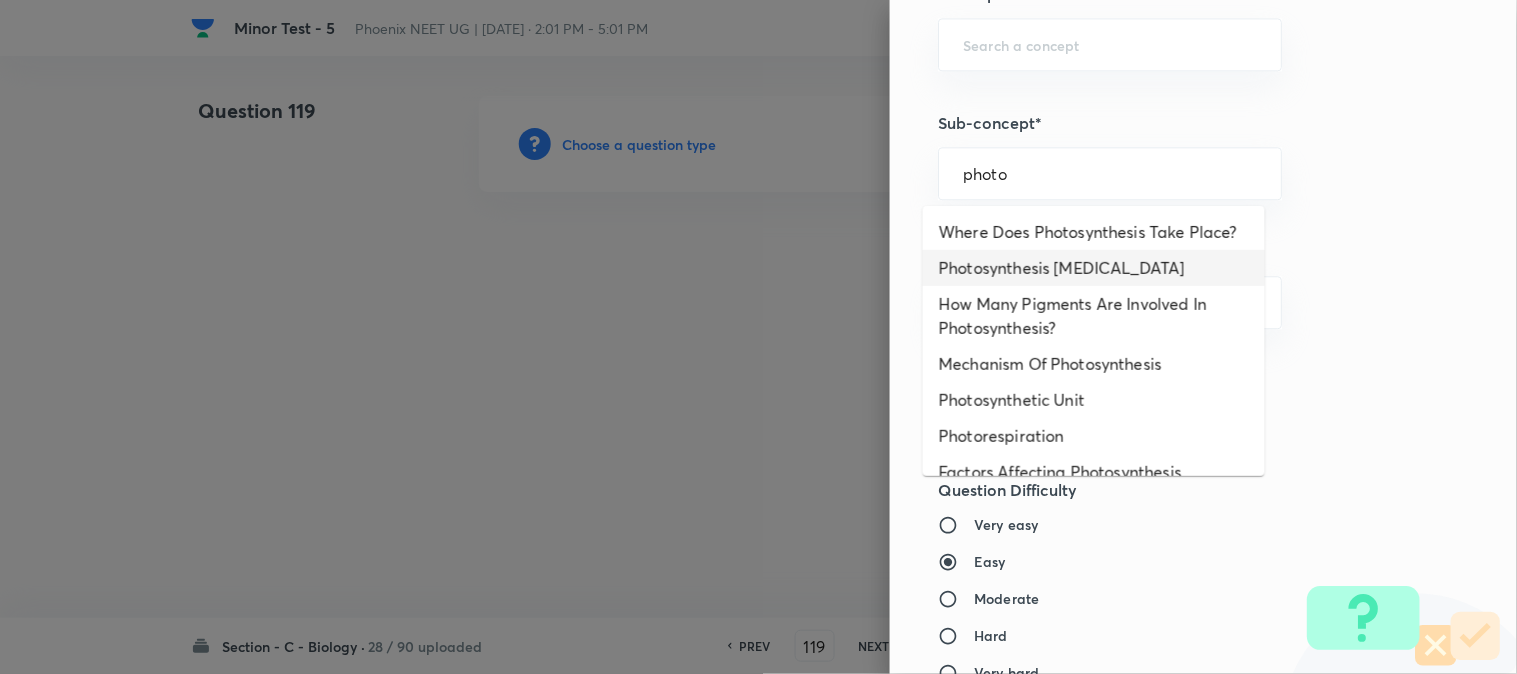 click on "Photosynthesis [MEDICAL_DATA]" at bounding box center (1094, 268) 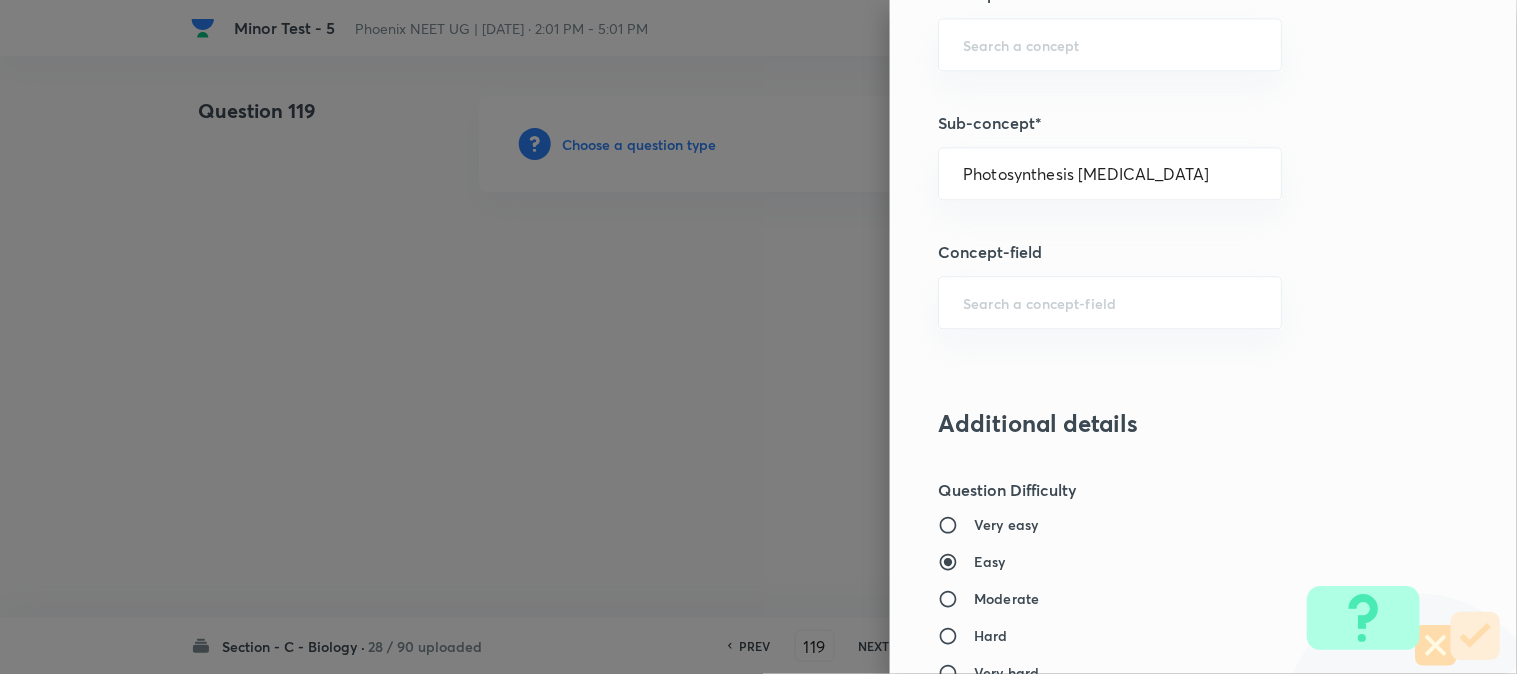 type on "Biology" 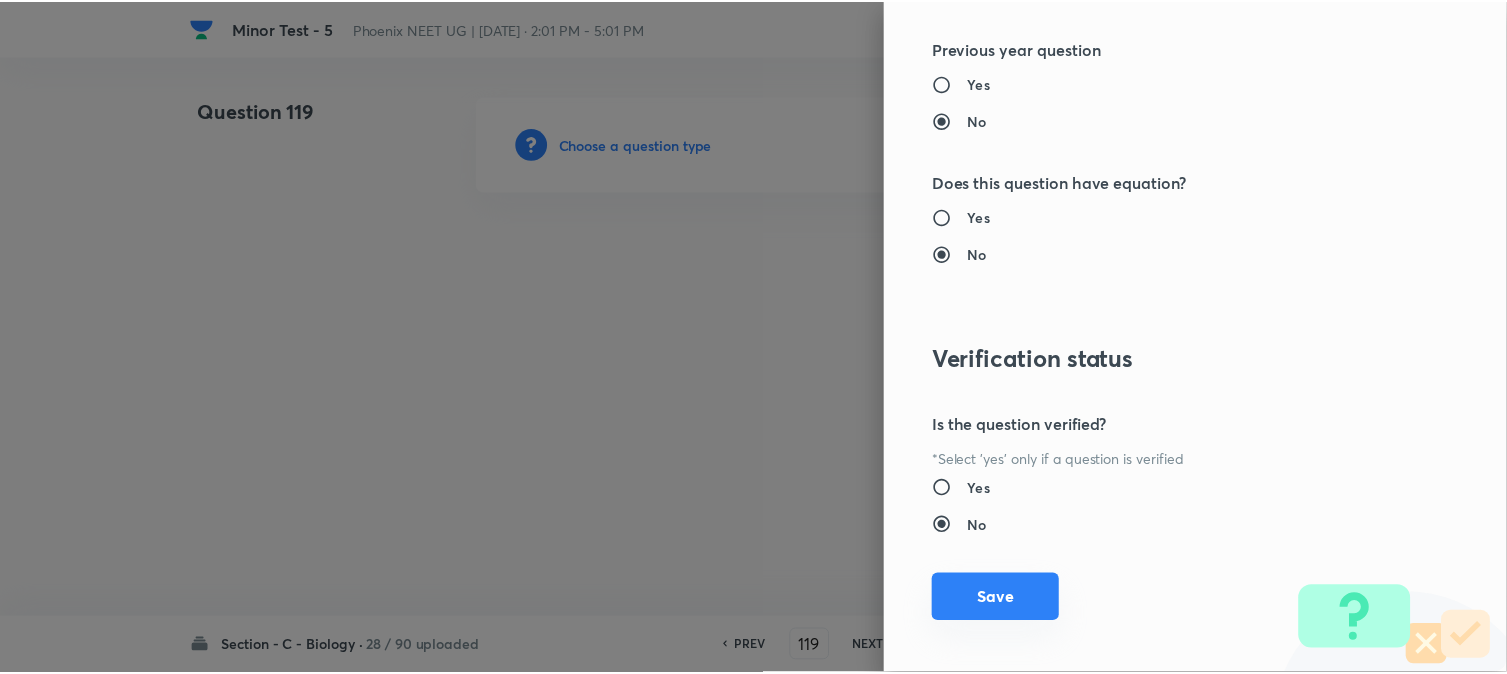 scroll, scrollTop: 2052, scrollLeft: 0, axis: vertical 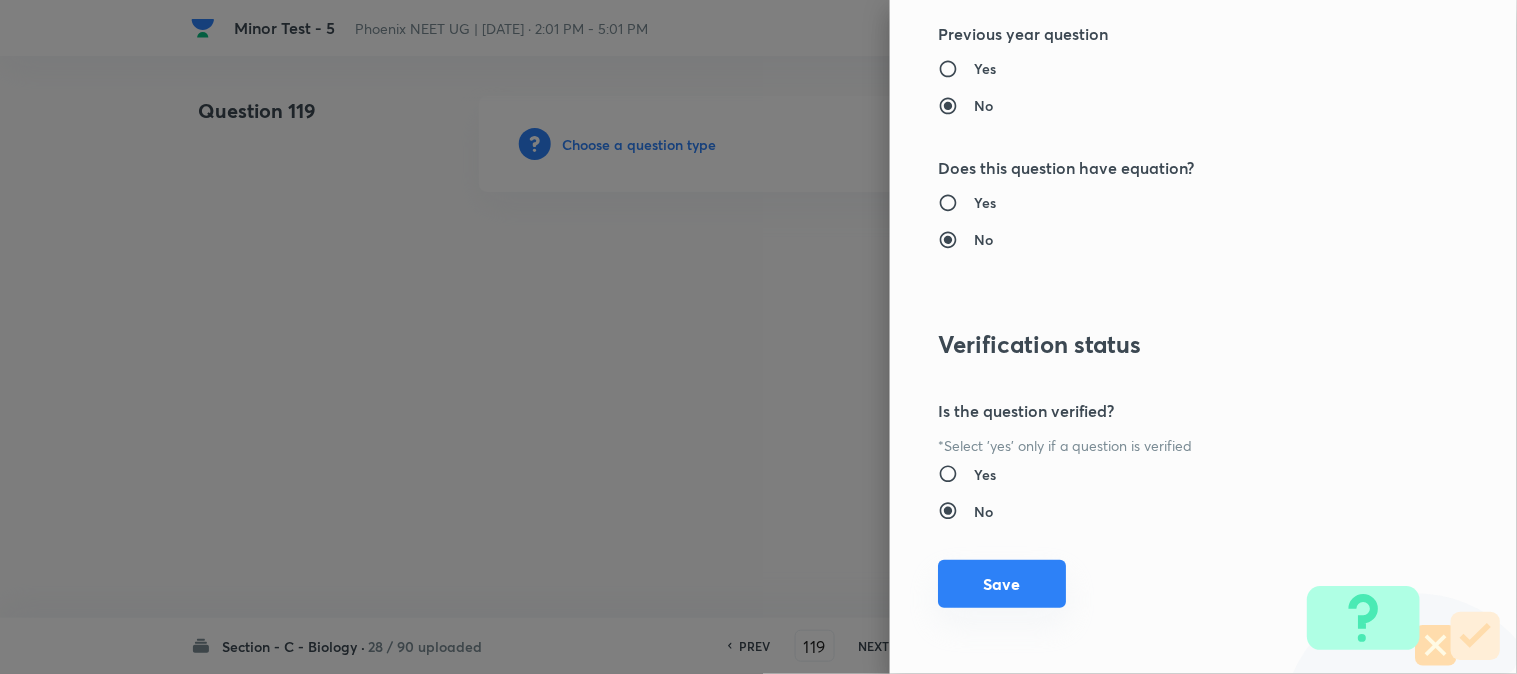 click on "Save" at bounding box center (1002, 584) 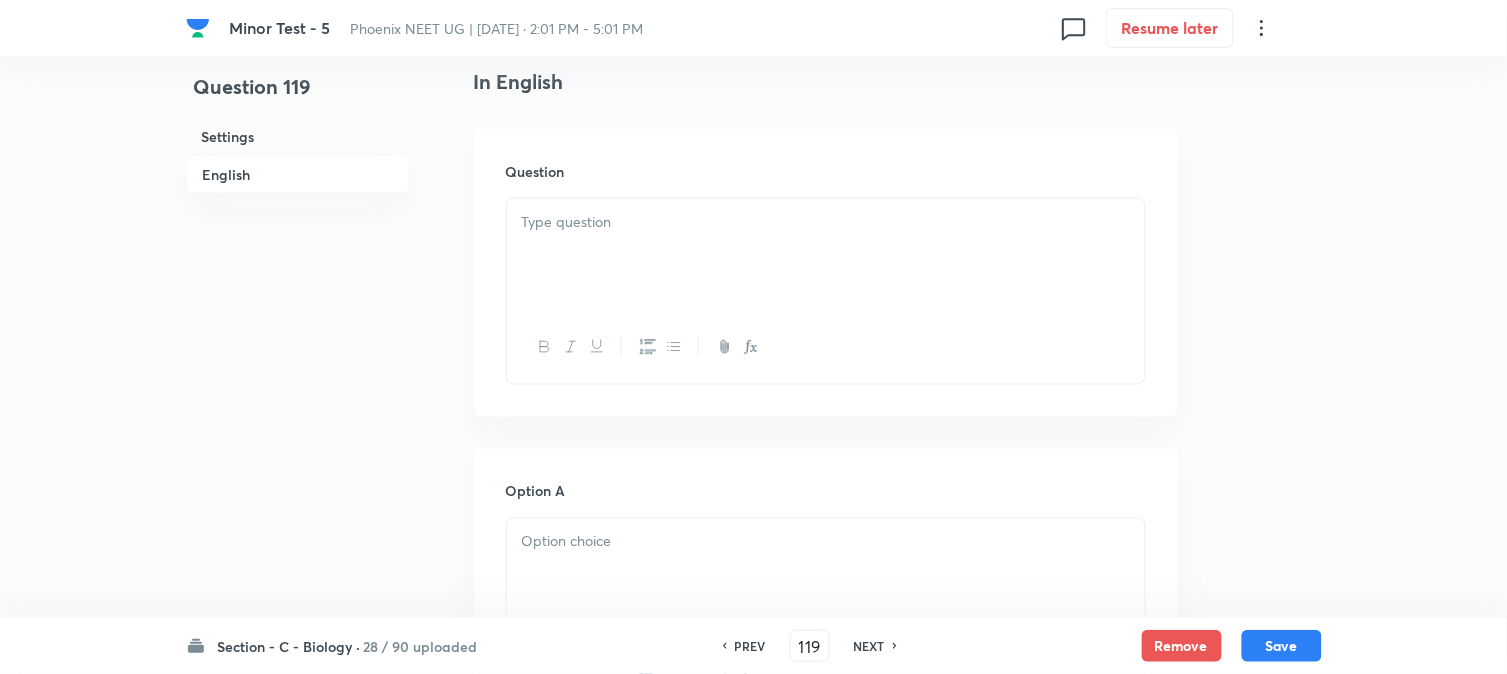 scroll, scrollTop: 590, scrollLeft: 0, axis: vertical 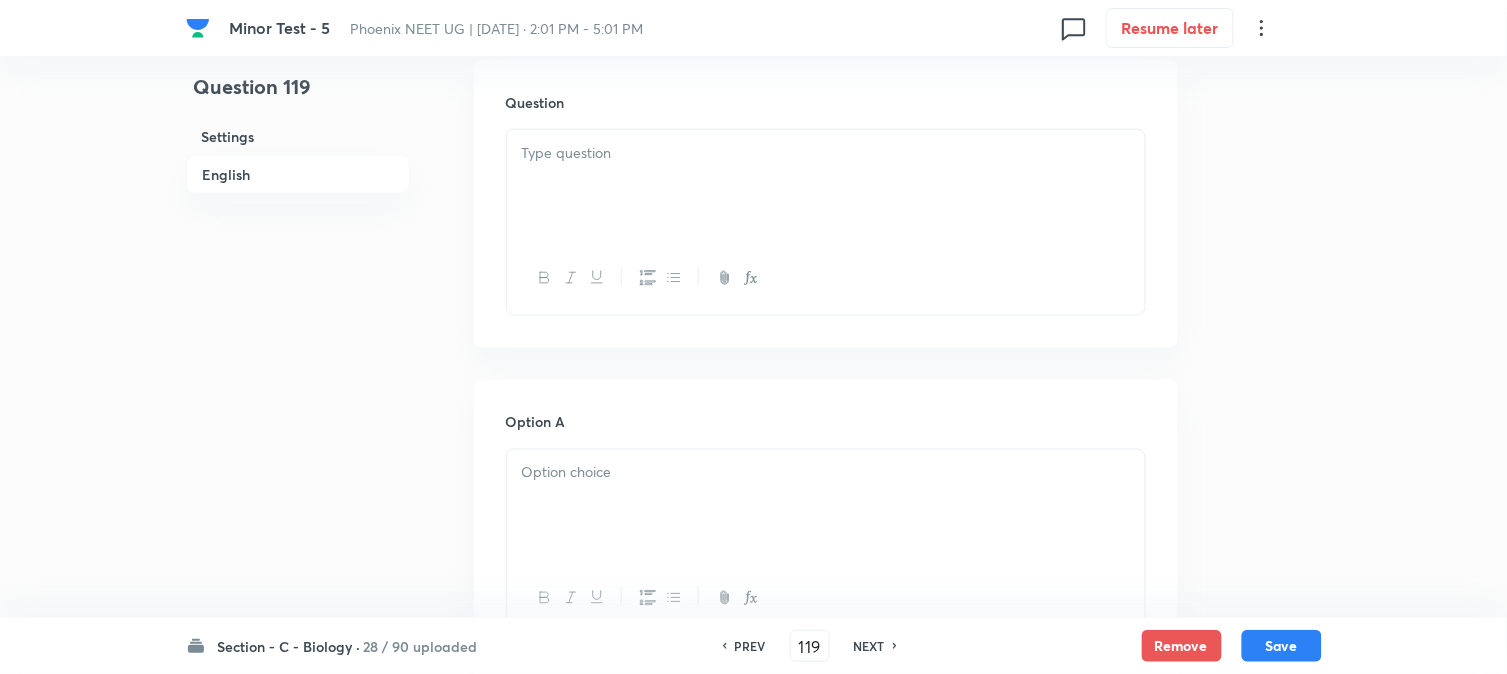 click at bounding box center [826, 186] 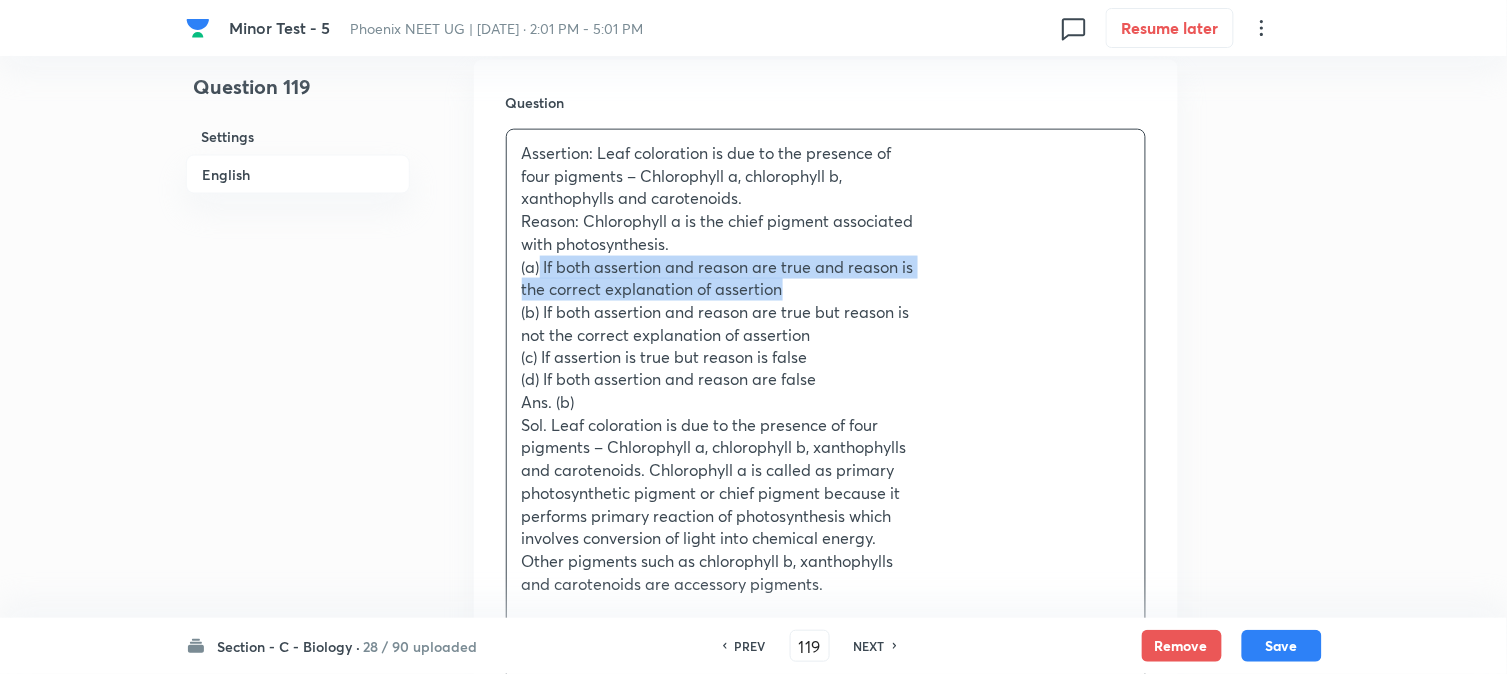drag, startPoint x: 541, startPoint y: 261, endPoint x: 872, endPoint y: 286, distance: 331.94278 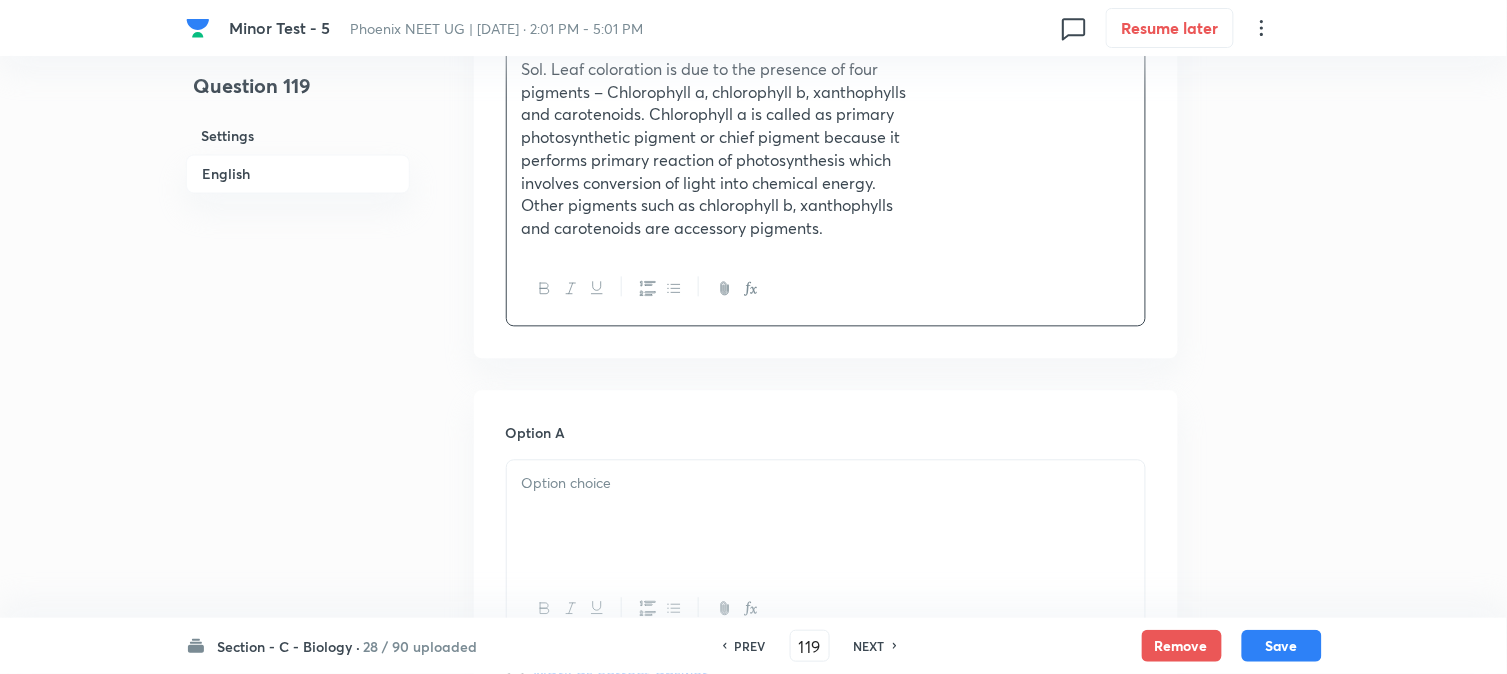 click at bounding box center (826, 517) 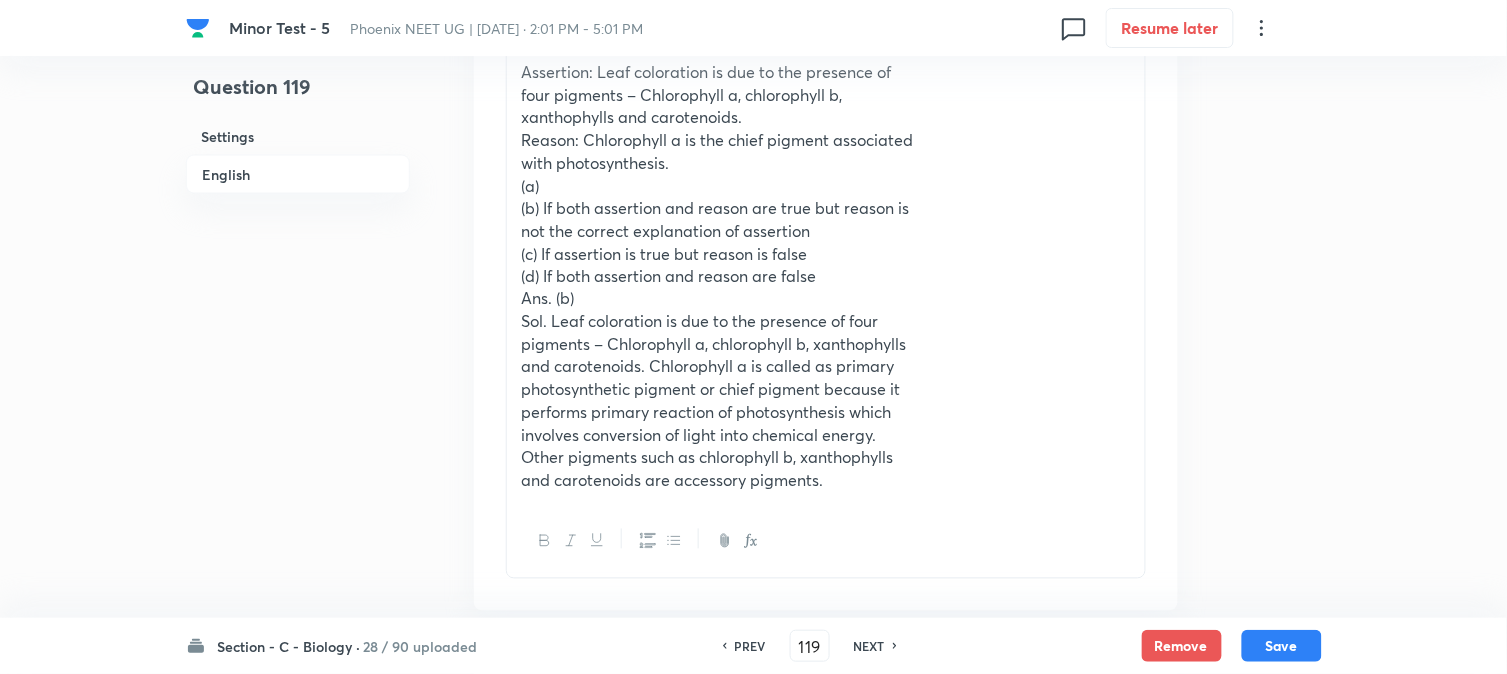 scroll, scrollTop: 590, scrollLeft: 0, axis: vertical 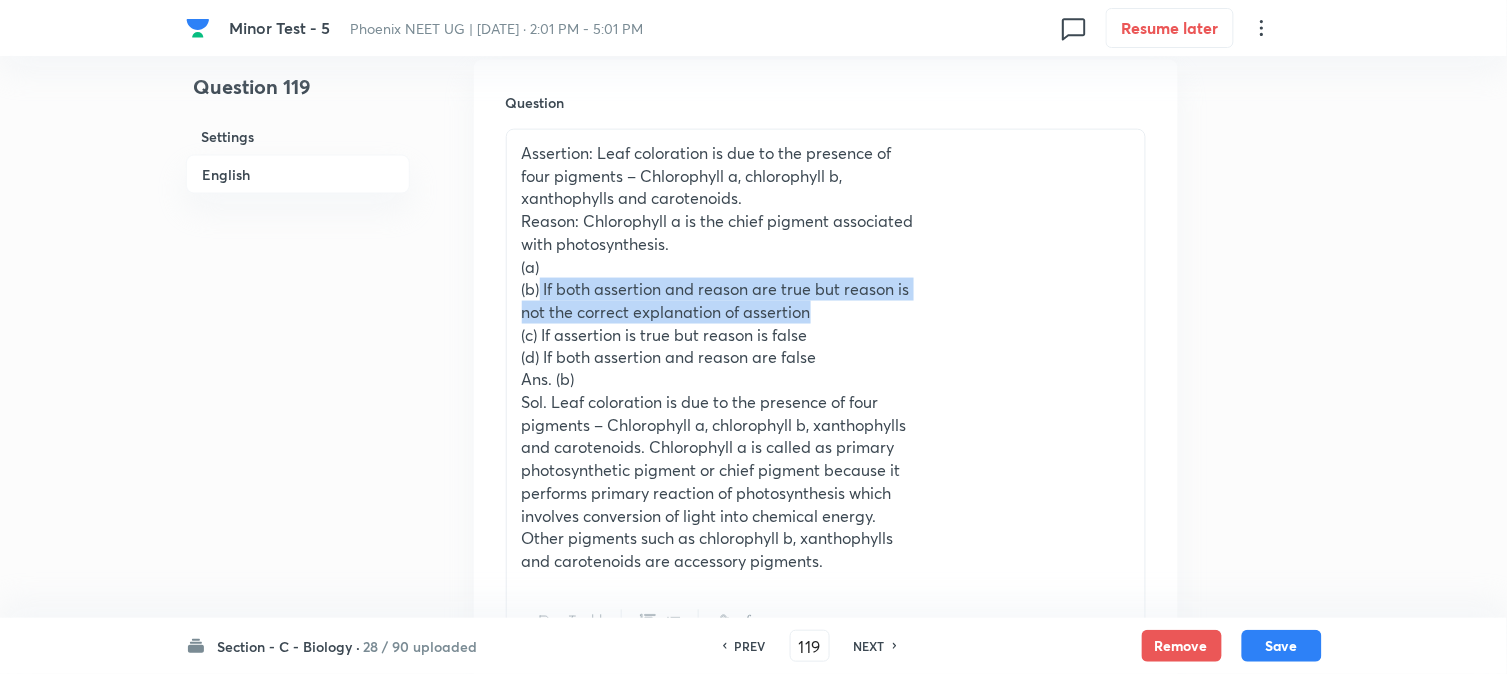 drag, startPoint x: 543, startPoint y: 281, endPoint x: 942, endPoint y: 314, distance: 400.36234 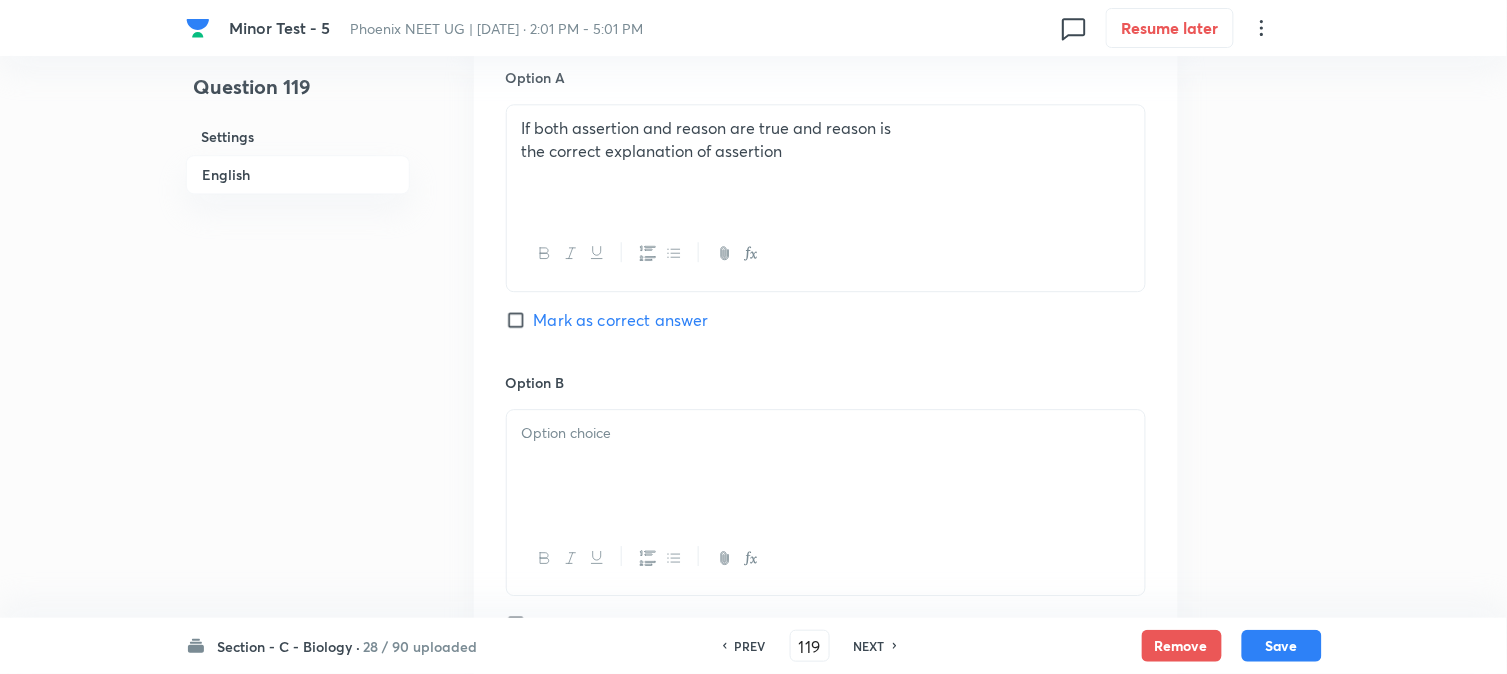 click at bounding box center (826, 466) 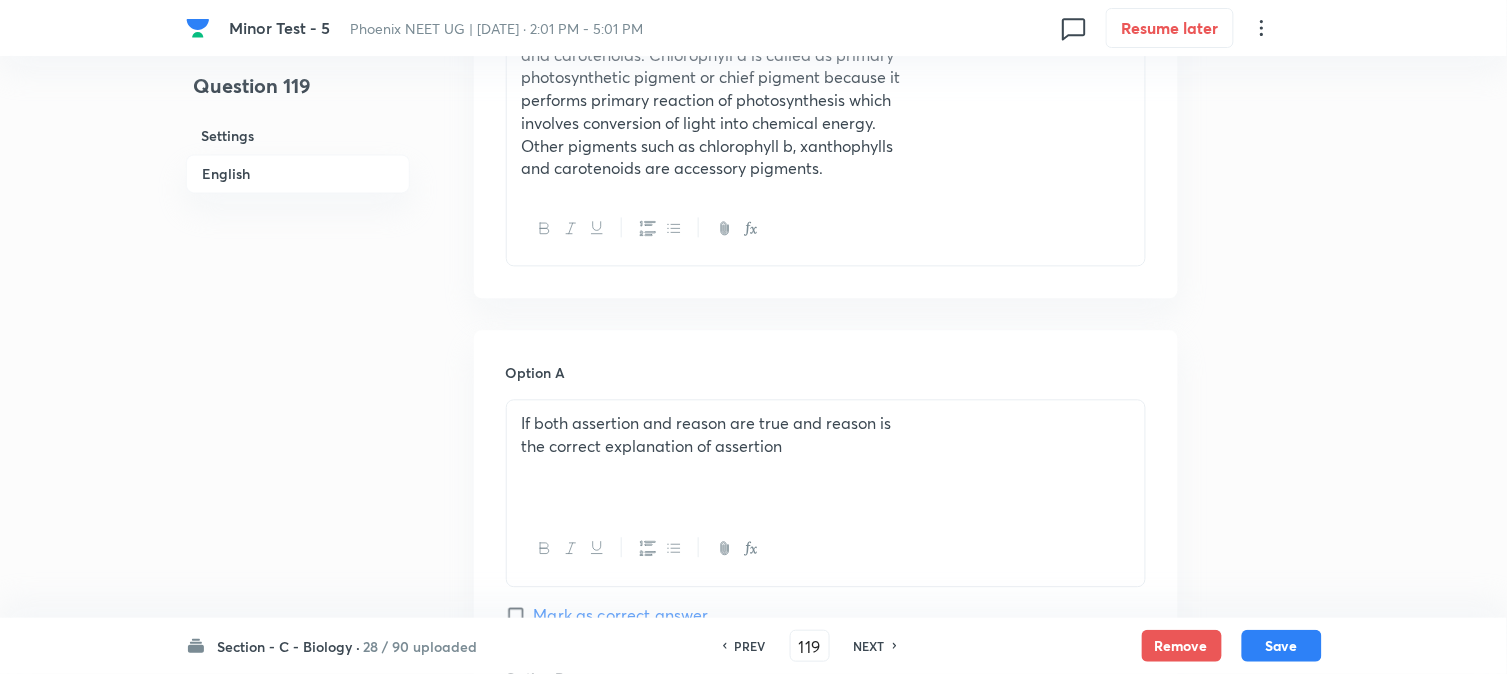 scroll, scrollTop: 701, scrollLeft: 0, axis: vertical 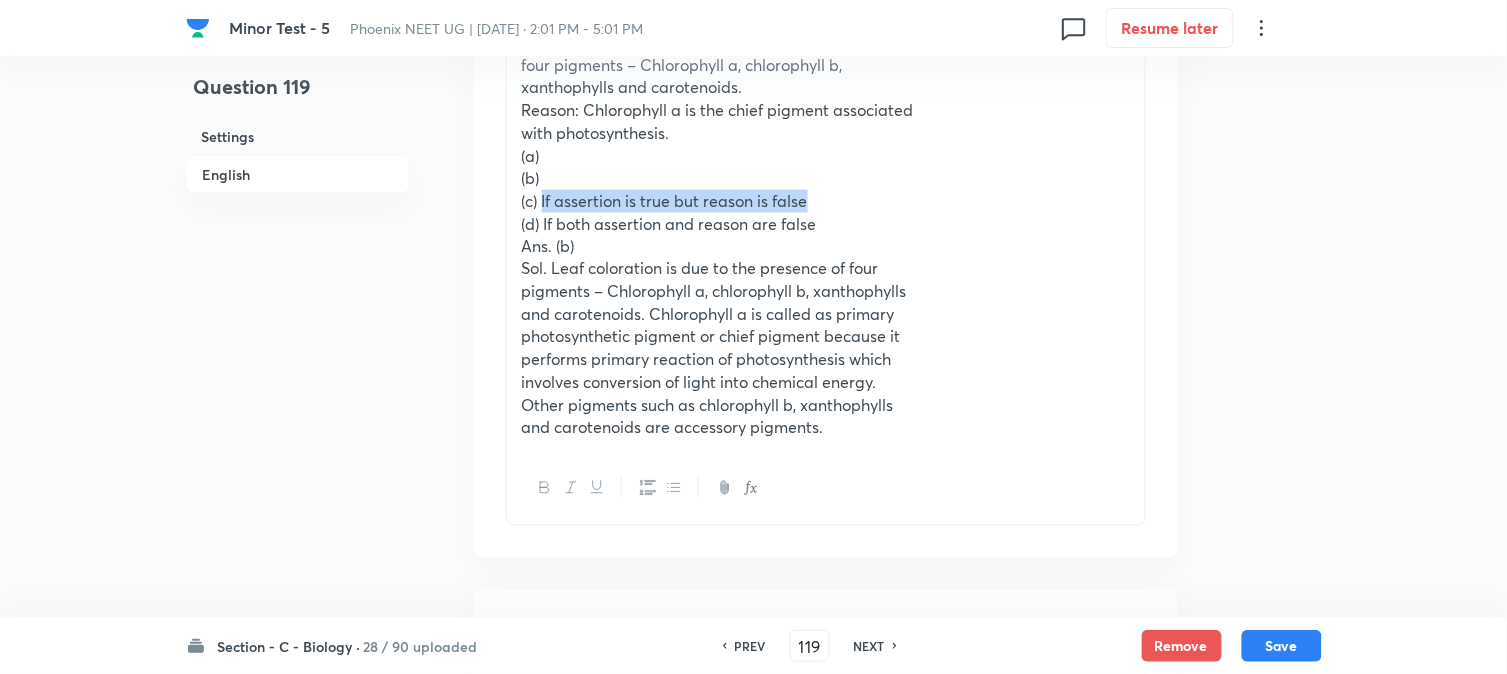 drag, startPoint x: 541, startPoint y: 204, endPoint x: 907, endPoint y: 203, distance: 366.00137 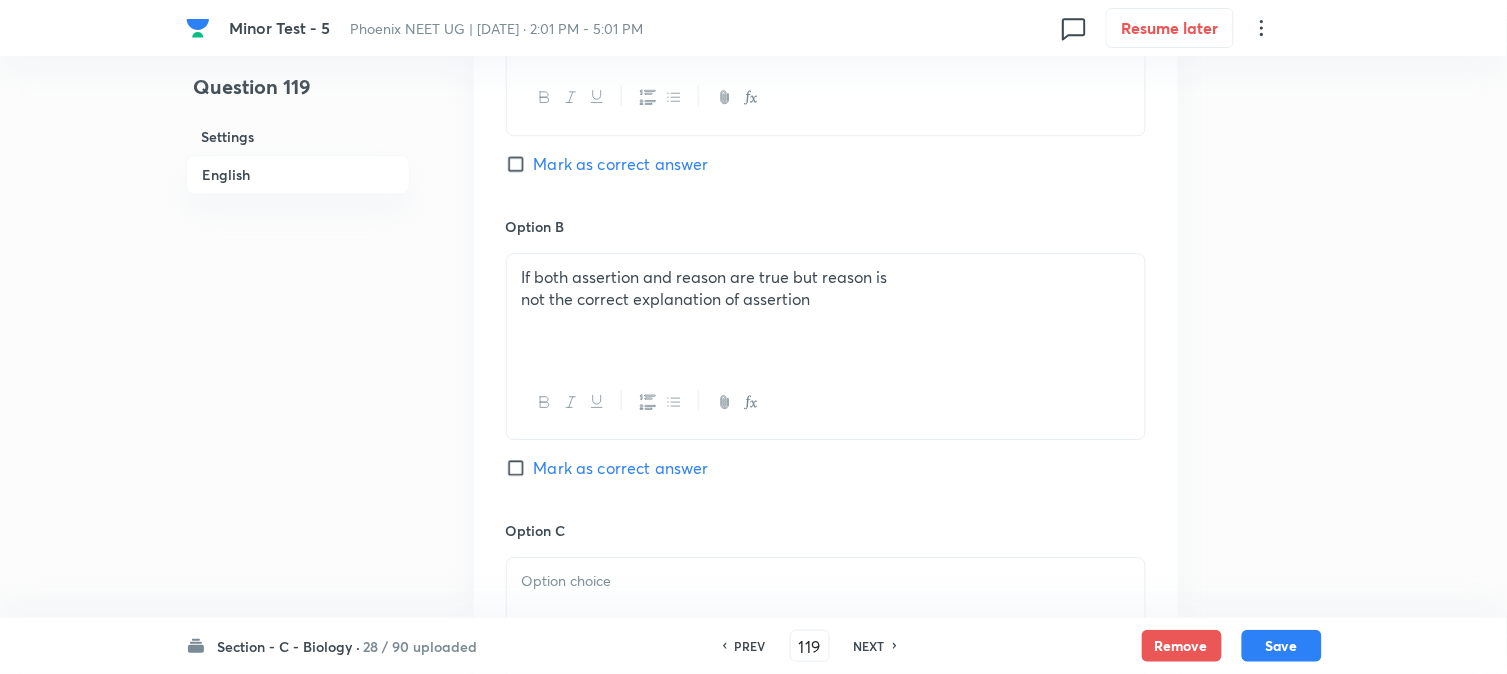 scroll, scrollTop: 1478, scrollLeft: 0, axis: vertical 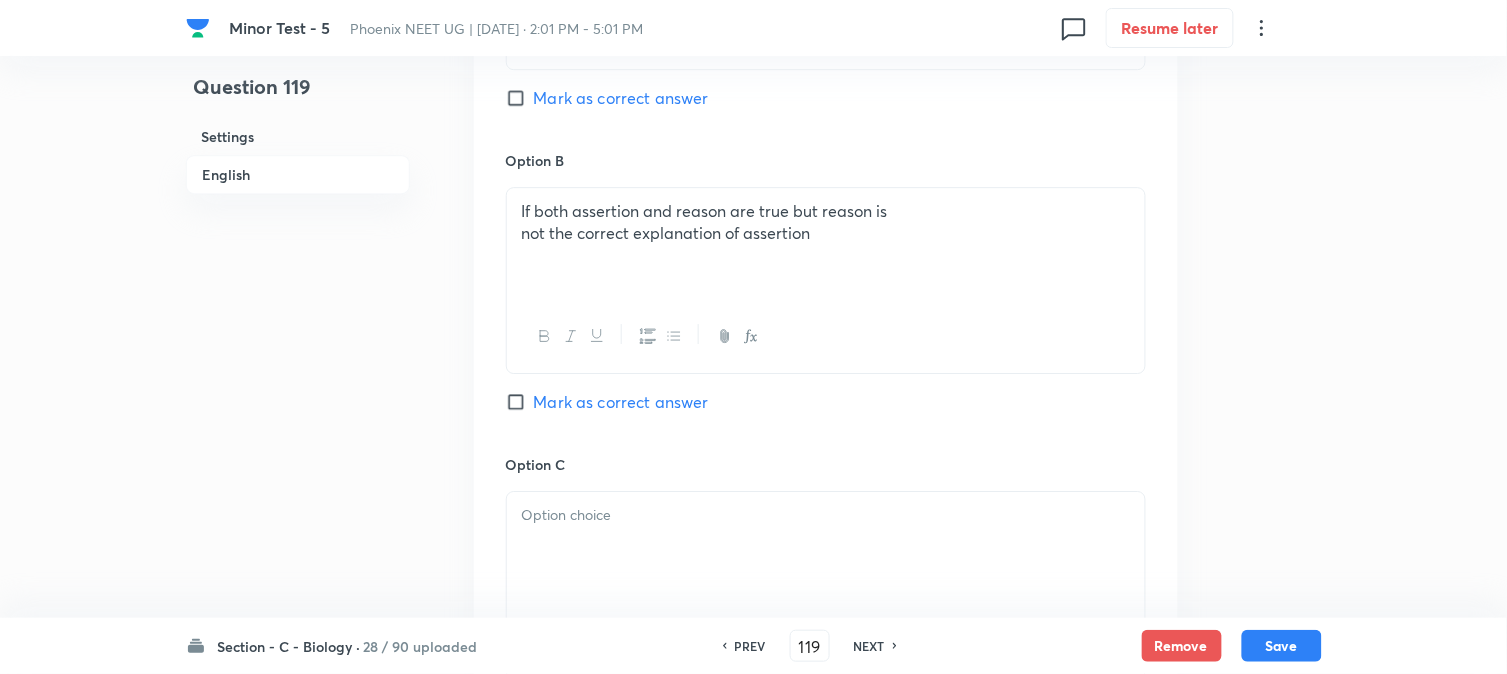 click on "Mark as correct answer" at bounding box center (621, 402) 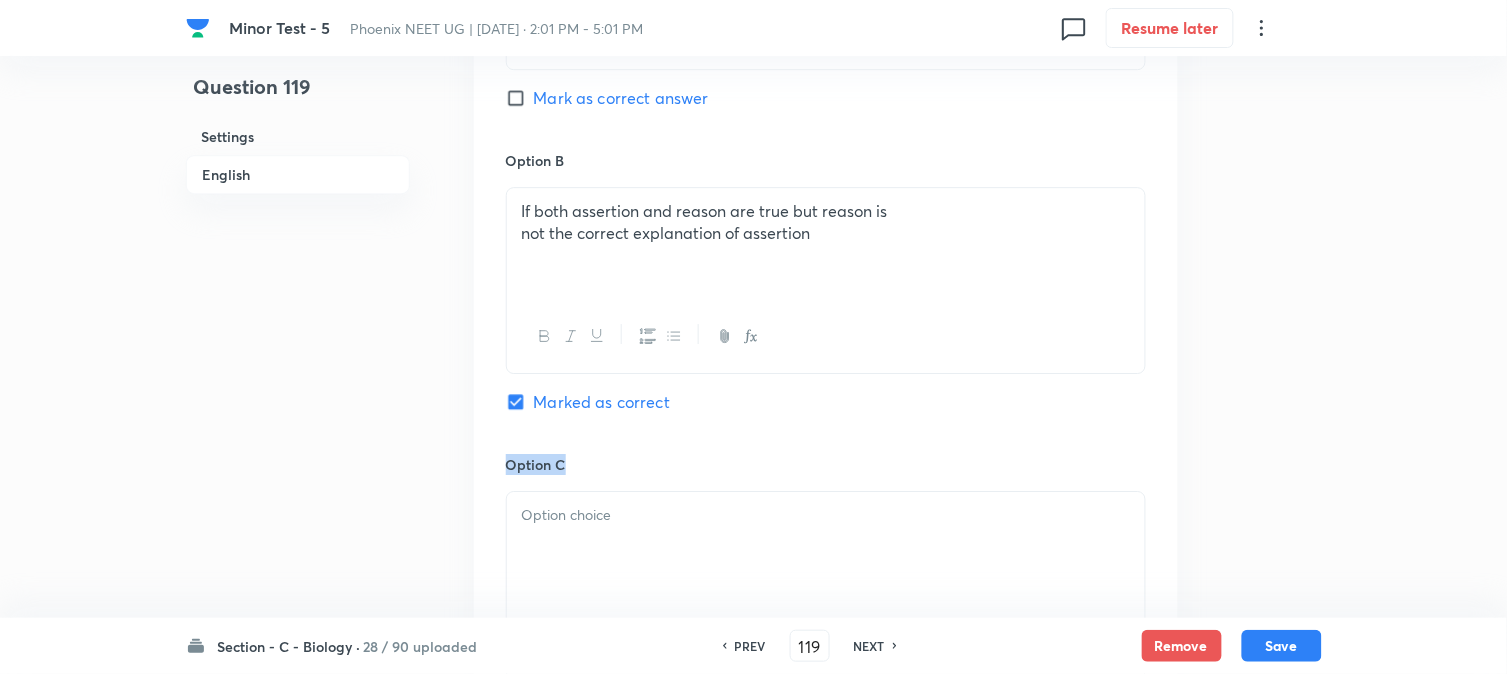 drag, startPoint x: 616, startPoint y: 453, endPoint x: 615, endPoint y: 481, distance: 28.01785 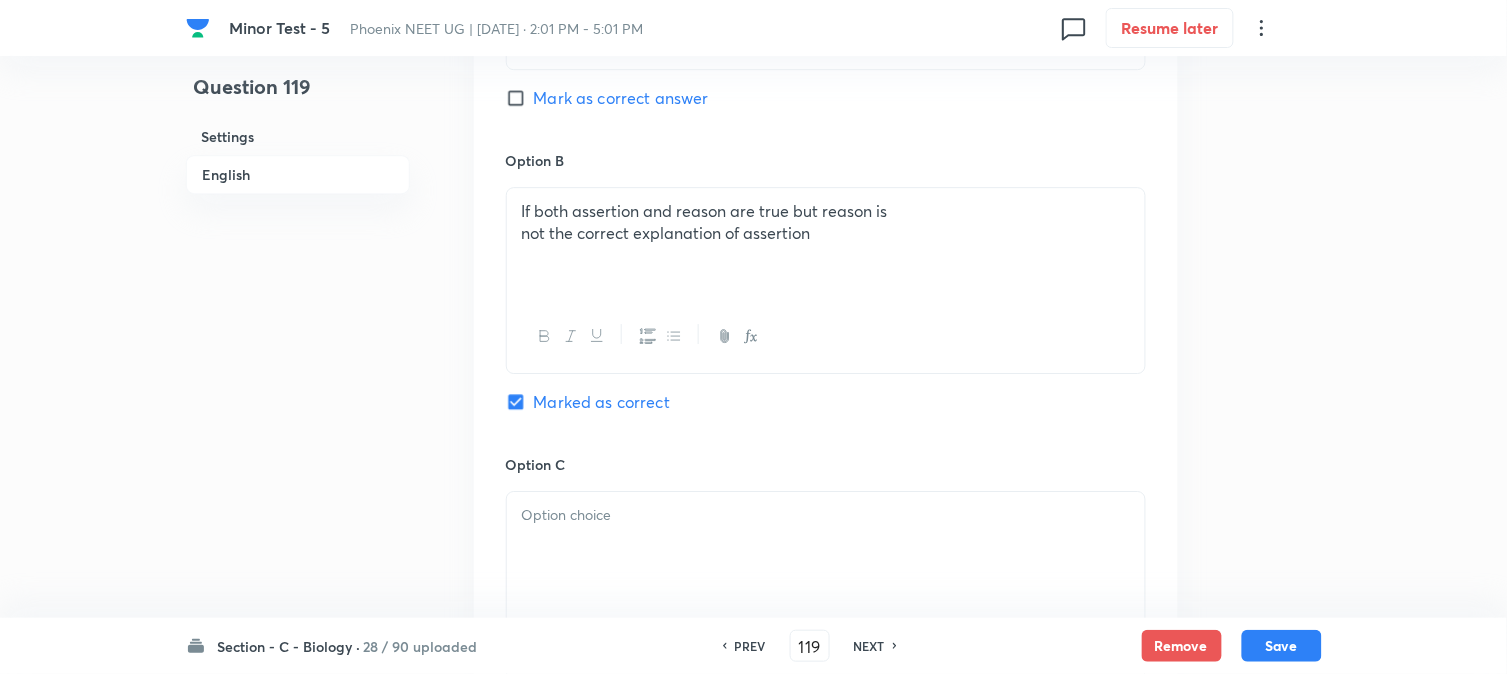click at bounding box center [826, 548] 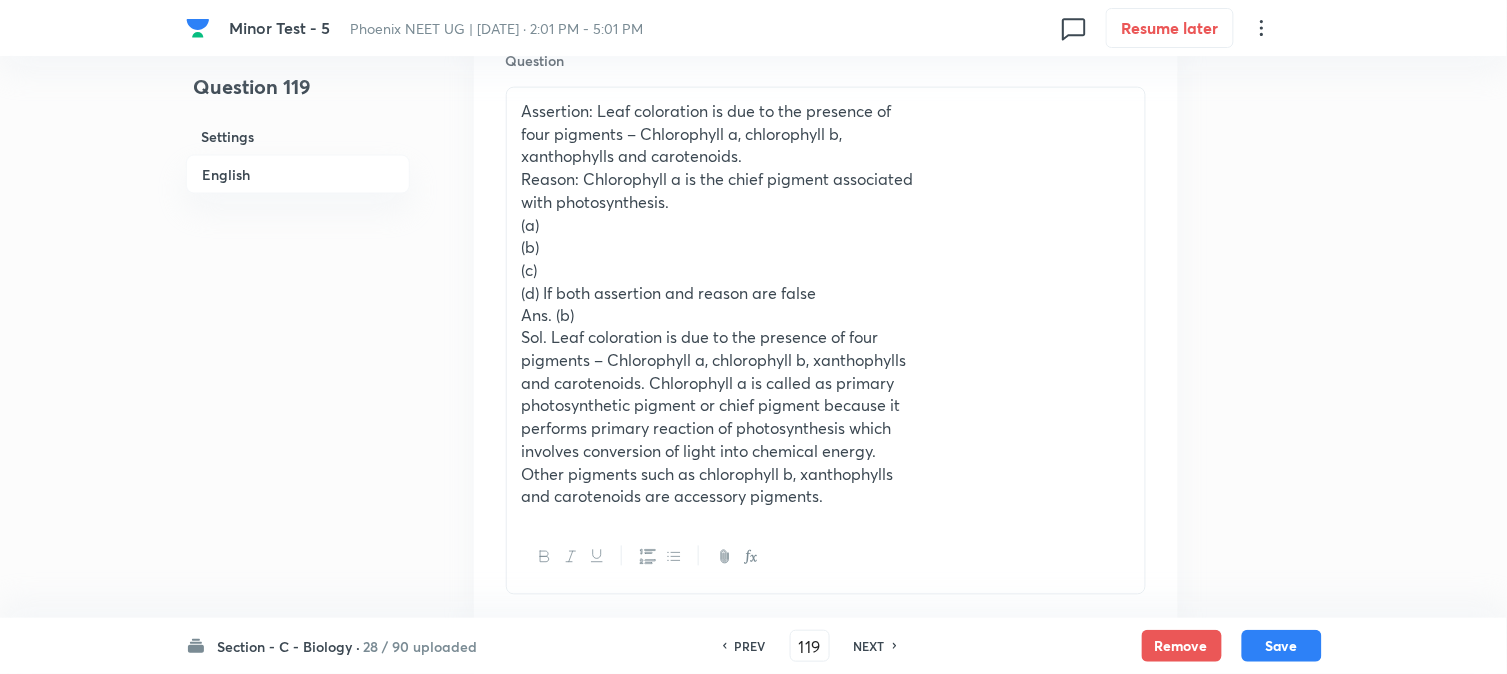scroll, scrollTop: 590, scrollLeft: 0, axis: vertical 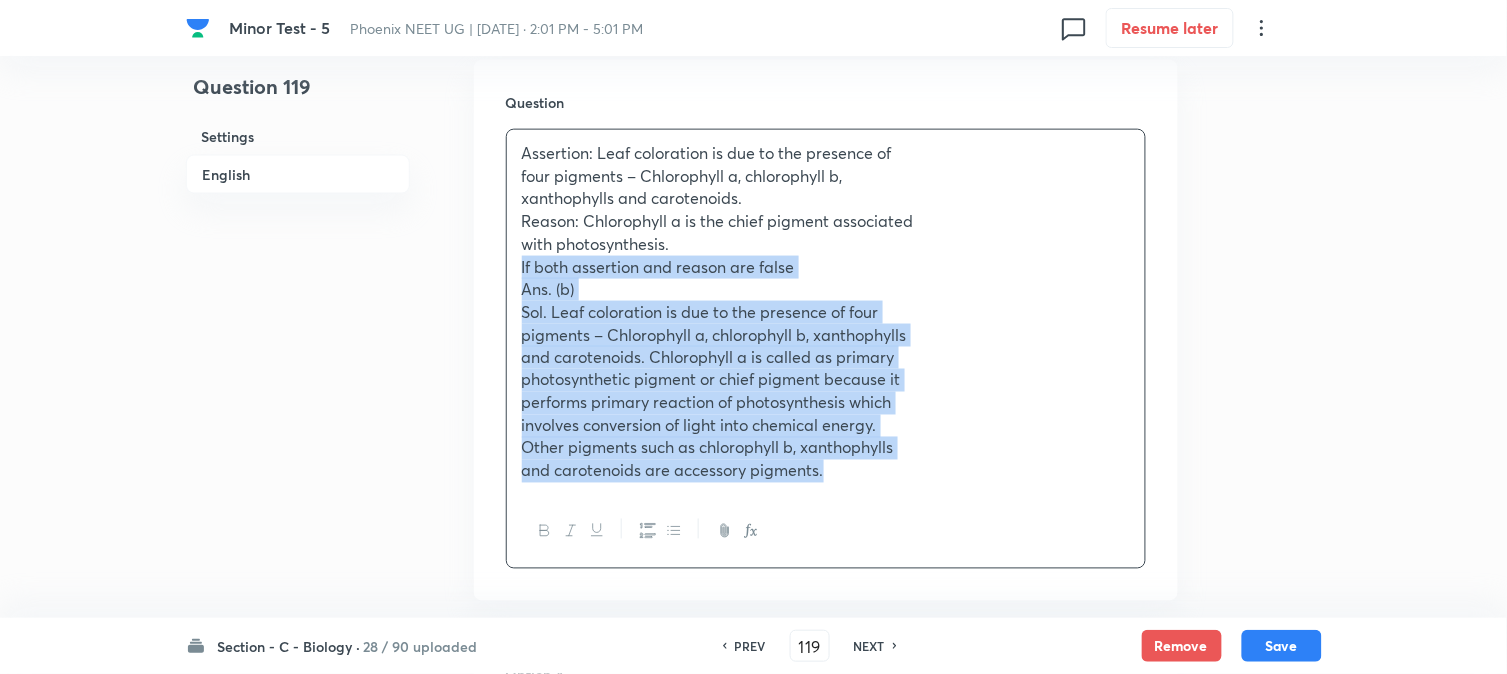 drag, startPoint x: 543, startPoint y: 333, endPoint x: 1138, endPoint y: 576, distance: 642.7083 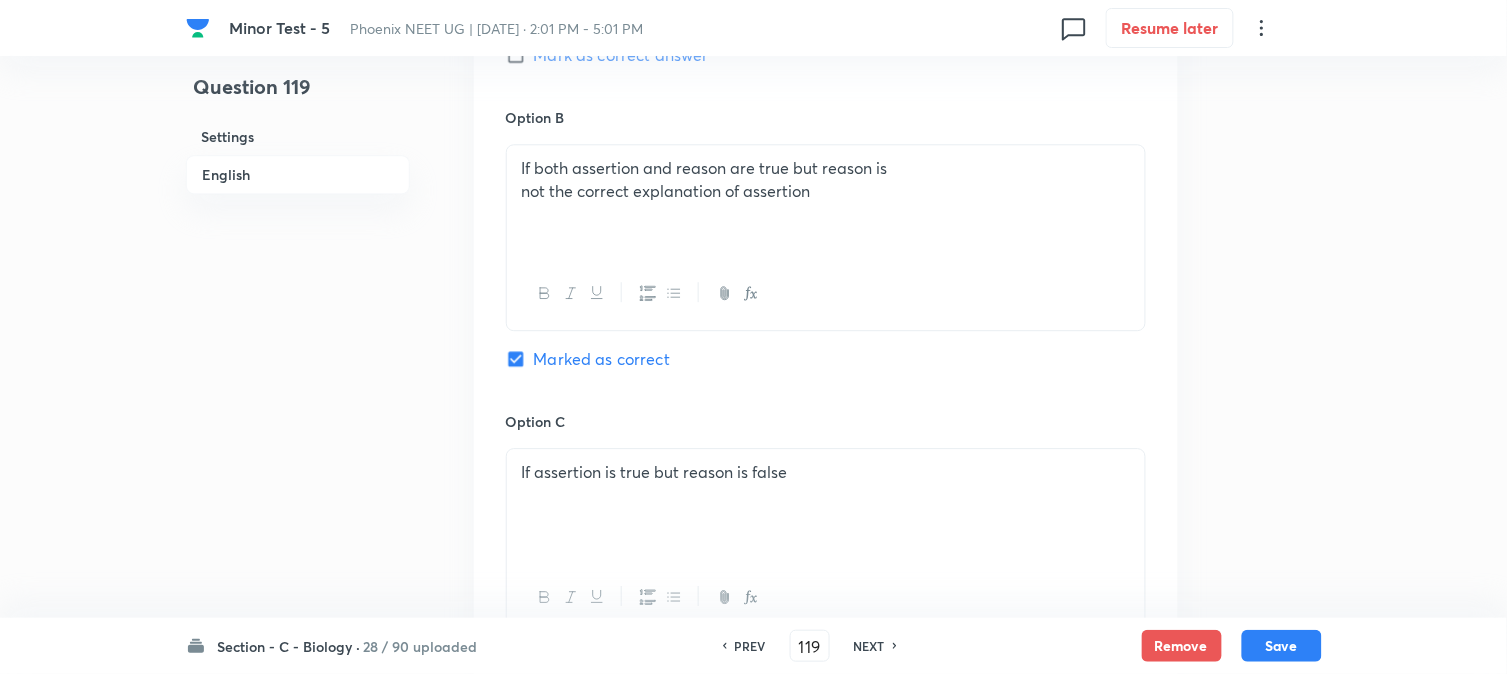 scroll, scrollTop: 1923, scrollLeft: 0, axis: vertical 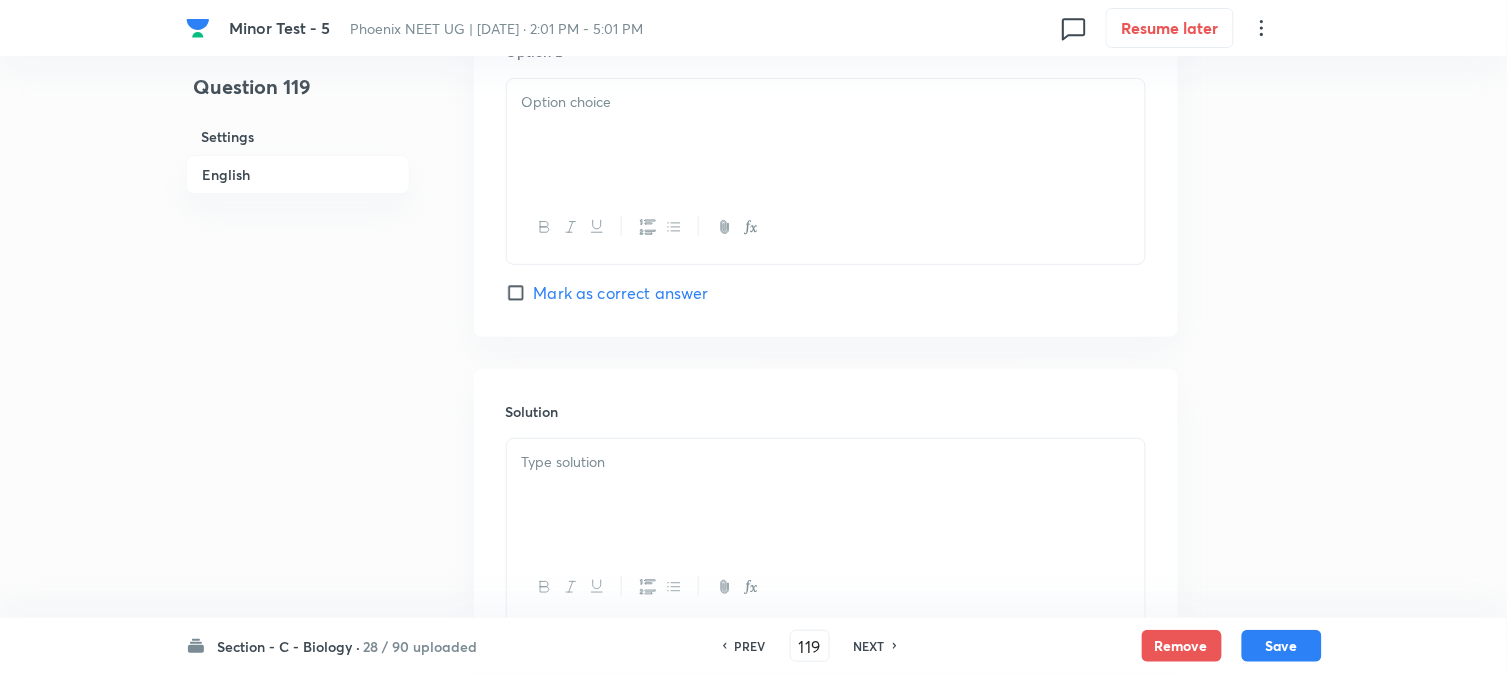 click at bounding box center [826, 135] 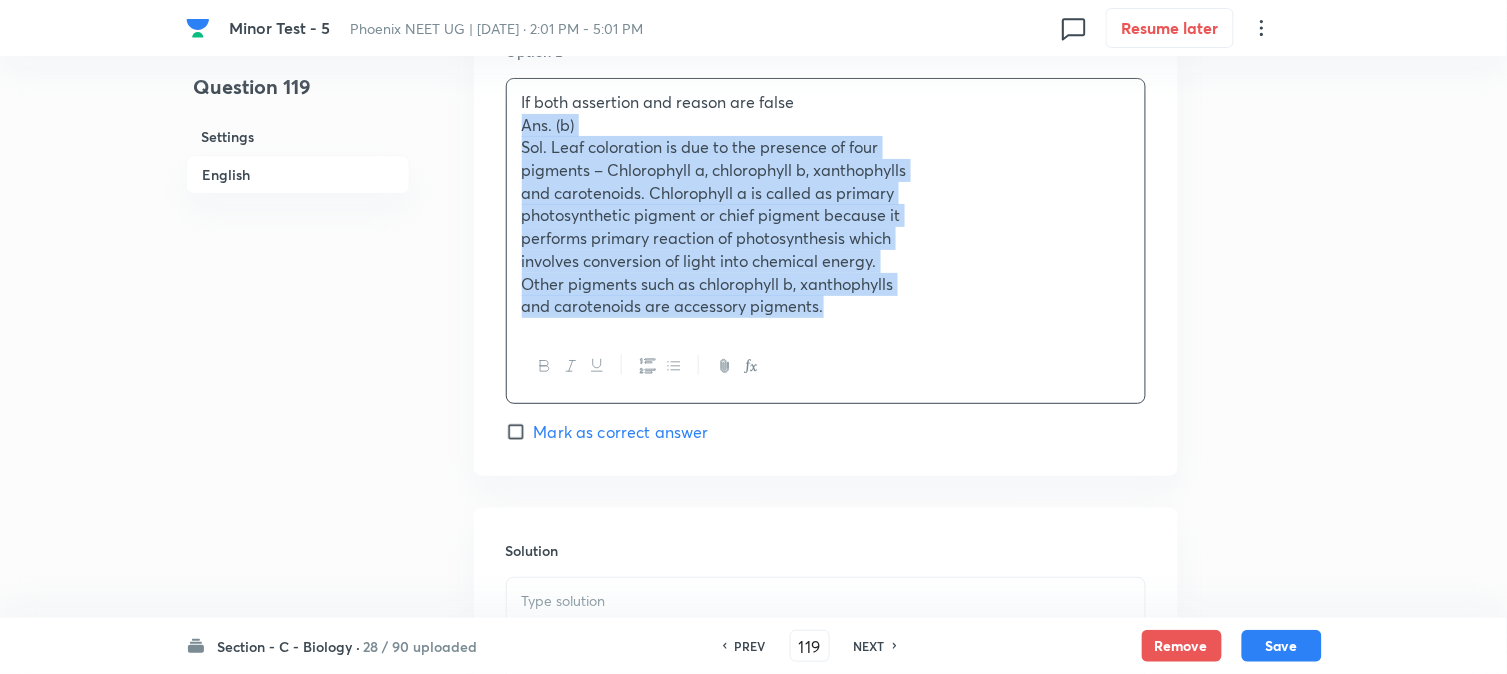 drag, startPoint x: 516, startPoint y: 128, endPoint x: 1040, endPoint y: 356, distance: 571.4543 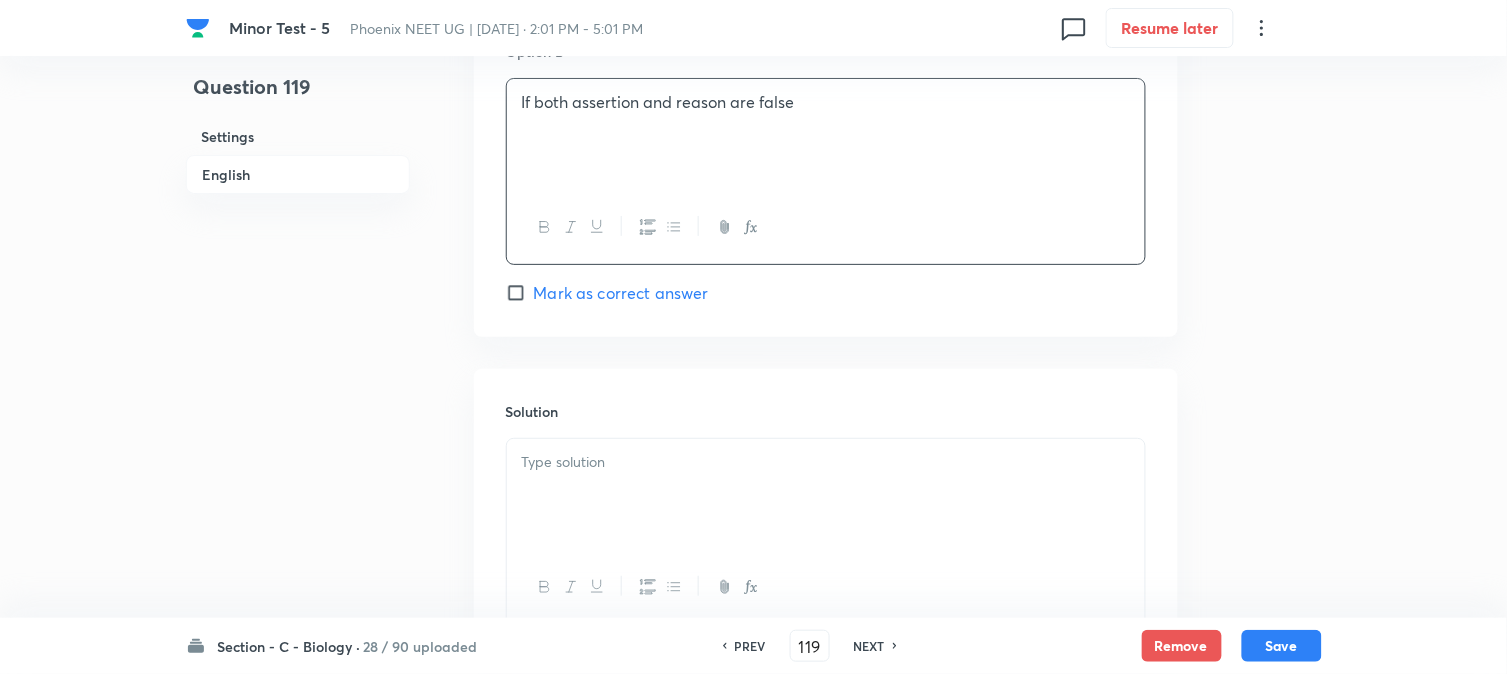 click at bounding box center (826, 495) 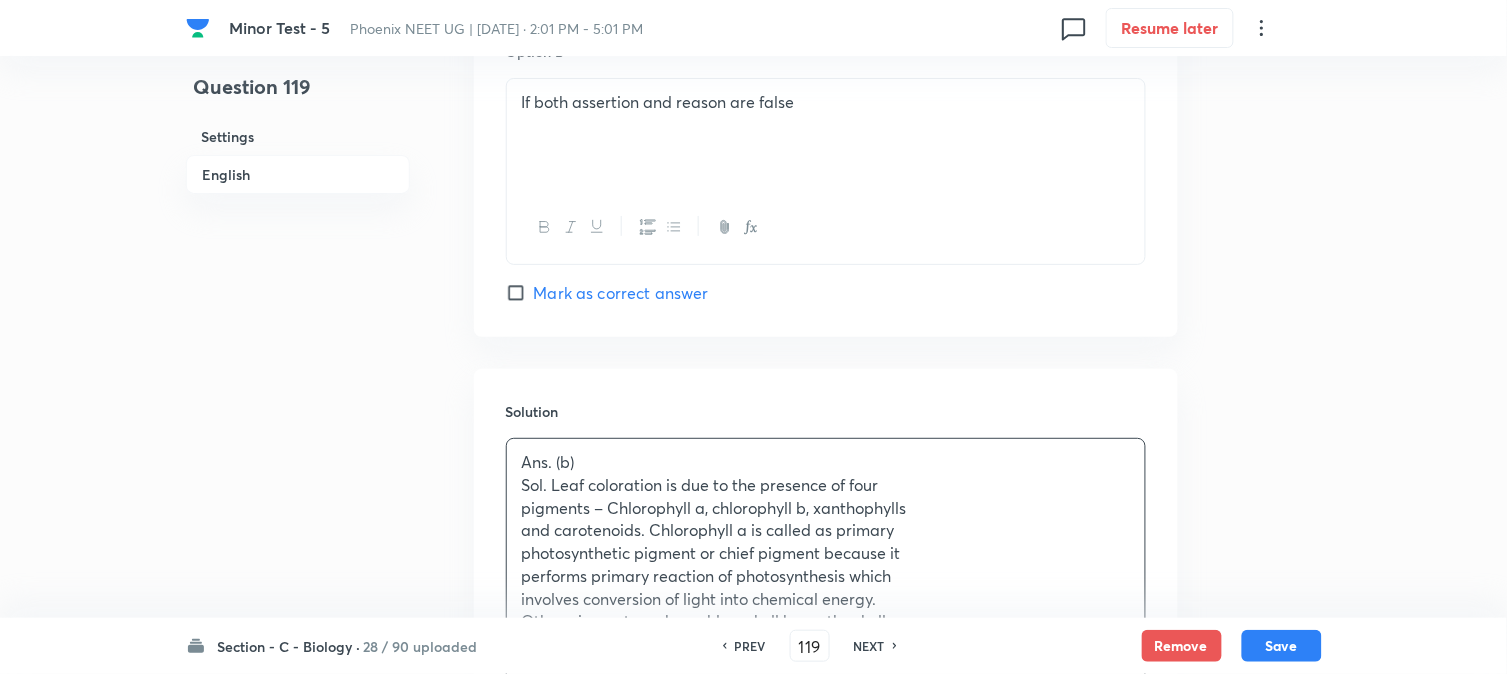 scroll, scrollTop: 1478, scrollLeft: 0, axis: vertical 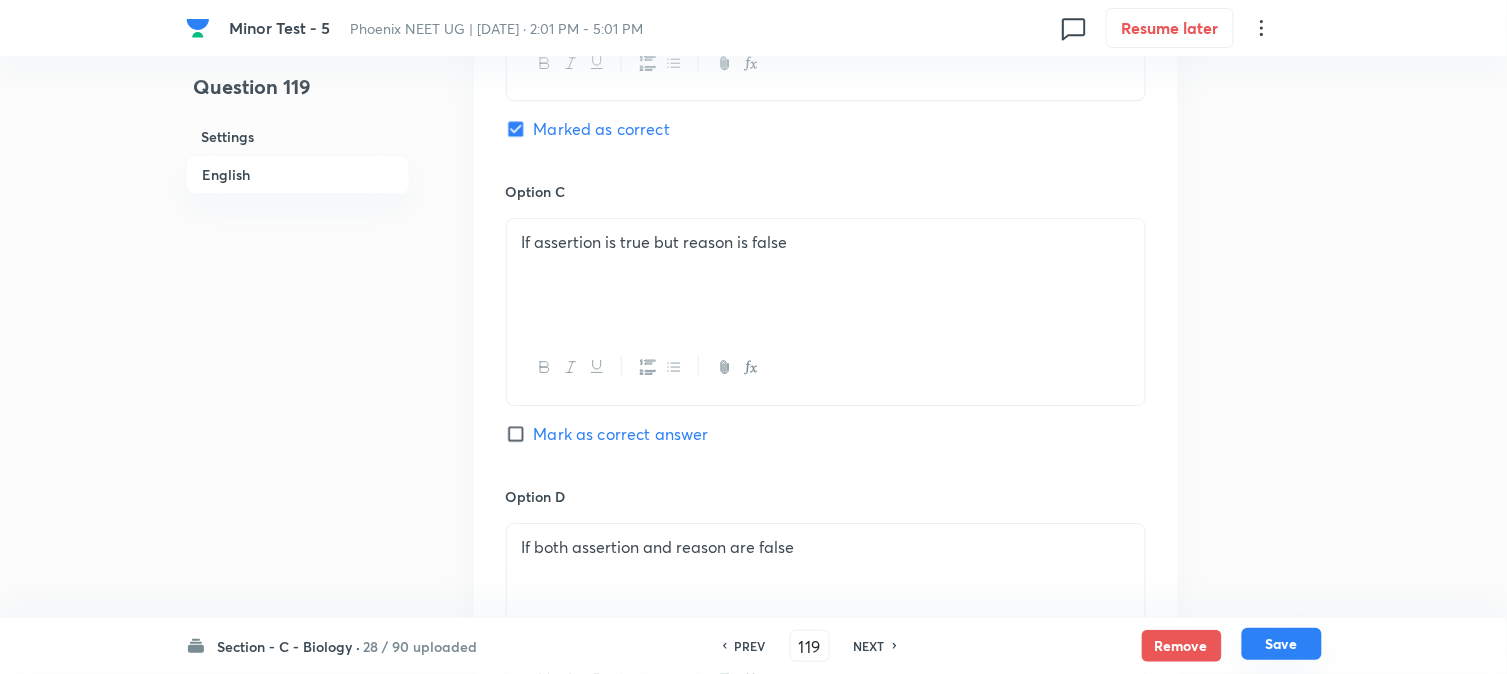 click on "Save" at bounding box center (1282, 644) 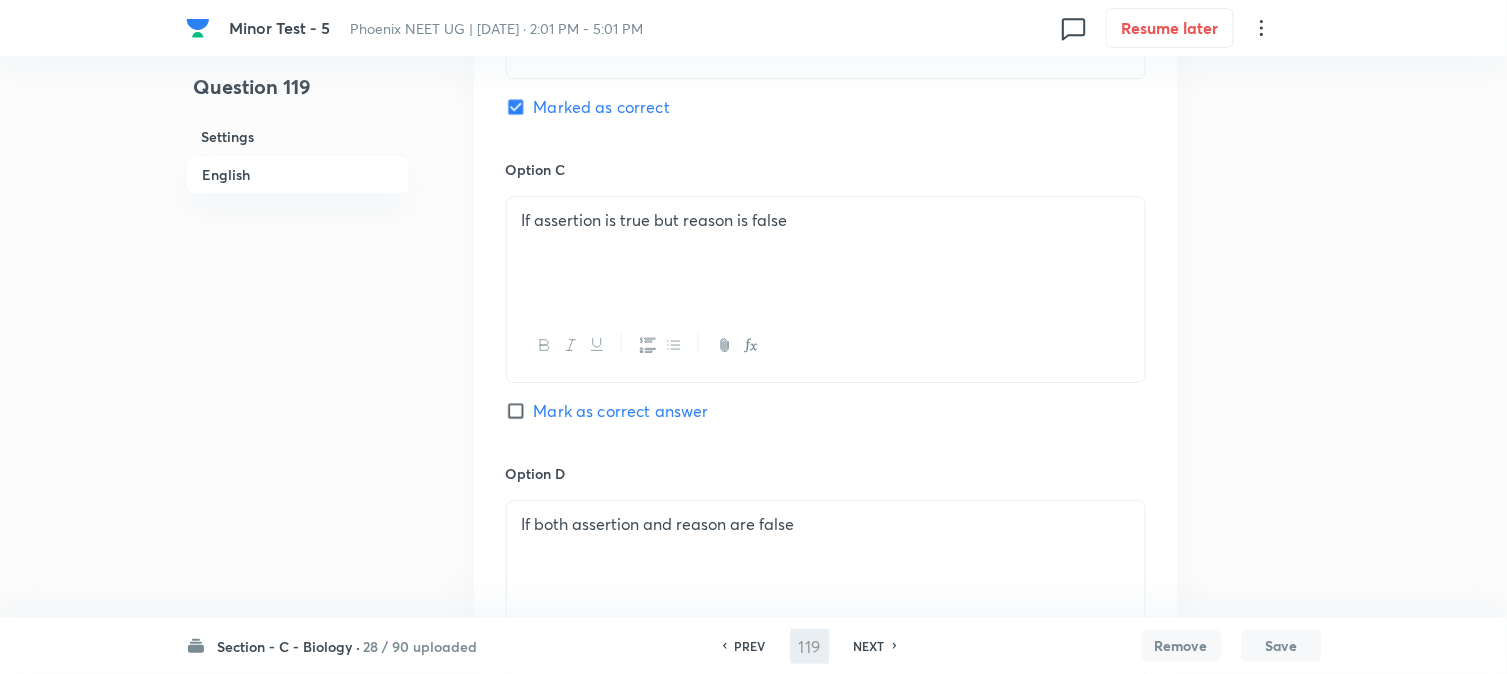 type on "120" 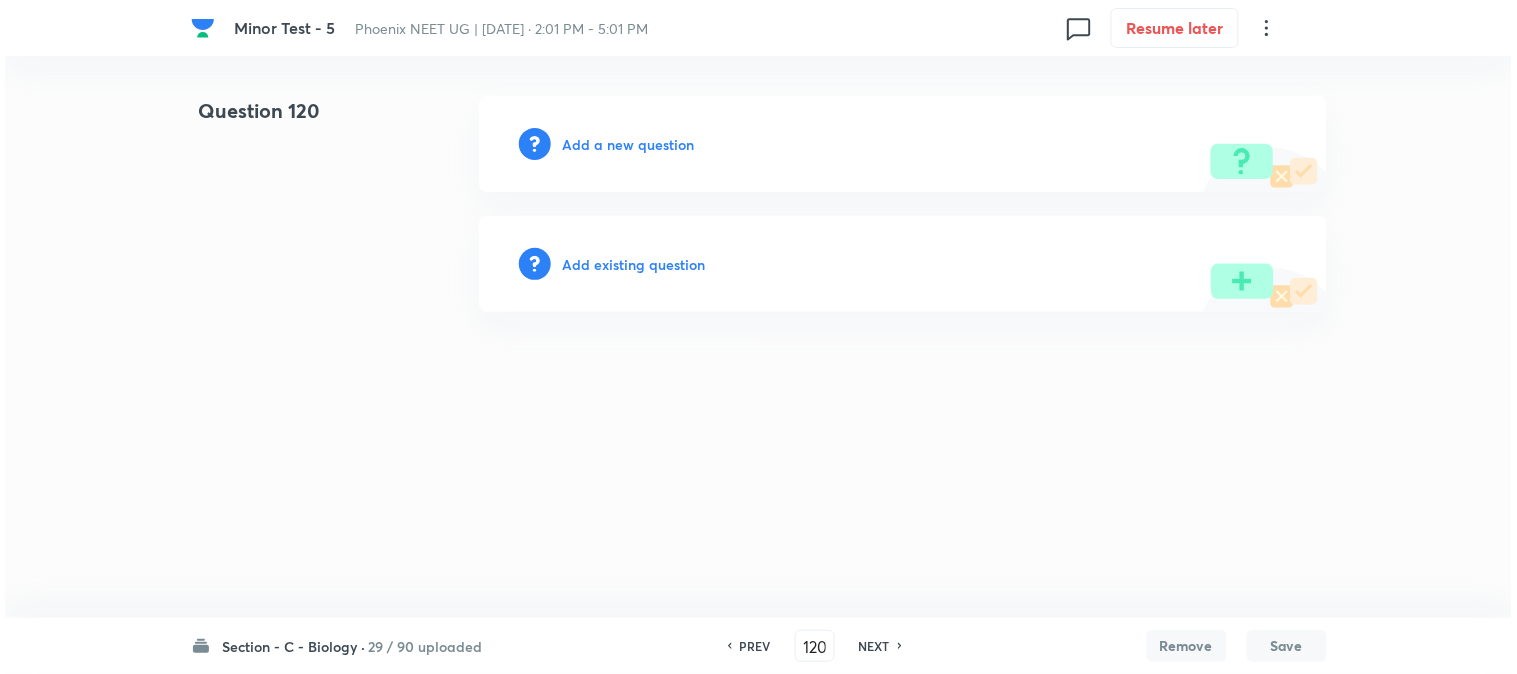 scroll, scrollTop: 0, scrollLeft: 0, axis: both 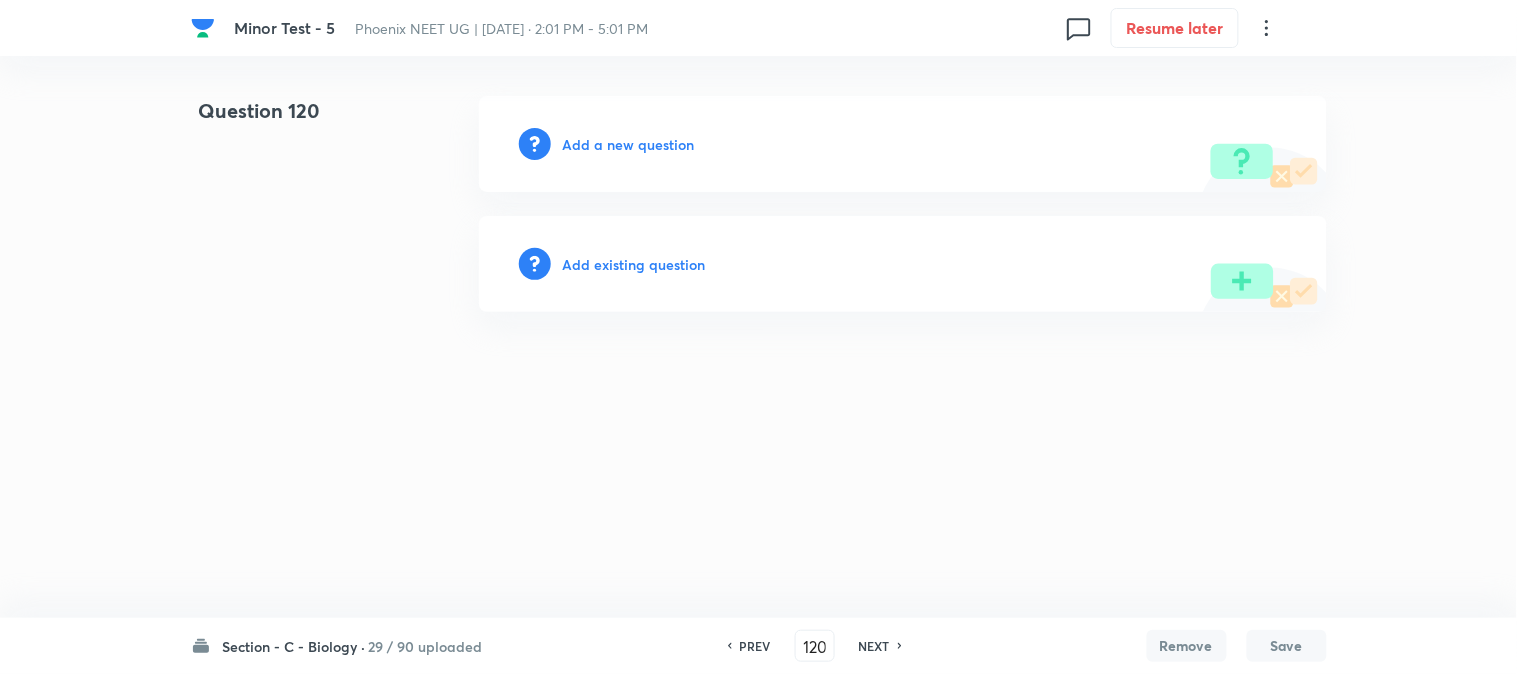 click on "Add a new question" at bounding box center (629, 144) 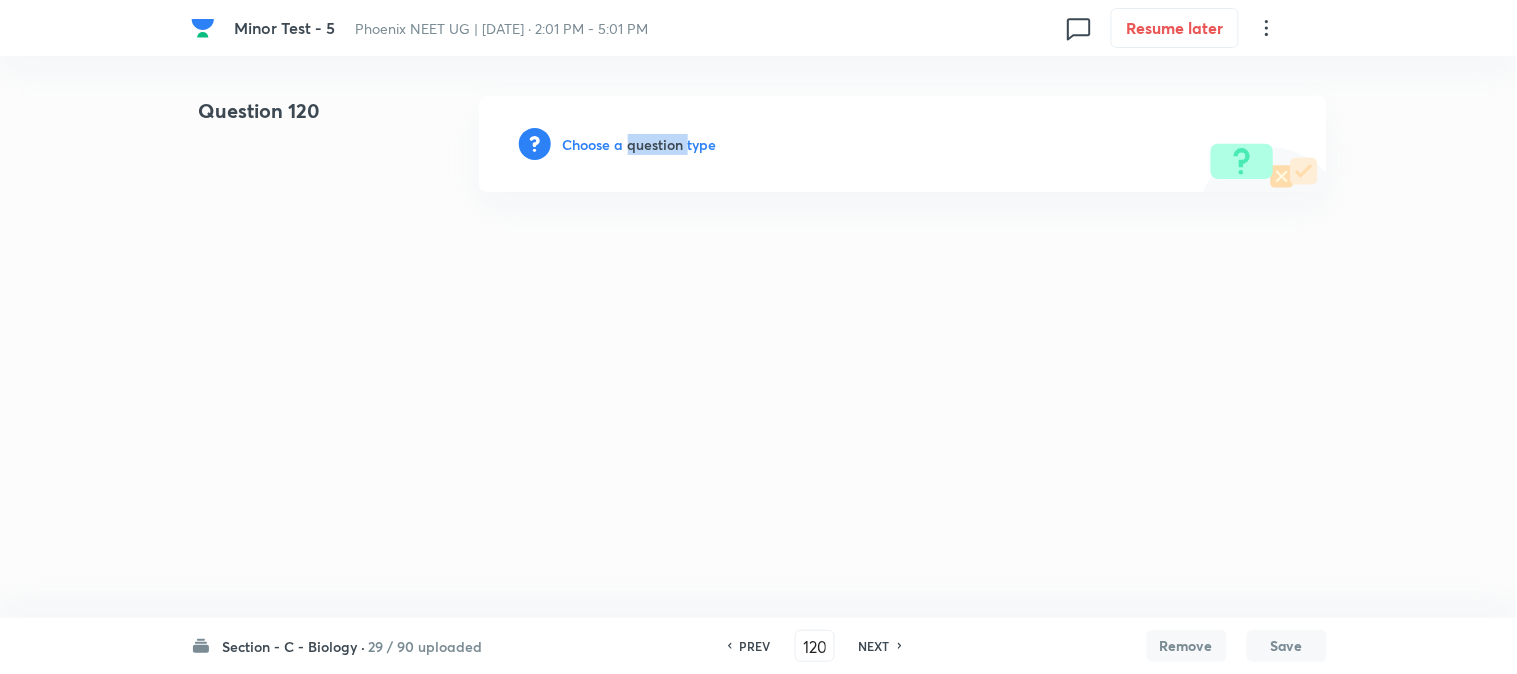 click on "Choose a question type" at bounding box center [640, 144] 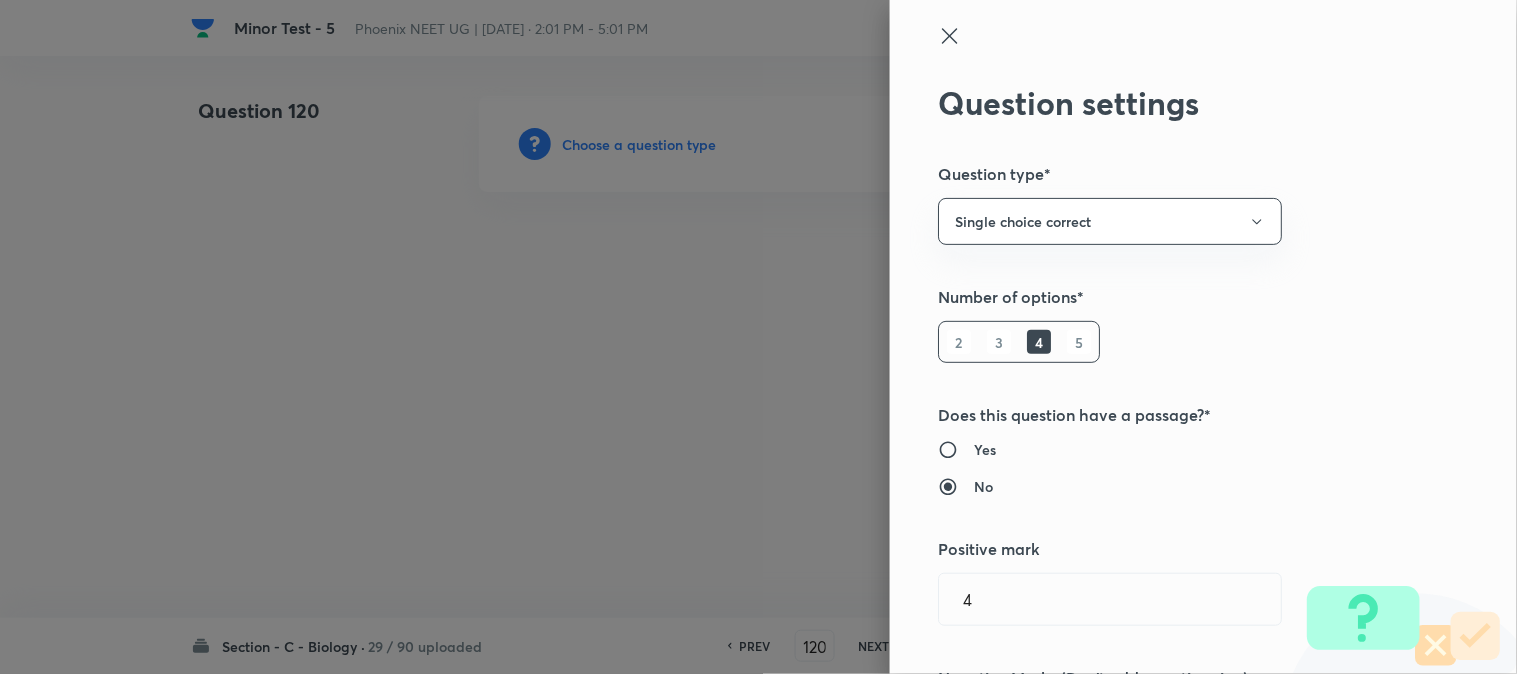 click at bounding box center (758, 337) 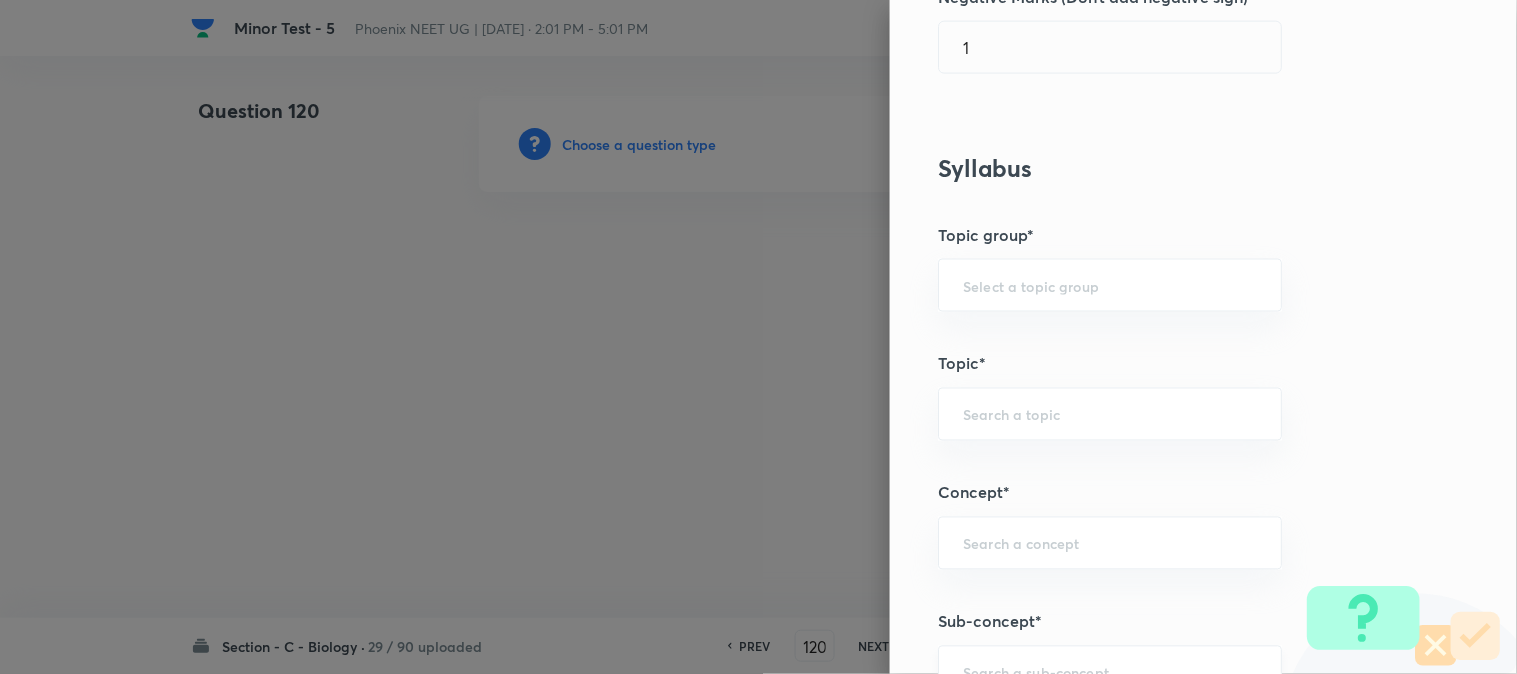 scroll, scrollTop: 1180, scrollLeft: 0, axis: vertical 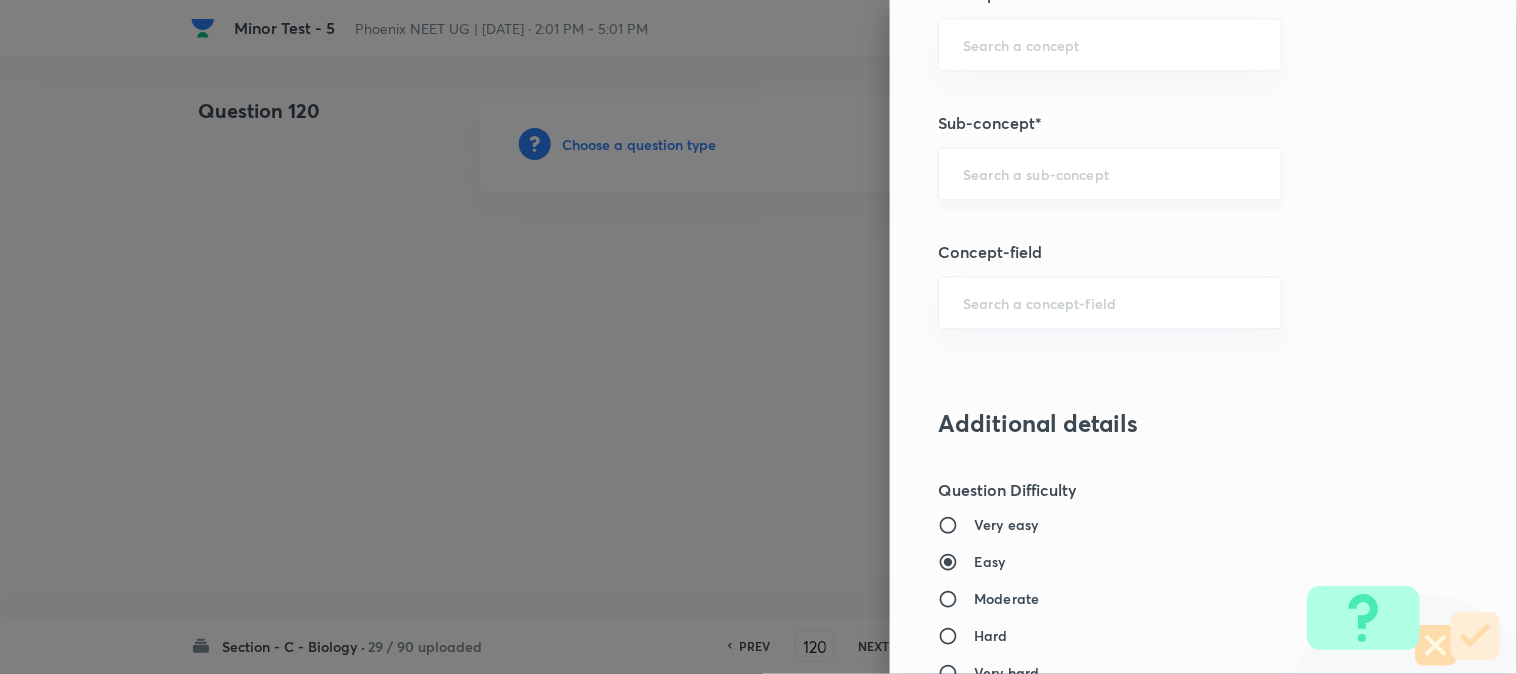 click on "​" at bounding box center (1110, 173) 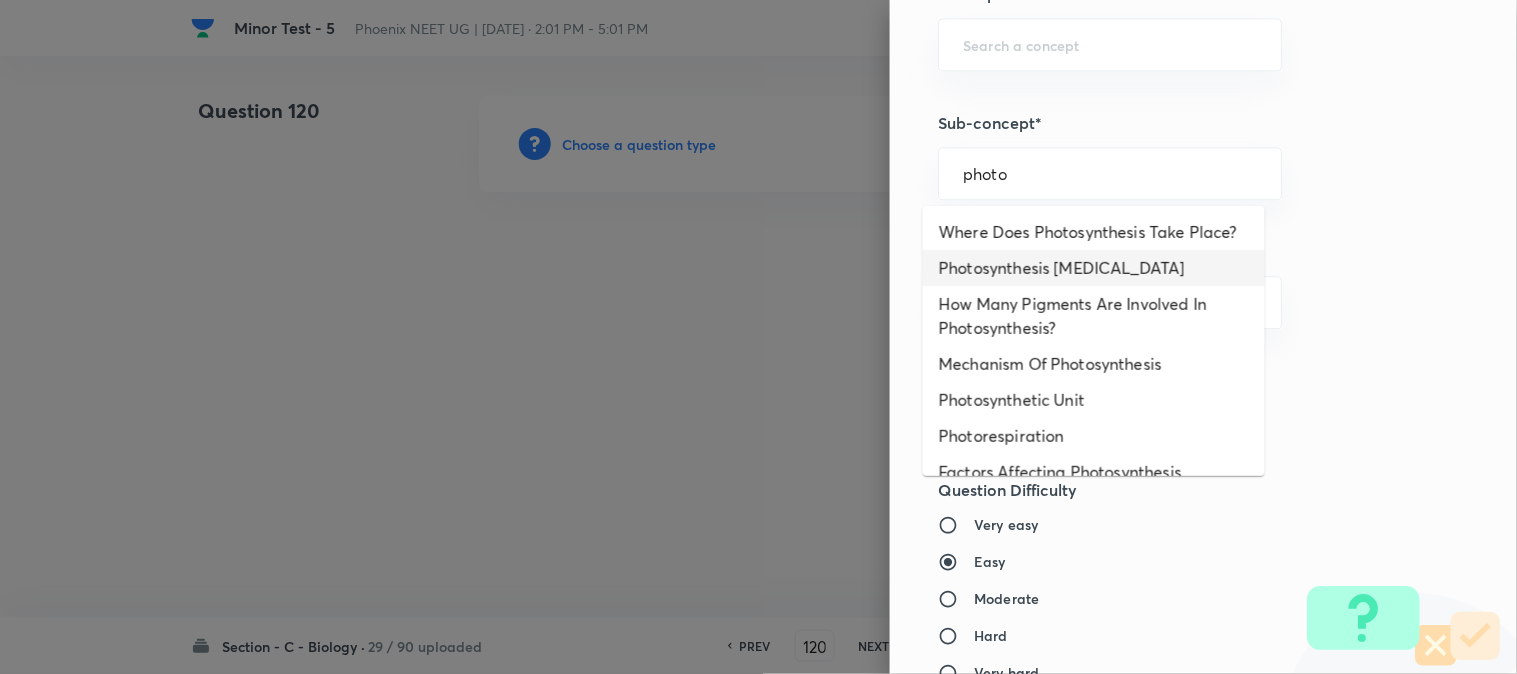 click on "Photosynthesis [MEDICAL_DATA]" at bounding box center [1094, 268] 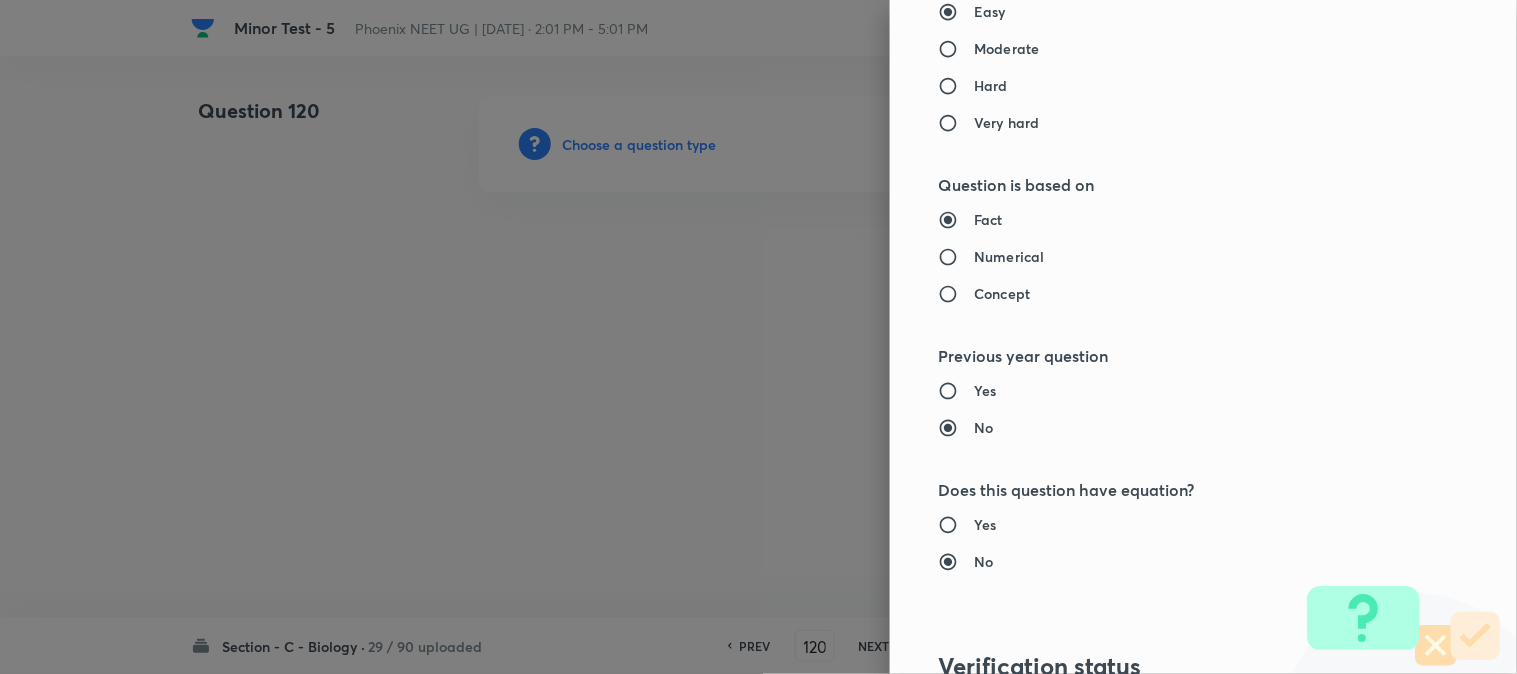 type on "Biology" 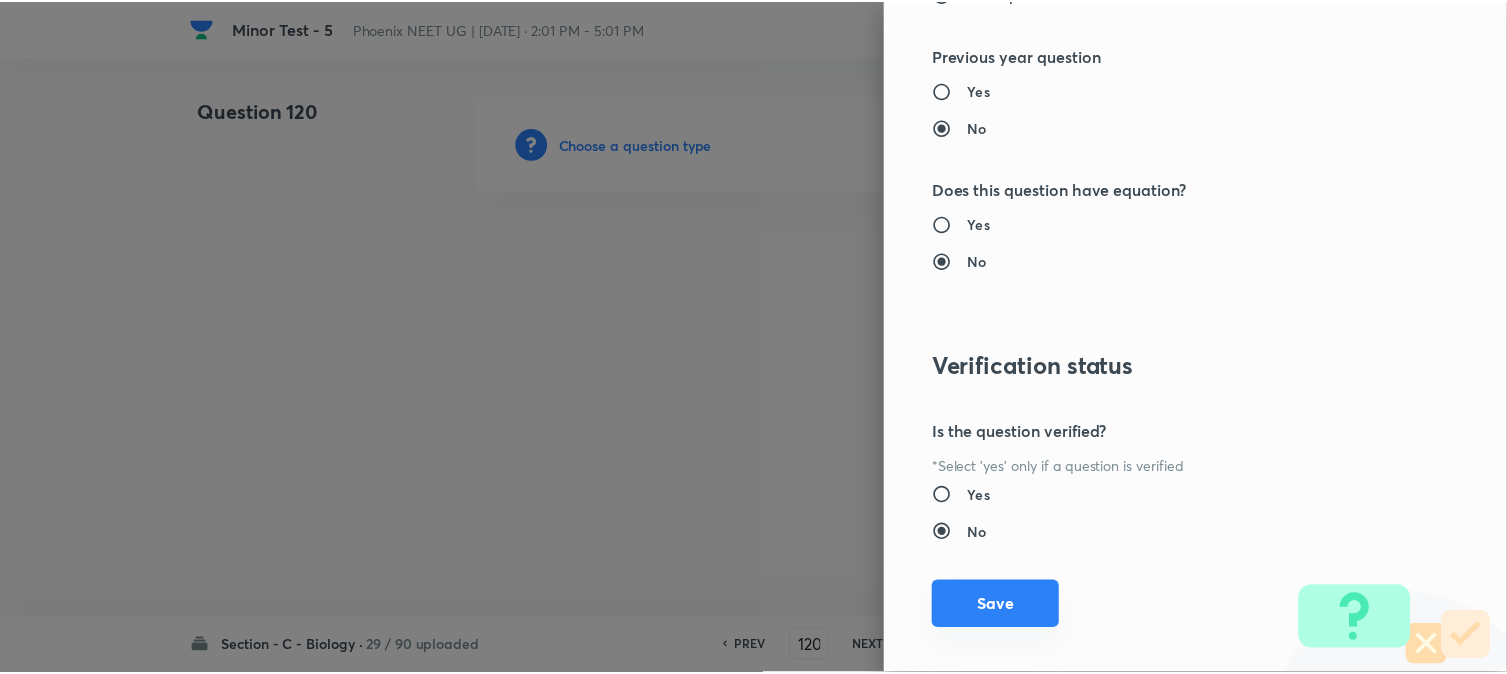scroll, scrollTop: 2052, scrollLeft: 0, axis: vertical 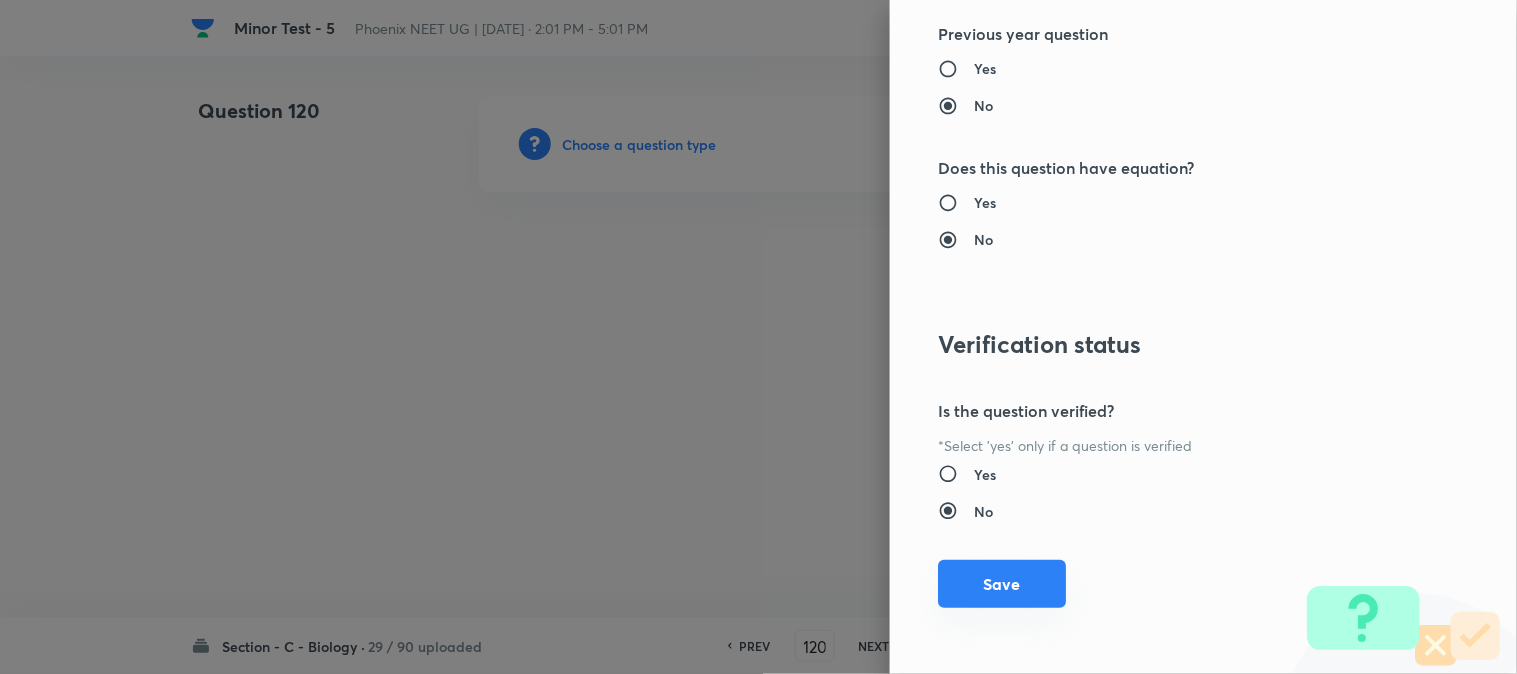 click on "Save" at bounding box center (1002, 584) 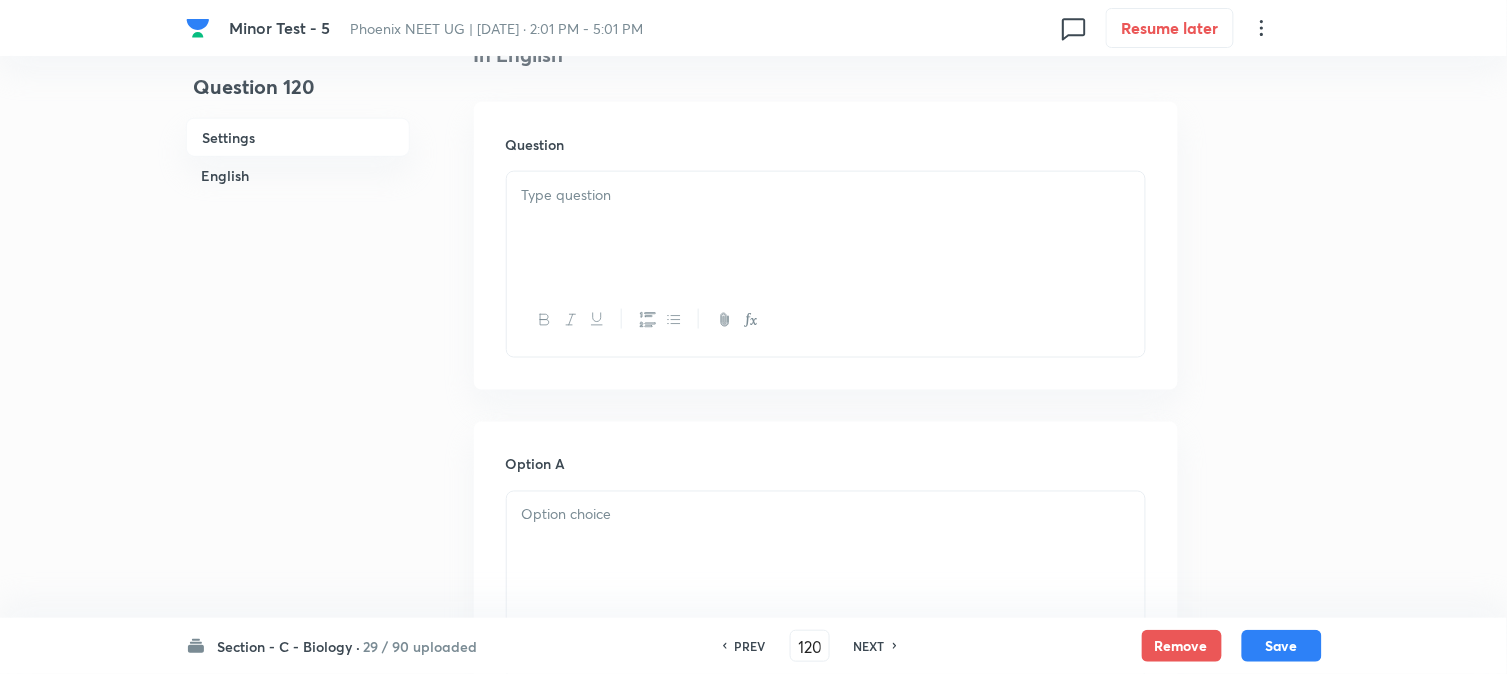 scroll, scrollTop: 590, scrollLeft: 0, axis: vertical 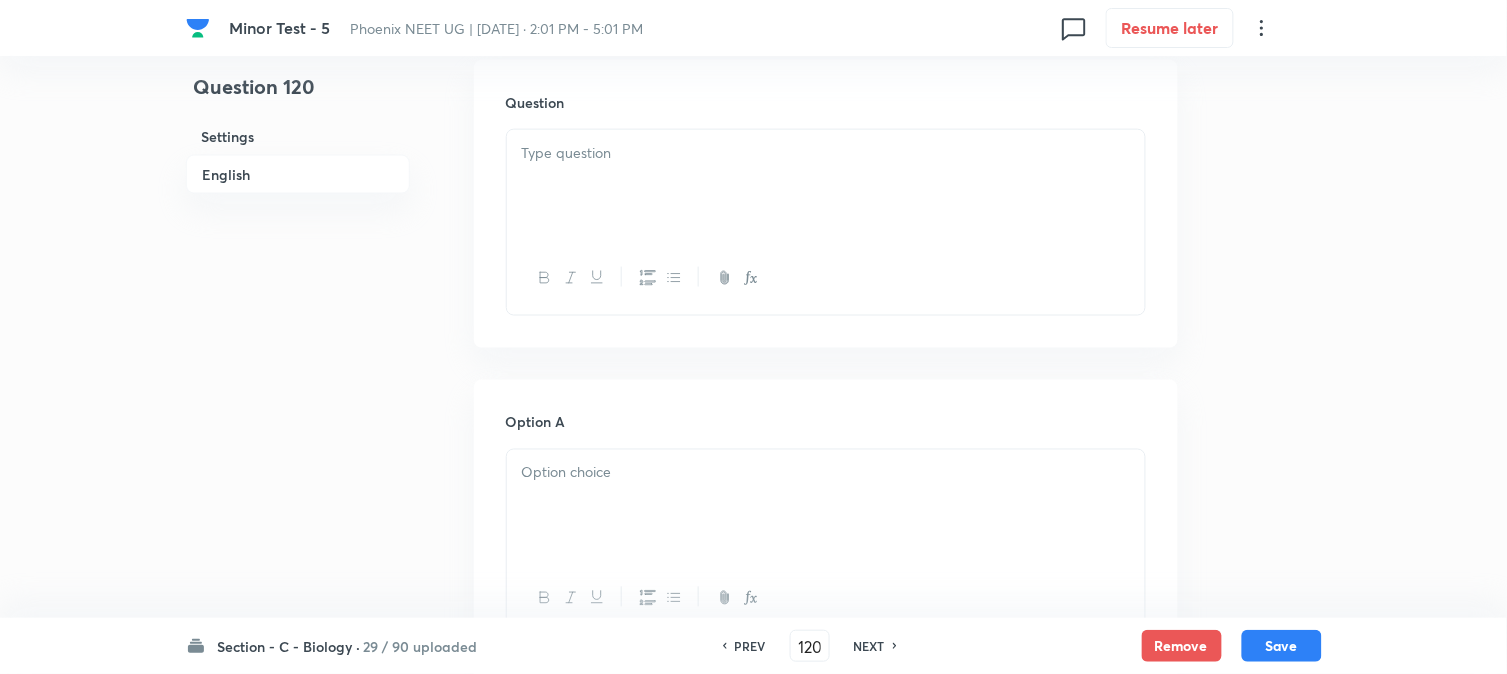 click at bounding box center [826, 186] 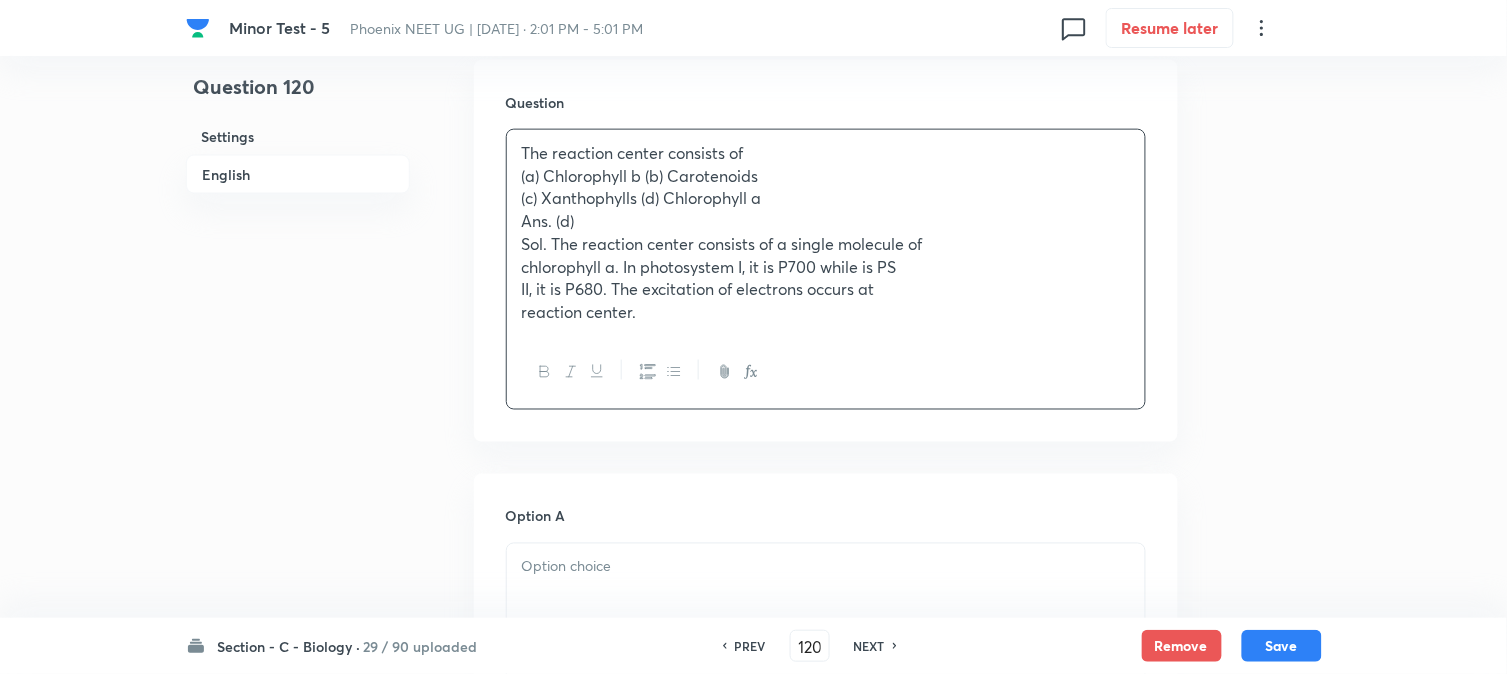 click on "(a) Chlorophyll b (b) Carotenoids" at bounding box center (826, 176) 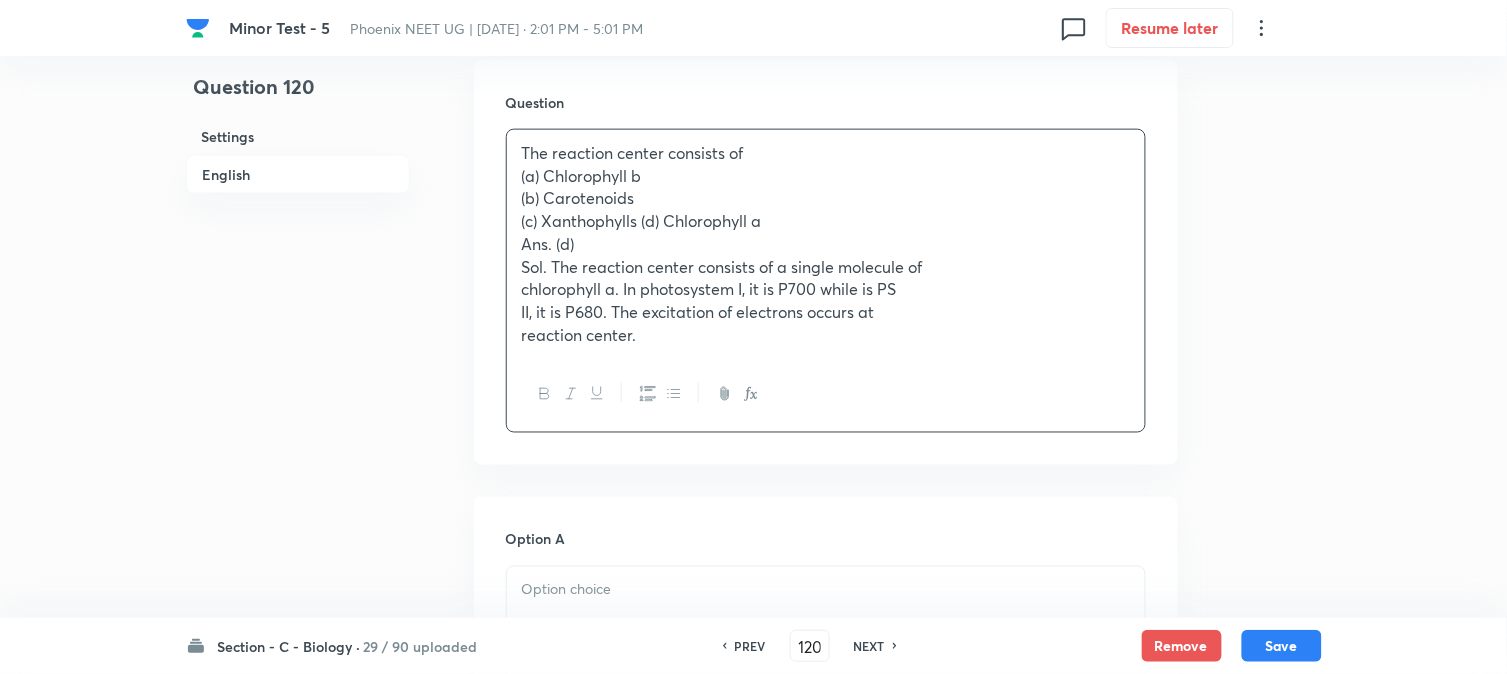 click on "(c) Xanthophylls (d) Chlorophyll a" at bounding box center [826, 221] 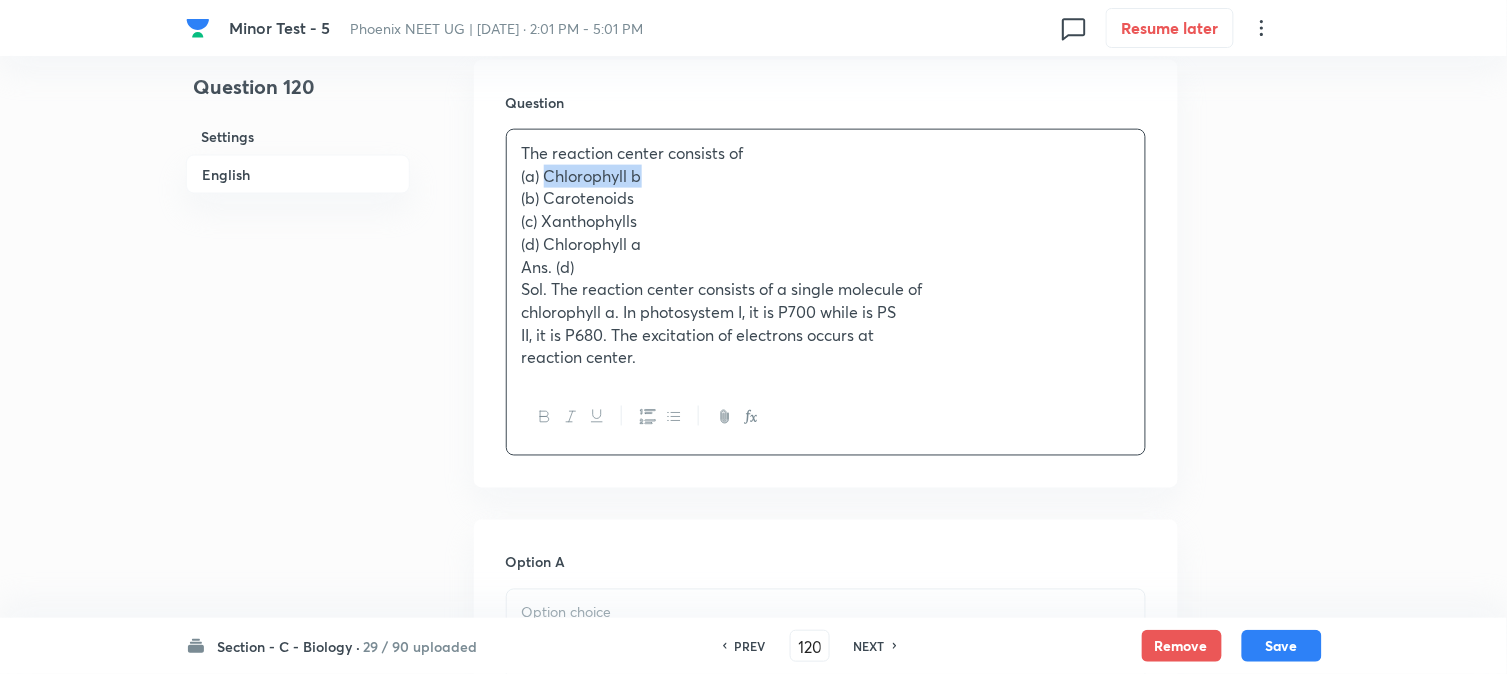 drag, startPoint x: 544, startPoint y: 170, endPoint x: 760, endPoint y: 170, distance: 216 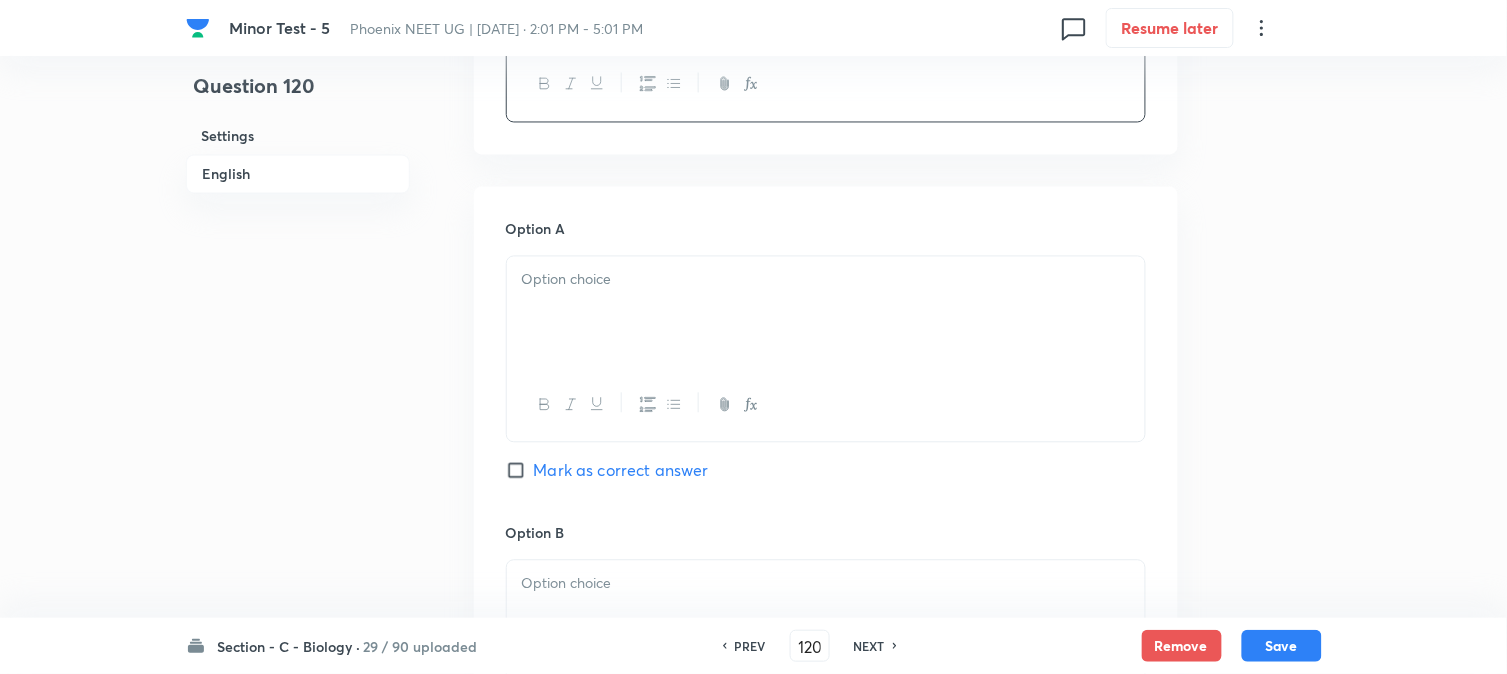 click at bounding box center (826, 313) 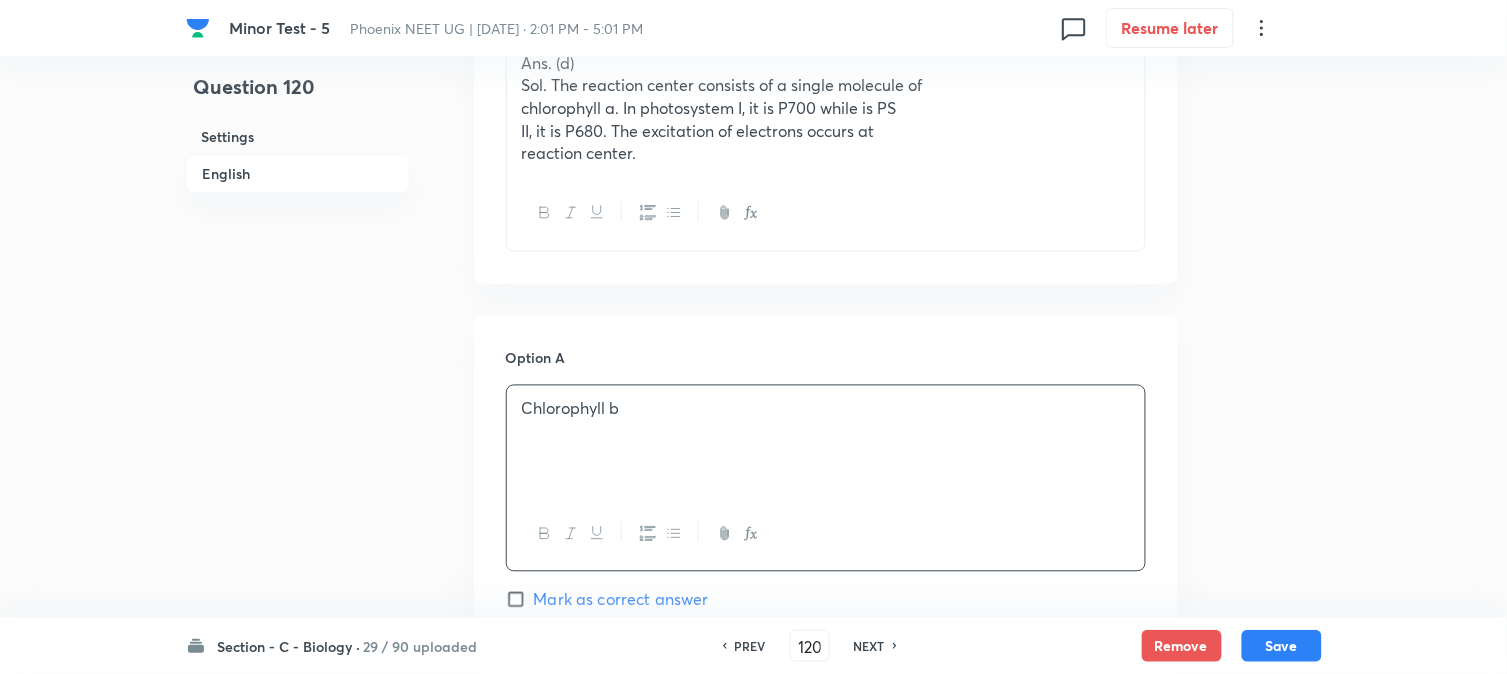scroll, scrollTop: 590, scrollLeft: 0, axis: vertical 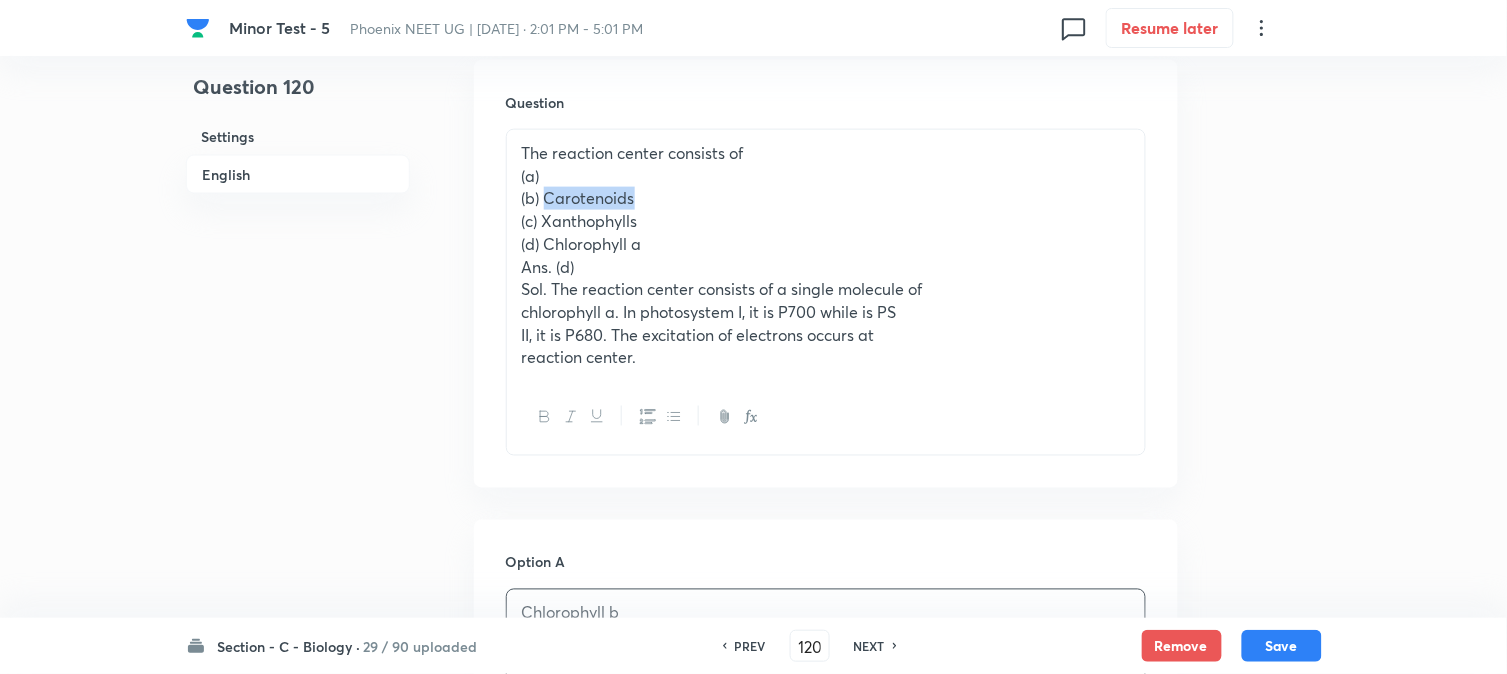 drag, startPoint x: 547, startPoint y: 203, endPoint x: 668, endPoint y: 194, distance: 121.33425 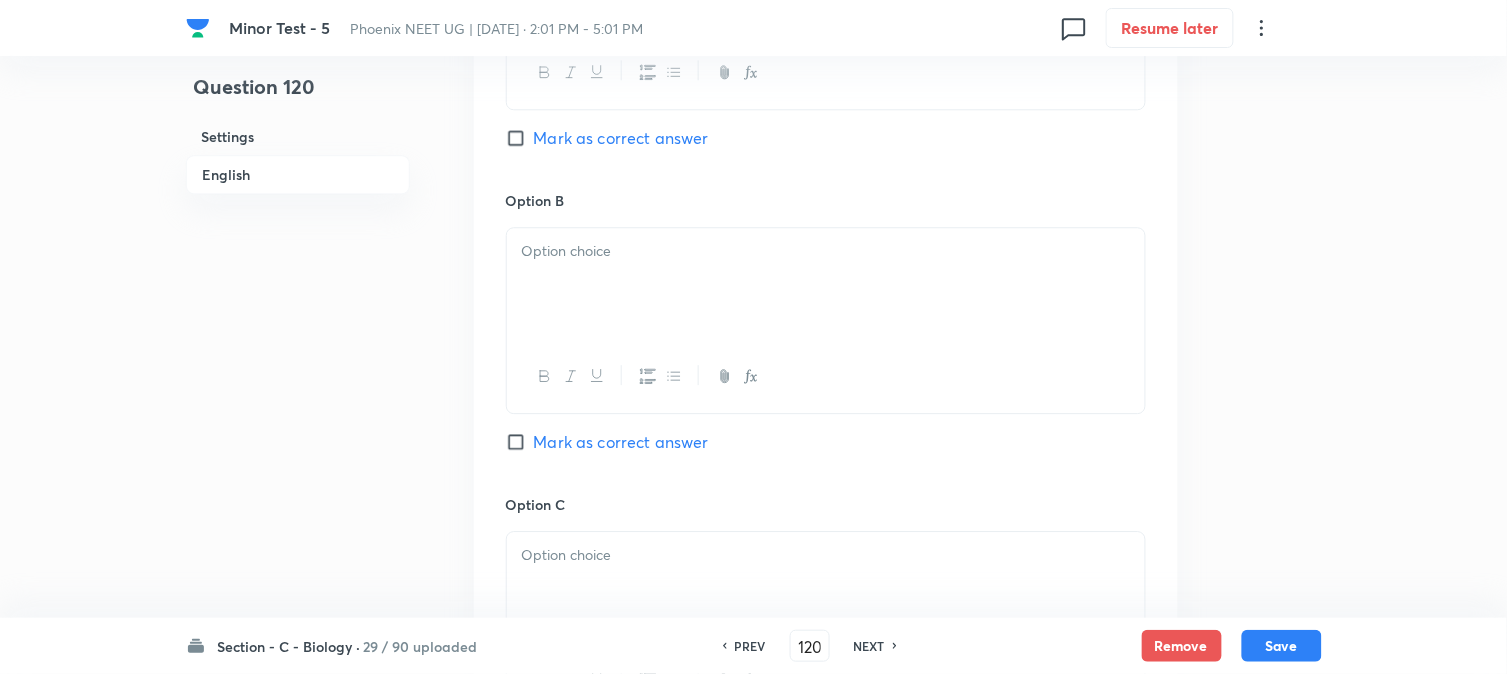click at bounding box center [826, 284] 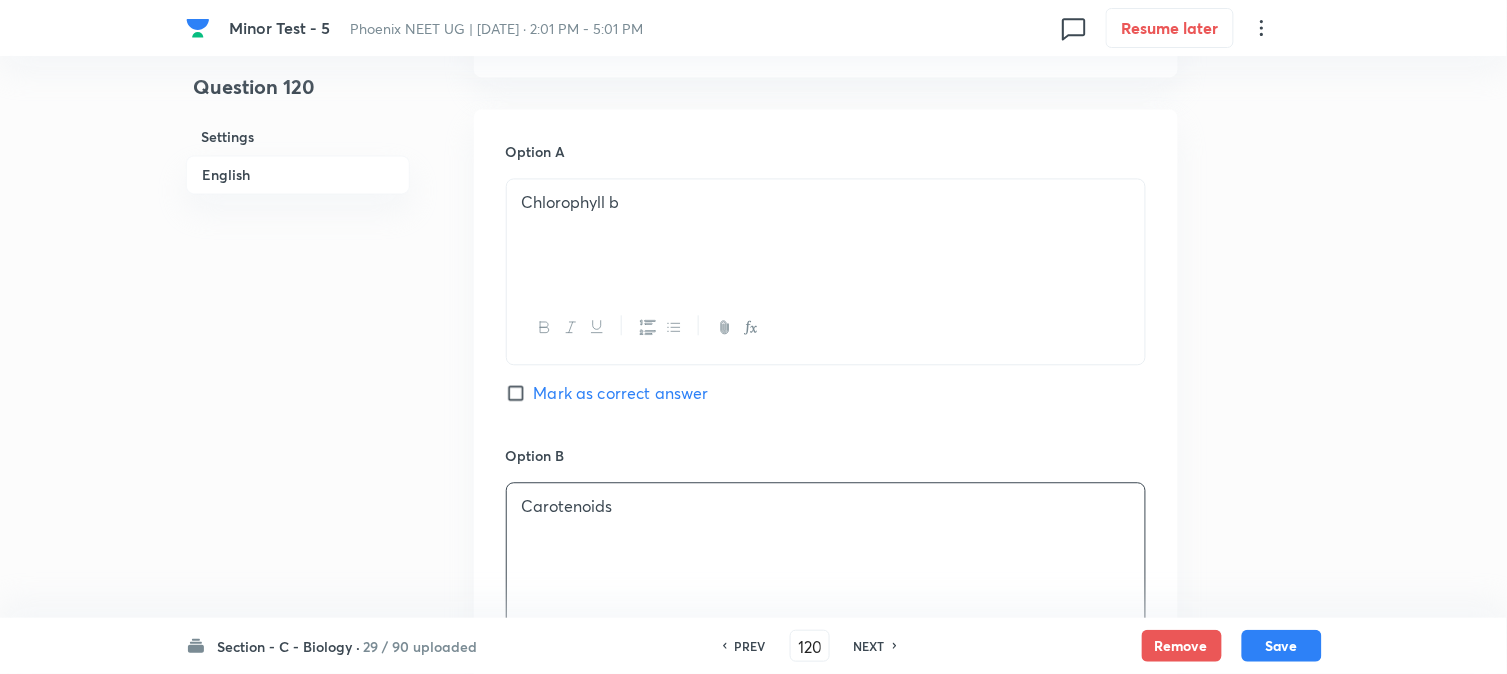 scroll, scrollTop: 590, scrollLeft: 0, axis: vertical 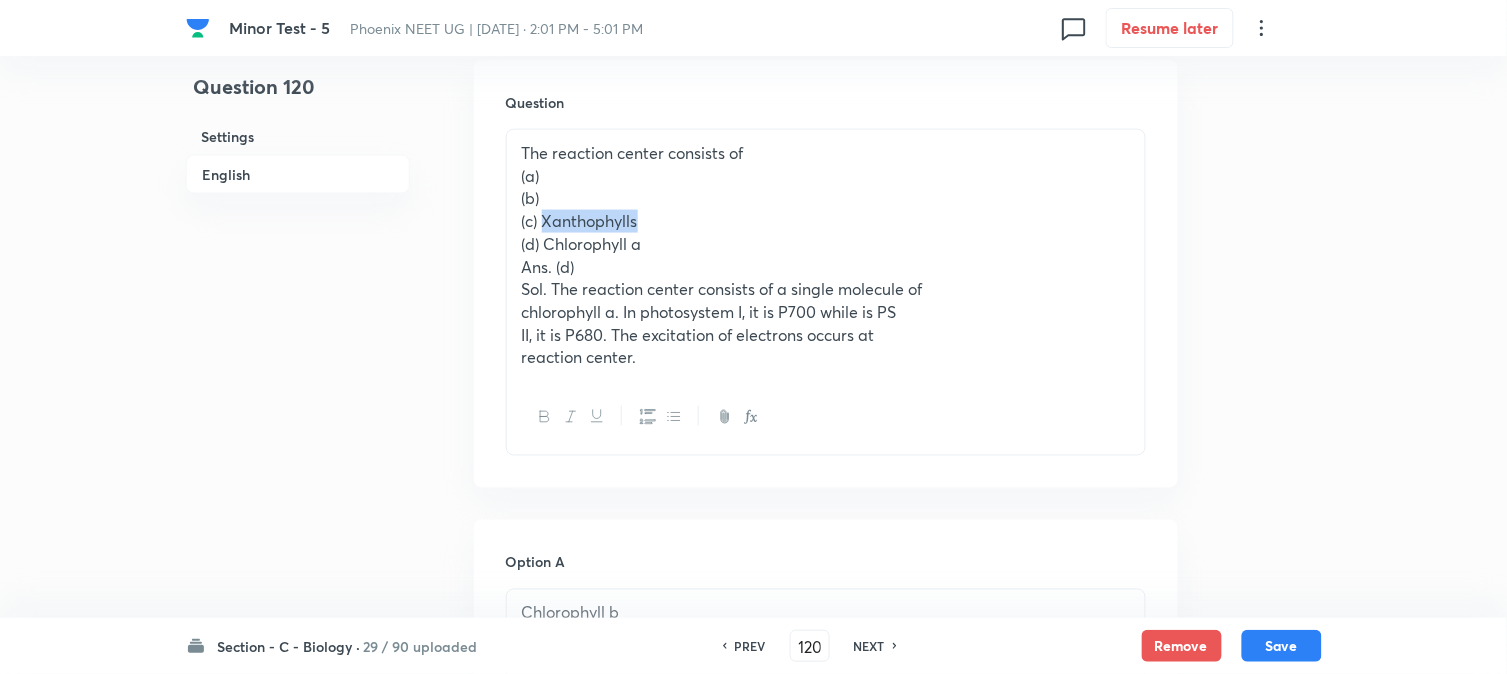 drag, startPoint x: 542, startPoint y: 226, endPoint x: 725, endPoint y: 221, distance: 183.0683 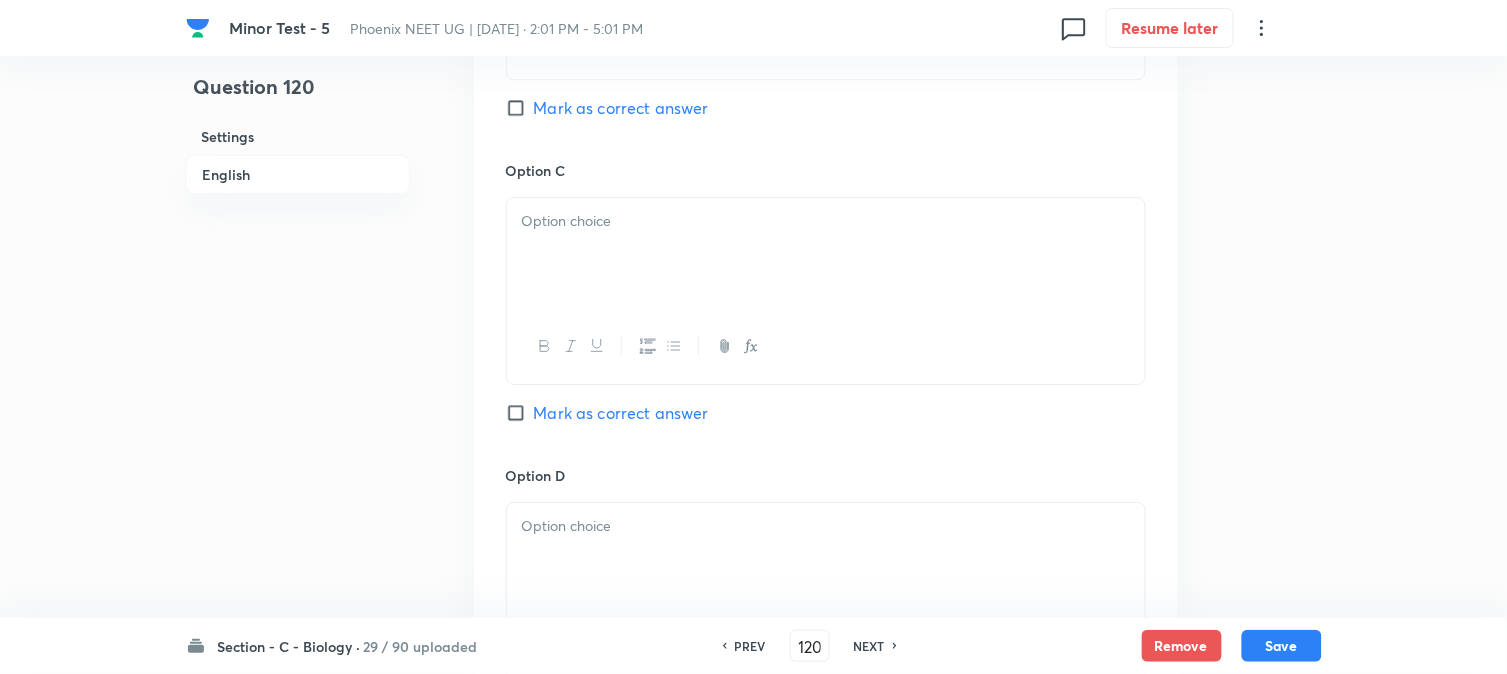 click at bounding box center (826, 254) 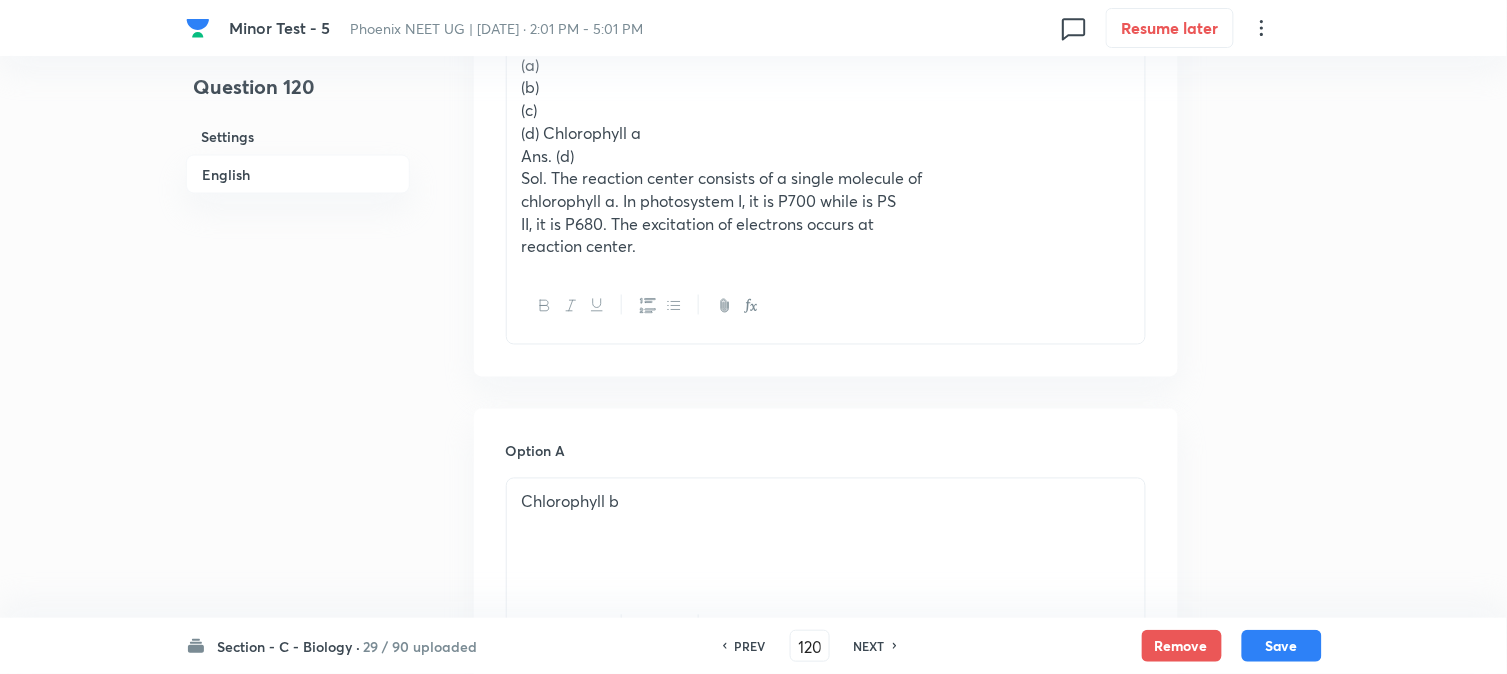 scroll, scrollTop: 590, scrollLeft: 0, axis: vertical 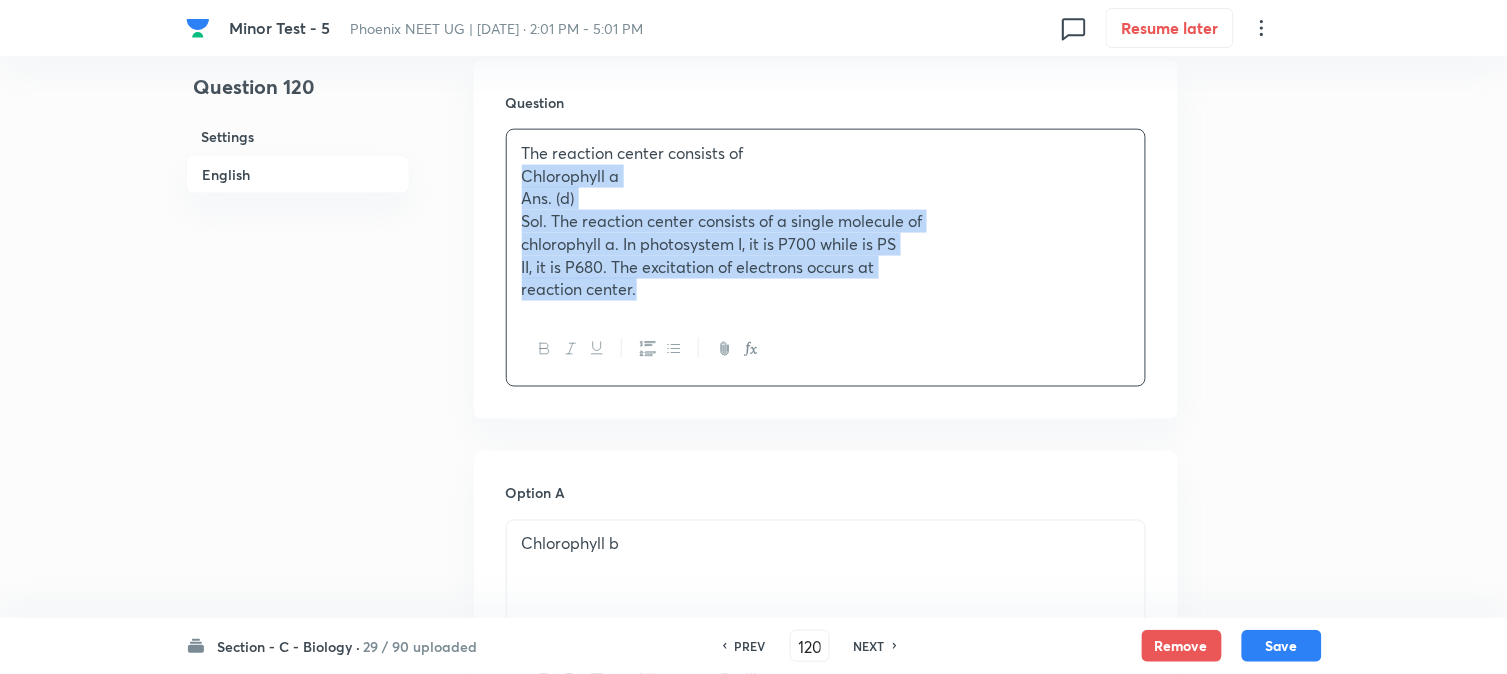 drag, startPoint x: 543, startPoint y: 252, endPoint x: 824, endPoint y: 370, distance: 304.77042 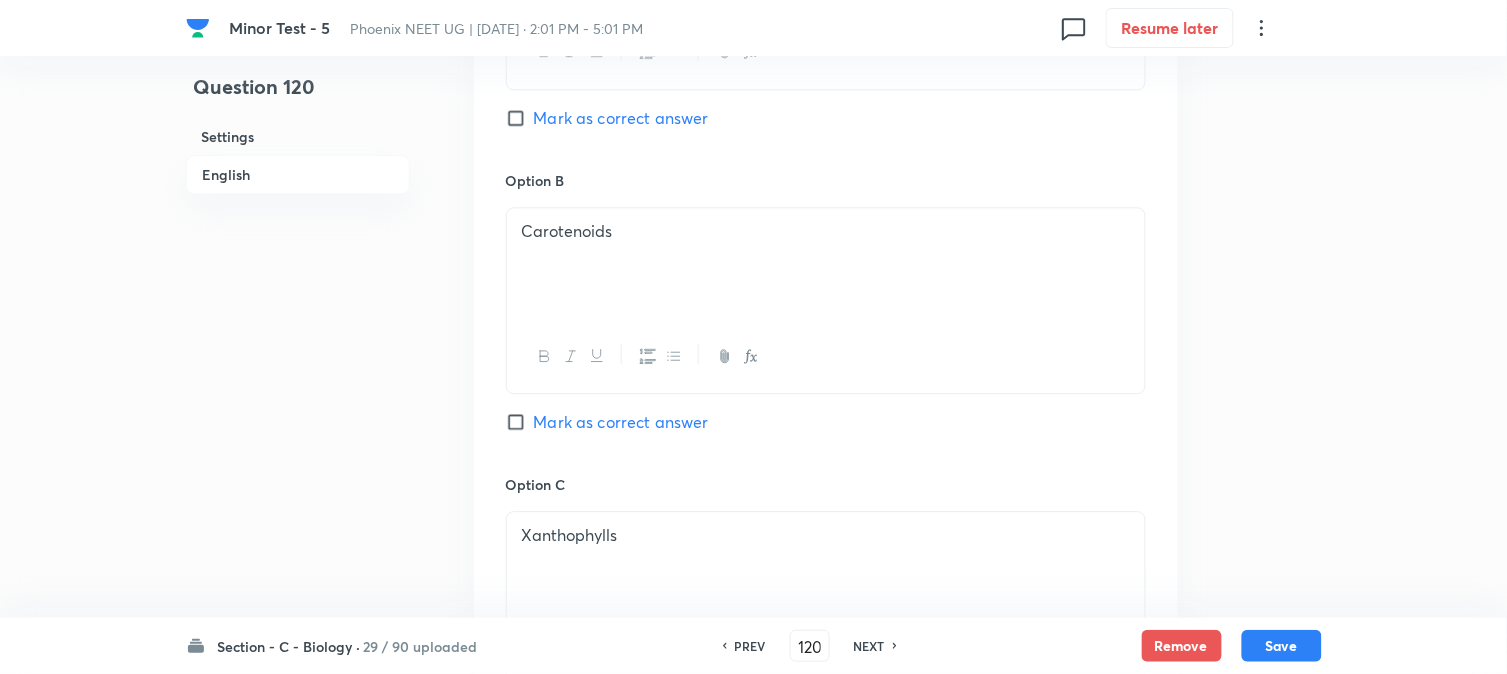 scroll, scrollTop: 1701, scrollLeft: 0, axis: vertical 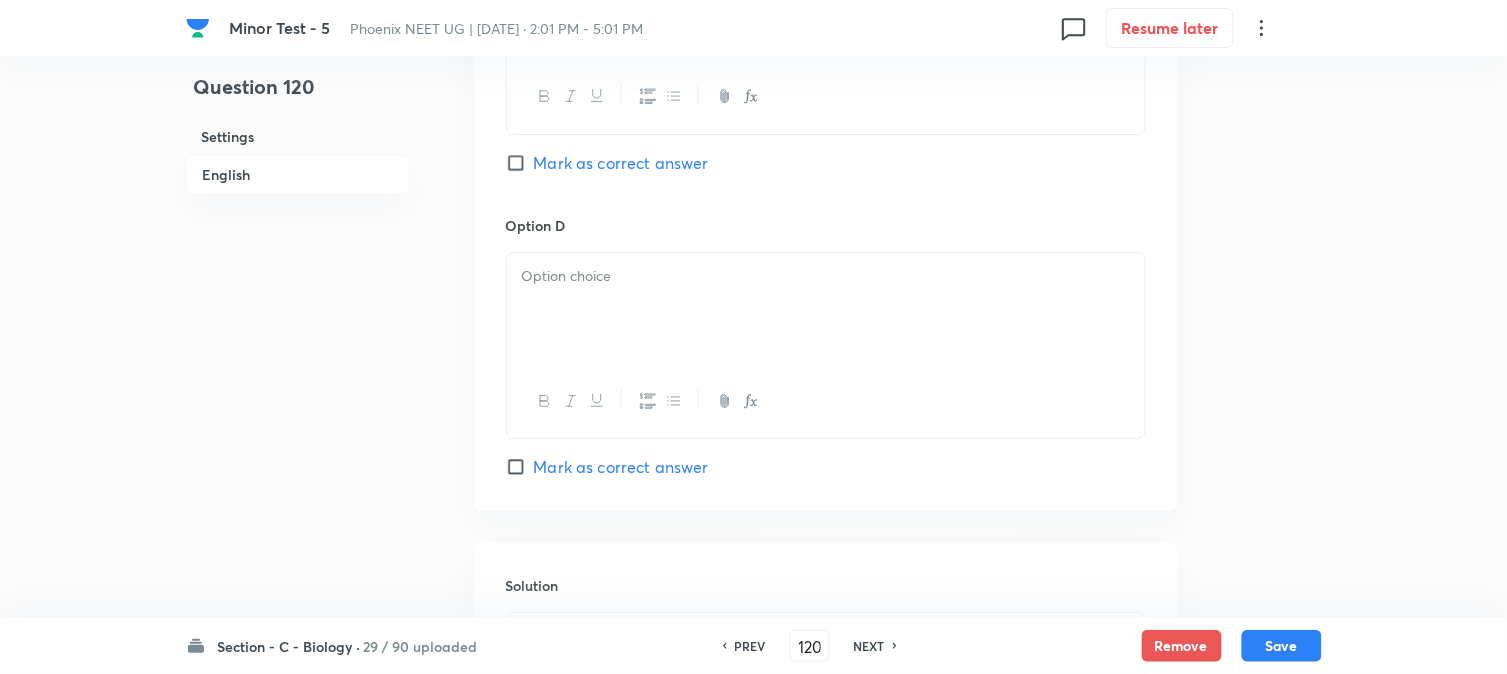 click at bounding box center (826, 309) 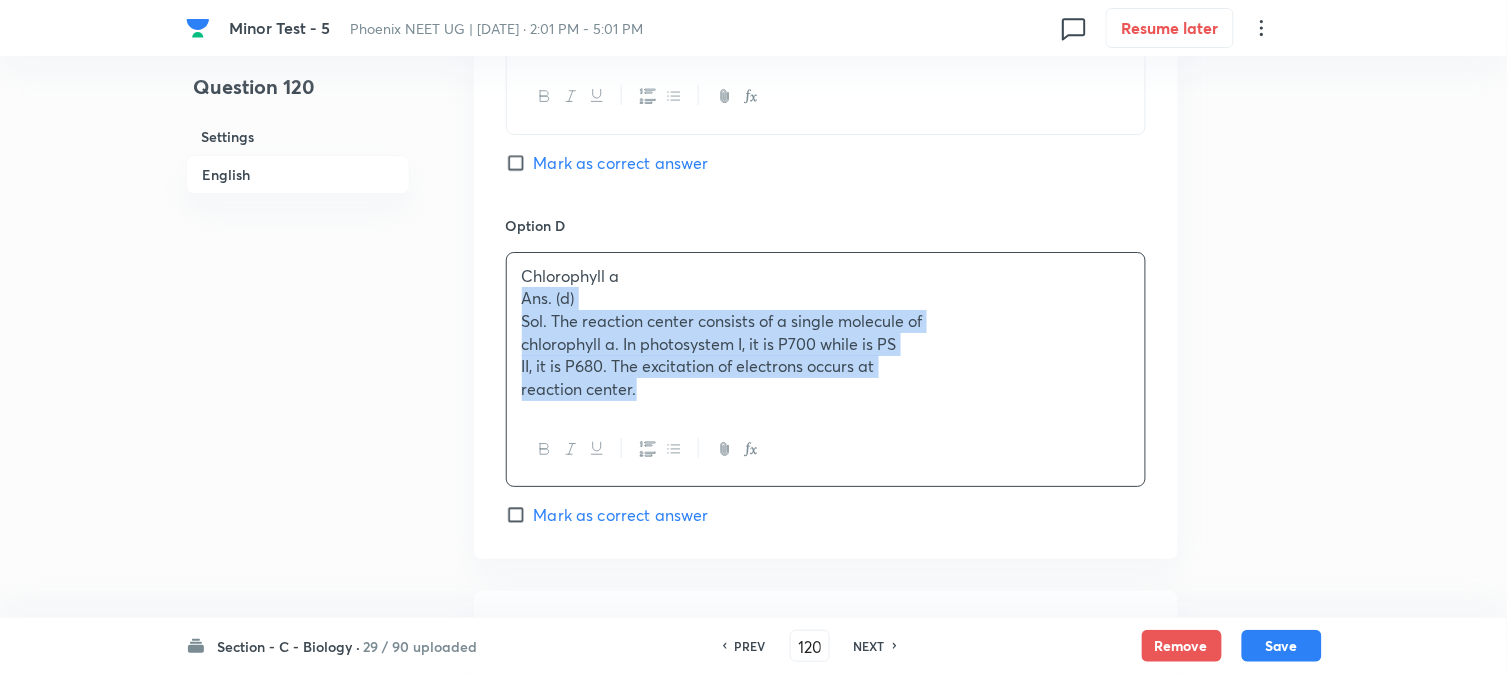 drag, startPoint x: 512, startPoint y: 304, endPoint x: 780, endPoint y: 460, distance: 310.09677 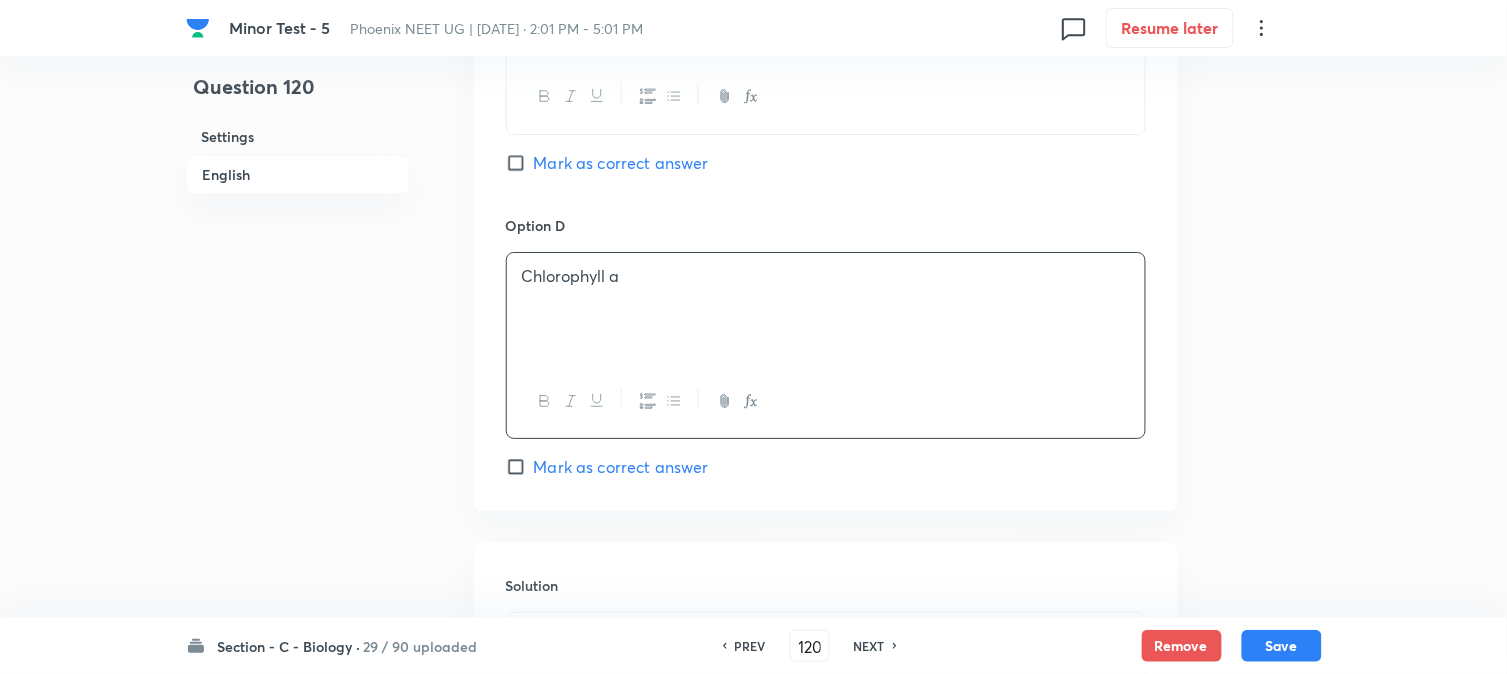 click on "Mark as correct answer" at bounding box center [621, 467] 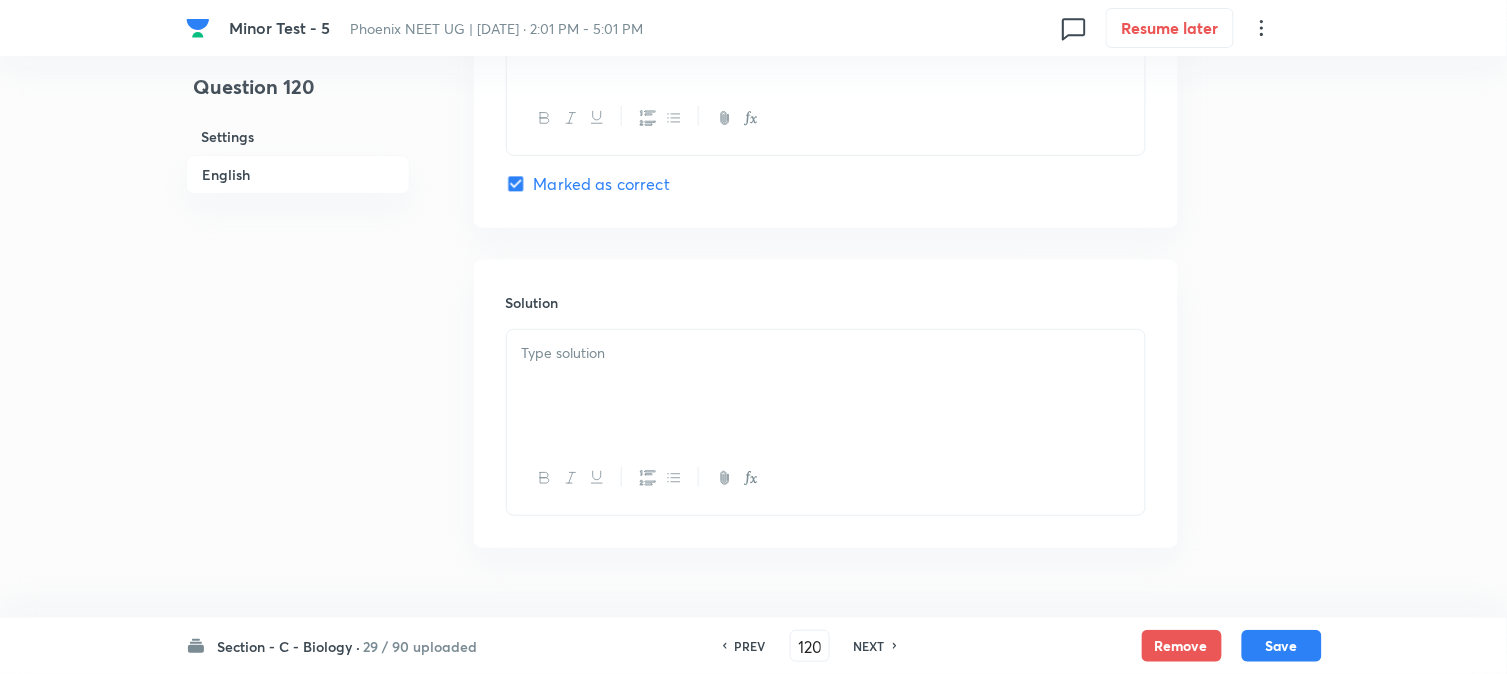 scroll, scrollTop: 2034, scrollLeft: 0, axis: vertical 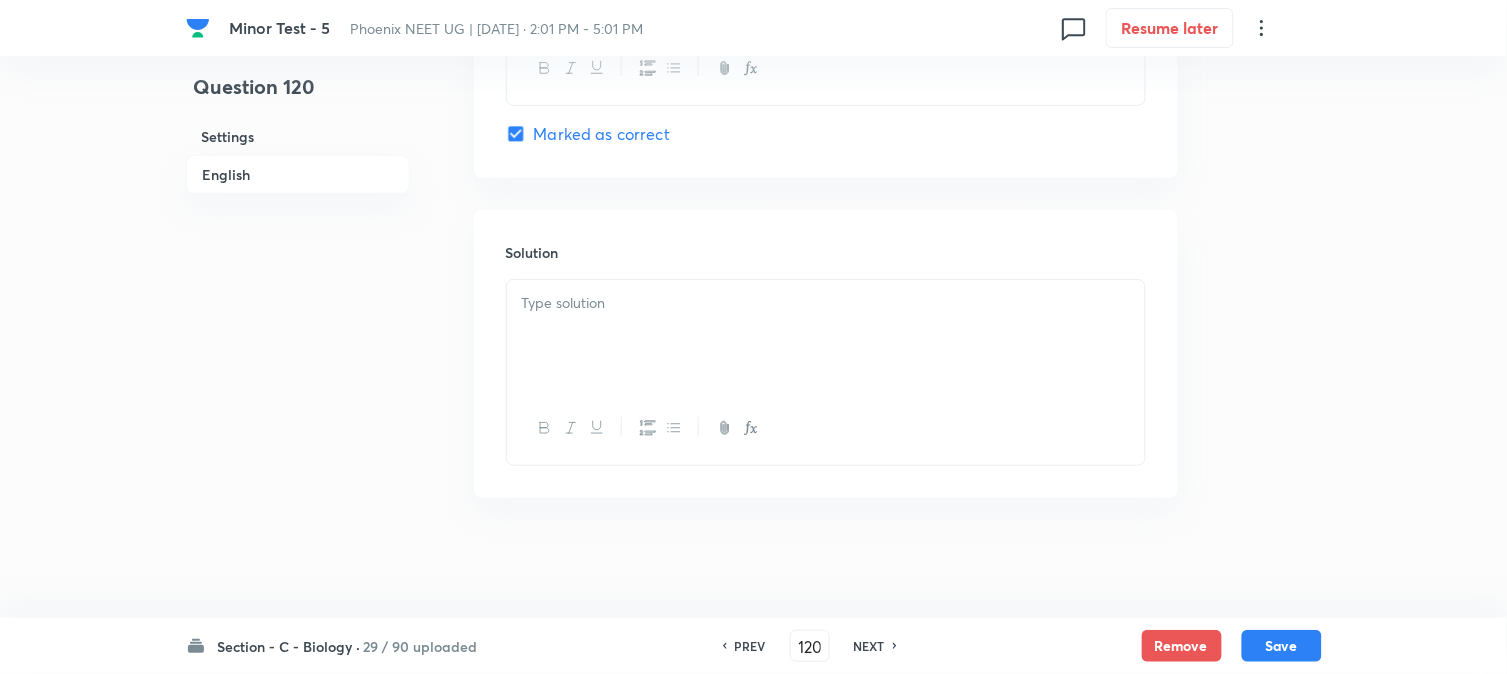 click at bounding box center (826, 336) 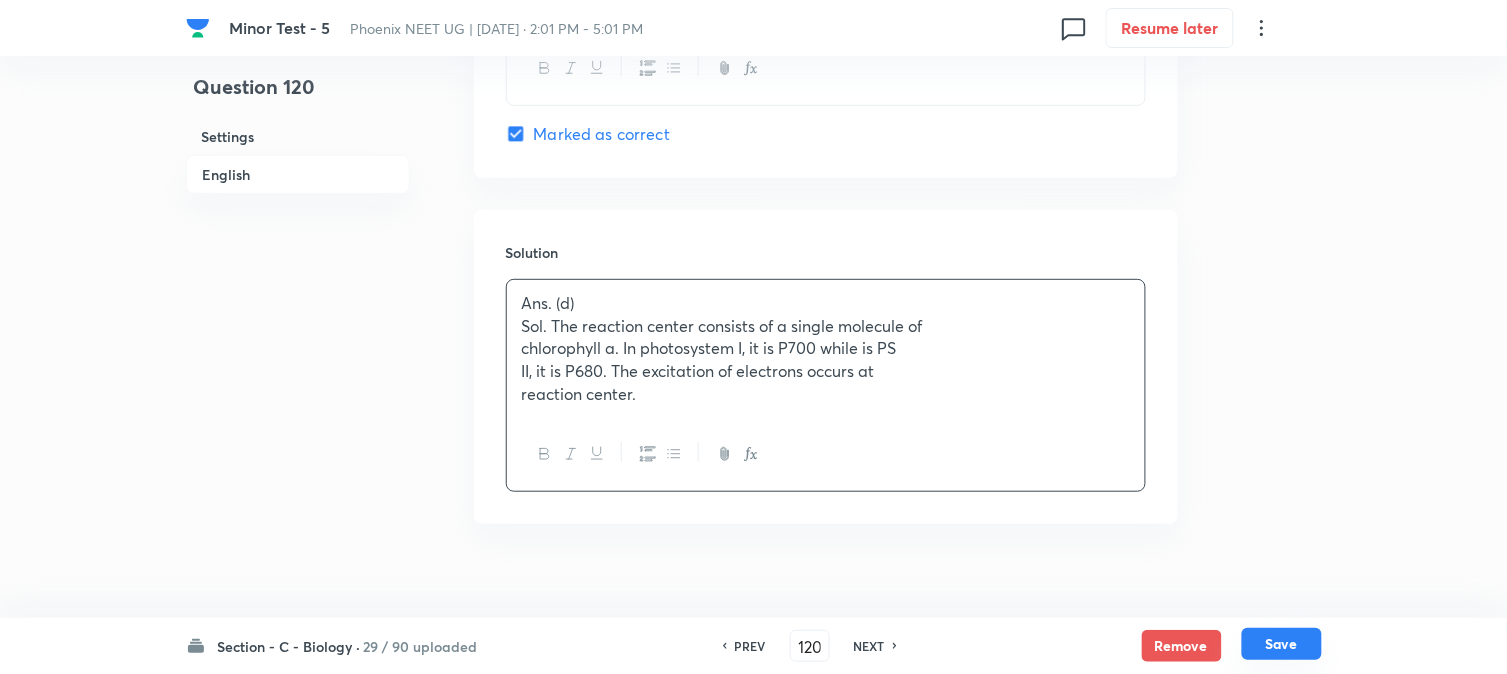 click on "Save" at bounding box center (1282, 644) 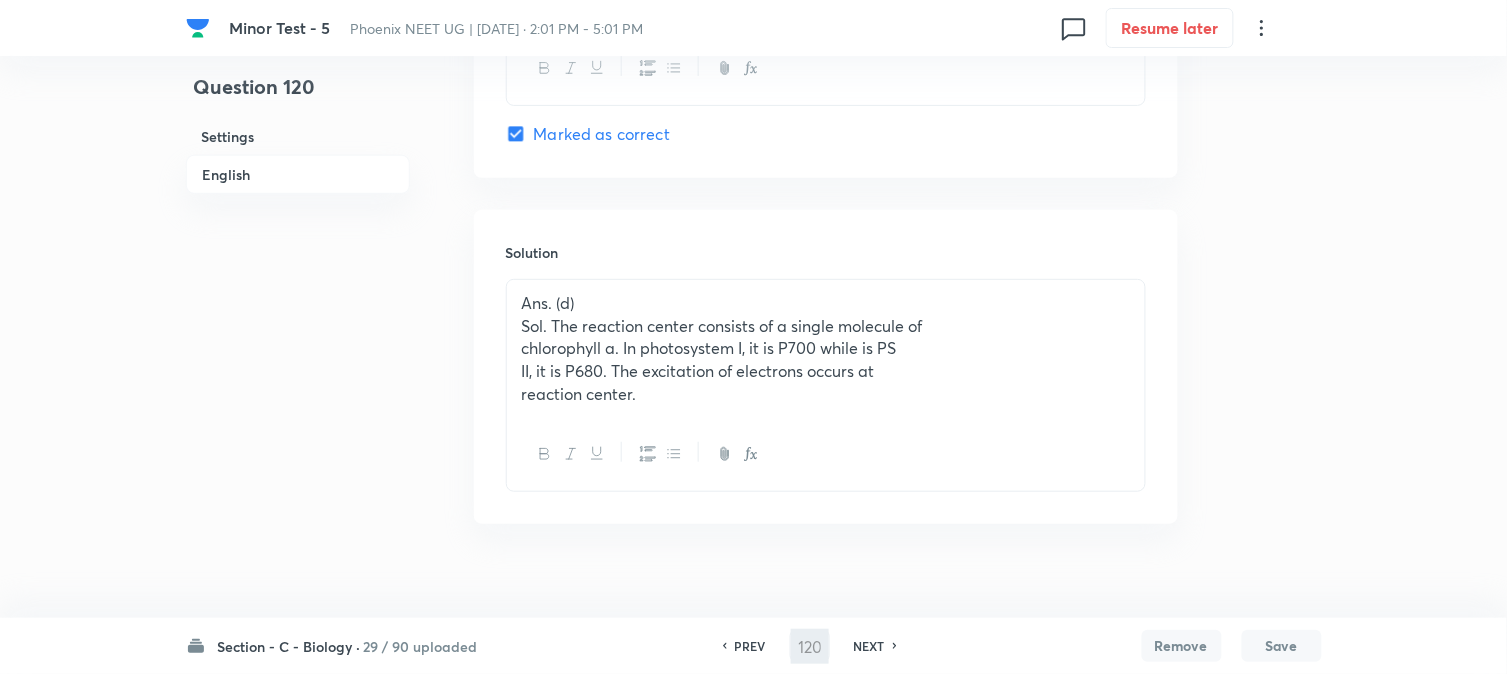 type on "121" 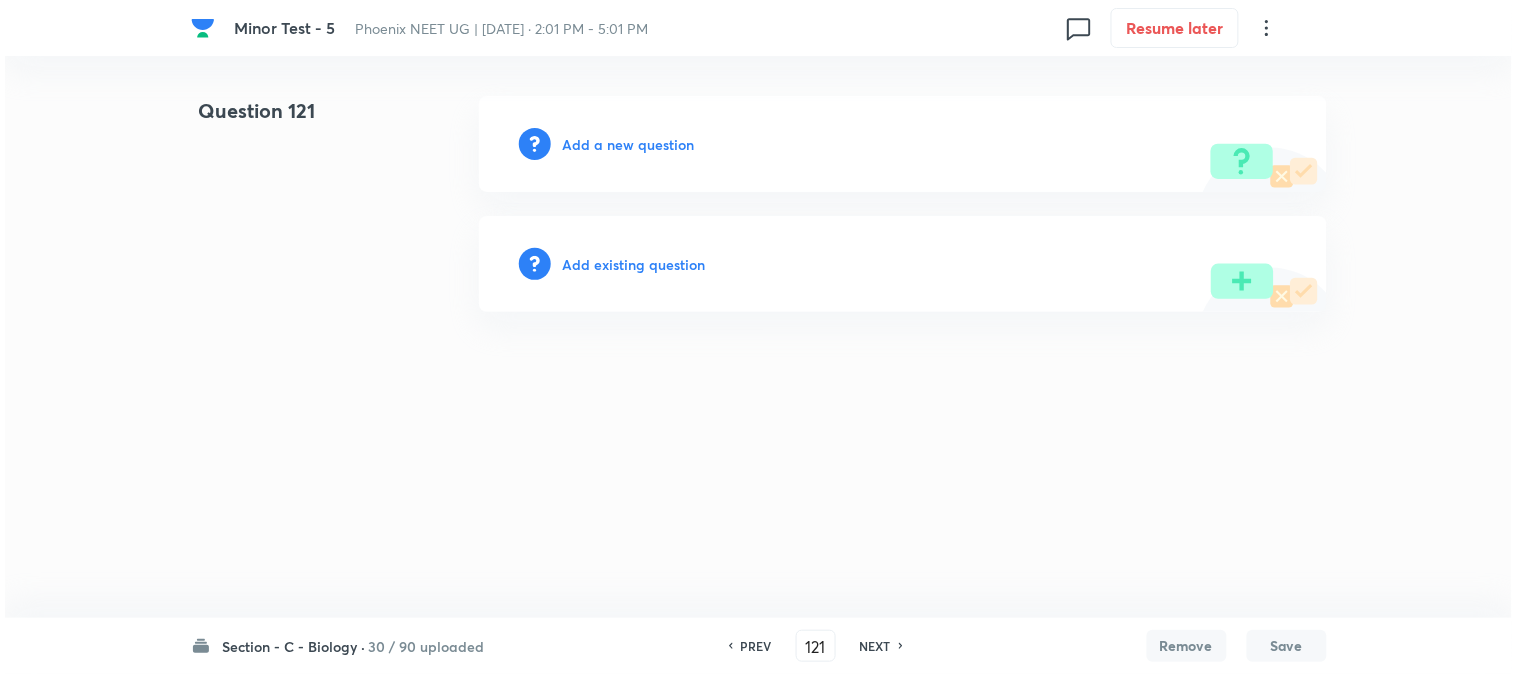 scroll, scrollTop: 0, scrollLeft: 0, axis: both 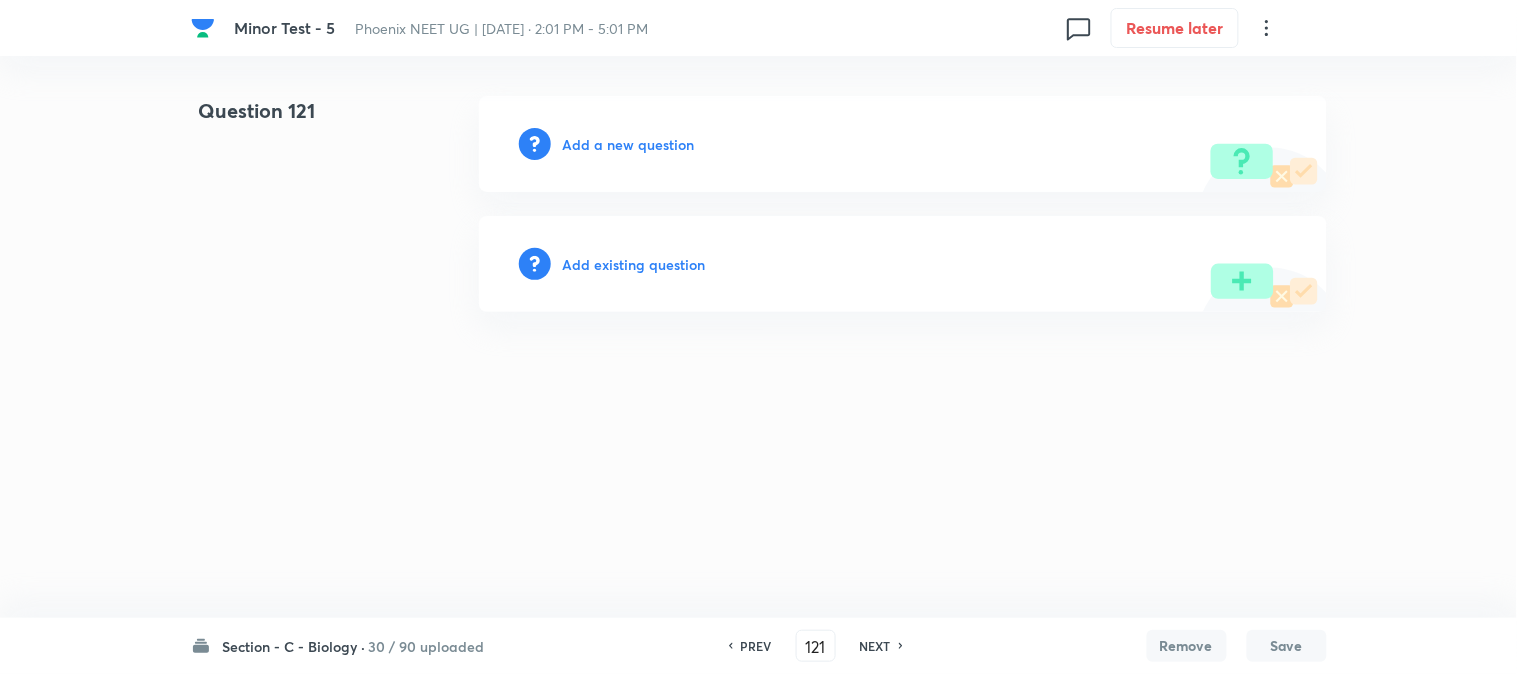 click on "Add a new question" at bounding box center [629, 144] 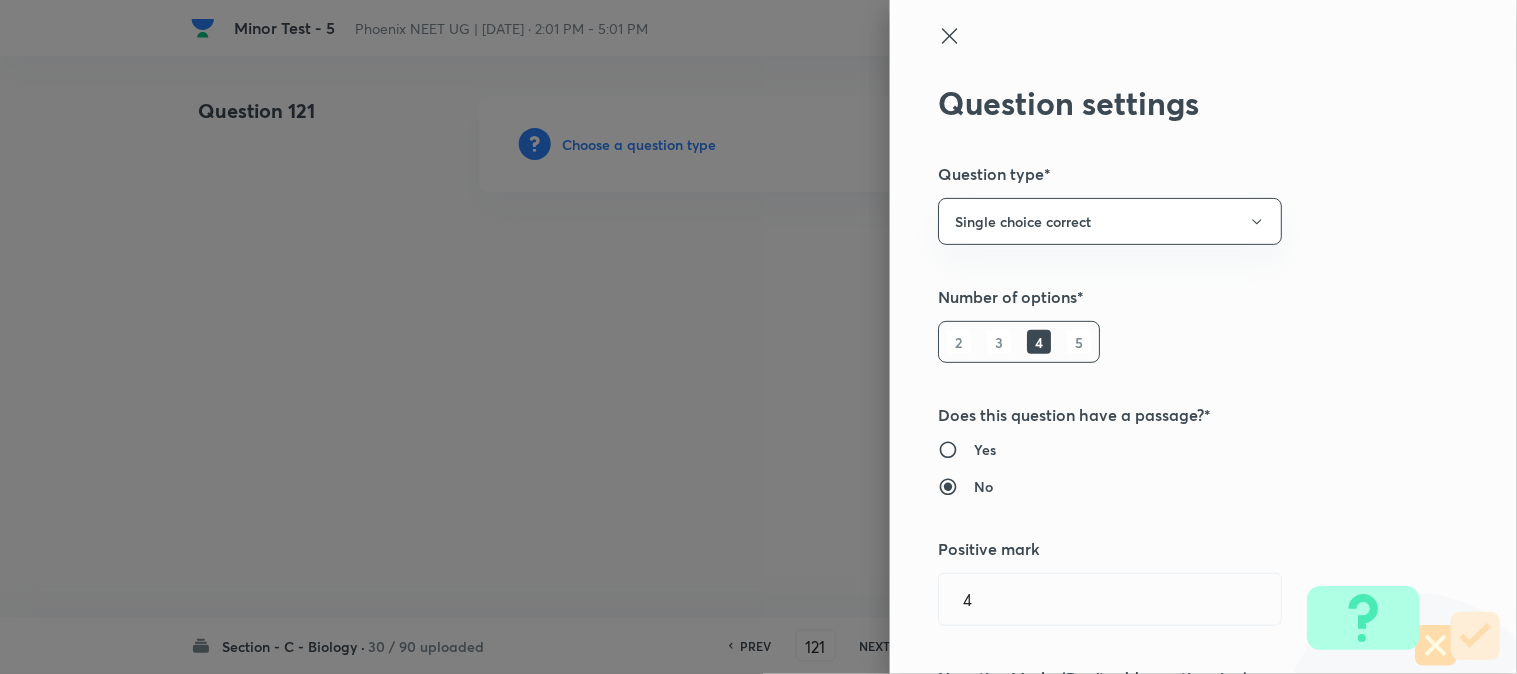 type 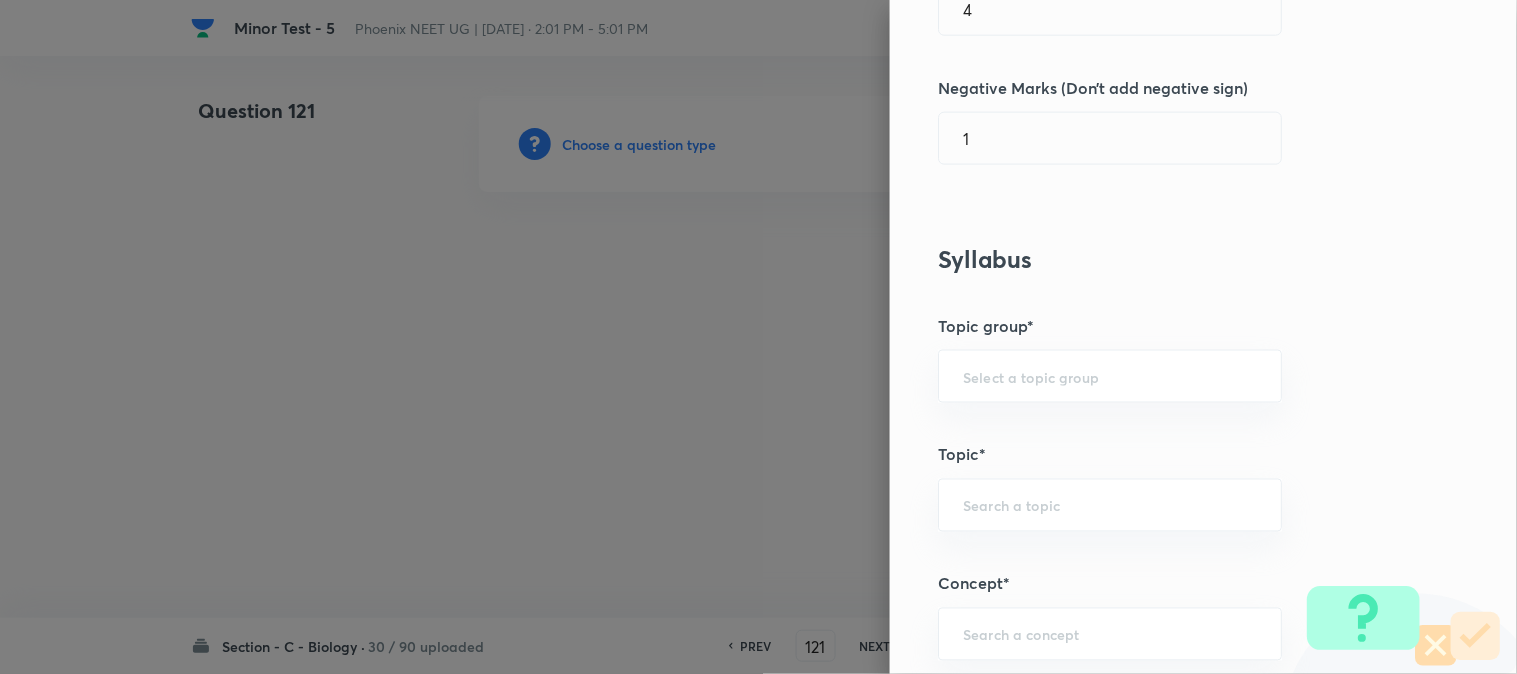 scroll, scrollTop: 1180, scrollLeft: 0, axis: vertical 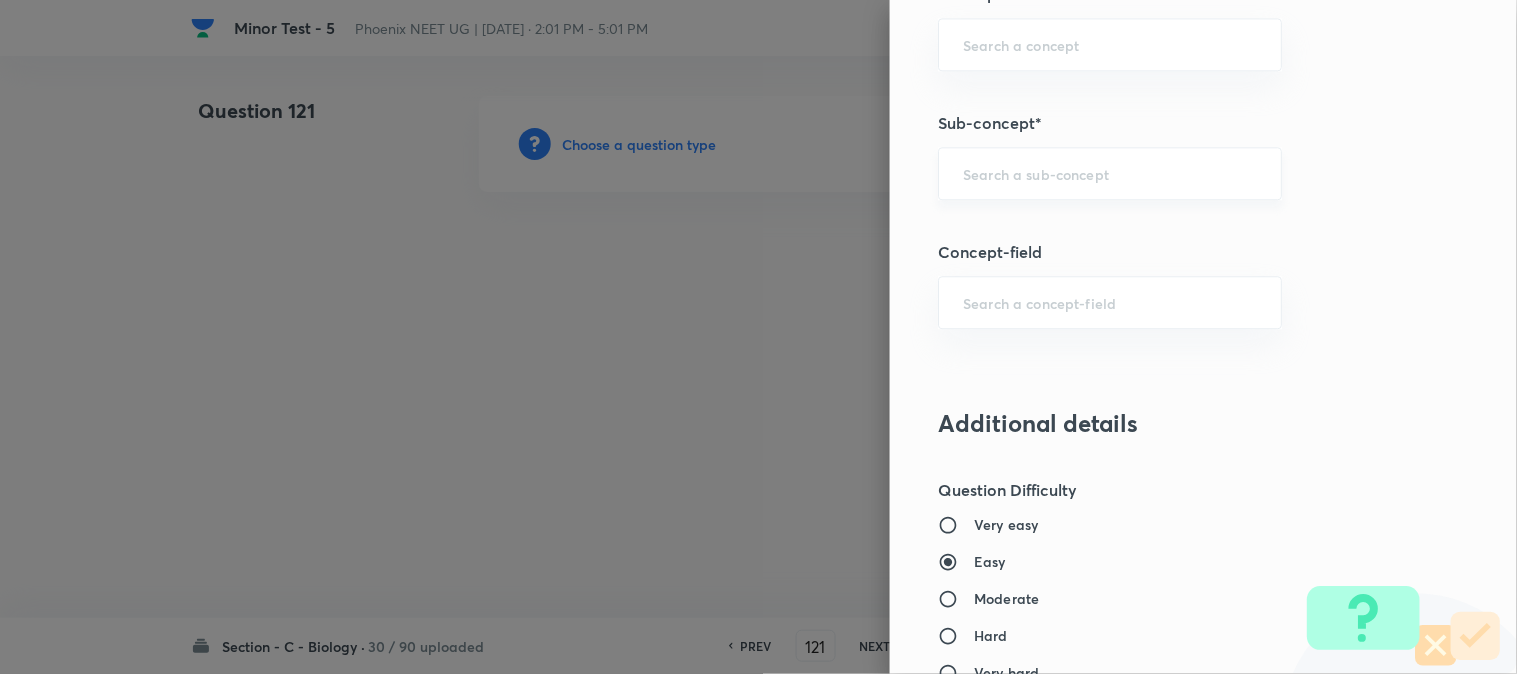 click on "​" at bounding box center (1110, 173) 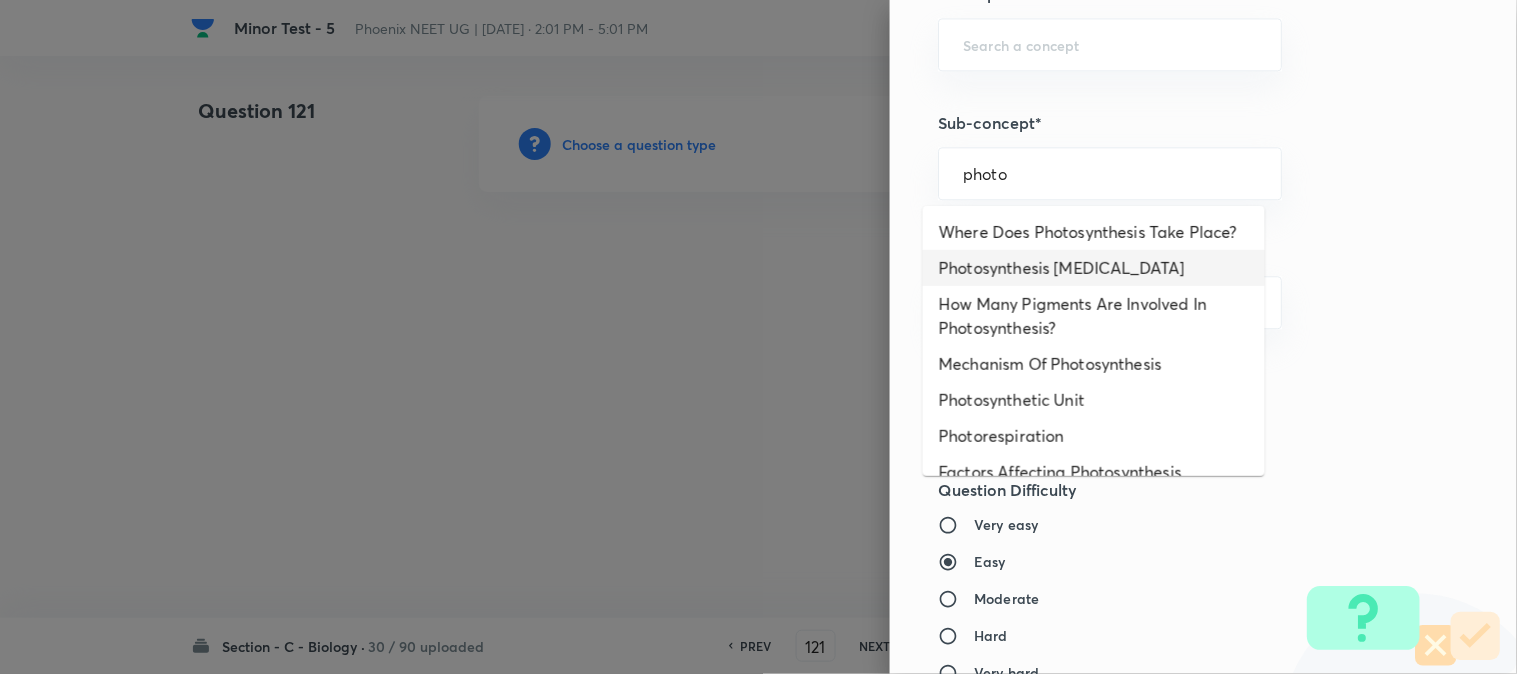 click on "Photosynthesis [MEDICAL_DATA]" at bounding box center [1094, 268] 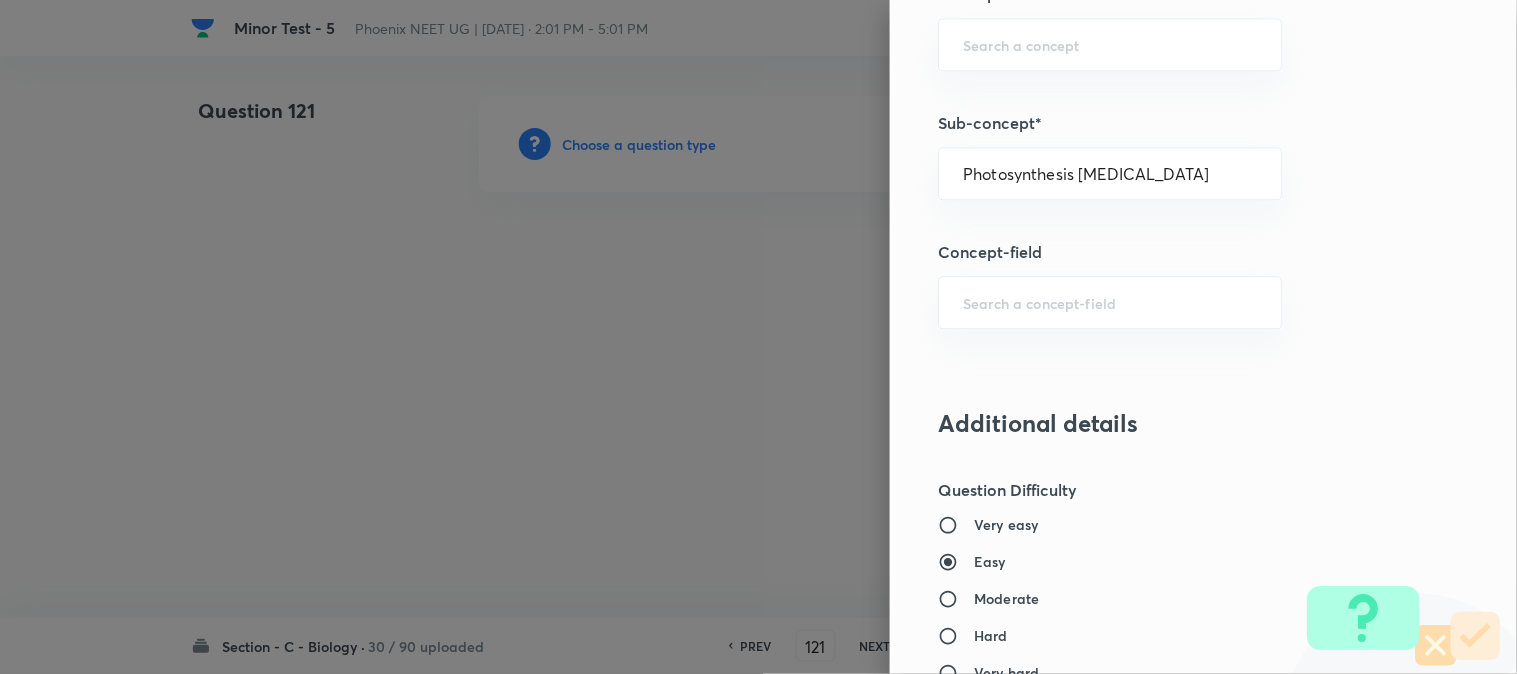 type on "Biology" 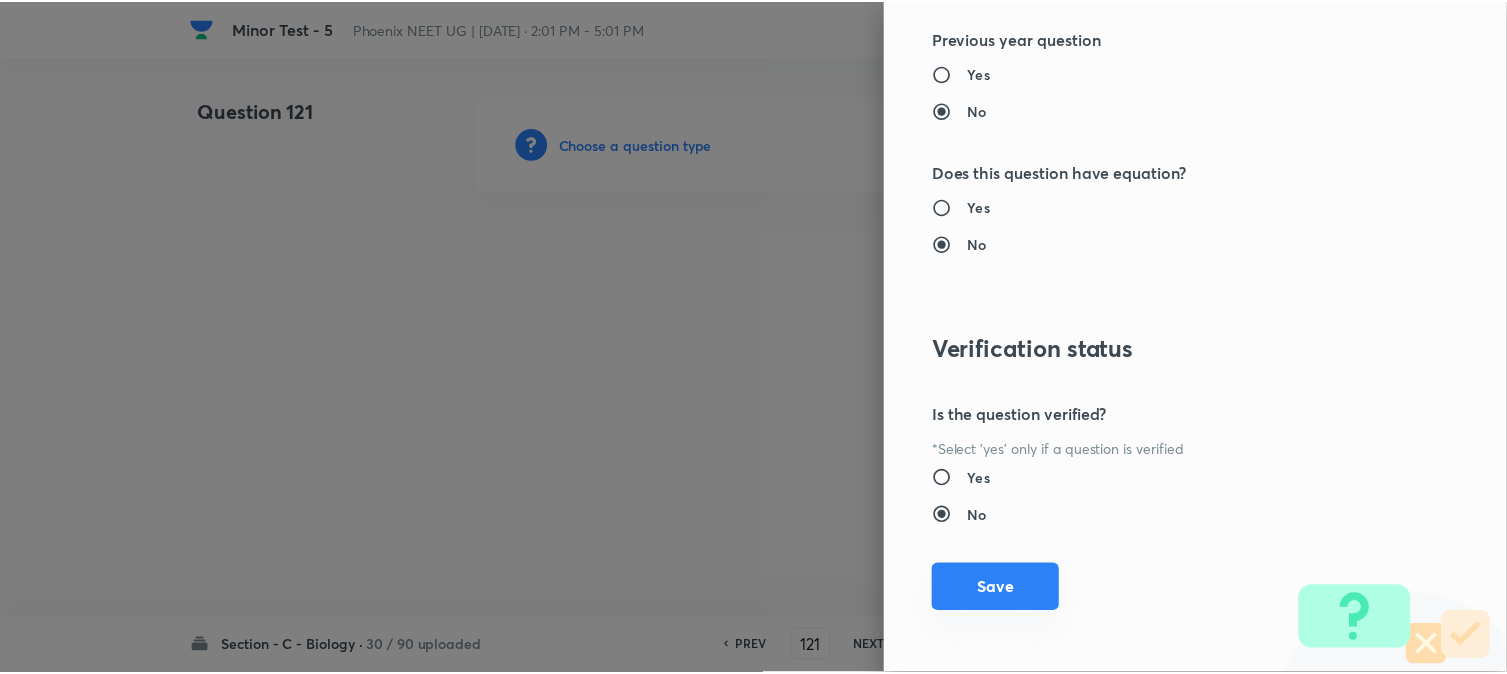 scroll, scrollTop: 2052, scrollLeft: 0, axis: vertical 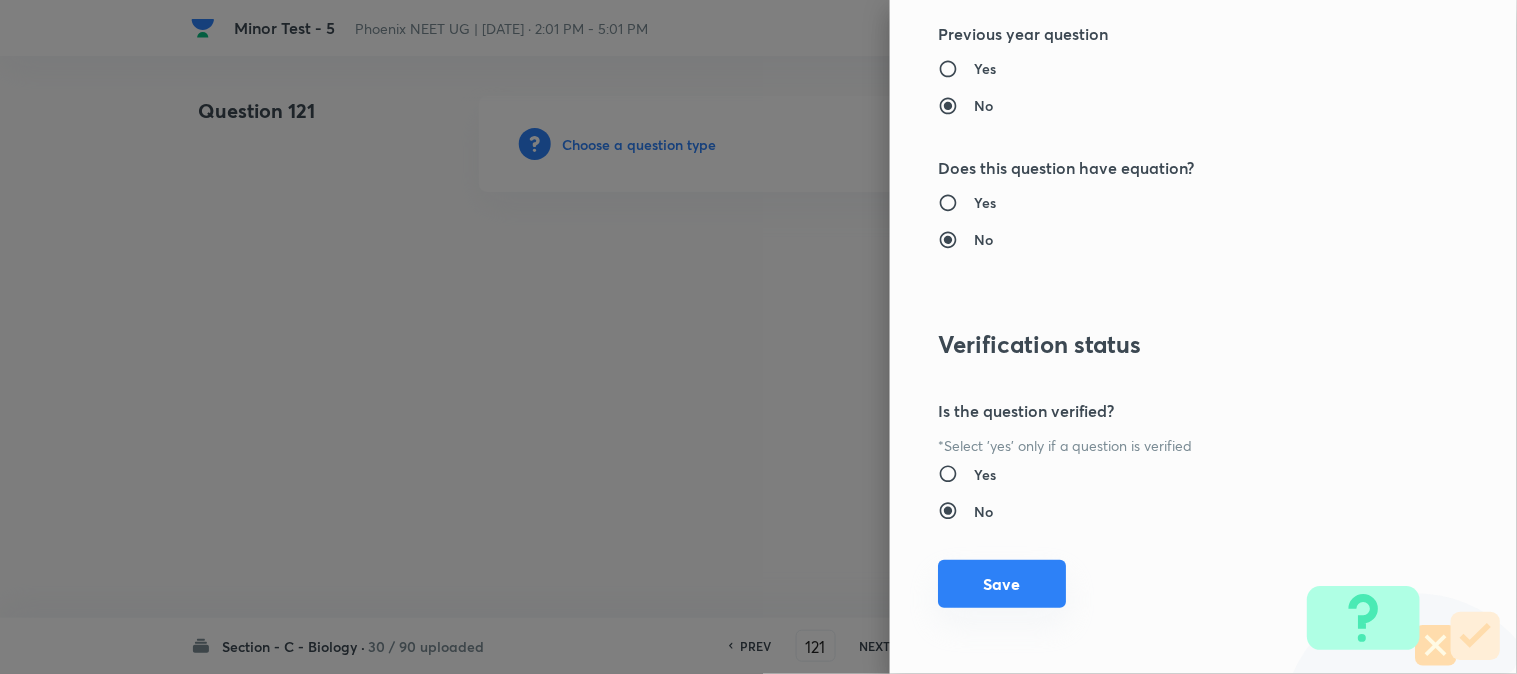 click on "Save" at bounding box center (1002, 584) 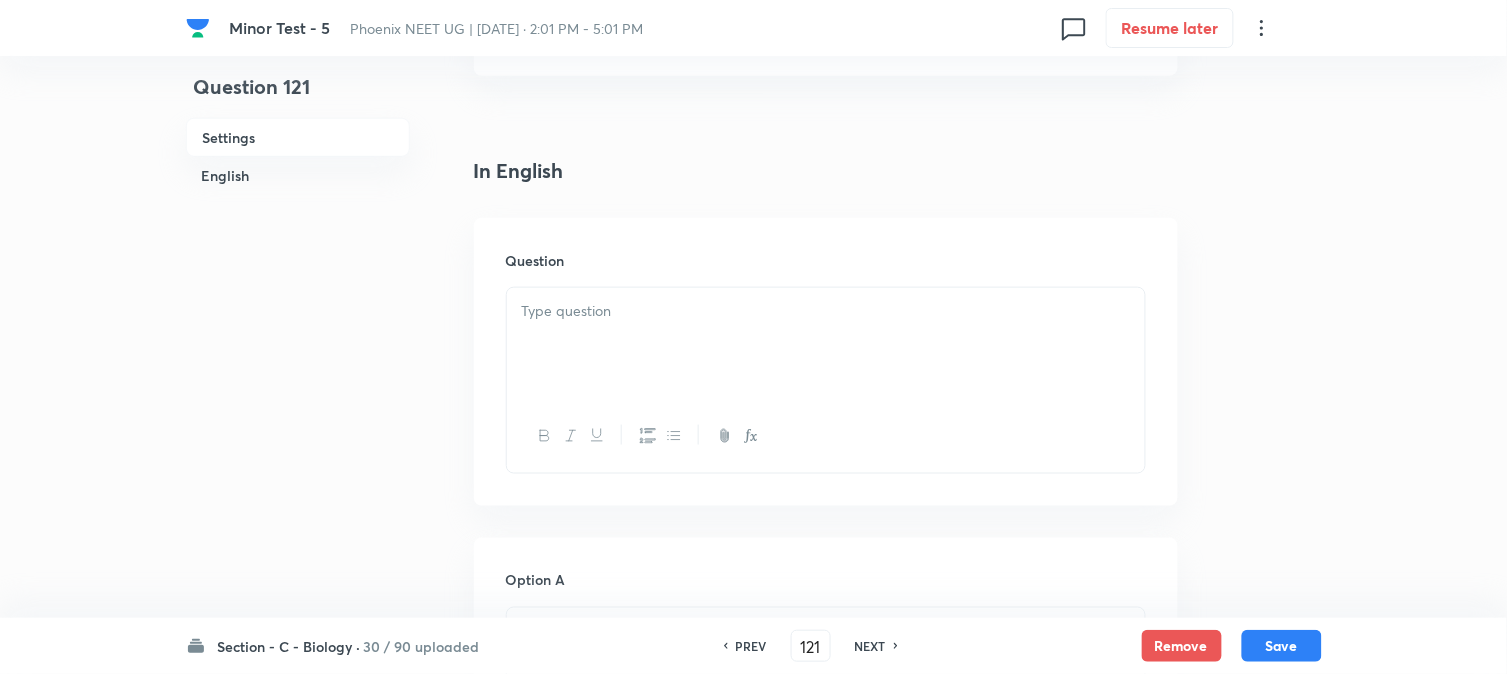 scroll, scrollTop: 590, scrollLeft: 0, axis: vertical 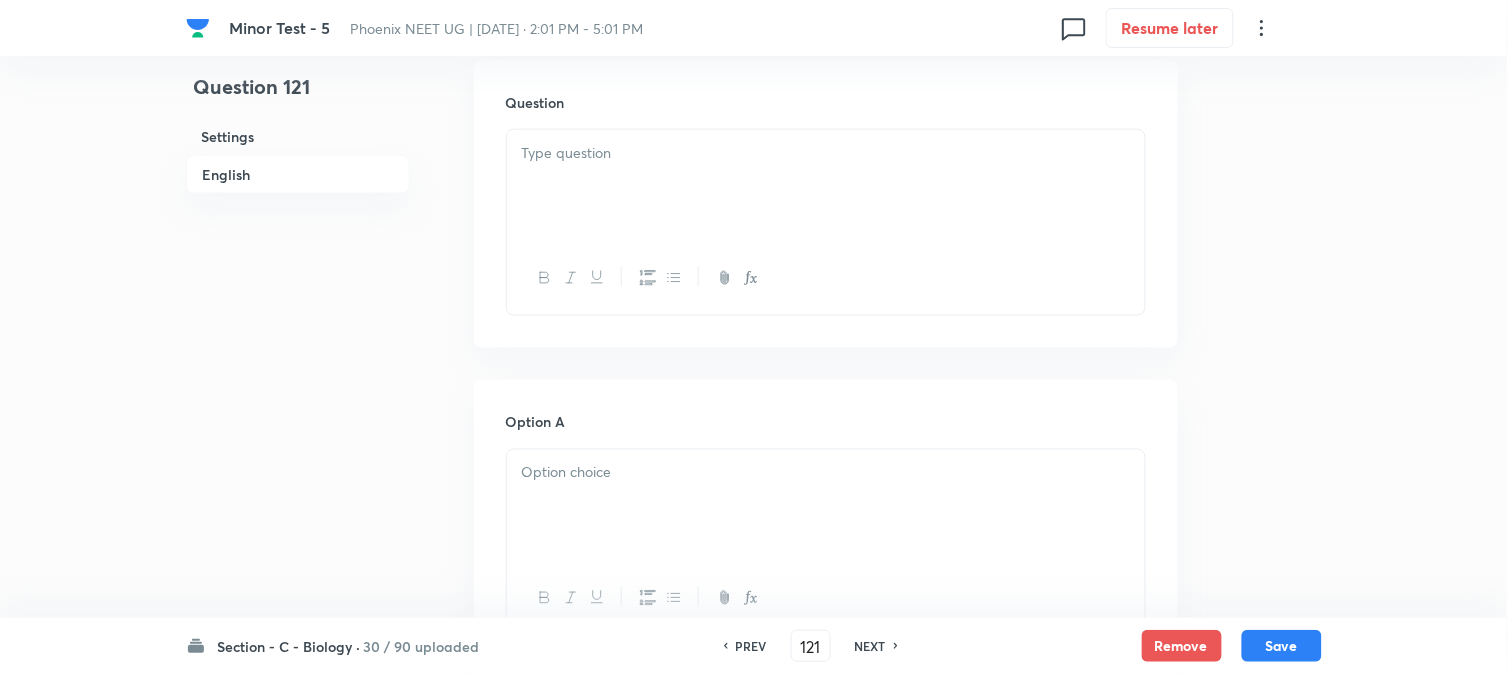 click at bounding box center (826, 186) 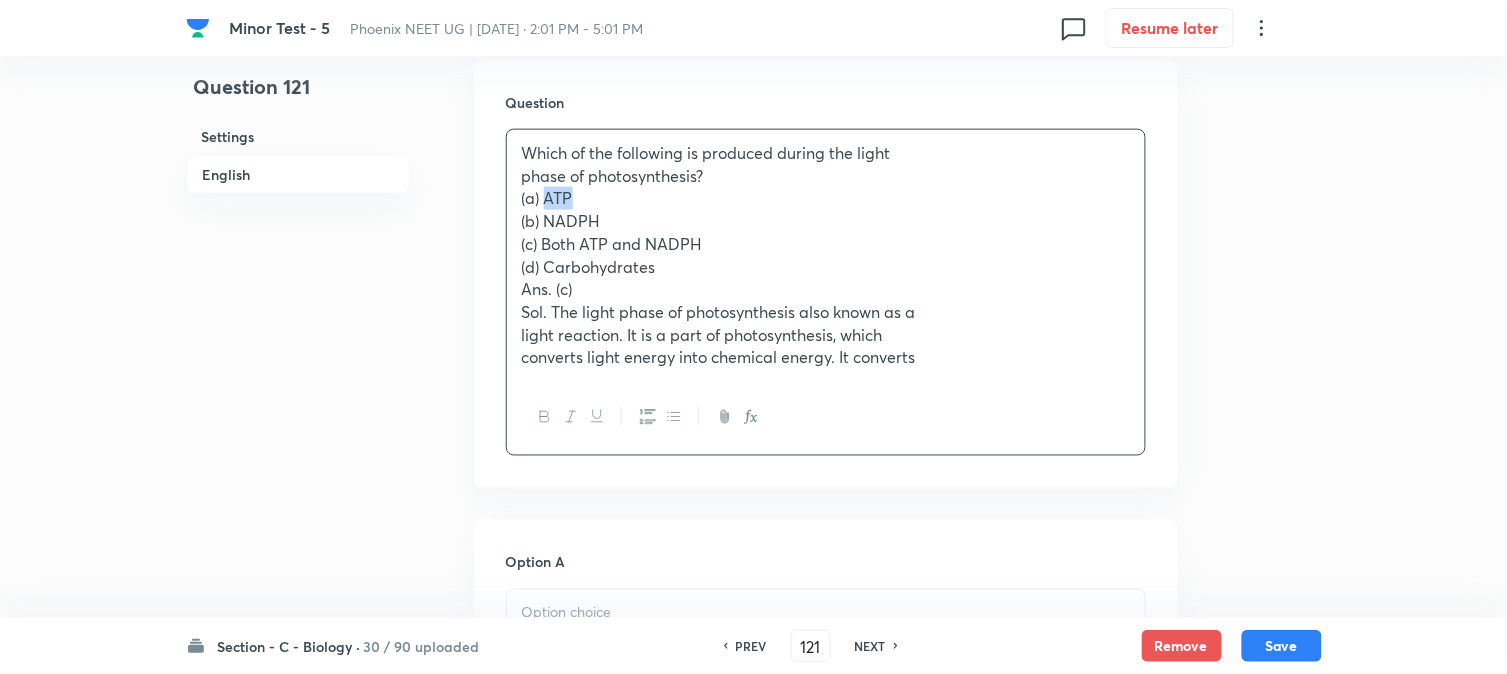 drag, startPoint x: 545, startPoint y: 204, endPoint x: 614, endPoint y: 198, distance: 69.260376 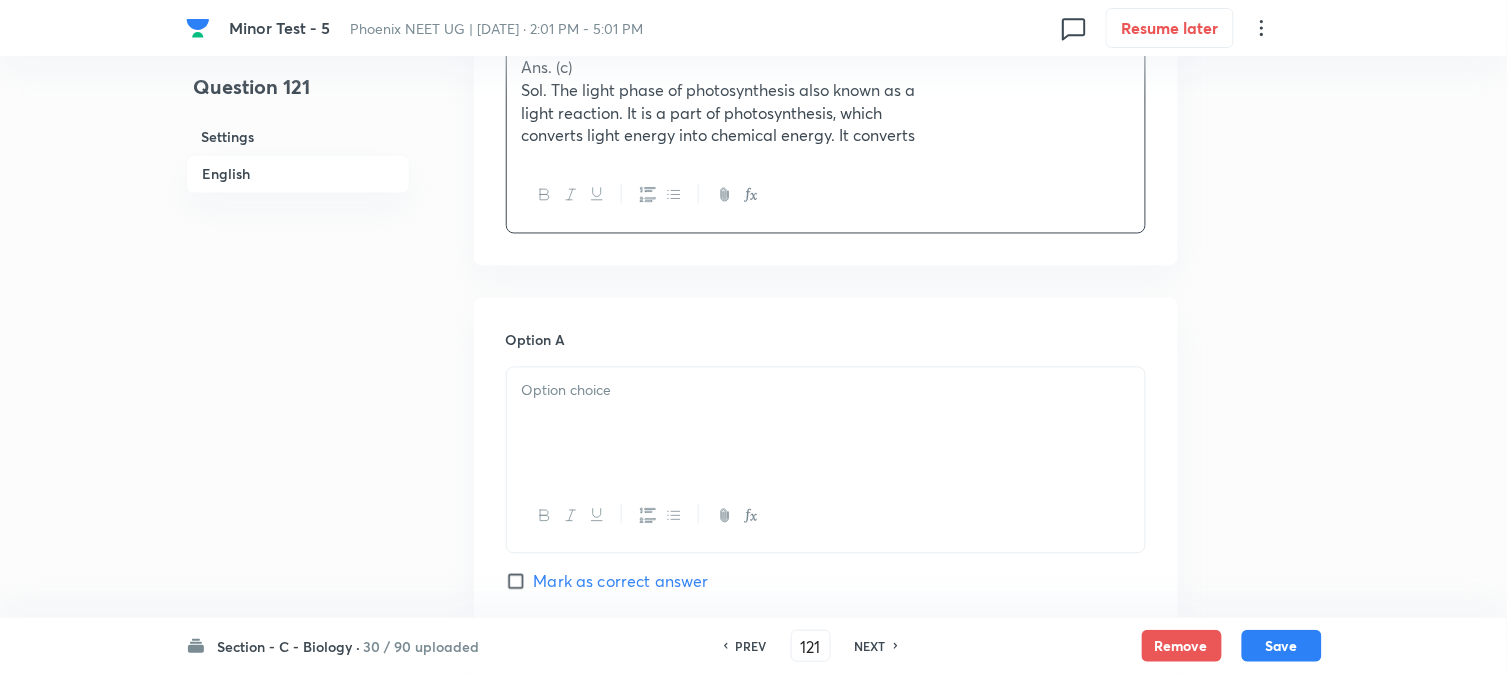 click at bounding box center (826, 391) 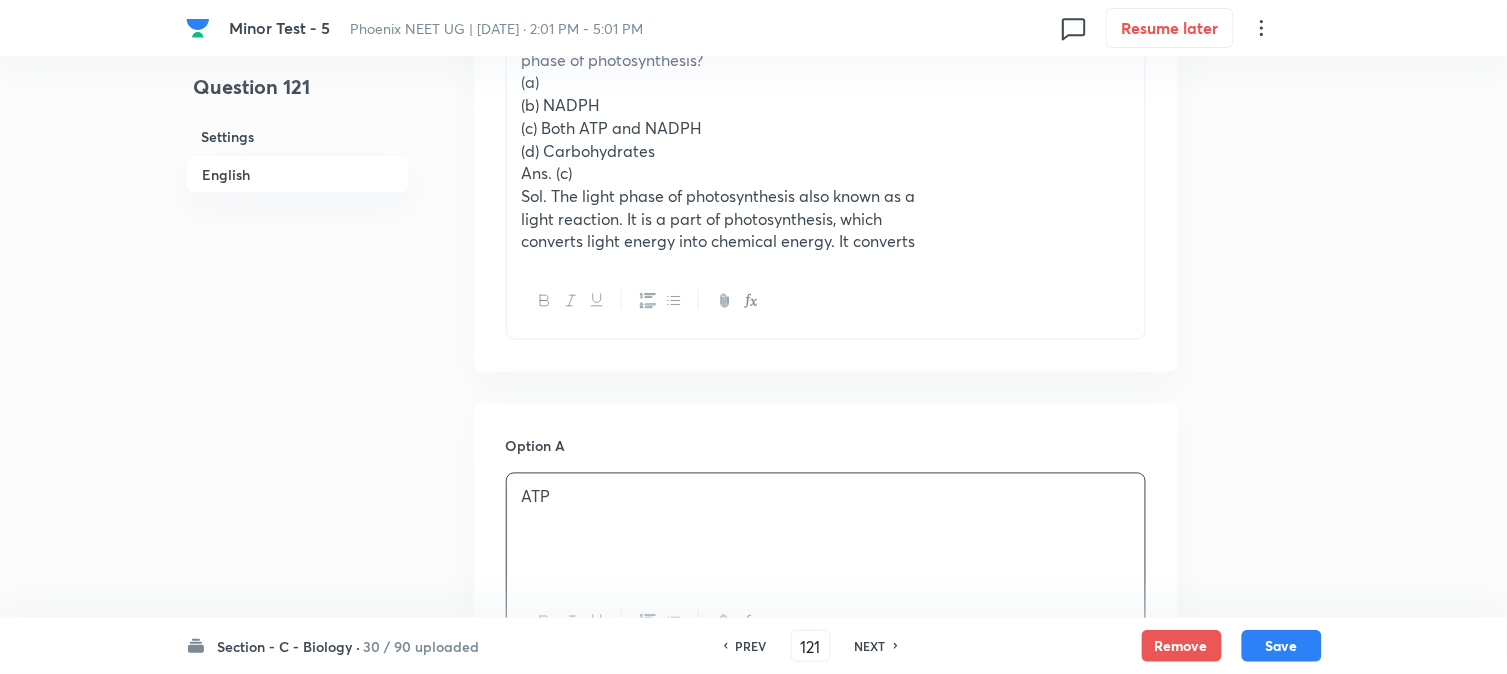 scroll, scrollTop: 590, scrollLeft: 0, axis: vertical 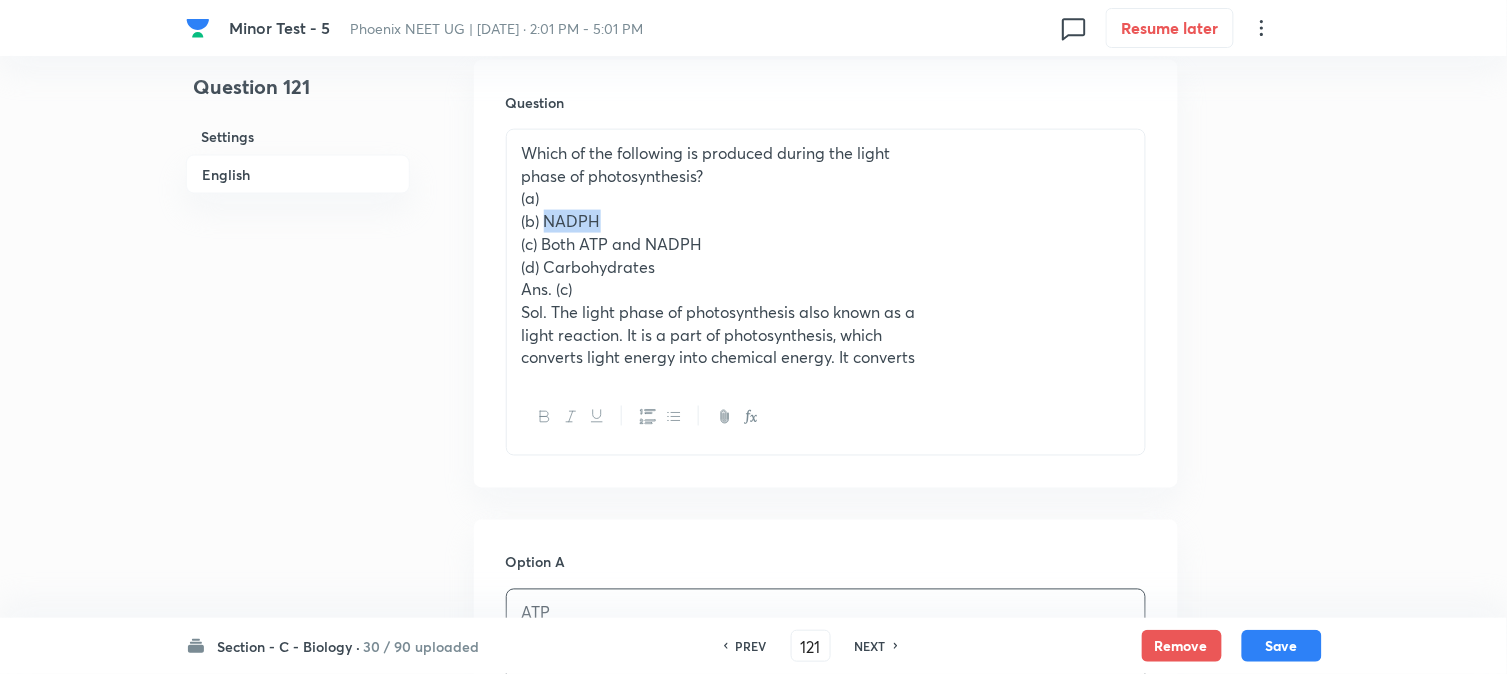 drag, startPoint x: 544, startPoint y: 221, endPoint x: 630, endPoint y: 216, distance: 86.145226 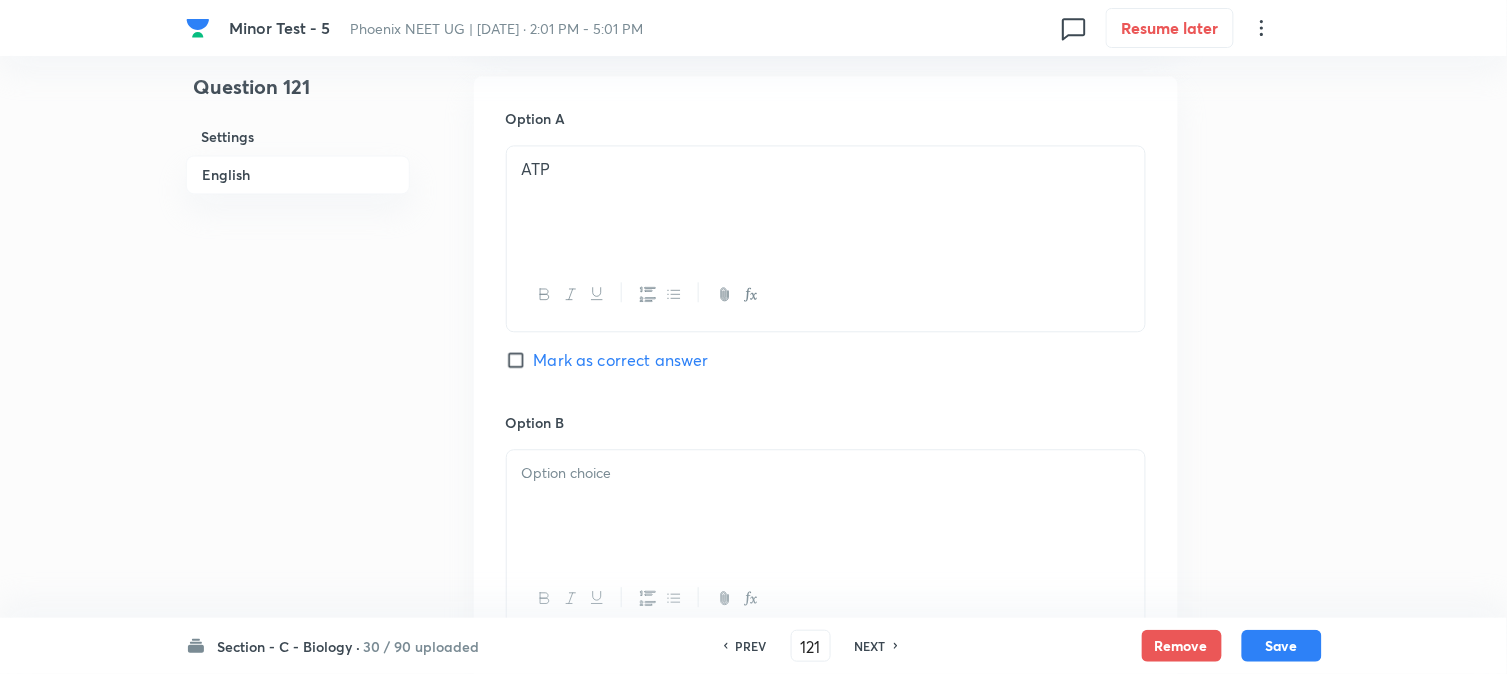 drag, startPoint x: 552, startPoint y: 486, endPoint x: 553, endPoint y: 506, distance: 20.024984 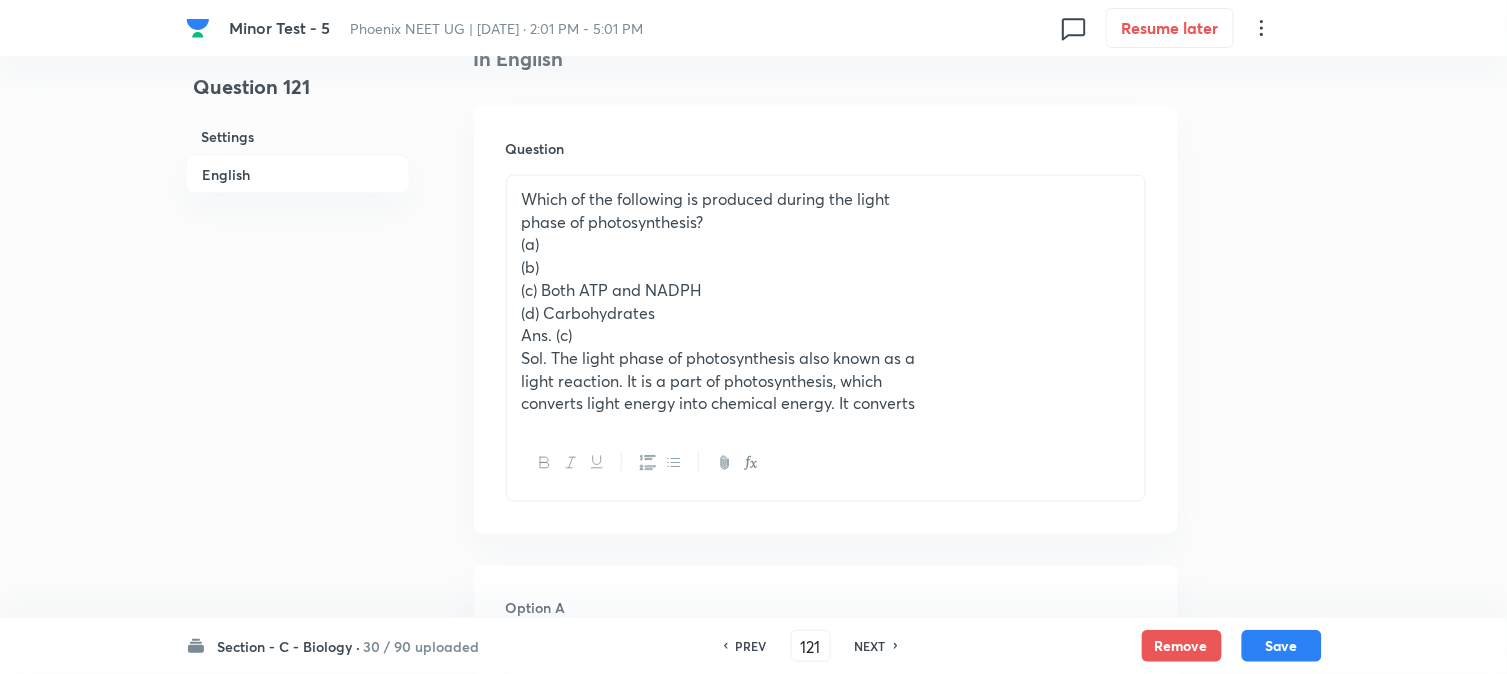 scroll, scrollTop: 478, scrollLeft: 0, axis: vertical 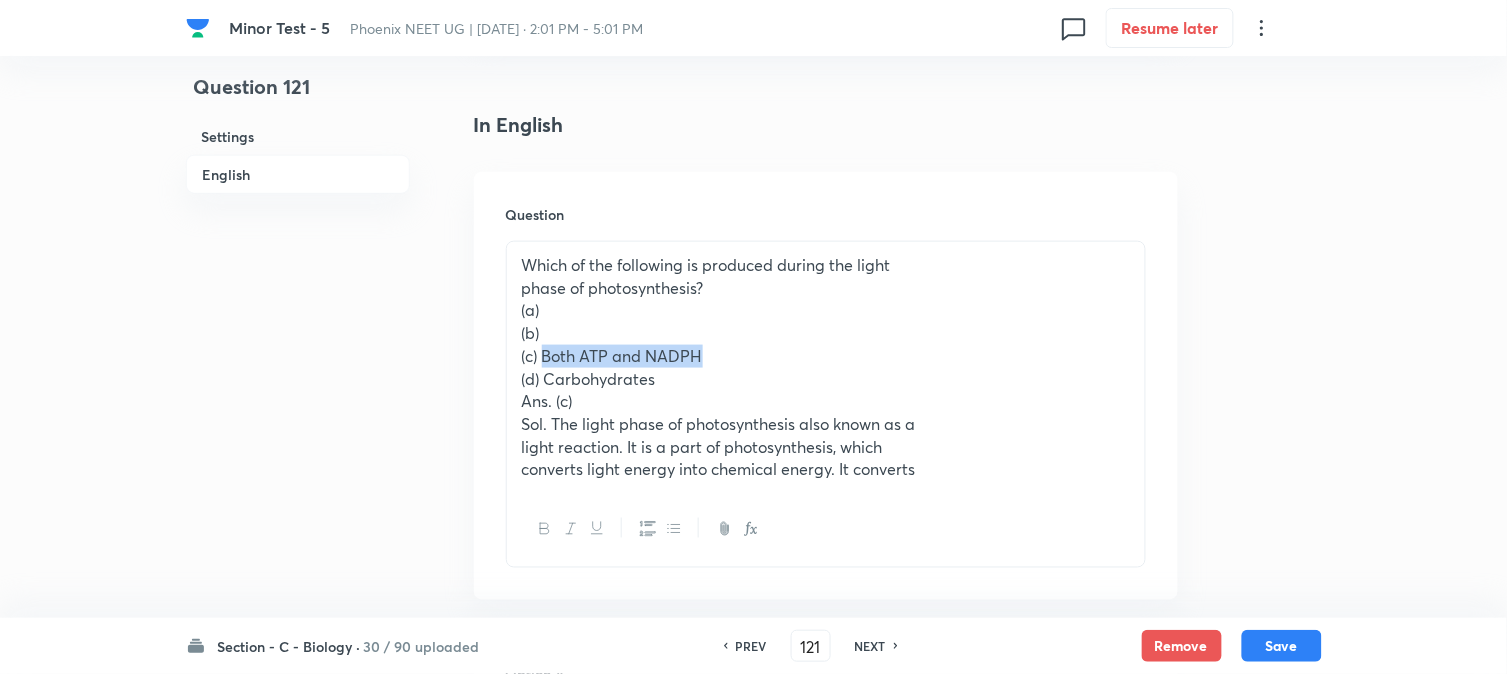 drag, startPoint x: 544, startPoint y: 354, endPoint x: 748, endPoint y: 352, distance: 204.0098 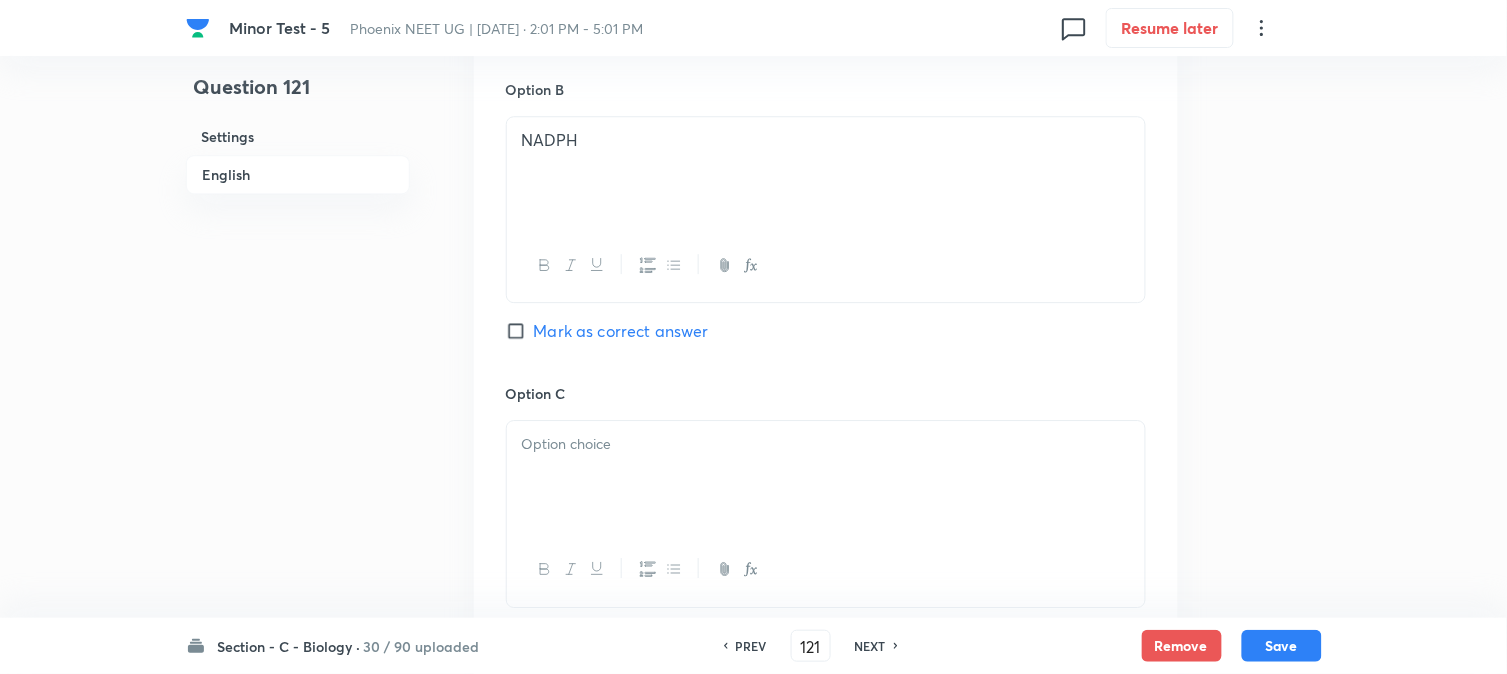 click at bounding box center (826, 477) 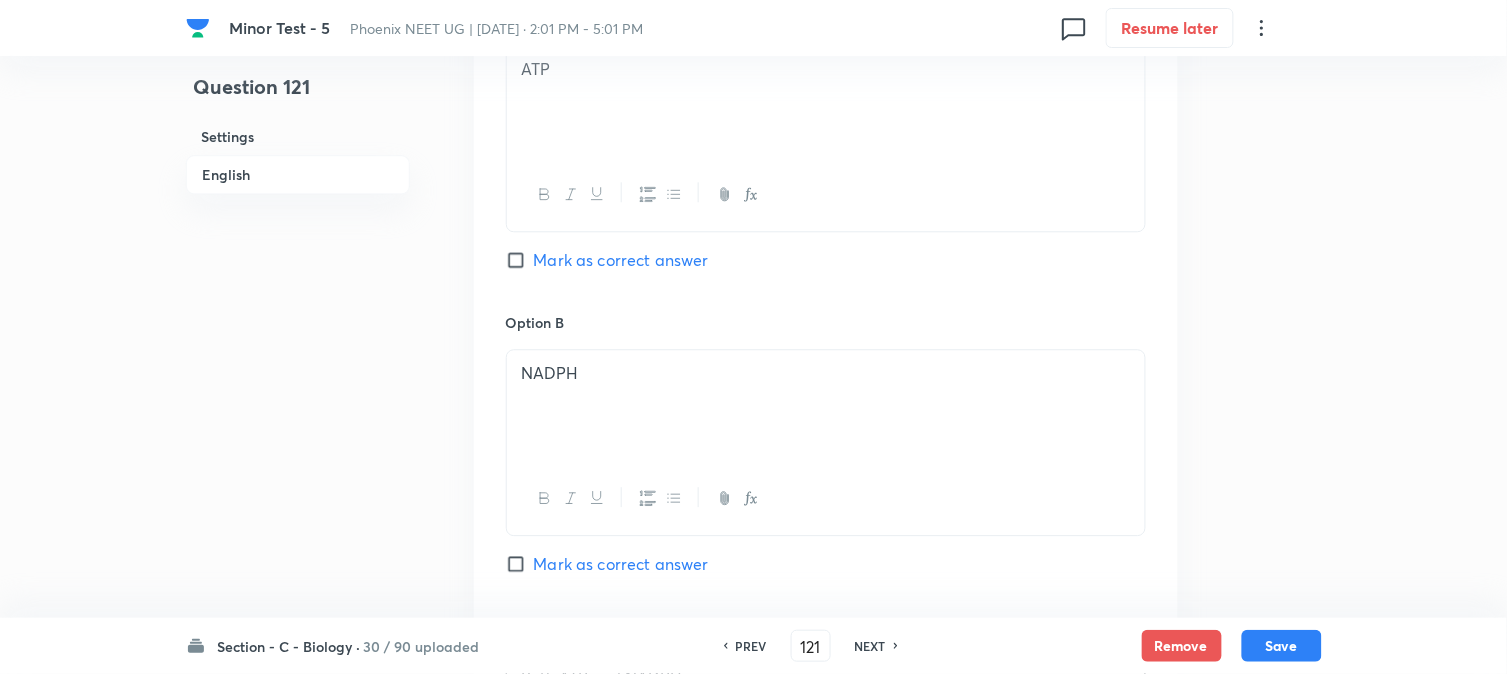 scroll, scrollTop: 701, scrollLeft: 0, axis: vertical 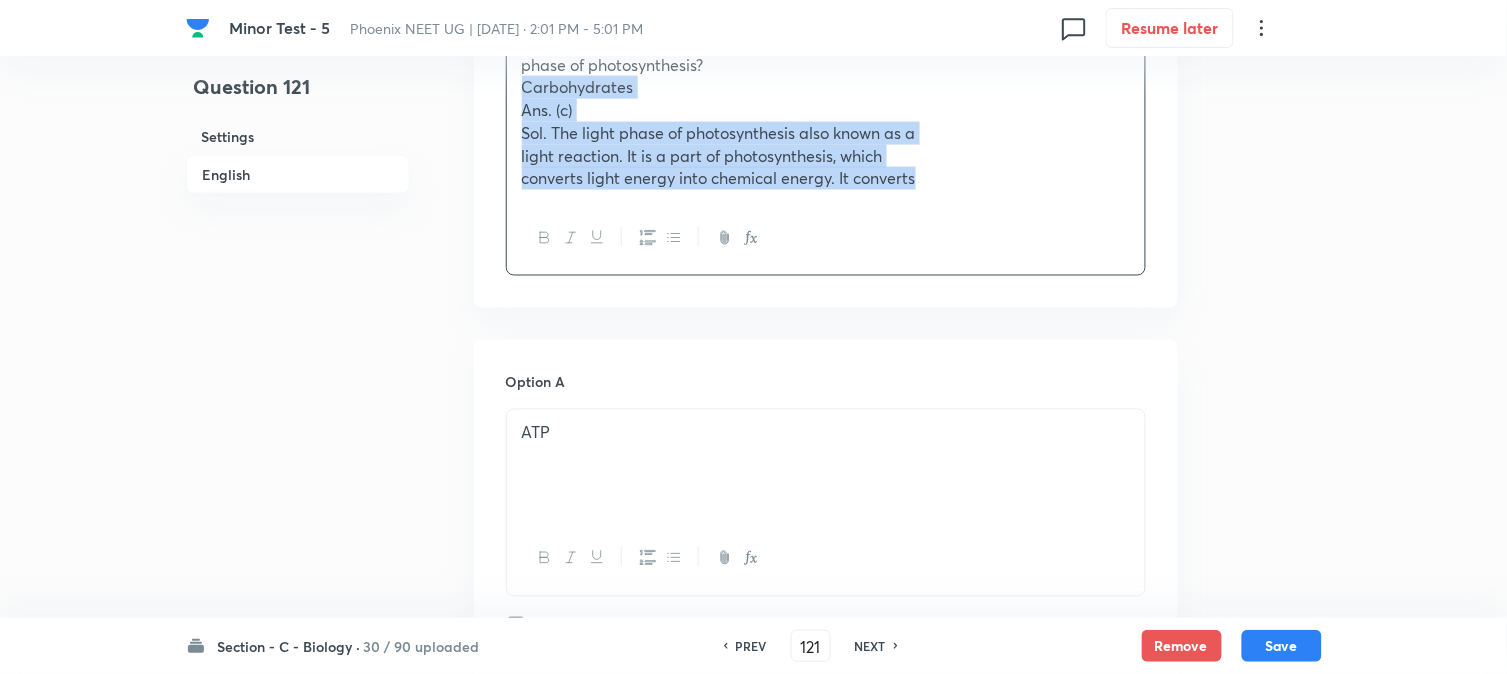drag, startPoint x: 545, startPoint y: 156, endPoint x: 1277, endPoint y: 267, distance: 740.36816 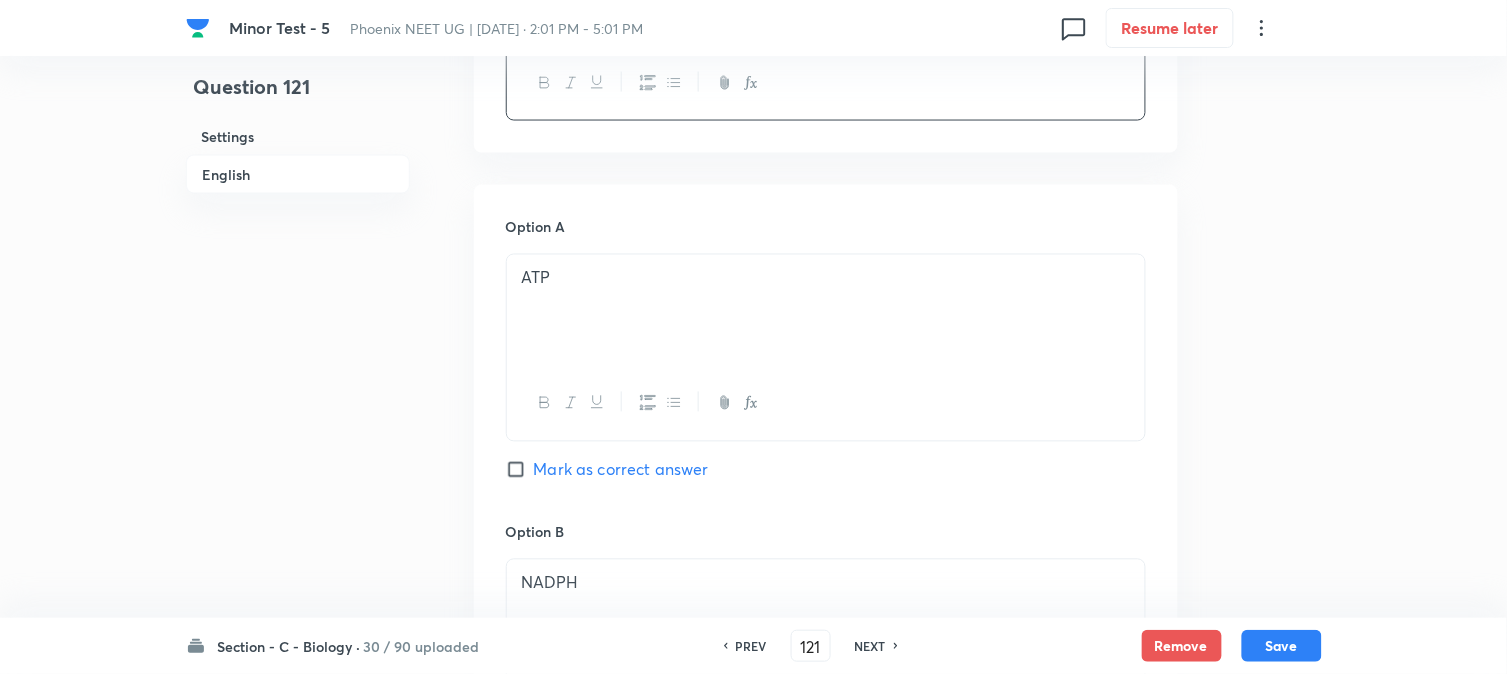 scroll, scrollTop: 1701, scrollLeft: 0, axis: vertical 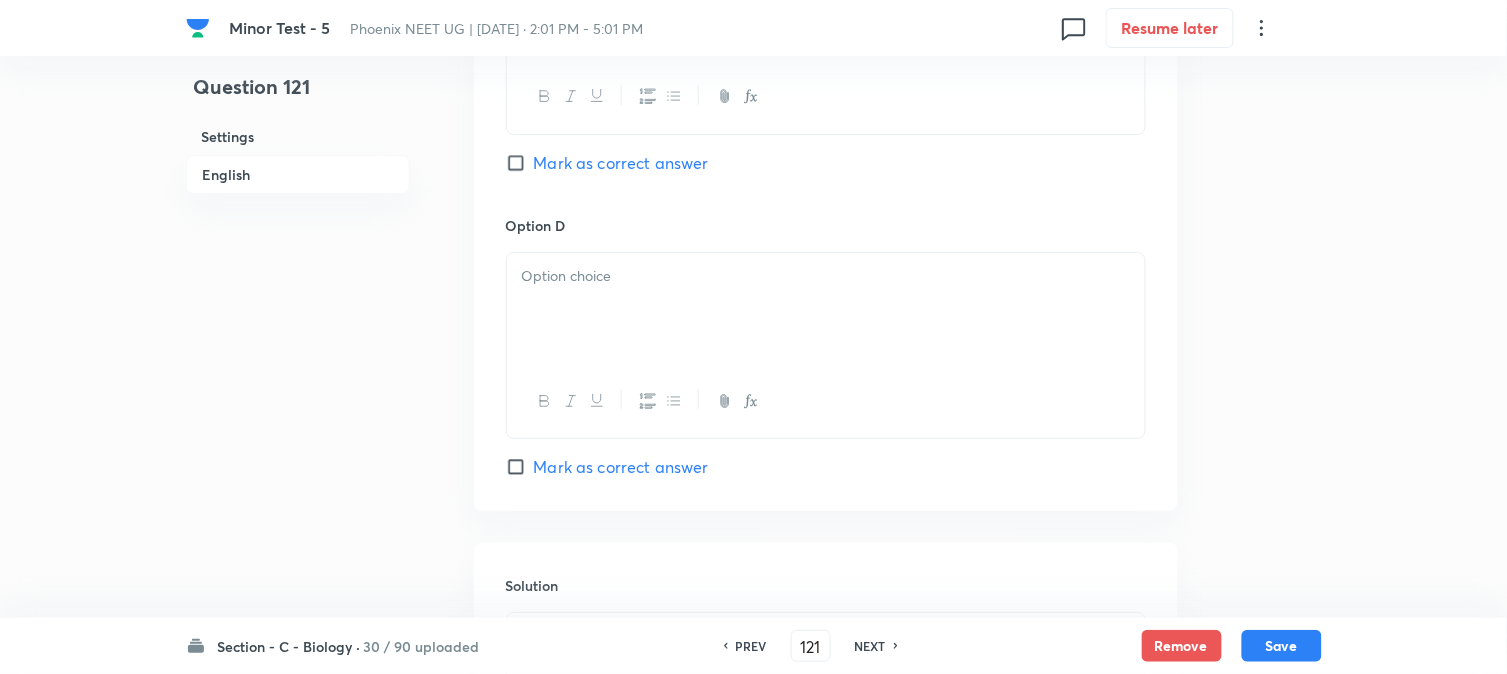 click on "Mark as correct answer" at bounding box center (621, 163) 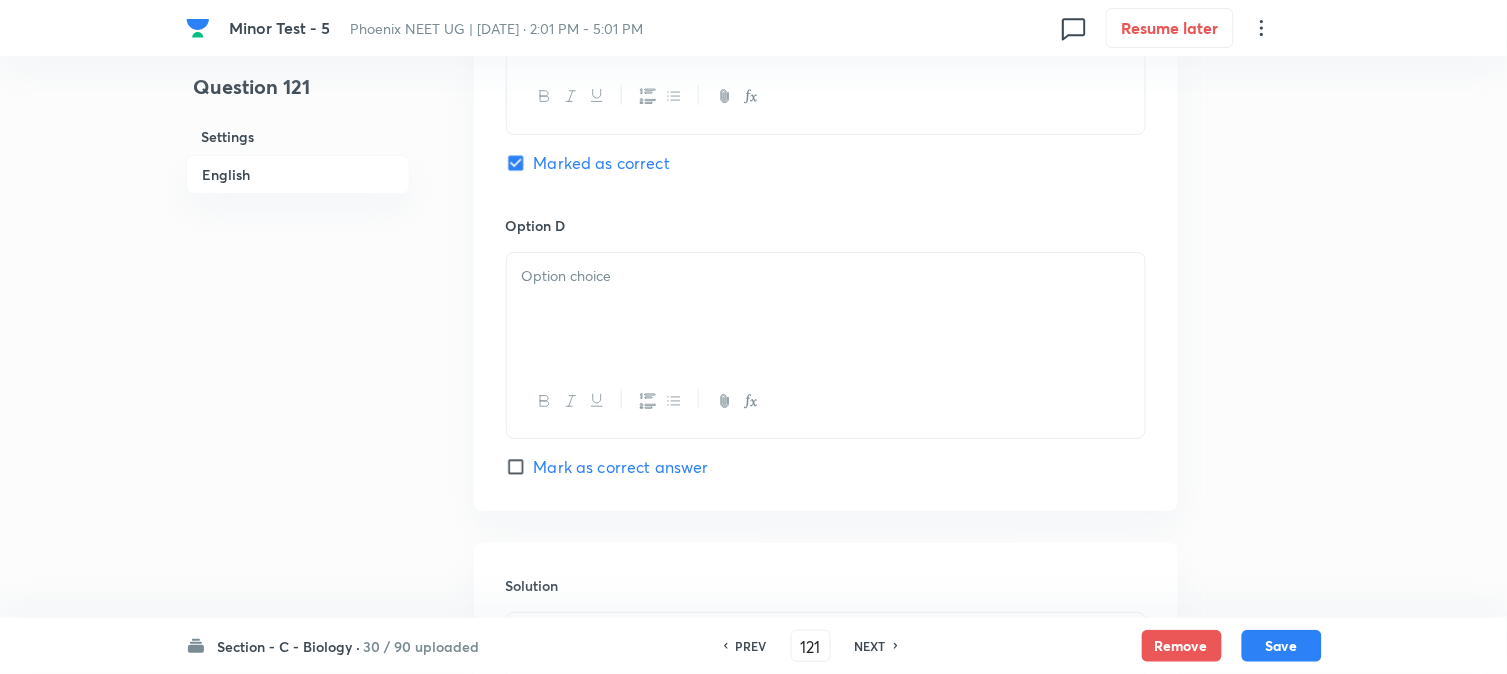 click at bounding box center (826, 309) 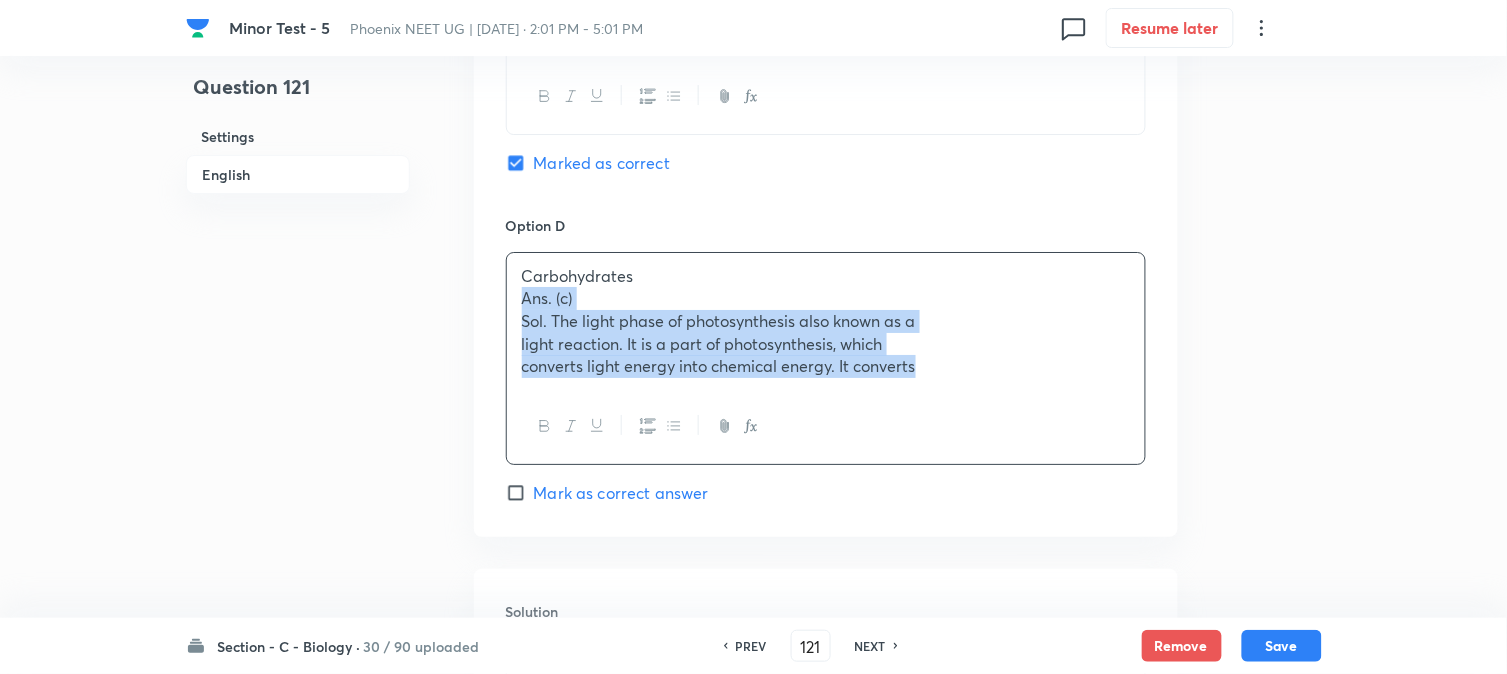 drag, startPoint x: 520, startPoint y: 311, endPoint x: 1144, endPoint y: 415, distance: 632.6073 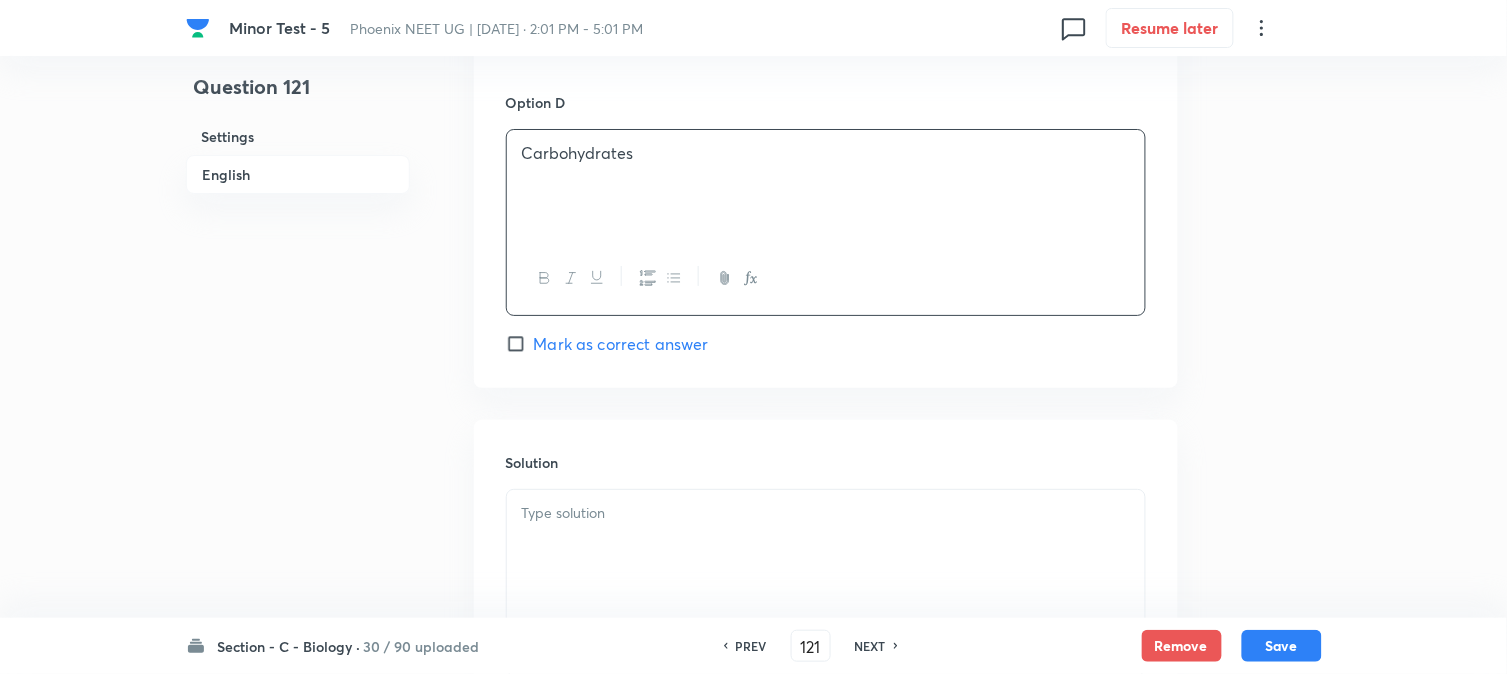 scroll, scrollTop: 2034, scrollLeft: 0, axis: vertical 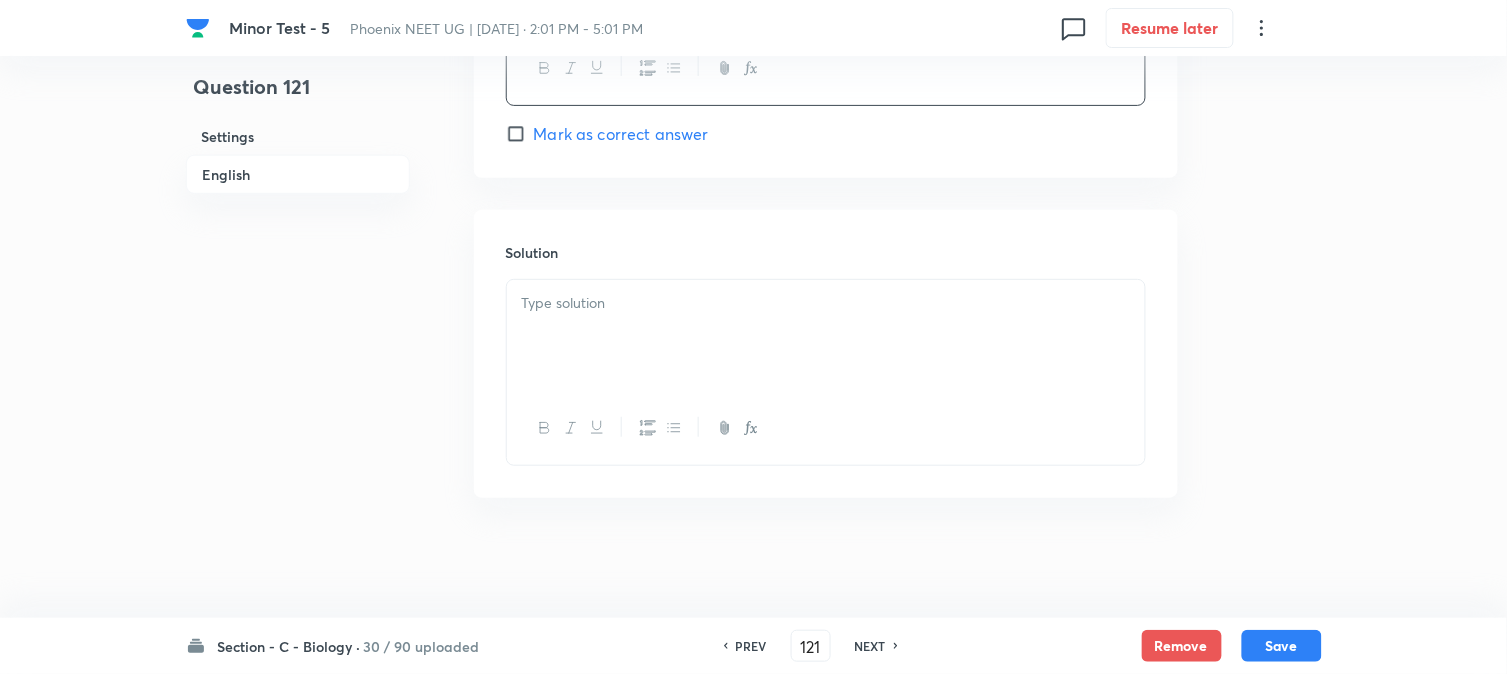click at bounding box center (826, 336) 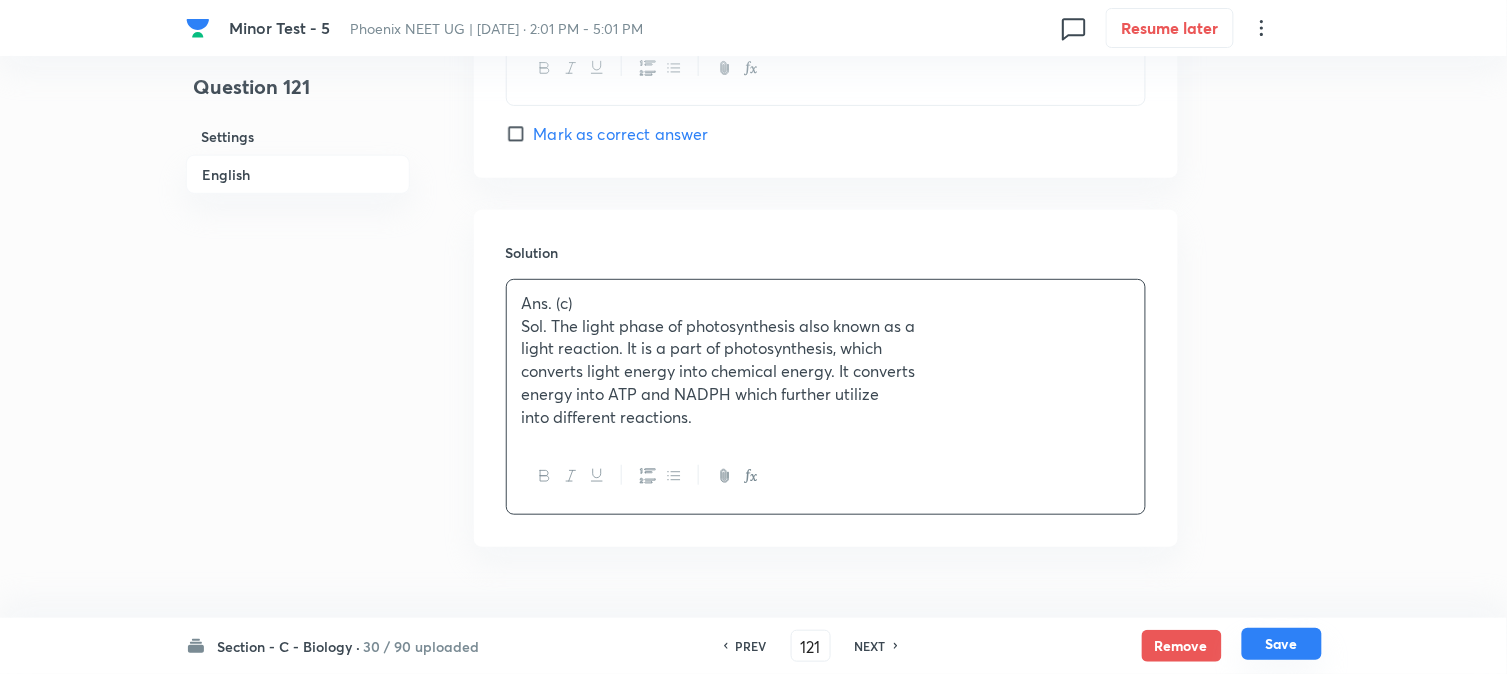 click on "Save" at bounding box center (1282, 644) 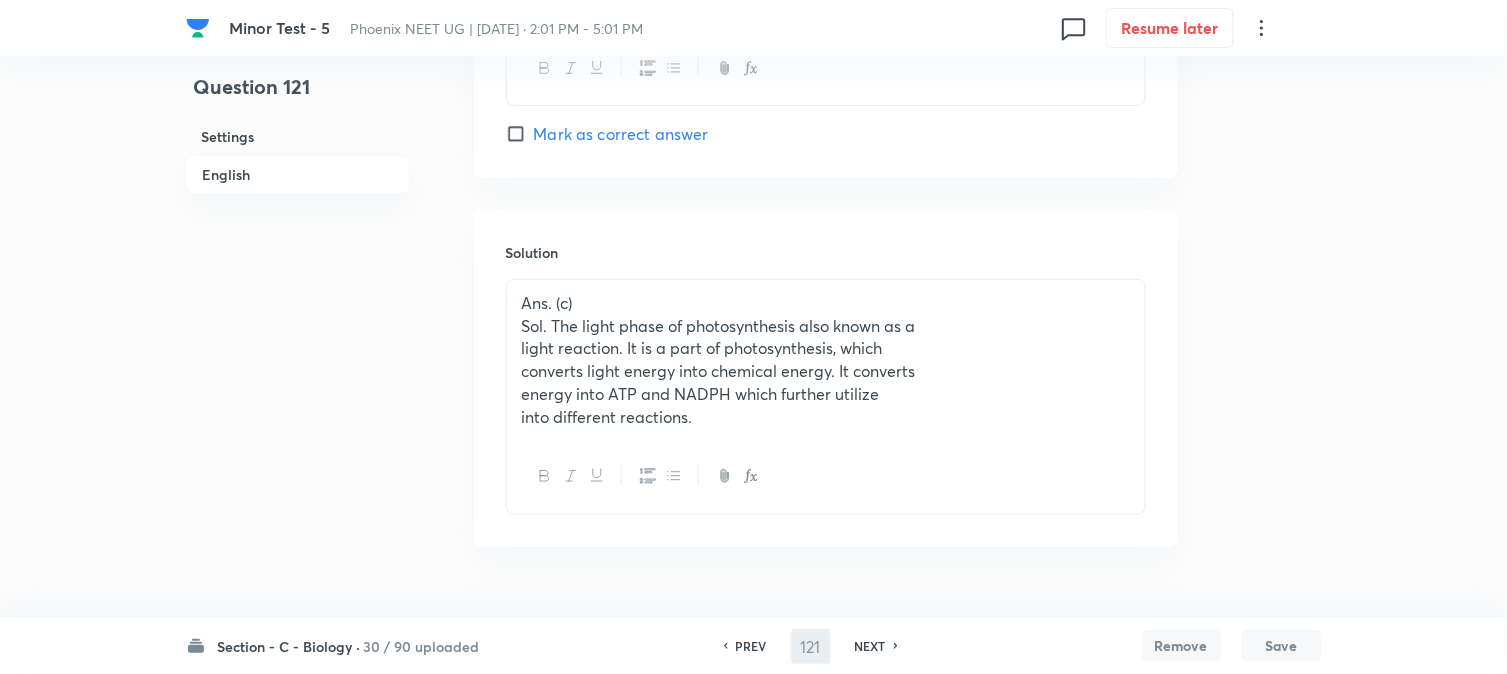 type on "122" 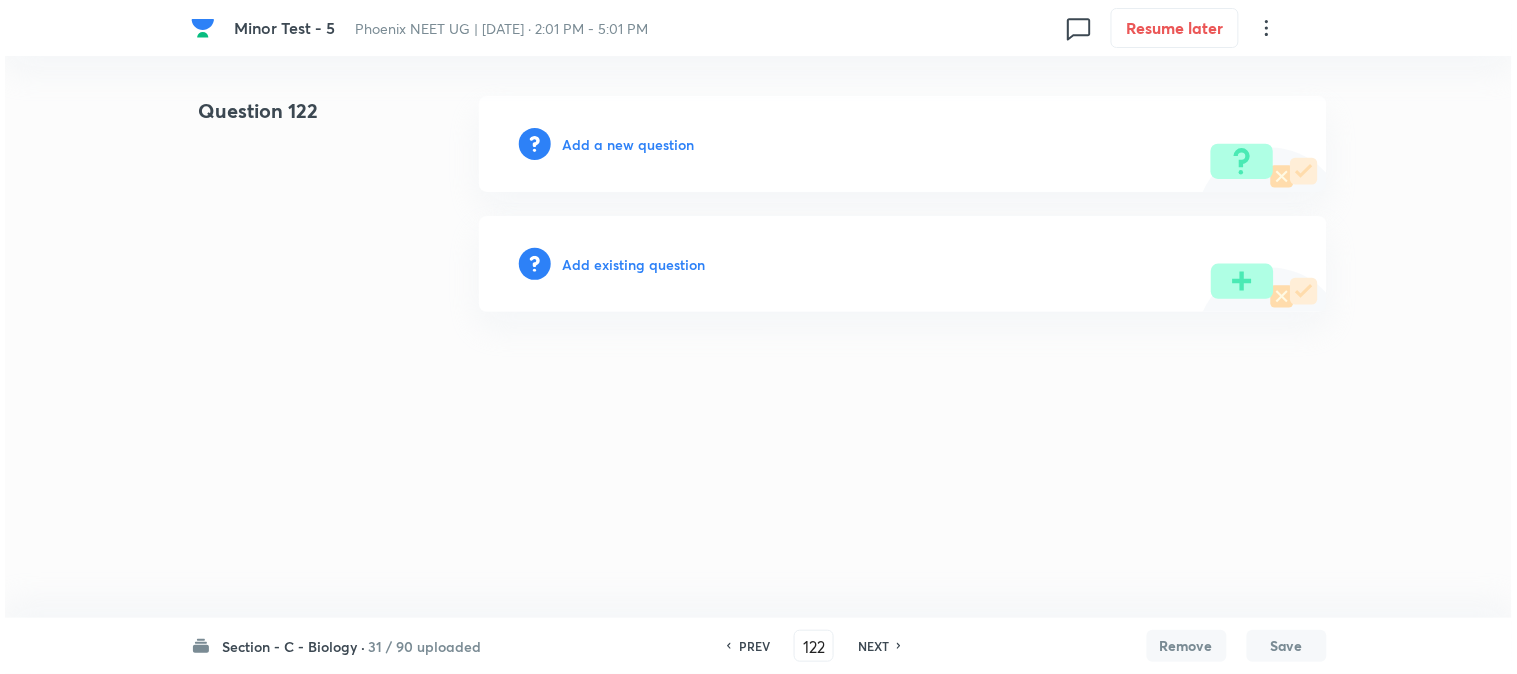 scroll, scrollTop: 0, scrollLeft: 0, axis: both 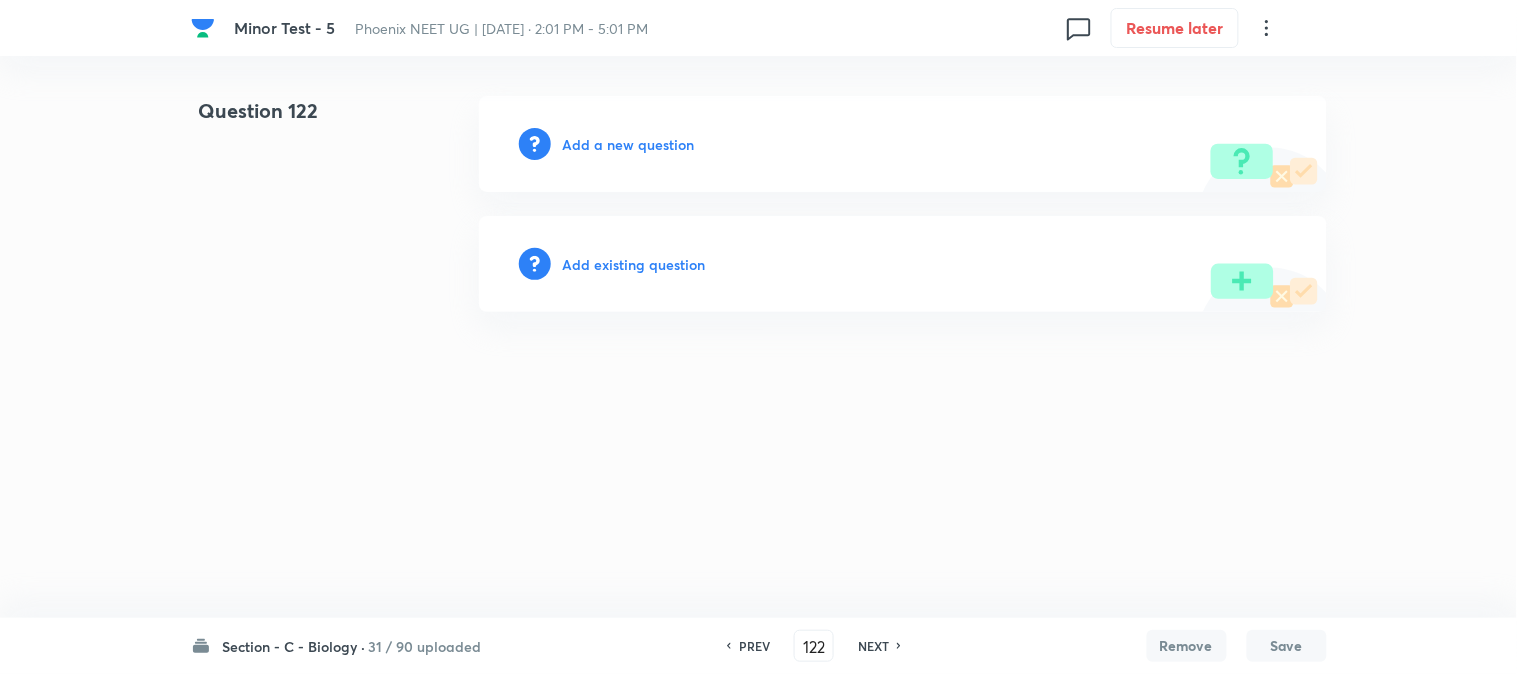 click on "Add a new question" at bounding box center [629, 144] 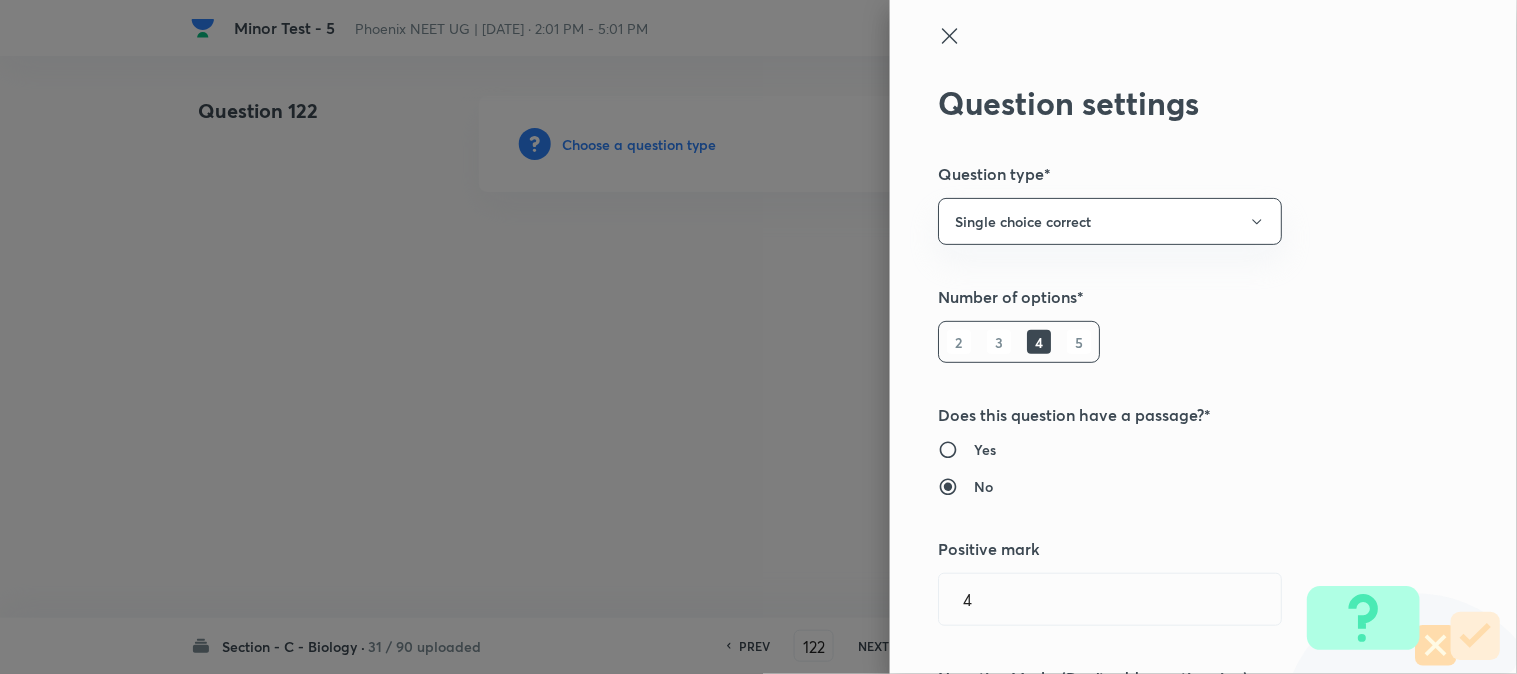 type 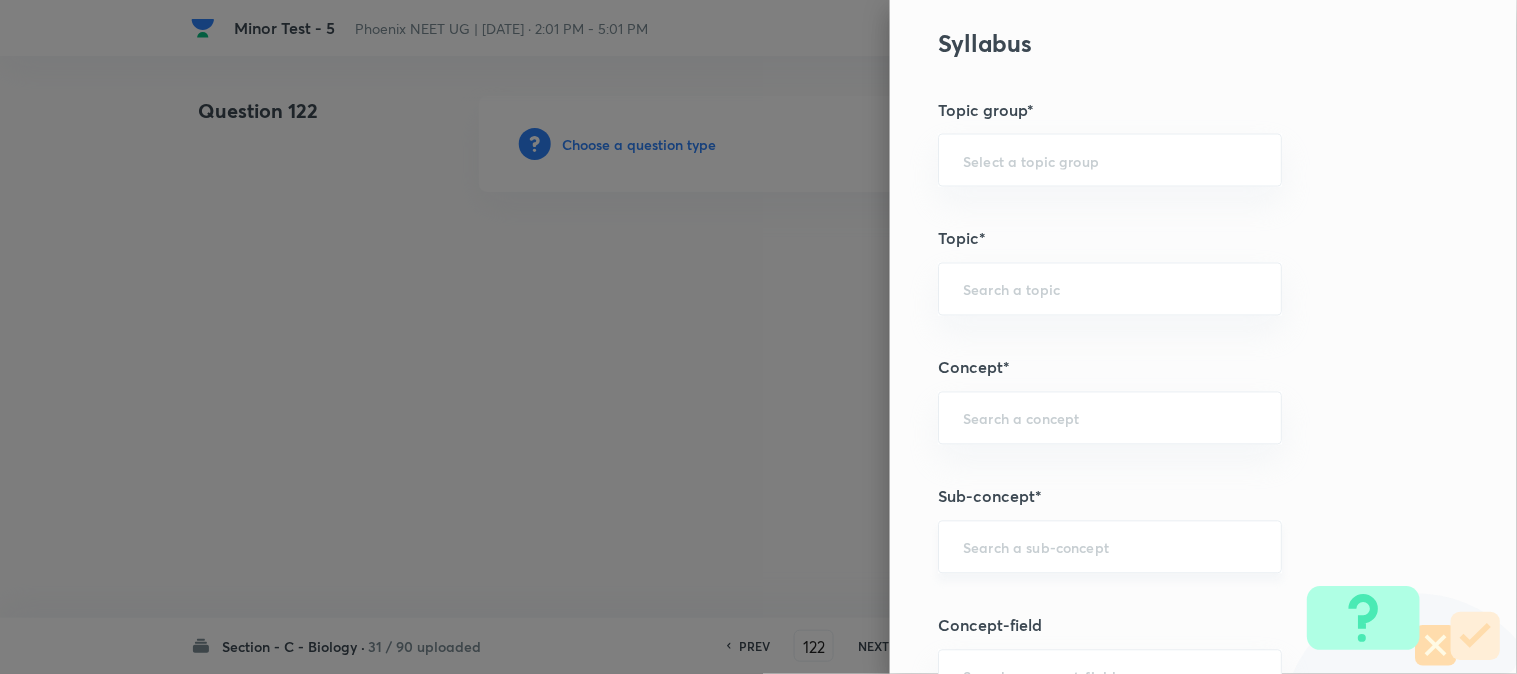scroll, scrollTop: 1180, scrollLeft: 0, axis: vertical 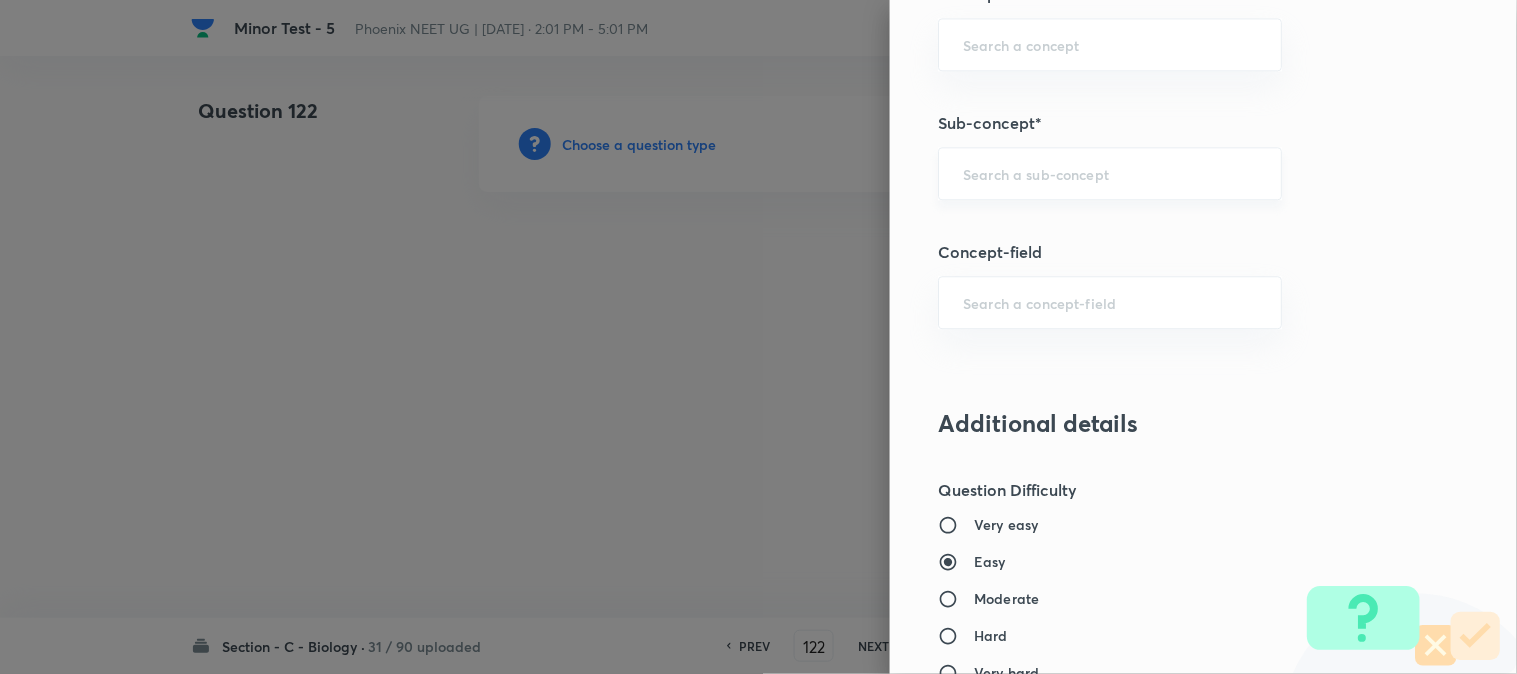 click at bounding box center [1110, 173] 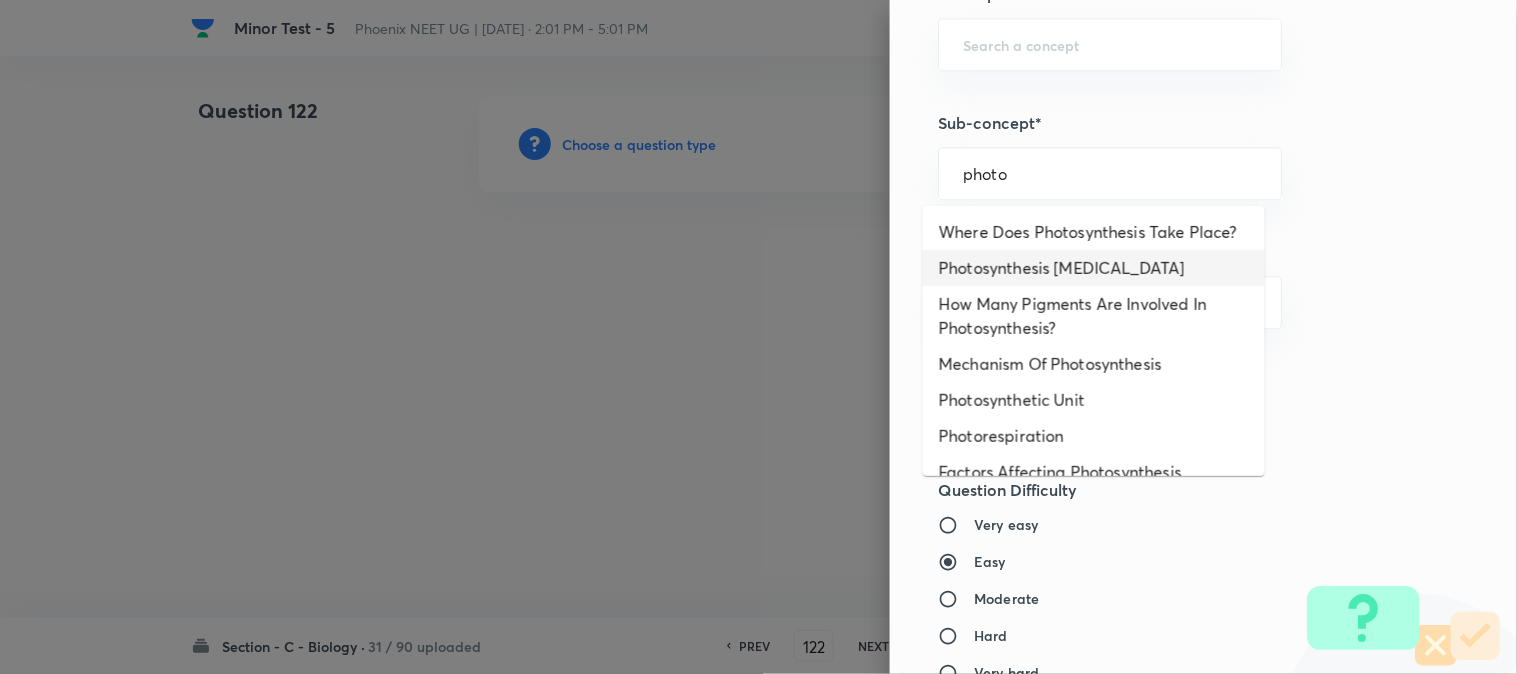 click on "Photosynthesis [MEDICAL_DATA]" at bounding box center [1094, 268] 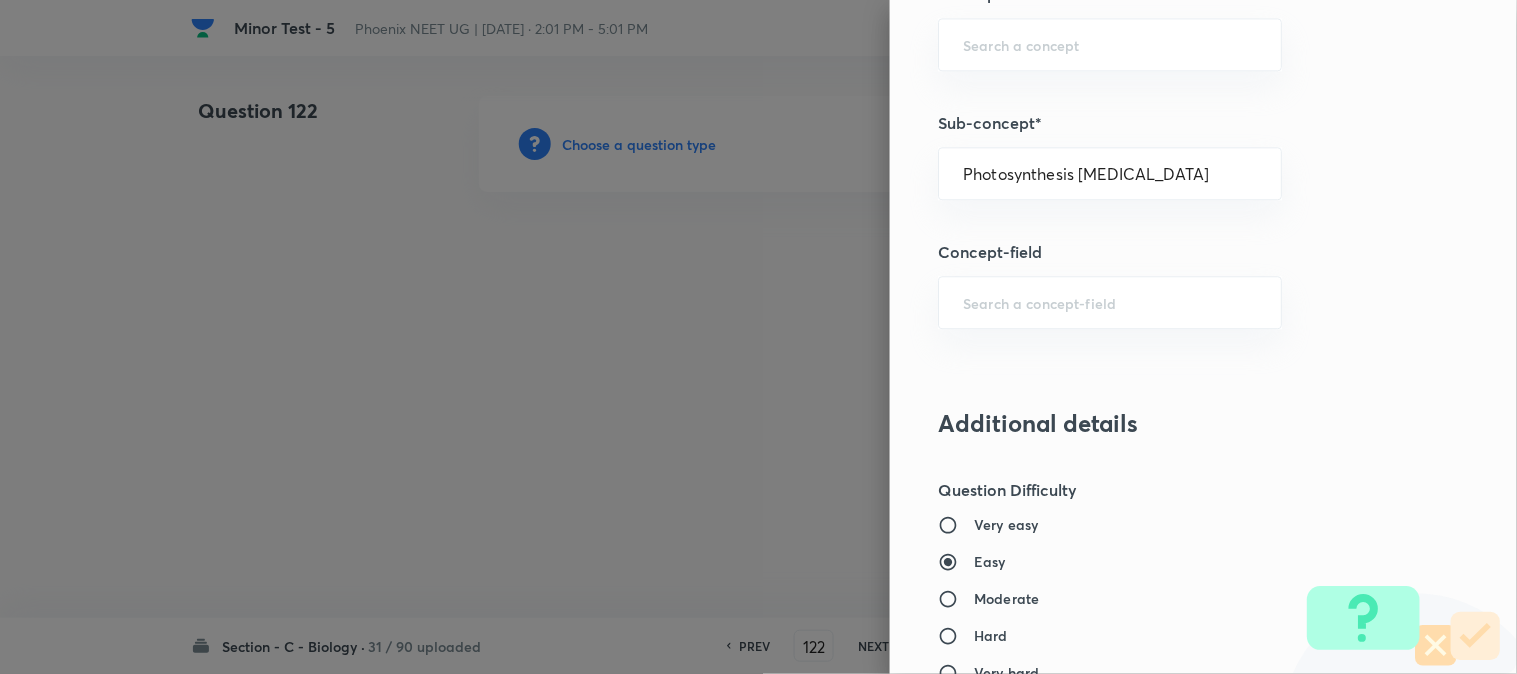 type on "Biology" 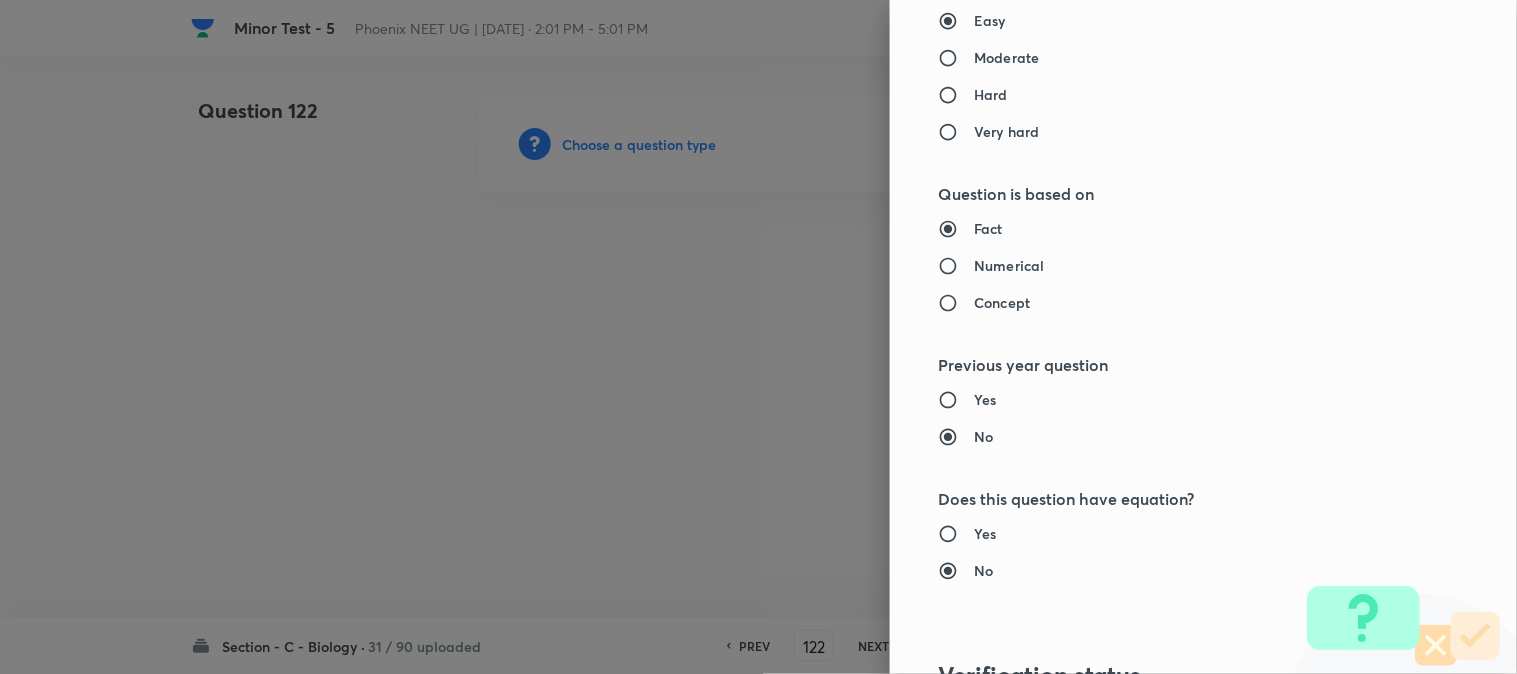 type on "Plant Physiology" 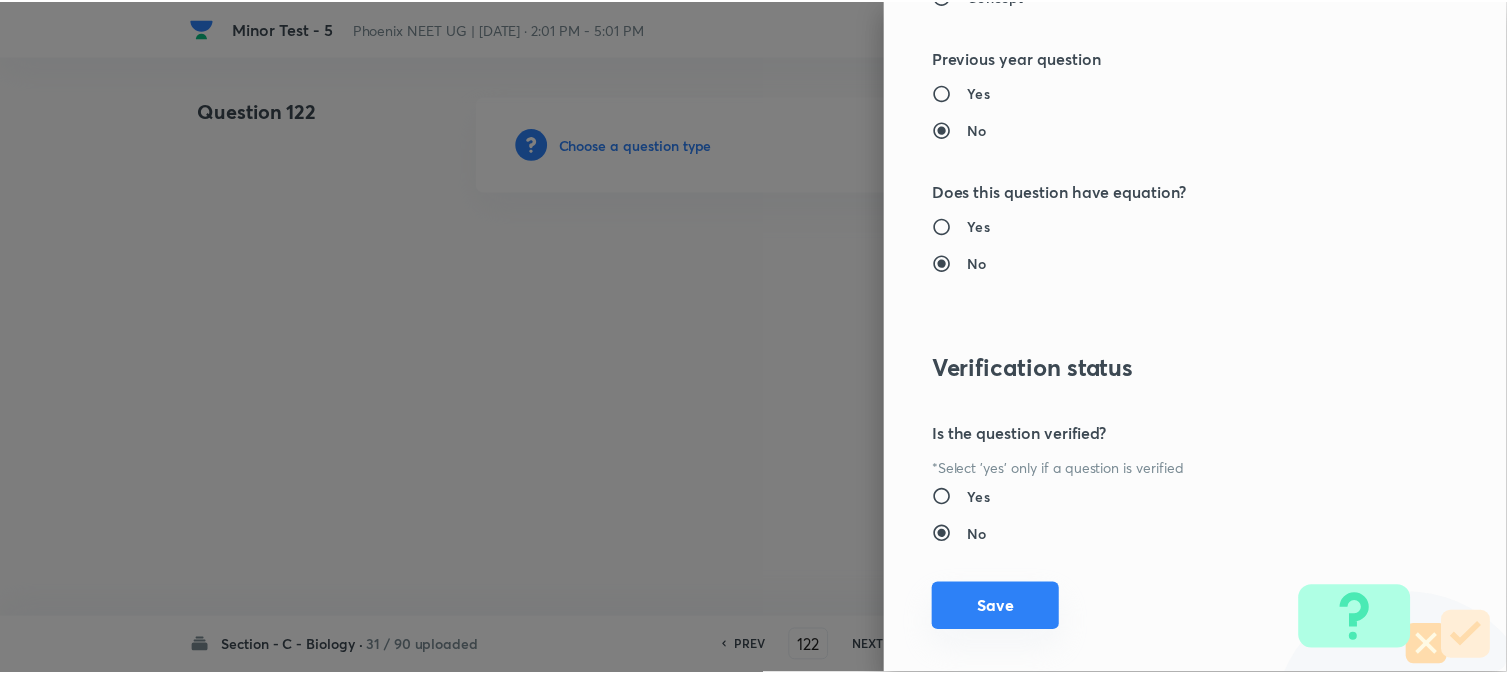 scroll, scrollTop: 2052, scrollLeft: 0, axis: vertical 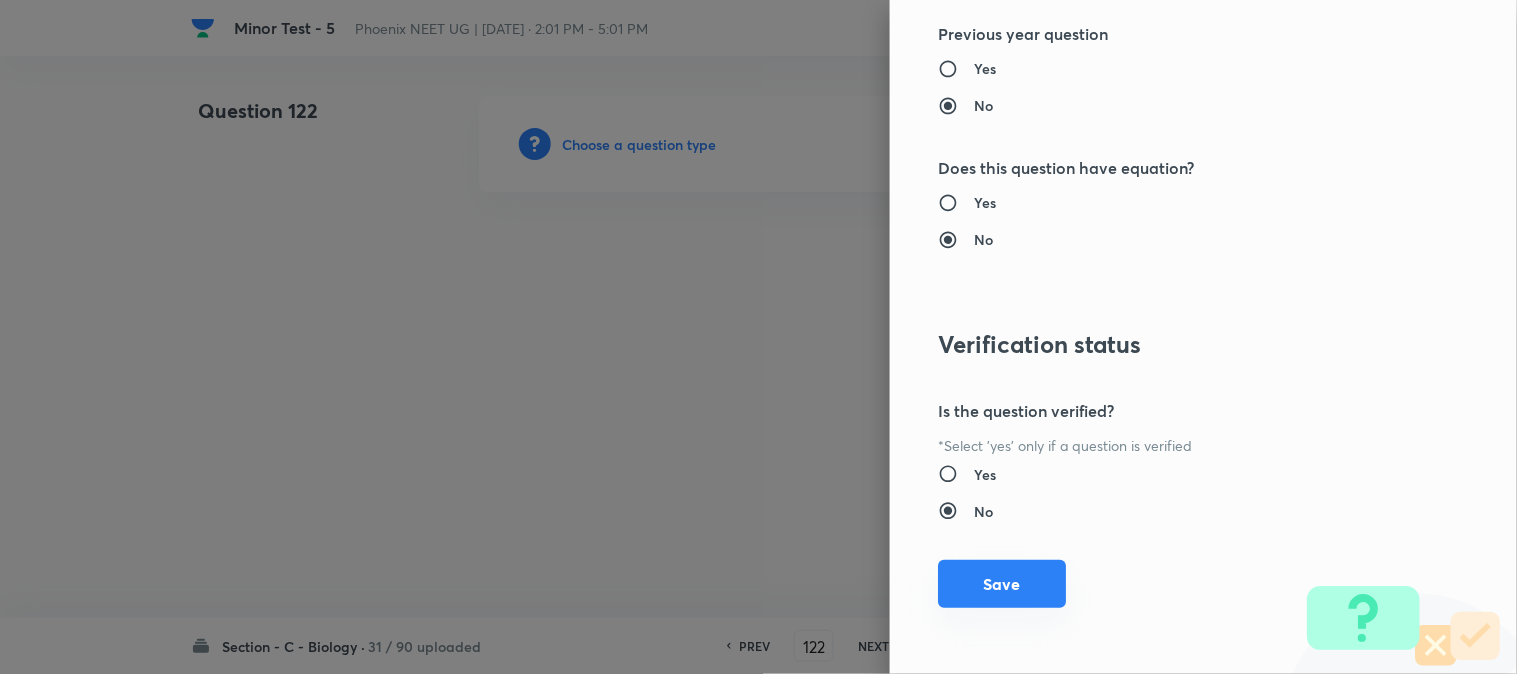click on "Save" at bounding box center (1002, 584) 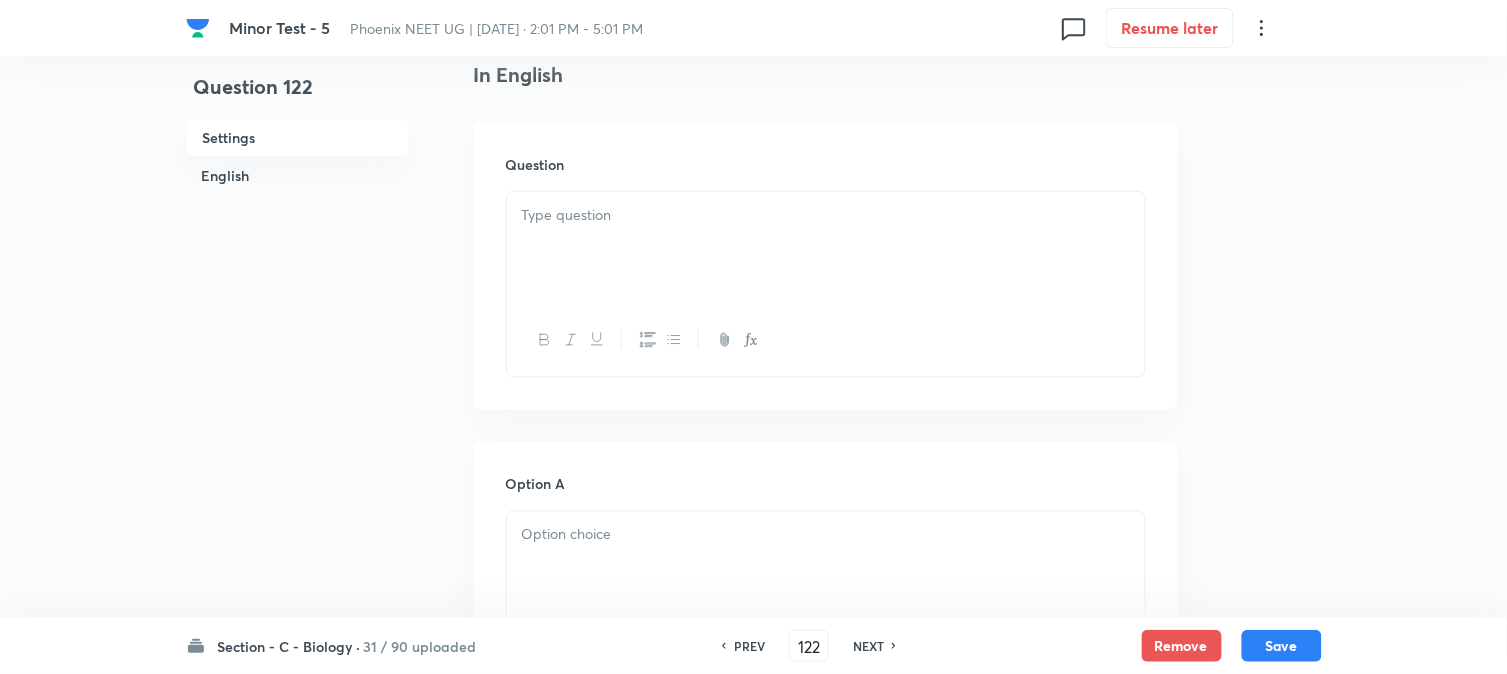 scroll, scrollTop: 590, scrollLeft: 0, axis: vertical 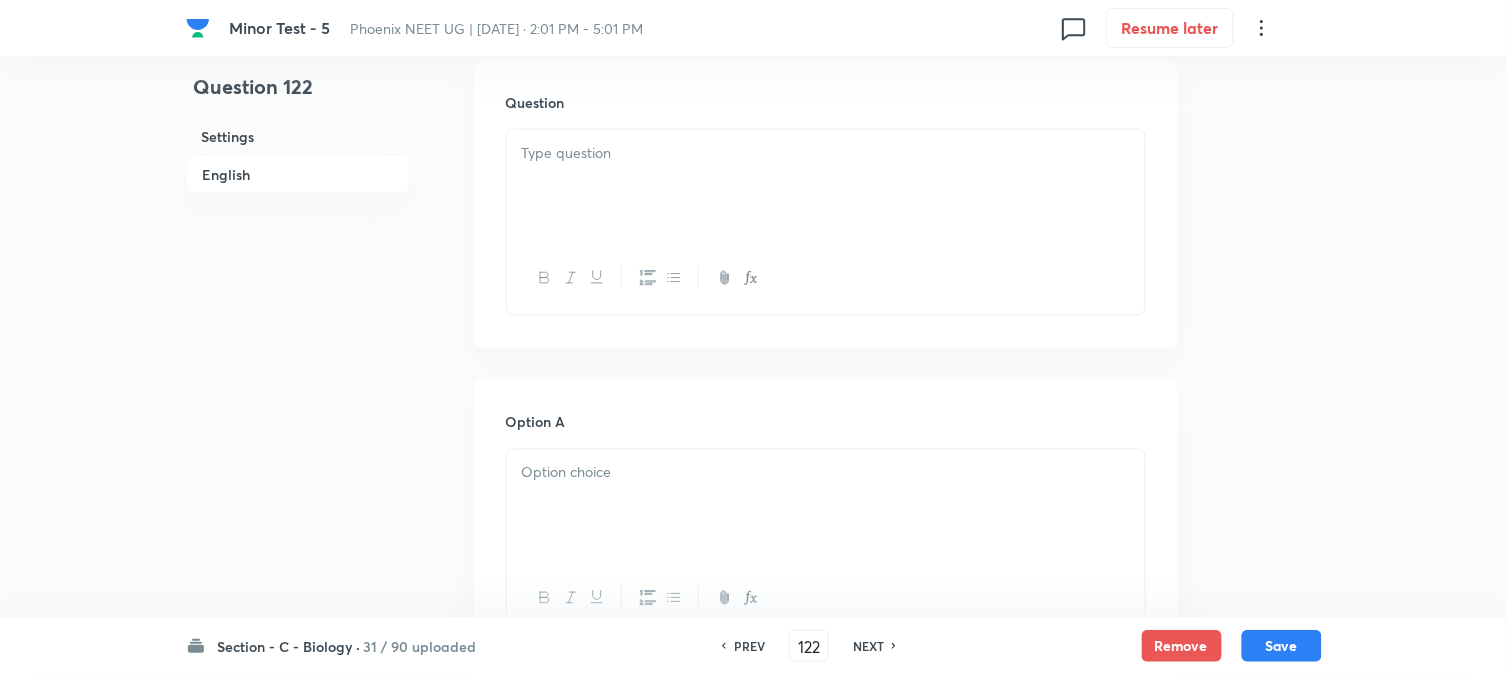click at bounding box center (826, 186) 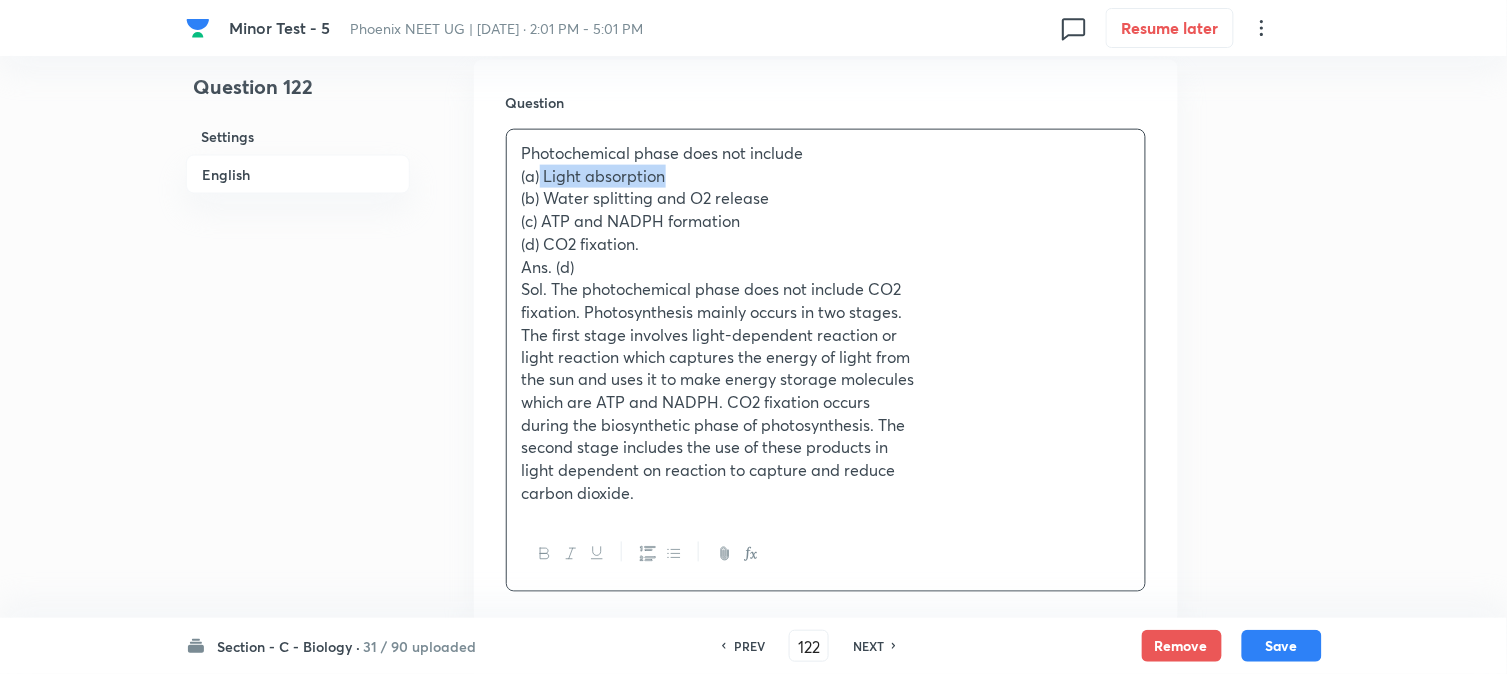 drag, startPoint x: 541, startPoint y: 173, endPoint x: 746, endPoint y: 170, distance: 205.02196 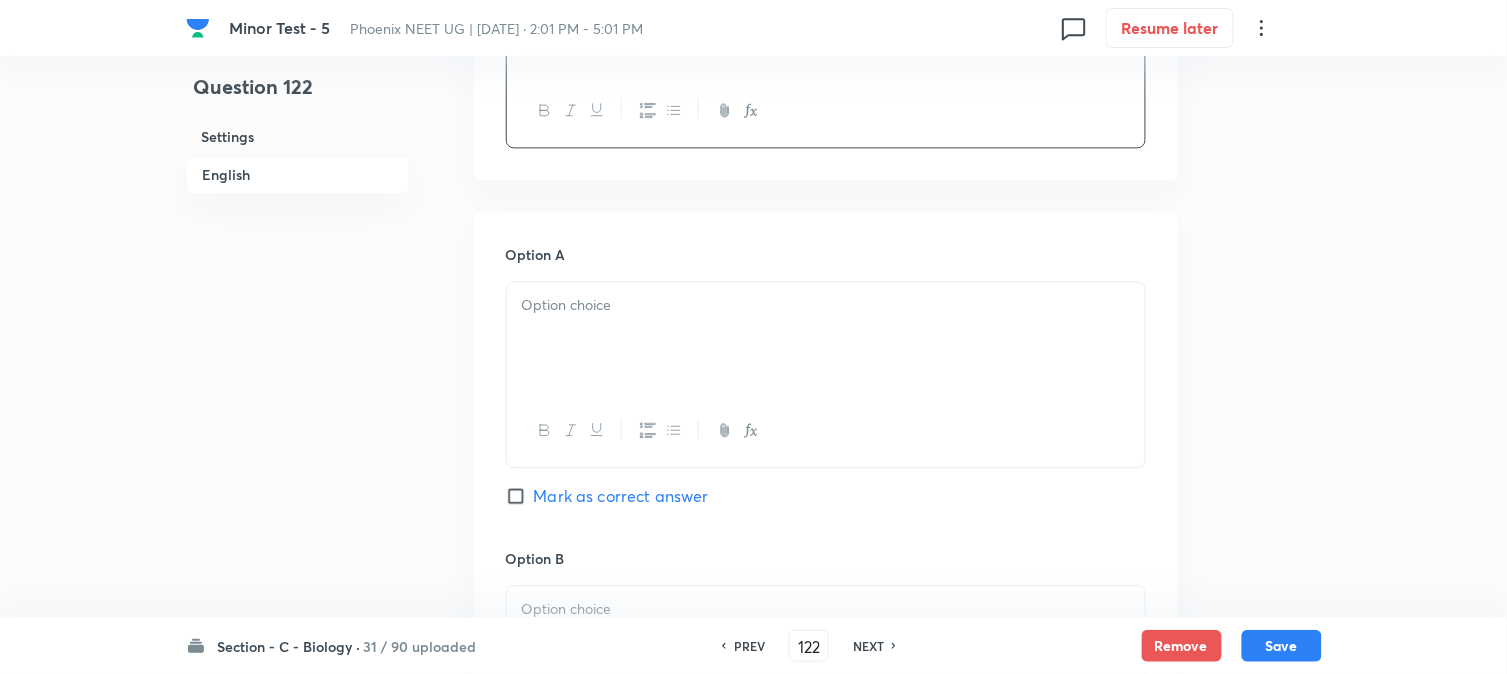 click at bounding box center (826, 338) 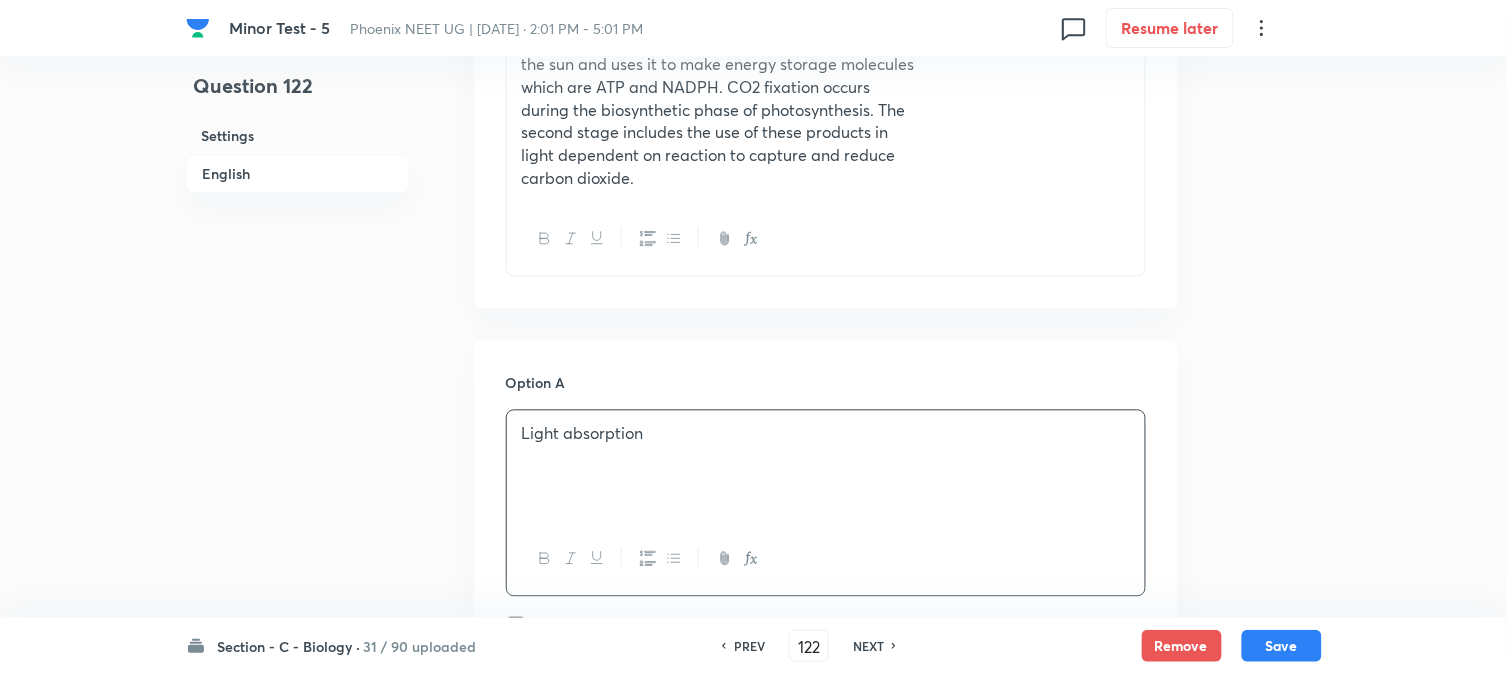 scroll, scrollTop: 701, scrollLeft: 0, axis: vertical 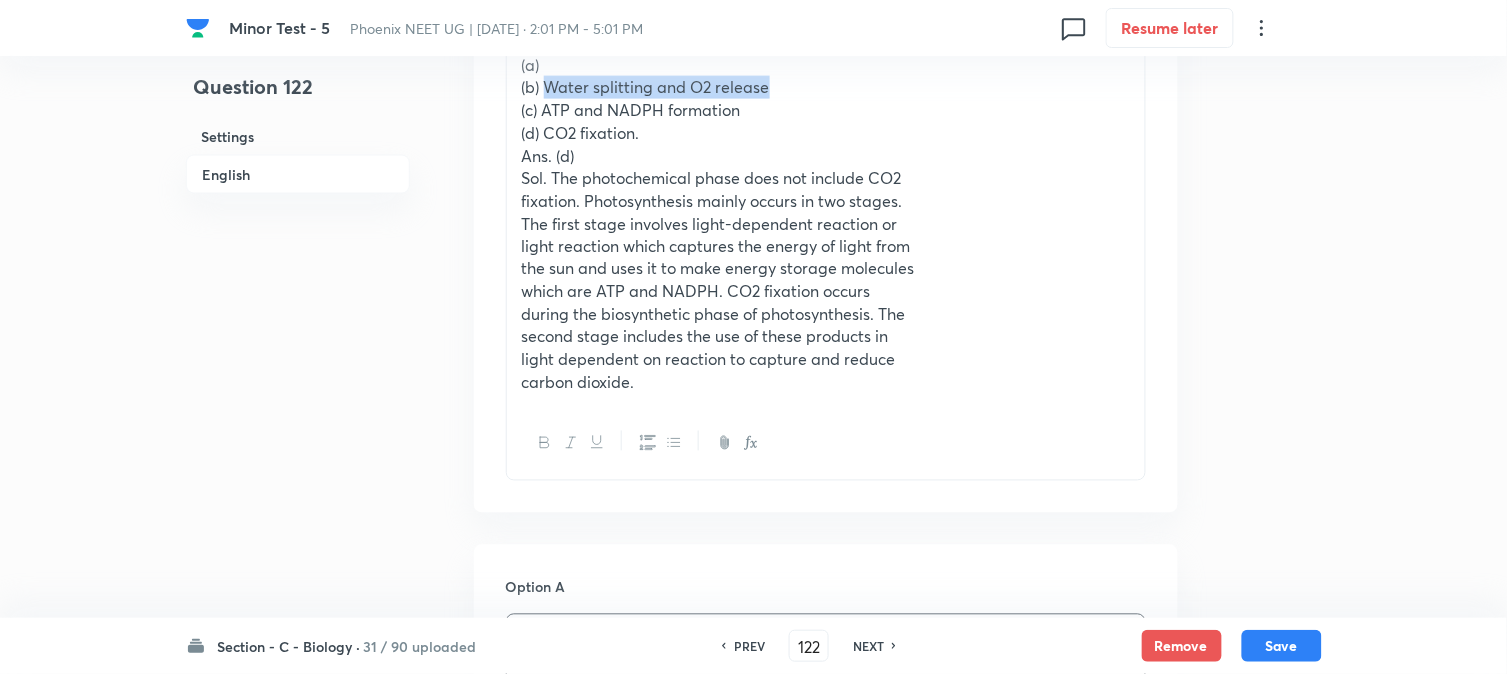 drag, startPoint x: 544, startPoint y: 87, endPoint x: 801, endPoint y: 84, distance: 257.01752 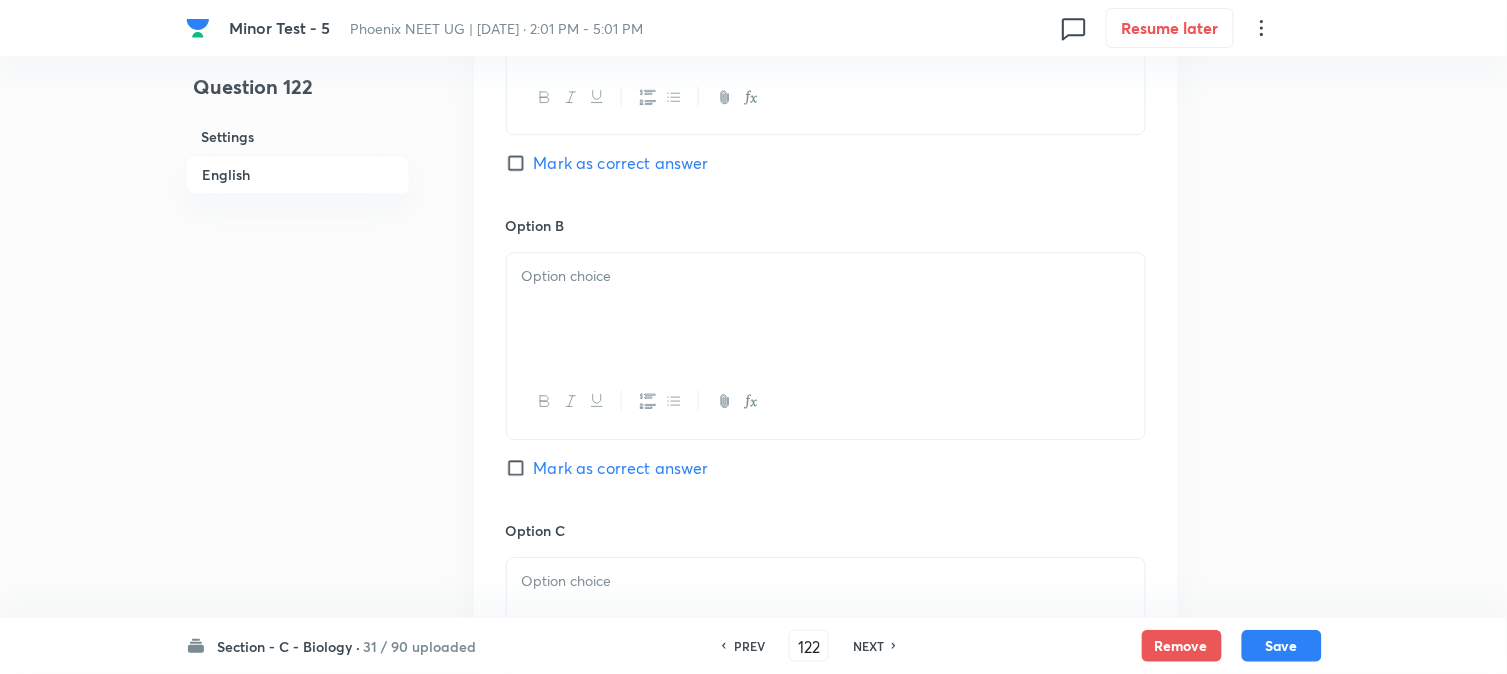 click at bounding box center (826, 309) 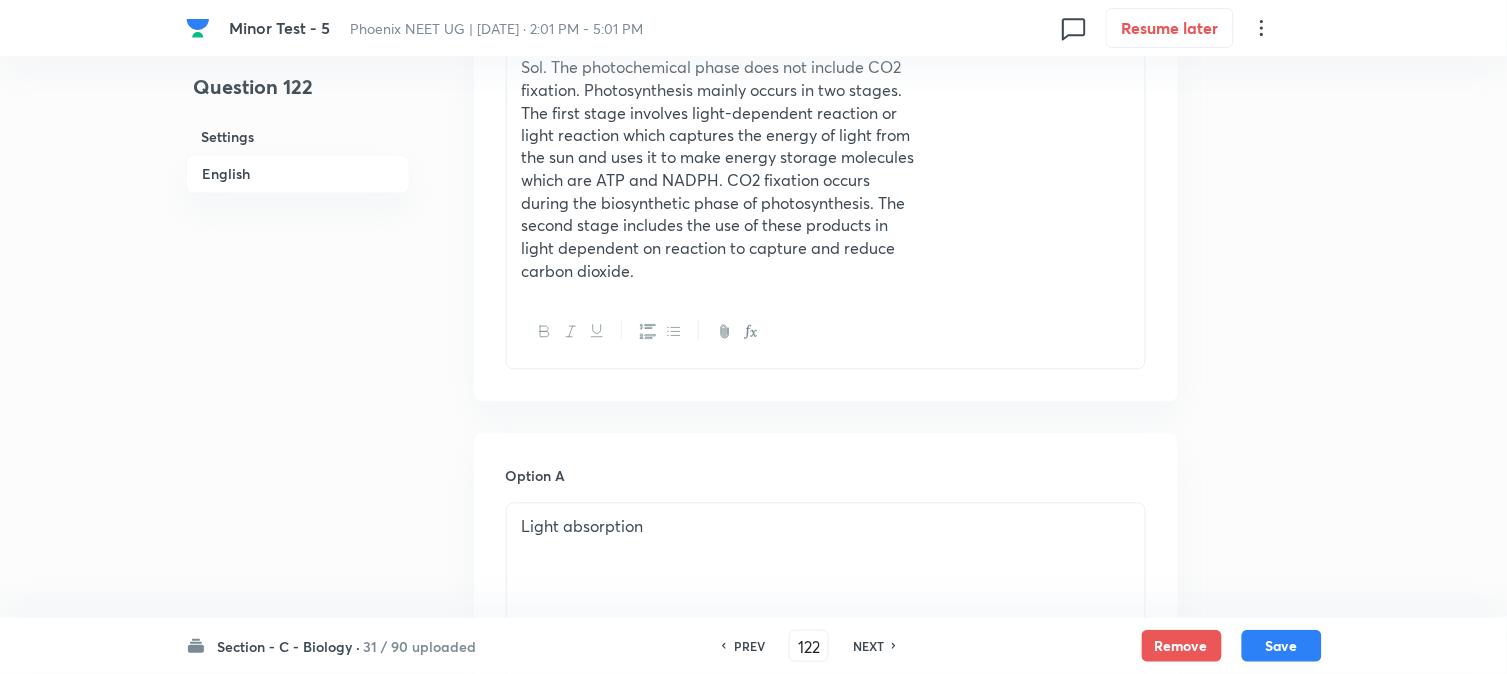 scroll, scrollTop: 590, scrollLeft: 0, axis: vertical 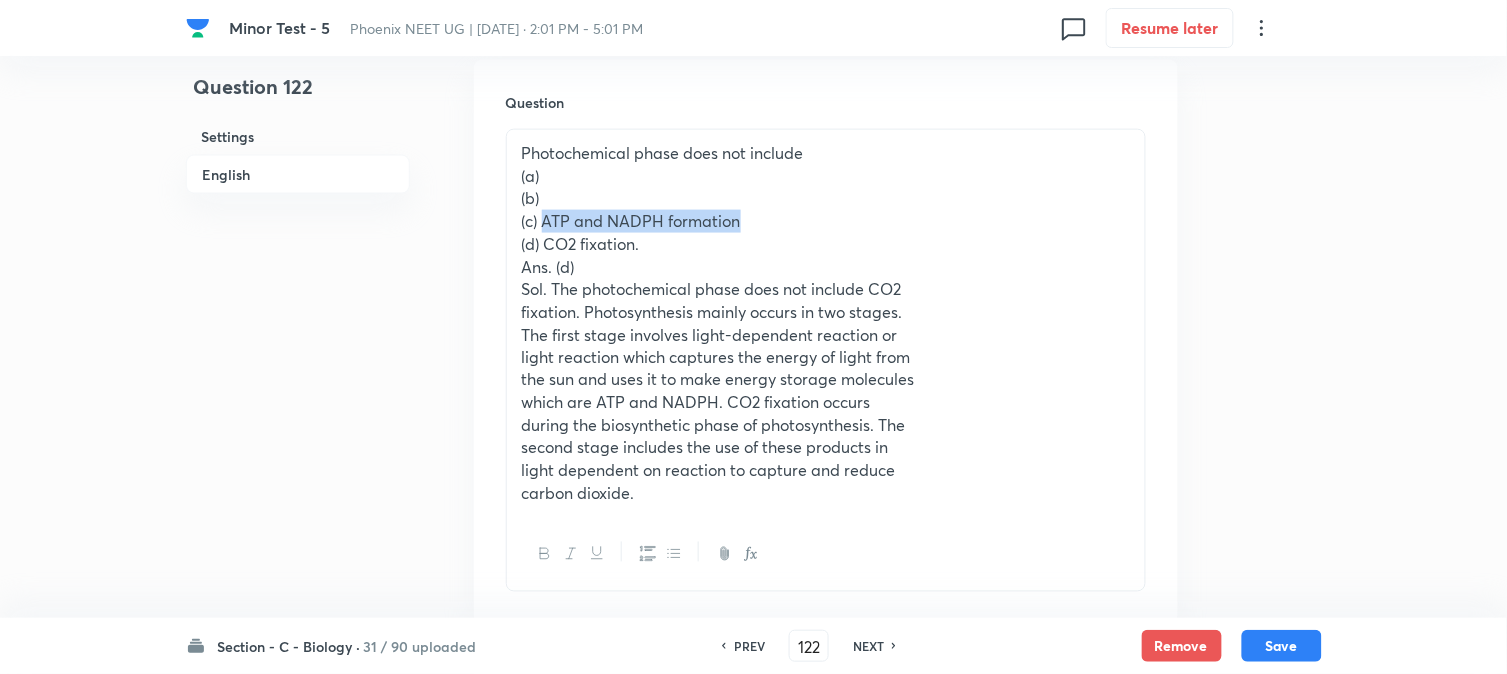 drag, startPoint x: 544, startPoint y: 220, endPoint x: 830, endPoint y: 221, distance: 286.00174 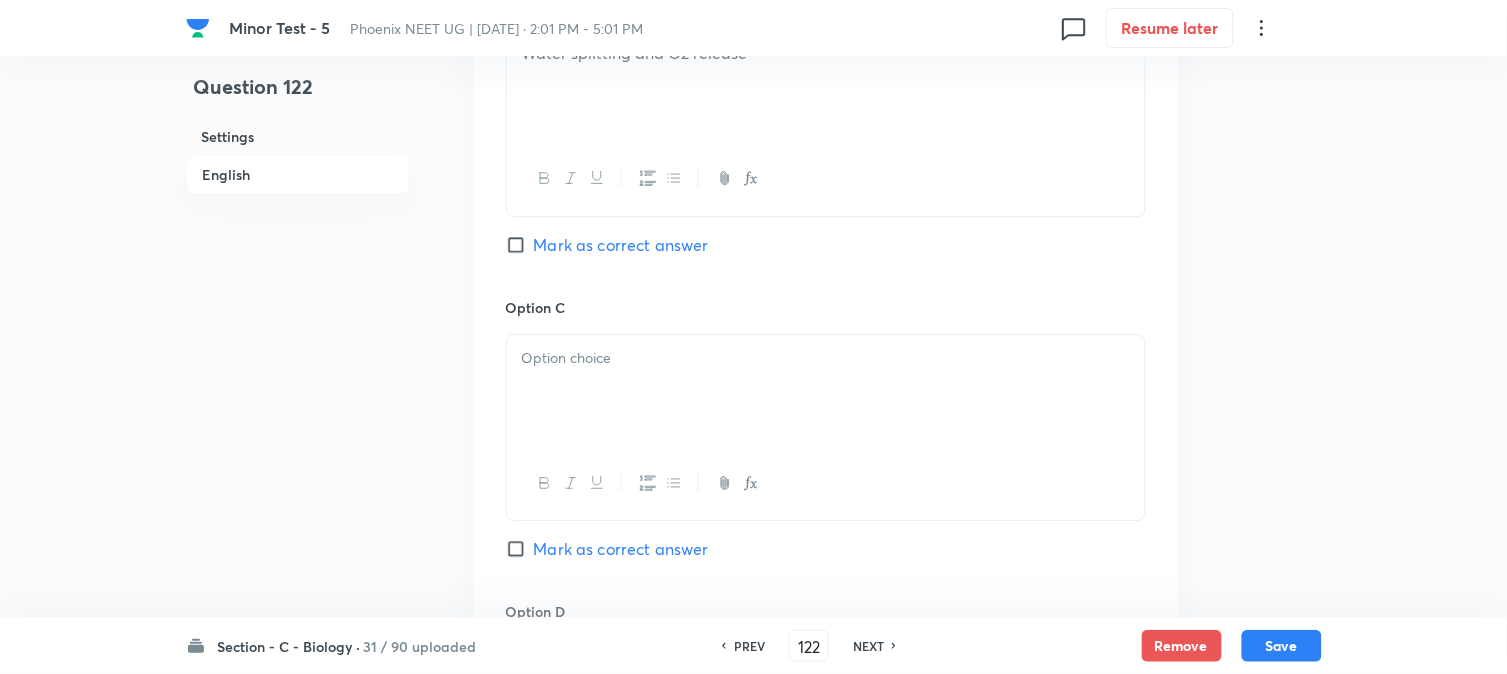 drag, startPoint x: 568, startPoint y: 382, endPoint x: 572, endPoint y: 397, distance: 15.524175 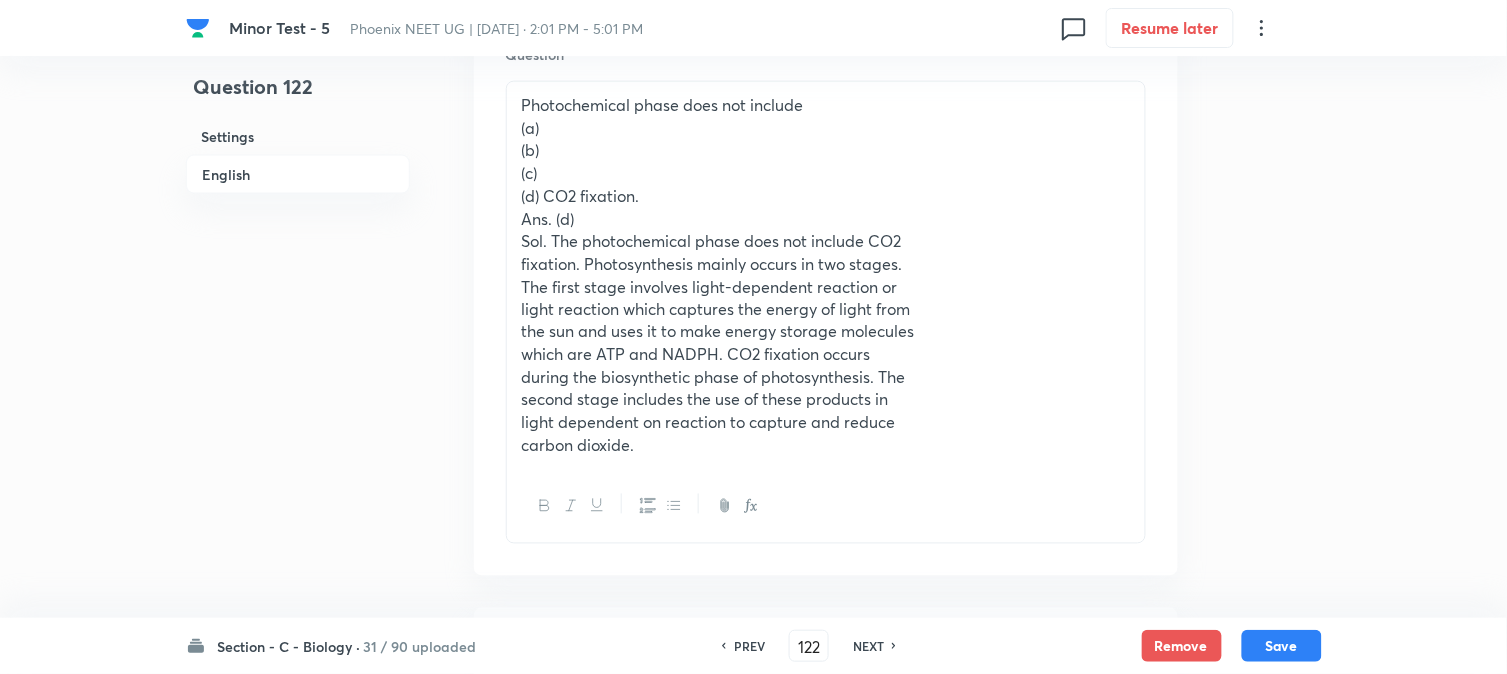 scroll, scrollTop: 590, scrollLeft: 0, axis: vertical 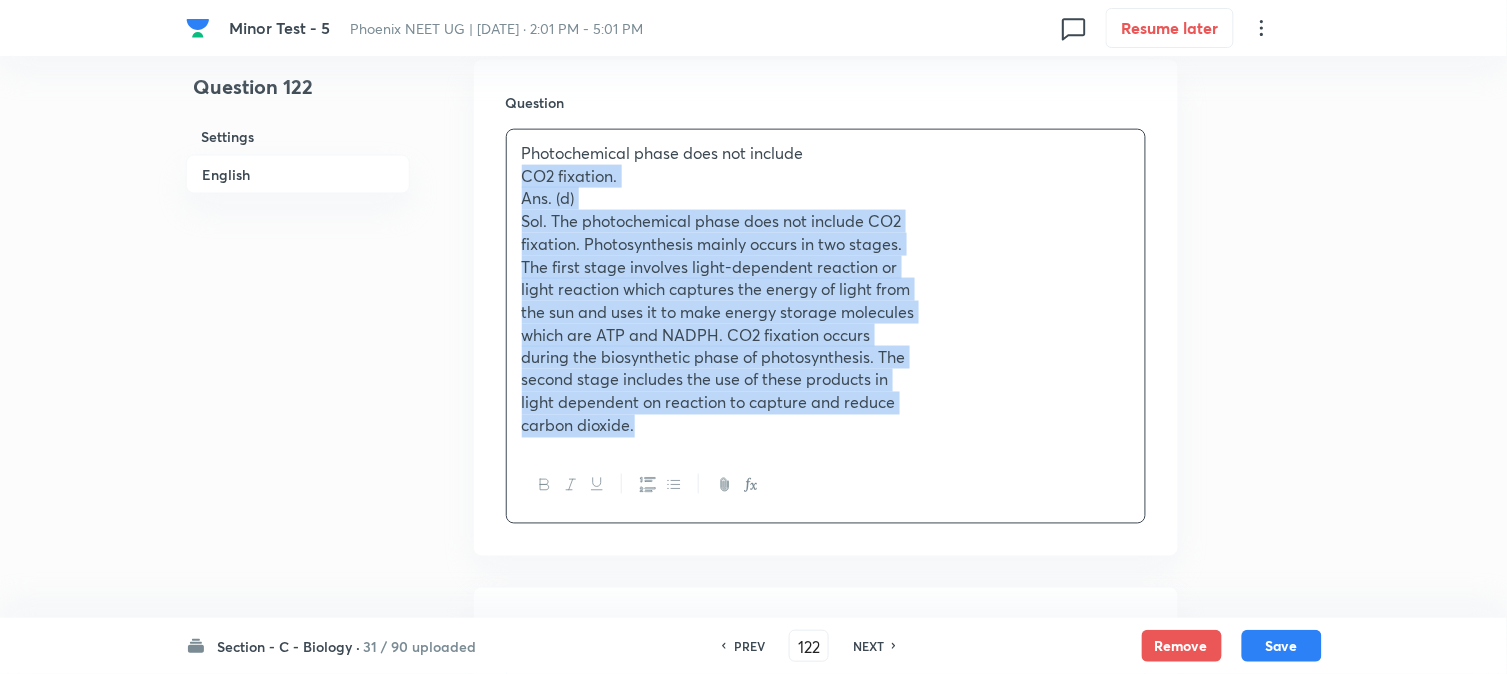 drag, startPoint x: 544, startPoint y: 237, endPoint x: 827, endPoint y: 484, distance: 375.63013 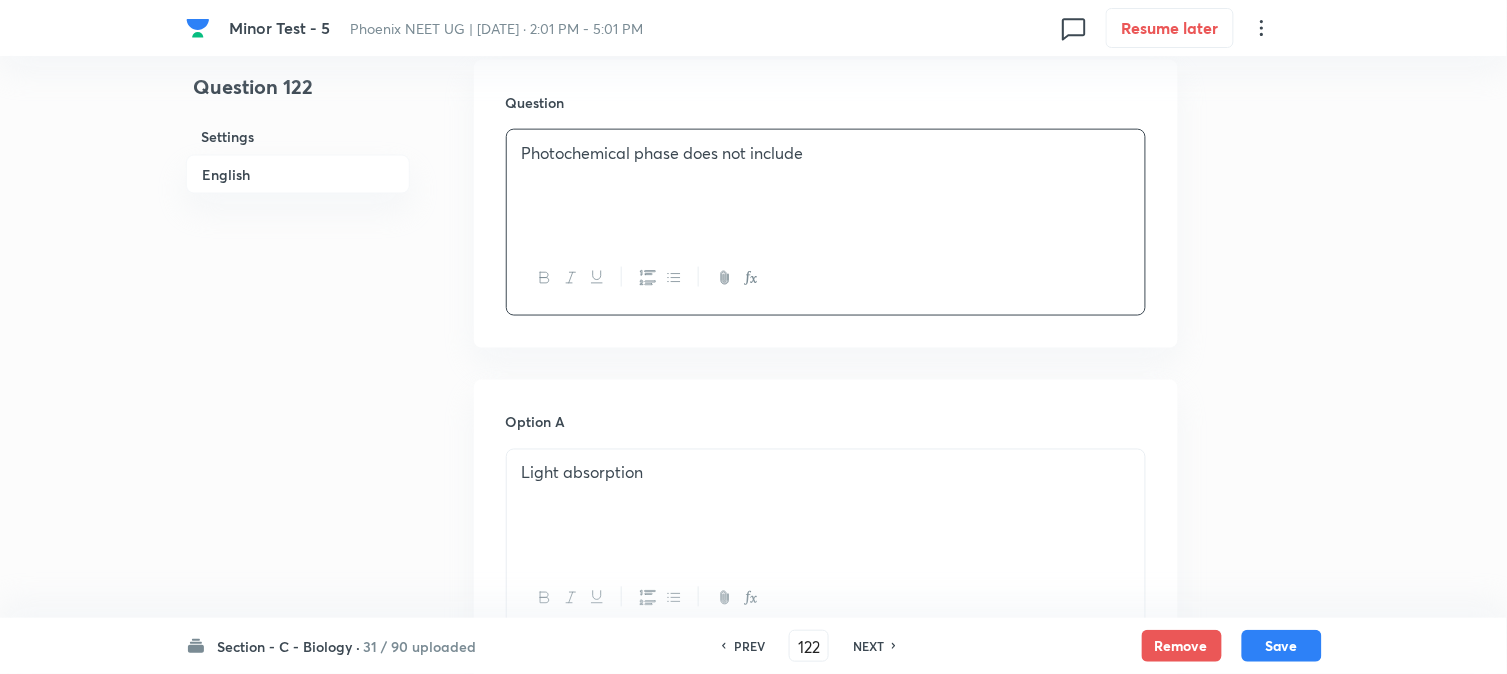 scroll, scrollTop: 1701, scrollLeft: 0, axis: vertical 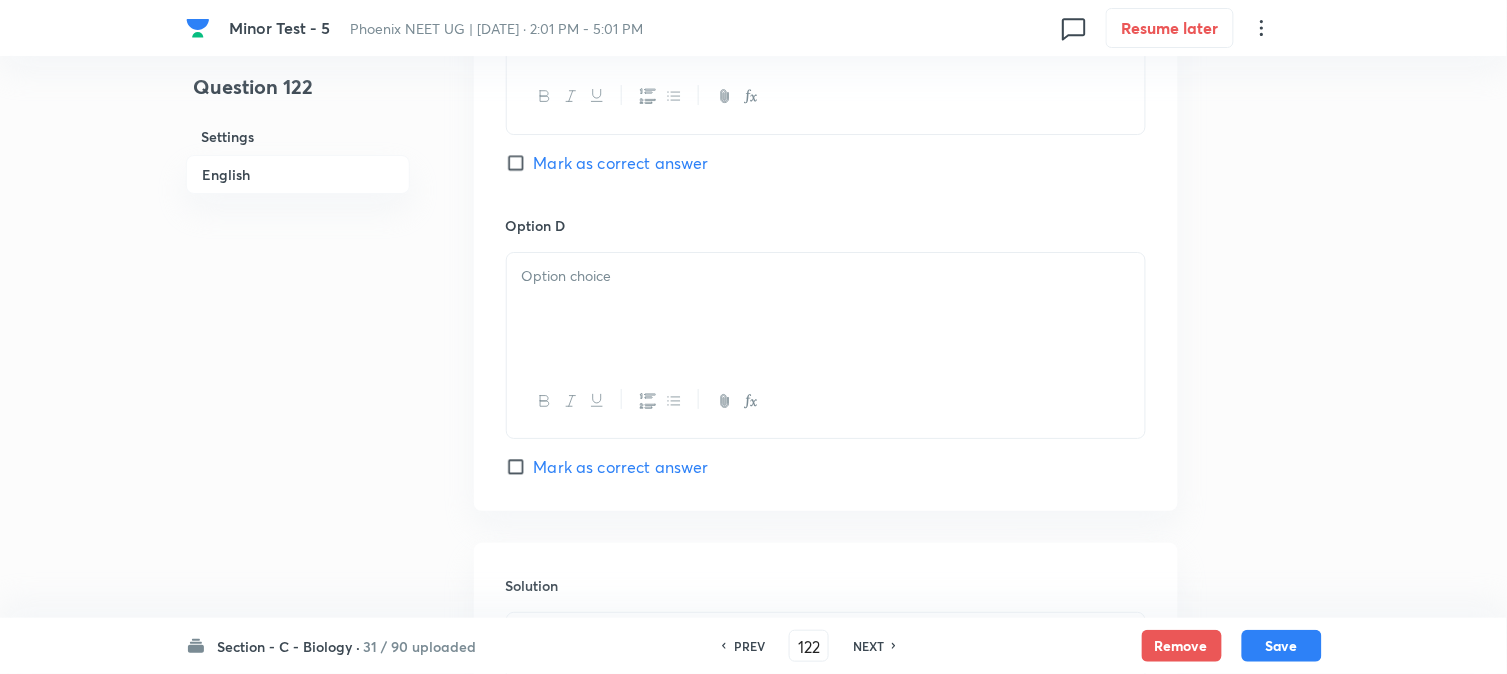 click at bounding box center (826, 309) 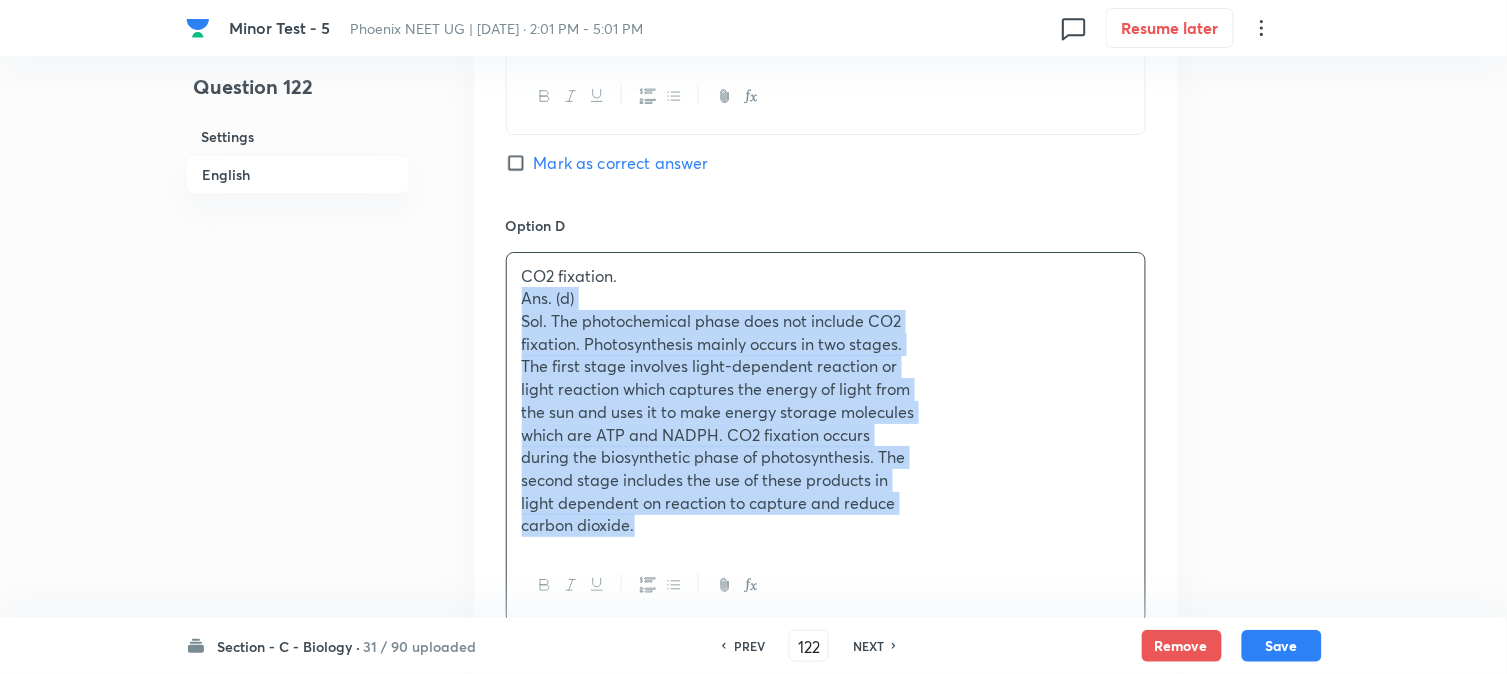 drag, startPoint x: 522, startPoint y: 300, endPoint x: 707, endPoint y: 592, distance: 345.6718 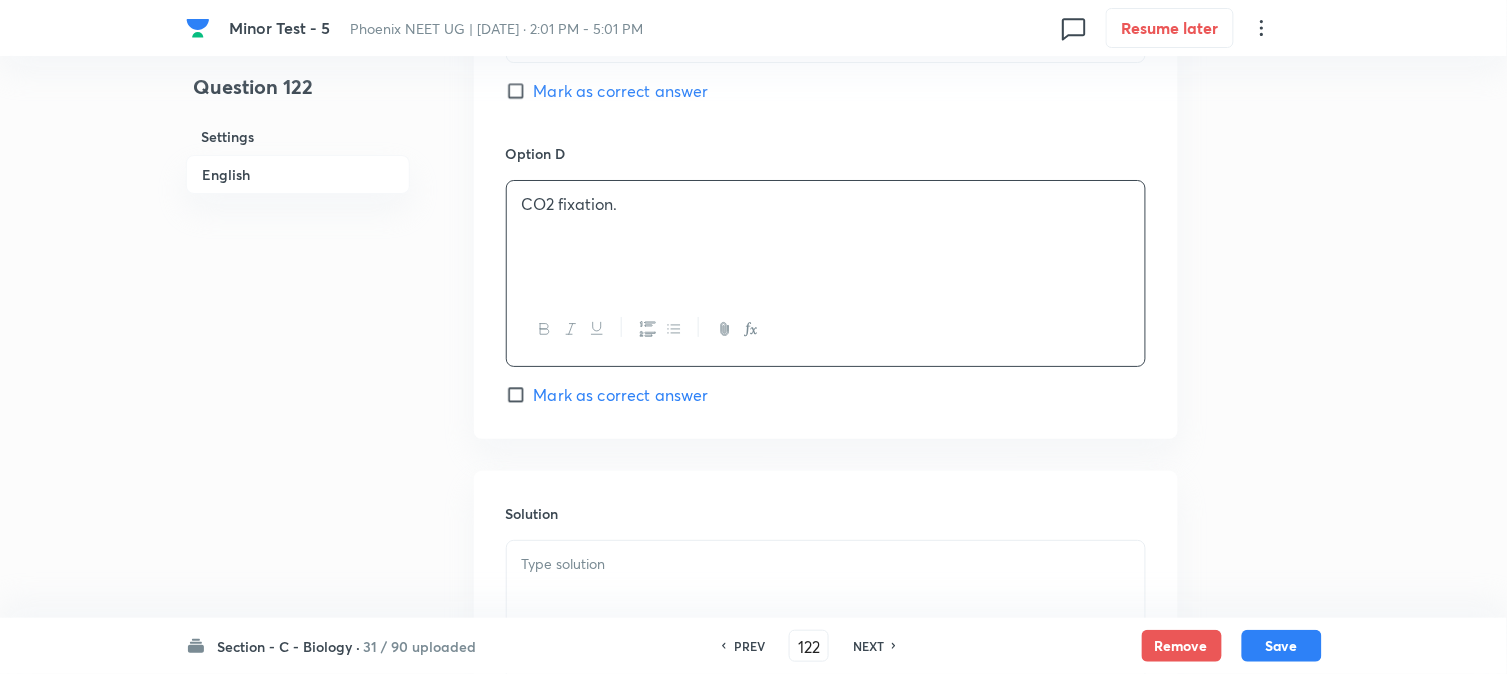 scroll, scrollTop: 1812, scrollLeft: 0, axis: vertical 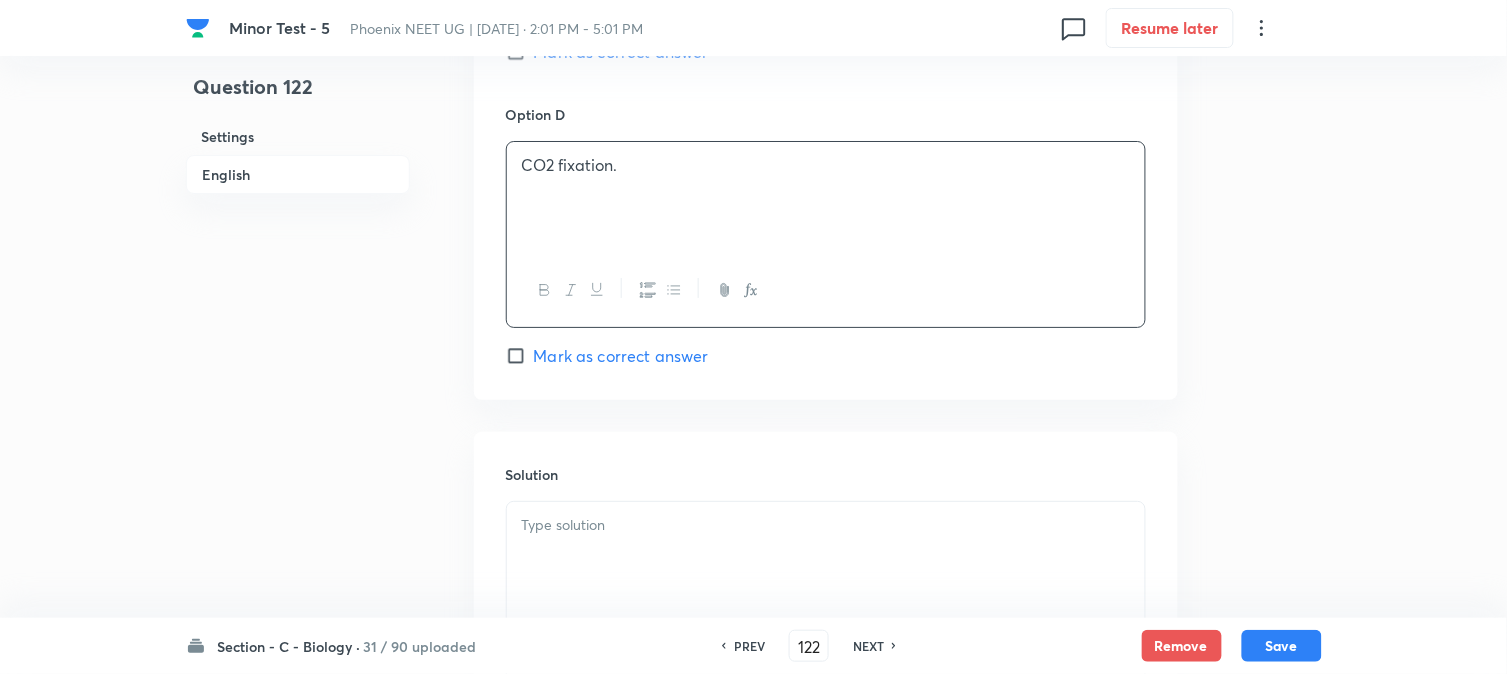 click on "Mark as correct answer" at bounding box center [621, 356] 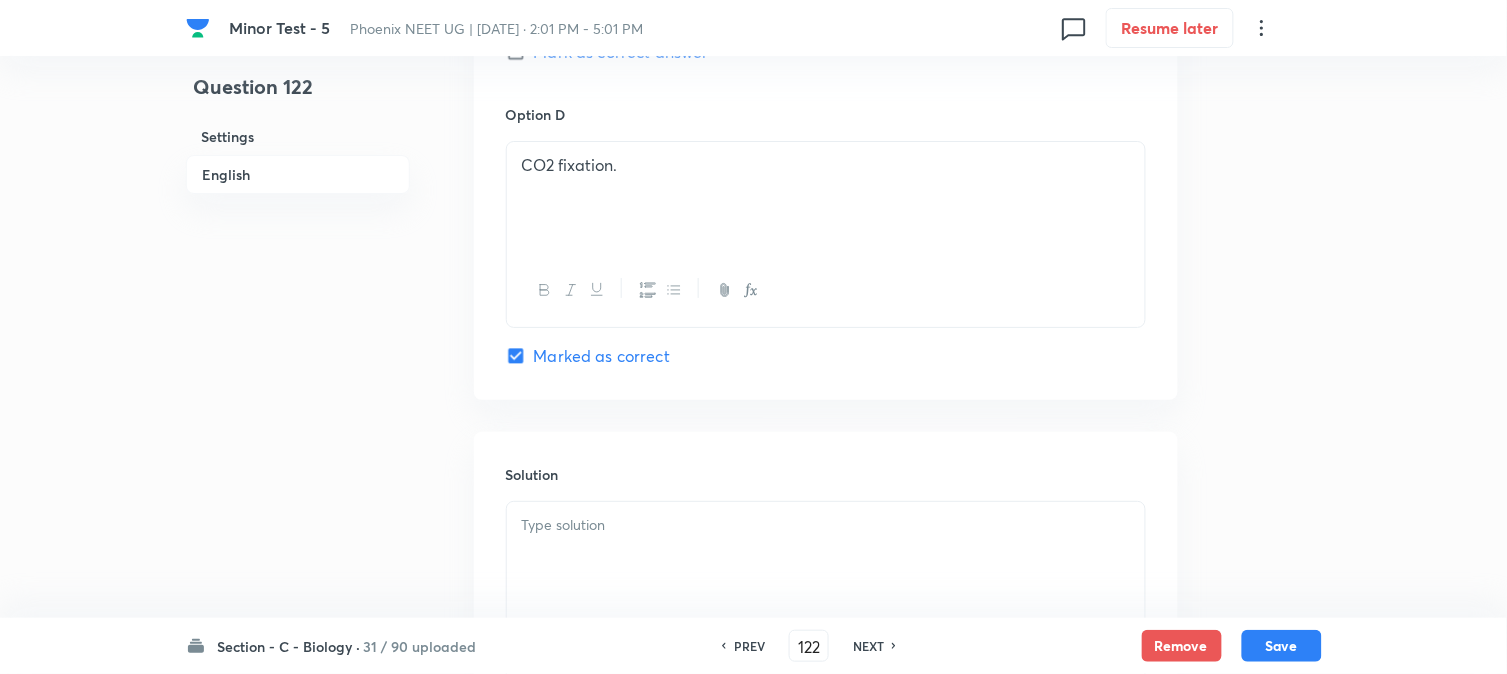click at bounding box center (826, 558) 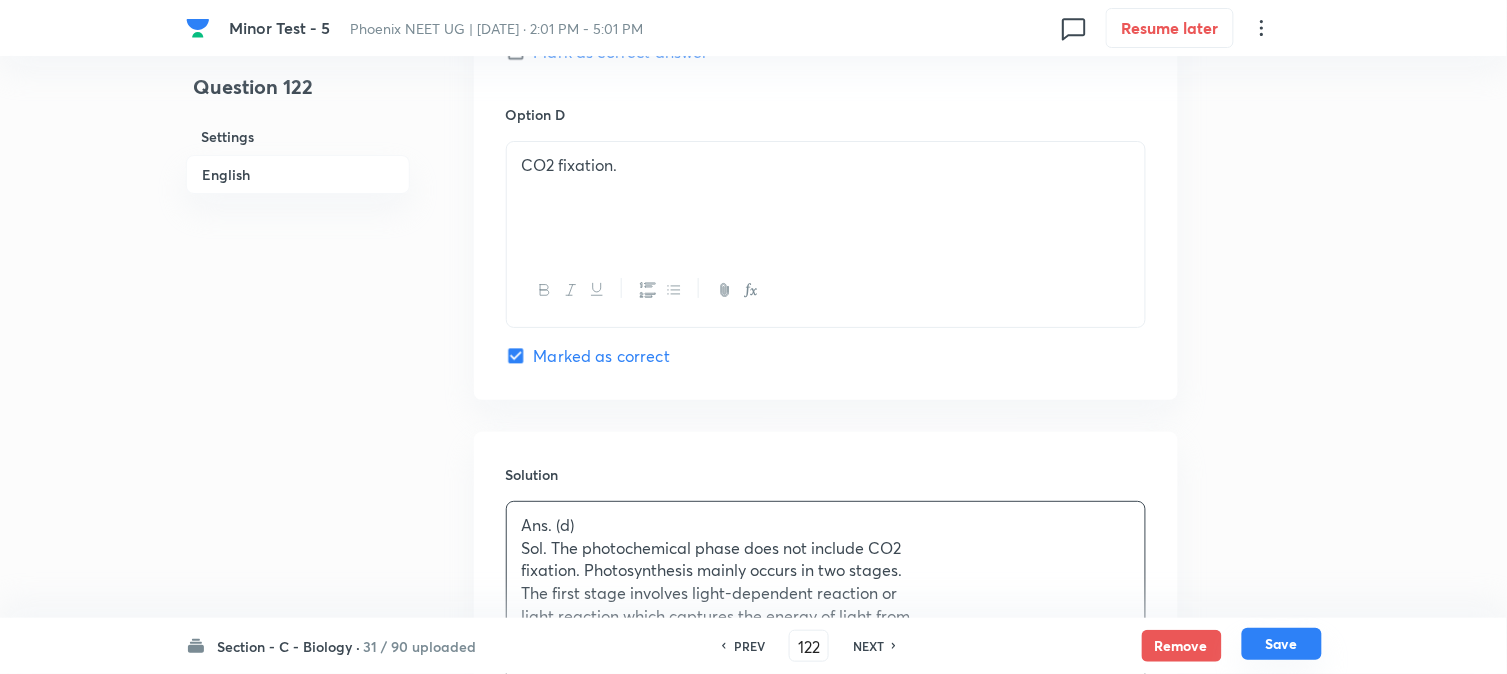 click on "Save" at bounding box center [1282, 644] 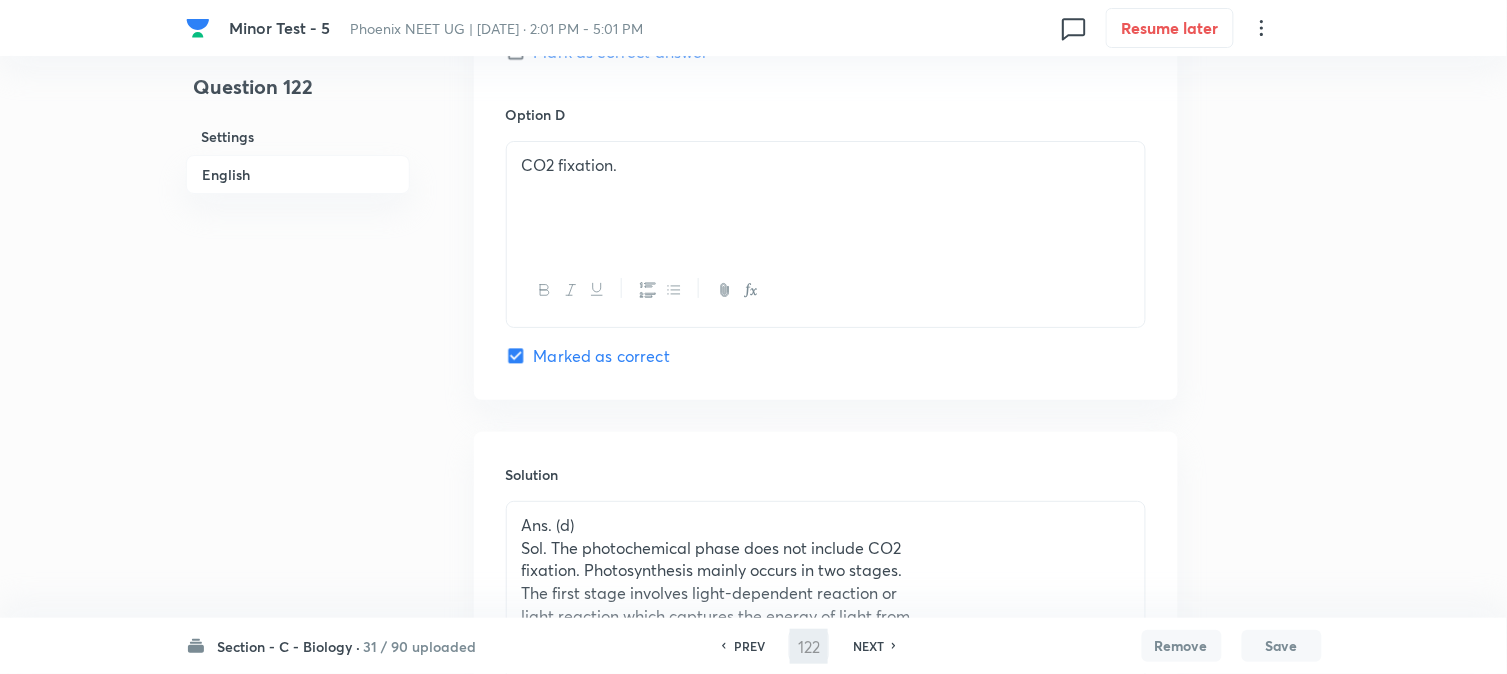 type on "123" 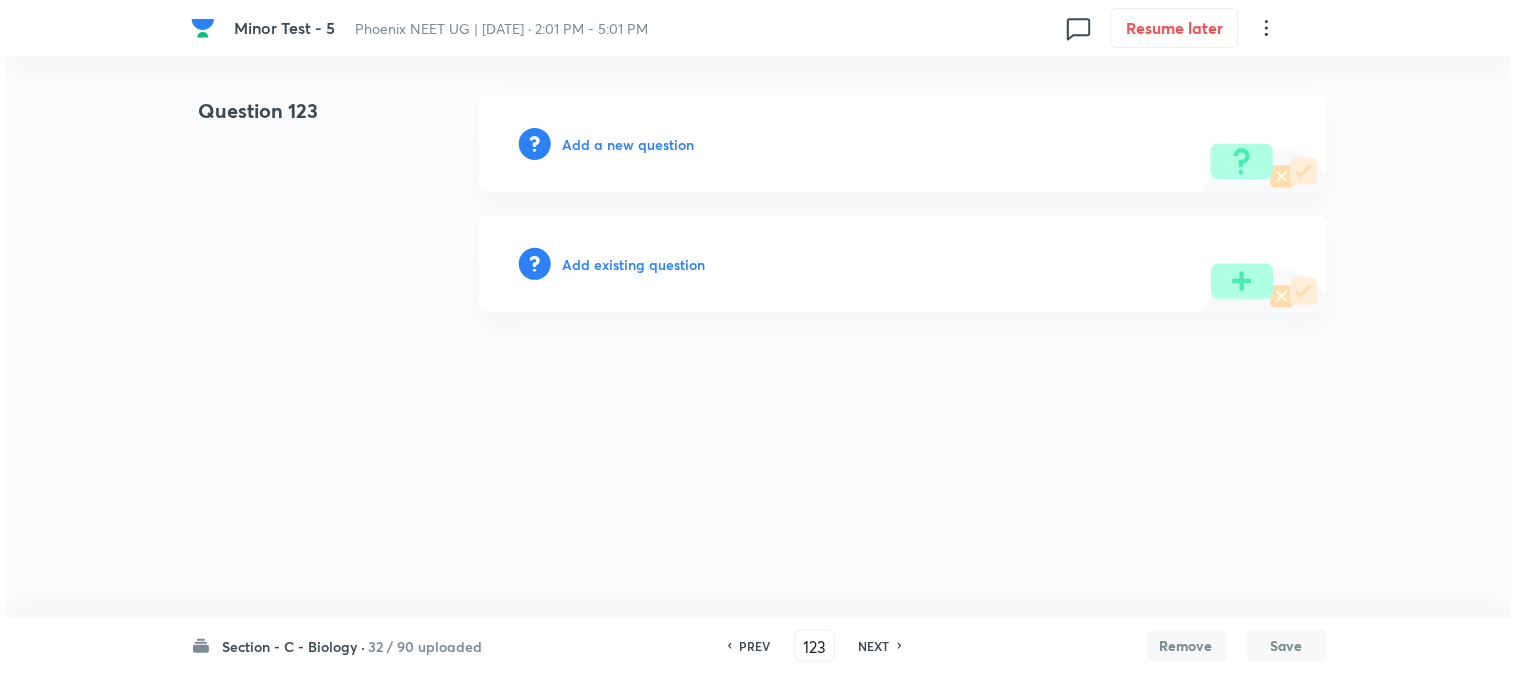 scroll, scrollTop: 0, scrollLeft: 0, axis: both 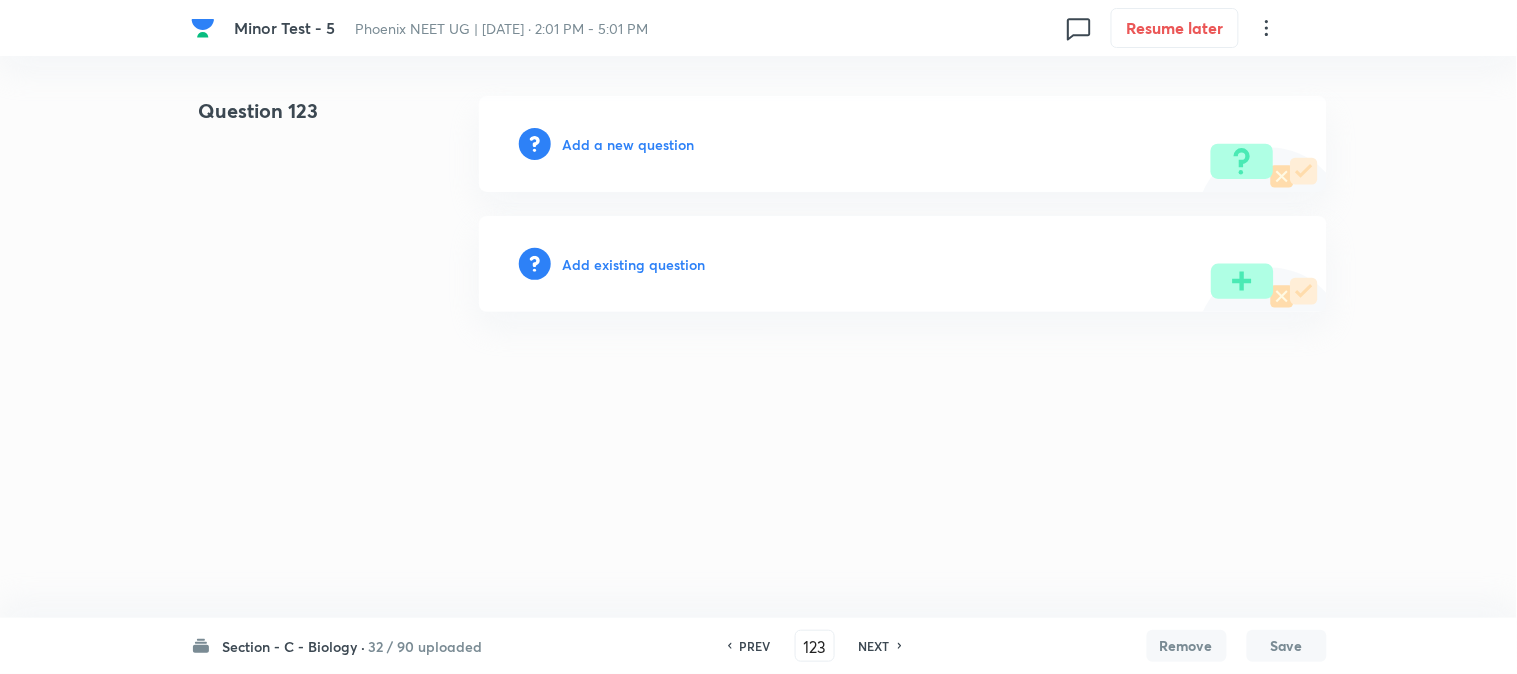 click on "Add a new question" at bounding box center [629, 144] 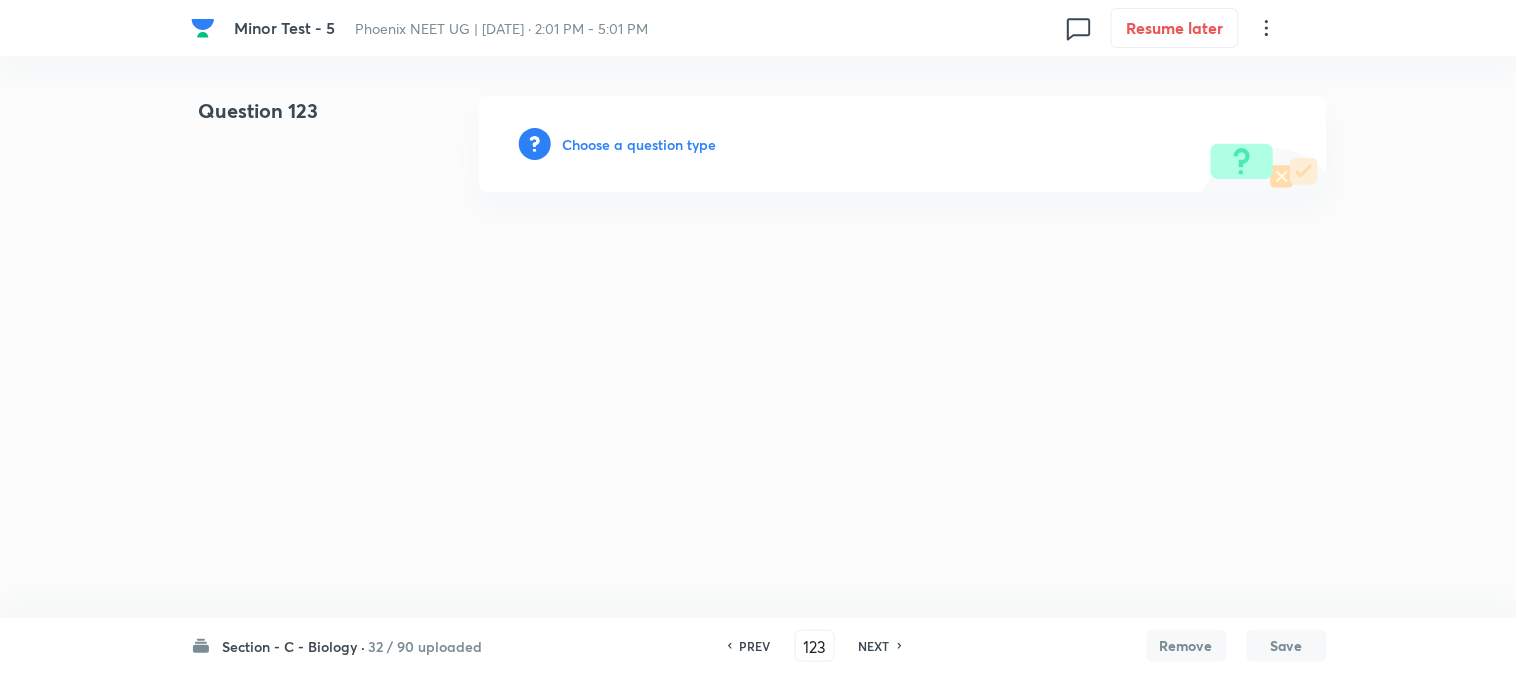 click on "Choose a question type" at bounding box center (640, 144) 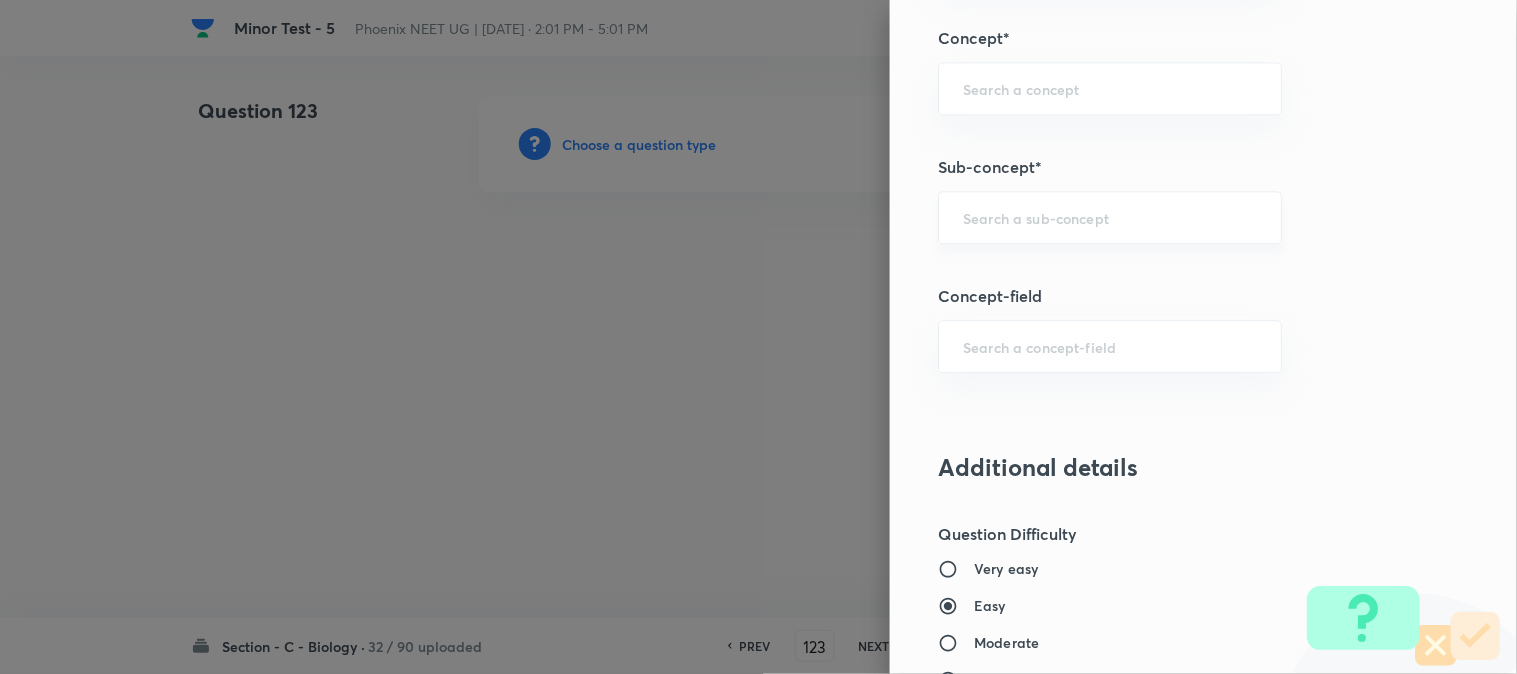 scroll, scrollTop: 1180, scrollLeft: 0, axis: vertical 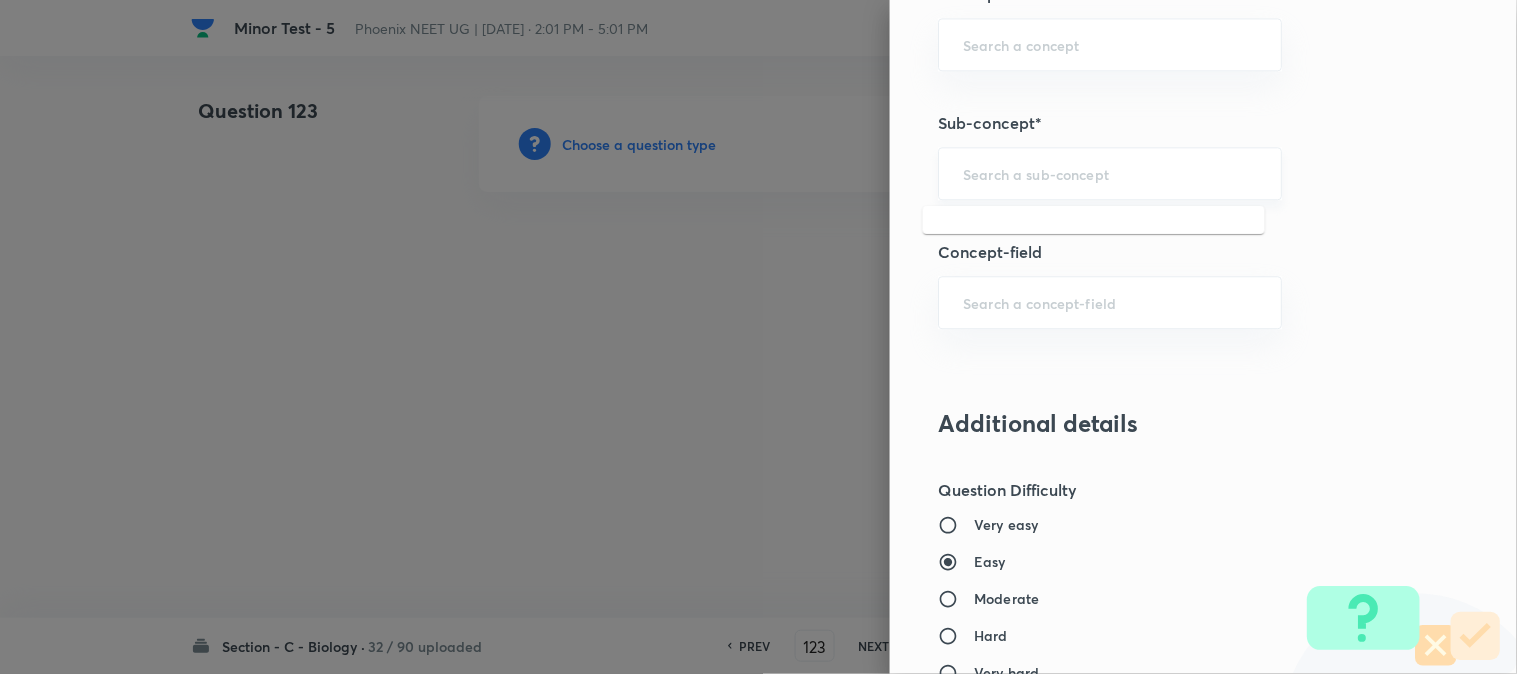 click at bounding box center (1110, 173) 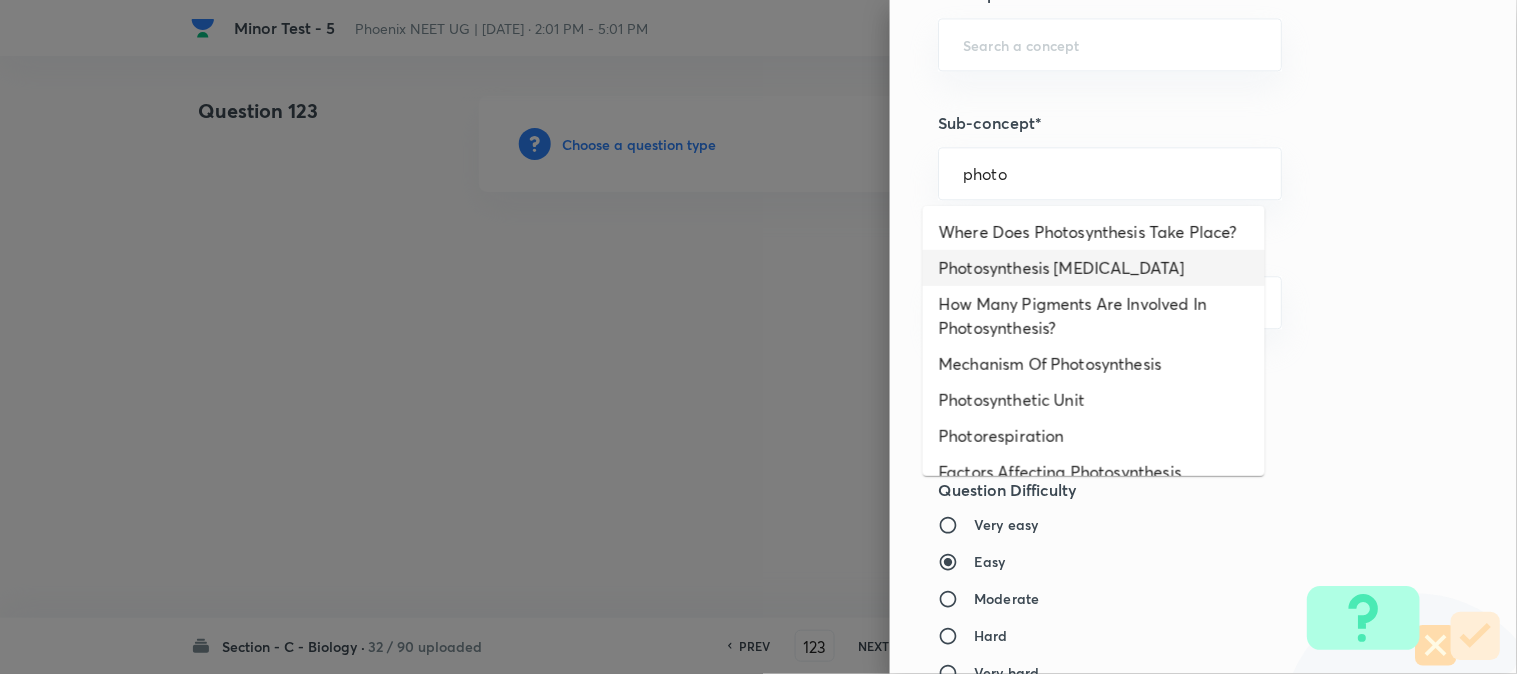 click on "Photosynthesis [MEDICAL_DATA]" at bounding box center (1094, 268) 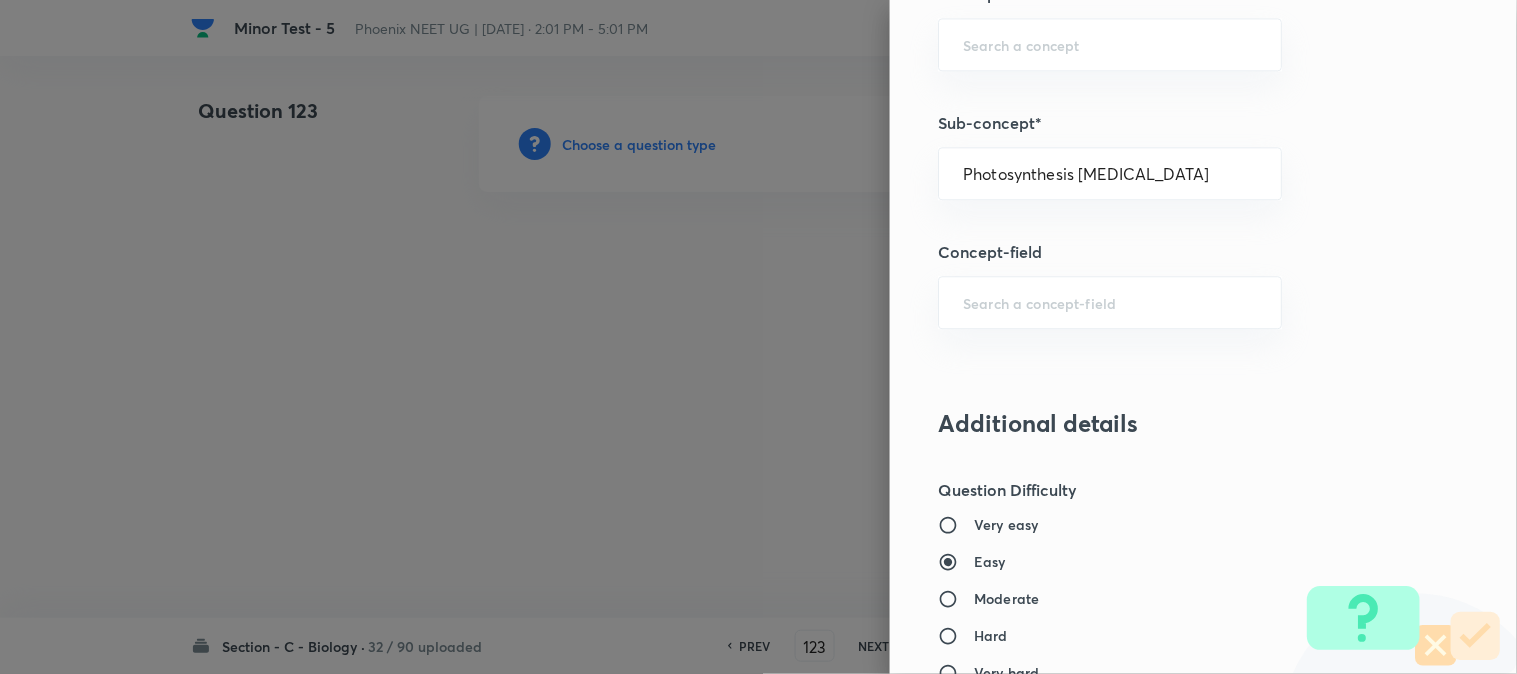type on "Biology" 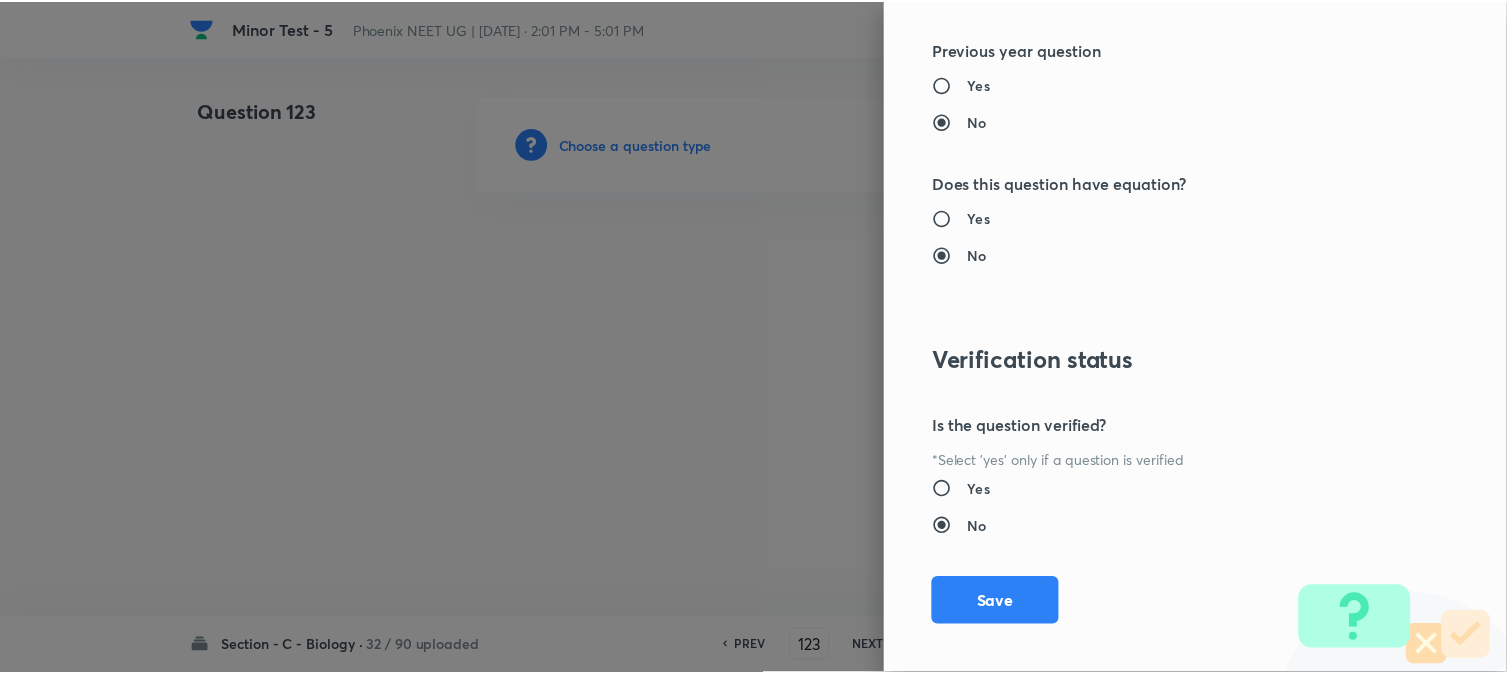 scroll, scrollTop: 2052, scrollLeft: 0, axis: vertical 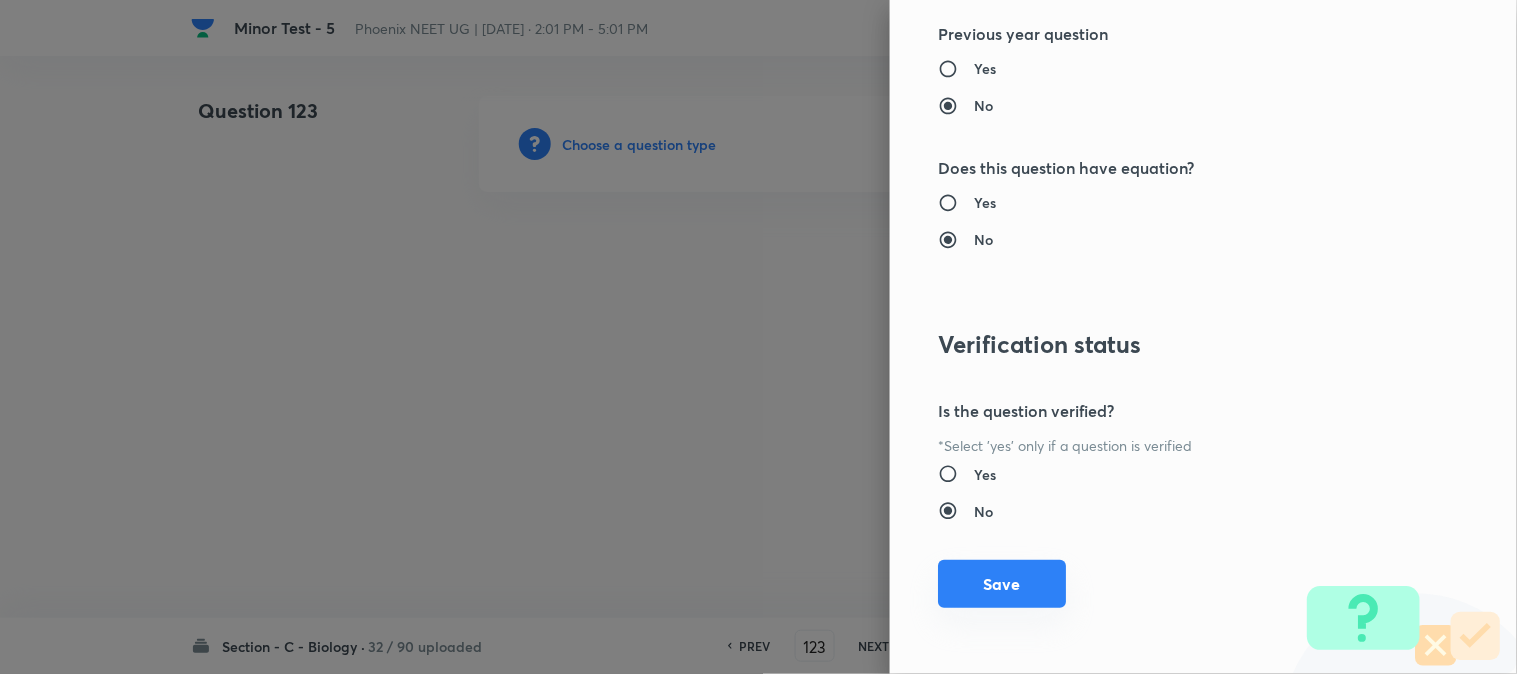 click on "Save" at bounding box center [1002, 584] 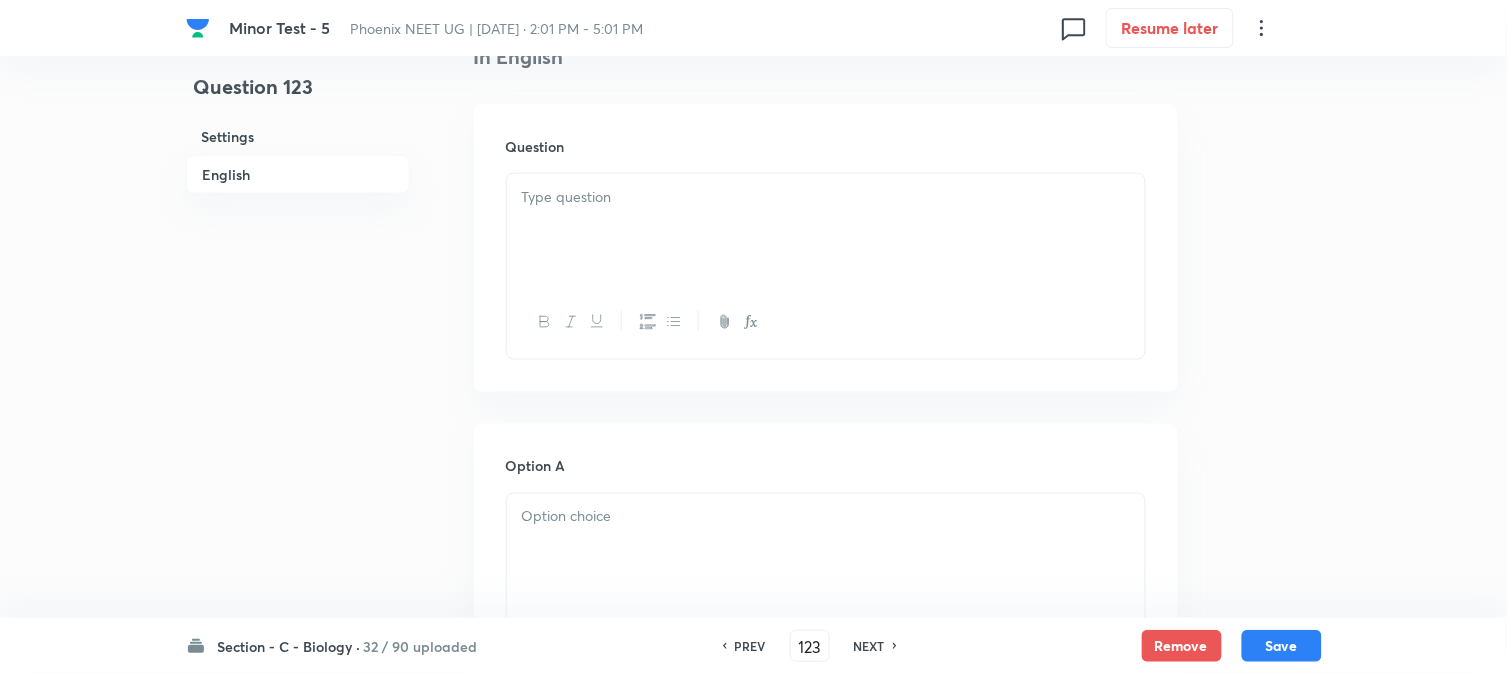 scroll, scrollTop: 590, scrollLeft: 0, axis: vertical 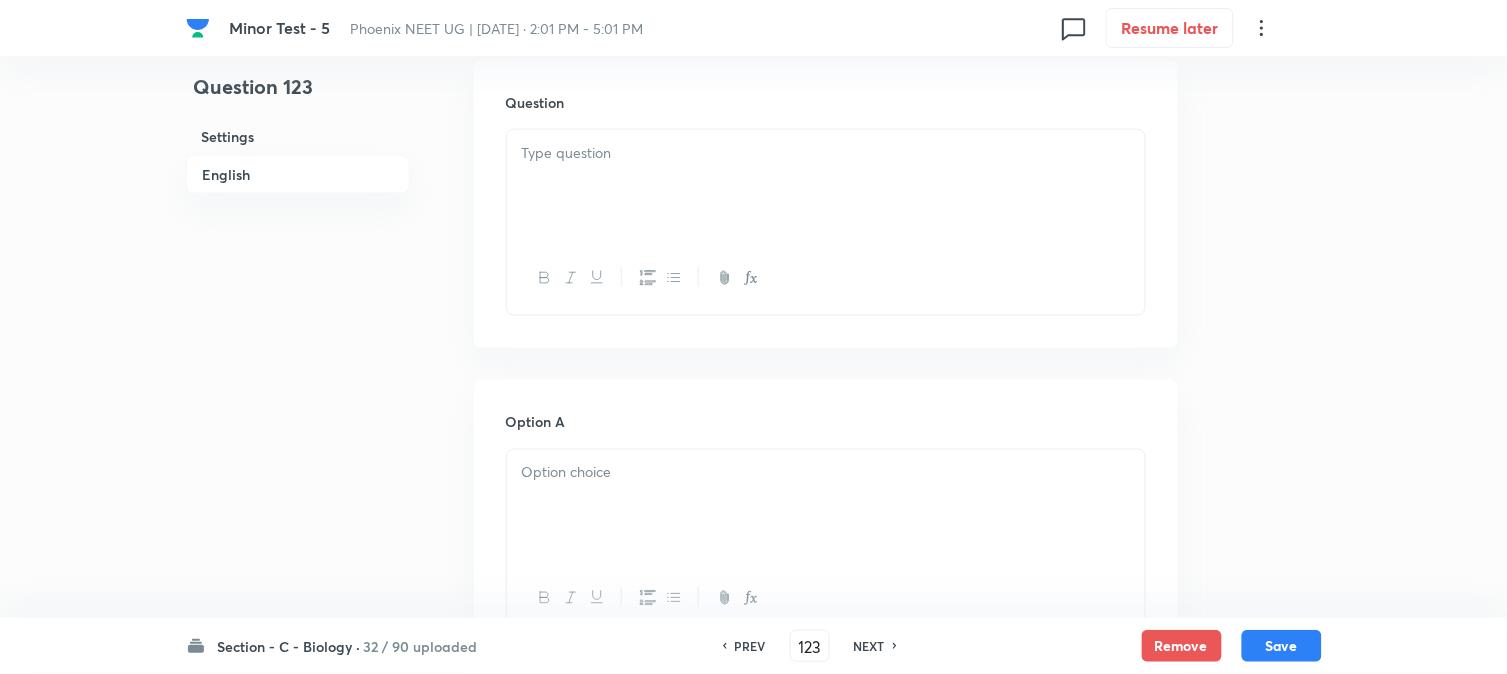 click at bounding box center (826, 186) 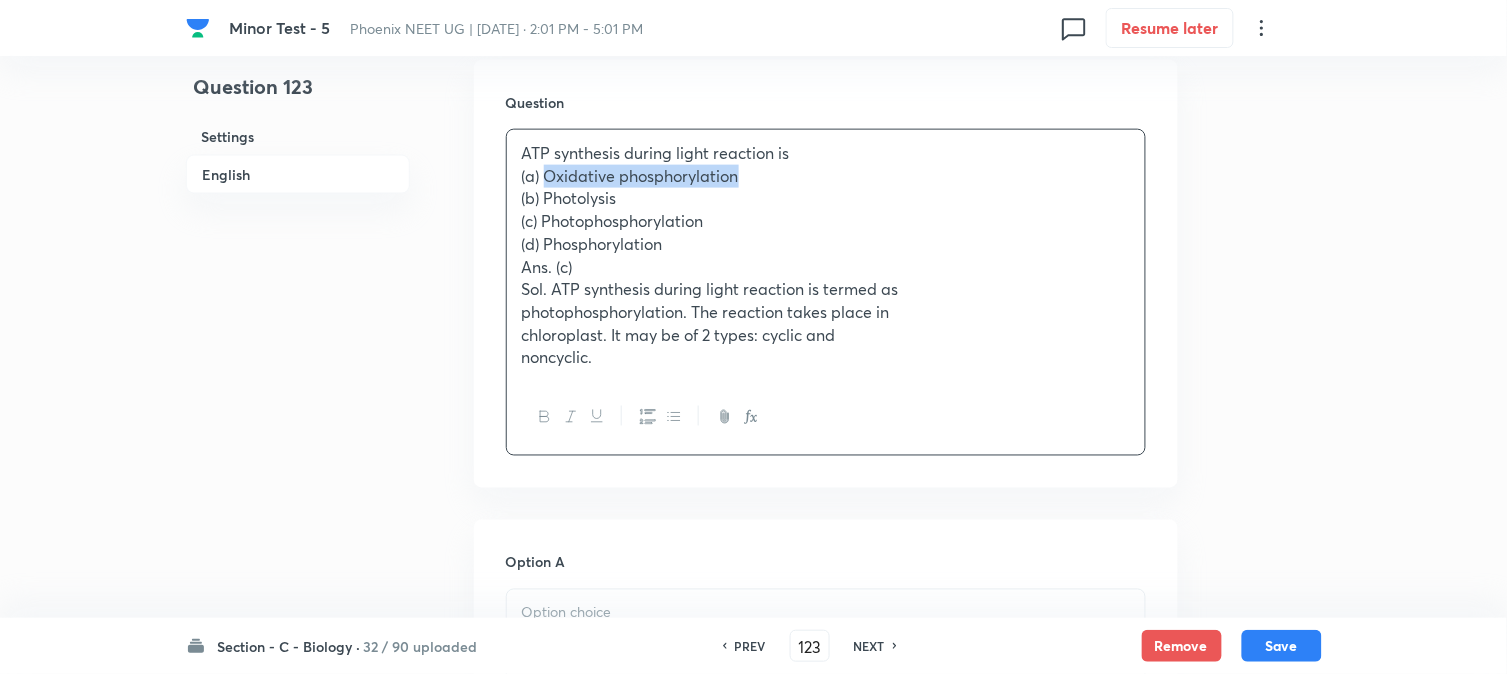 drag, startPoint x: 551, startPoint y: 175, endPoint x: 814, endPoint y: 170, distance: 263.04752 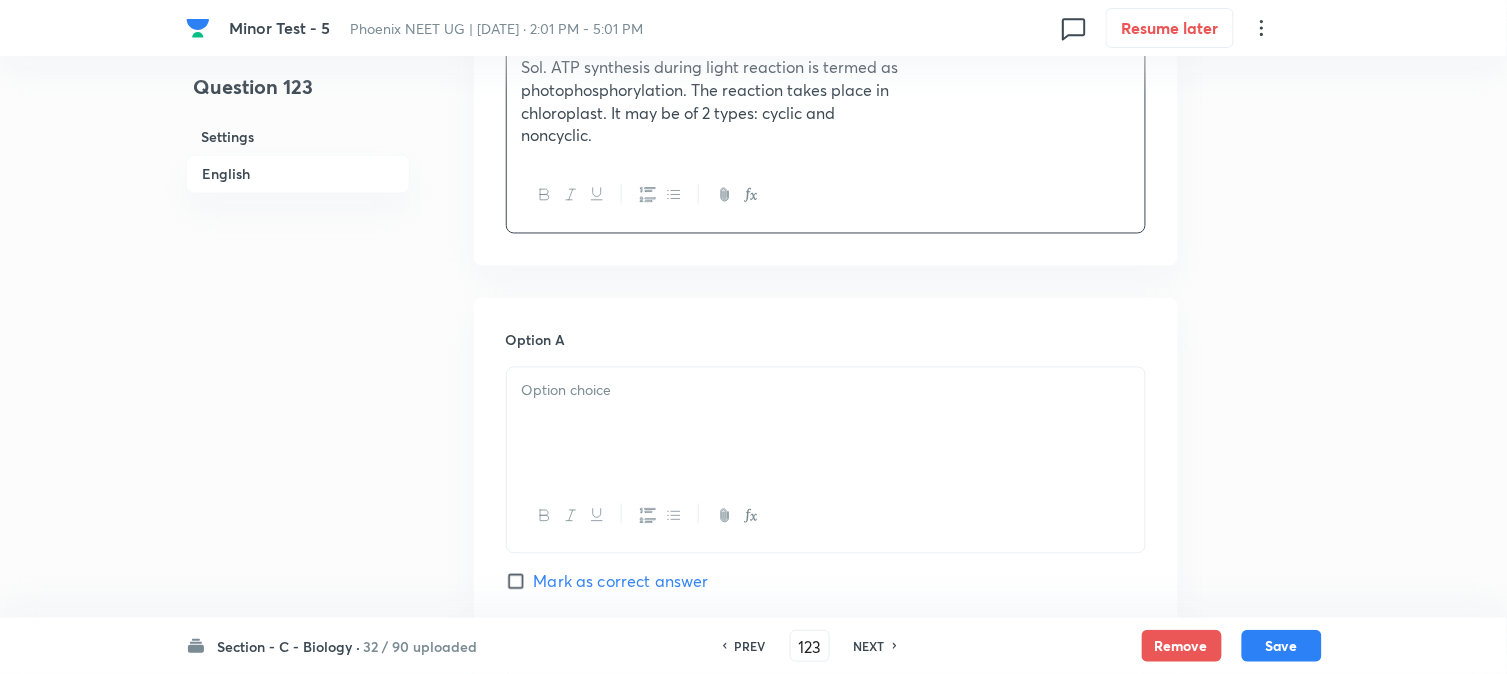click at bounding box center [826, 424] 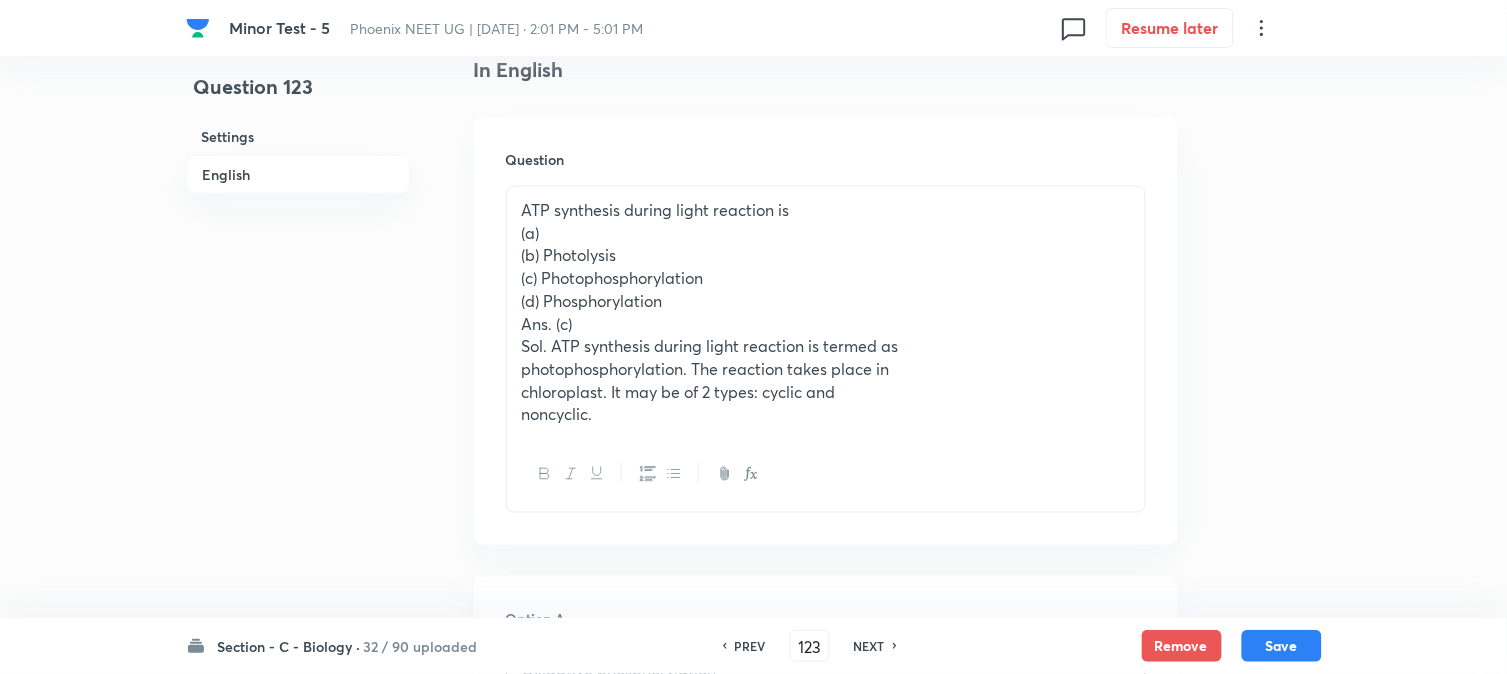 scroll, scrollTop: 478, scrollLeft: 0, axis: vertical 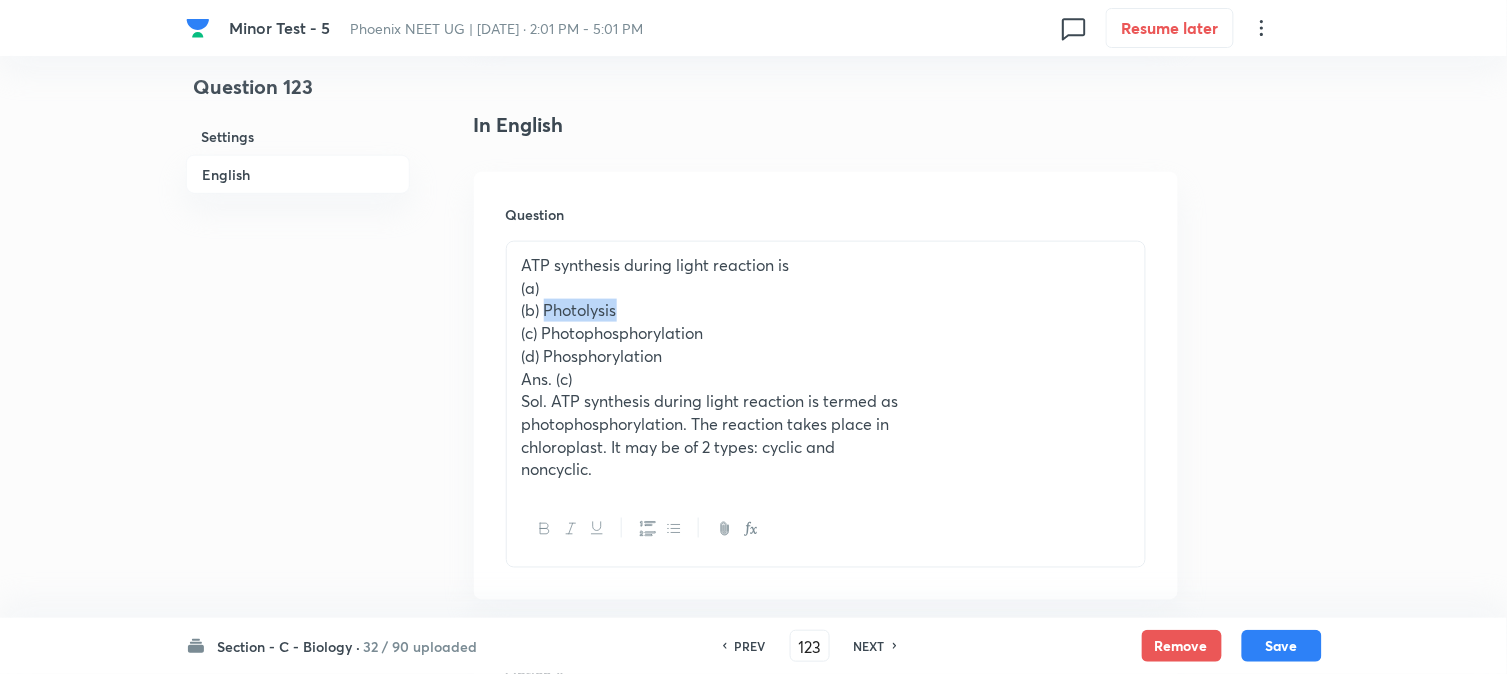 drag, startPoint x: 546, startPoint y: 313, endPoint x: 678, endPoint y: 313, distance: 132 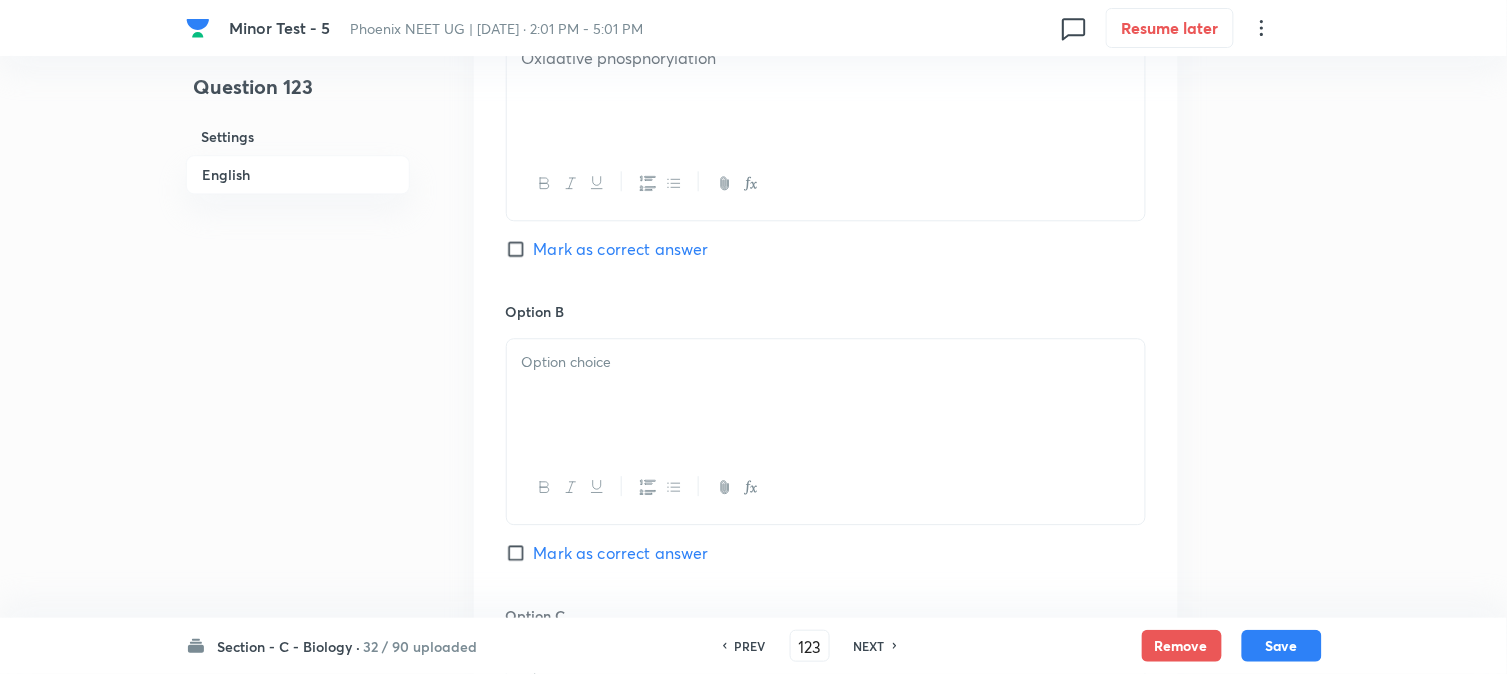 drag, startPoint x: 564, startPoint y: 403, endPoint x: 560, endPoint y: 416, distance: 13.601471 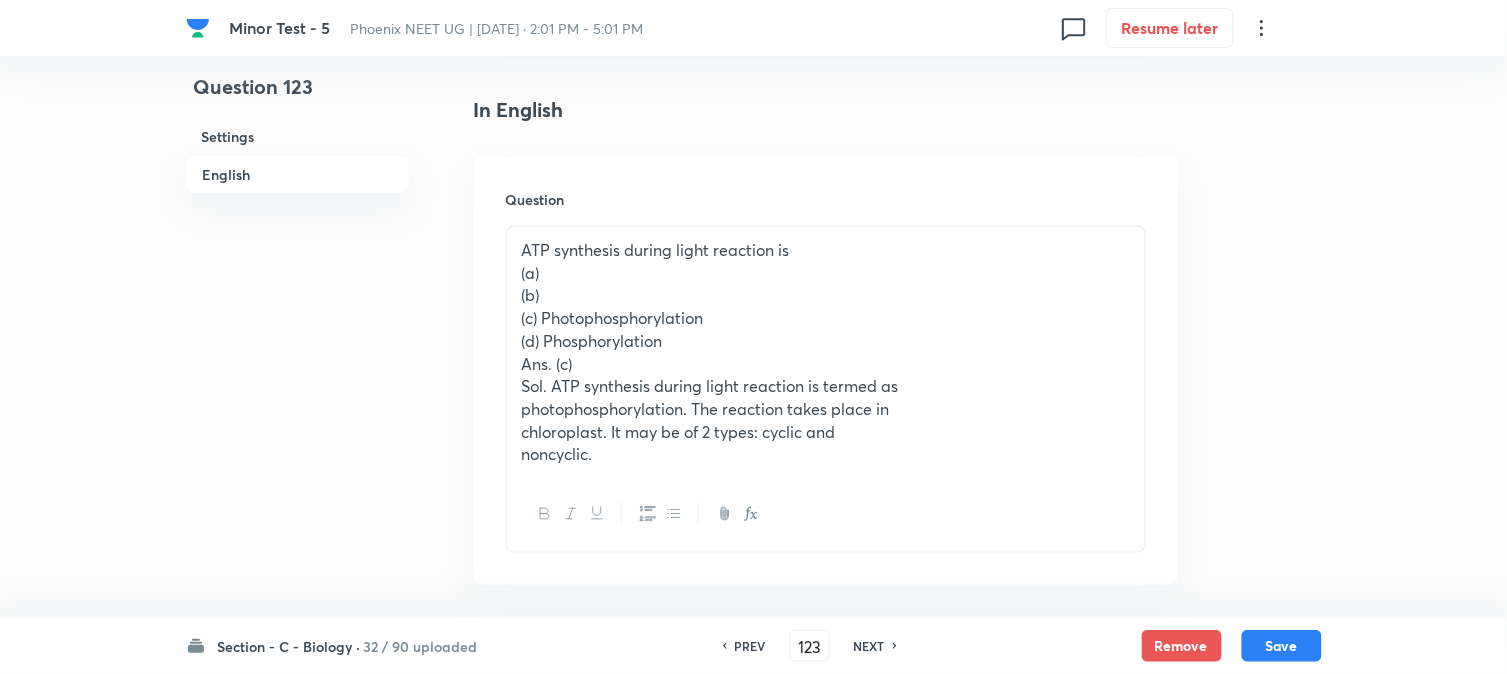 scroll, scrollTop: 478, scrollLeft: 0, axis: vertical 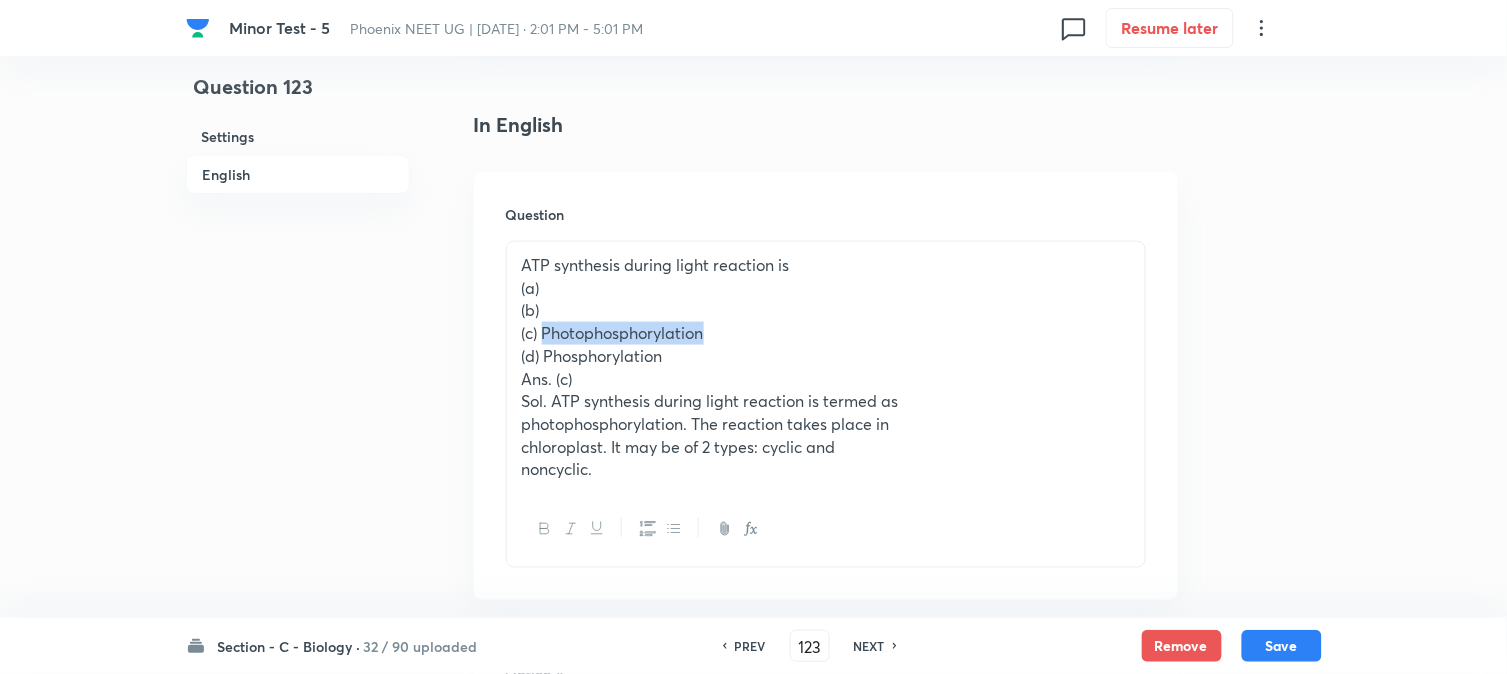 drag, startPoint x: 545, startPoint y: 331, endPoint x: 801, endPoint y: 333, distance: 256.0078 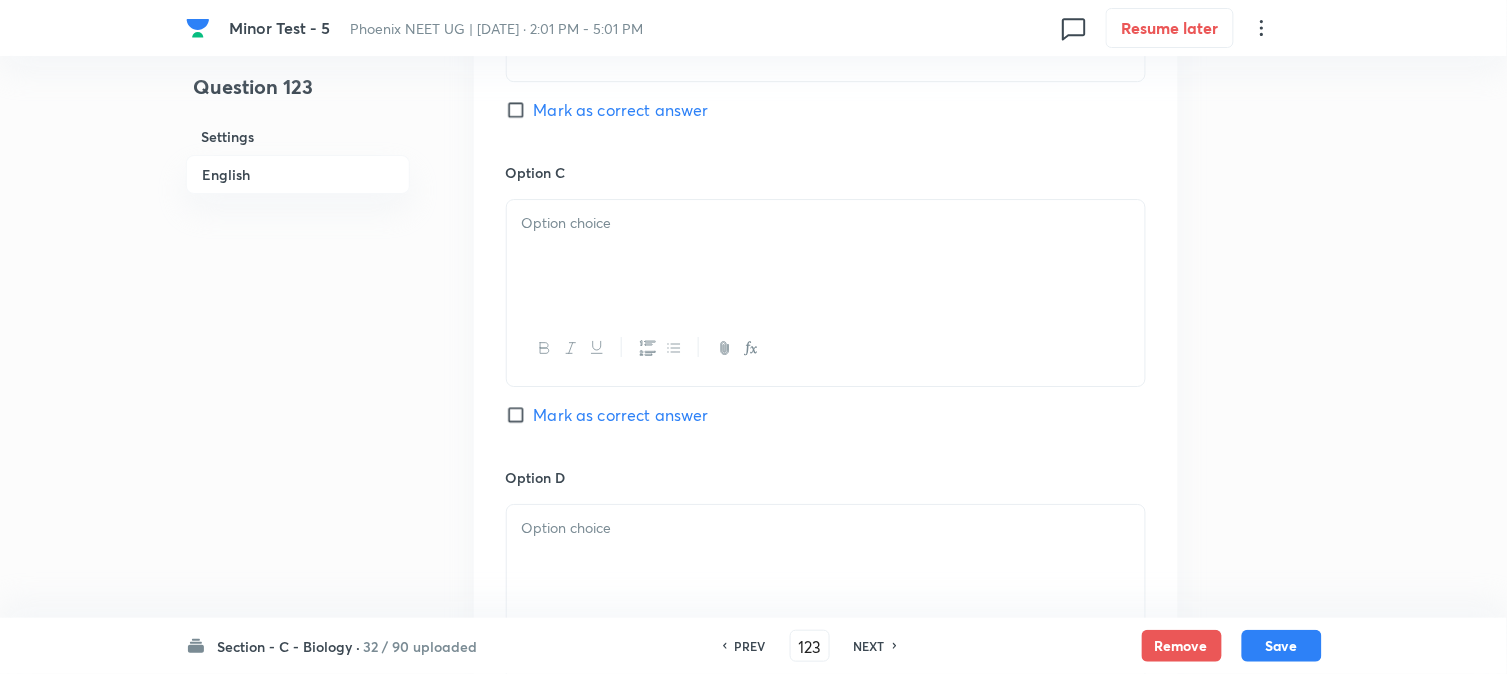 scroll, scrollTop: 1590, scrollLeft: 0, axis: vertical 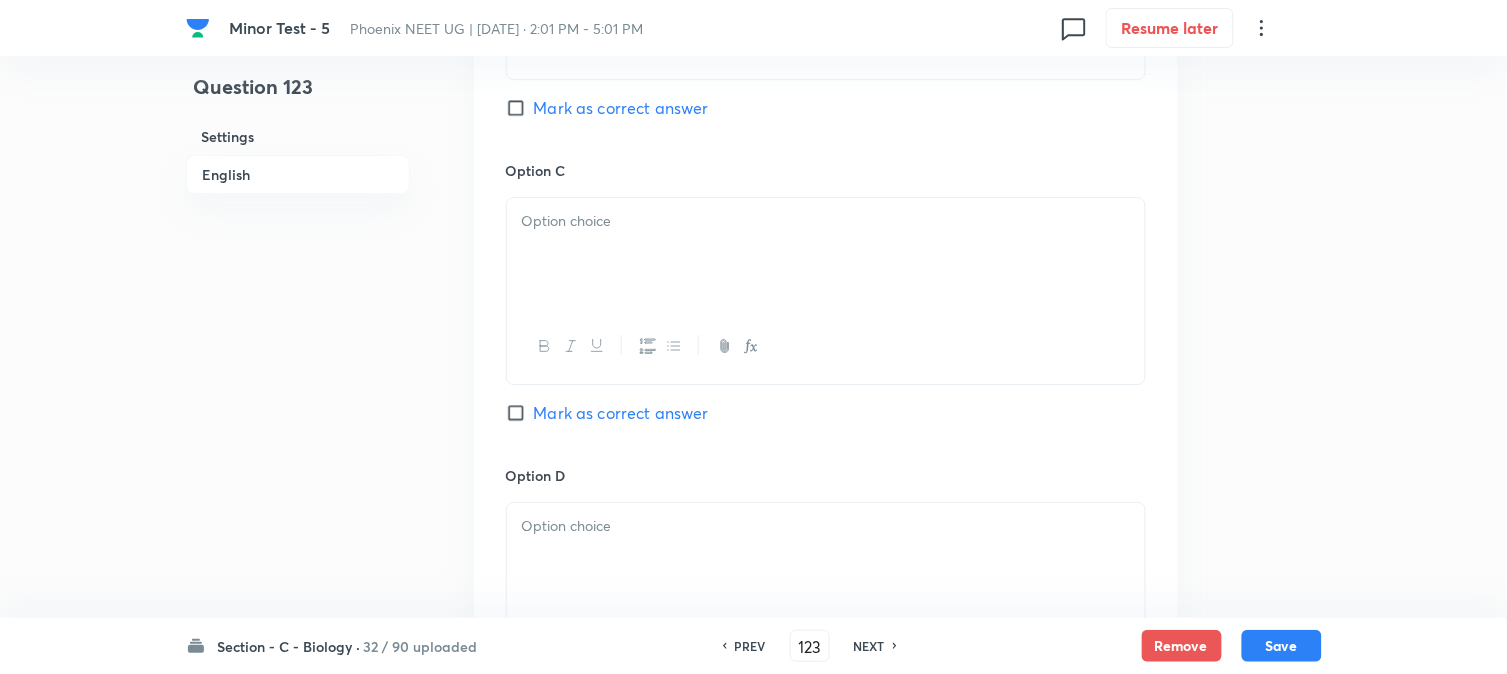 click at bounding box center (826, 254) 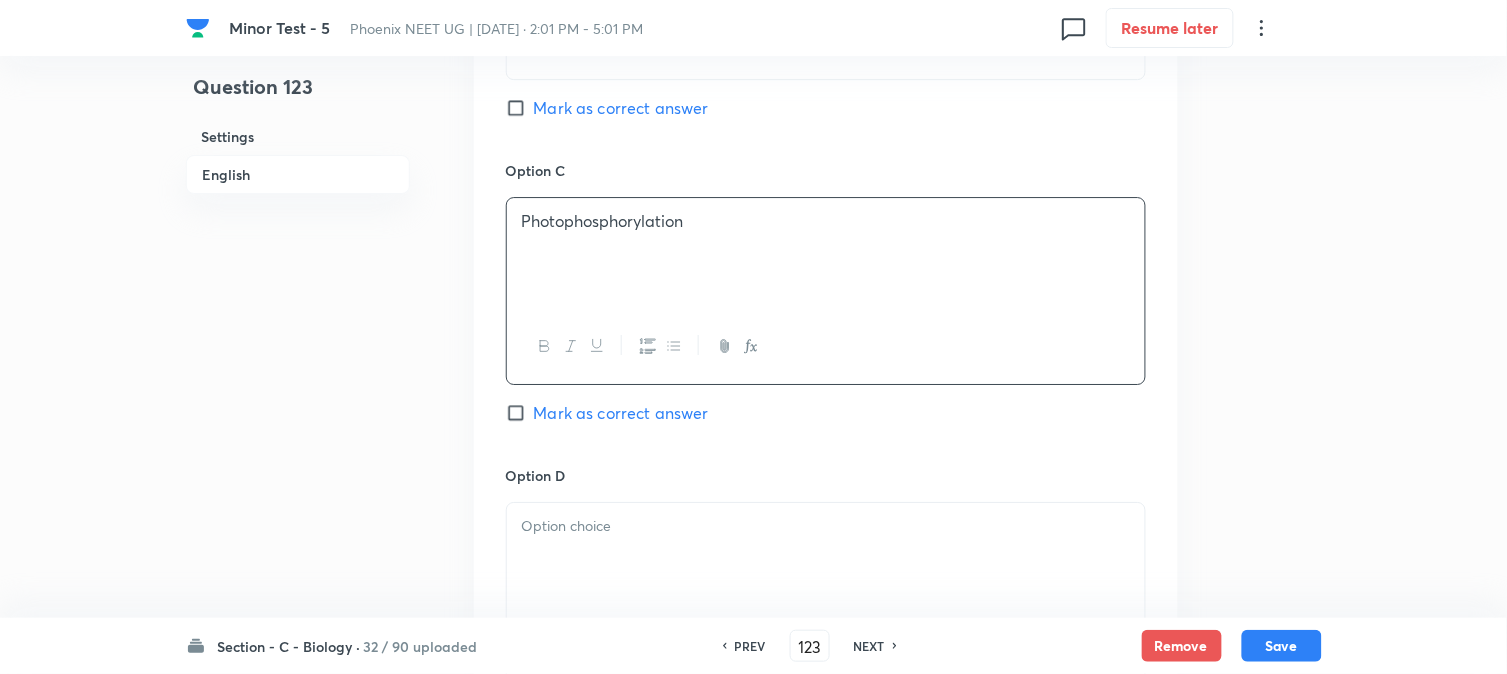 click on "Option C Photophosphorylation  [PERSON_NAME] as correct answer" at bounding box center (826, 312) 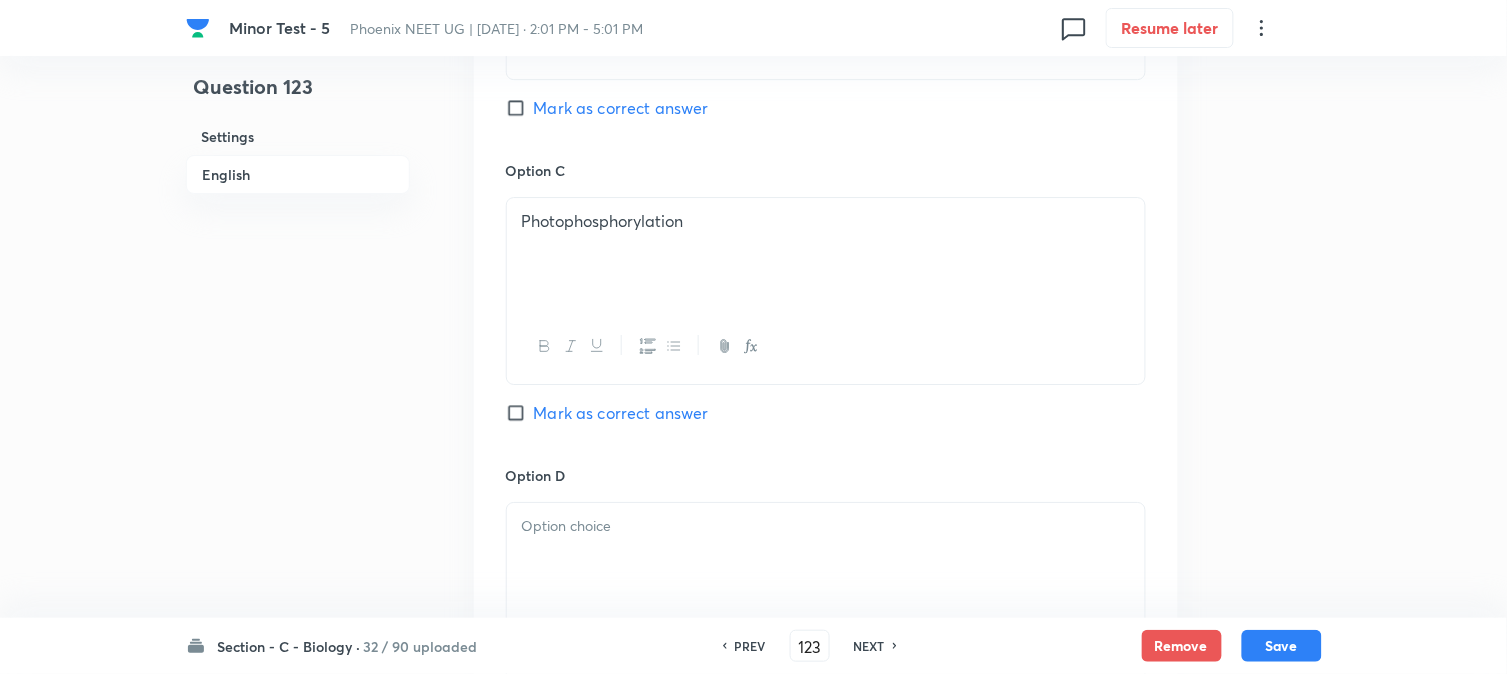 click on "Mark as correct answer" at bounding box center (621, 413) 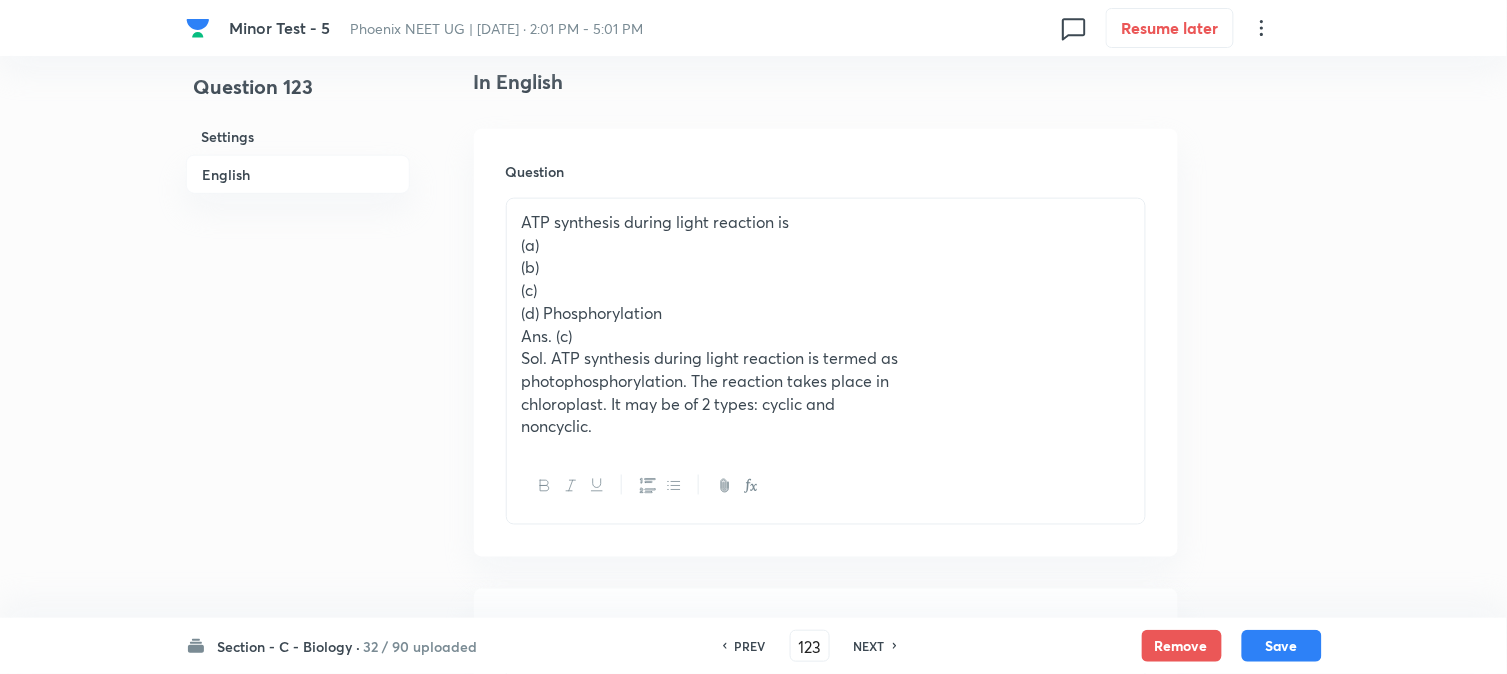 scroll, scrollTop: 478, scrollLeft: 0, axis: vertical 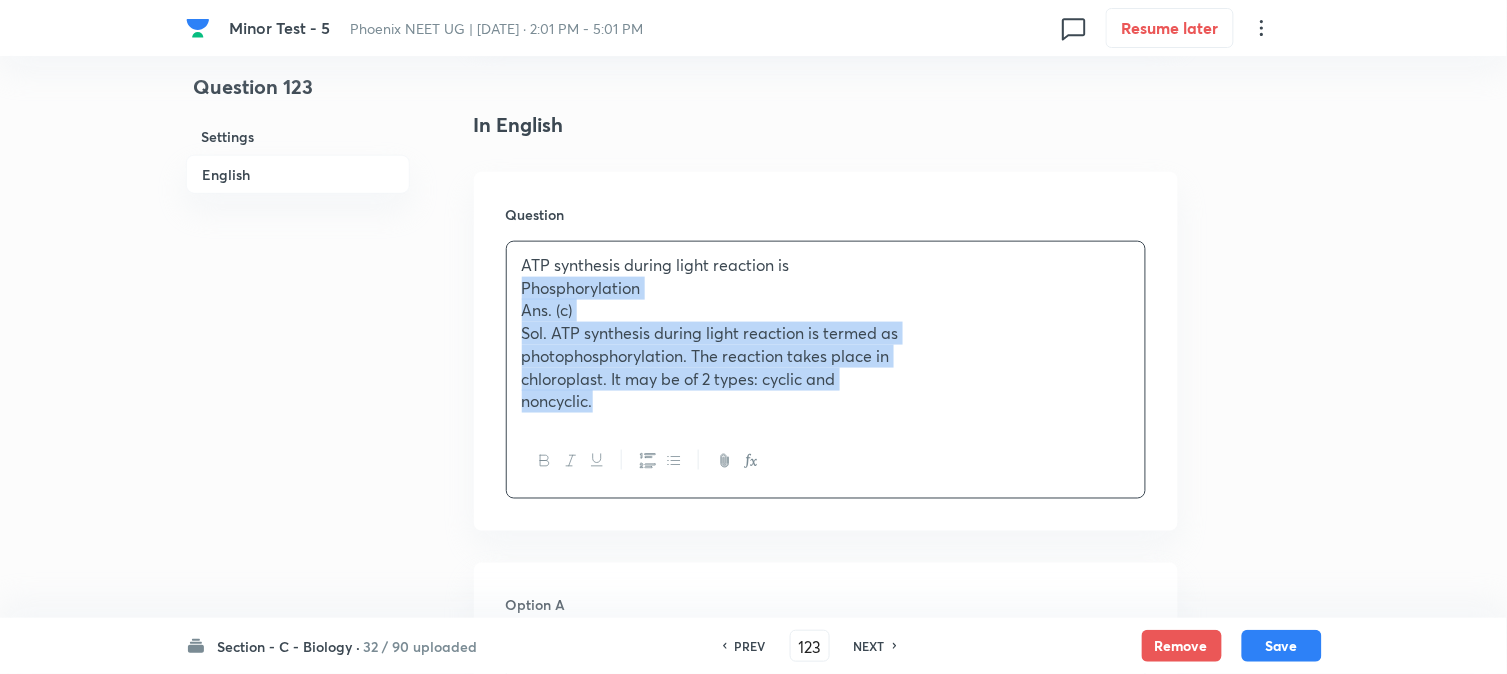 drag, startPoint x: 545, startPoint y: 350, endPoint x: 745, endPoint y: 420, distance: 211.8962 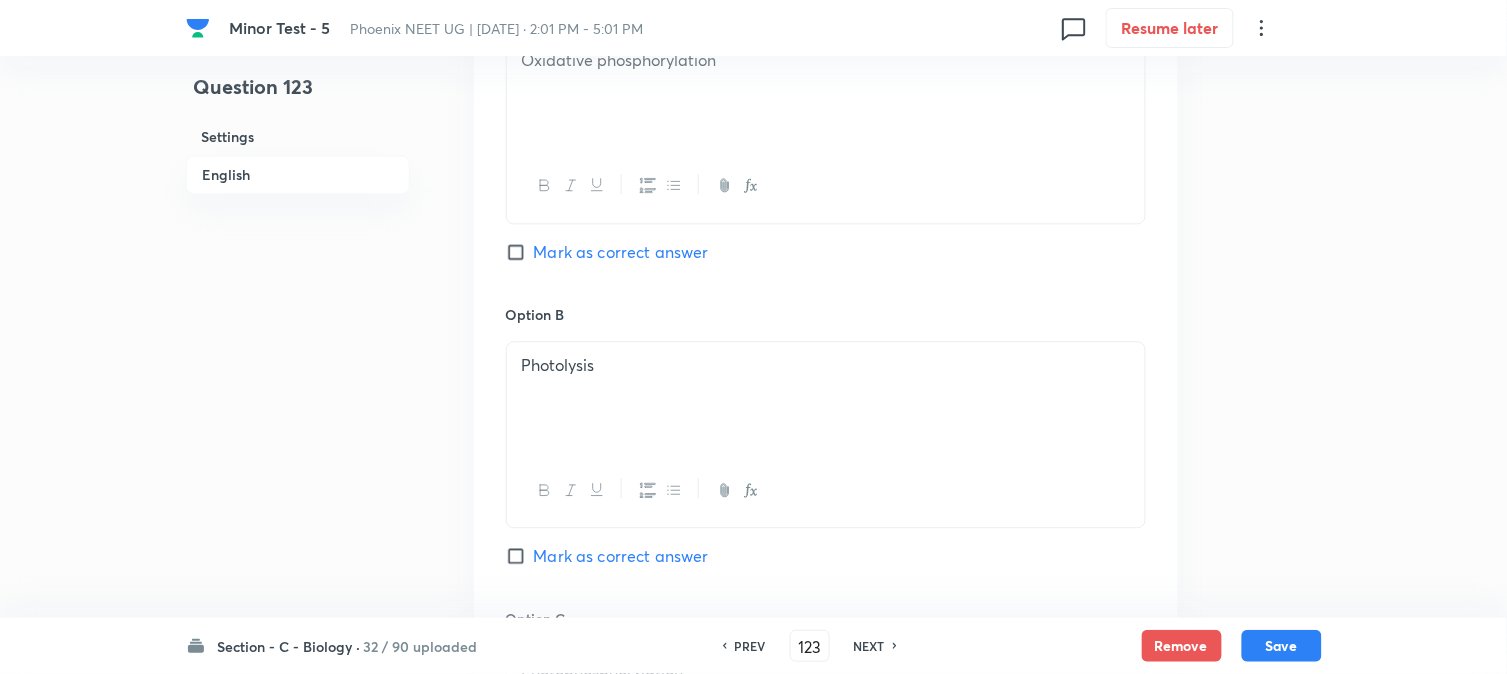 scroll, scrollTop: 1590, scrollLeft: 0, axis: vertical 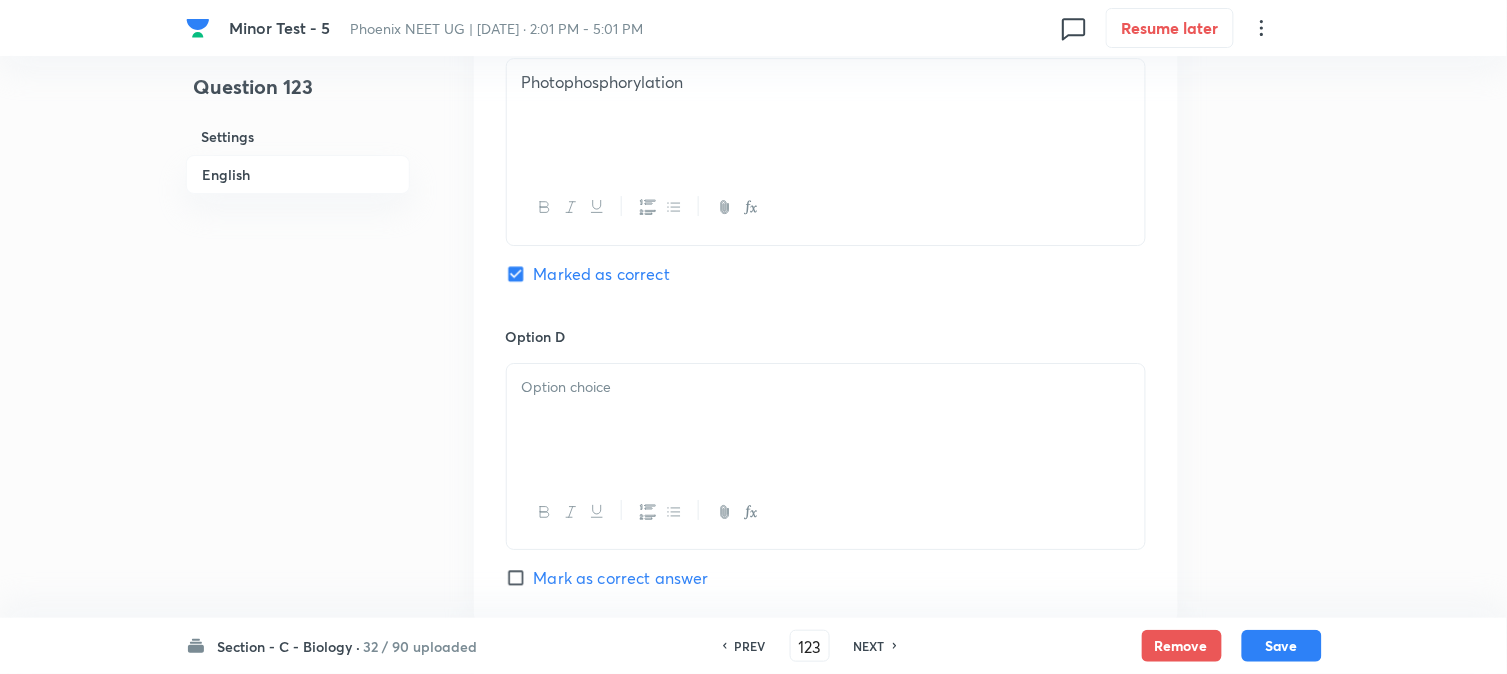 click at bounding box center [826, 420] 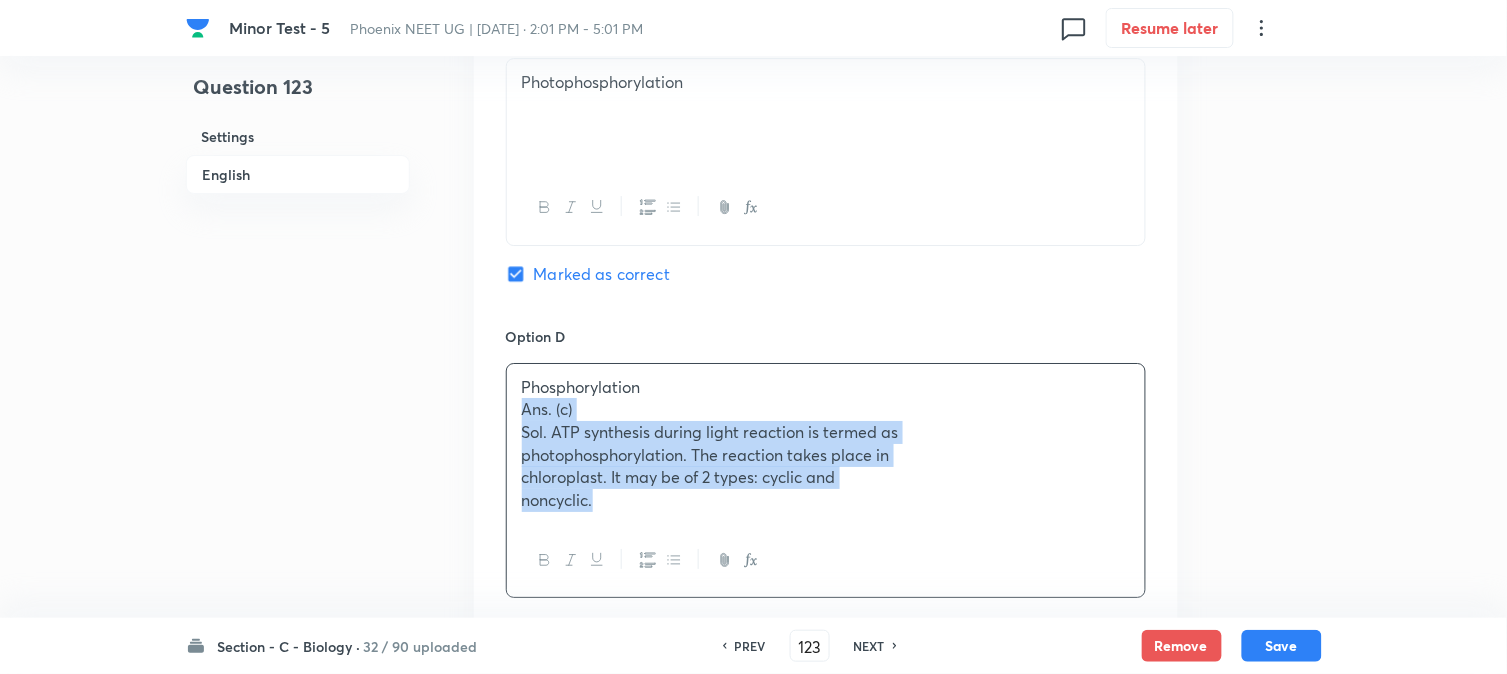 drag, startPoint x: 517, startPoint y: 407, endPoint x: 662, endPoint y: 530, distance: 190.14206 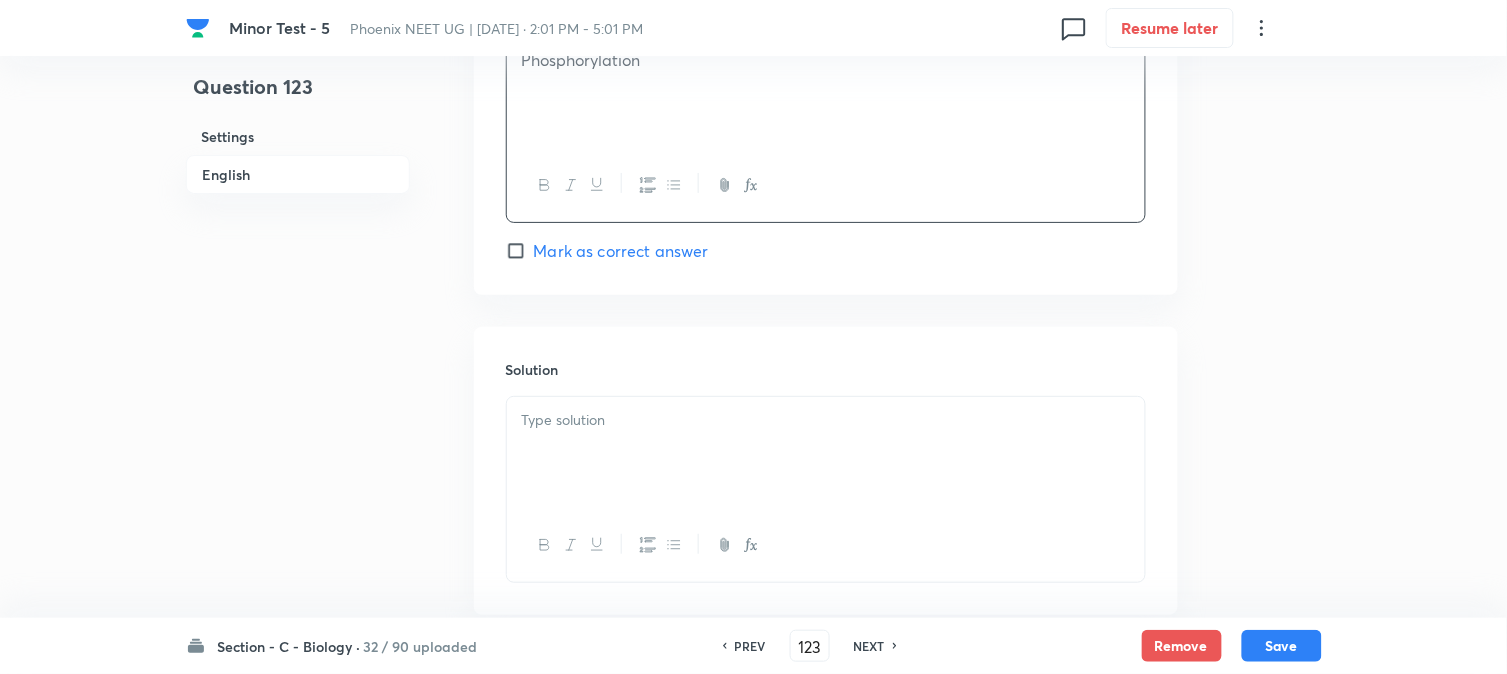 scroll, scrollTop: 2034, scrollLeft: 0, axis: vertical 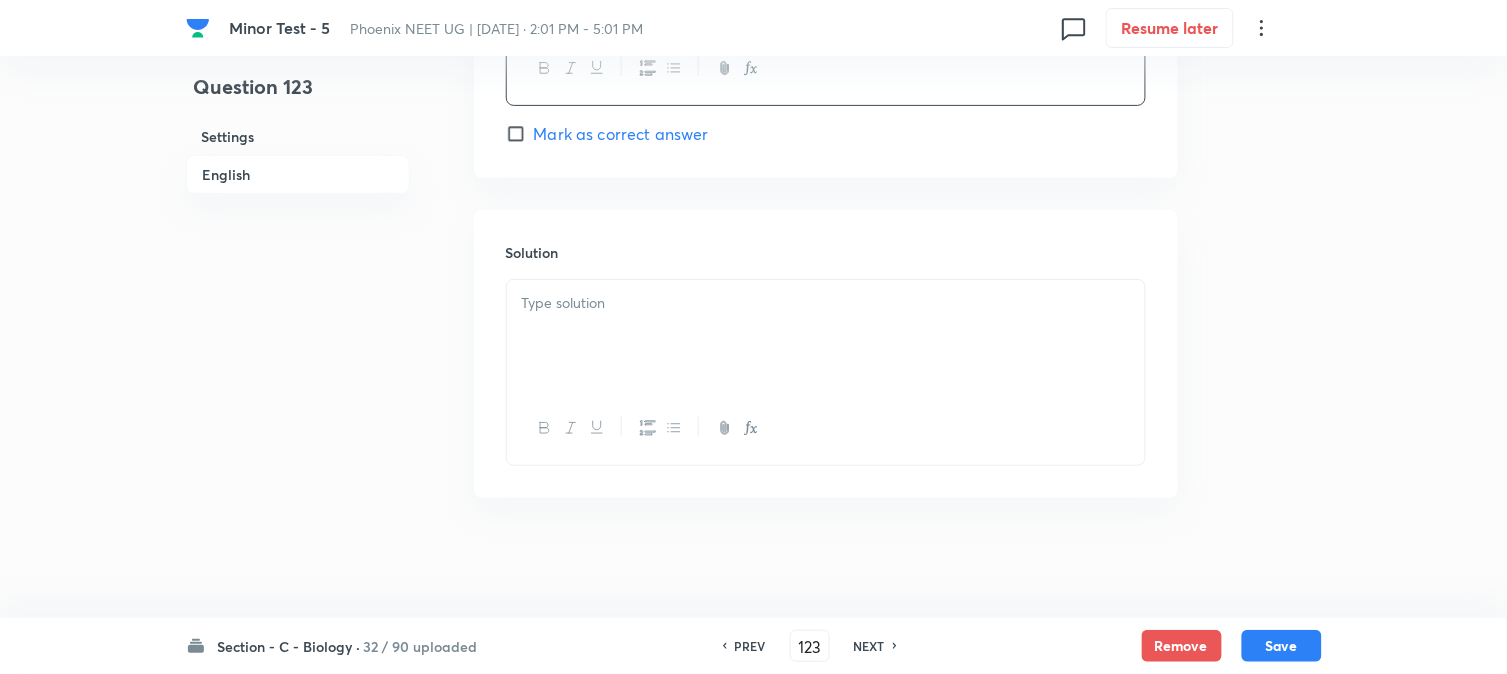 click at bounding box center [826, 336] 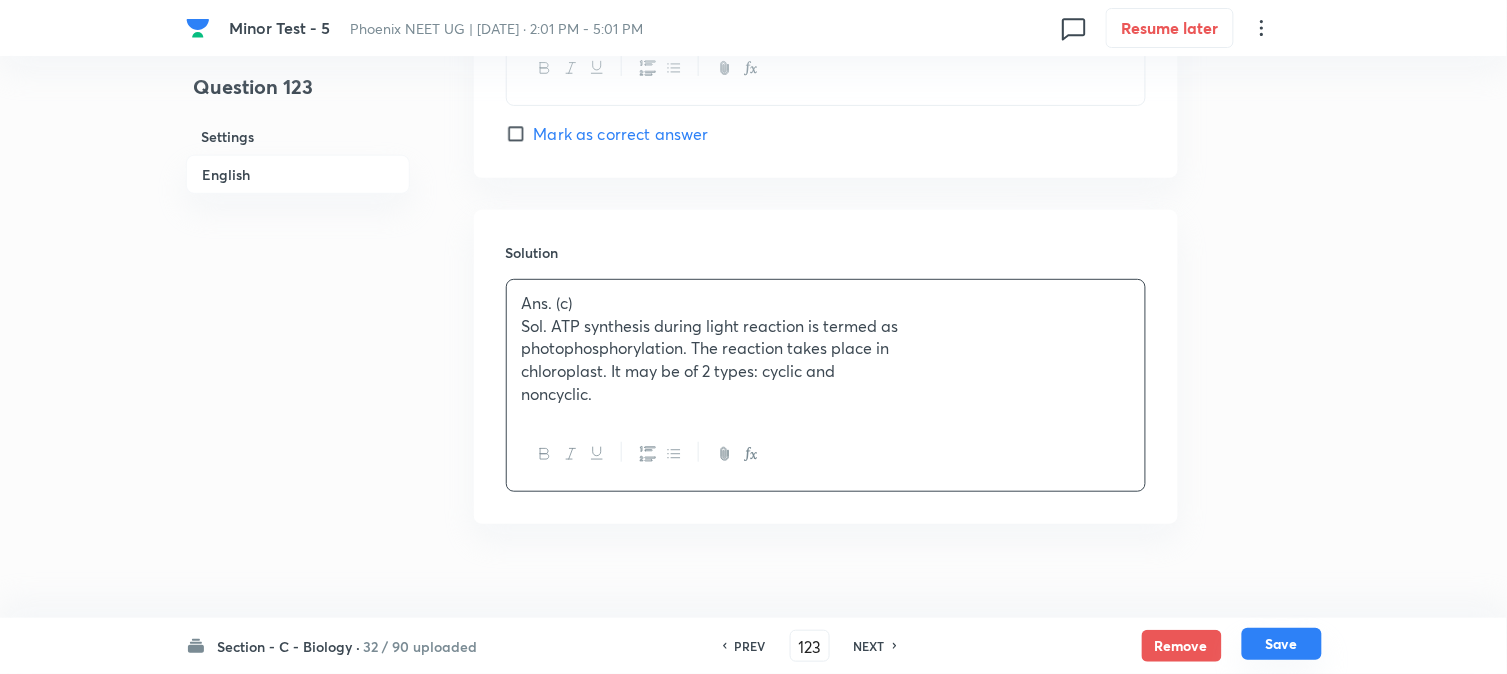 click on "Save" at bounding box center (1282, 644) 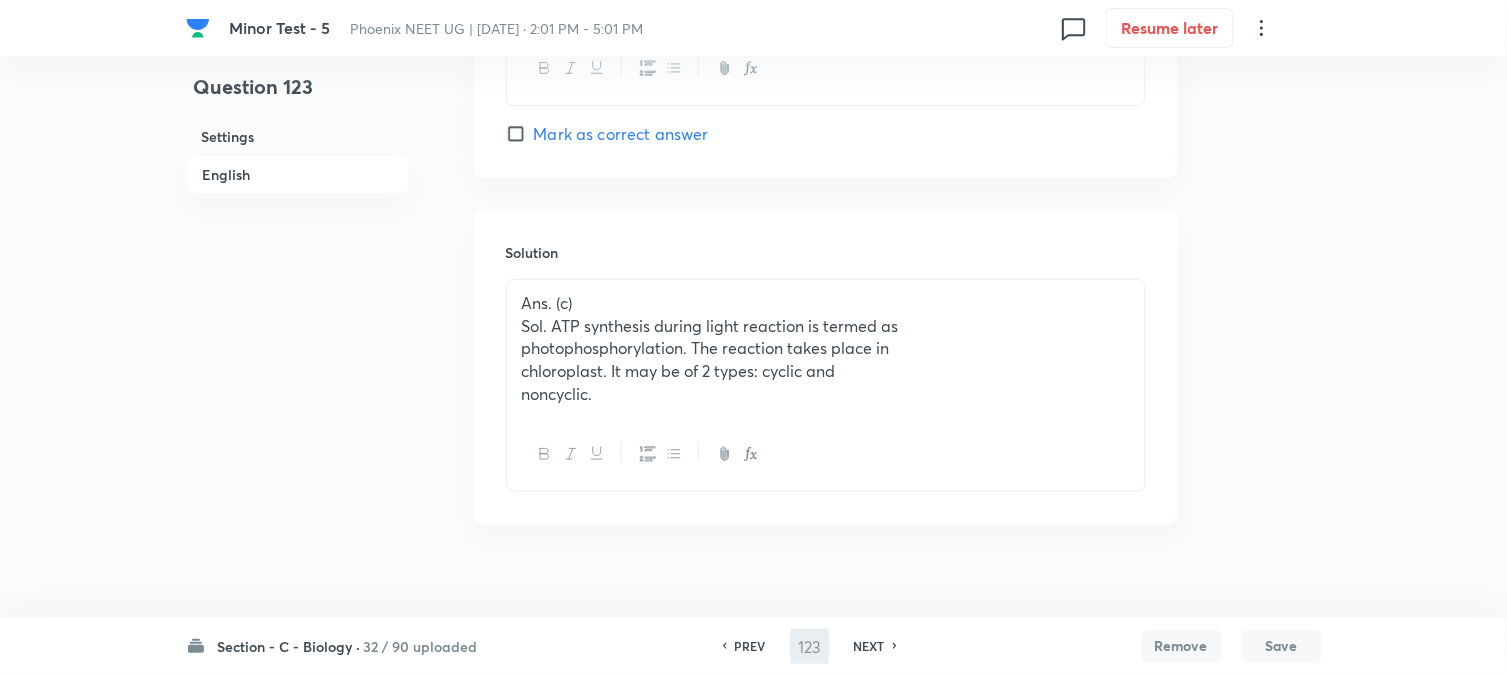 type on "124" 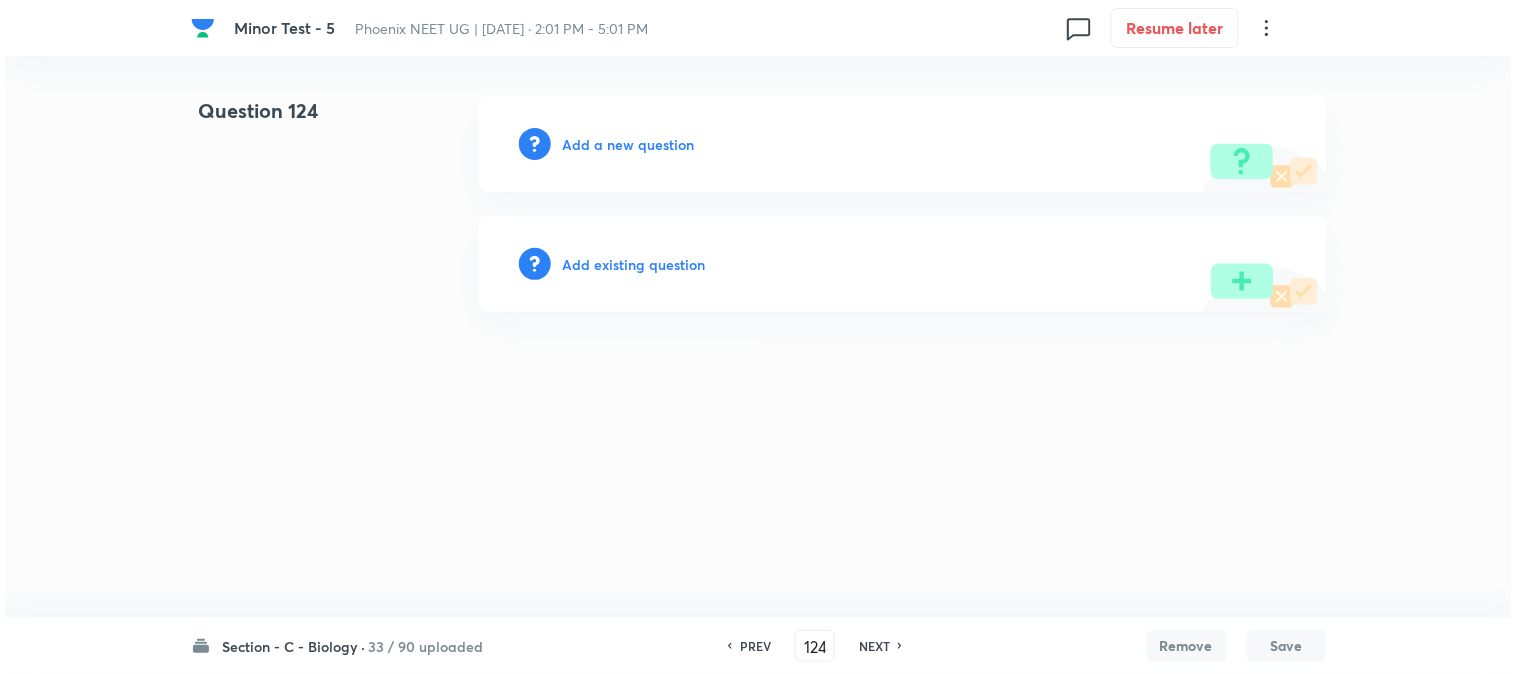 scroll, scrollTop: 0, scrollLeft: 0, axis: both 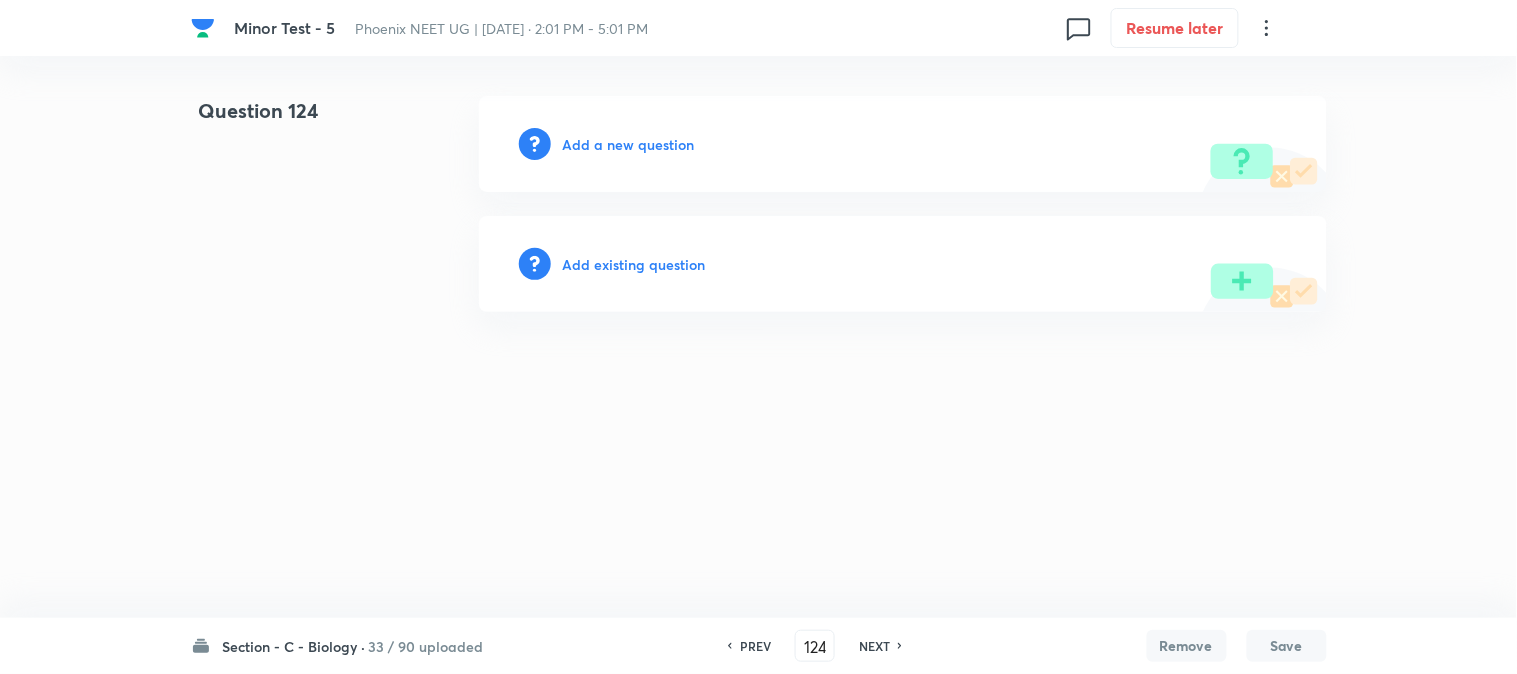 click on "Add a new question" at bounding box center [629, 144] 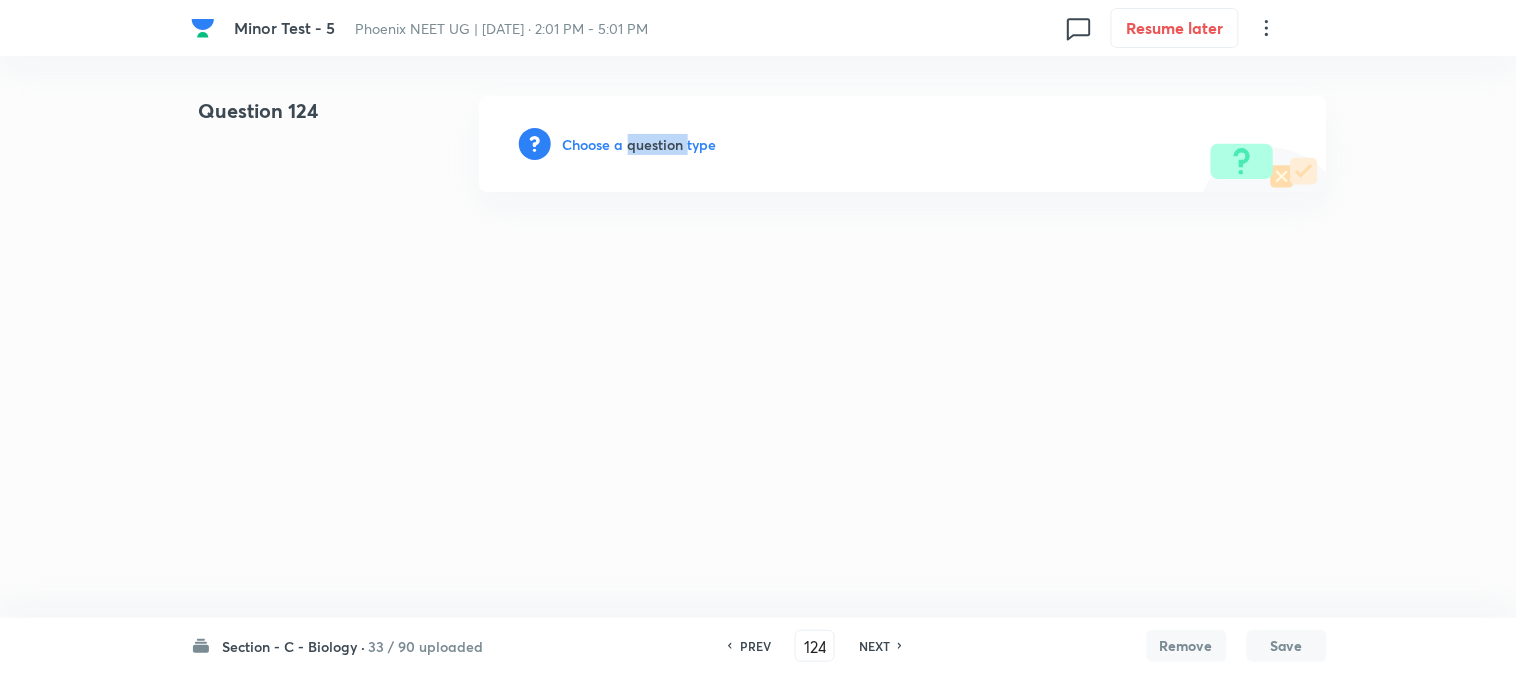click on "Choose a question type" at bounding box center (640, 144) 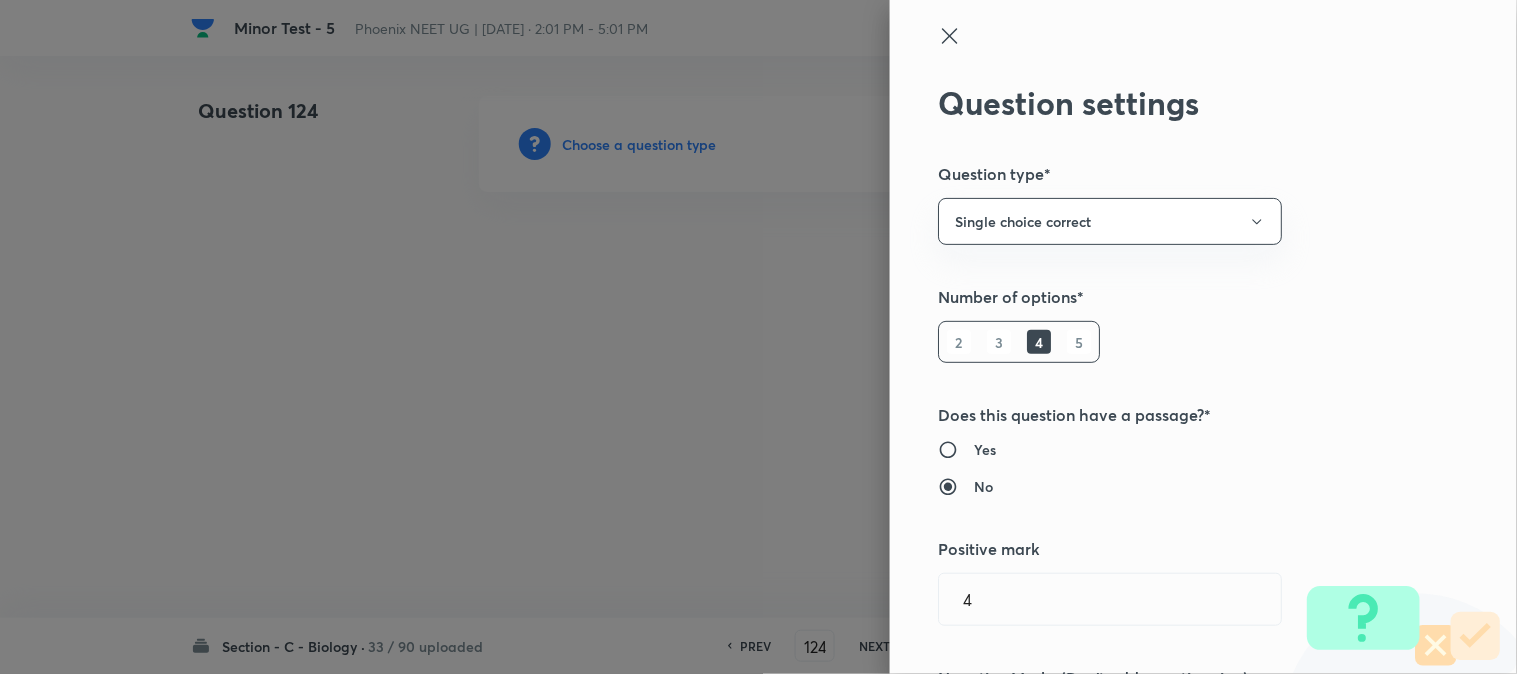 click at bounding box center (758, 337) 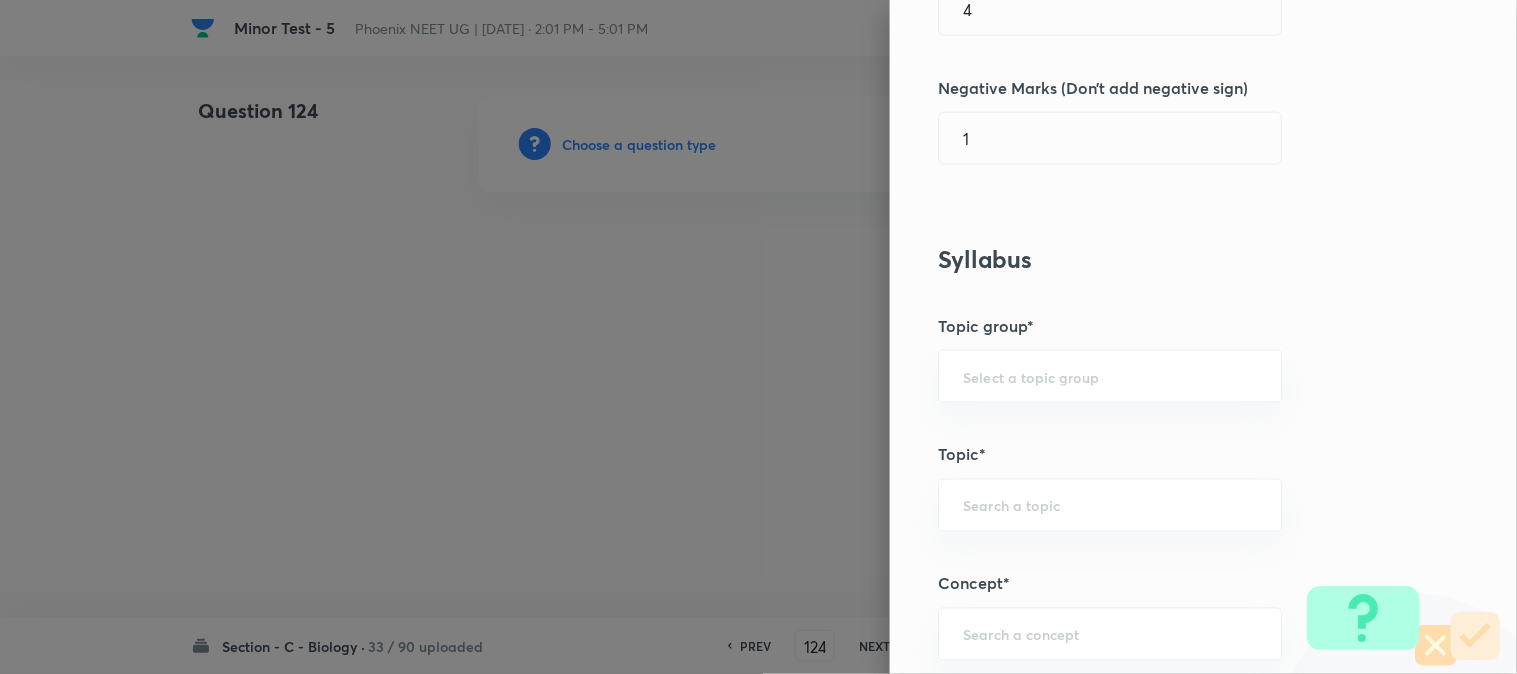 scroll, scrollTop: 1180, scrollLeft: 0, axis: vertical 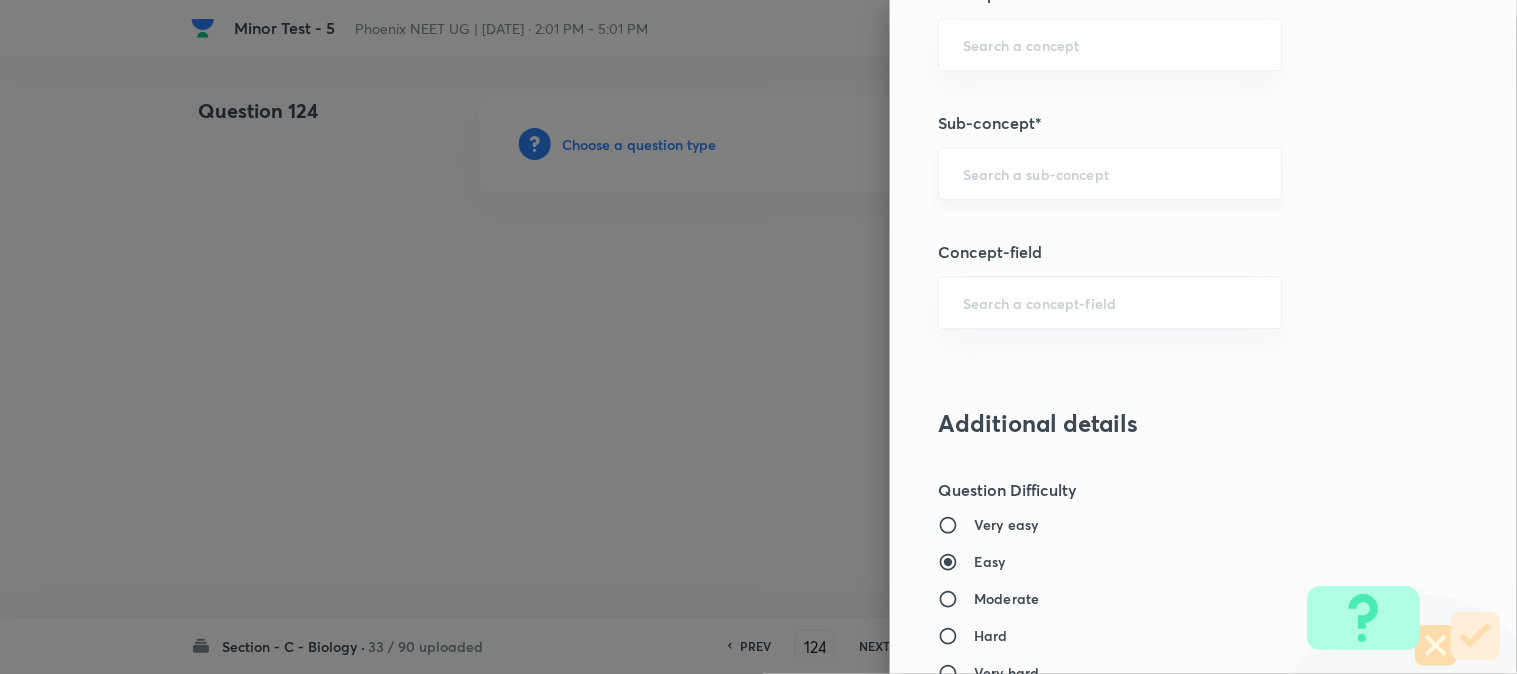 click at bounding box center (1110, 173) 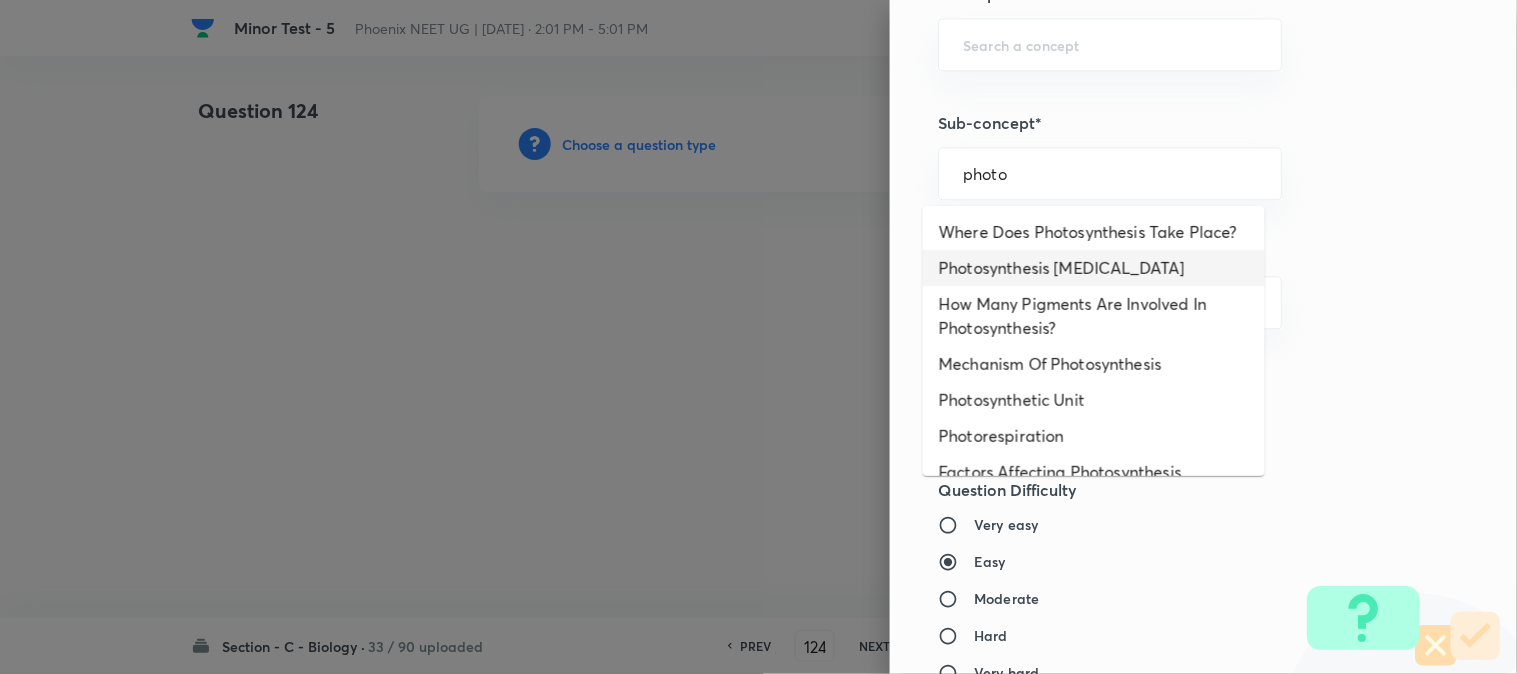 click on "Photosynthesis [MEDICAL_DATA]" at bounding box center (1094, 268) 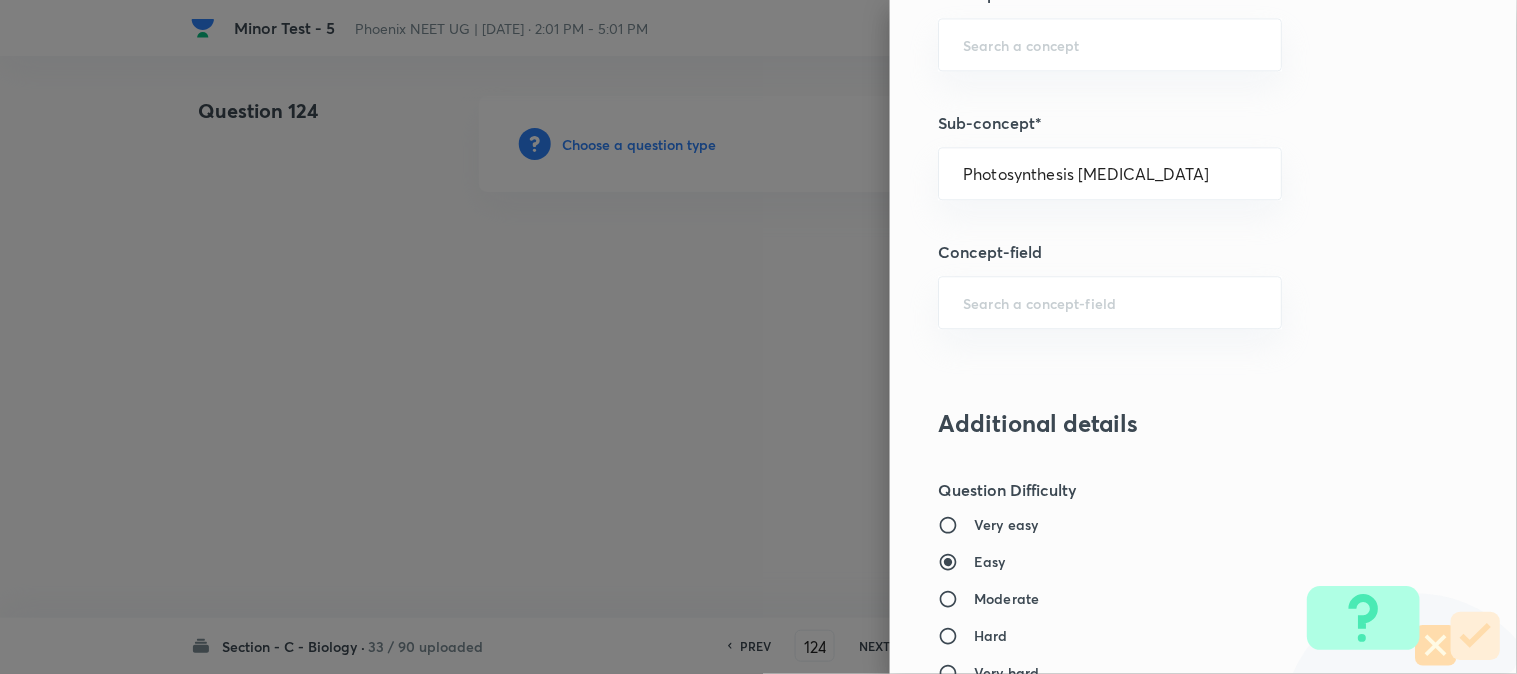 type on "Biology" 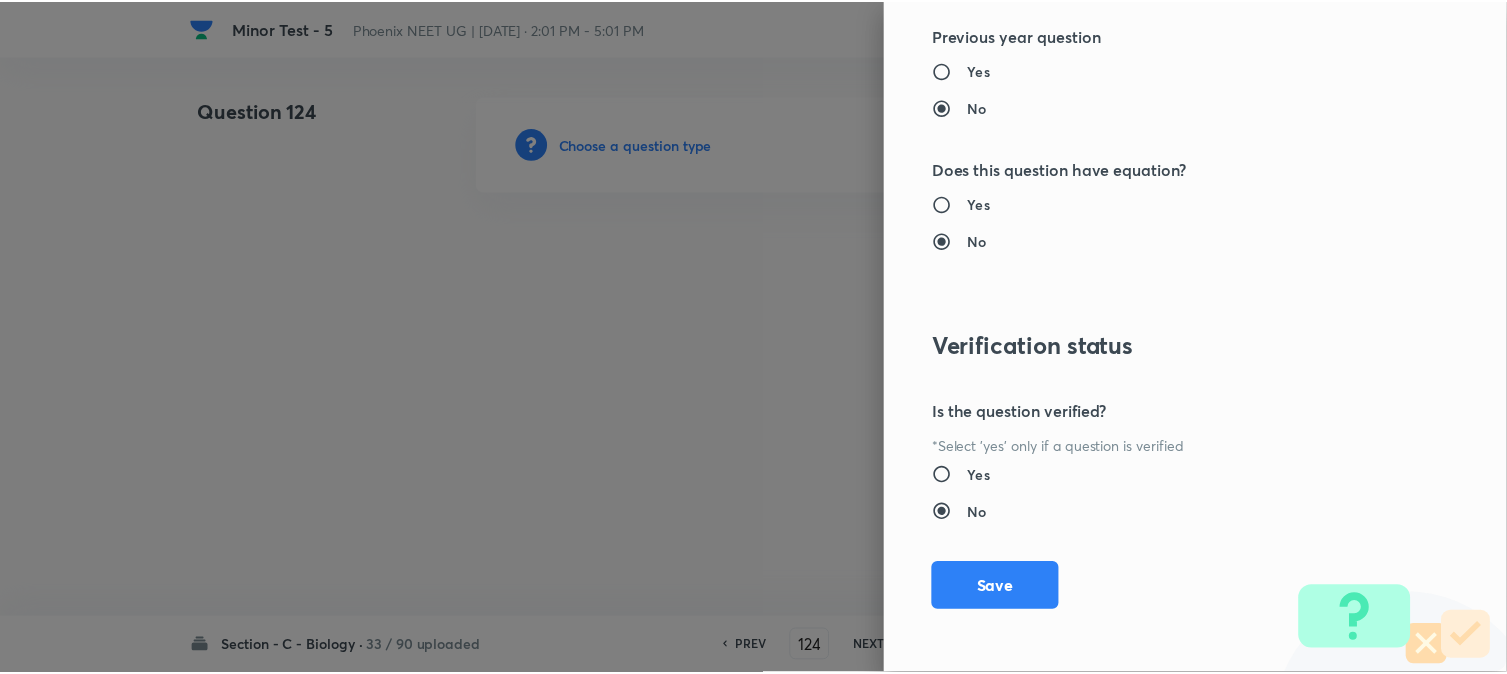 scroll, scrollTop: 2052, scrollLeft: 0, axis: vertical 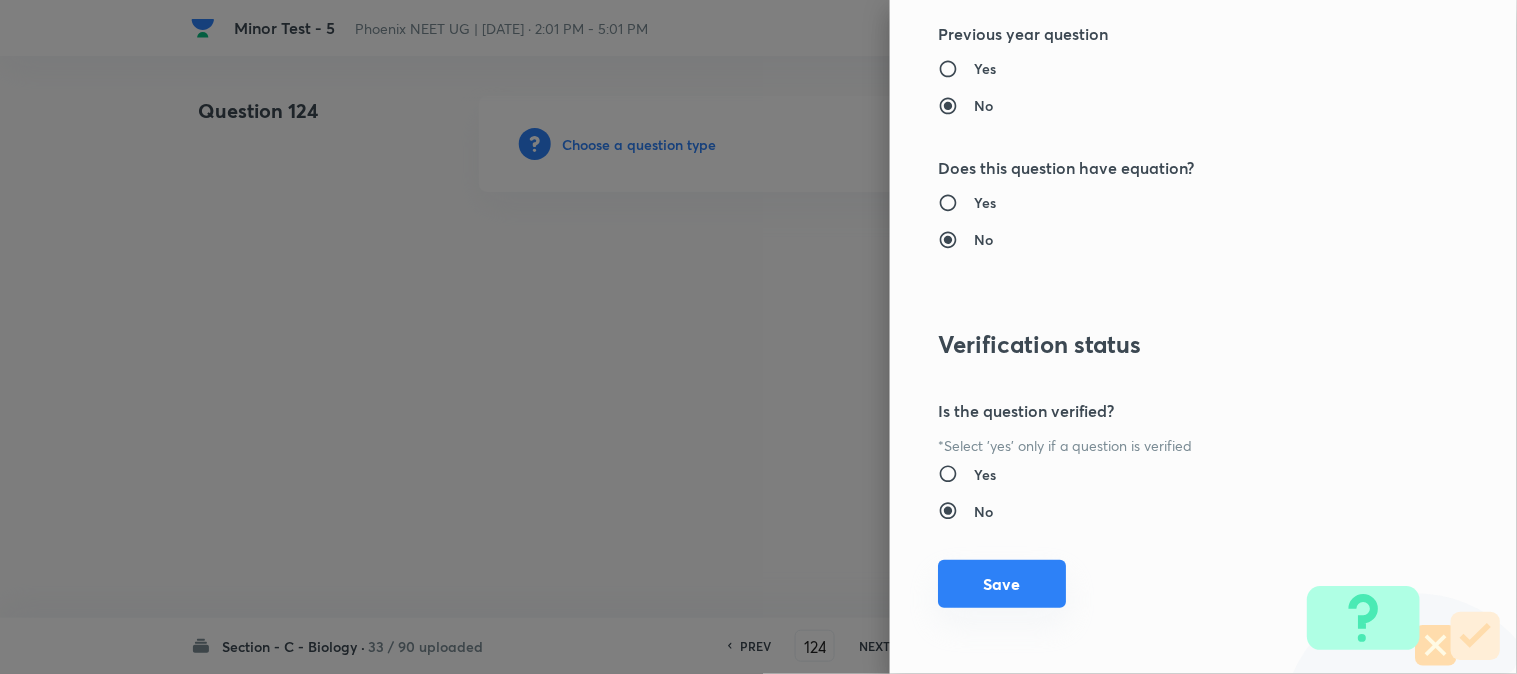 click on "Save" at bounding box center (1002, 584) 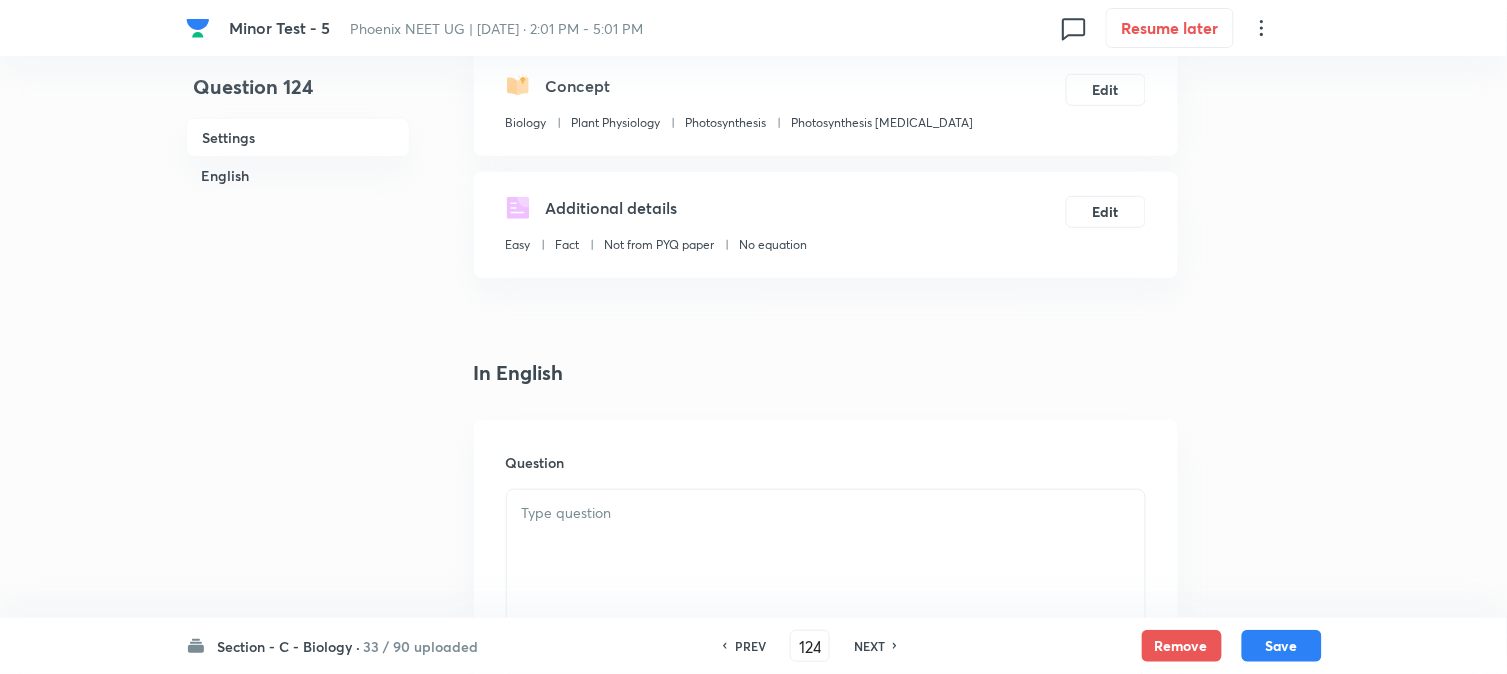 scroll, scrollTop: 590, scrollLeft: 0, axis: vertical 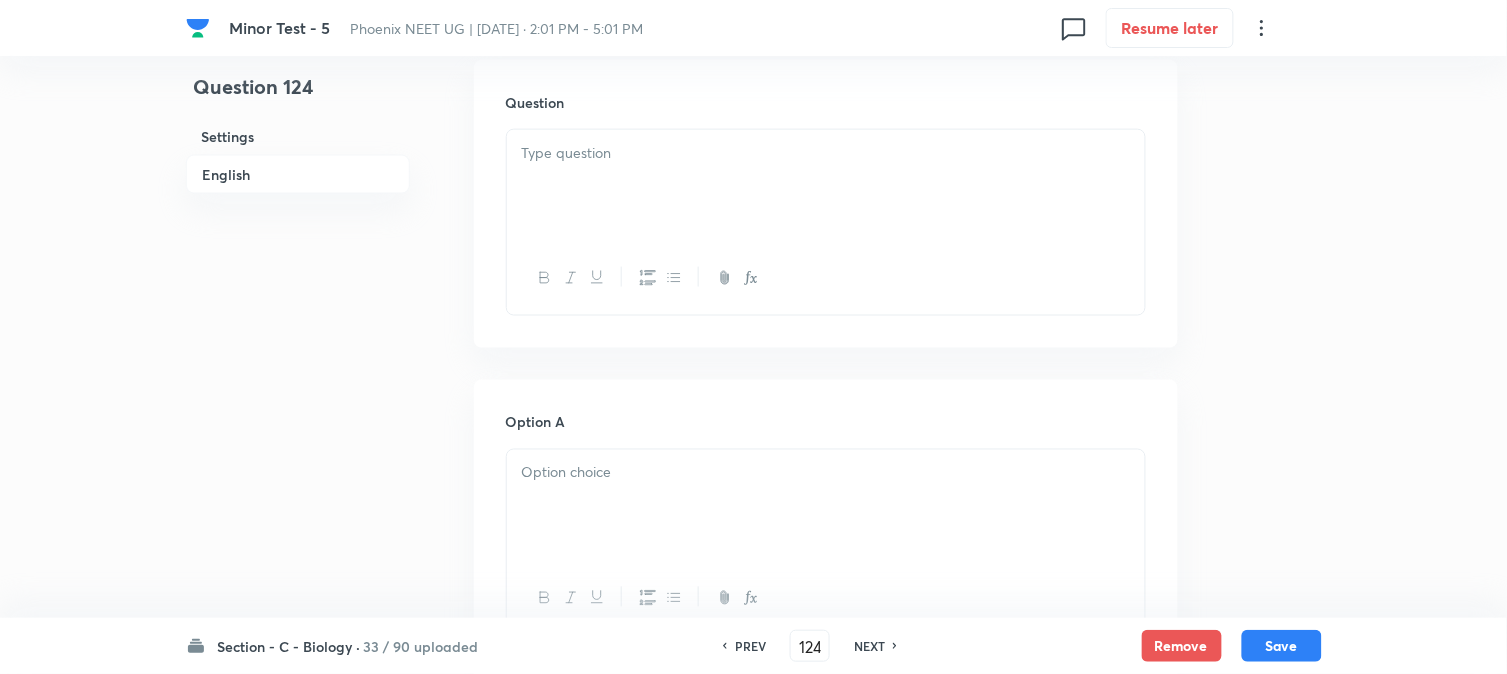 click at bounding box center (826, 186) 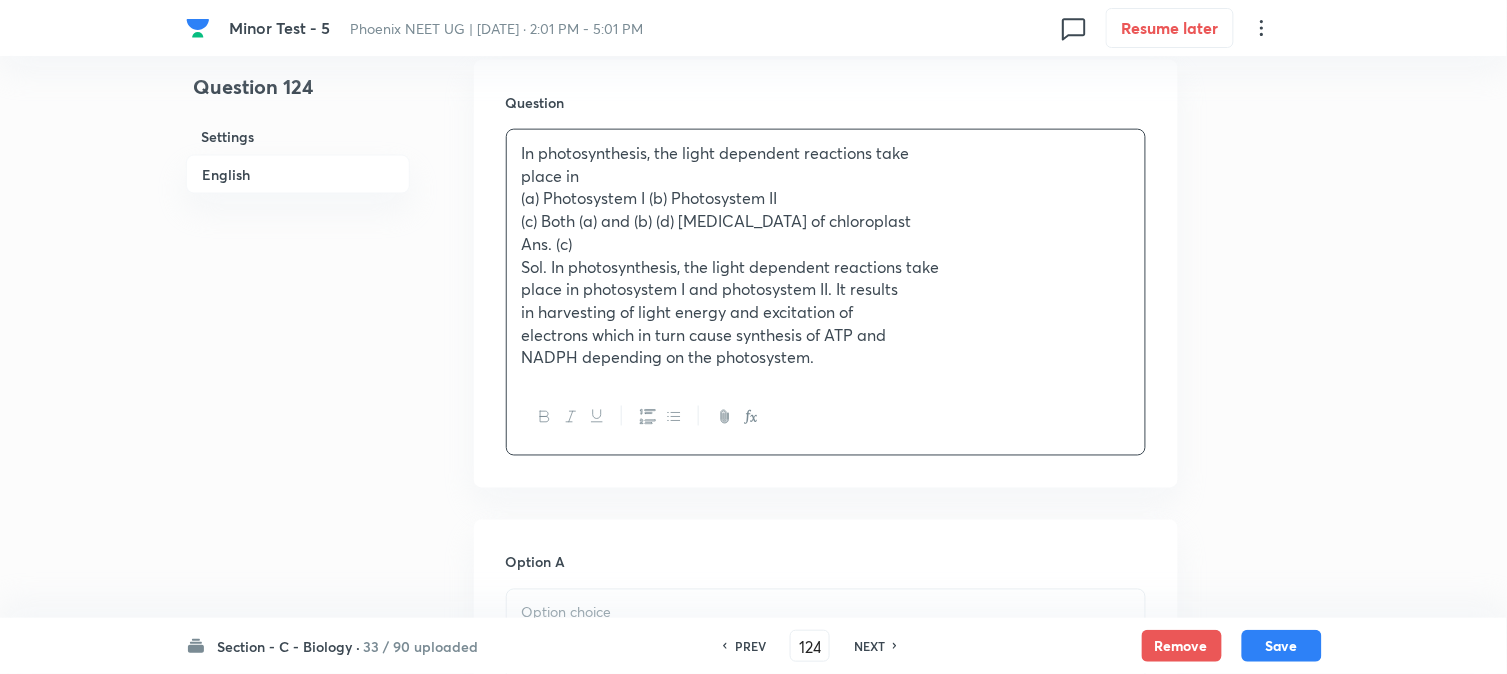 click on "(a) Photosystem I (b) Photosystem II" at bounding box center [826, 198] 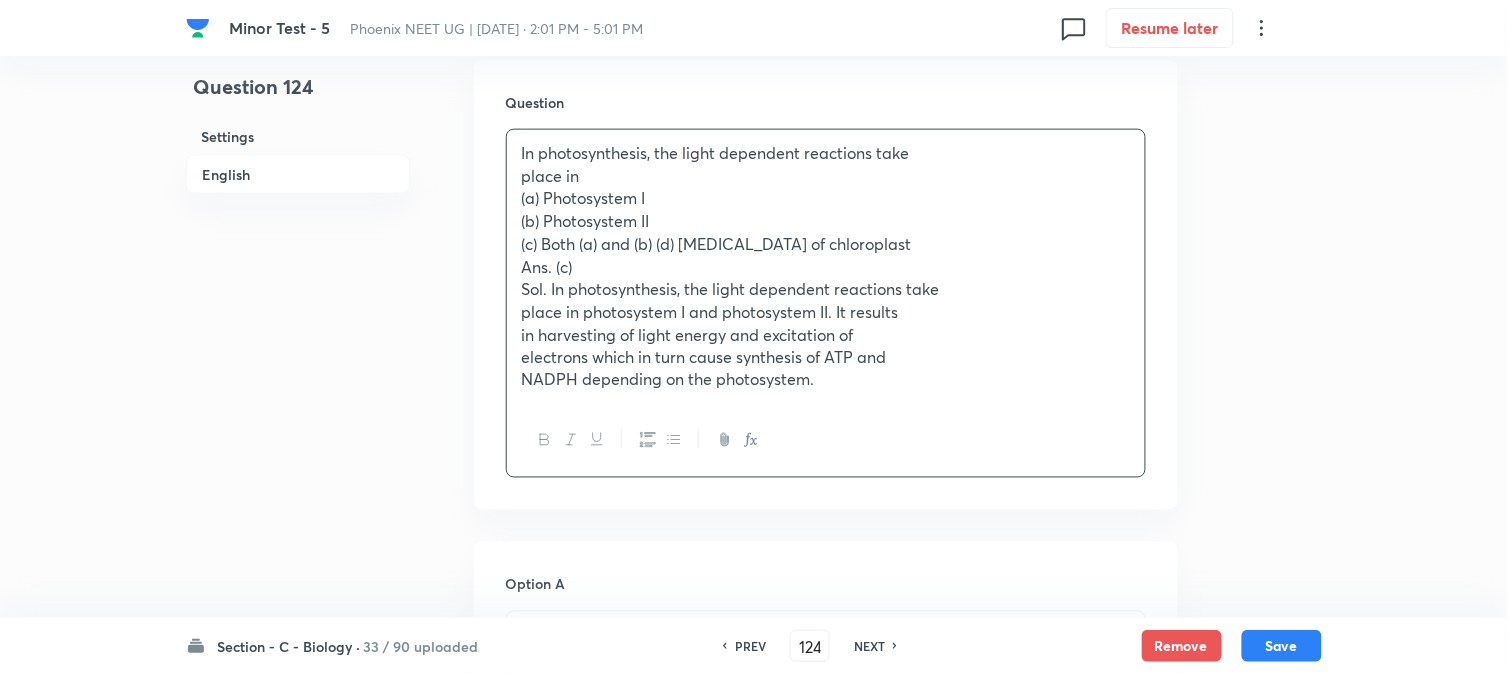 click on "(c) Both (a) and (b) (d) [MEDICAL_DATA] of chloroplast" at bounding box center [826, 244] 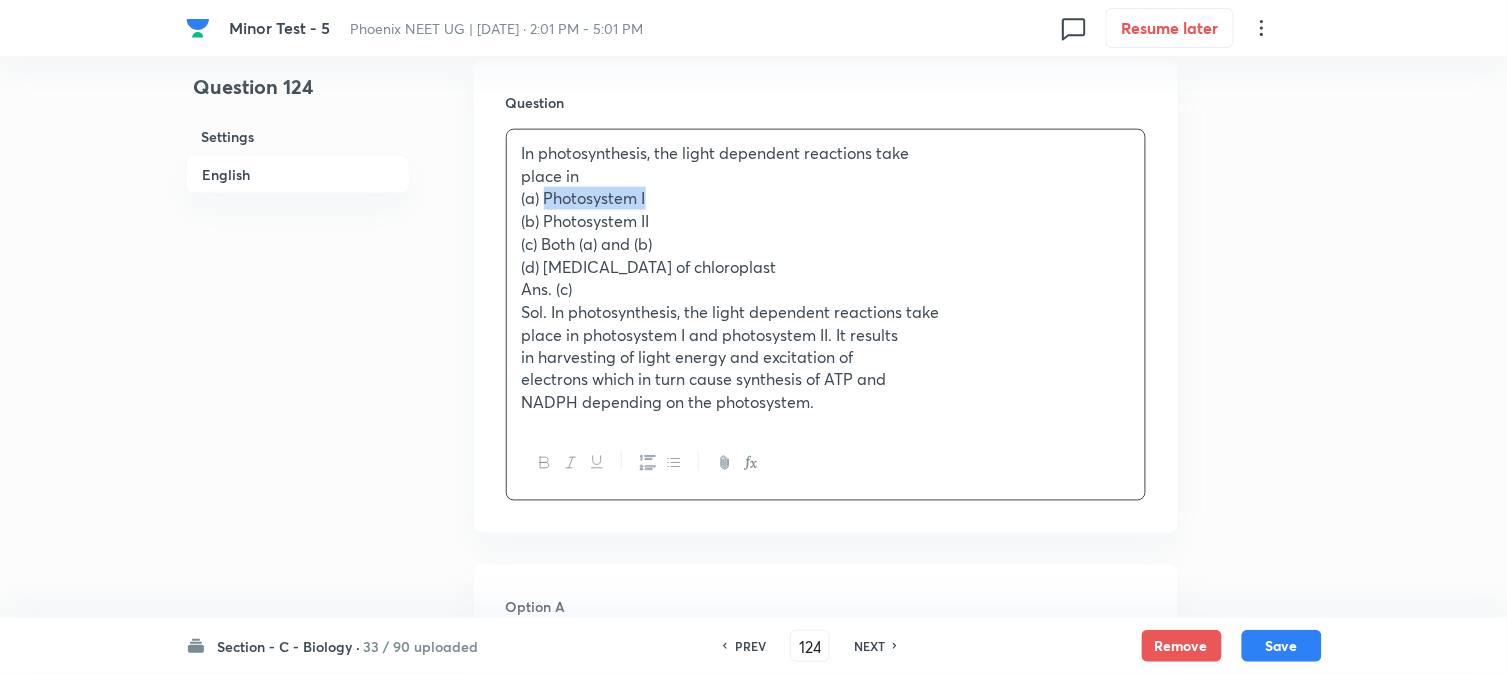 drag, startPoint x: 545, startPoint y: 192, endPoint x: 702, endPoint y: 203, distance: 157.38487 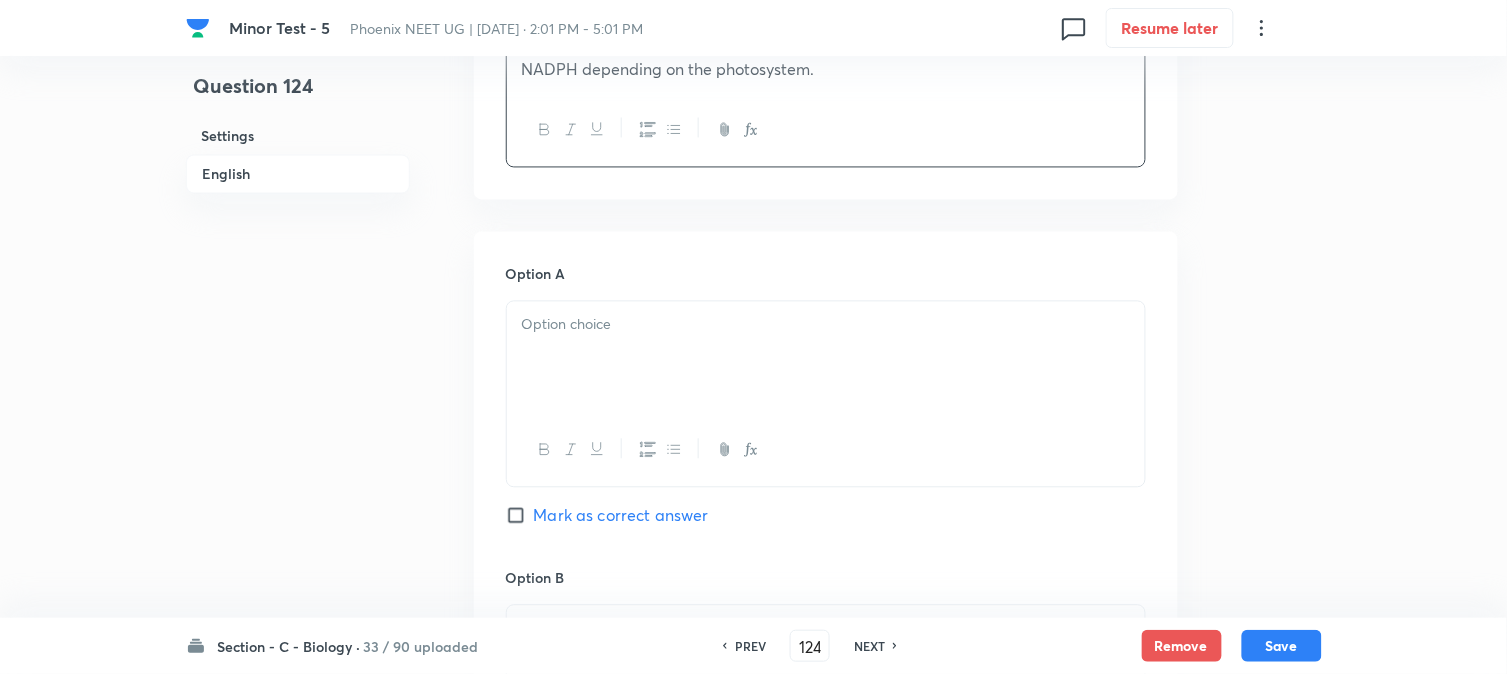 click at bounding box center (826, 358) 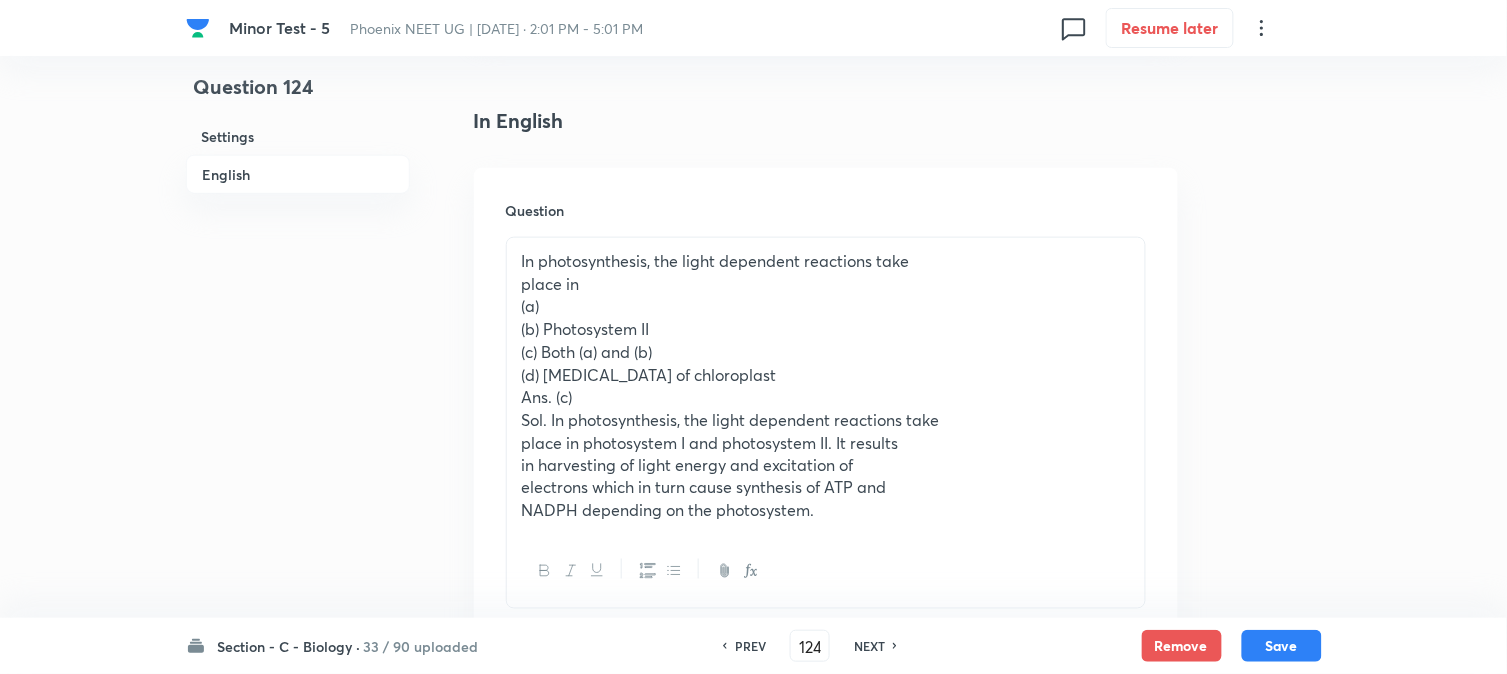 scroll, scrollTop: 478, scrollLeft: 0, axis: vertical 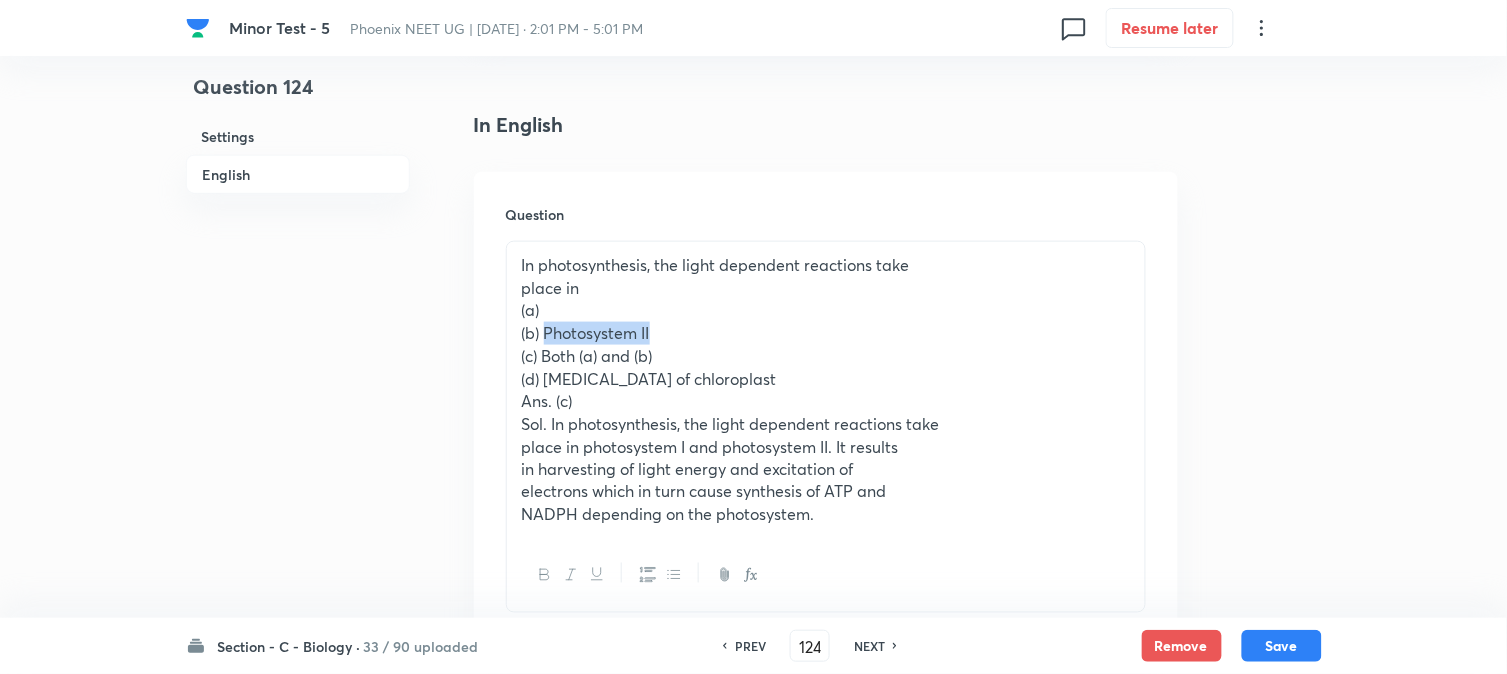drag, startPoint x: 546, startPoint y: 332, endPoint x: 714, endPoint y: 325, distance: 168.14577 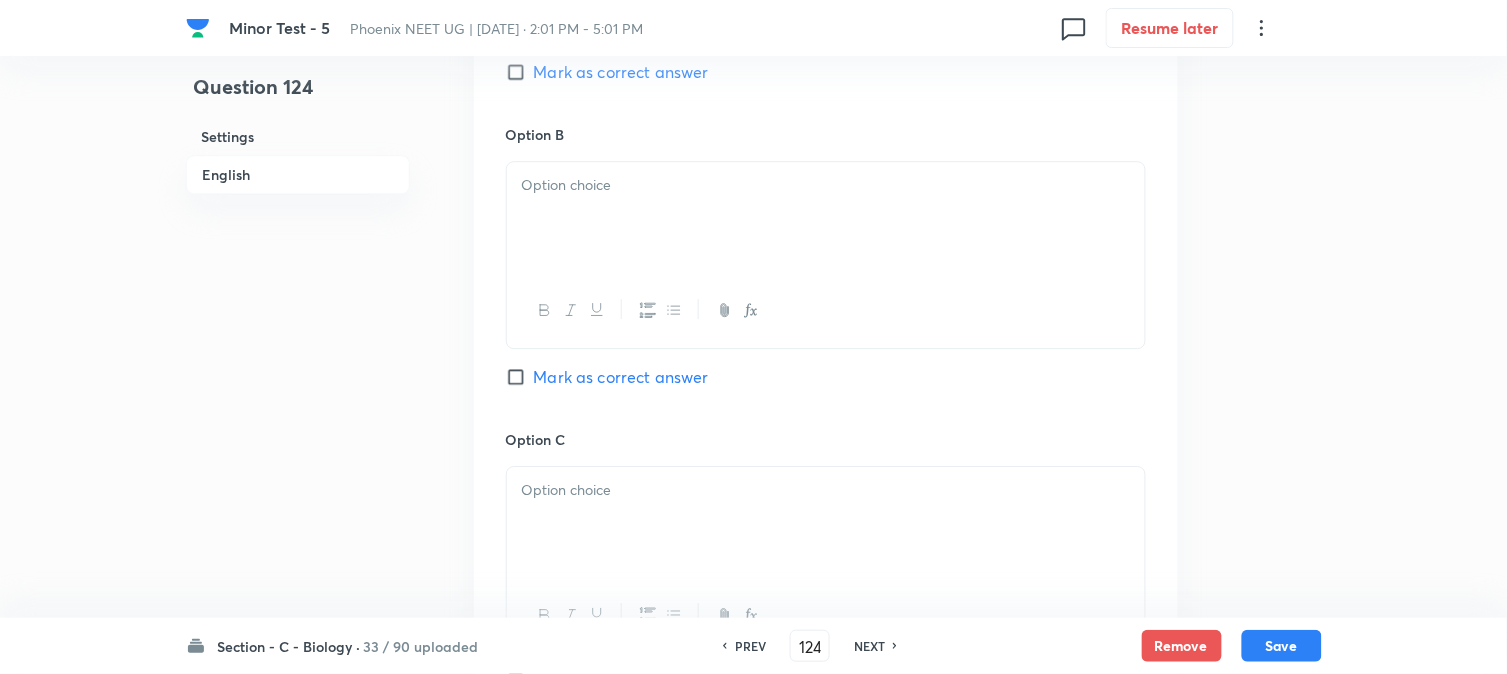 click at bounding box center (826, 218) 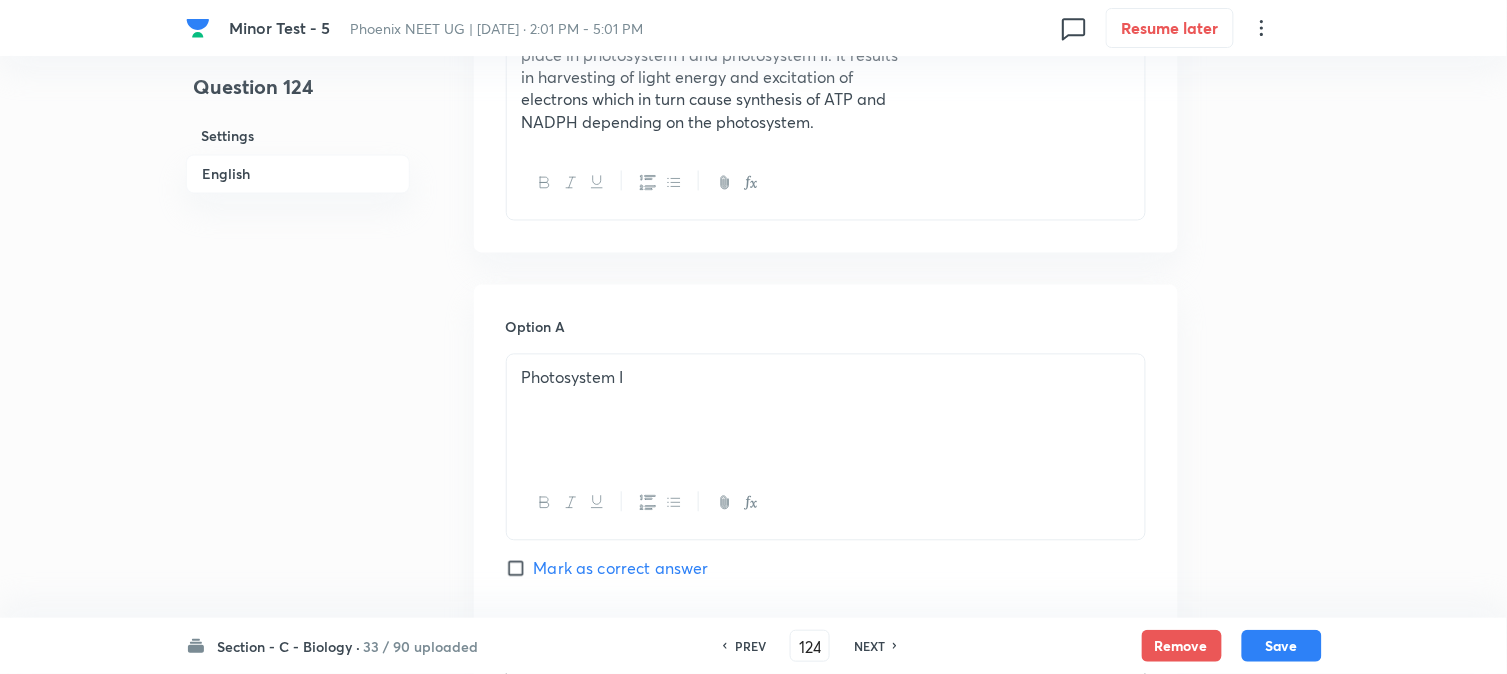 scroll, scrollTop: 701, scrollLeft: 0, axis: vertical 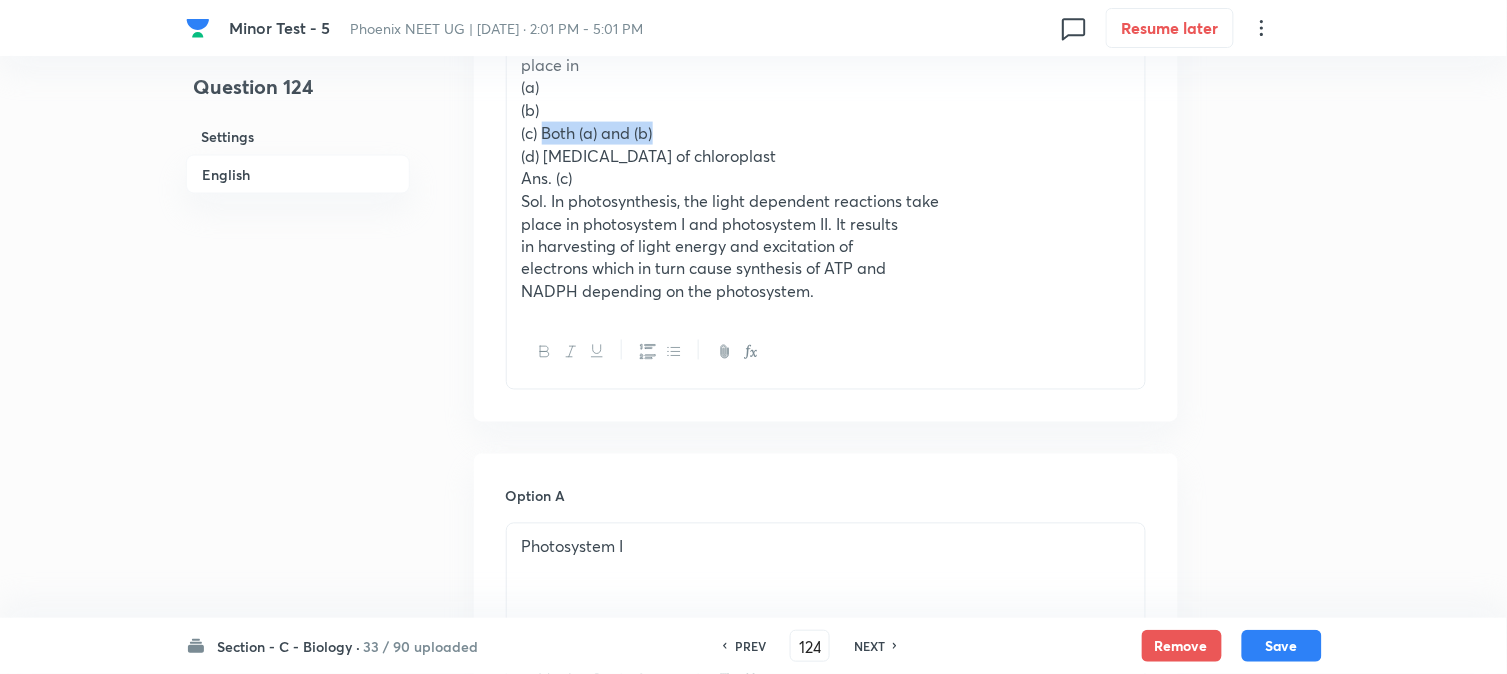 drag, startPoint x: 545, startPoint y: 130, endPoint x: 767, endPoint y: 130, distance: 222 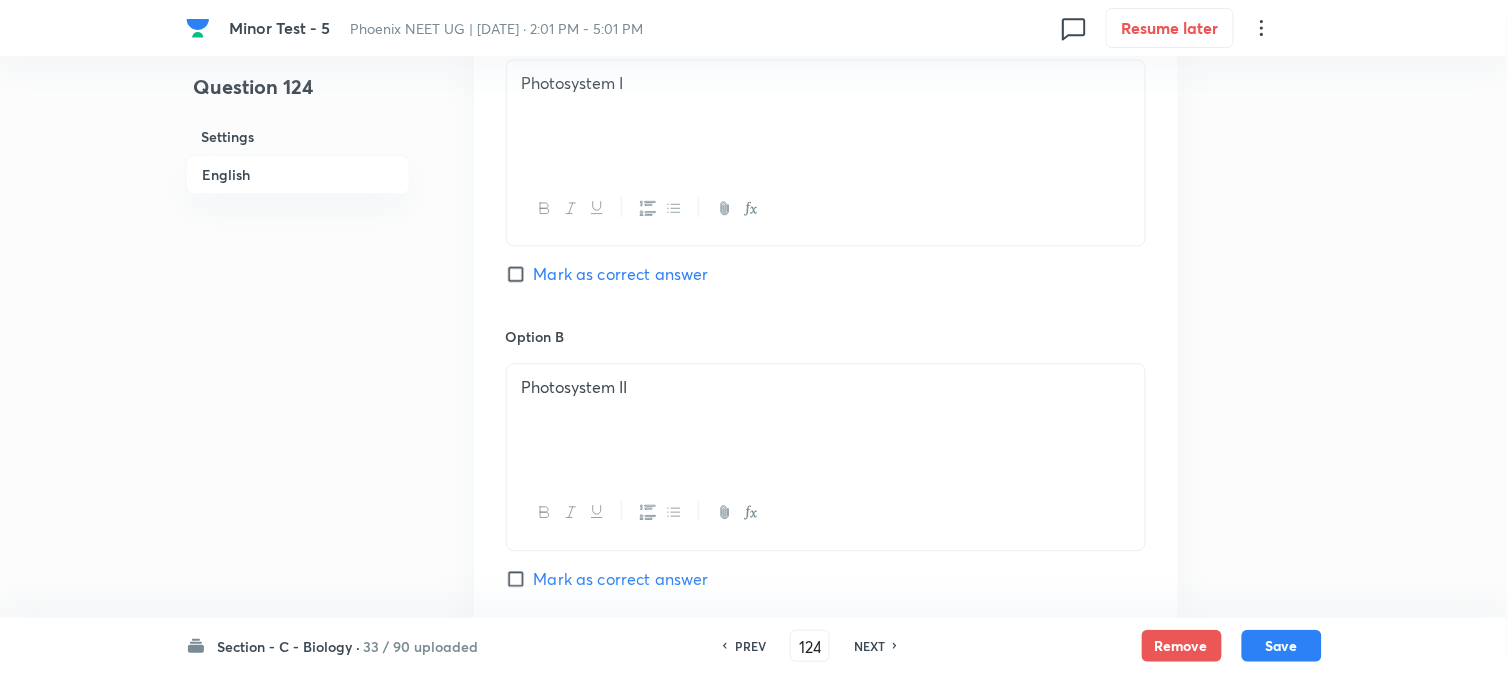 scroll, scrollTop: 1701, scrollLeft: 0, axis: vertical 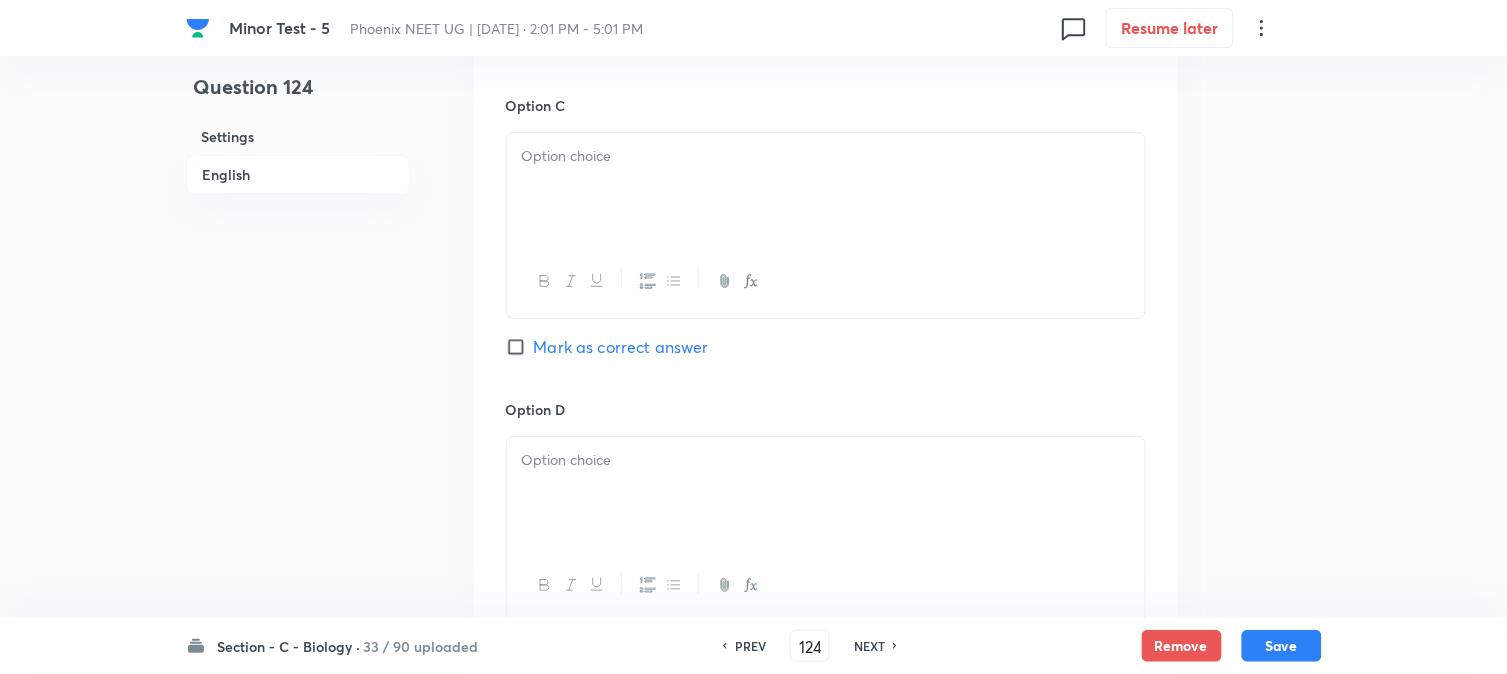 click at bounding box center [826, 189] 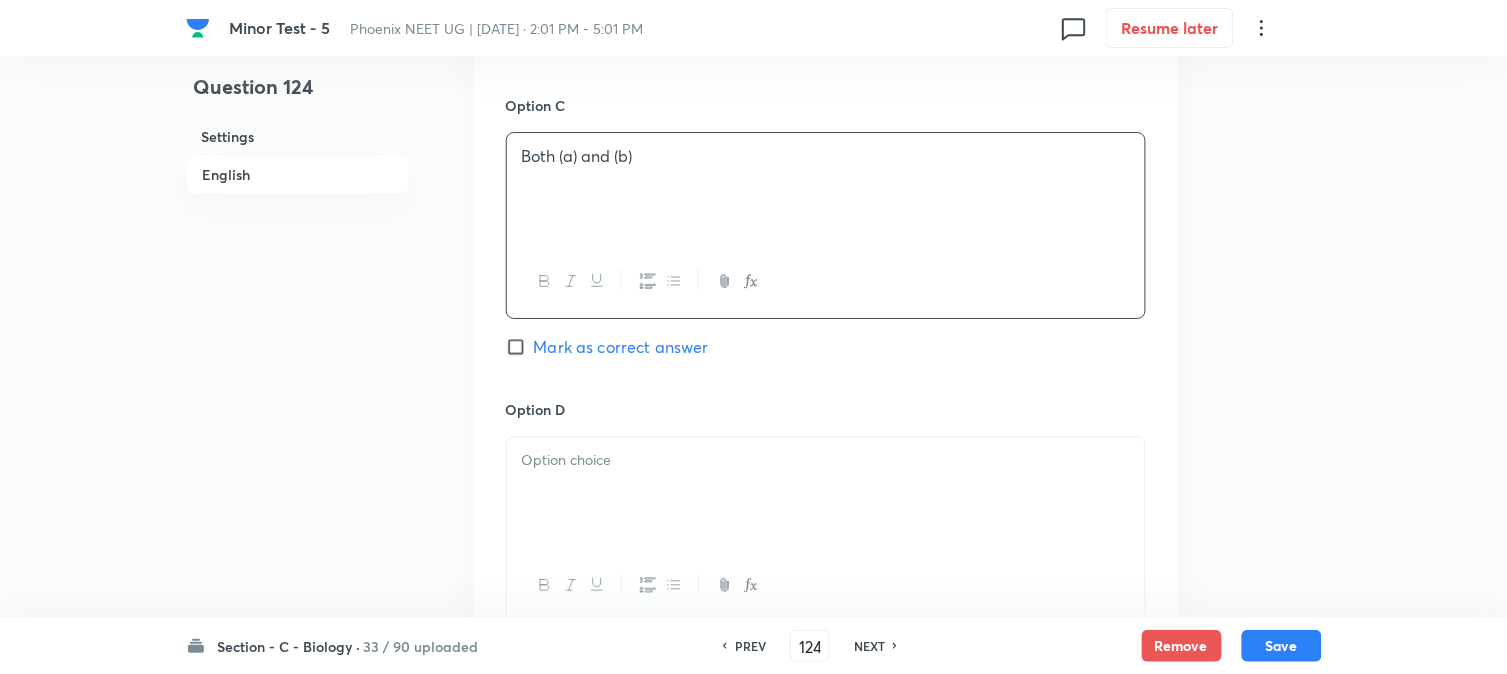 click on "Mark as correct answer" at bounding box center (621, 347) 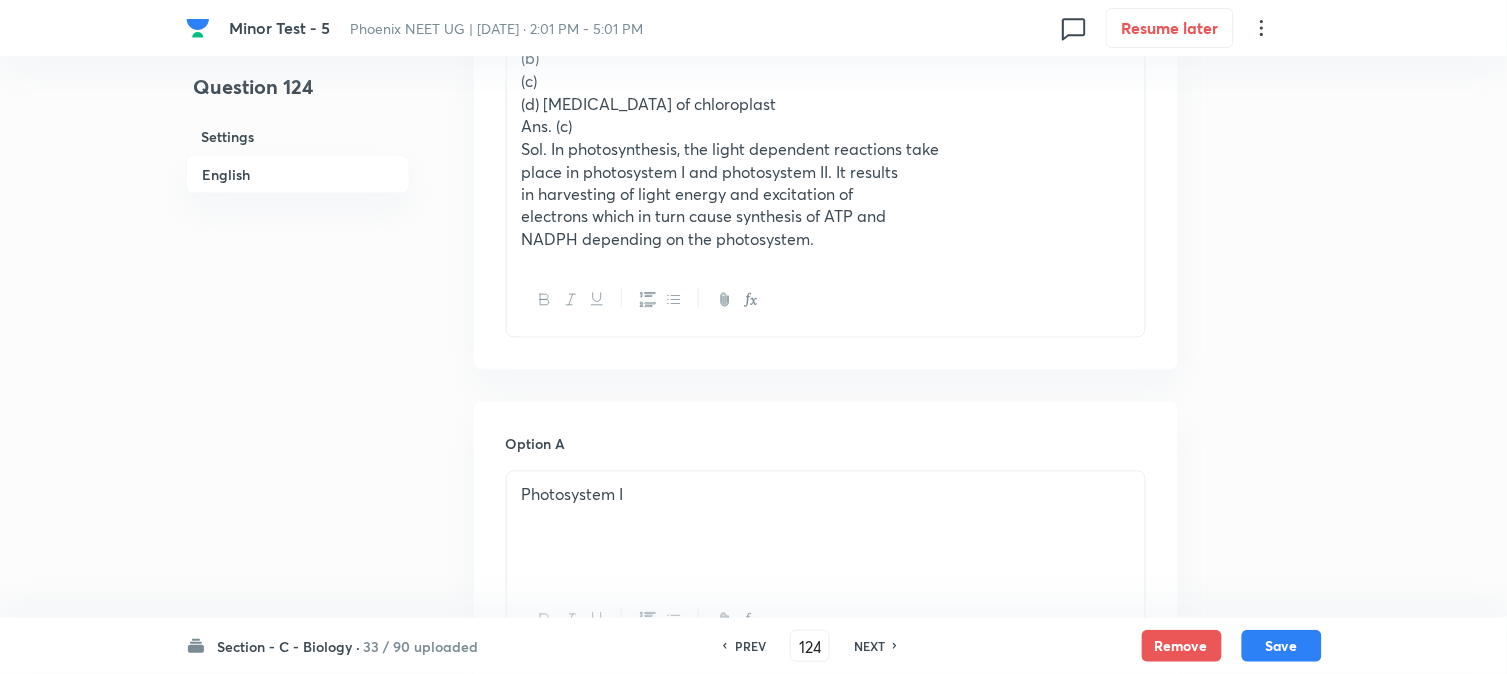 scroll, scrollTop: 701, scrollLeft: 0, axis: vertical 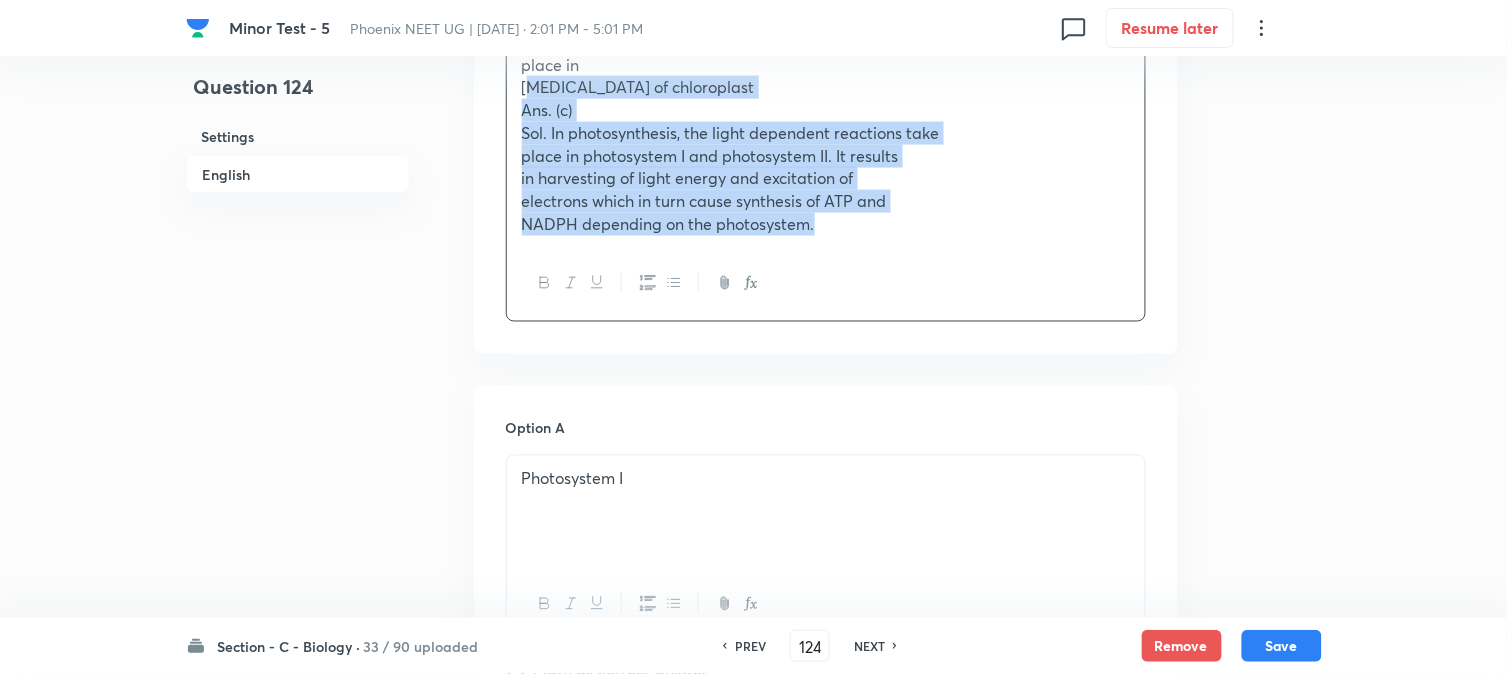 drag, startPoint x: 541, startPoint y: 155, endPoint x: 1131, endPoint y: 326, distance: 614.2809 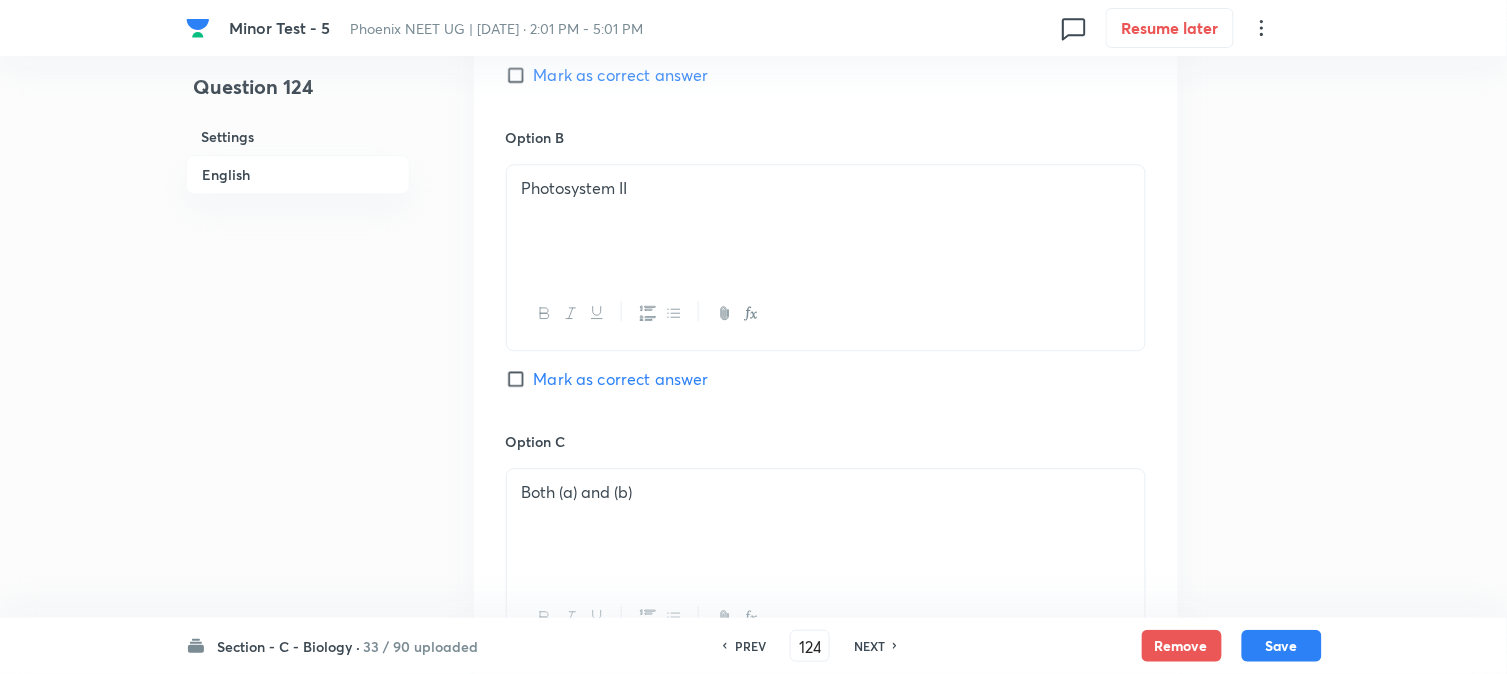 scroll, scrollTop: 1812, scrollLeft: 0, axis: vertical 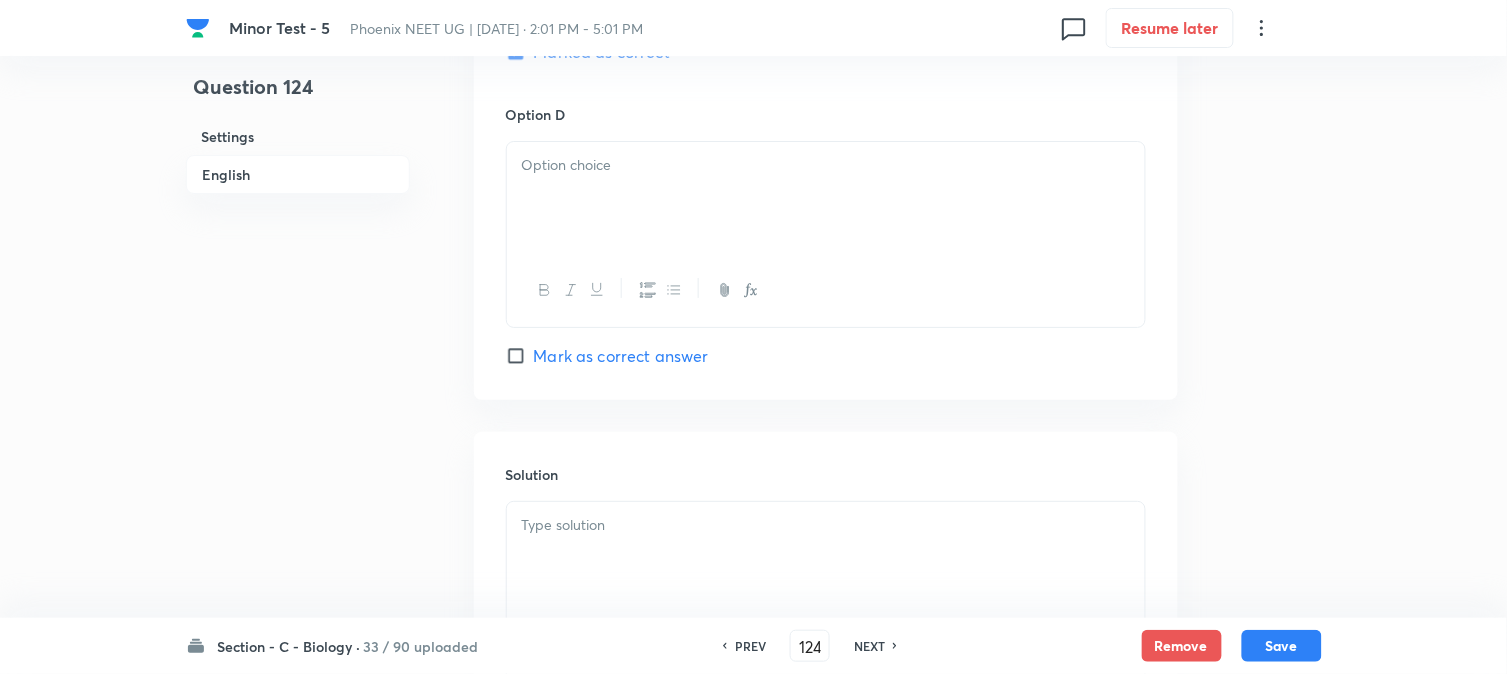 click at bounding box center [826, 198] 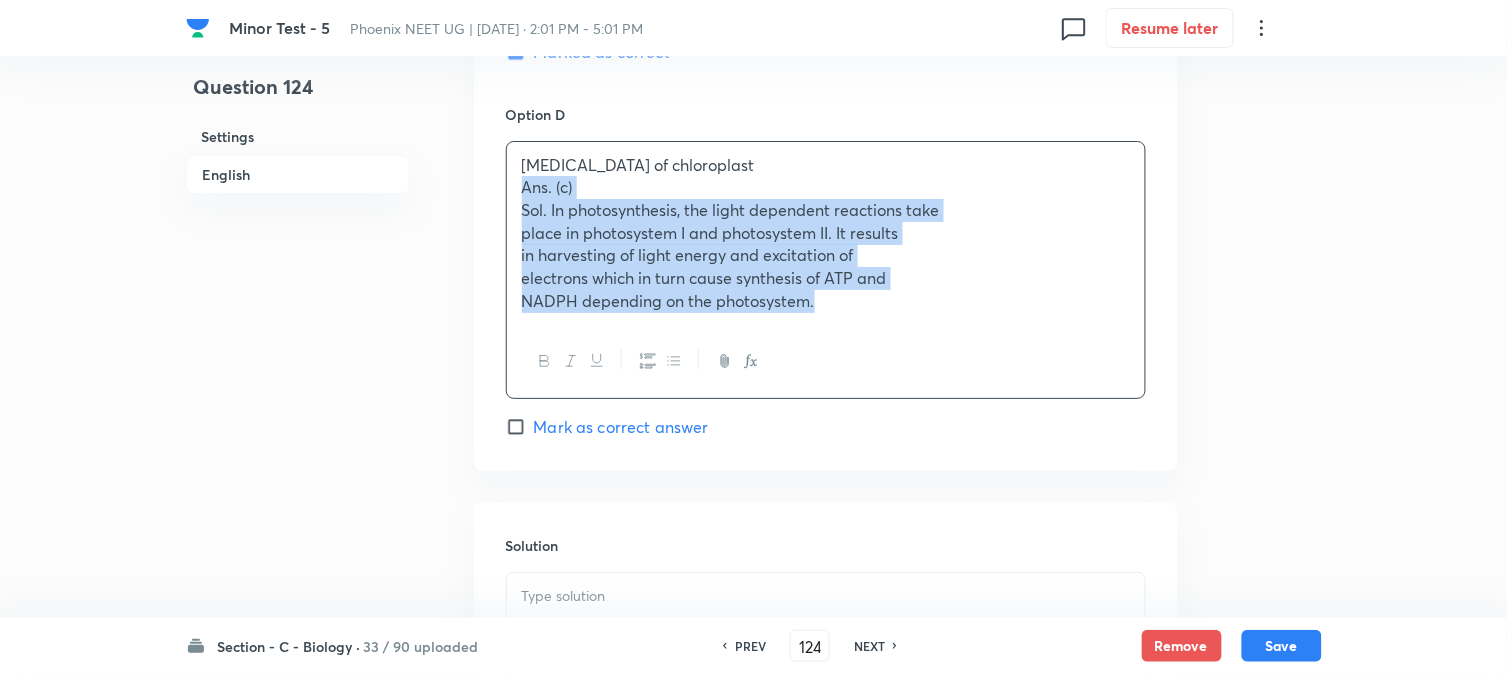 drag, startPoint x: 518, startPoint y: 186, endPoint x: 1107, endPoint y: 400, distance: 626.6714 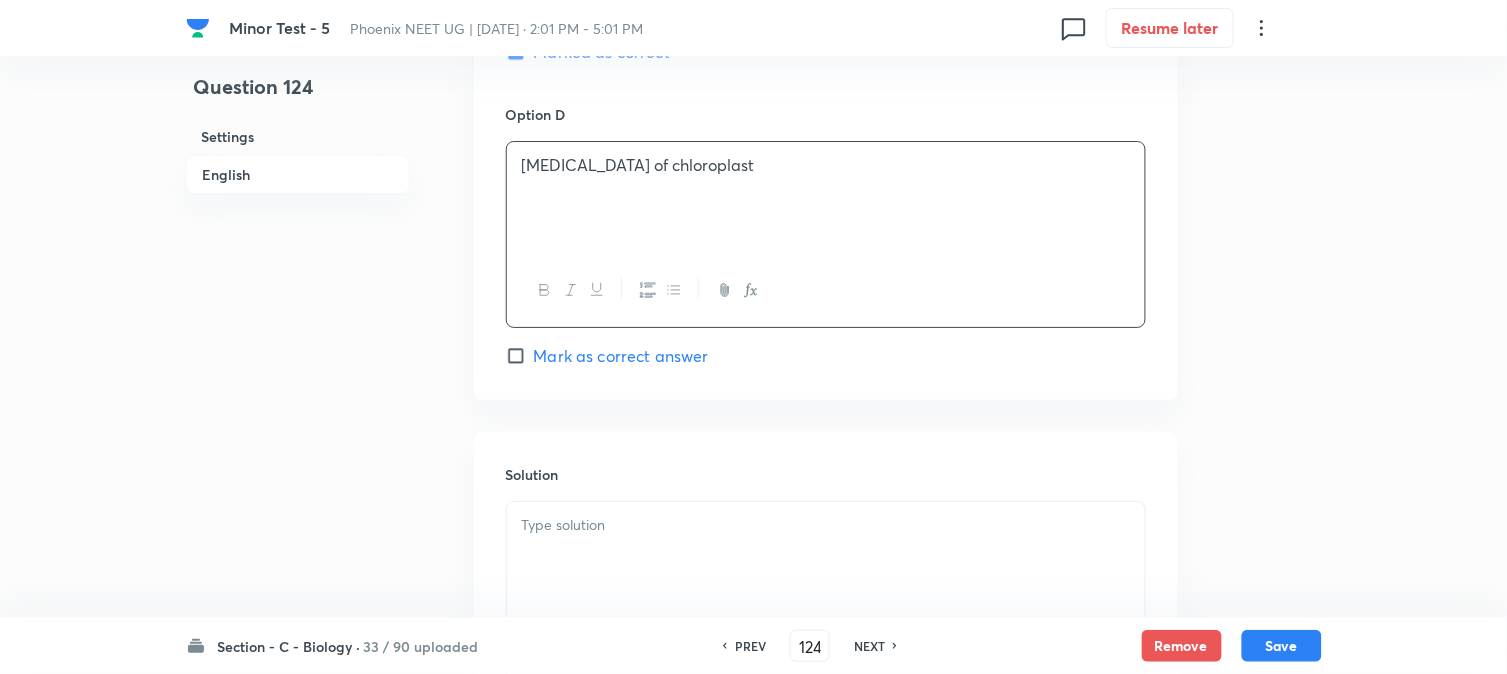 click at bounding box center (826, 558) 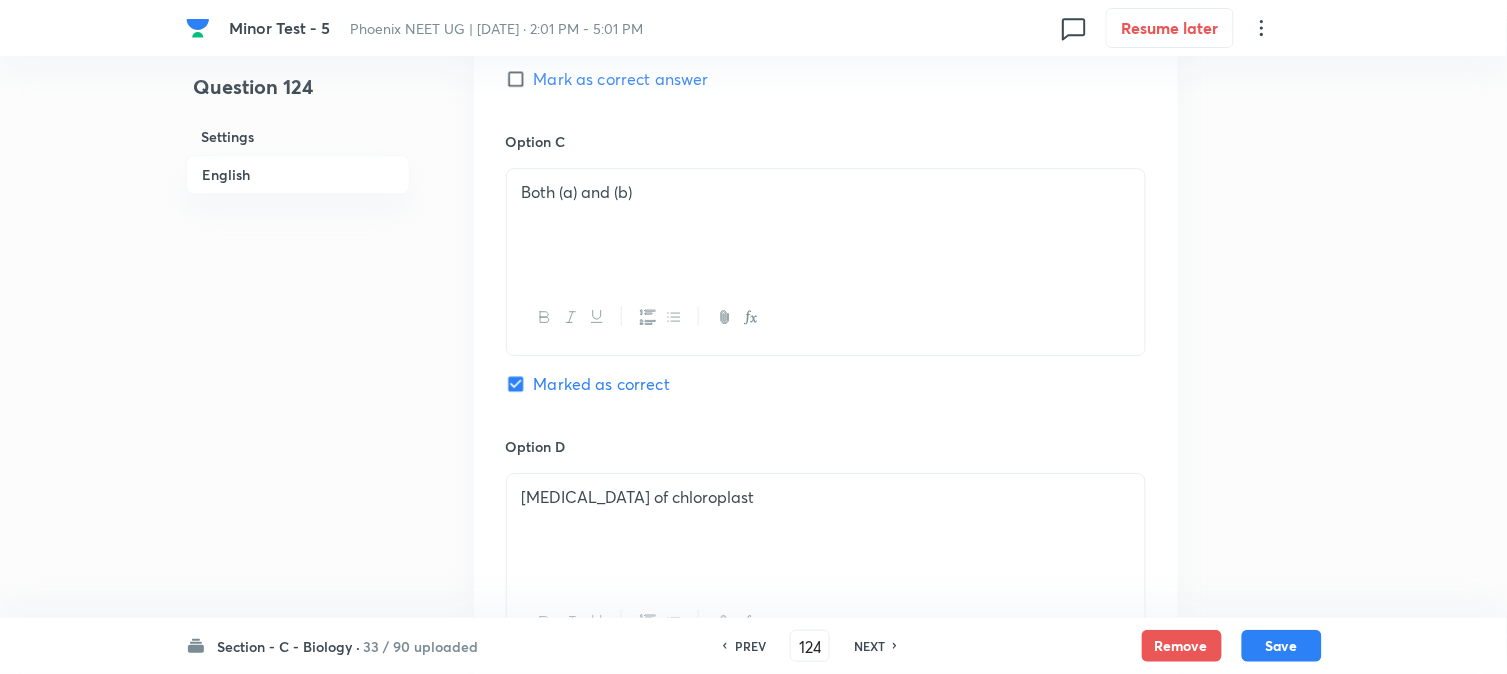 scroll, scrollTop: 1478, scrollLeft: 0, axis: vertical 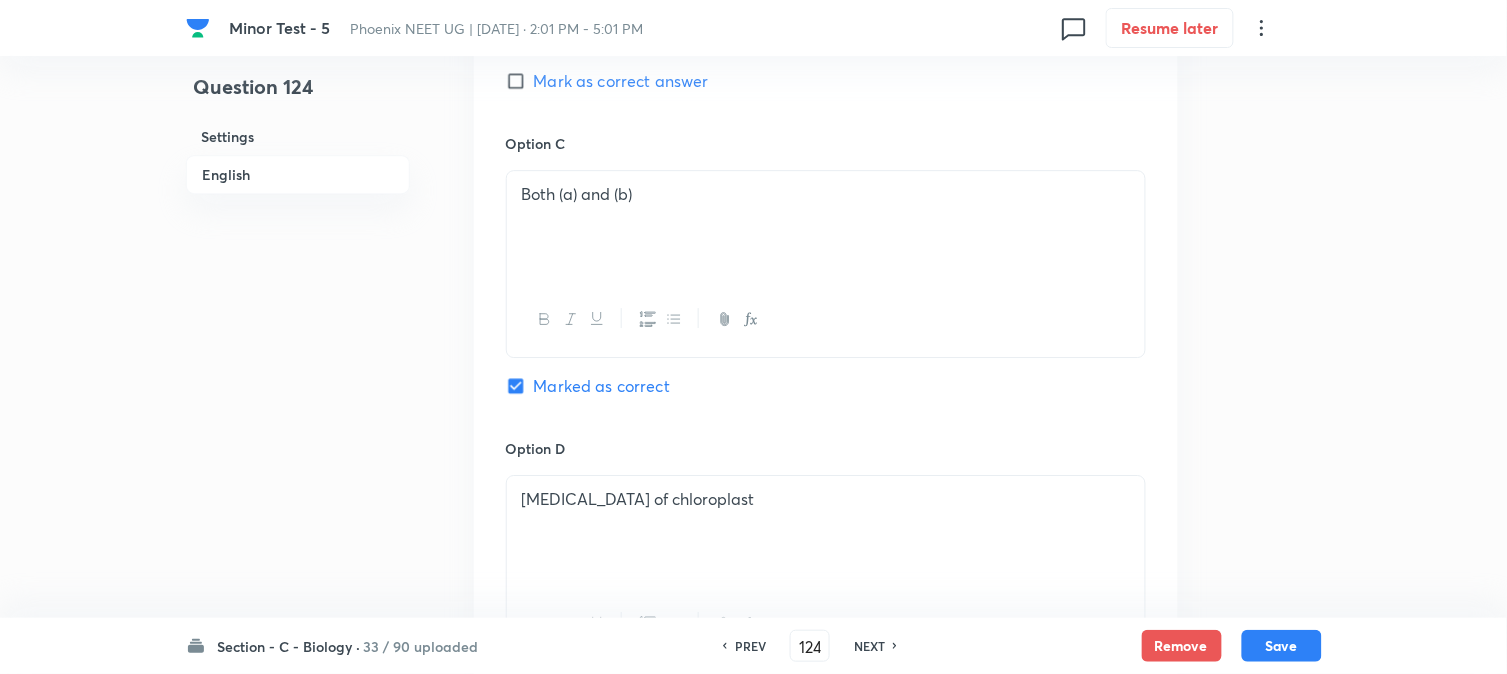 click on "Remove Save" at bounding box center (1232, 646) 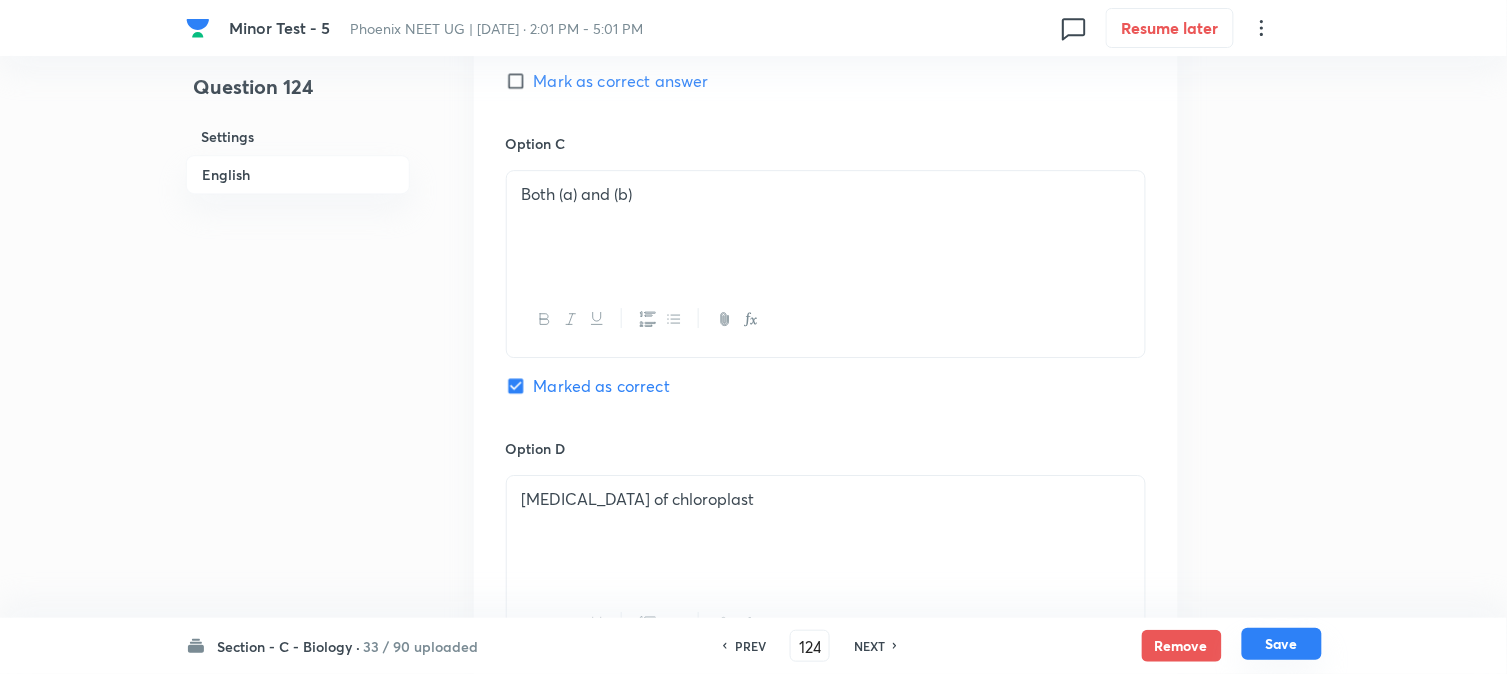 click on "Save" at bounding box center (1282, 644) 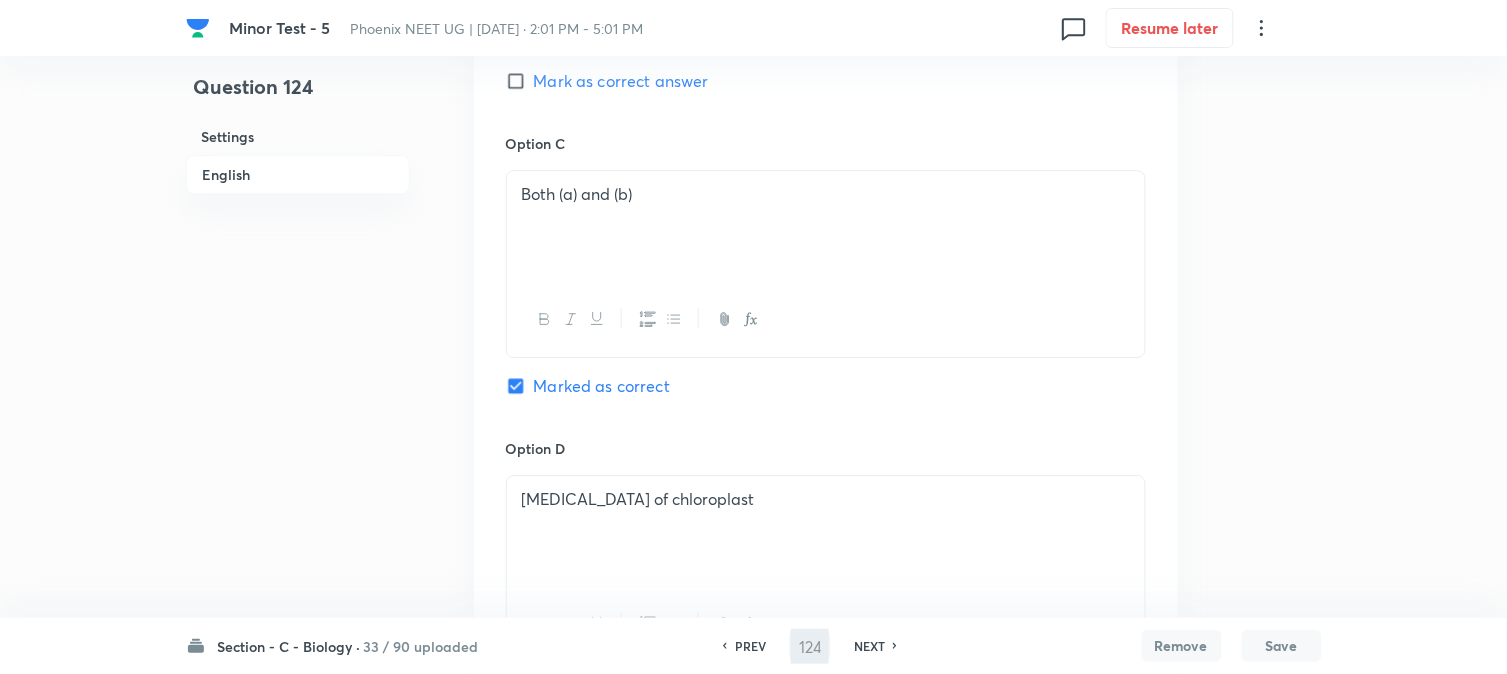 type on "125" 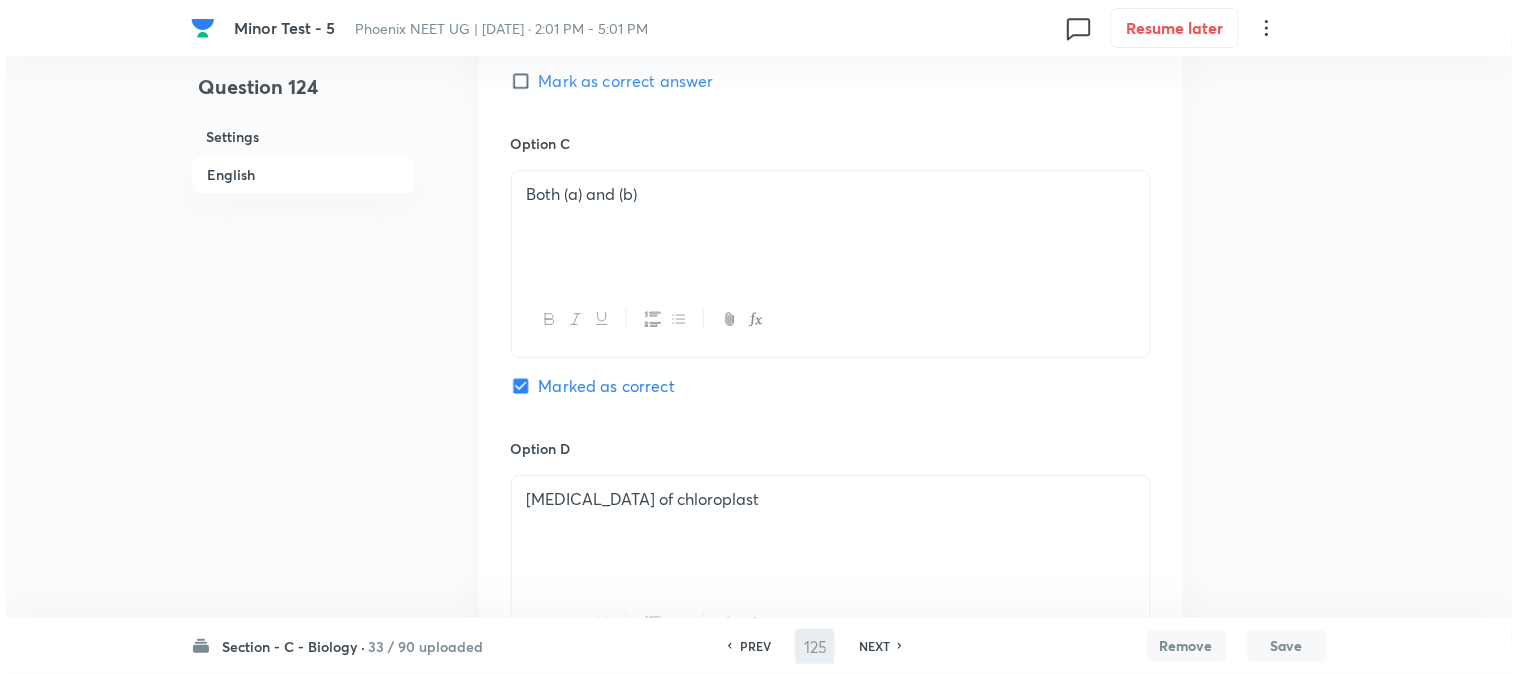 scroll, scrollTop: 0, scrollLeft: 0, axis: both 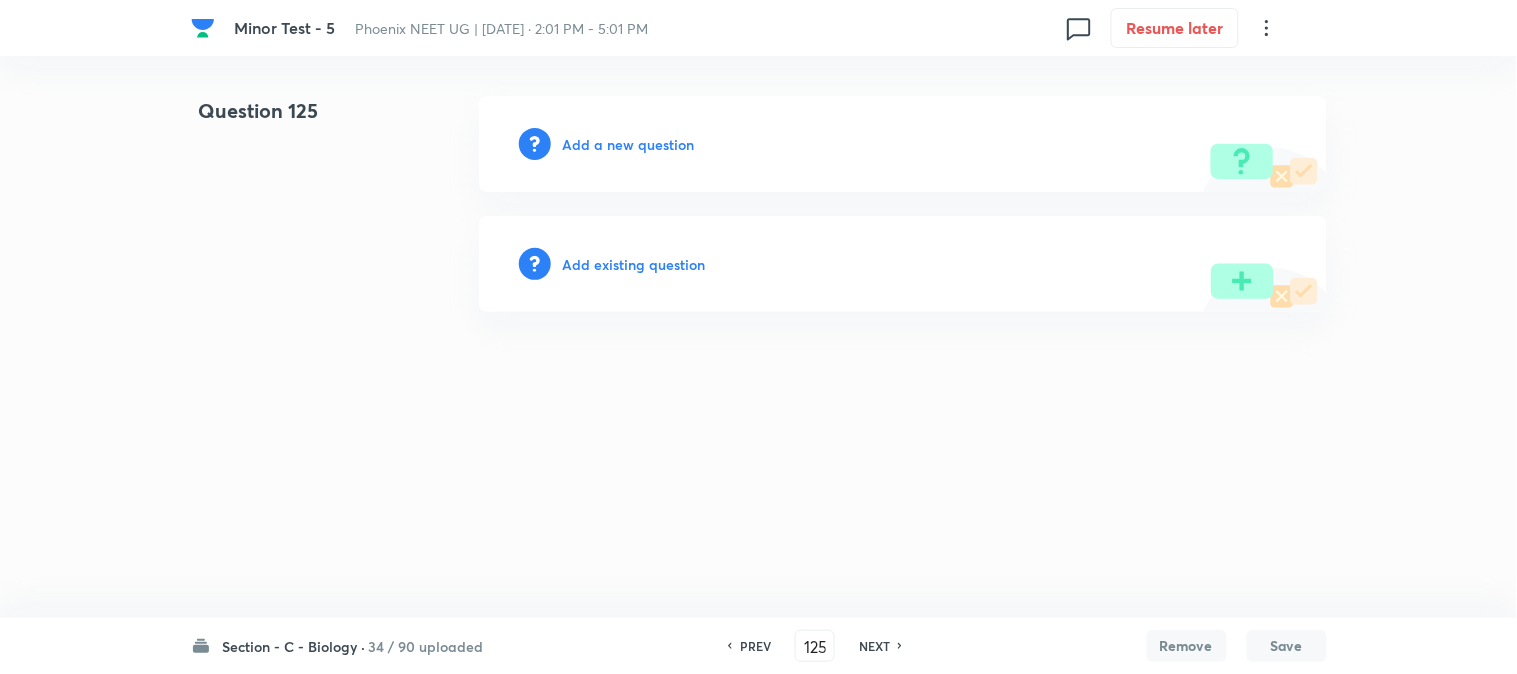 click on "Add a new question" at bounding box center (903, 144) 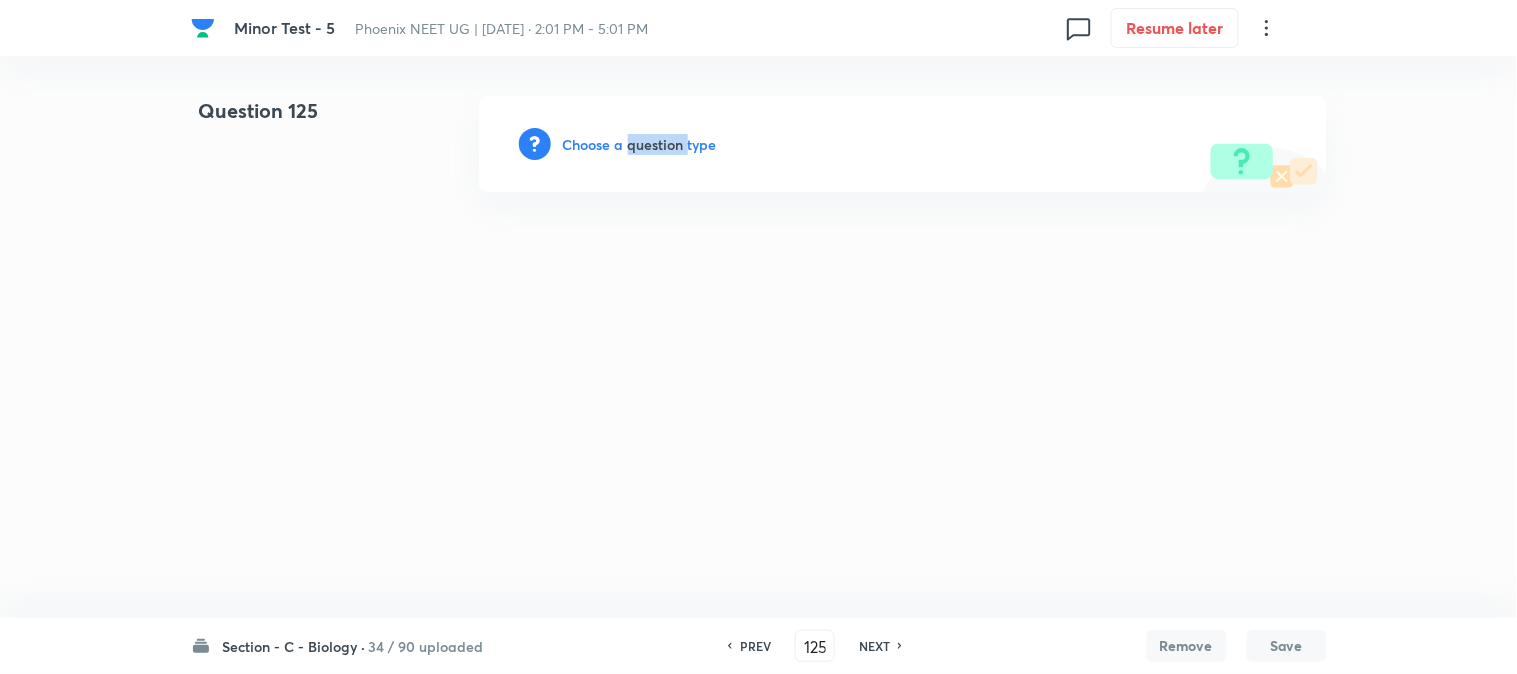 click on "Choose a question type" at bounding box center [640, 144] 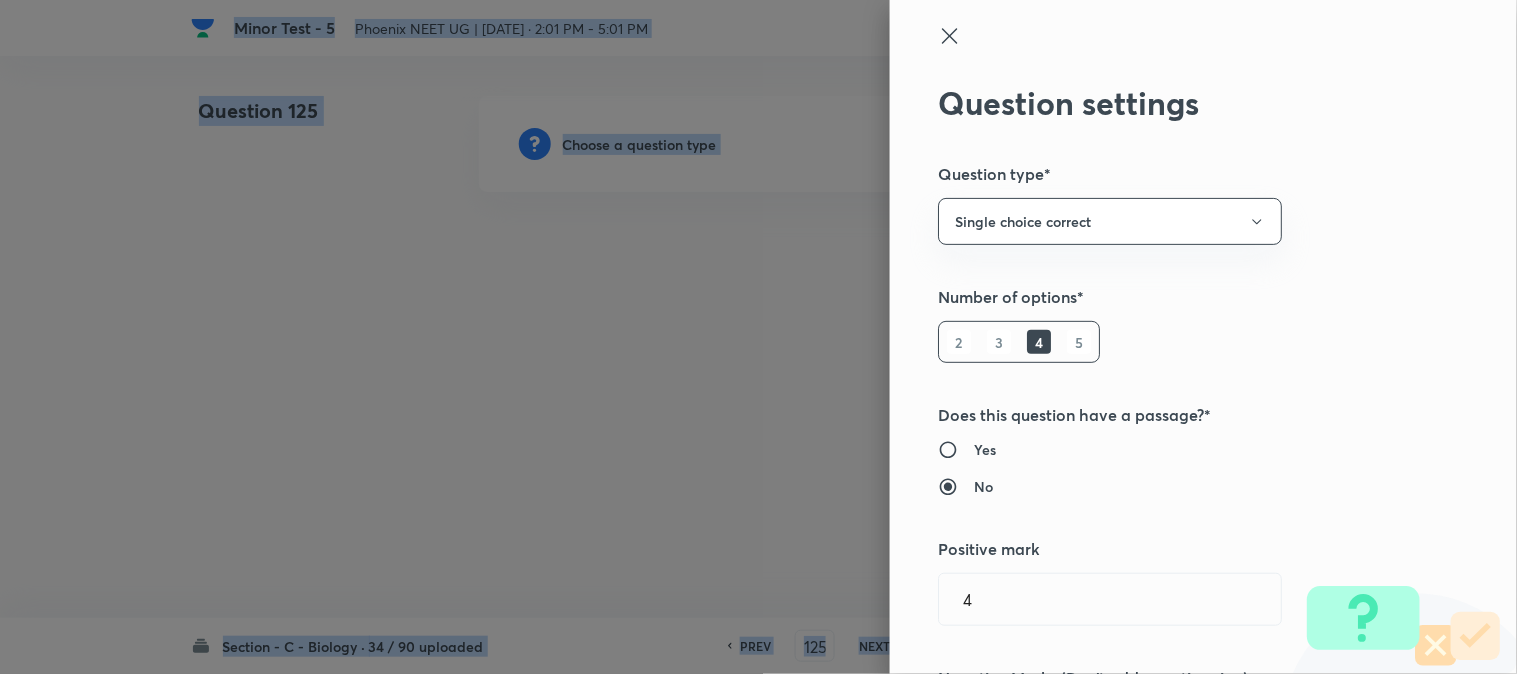 click at bounding box center (758, 337) 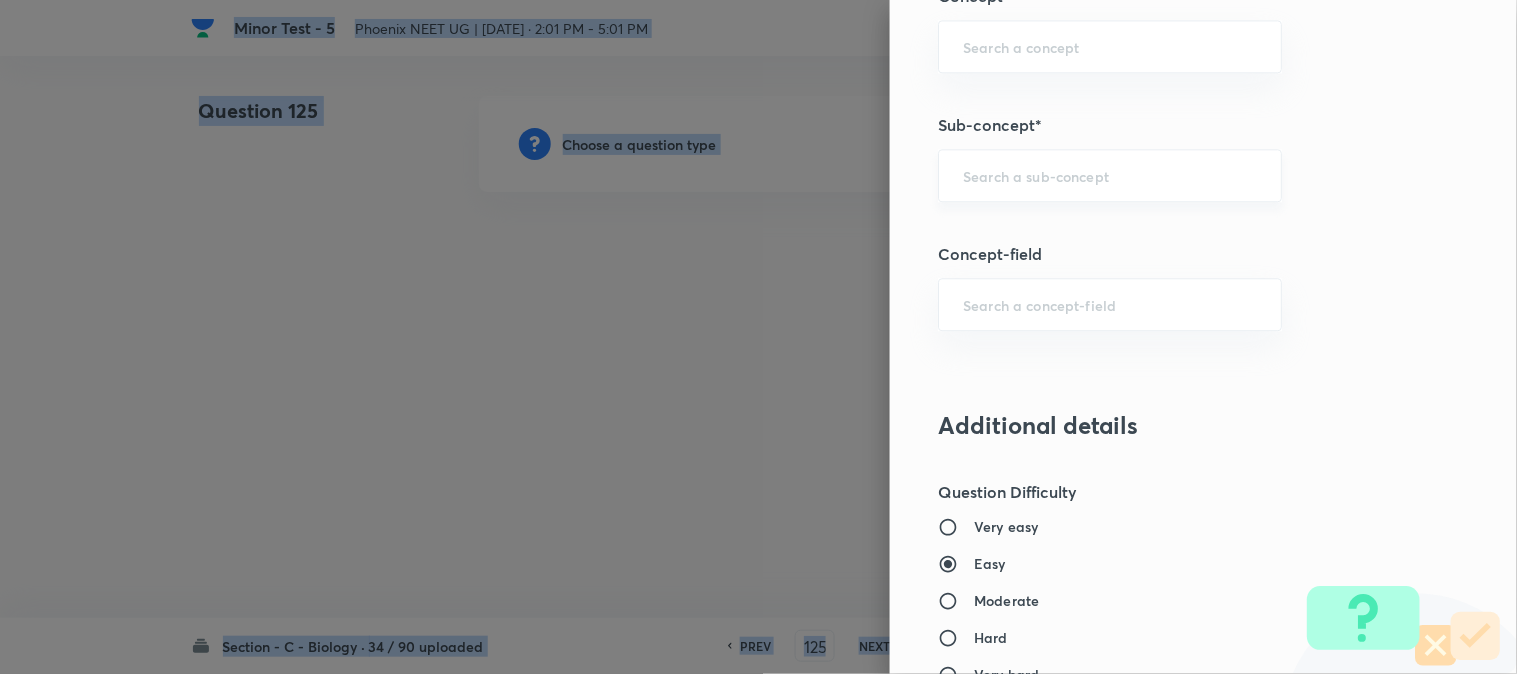 scroll, scrollTop: 1180, scrollLeft: 0, axis: vertical 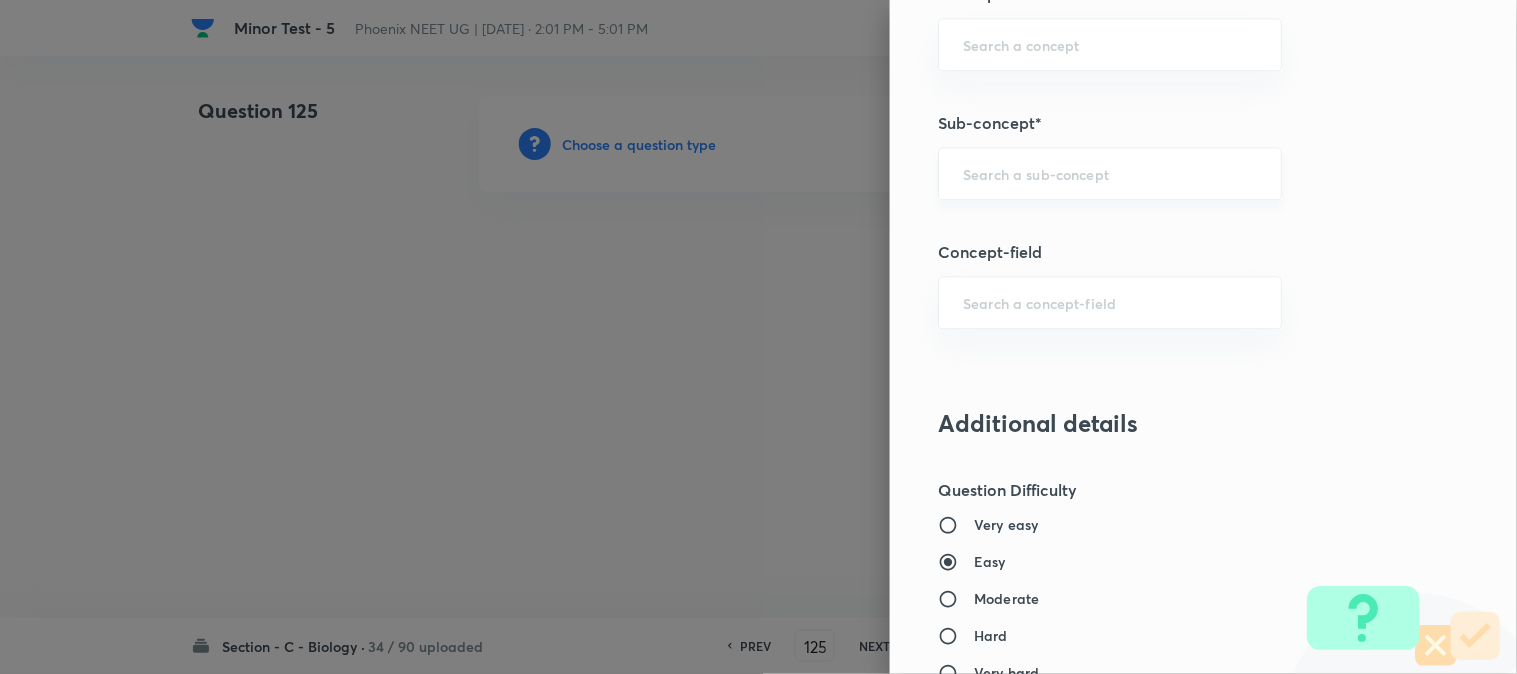 click at bounding box center [1110, 173] 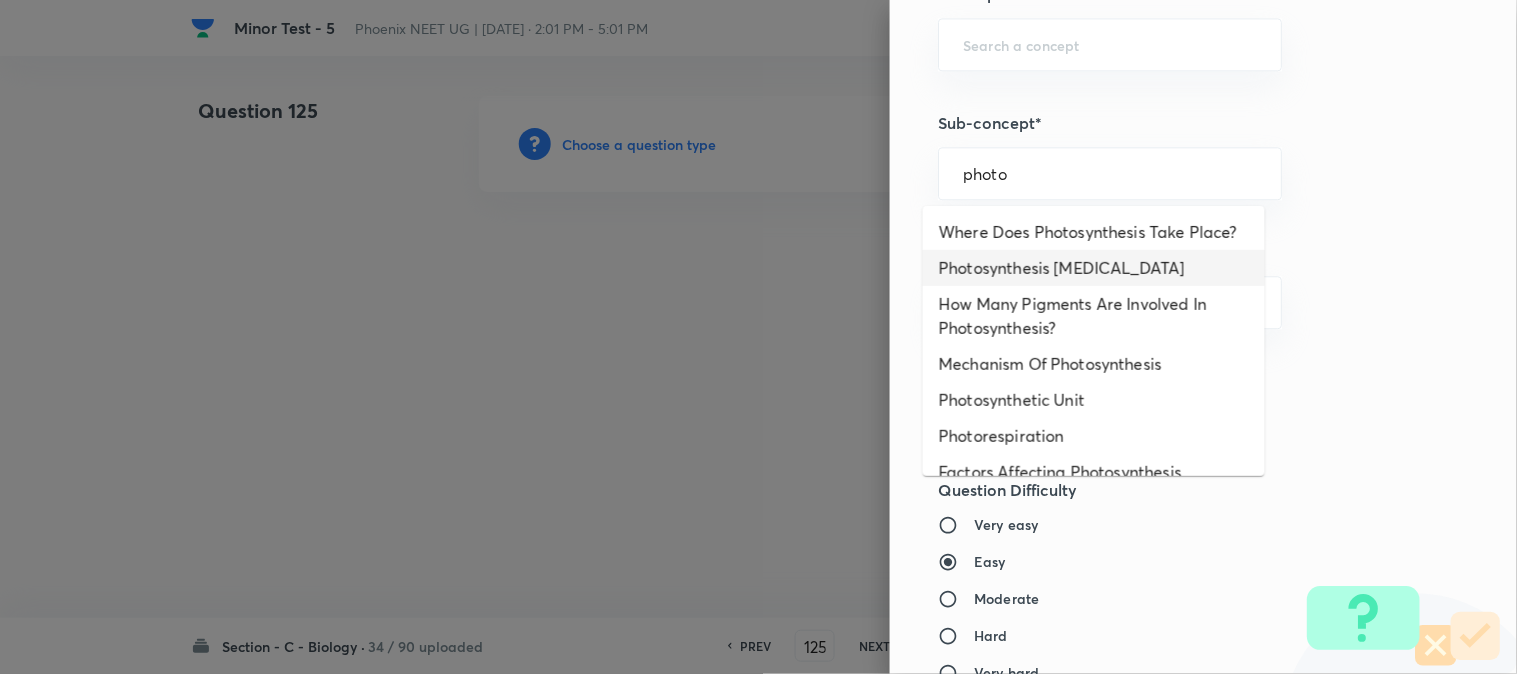 click on "Photosynthesis [MEDICAL_DATA]" at bounding box center (1094, 268) 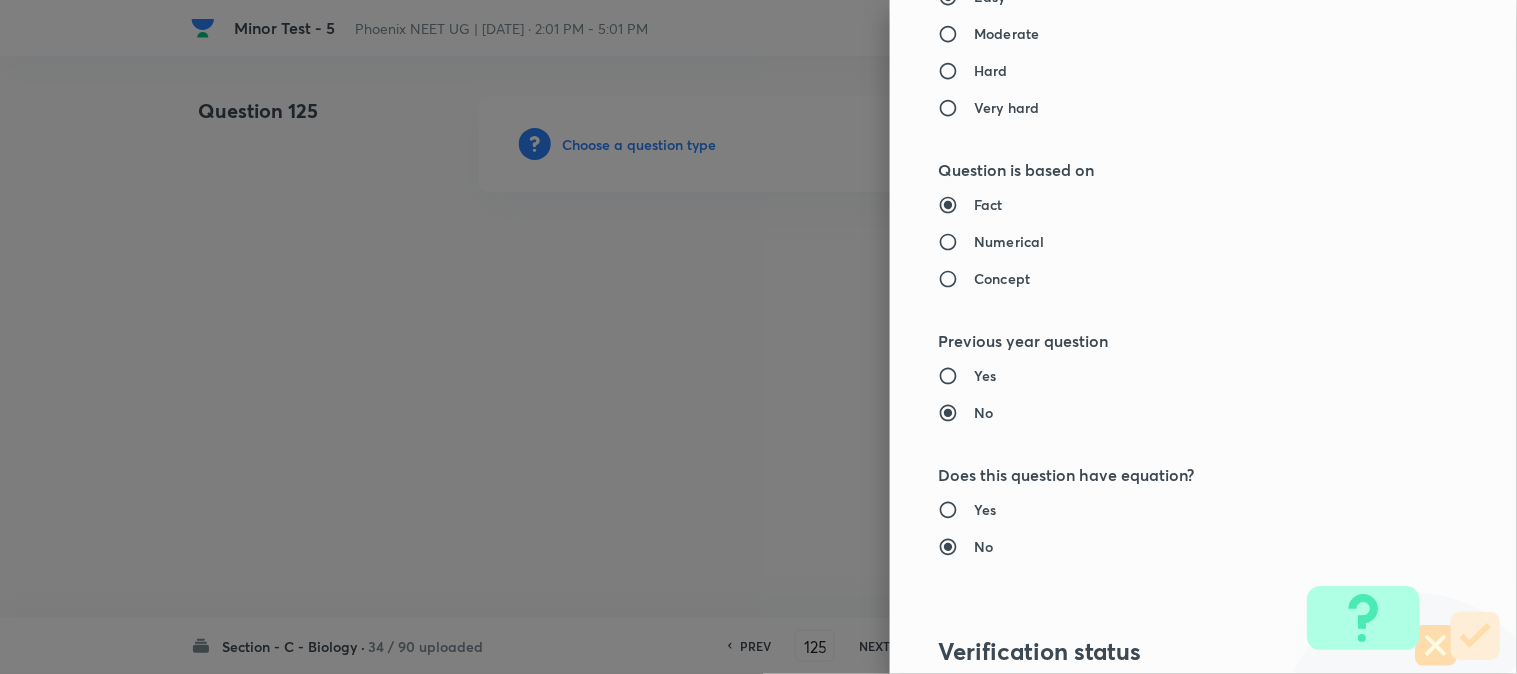 type on "Biology" 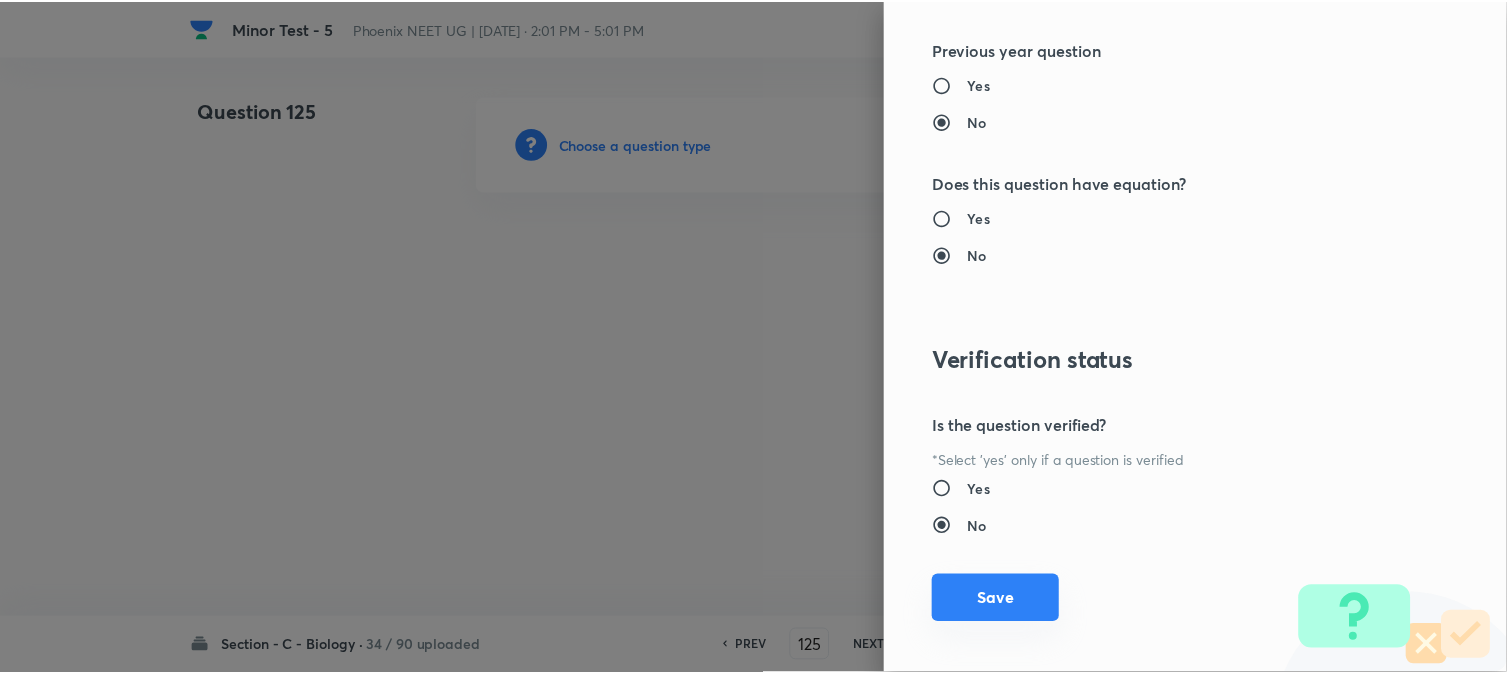 scroll, scrollTop: 2052, scrollLeft: 0, axis: vertical 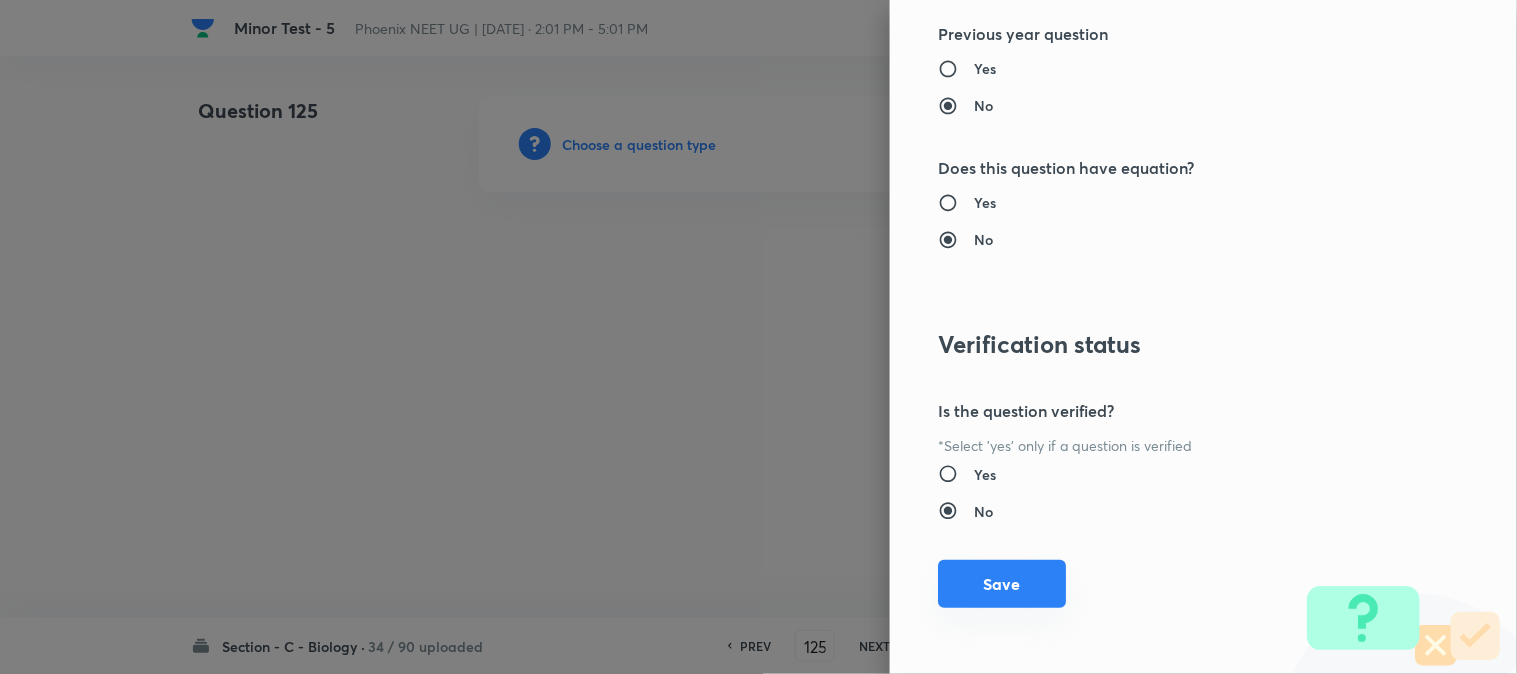 click on "Save" at bounding box center (1002, 584) 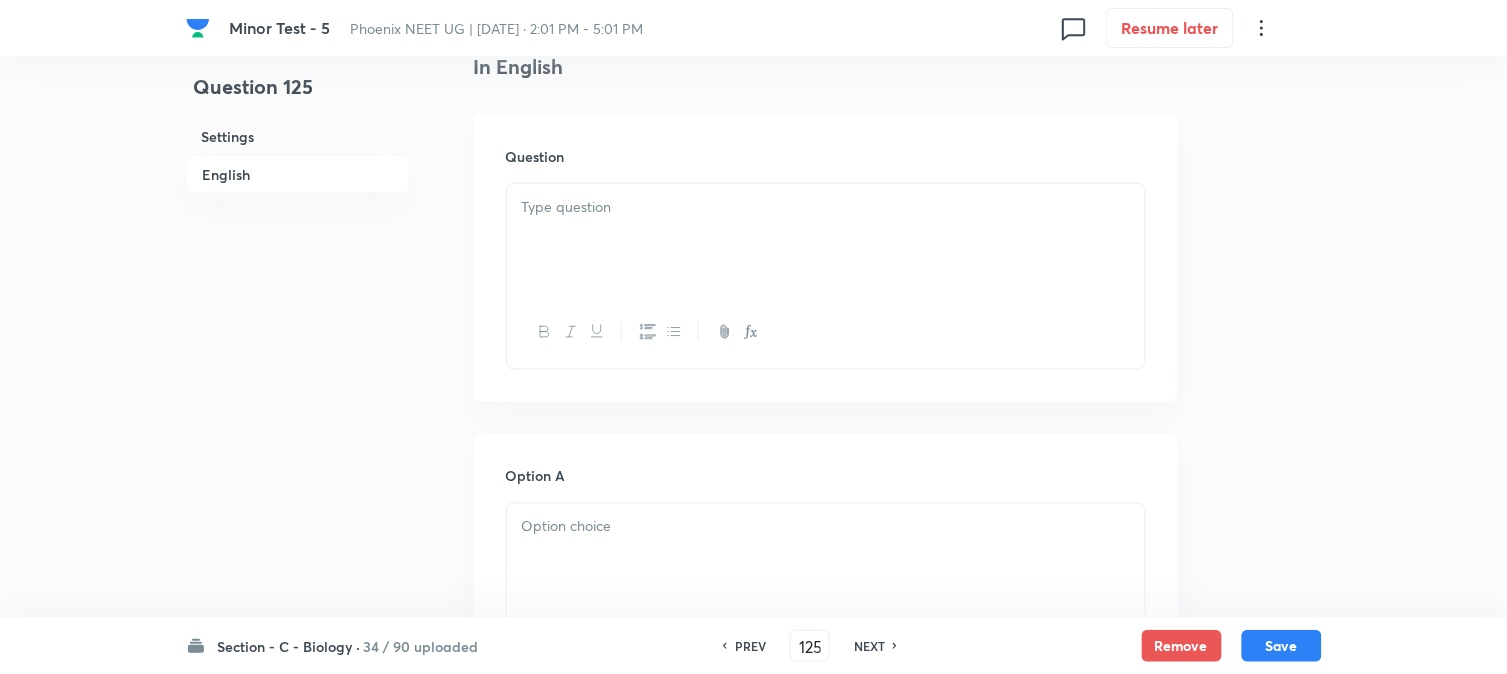 scroll, scrollTop: 590, scrollLeft: 0, axis: vertical 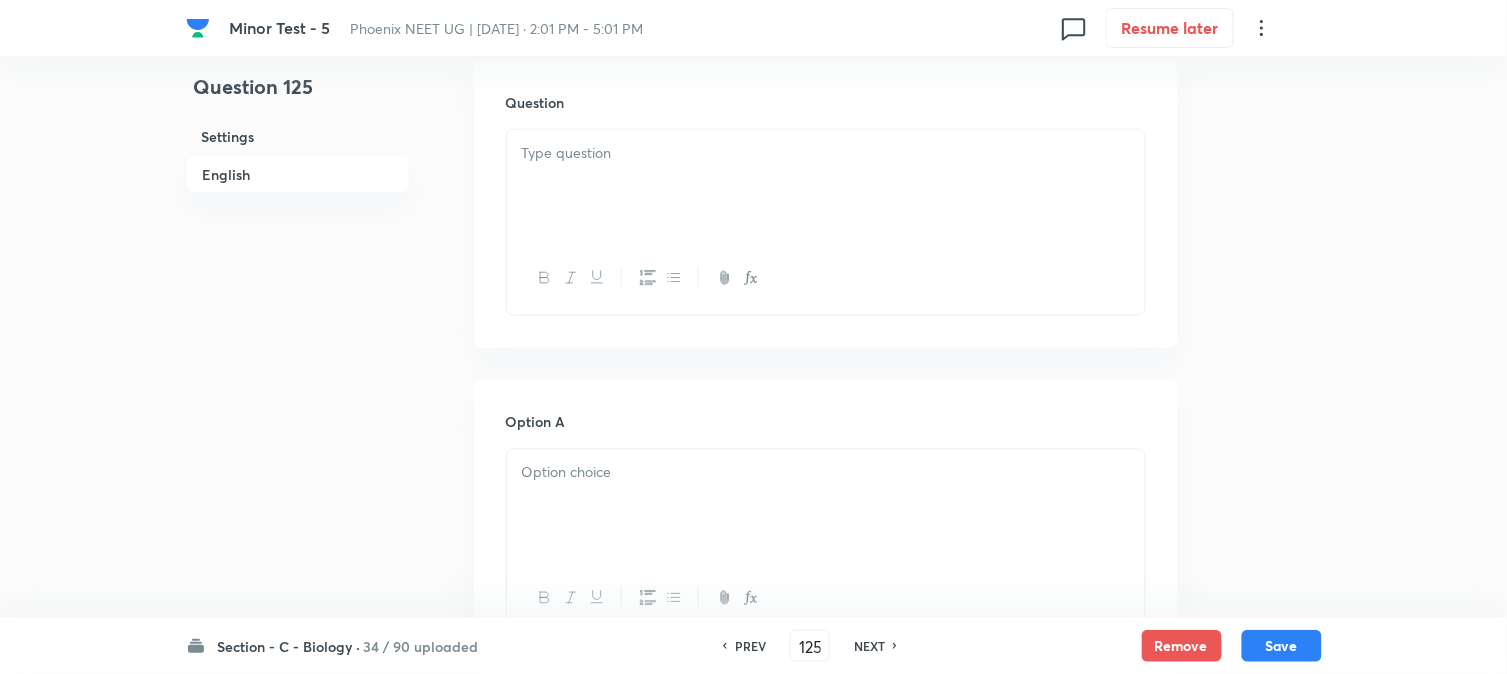 click at bounding box center [826, 186] 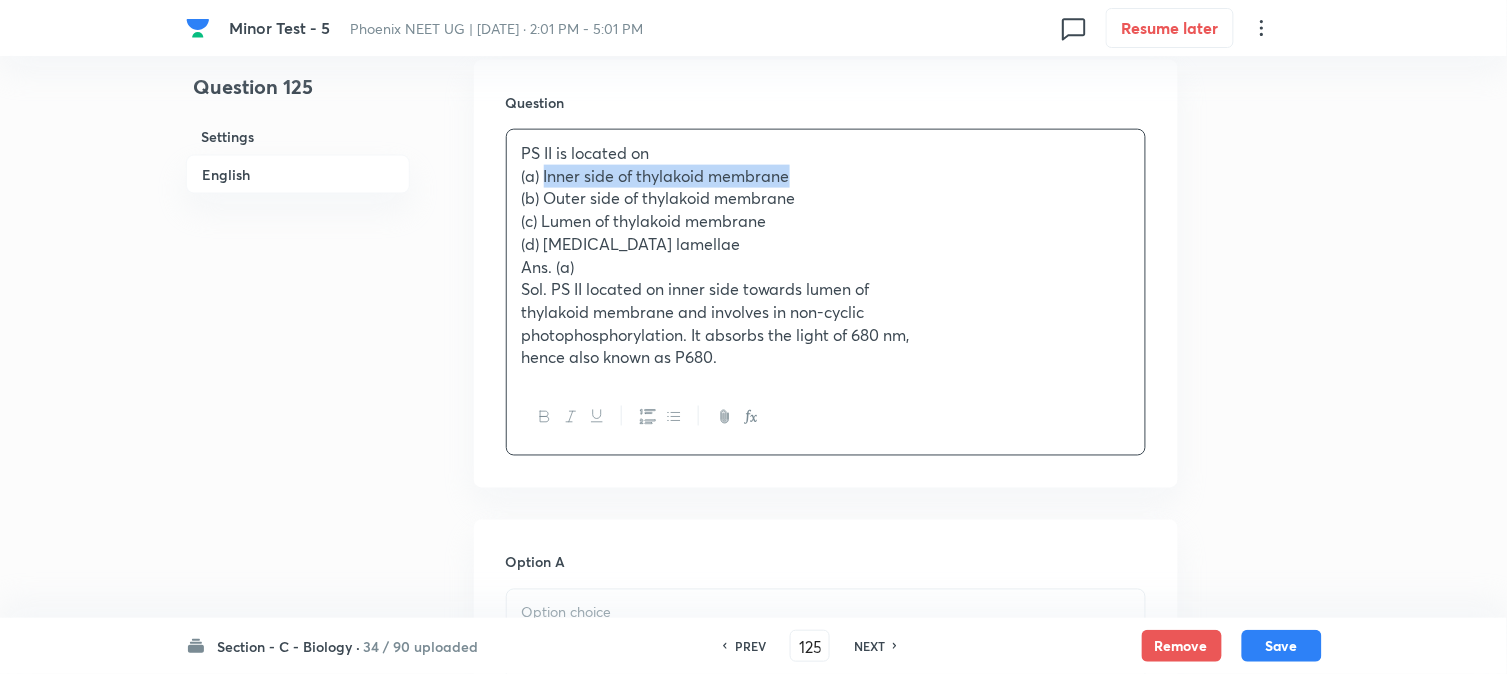 drag, startPoint x: 545, startPoint y: 175, endPoint x: 920, endPoint y: 176, distance: 375.00134 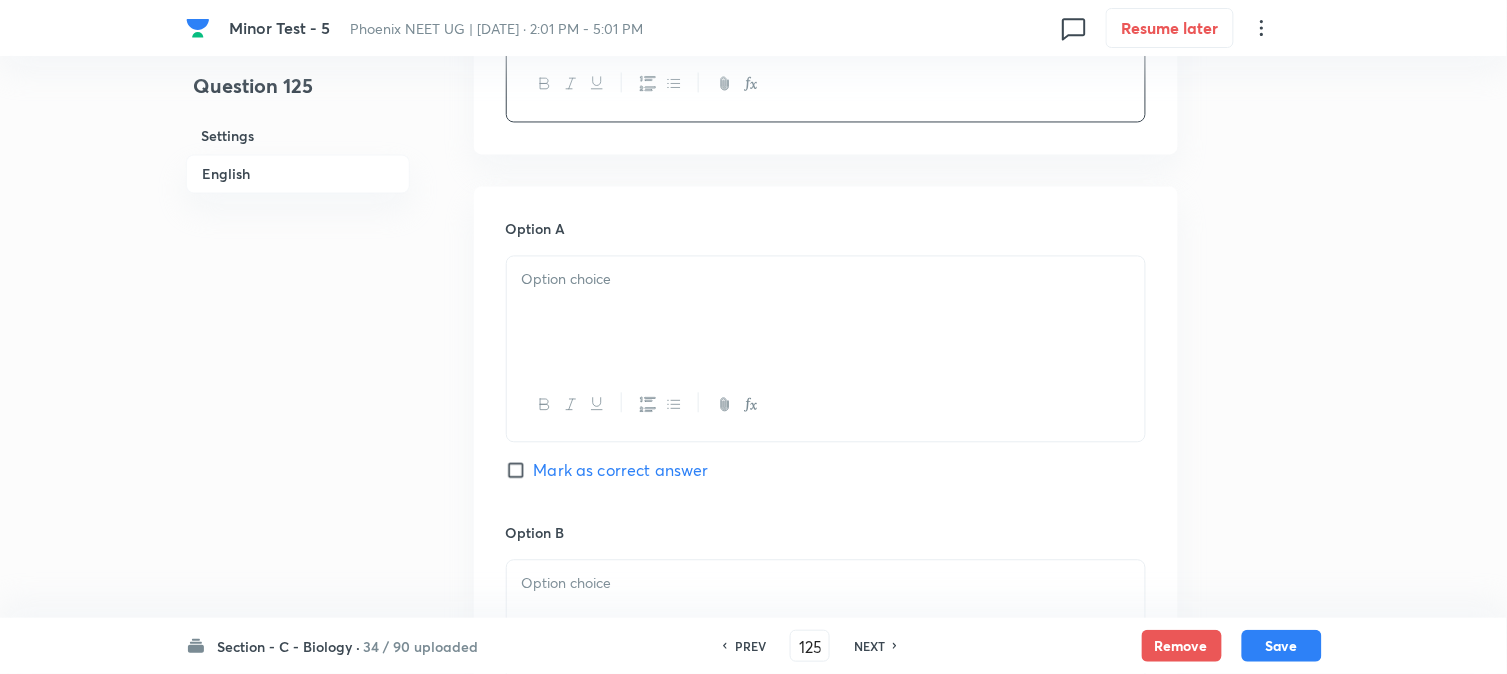 click at bounding box center (826, 280) 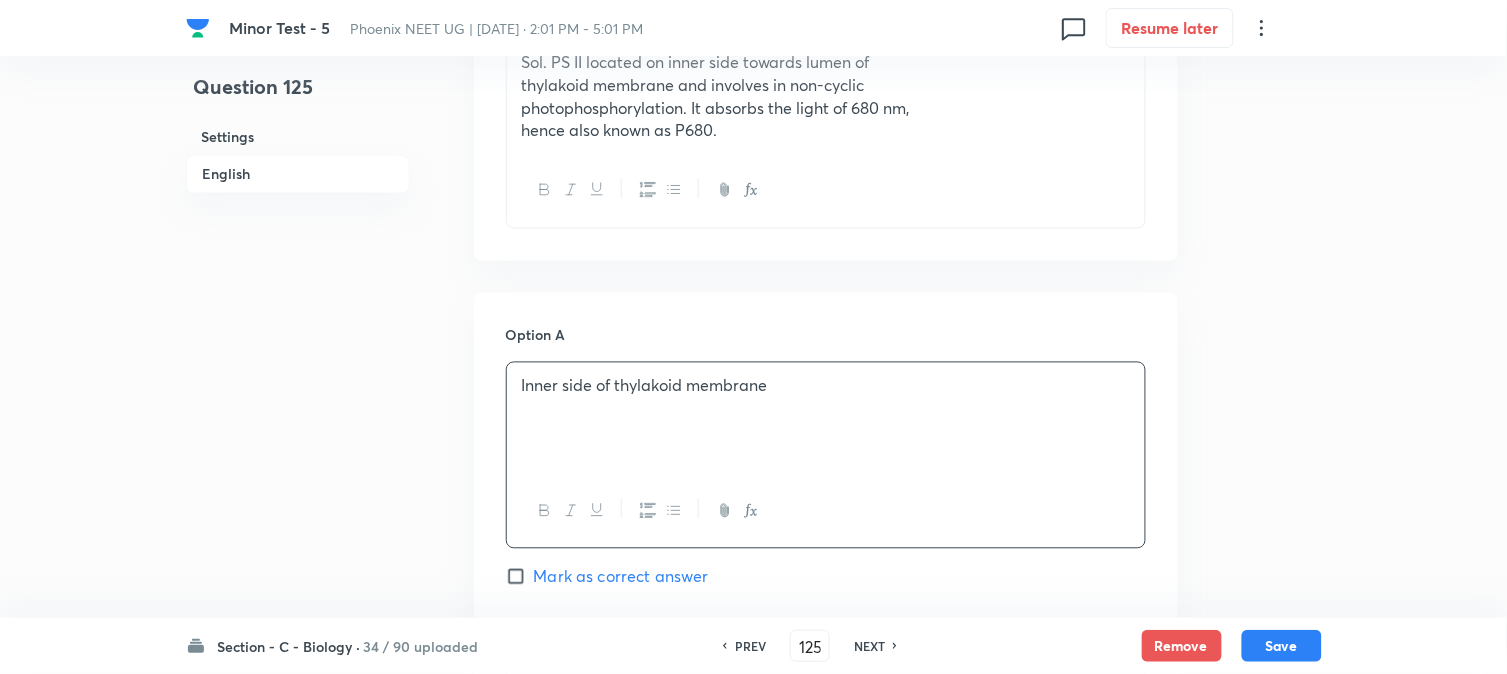 scroll, scrollTop: 701, scrollLeft: 0, axis: vertical 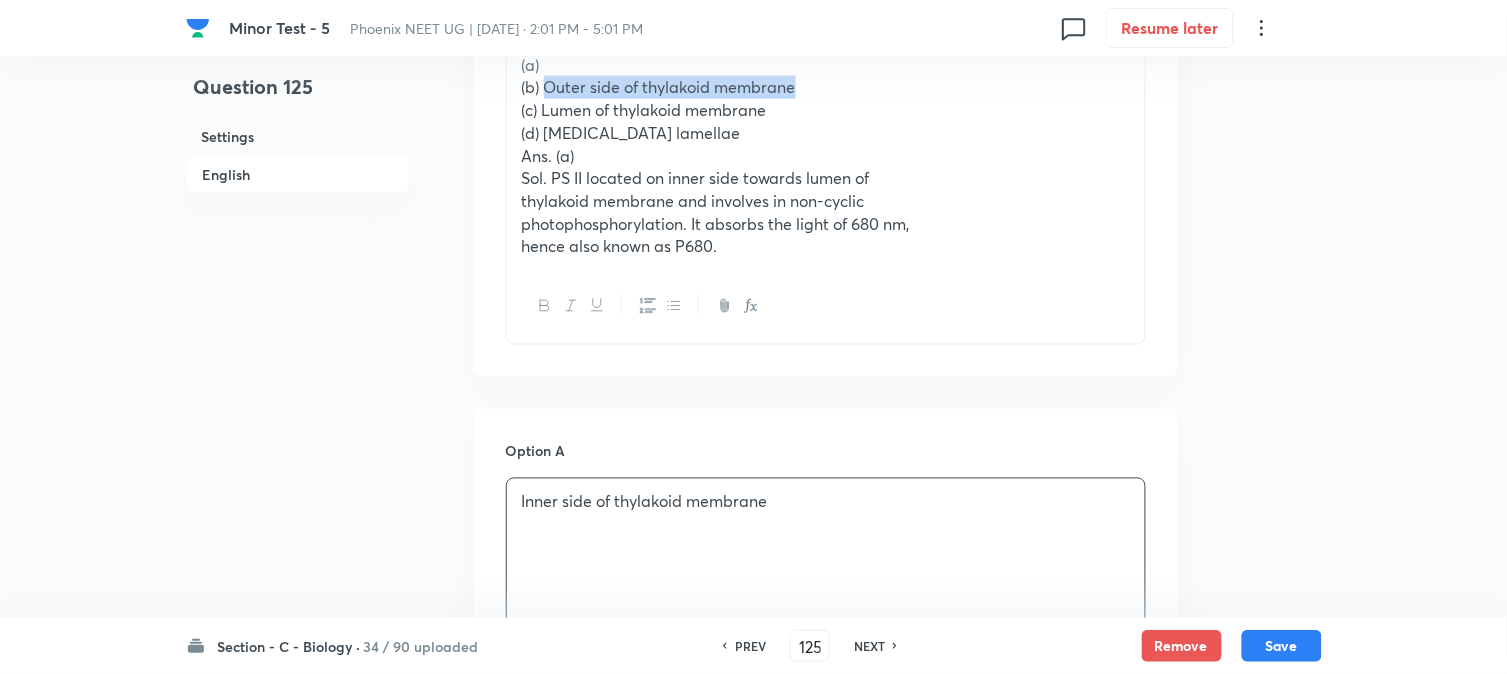 drag, startPoint x: 545, startPoint y: 92, endPoint x: 912, endPoint y: 92, distance: 367 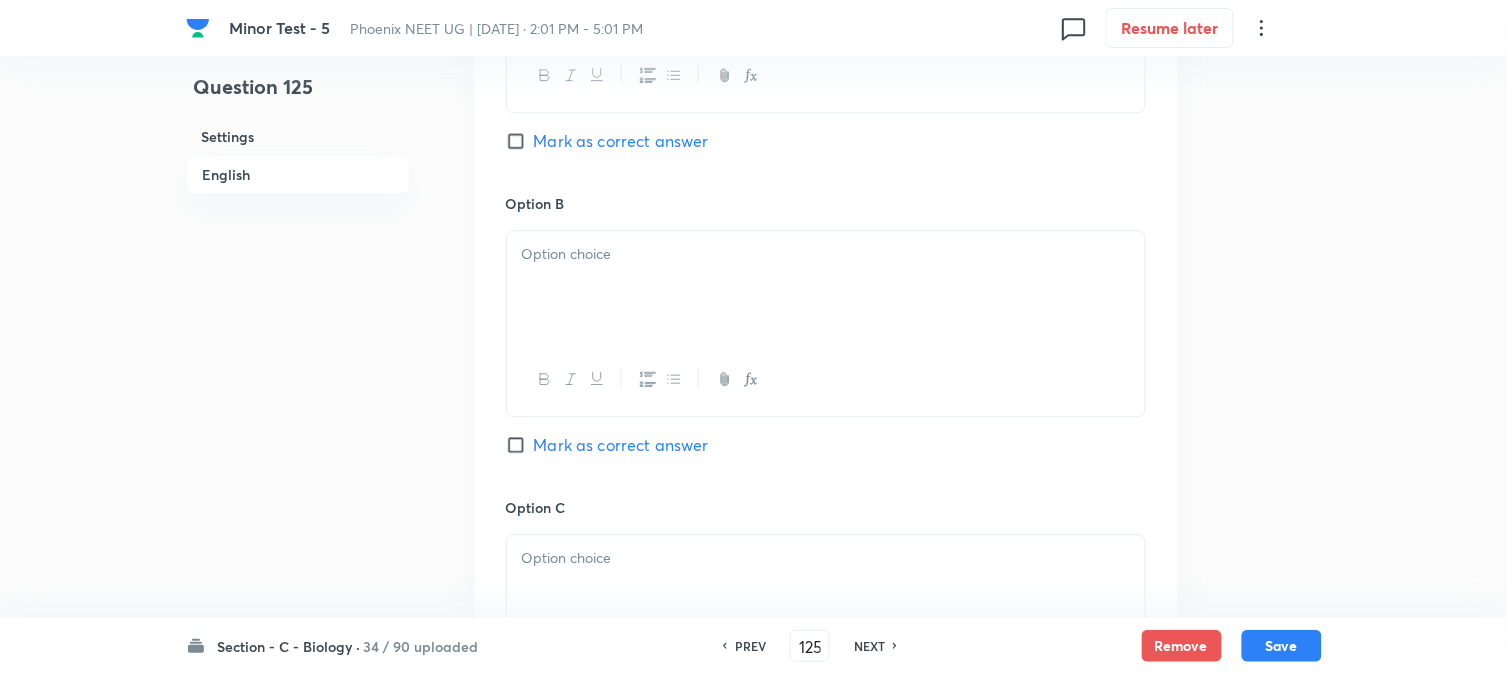 scroll, scrollTop: 1256, scrollLeft: 0, axis: vertical 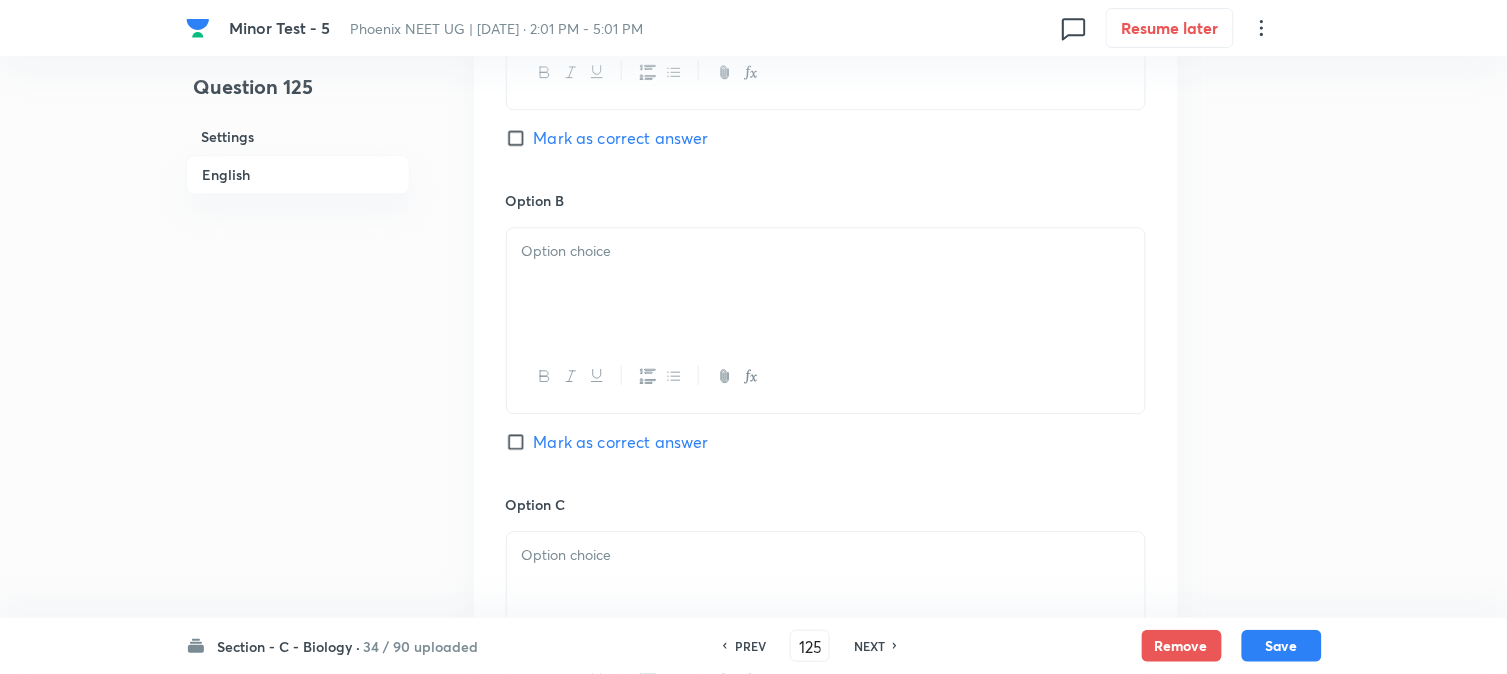 click at bounding box center [826, 284] 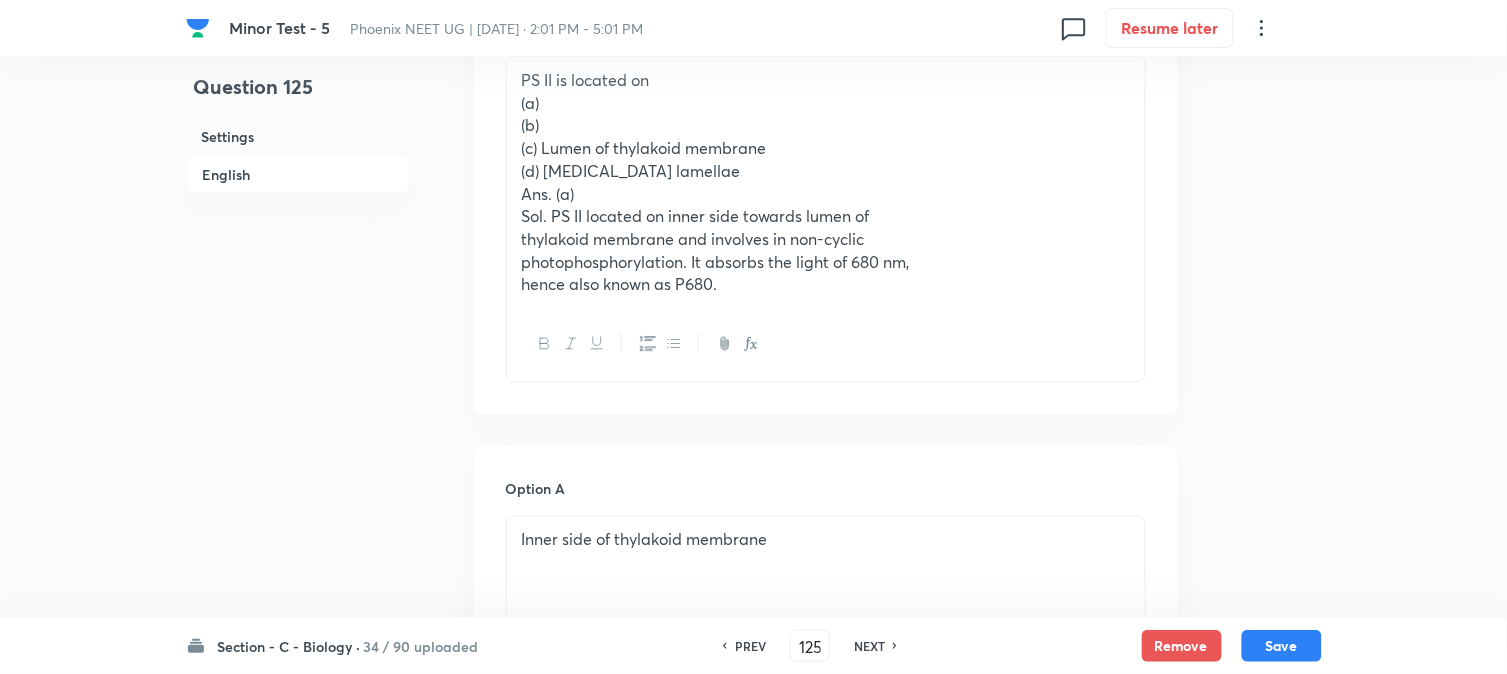 scroll, scrollTop: 590, scrollLeft: 0, axis: vertical 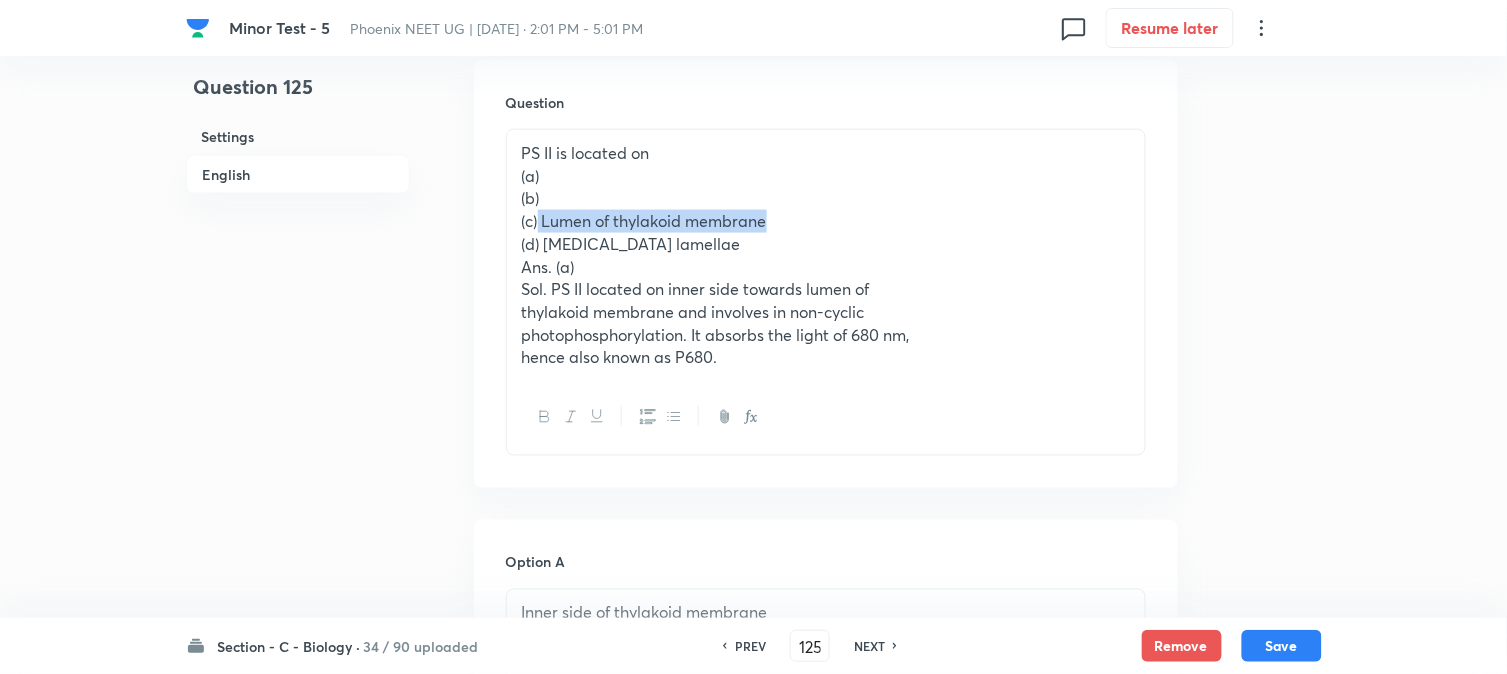 drag, startPoint x: 540, startPoint y: 215, endPoint x: 876, endPoint y: 216, distance: 336.0015 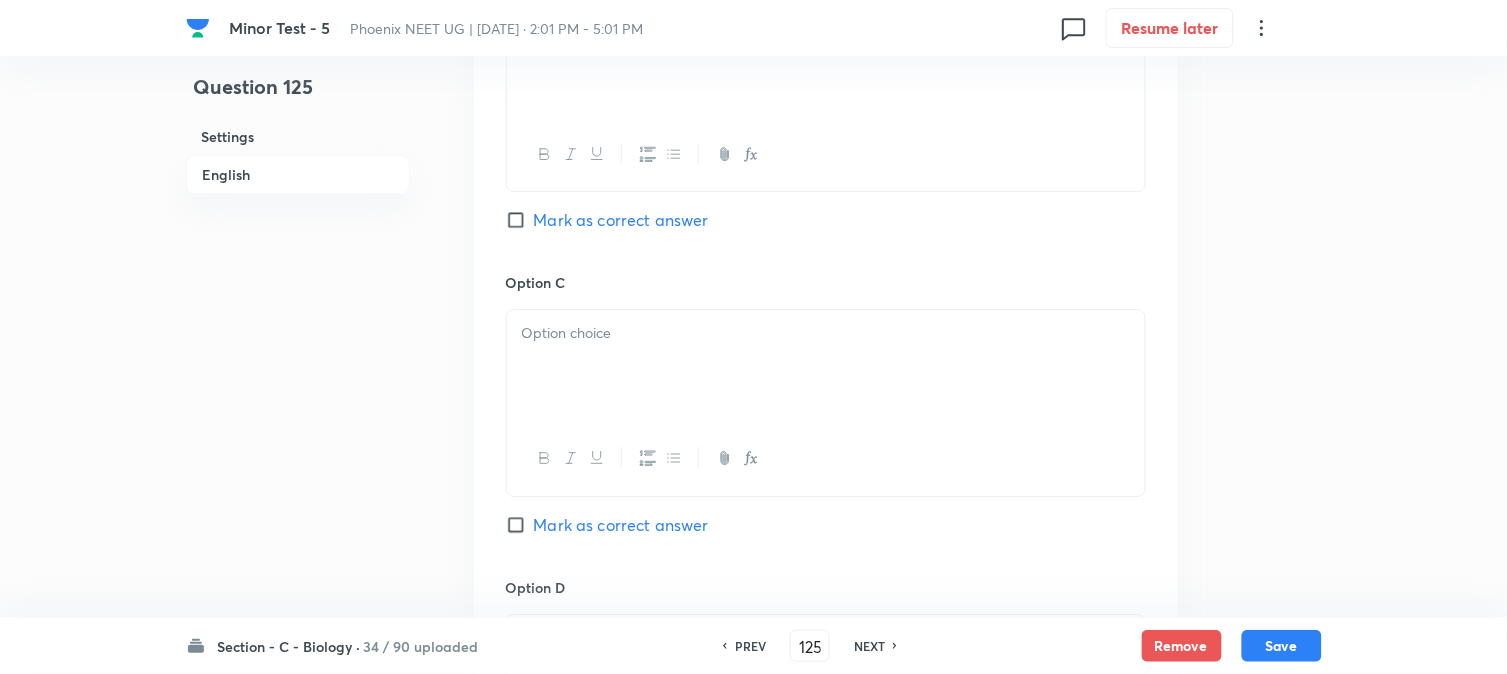 click at bounding box center [826, 366] 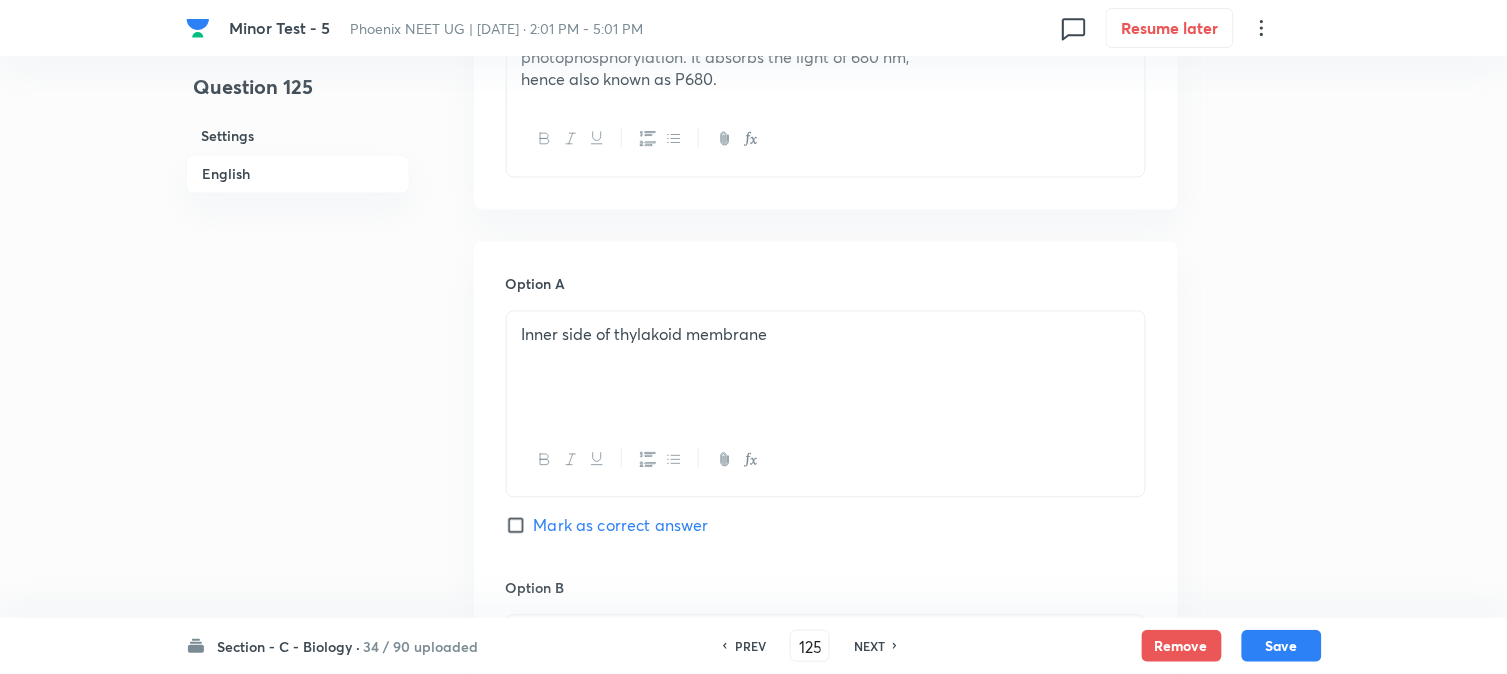 scroll, scrollTop: 590, scrollLeft: 0, axis: vertical 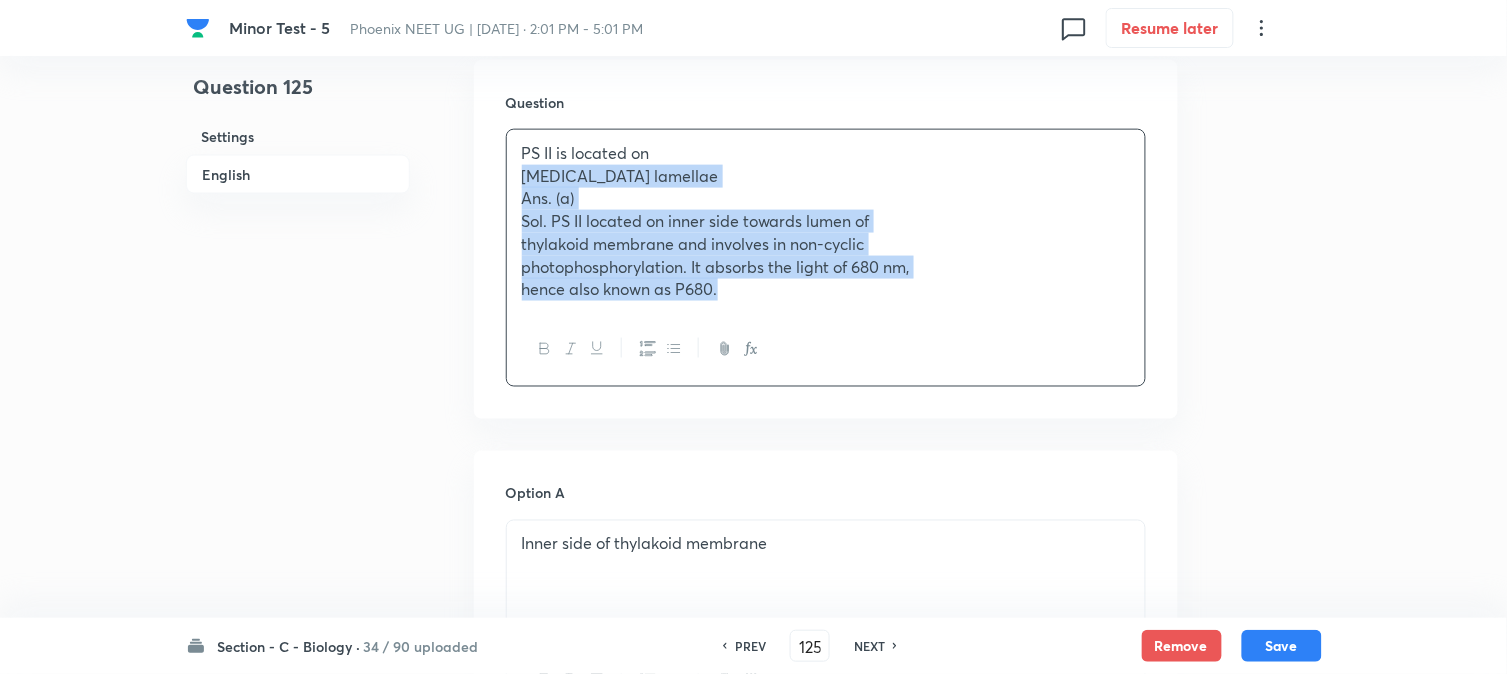 drag, startPoint x: 543, startPoint y: 246, endPoint x: 1143, endPoint y: 407, distance: 621.2254 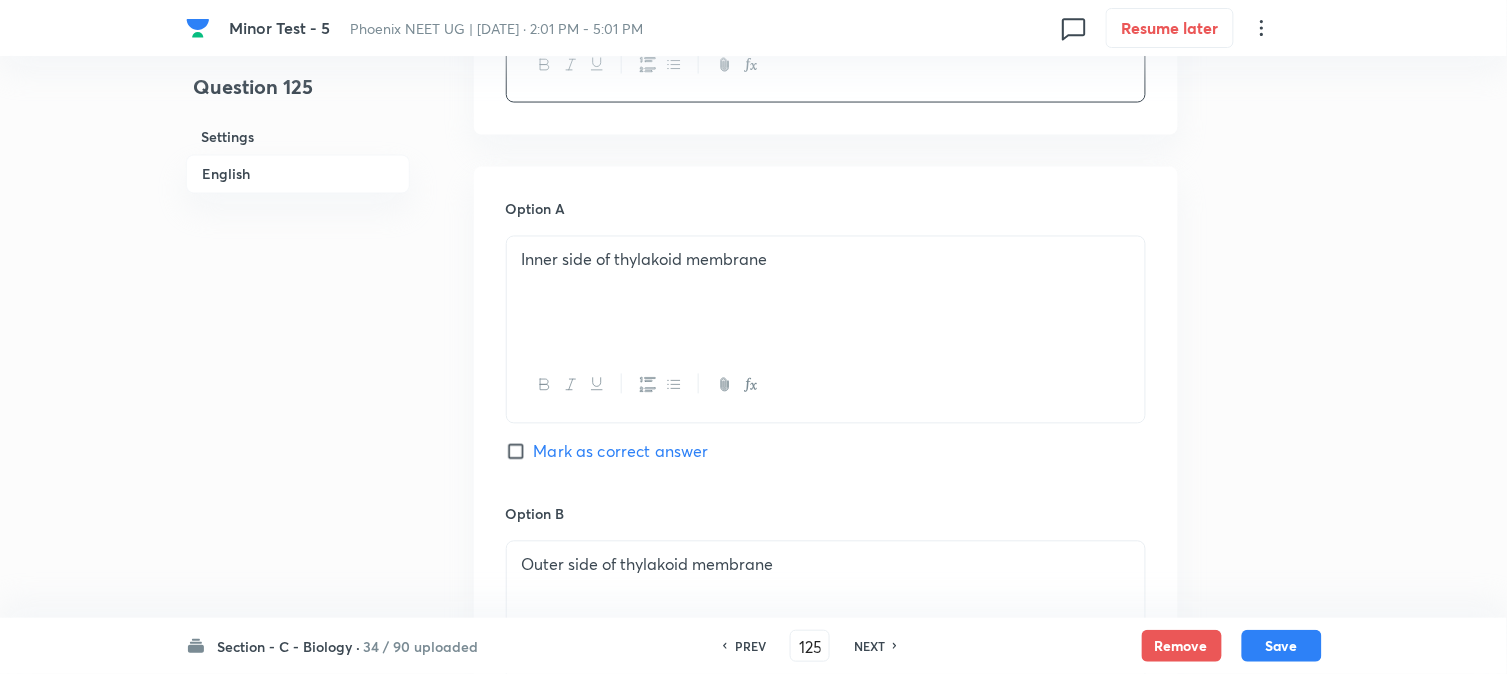 scroll, scrollTop: 812, scrollLeft: 0, axis: vertical 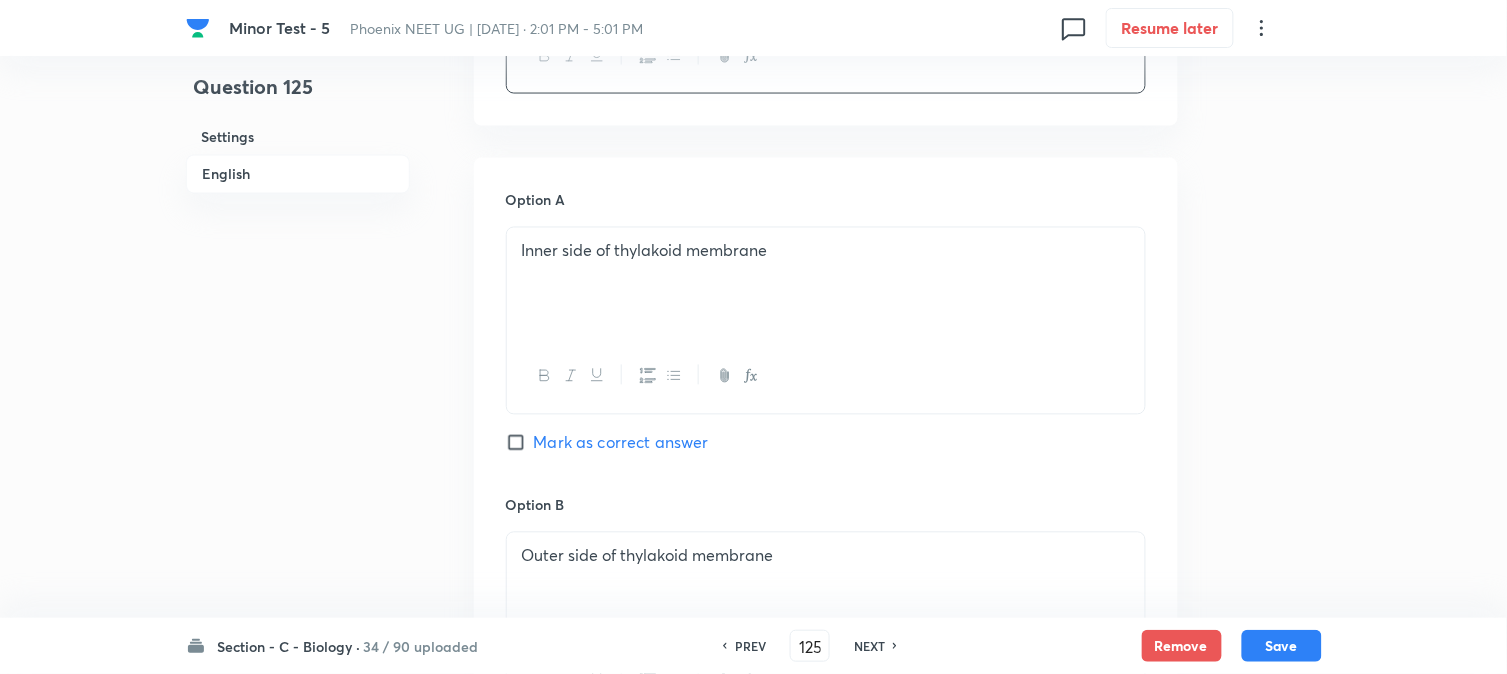 click on "Mark as correct answer" at bounding box center (621, 443) 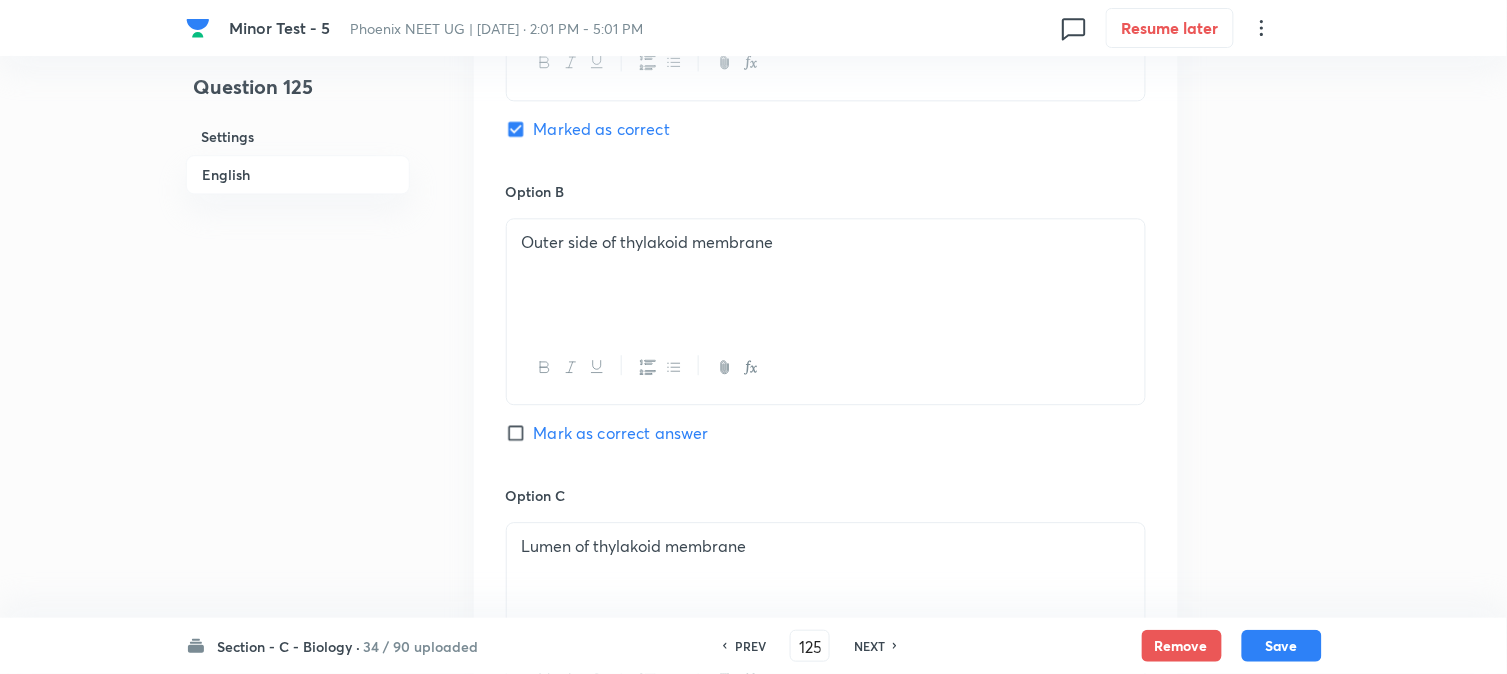 scroll, scrollTop: 1478, scrollLeft: 0, axis: vertical 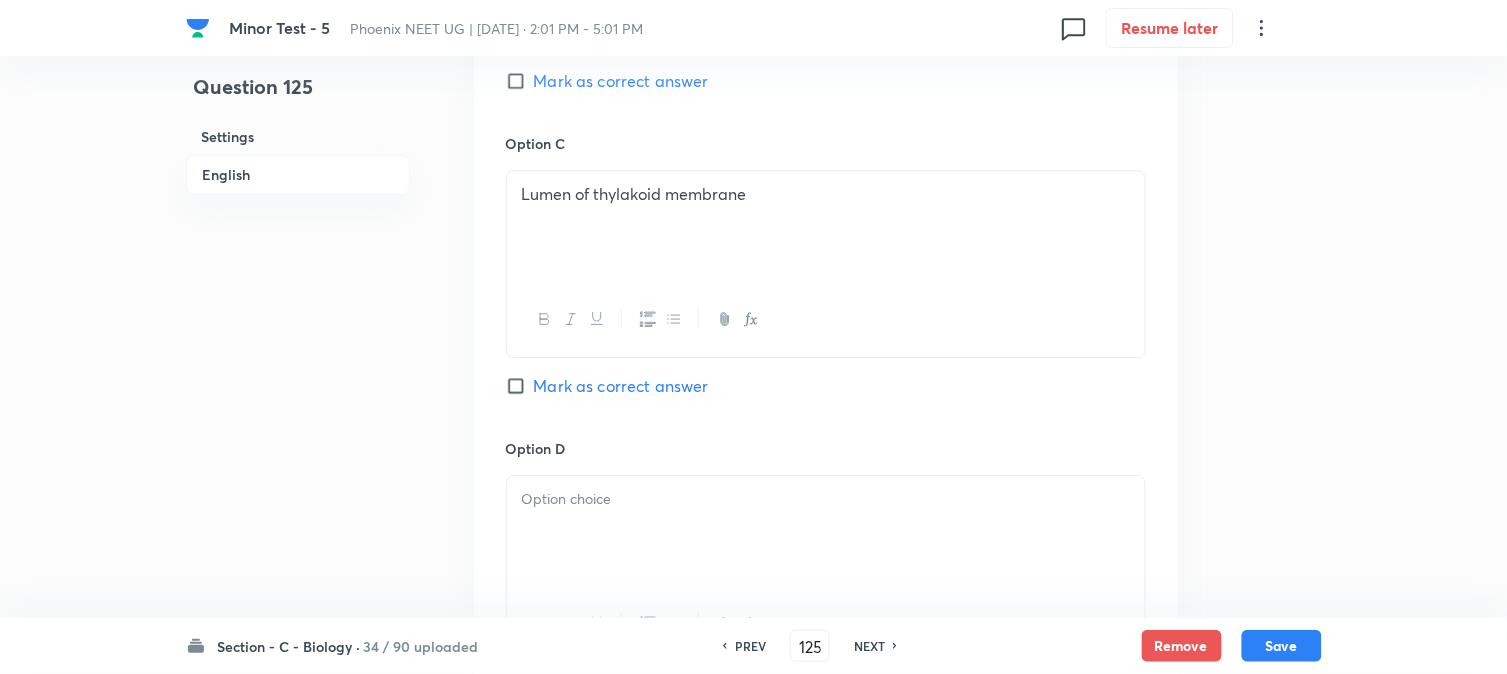 click at bounding box center (826, 532) 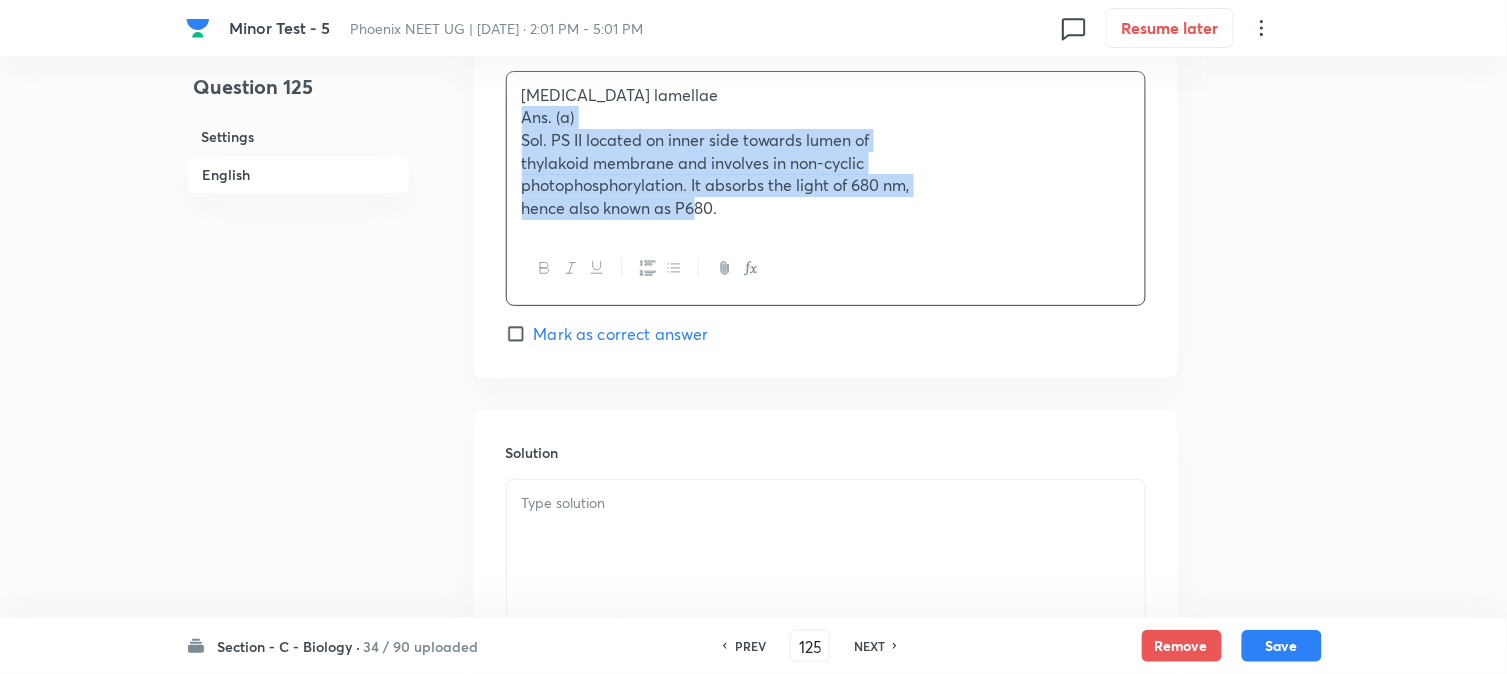 scroll, scrollTop: 1982, scrollLeft: 0, axis: vertical 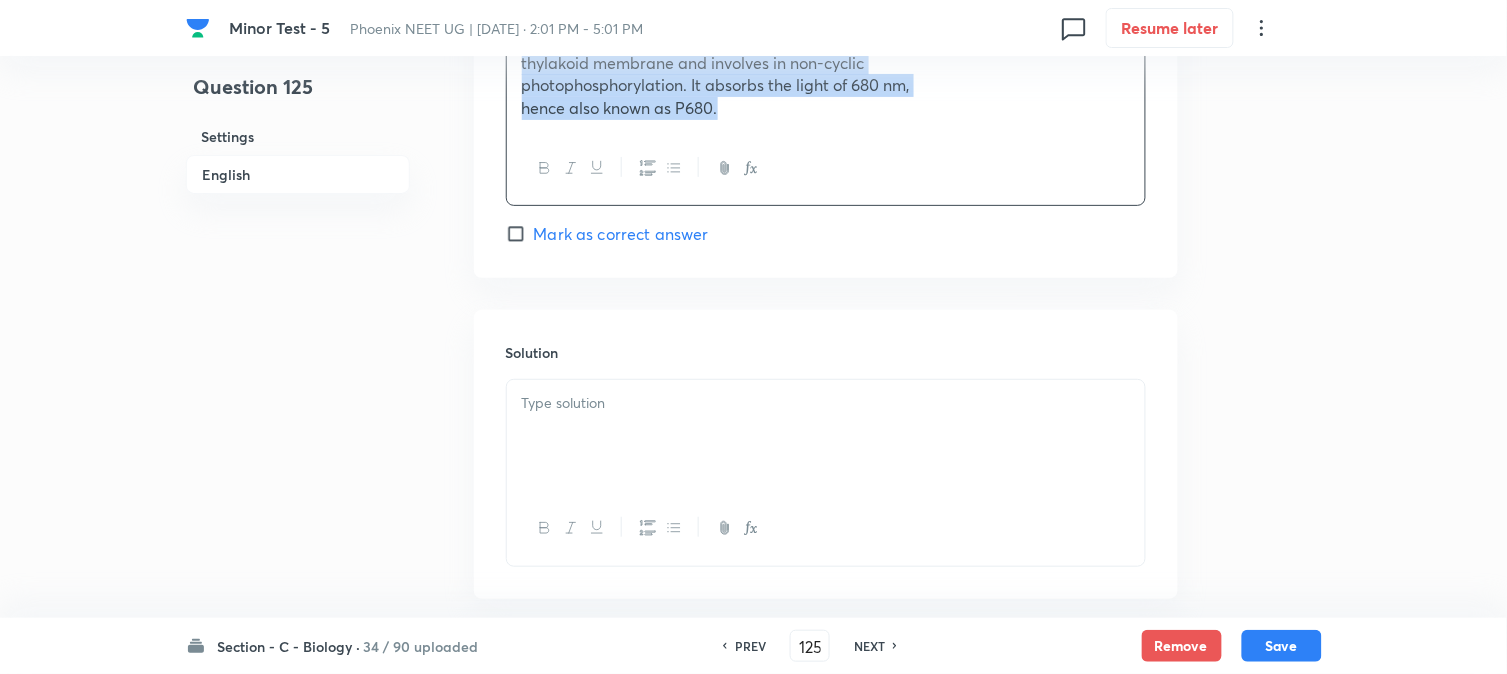 drag, startPoint x: 522, startPoint y: 524, endPoint x: 991, endPoint y: 482, distance: 470.87683 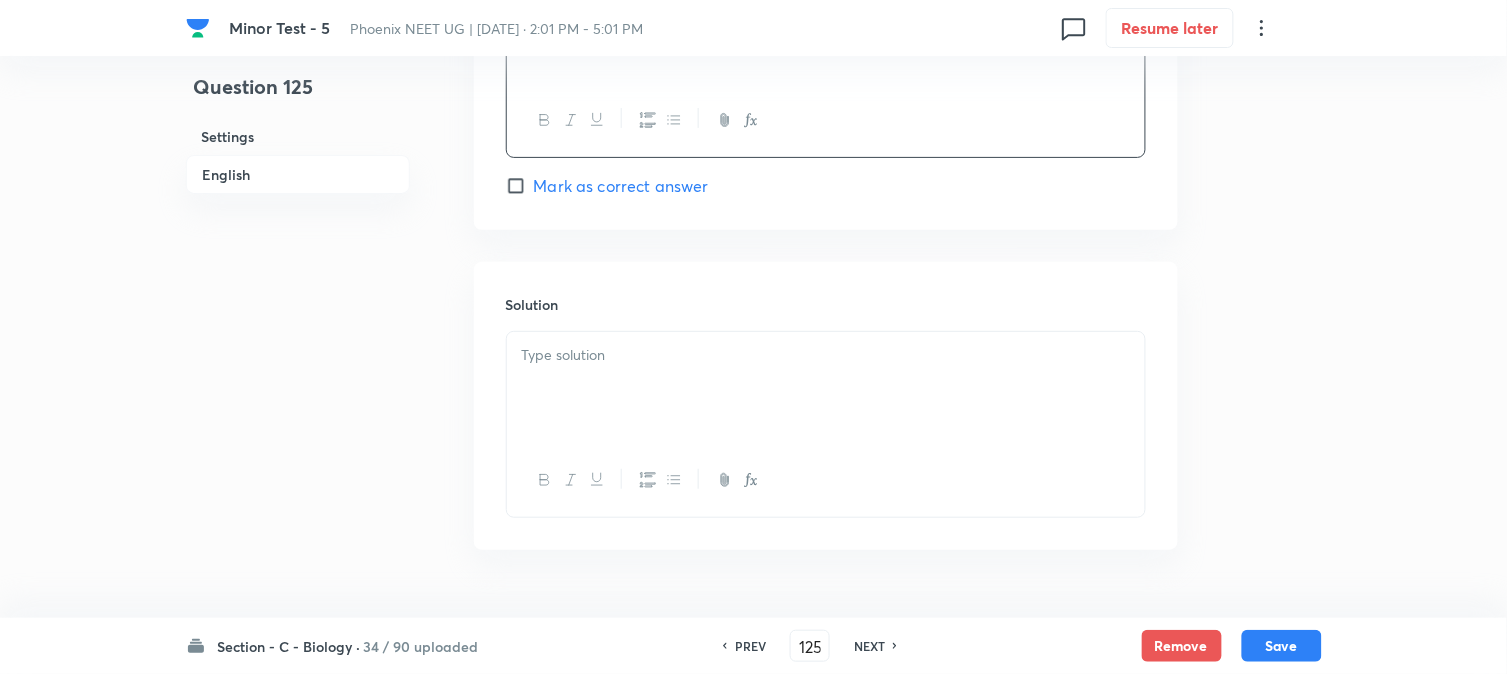 click at bounding box center (826, 388) 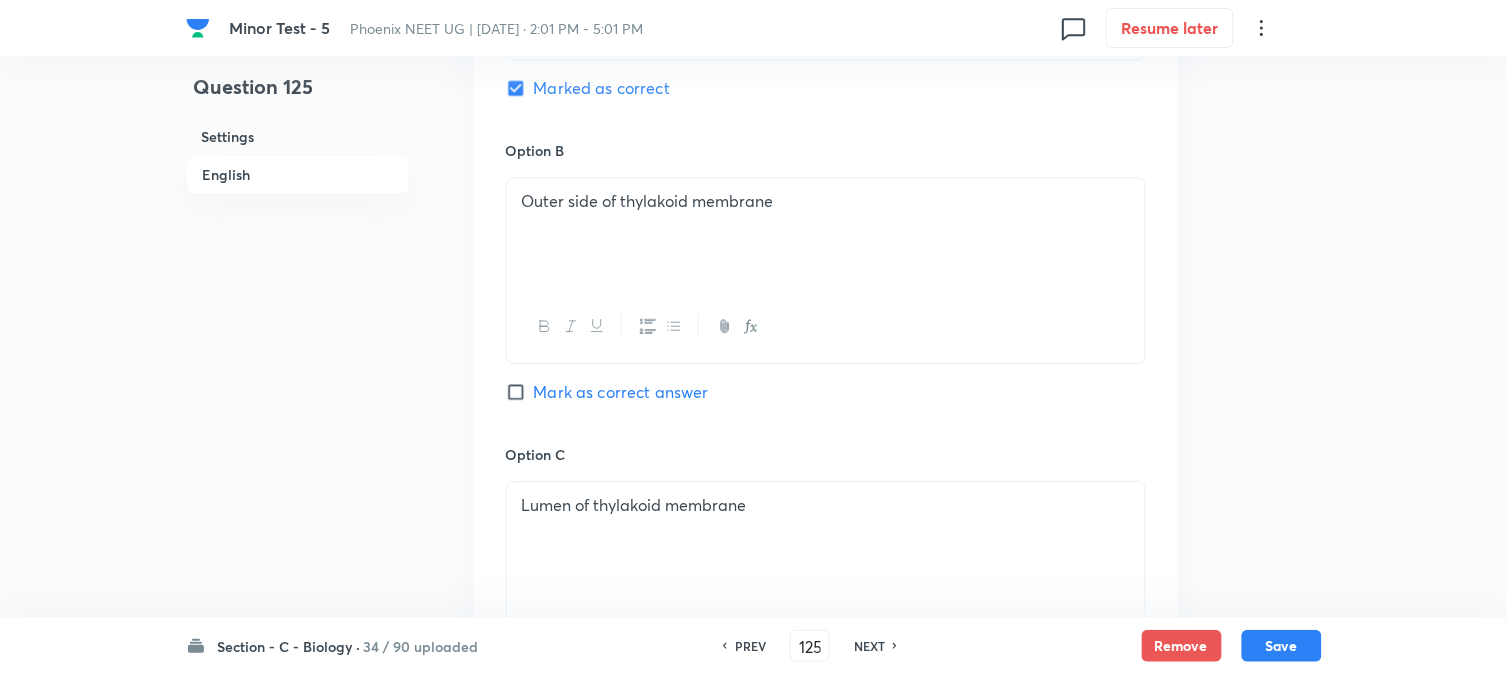 scroll, scrollTop: 1093, scrollLeft: 0, axis: vertical 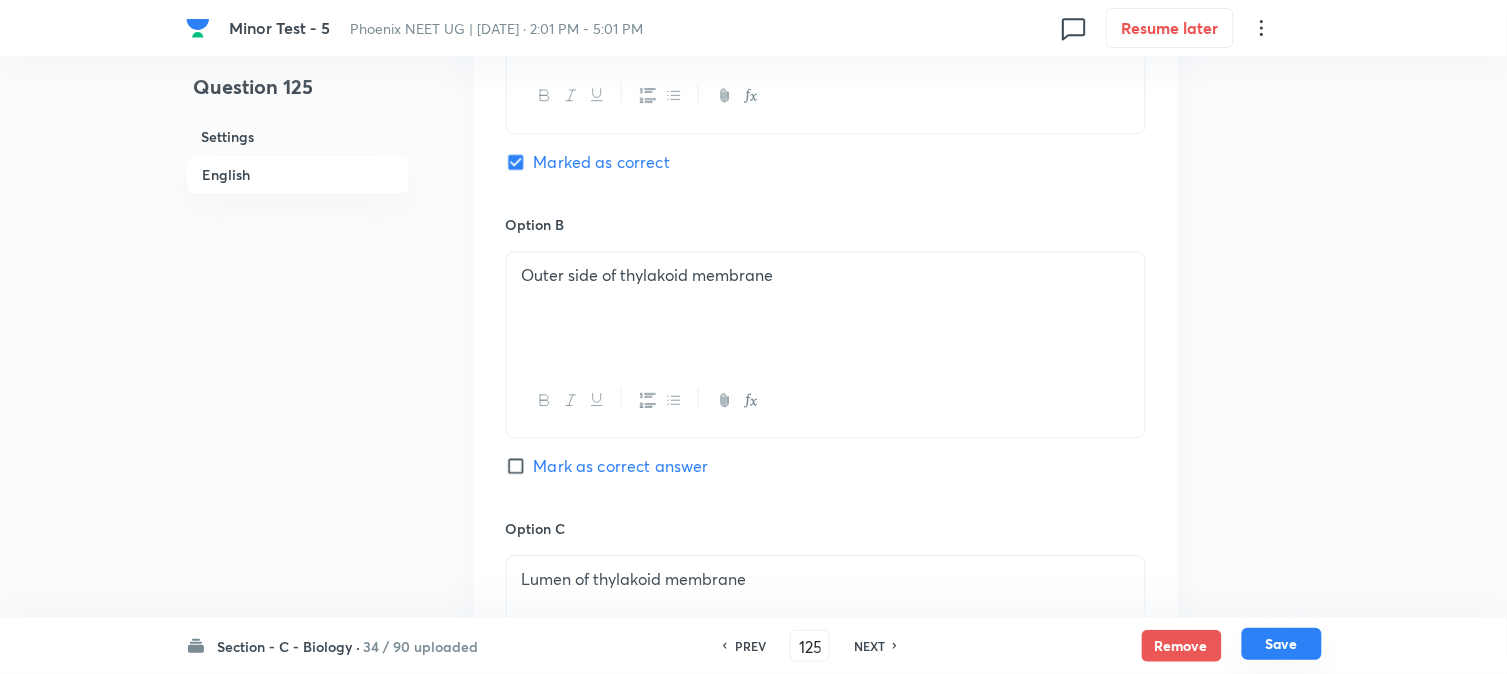 click on "Save" at bounding box center (1282, 644) 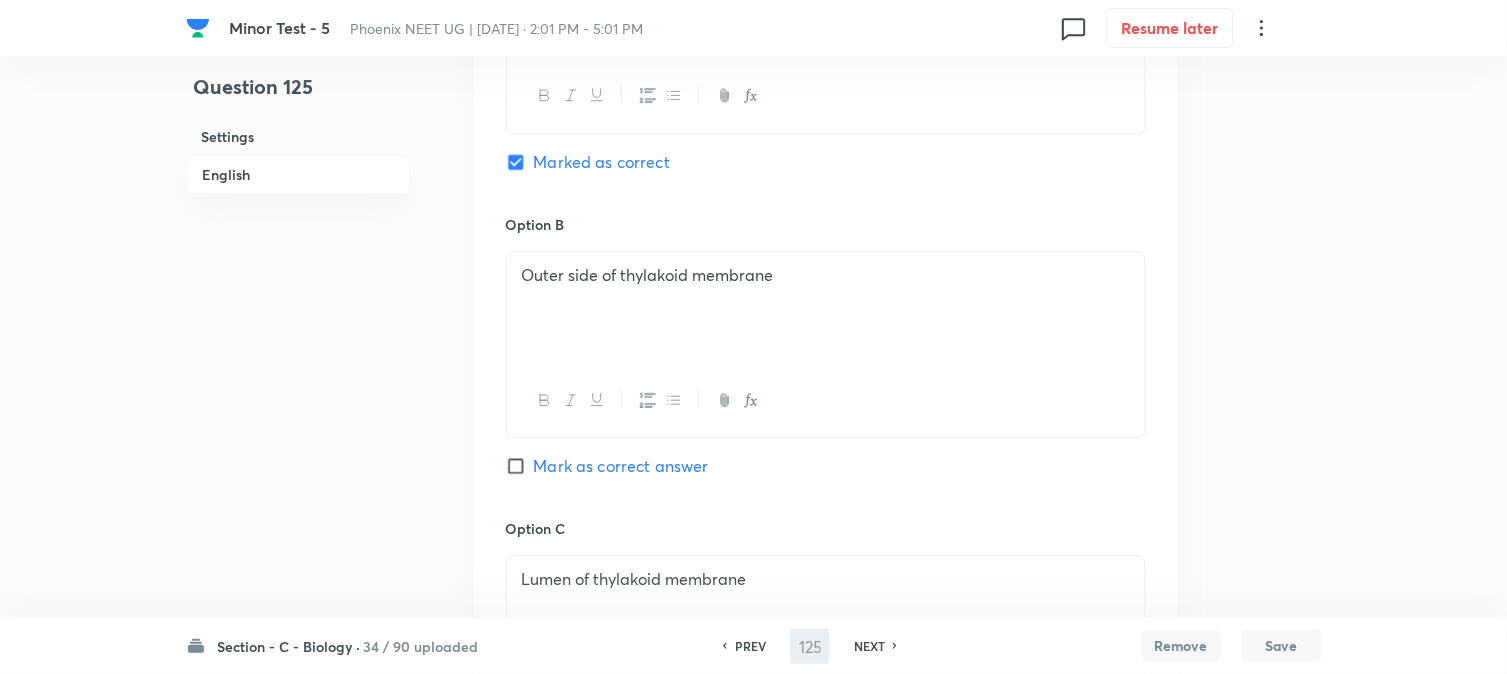 type on "126" 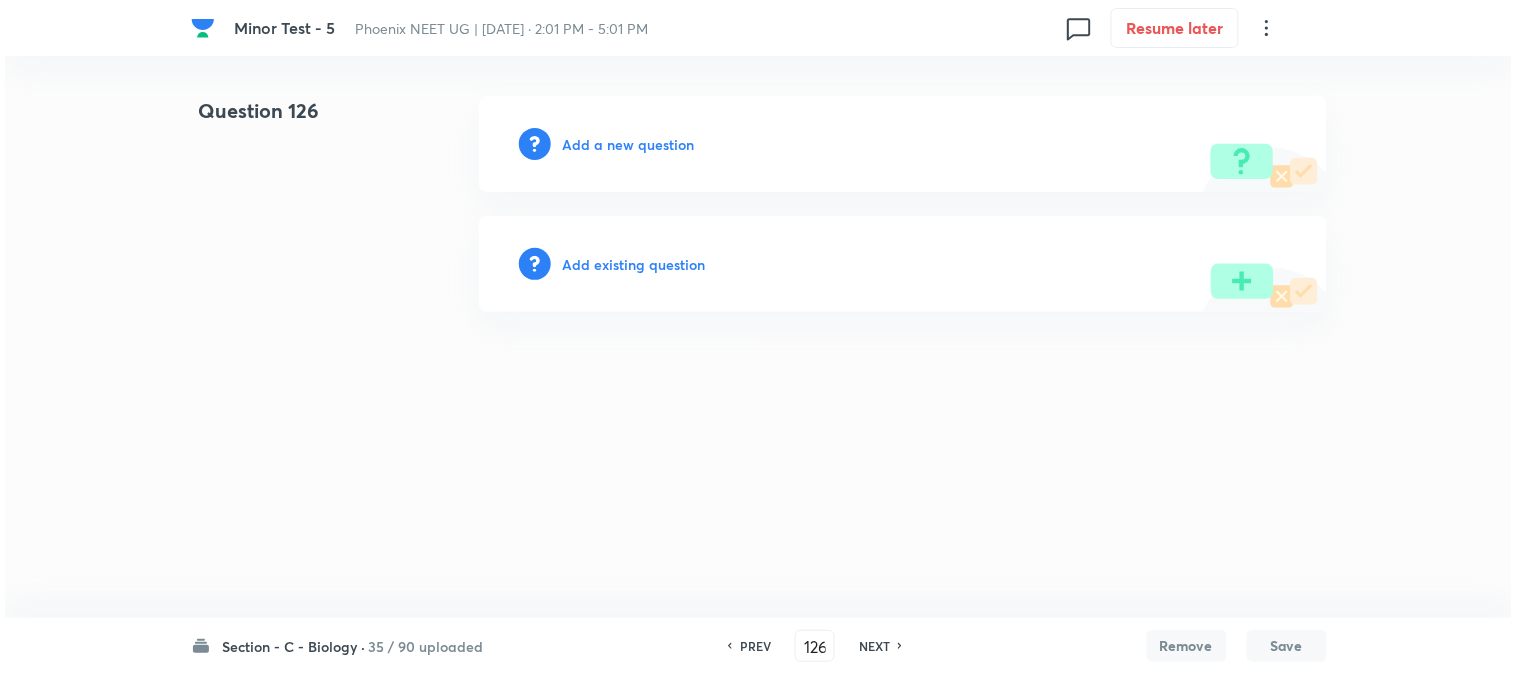 scroll, scrollTop: 0, scrollLeft: 0, axis: both 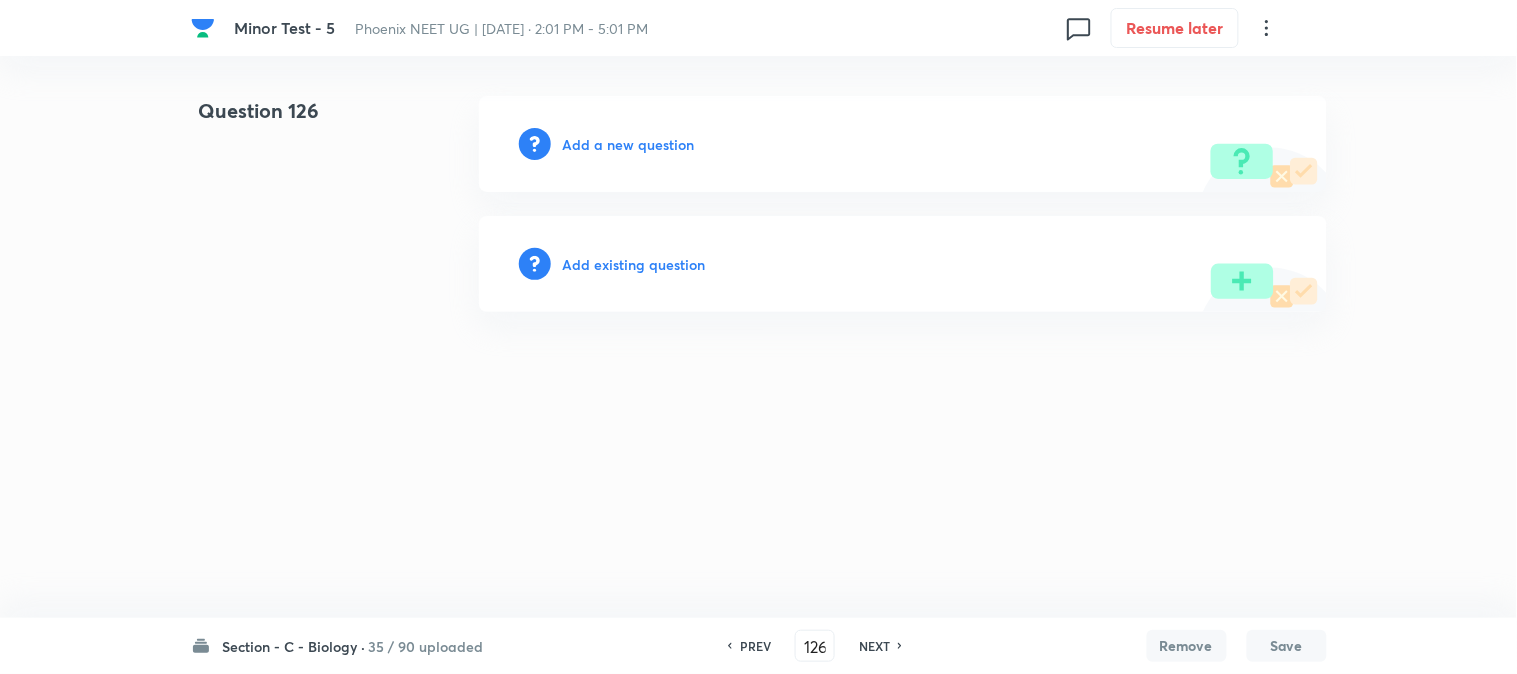 click on "Add a new question" at bounding box center (629, 144) 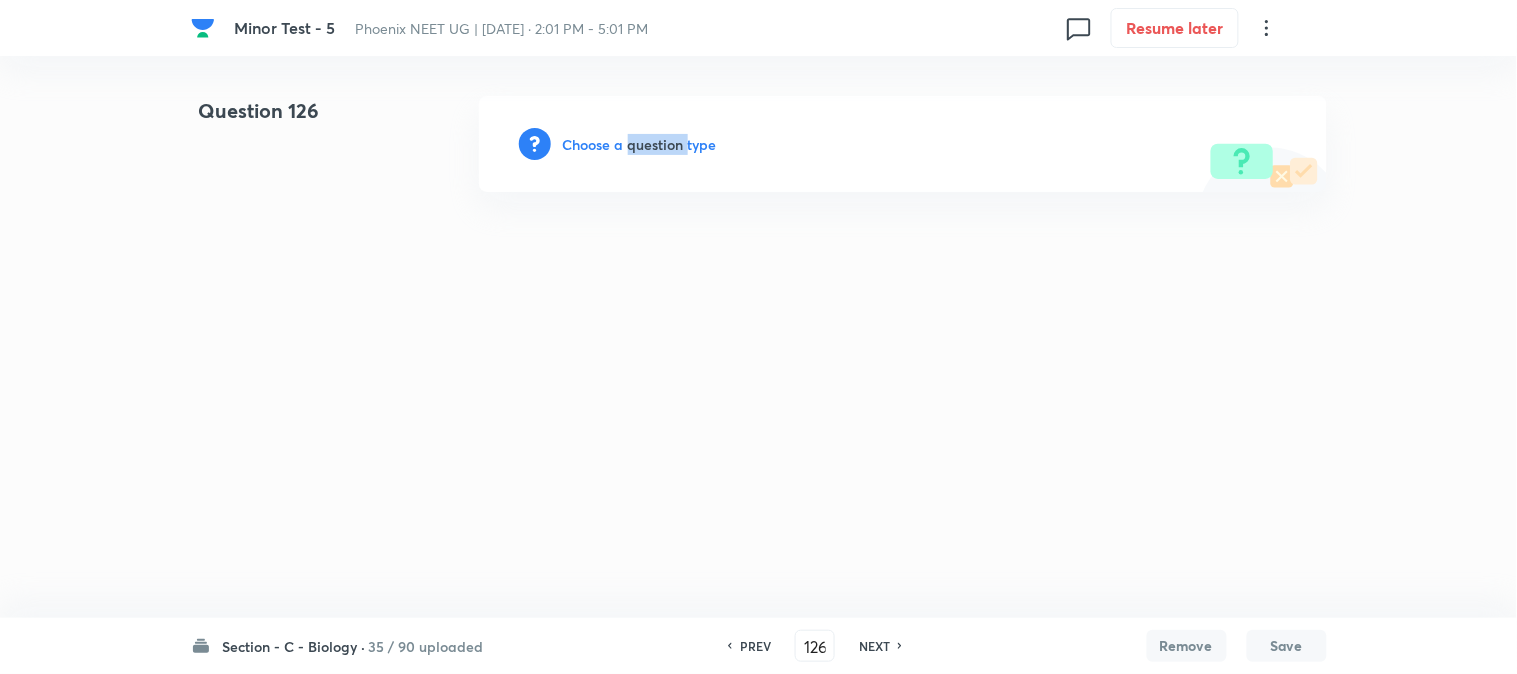 click on "Choose a question type" at bounding box center (640, 144) 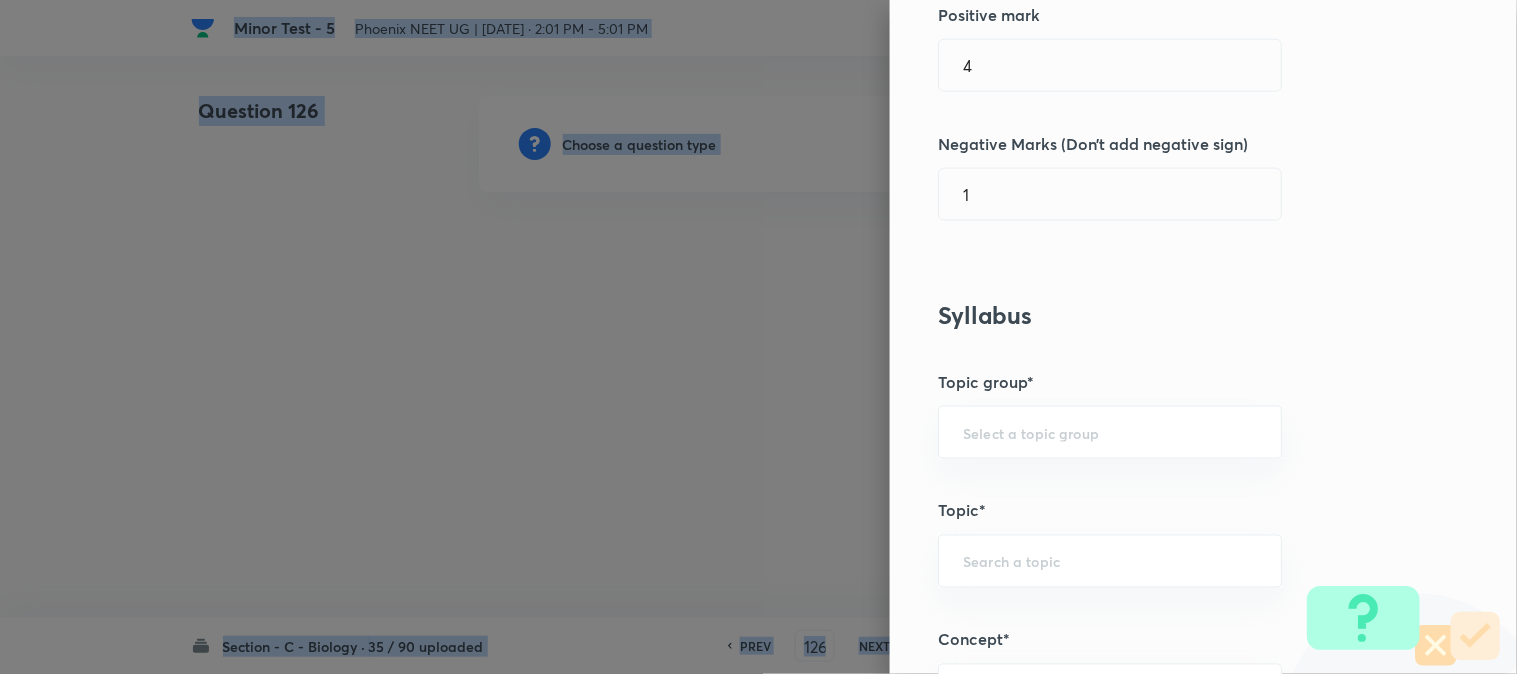 scroll, scrollTop: 1180, scrollLeft: 0, axis: vertical 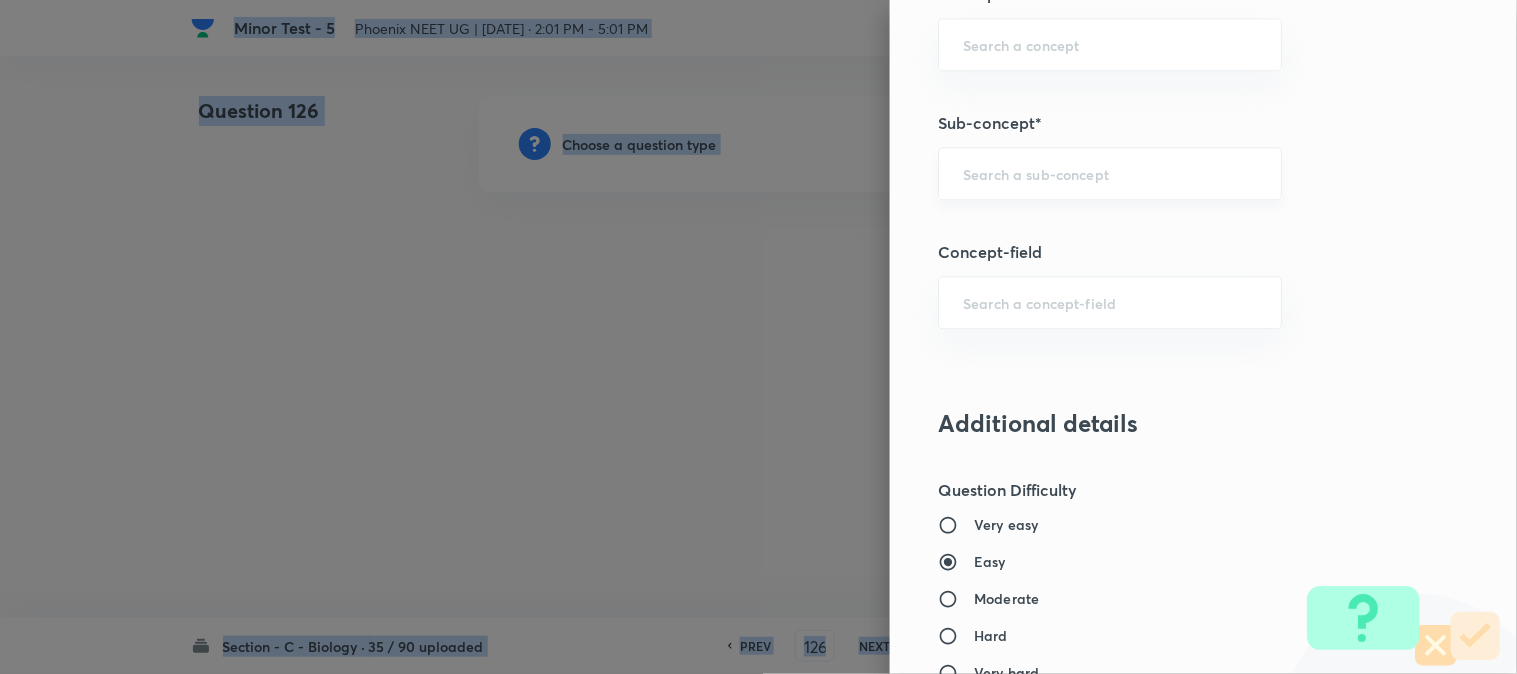 click on "​" at bounding box center (1110, 173) 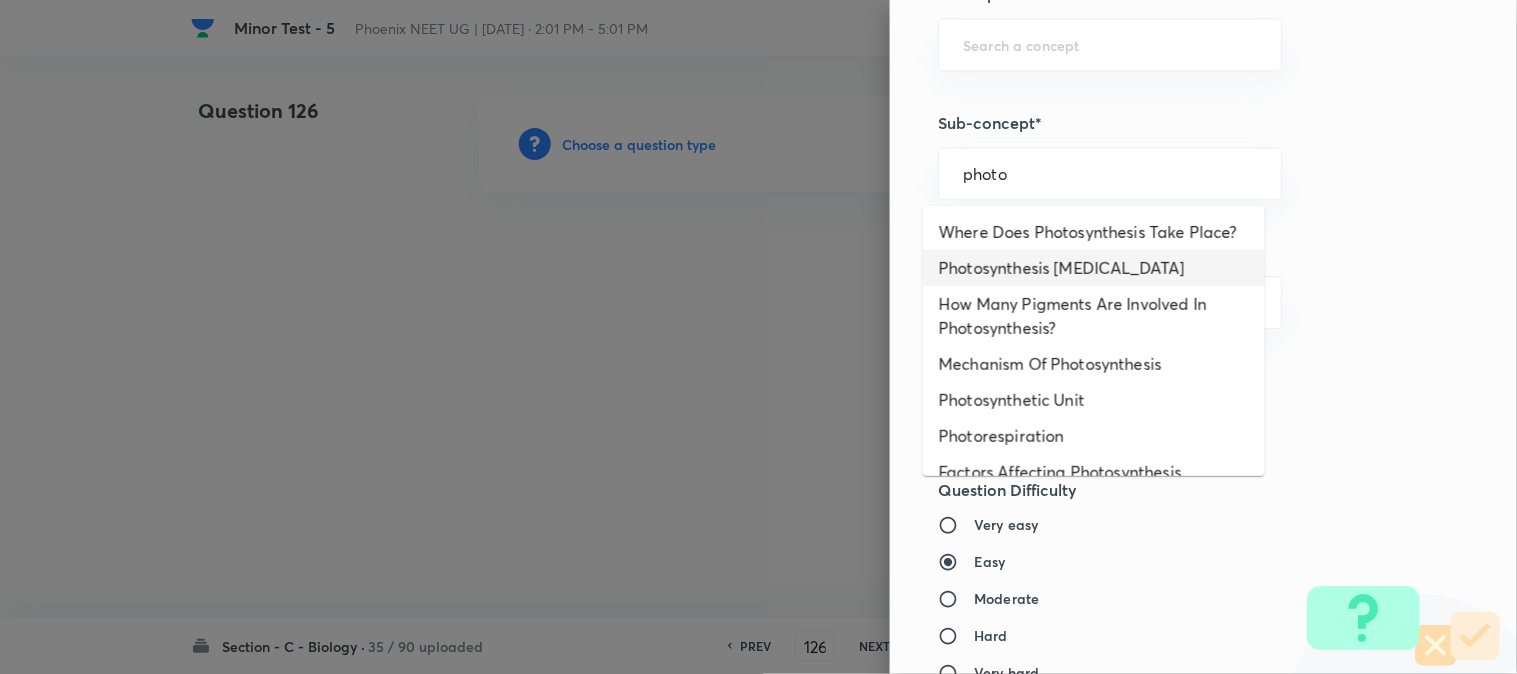 click on "Photosynthesis [MEDICAL_DATA]" at bounding box center (1094, 268) 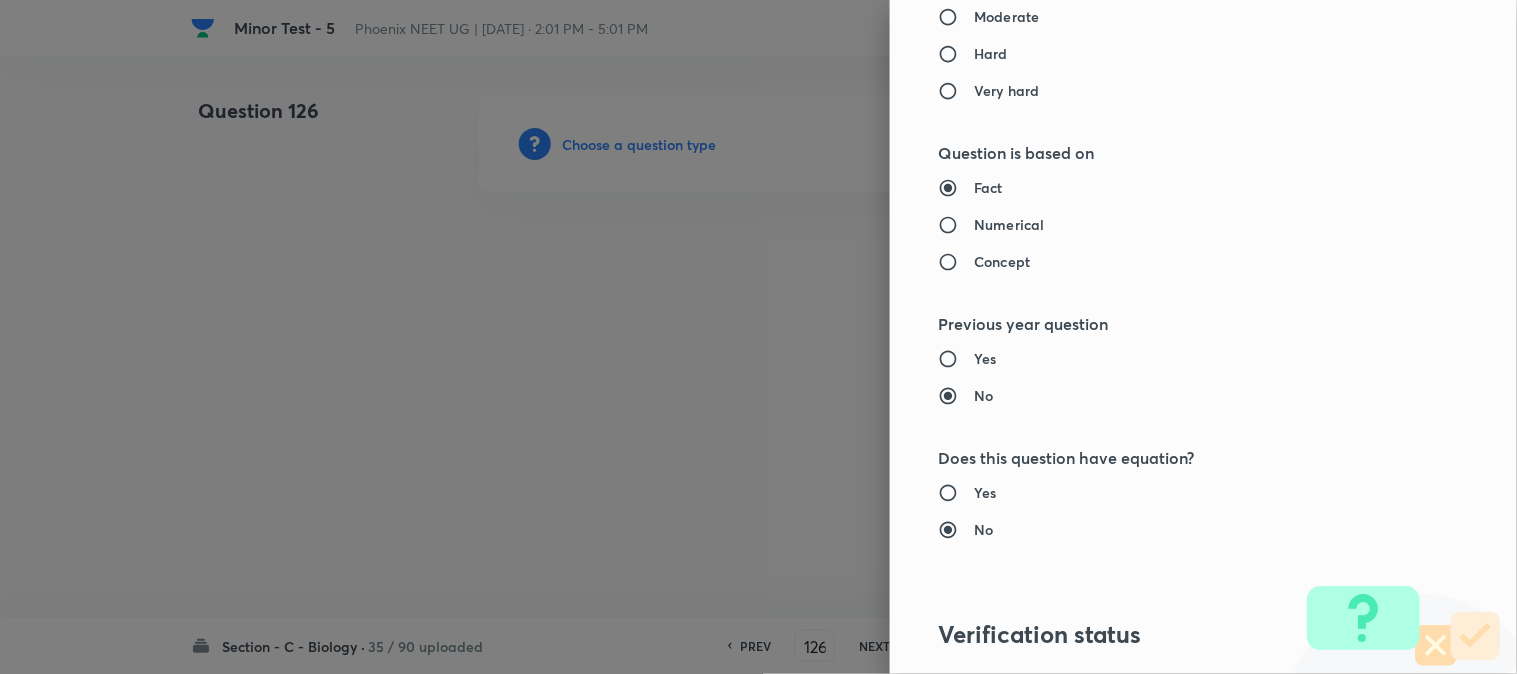 type on "Biology" 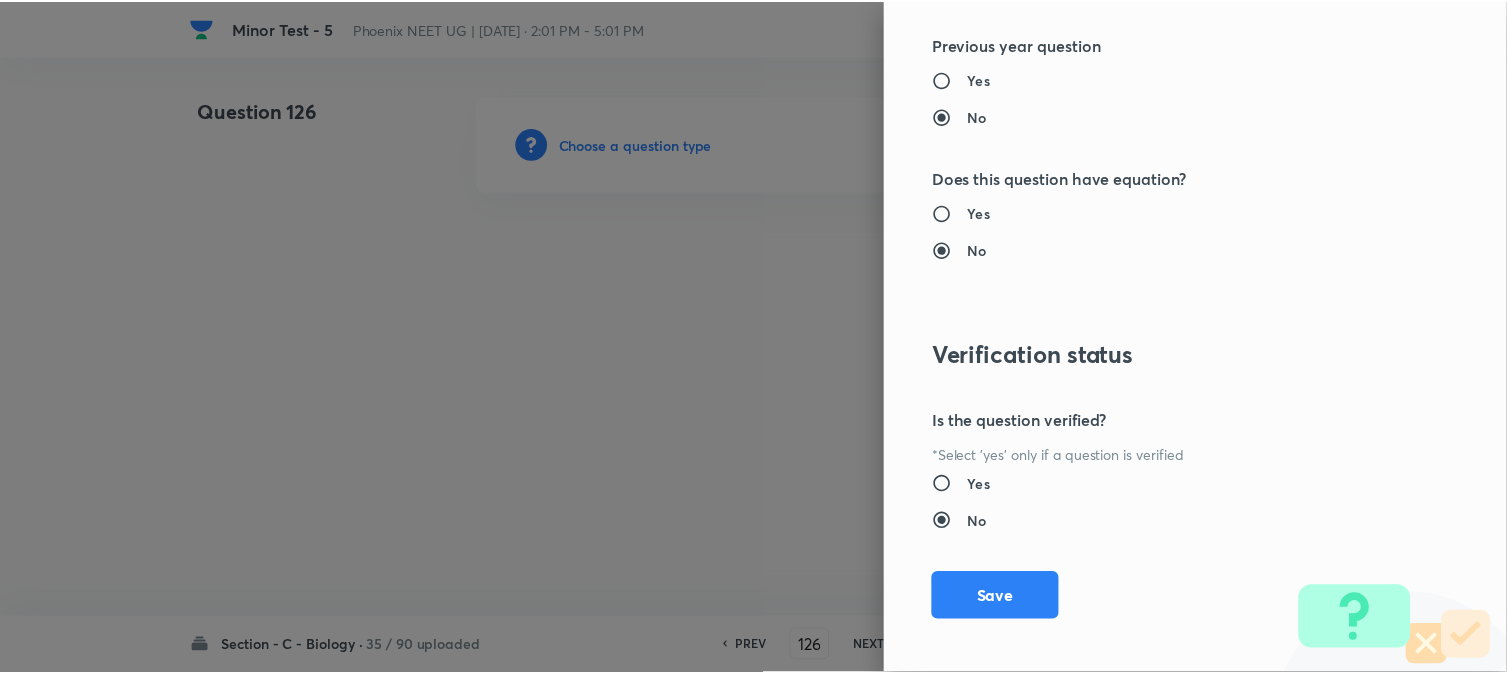 scroll, scrollTop: 2052, scrollLeft: 0, axis: vertical 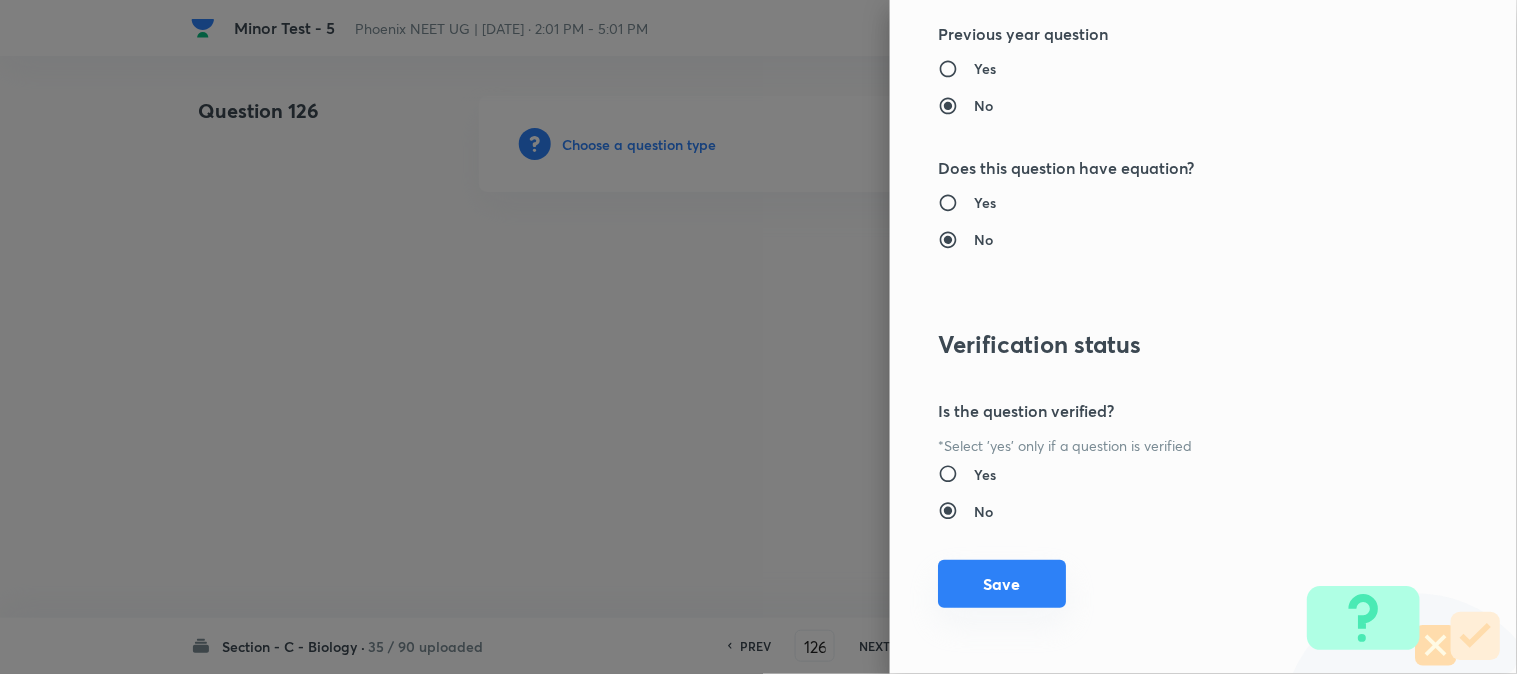 click on "Save" at bounding box center [1002, 584] 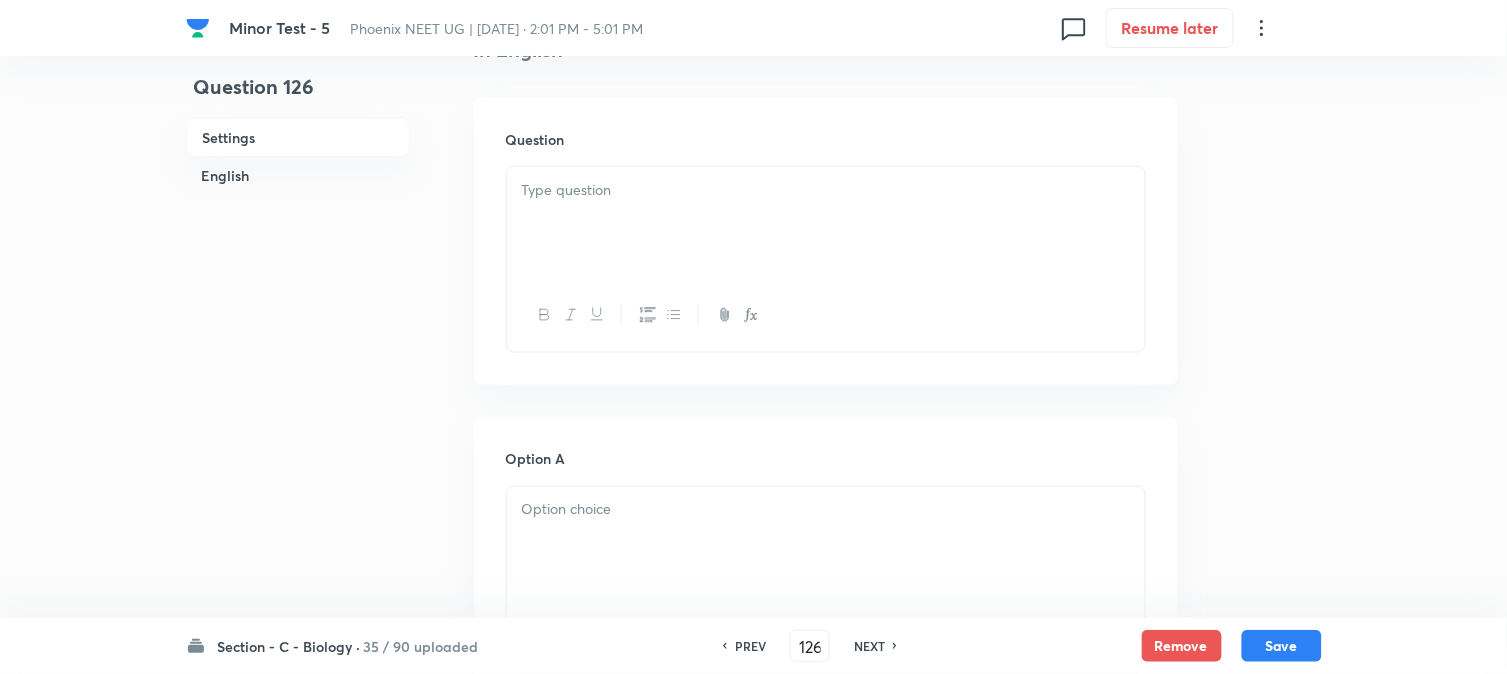 scroll, scrollTop: 590, scrollLeft: 0, axis: vertical 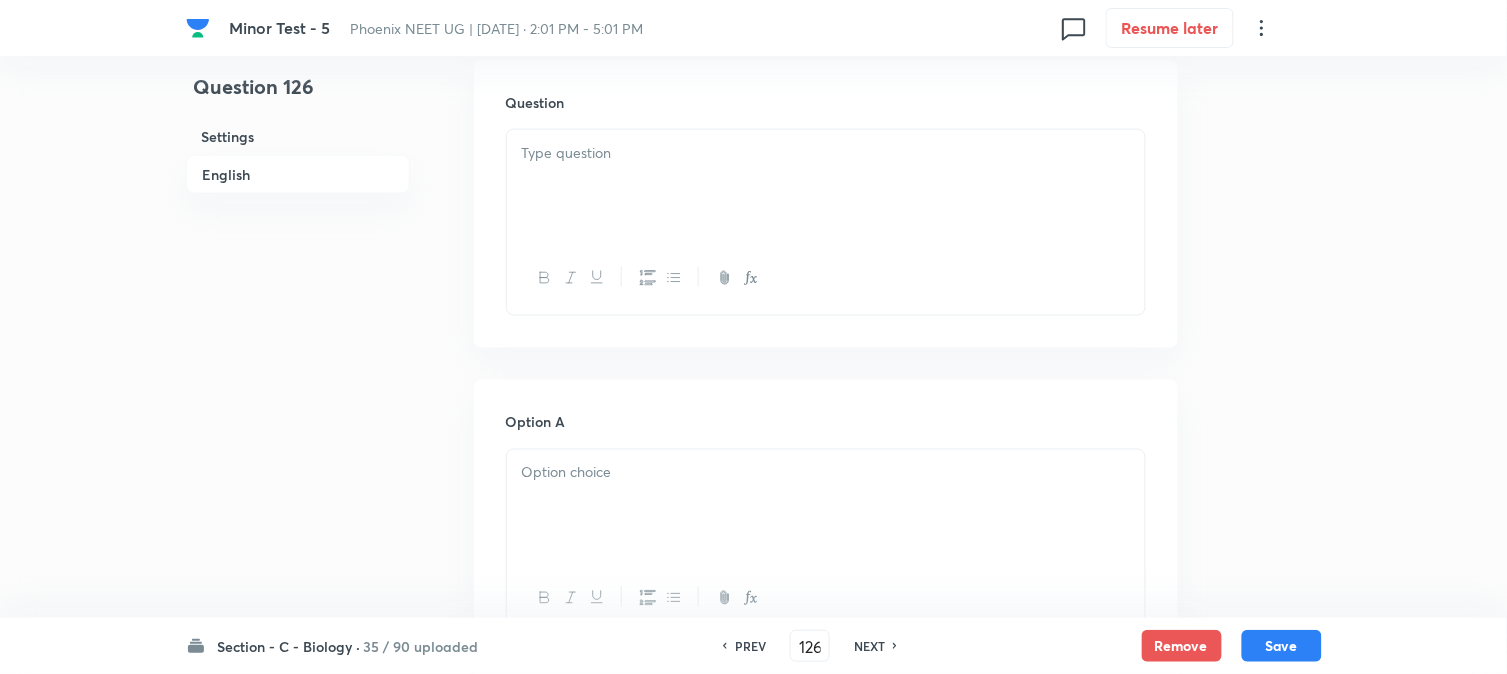 click at bounding box center (826, 186) 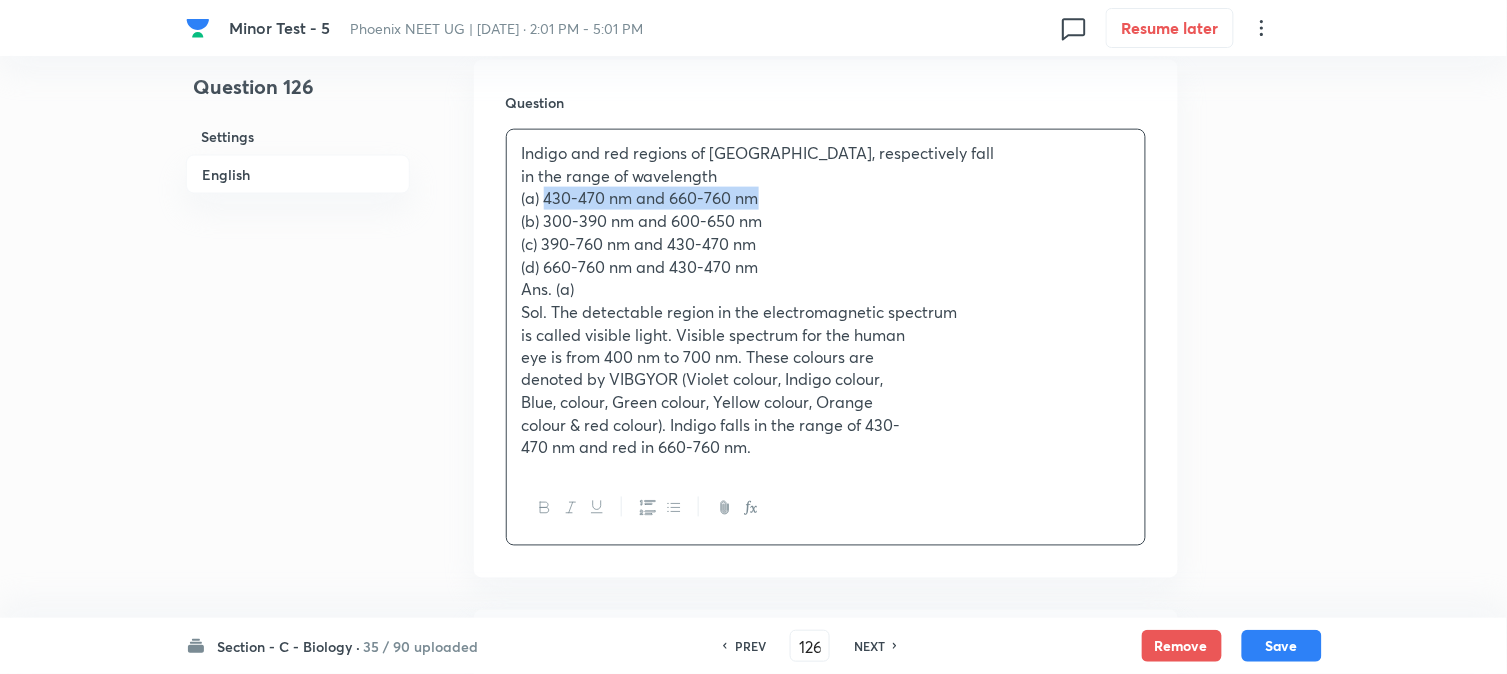 drag, startPoint x: 544, startPoint y: 195, endPoint x: 812, endPoint y: 198, distance: 268.01678 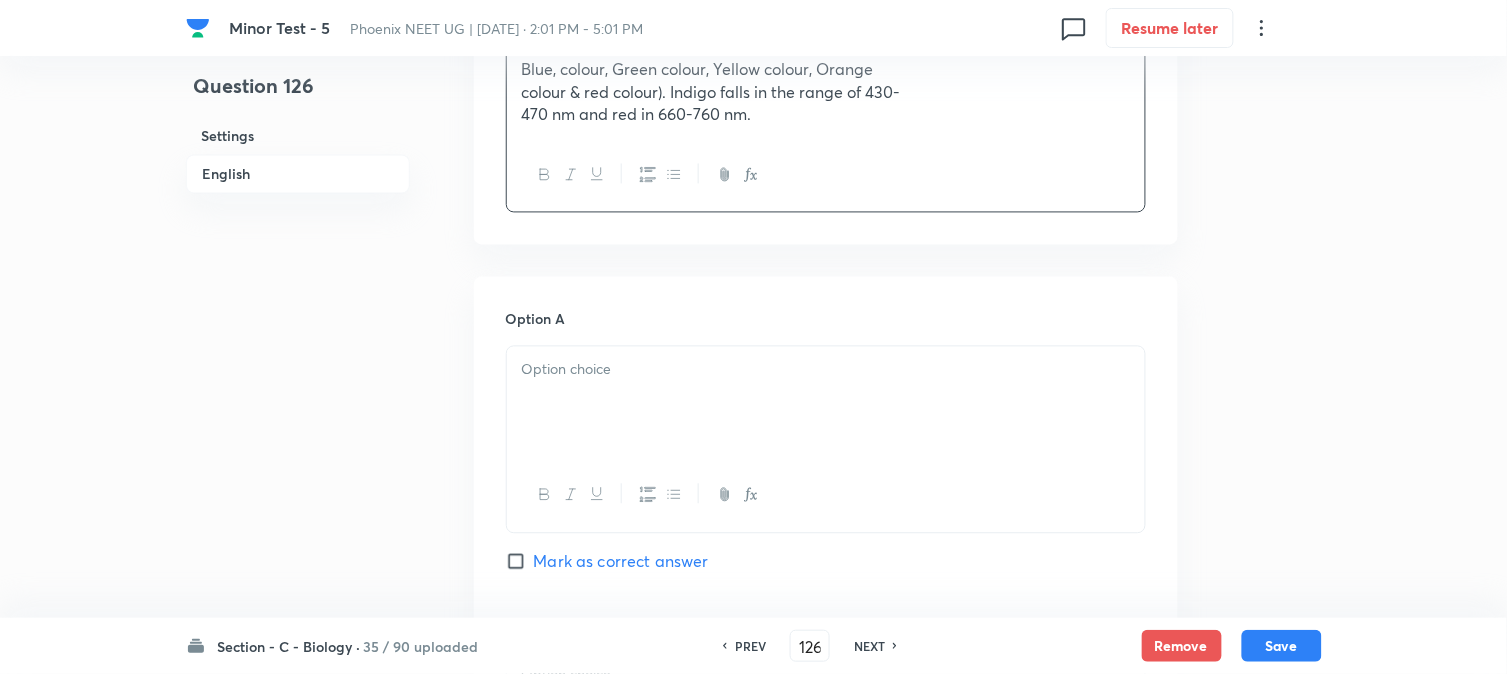 click at bounding box center (826, 403) 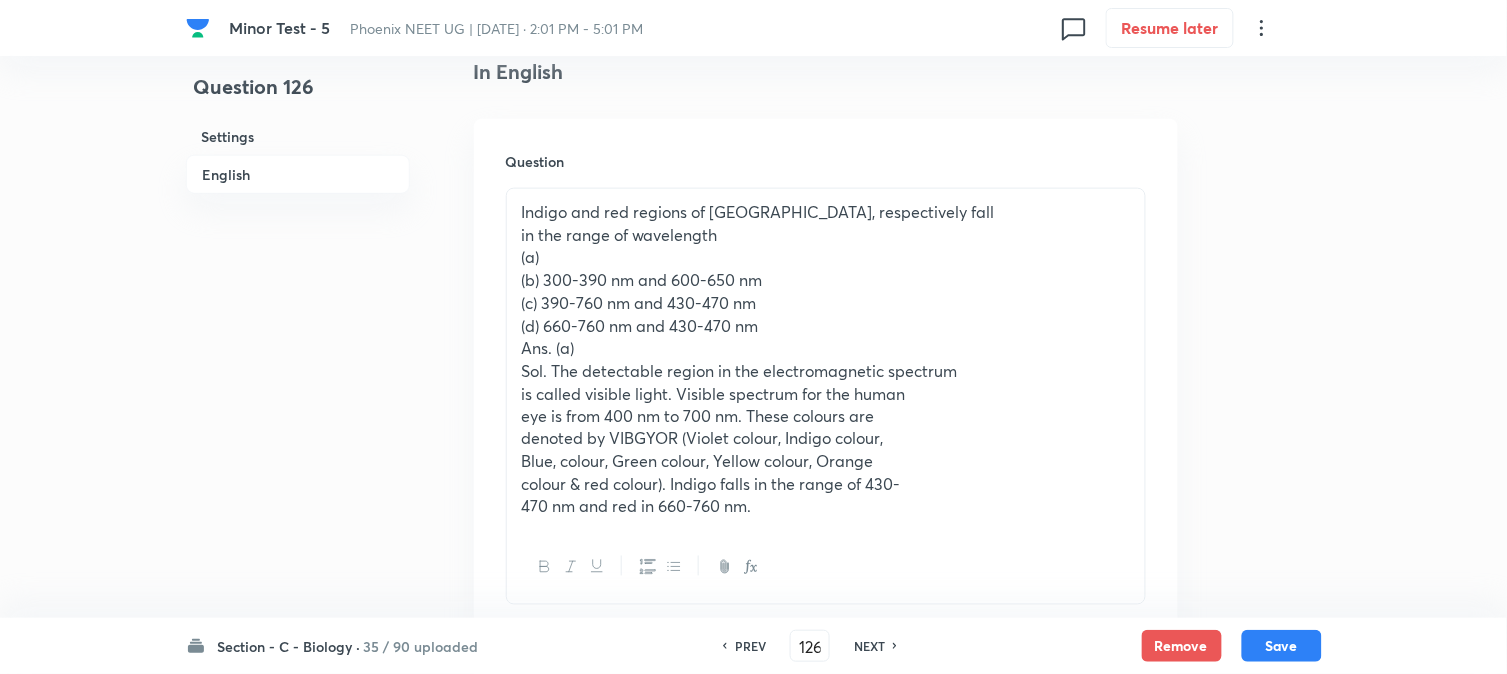 scroll, scrollTop: 478, scrollLeft: 0, axis: vertical 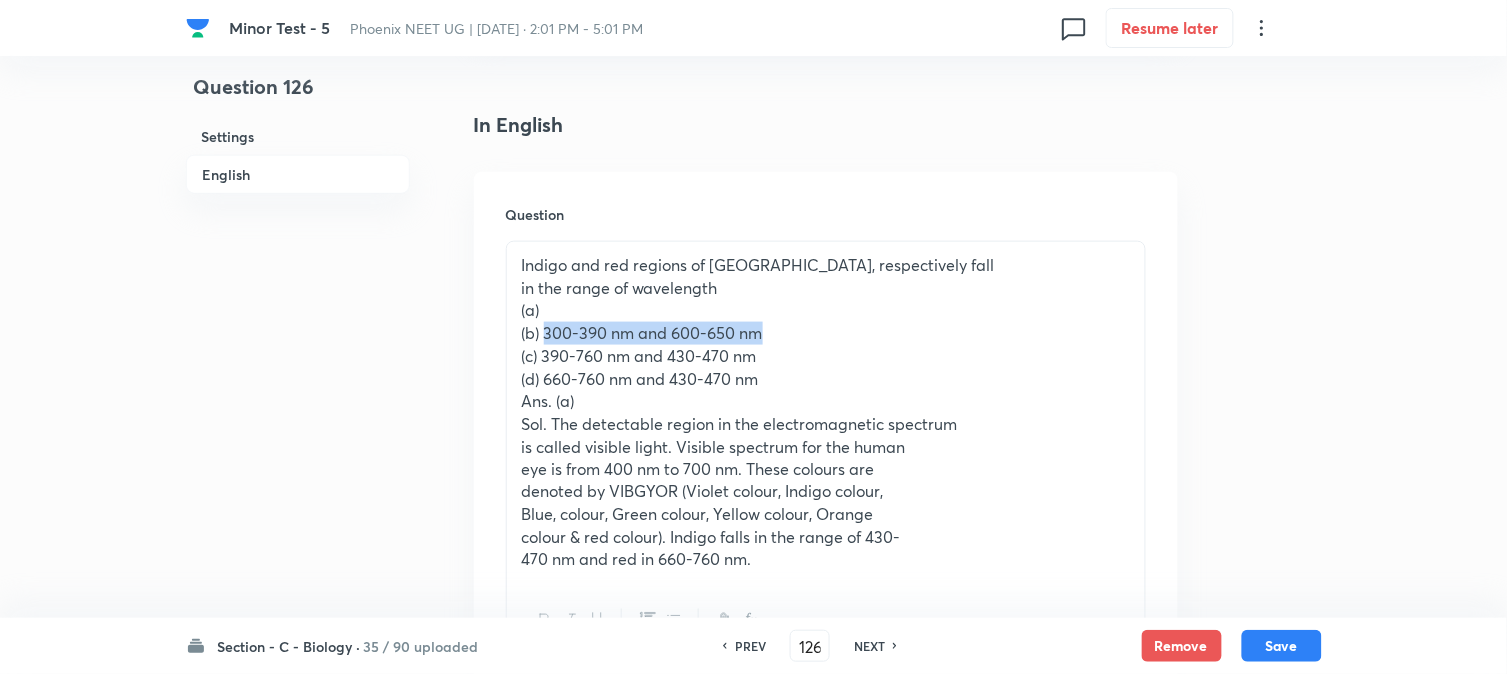 drag, startPoint x: 546, startPoint y: 331, endPoint x: 828, endPoint y: 327, distance: 282.02838 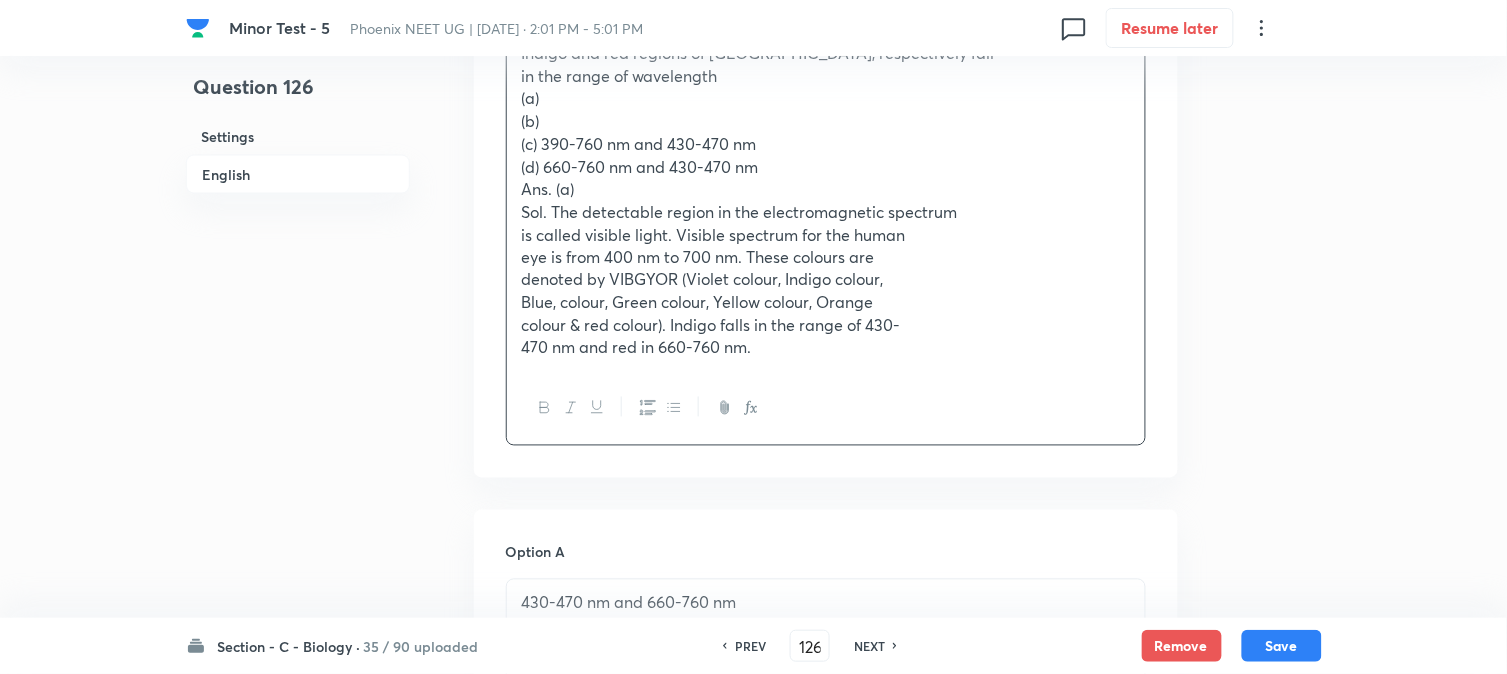 scroll, scrollTop: 1145, scrollLeft: 0, axis: vertical 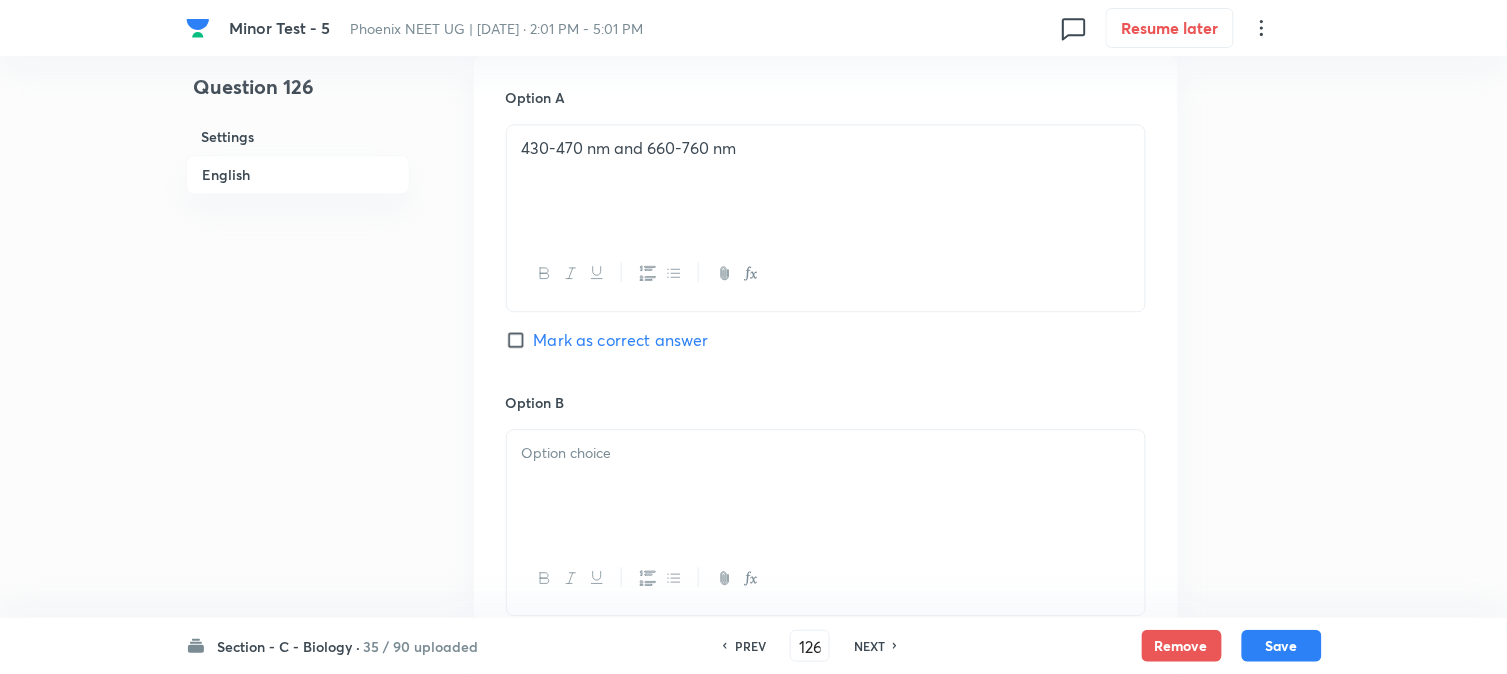 drag, startPoint x: 568, startPoint y: 493, endPoint x: 582, endPoint y: 411, distance: 83.18654 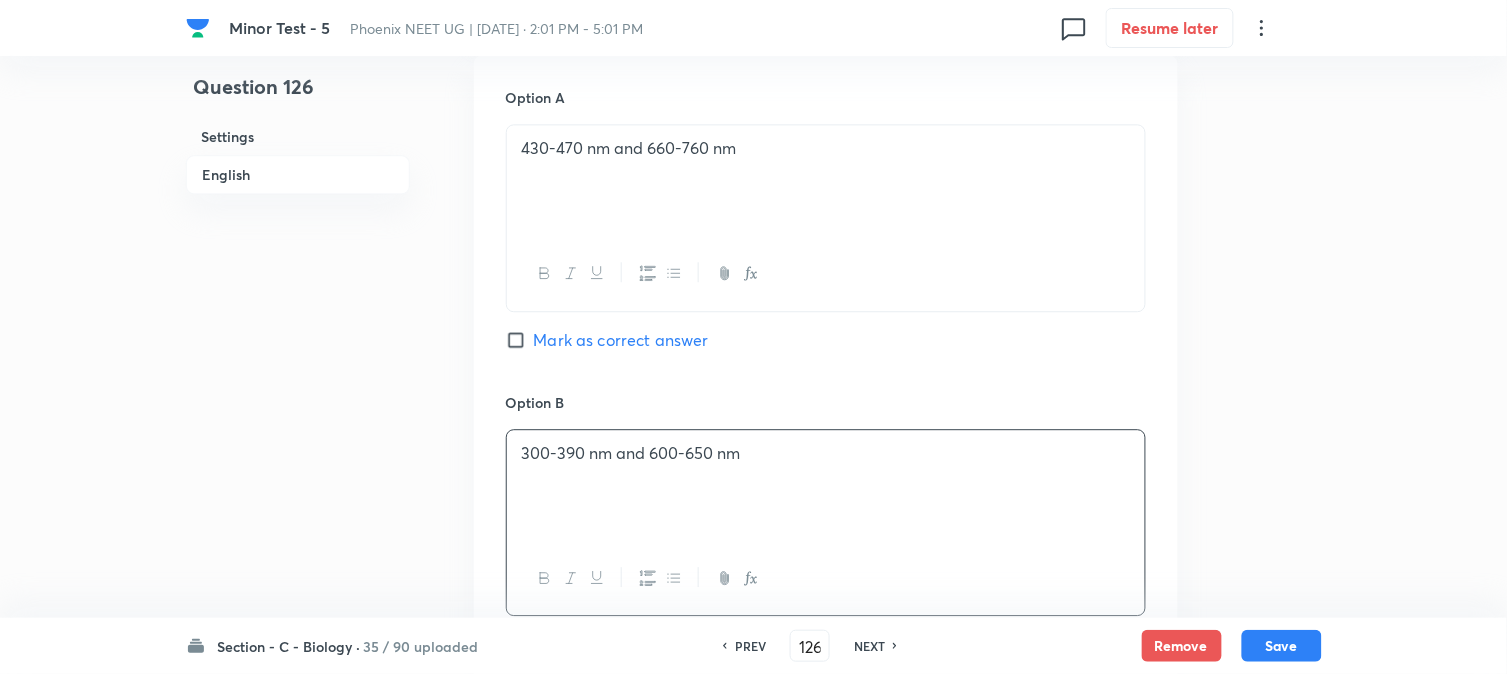 click on "Mark as correct answer" at bounding box center [621, 340] 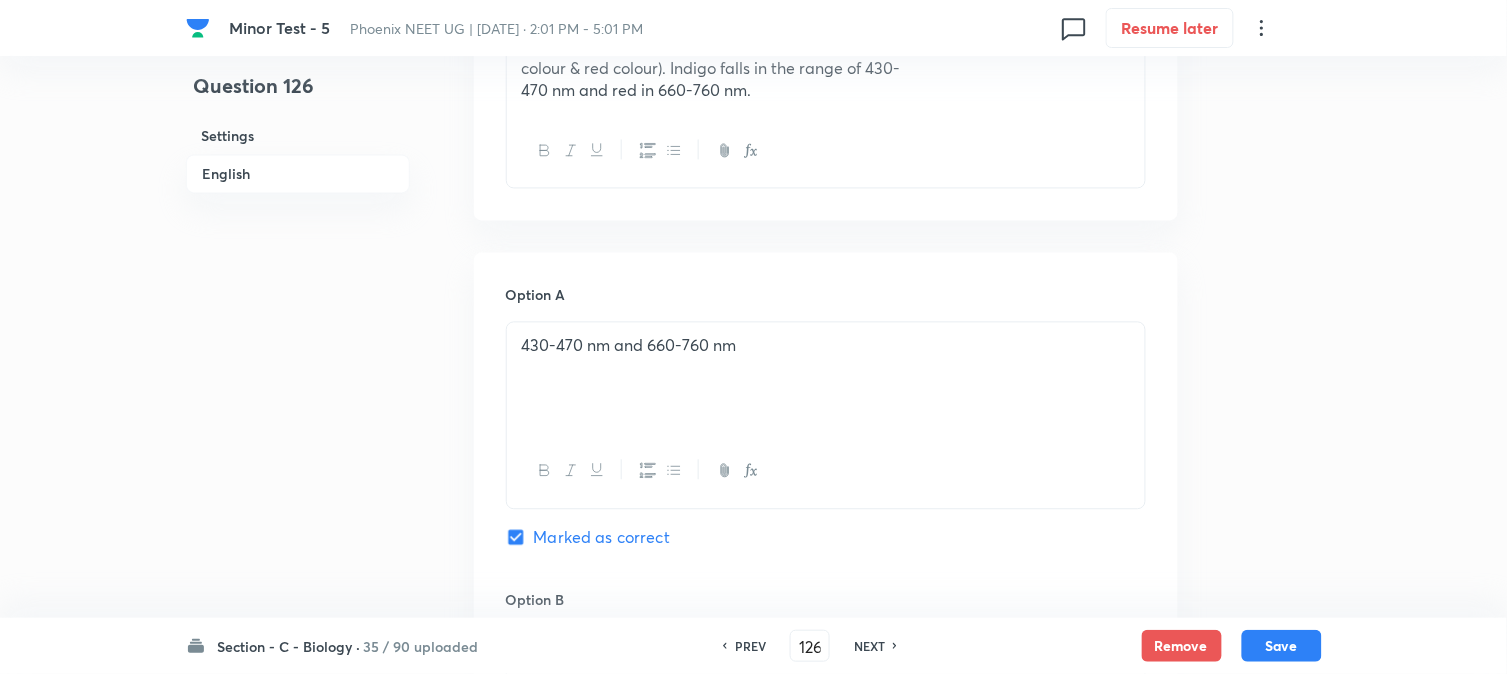 scroll, scrollTop: 478, scrollLeft: 0, axis: vertical 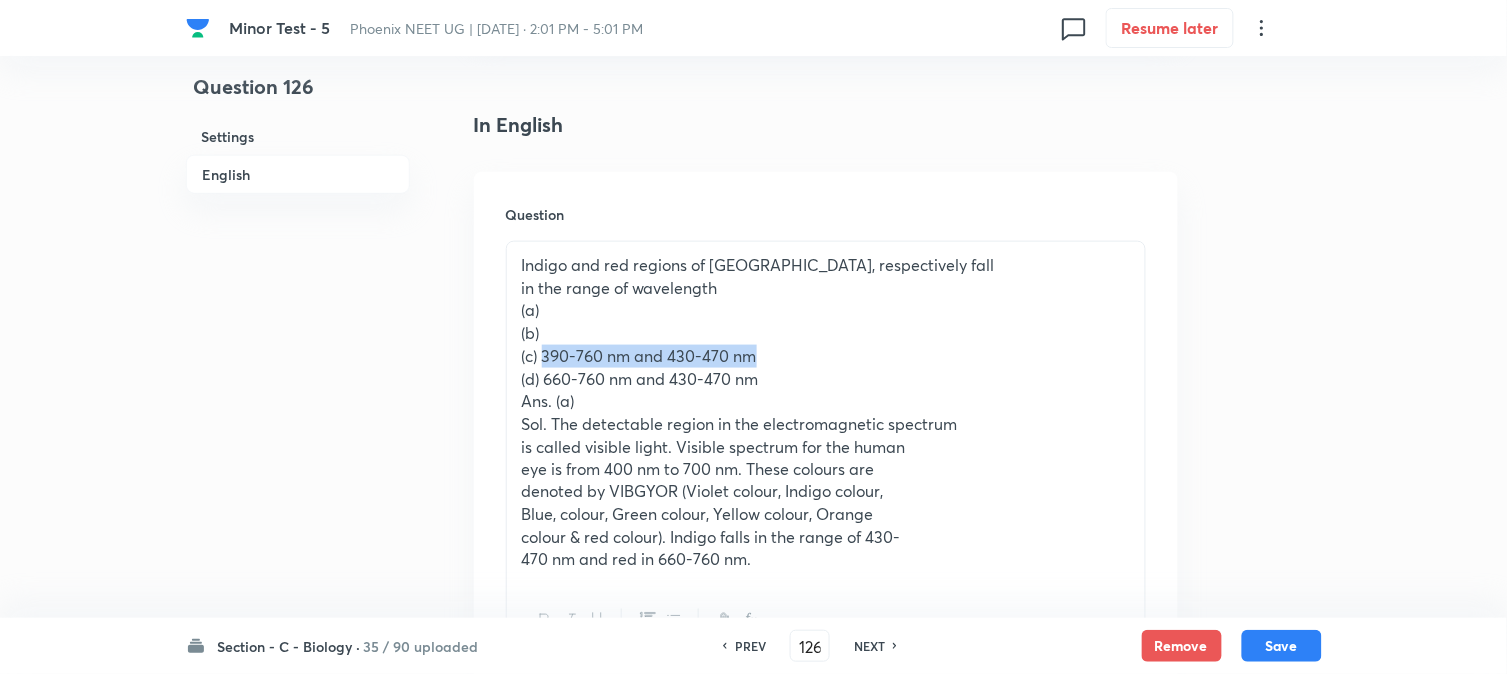 drag, startPoint x: 545, startPoint y: 357, endPoint x: 854, endPoint y: 355, distance: 309.00647 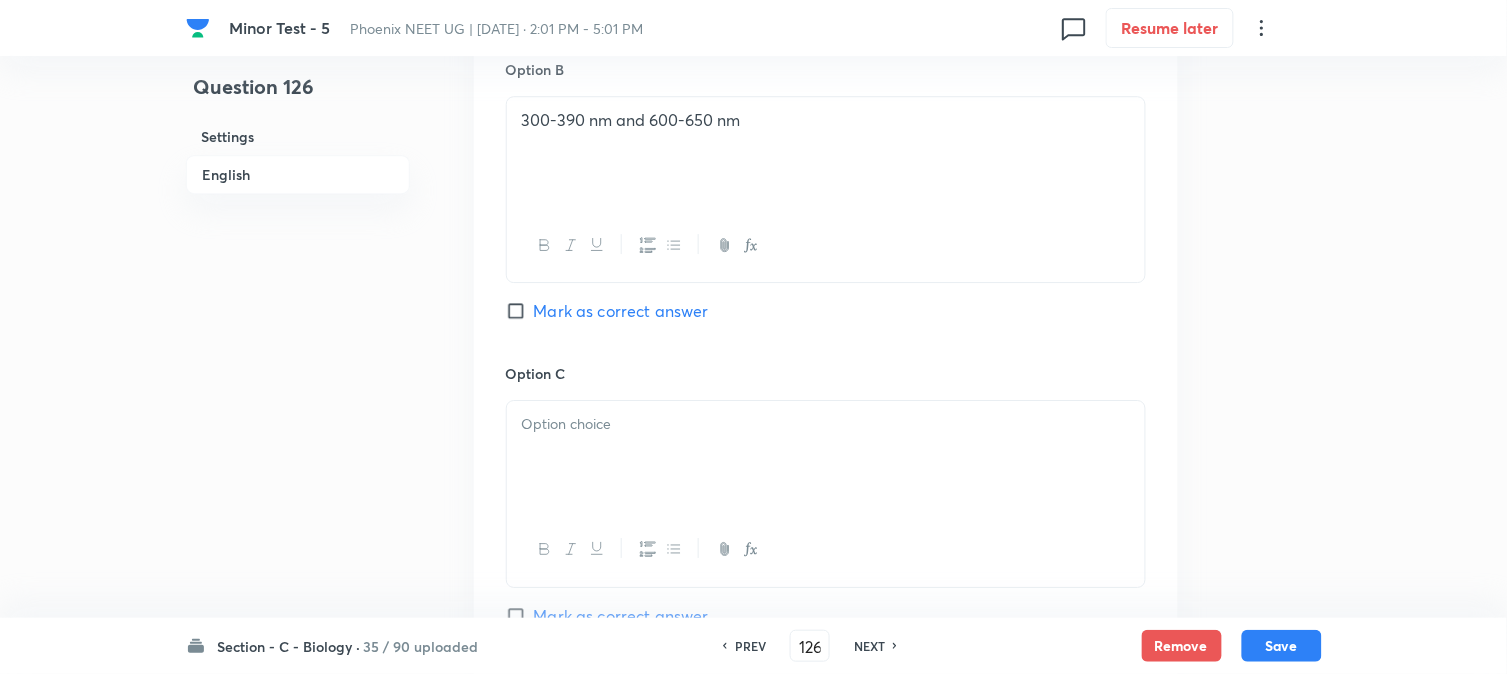 click at bounding box center (826, 457) 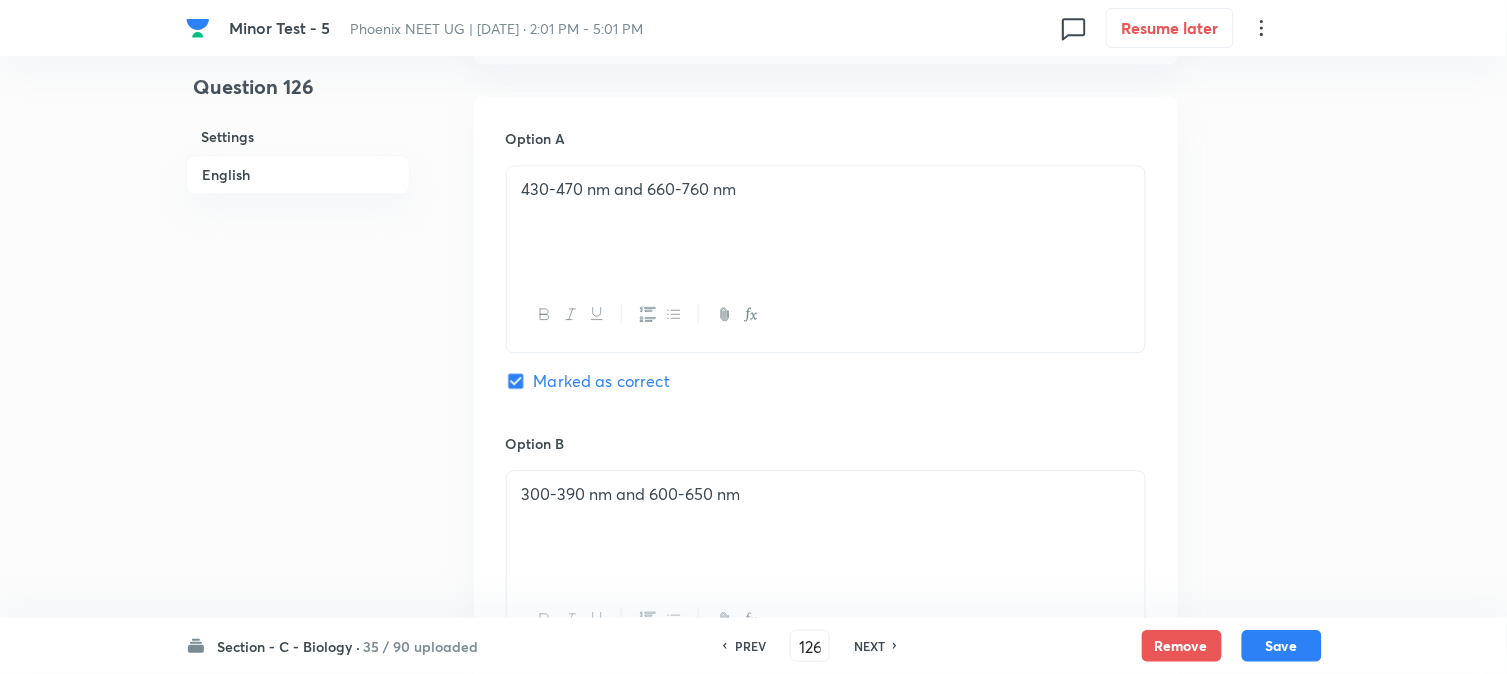 scroll, scrollTop: 590, scrollLeft: 0, axis: vertical 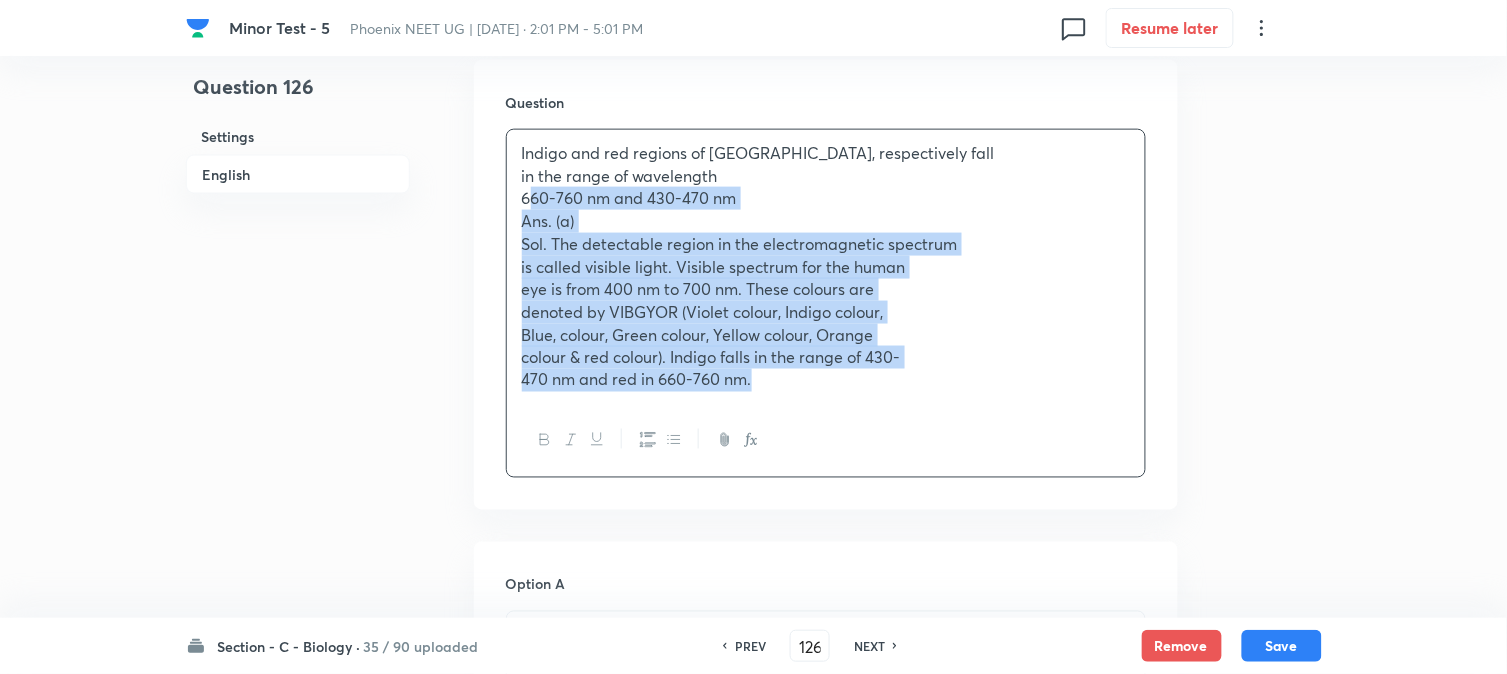drag, startPoint x: 541, startPoint y: 267, endPoint x: 1091, endPoint y: 472, distance: 586.9625 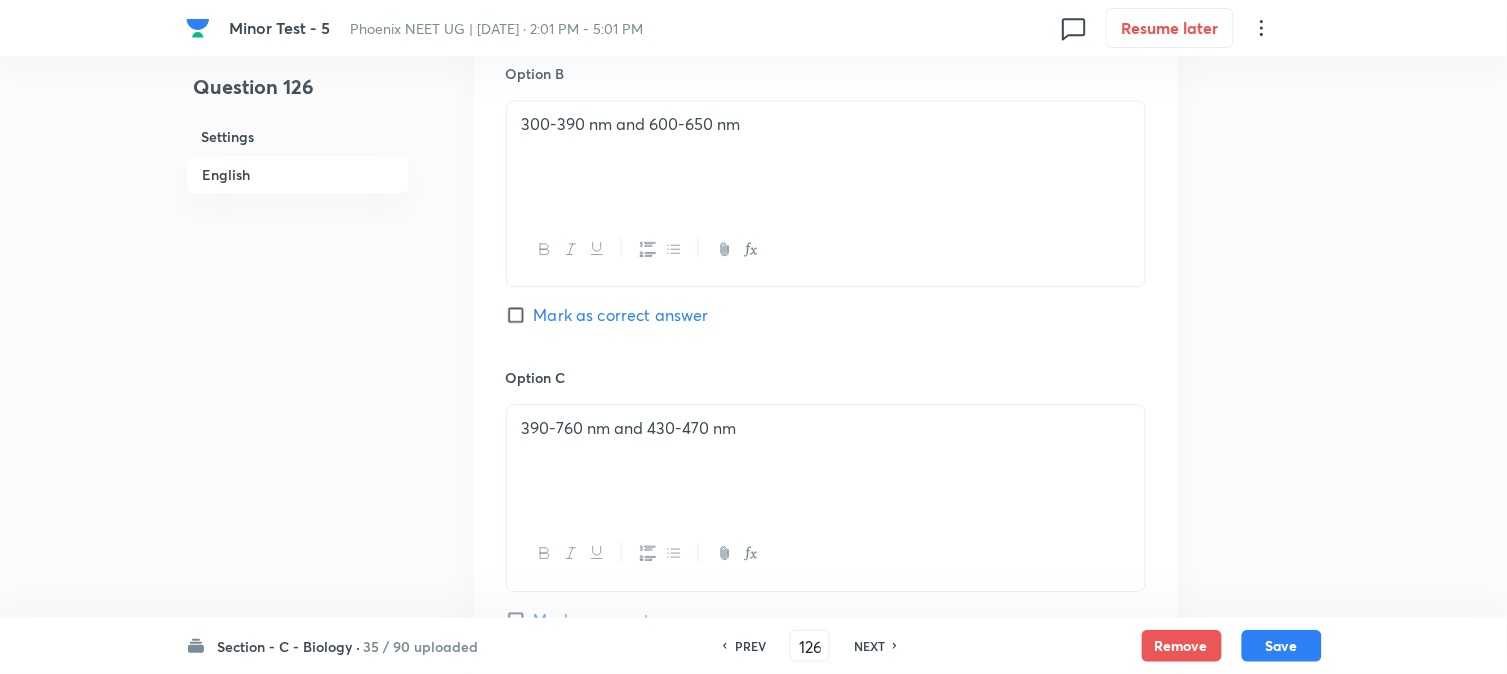 scroll, scrollTop: 1590, scrollLeft: 0, axis: vertical 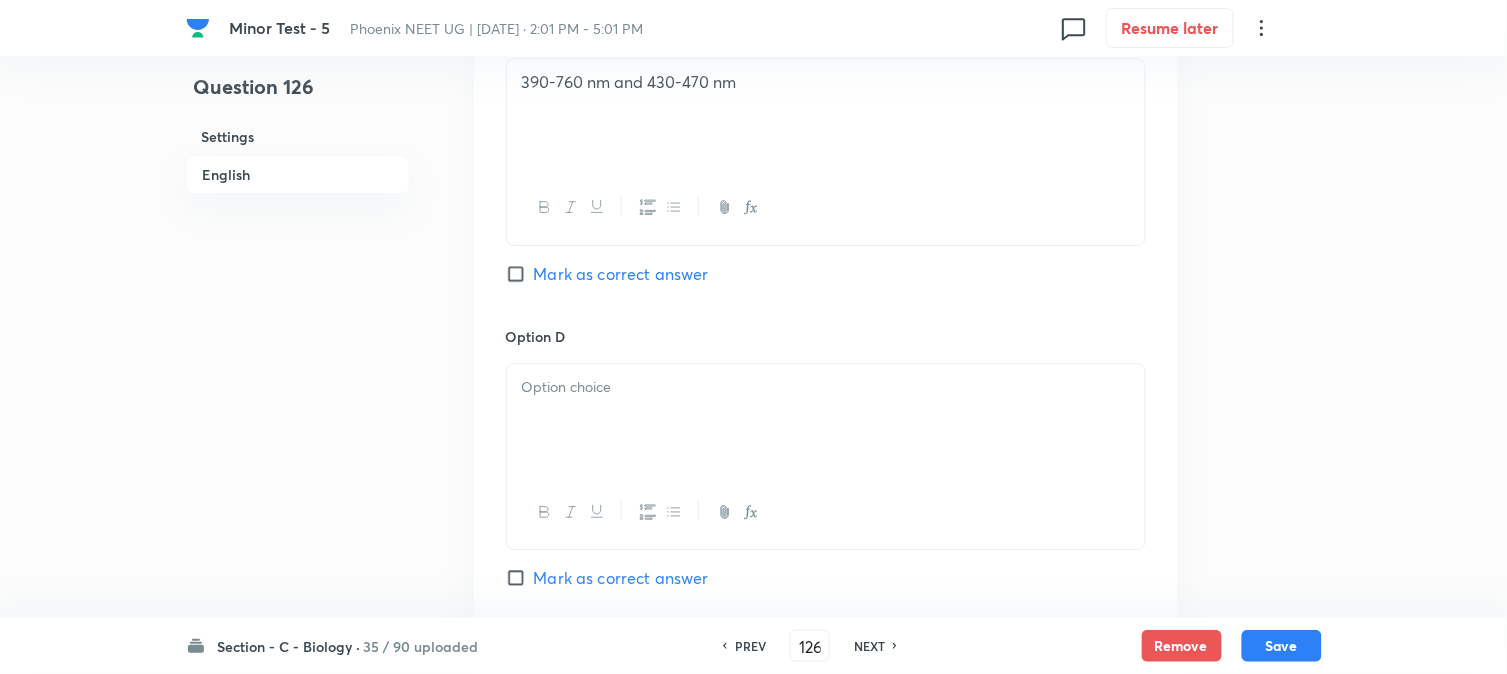 click at bounding box center (826, 420) 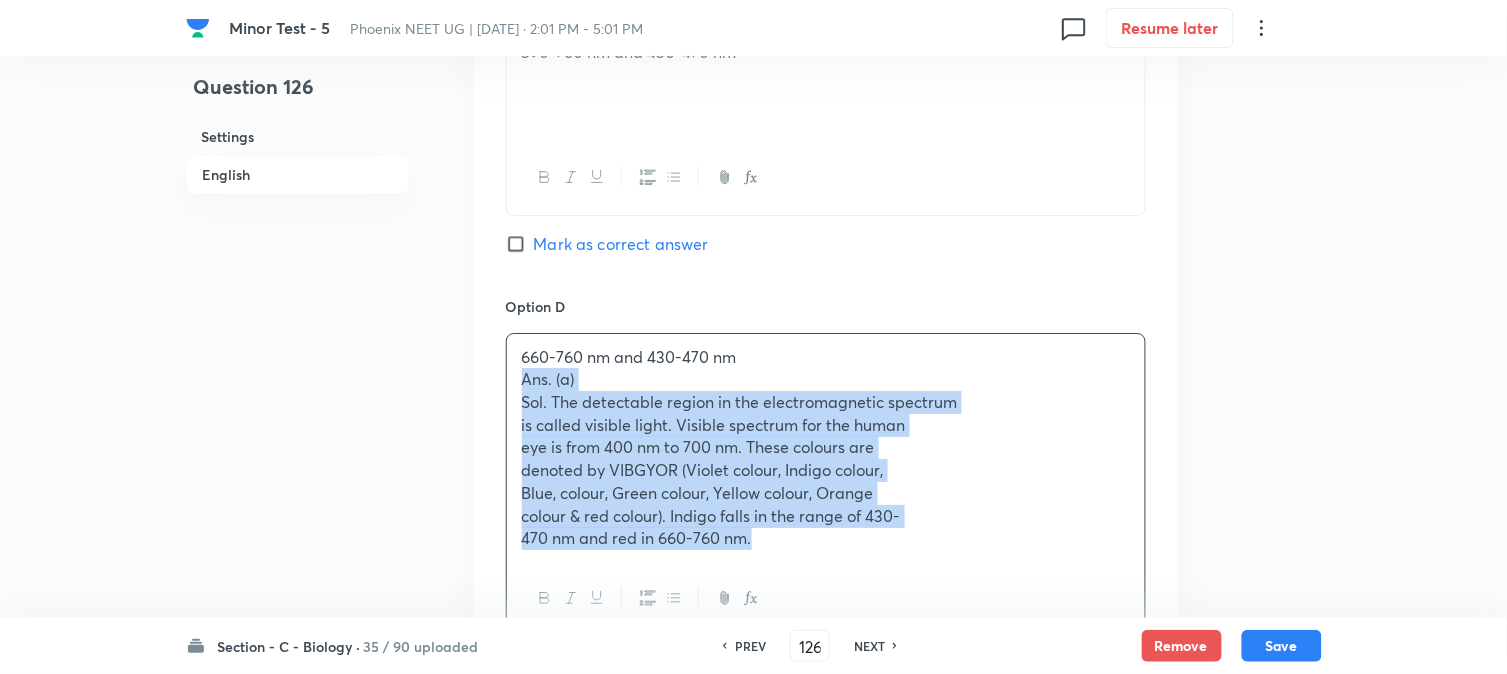 drag, startPoint x: 525, startPoint y: 411, endPoint x: 938, endPoint y: 655, distance: 479.6926 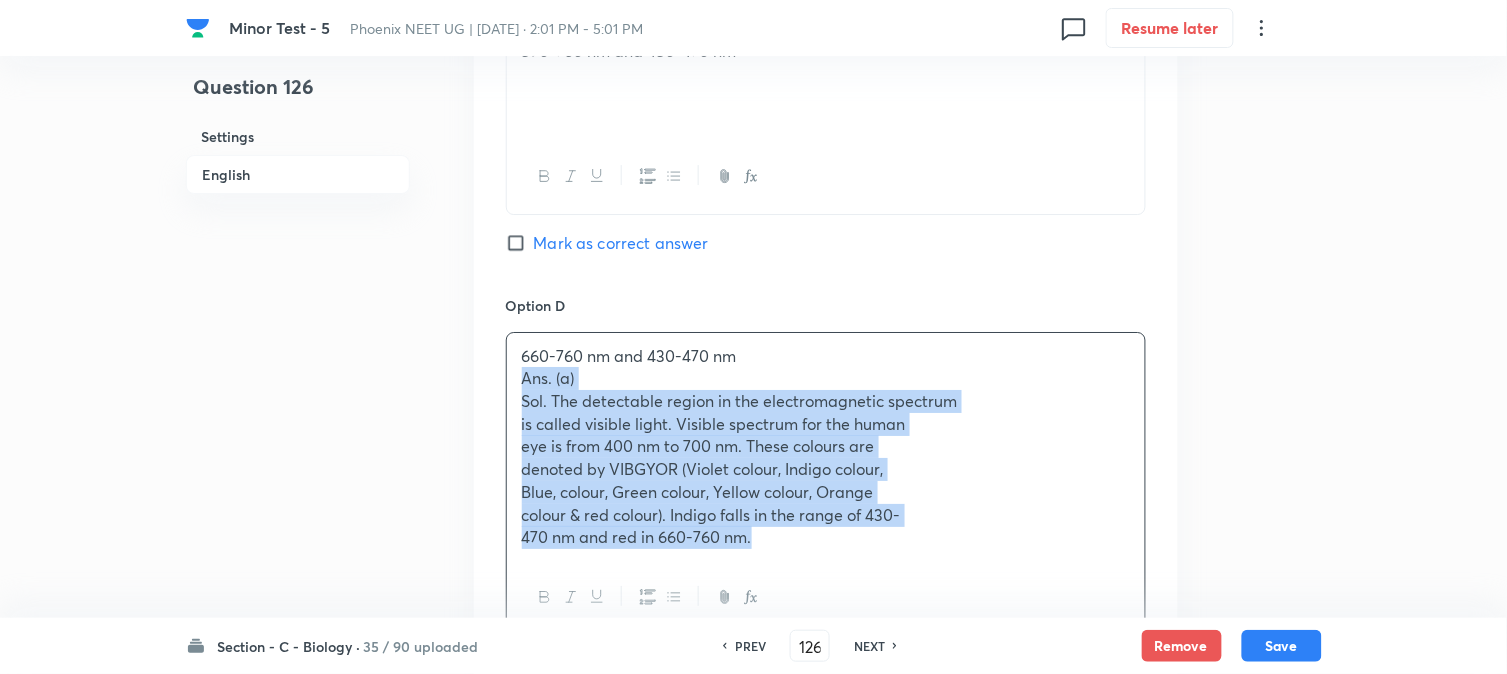 click on "[MEDICAL_DATA] - 5 Phoenix NEET UG | [DATE] · 2:01 PM - 5:01 PM 0 Resume later Question 126 Settings English Settings Type Single choice correct 4 options + 4 marks - 1 mark Edit Concept Biology Plant Physiology Photosynthesis Photosynthesis [MEDICAL_DATA] Edit Additional details Easy Fact Not from PYQ paper No equation Edit In English Question Indigo and red regions of VIBGYOR, respectively fall in the range of wavelength   Option A 430-470 nm and 660-760 nm  Marked as correct Option B 300-390 nm and 600-650 nm  Mark as correct answer Option C 390-760 nm and 430-470 nm  Mark as correct answer Option D 660-760 nm and 430-470 nm Ans. (a) Sol. The detectable region in the electromagnetic spectrum is called visible light. Visible spectrum for the human eye is from 400 nm to 700 nm. These colours are denoted by VIBGYOR (Violet colour, Indigo colour, Blue, colour, Green colour, Yellow colour, Orange colour & red colour). Indigo falls in the range of 430- 470 nm and red in 660-760 nm. [PERSON_NAME] as correct answer Solution" at bounding box center (753, -209) 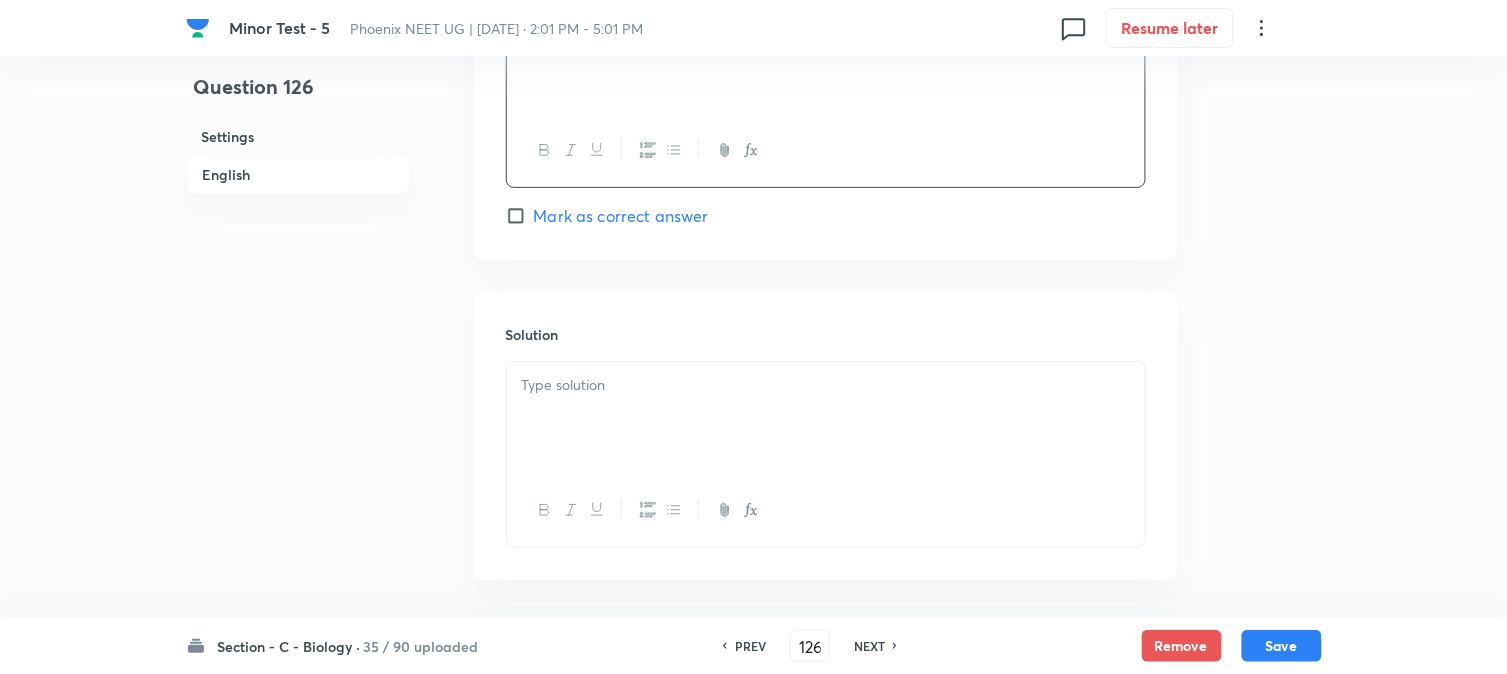 scroll, scrollTop: 1964, scrollLeft: 0, axis: vertical 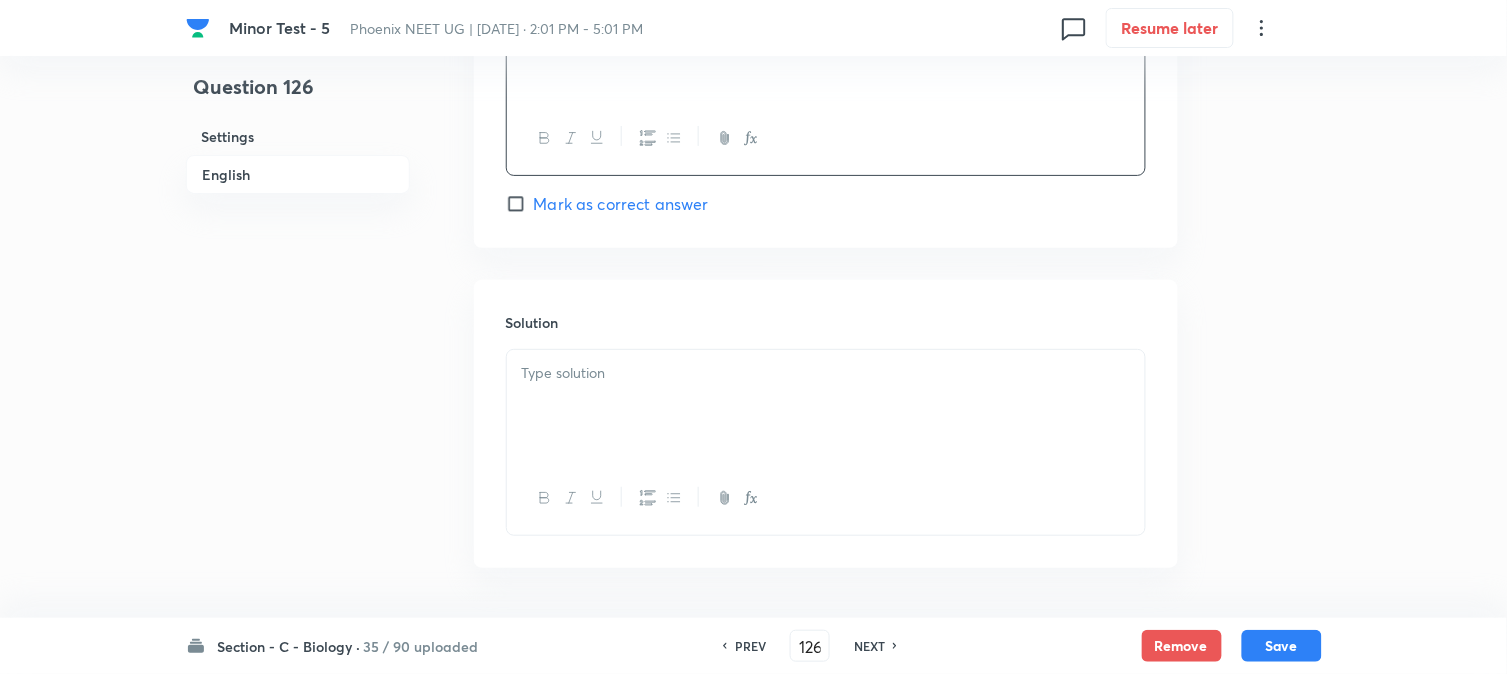 click at bounding box center [826, 406] 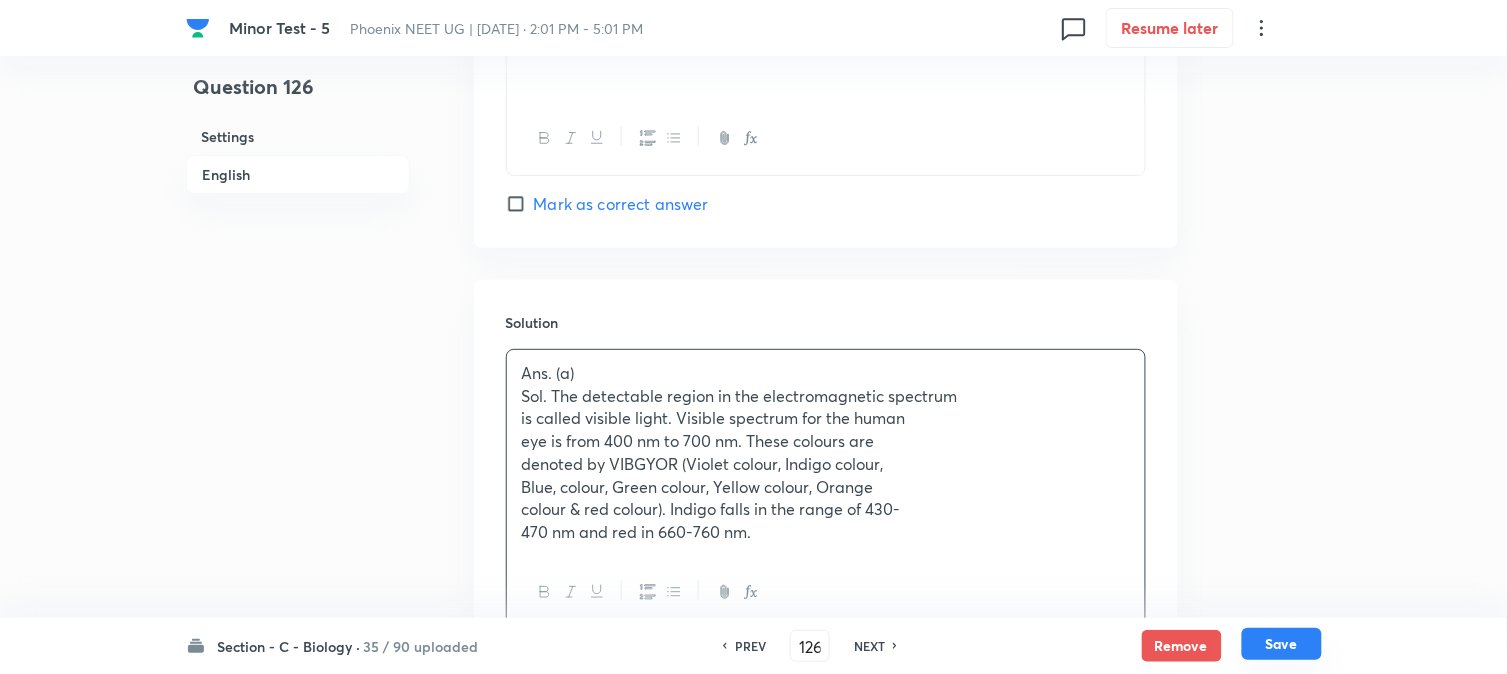 click on "Save" at bounding box center (1282, 644) 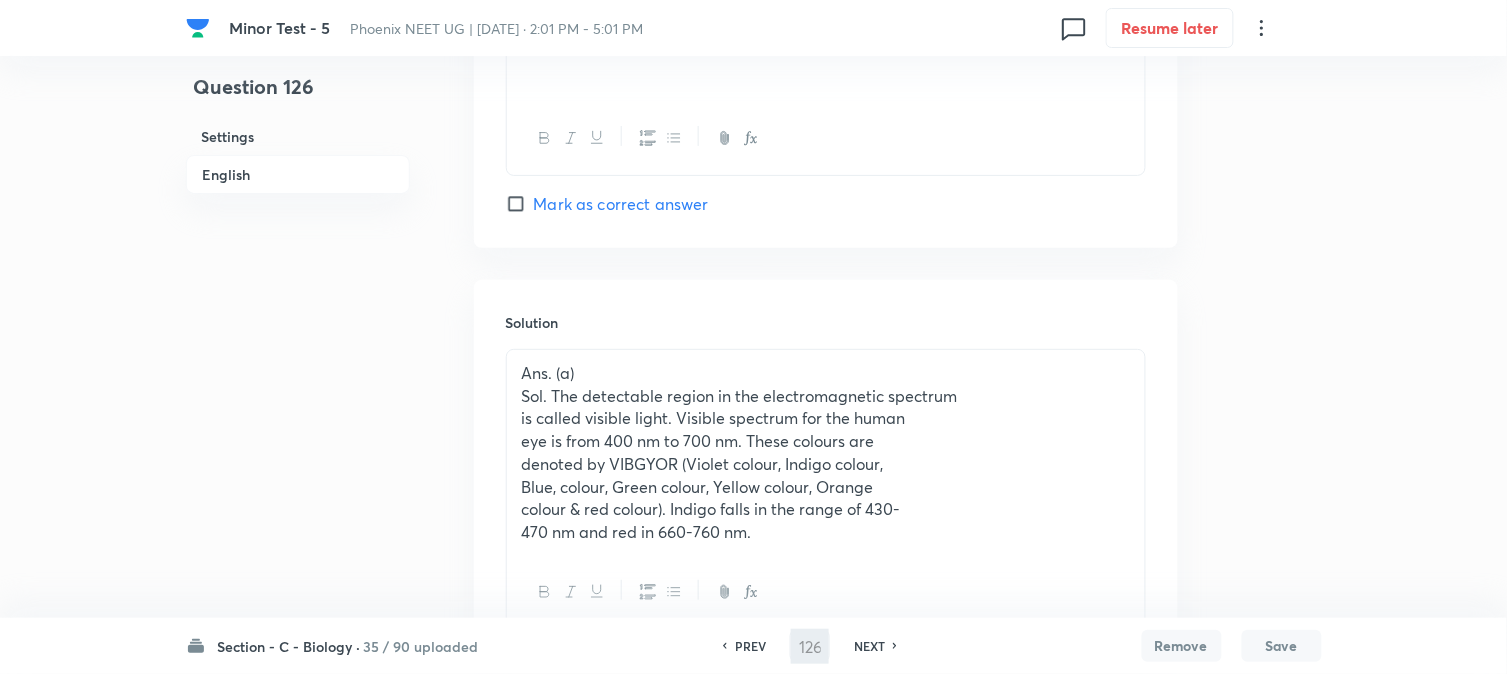 type on "127" 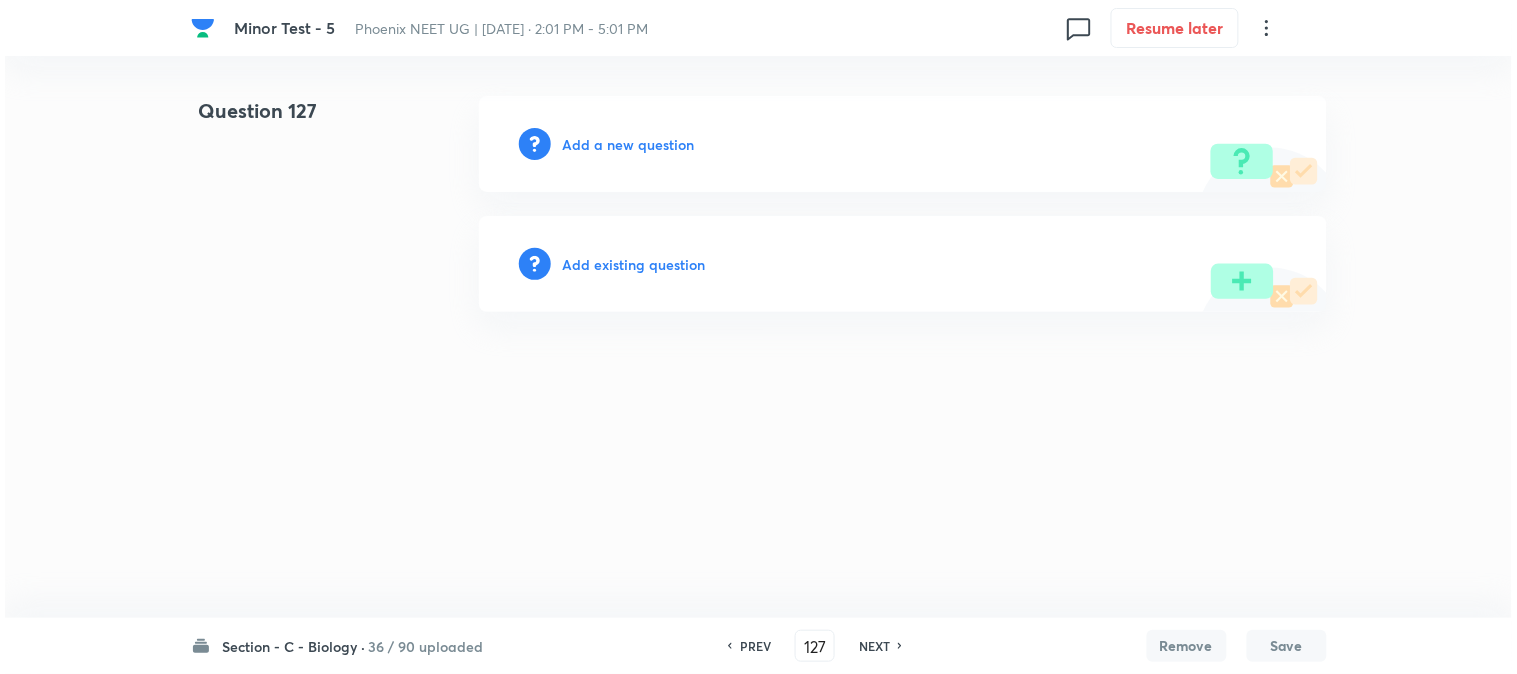 scroll, scrollTop: 0, scrollLeft: 0, axis: both 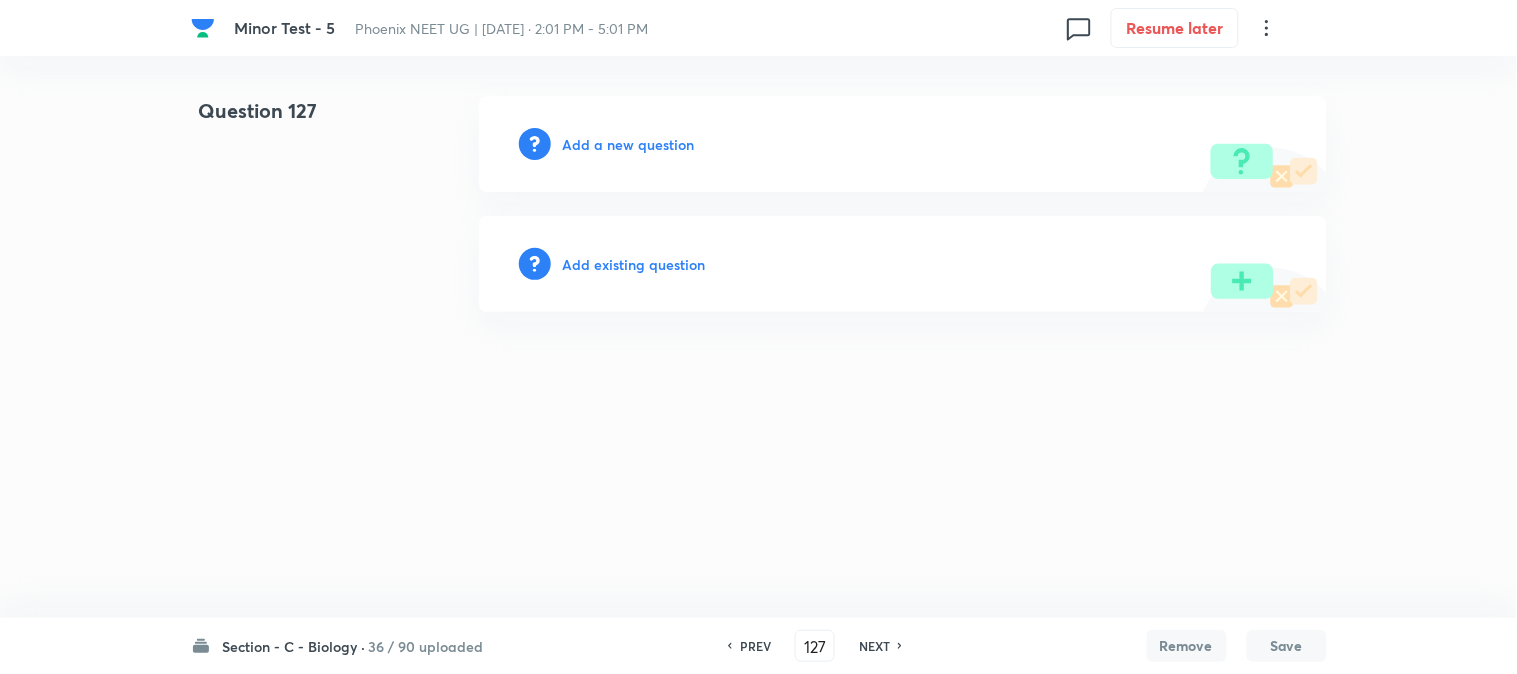 click on "Add a new question" at bounding box center (903, 144) 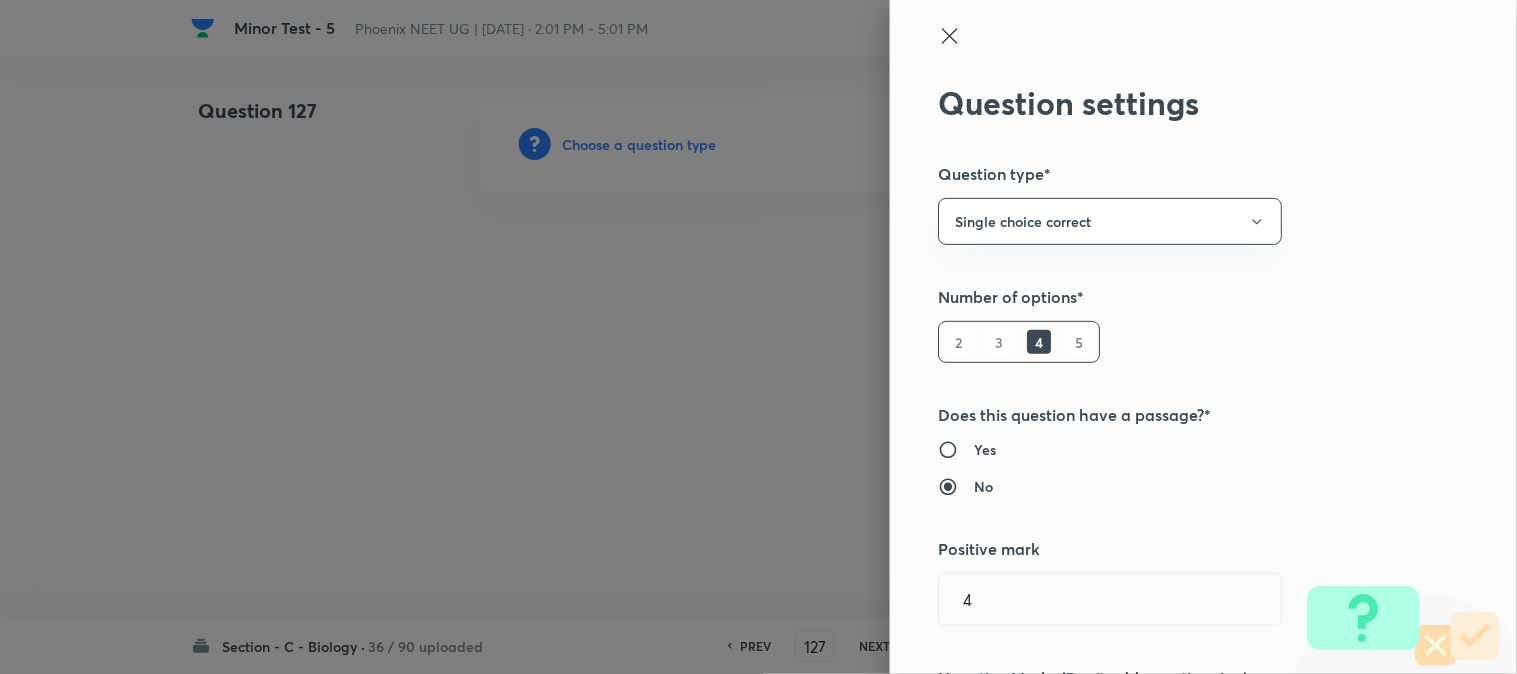 type 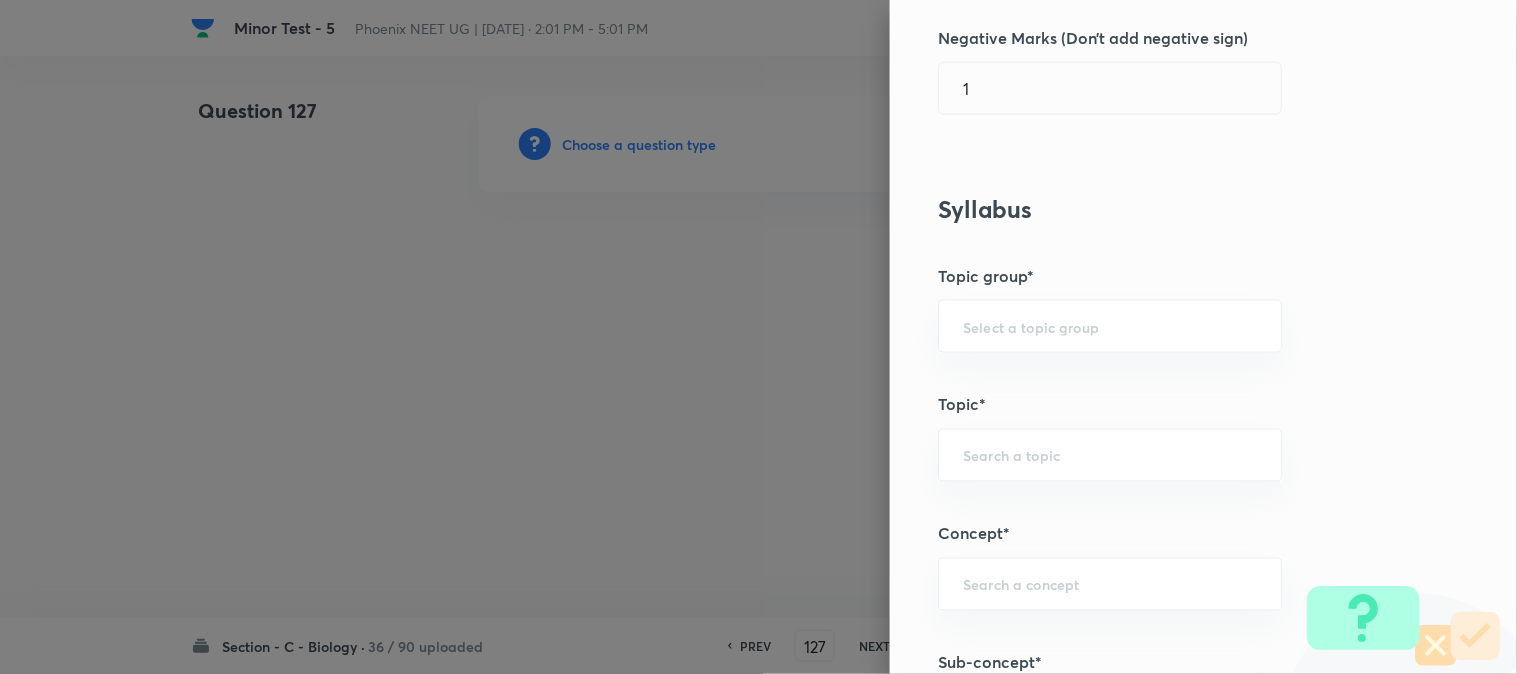 scroll, scrollTop: 1180, scrollLeft: 0, axis: vertical 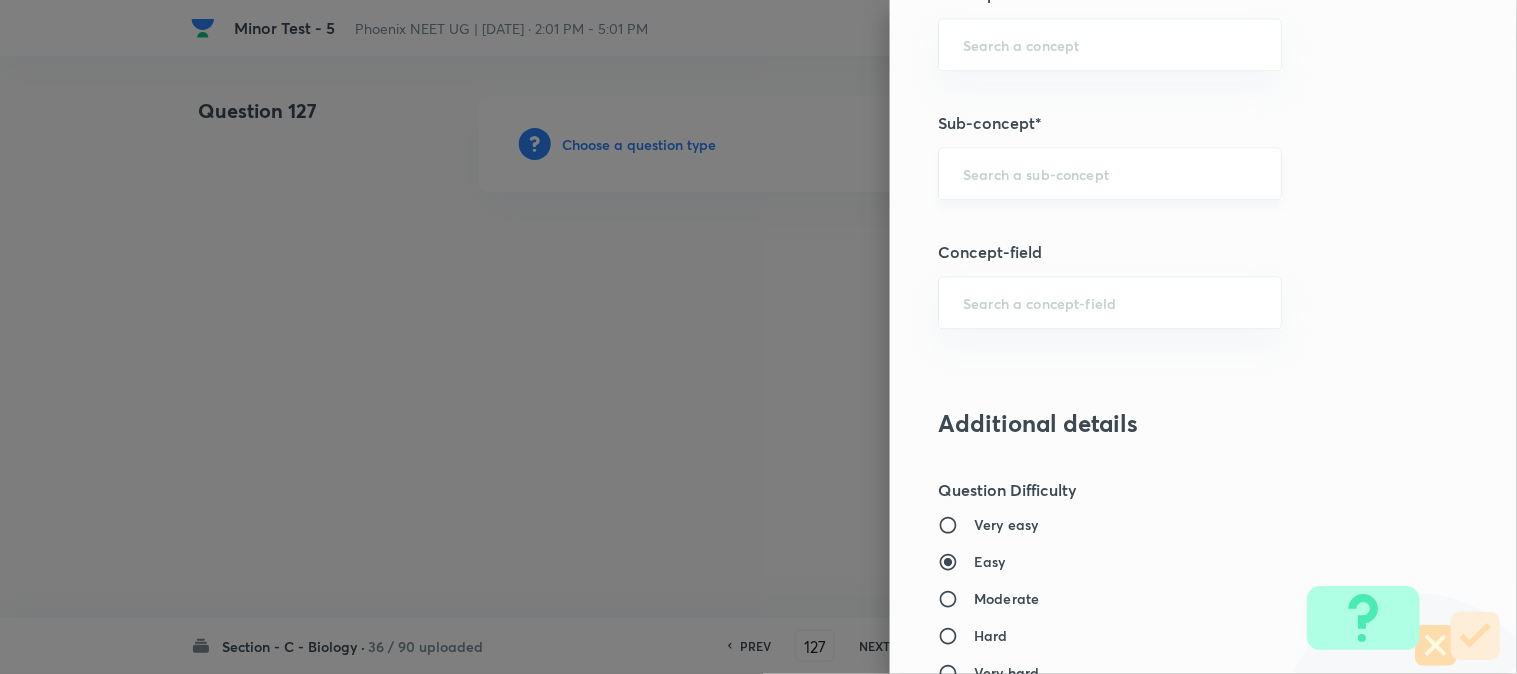 click at bounding box center (1110, 173) 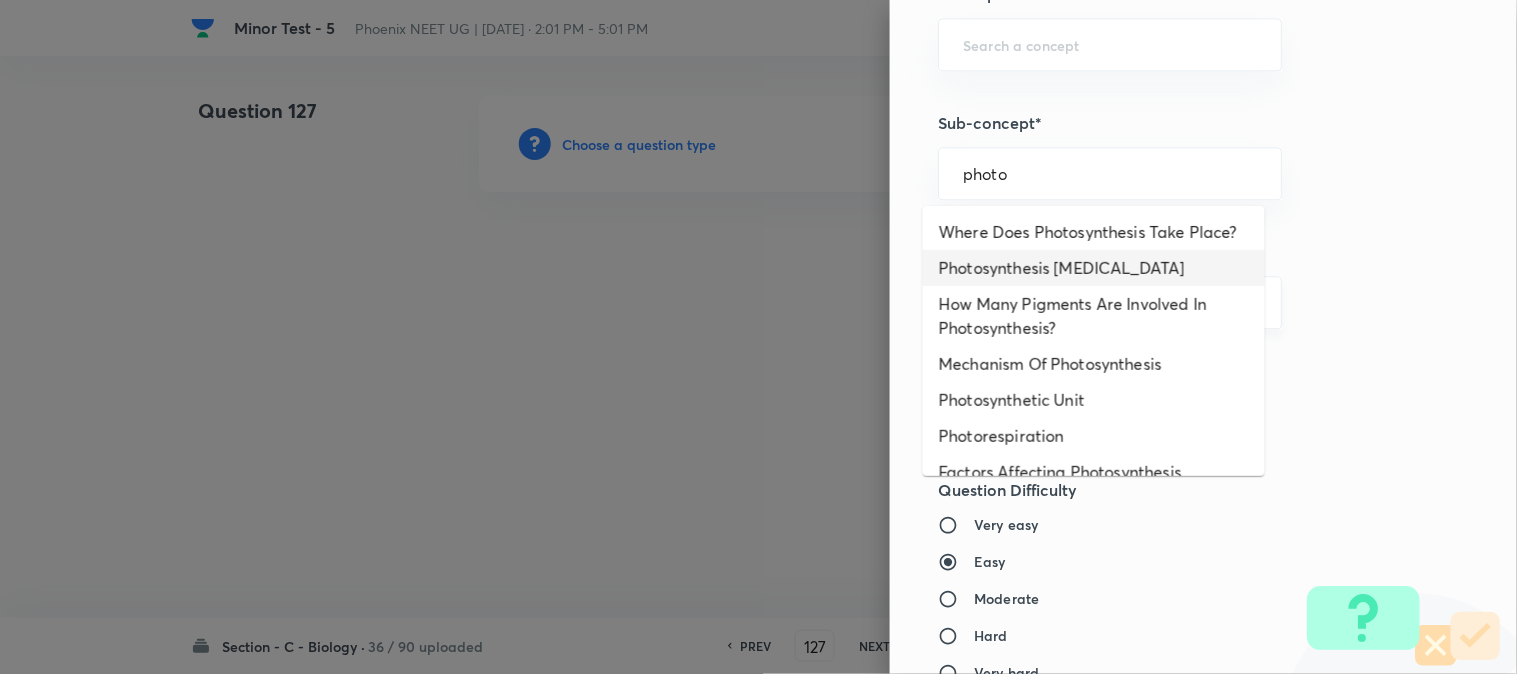 click on "Photosynthesis [MEDICAL_DATA]" at bounding box center [1094, 268] 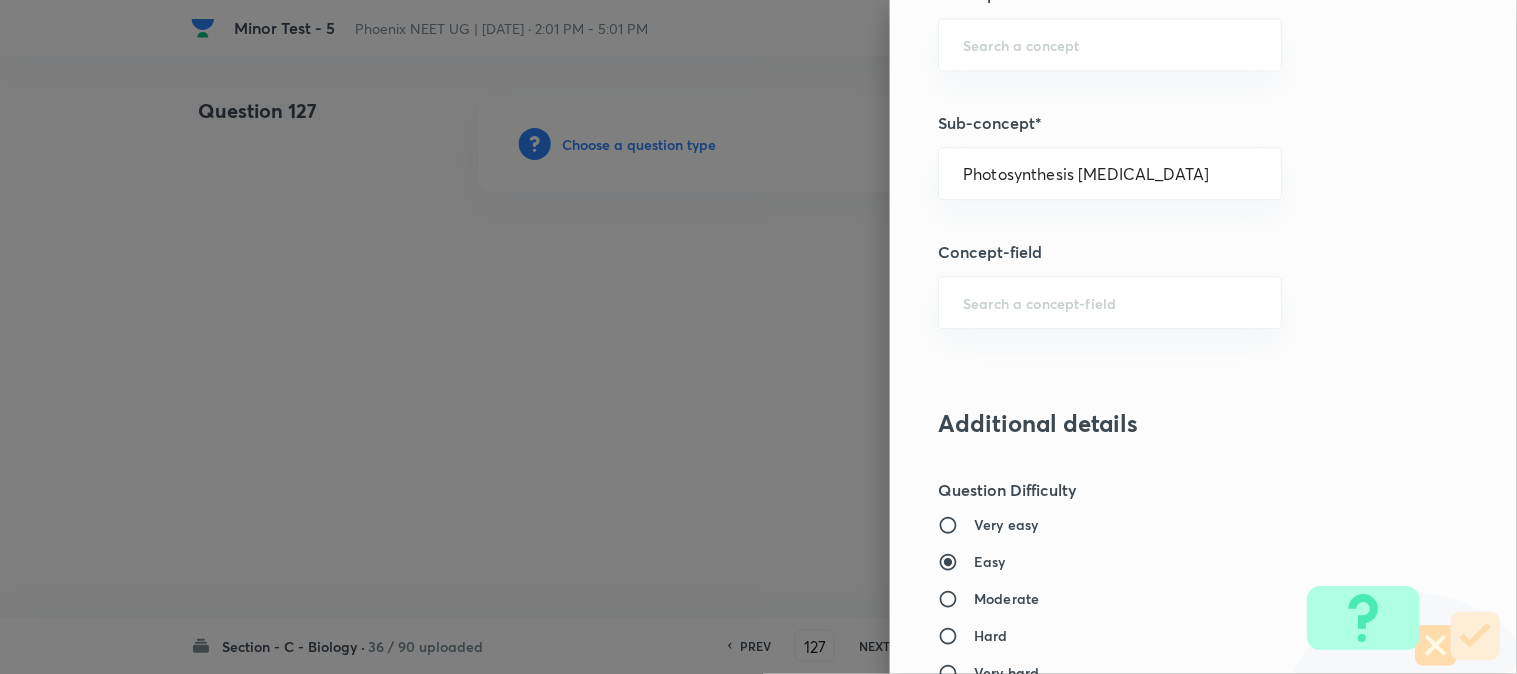 type on "Biology" 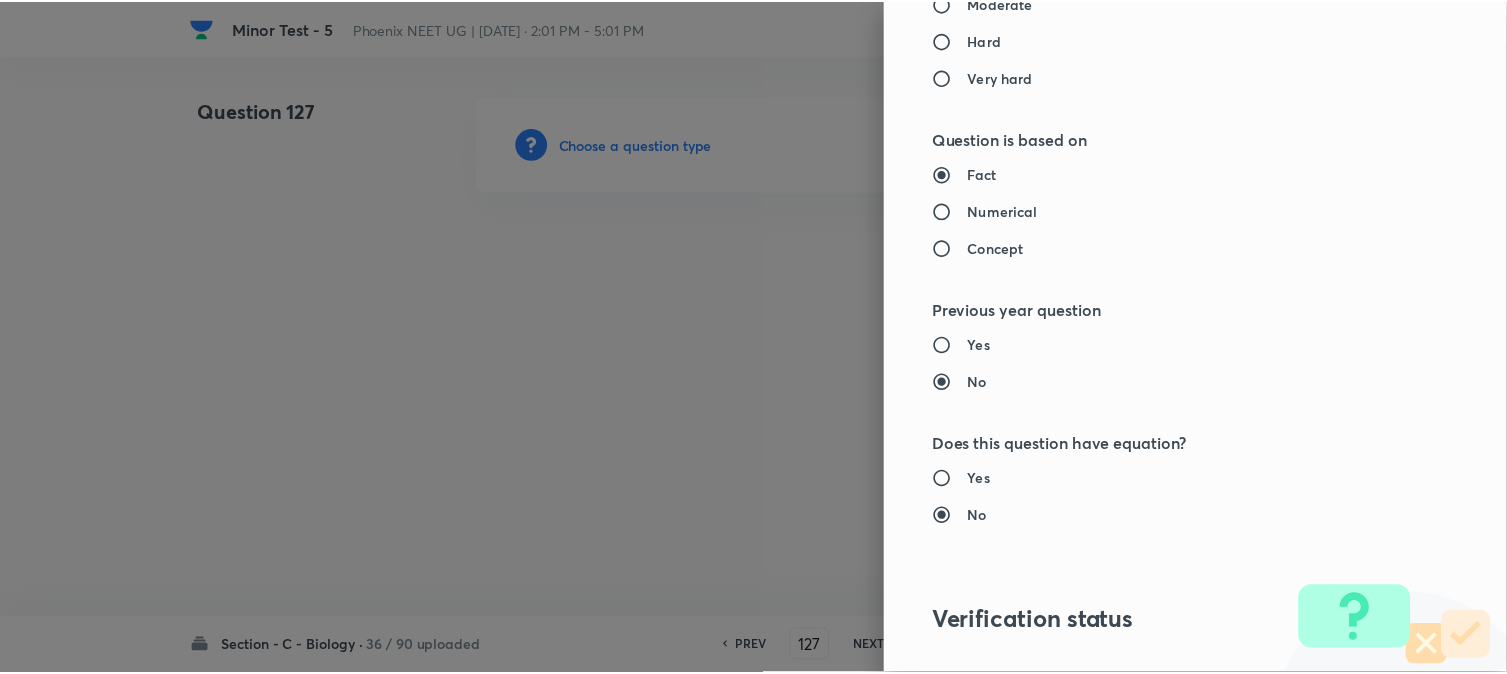 scroll, scrollTop: 2052, scrollLeft: 0, axis: vertical 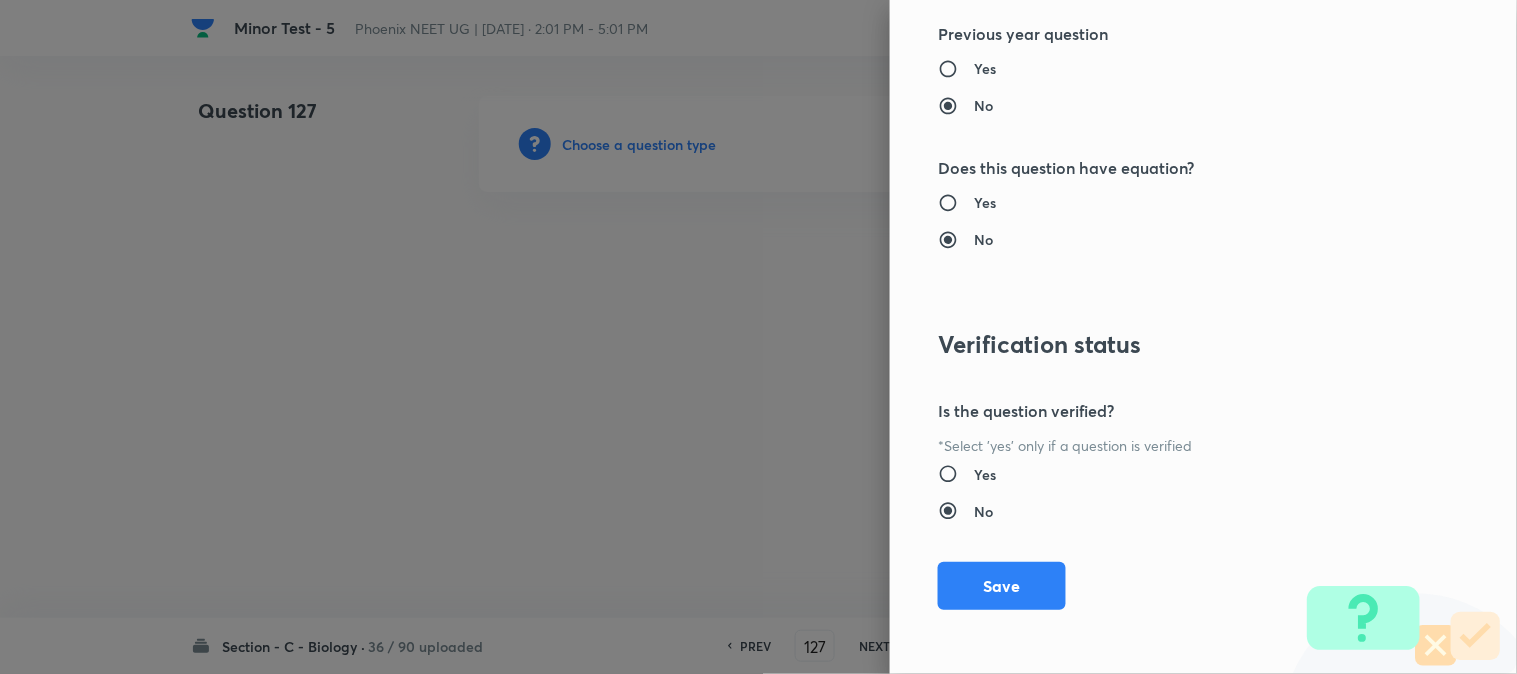 drag, startPoint x: 1002, startPoint y: 574, endPoint x: 954, endPoint y: 556, distance: 51.264023 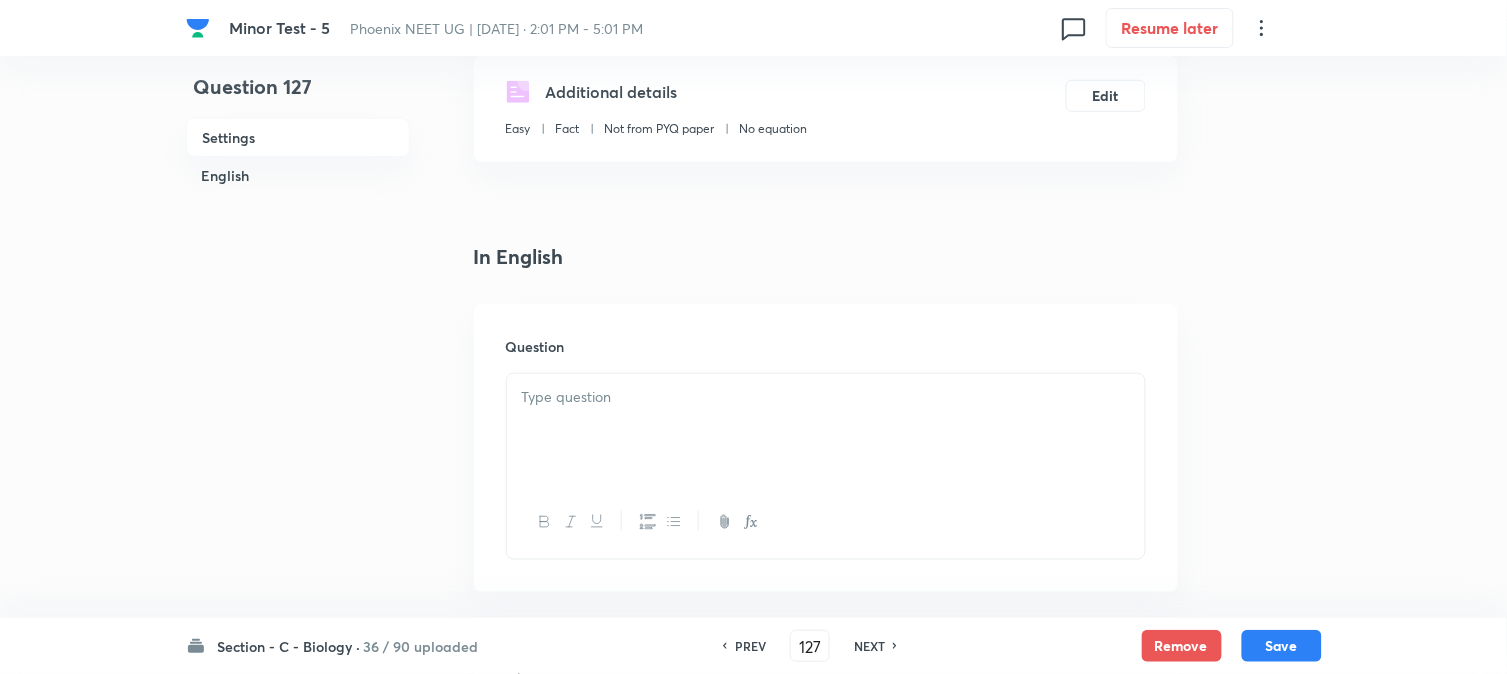 scroll, scrollTop: 444, scrollLeft: 0, axis: vertical 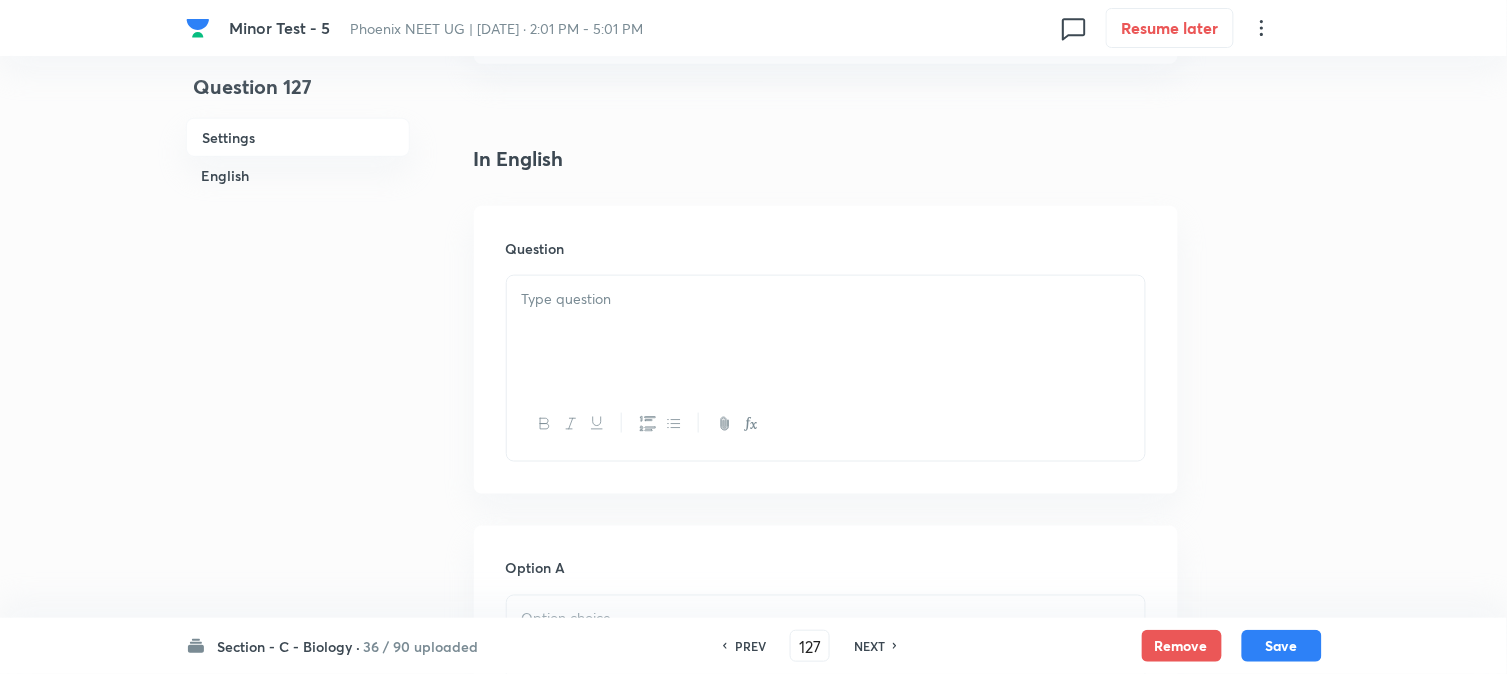 click at bounding box center (826, 332) 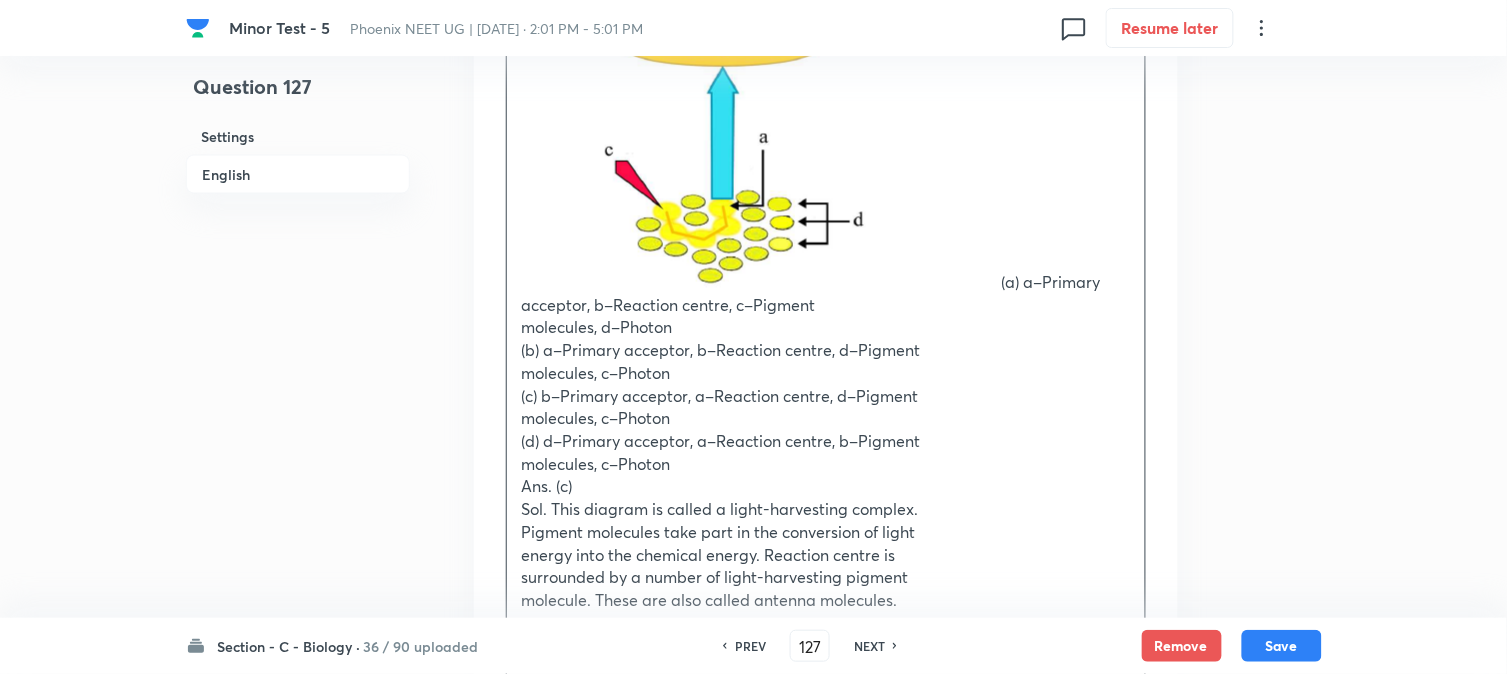 scroll, scrollTop: 777, scrollLeft: 0, axis: vertical 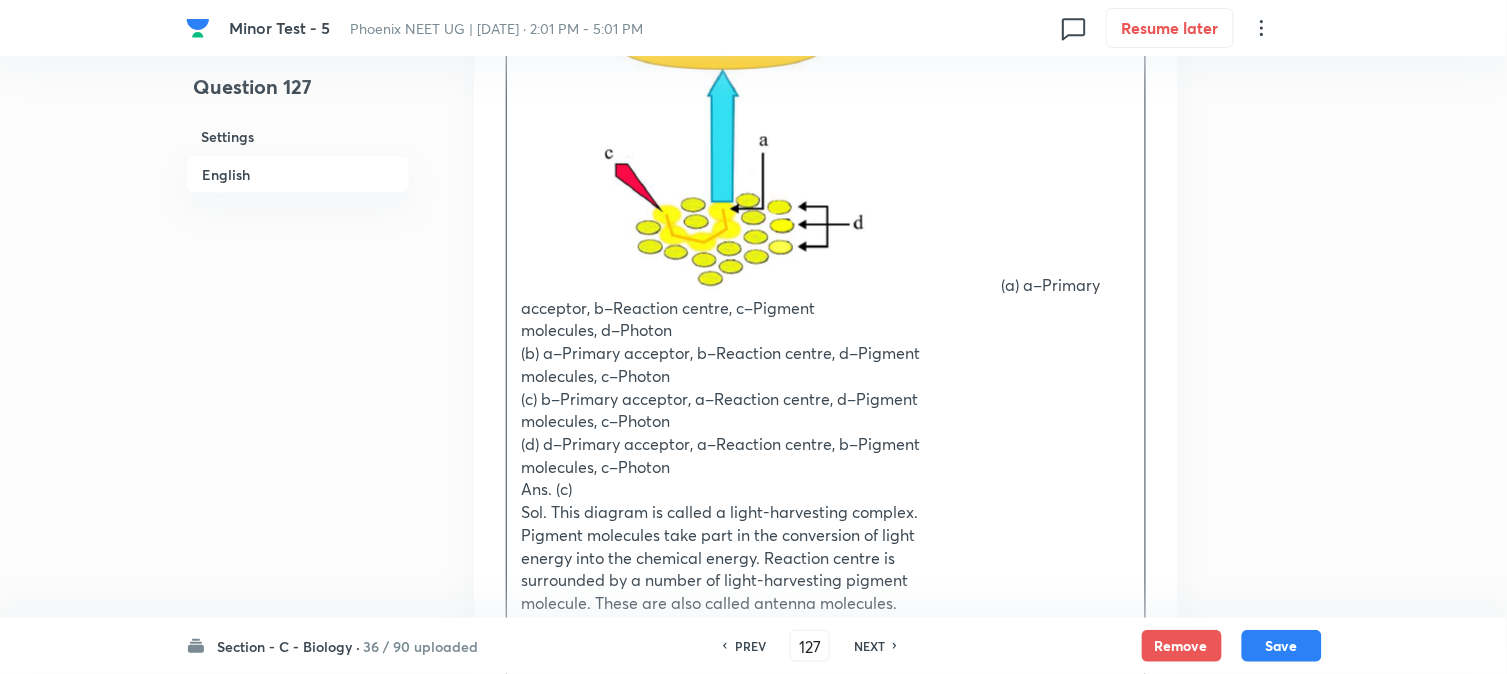 click on "(a) a–Primary acceptor, b–Reaction centre, c–Pigment" at bounding box center [826, 137] 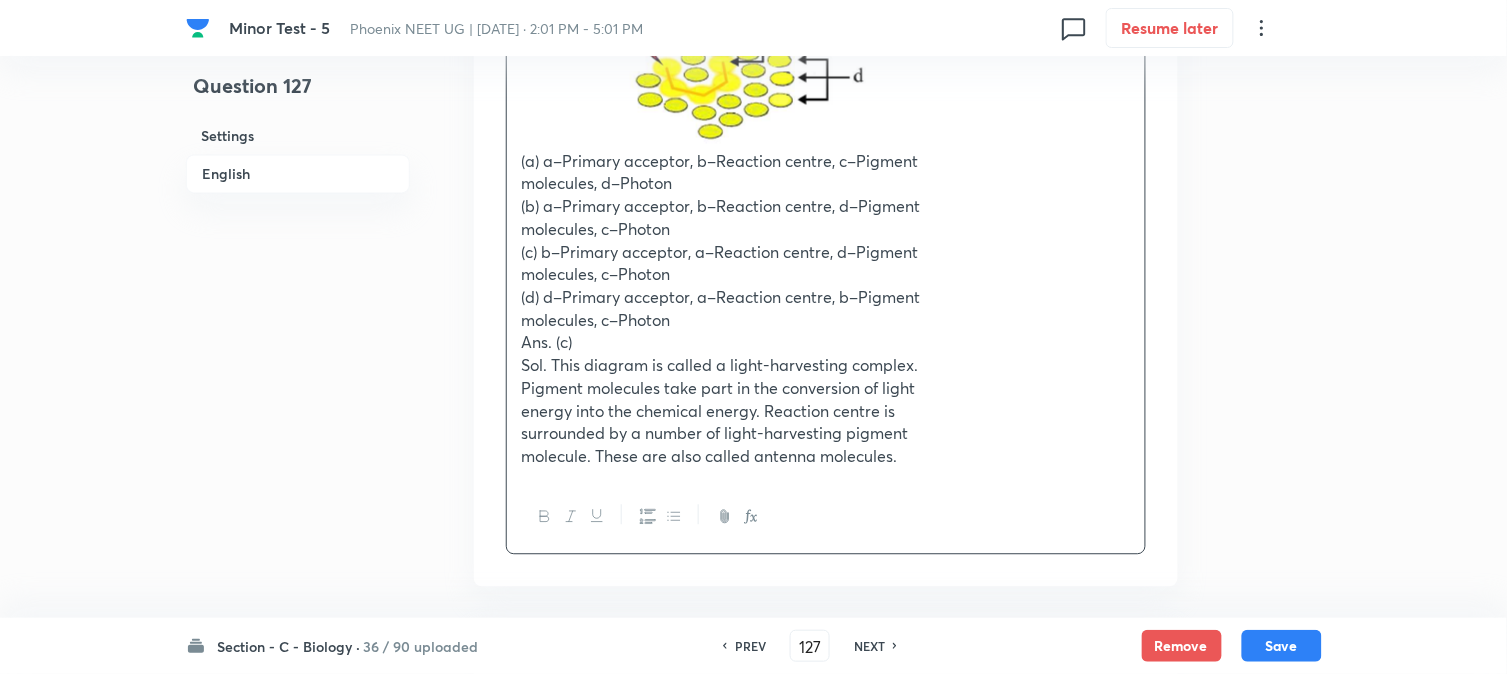 scroll, scrollTop: 953, scrollLeft: 0, axis: vertical 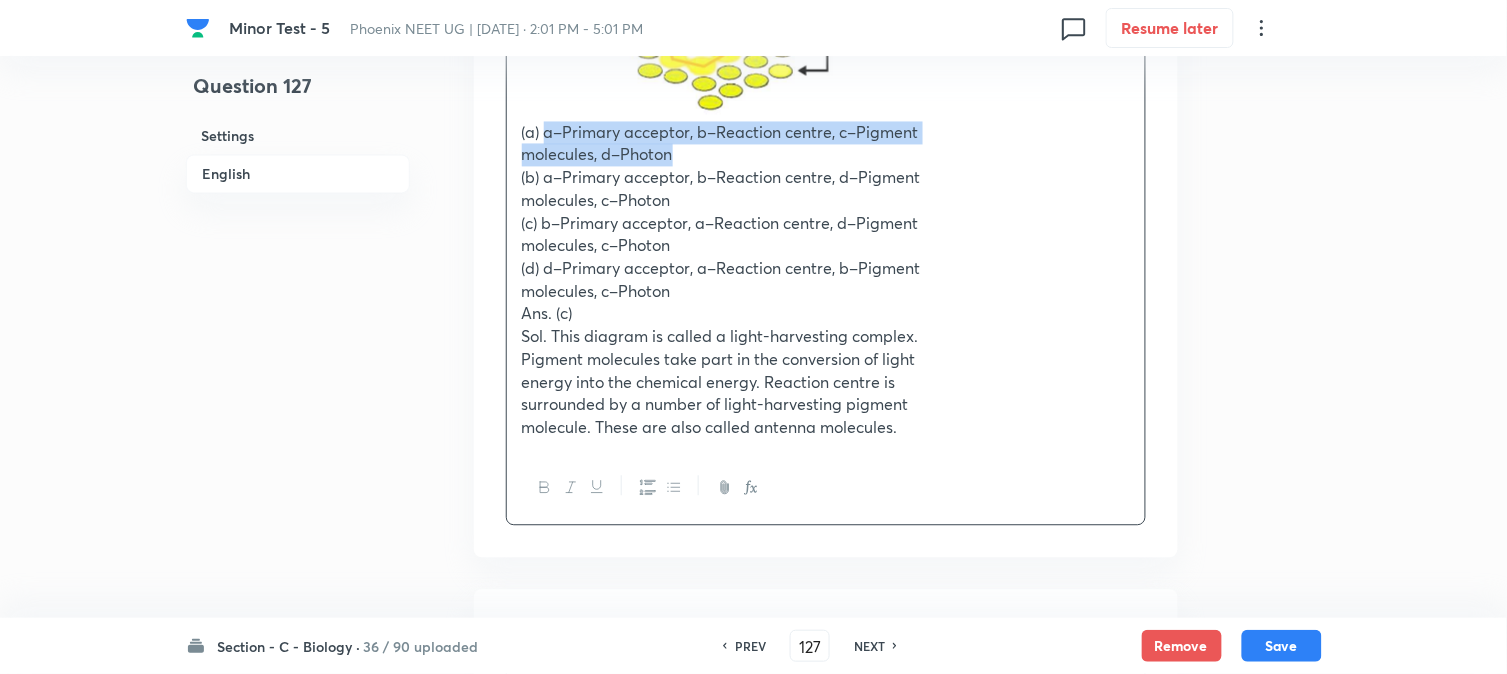 drag, startPoint x: 546, startPoint y: 136, endPoint x: 734, endPoint y: 161, distance: 189.65495 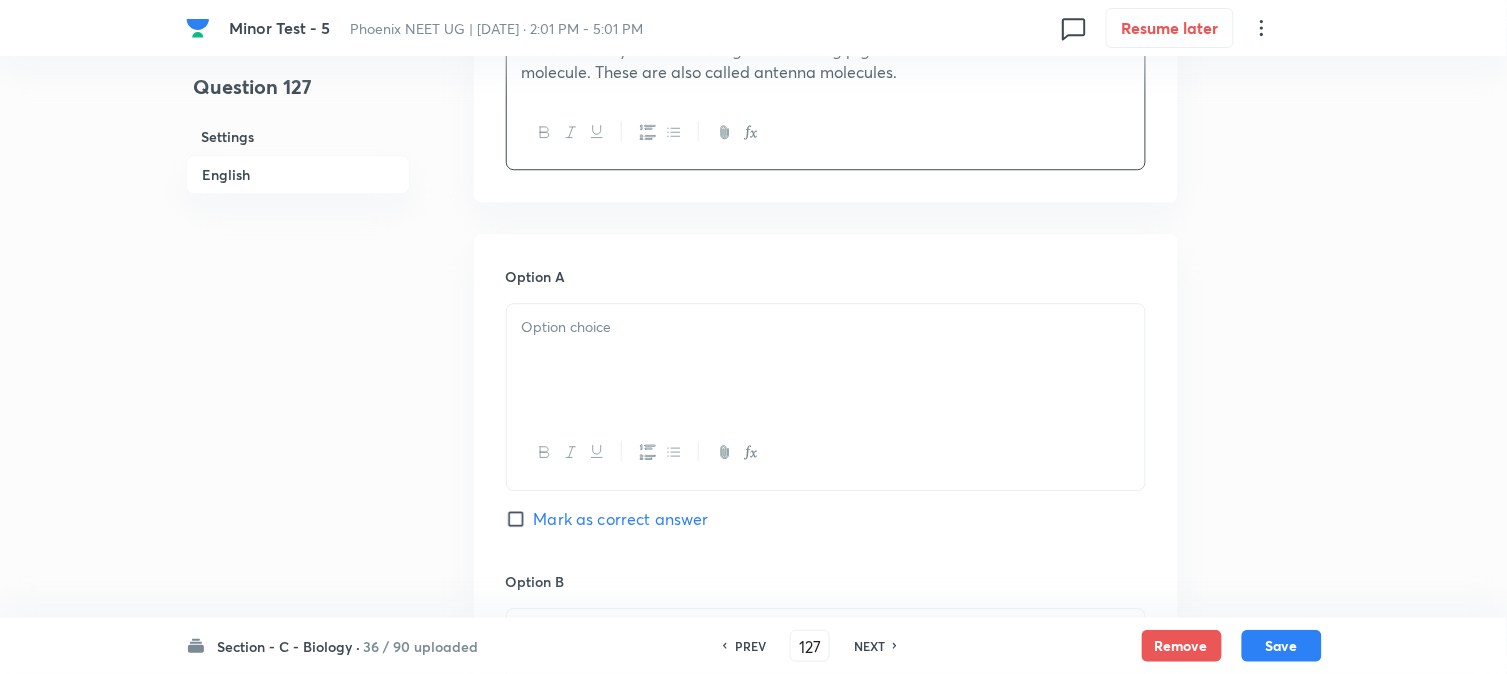 click at bounding box center (826, 360) 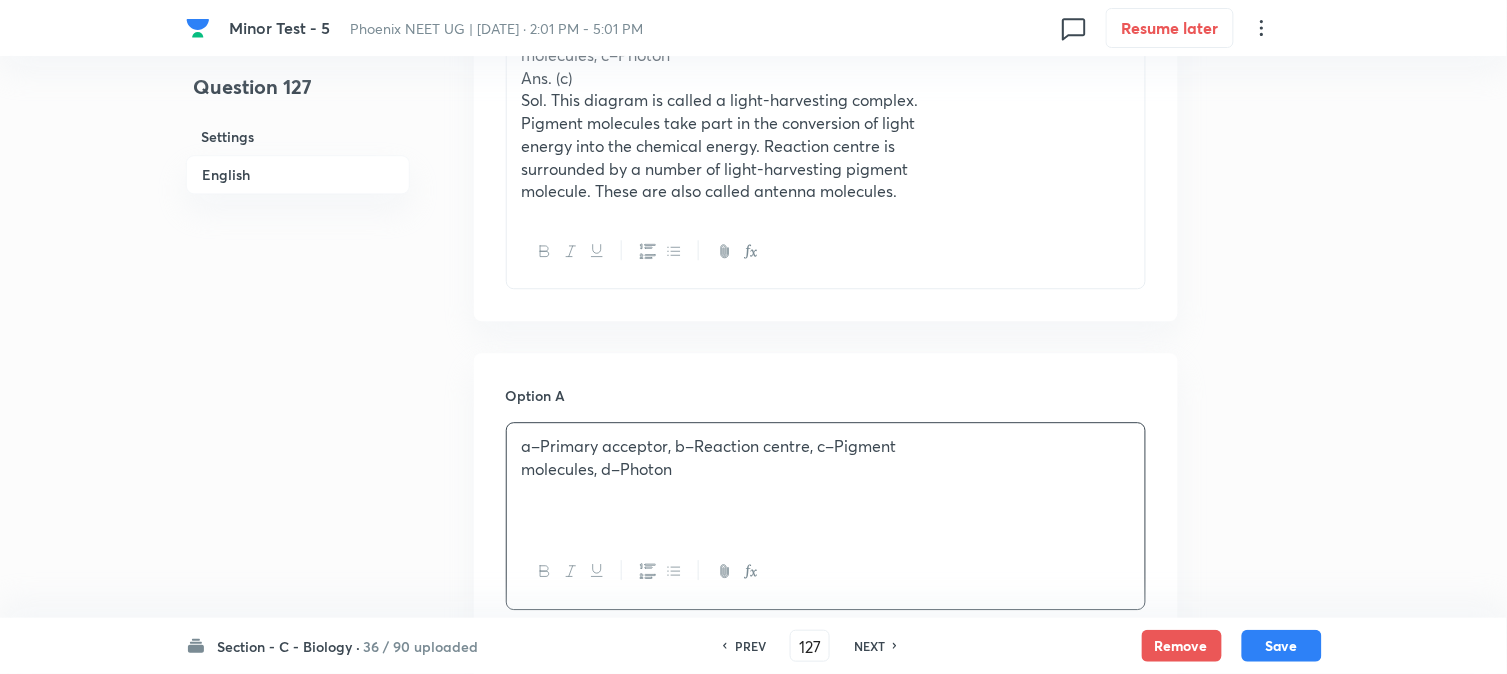 scroll, scrollTop: 842, scrollLeft: 0, axis: vertical 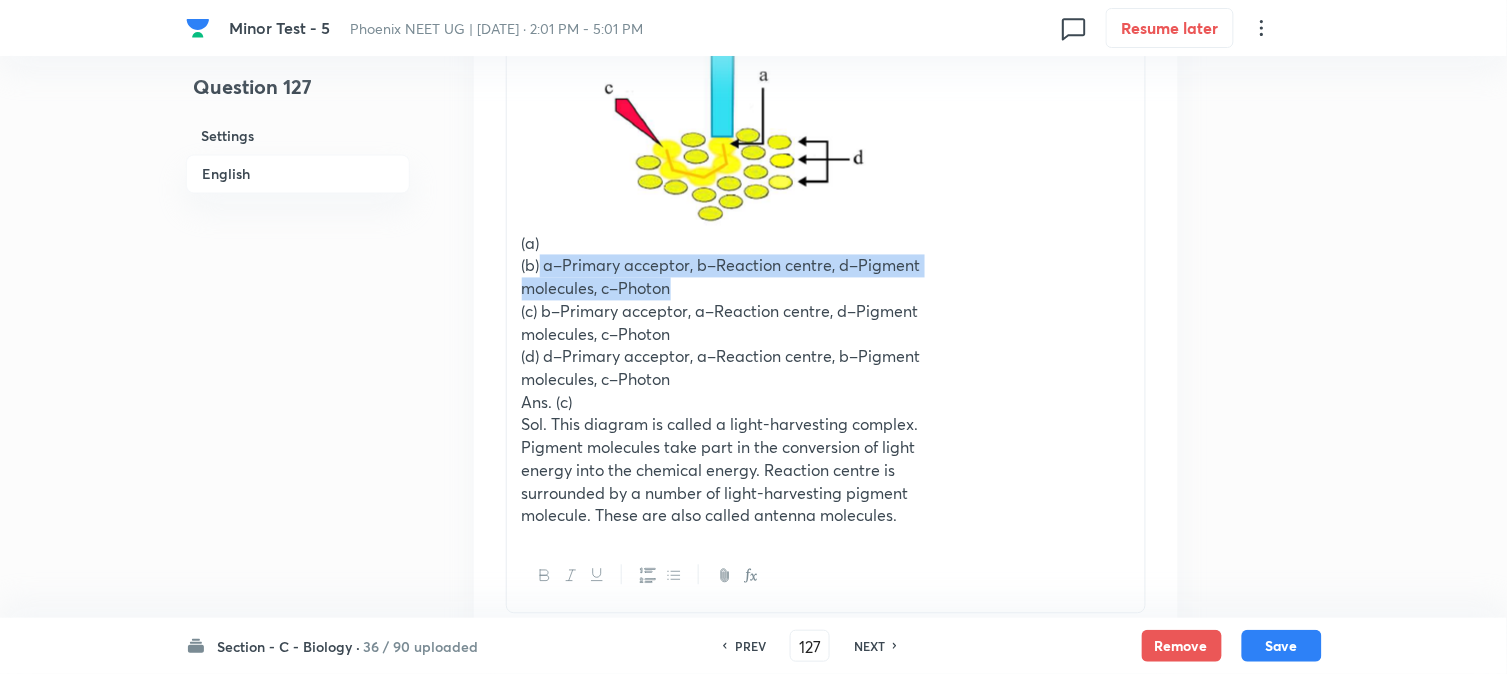 drag, startPoint x: 541, startPoint y: 267, endPoint x: 724, endPoint y: 292, distance: 184.69975 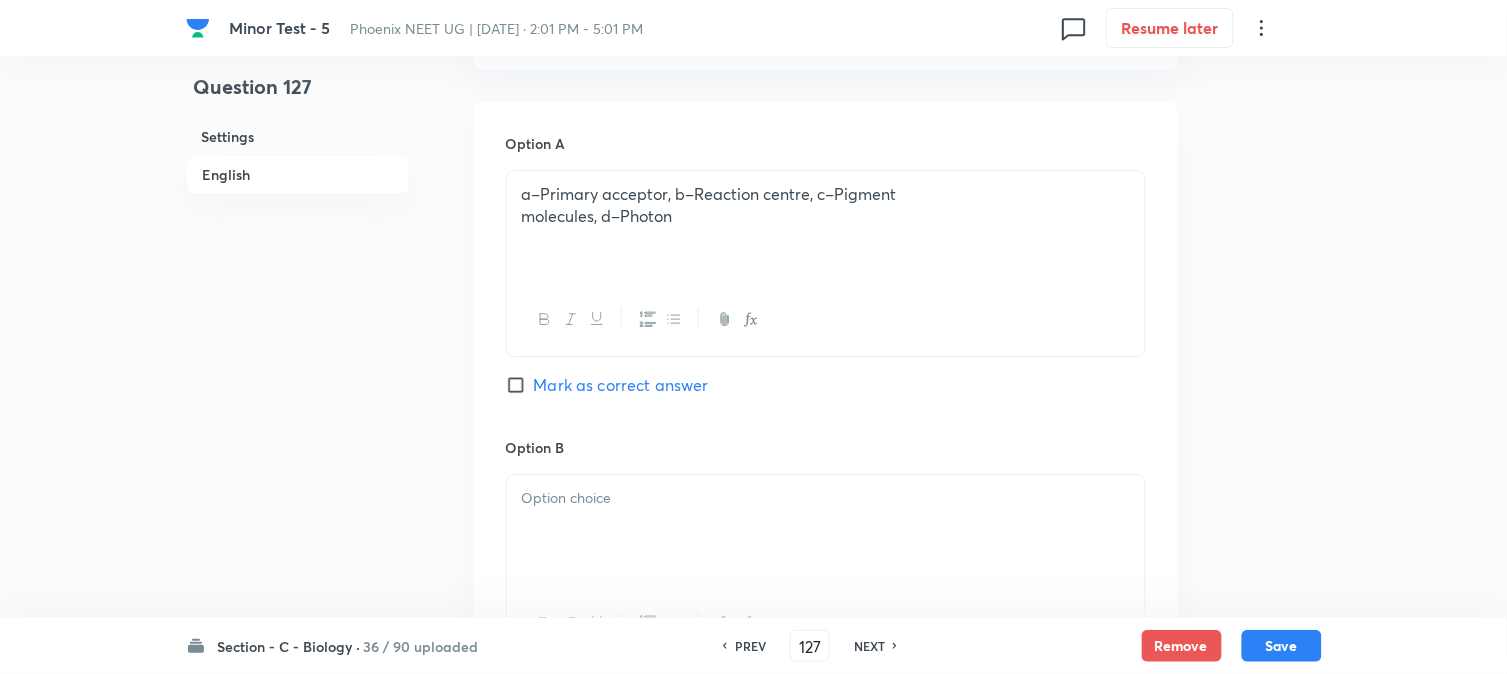 click at bounding box center [826, 531] 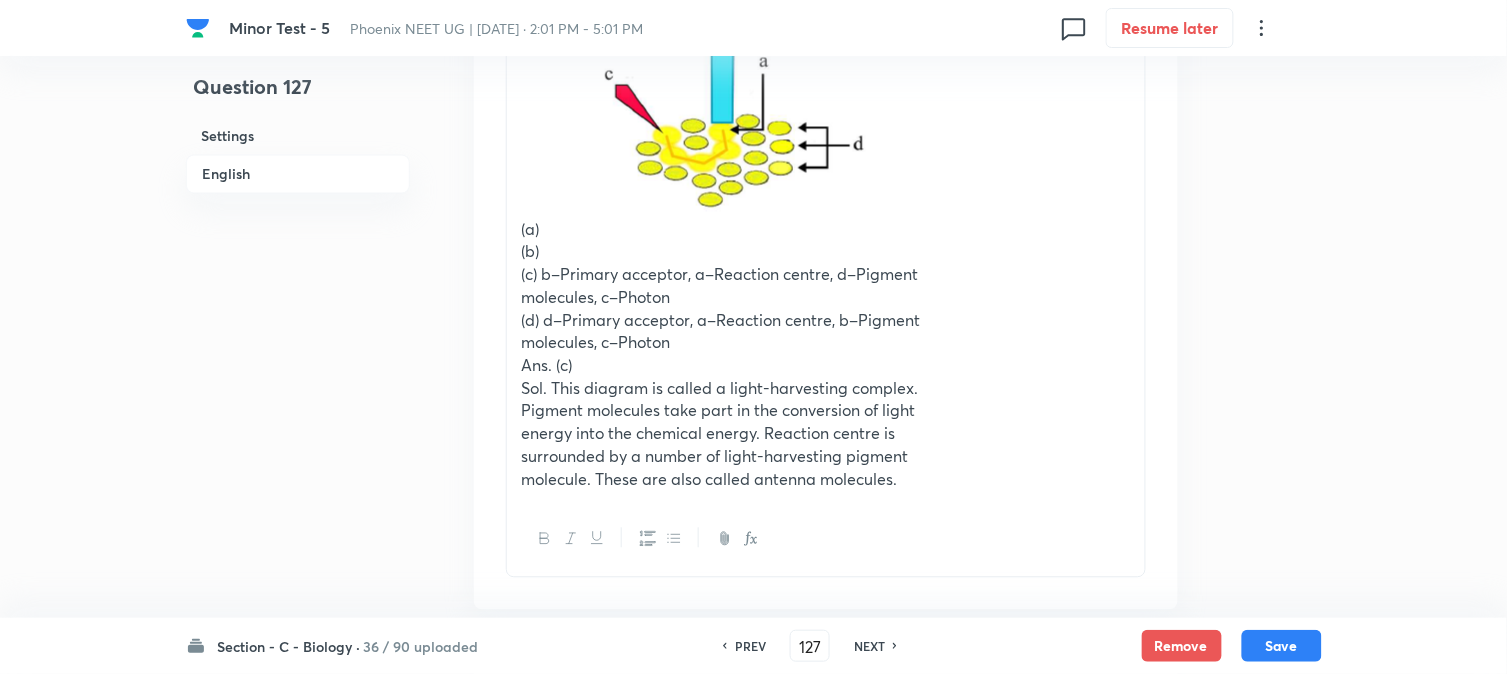 scroll, scrollTop: 842, scrollLeft: 0, axis: vertical 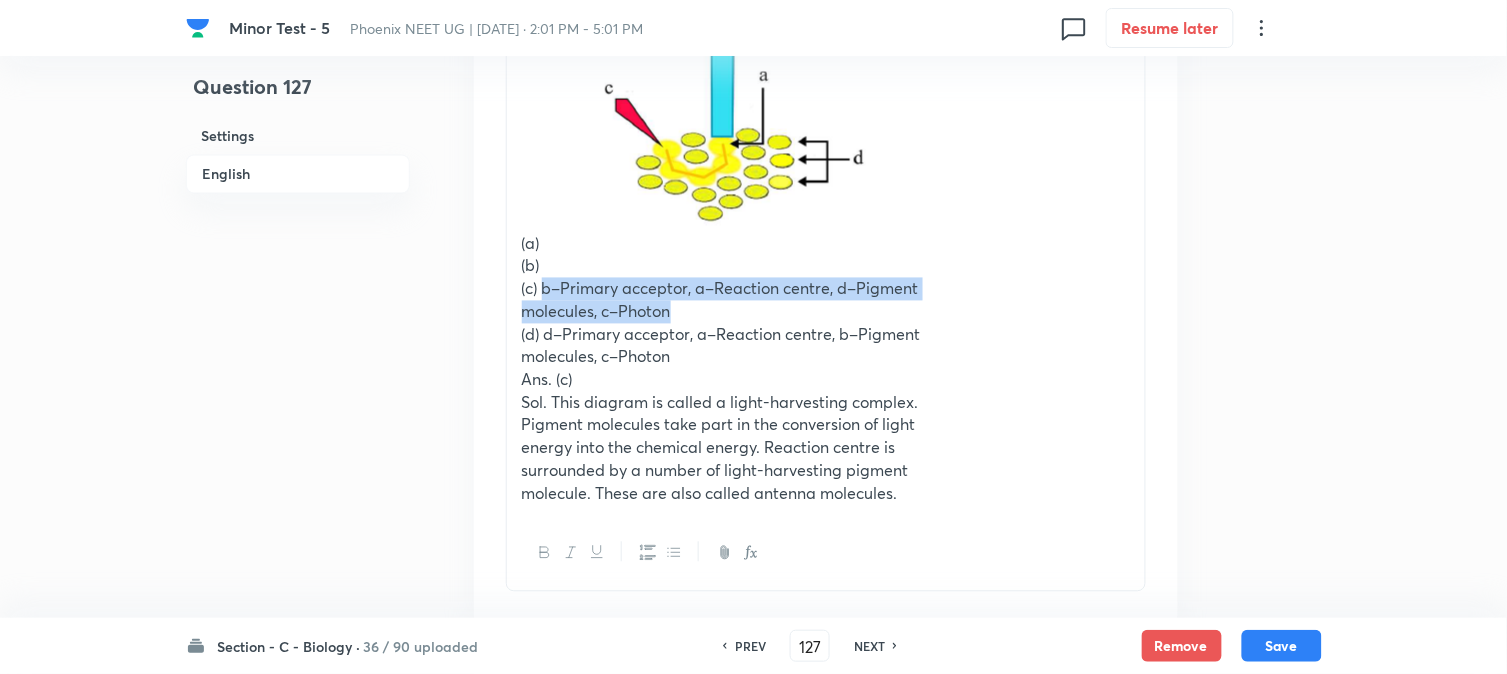 drag, startPoint x: 542, startPoint y: 287, endPoint x: 696, endPoint y: 306, distance: 155.16765 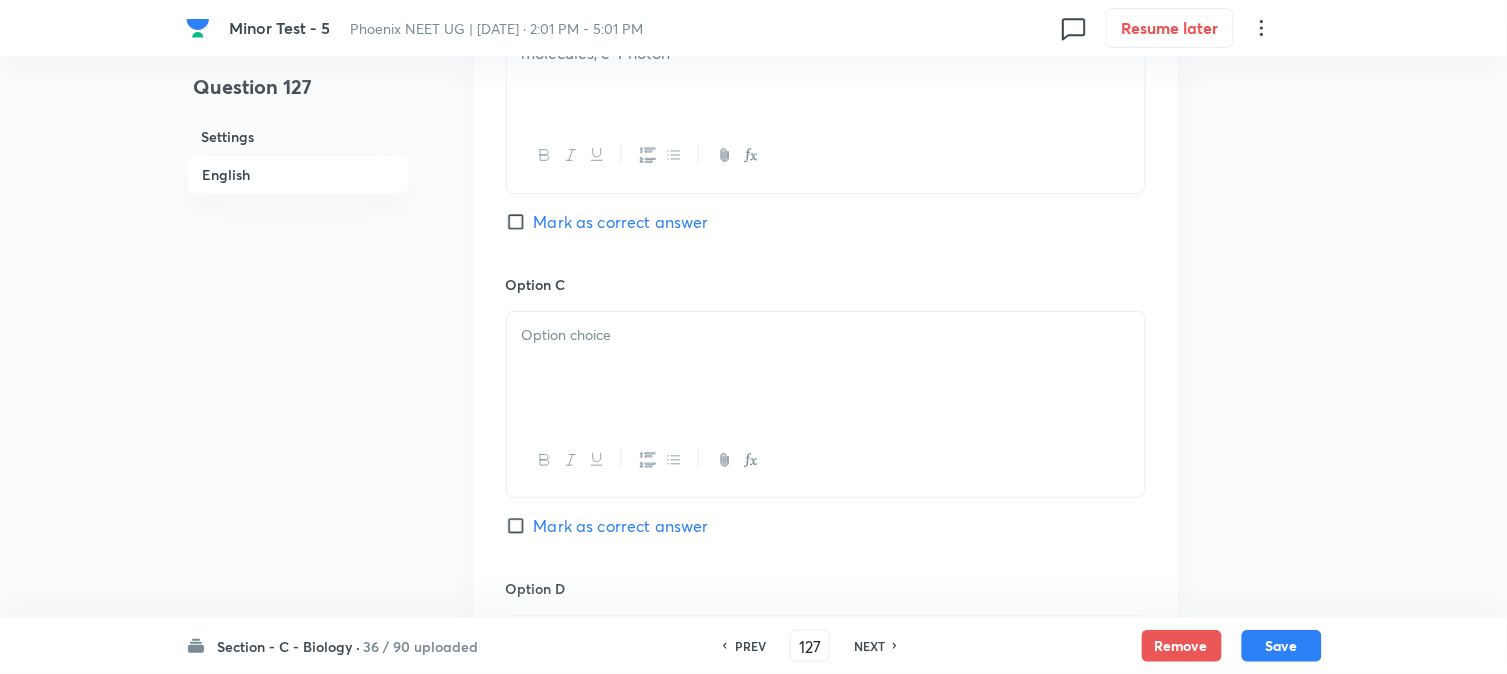 click at bounding box center (826, 368) 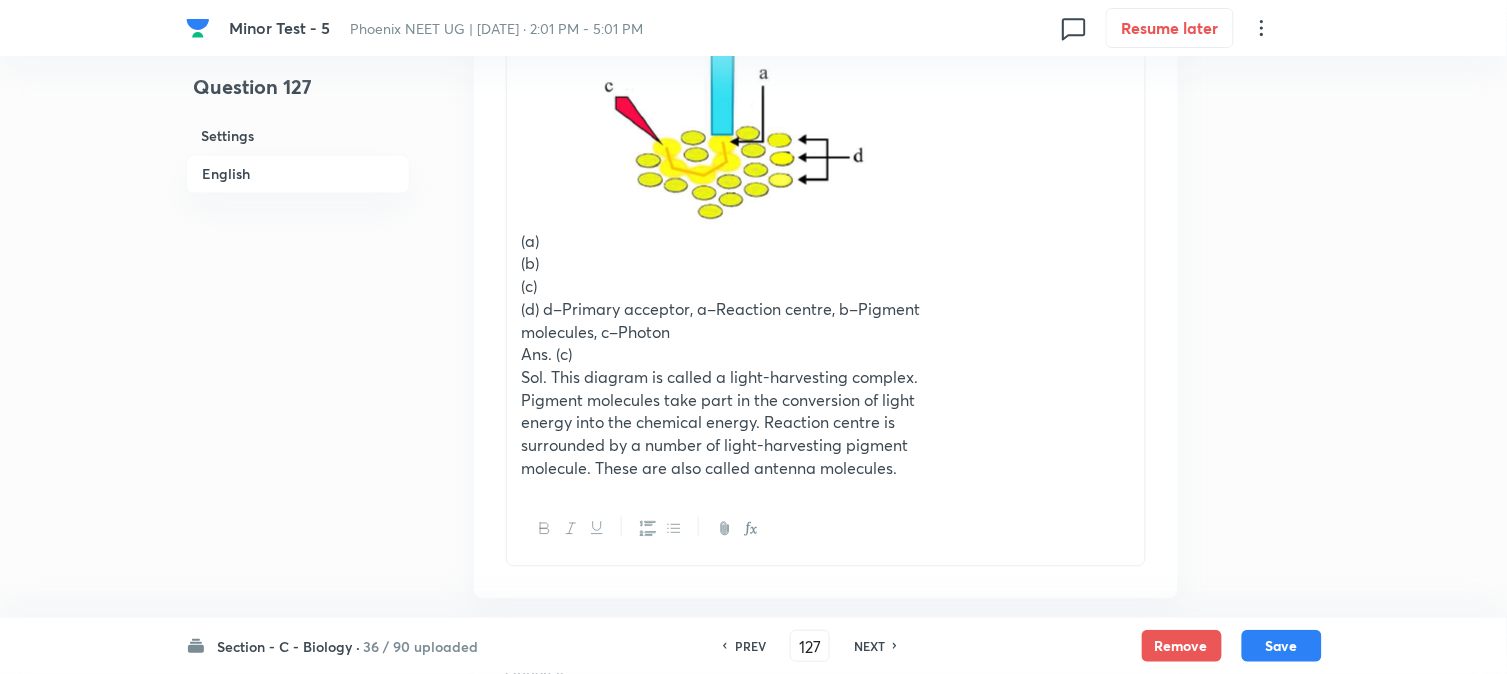 scroll, scrollTop: 842, scrollLeft: 0, axis: vertical 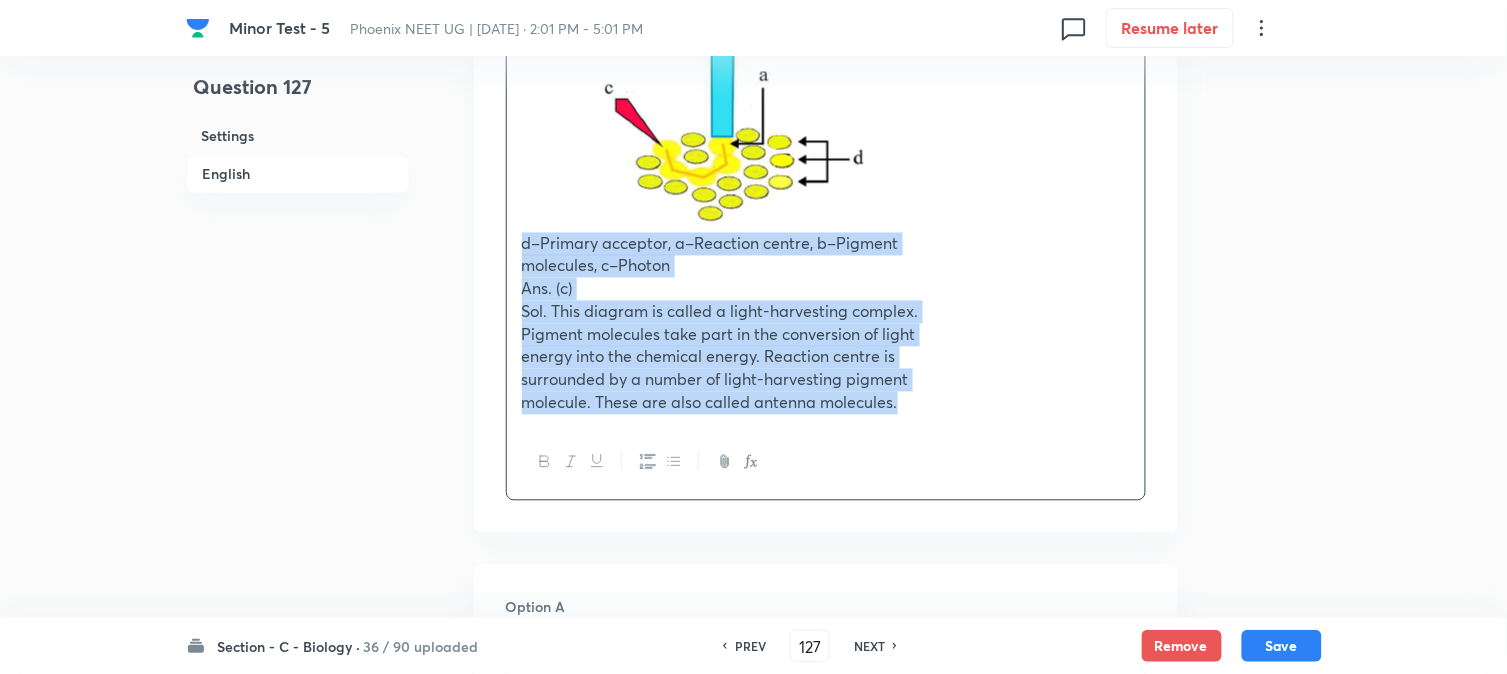 drag, startPoint x: 546, startPoint y: 314, endPoint x: 1225, endPoint y: 554, distance: 720.16736 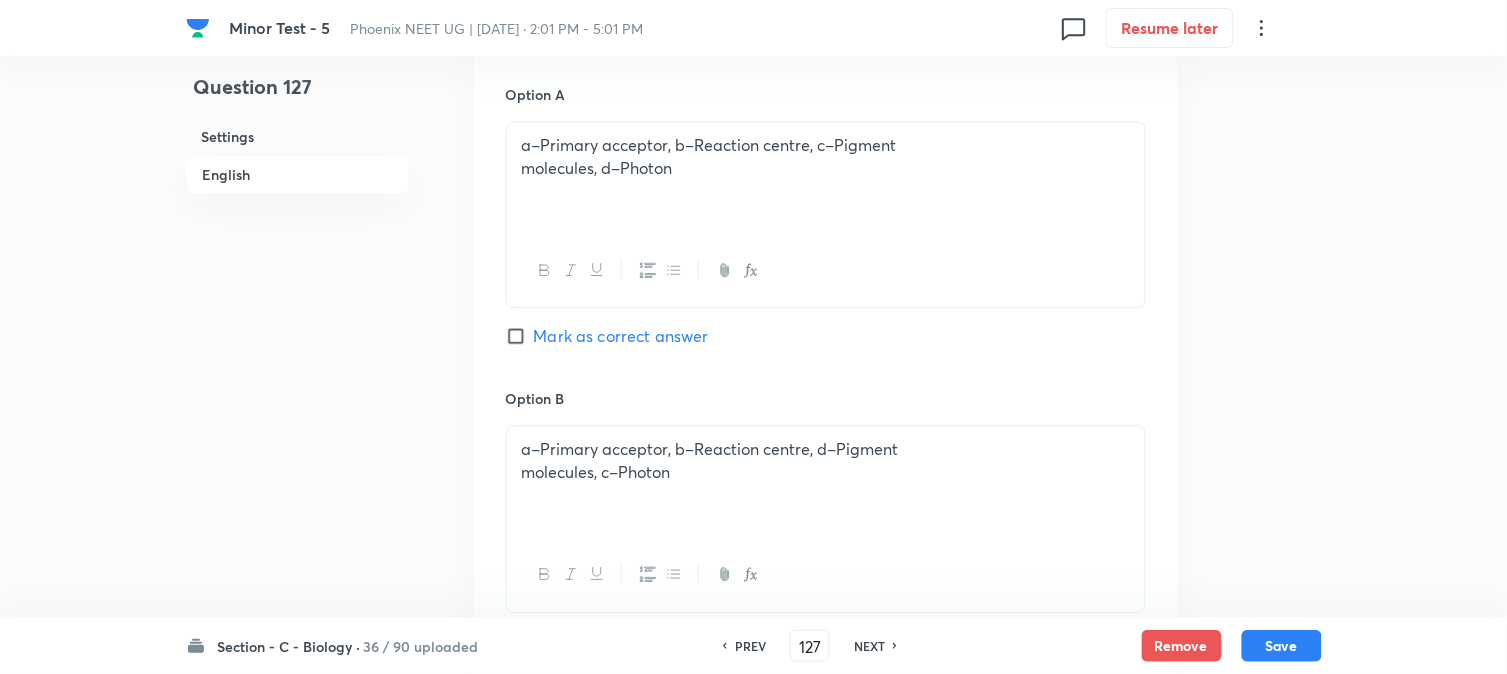 scroll, scrollTop: 2064, scrollLeft: 0, axis: vertical 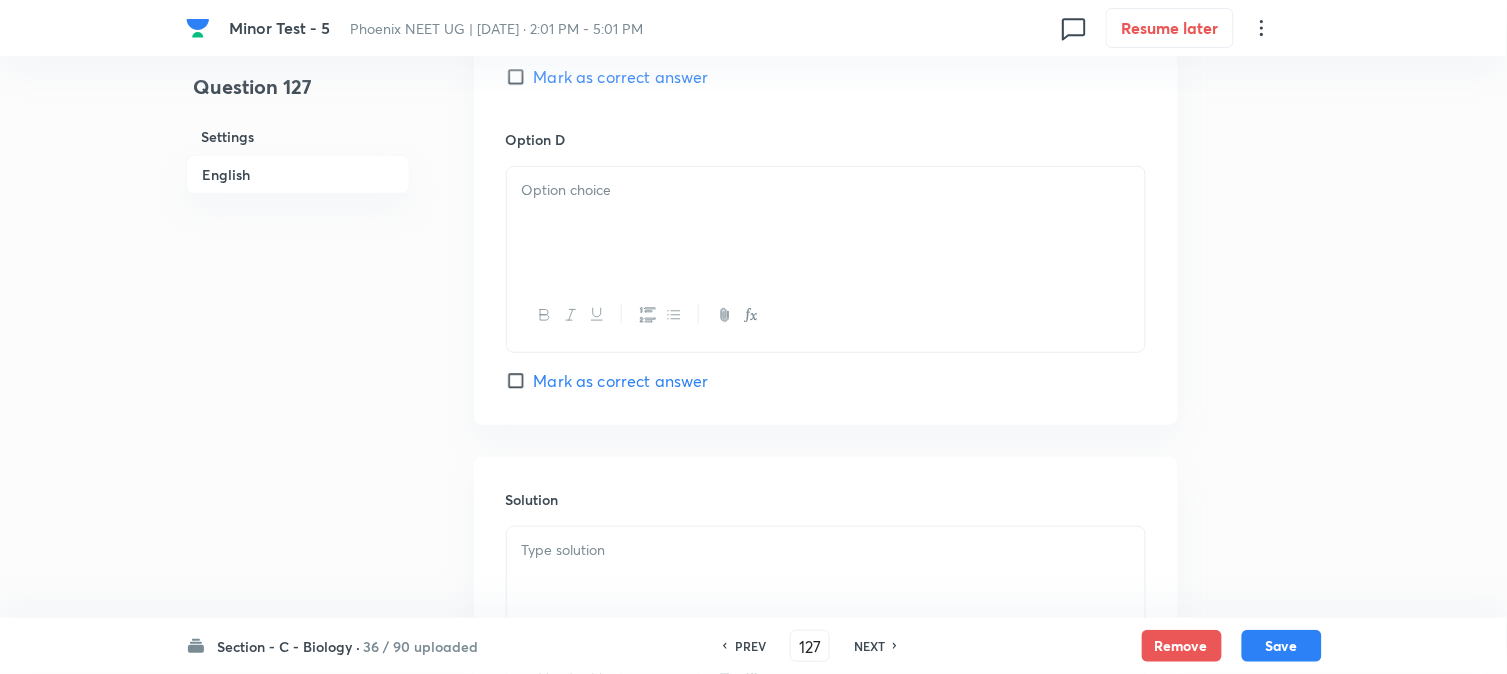 click on "Mark as correct answer" at bounding box center (621, 77) 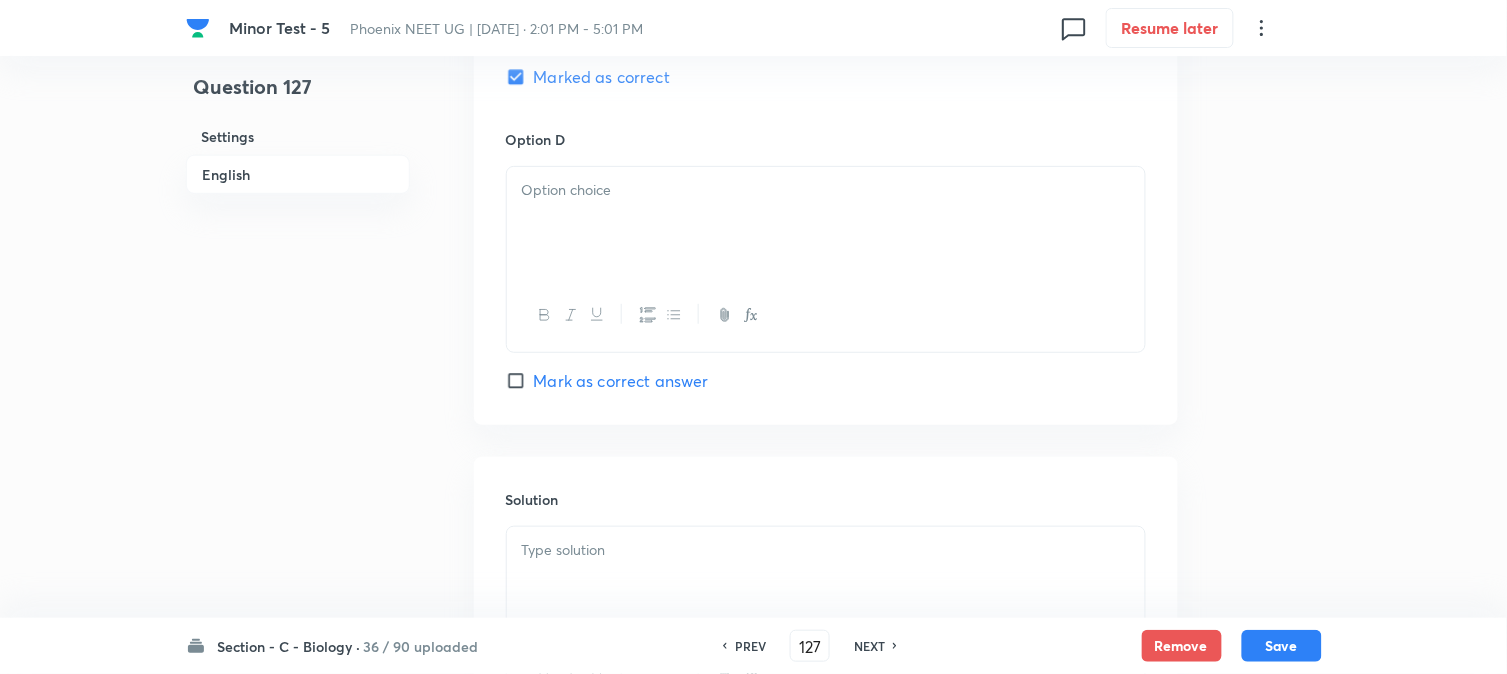 click at bounding box center [826, 190] 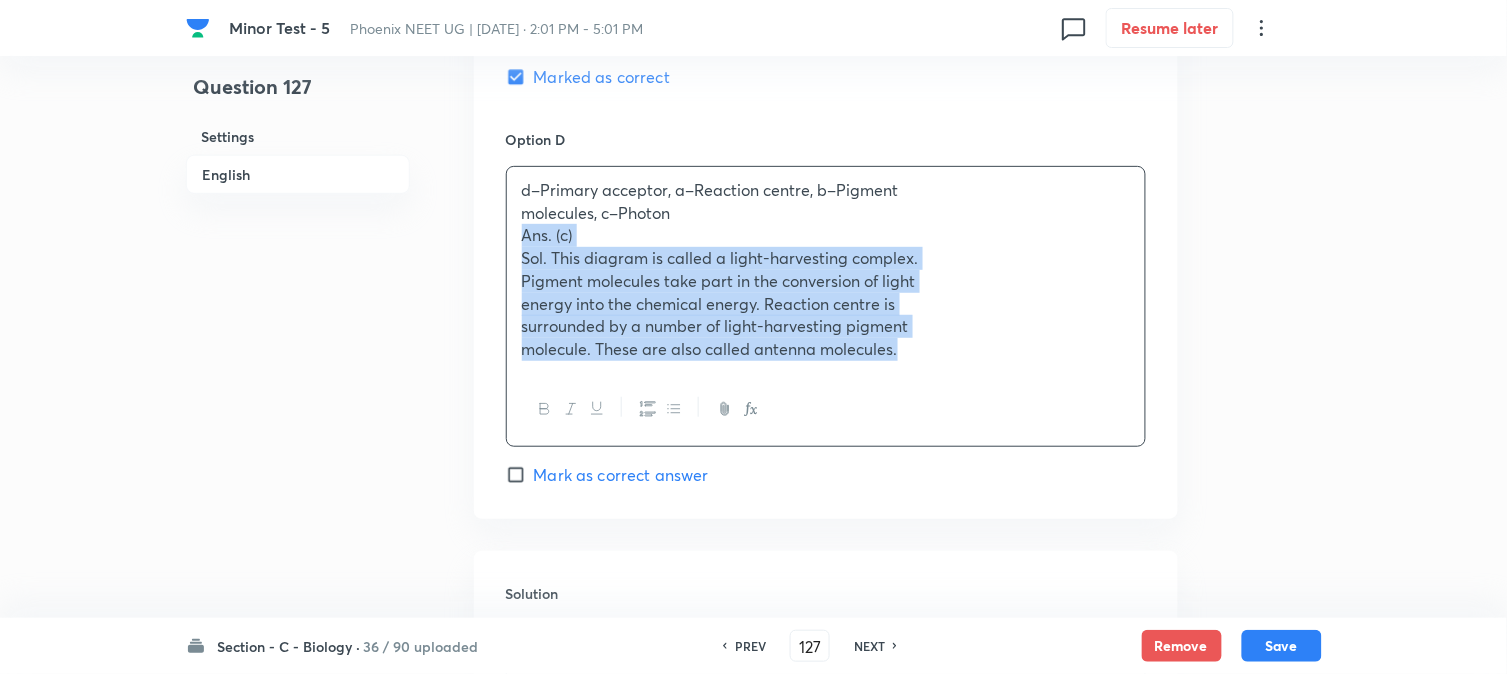 drag, startPoint x: 518, startPoint y: 245, endPoint x: 1112, endPoint y: 400, distance: 613.8901 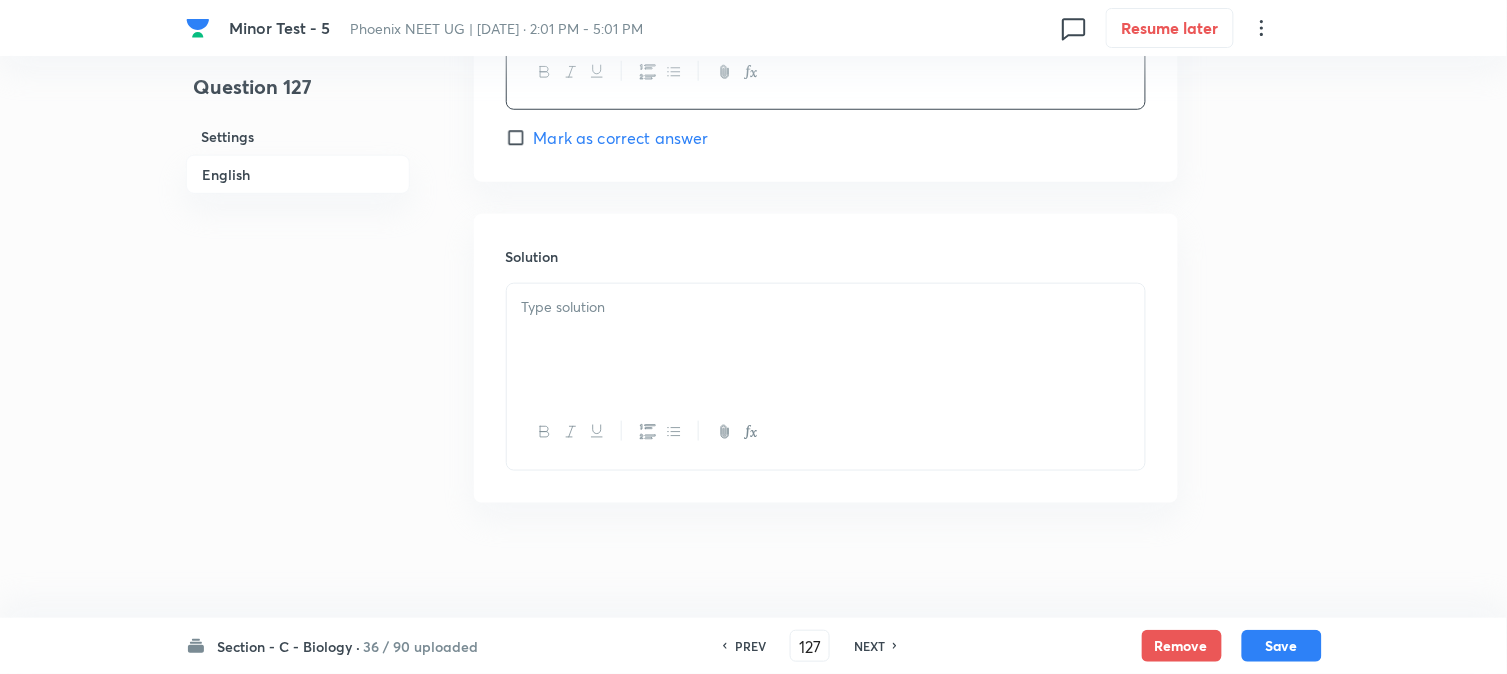 scroll, scrollTop: 2315, scrollLeft: 0, axis: vertical 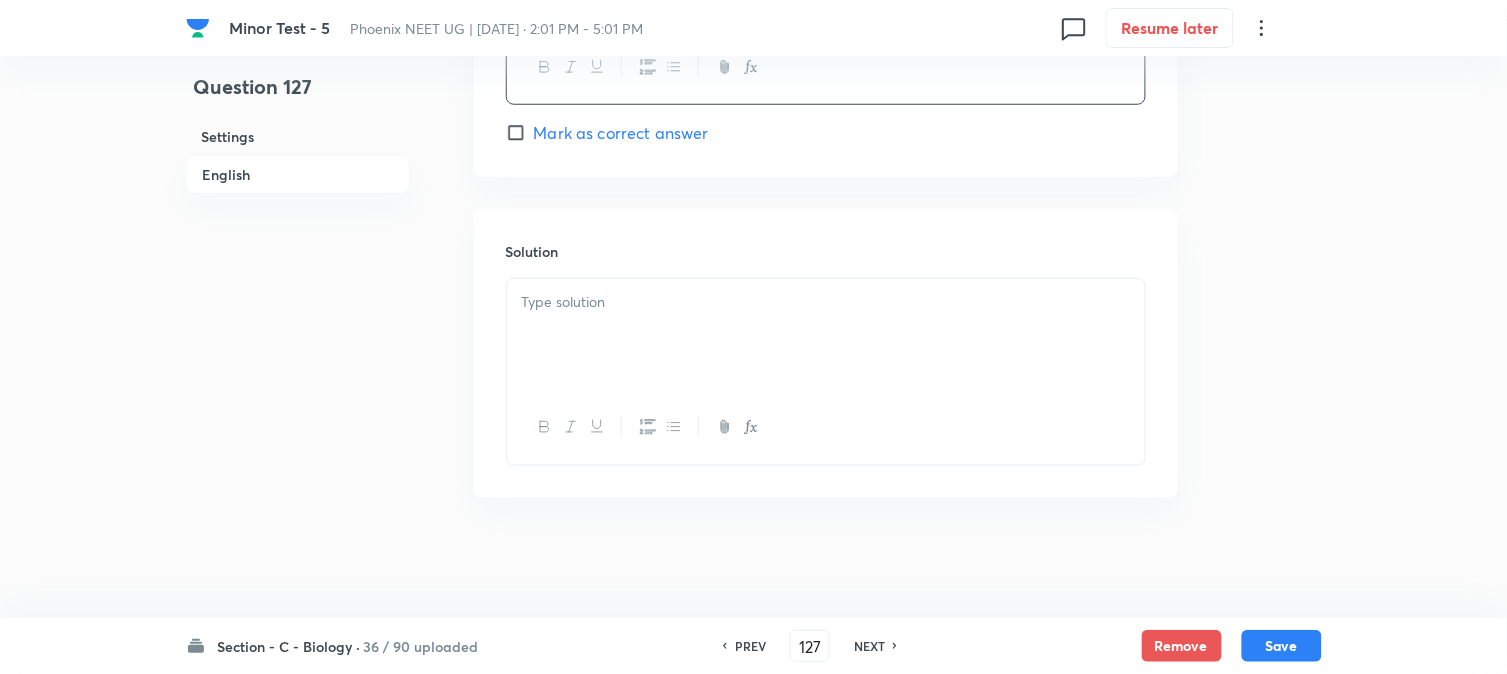 click at bounding box center (826, 335) 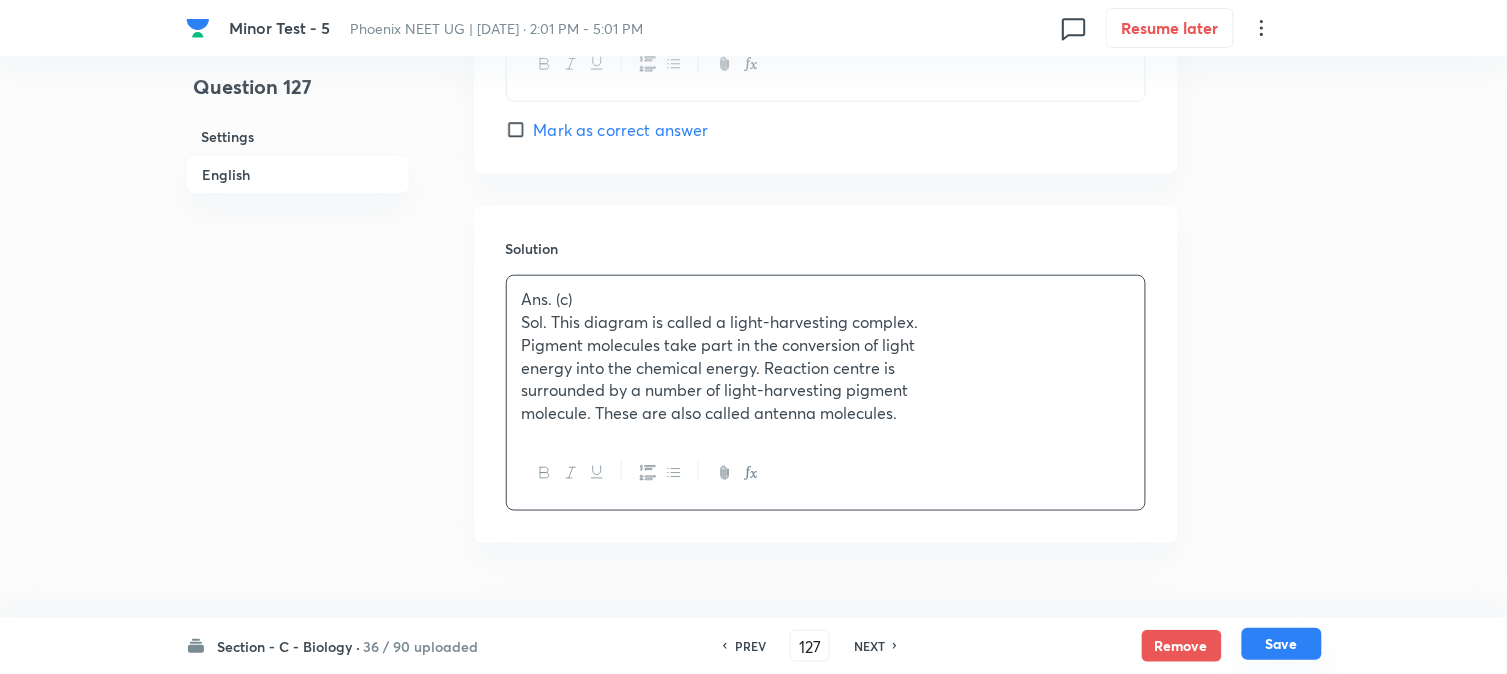 click on "Save" at bounding box center (1282, 644) 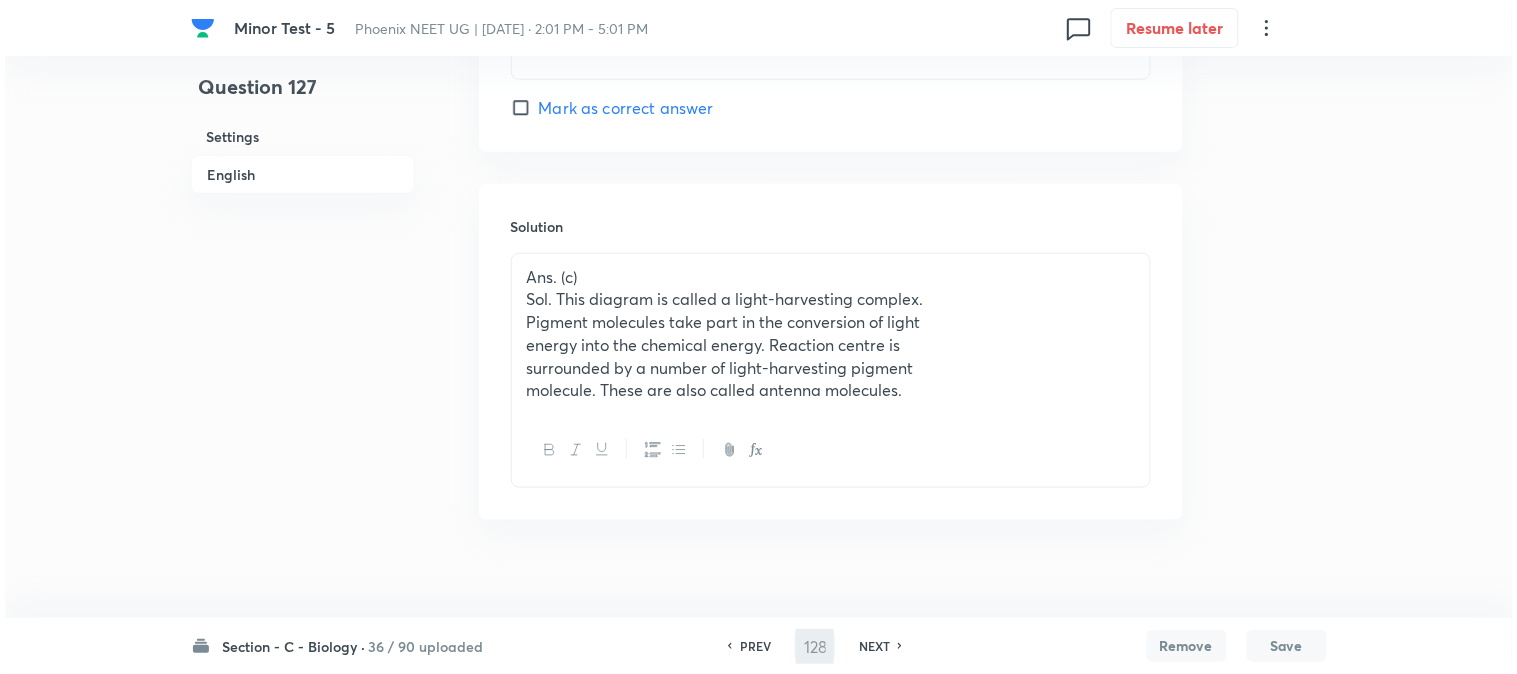 scroll, scrollTop: 0, scrollLeft: 0, axis: both 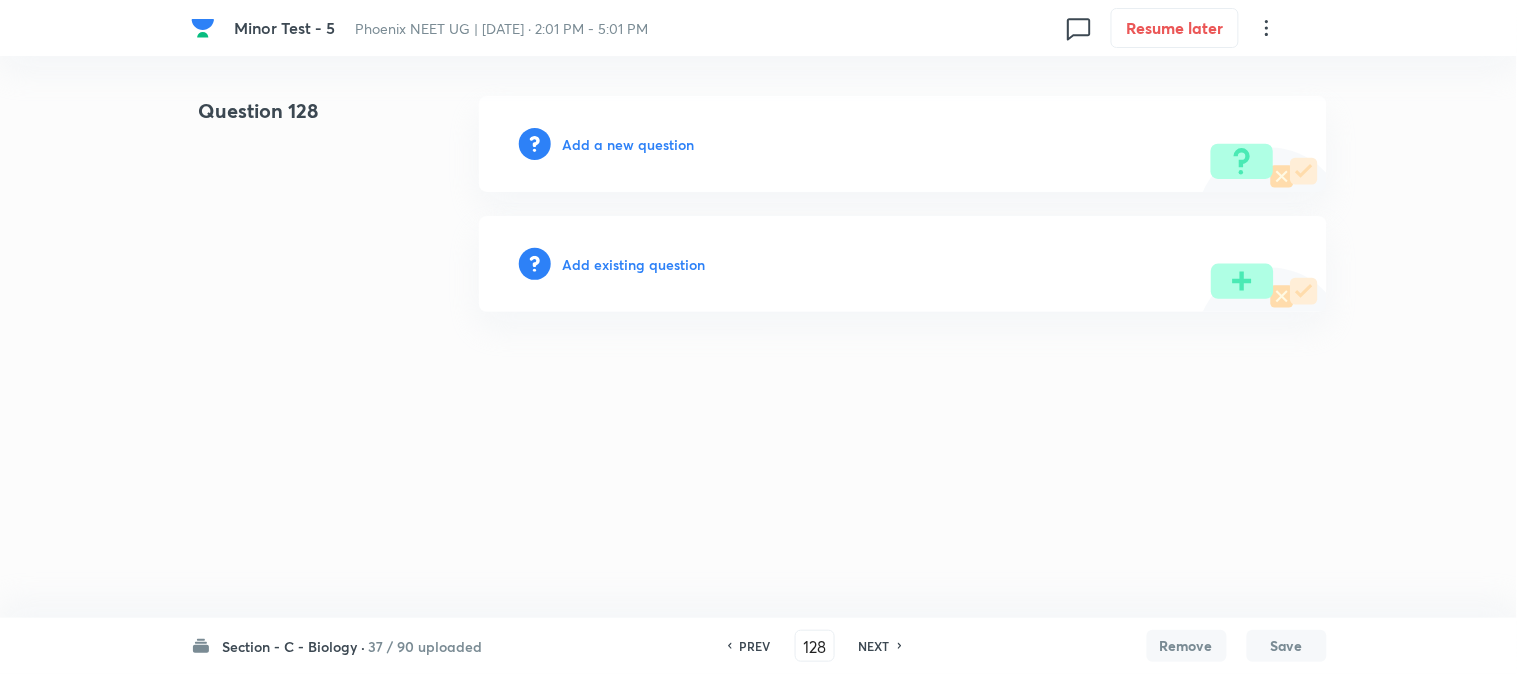 click on "PREV" at bounding box center (755, 646) 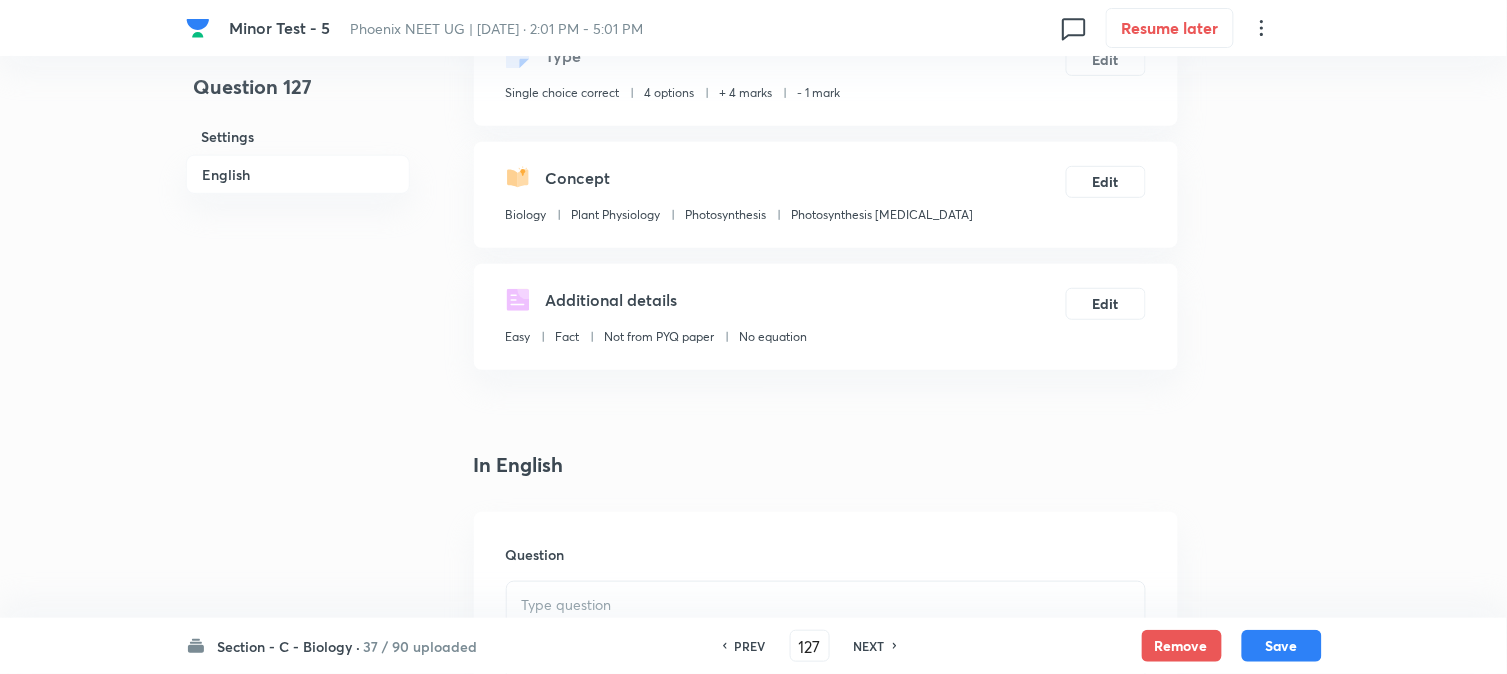 checkbox on "true" 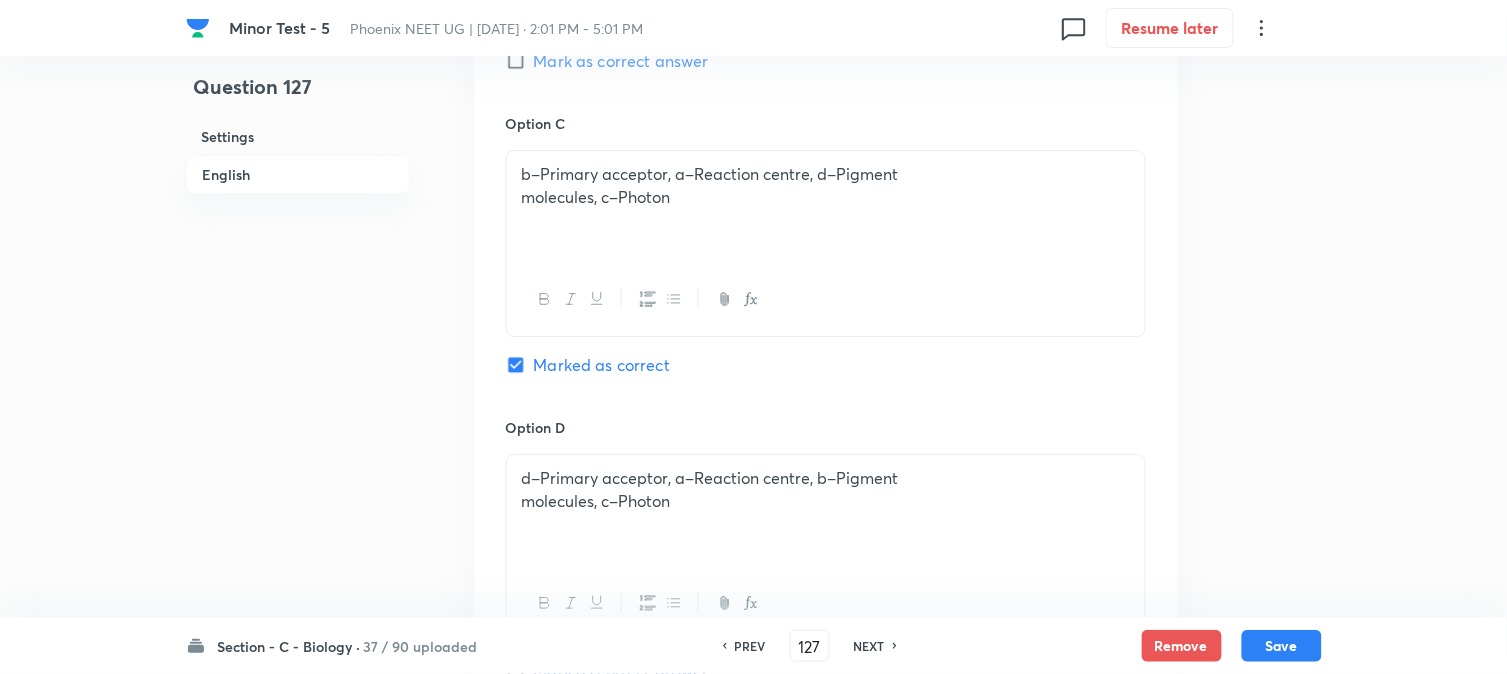 scroll, scrollTop: 2222, scrollLeft: 0, axis: vertical 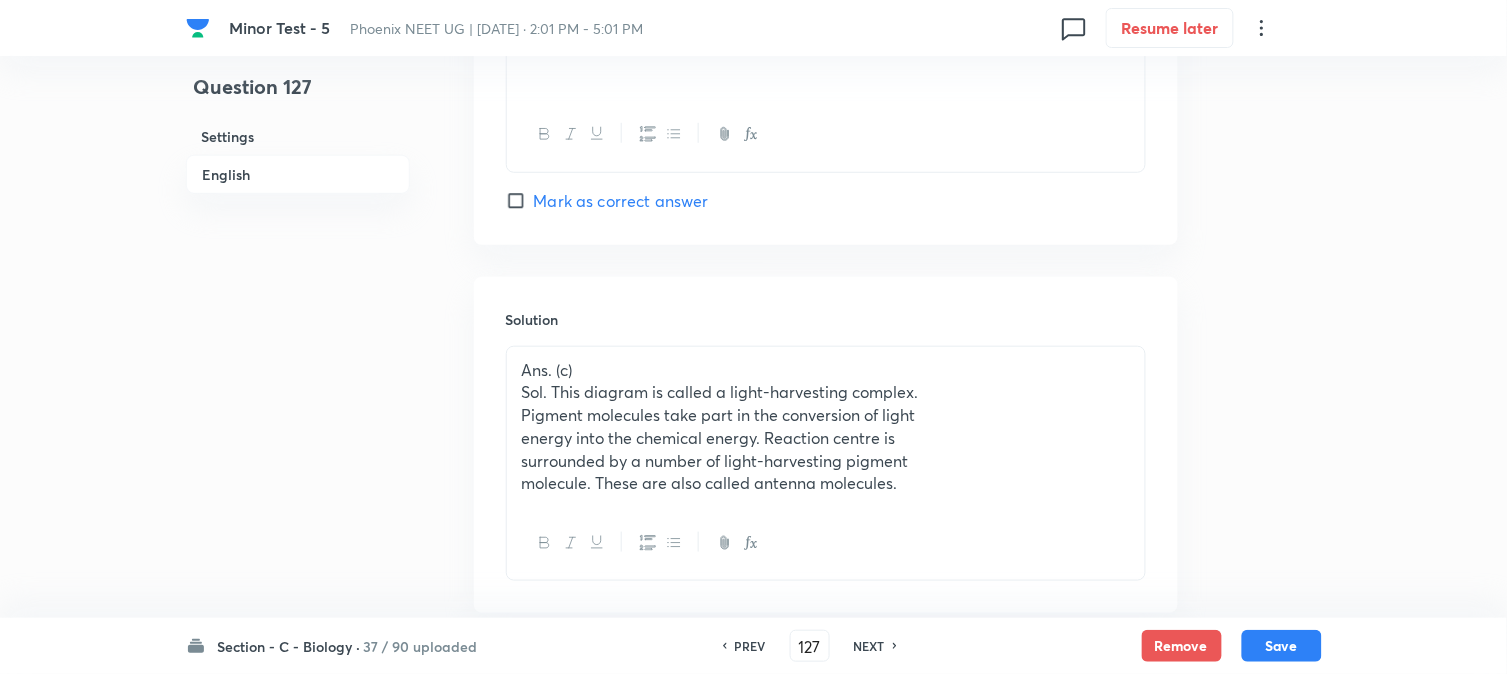 click at bounding box center (826, 543) 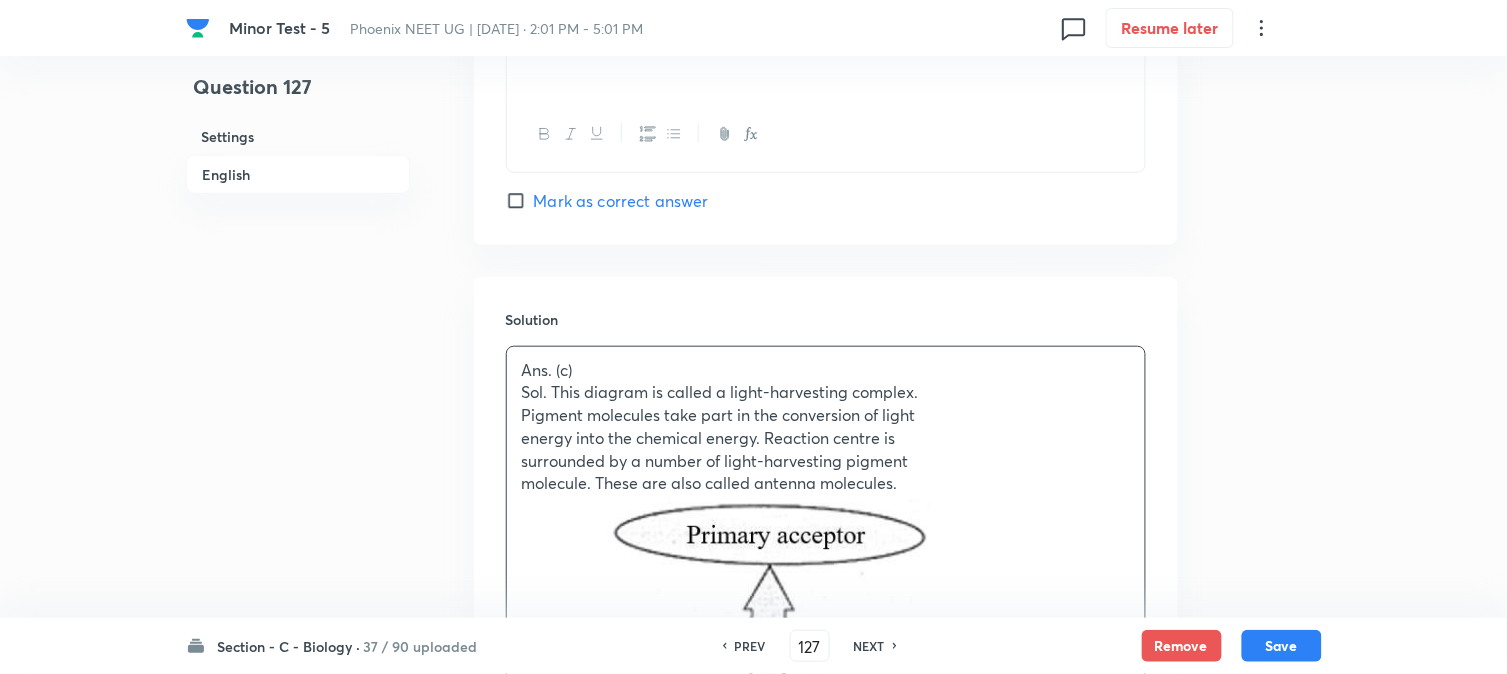 click on "Save" at bounding box center [1282, 646] 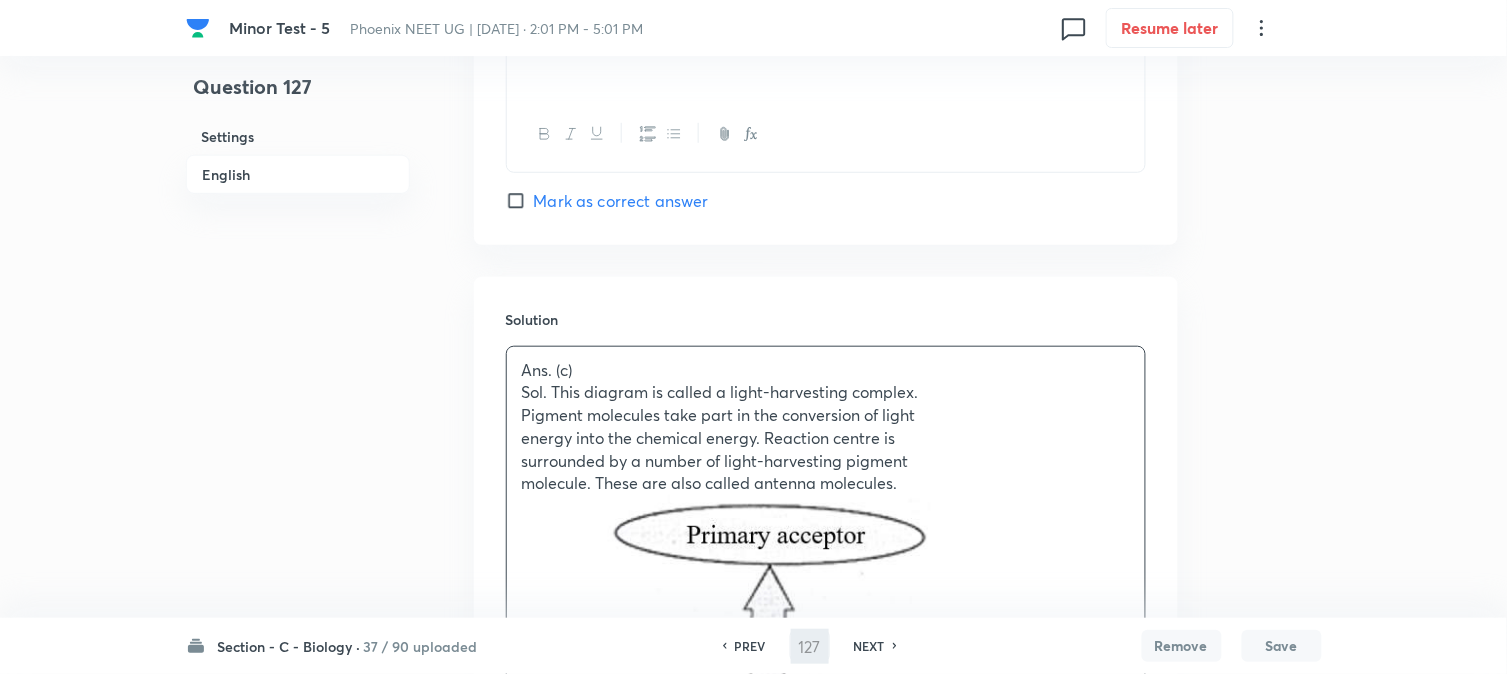 type on "128" 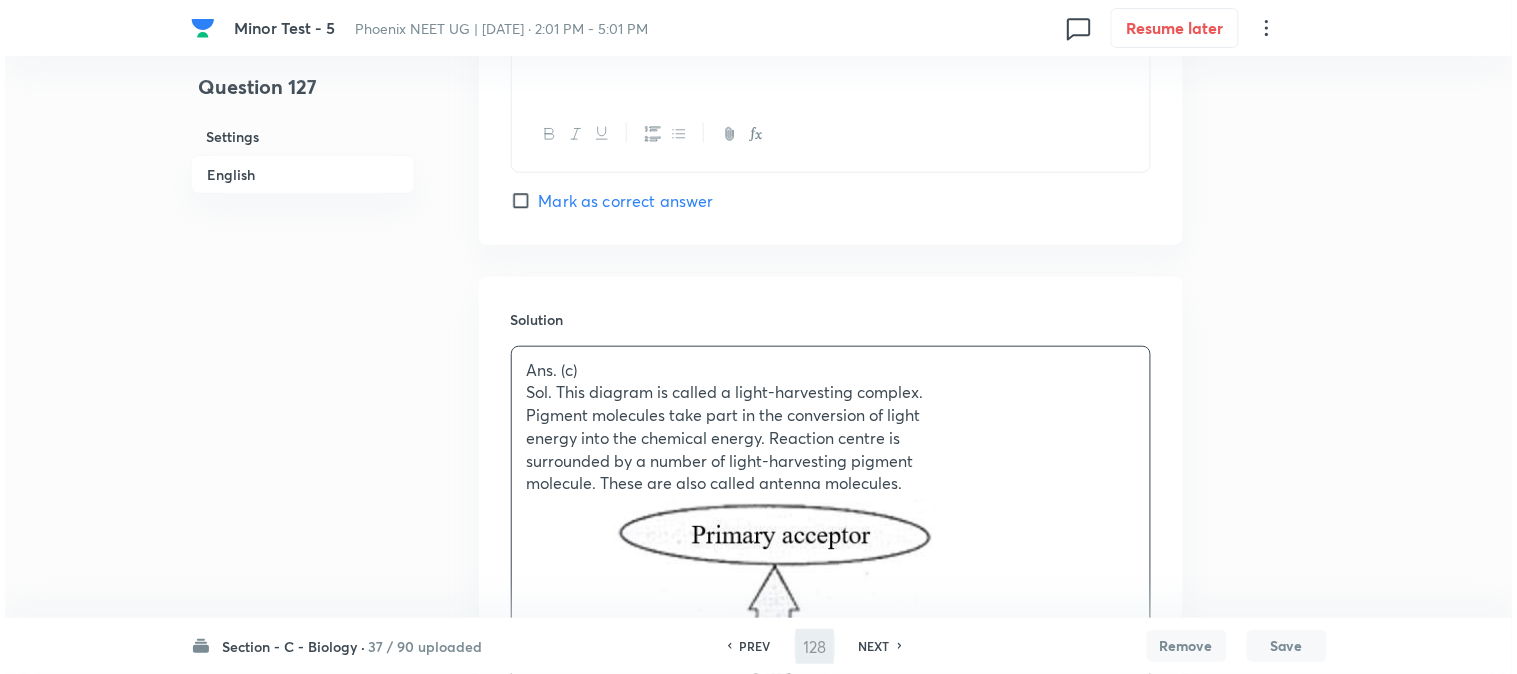scroll, scrollTop: 0, scrollLeft: 0, axis: both 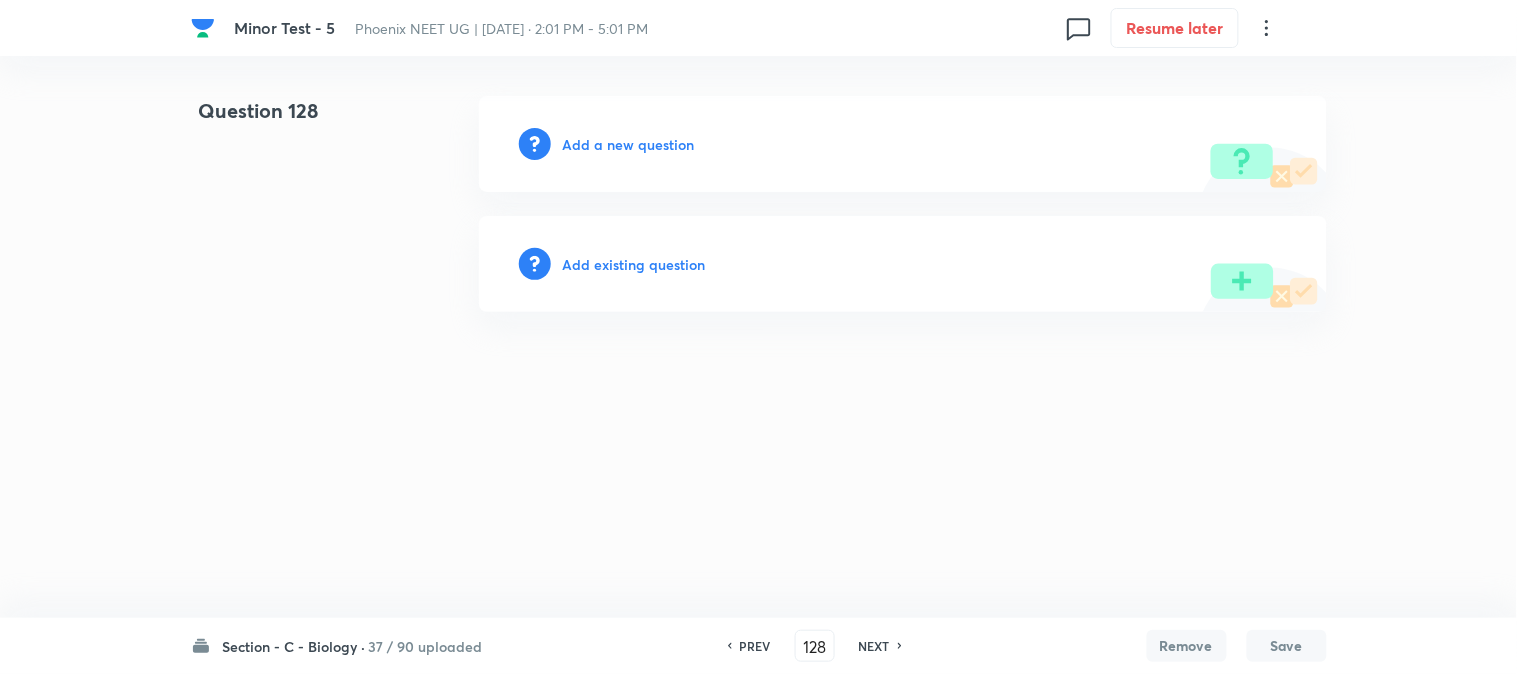 click on "Add a new question" at bounding box center (629, 144) 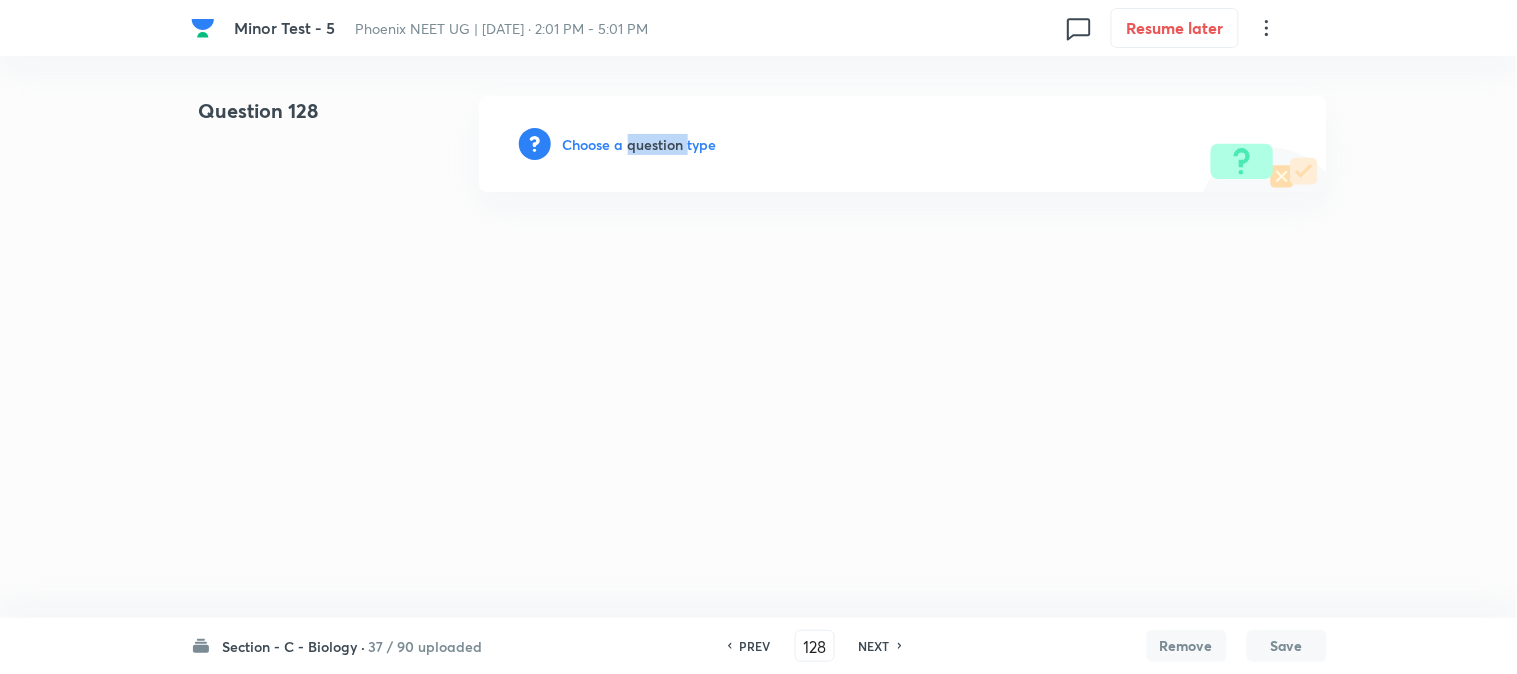 click on "Choose a question type" at bounding box center [640, 144] 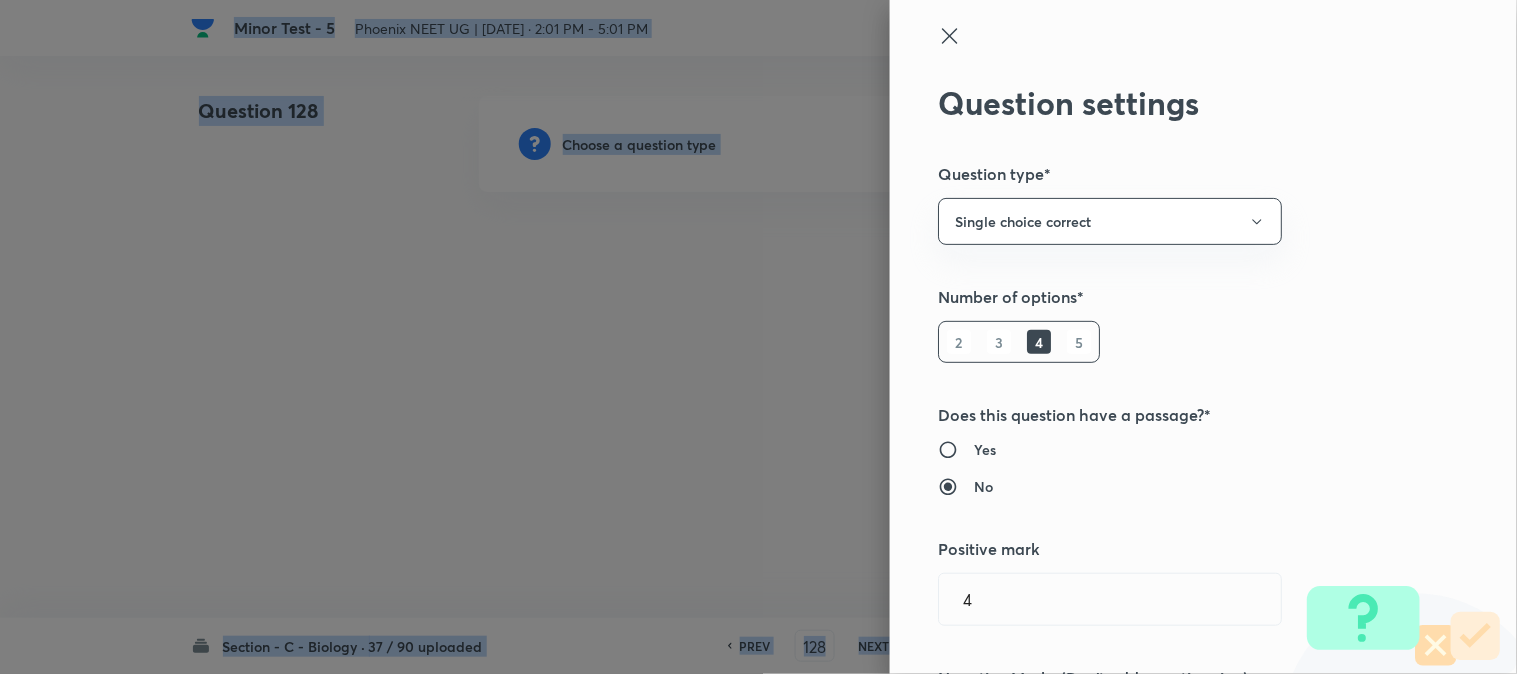 click at bounding box center (758, 337) 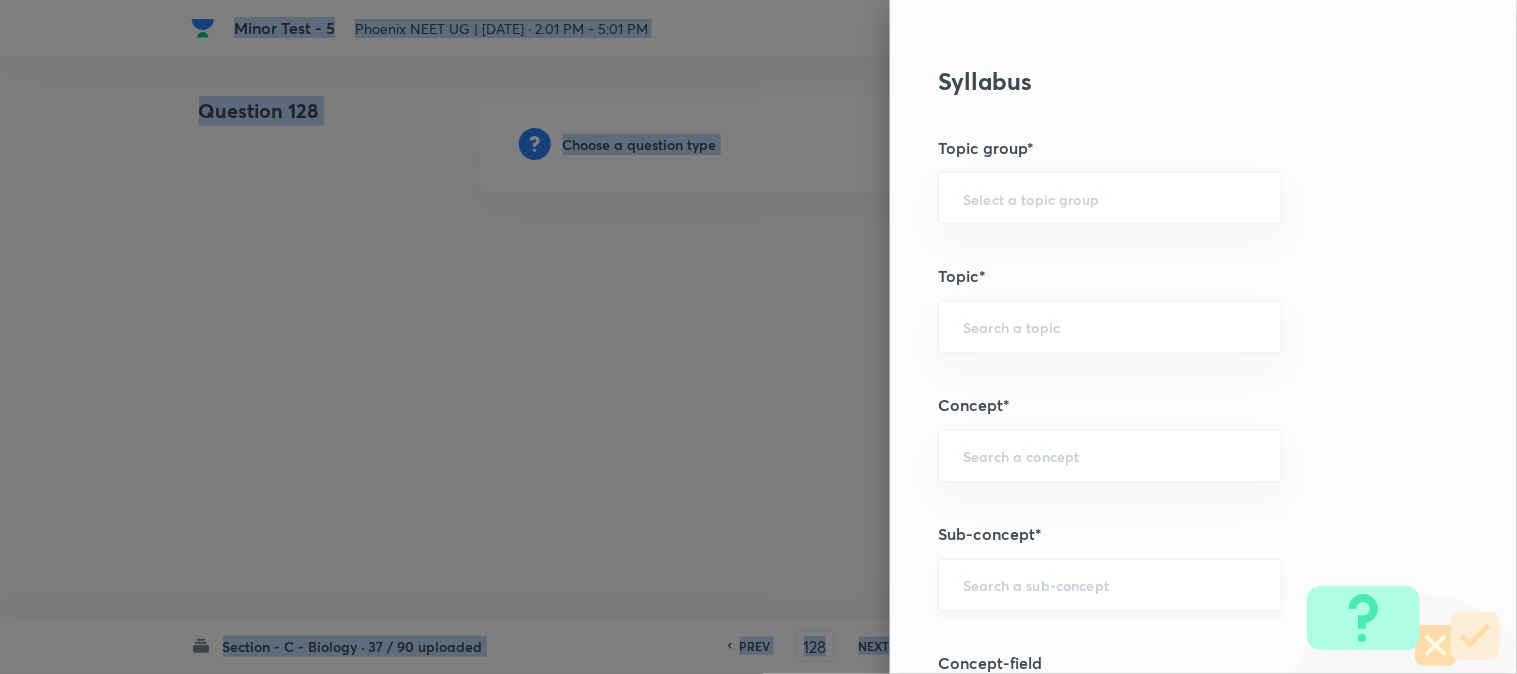 scroll, scrollTop: 1180, scrollLeft: 0, axis: vertical 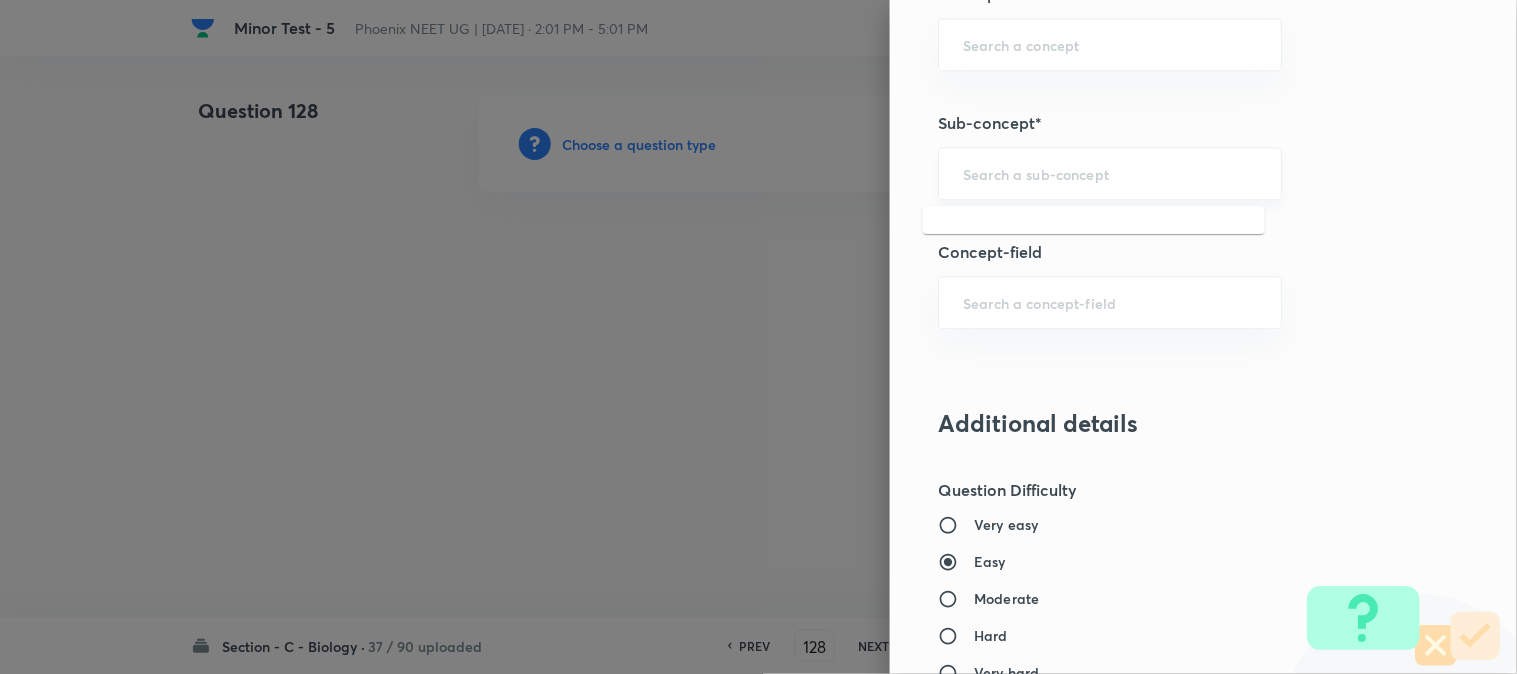 click at bounding box center (1110, 173) 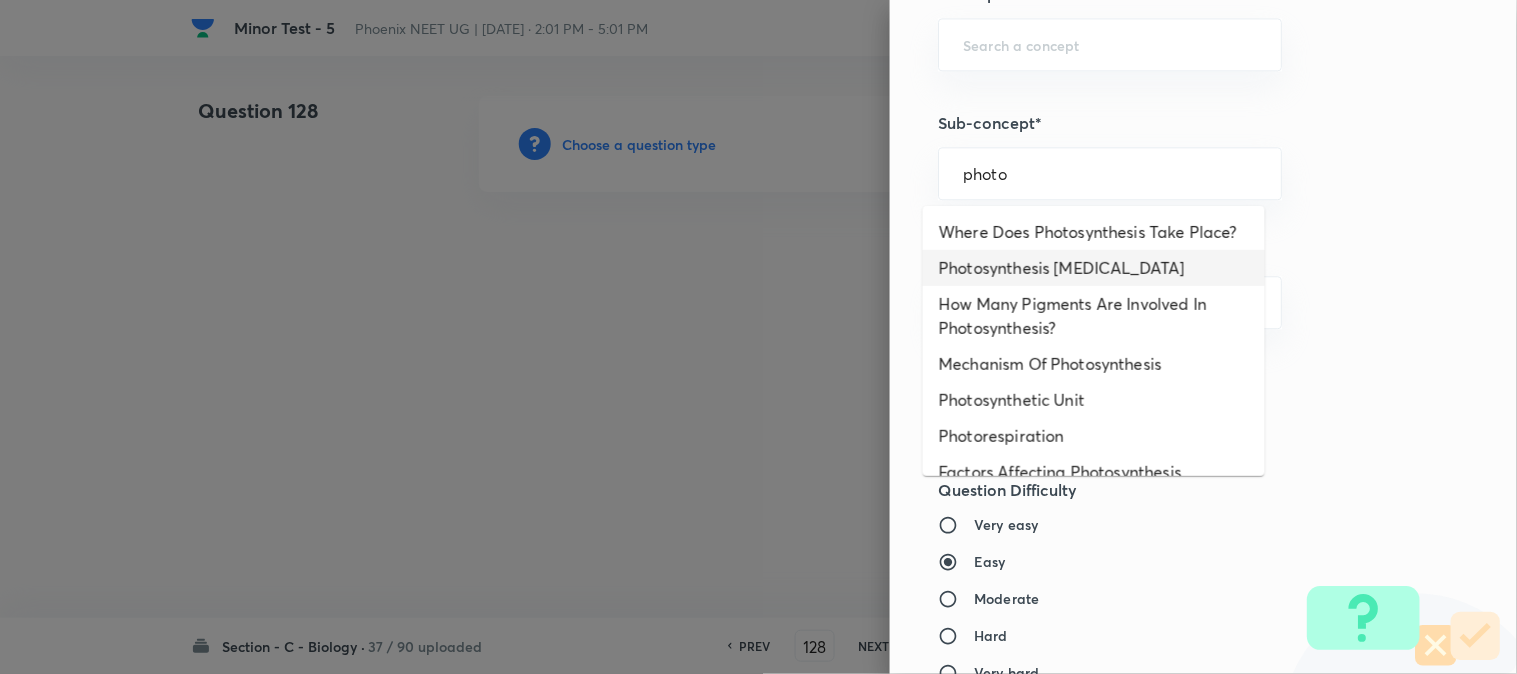 click on "Photosynthesis [MEDICAL_DATA]" at bounding box center [1094, 268] 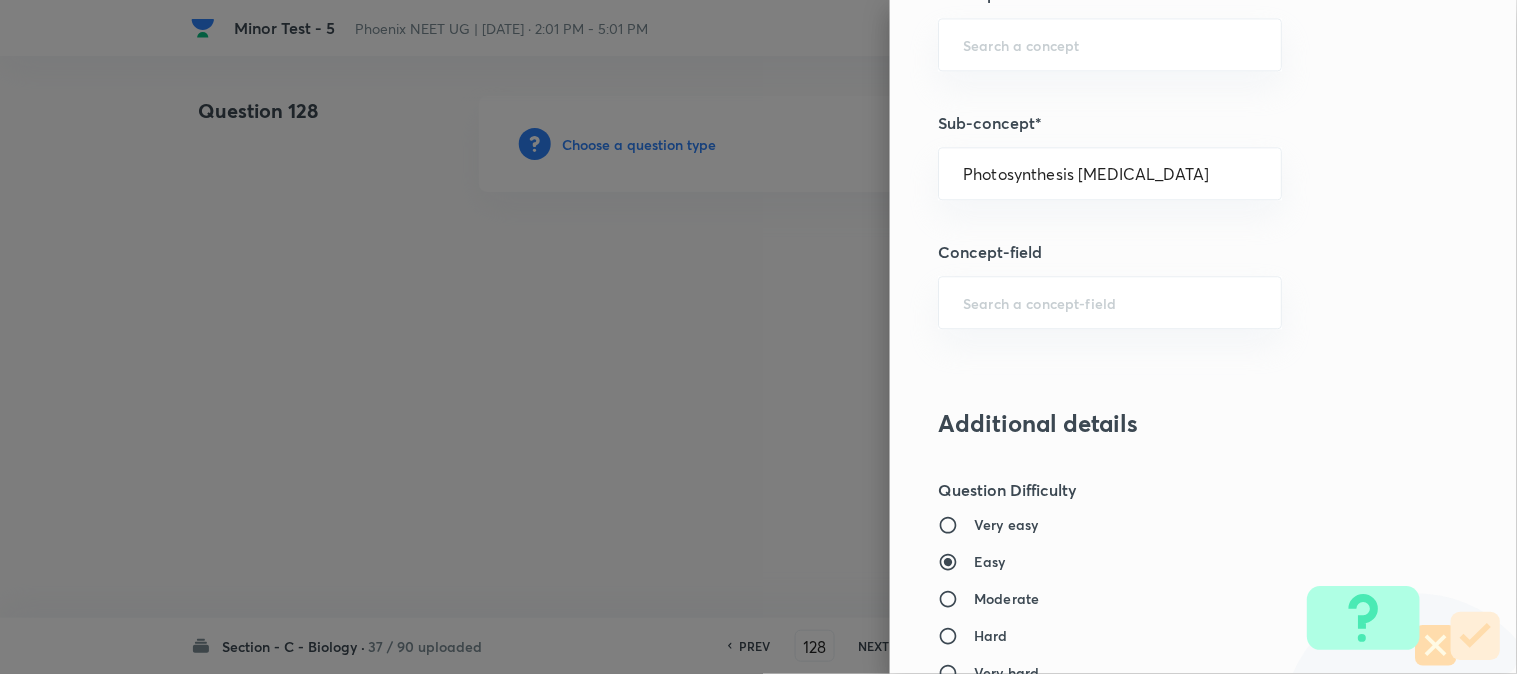 type on "Biology" 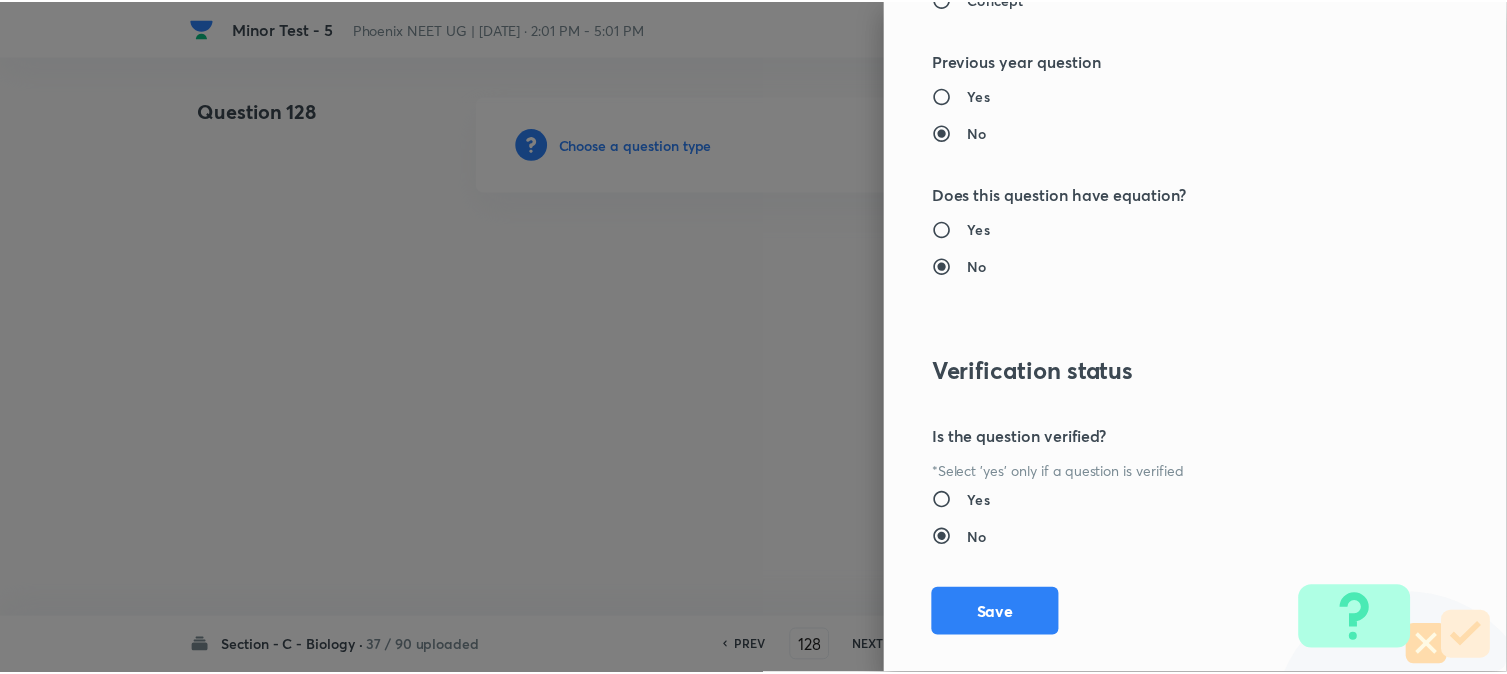 scroll, scrollTop: 2052, scrollLeft: 0, axis: vertical 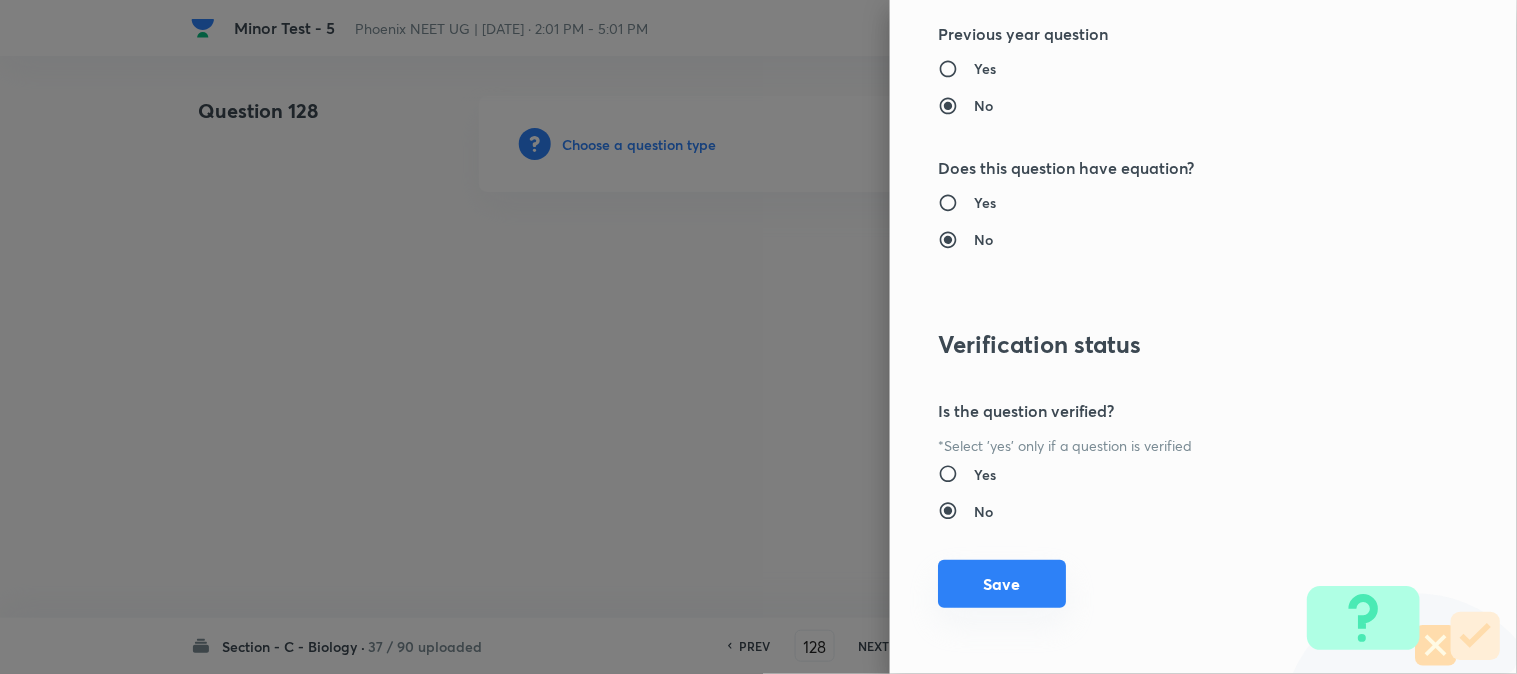 click on "Save" at bounding box center (1002, 584) 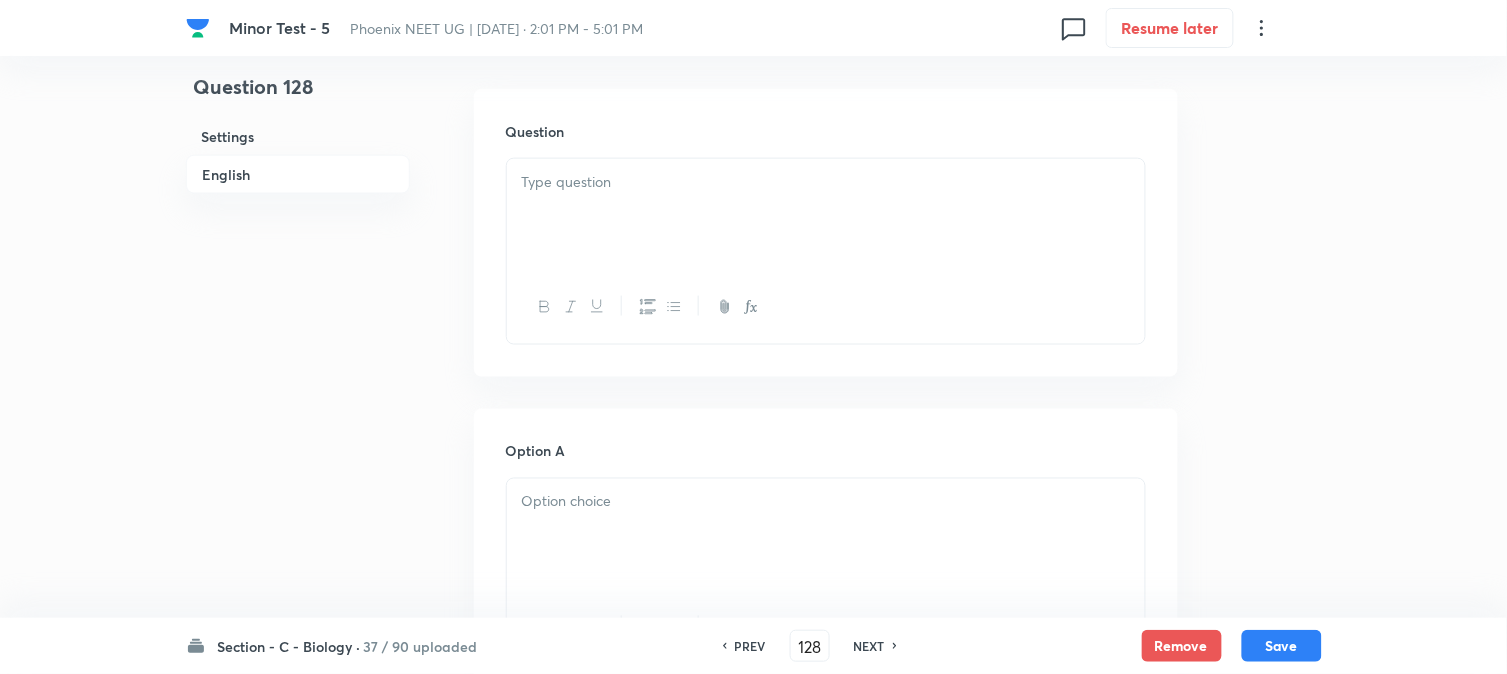 scroll, scrollTop: 590, scrollLeft: 0, axis: vertical 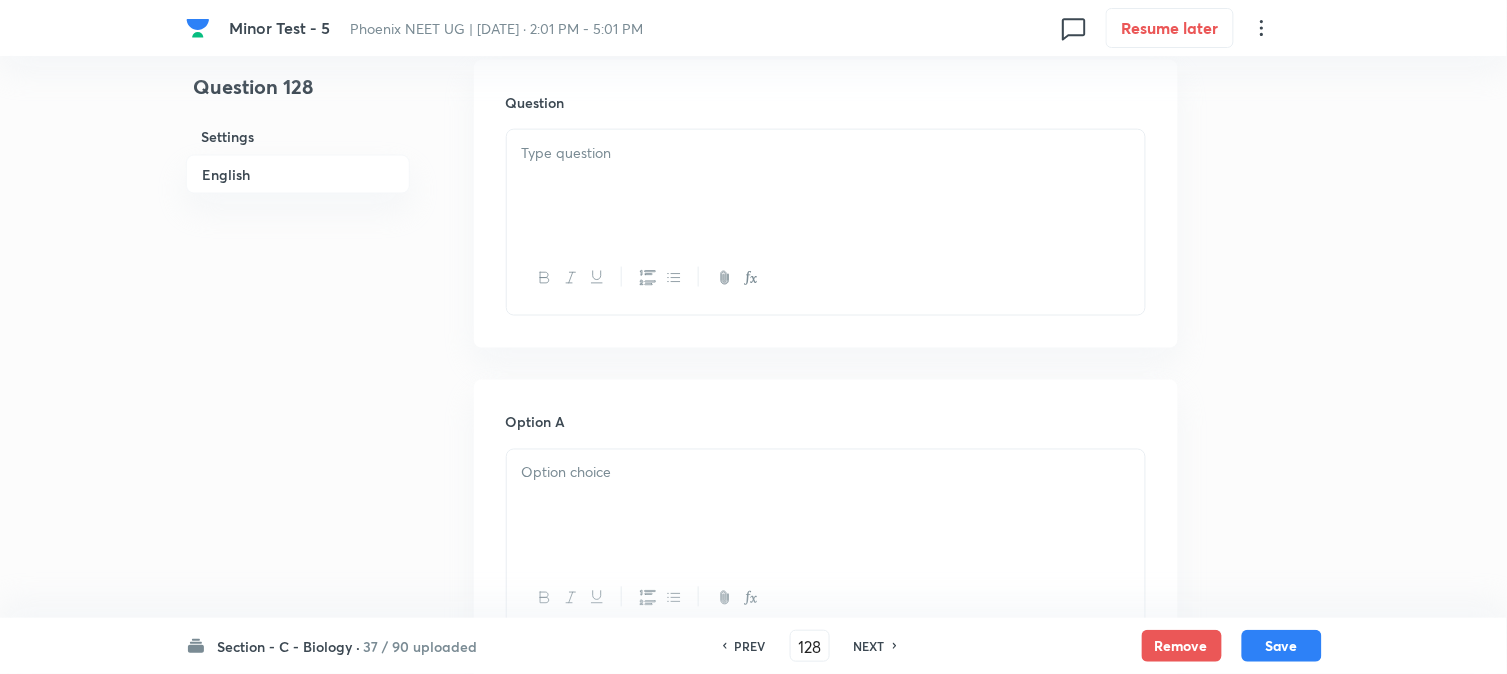 click at bounding box center (826, 186) 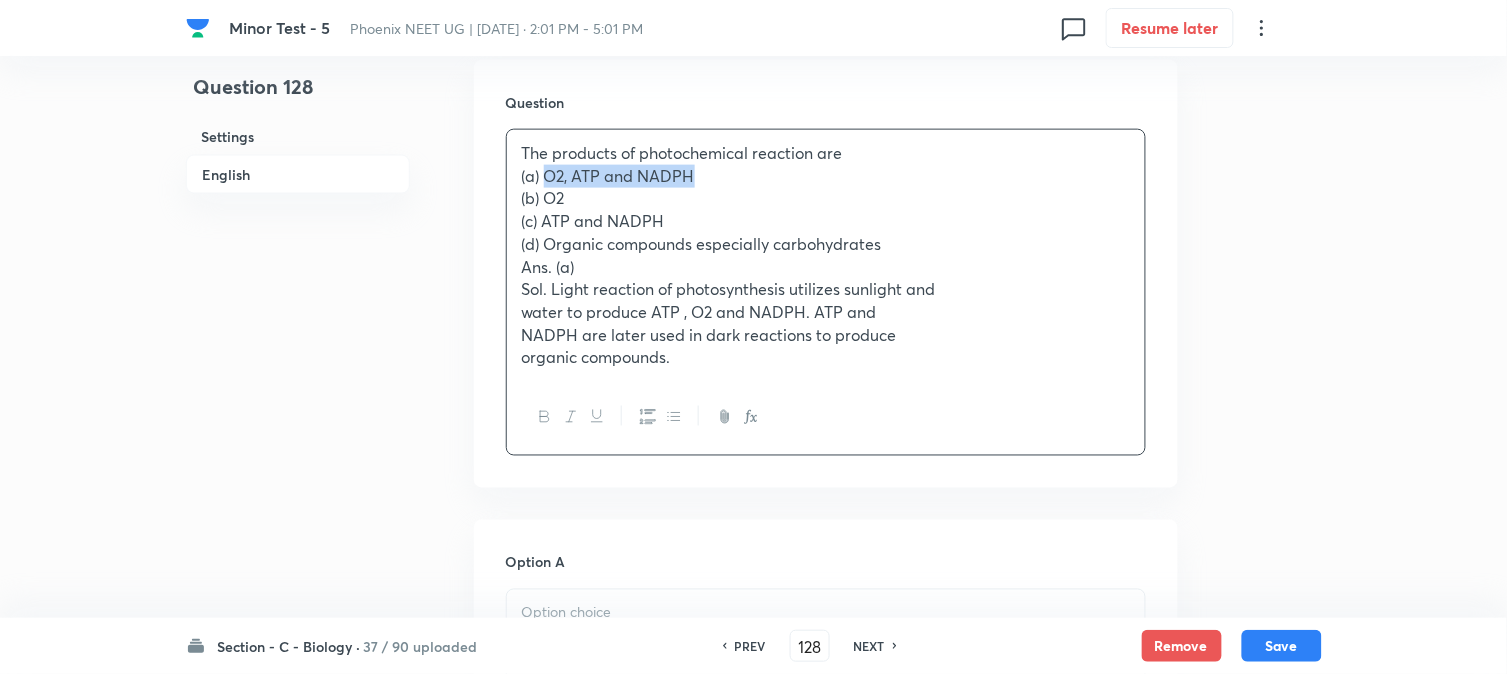 drag, startPoint x: 543, startPoint y: 181, endPoint x: 743, endPoint y: 182, distance: 200.0025 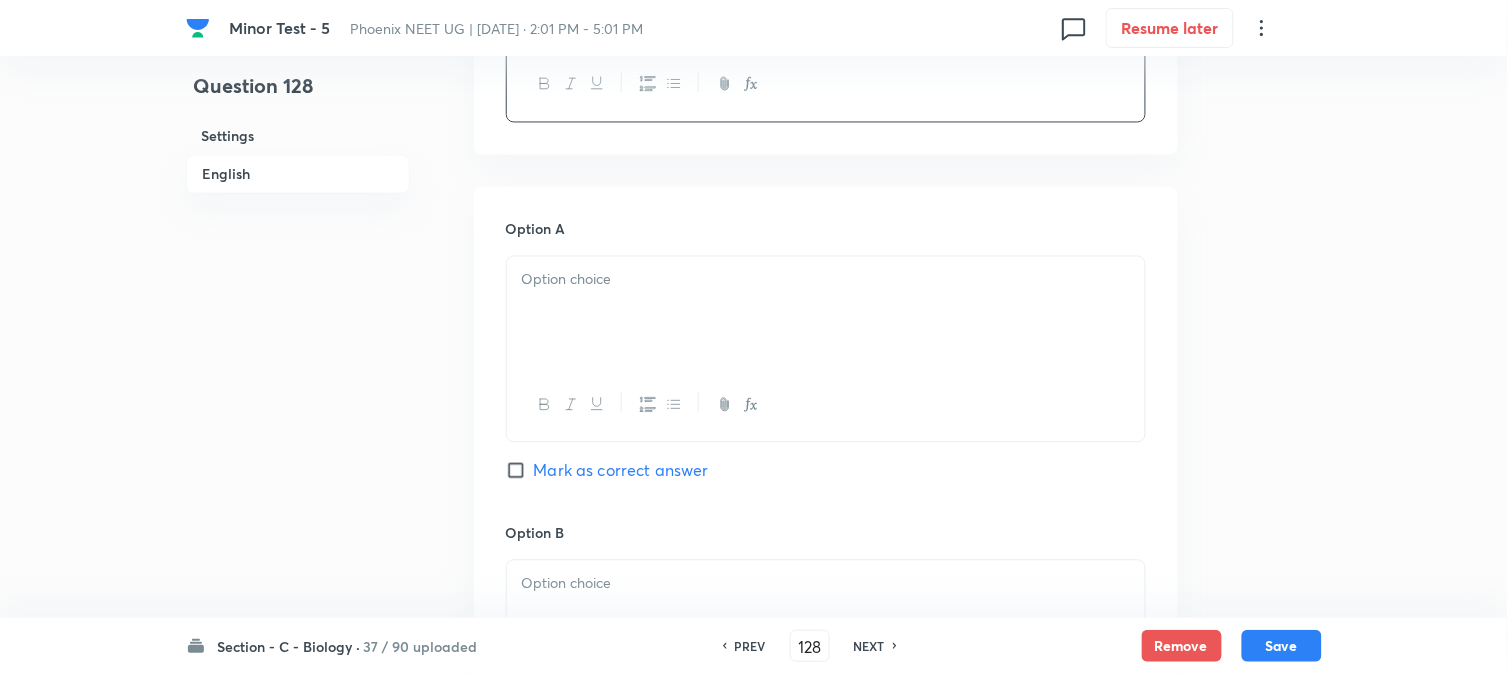 click at bounding box center (826, 313) 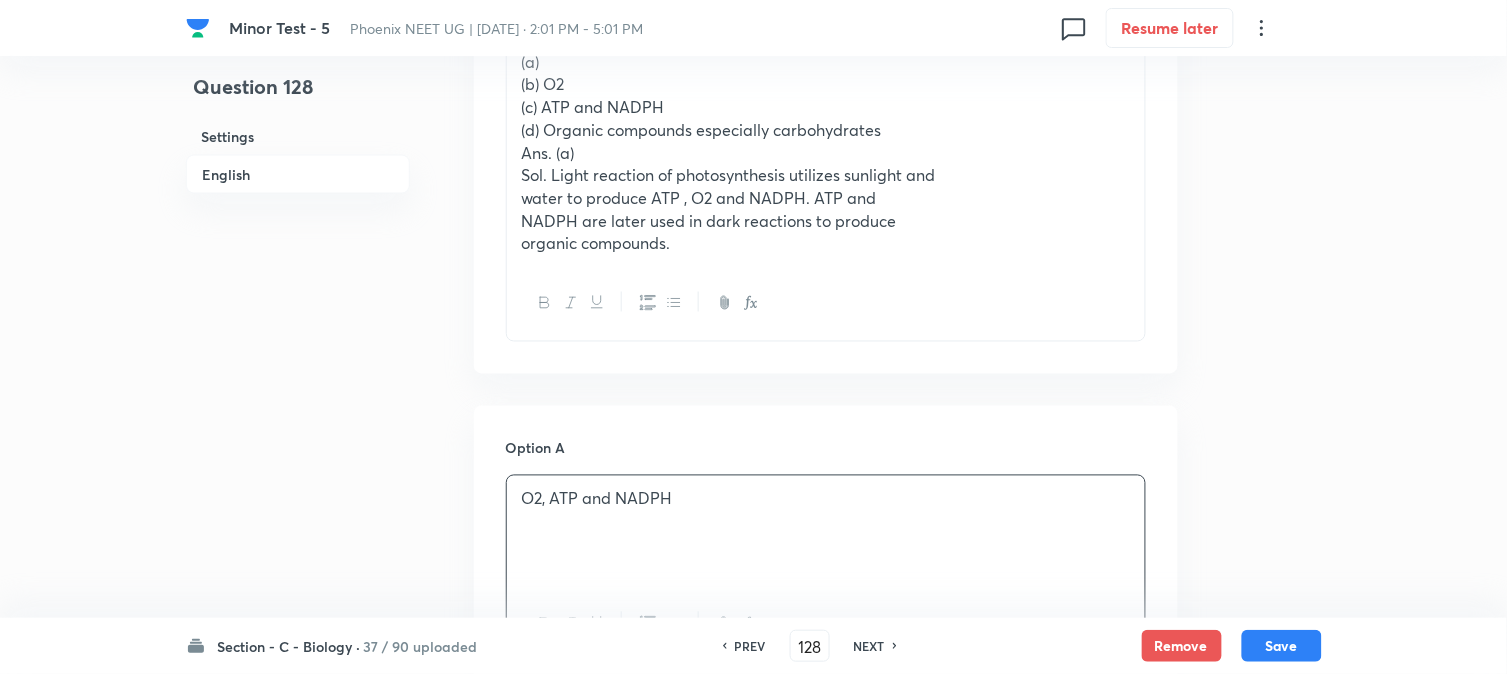 scroll, scrollTop: 478, scrollLeft: 0, axis: vertical 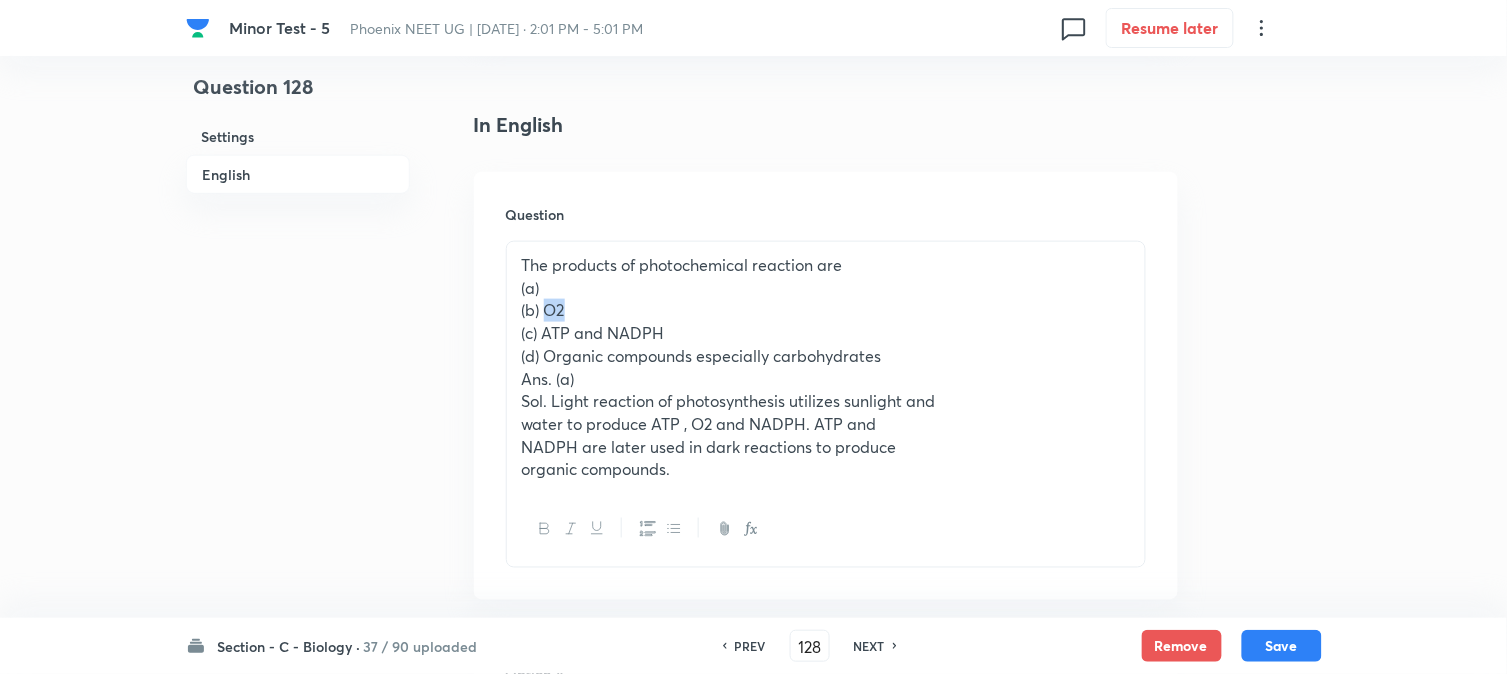 drag, startPoint x: 544, startPoint y: 308, endPoint x: 583, endPoint y: 307, distance: 39.012817 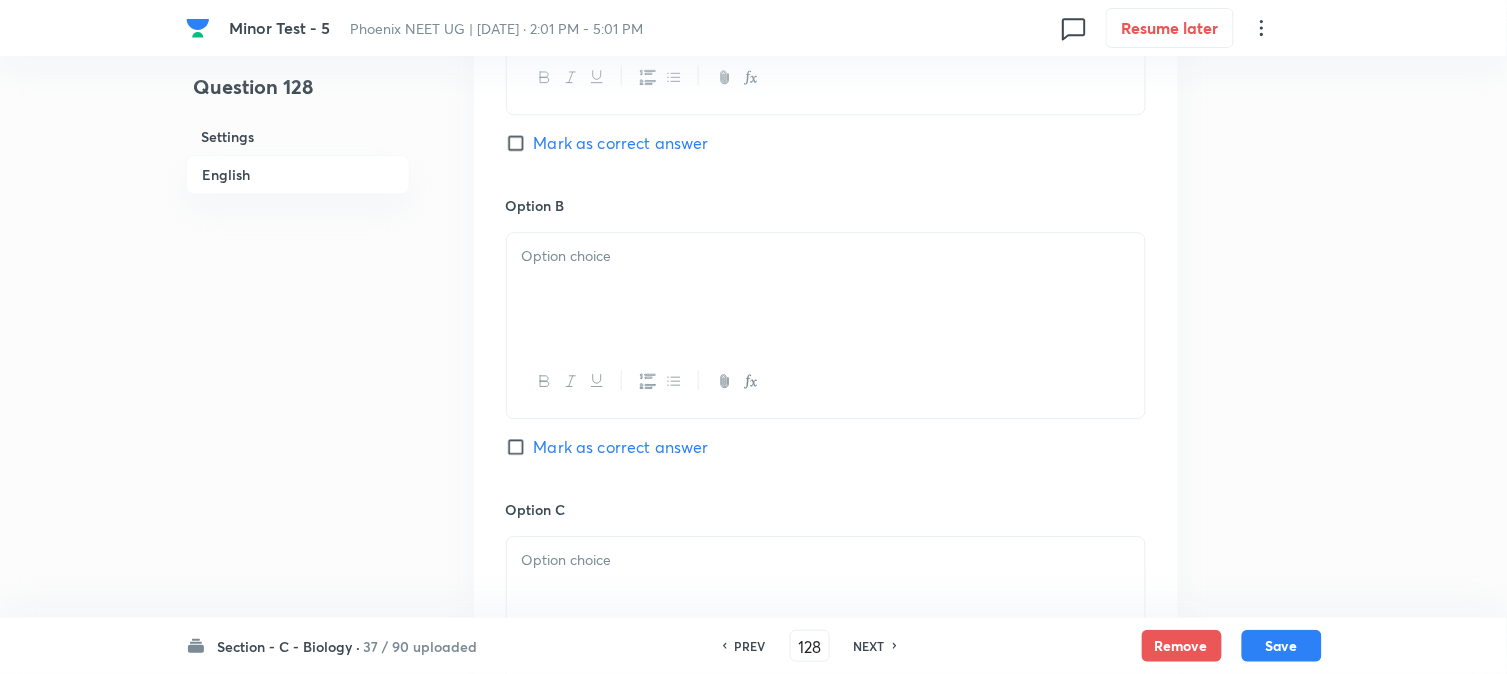 scroll, scrollTop: 1256, scrollLeft: 0, axis: vertical 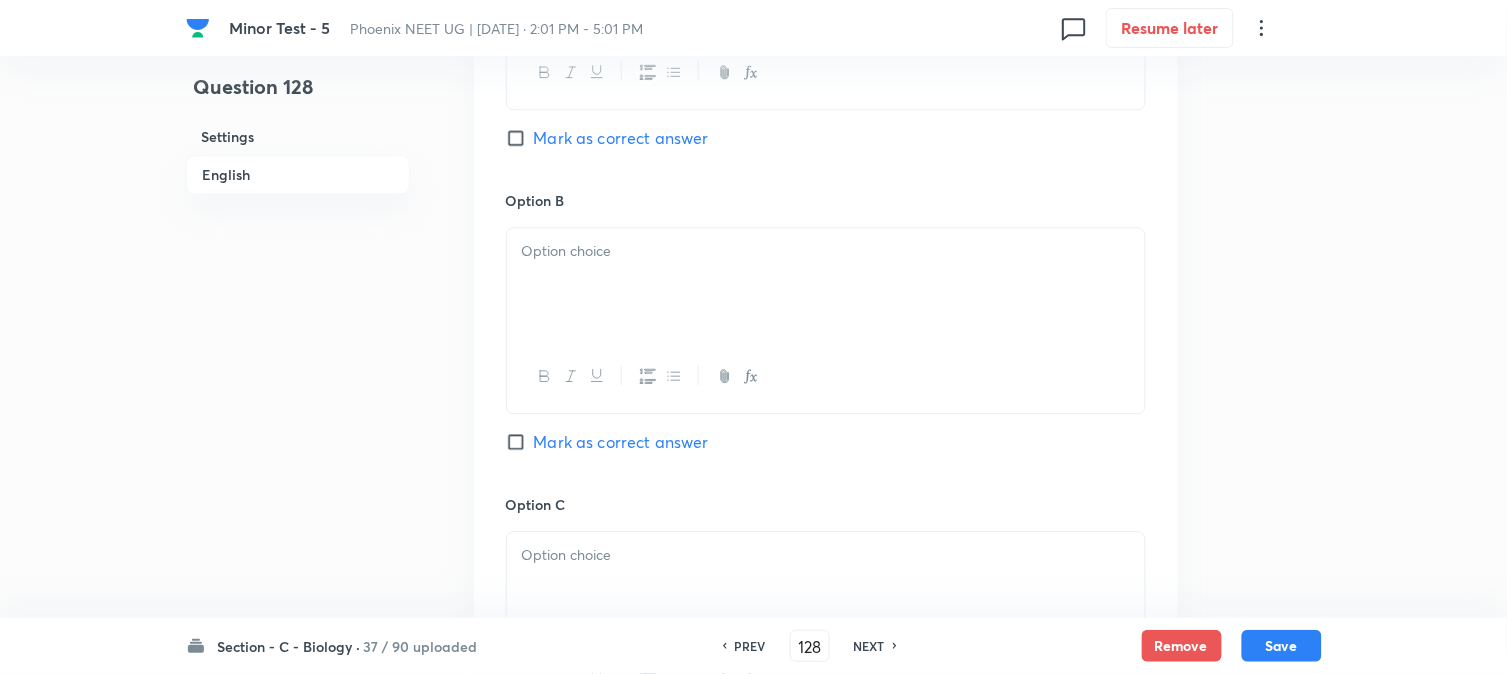 click on "Mark as correct answer" at bounding box center [621, 138] 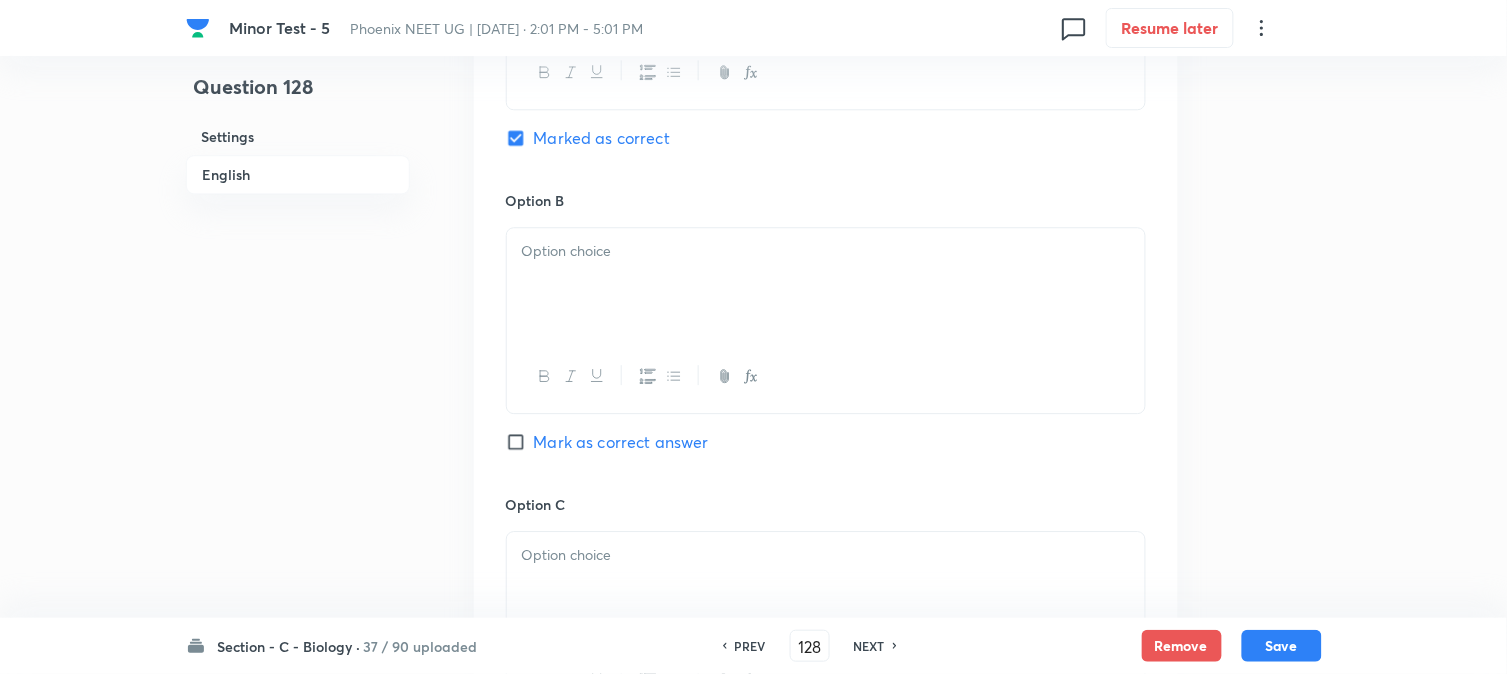 click at bounding box center [826, 284] 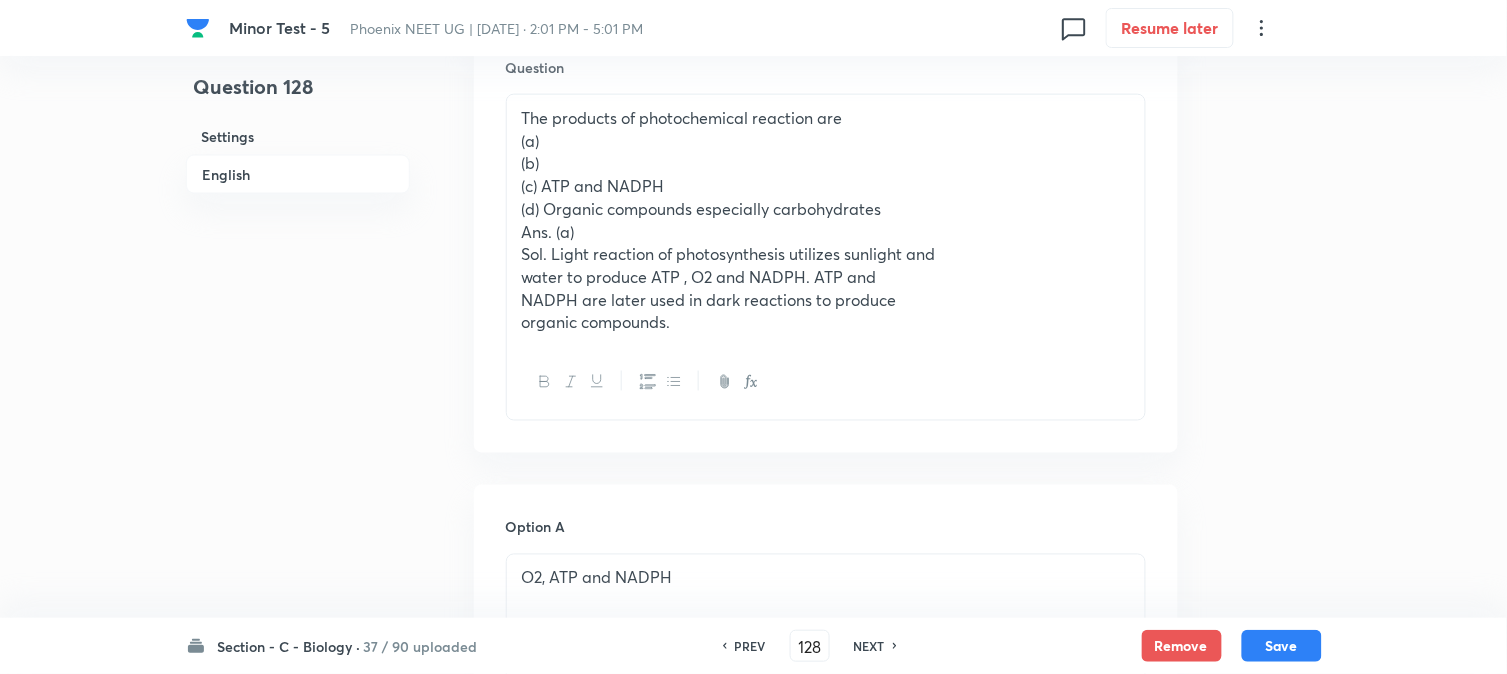 scroll, scrollTop: 590, scrollLeft: 0, axis: vertical 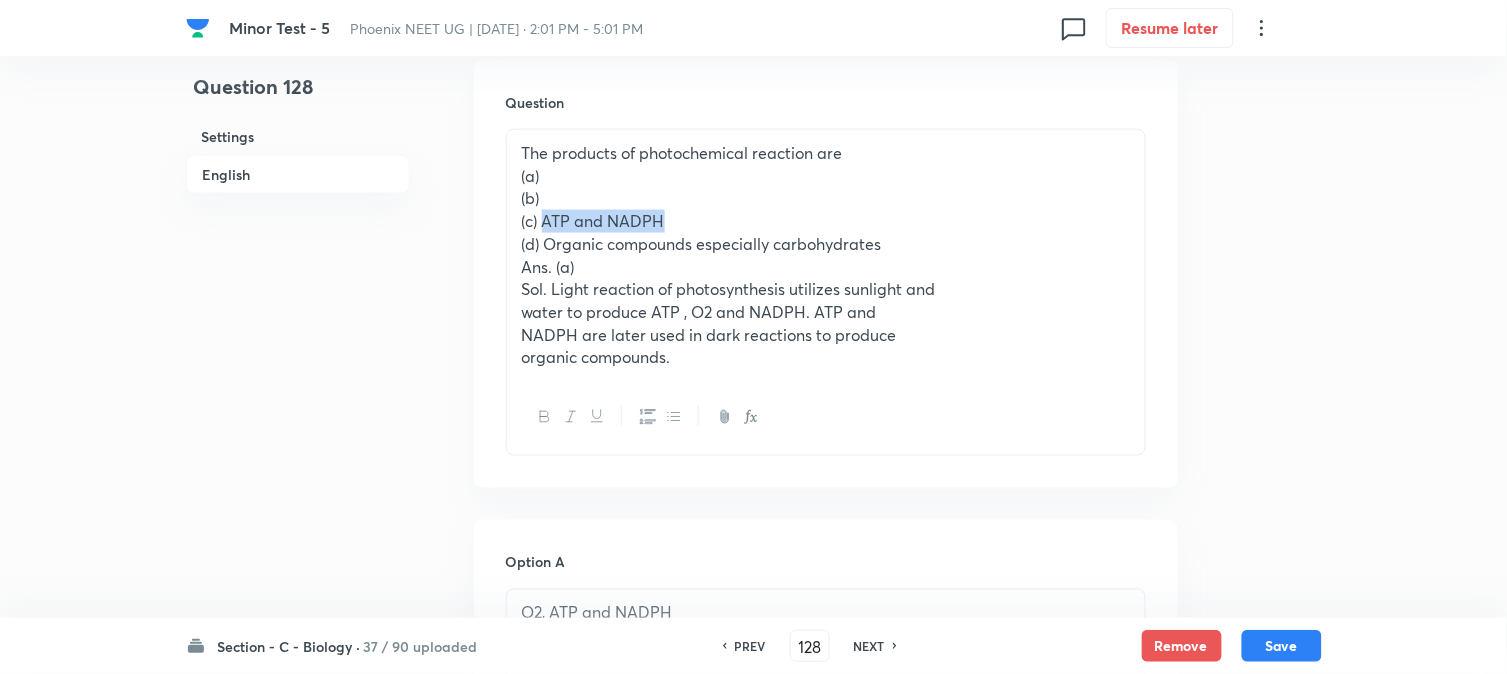 drag, startPoint x: 546, startPoint y: 220, endPoint x: 714, endPoint y: 215, distance: 168.07439 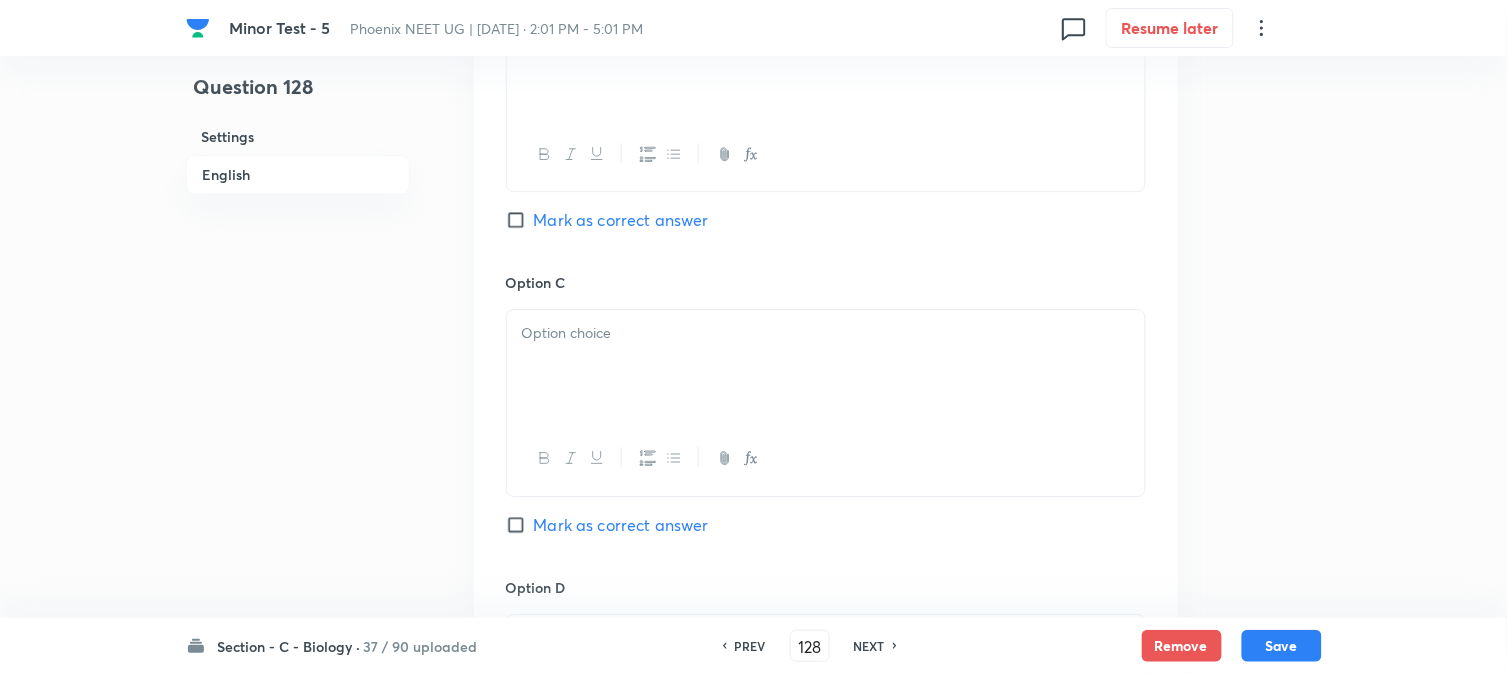 click at bounding box center (826, 366) 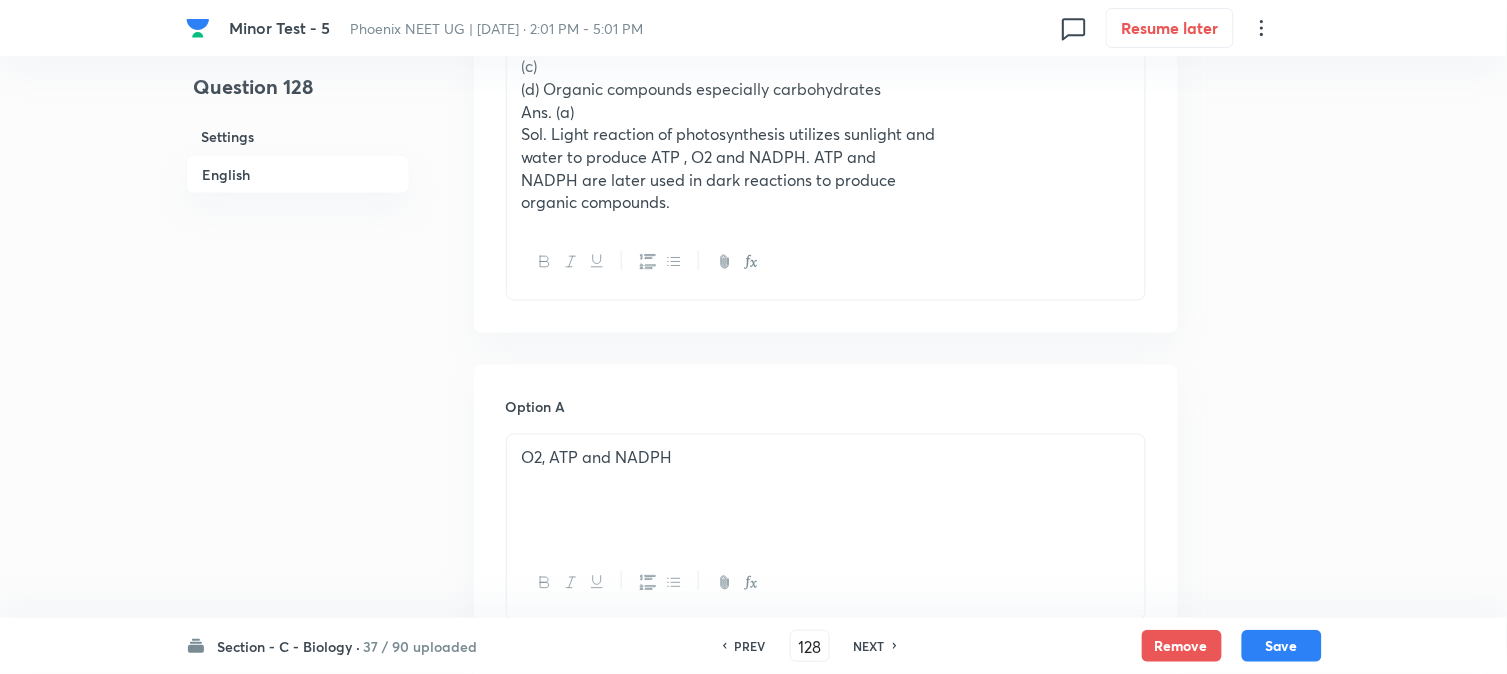 scroll, scrollTop: 590, scrollLeft: 0, axis: vertical 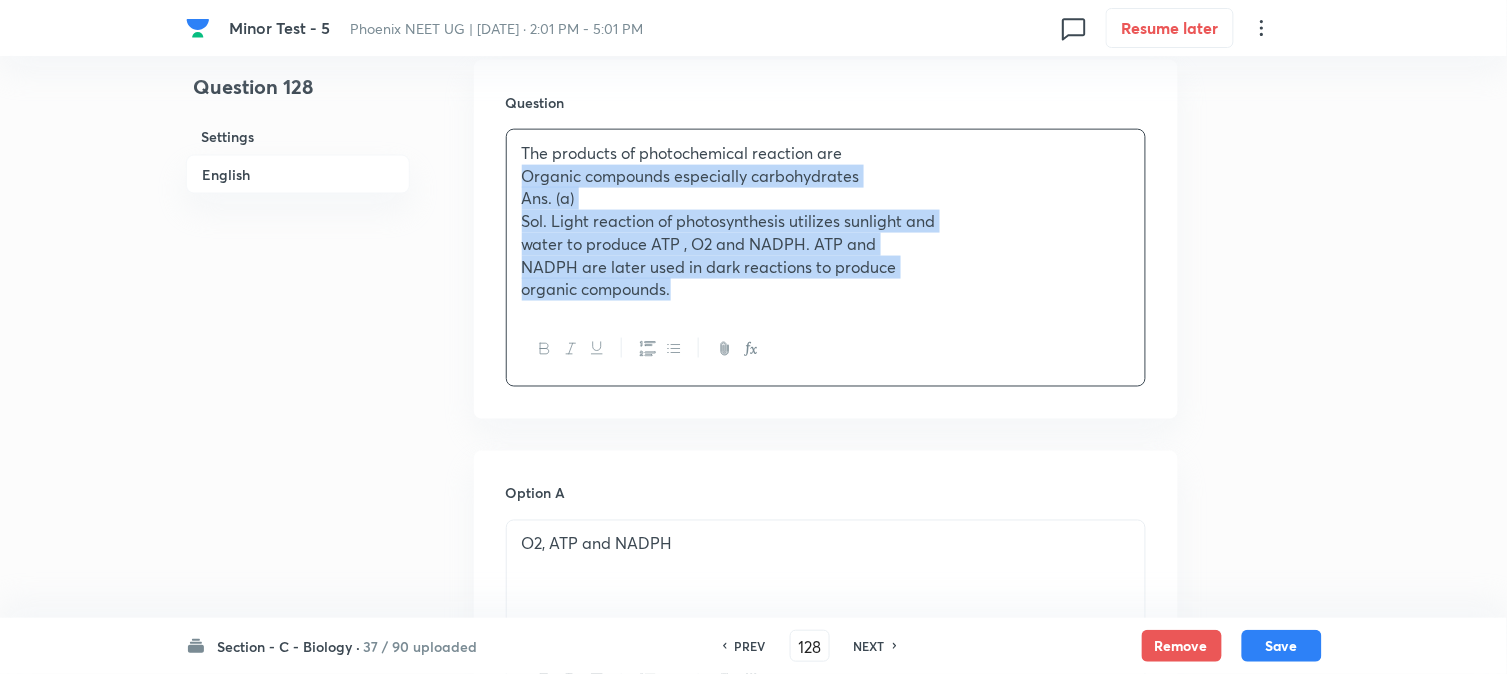 drag, startPoint x: 546, startPoint y: 243, endPoint x: 894, endPoint y: 392, distance: 378.55646 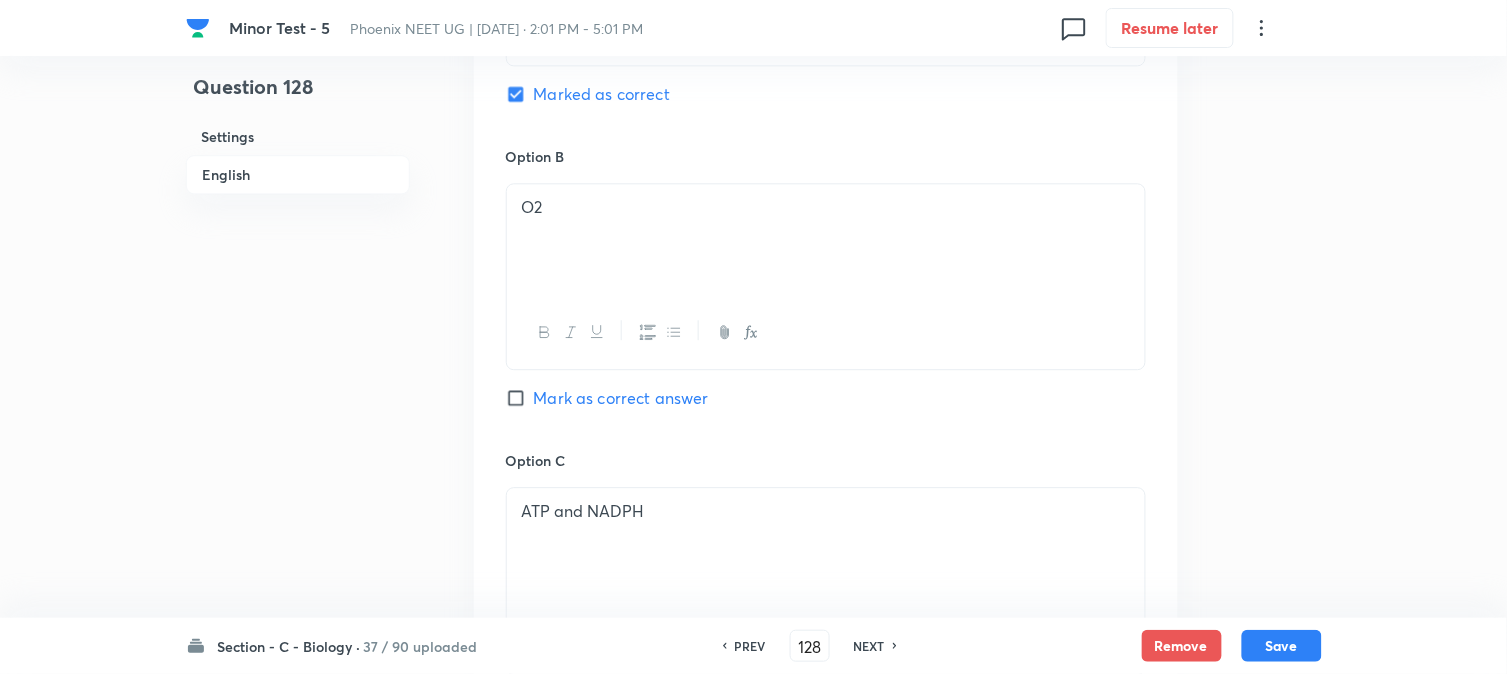 scroll, scrollTop: 1812, scrollLeft: 0, axis: vertical 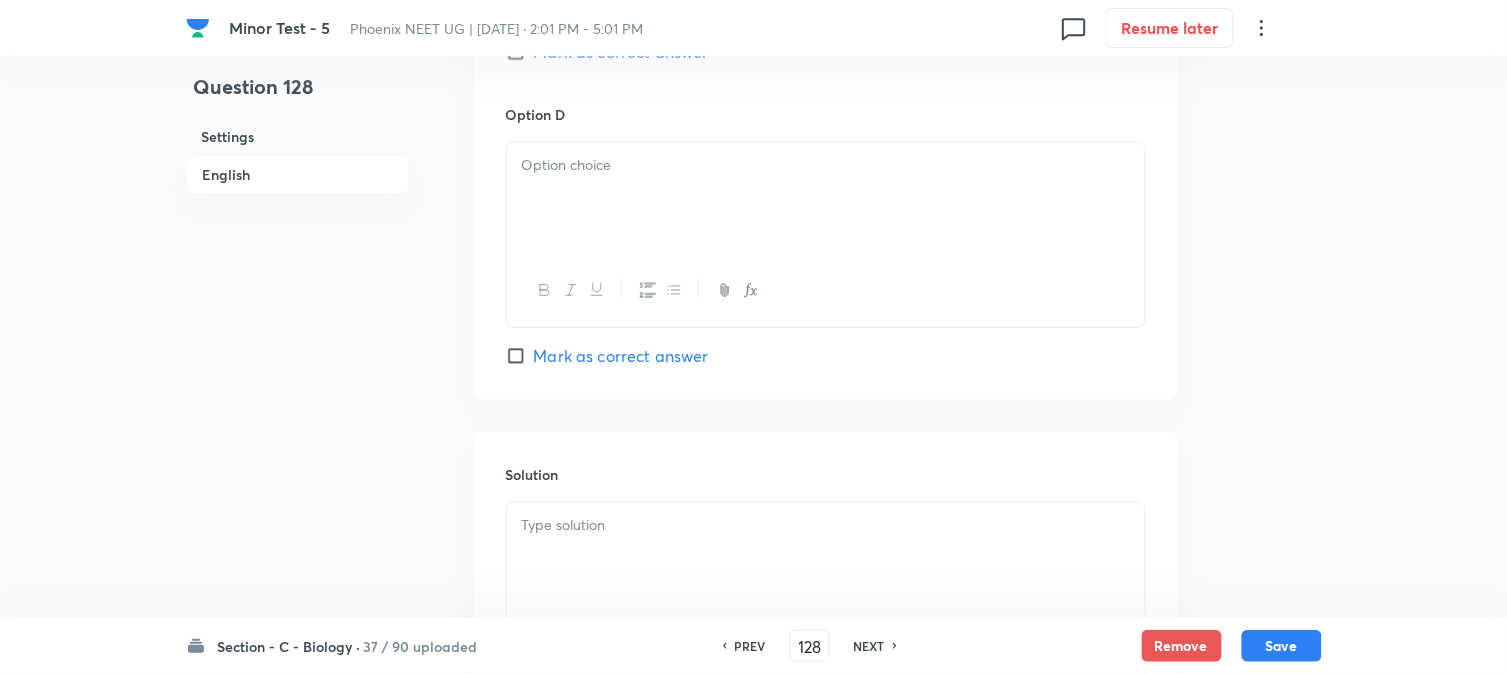 click at bounding box center (826, 198) 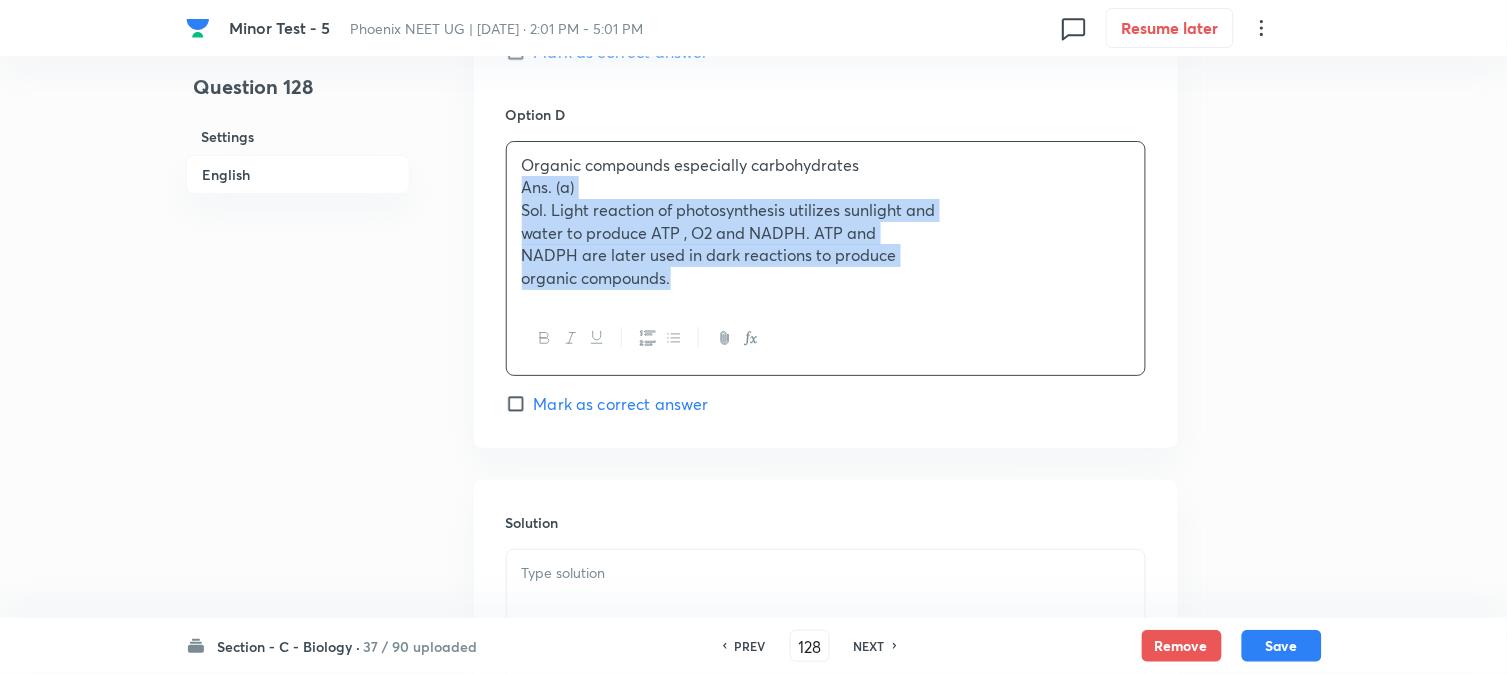 drag, startPoint x: 523, startPoint y: 188, endPoint x: 796, endPoint y: 337, distance: 311.01447 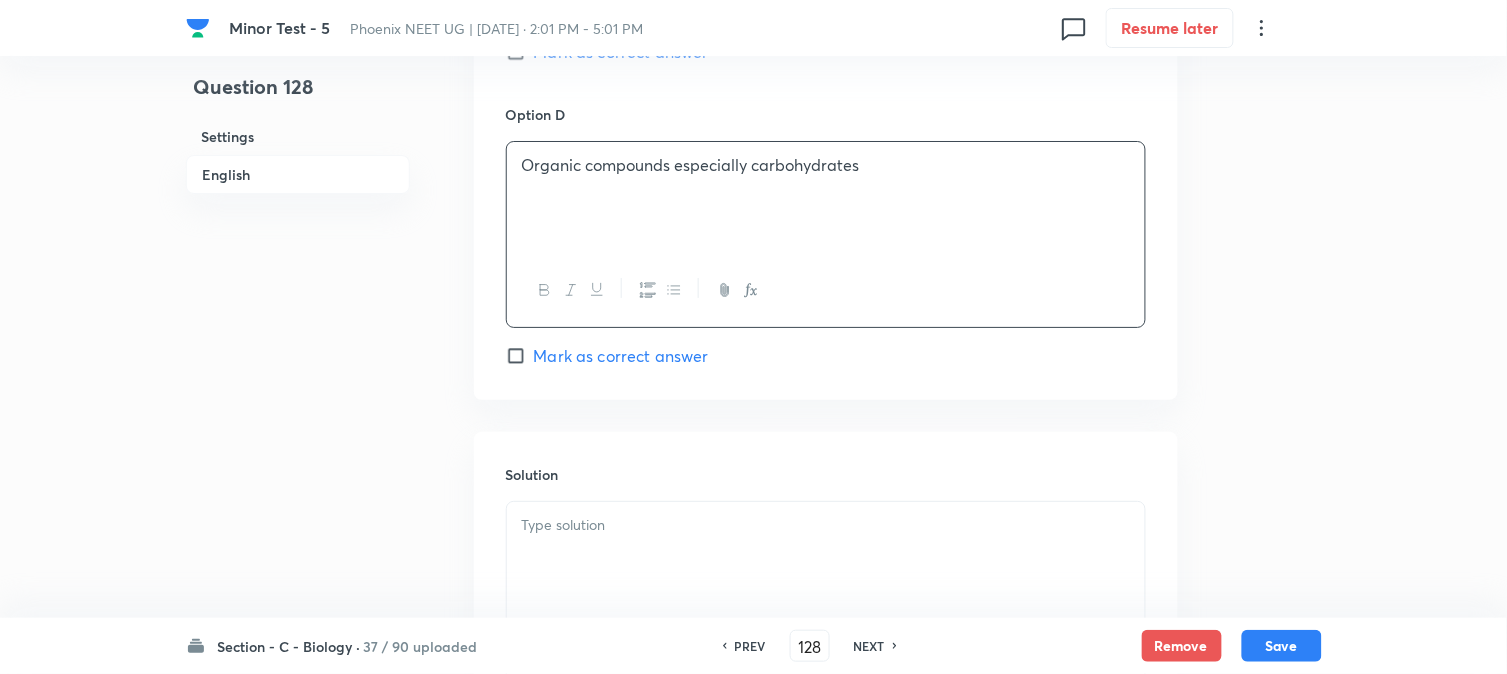 click at bounding box center (826, 558) 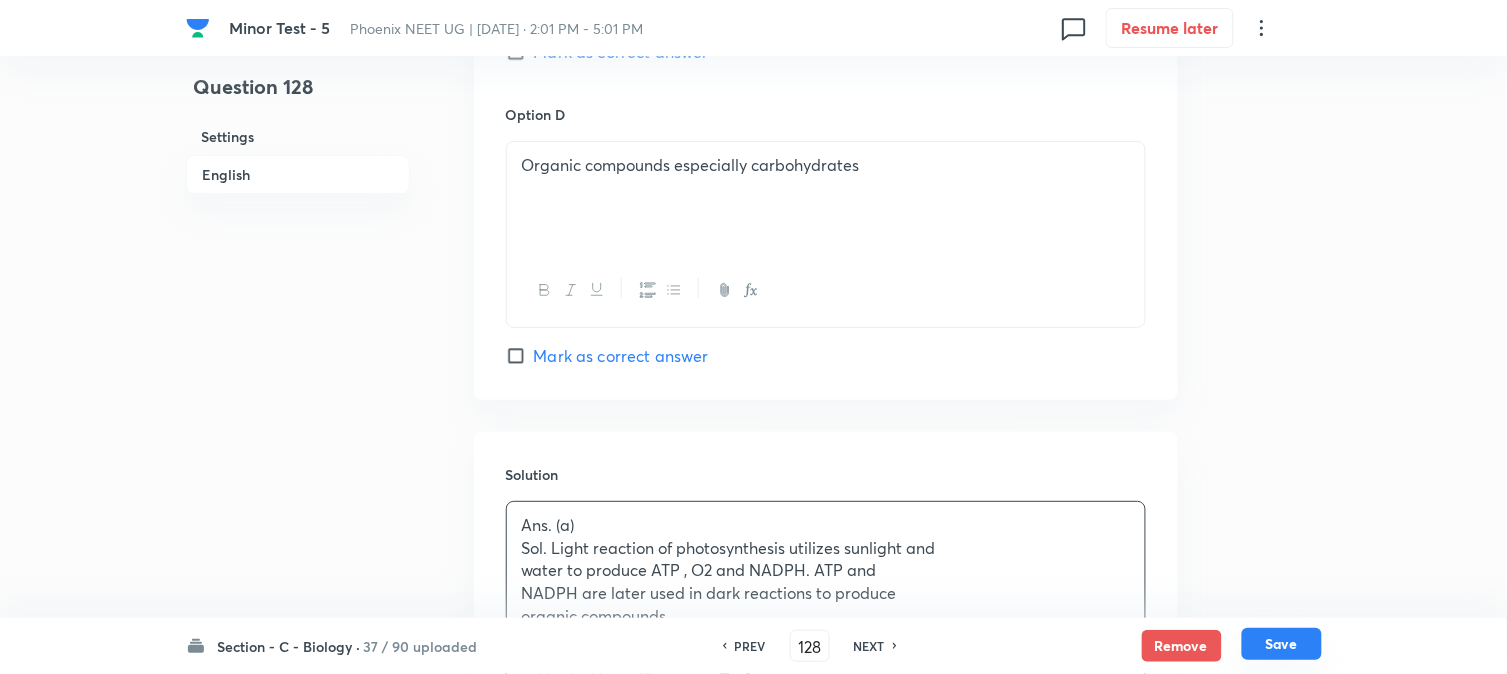click on "Save" at bounding box center [1282, 644] 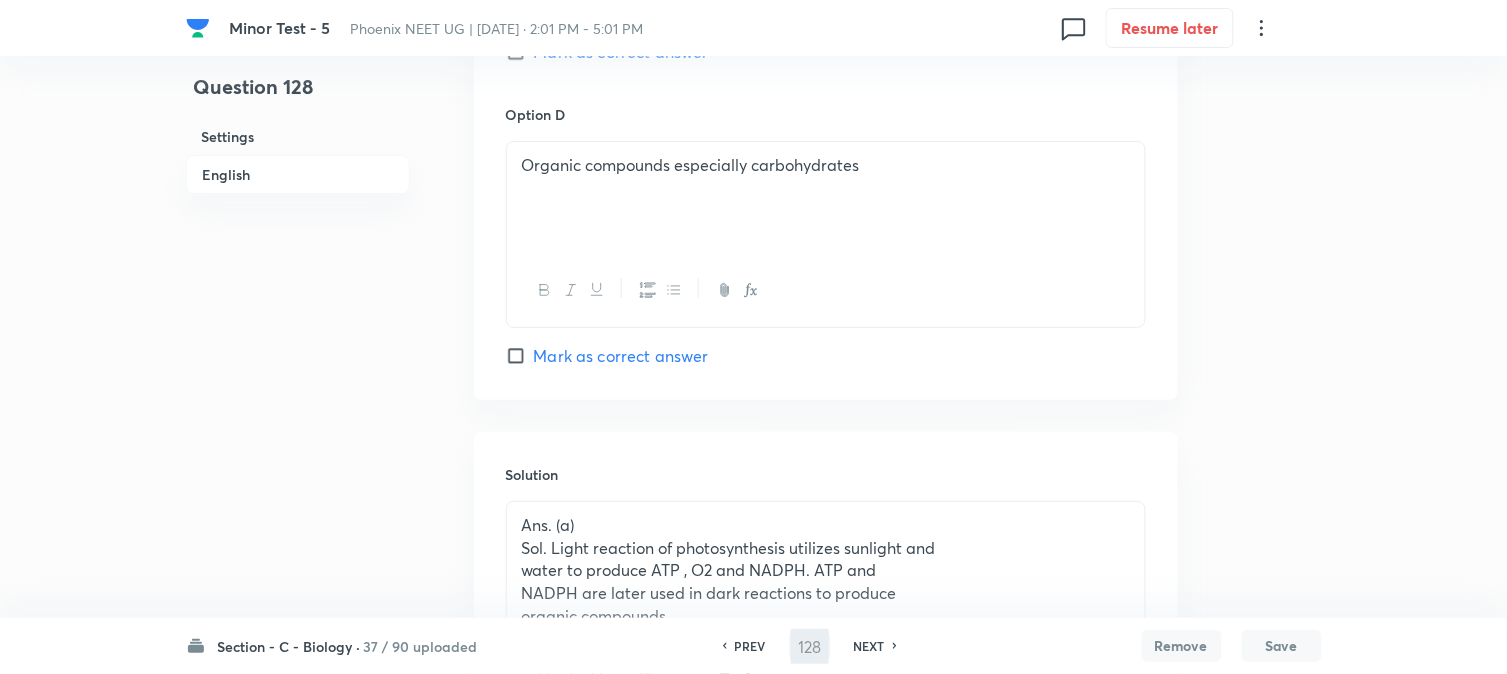 type on "129" 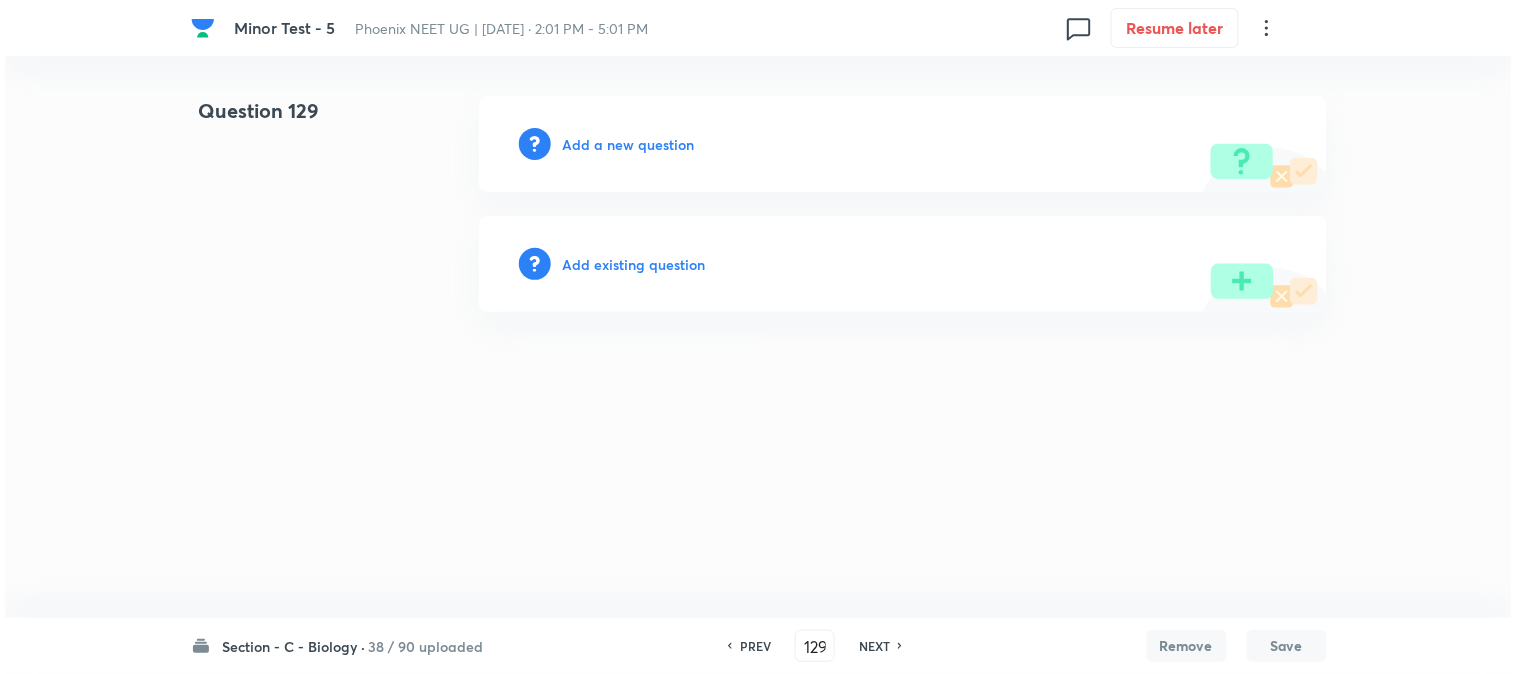 scroll, scrollTop: 0, scrollLeft: 0, axis: both 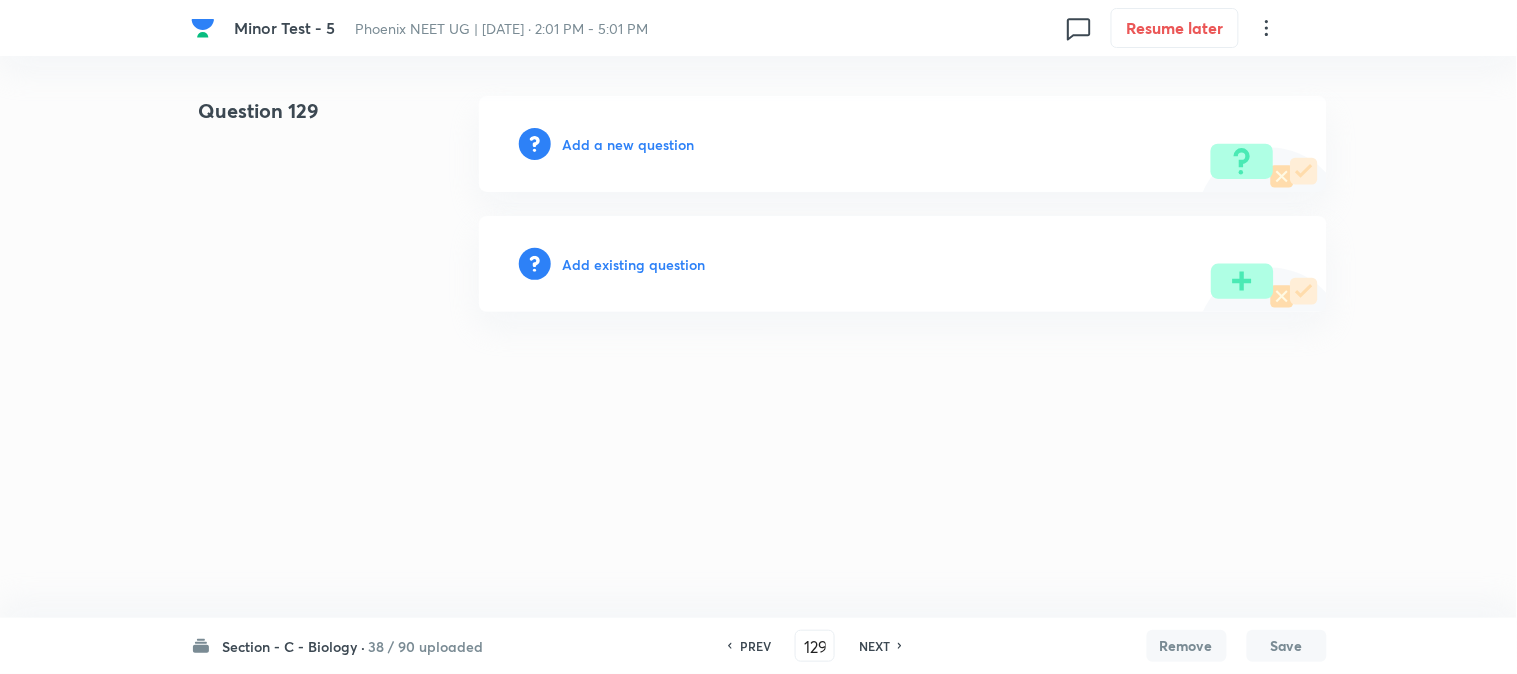 click on "Add a new question" at bounding box center (903, 144) 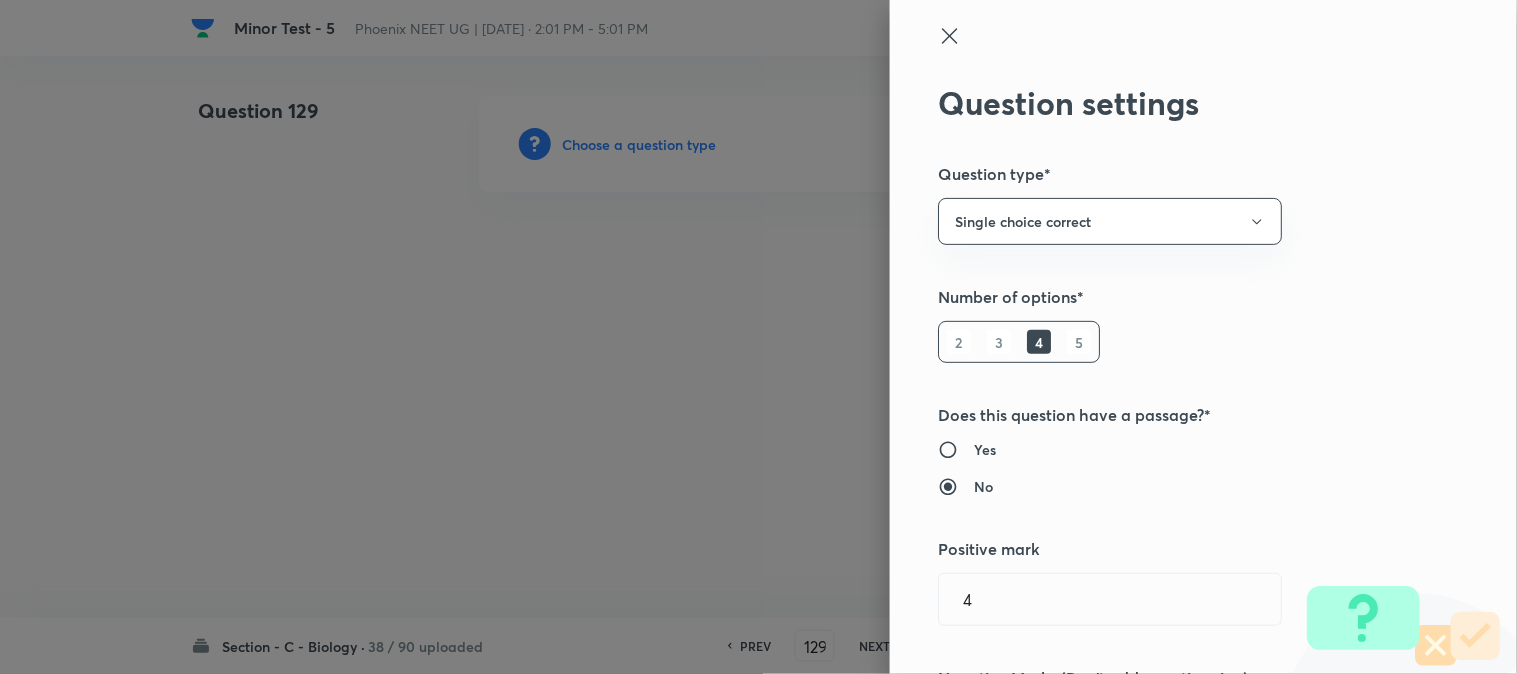 type 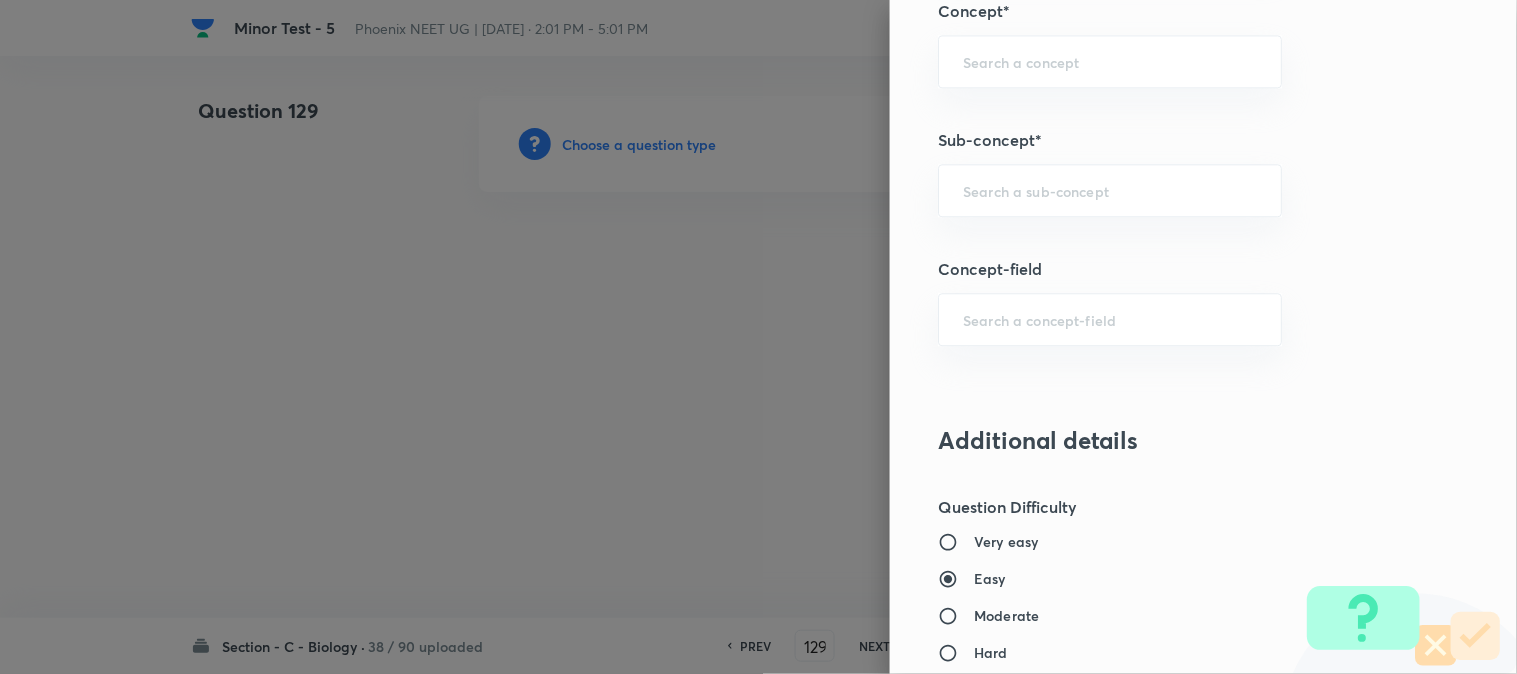 scroll, scrollTop: 1180, scrollLeft: 0, axis: vertical 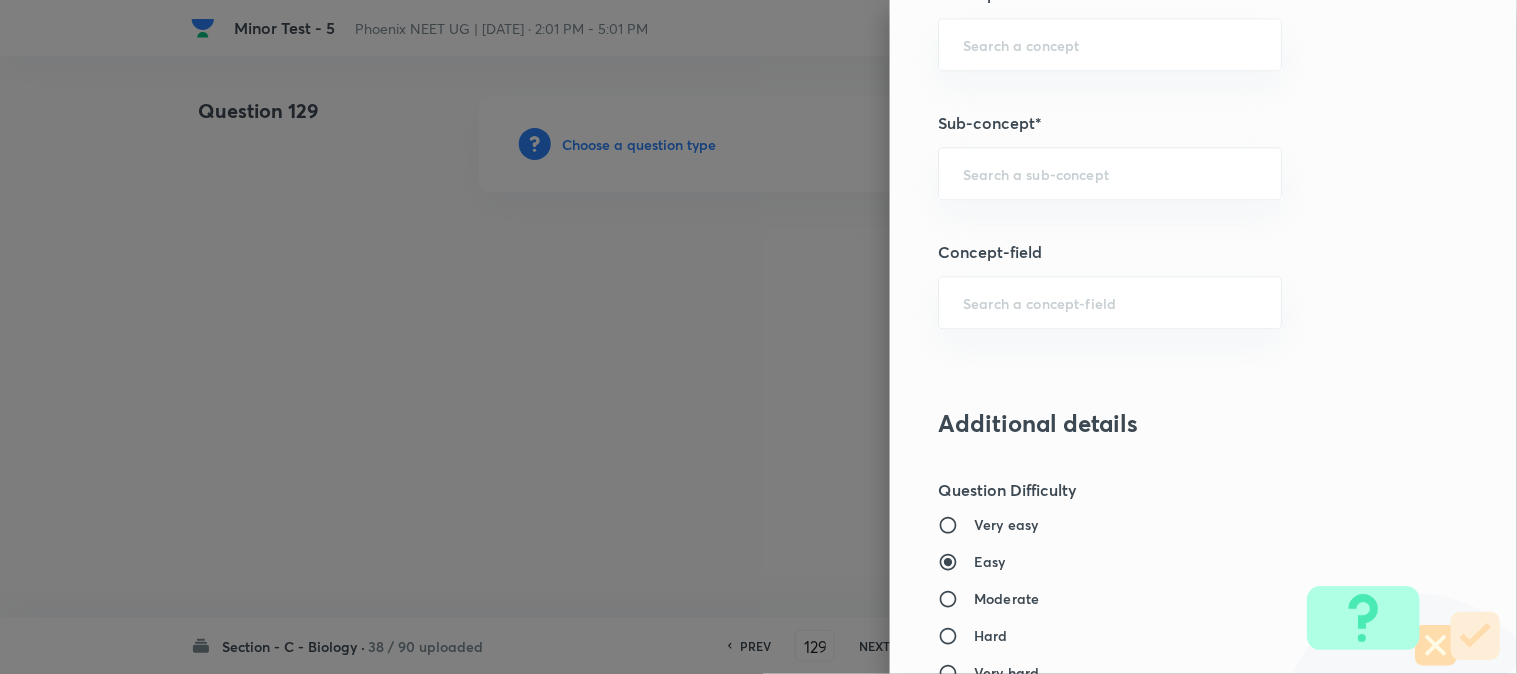 click on "Question settings Question type* Single choice correct Number of options* 2 3 4 5 Does this question have a passage?* Yes No Positive mark 4 ​ Negative Marks (Don’t add negative sign) 1 ​ Syllabus Topic group* ​ Topic* ​ Concept* ​ Sub-concept* ​ Concept-field ​ Additional details Question Difficulty Very easy Easy Moderate Hard Very hard Question is based on Fact Numerical Concept Previous year question Yes No Does this question have equation? Yes No Verification status Is the question verified? *Select 'yes' only if a question is verified Yes No Save" at bounding box center (1203, 337) 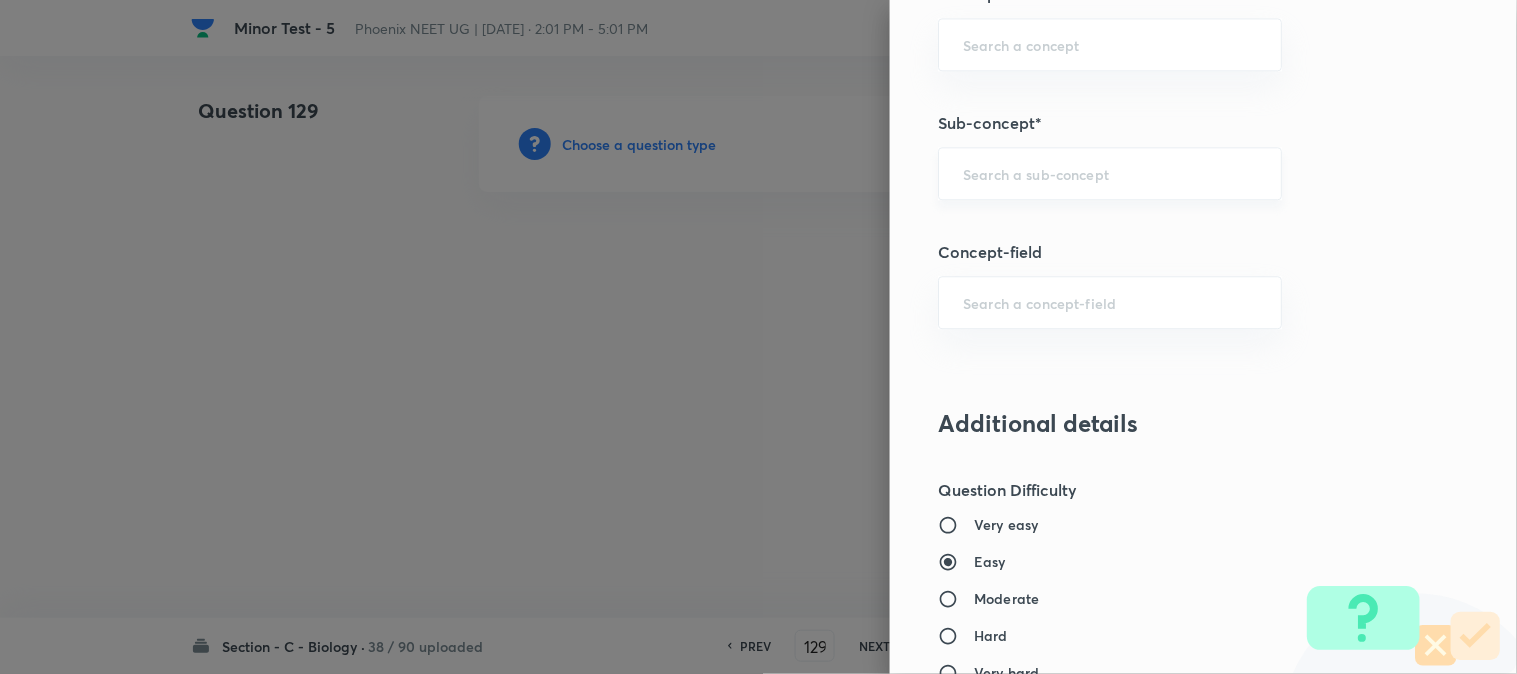 click at bounding box center (1110, 173) 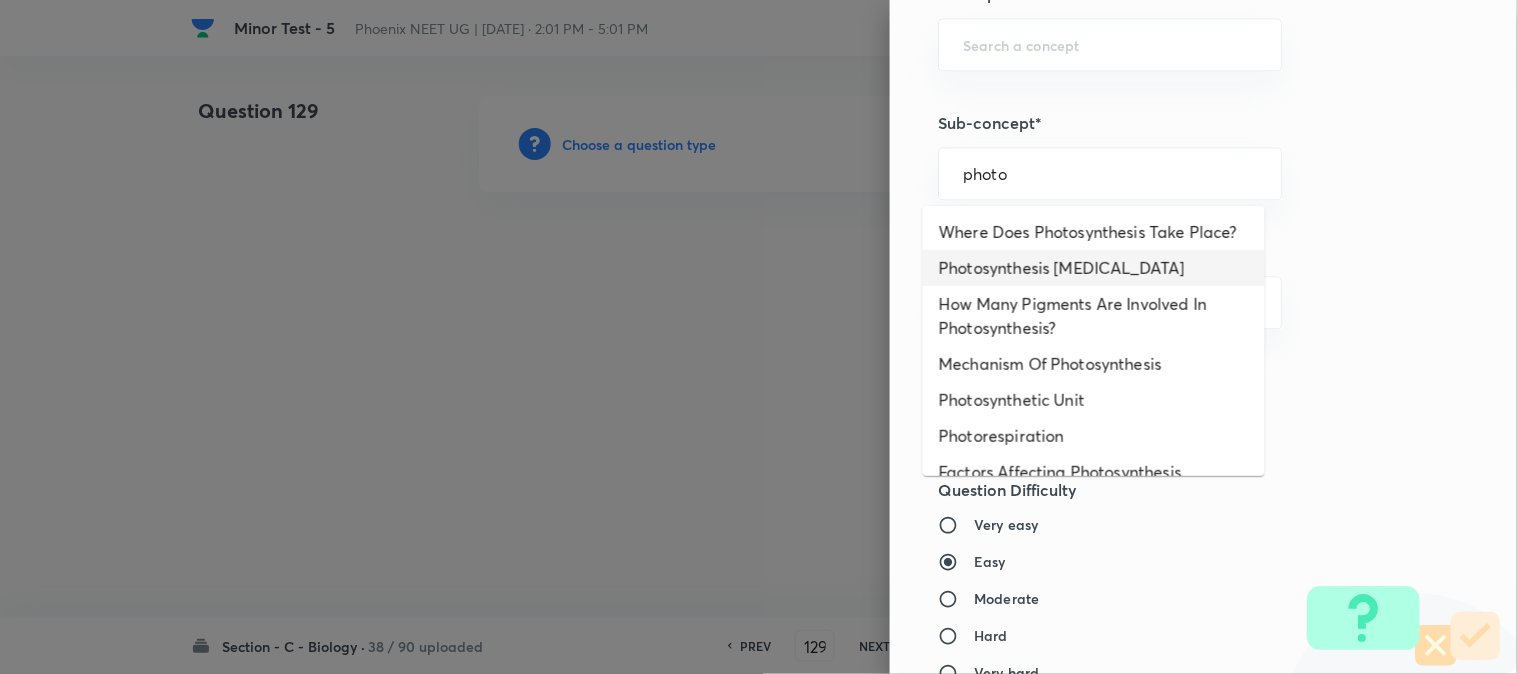 click on "Photosynthesis [MEDICAL_DATA]" at bounding box center (1094, 268) 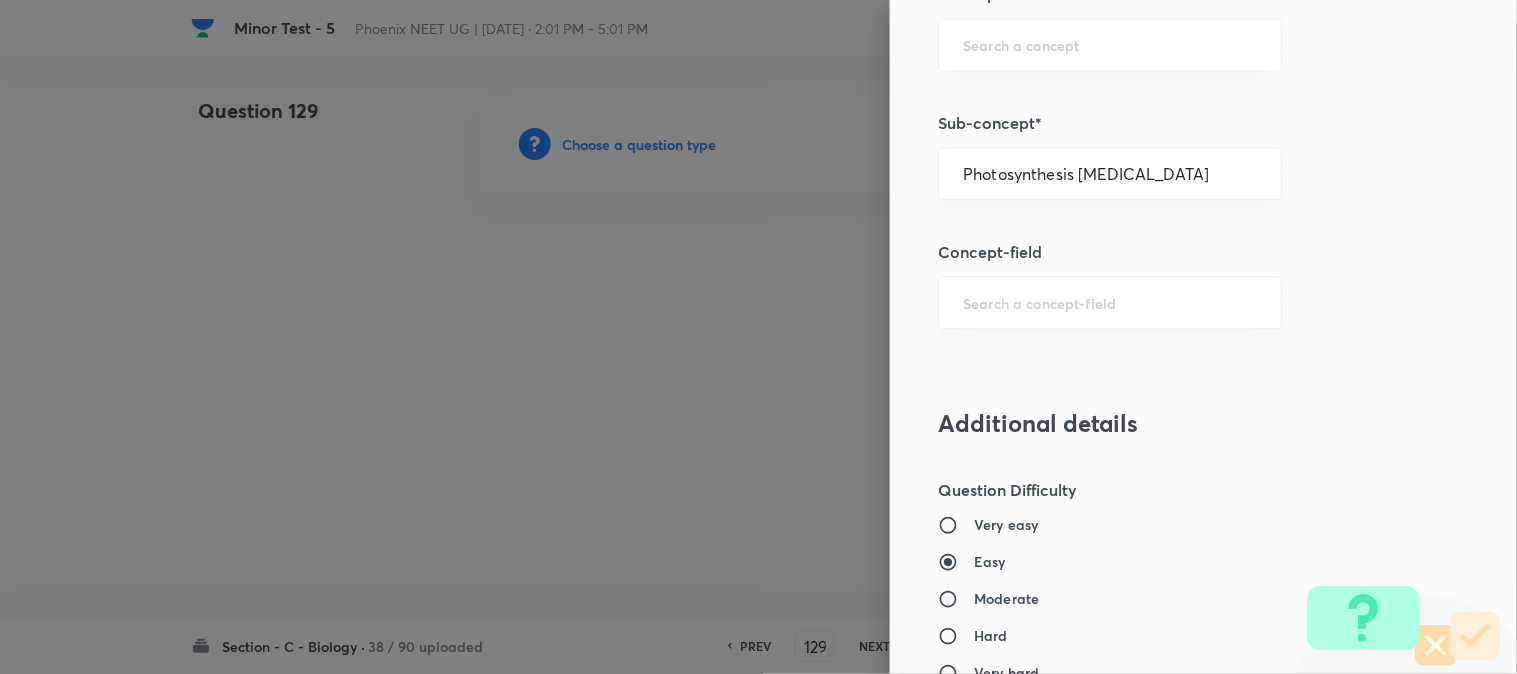 type on "Biology" 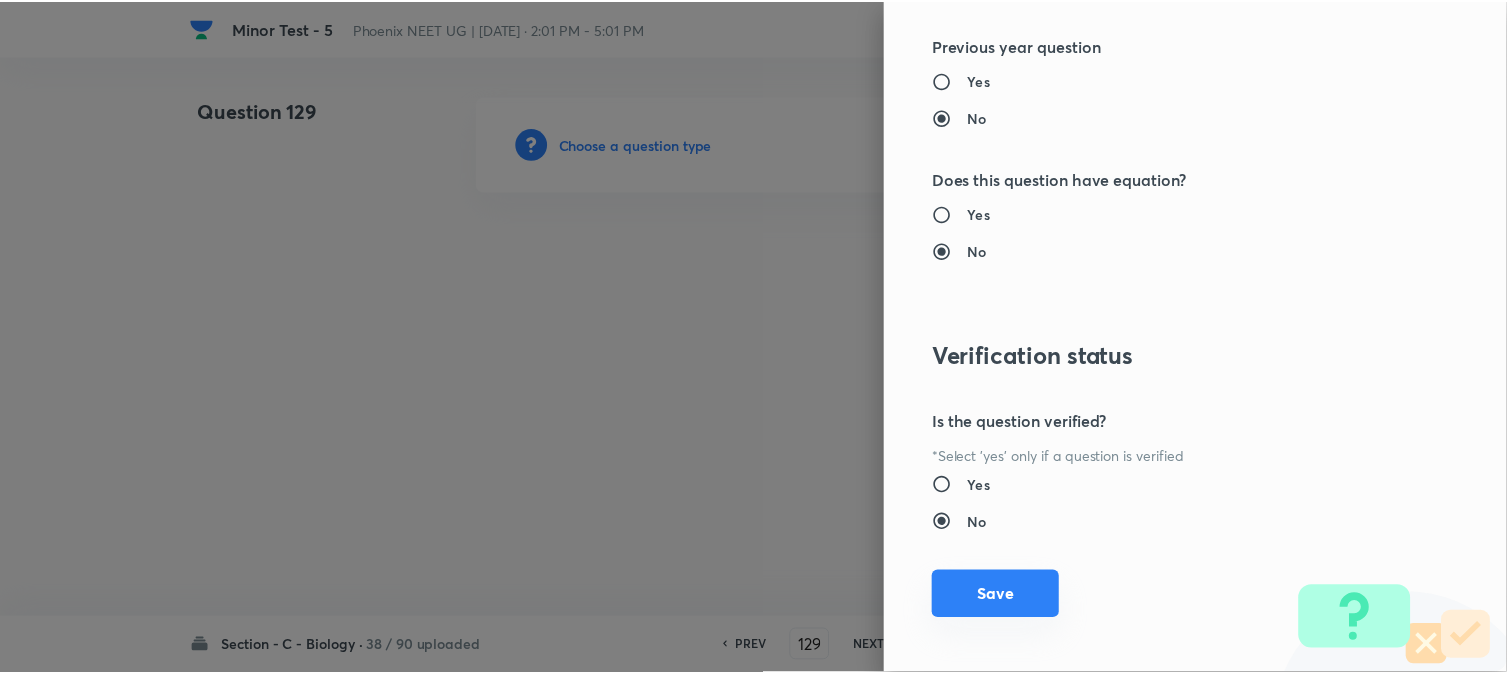 scroll, scrollTop: 2052, scrollLeft: 0, axis: vertical 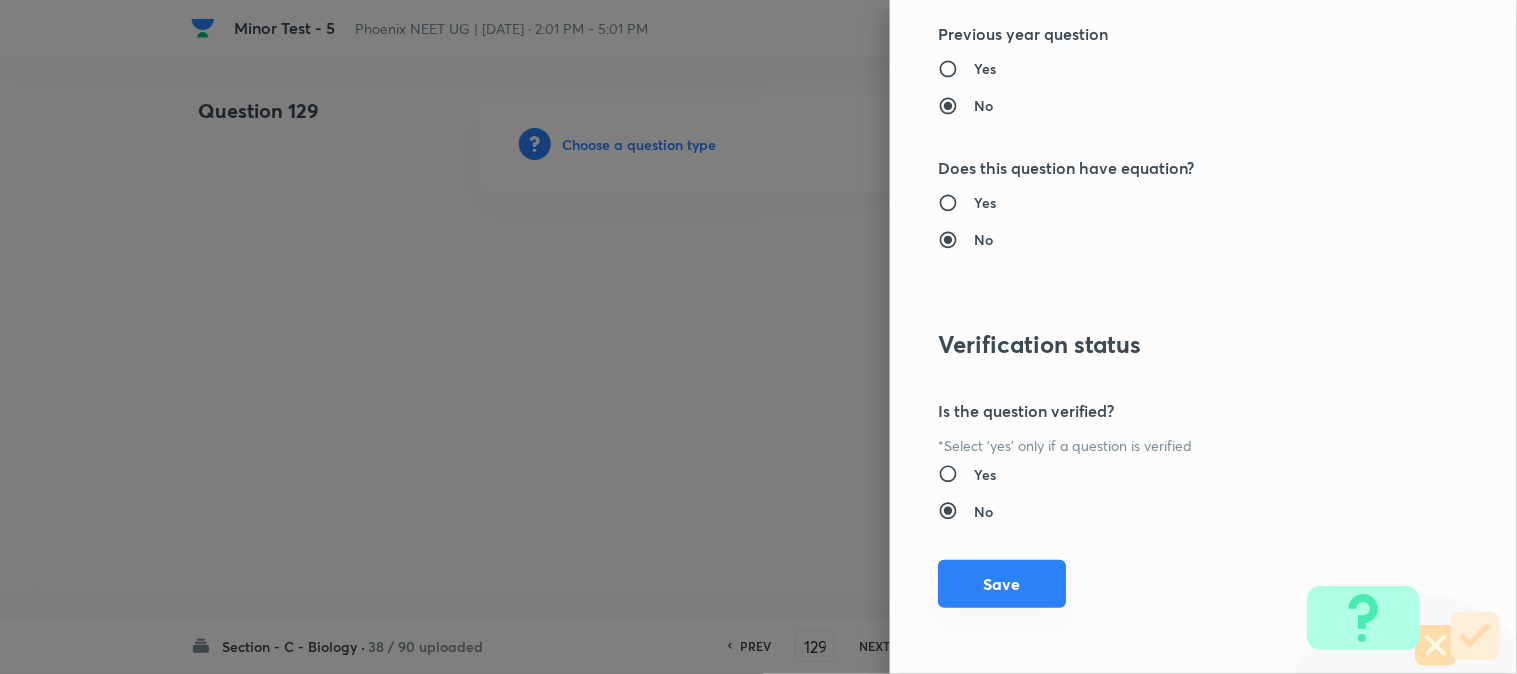 click on "Save" at bounding box center [1002, 584] 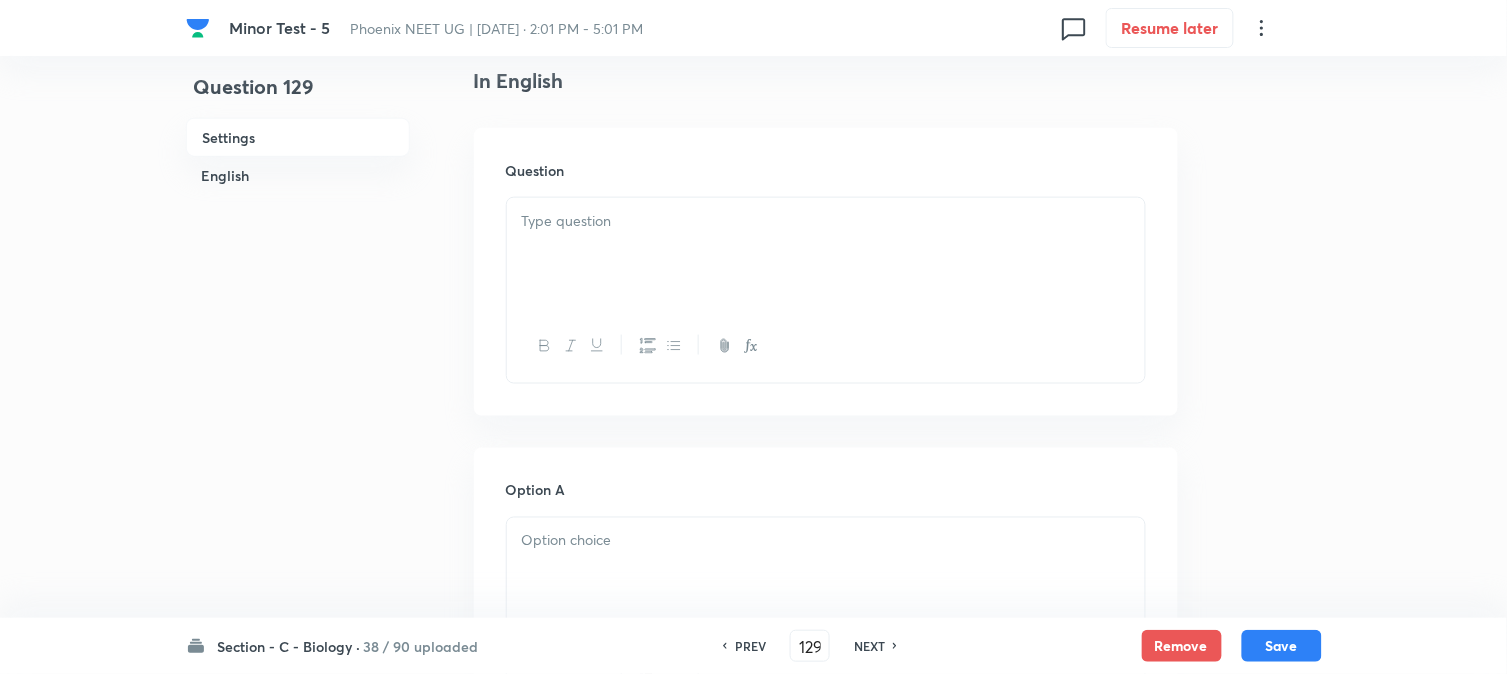 scroll, scrollTop: 590, scrollLeft: 0, axis: vertical 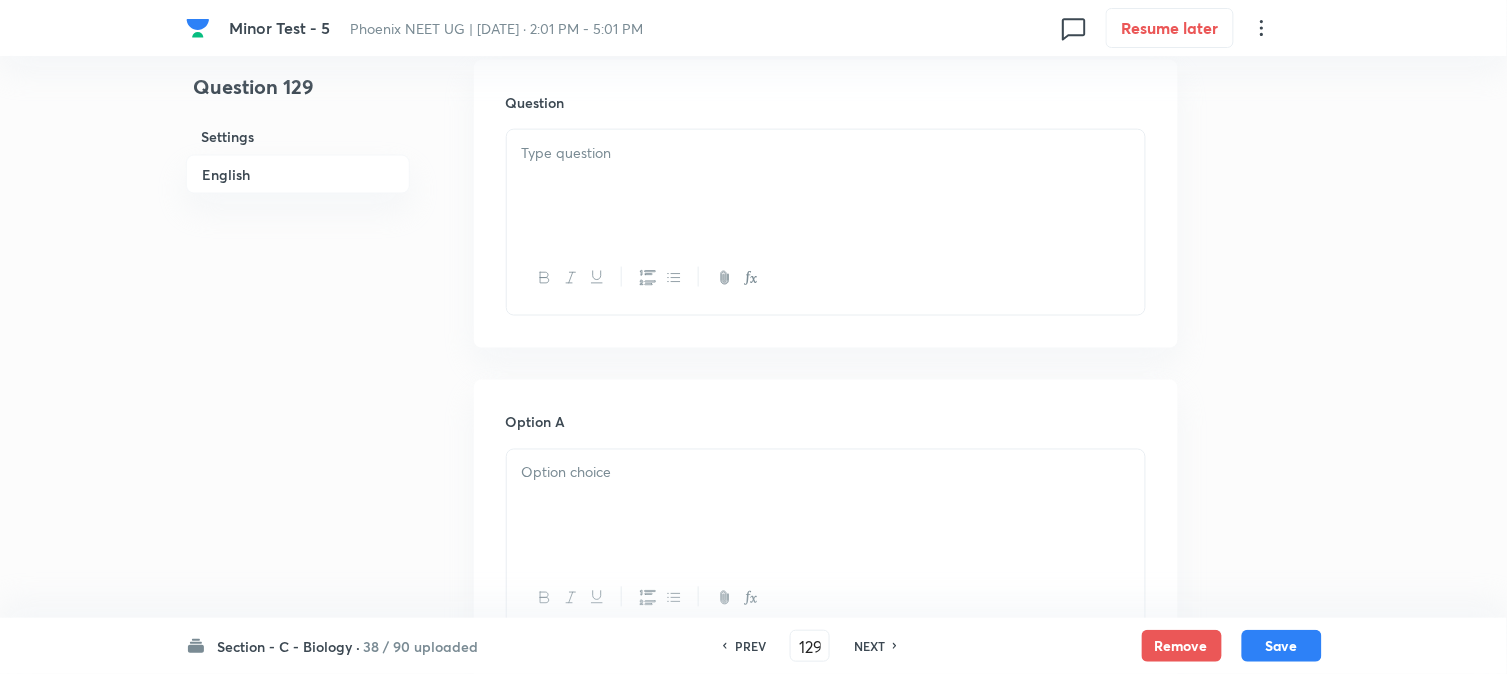 click at bounding box center [826, 186] 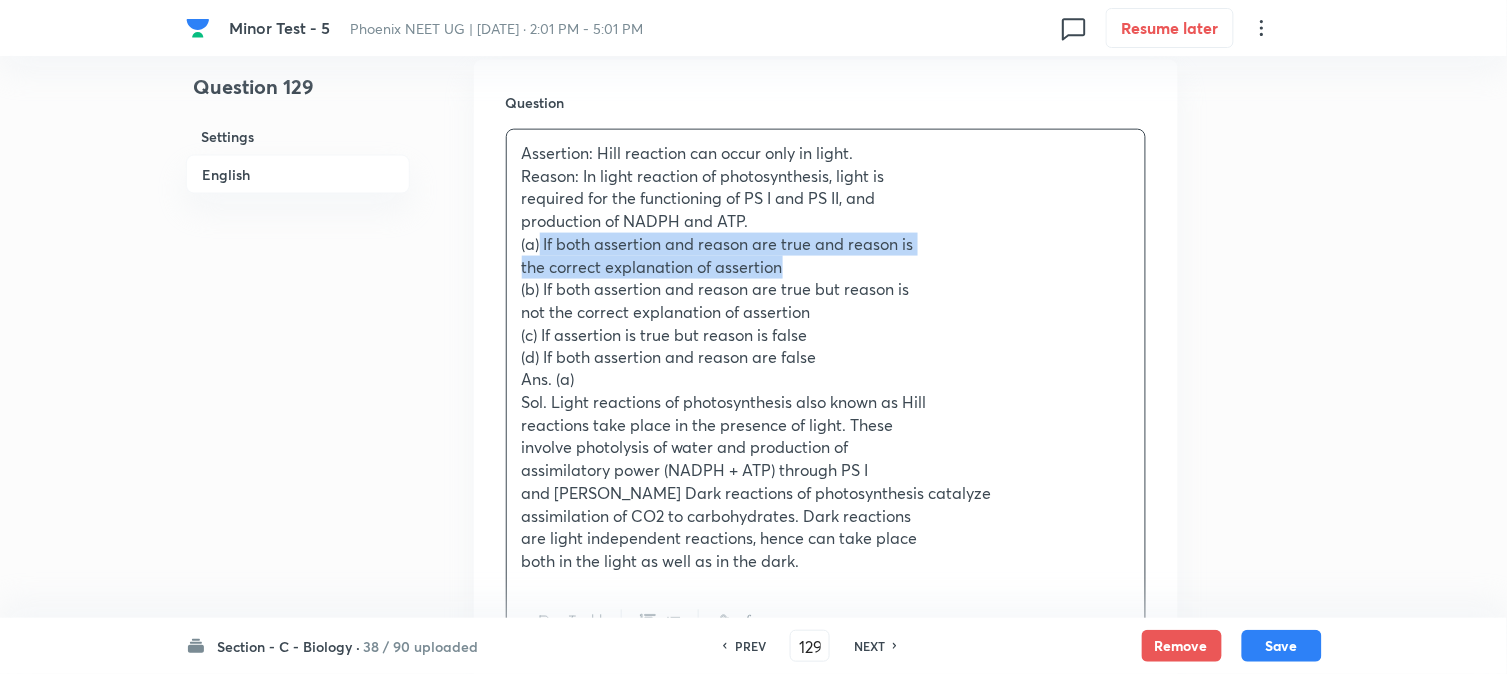drag, startPoint x: 542, startPoint y: 241, endPoint x: 825, endPoint y: 267, distance: 284.19183 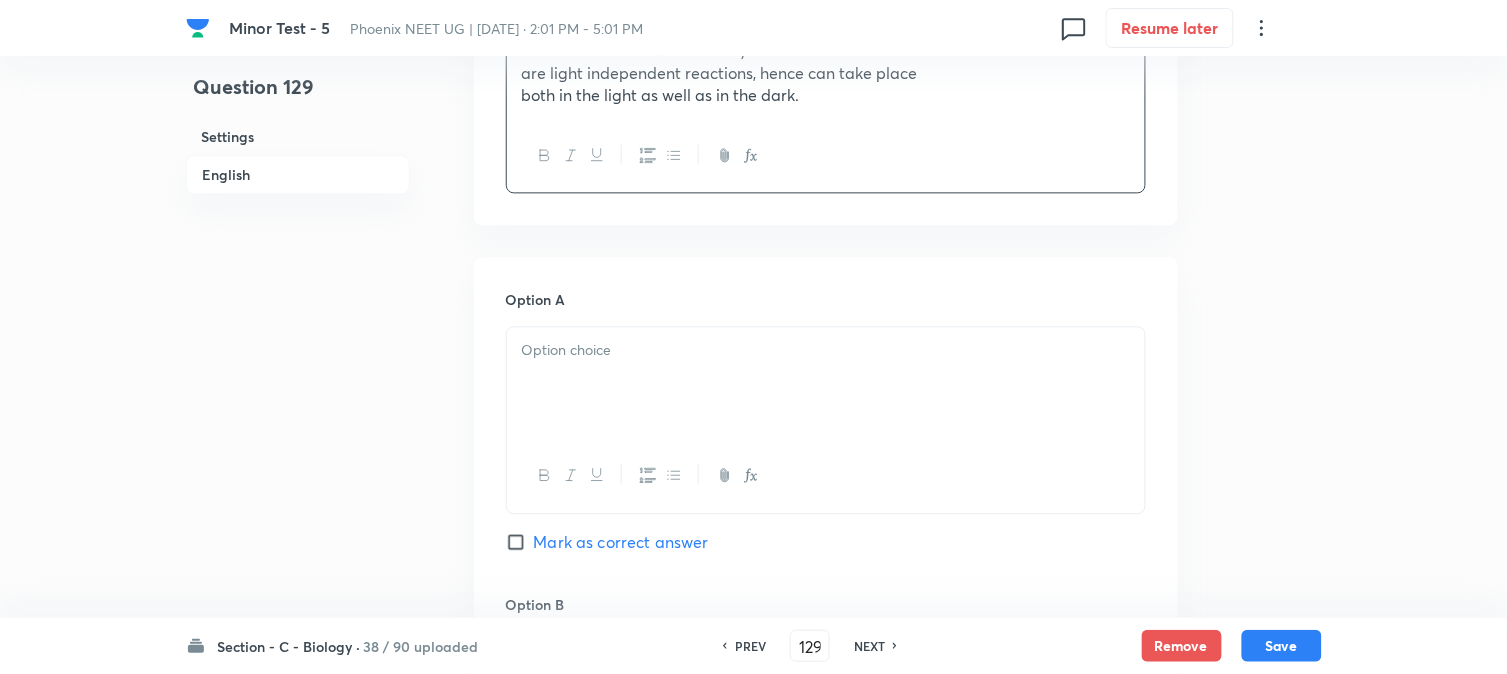 click at bounding box center [826, 383] 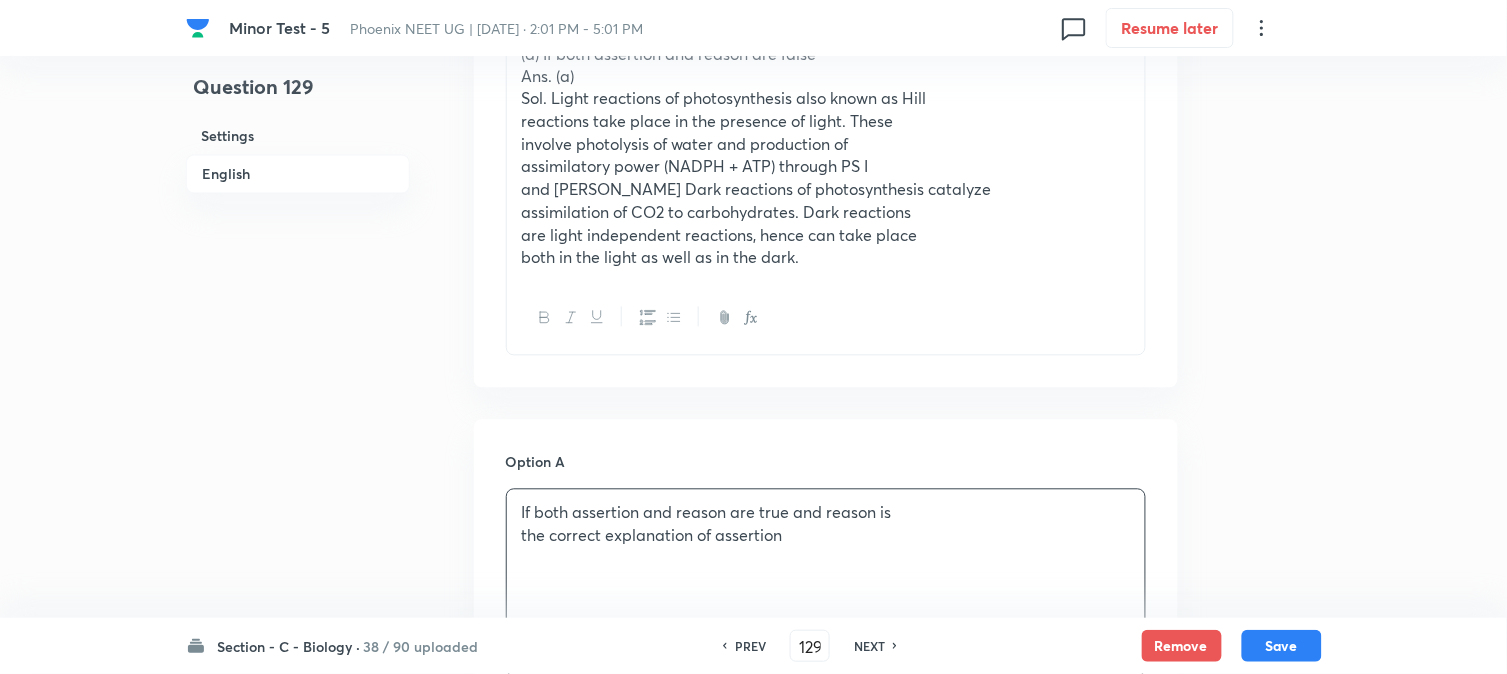 scroll, scrollTop: 590, scrollLeft: 0, axis: vertical 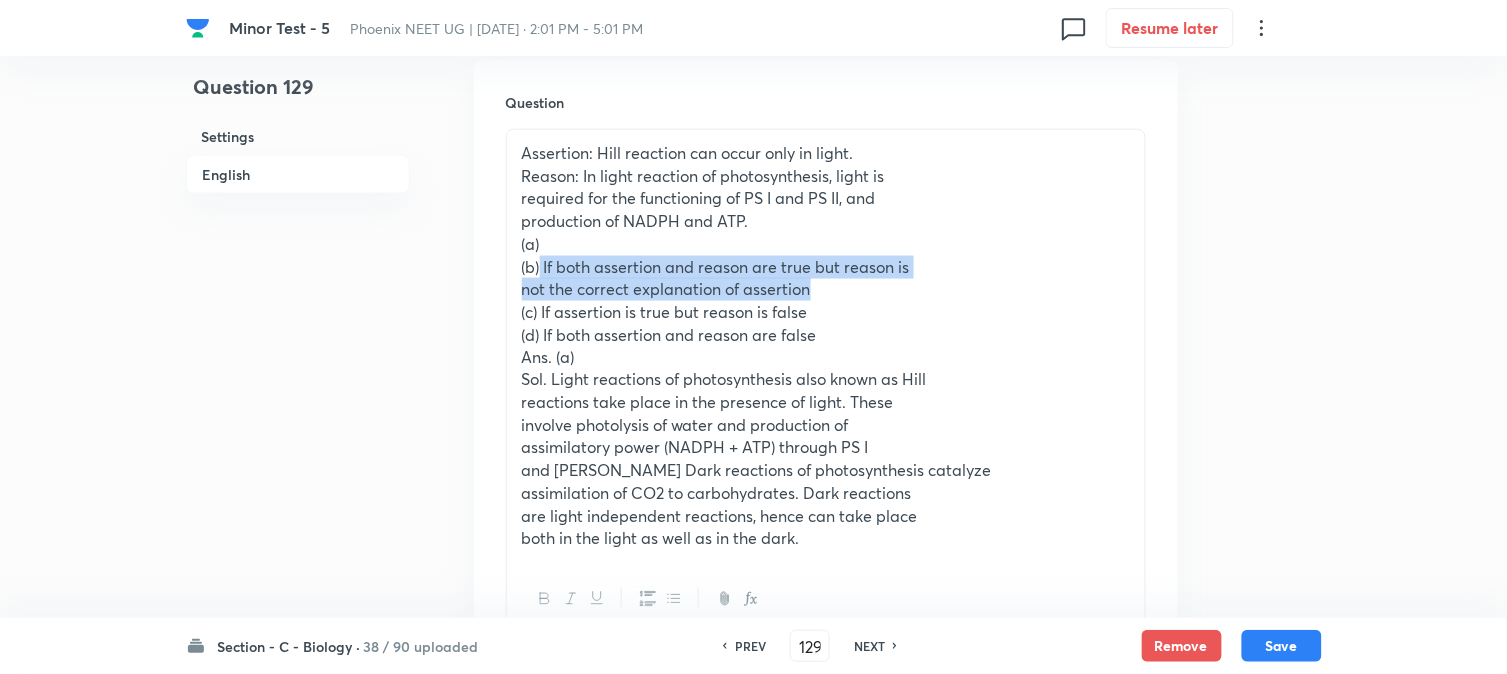 drag, startPoint x: 542, startPoint y: 258, endPoint x: 876, endPoint y: 298, distance: 336.3867 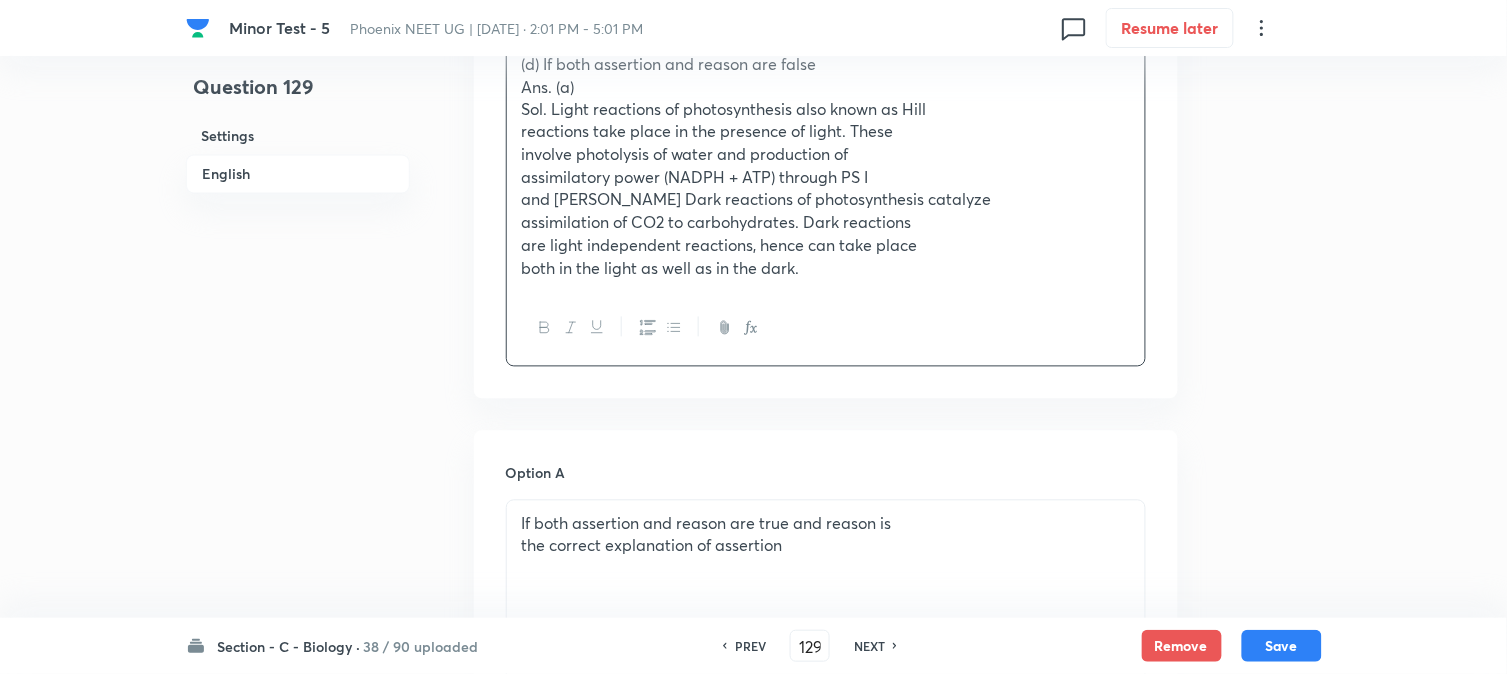 scroll, scrollTop: 1145, scrollLeft: 0, axis: vertical 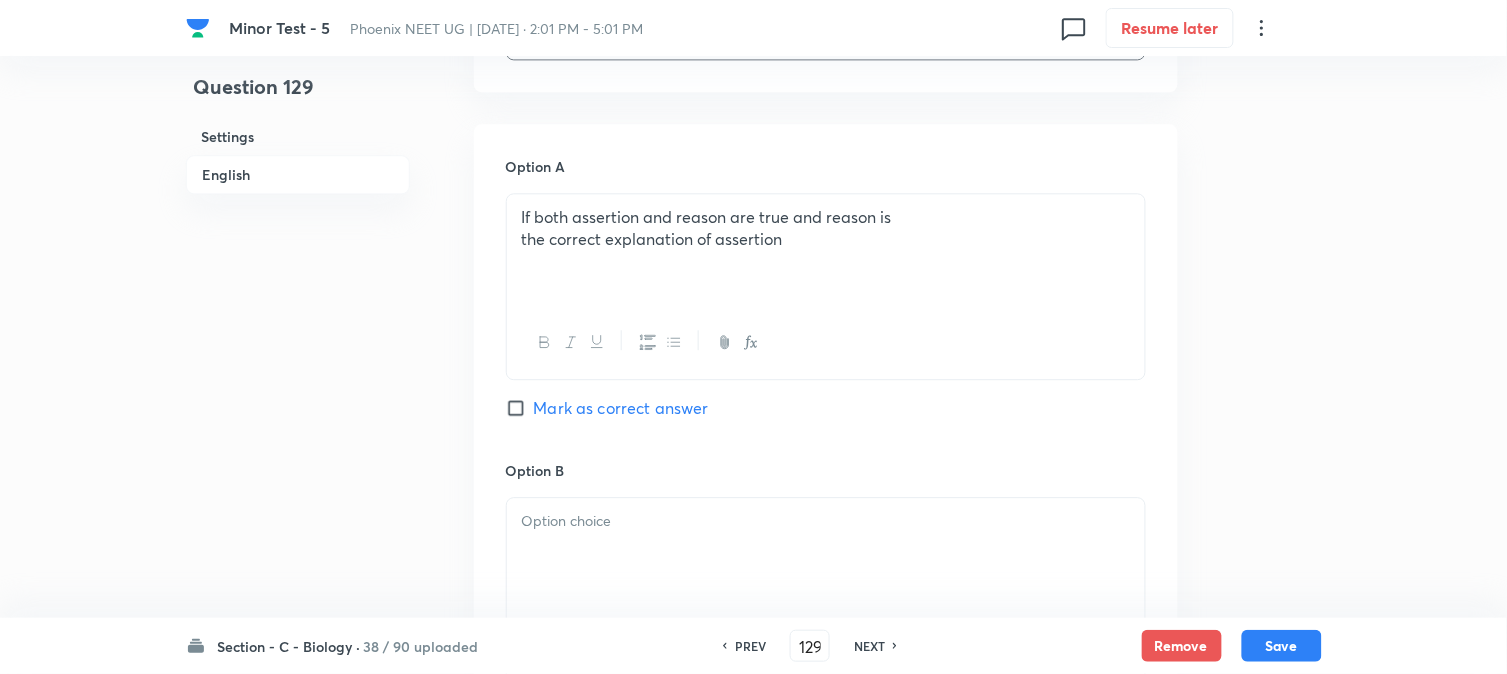 click on "Mark as correct answer" at bounding box center (621, 408) 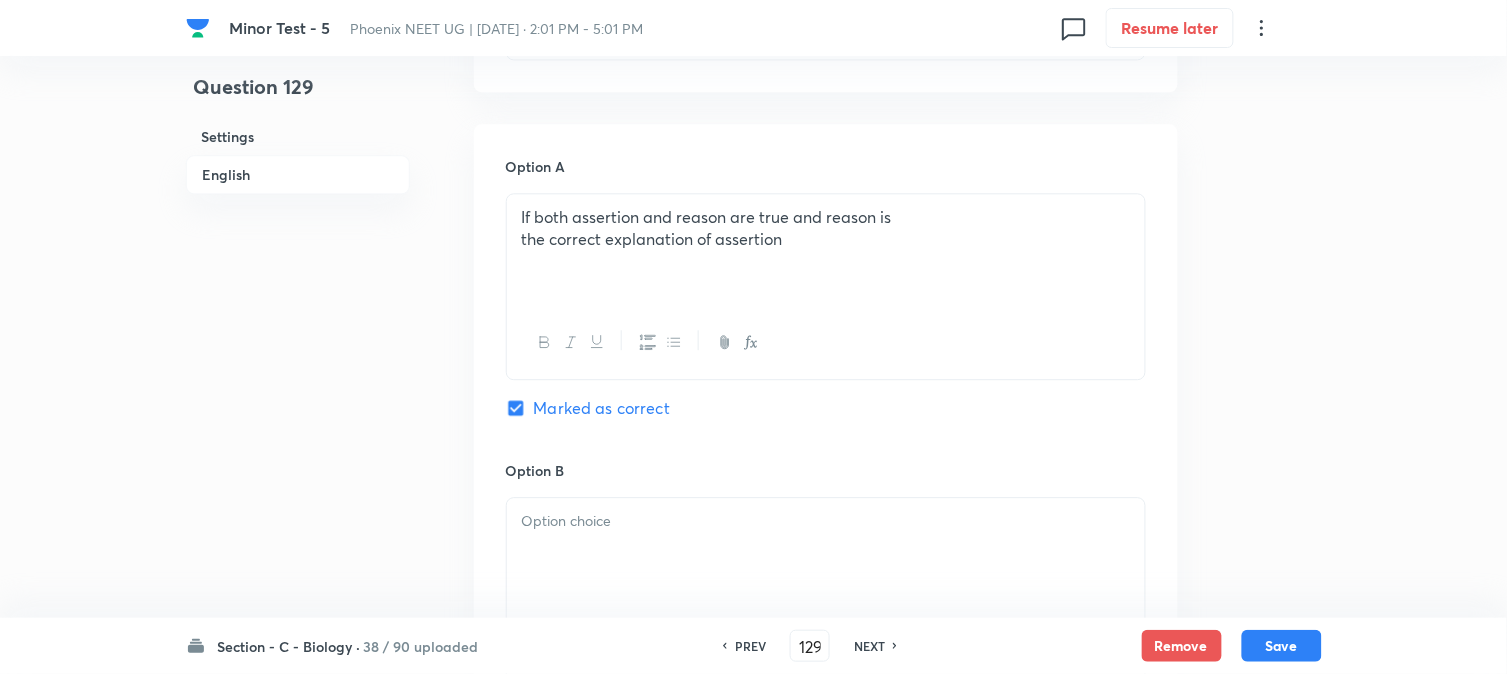 click at bounding box center [826, 521] 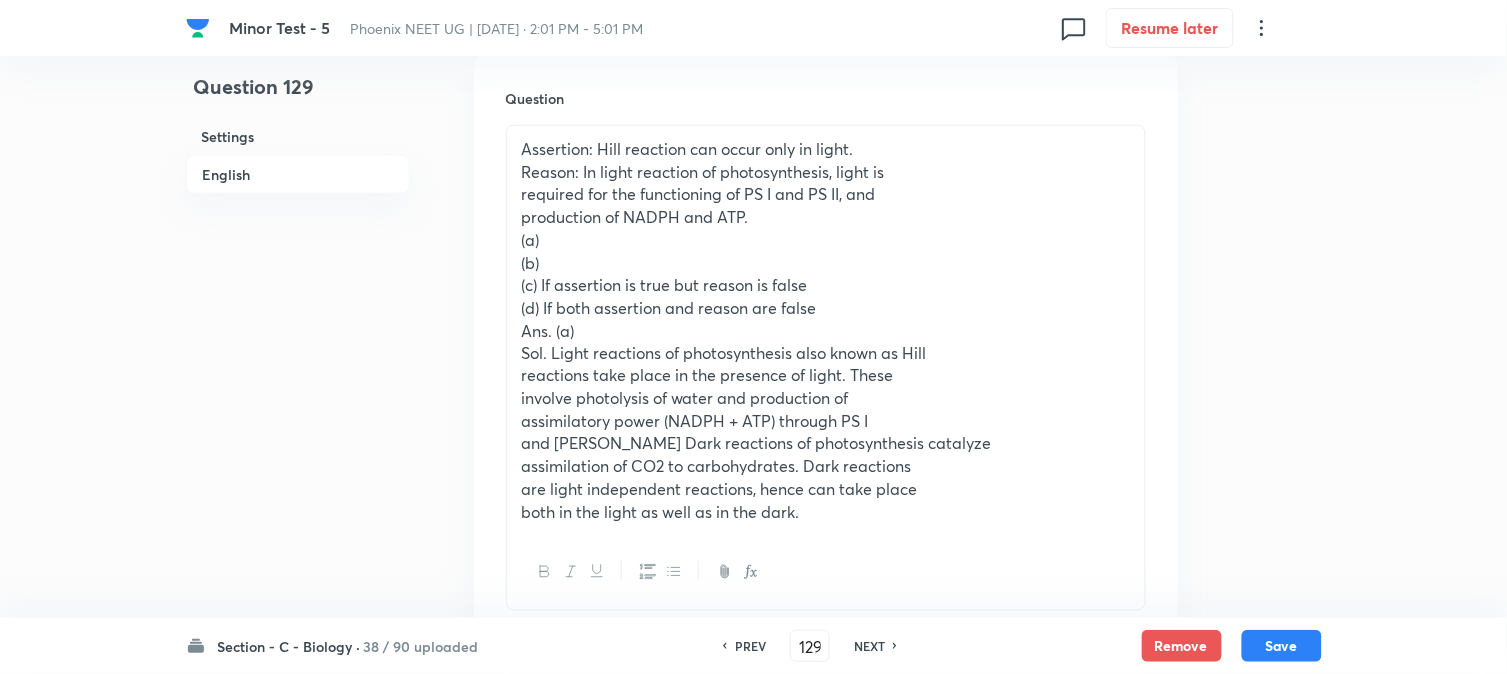 scroll, scrollTop: 590, scrollLeft: 0, axis: vertical 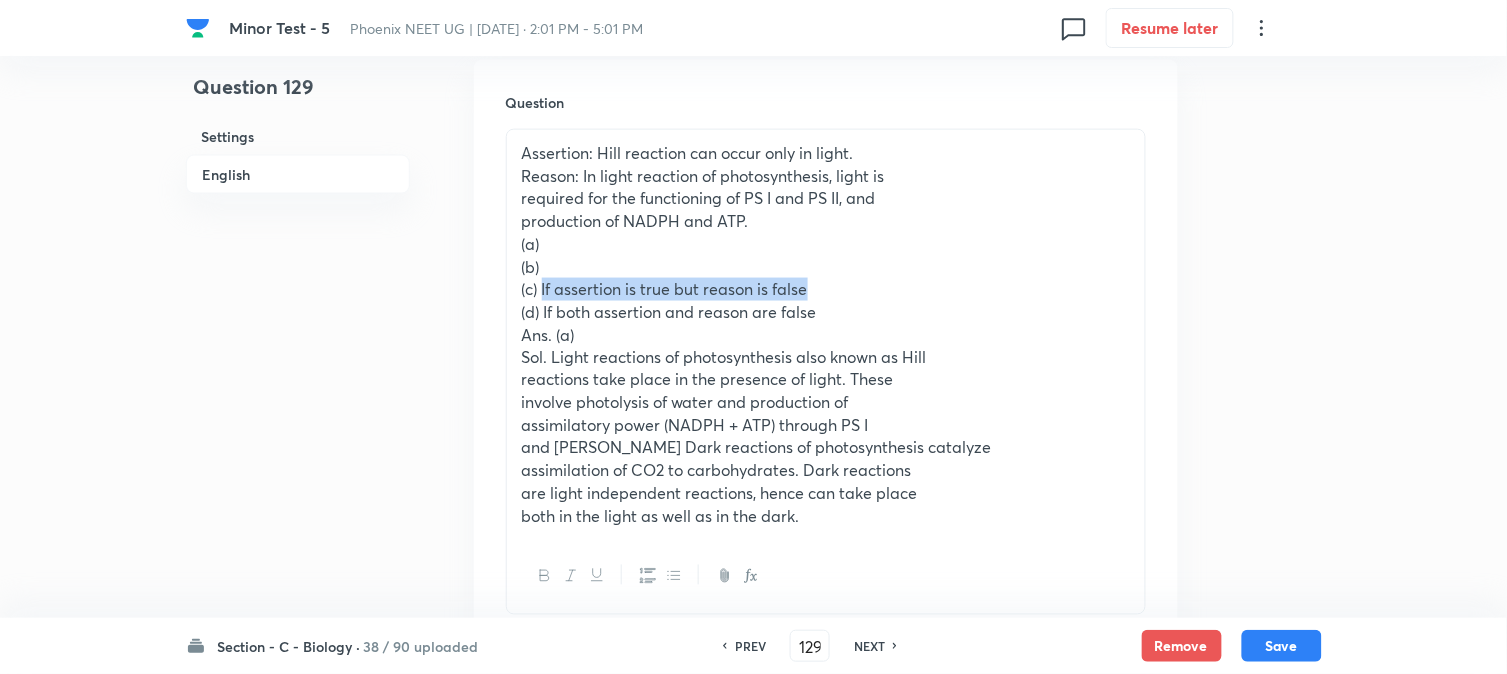 drag, startPoint x: 541, startPoint y: 287, endPoint x: 907, endPoint y: 287, distance: 366 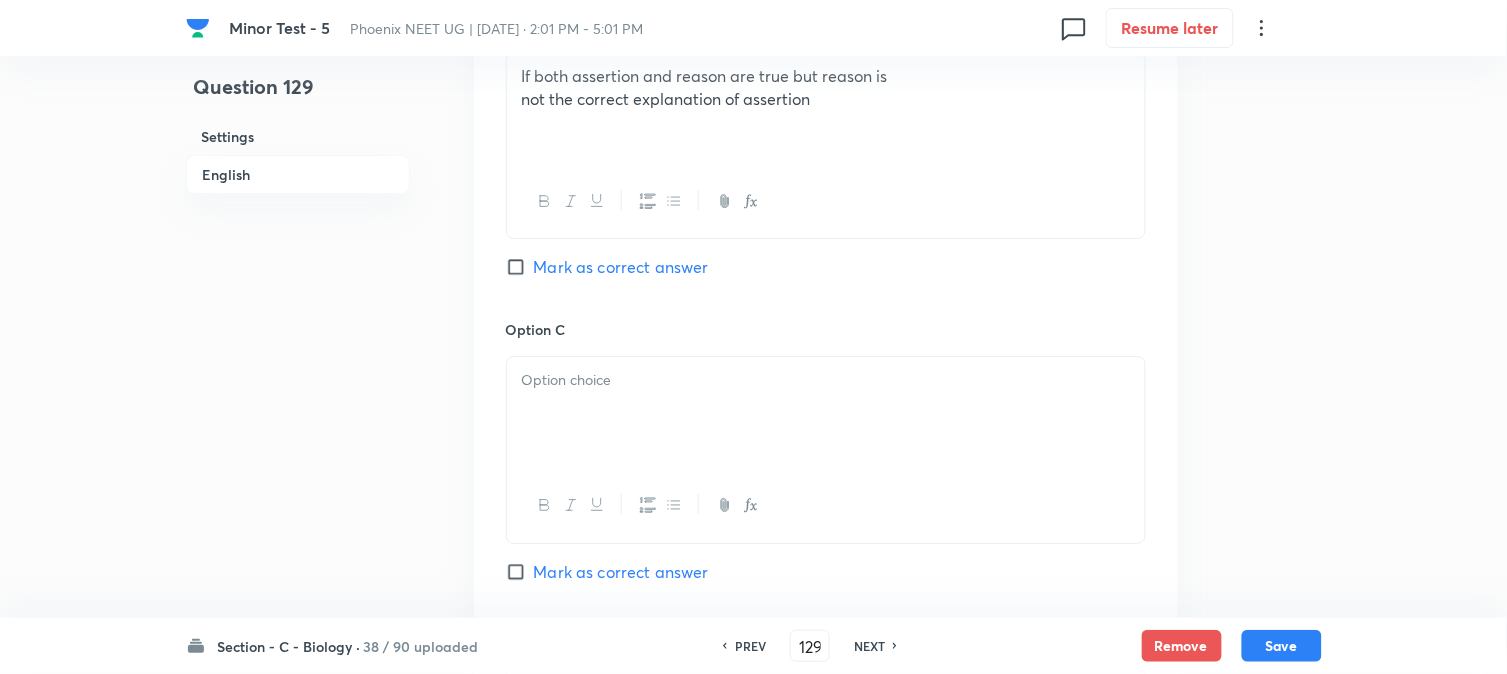 click at bounding box center (826, 413) 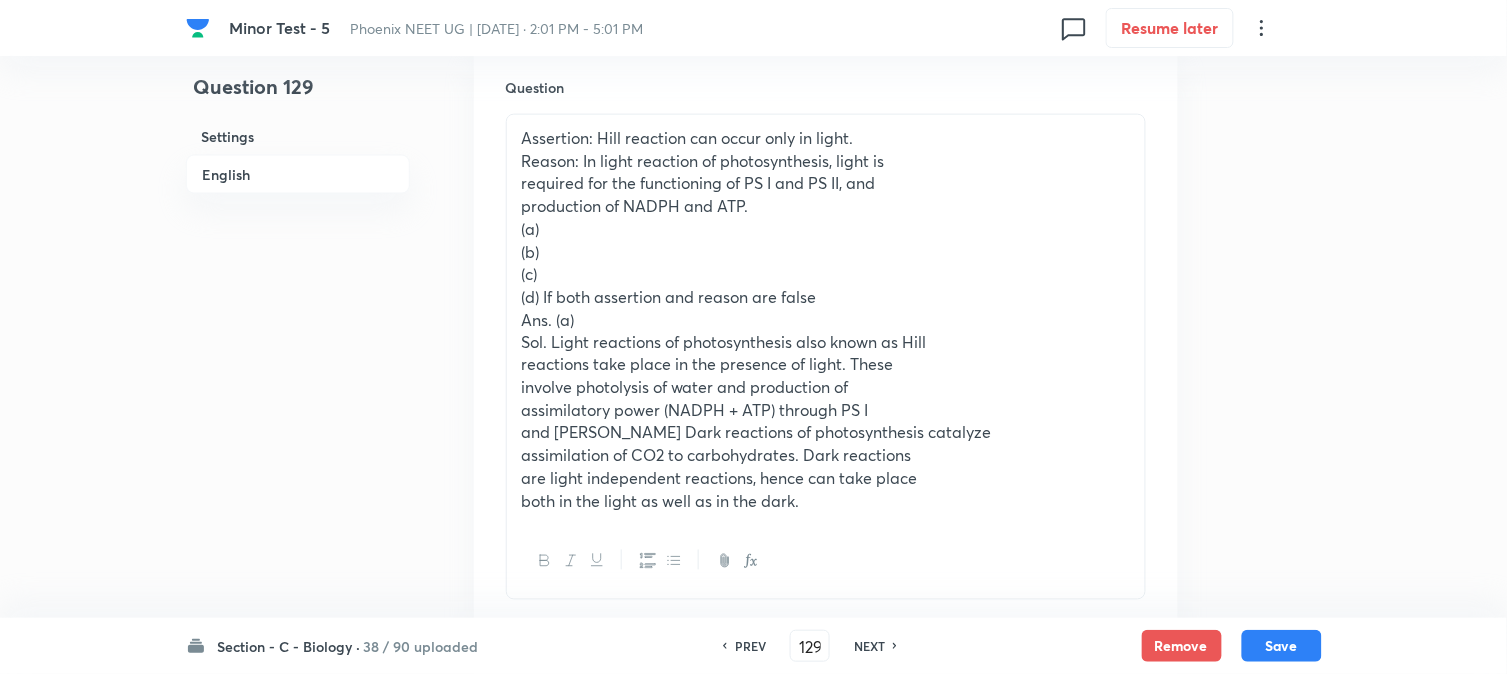 scroll, scrollTop: 590, scrollLeft: 0, axis: vertical 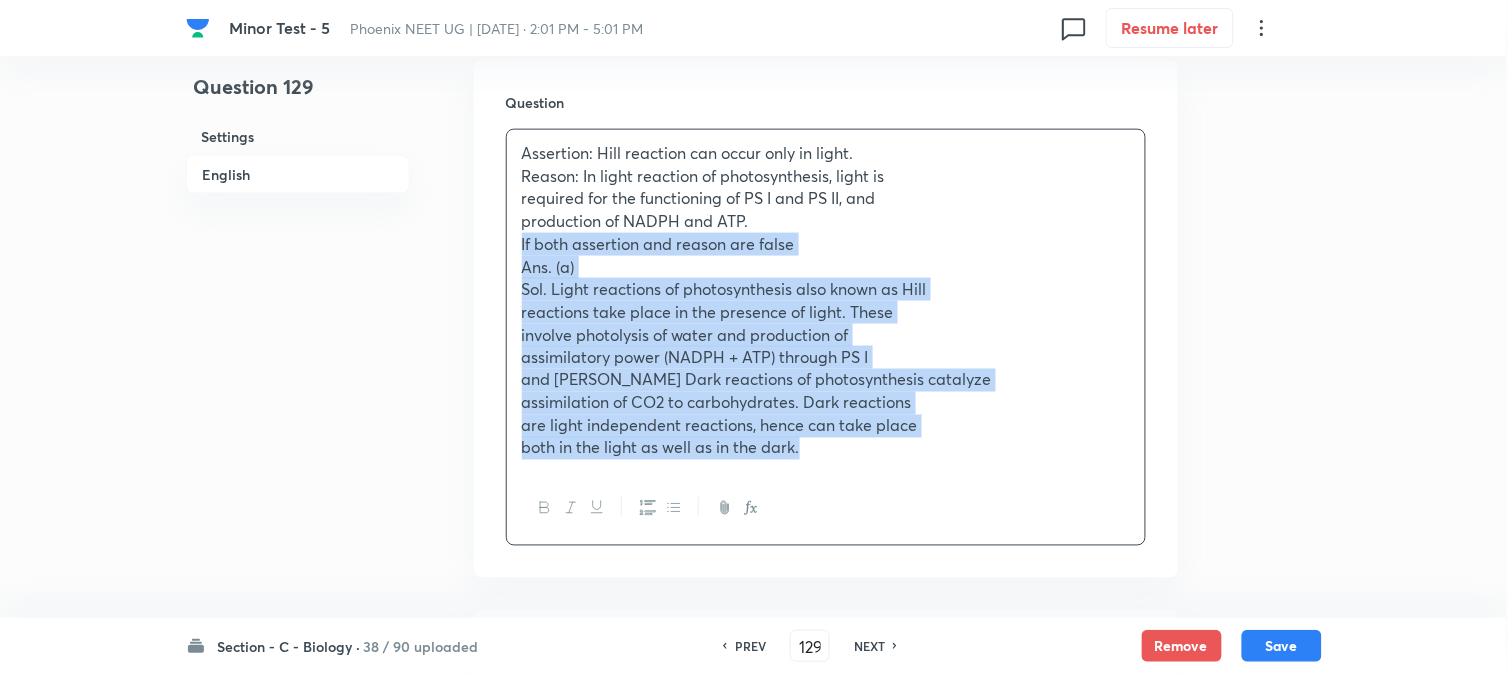 drag, startPoint x: 546, startPoint y: 306, endPoint x: 1083, endPoint y: 550, distance: 589.8347 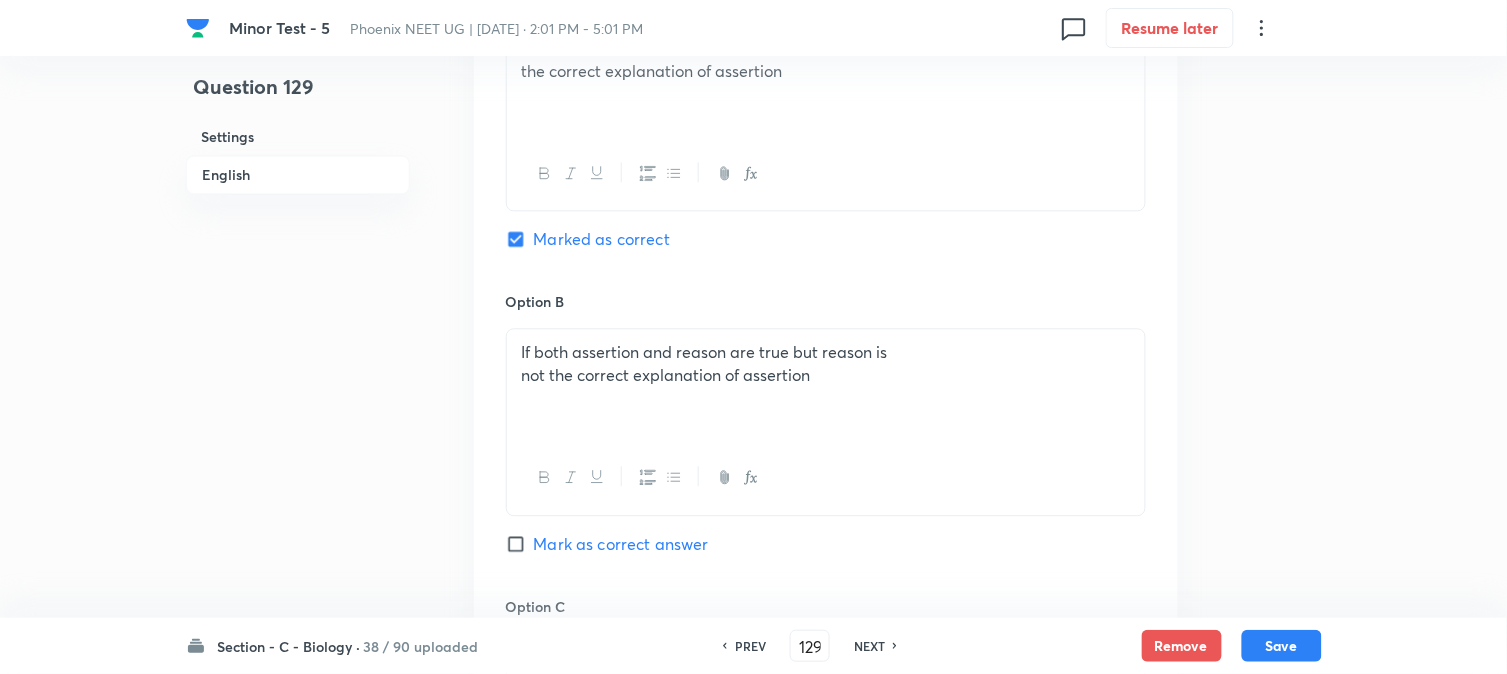 scroll, scrollTop: 1812, scrollLeft: 0, axis: vertical 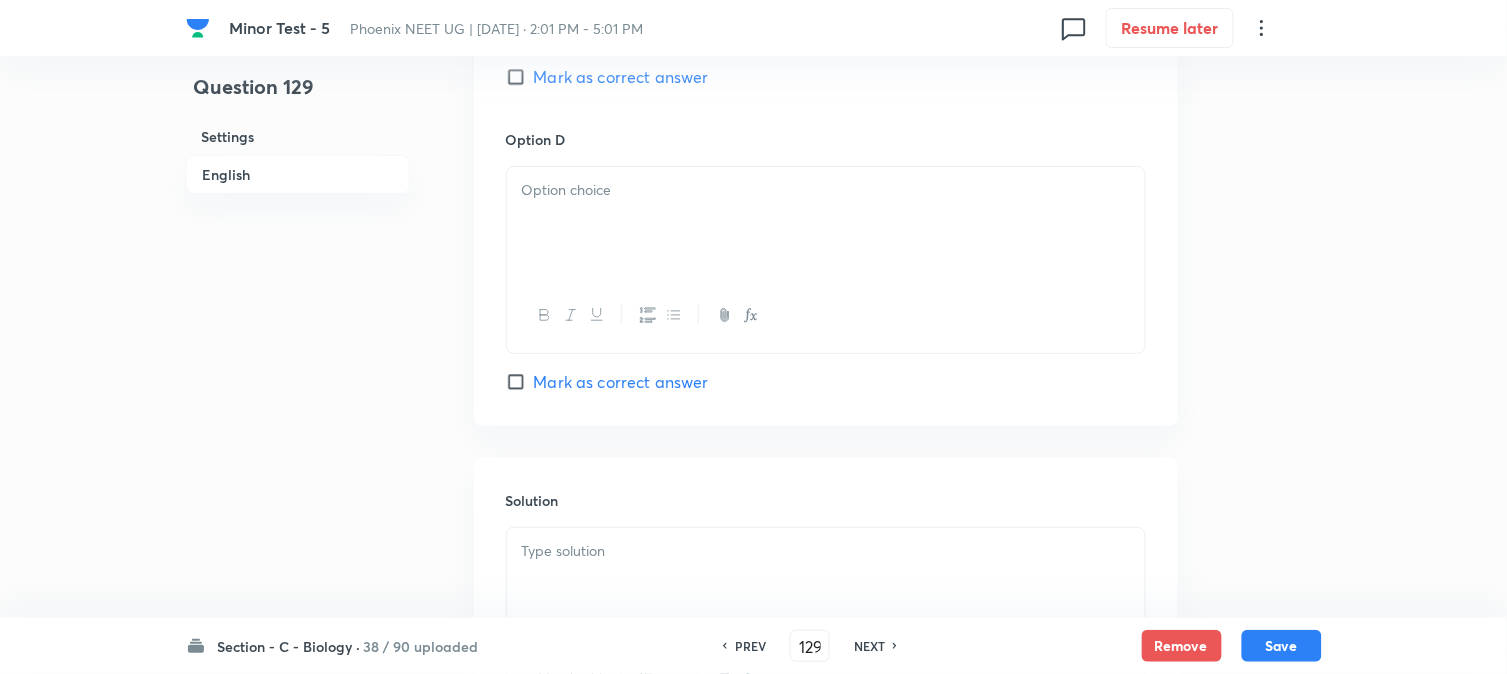 click at bounding box center [826, 223] 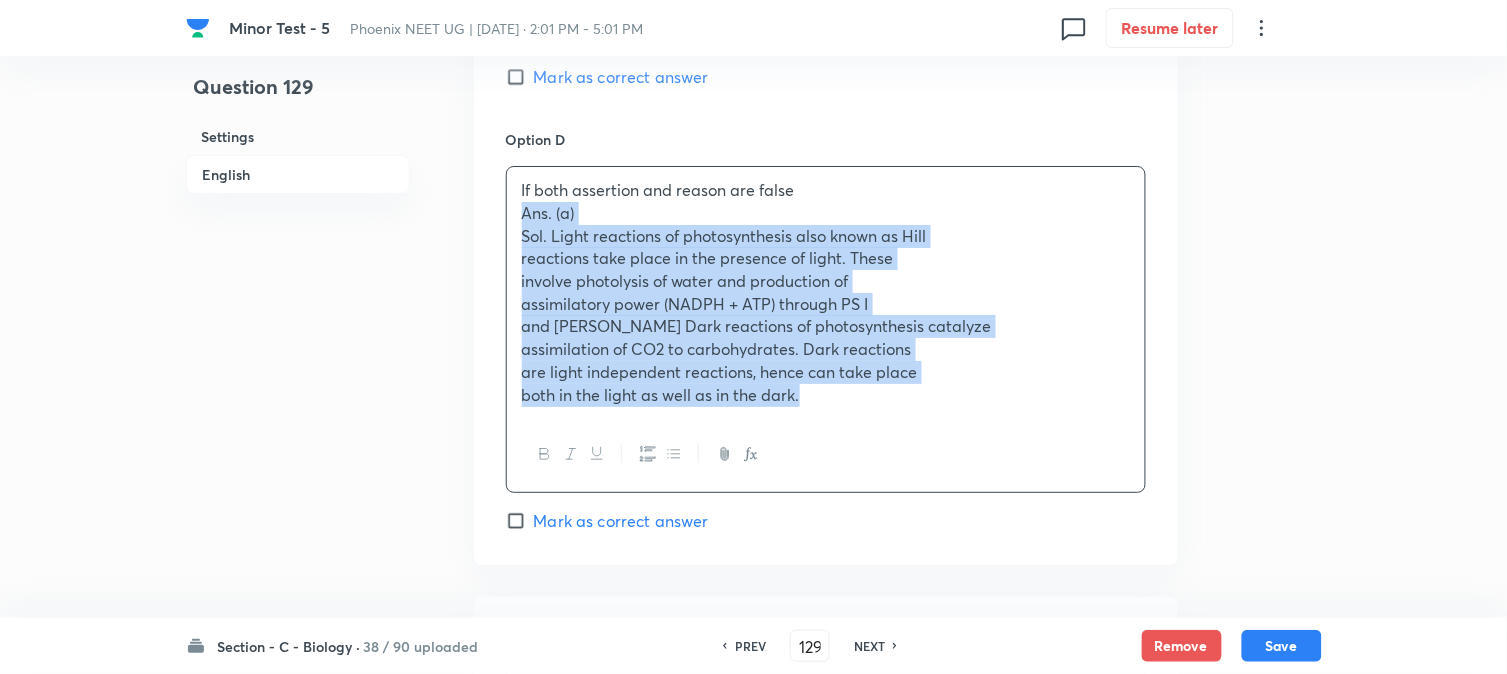 drag, startPoint x: 516, startPoint y: 216, endPoint x: 960, endPoint y: 462, distance: 507.59433 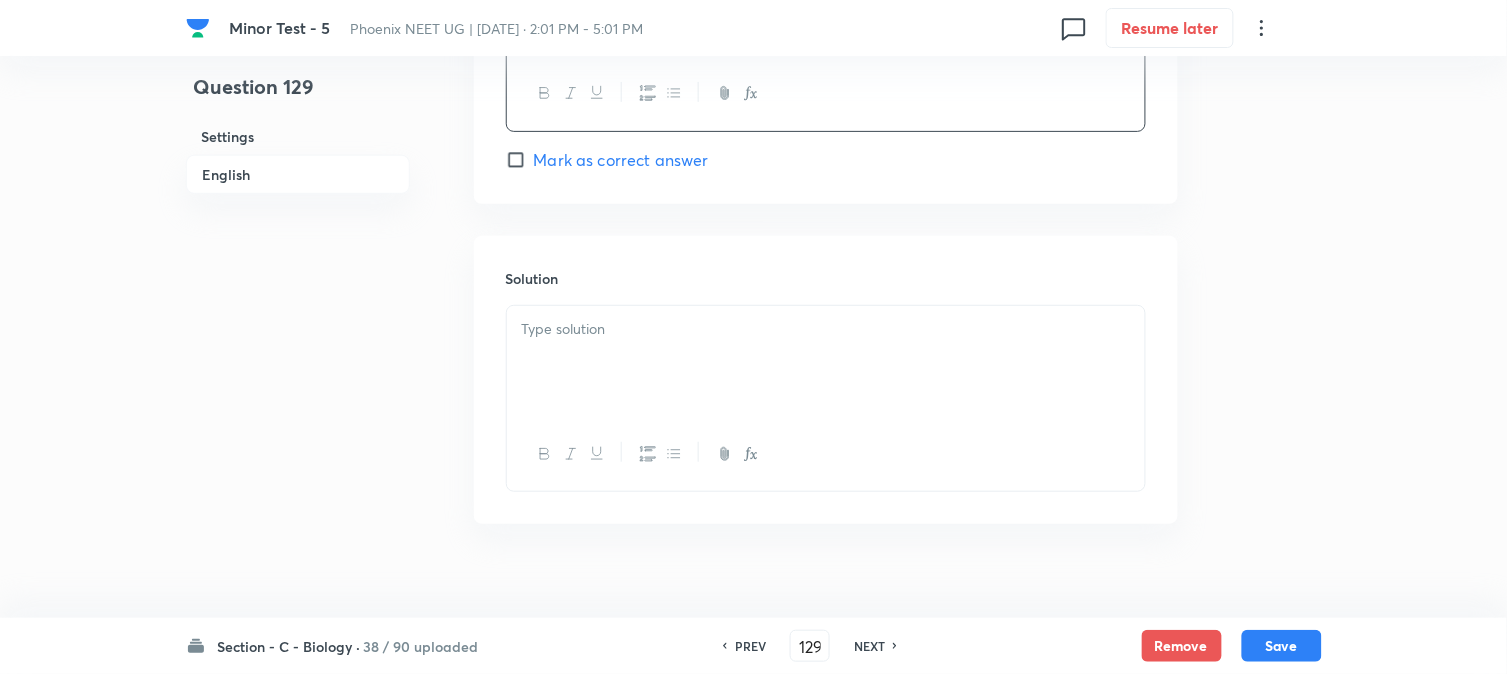 click at bounding box center [826, 329] 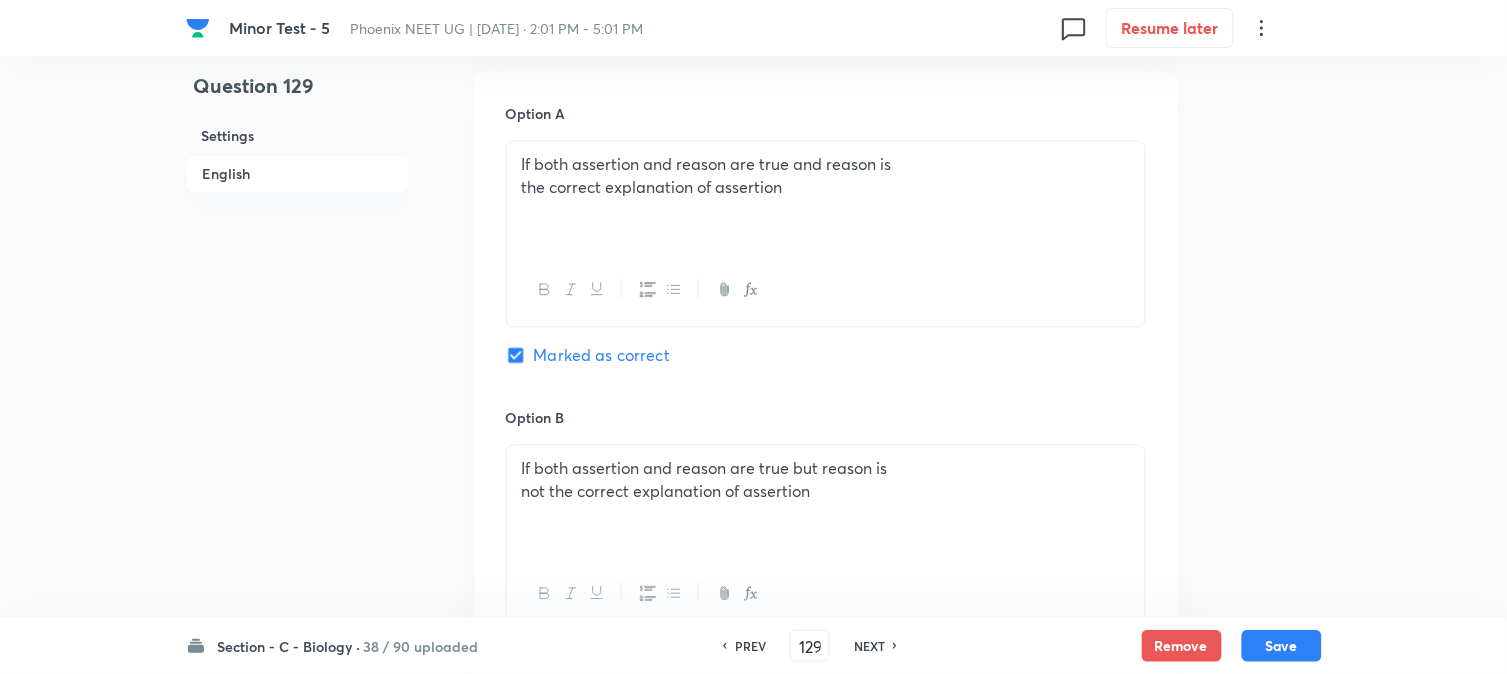 scroll, scrollTop: 923, scrollLeft: 0, axis: vertical 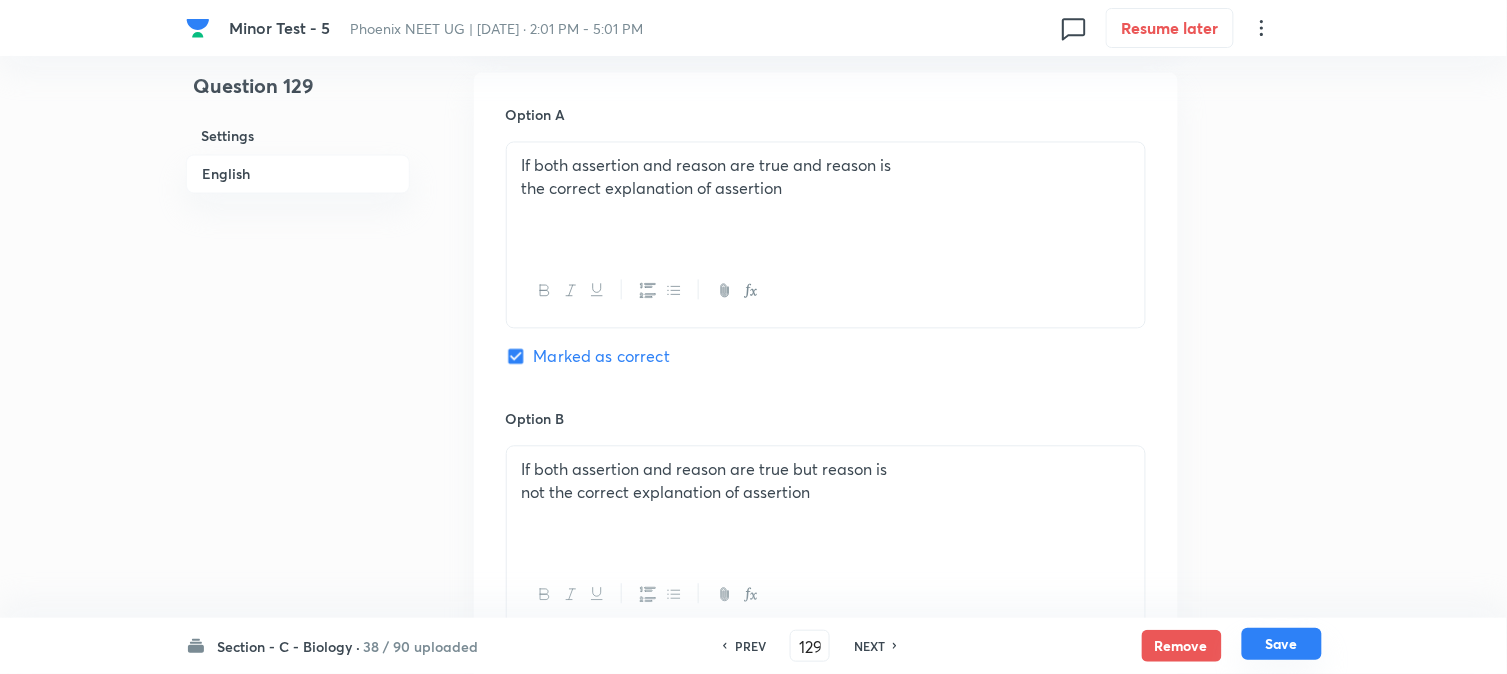 click on "Save" at bounding box center (1282, 644) 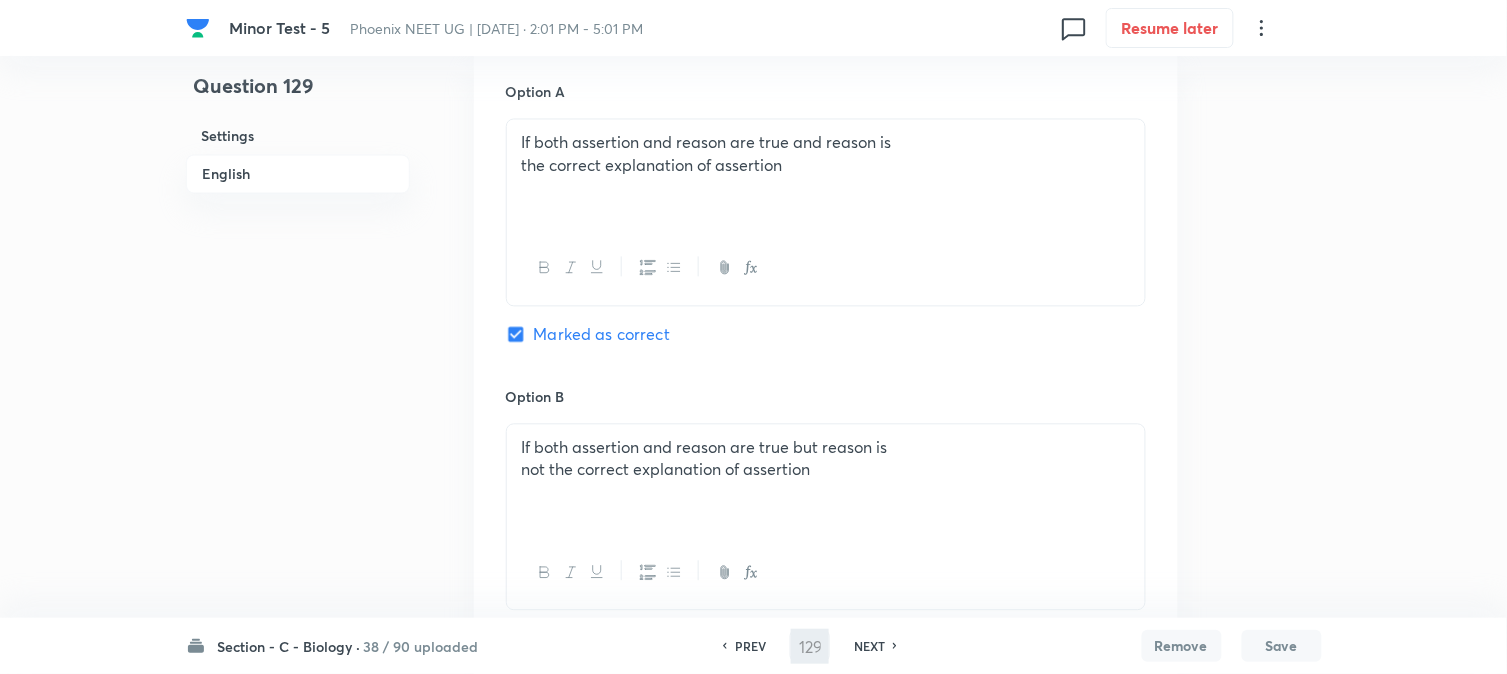 type on "130" 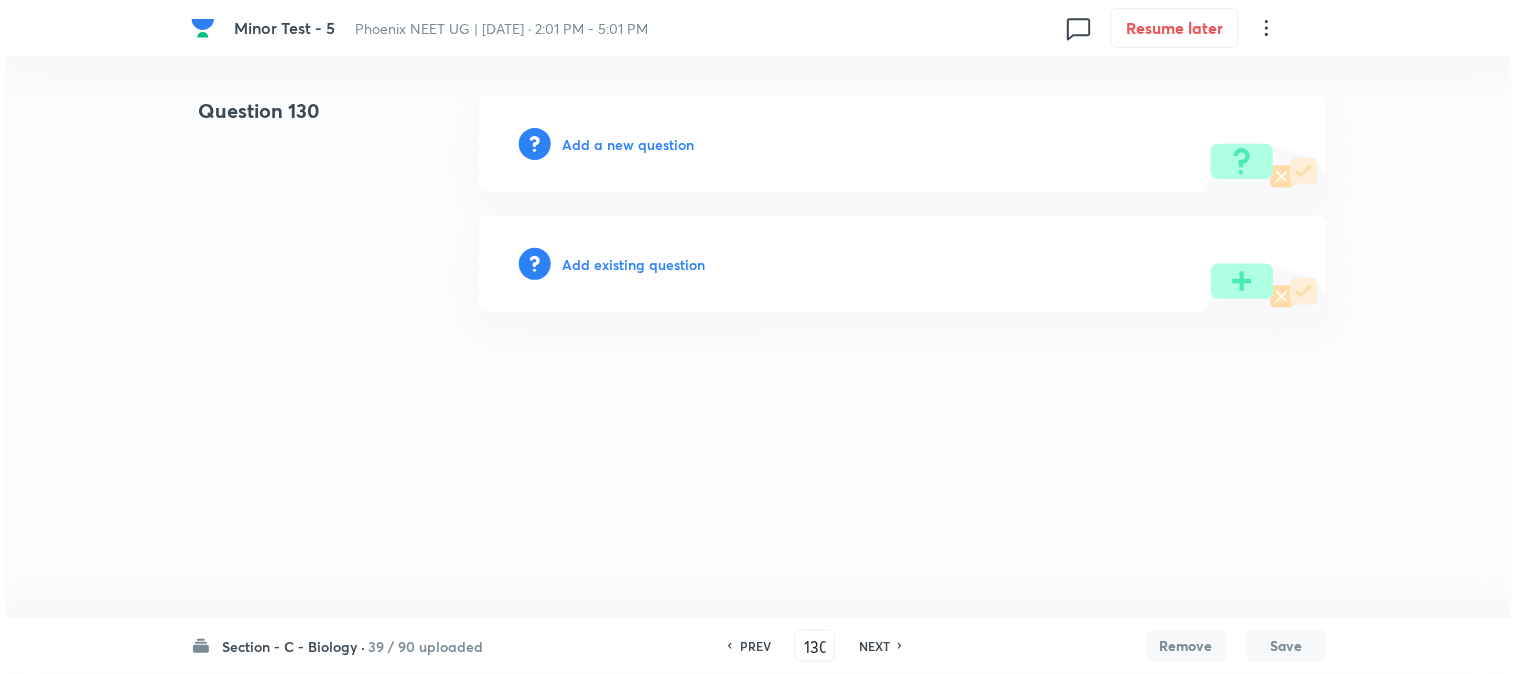 scroll, scrollTop: 0, scrollLeft: 0, axis: both 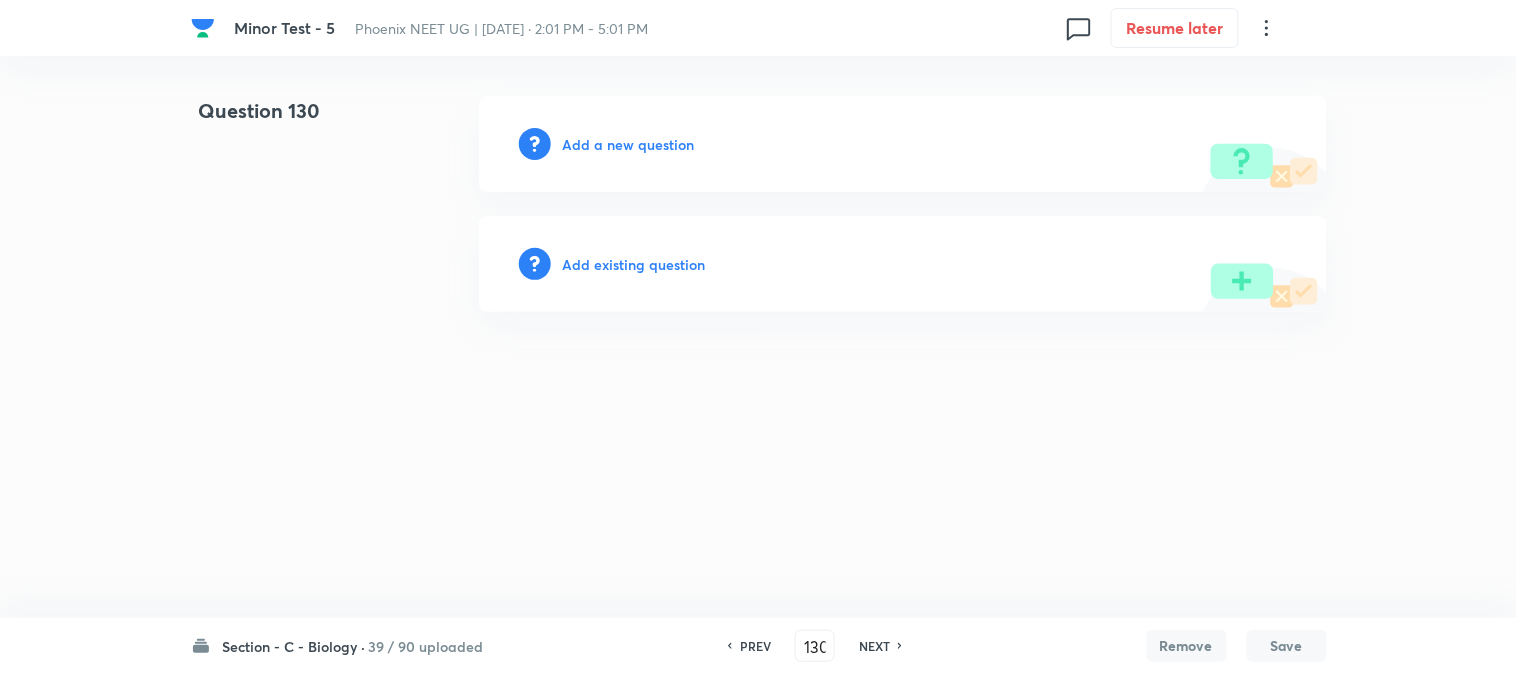 click on "Add a new question" at bounding box center (629, 144) 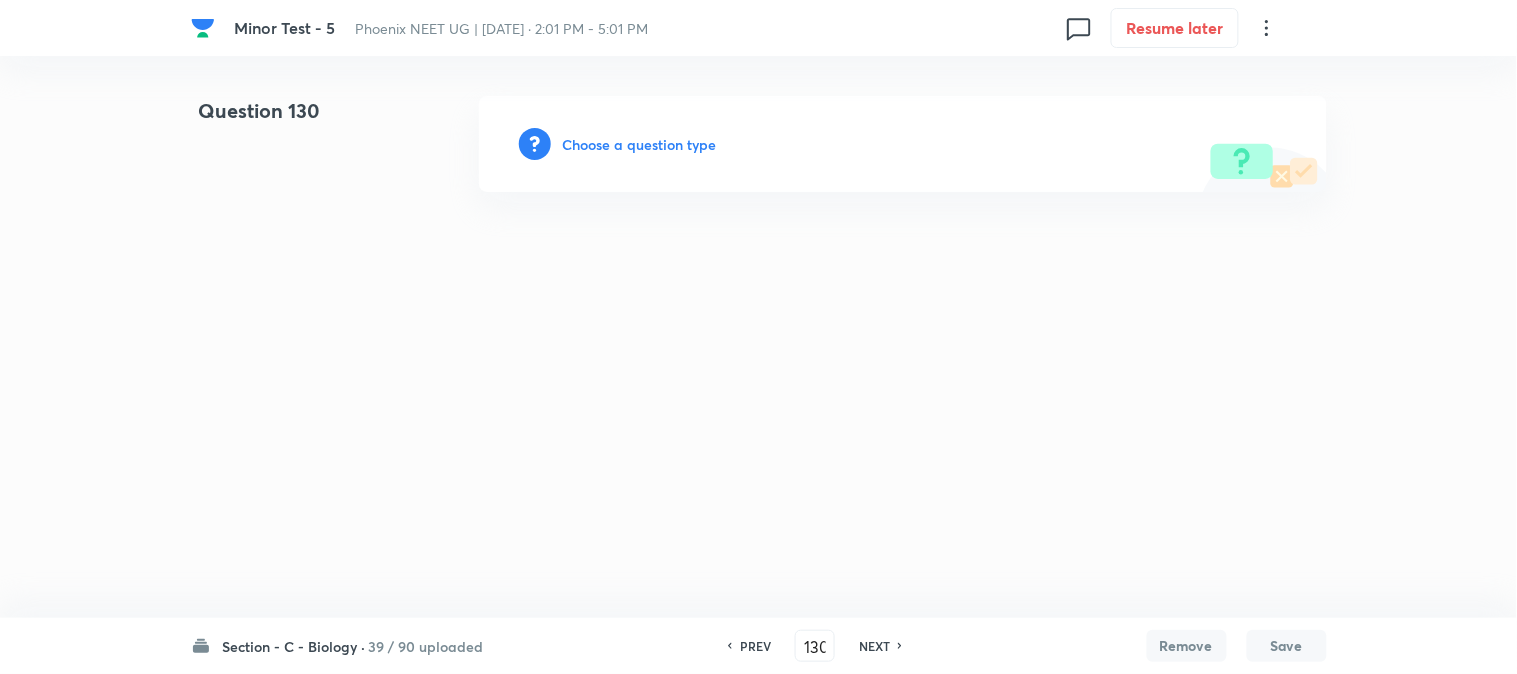 click on "Choose a question type" at bounding box center (640, 144) 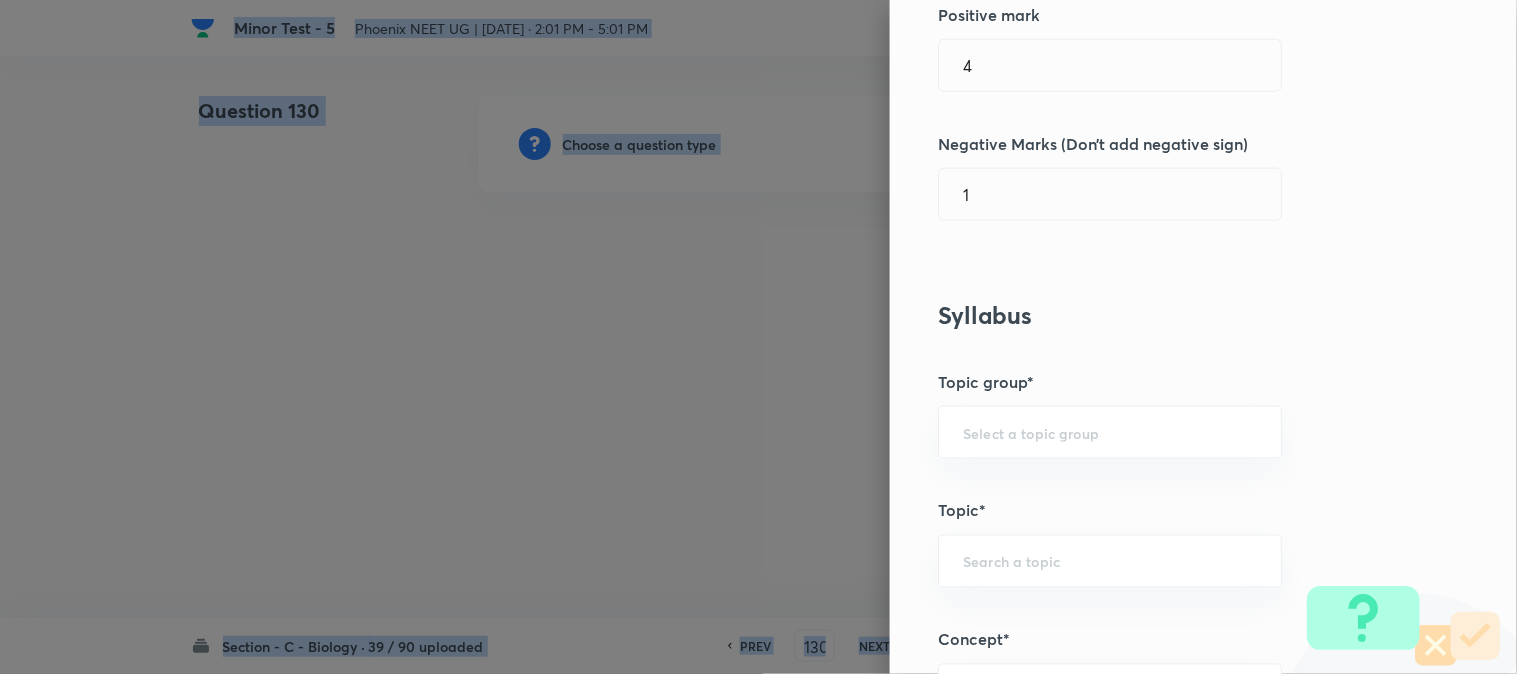 scroll, scrollTop: 1180, scrollLeft: 0, axis: vertical 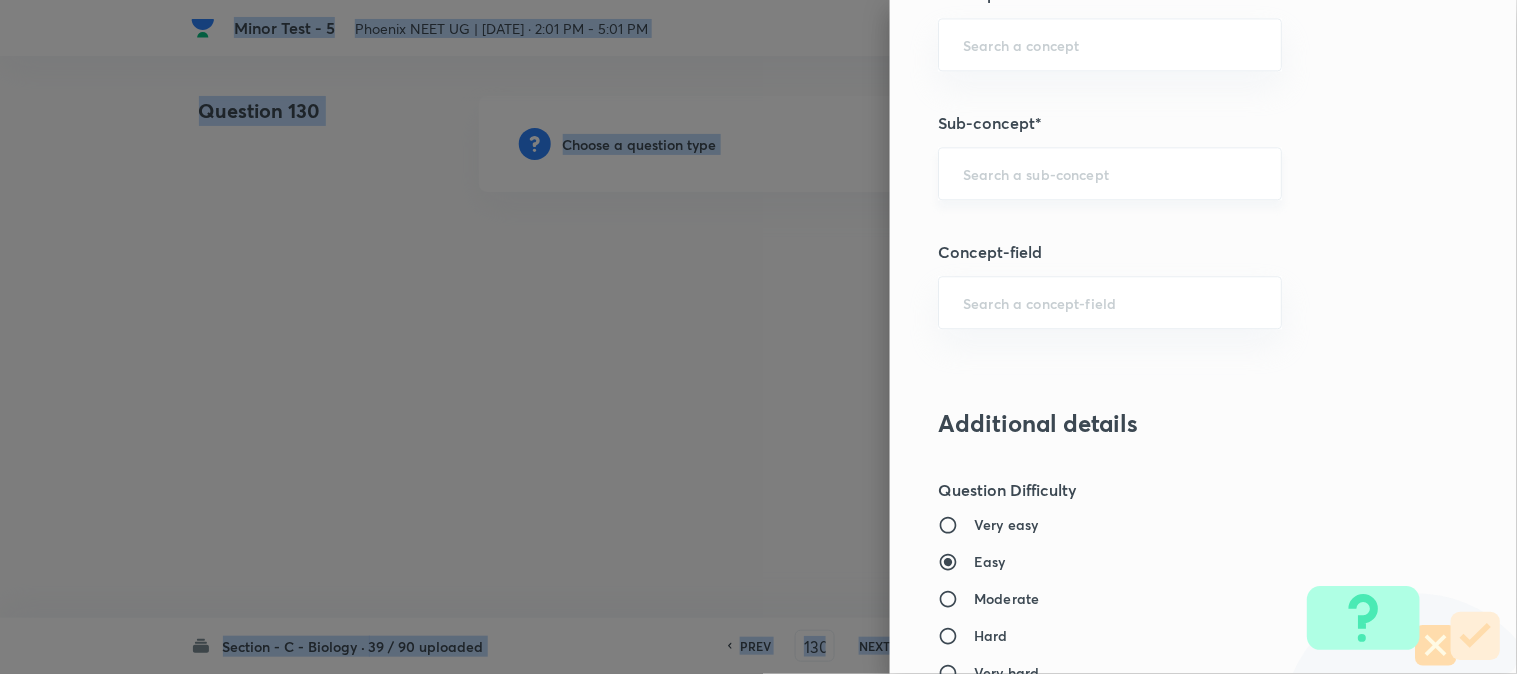 click on "​" at bounding box center [1110, 173] 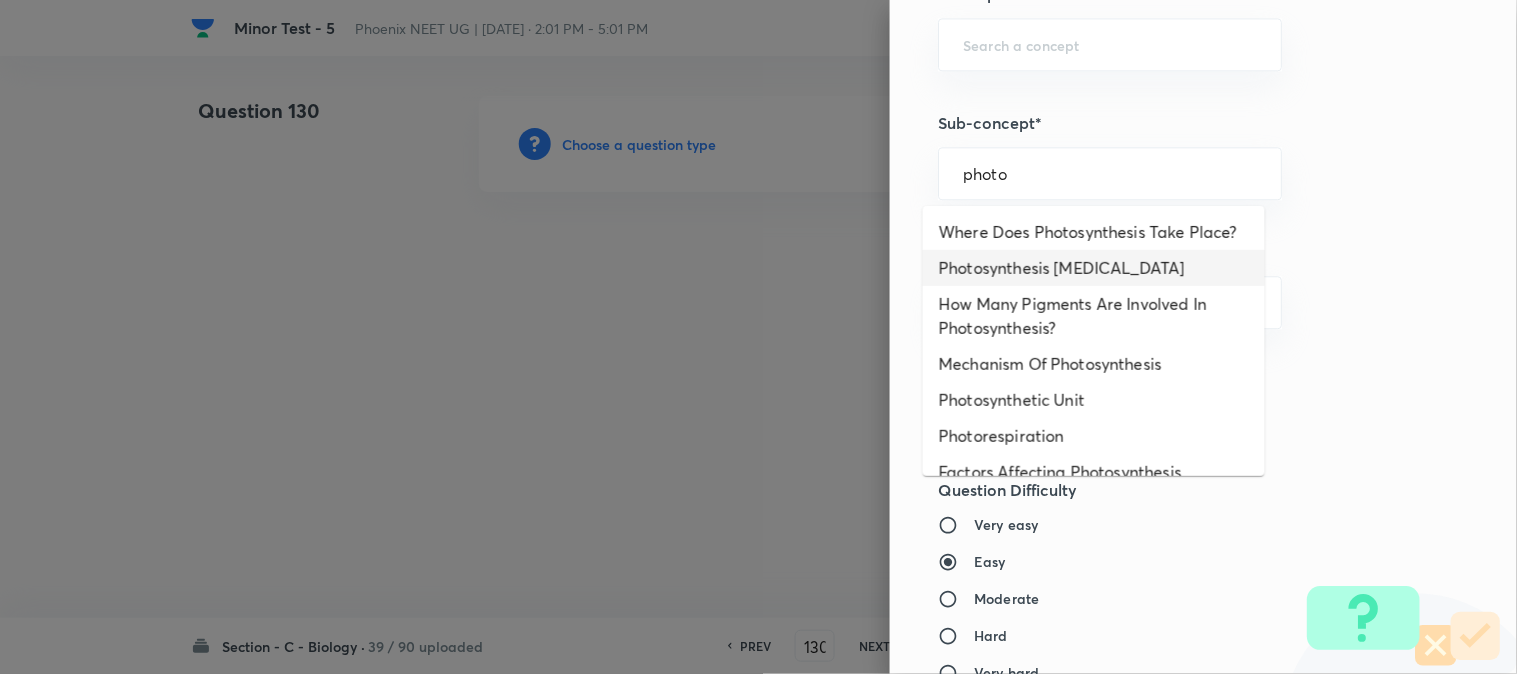click on "Photosynthesis [MEDICAL_DATA]" at bounding box center [1094, 268] 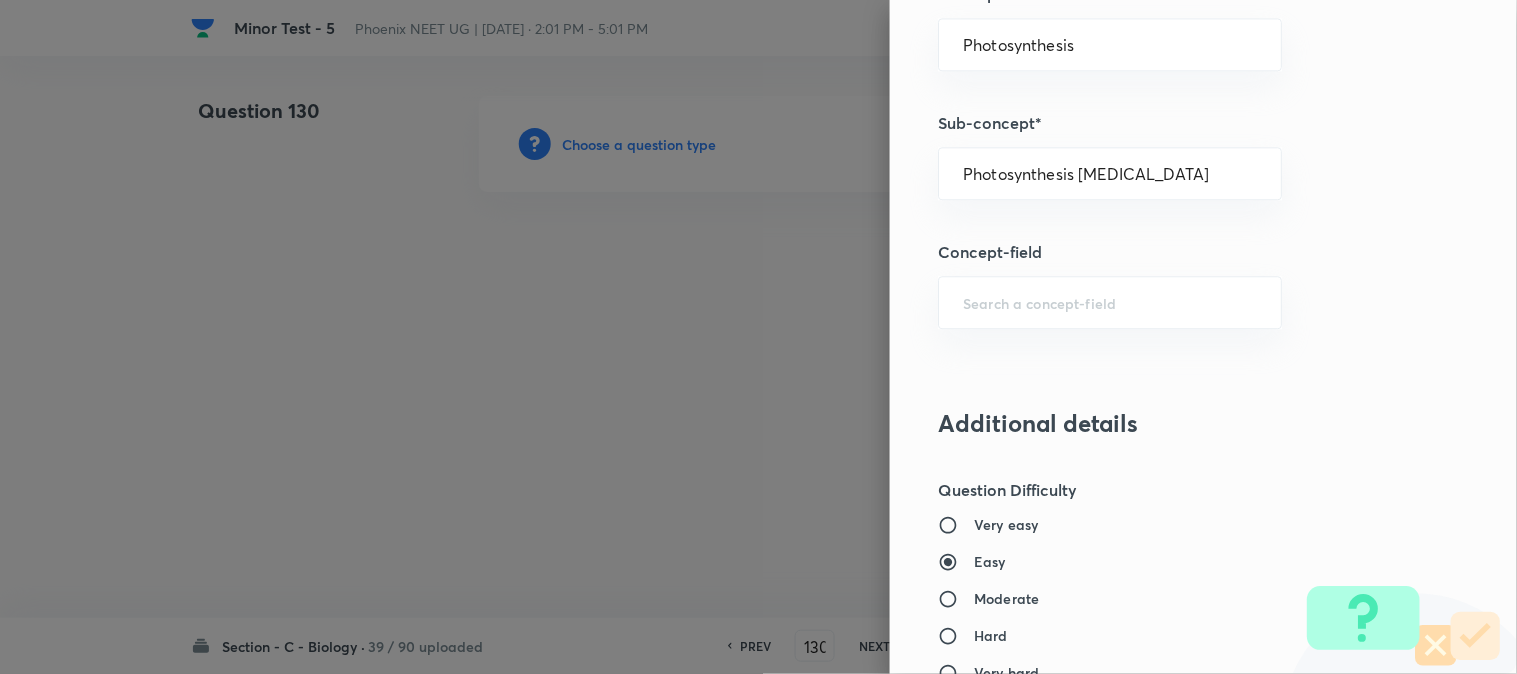 type on "Biology" 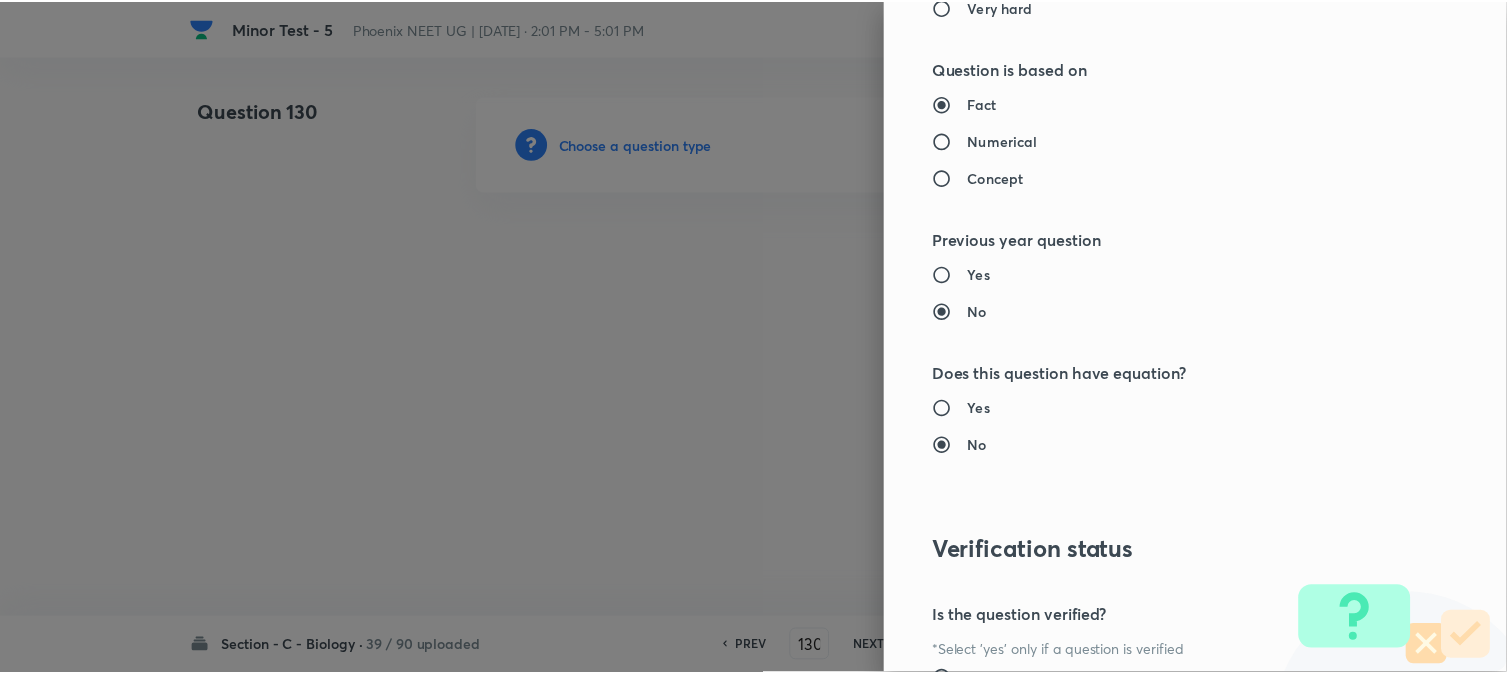 scroll, scrollTop: 2052, scrollLeft: 0, axis: vertical 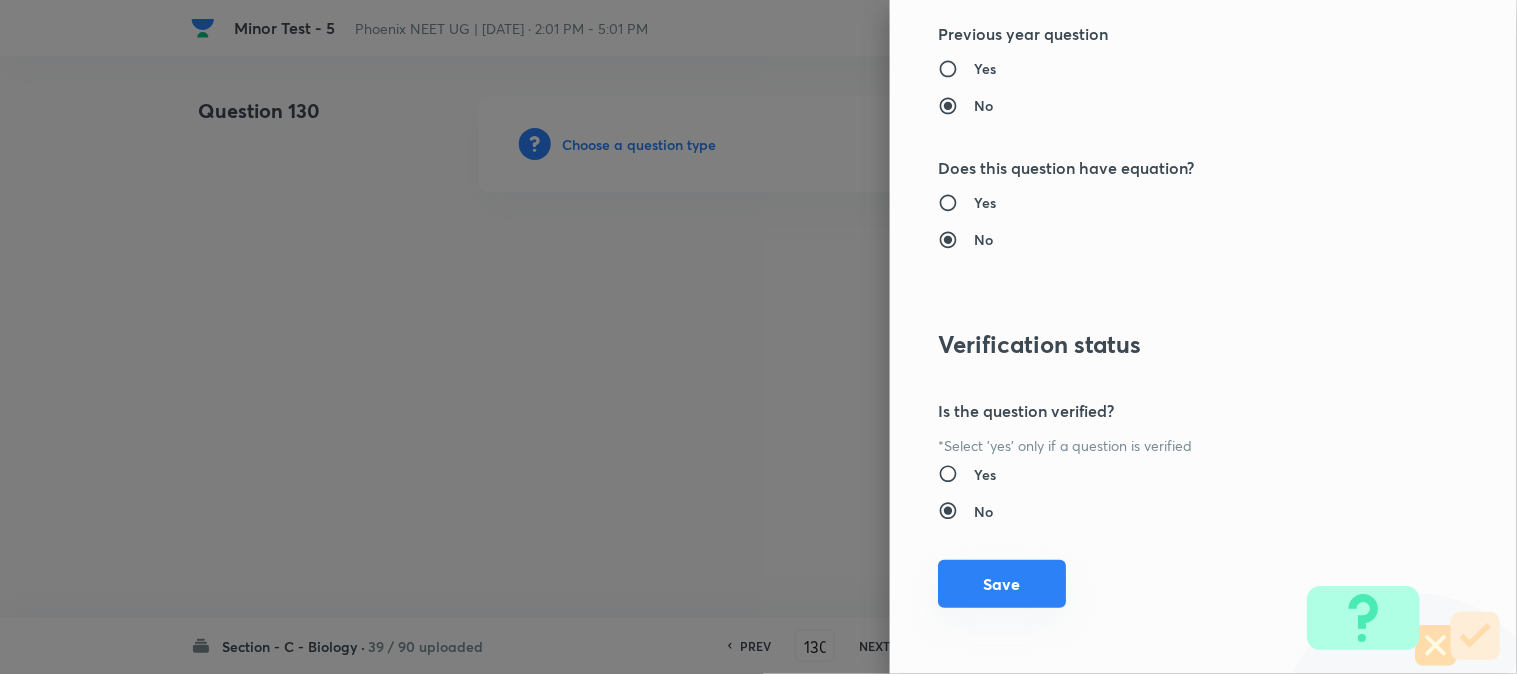 click on "Save" at bounding box center (1002, 584) 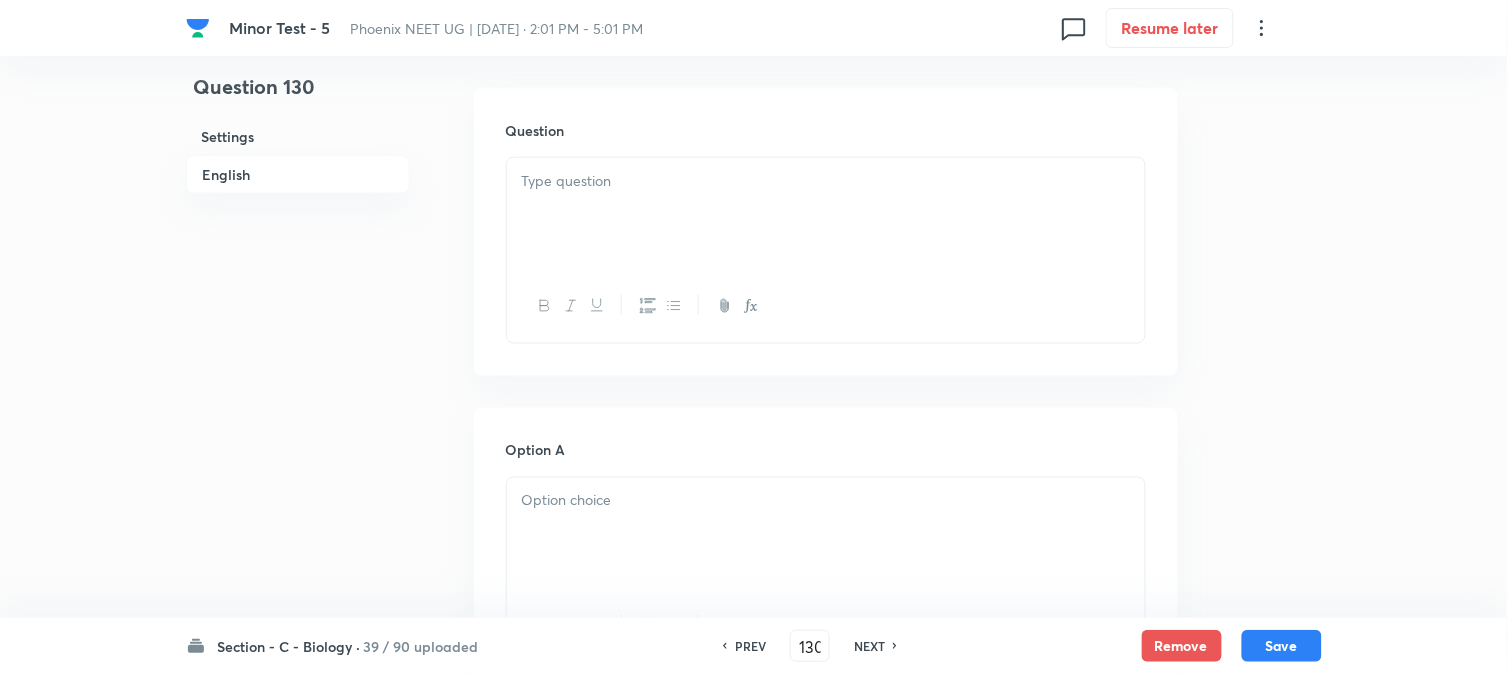 scroll, scrollTop: 590, scrollLeft: 0, axis: vertical 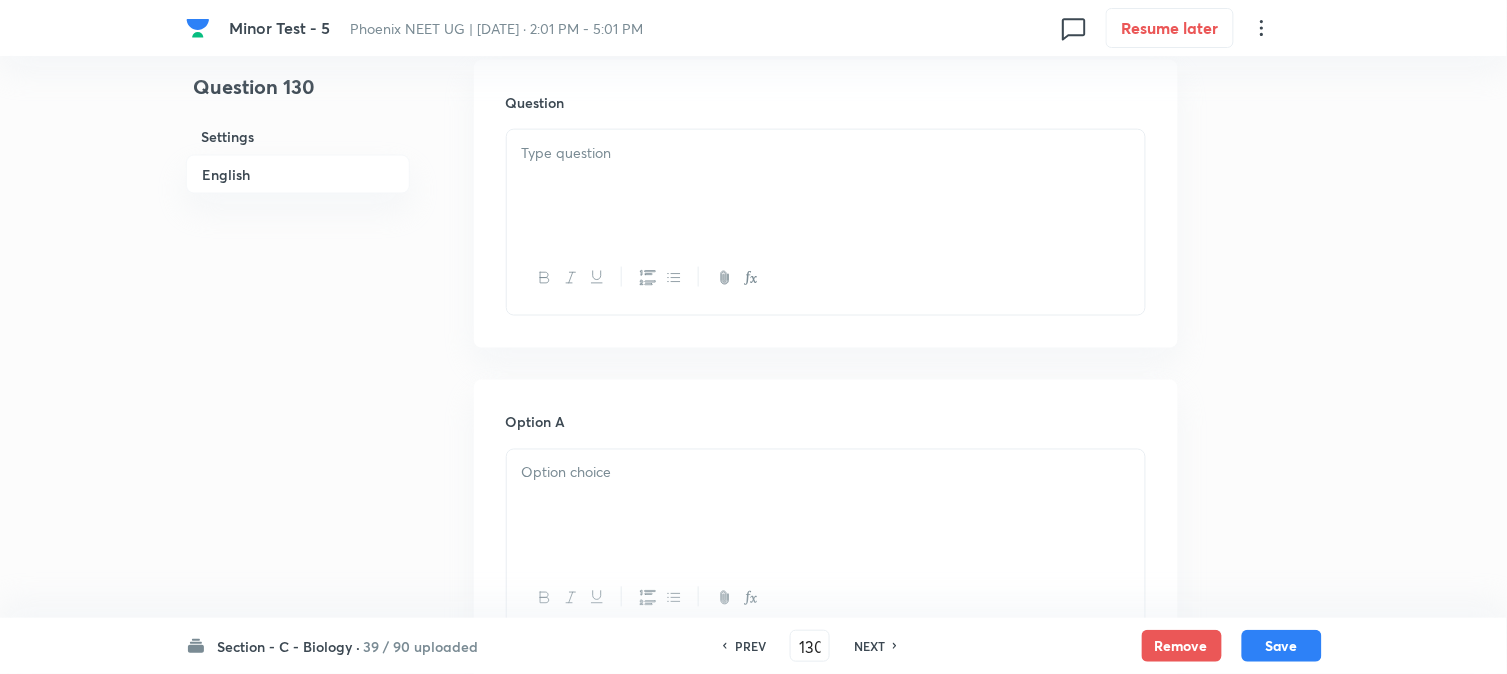 click at bounding box center (826, 186) 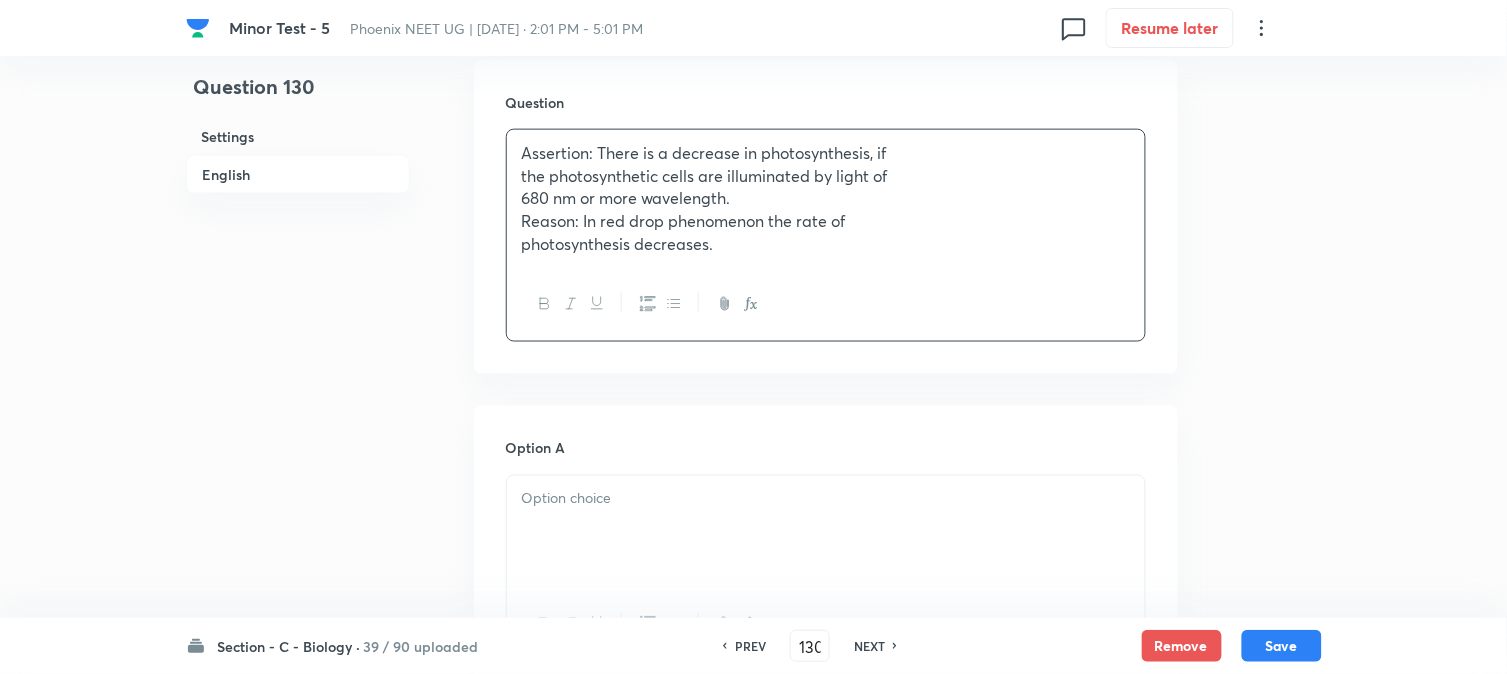 scroll, scrollTop: 701, scrollLeft: 0, axis: vertical 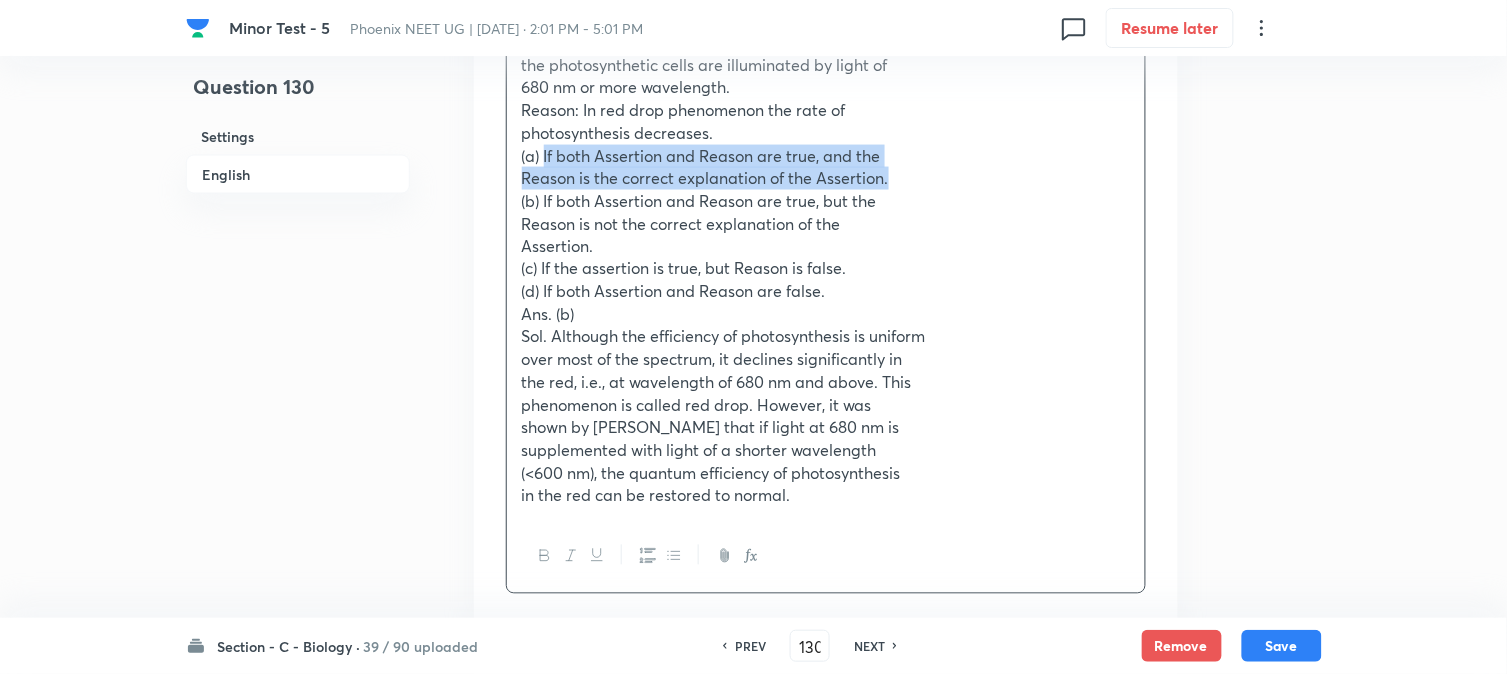 drag, startPoint x: 546, startPoint y: 152, endPoint x: 924, endPoint y: 182, distance: 379.1886 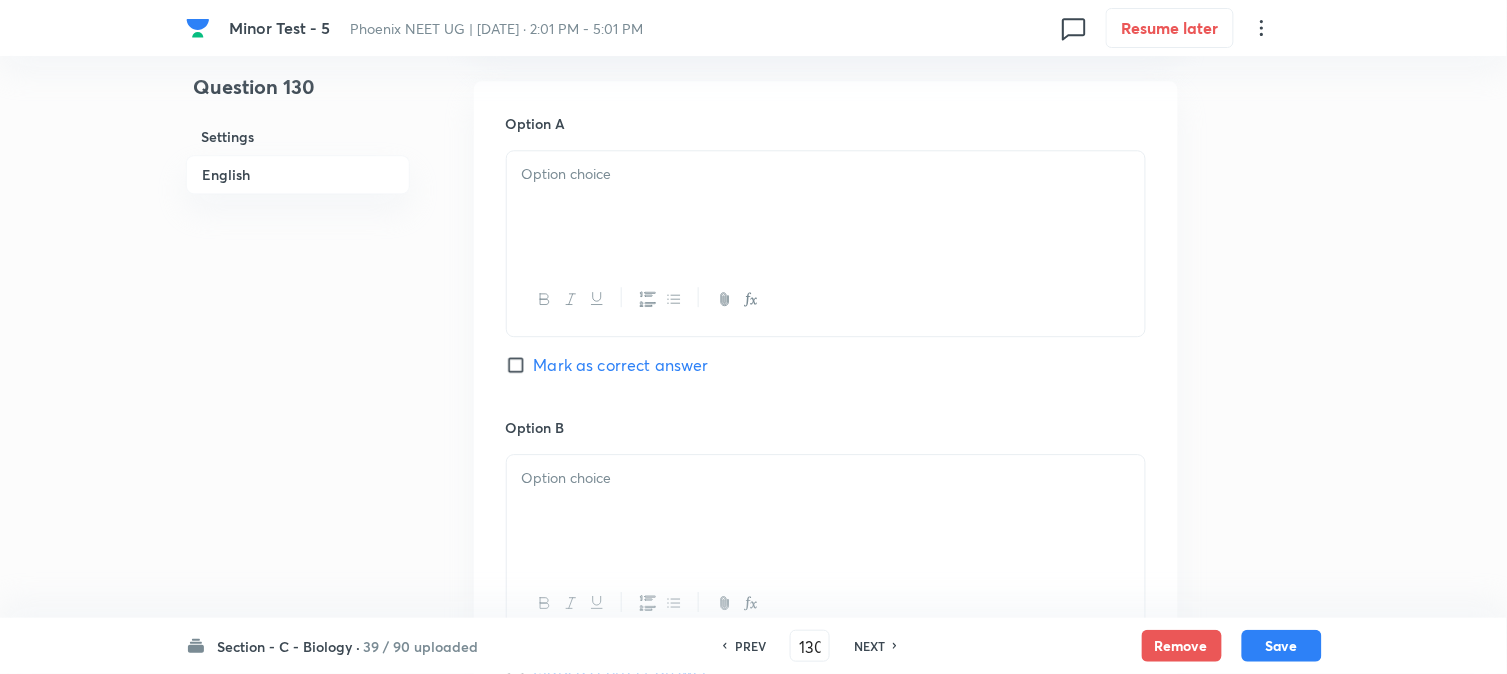 click at bounding box center (826, 207) 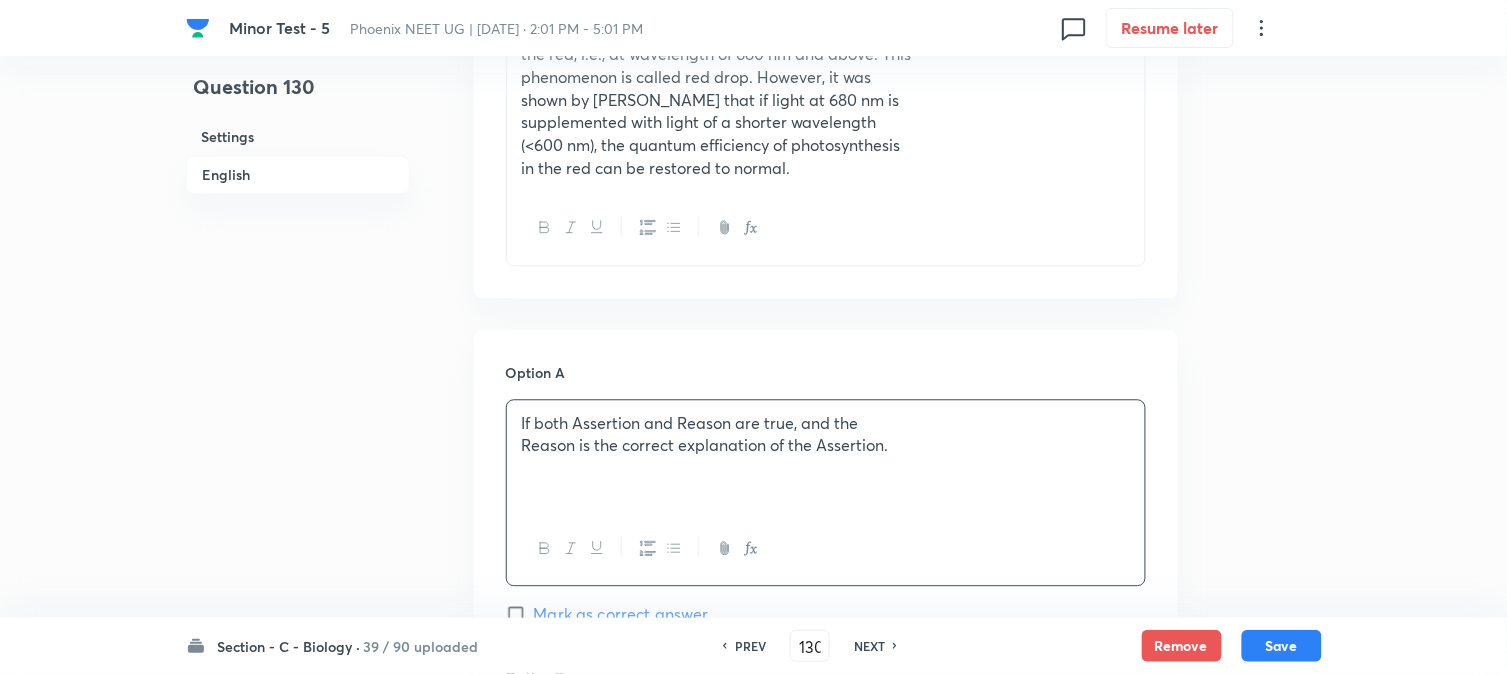 scroll, scrollTop: 701, scrollLeft: 0, axis: vertical 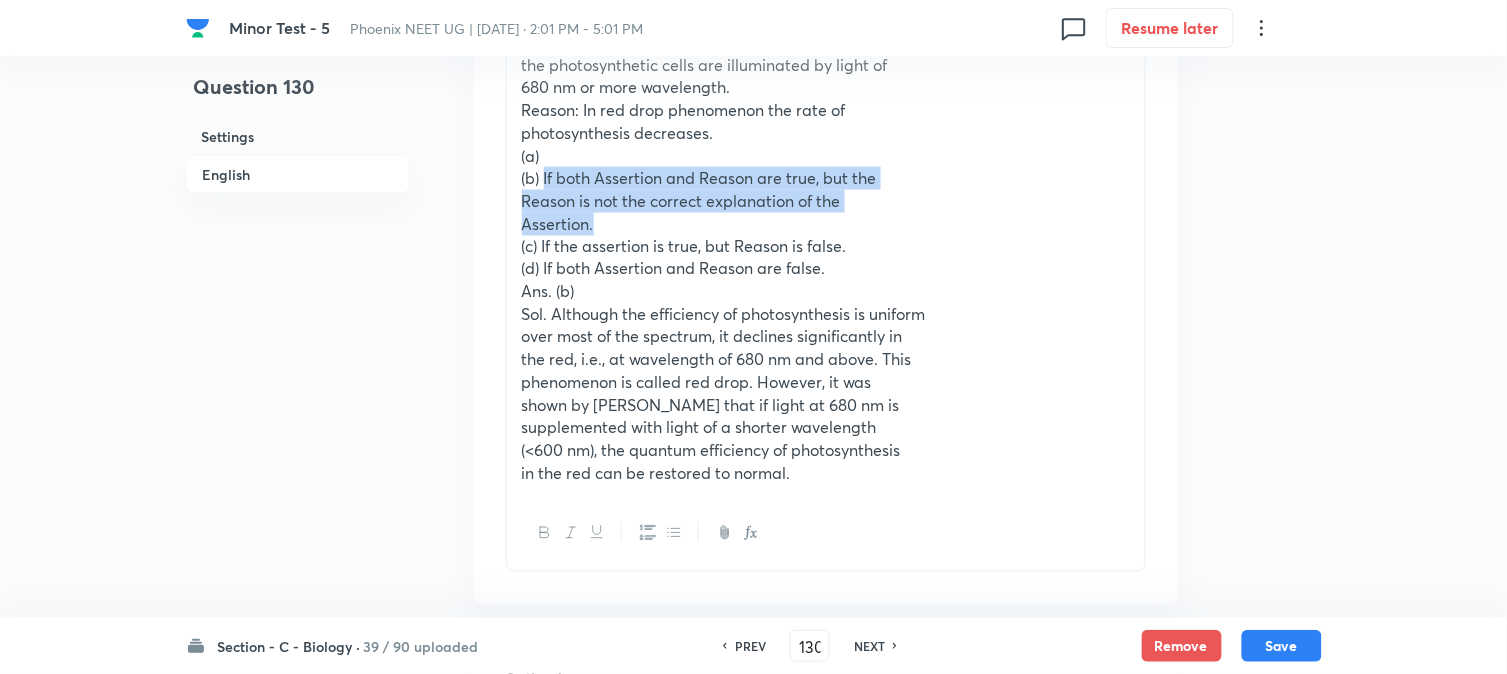 drag, startPoint x: 544, startPoint y: 175, endPoint x: 621, endPoint y: 221, distance: 89.693924 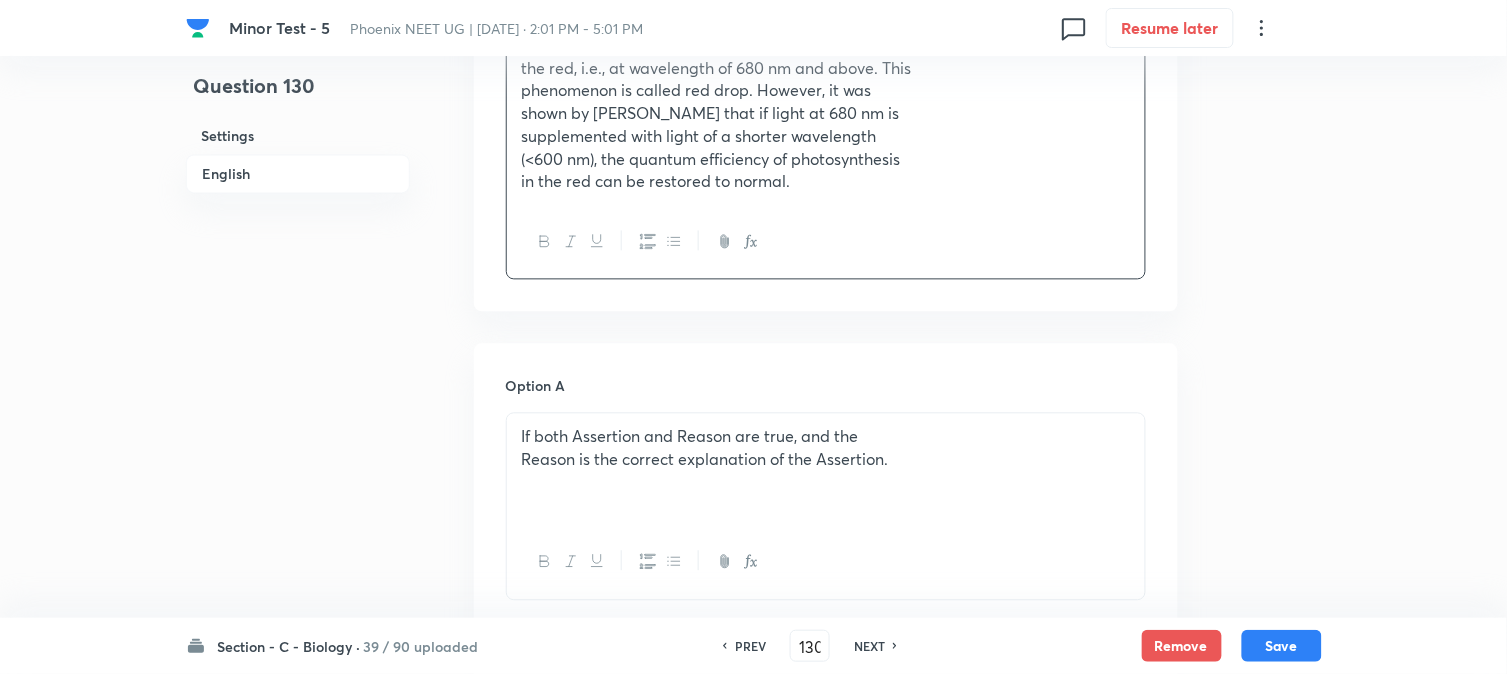 scroll, scrollTop: 1367, scrollLeft: 0, axis: vertical 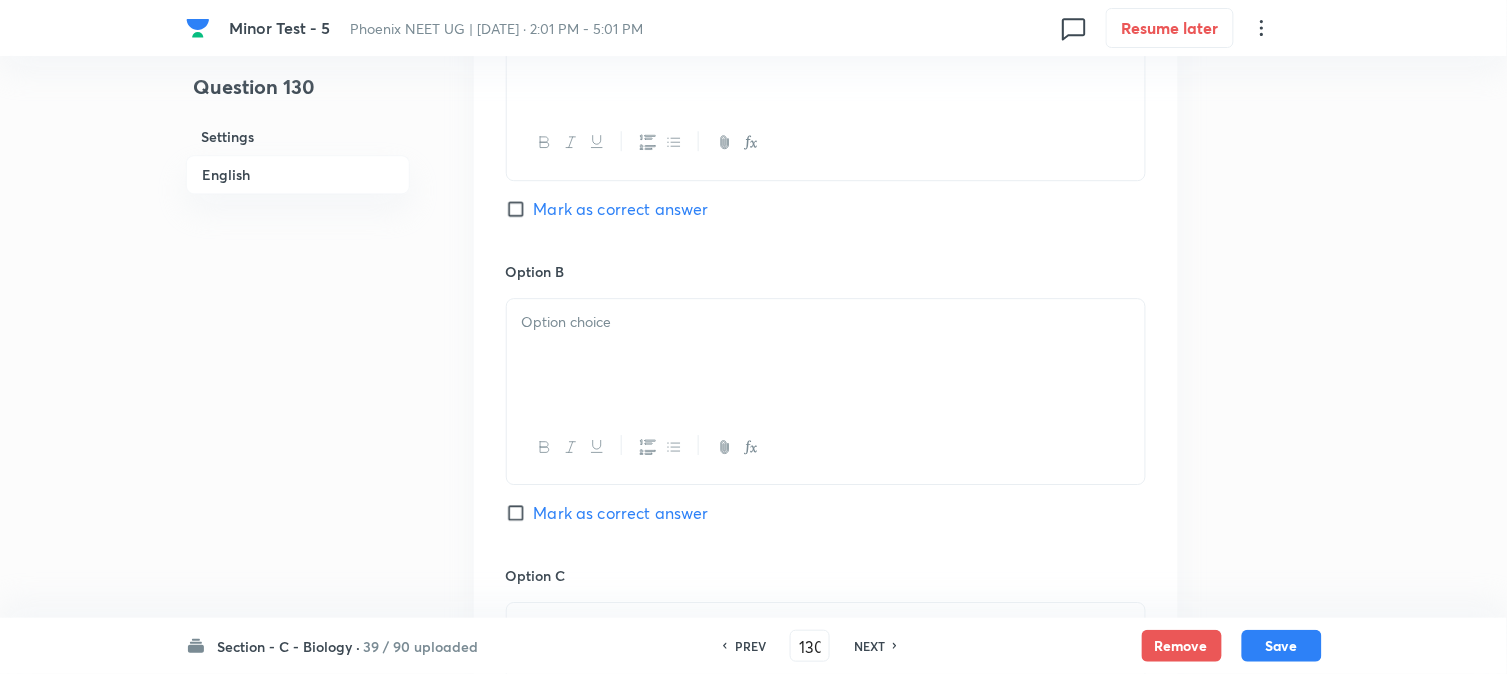 click at bounding box center [826, 355] 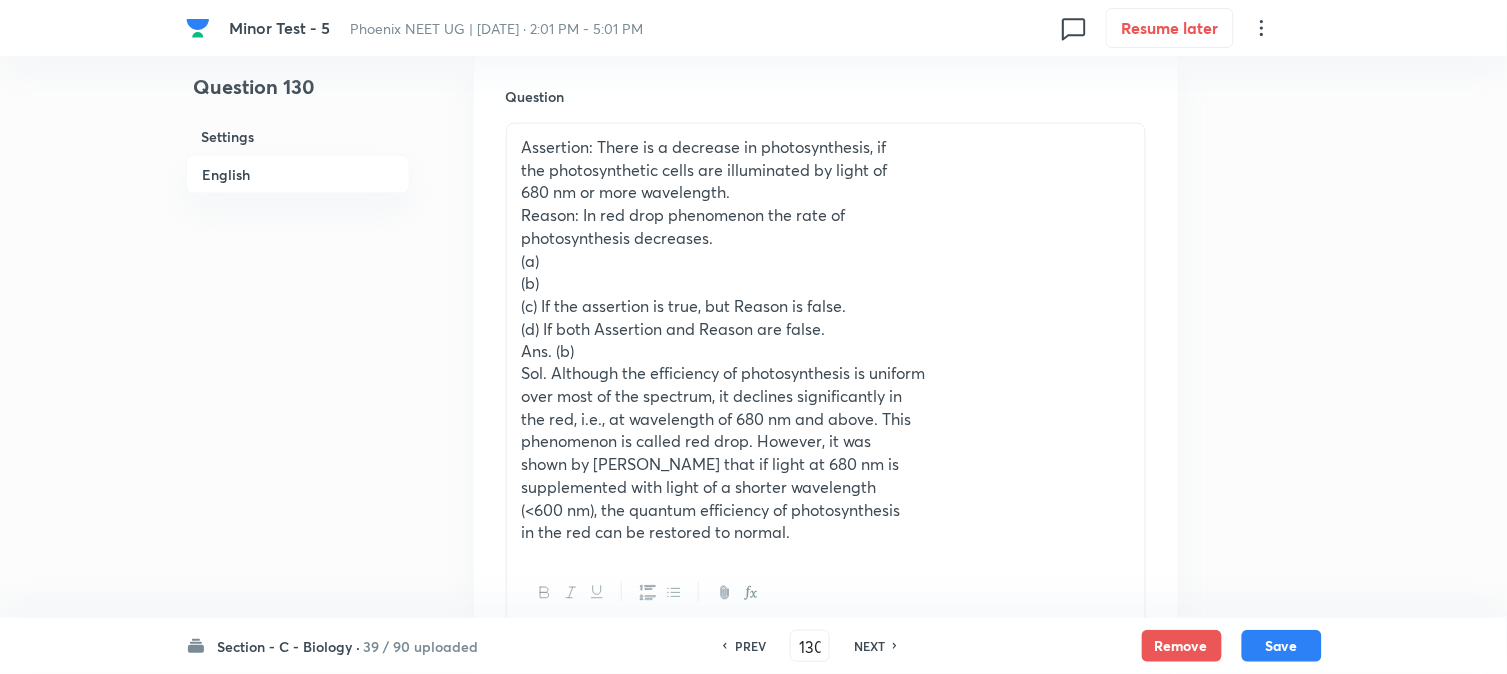 scroll, scrollTop: 590, scrollLeft: 0, axis: vertical 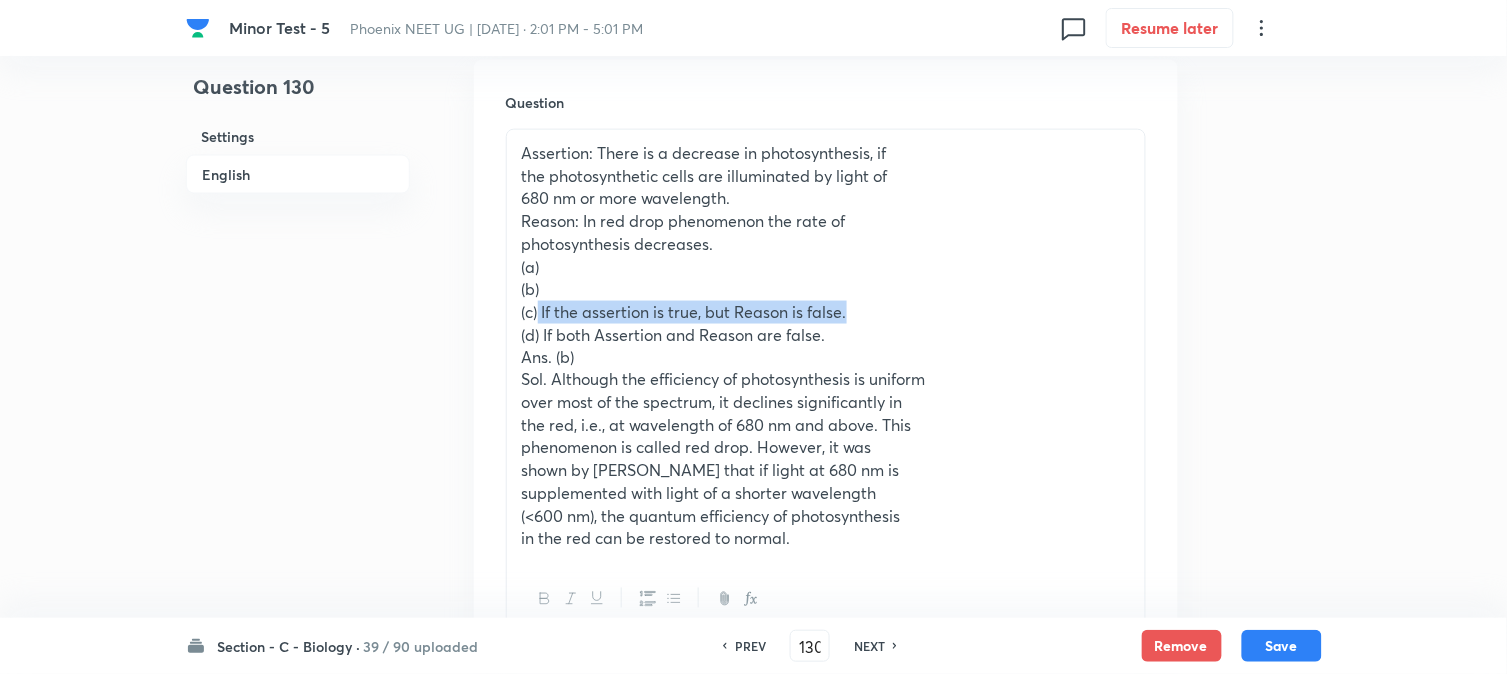 drag, startPoint x: 540, startPoint y: 312, endPoint x: 1005, endPoint y: 306, distance: 465.0387 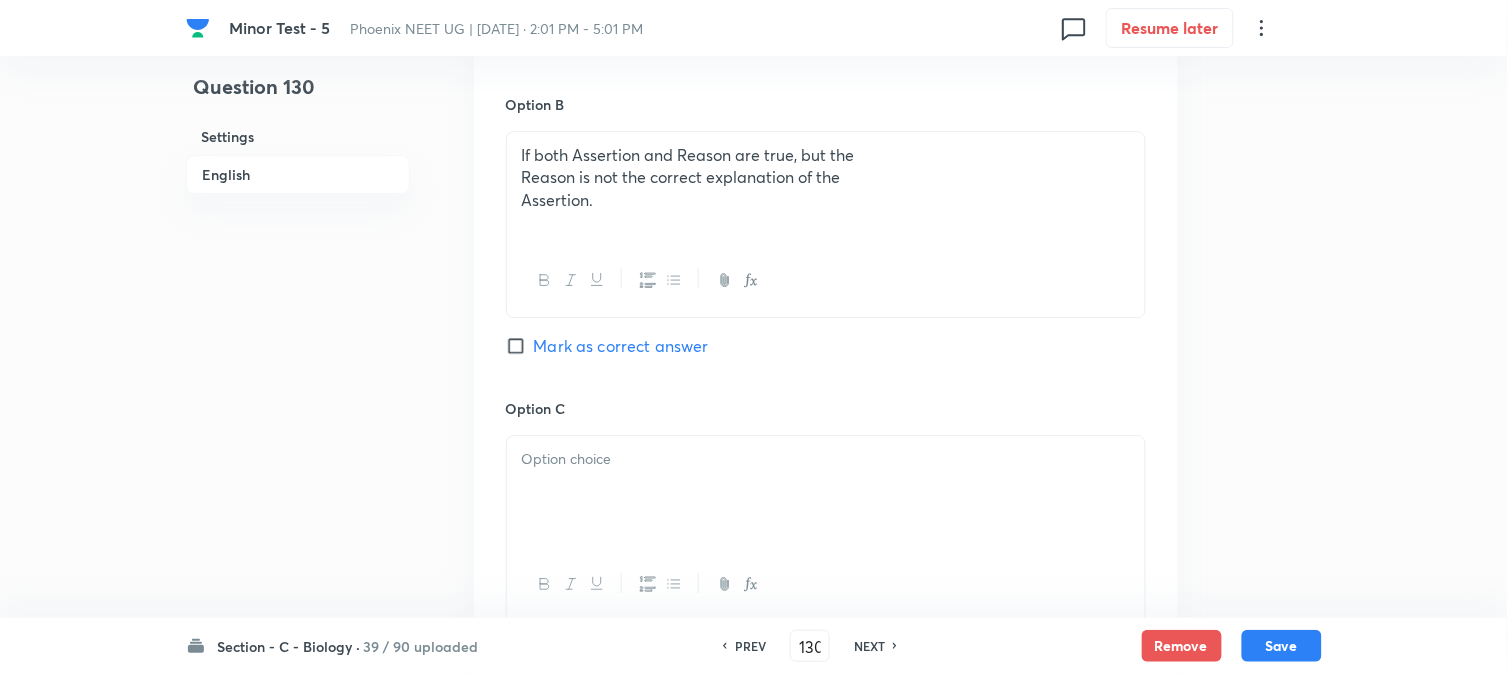 scroll, scrollTop: 1701, scrollLeft: 0, axis: vertical 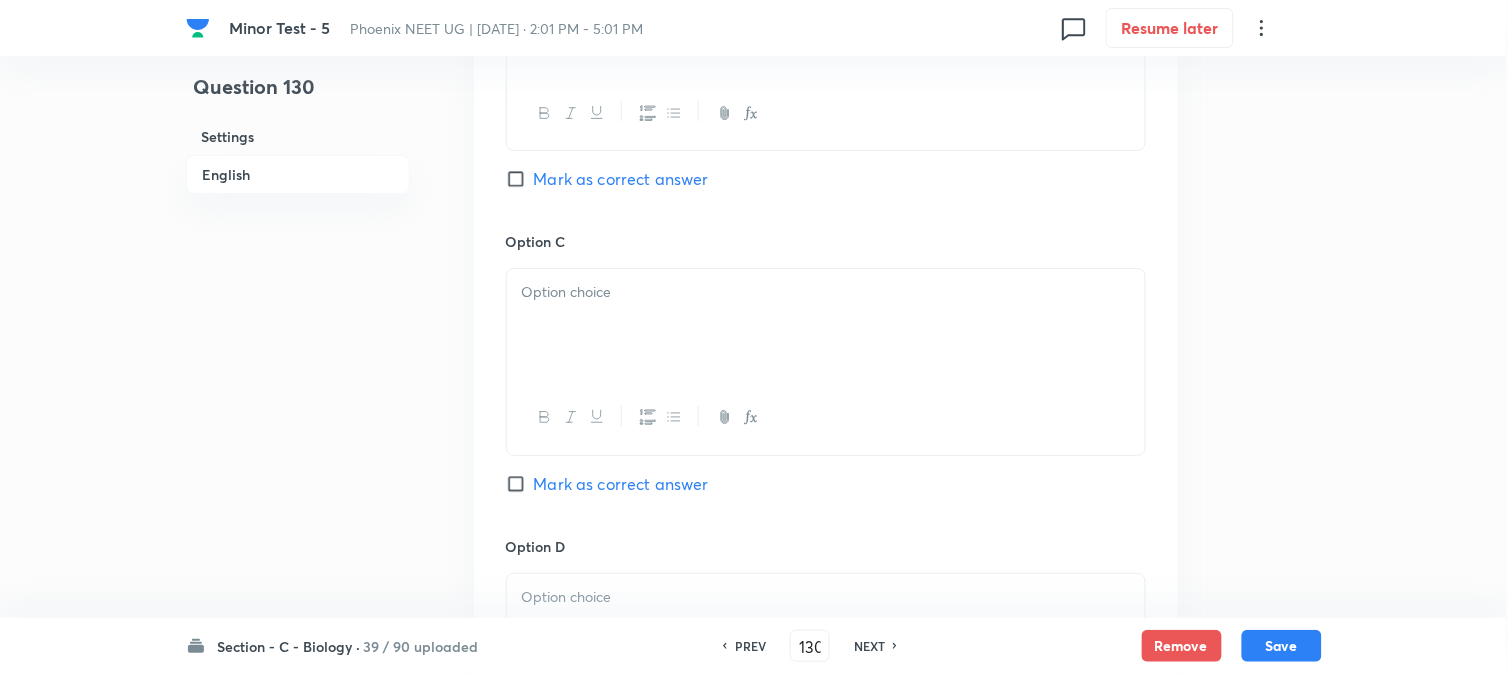 click on "Option B If both Assertion and Reason are true, but the Reason is not the correct explanation of the Assertion. [PERSON_NAME] as correct answer" at bounding box center (826, 79) 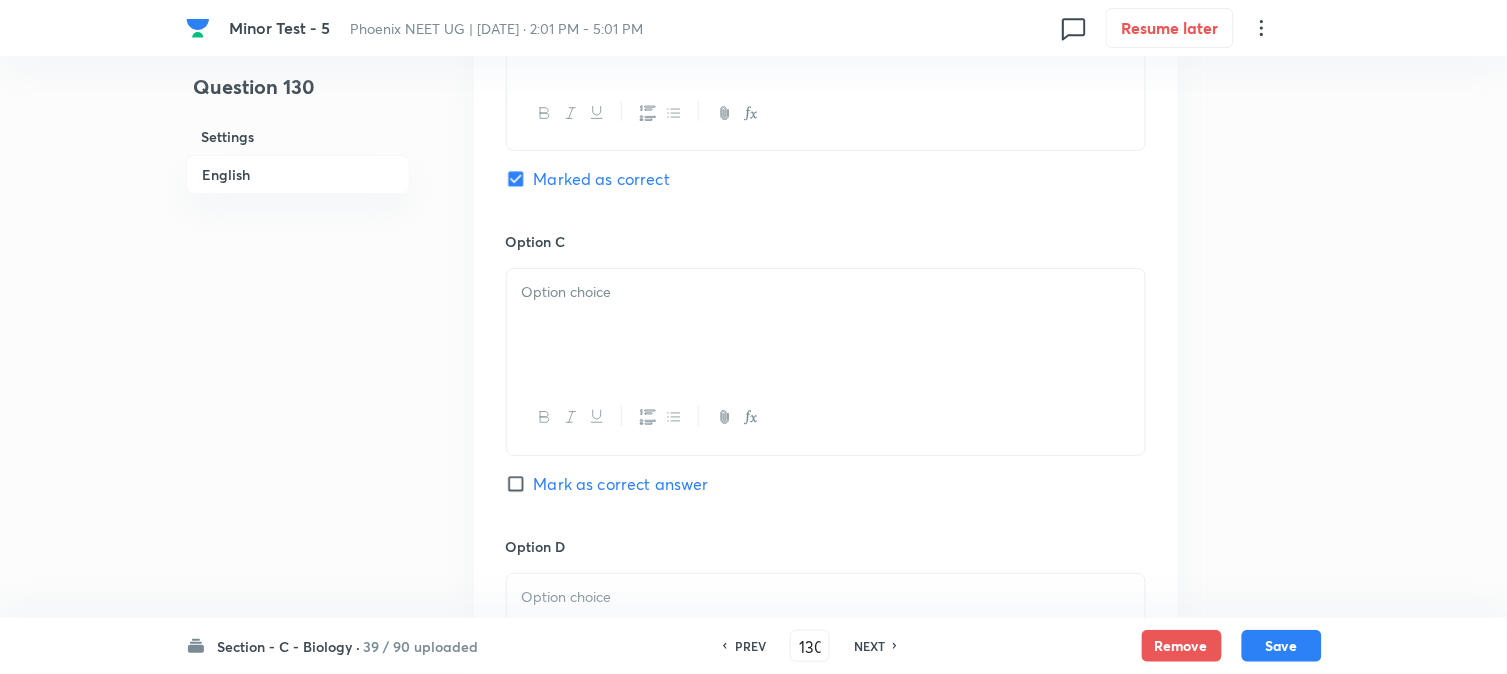 click at bounding box center (826, 325) 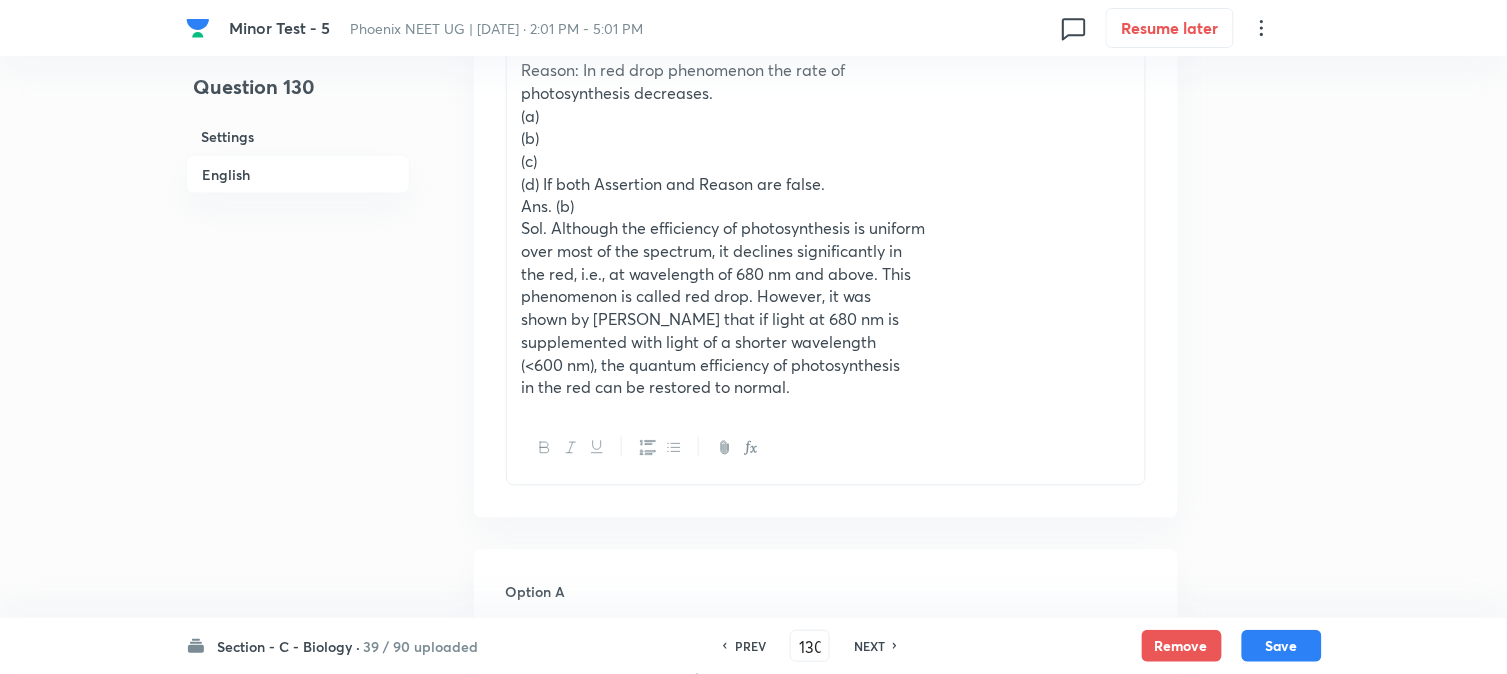 scroll, scrollTop: 701, scrollLeft: 0, axis: vertical 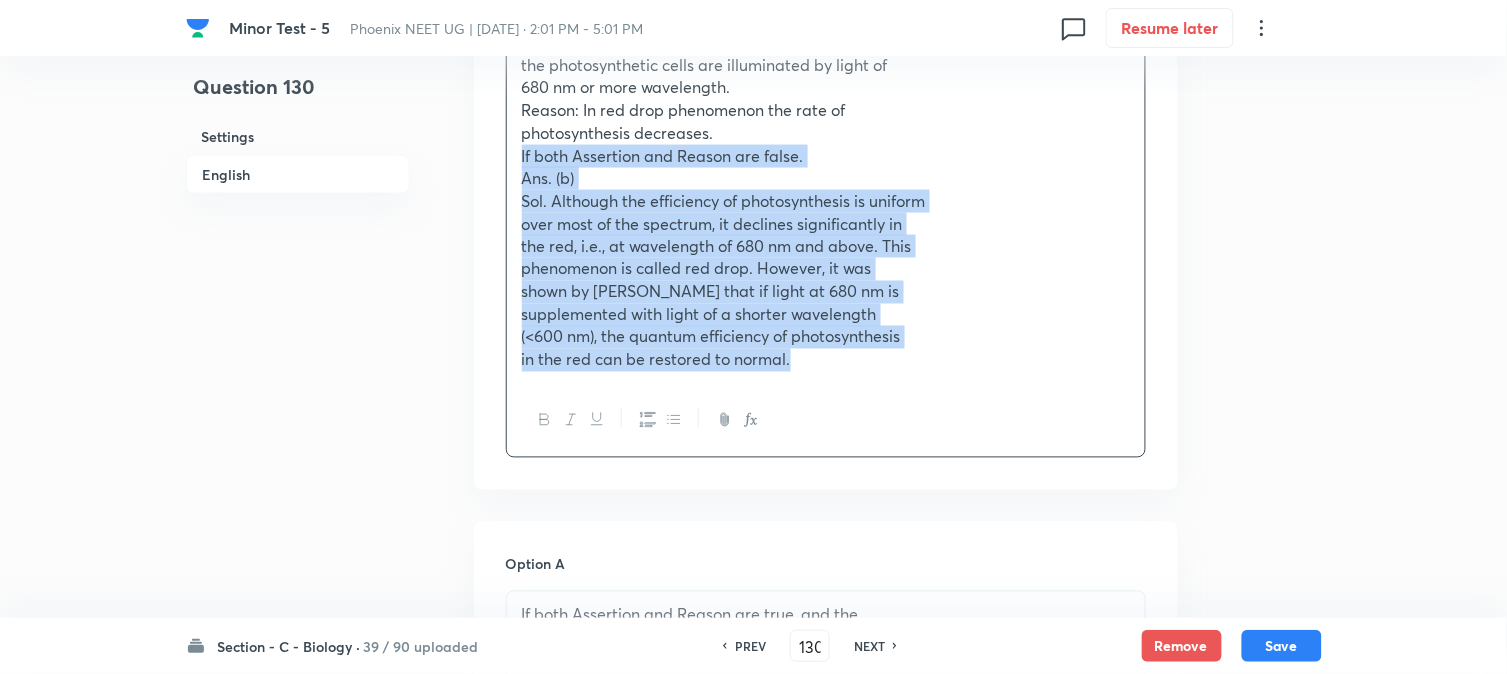 drag, startPoint x: 544, startPoint y: 224, endPoint x: 1146, endPoint y: 482, distance: 654.9565 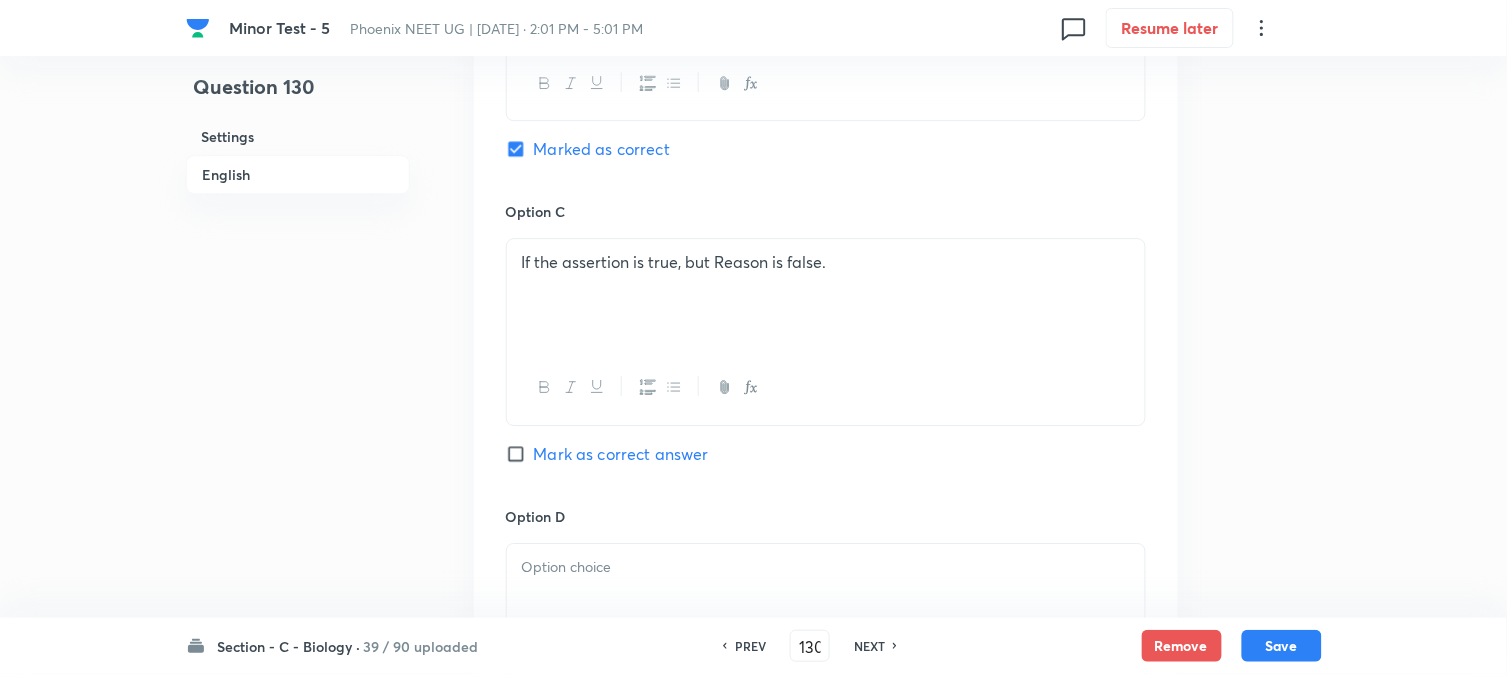 scroll, scrollTop: 1812, scrollLeft: 0, axis: vertical 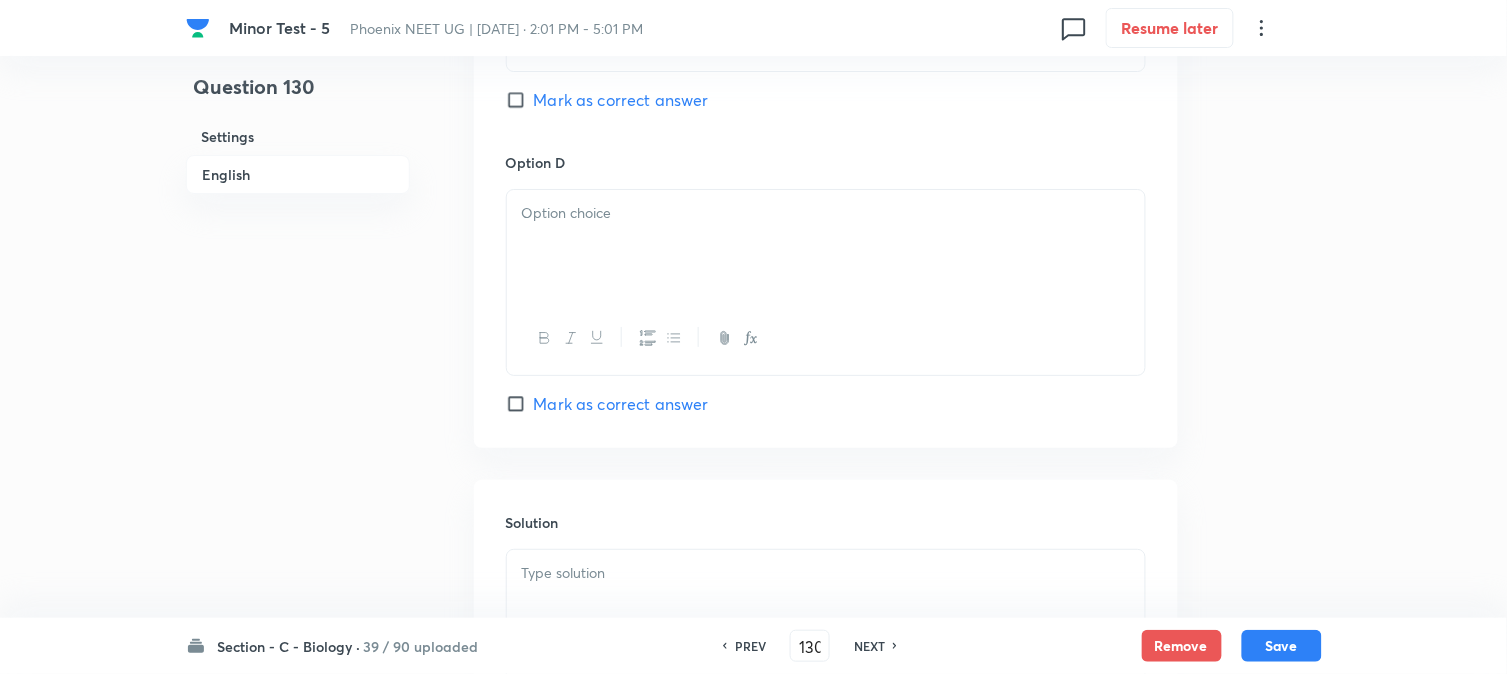 click at bounding box center [826, 246] 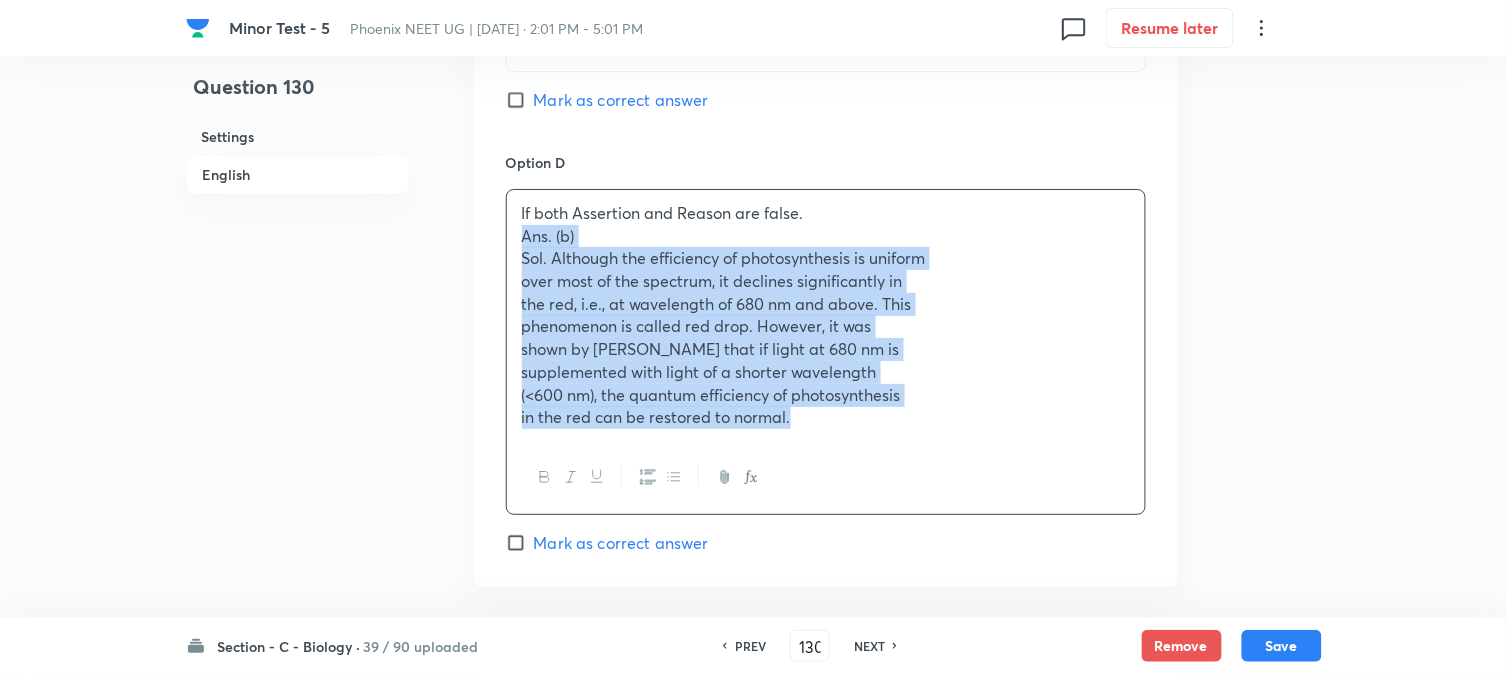 drag, startPoint x: 522, startPoint y: 243, endPoint x: 952, endPoint y: 540, distance: 522.5983 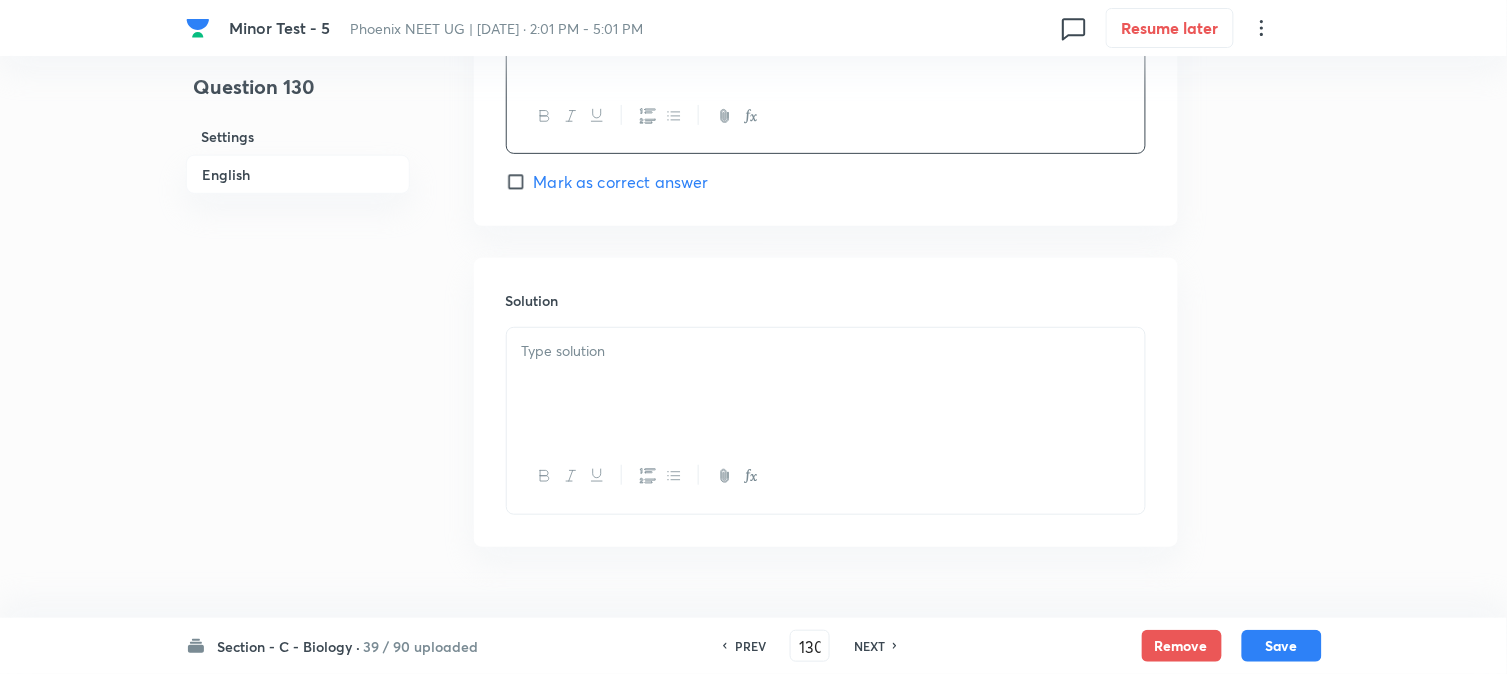 click at bounding box center (826, 384) 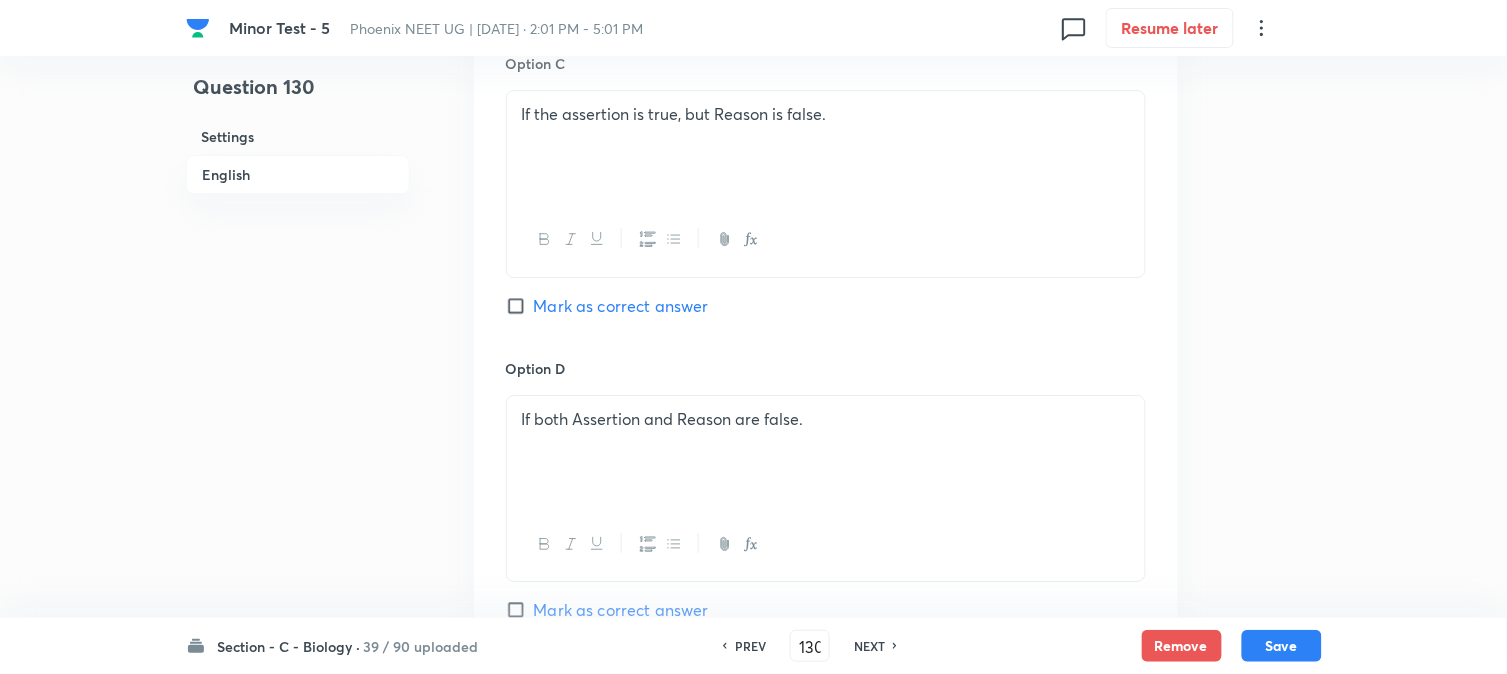 scroll, scrollTop: 1145, scrollLeft: 0, axis: vertical 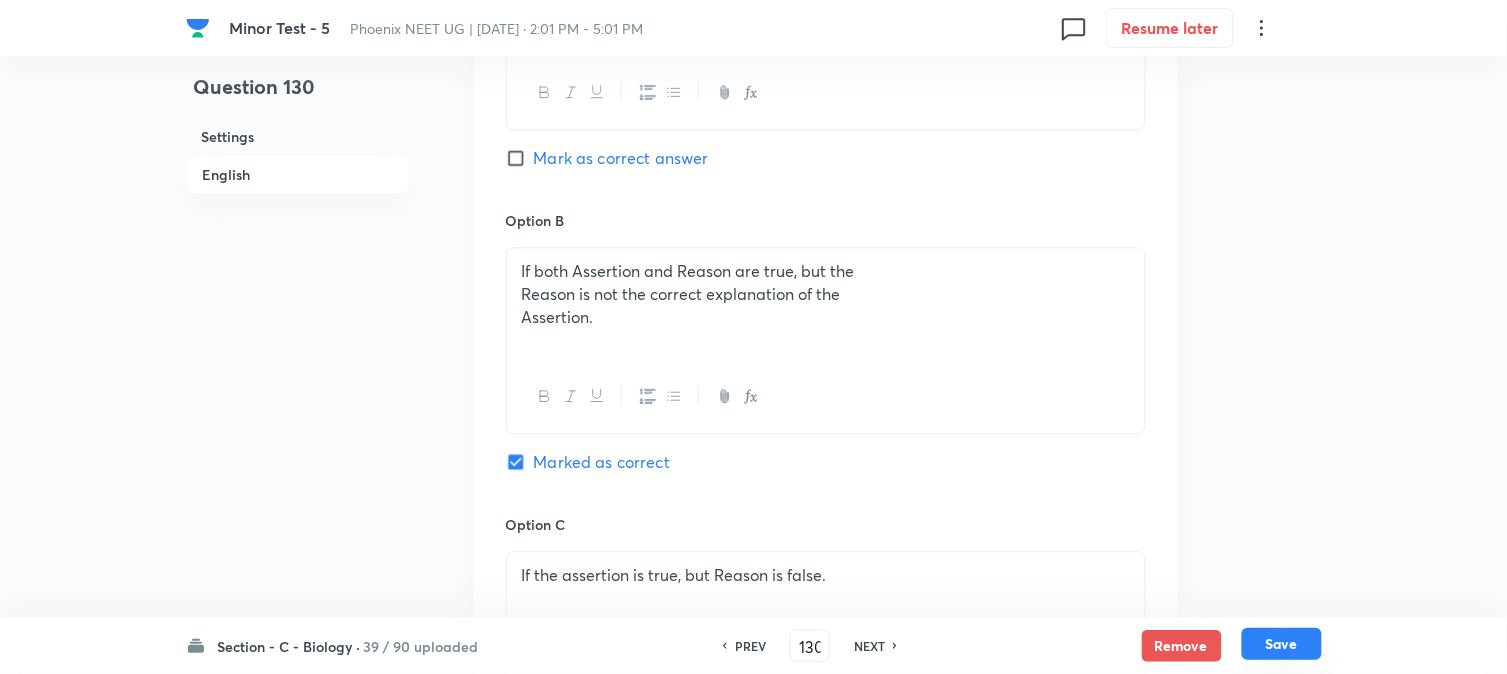 click on "Save" at bounding box center (1282, 644) 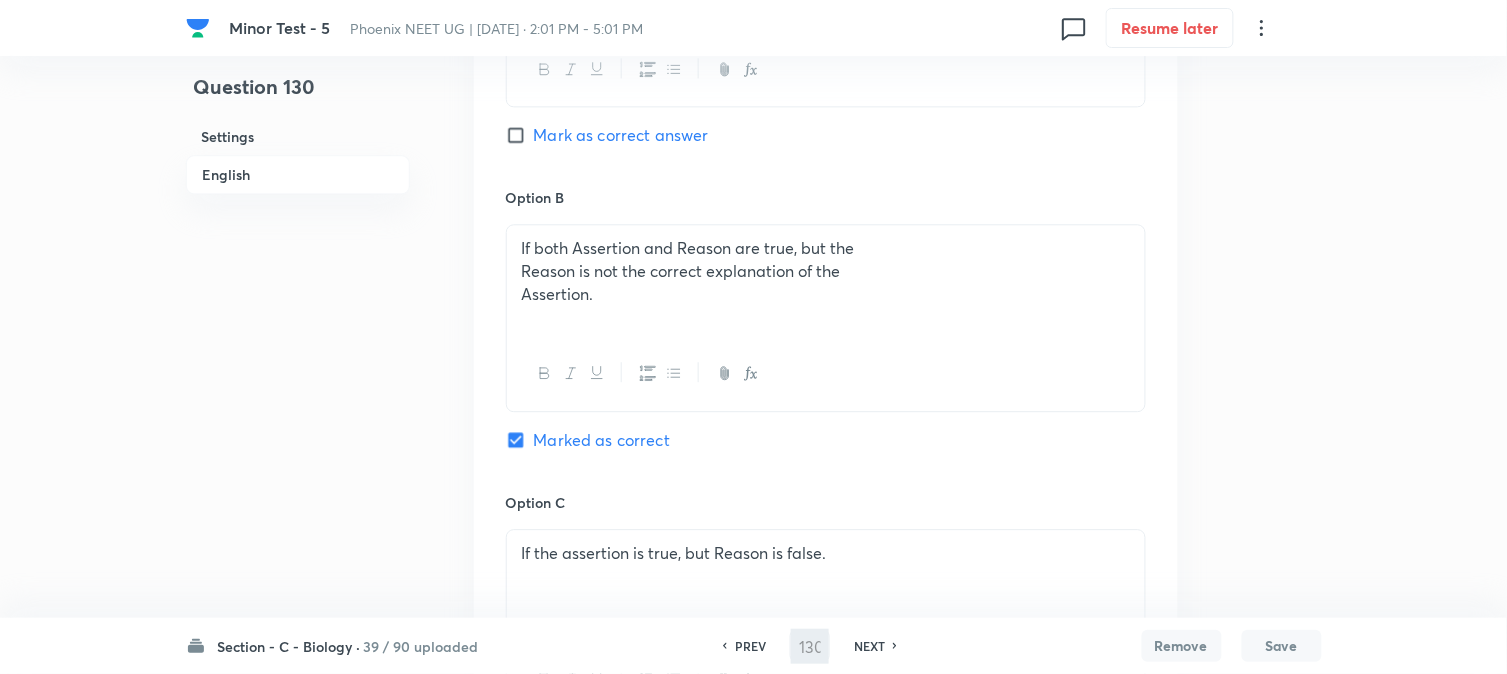 type on "131" 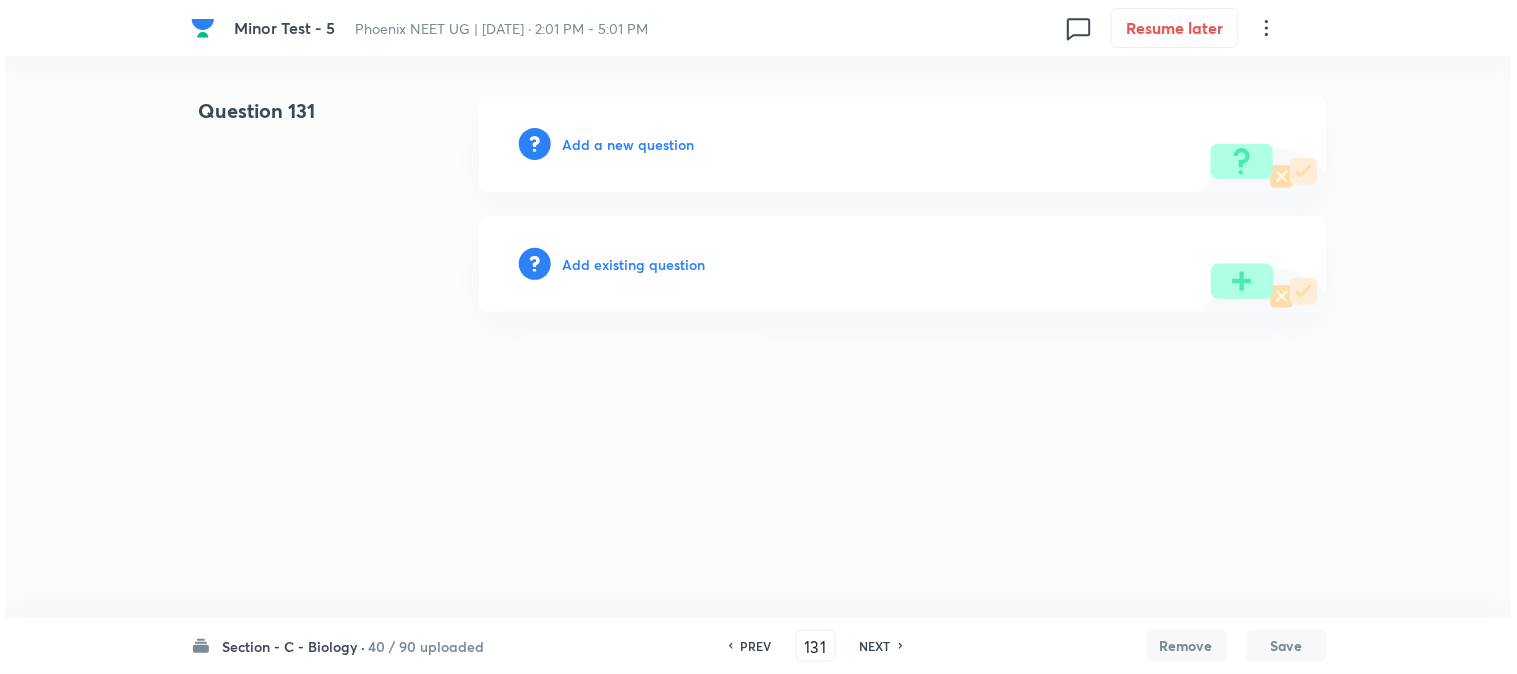 scroll, scrollTop: 0, scrollLeft: 0, axis: both 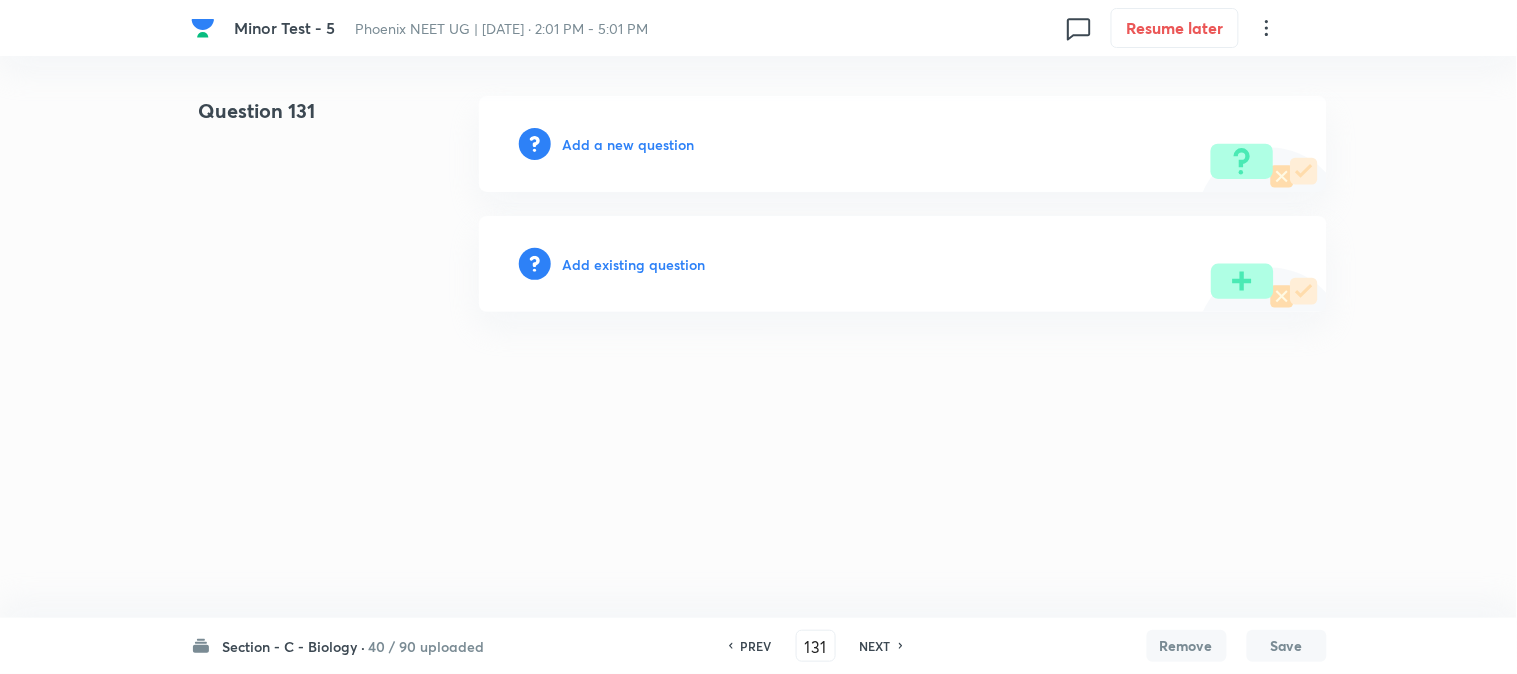 click on "Add a new question" at bounding box center [629, 144] 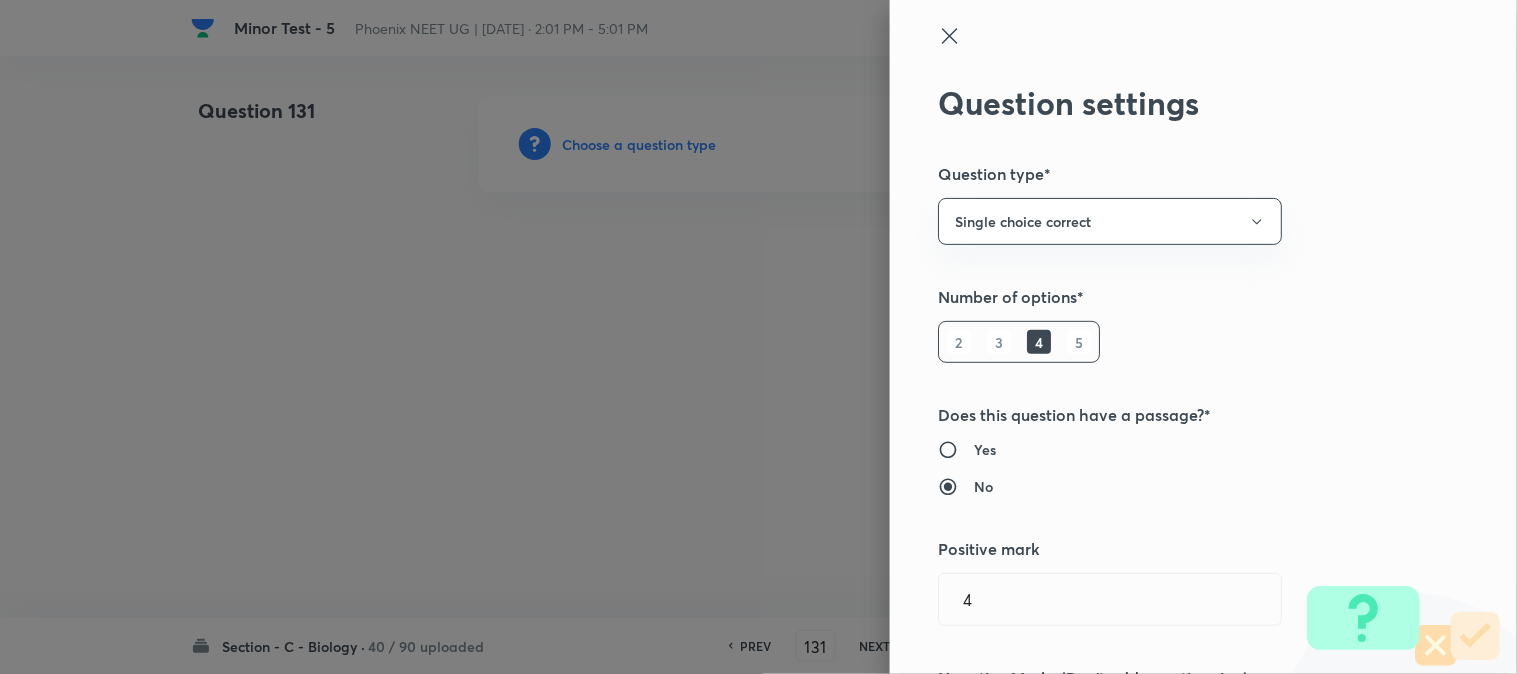 type 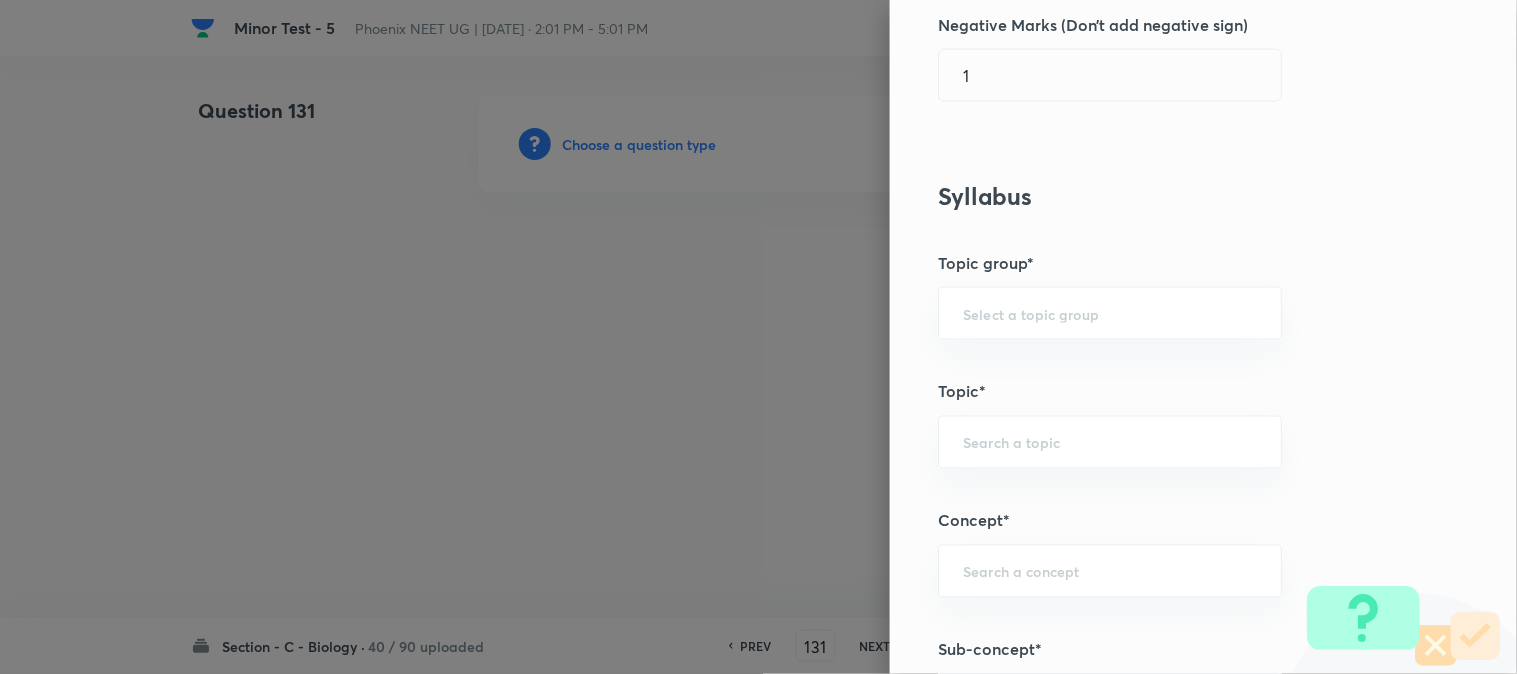 scroll, scrollTop: 1180, scrollLeft: 0, axis: vertical 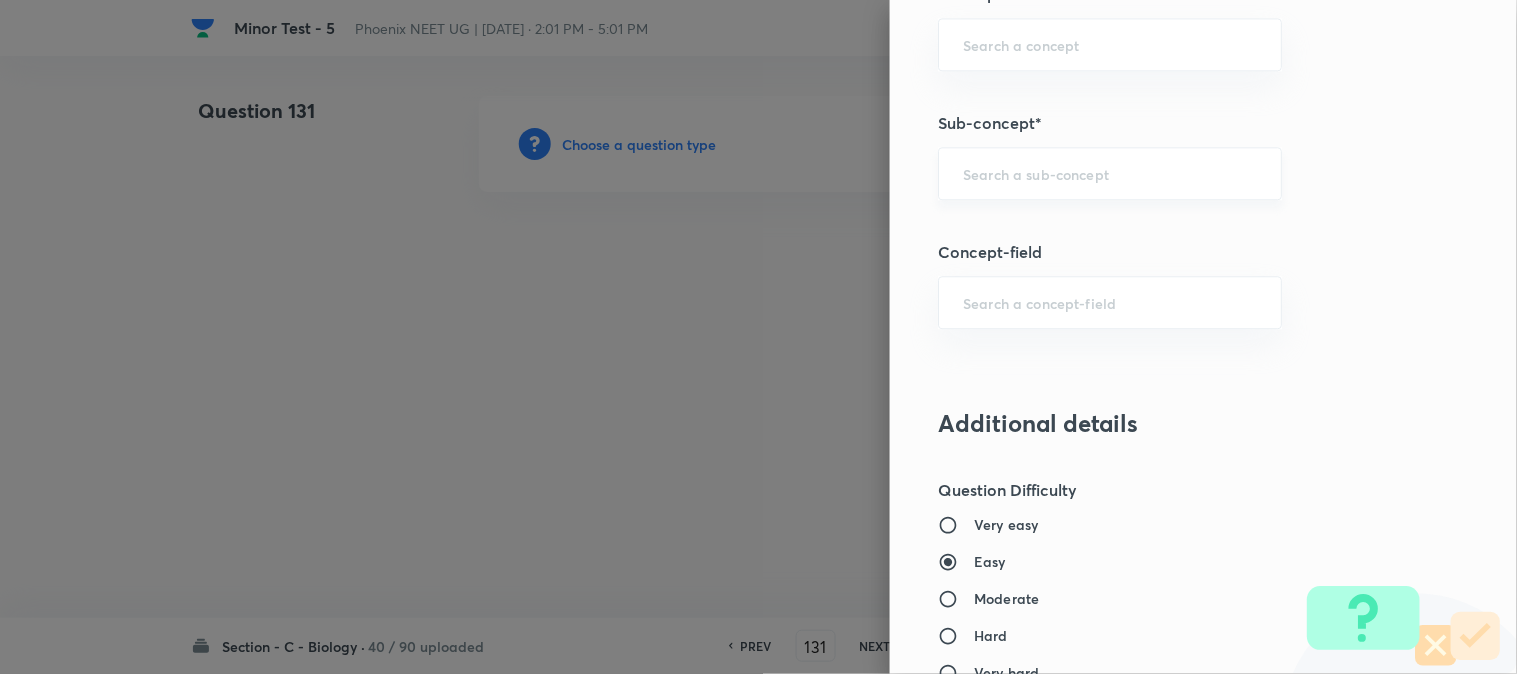 click at bounding box center (1110, 173) 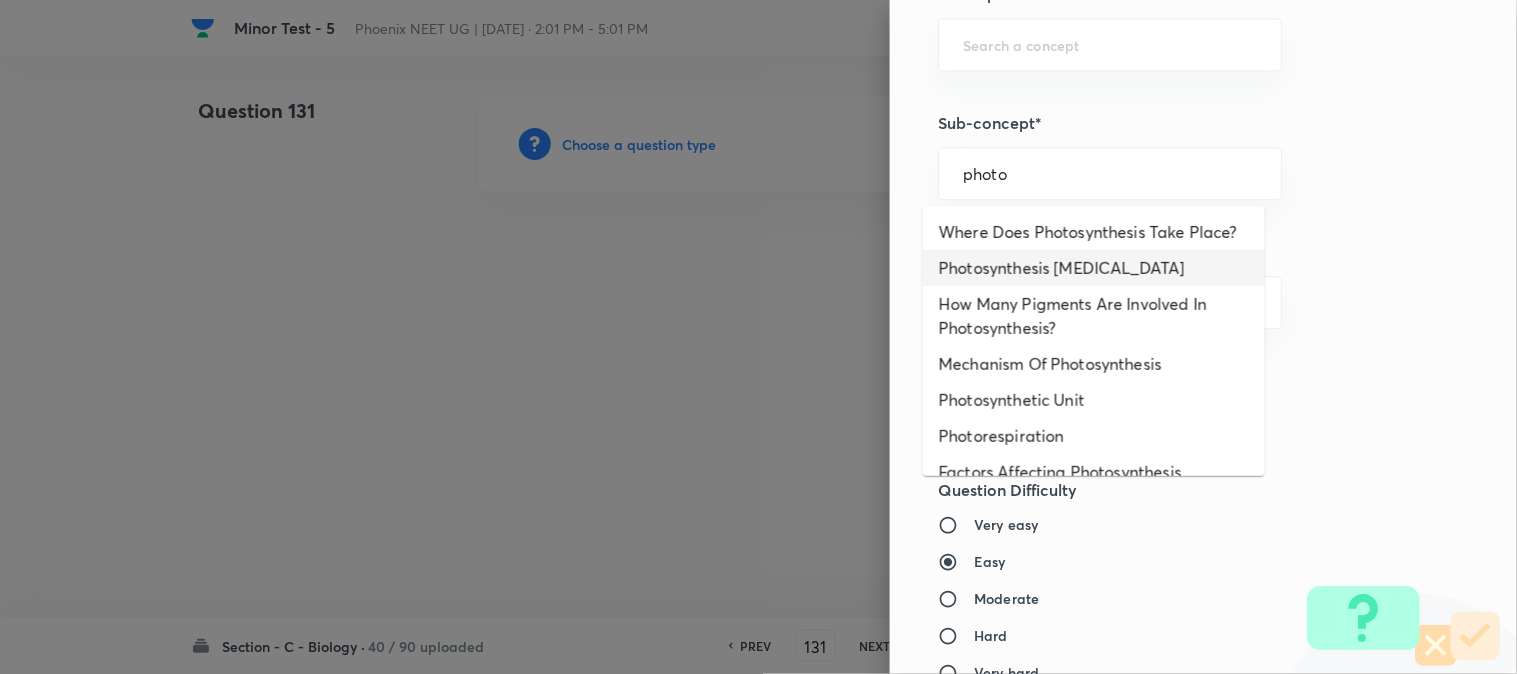 click on "Photosynthesis [MEDICAL_DATA]" at bounding box center (1094, 268) 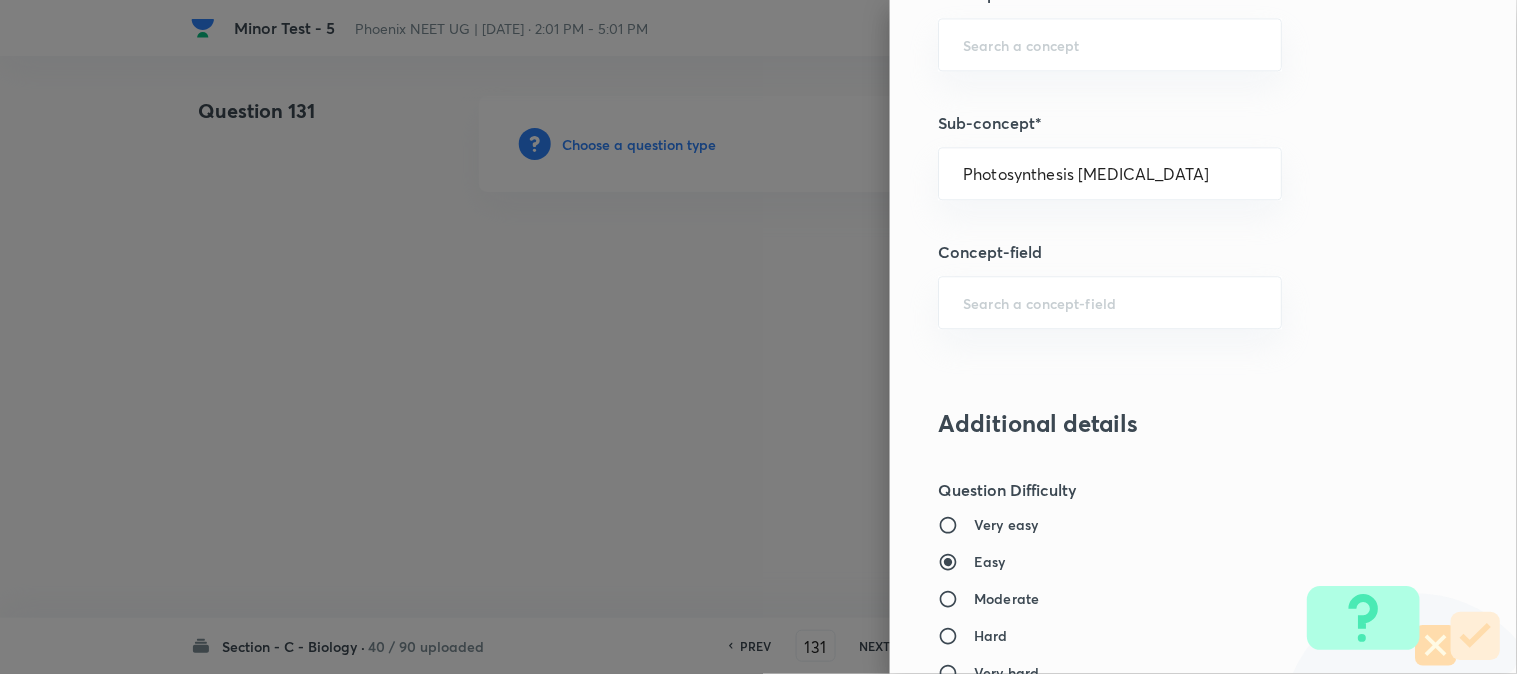 type on "Biology" 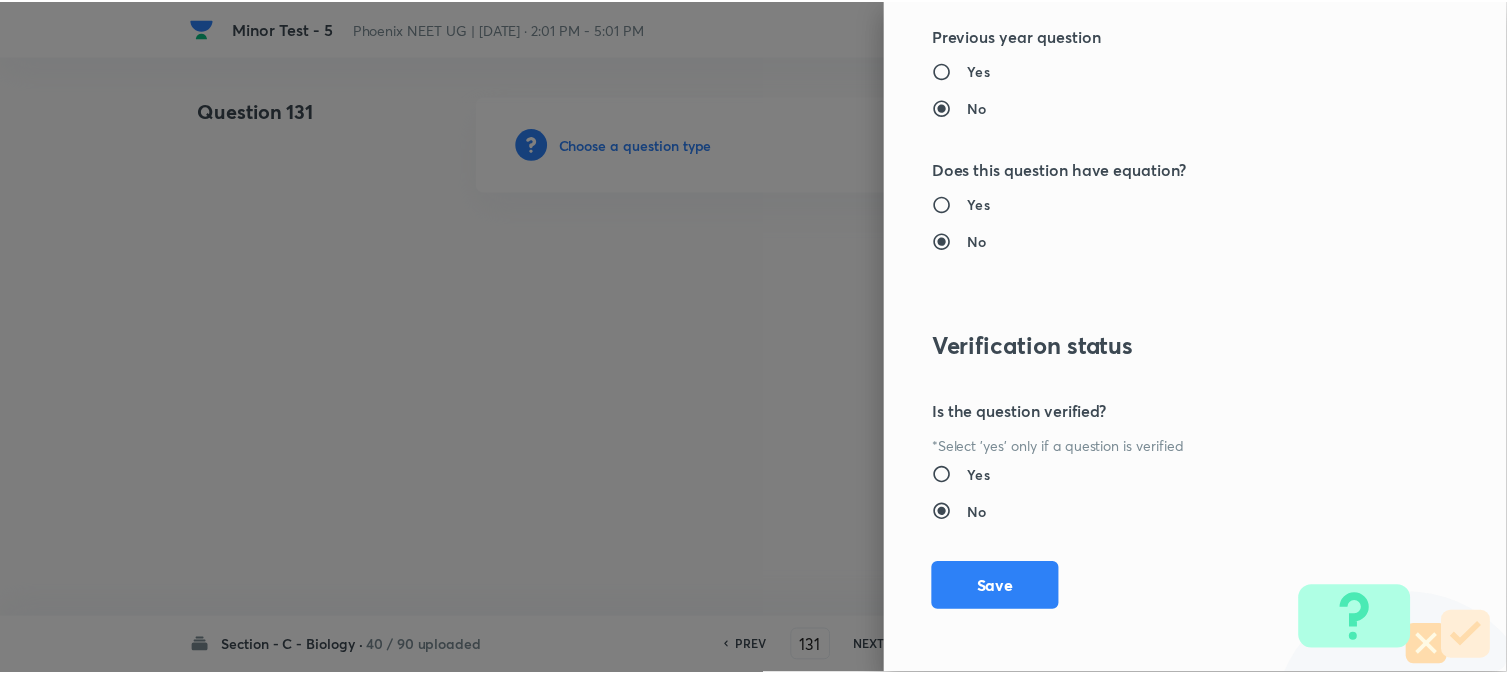 scroll, scrollTop: 2052, scrollLeft: 0, axis: vertical 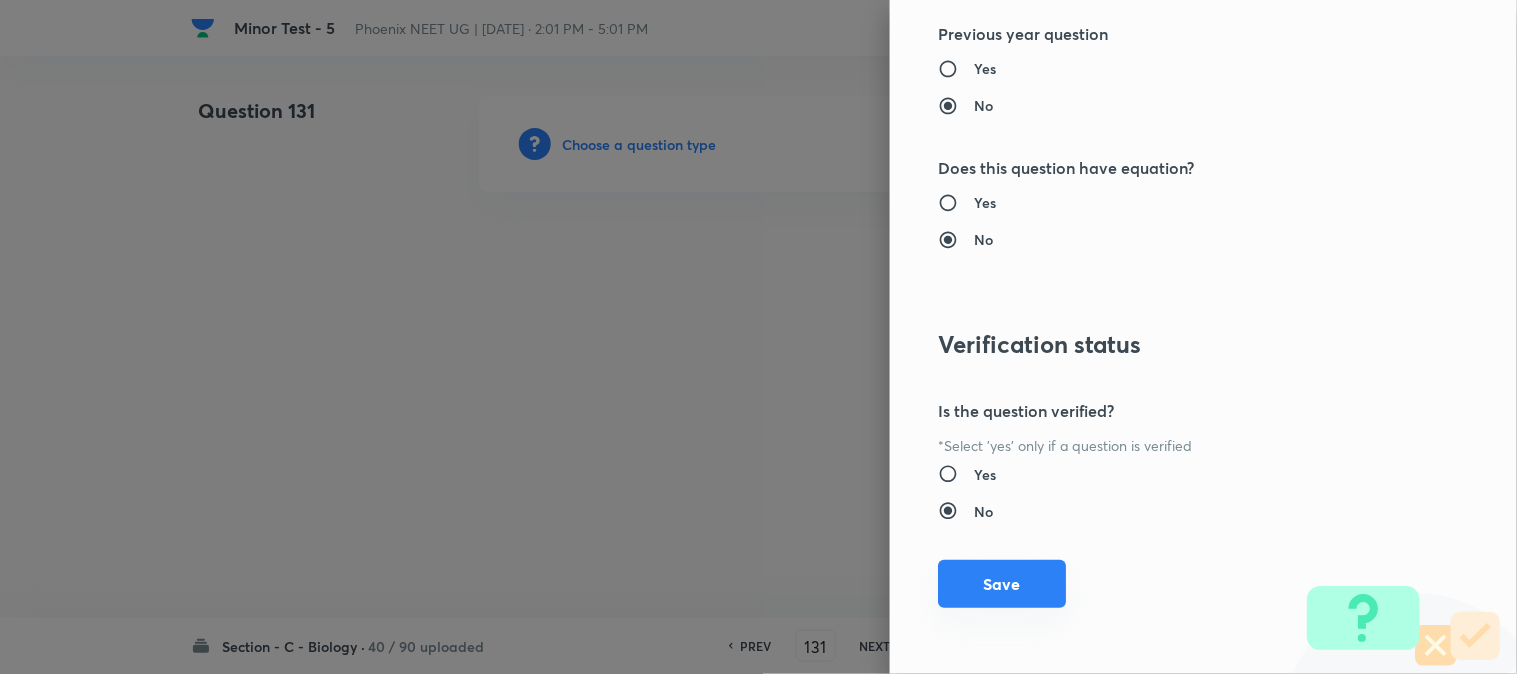 click on "Save" at bounding box center (1002, 584) 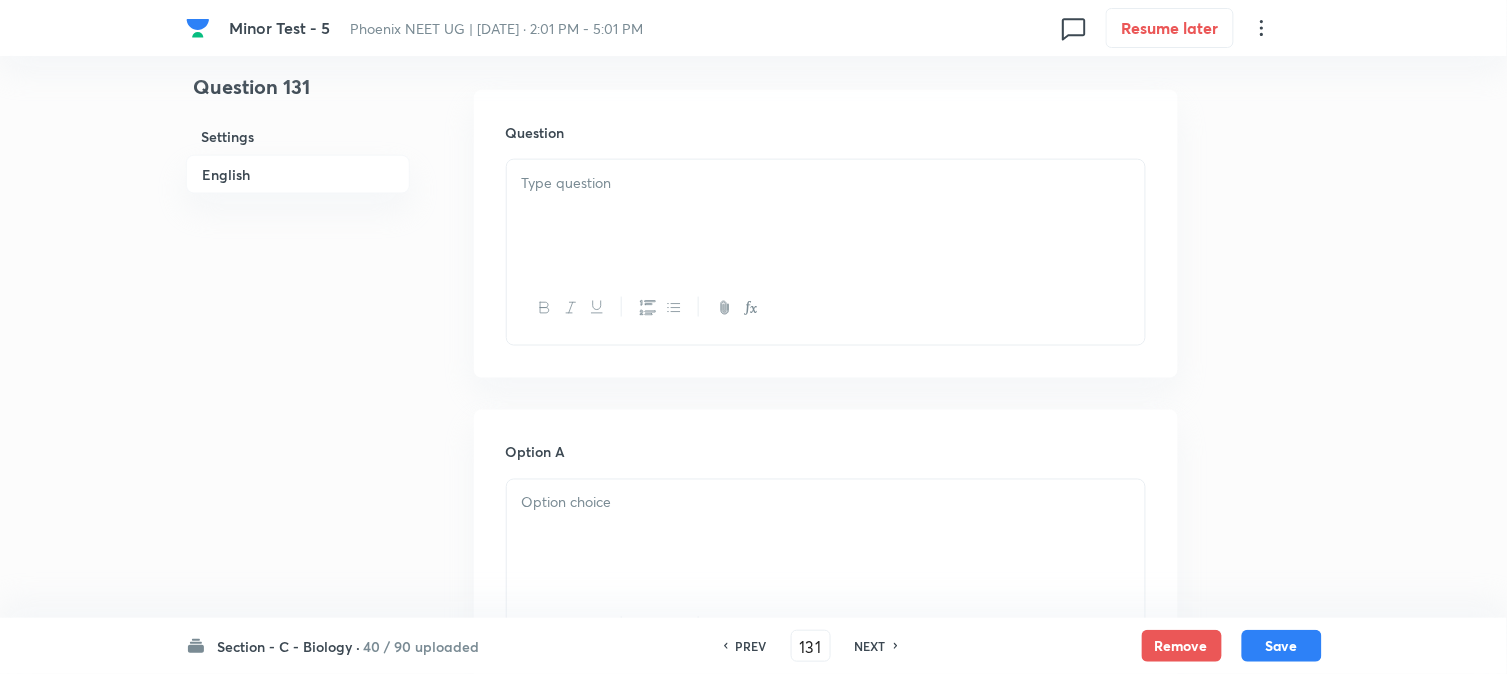 scroll, scrollTop: 590, scrollLeft: 0, axis: vertical 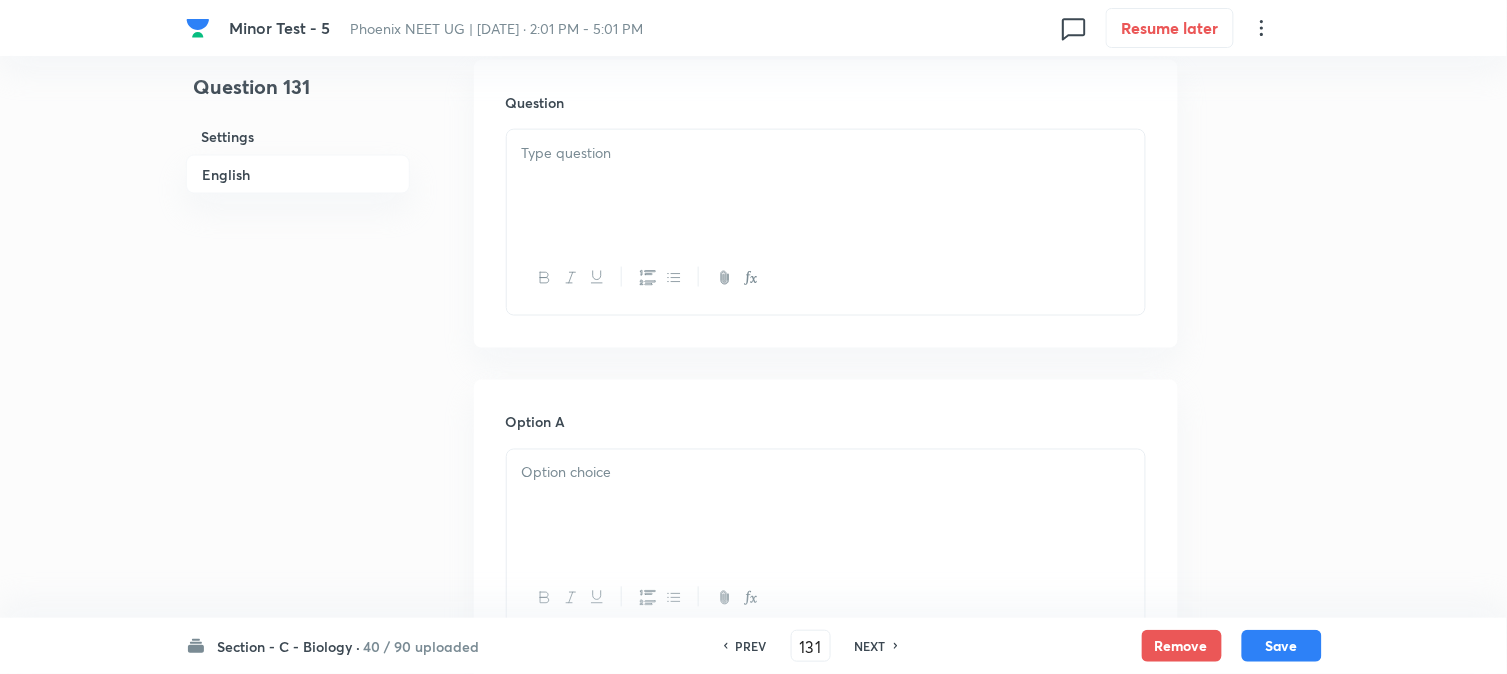 click at bounding box center (826, 186) 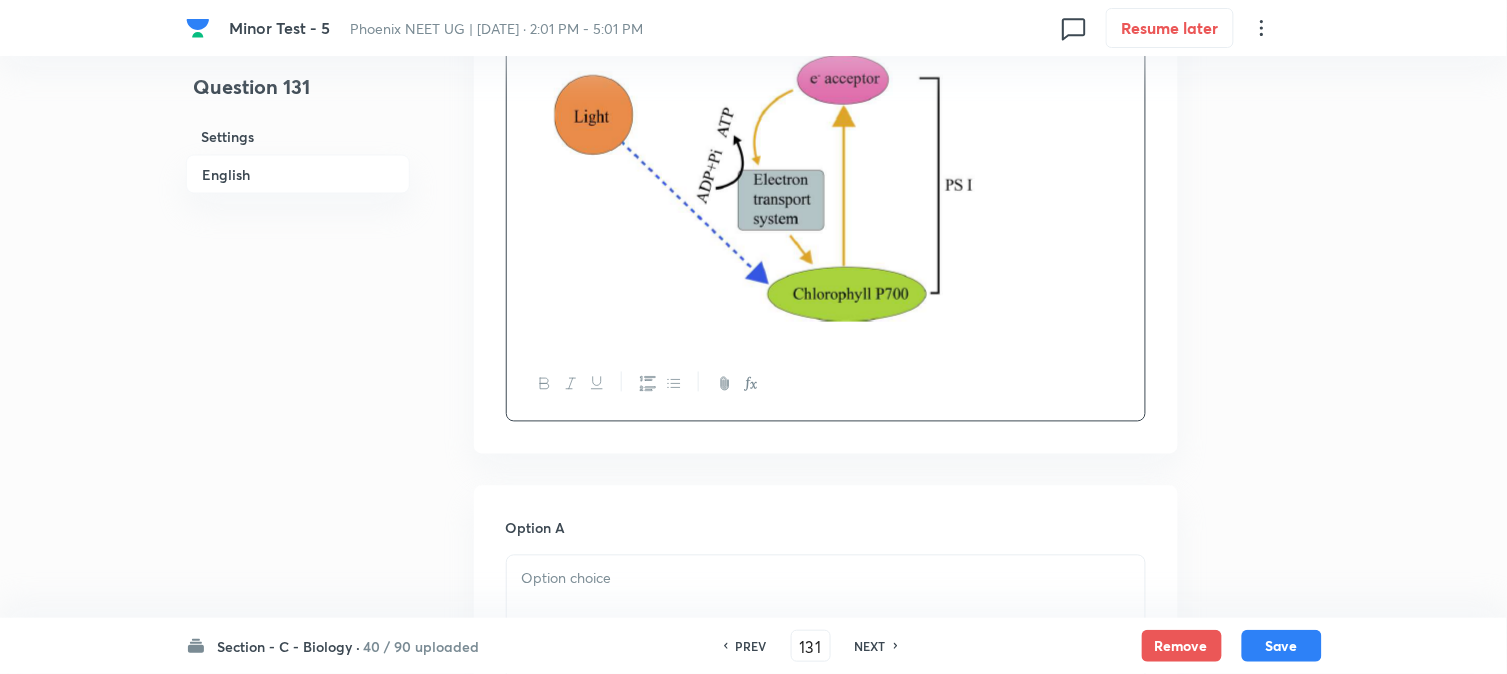 scroll, scrollTop: 812, scrollLeft: 0, axis: vertical 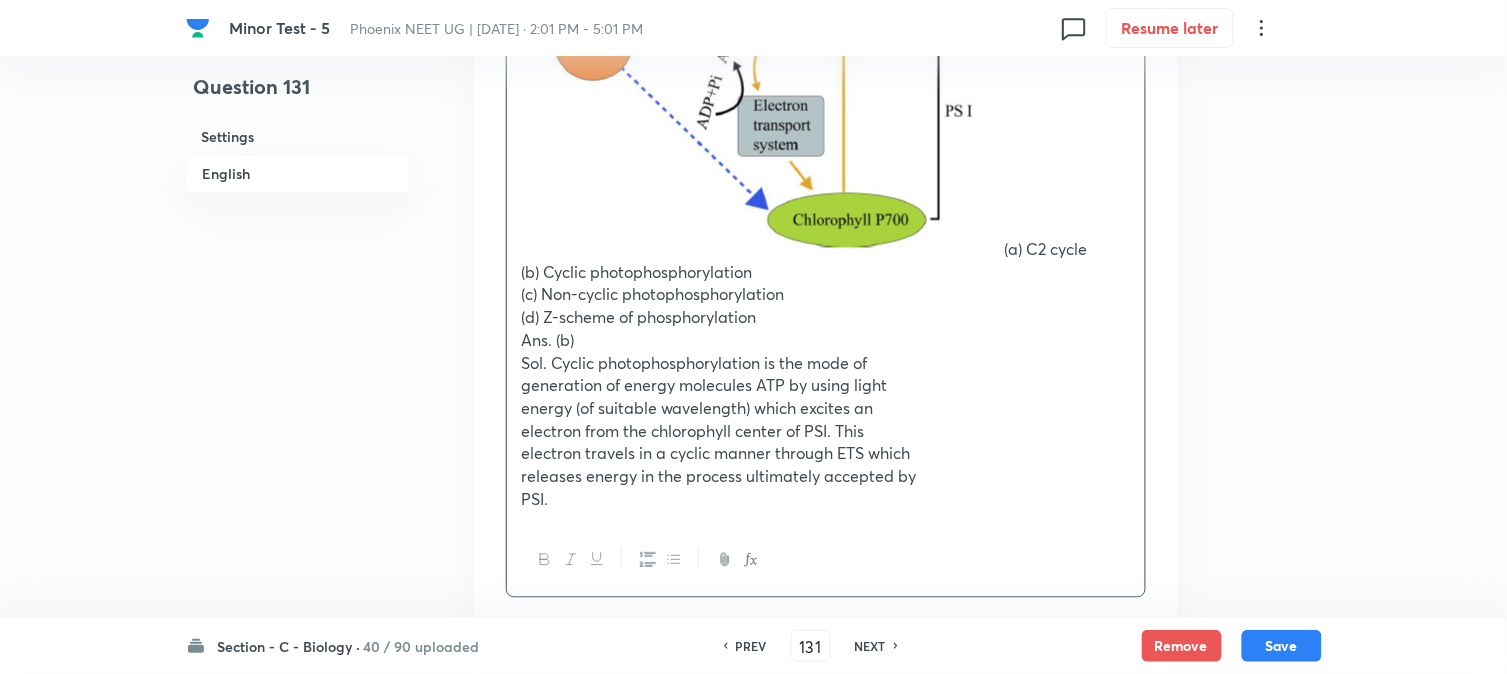 click on "(a) C2 cycle" at bounding box center [826, 91] 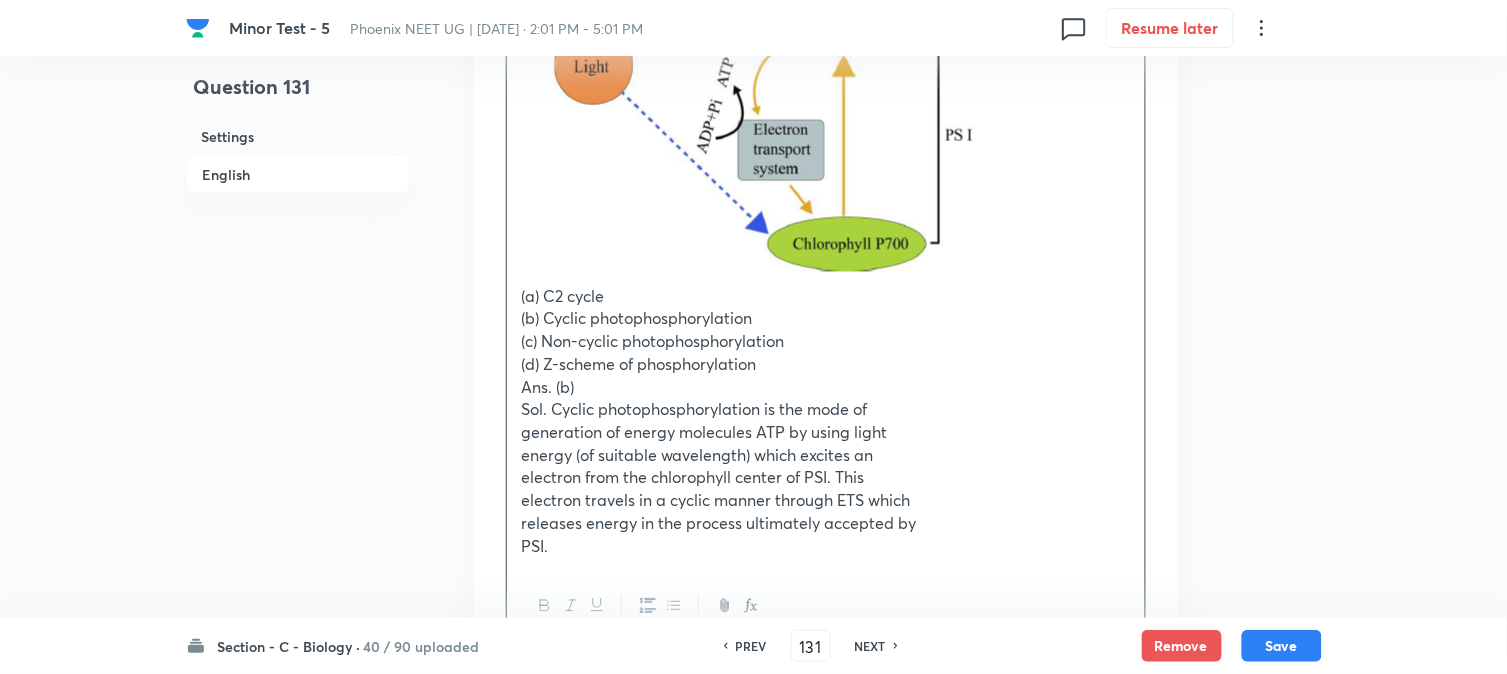 scroll, scrollTop: 842, scrollLeft: 0, axis: vertical 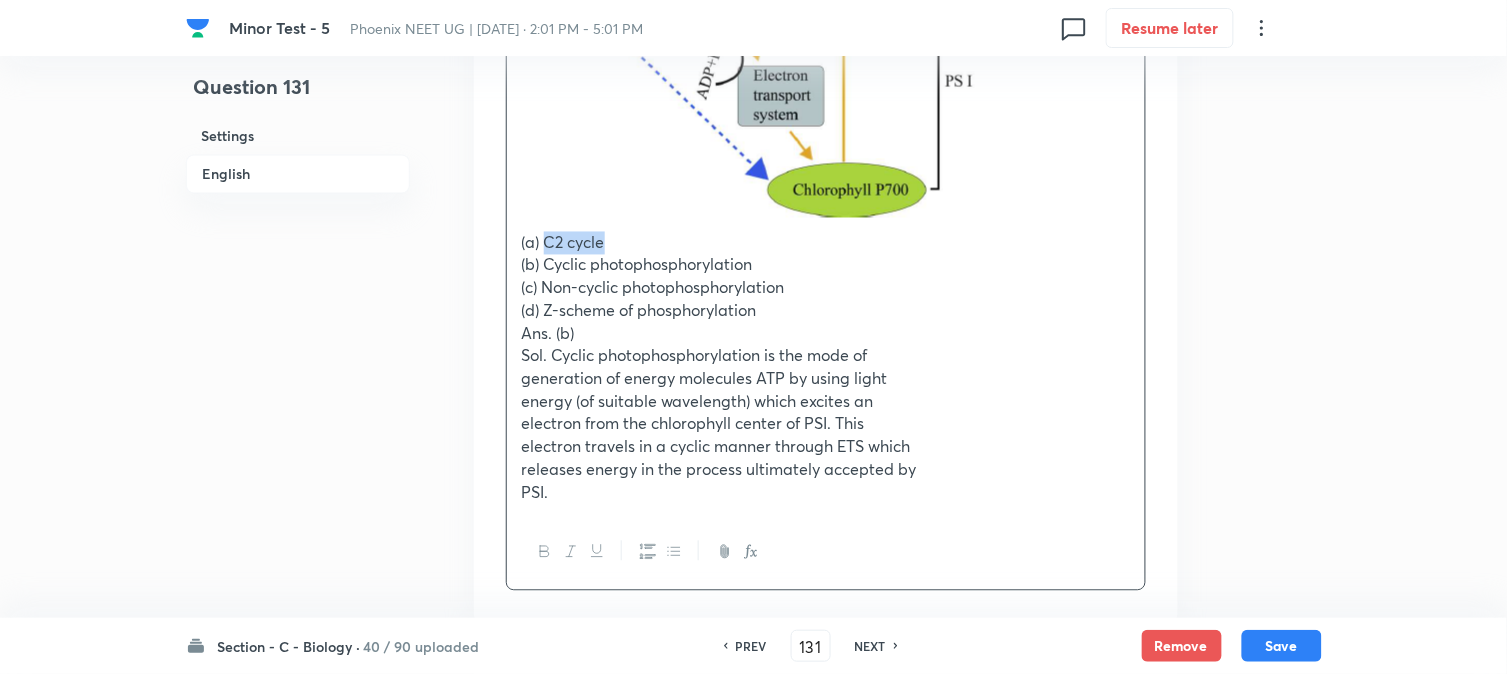 drag, startPoint x: 546, startPoint y: 236, endPoint x: 631, endPoint y: 237, distance: 85.00588 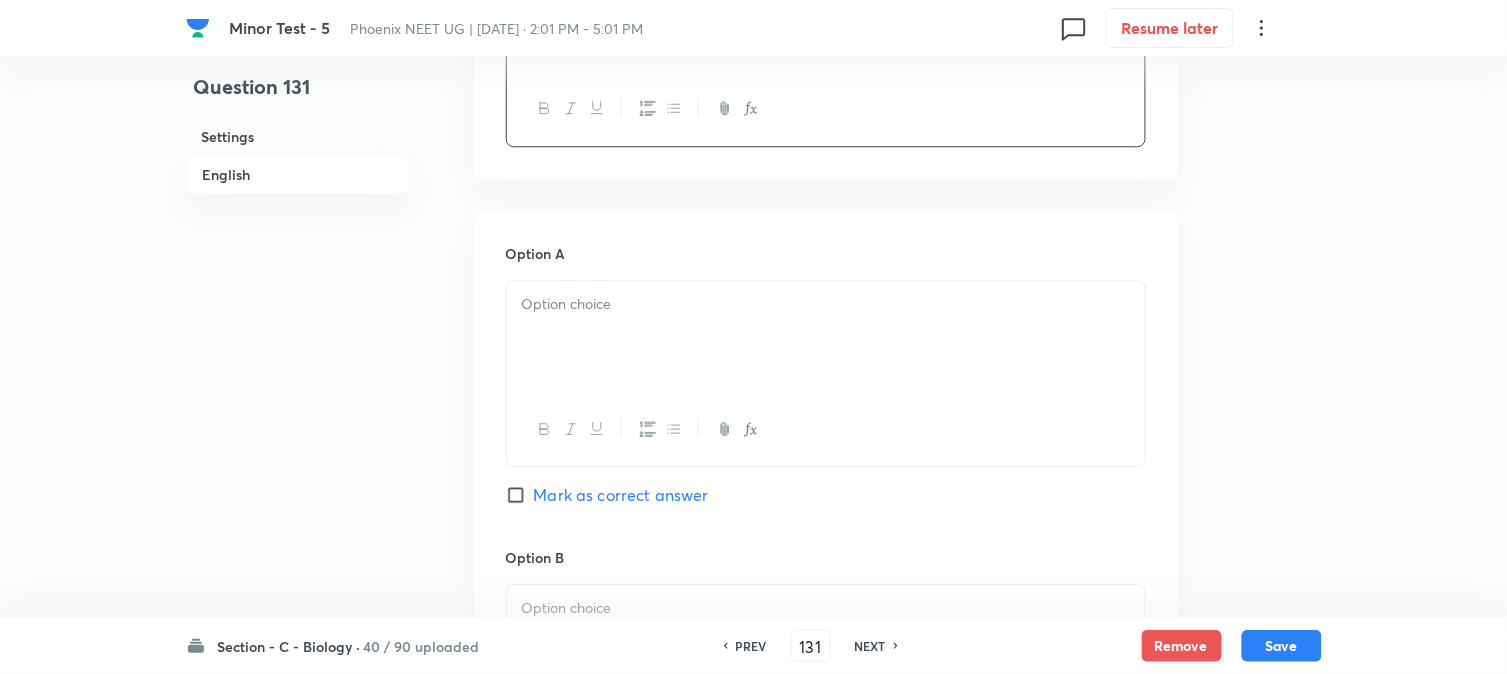 click at bounding box center (826, 337) 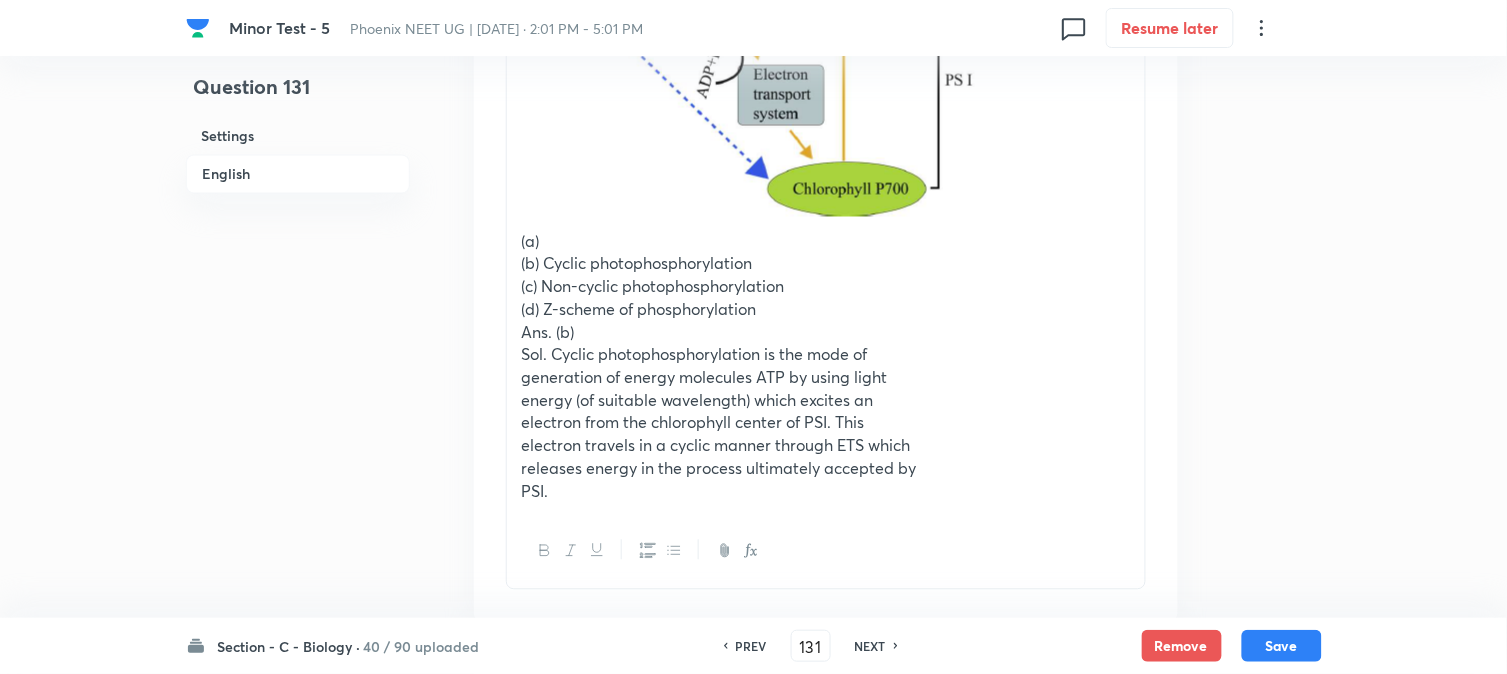 scroll, scrollTop: 842, scrollLeft: 0, axis: vertical 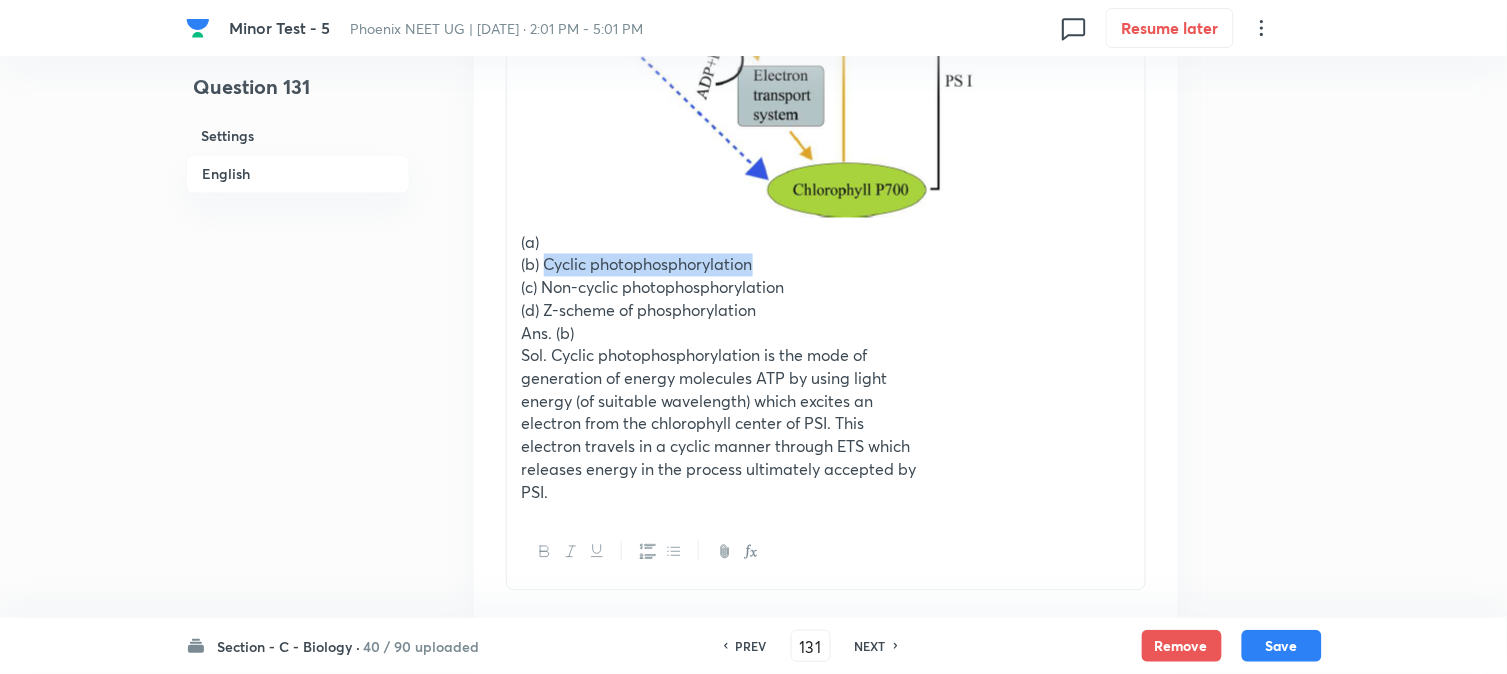 drag, startPoint x: 548, startPoint y: 264, endPoint x: 818, endPoint y: 262, distance: 270.00742 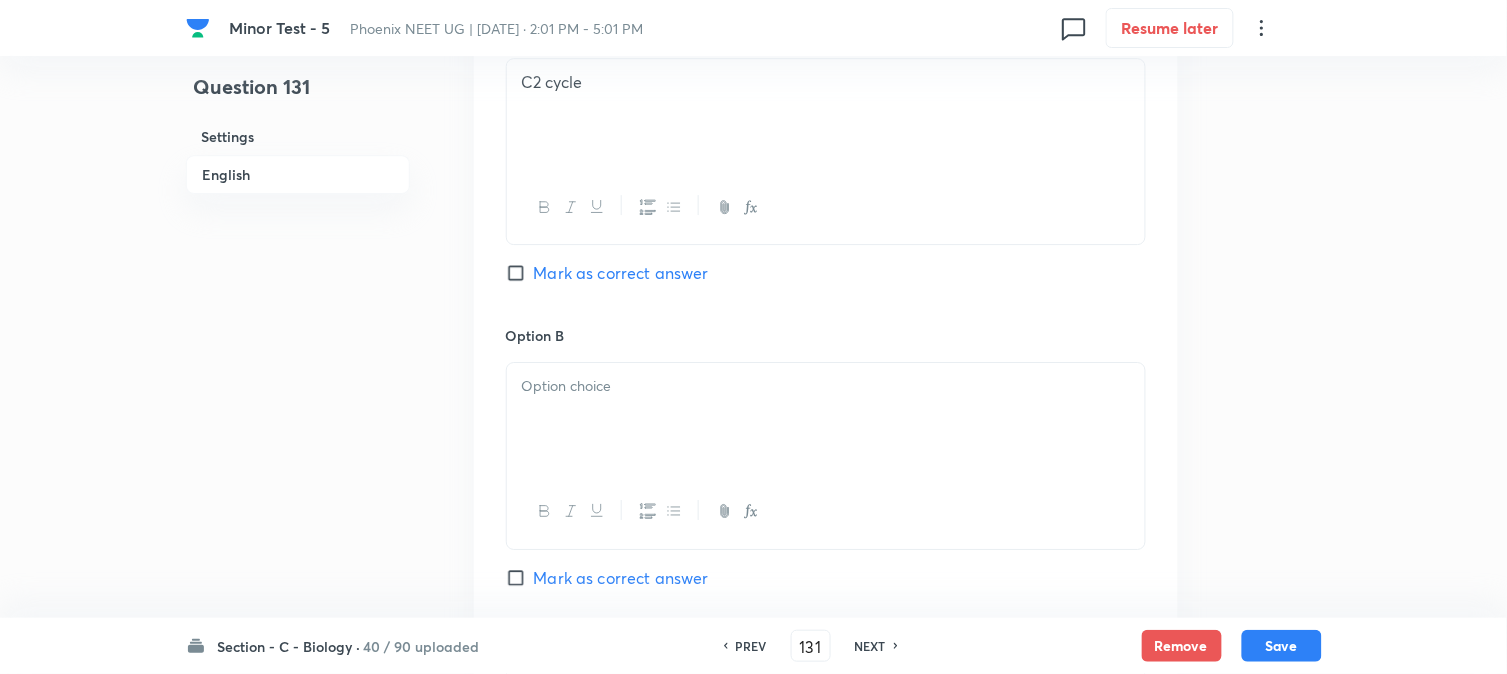 click at bounding box center (826, 419) 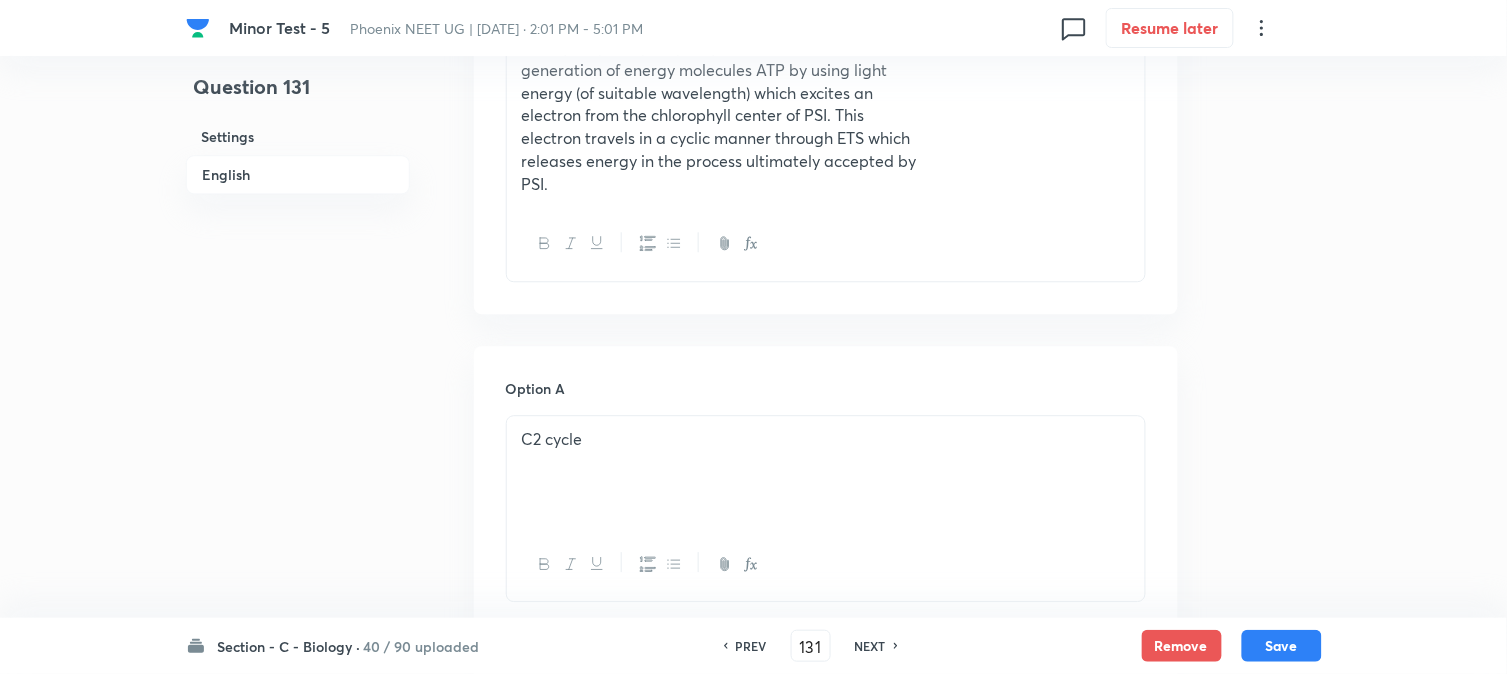 scroll, scrollTop: 842, scrollLeft: 0, axis: vertical 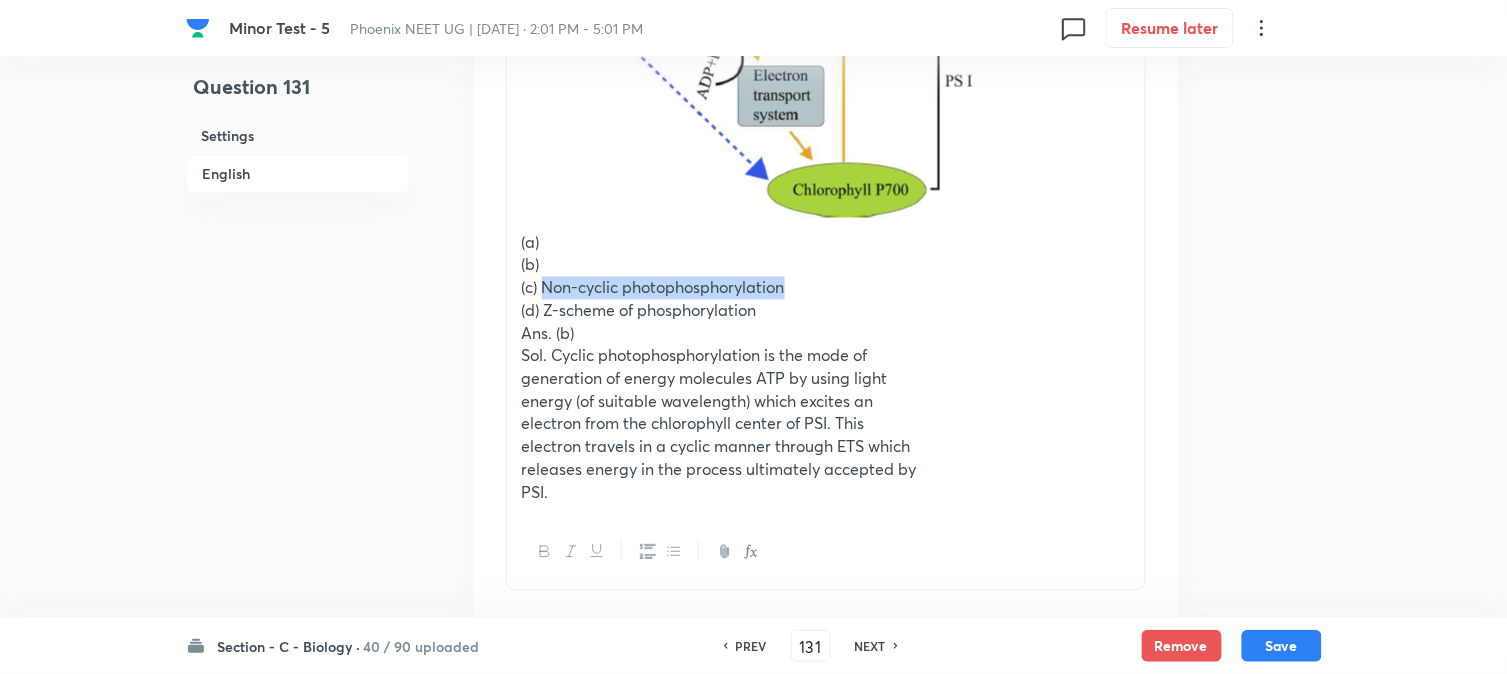 drag, startPoint x: 542, startPoint y: 285, endPoint x: 838, endPoint y: 284, distance: 296.00168 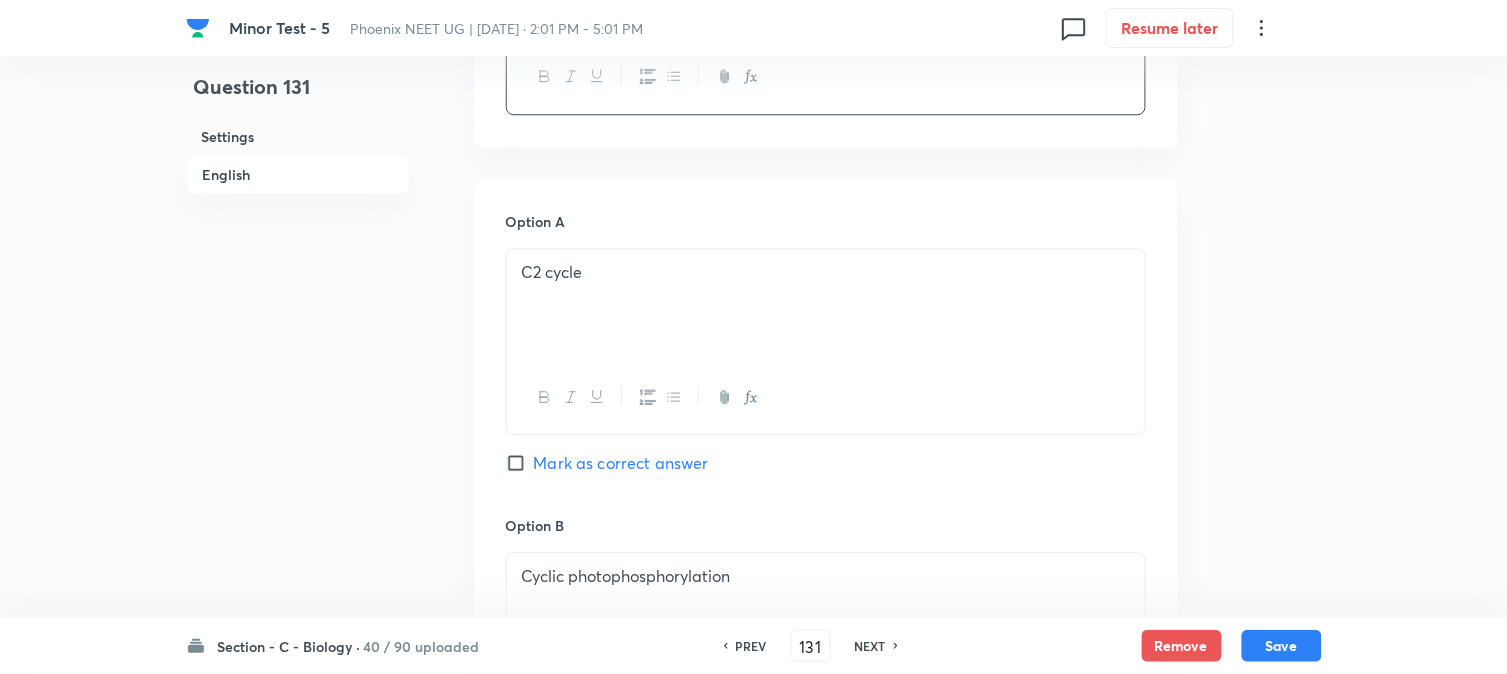 scroll, scrollTop: 1731, scrollLeft: 0, axis: vertical 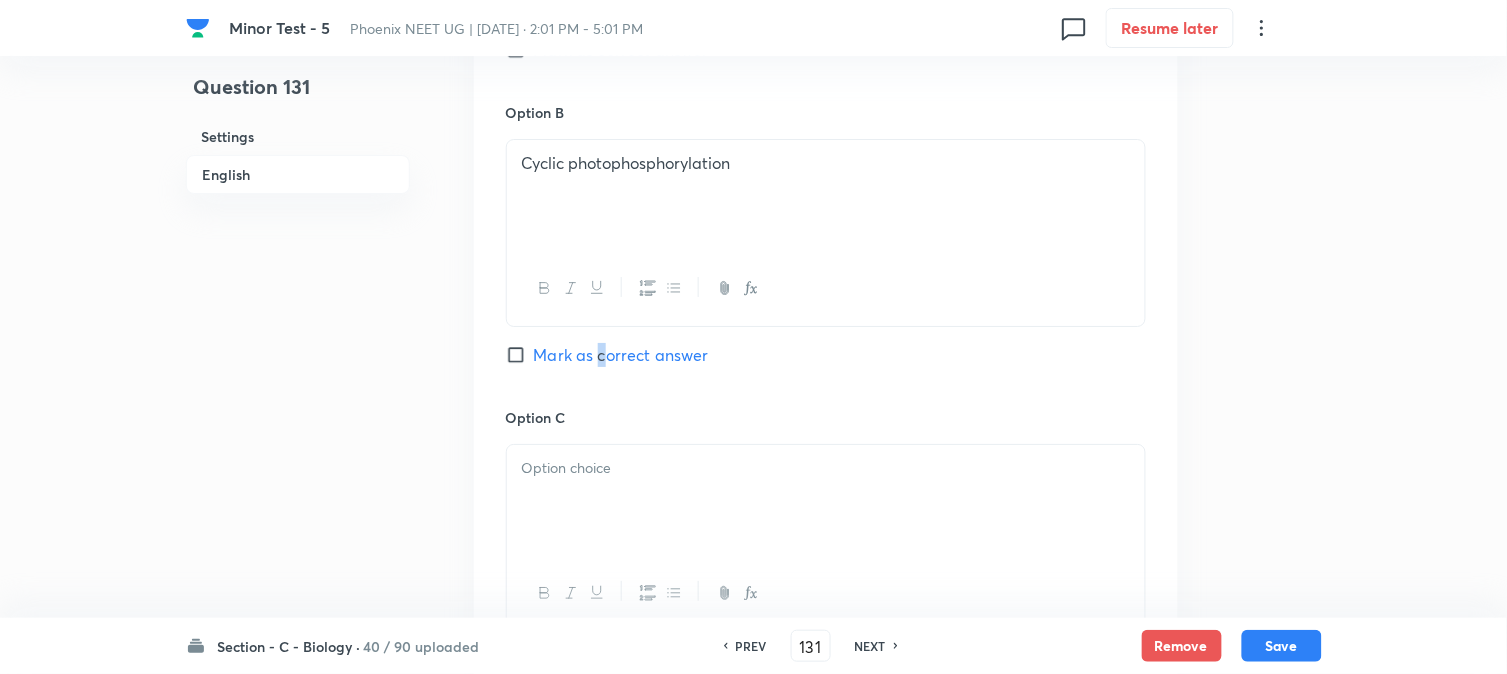 click on "Mark as correct answer" at bounding box center [621, 355] 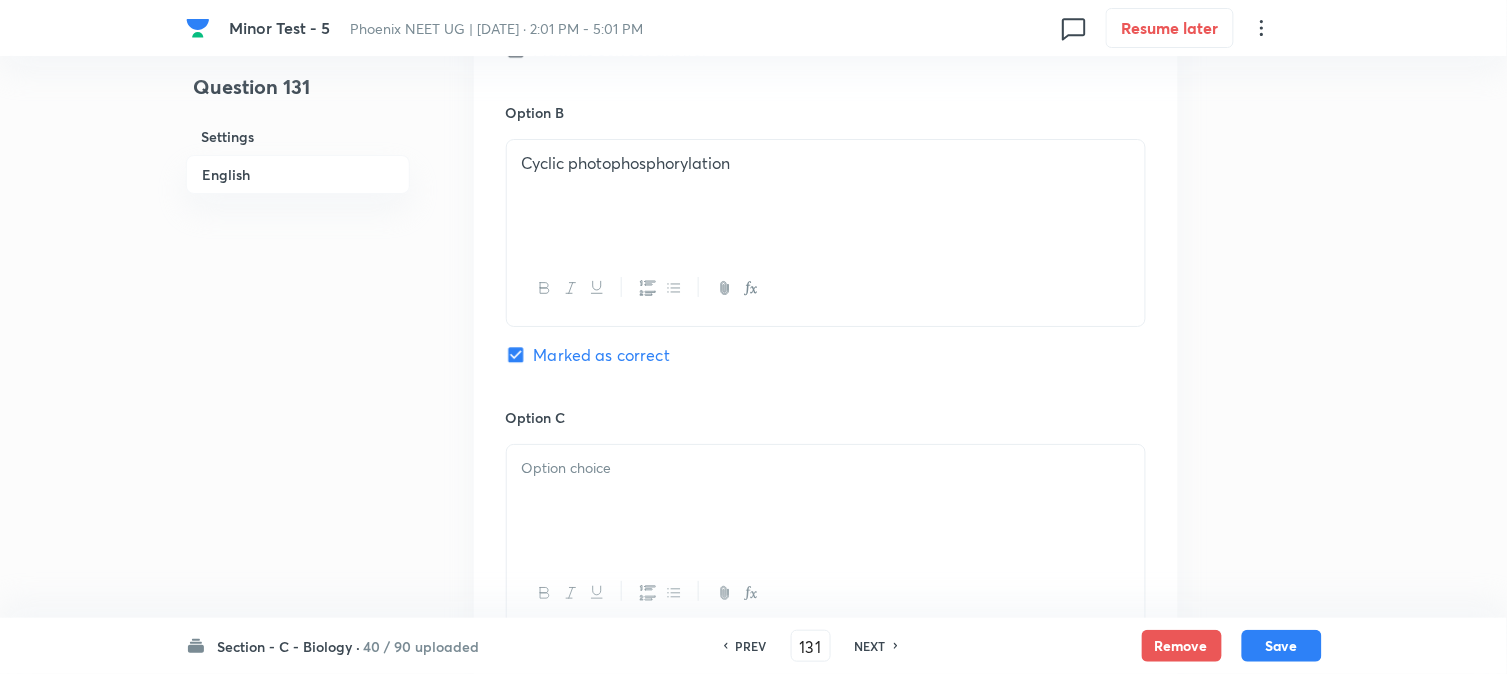 click at bounding box center [826, 501] 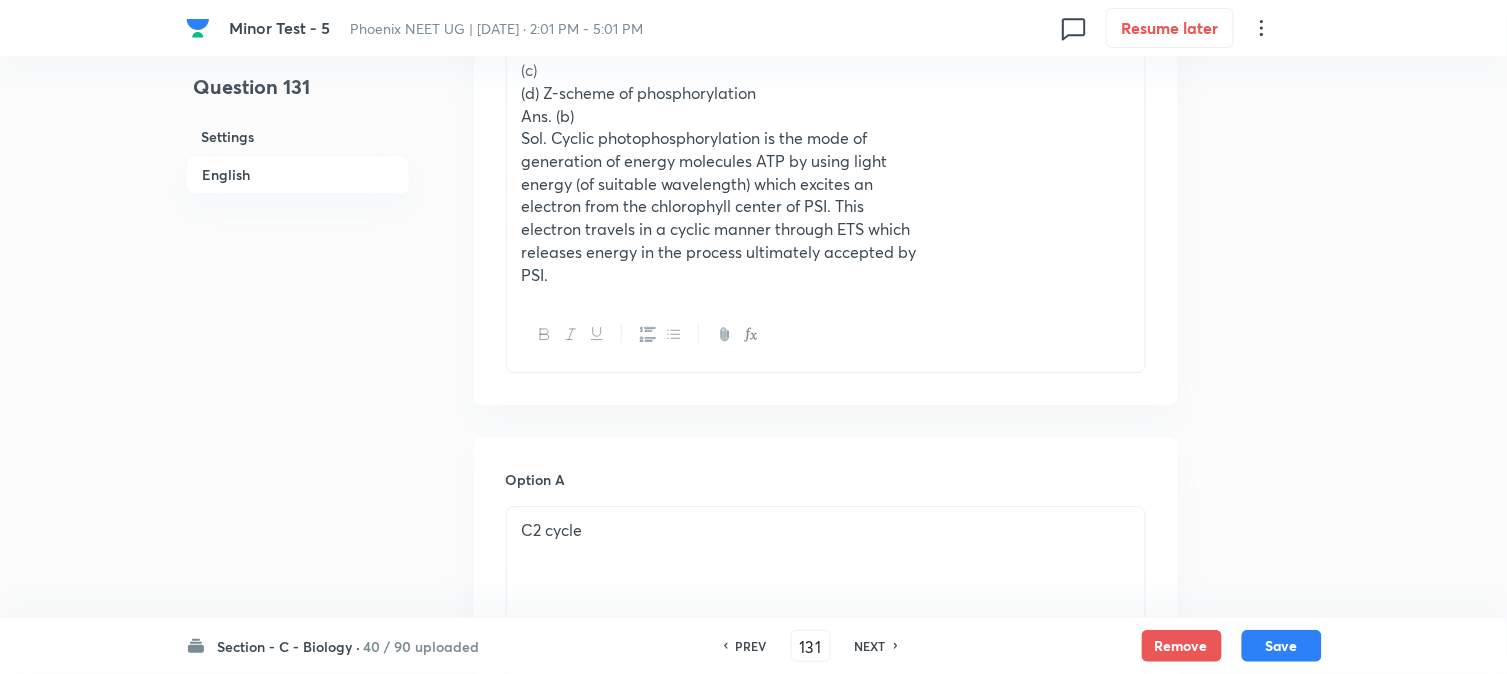 scroll, scrollTop: 953, scrollLeft: 0, axis: vertical 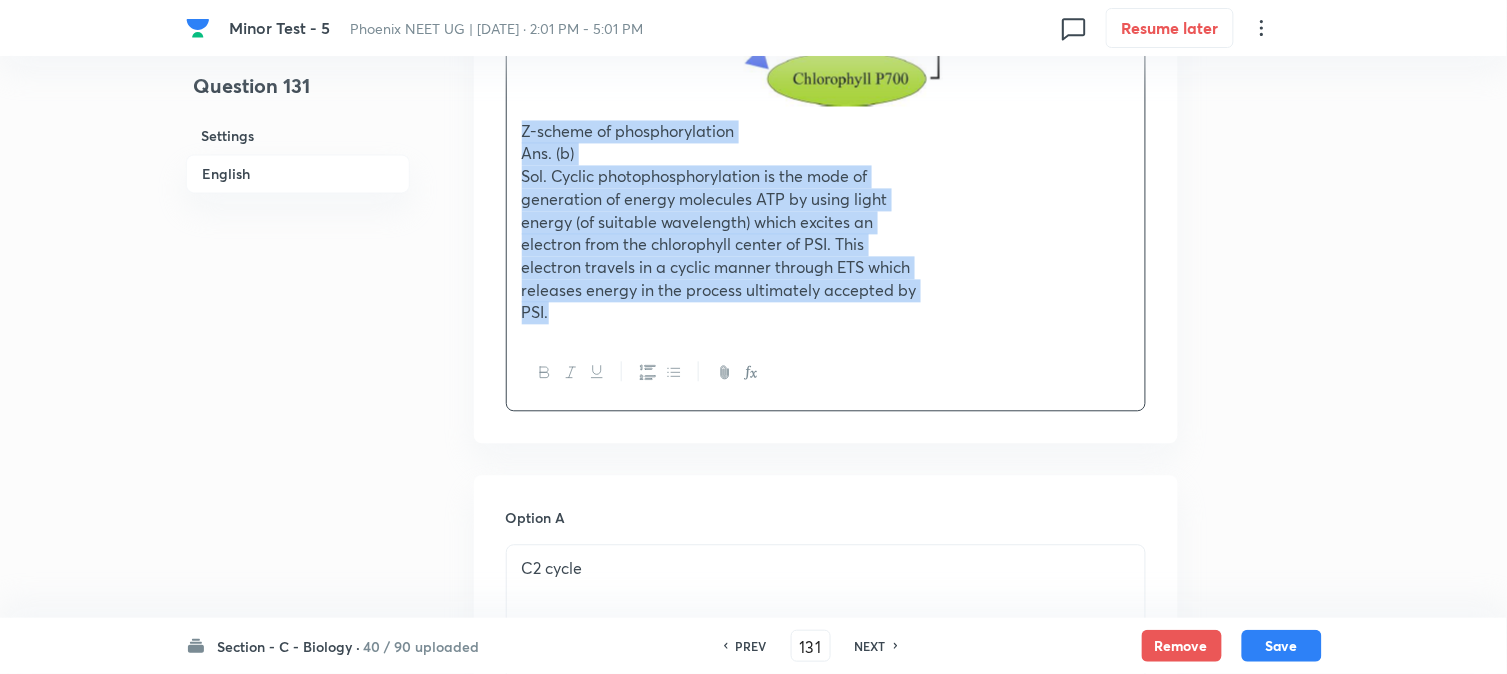 drag, startPoint x: 545, startPoint y: 203, endPoint x: 670, endPoint y: 384, distance: 219.96819 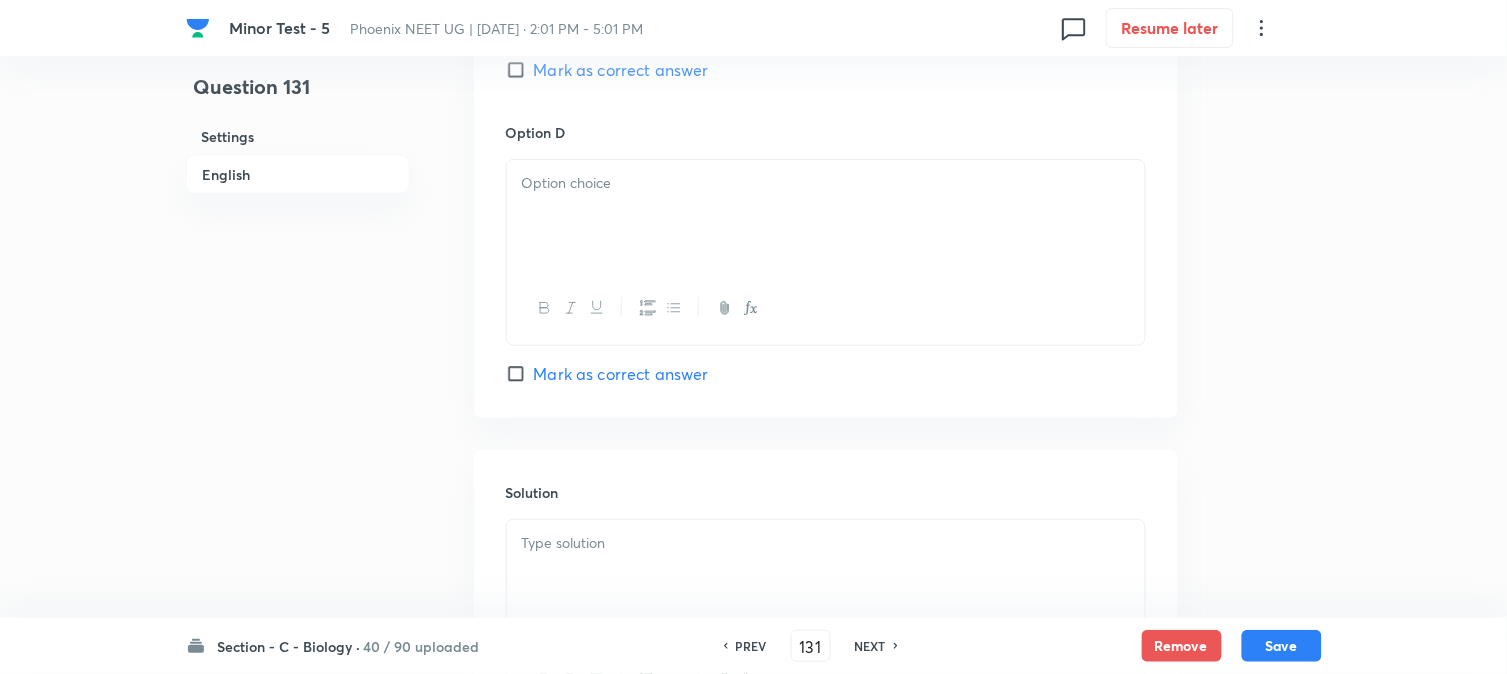 scroll, scrollTop: 1953, scrollLeft: 0, axis: vertical 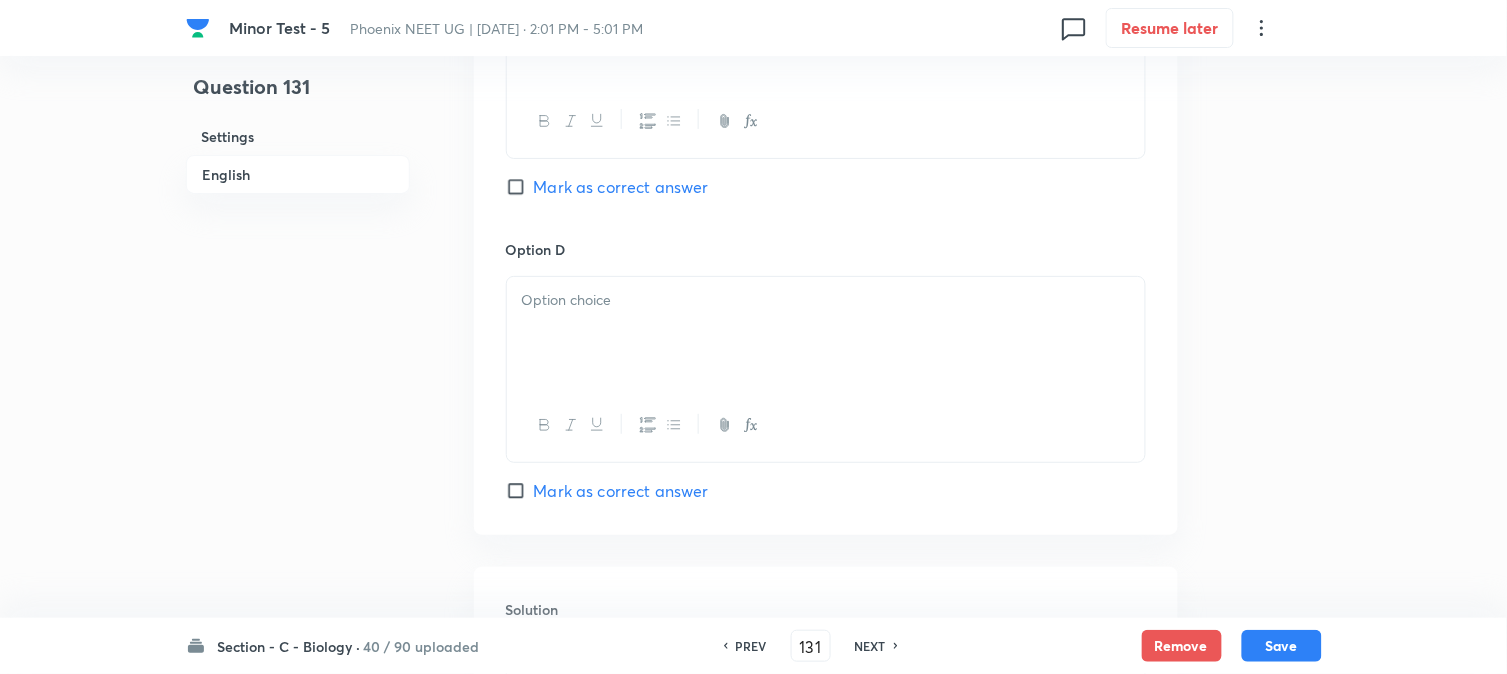 click on "Option C Non-cyclic photophosphorylation  Mark as correct answer" at bounding box center [826, 87] 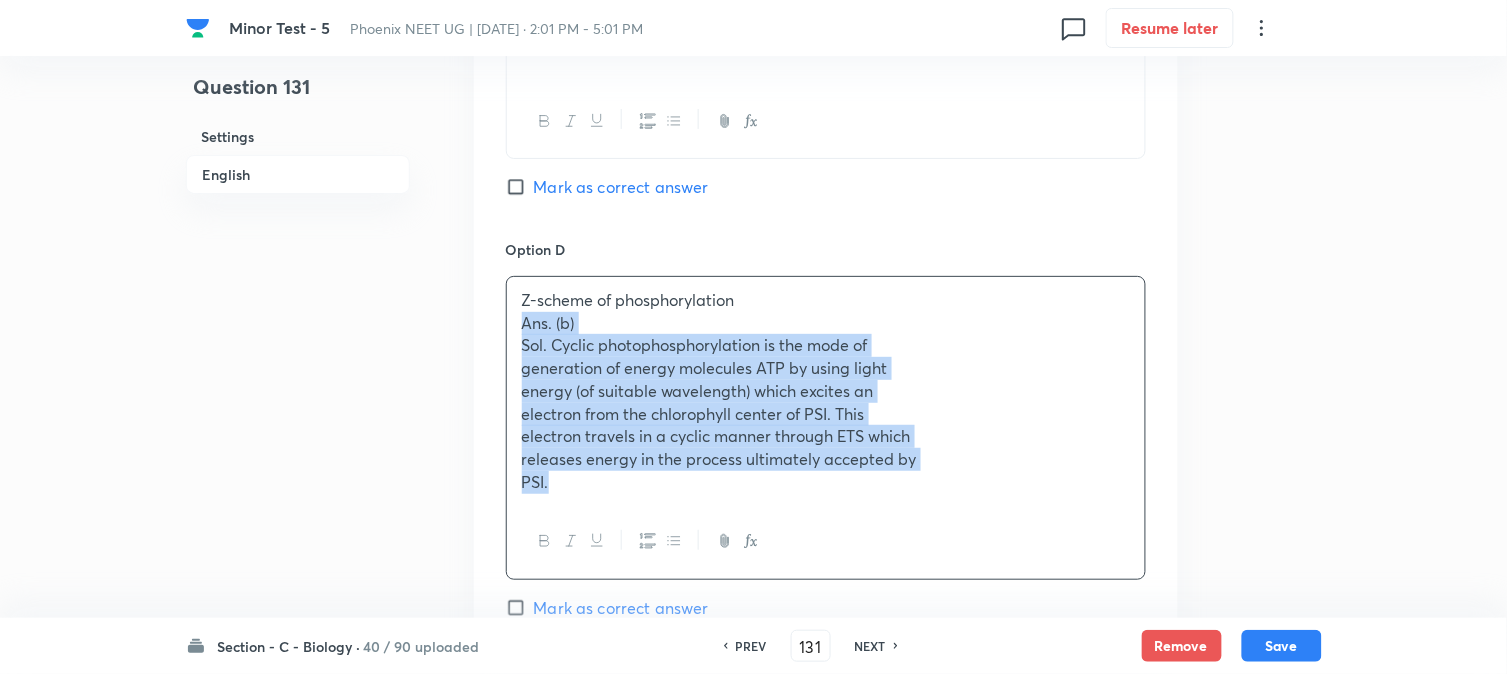 drag, startPoint x: 523, startPoint y: 322, endPoint x: 638, endPoint y: 550, distance: 255.36053 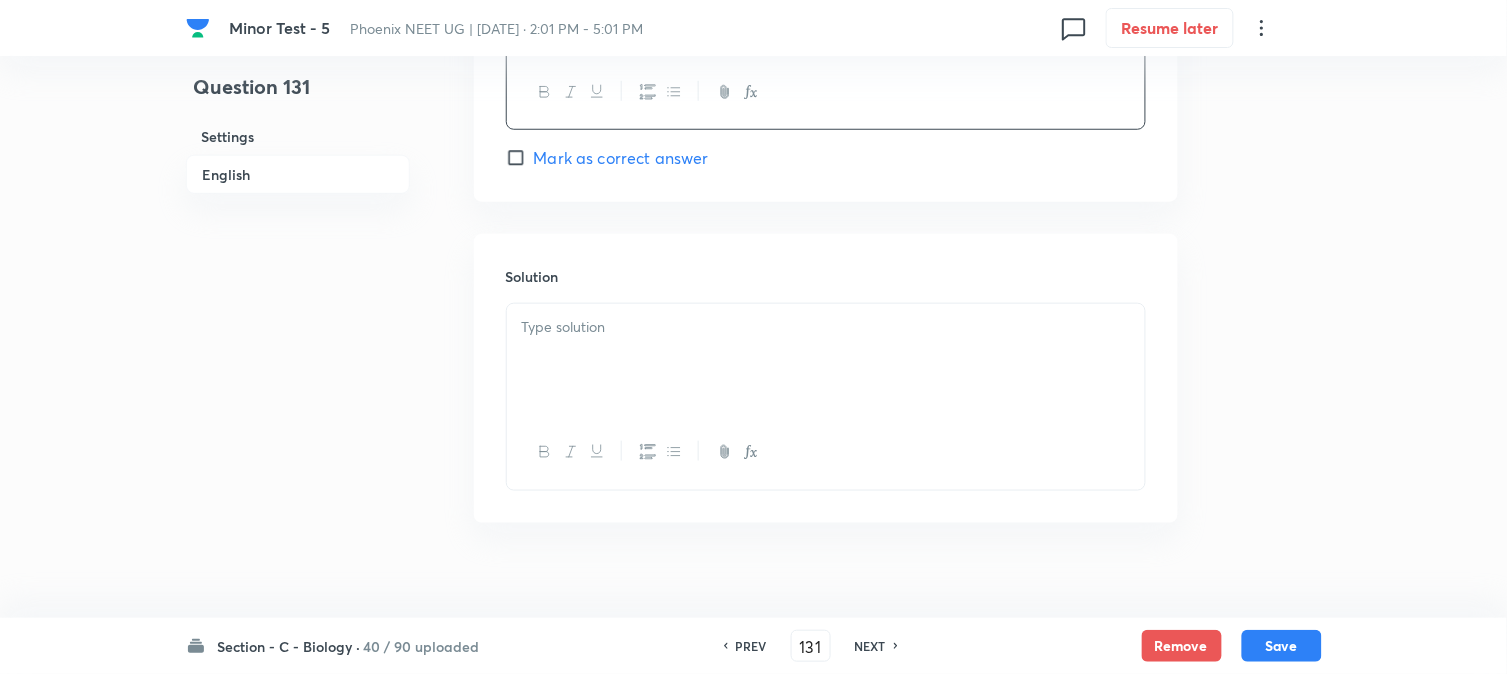click at bounding box center (826, 360) 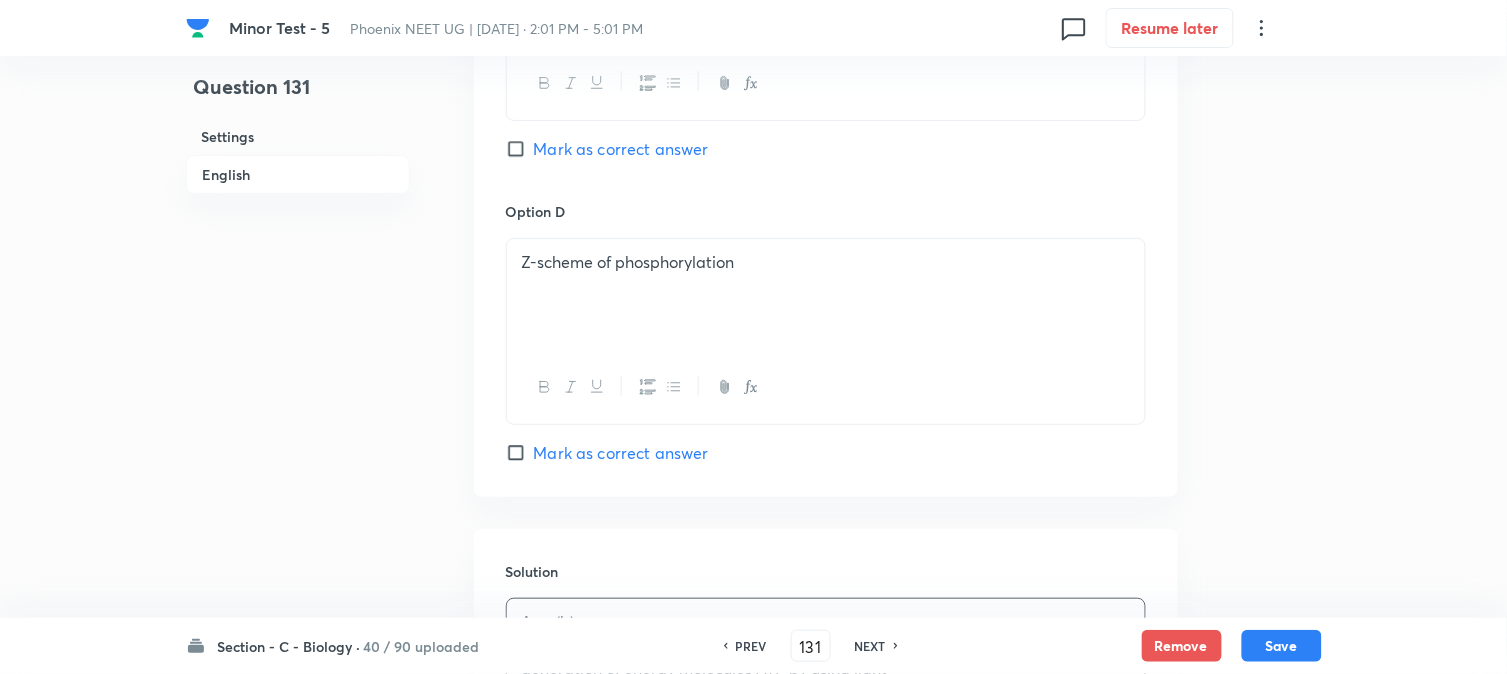 scroll, scrollTop: 1620, scrollLeft: 0, axis: vertical 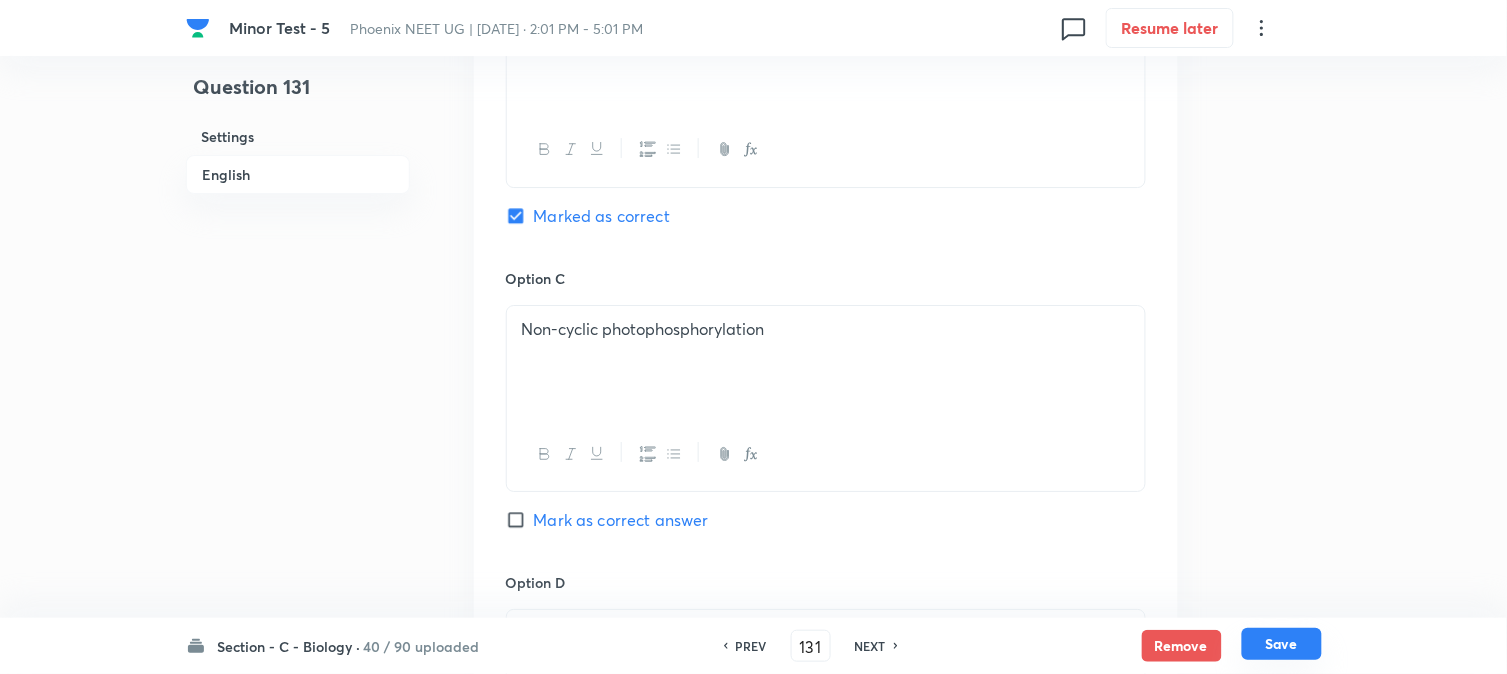 click on "Save" at bounding box center [1282, 644] 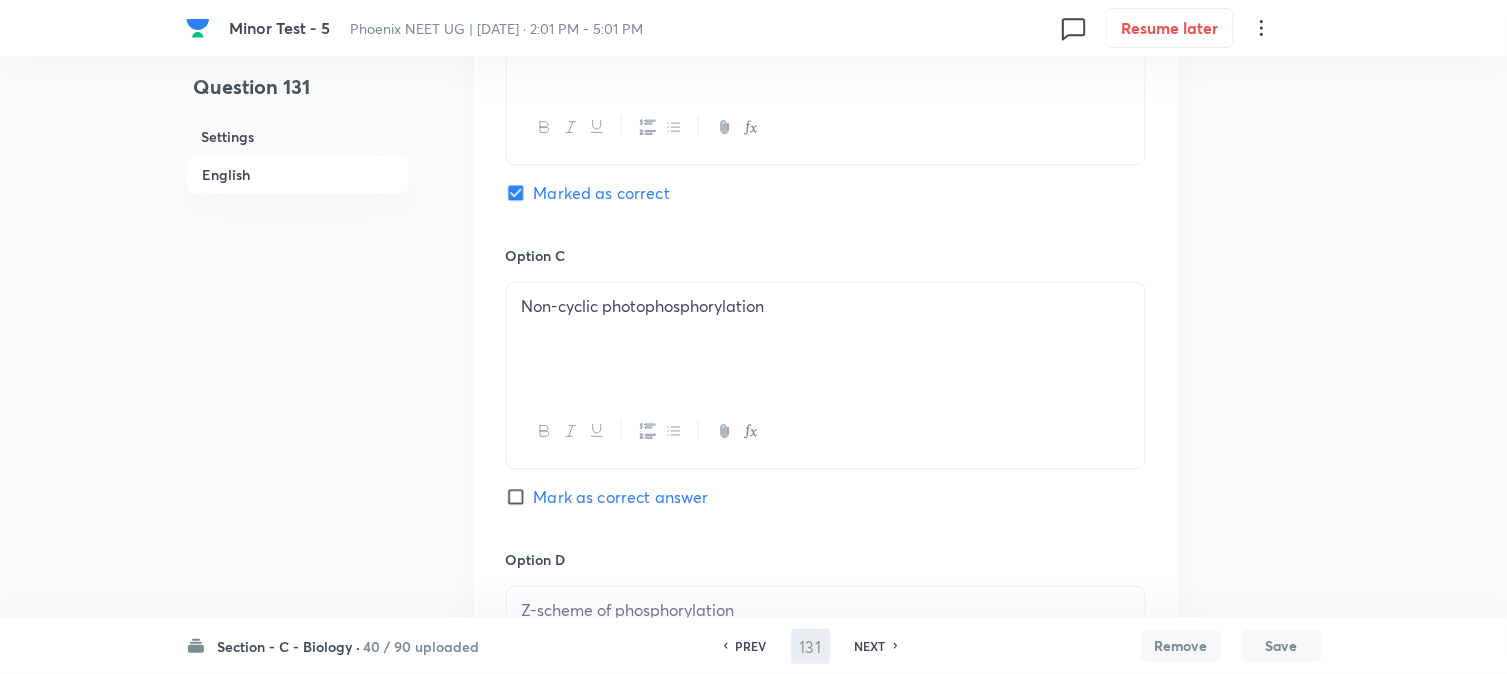 type on "132" 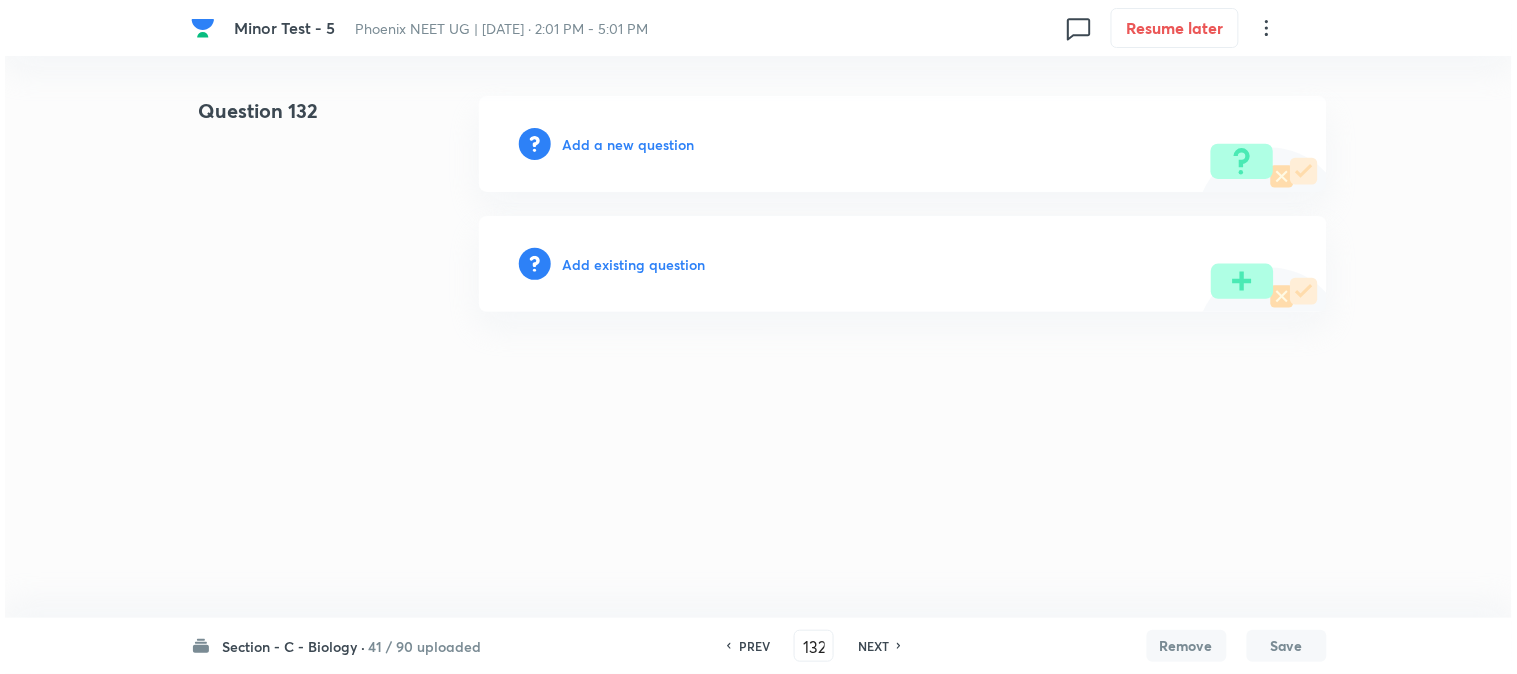 scroll, scrollTop: 0, scrollLeft: 0, axis: both 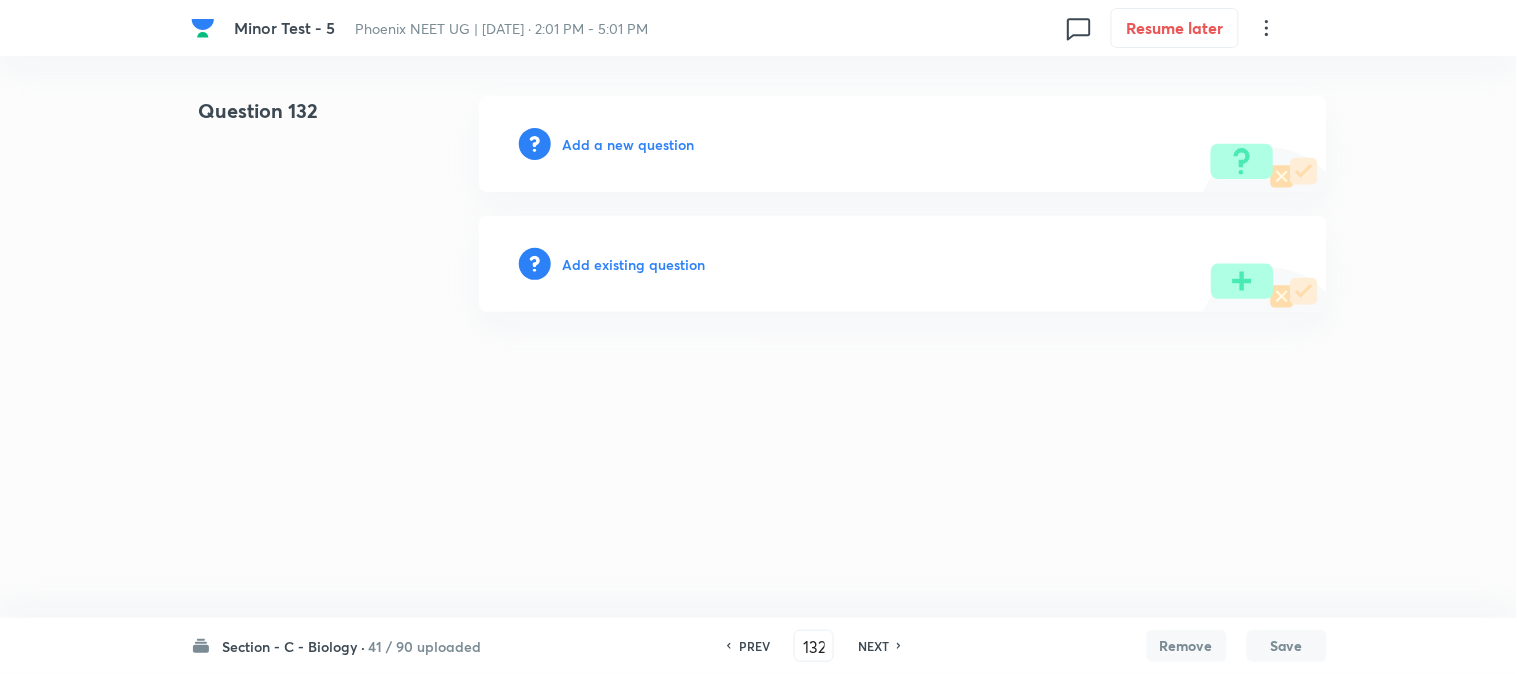 click on "Add a new question" at bounding box center [629, 144] 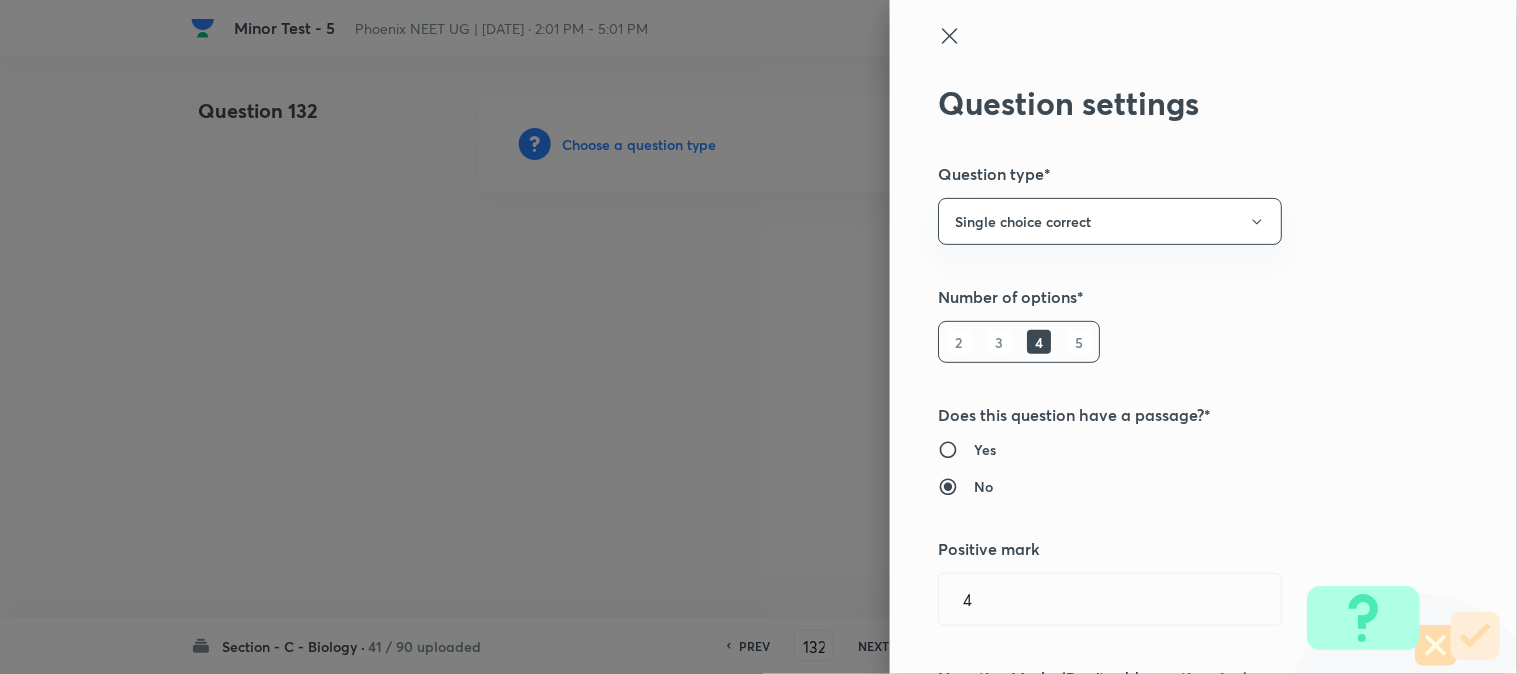 type 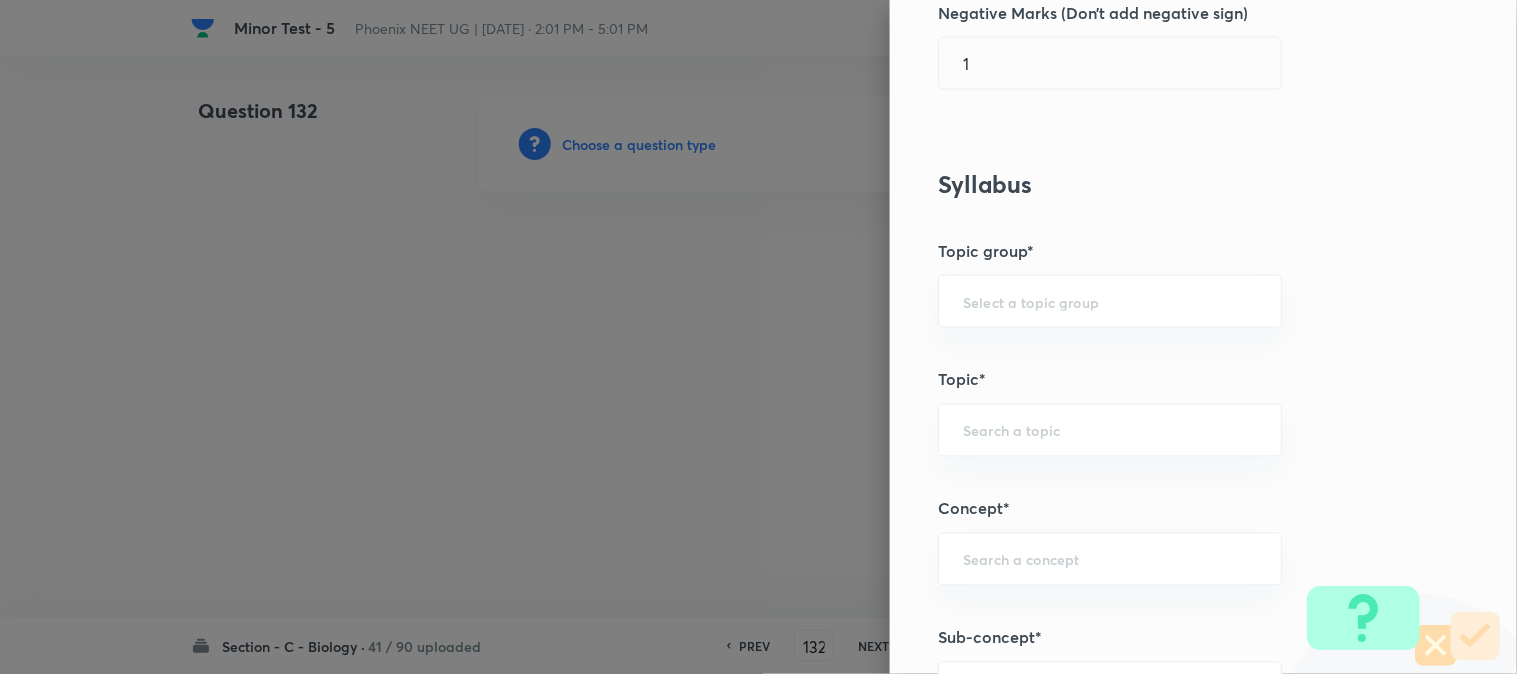 scroll, scrollTop: 1180, scrollLeft: 0, axis: vertical 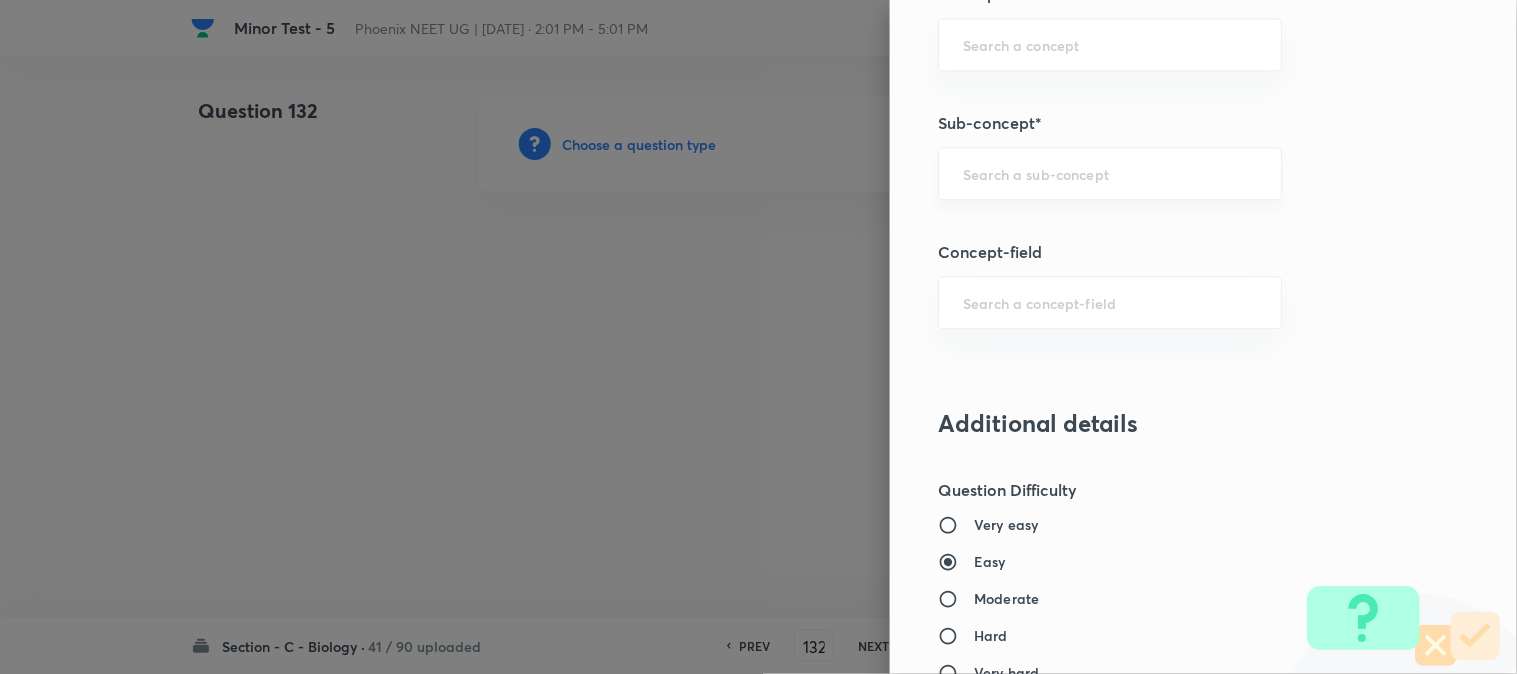 click on "​" at bounding box center (1110, 173) 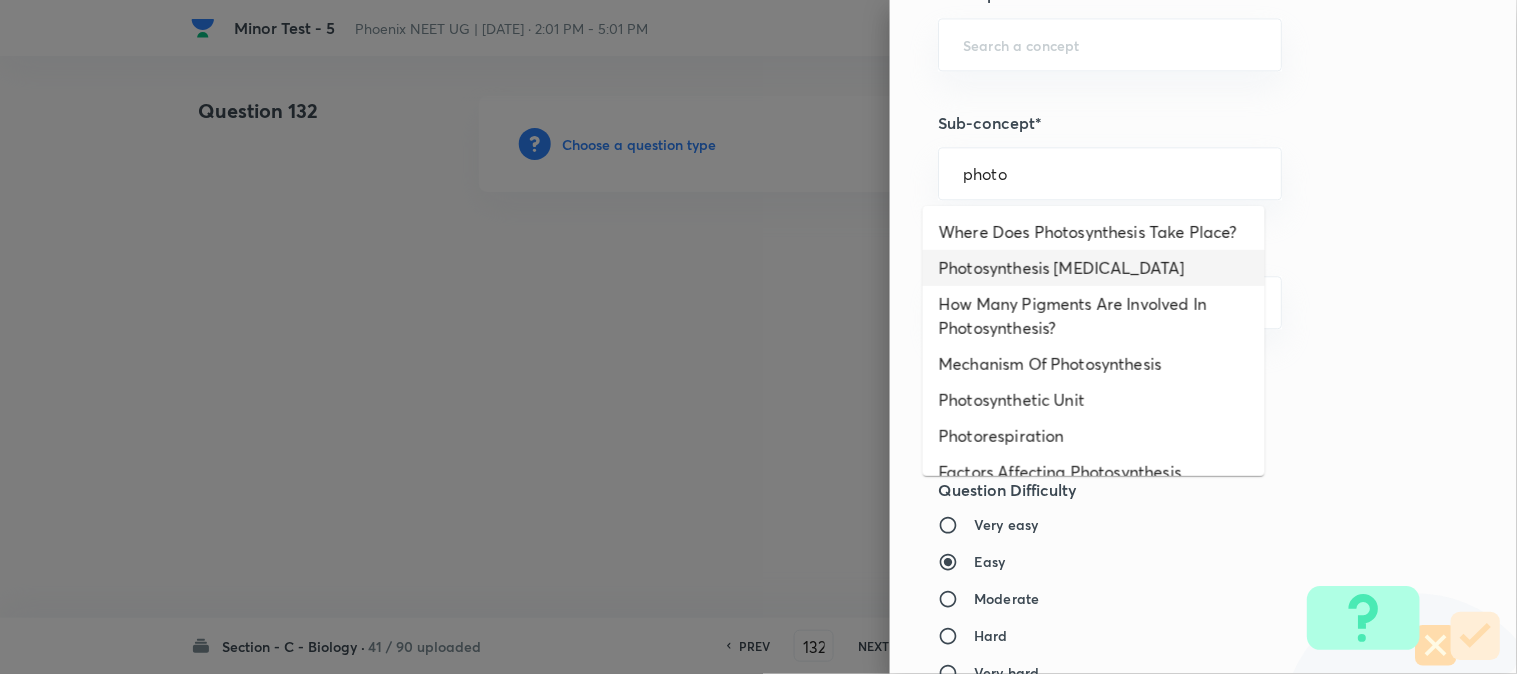click on "Photosynthesis [MEDICAL_DATA]" at bounding box center (1094, 268) 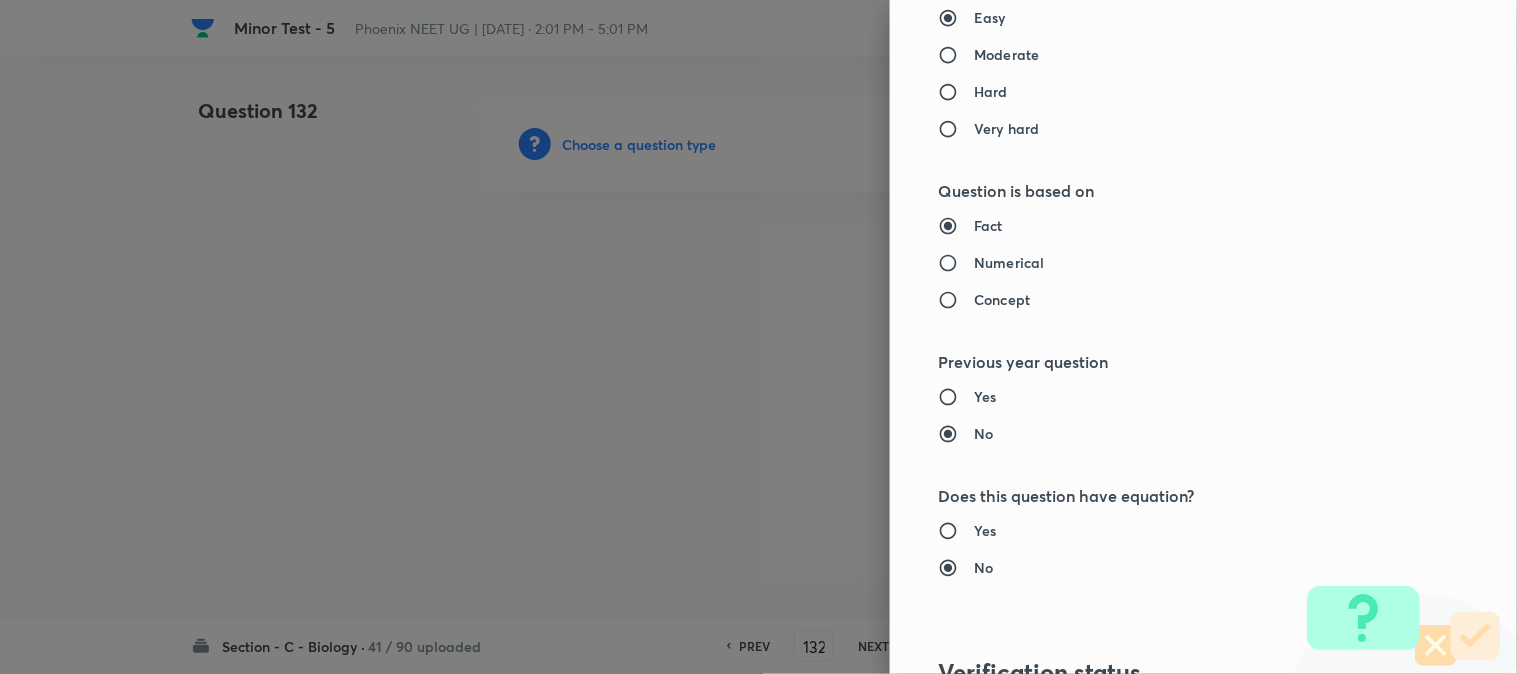 type on "Biology" 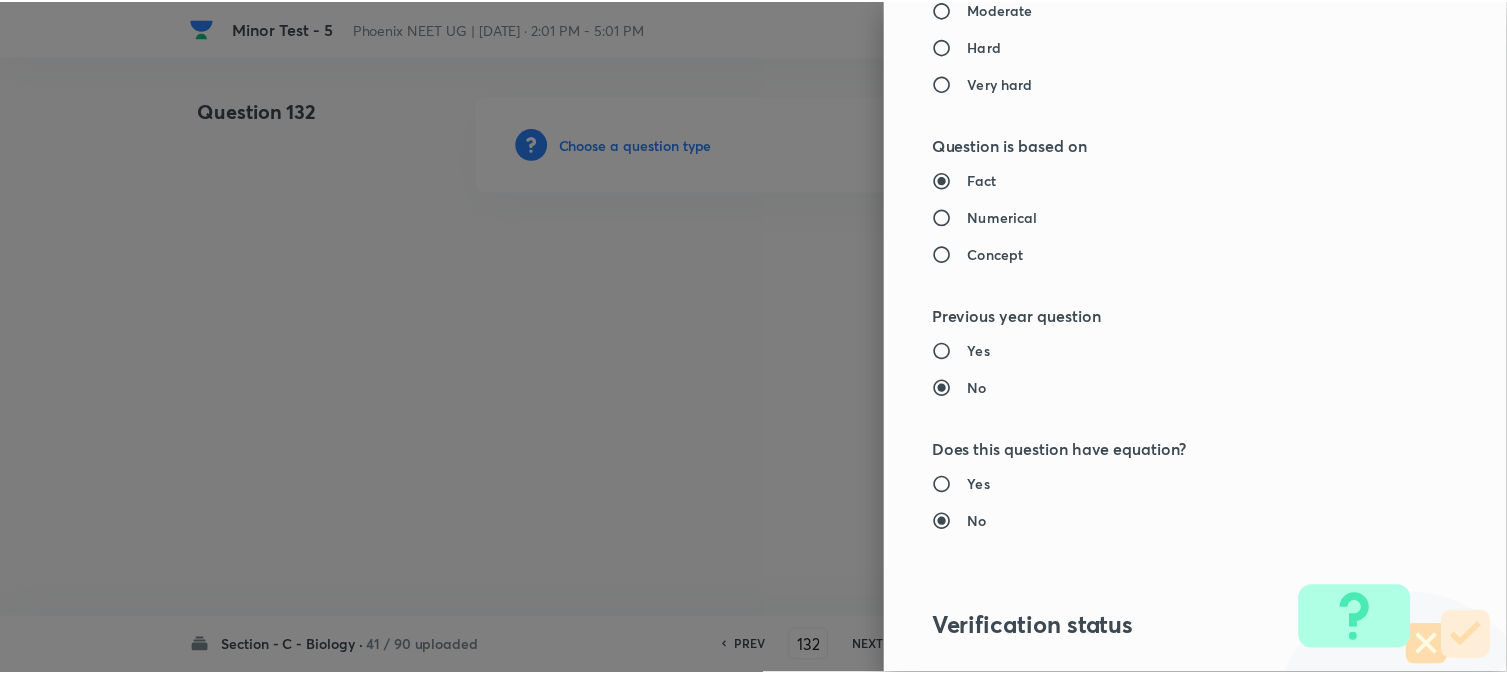 scroll, scrollTop: 2052, scrollLeft: 0, axis: vertical 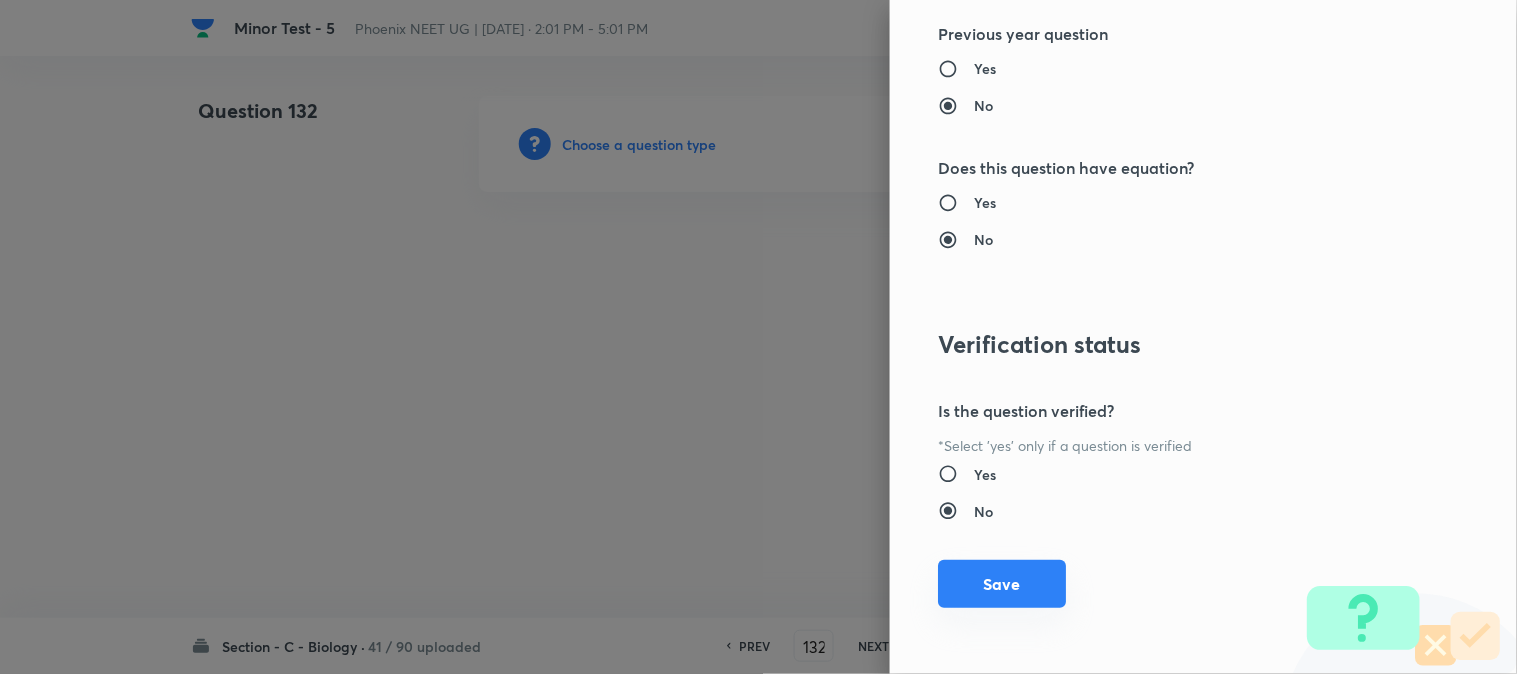 click on "Save" at bounding box center (1002, 584) 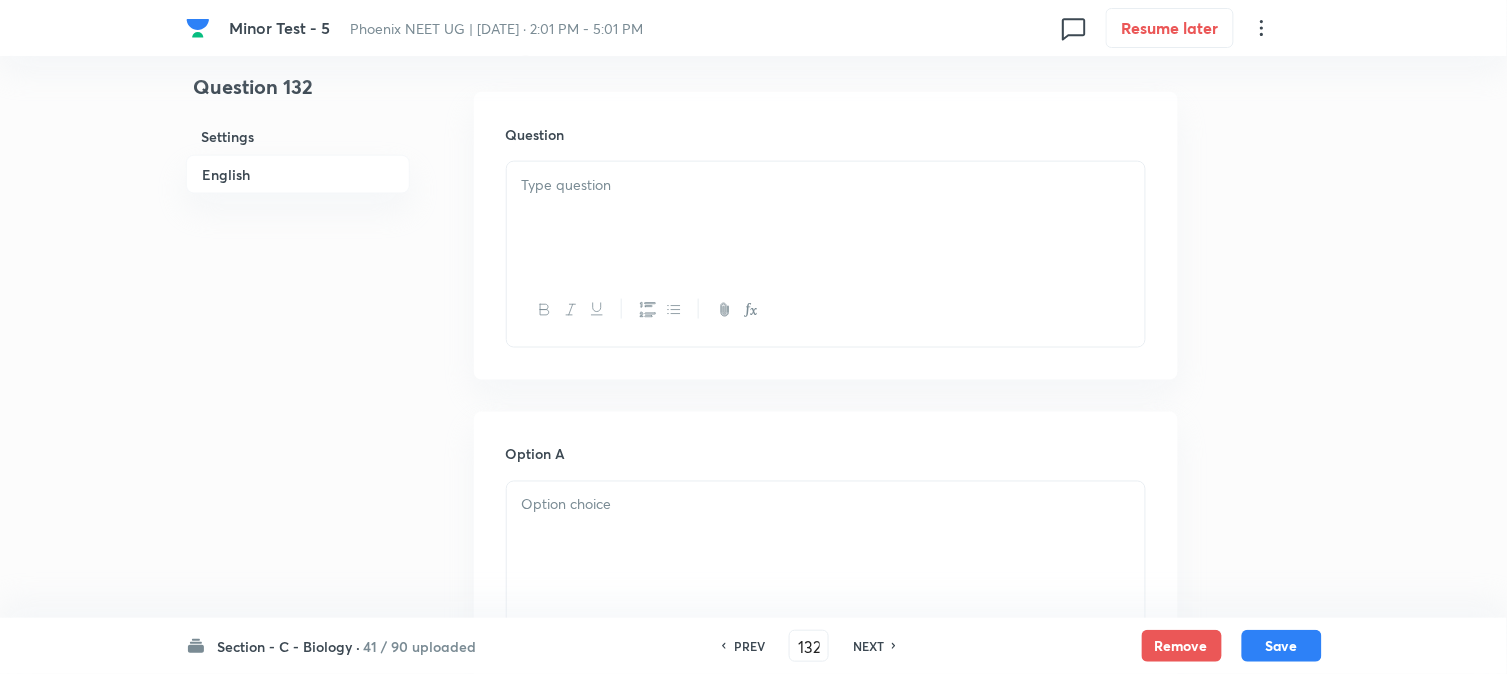scroll, scrollTop: 590, scrollLeft: 0, axis: vertical 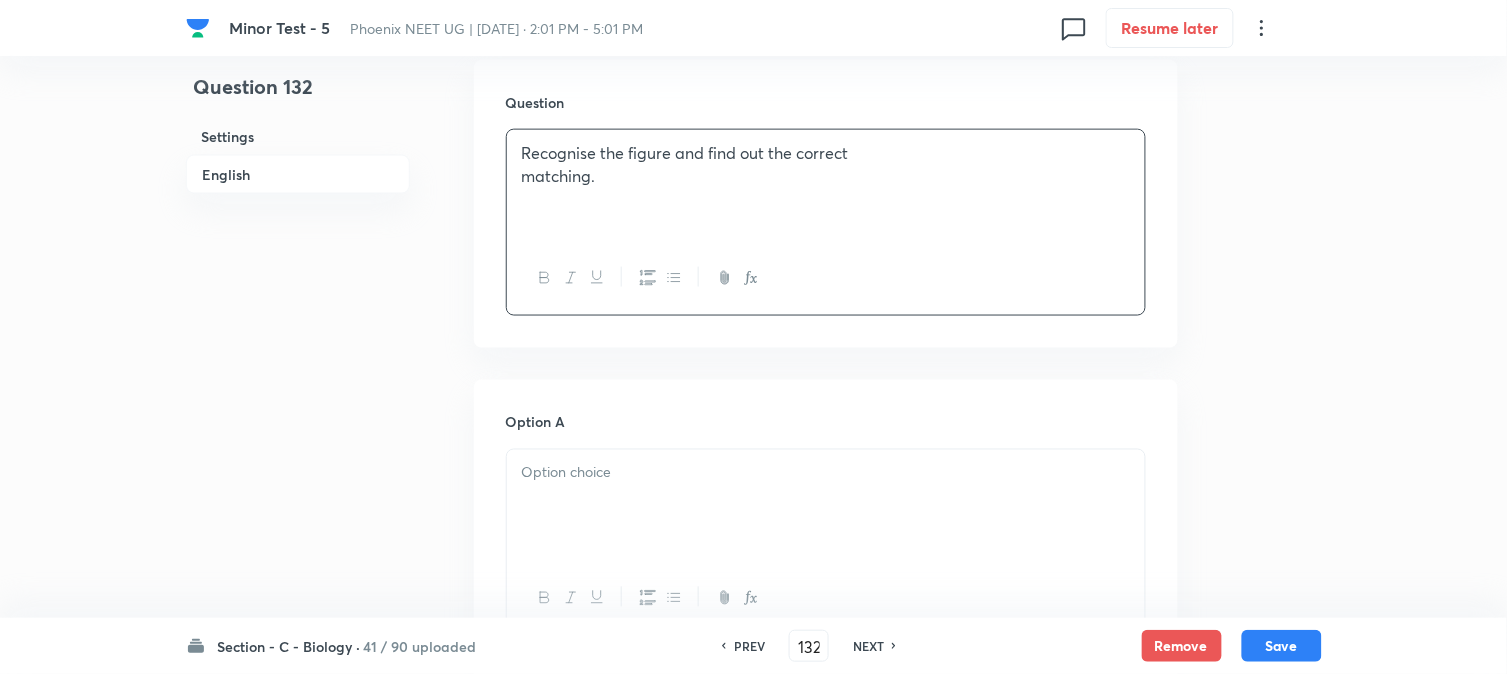 click on "Recognise the figure and find out the correct matching." at bounding box center [826, 186] 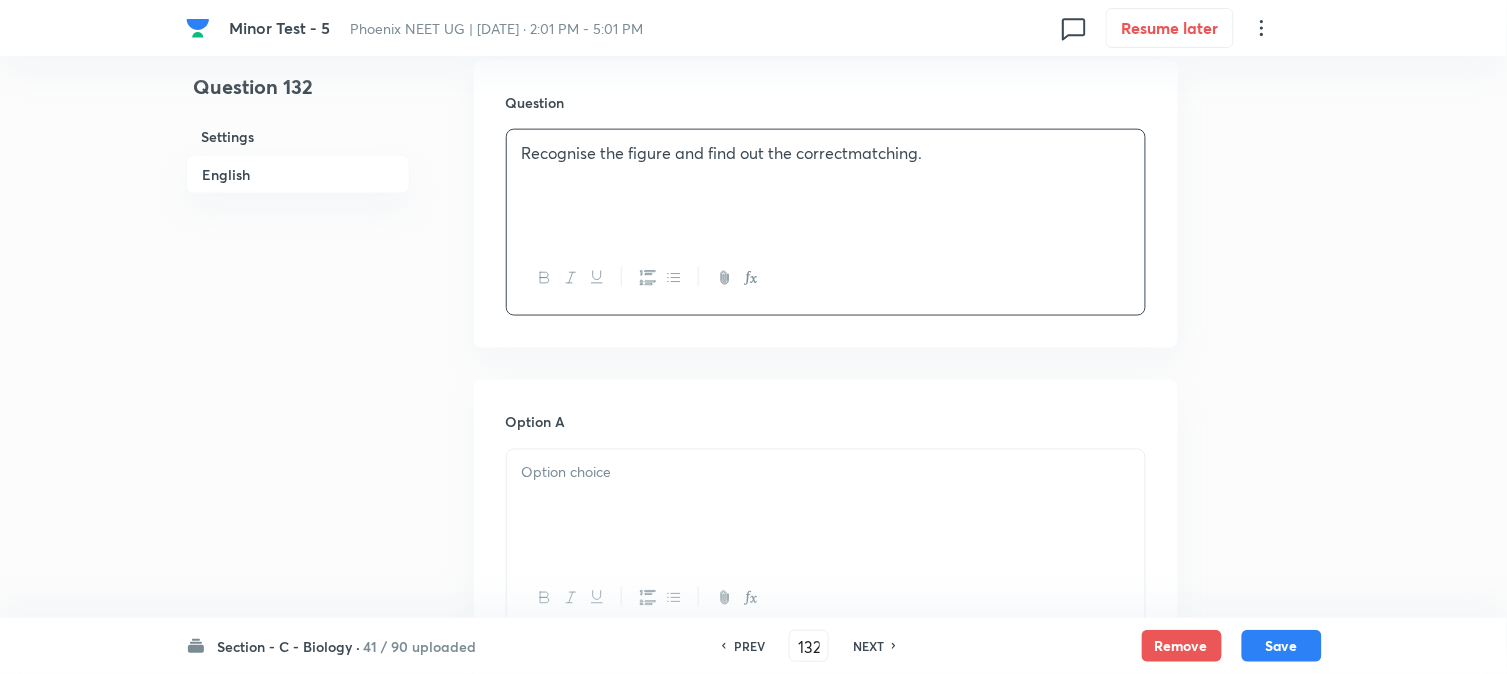 type 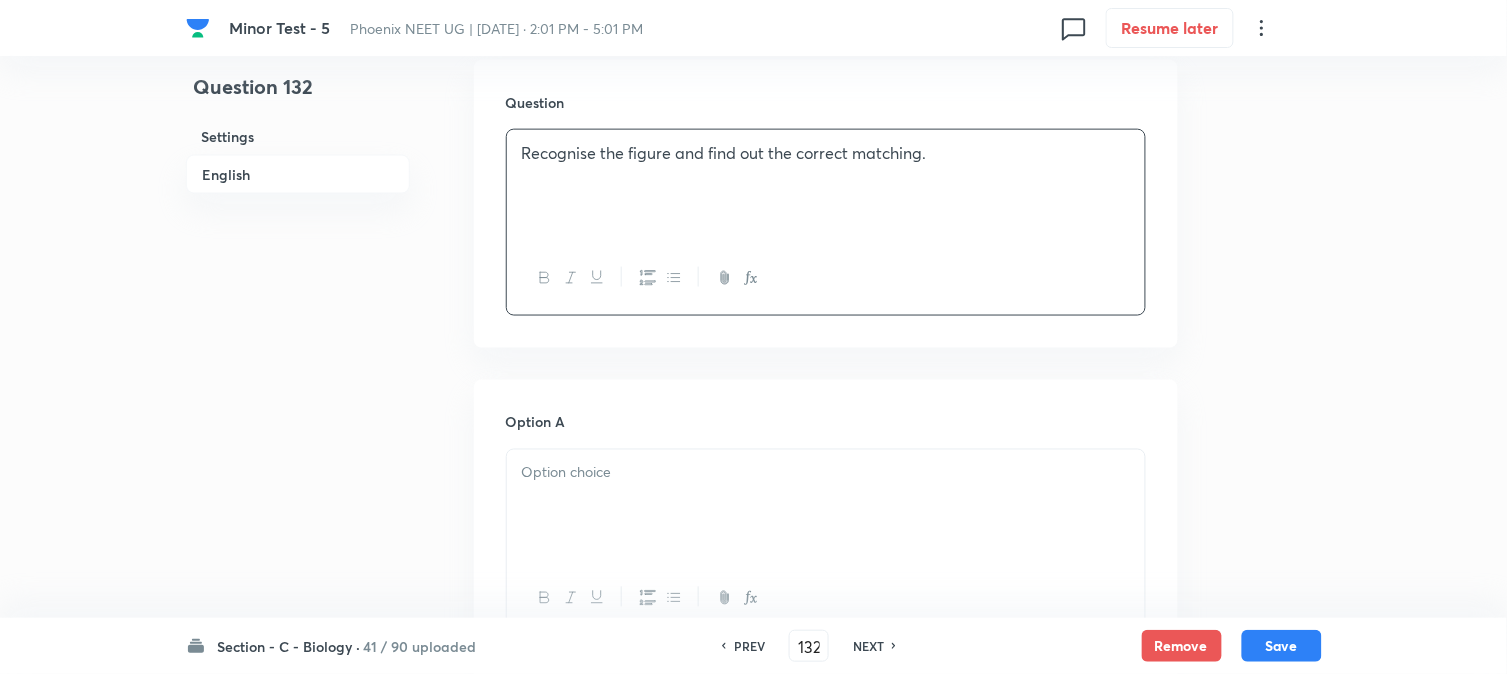 click on "Recognise the figure and find out the correct matching." at bounding box center [826, 186] 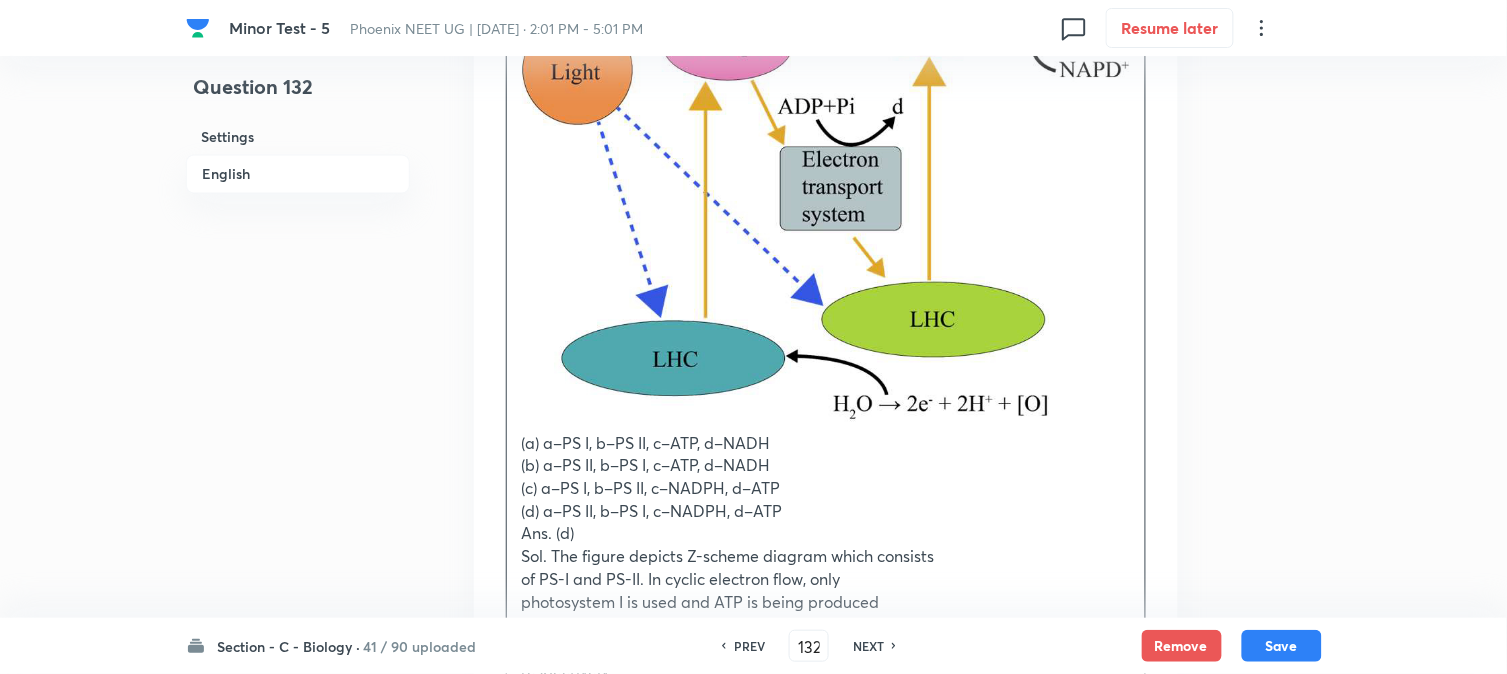 scroll, scrollTop: 923, scrollLeft: 0, axis: vertical 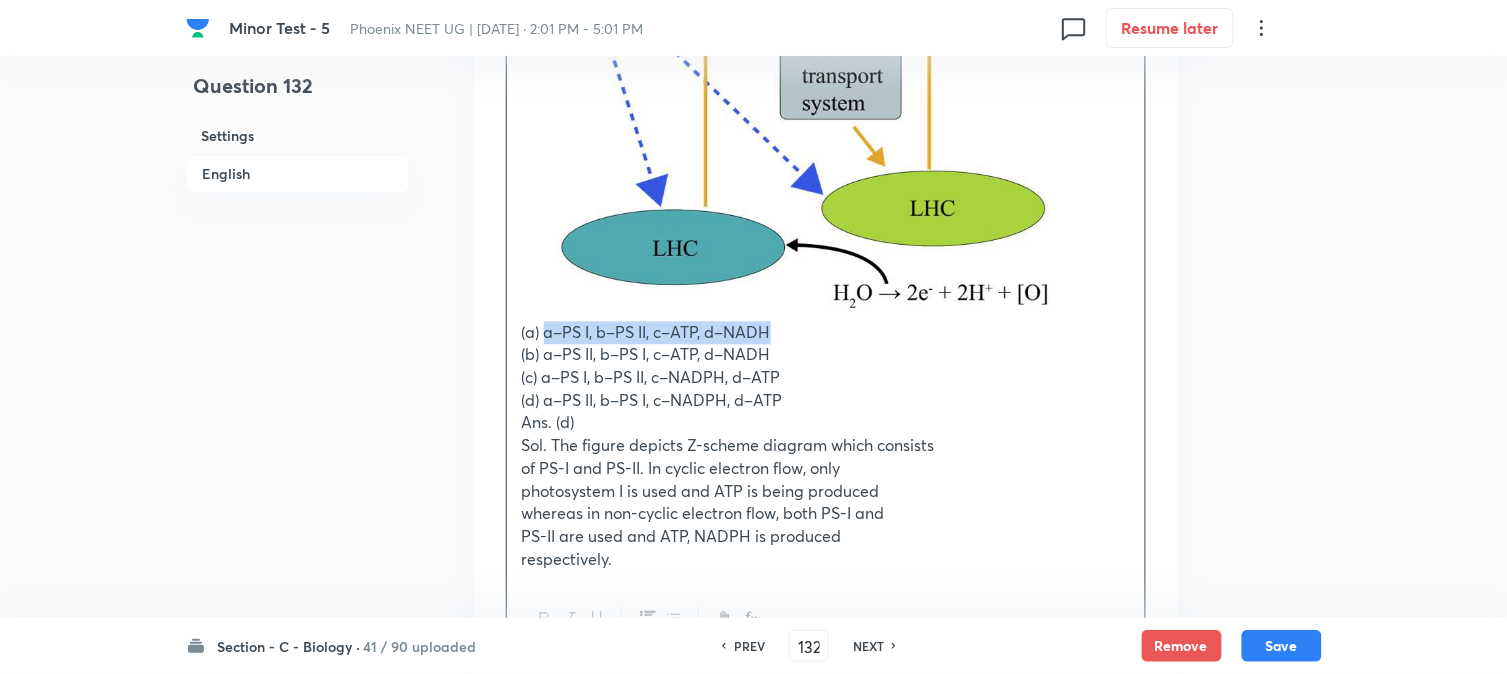 drag, startPoint x: 544, startPoint y: 338, endPoint x: 820, endPoint y: 332, distance: 276.06522 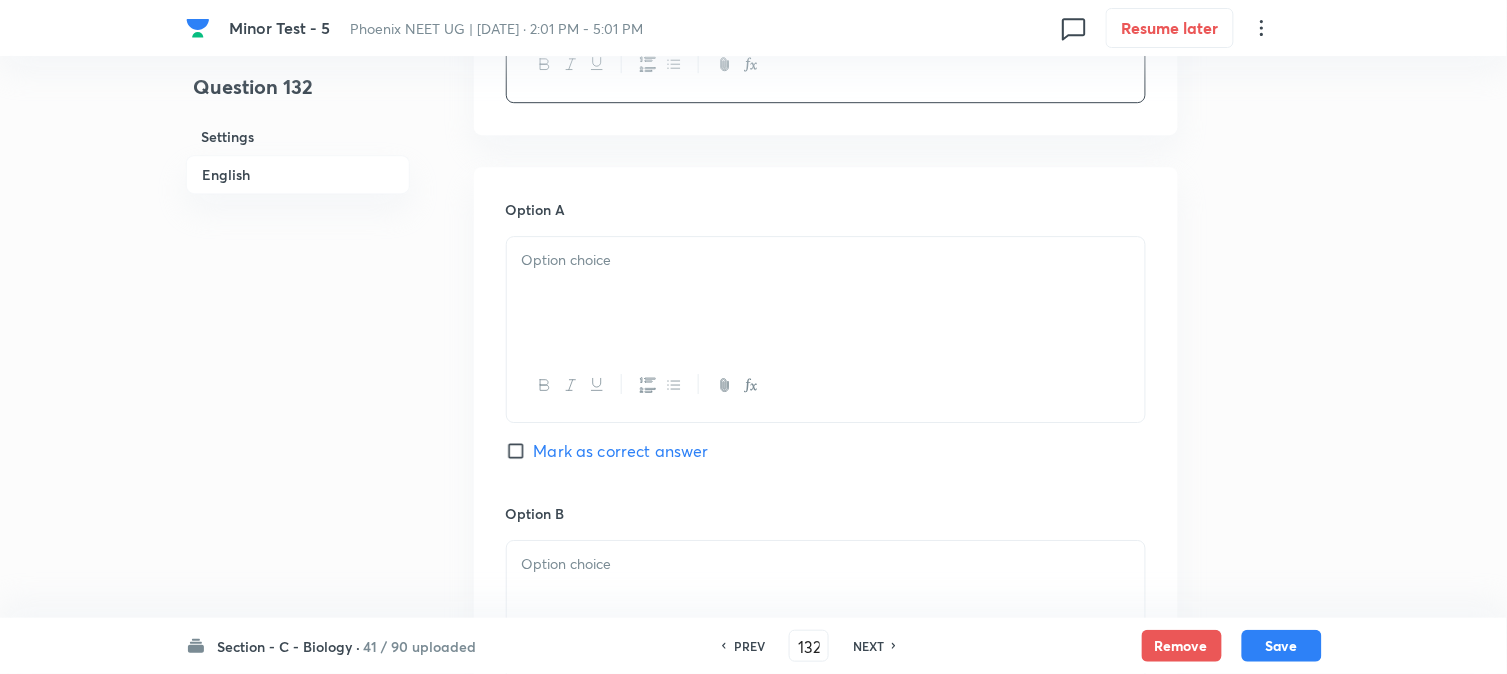 click at bounding box center [826, 293] 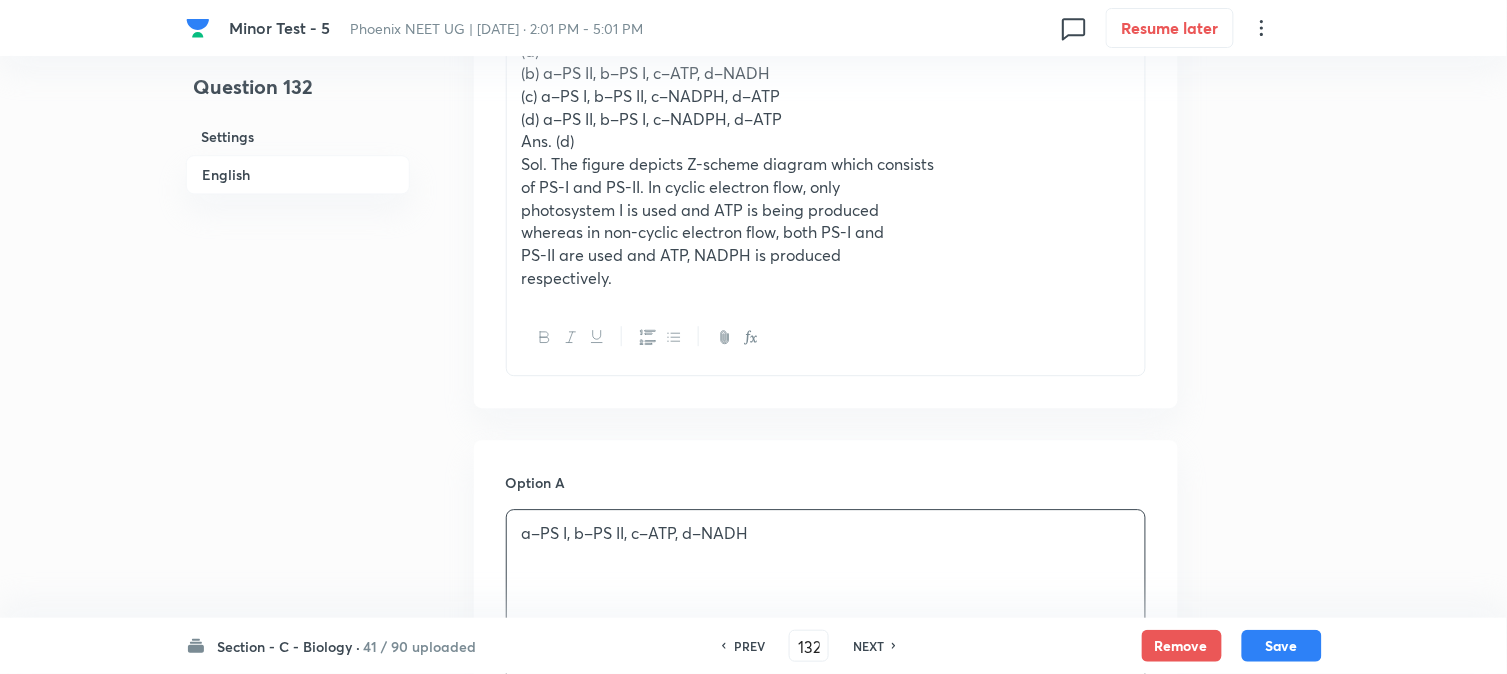 scroll, scrollTop: 923, scrollLeft: 0, axis: vertical 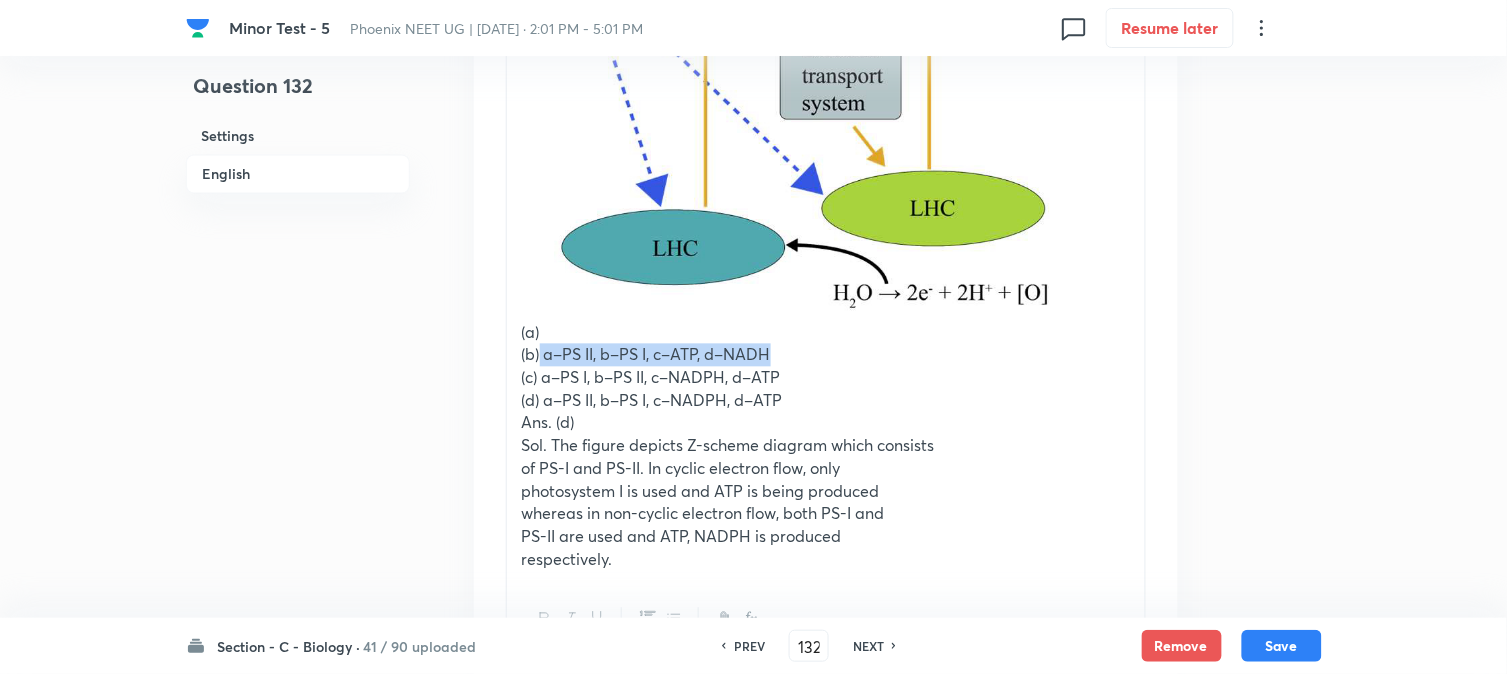 drag, startPoint x: 540, startPoint y: 356, endPoint x: 800, endPoint y: 357, distance: 260.00192 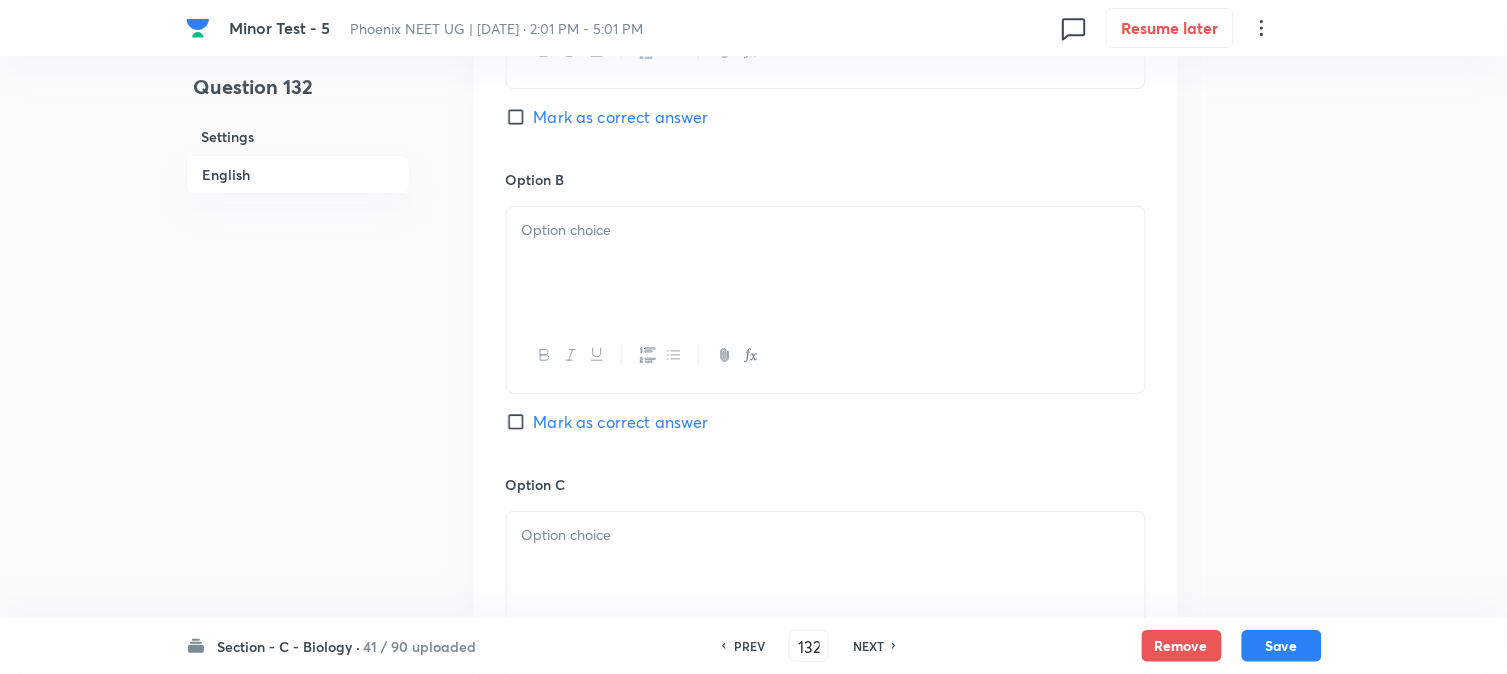 click at bounding box center (826, 263) 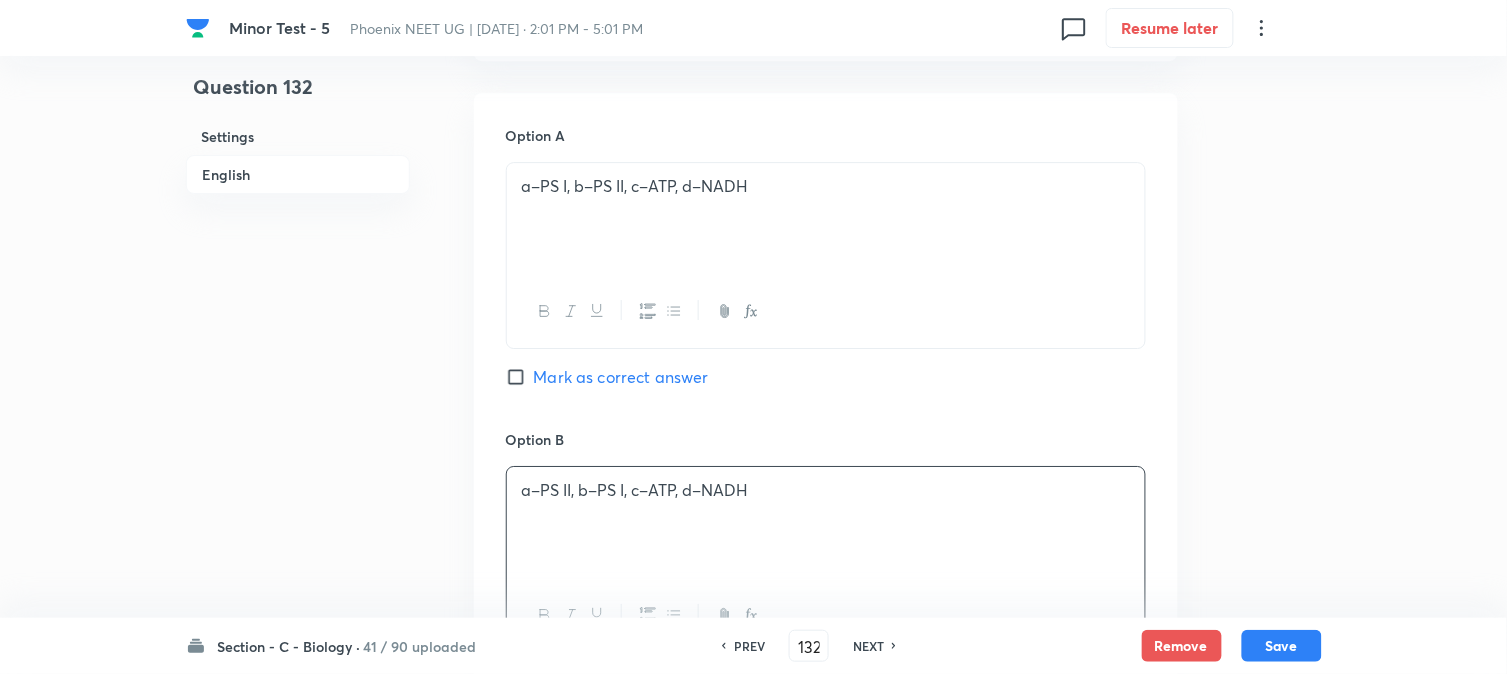 scroll, scrollTop: 923, scrollLeft: 0, axis: vertical 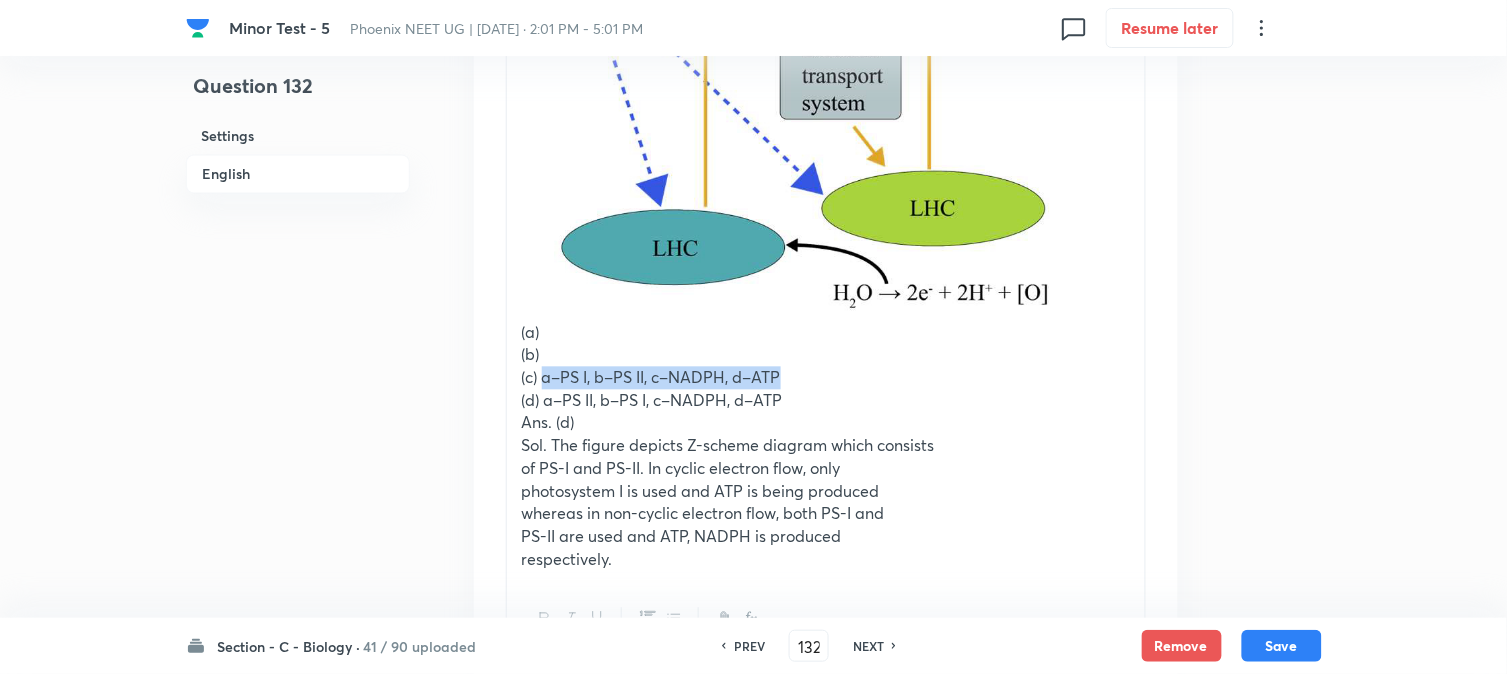 drag, startPoint x: 543, startPoint y: 380, endPoint x: 844, endPoint y: 385, distance: 301.04153 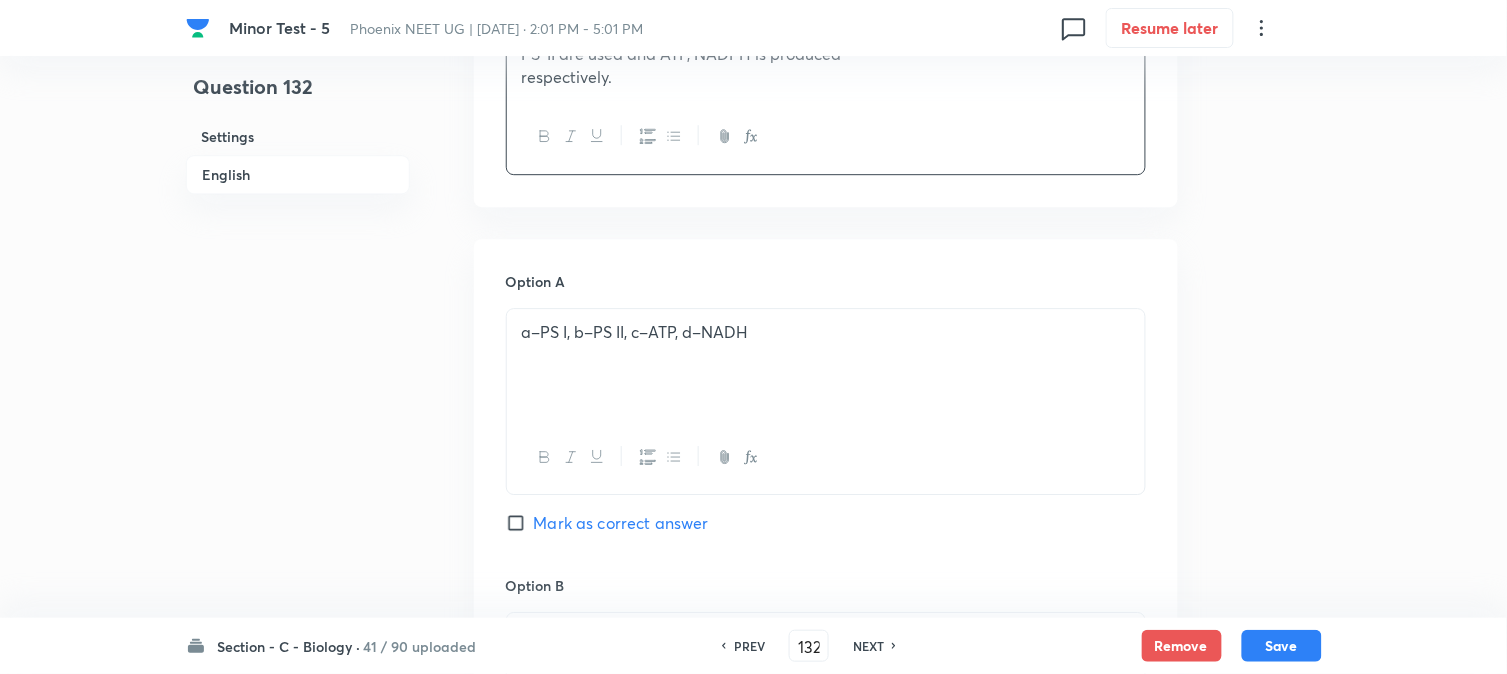 scroll, scrollTop: 2145, scrollLeft: 0, axis: vertical 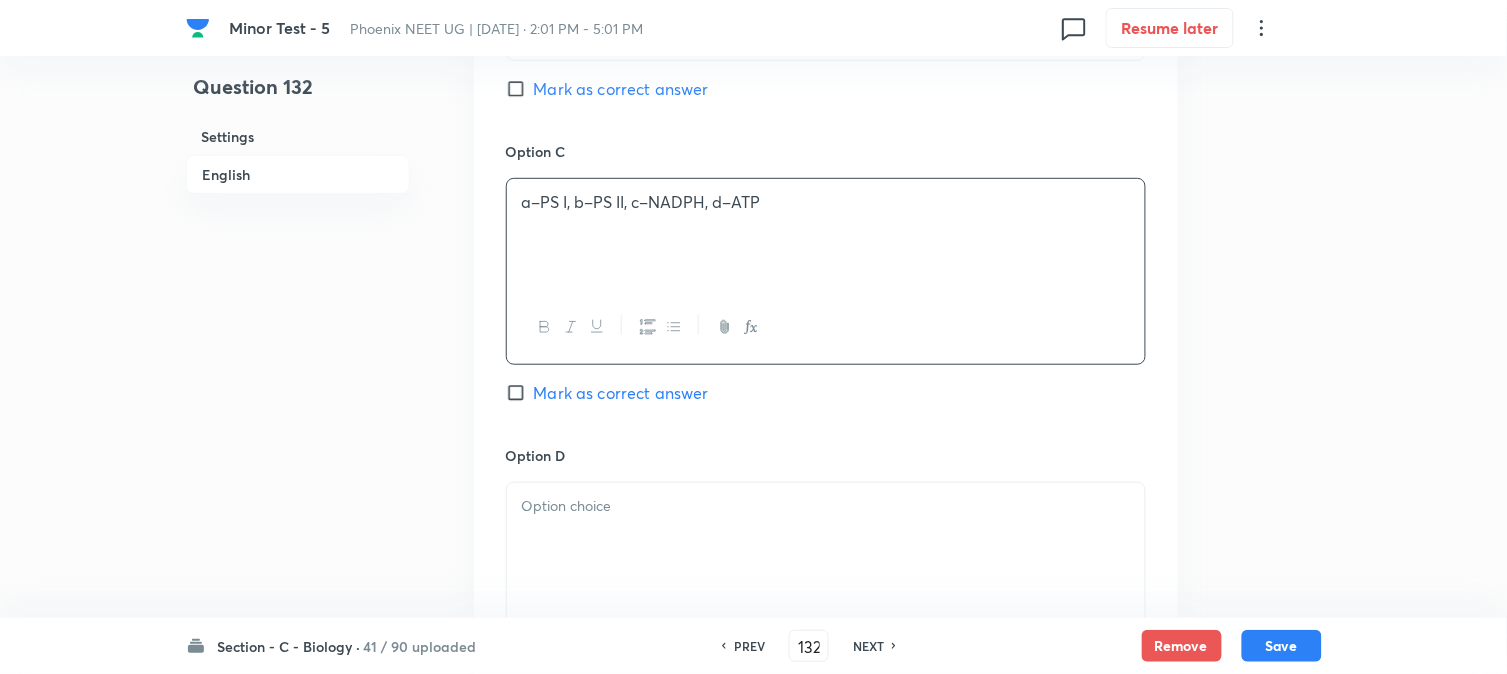 click on "a–PS I, b–PS II, c–NADPH, d–ATP" at bounding box center [826, 235] 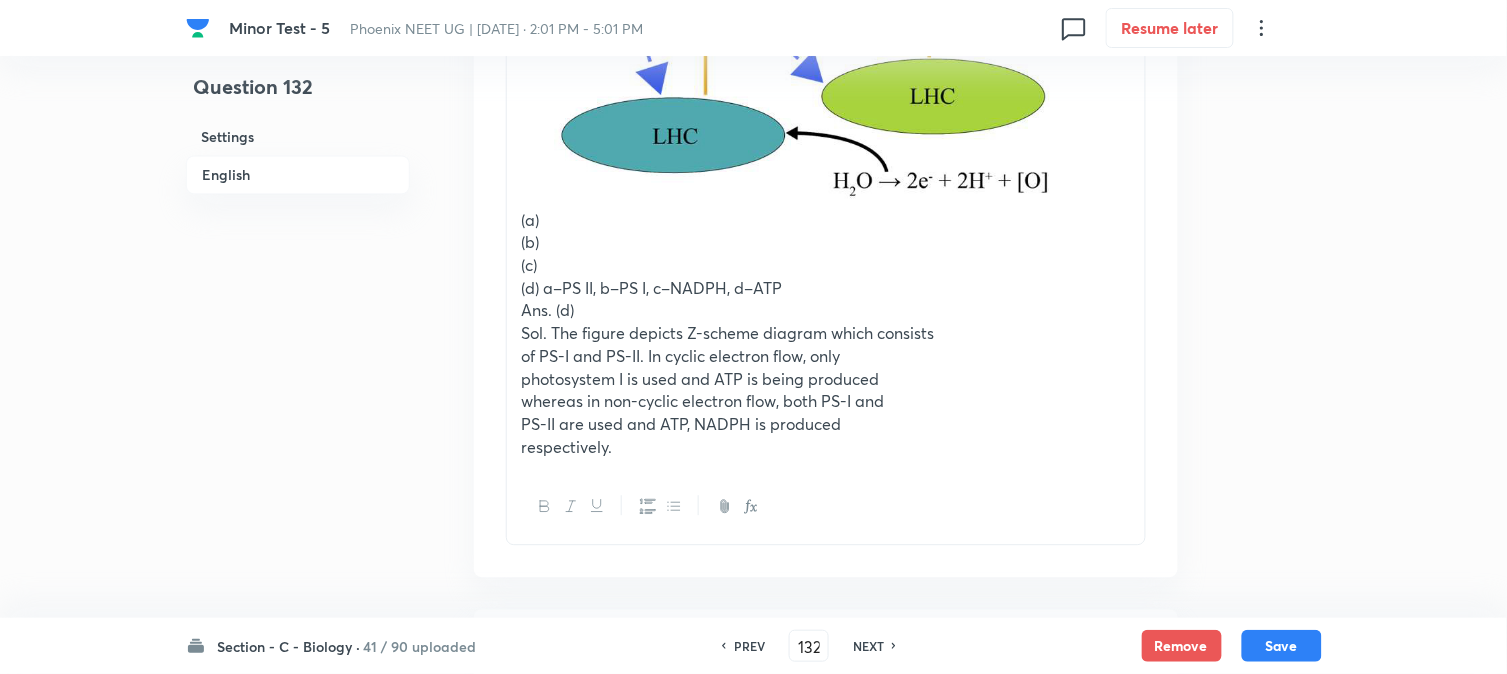 scroll, scrollTop: 1034, scrollLeft: 0, axis: vertical 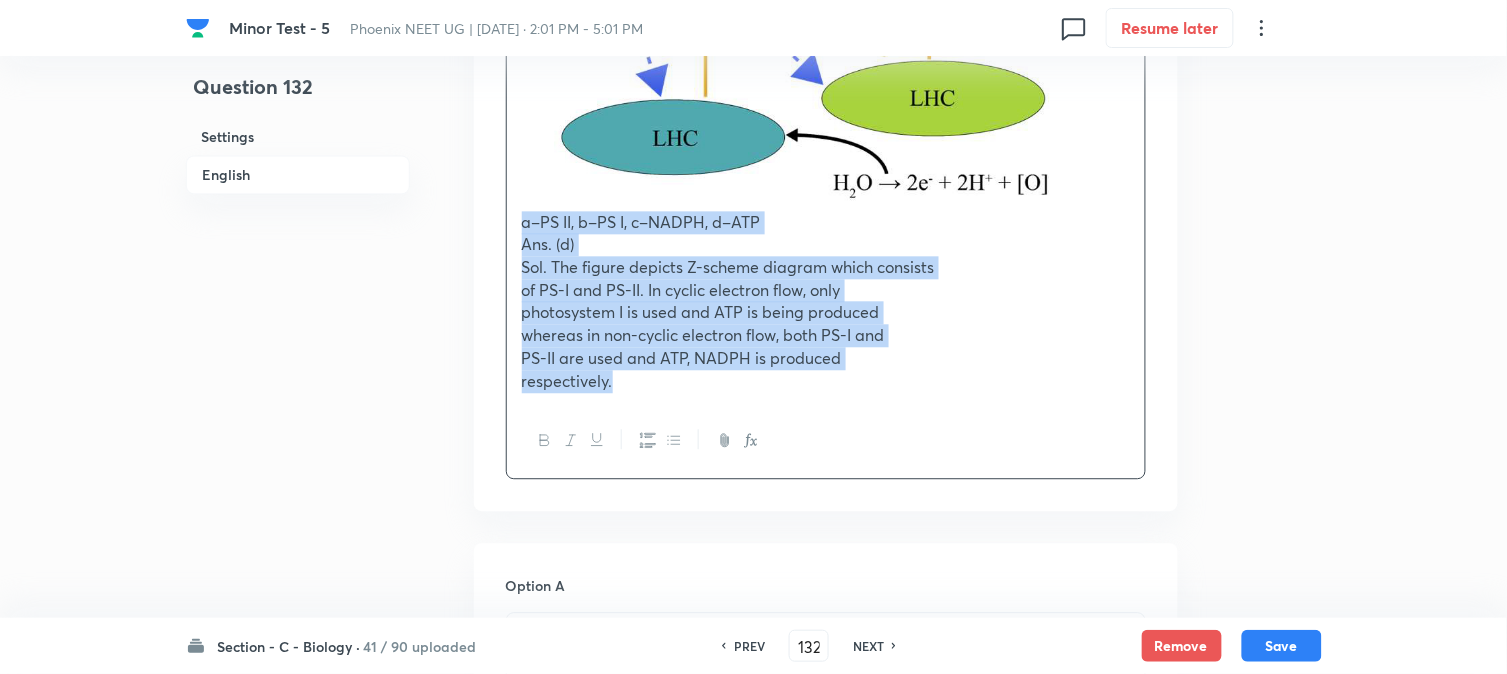 drag, startPoint x: 541, startPoint y: 284, endPoint x: 863, endPoint y: 472, distance: 372.8646 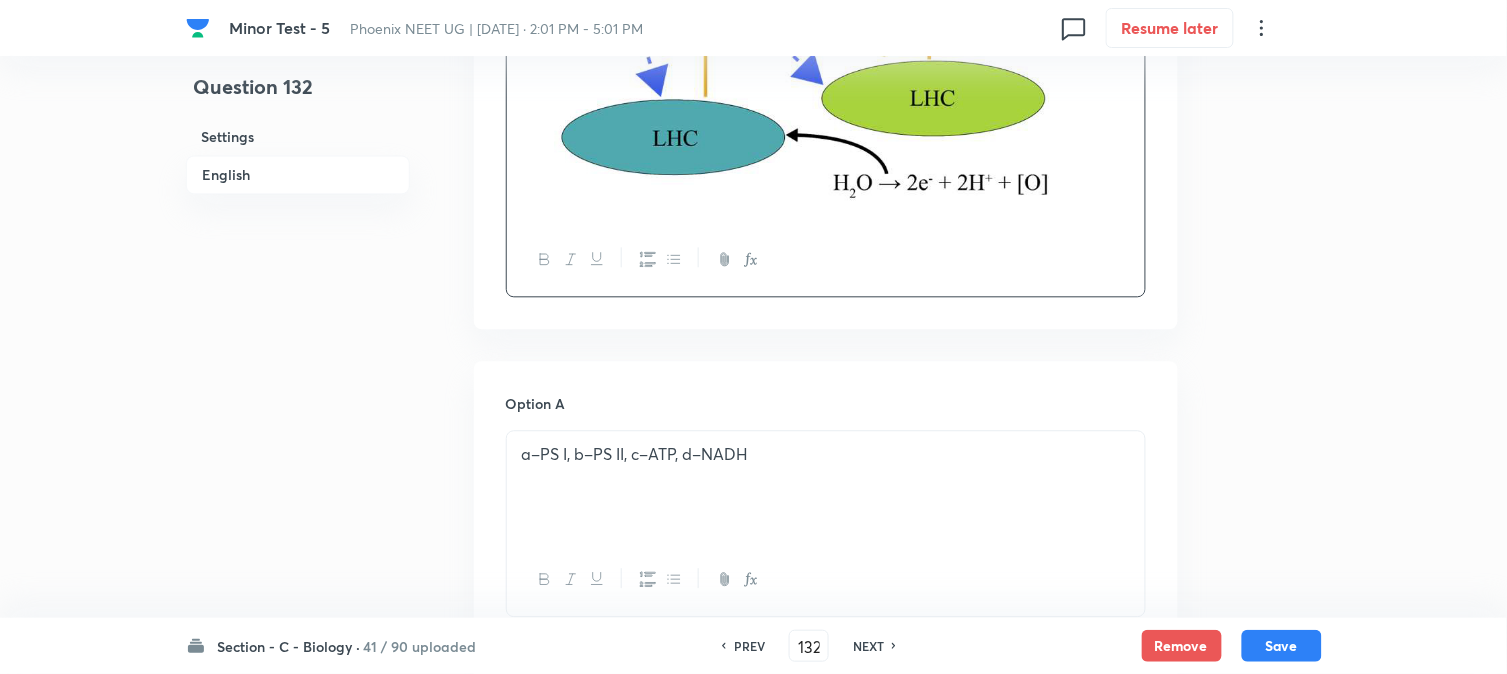 scroll, scrollTop: 2145, scrollLeft: 0, axis: vertical 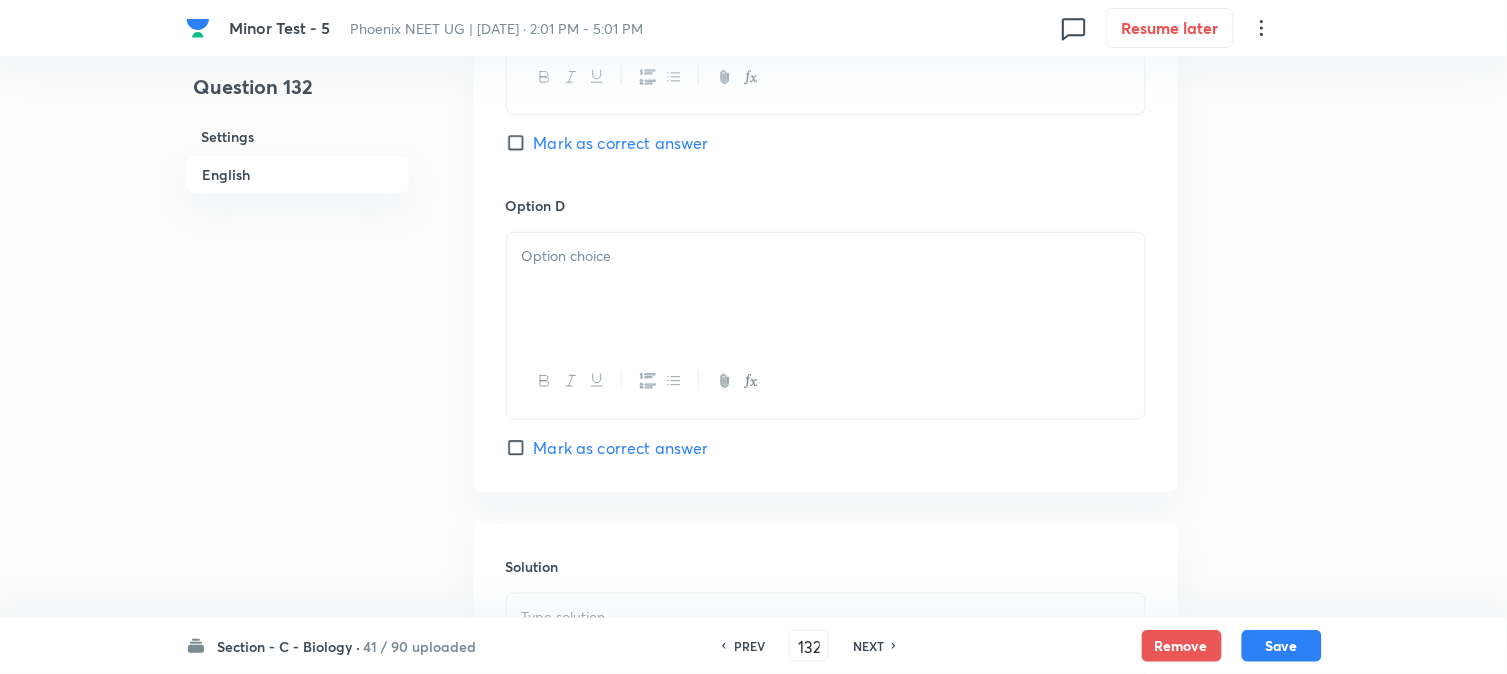click at bounding box center [826, 289] 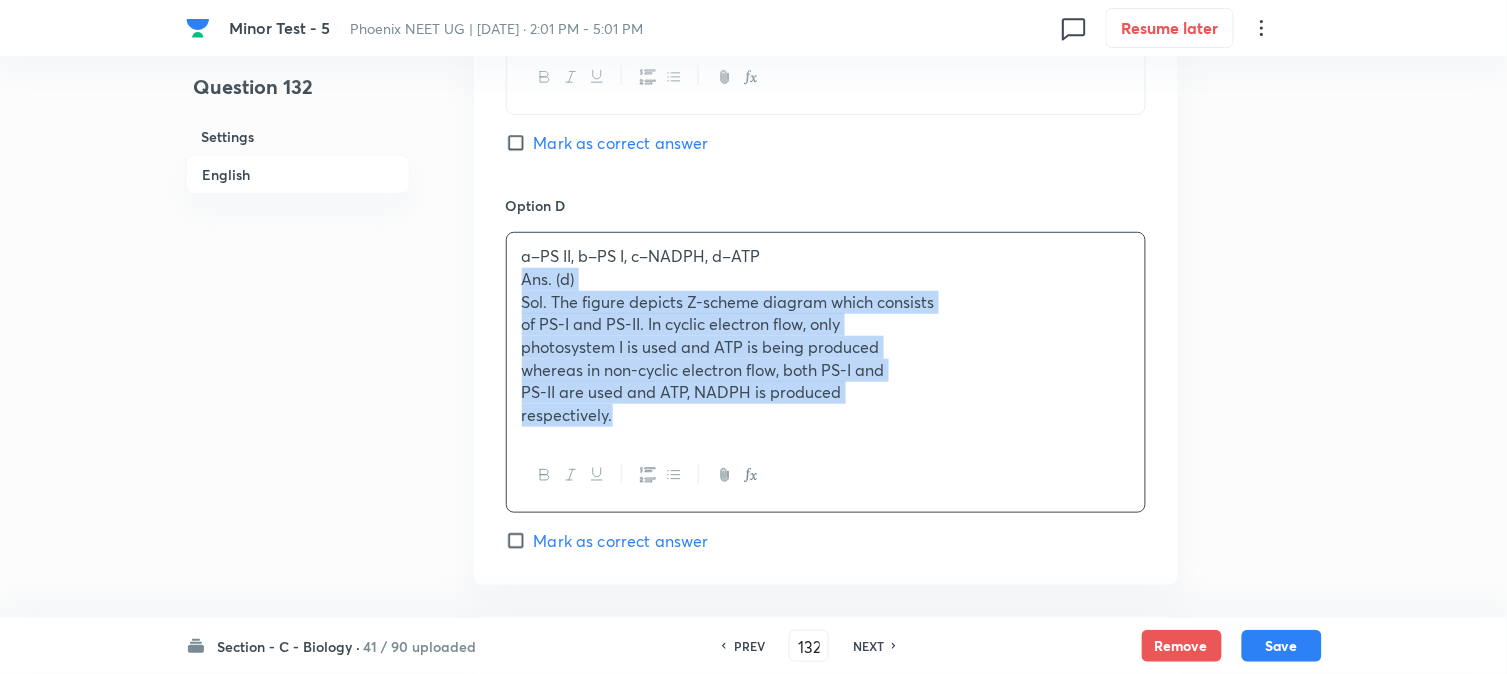 drag, startPoint x: 535, startPoint y: 300, endPoint x: 701, endPoint y: 444, distance: 219.75441 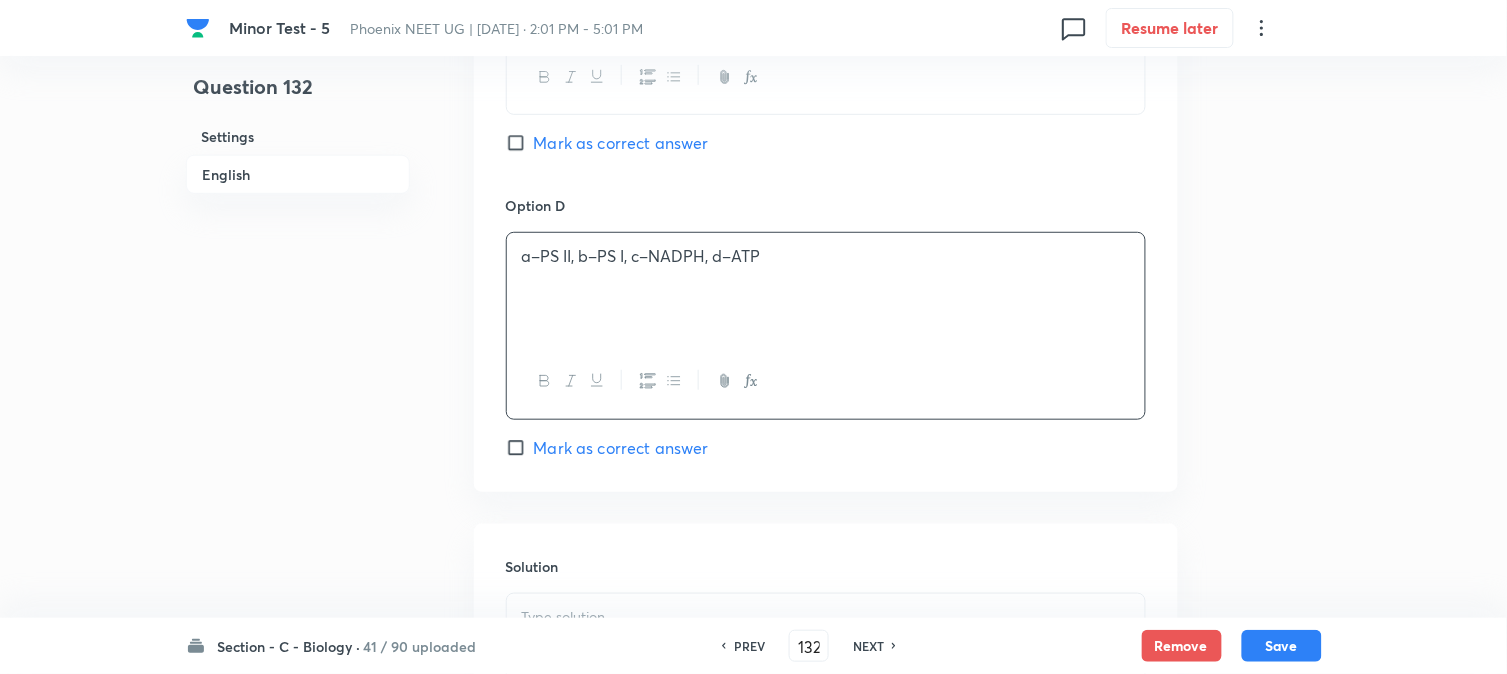click at bounding box center [826, 381] 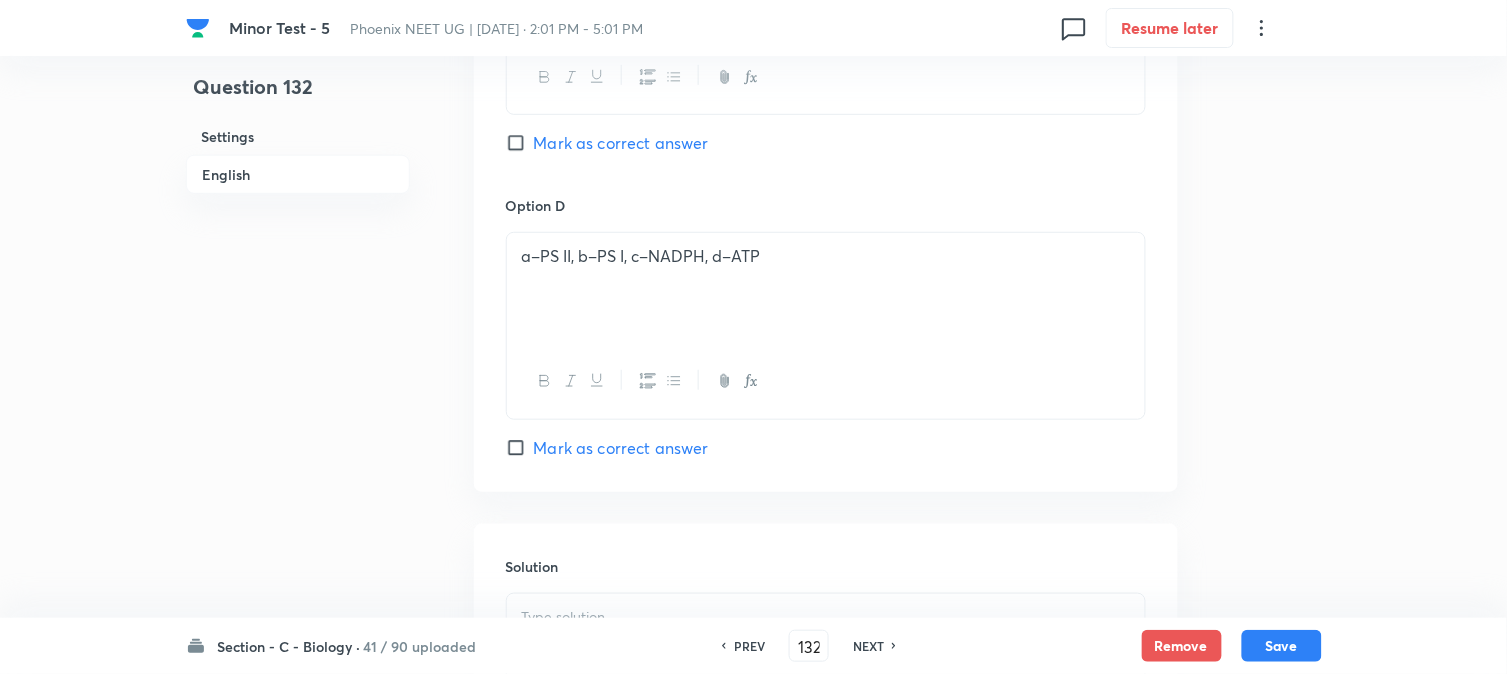 click on "Mark as correct answer" at bounding box center (621, 448) 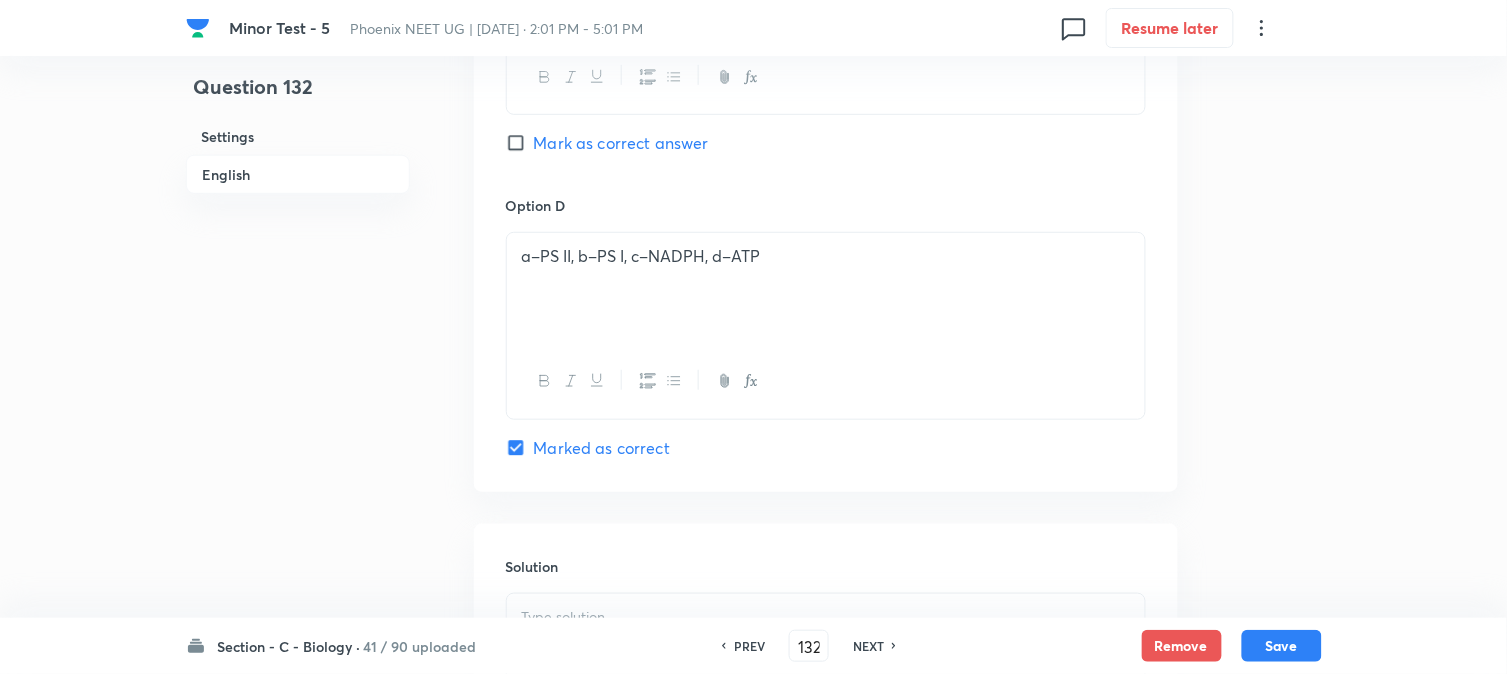 scroll, scrollTop: 2463, scrollLeft: 0, axis: vertical 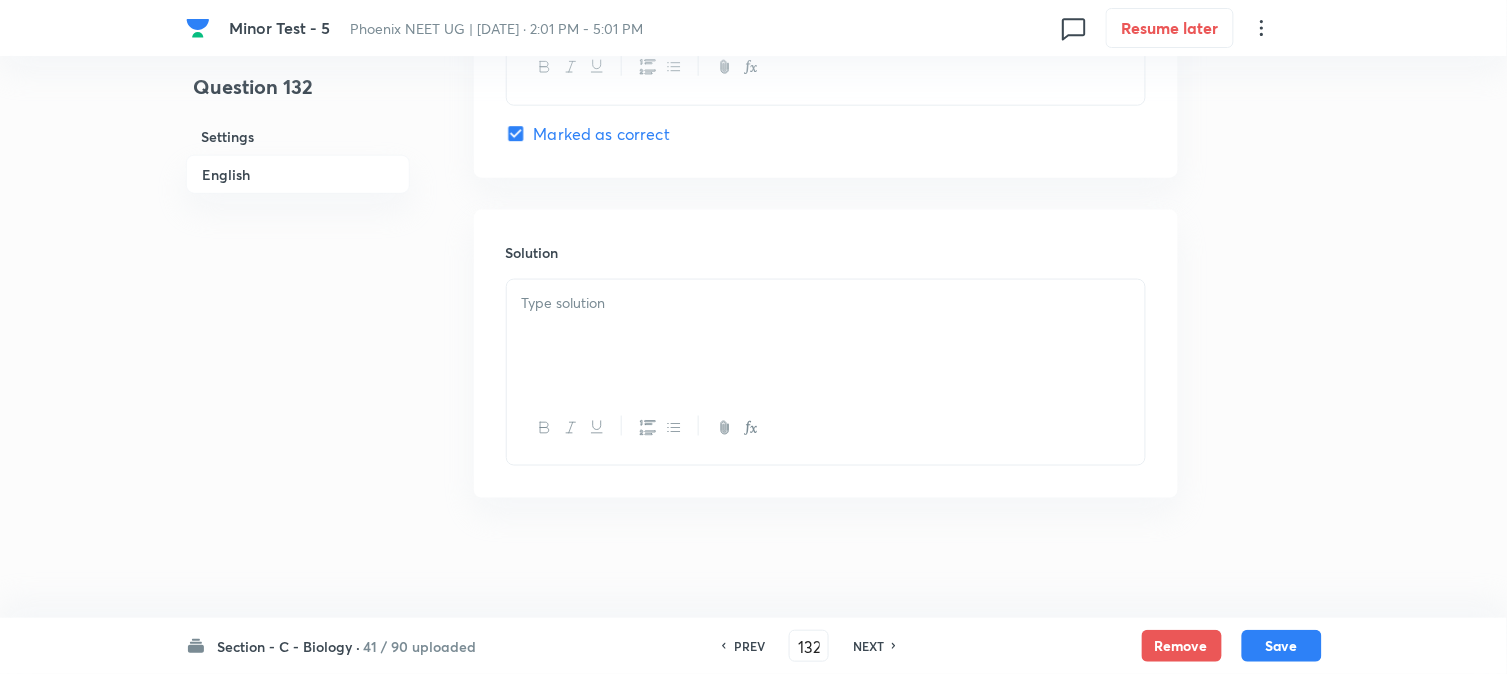 click at bounding box center (826, 336) 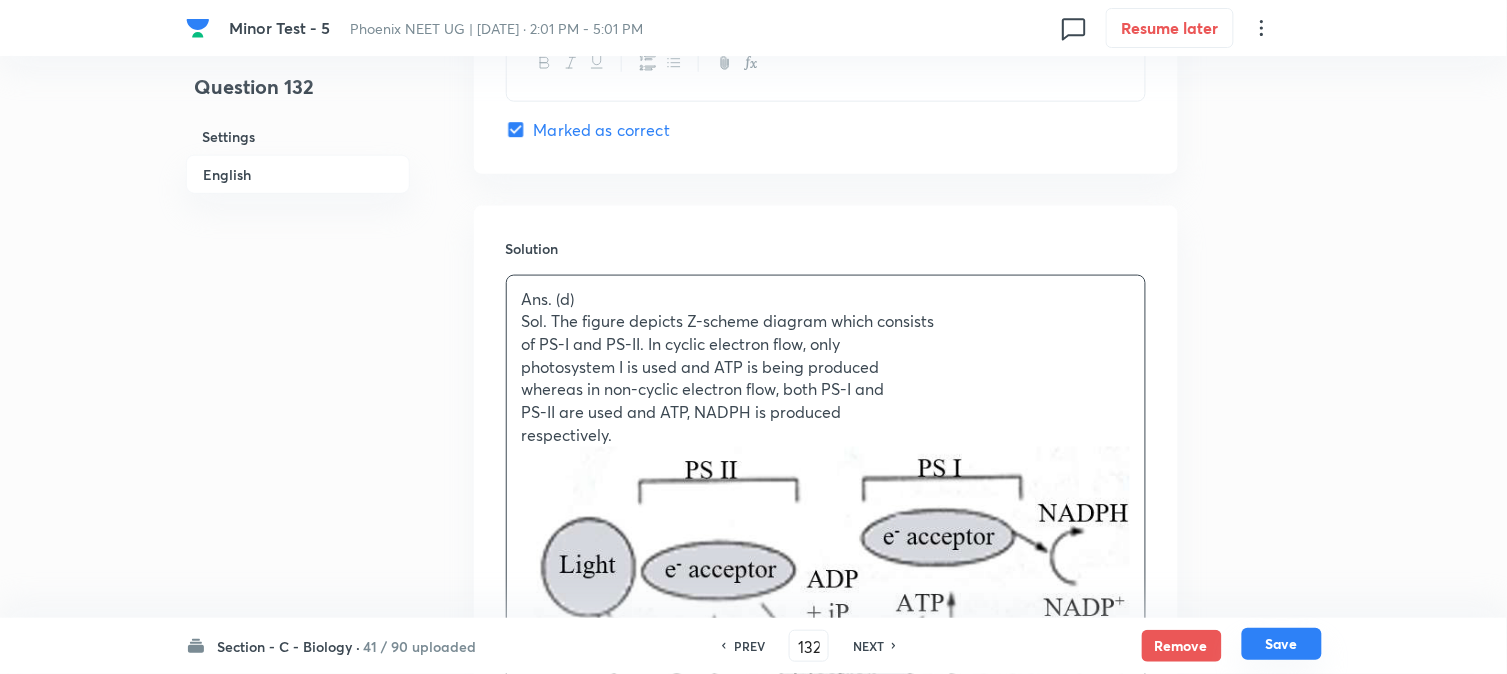 click on "Save" at bounding box center [1282, 644] 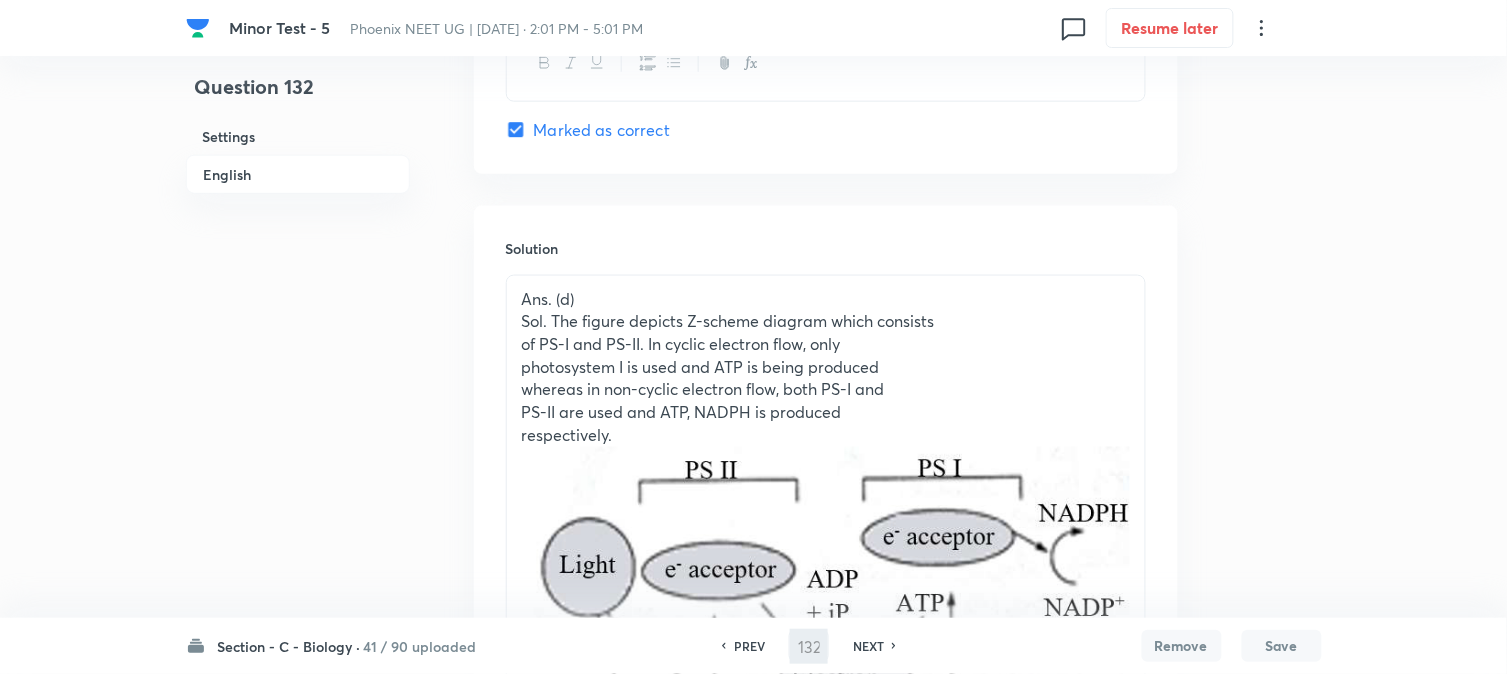 type on "133" 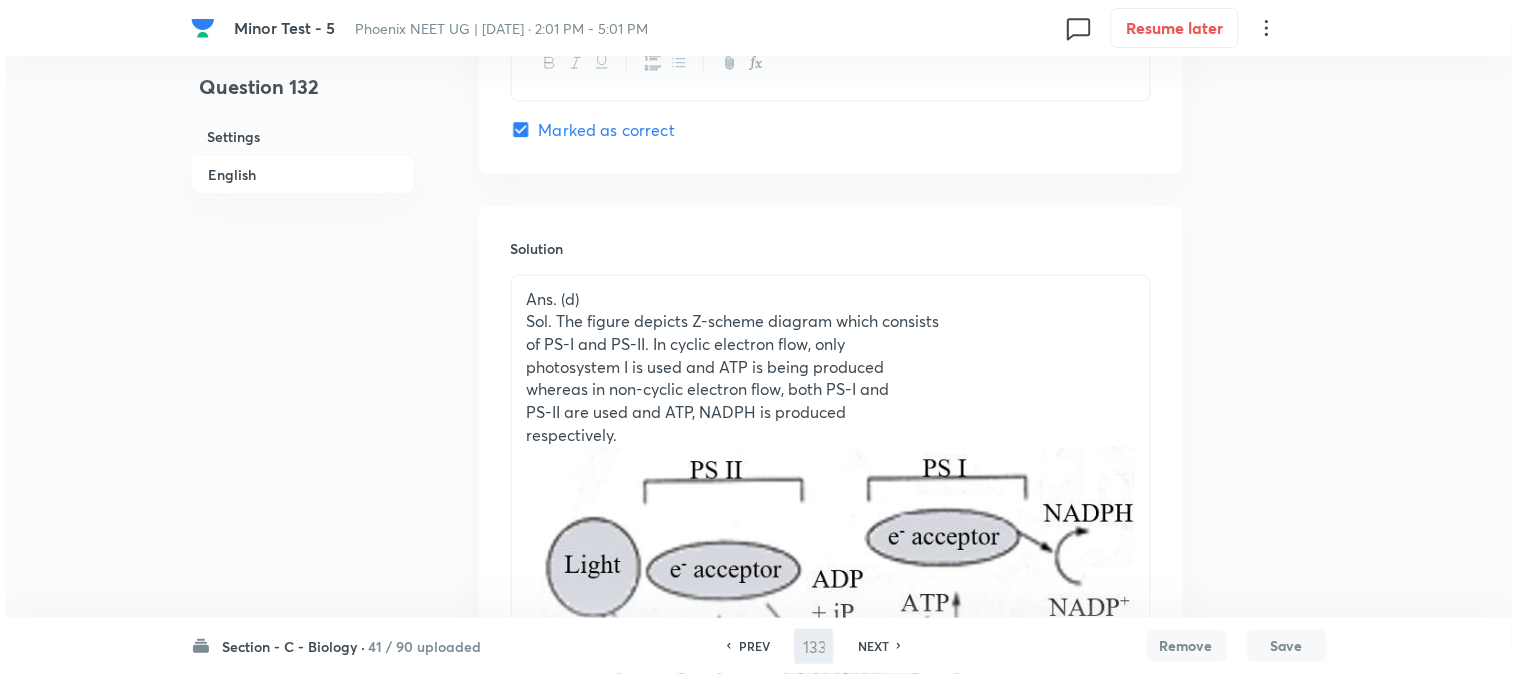 scroll, scrollTop: 0, scrollLeft: 0, axis: both 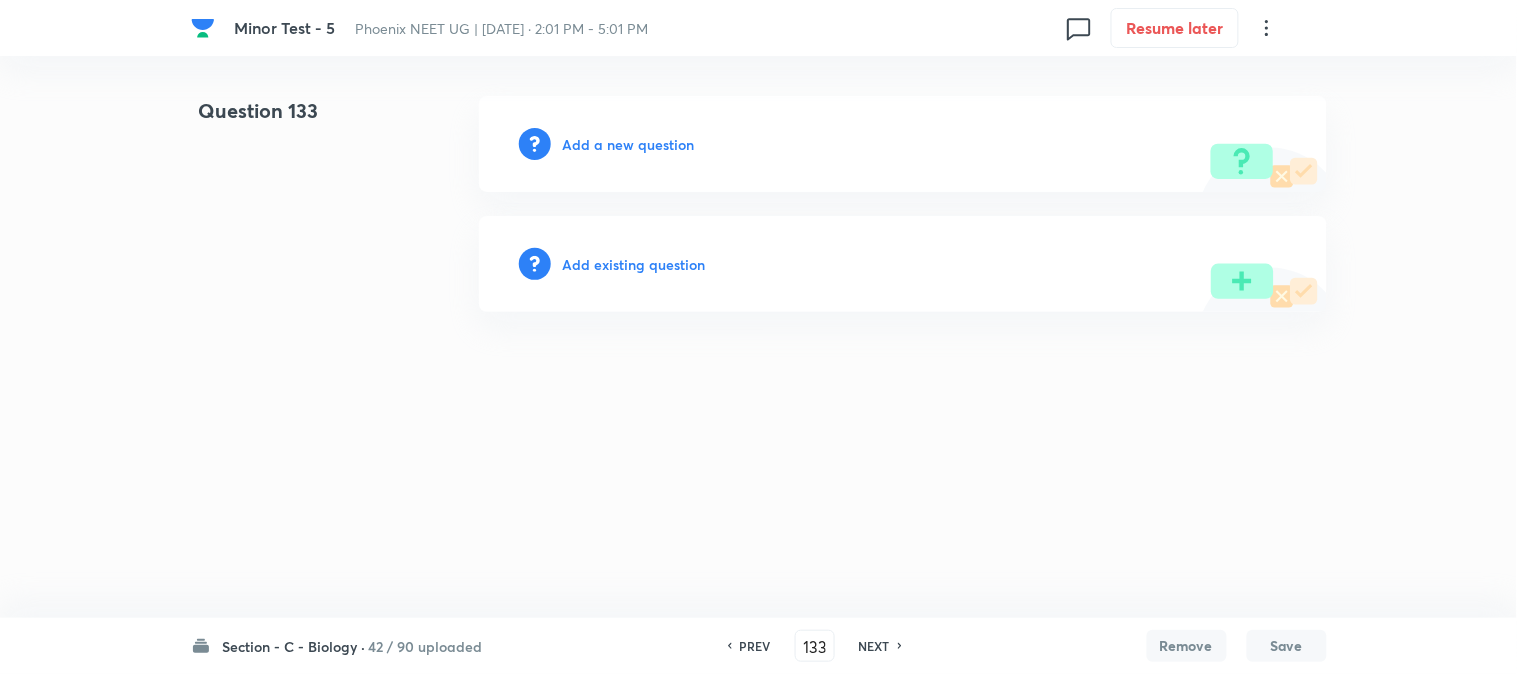 click on "Add a new question" at bounding box center (629, 144) 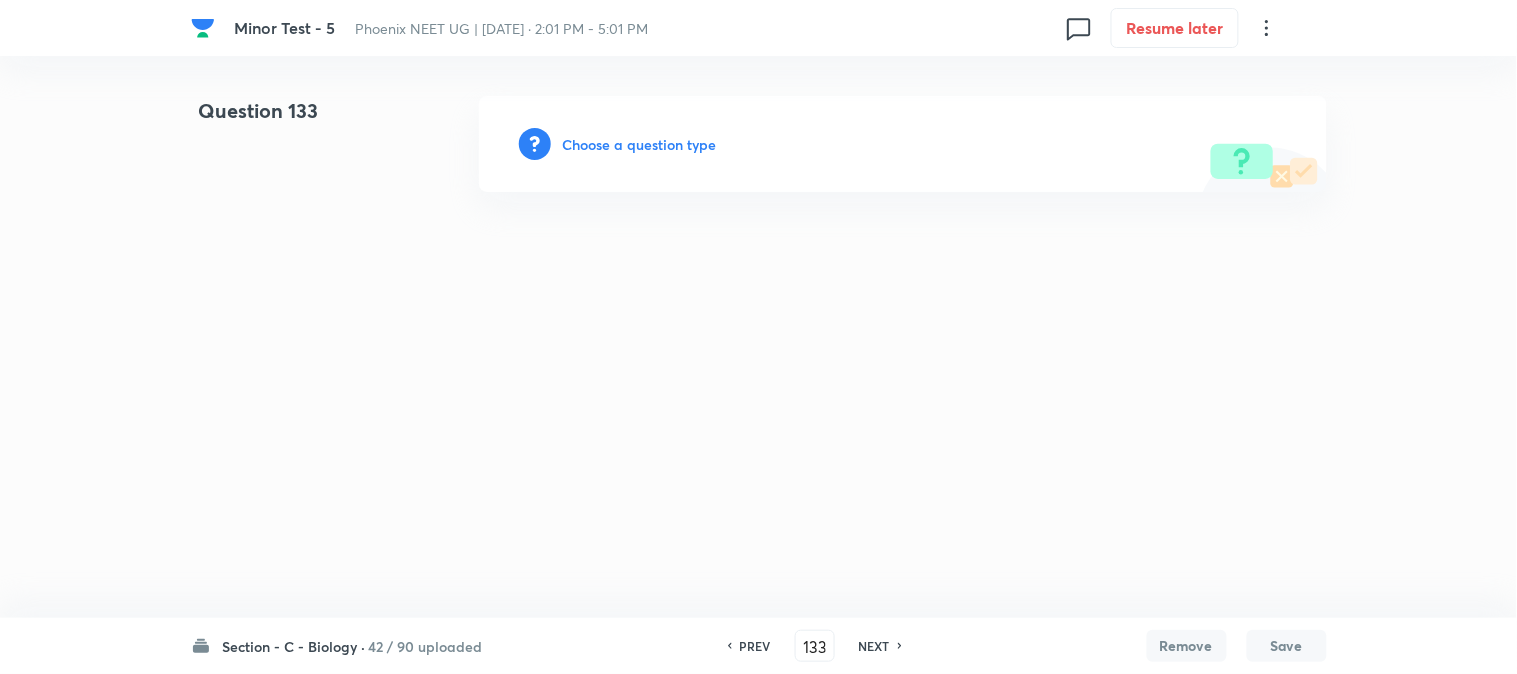 click on "Choose a question type" at bounding box center (640, 144) 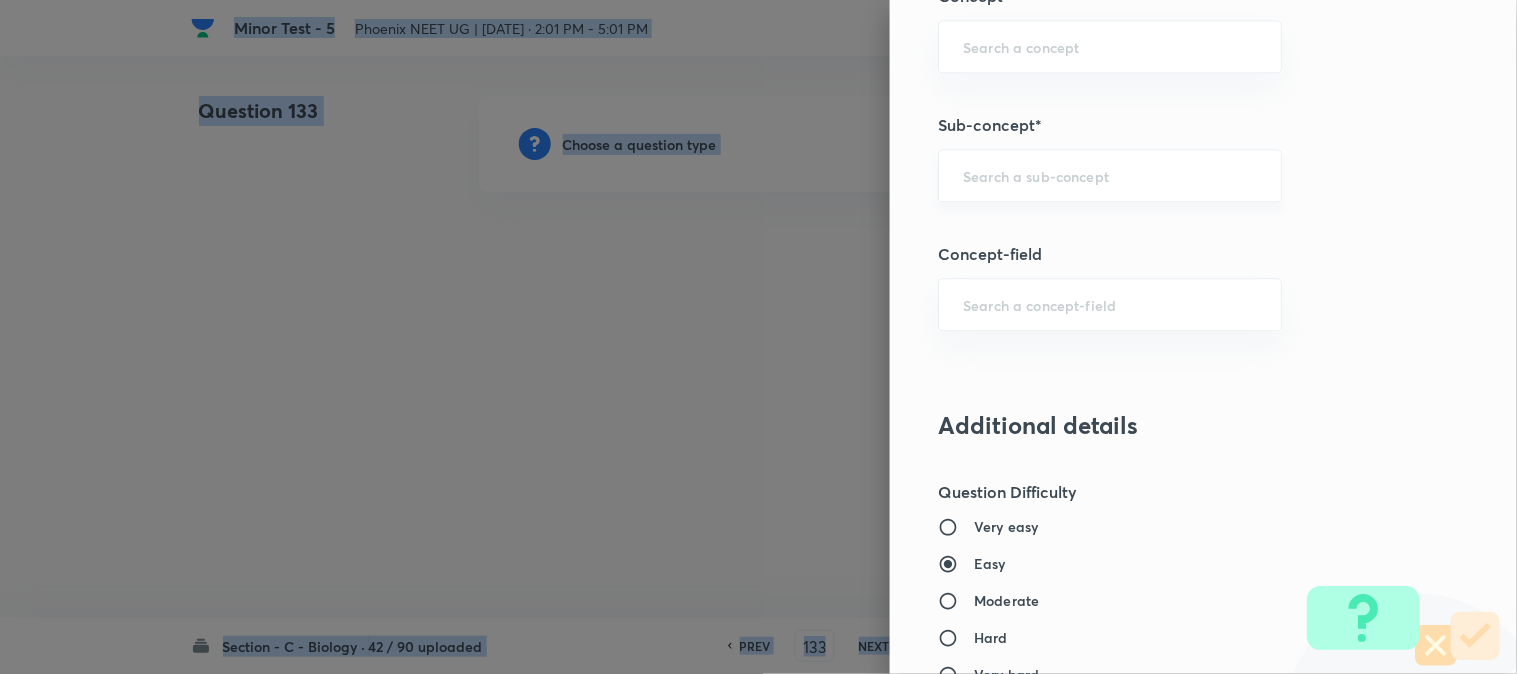scroll, scrollTop: 1180, scrollLeft: 0, axis: vertical 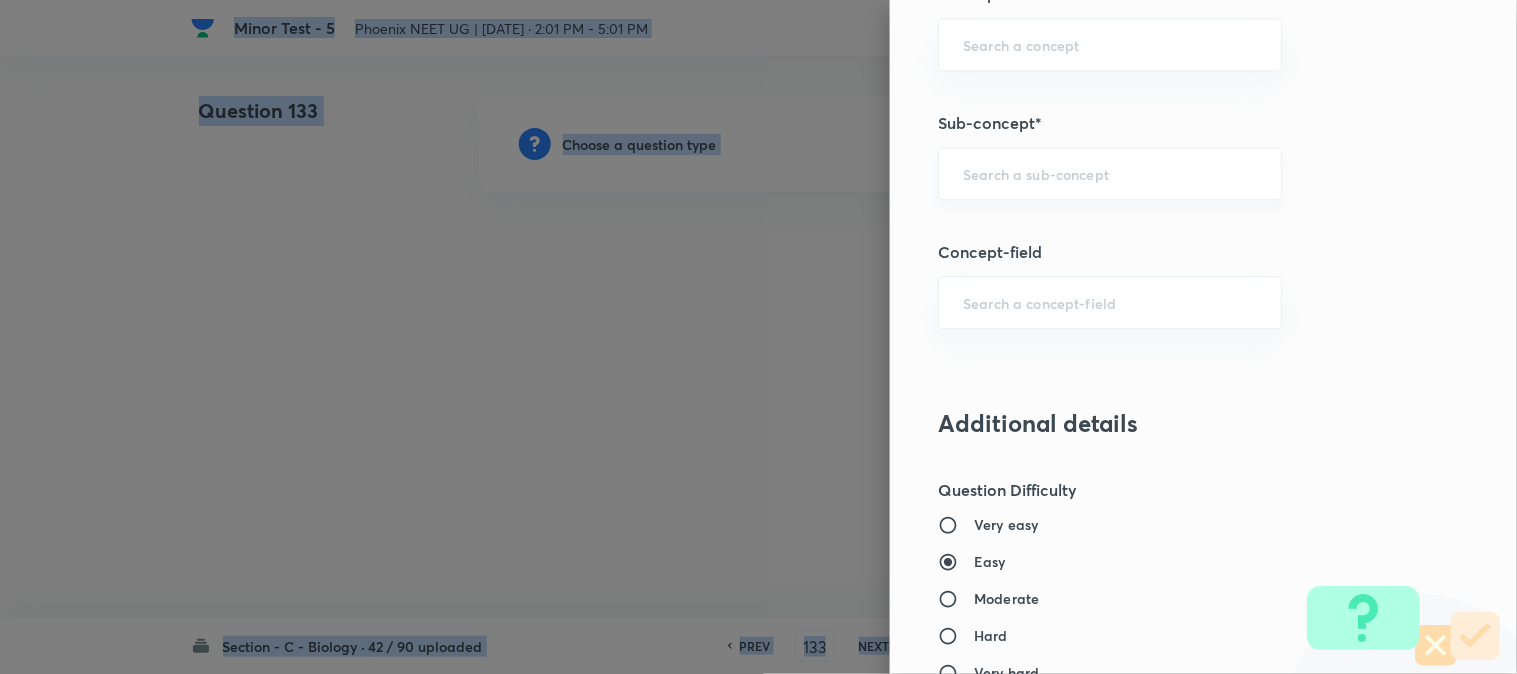 click on "​" at bounding box center (1110, 173) 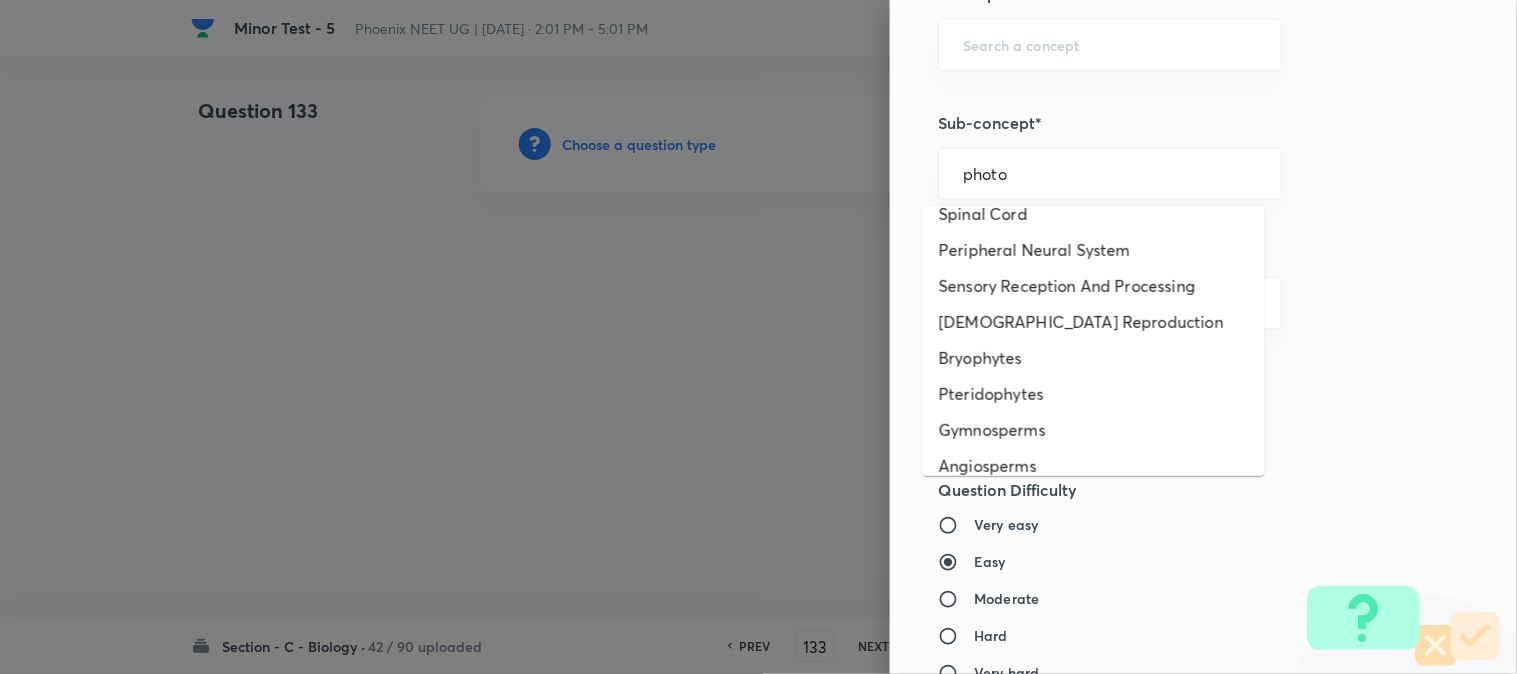 scroll, scrollTop: 0, scrollLeft: 0, axis: both 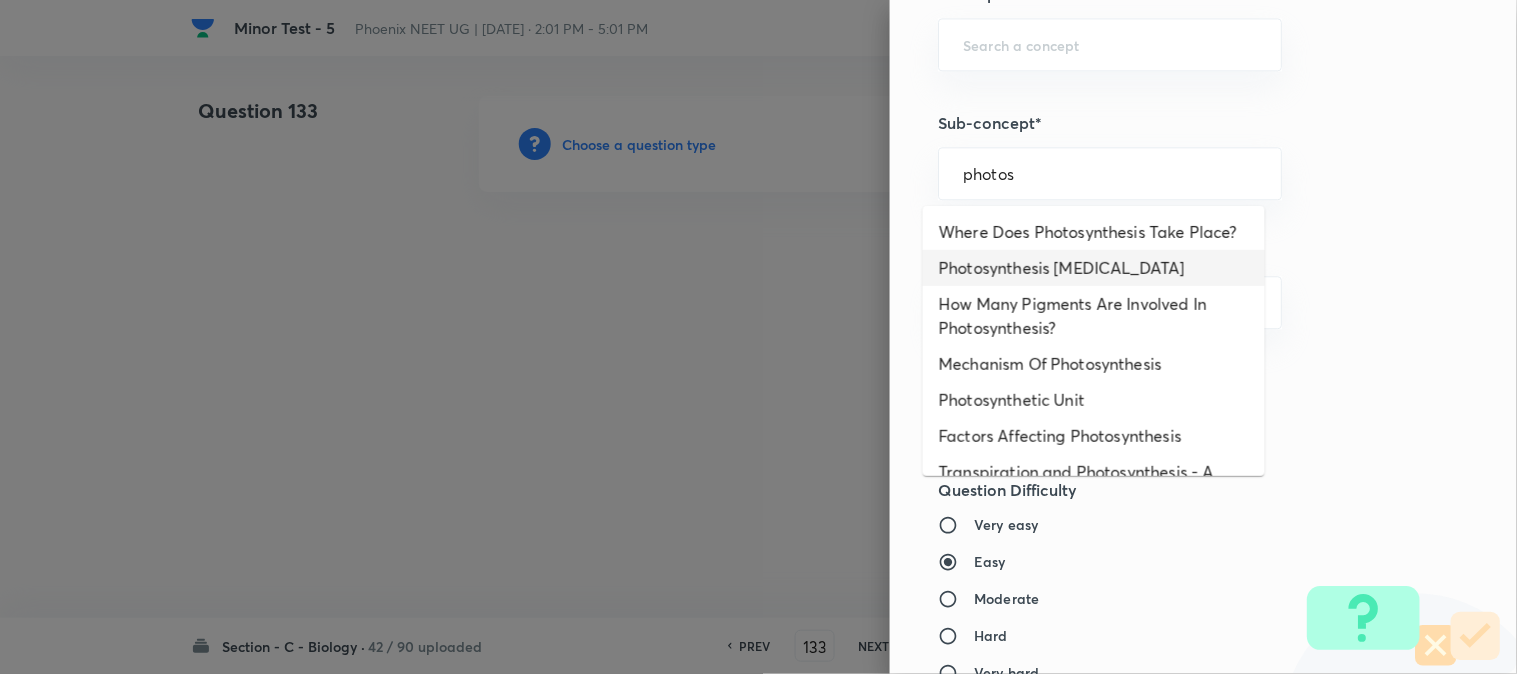 click on "Photosynthesis [MEDICAL_DATA]" at bounding box center (1094, 268) 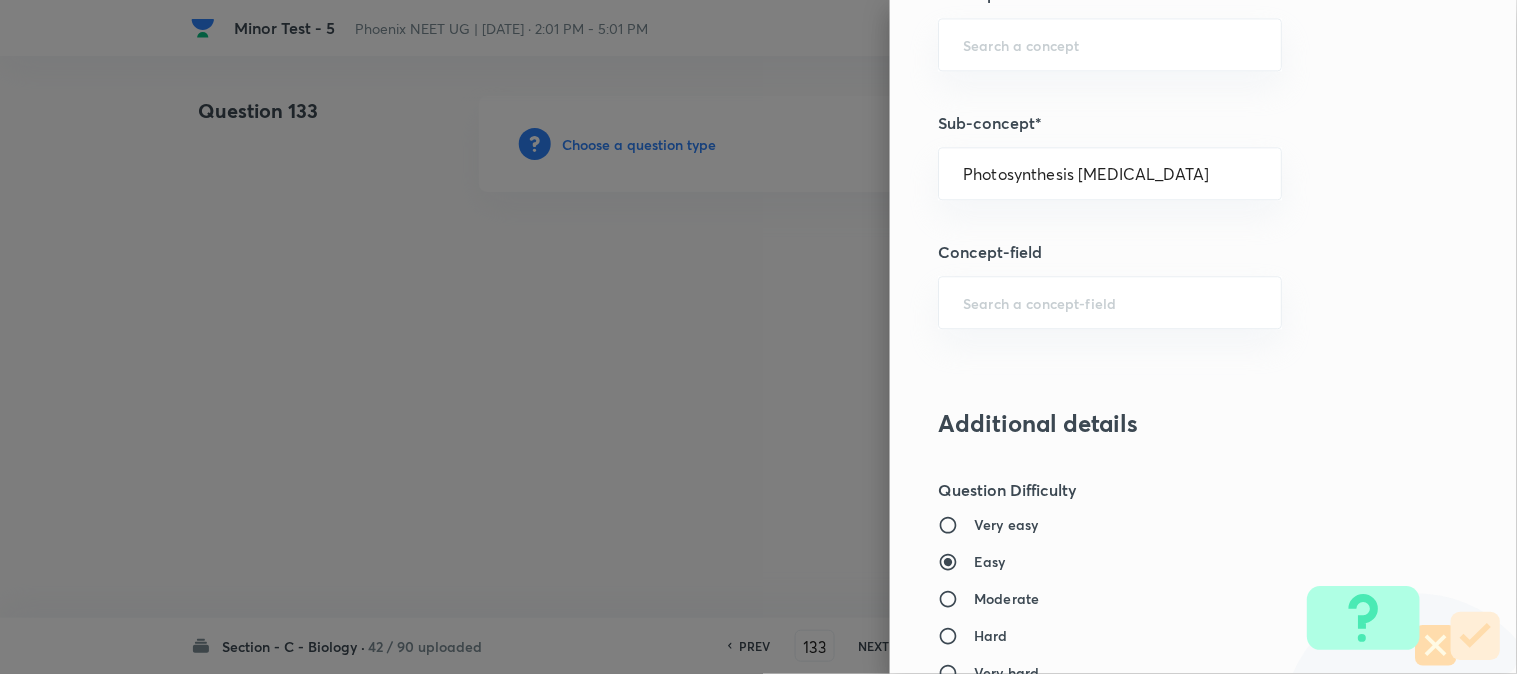 type on "Biology" 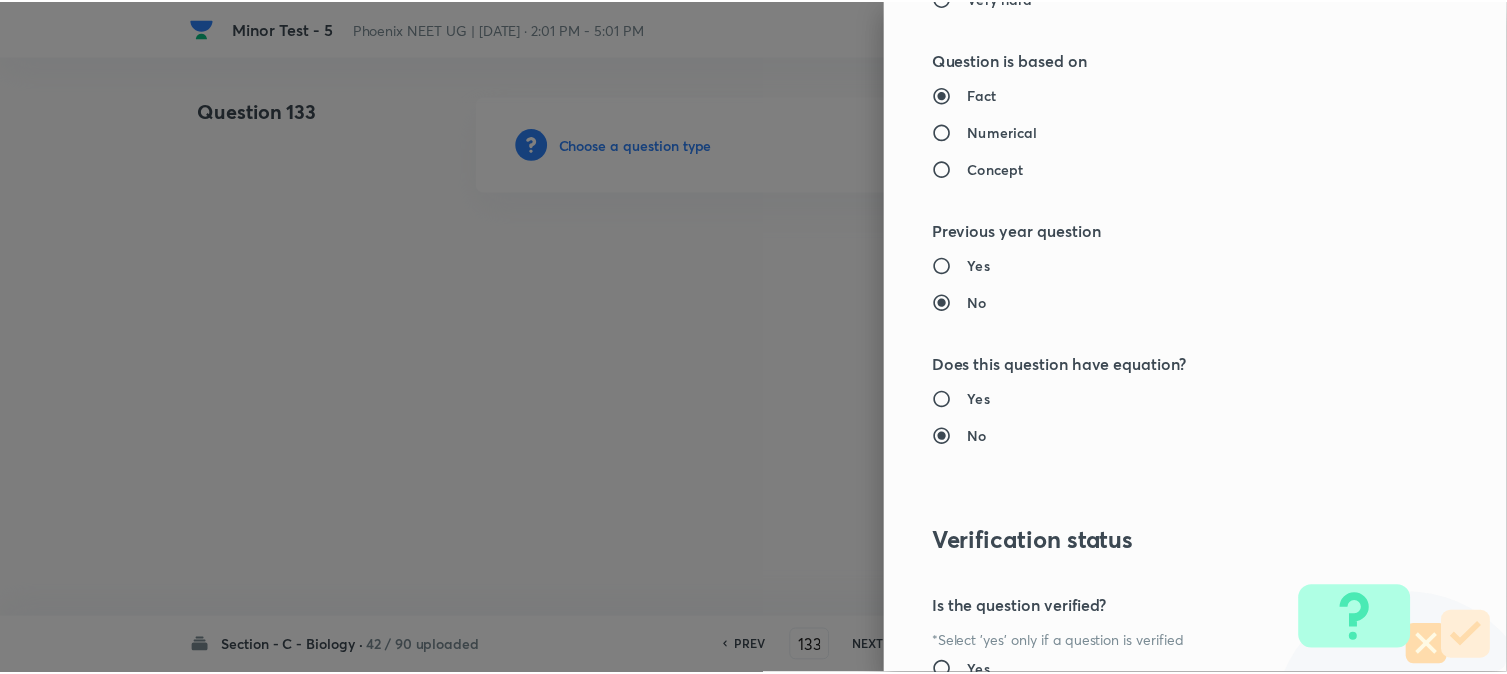 scroll, scrollTop: 2052, scrollLeft: 0, axis: vertical 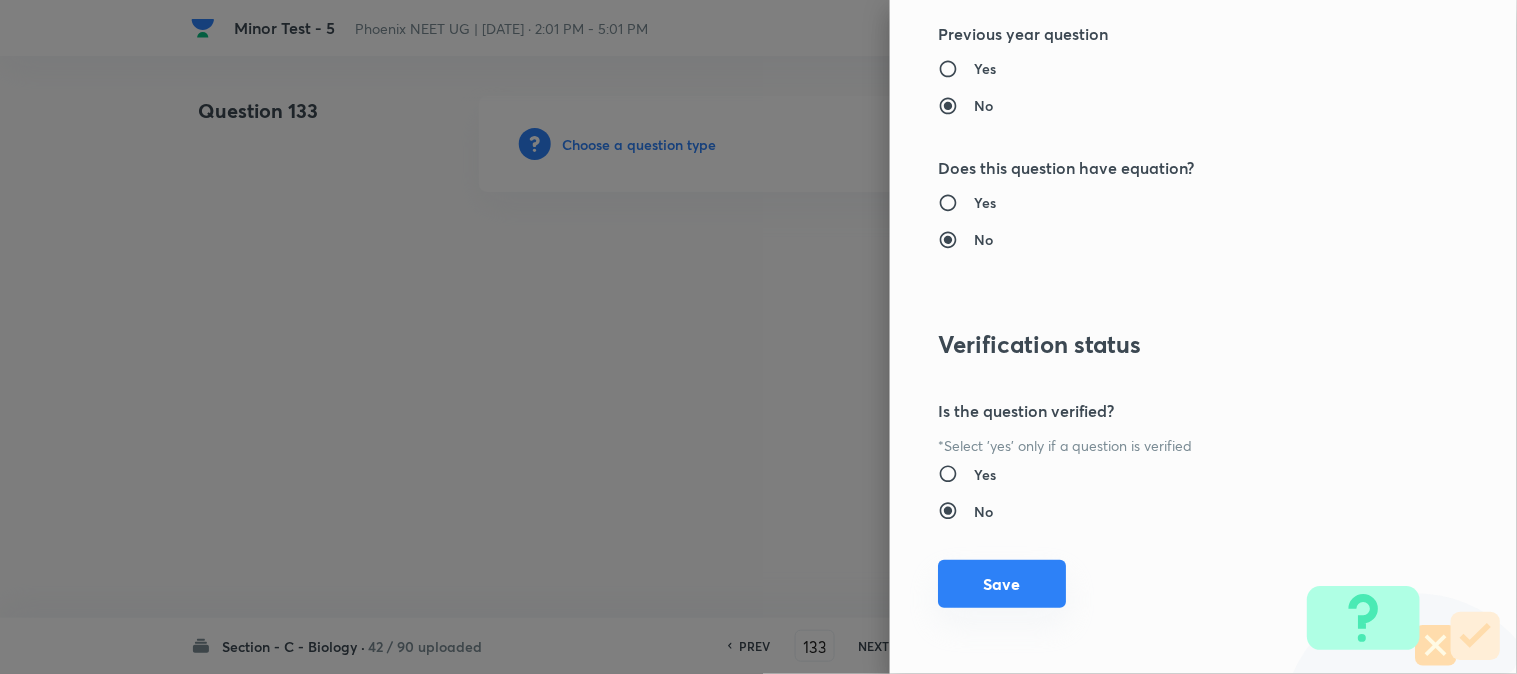 click on "Save" at bounding box center (1002, 584) 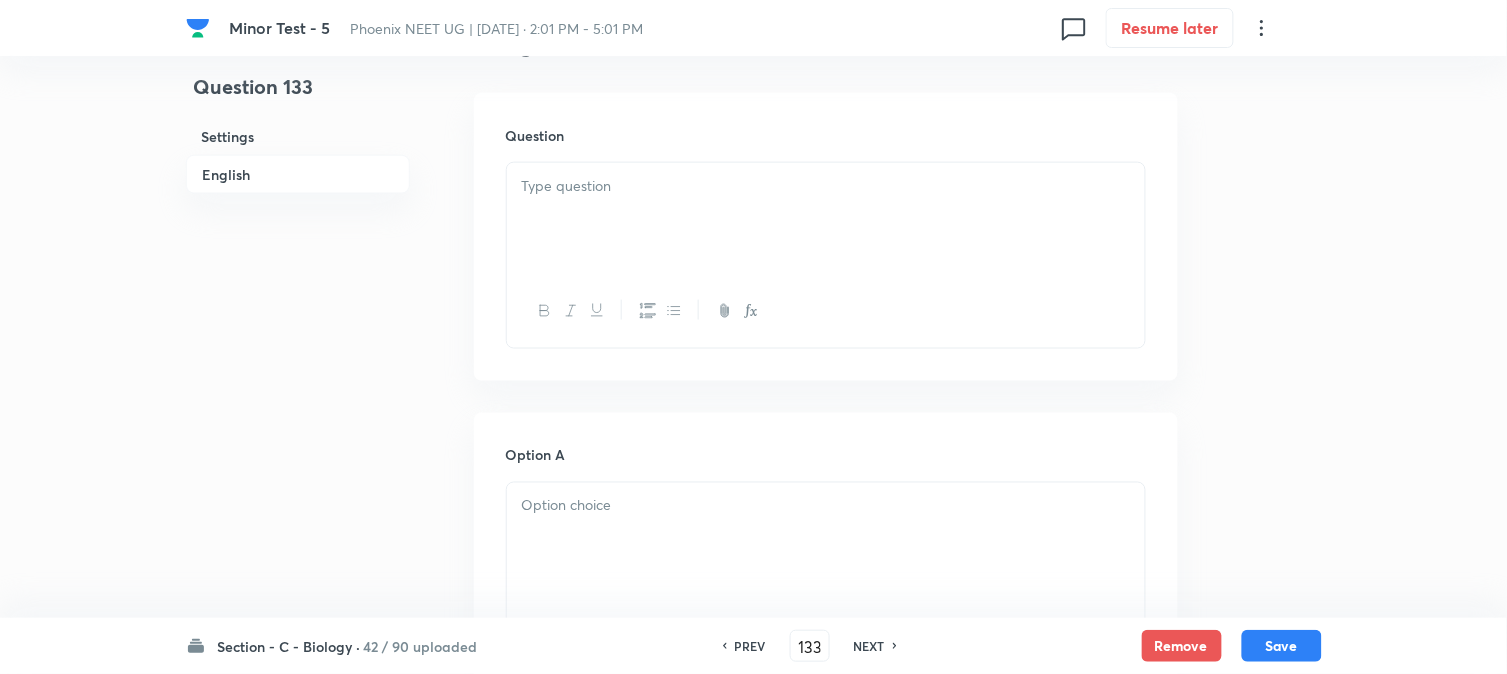scroll, scrollTop: 590, scrollLeft: 0, axis: vertical 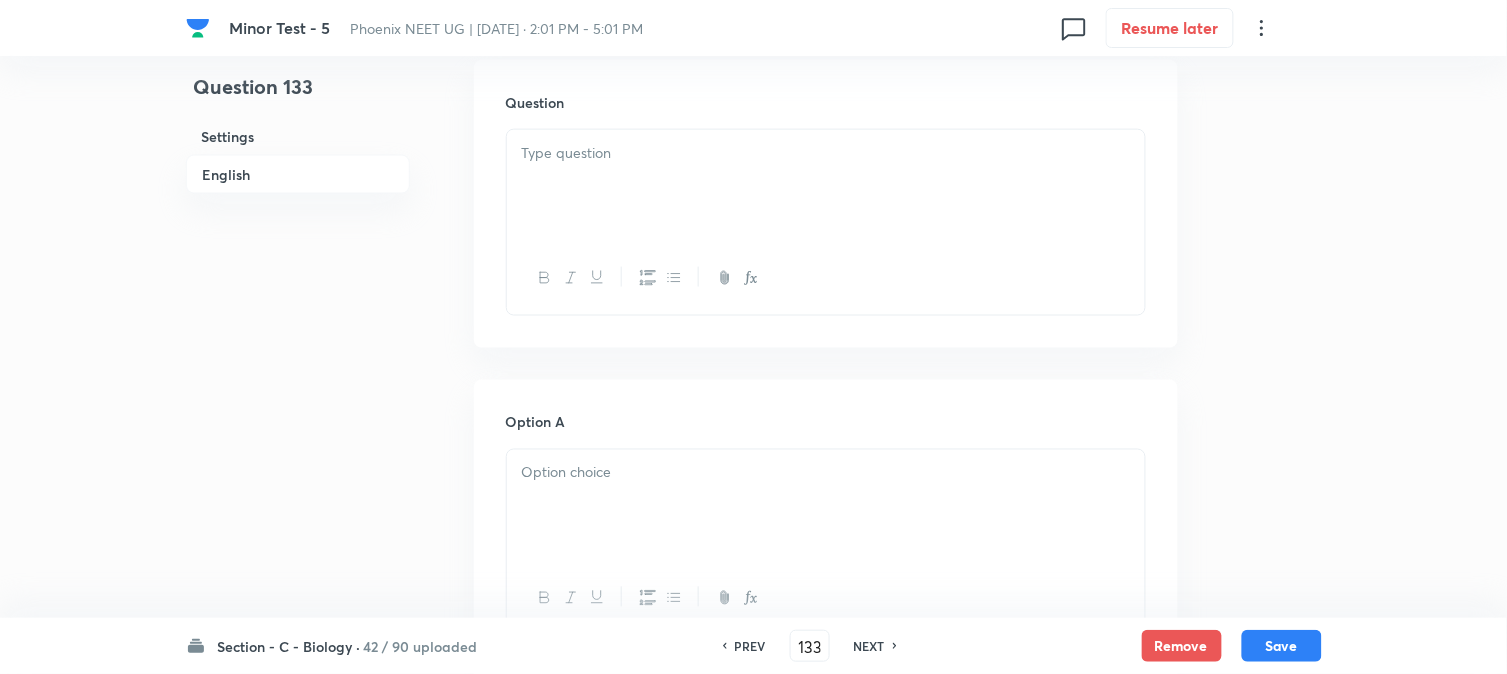 click at bounding box center [826, 153] 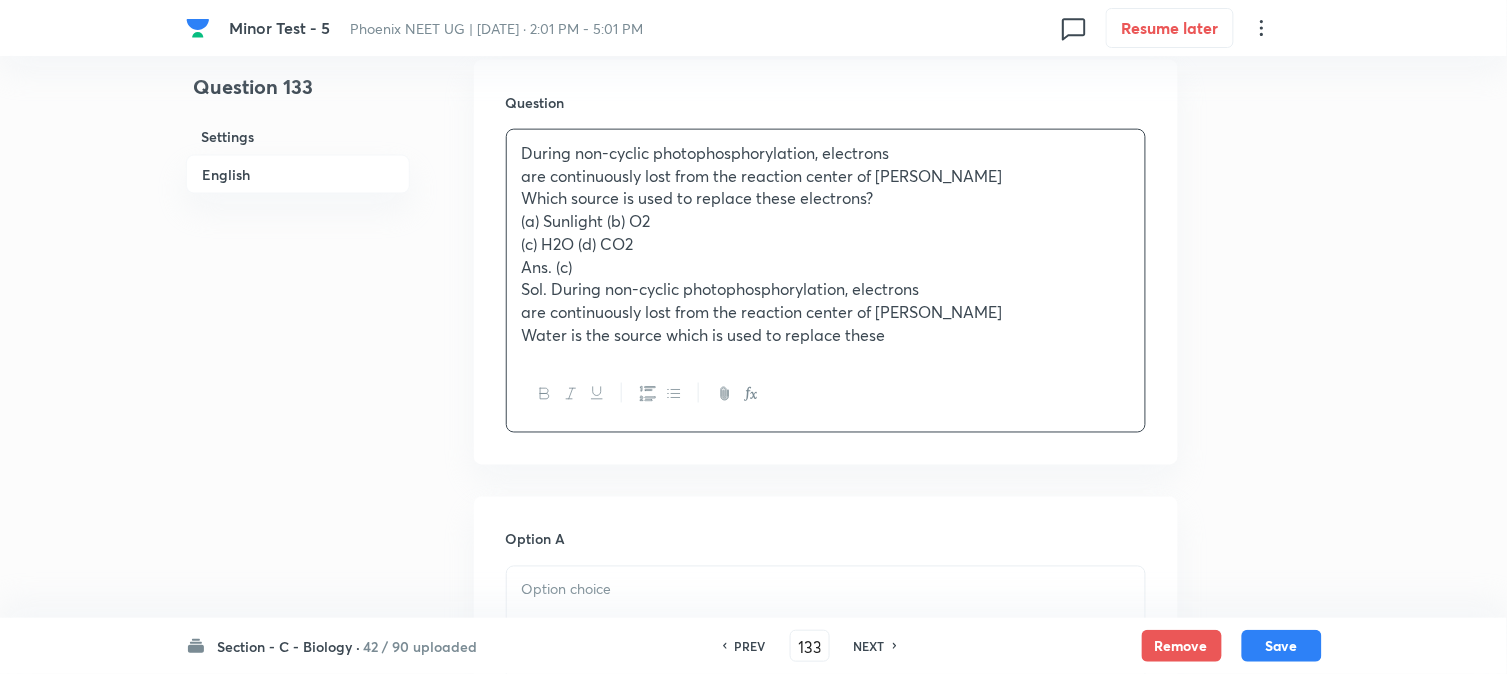 click on "(a) Sunlight (b) O2" at bounding box center (826, 221) 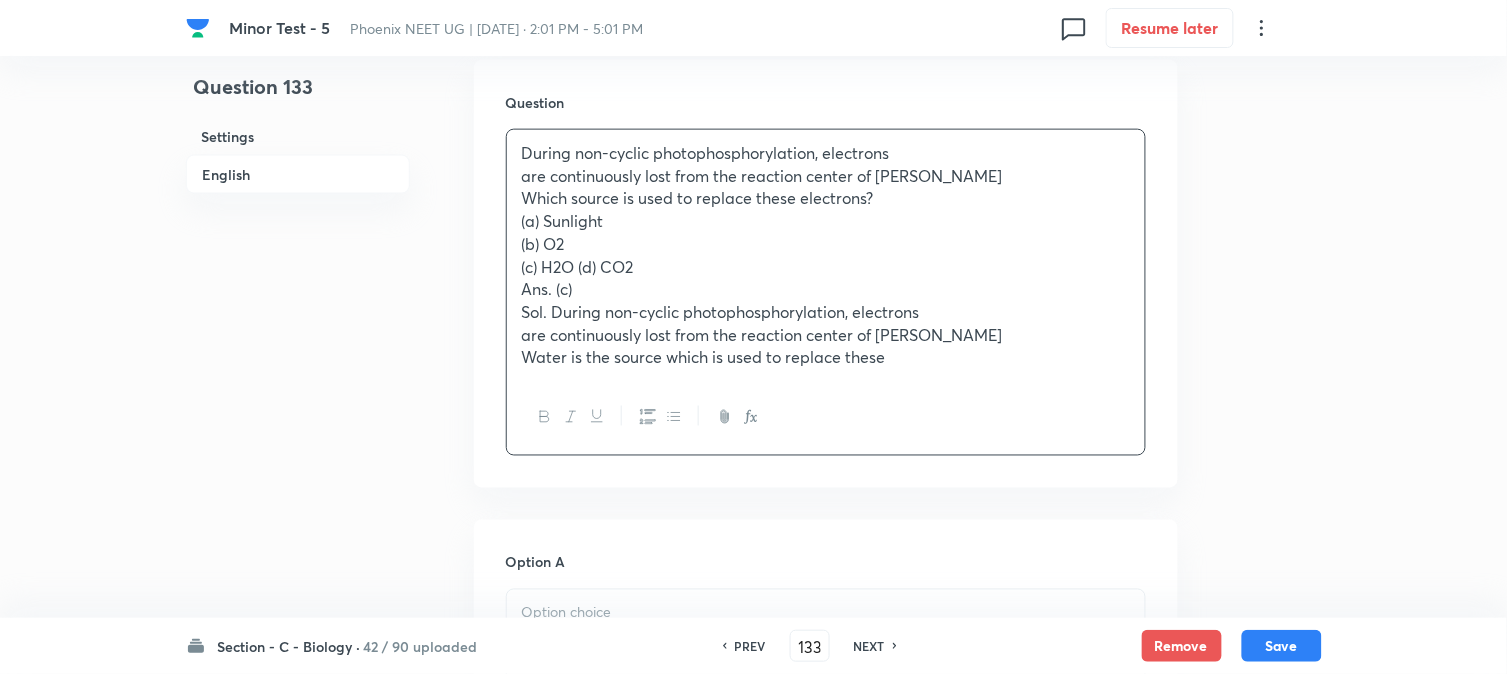 click on "(c) H2O (d) CO2" at bounding box center (826, 267) 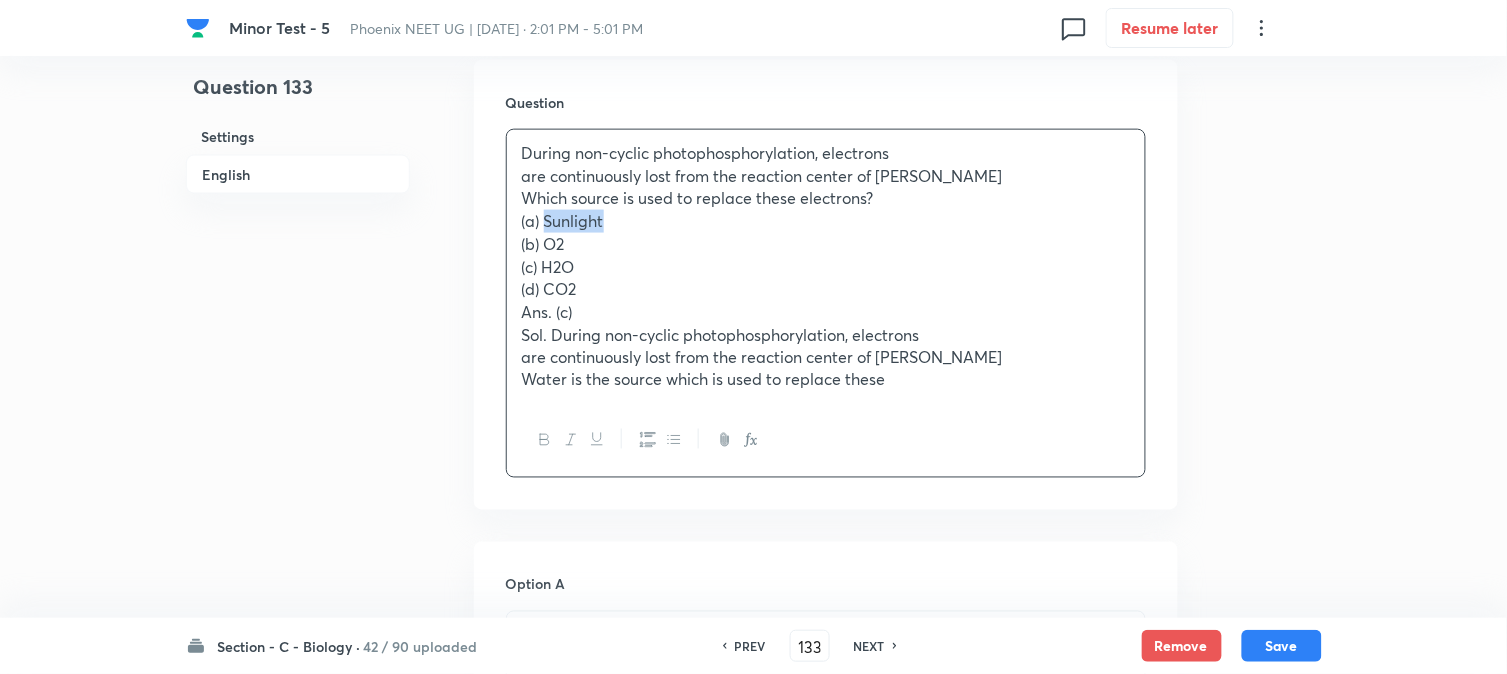 drag, startPoint x: 544, startPoint y: 224, endPoint x: 636, endPoint y: 220, distance: 92.086914 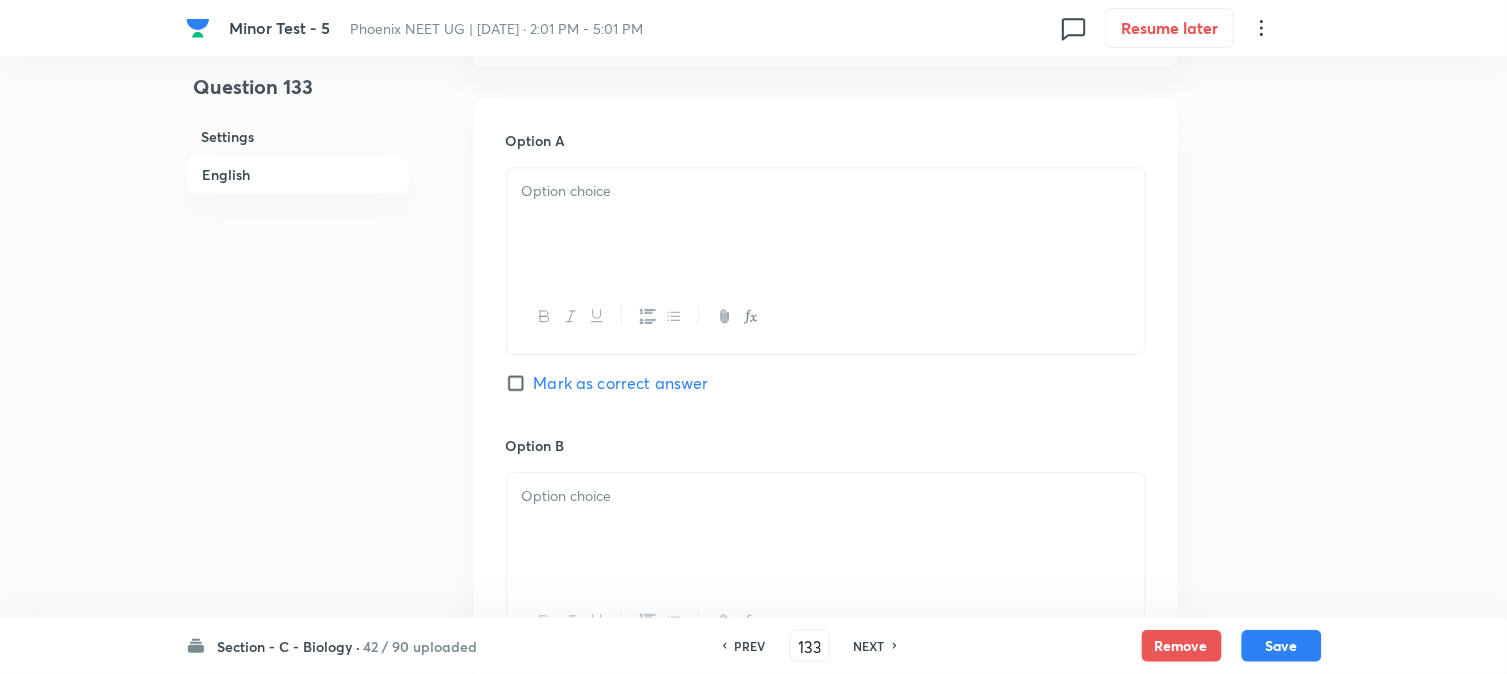click at bounding box center [826, 224] 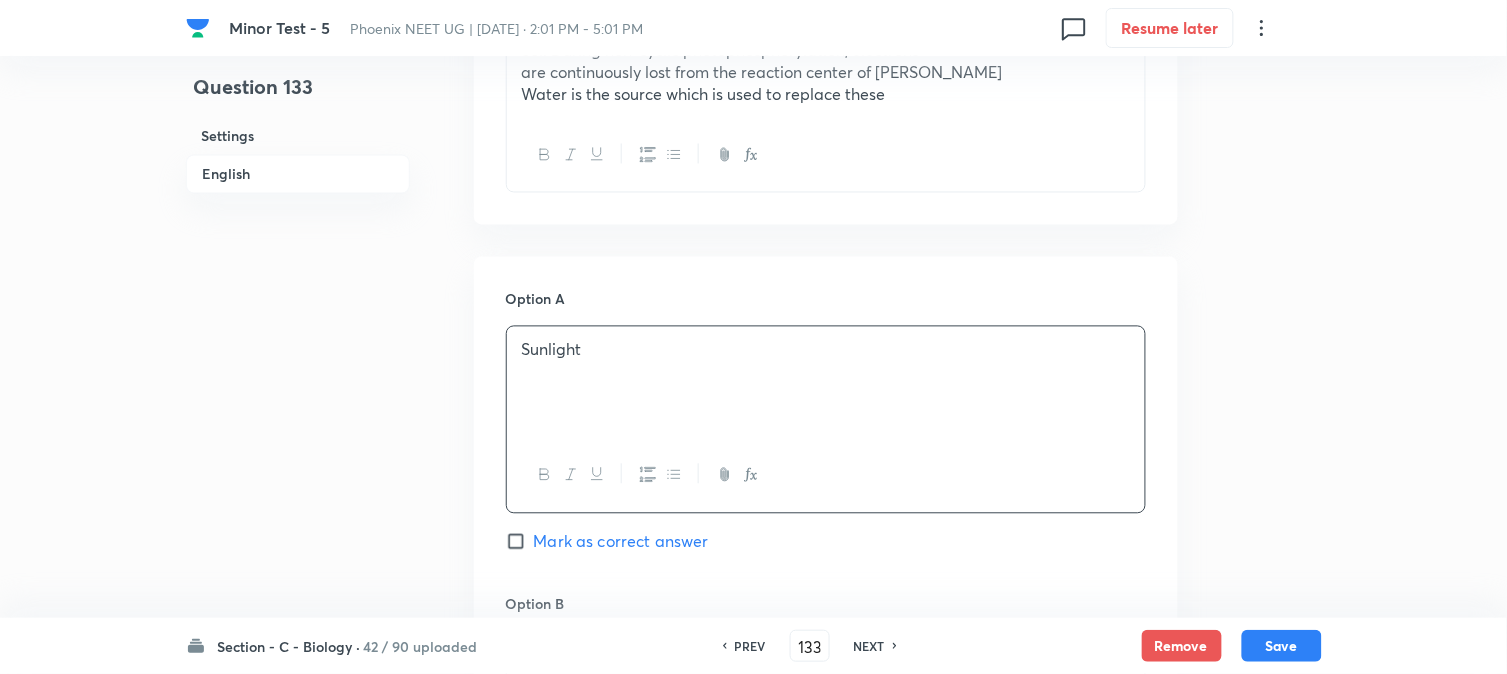 scroll, scrollTop: 590, scrollLeft: 0, axis: vertical 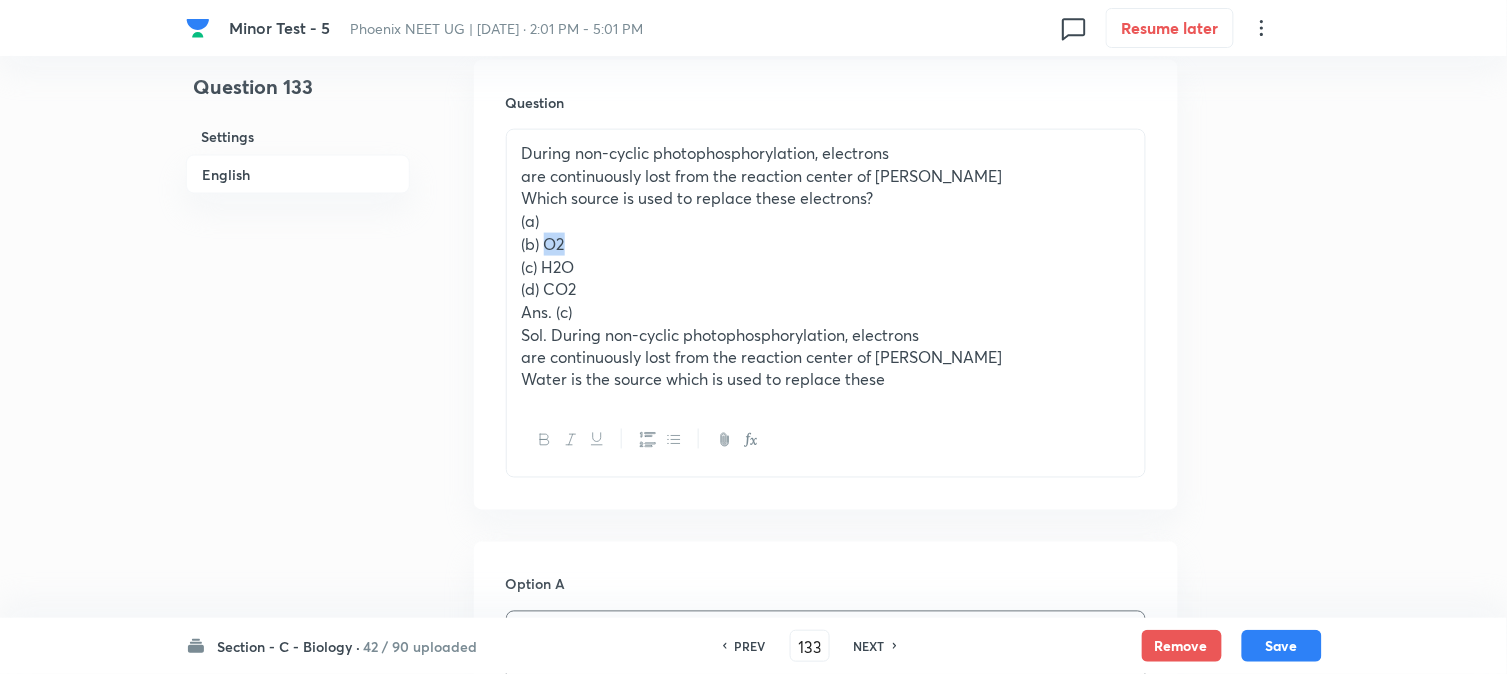 drag, startPoint x: 546, startPoint y: 248, endPoint x: 593, endPoint y: 246, distance: 47.042534 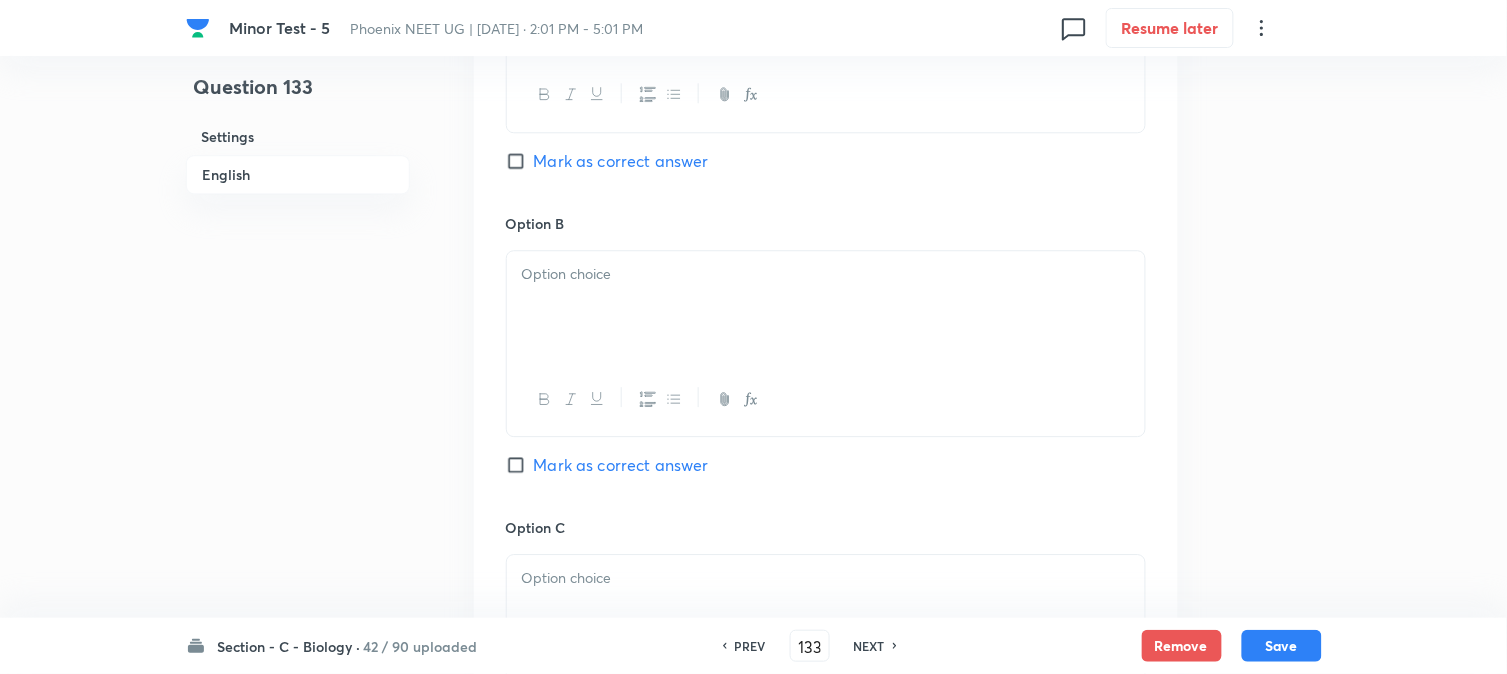 click at bounding box center (826, 307) 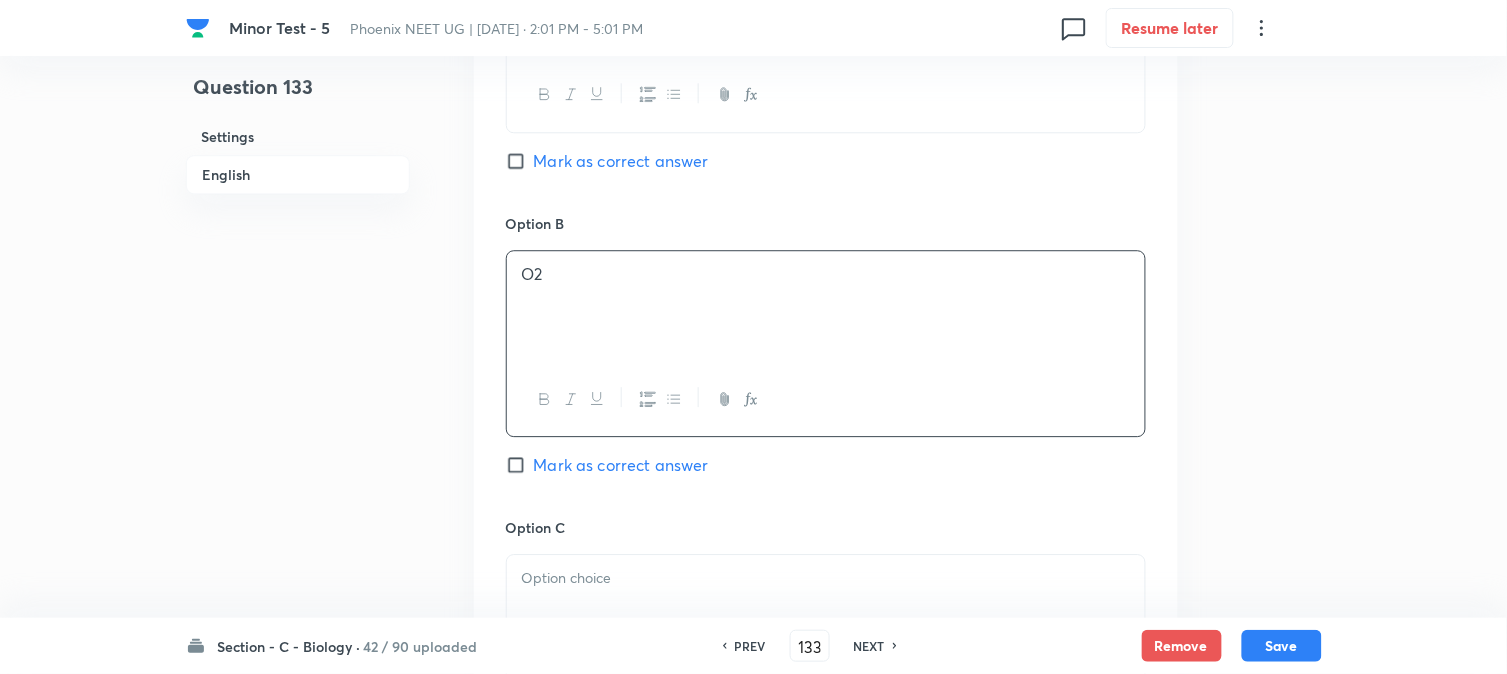 scroll, scrollTop: 590, scrollLeft: 0, axis: vertical 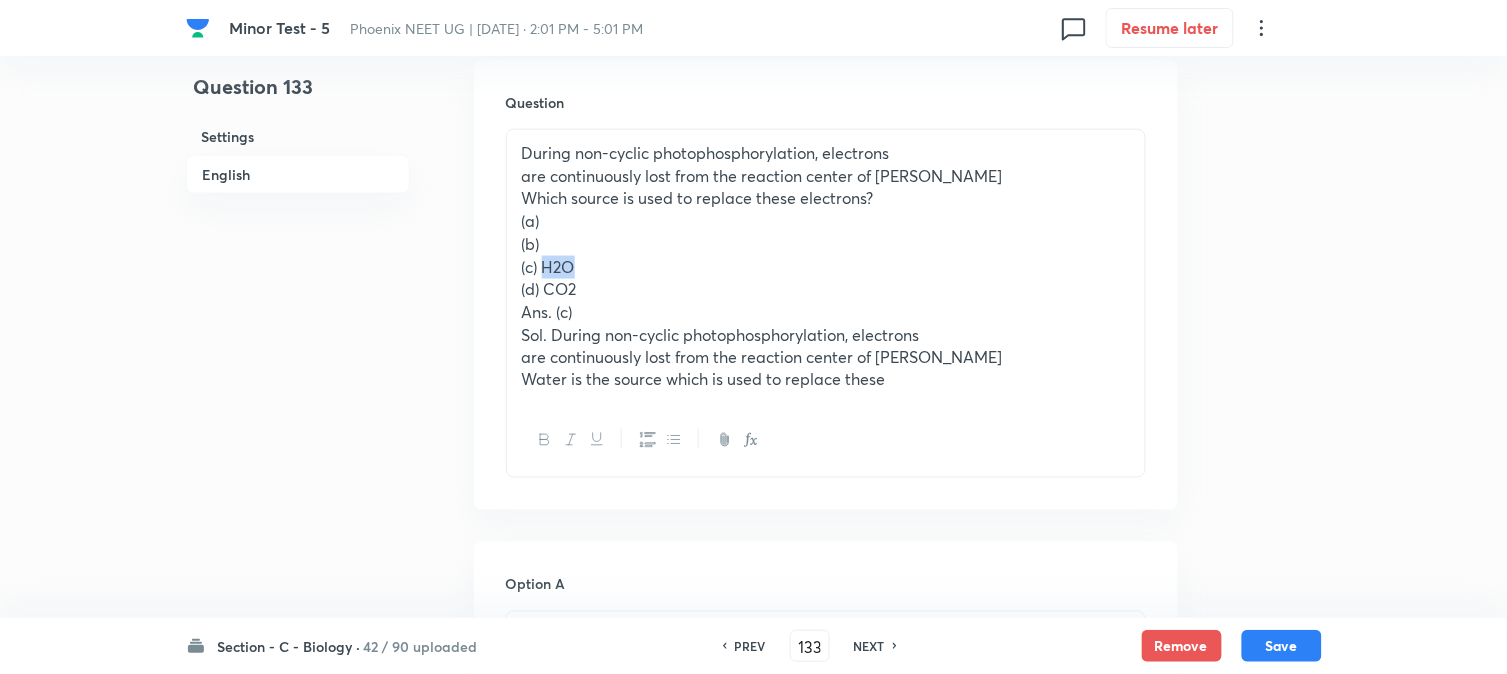 drag, startPoint x: 543, startPoint y: 267, endPoint x: 616, endPoint y: 268, distance: 73.00685 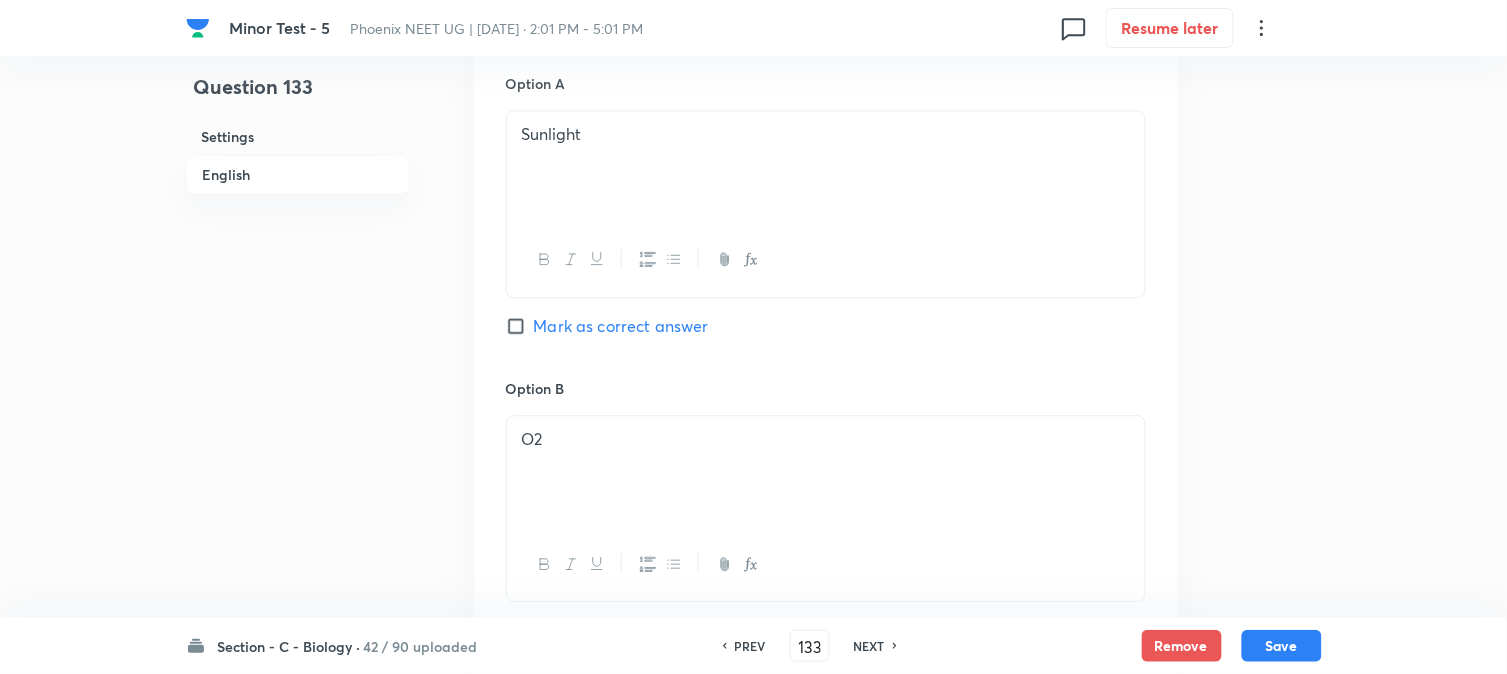 scroll, scrollTop: 1590, scrollLeft: 0, axis: vertical 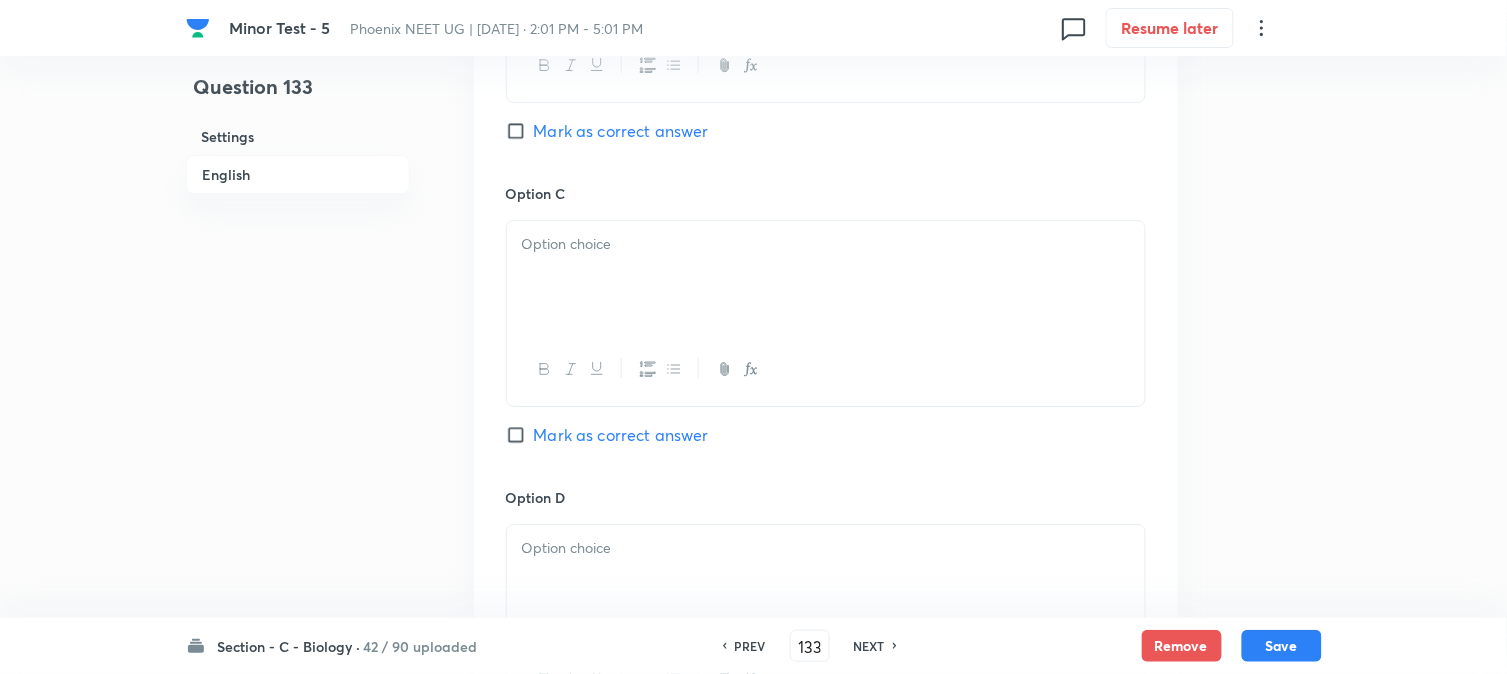 click at bounding box center [826, 277] 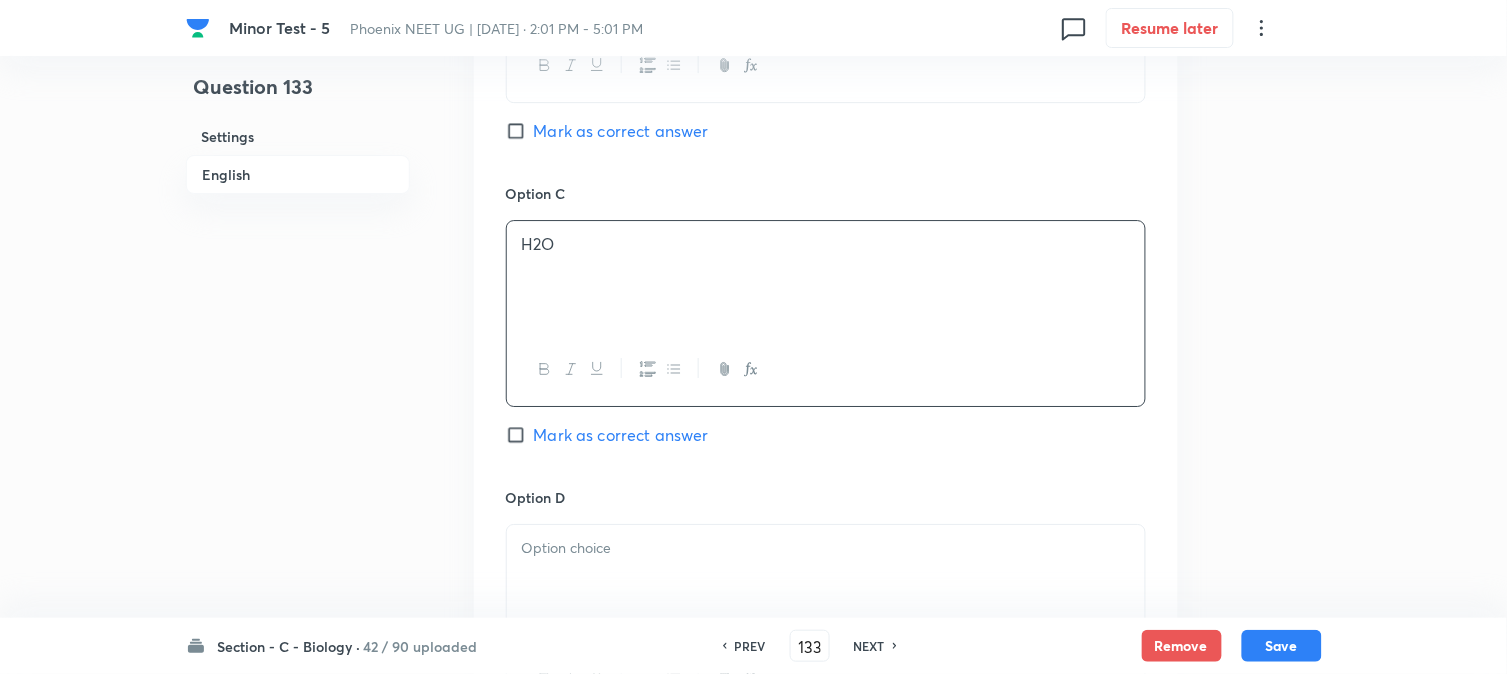 click on "Mark as correct answer" at bounding box center [621, 435] 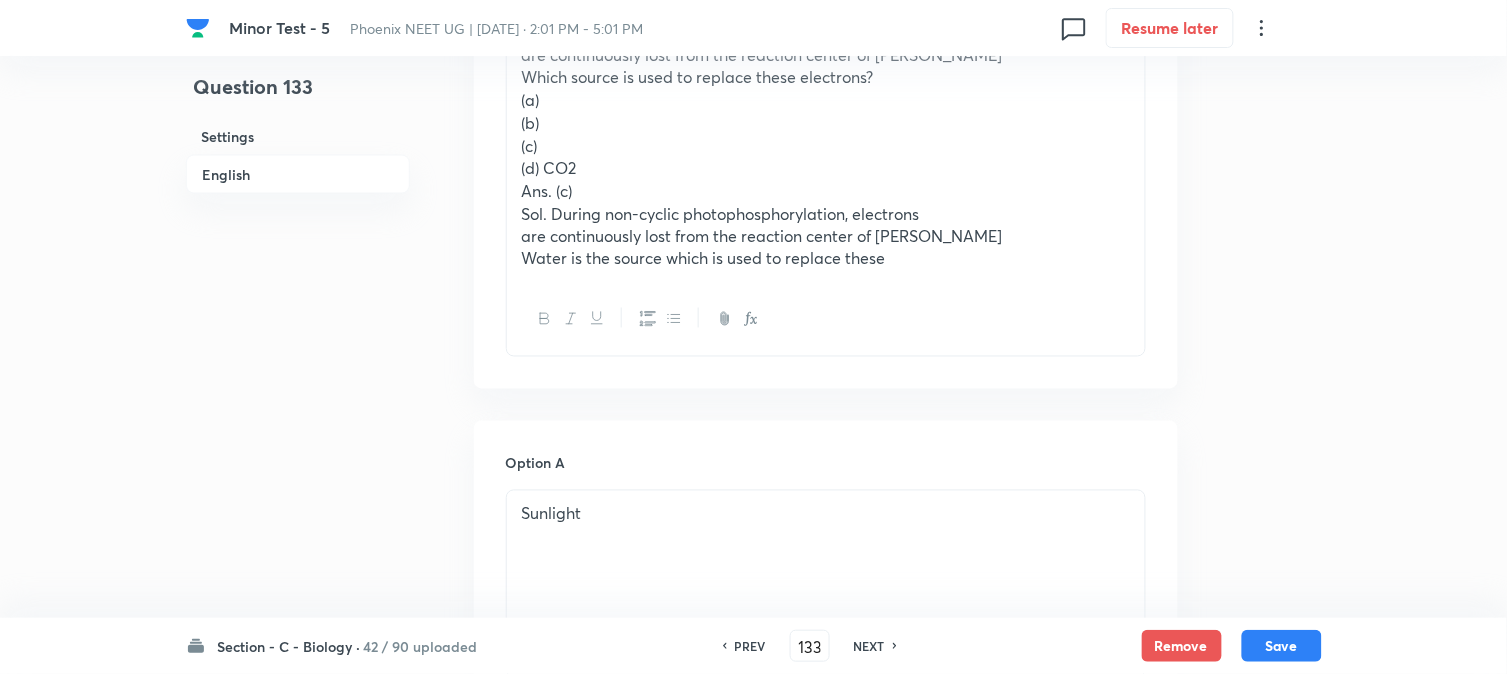 scroll, scrollTop: 701, scrollLeft: 0, axis: vertical 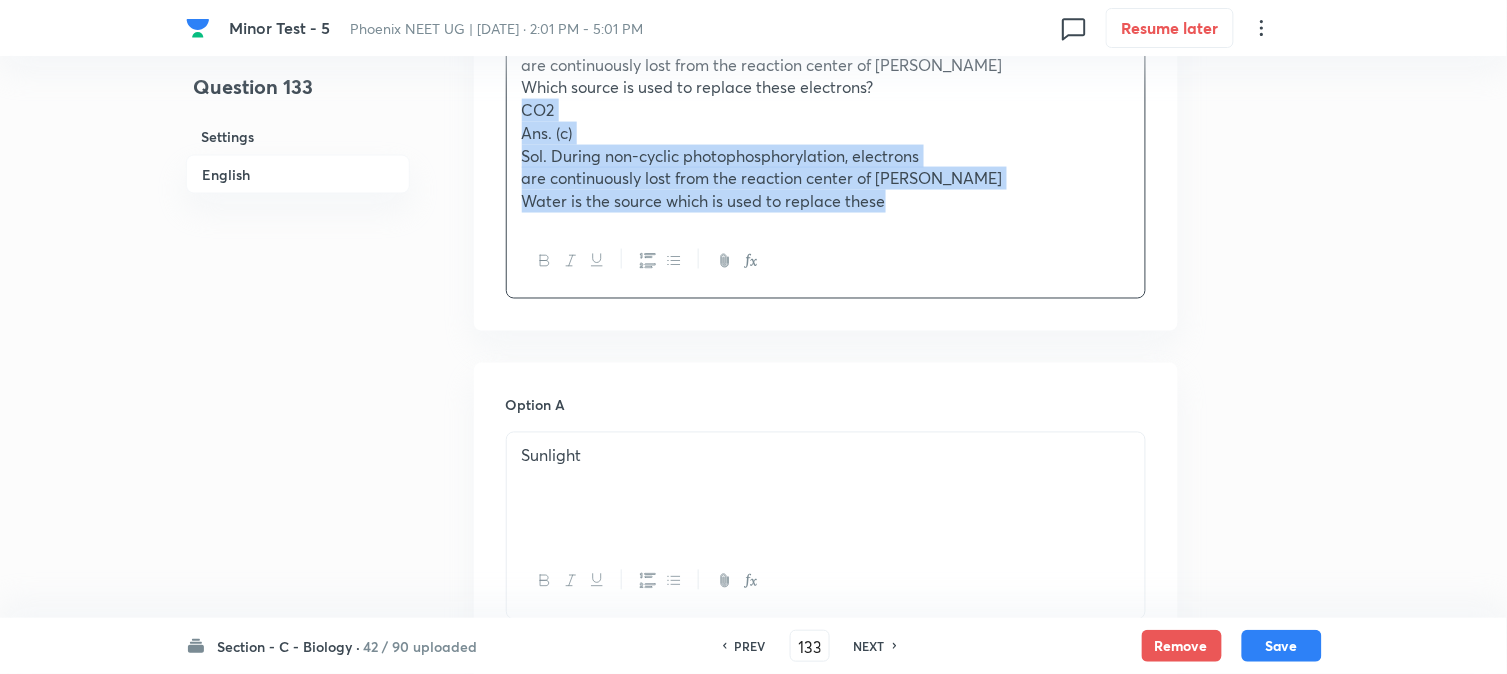 drag, startPoint x: 550, startPoint y: 176, endPoint x: 1278, endPoint y: 341, distance: 746.46436 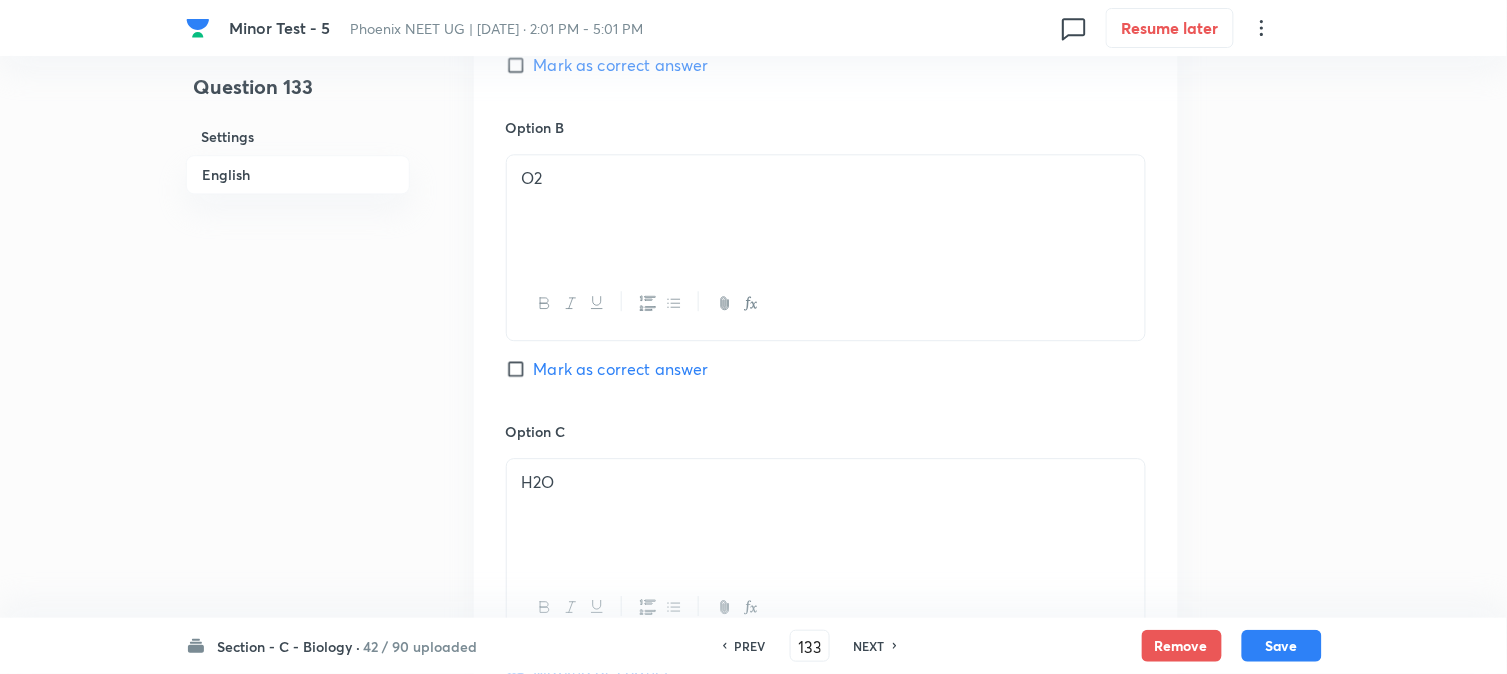 scroll, scrollTop: 1923, scrollLeft: 0, axis: vertical 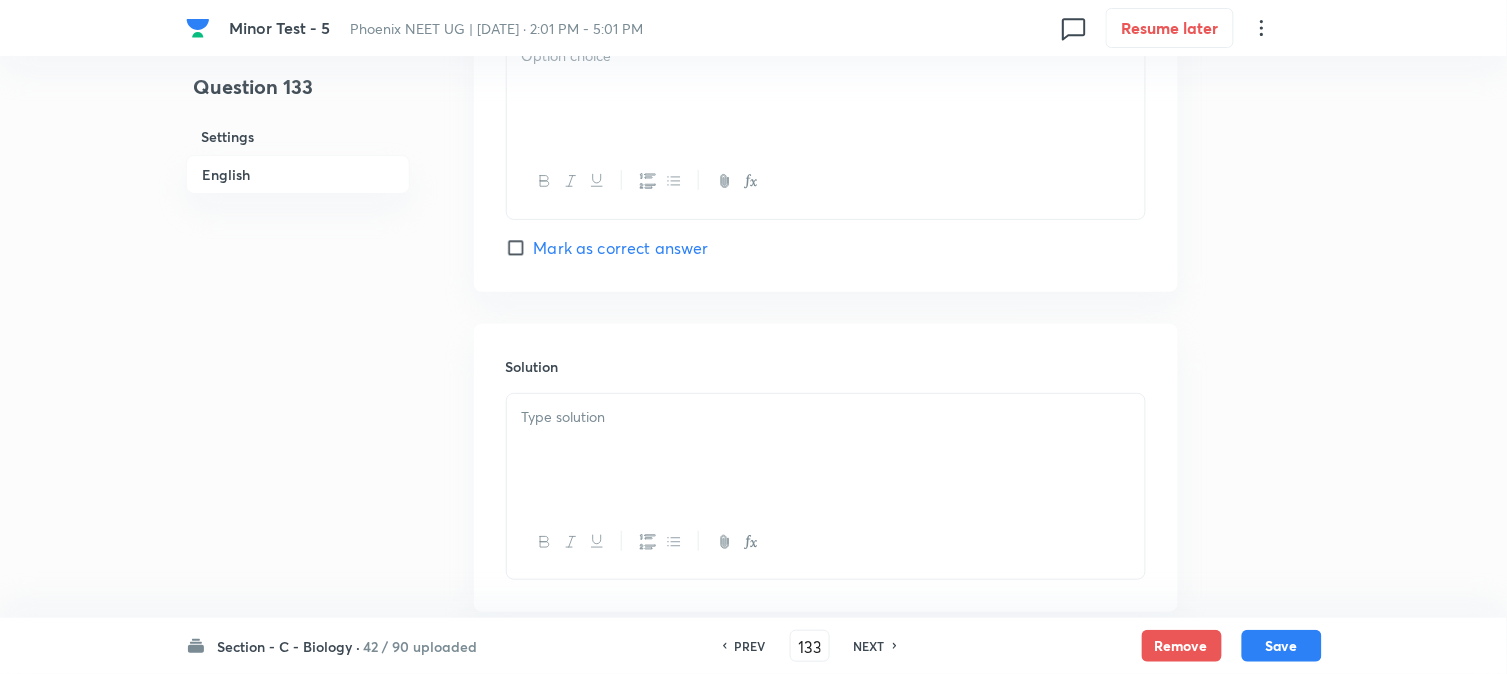 click at bounding box center [826, 89] 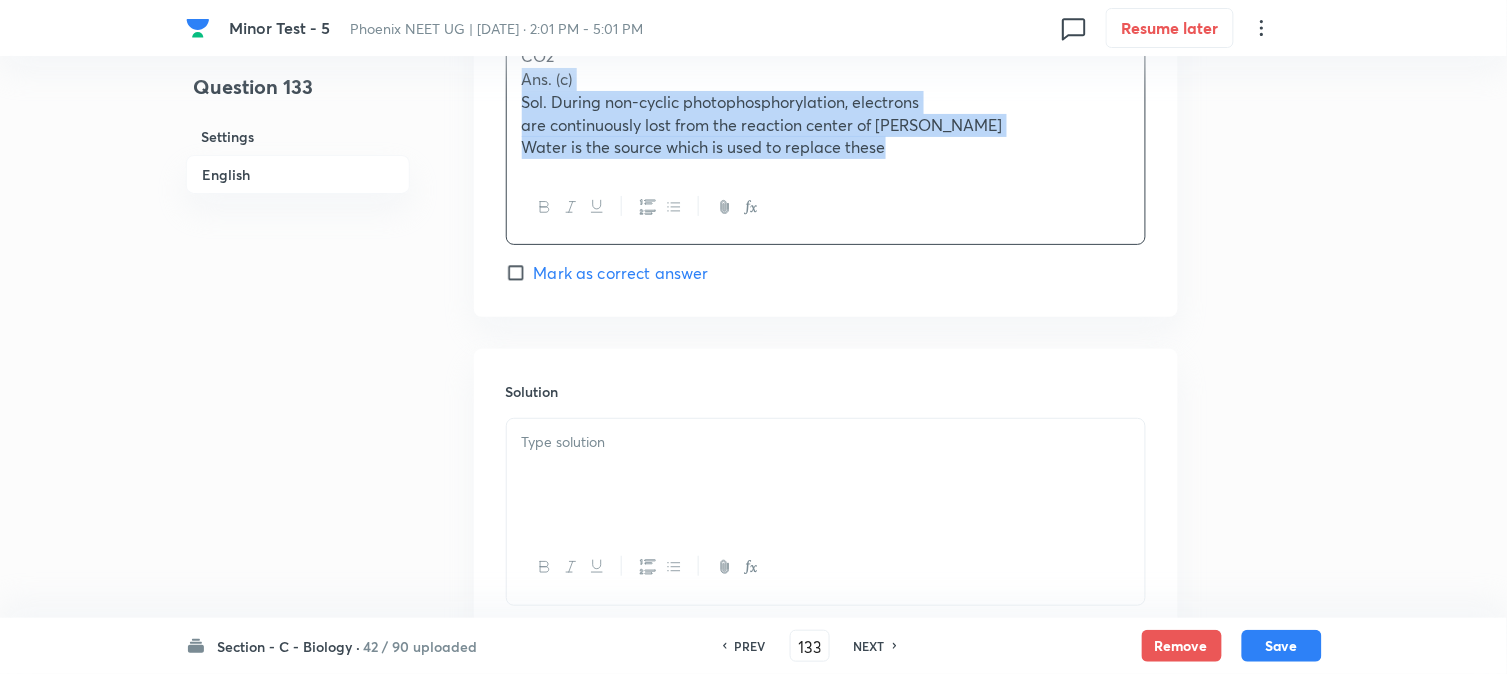 drag, startPoint x: 511, startPoint y: 88, endPoint x: 1170, endPoint y: 236, distance: 675.4147 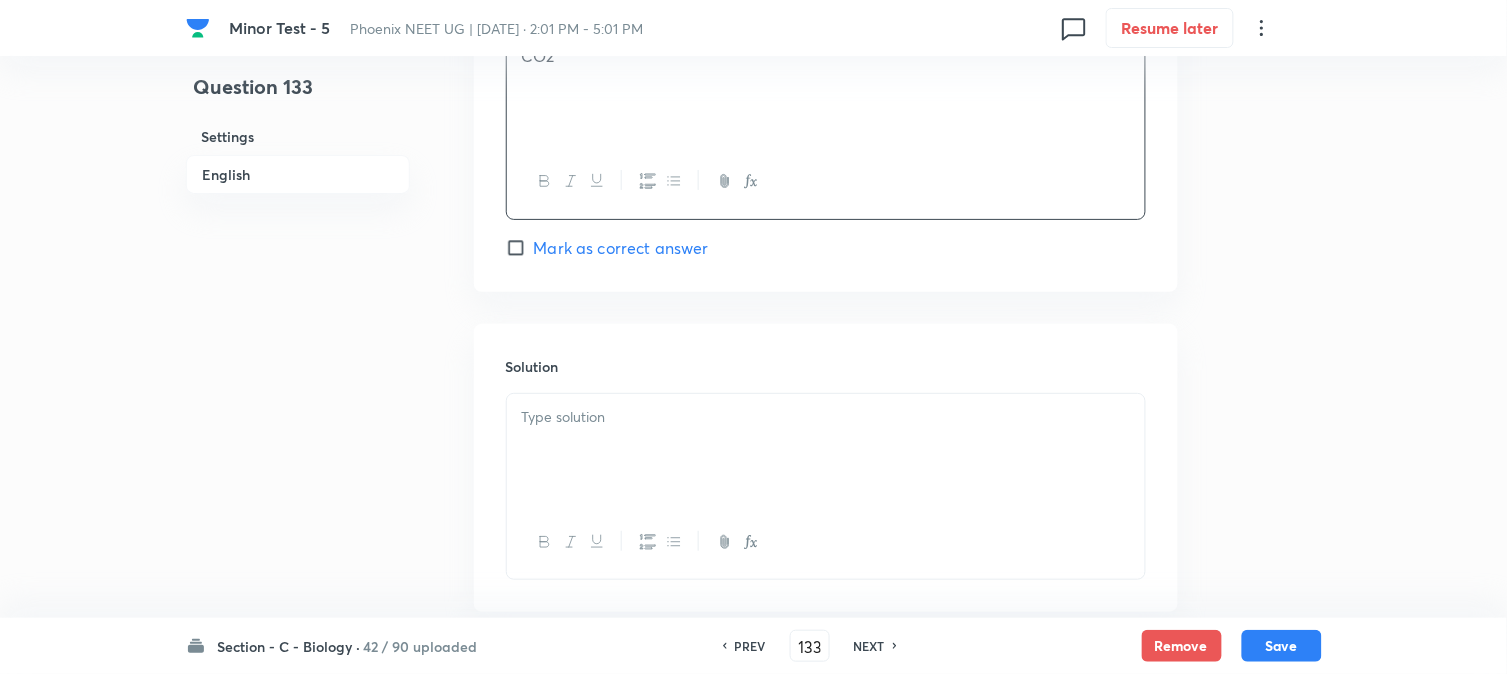 click at bounding box center [826, 450] 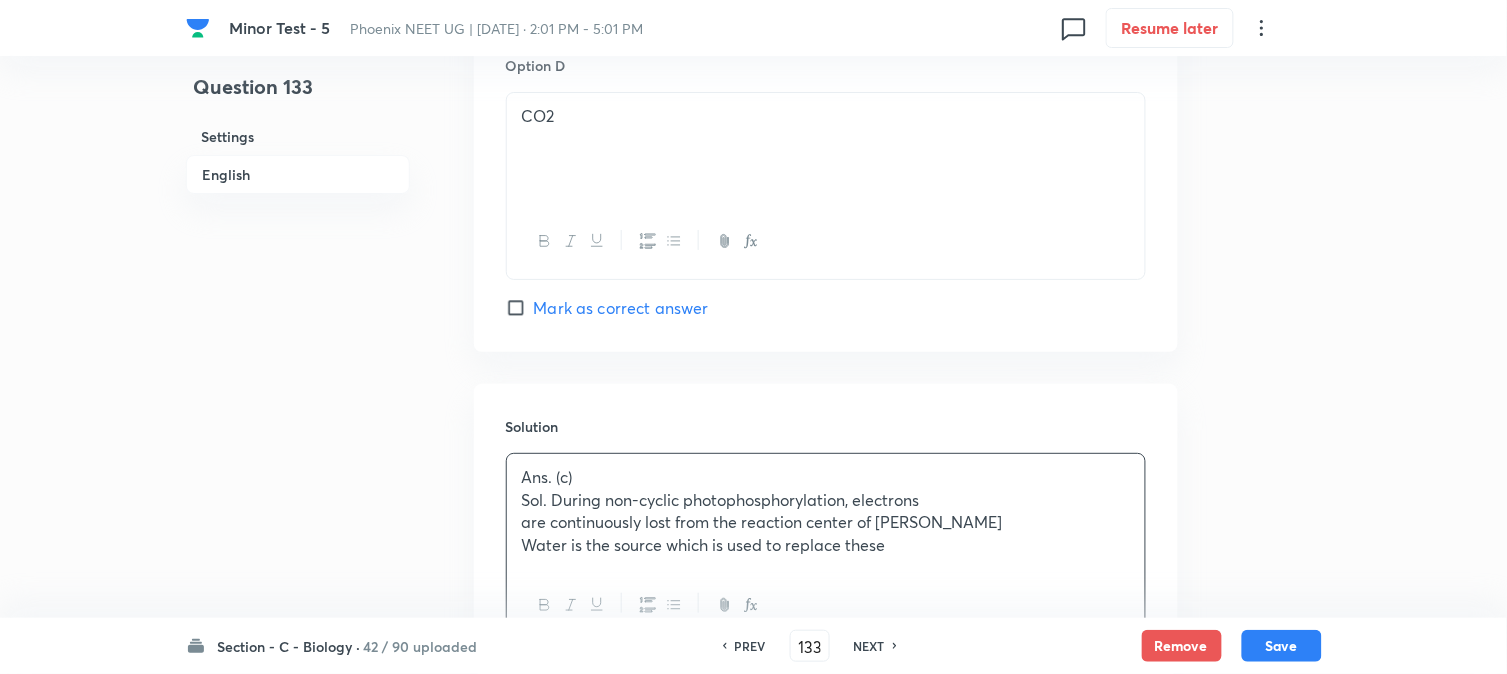 scroll, scrollTop: 2044, scrollLeft: 0, axis: vertical 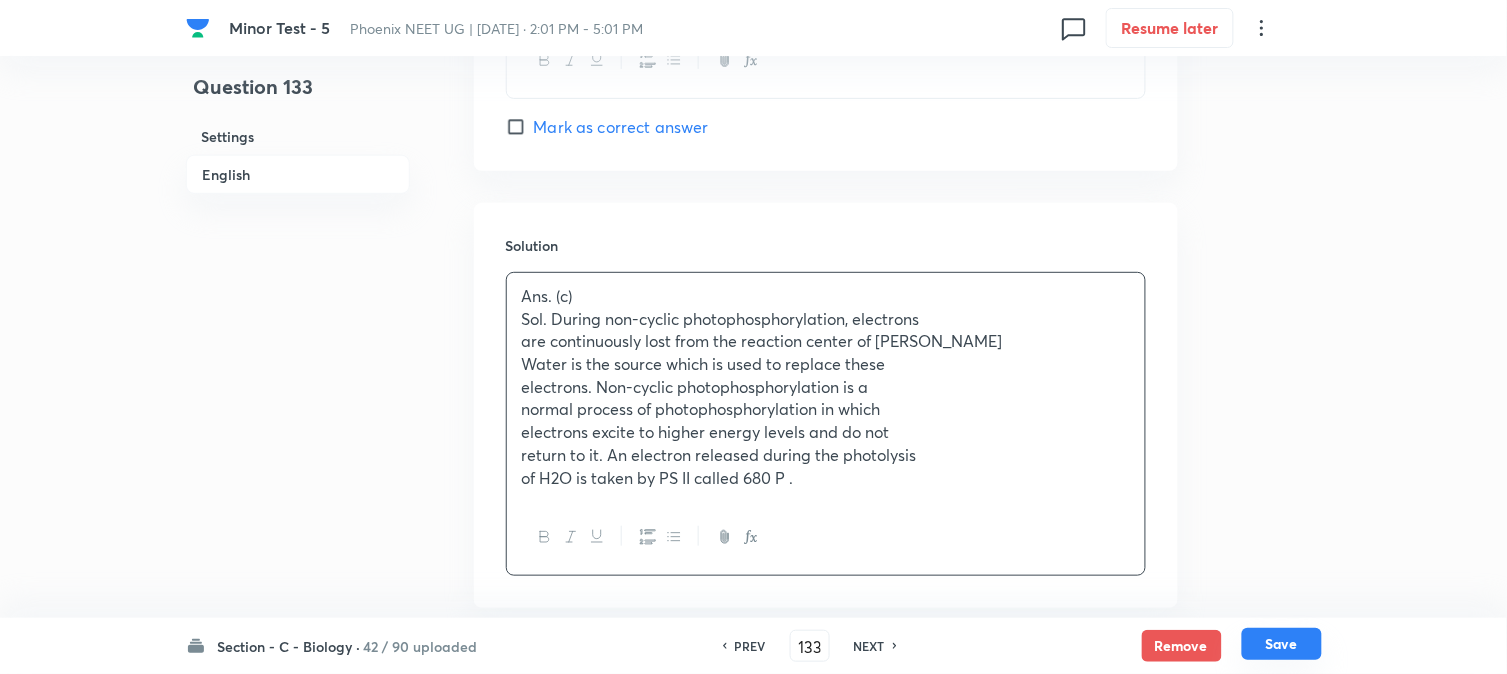 click on "Save" at bounding box center (1282, 644) 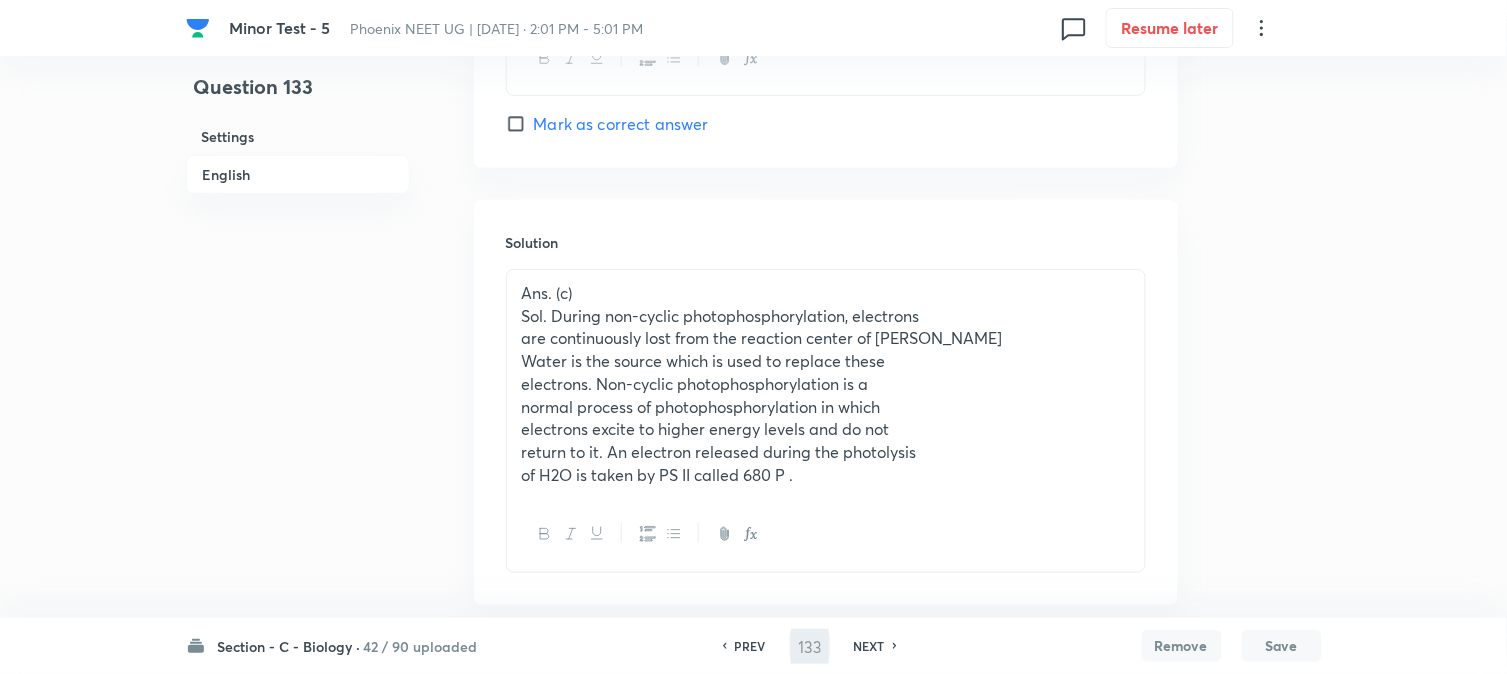 type on "134" 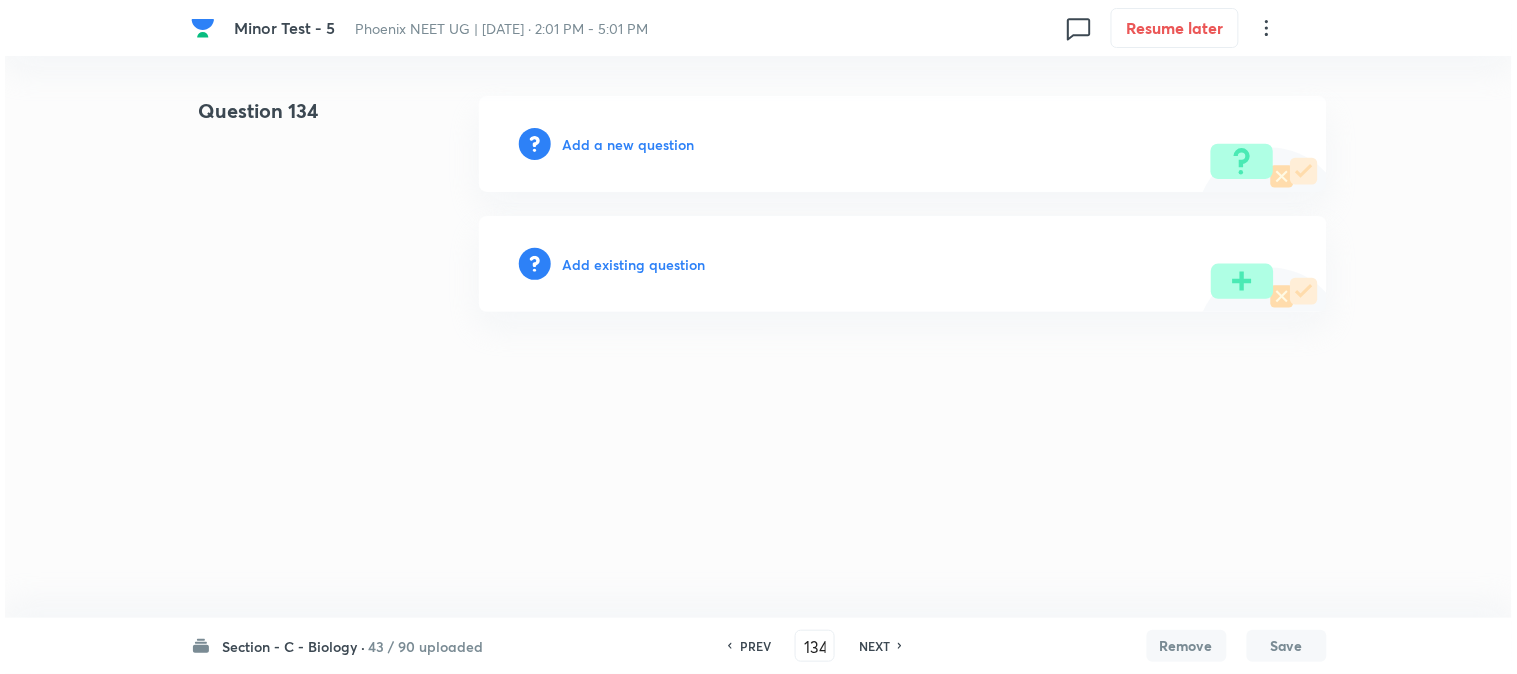 scroll, scrollTop: 0, scrollLeft: 0, axis: both 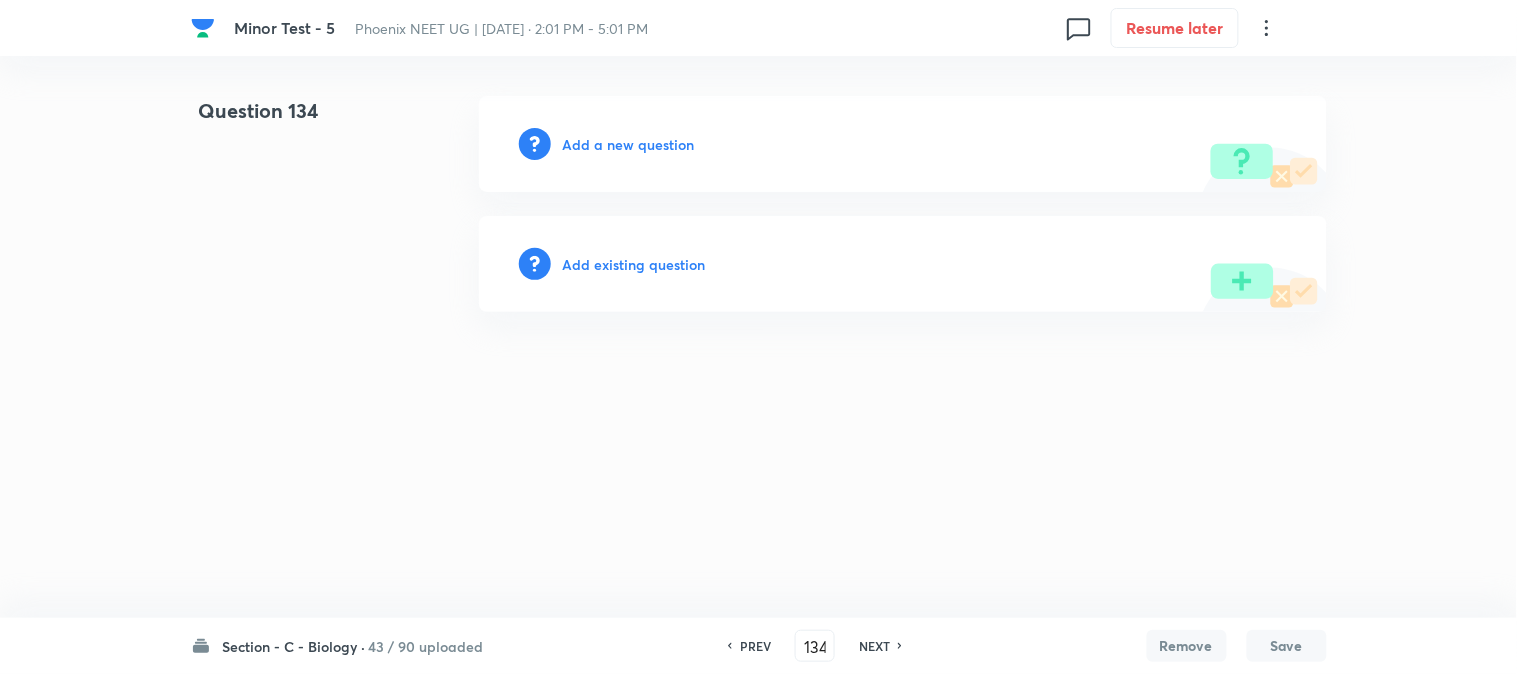 click on "Add a new question" at bounding box center [903, 144] 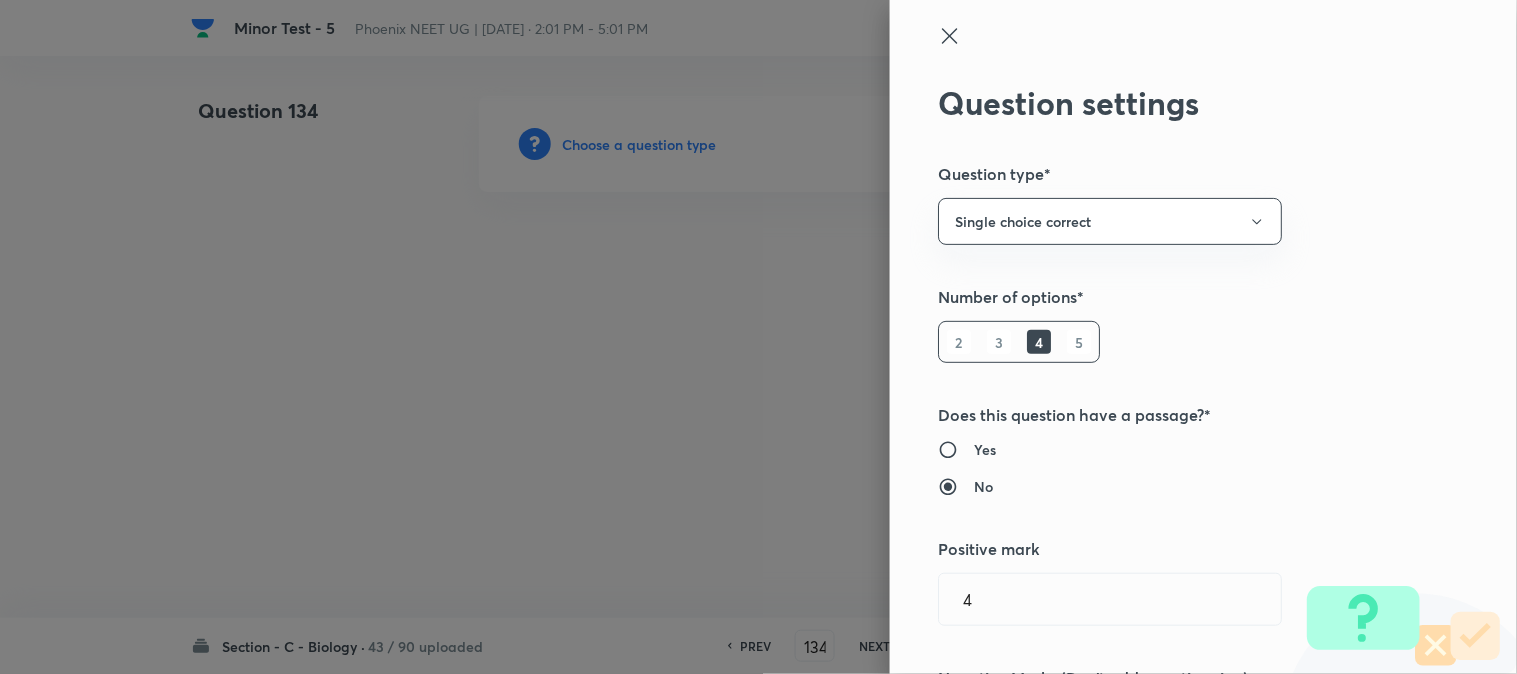 type 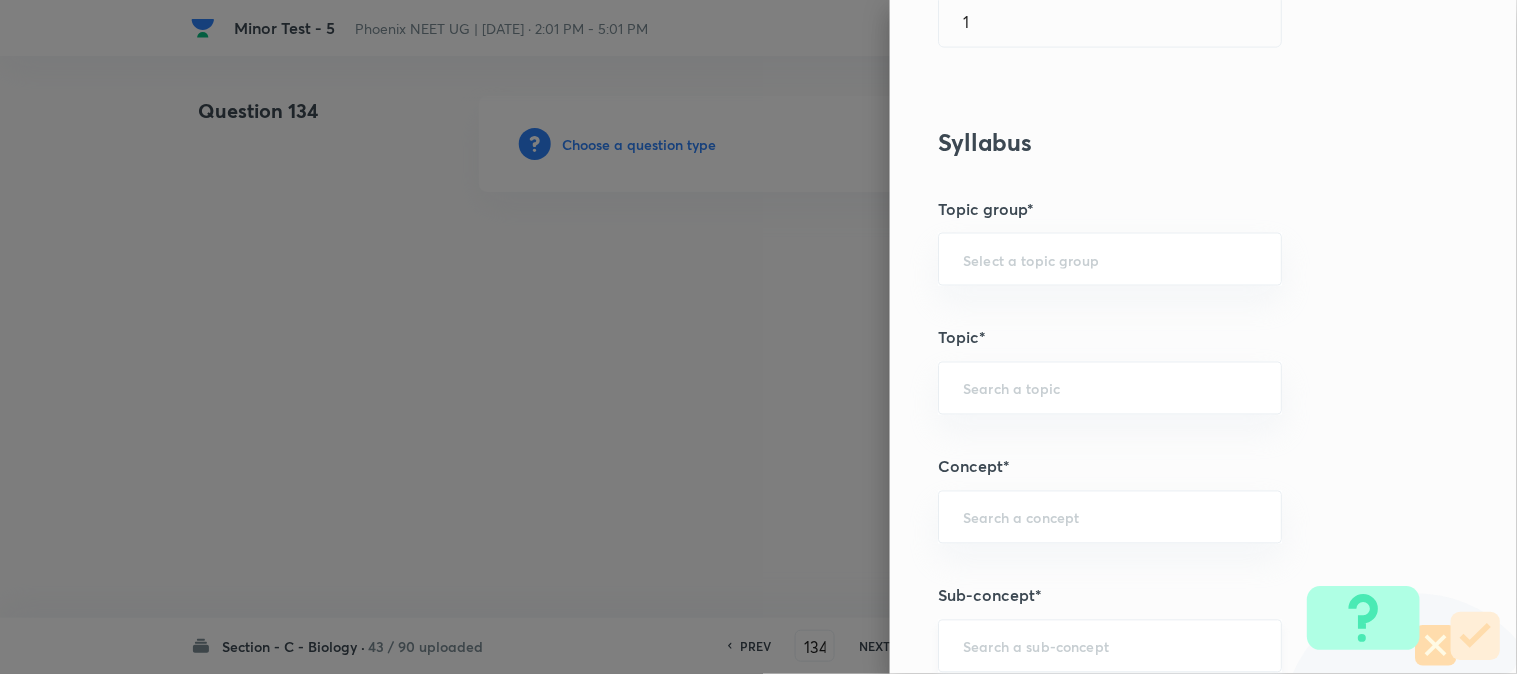 scroll, scrollTop: 1180, scrollLeft: 0, axis: vertical 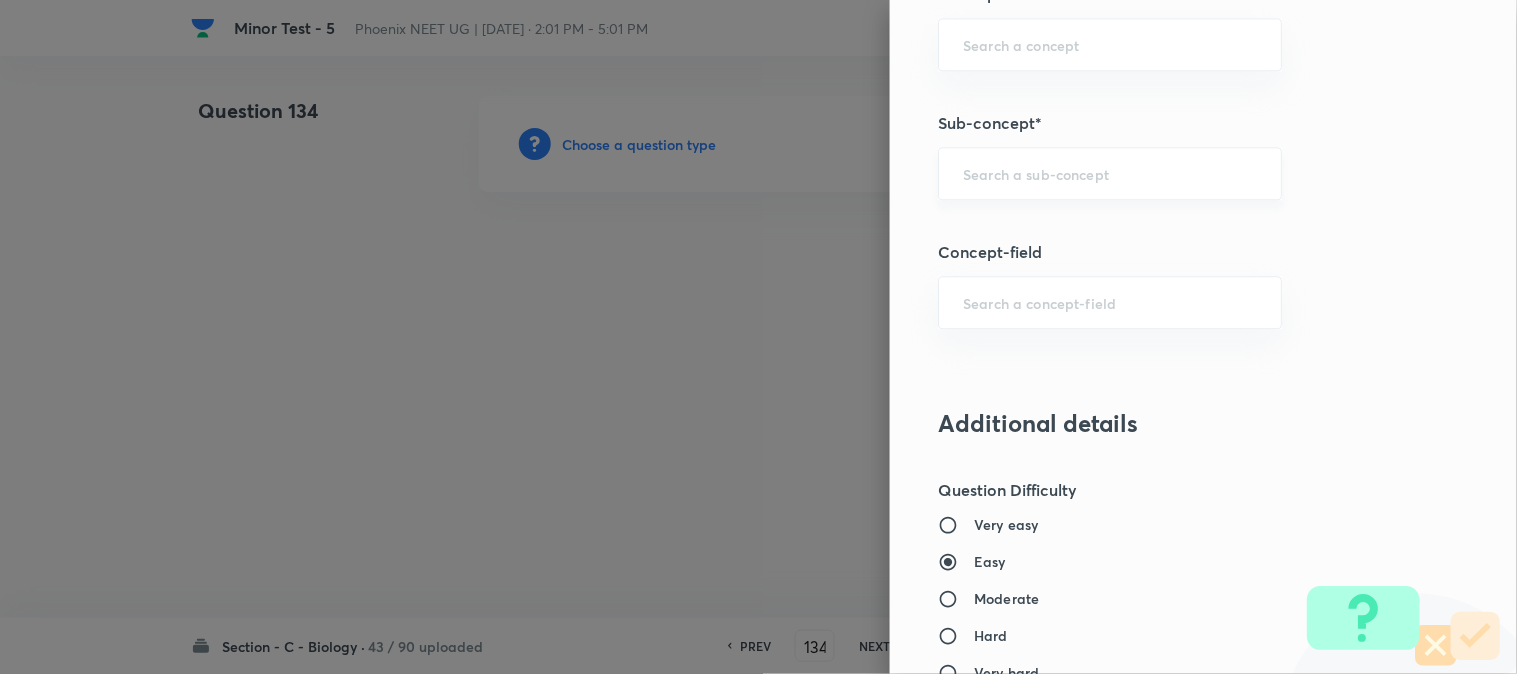 click on "​" at bounding box center [1110, 173] 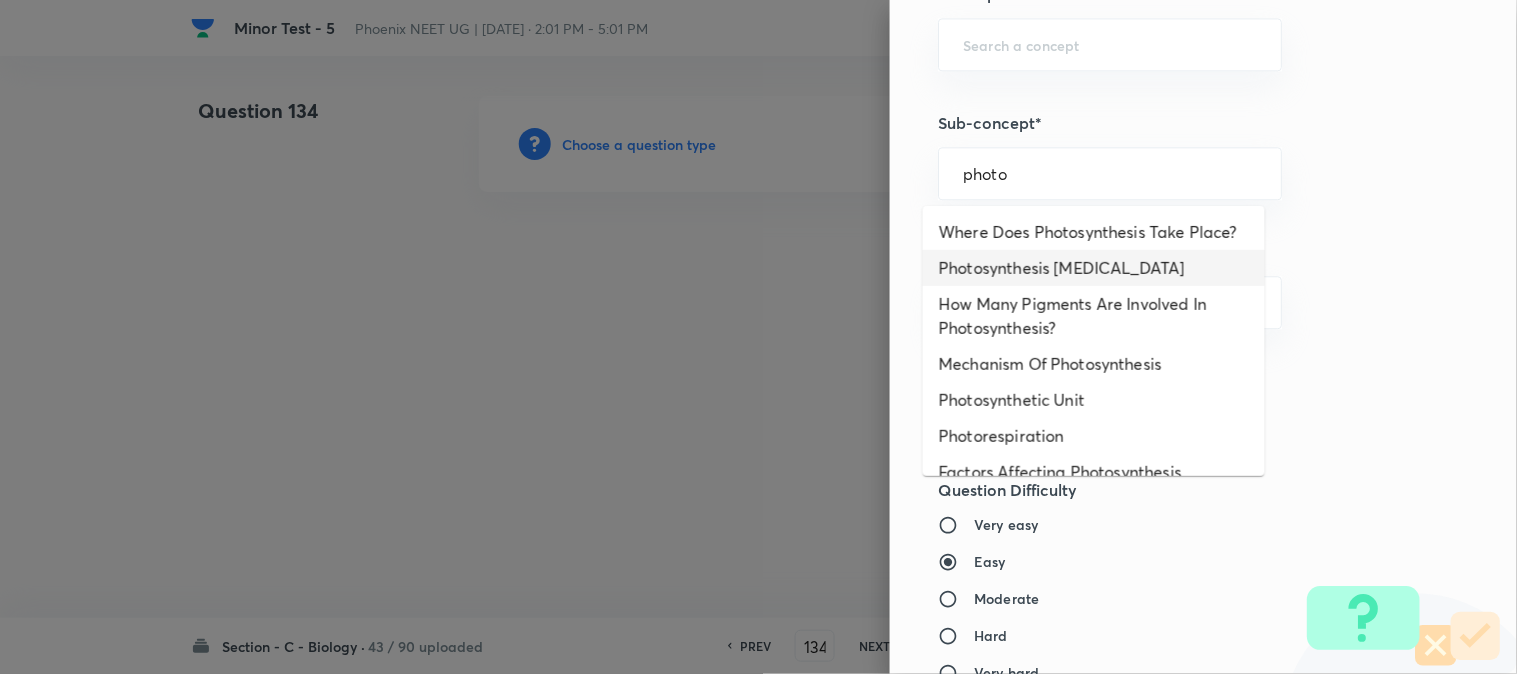 click on "Photosynthesis [MEDICAL_DATA]" at bounding box center [1094, 268] 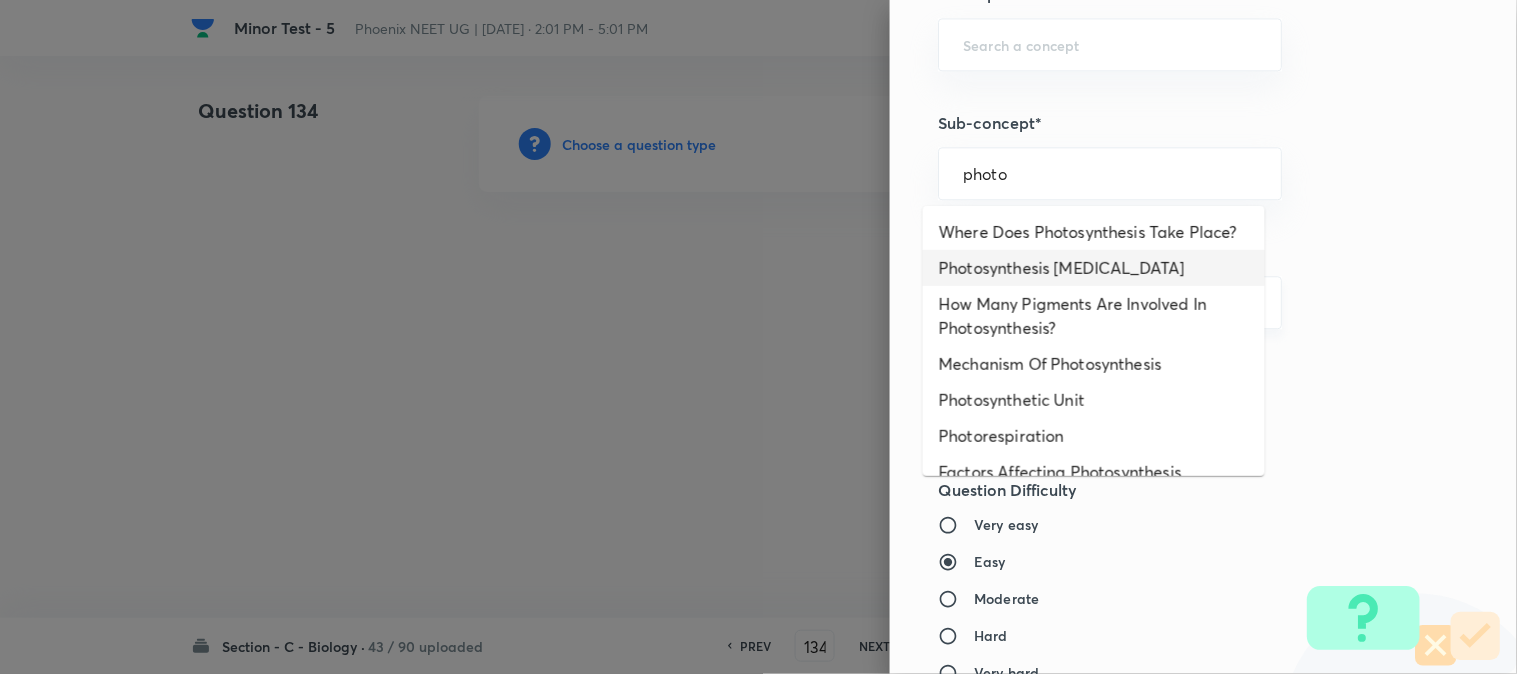 type on "Photosynthesis [MEDICAL_DATA]" 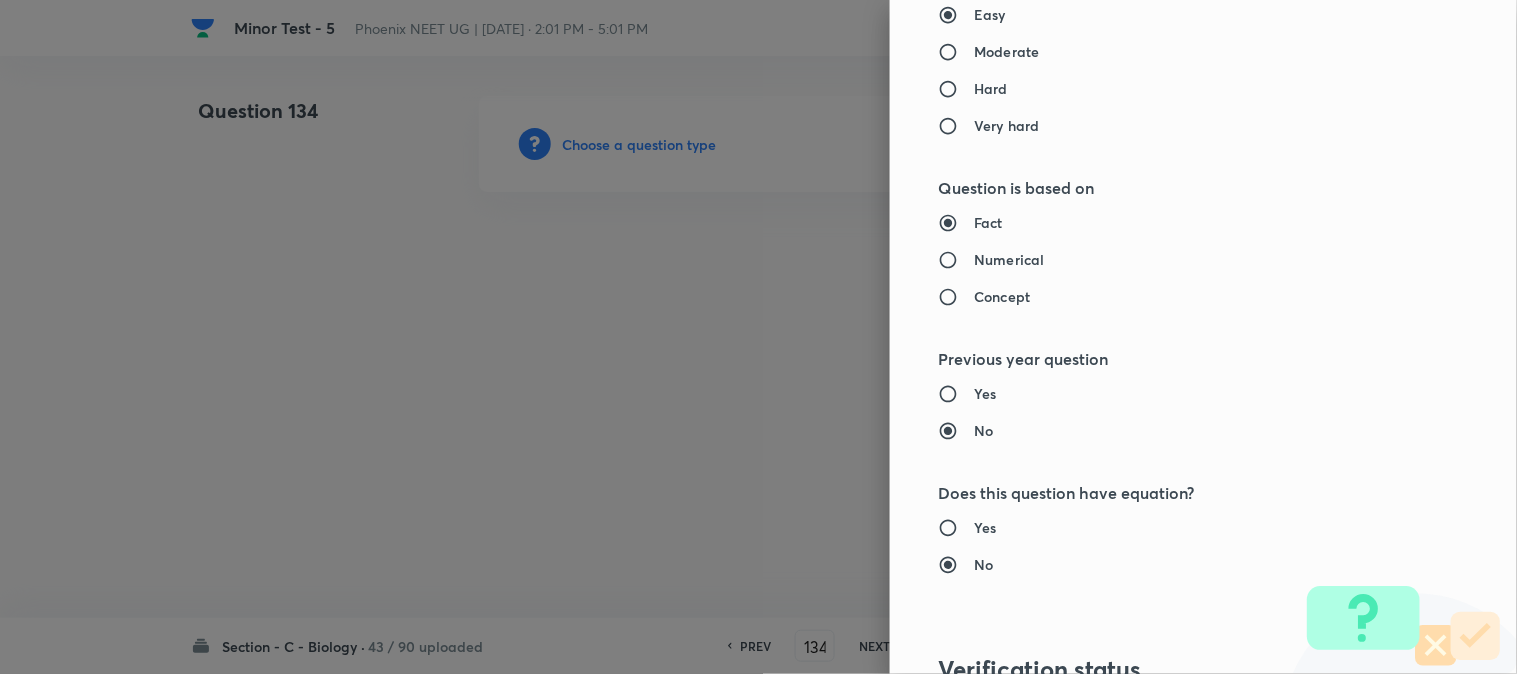 type on "Biology" 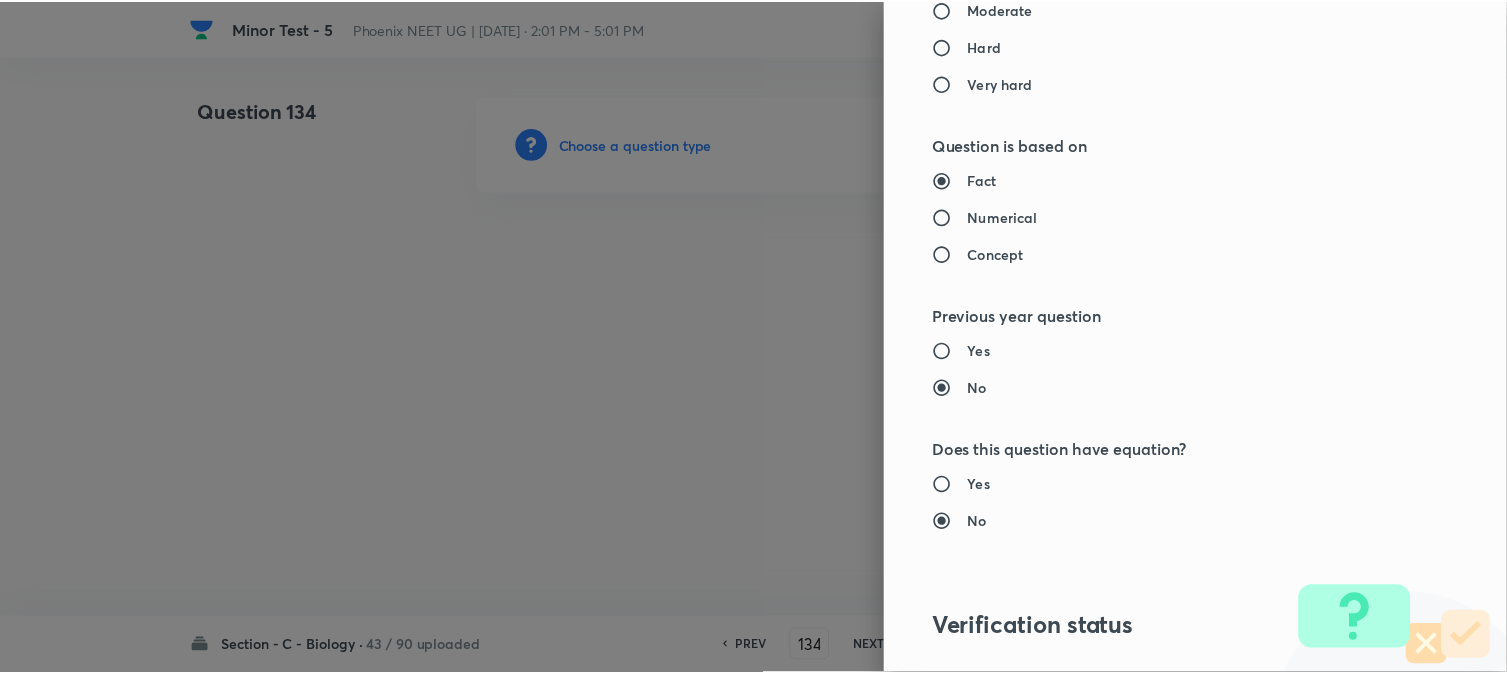 scroll, scrollTop: 2052, scrollLeft: 0, axis: vertical 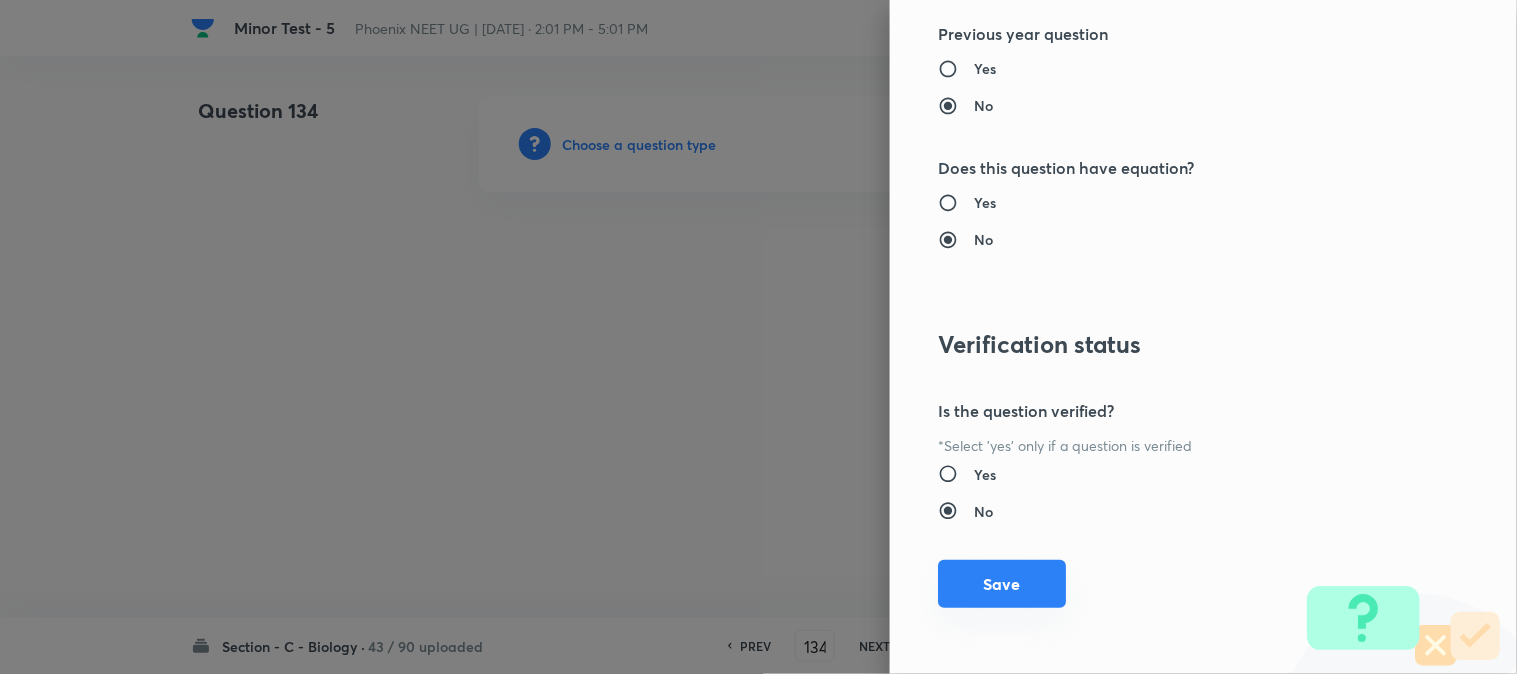 click on "Save" at bounding box center [1002, 584] 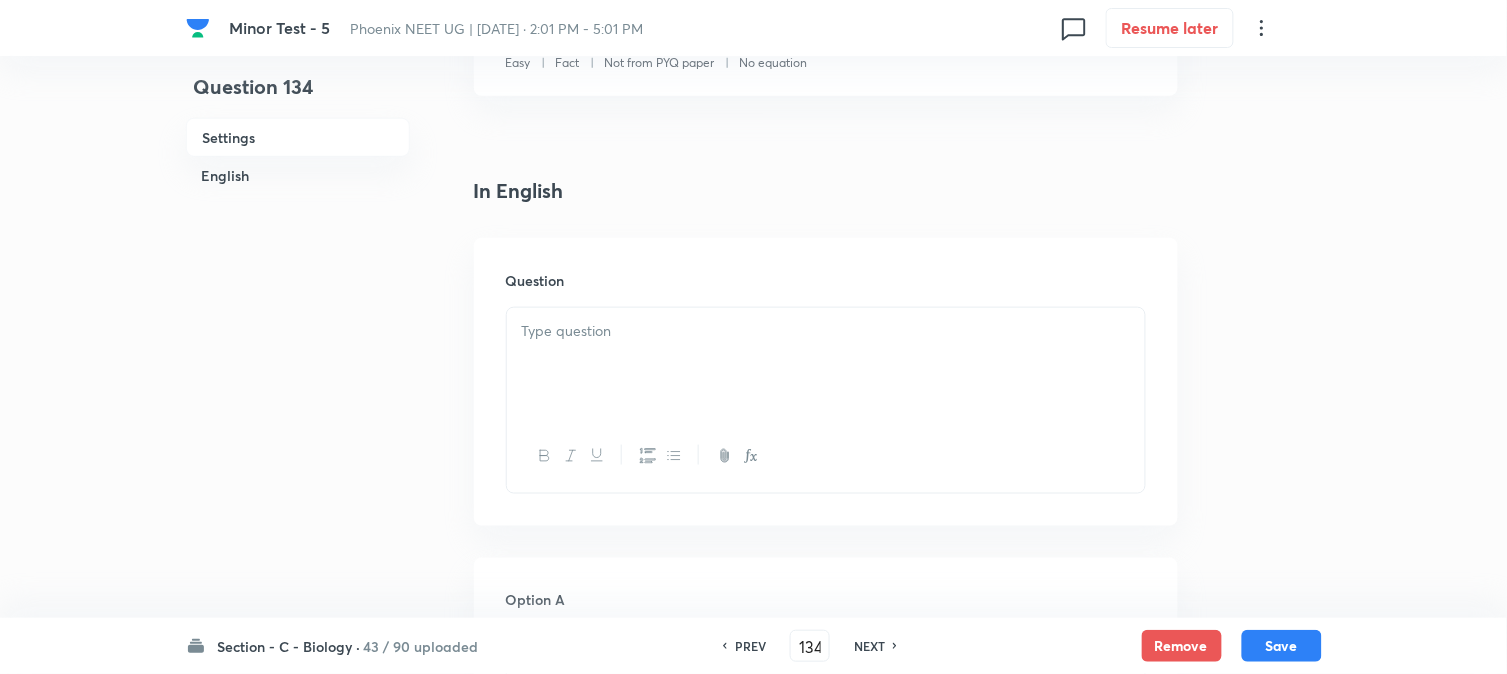 scroll, scrollTop: 590, scrollLeft: 0, axis: vertical 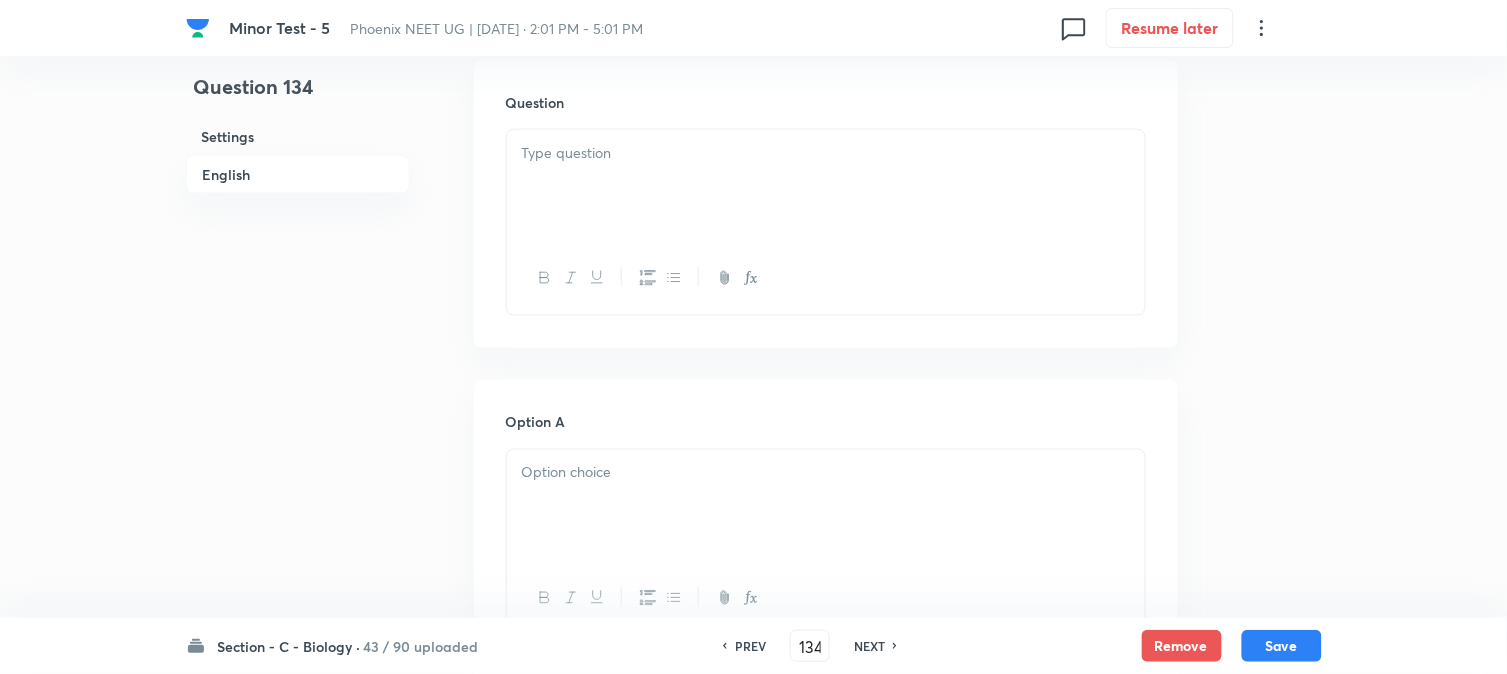 click at bounding box center (826, 186) 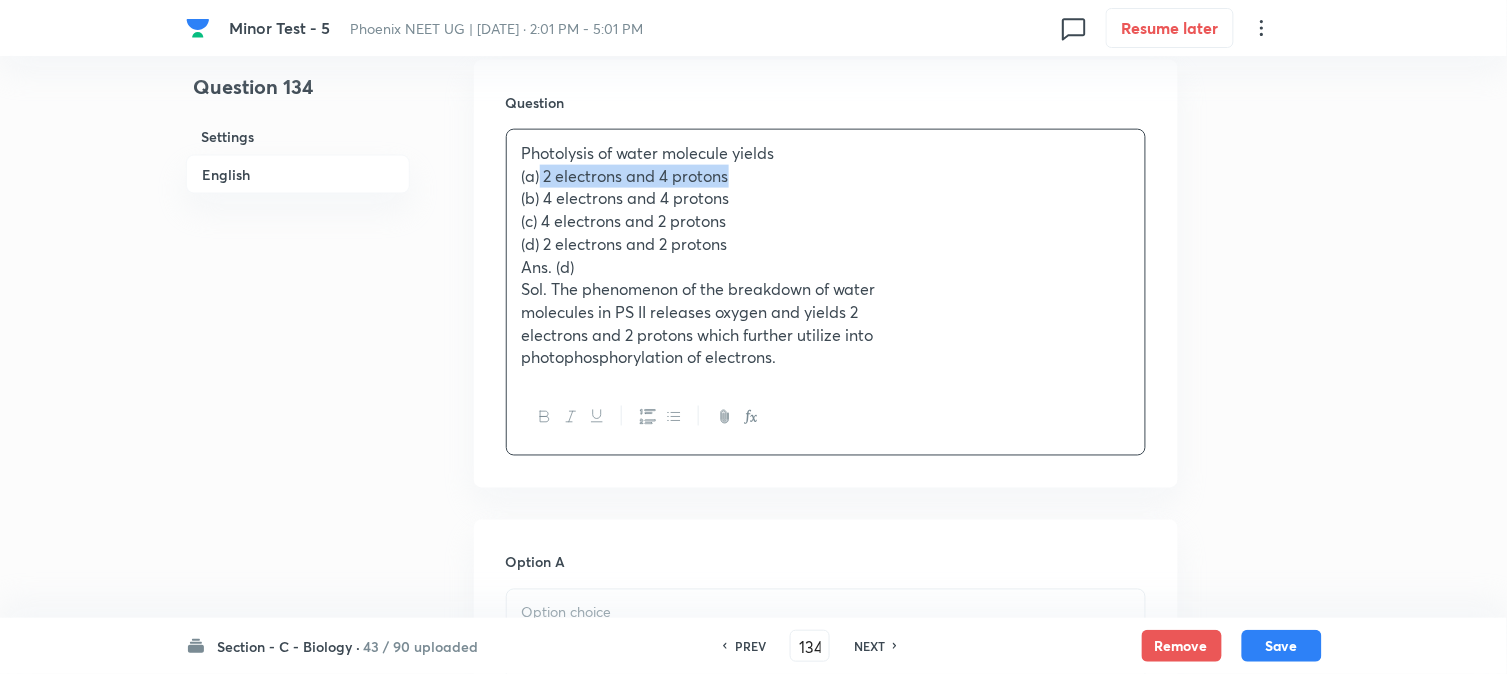 drag, startPoint x: 541, startPoint y: 173, endPoint x: 790, endPoint y: 174, distance: 249.00201 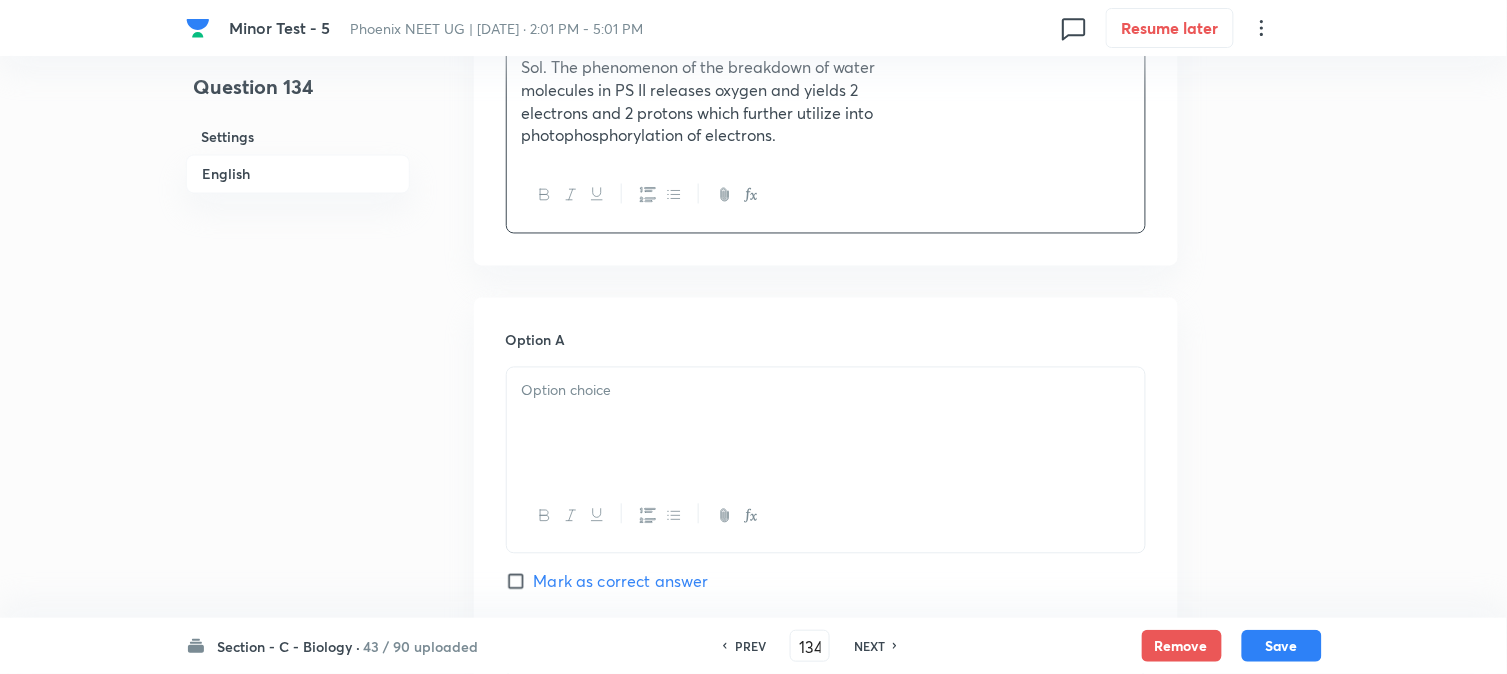 click at bounding box center [826, 424] 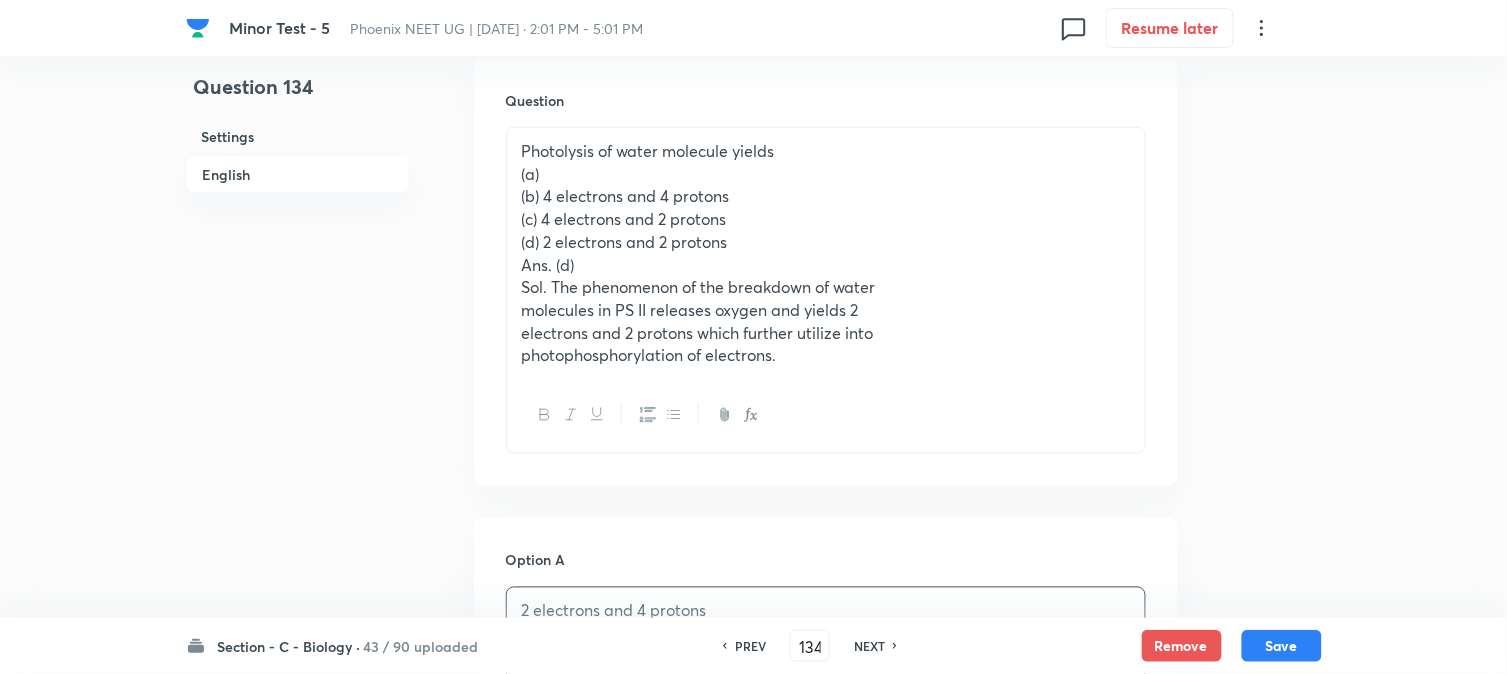 scroll, scrollTop: 590, scrollLeft: 0, axis: vertical 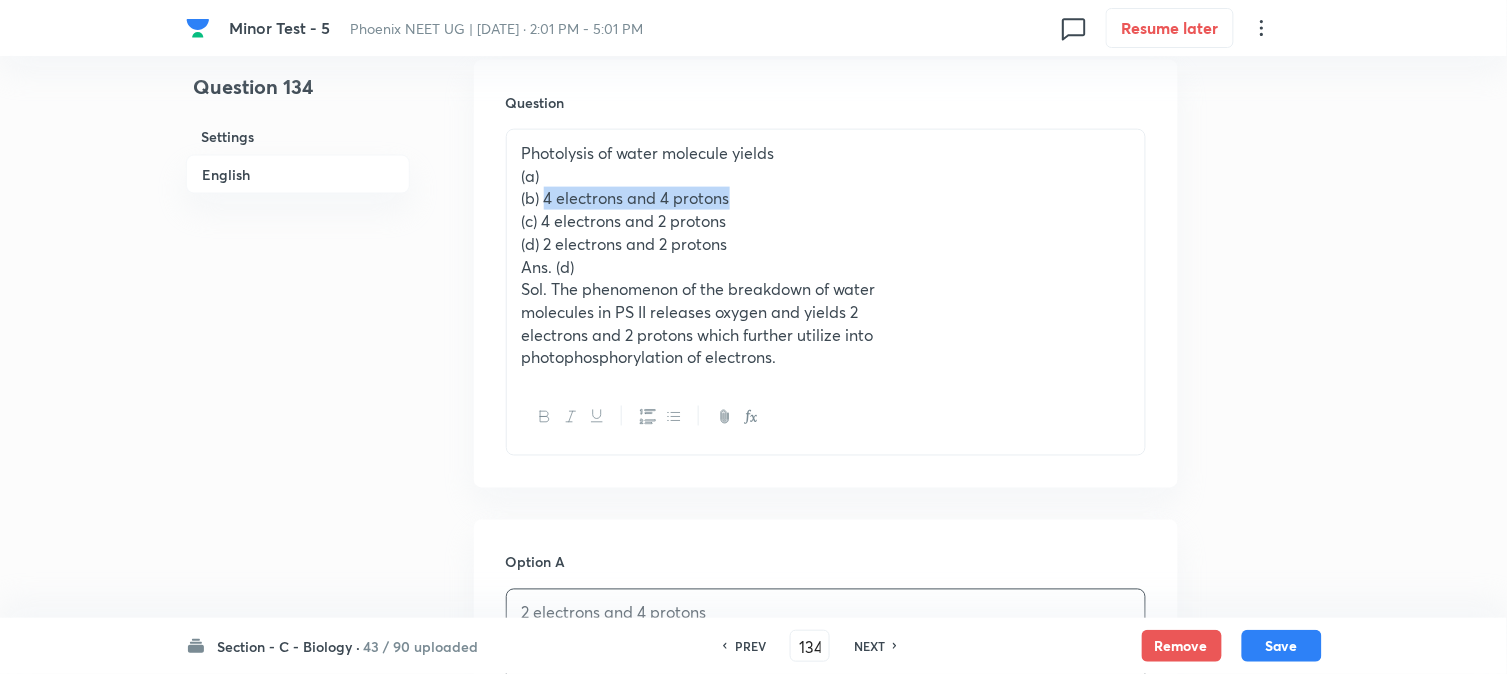 drag, startPoint x: 545, startPoint y: 188, endPoint x: 831, endPoint y: 196, distance: 286.11188 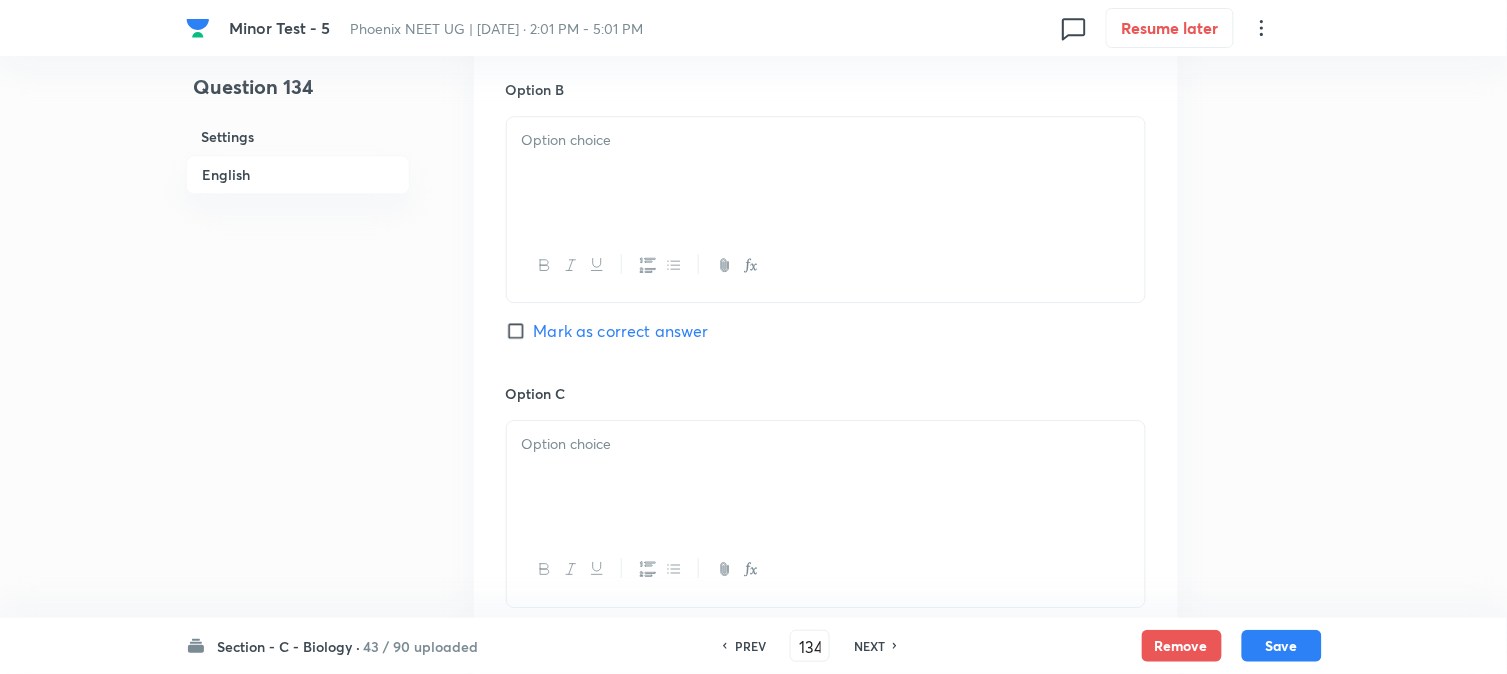 click at bounding box center [826, 173] 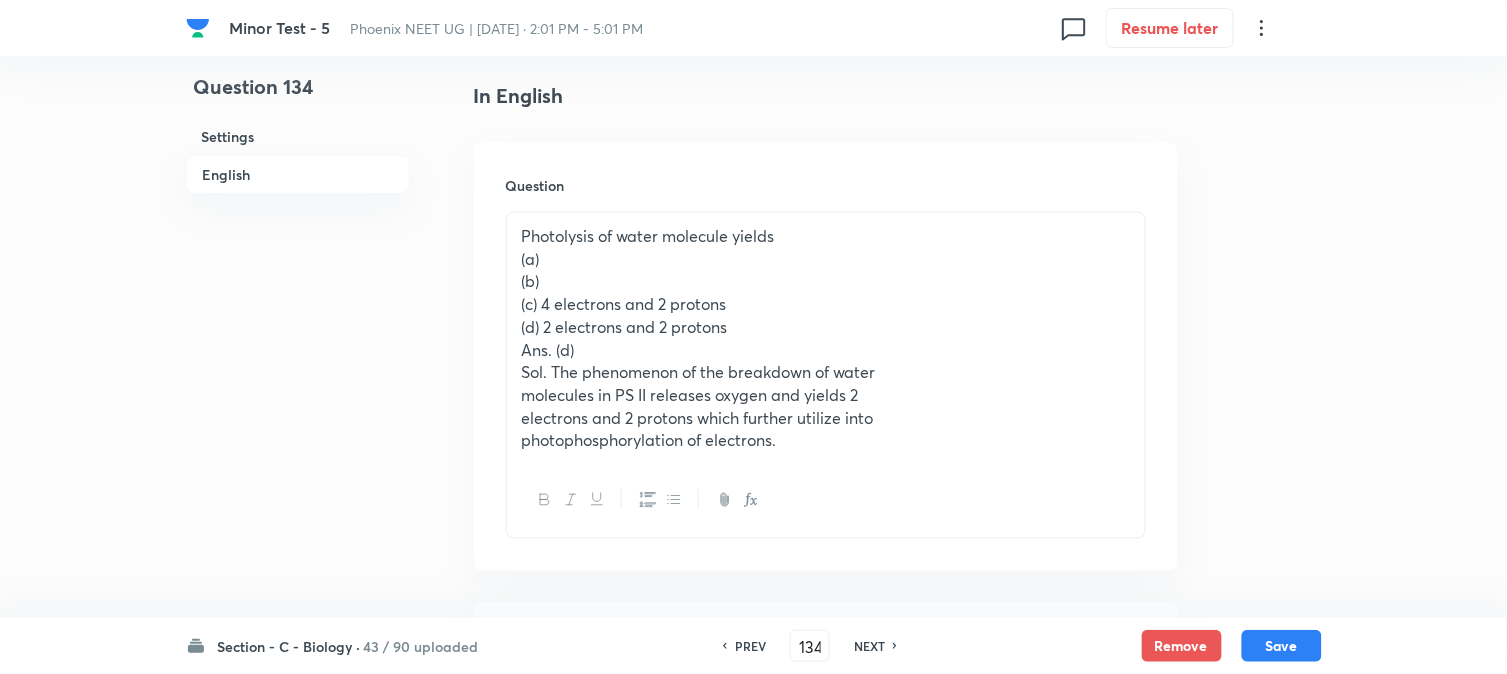 scroll, scrollTop: 478, scrollLeft: 0, axis: vertical 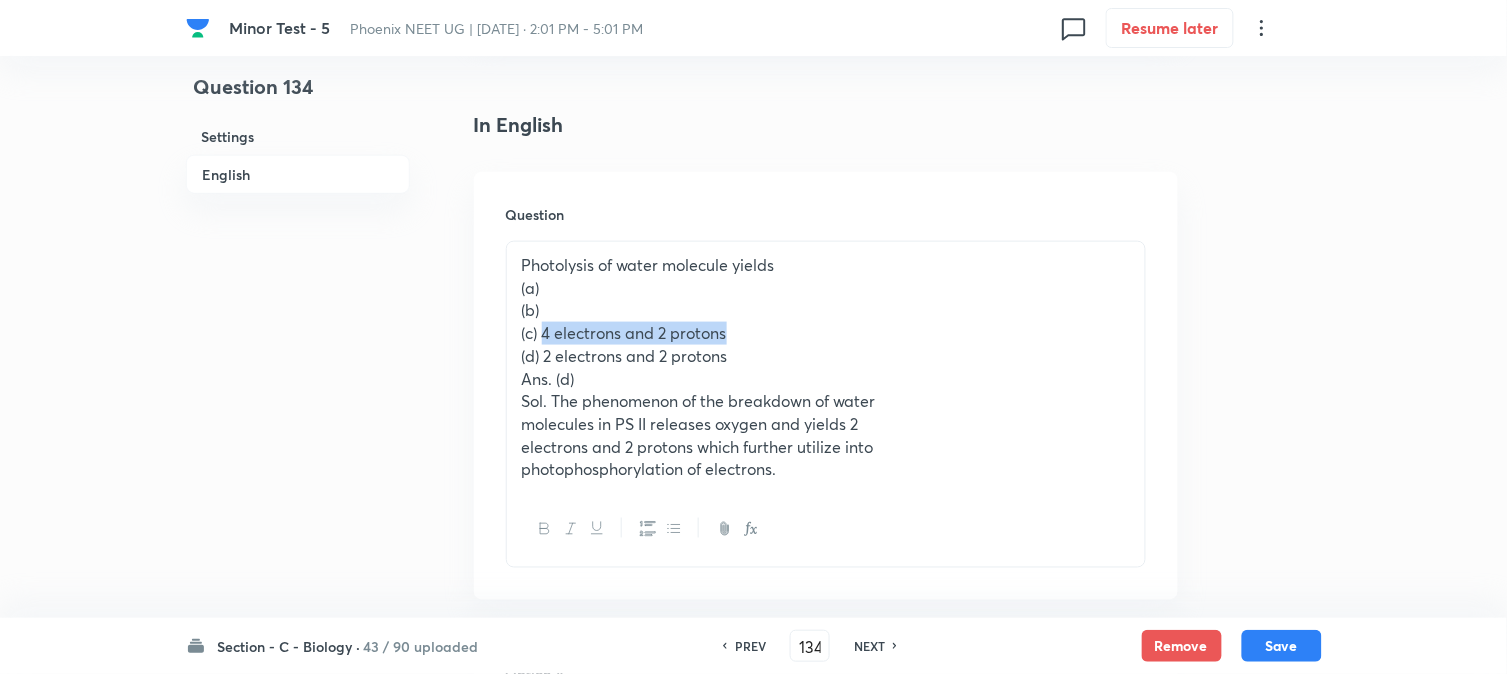 drag, startPoint x: 544, startPoint y: 335, endPoint x: 787, endPoint y: 335, distance: 243 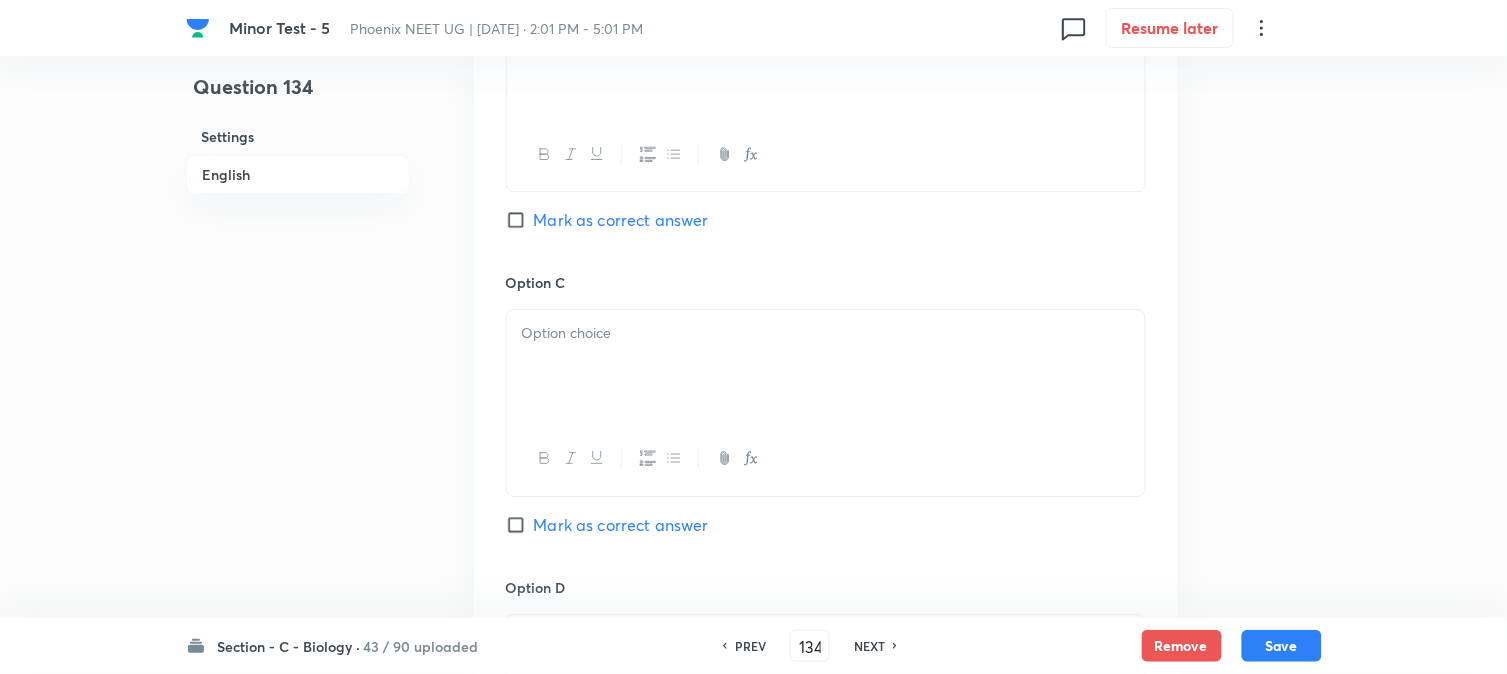 click at bounding box center (826, 366) 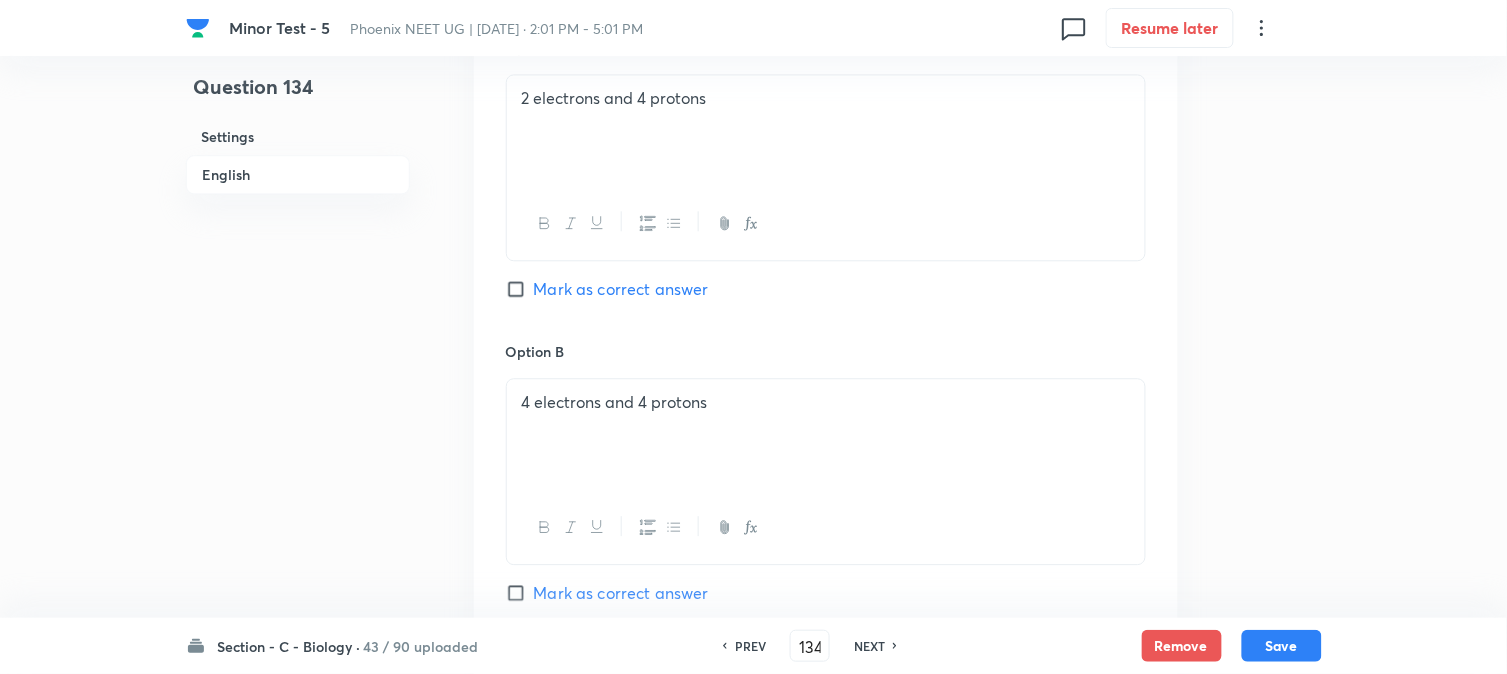 scroll, scrollTop: 590, scrollLeft: 0, axis: vertical 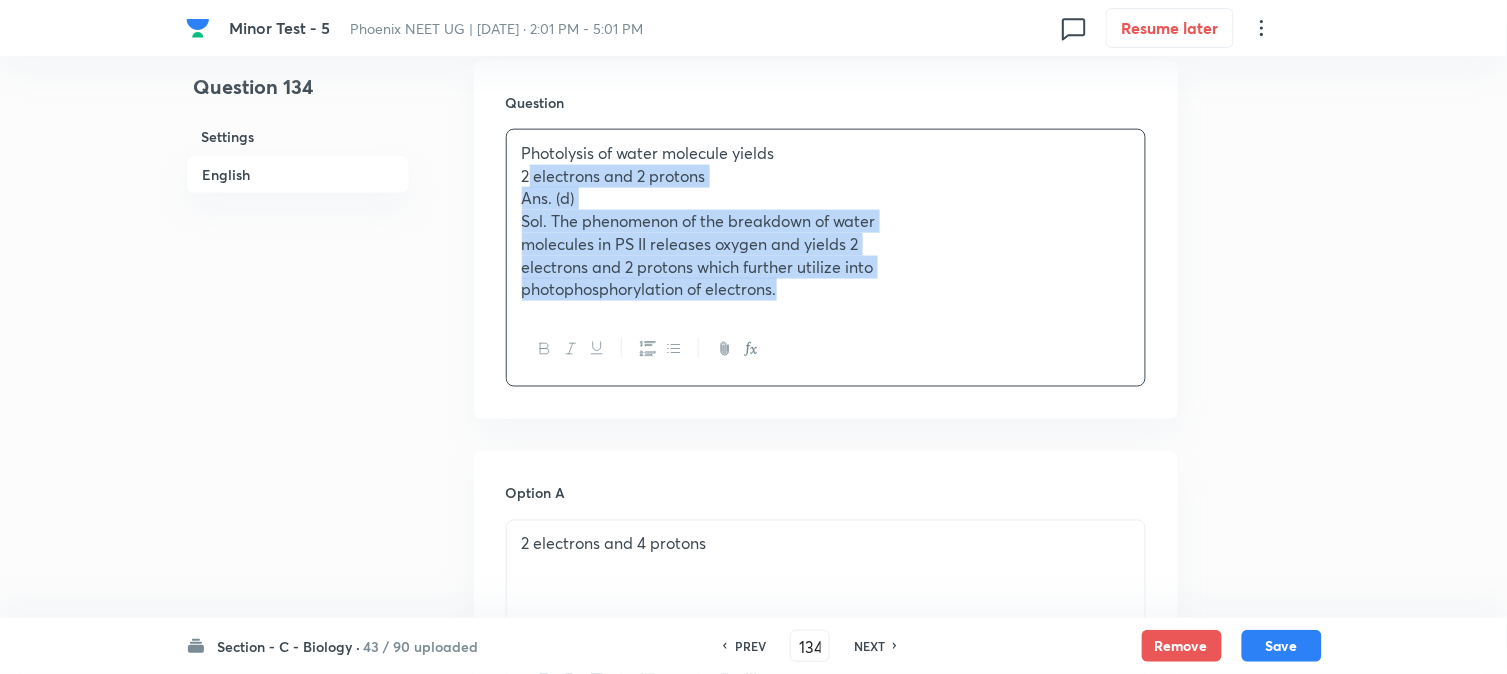 drag, startPoint x: 541, startPoint y: 245, endPoint x: 984, endPoint y: 384, distance: 464.29517 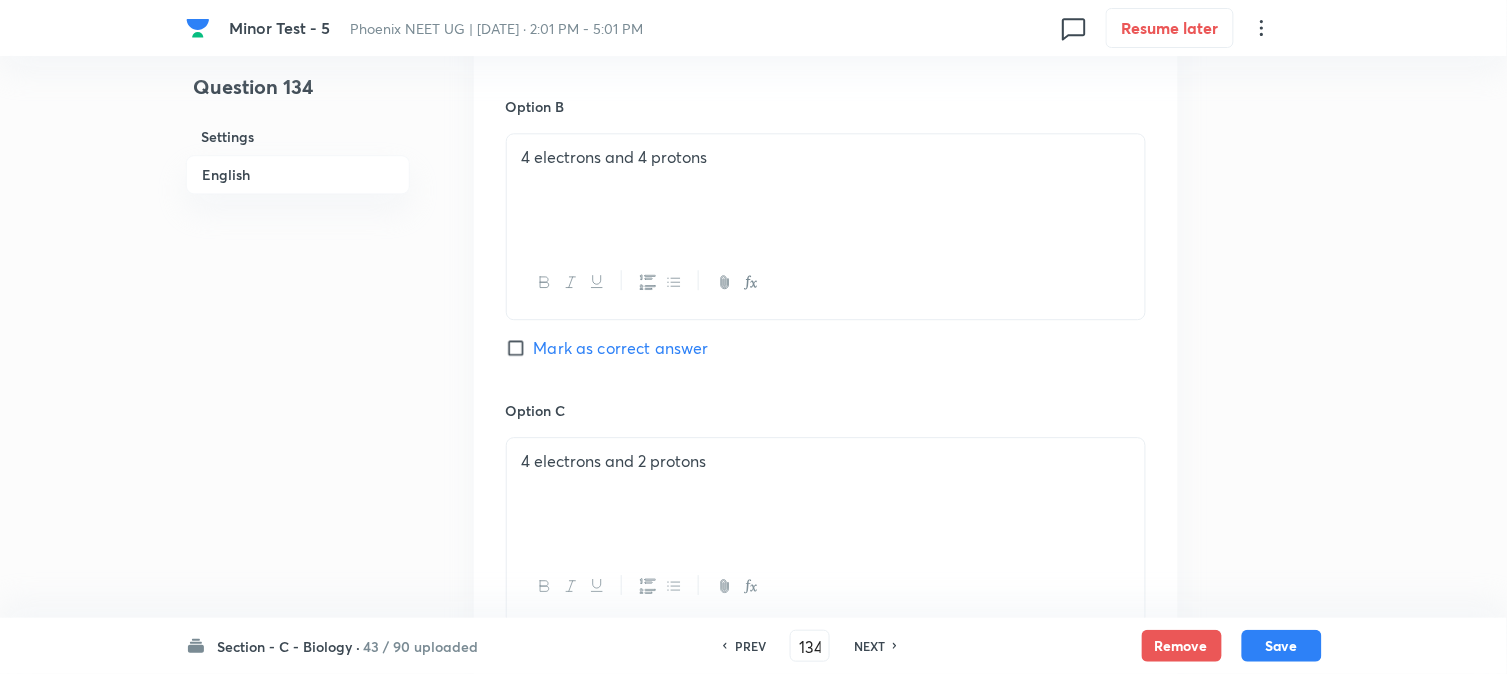 scroll, scrollTop: 1701, scrollLeft: 0, axis: vertical 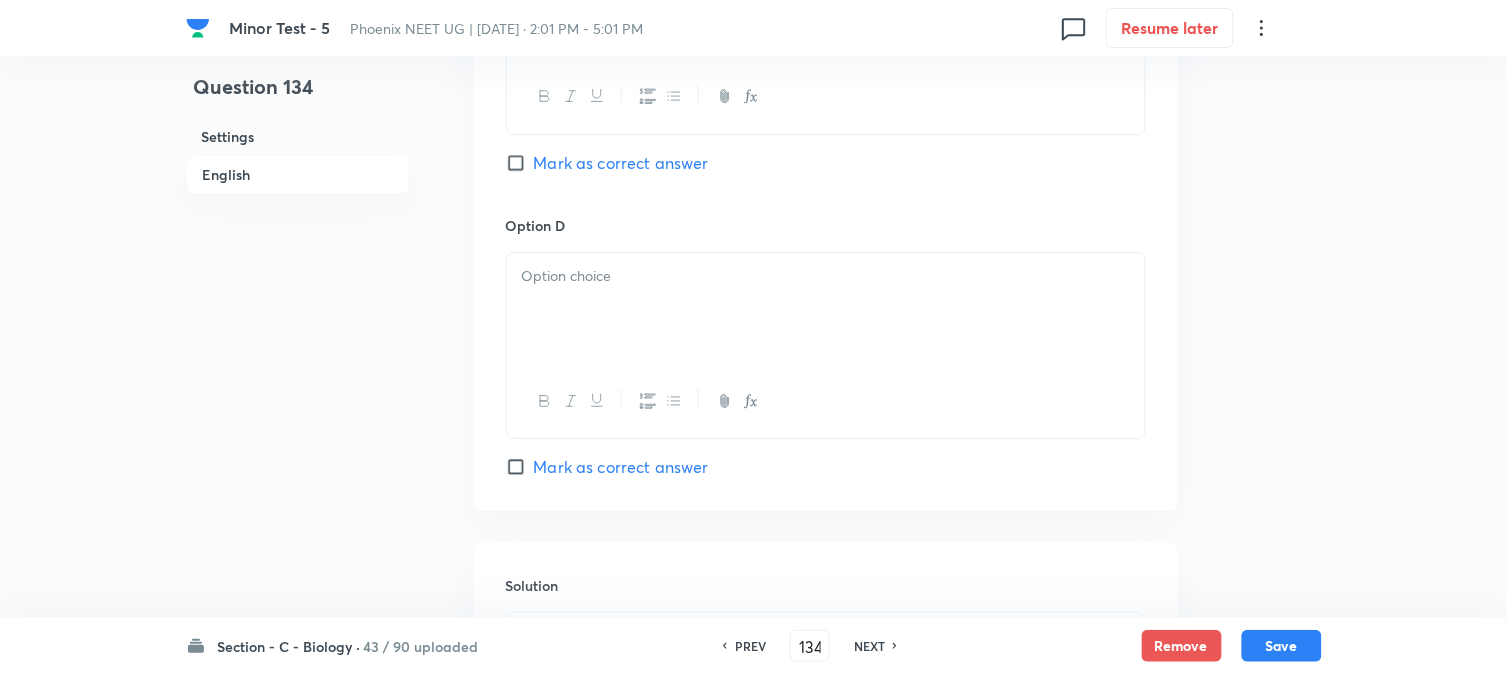 click at bounding box center [826, 309] 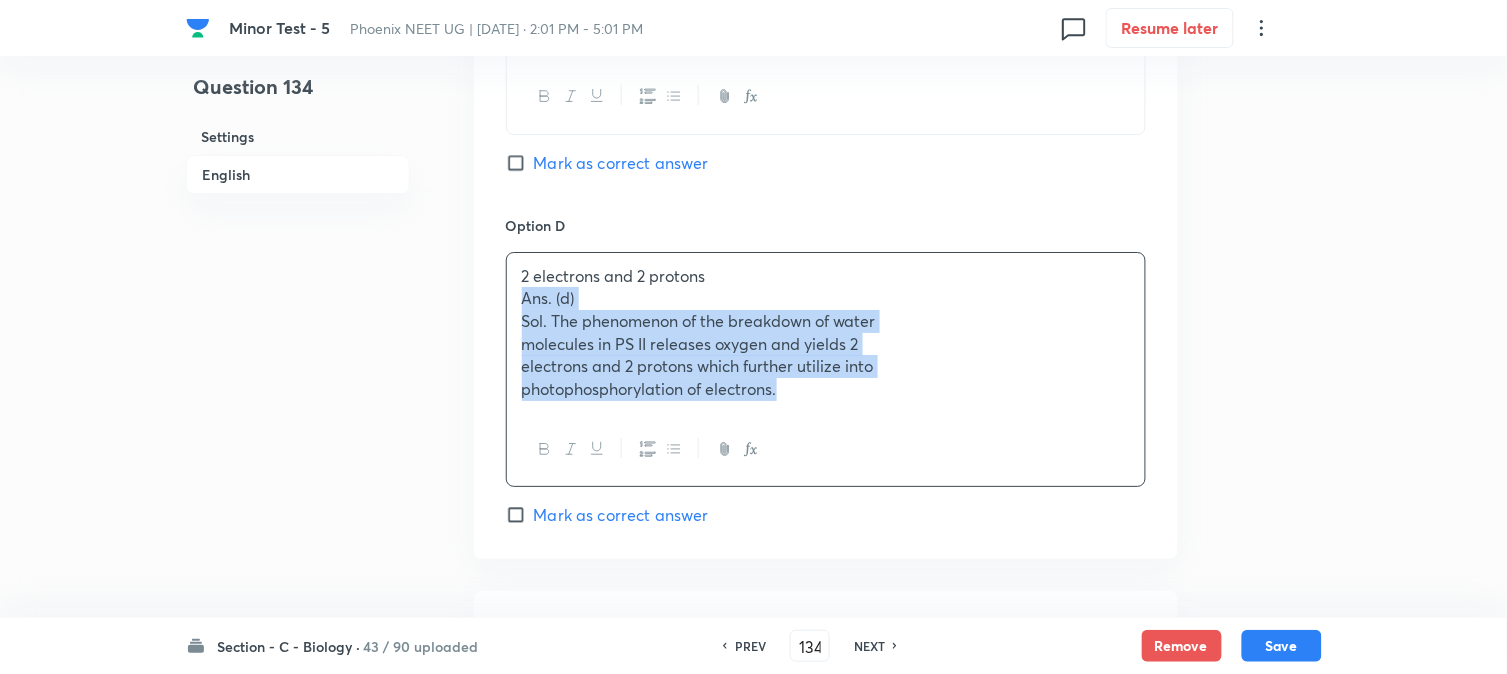 drag, startPoint x: 518, startPoint y: 304, endPoint x: 935, endPoint y: 444, distance: 439.87384 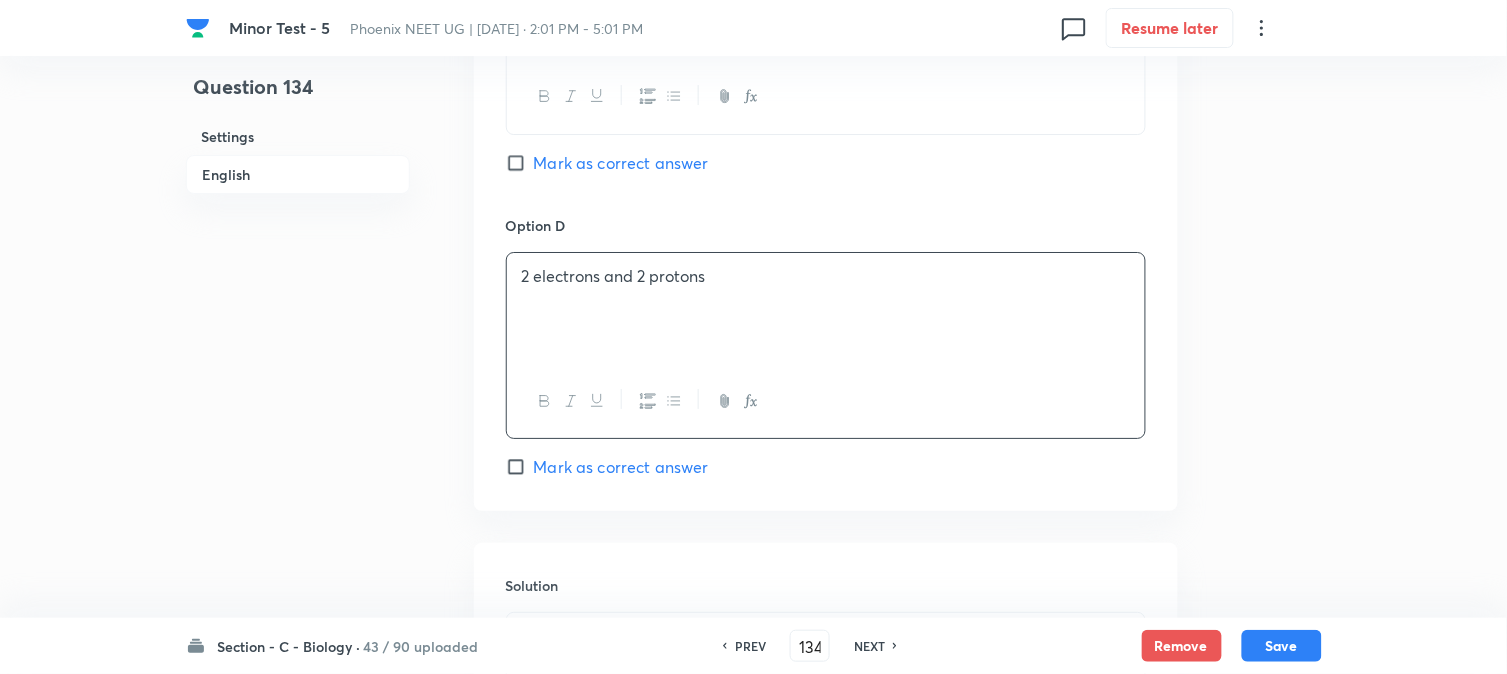 click on "Mark as correct answer" at bounding box center [621, 467] 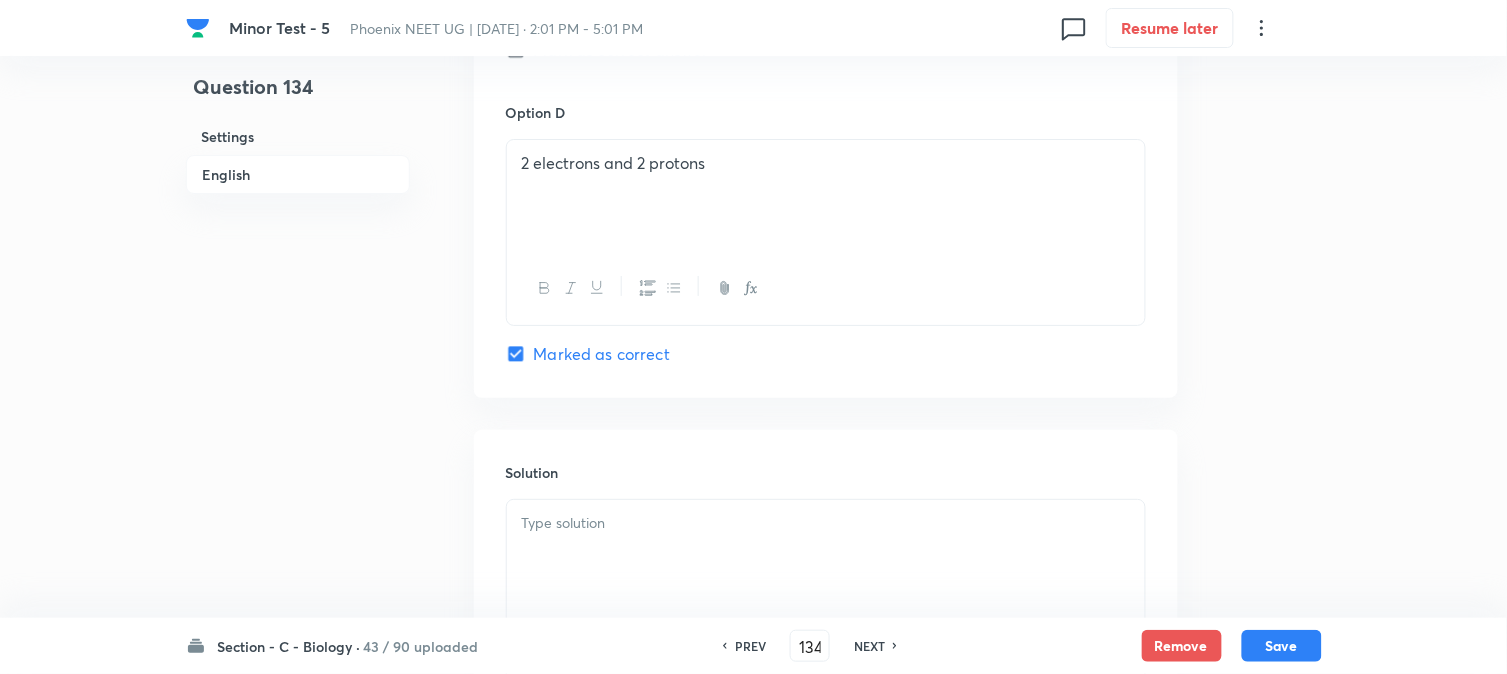 scroll, scrollTop: 2034, scrollLeft: 0, axis: vertical 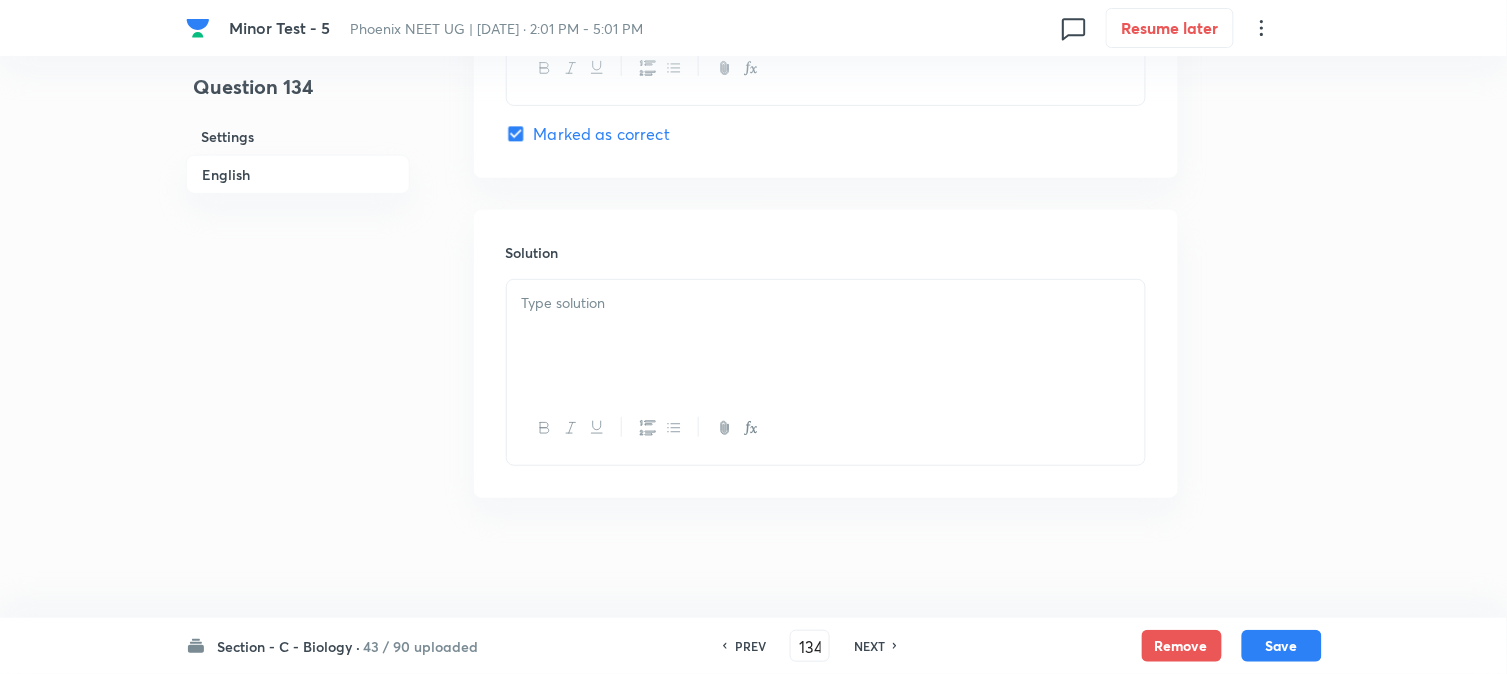 click at bounding box center [826, 428] 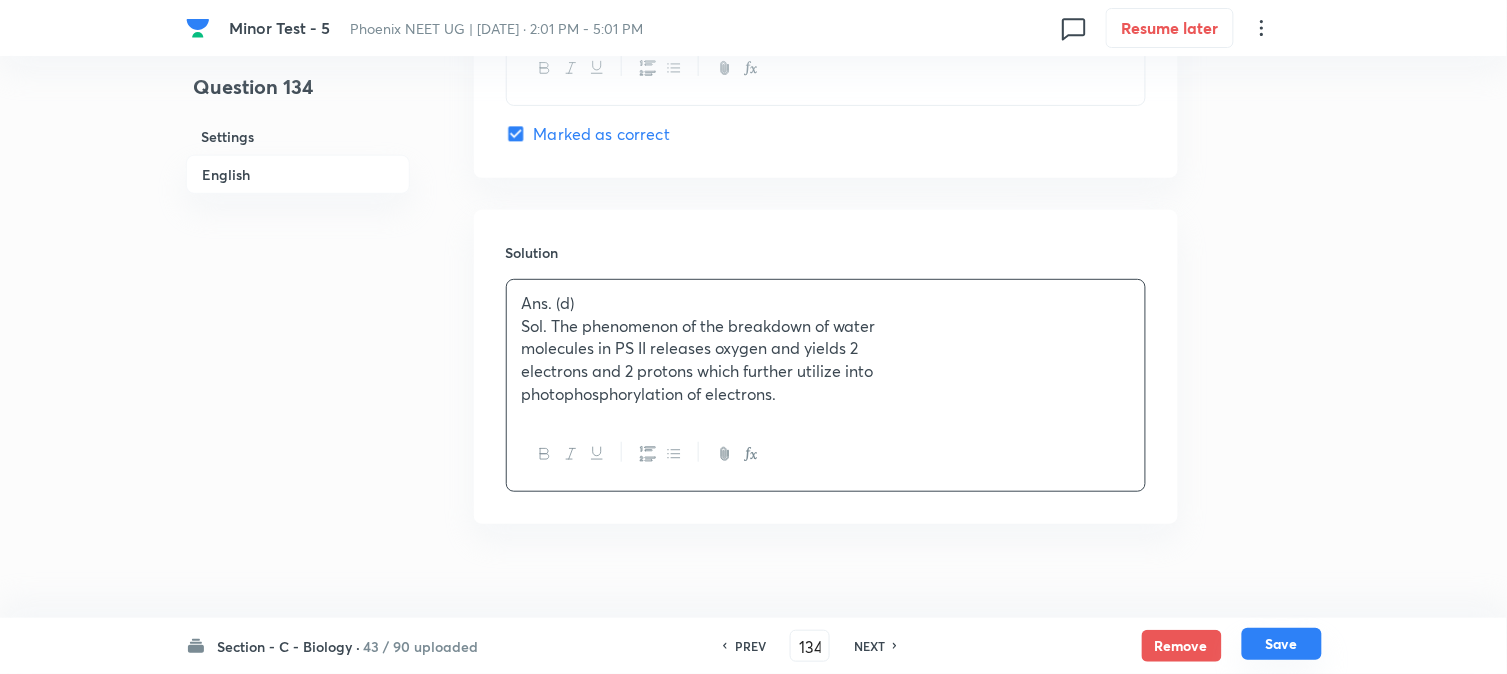 click on "Save" at bounding box center (1282, 644) 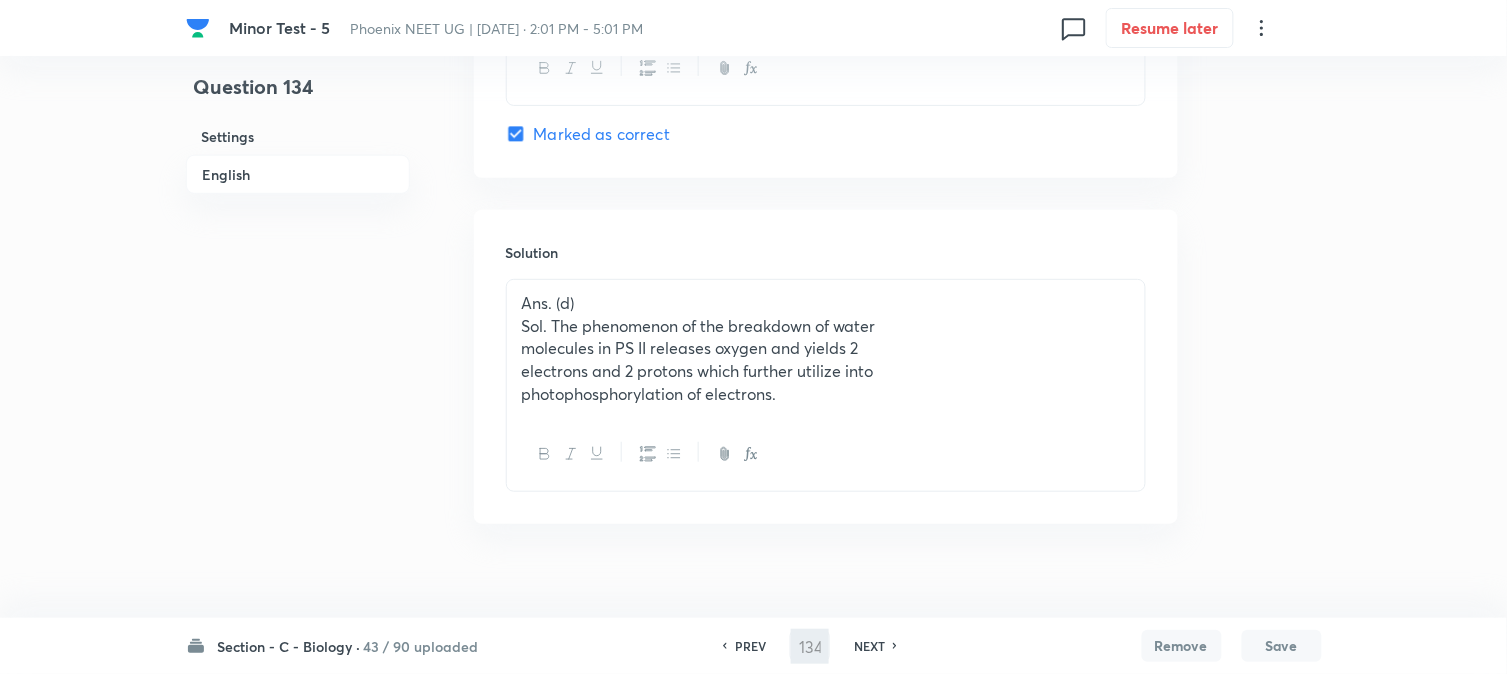 type on "135" 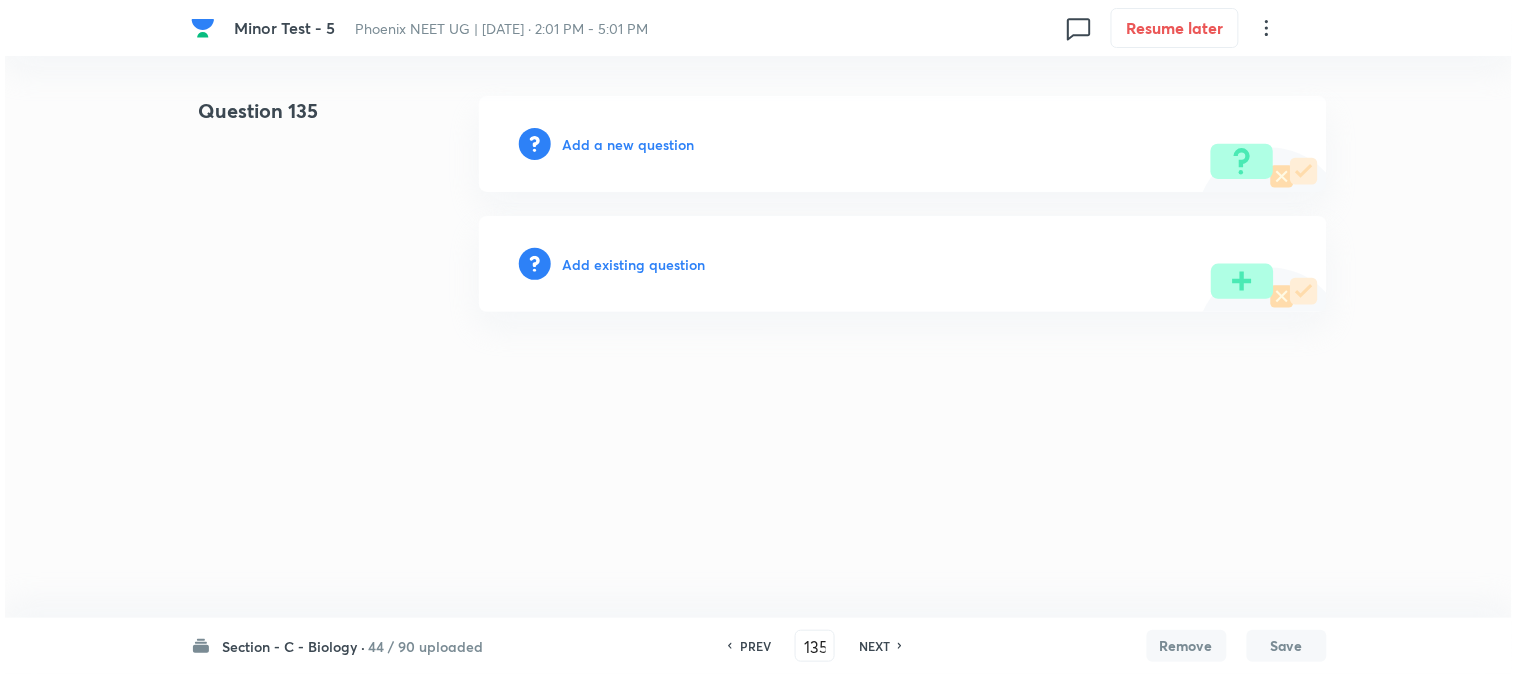 scroll, scrollTop: 0, scrollLeft: 0, axis: both 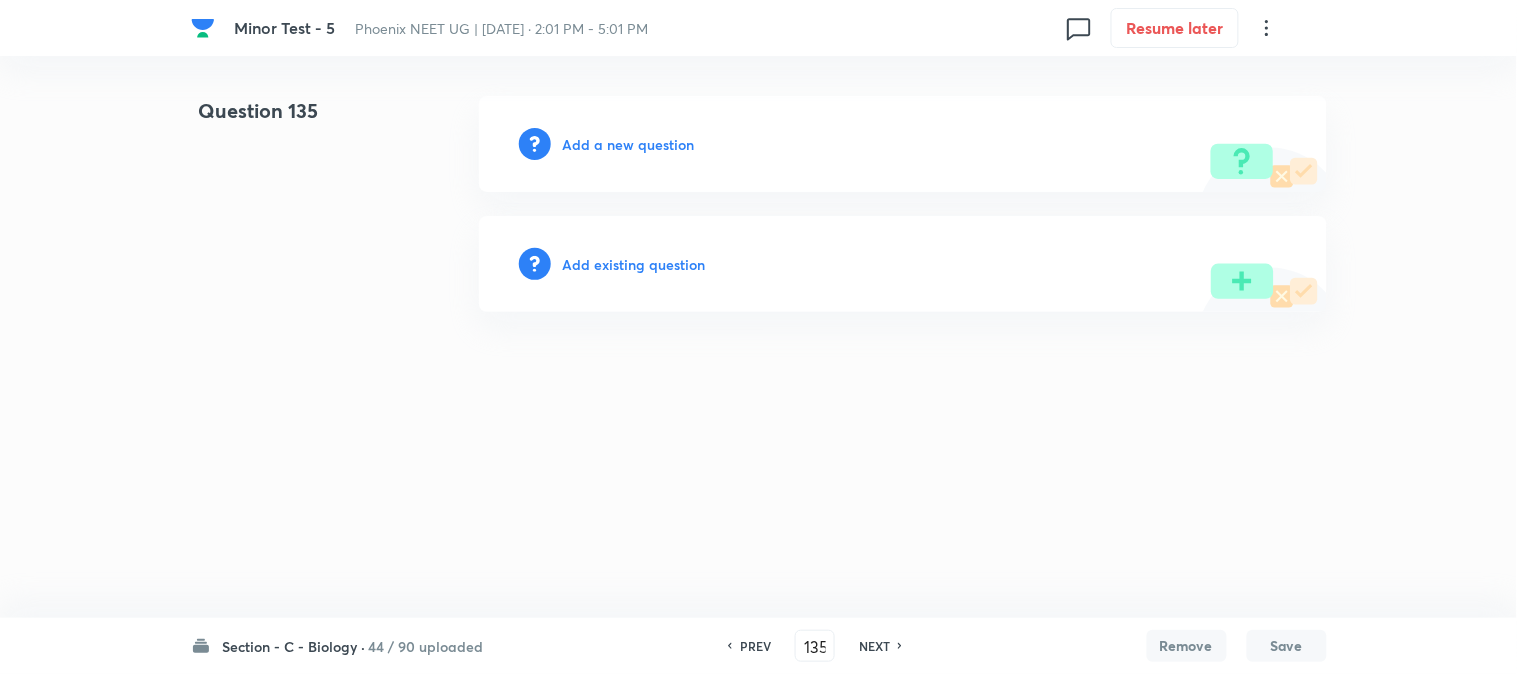 click on "Add a new question" at bounding box center (903, 144) 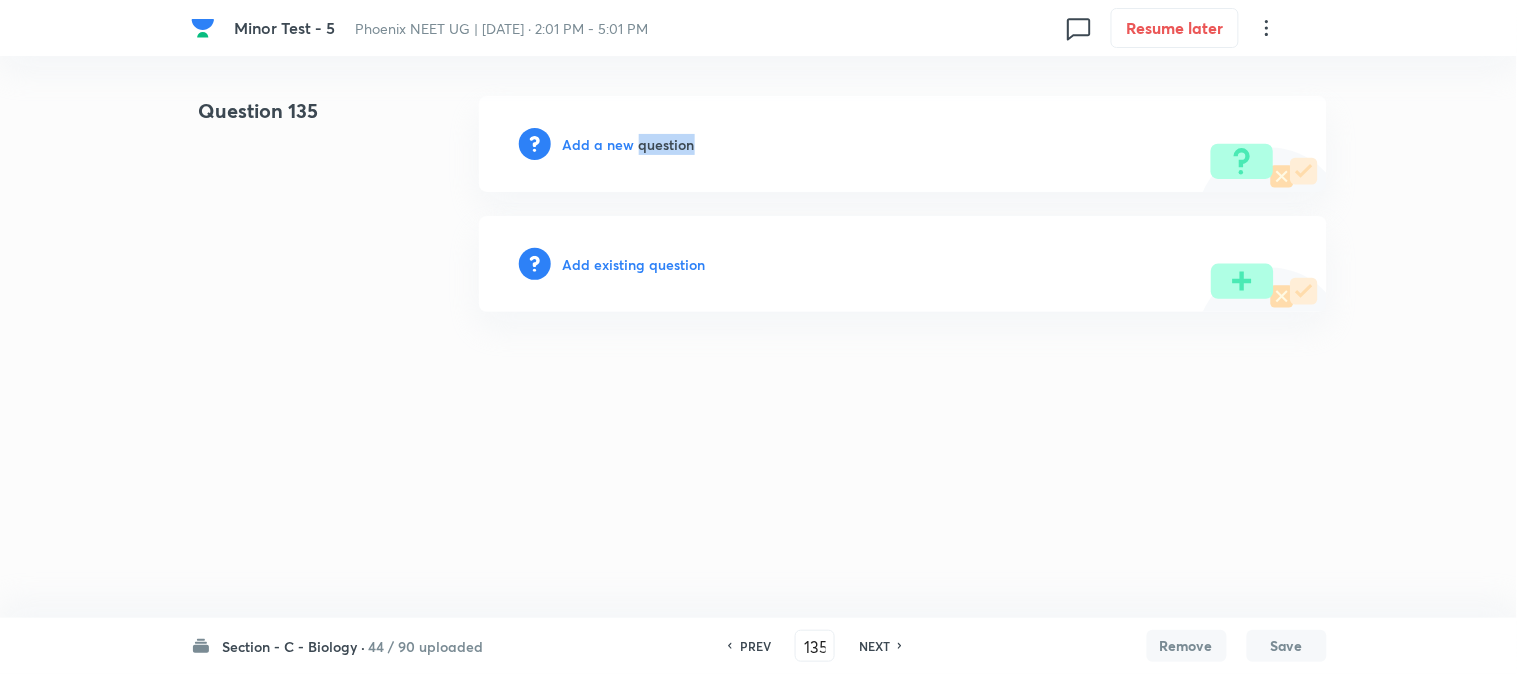 click on "Add a new question" at bounding box center (903, 144) 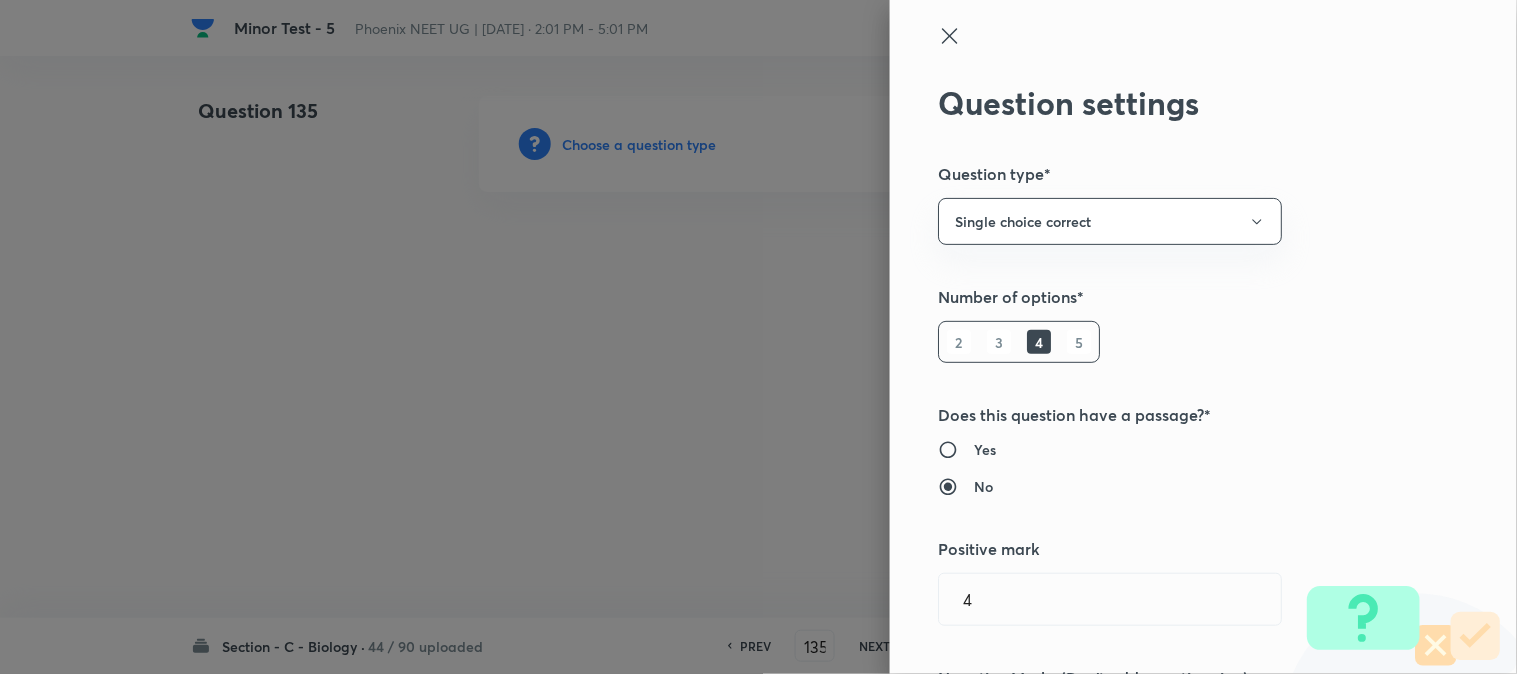type 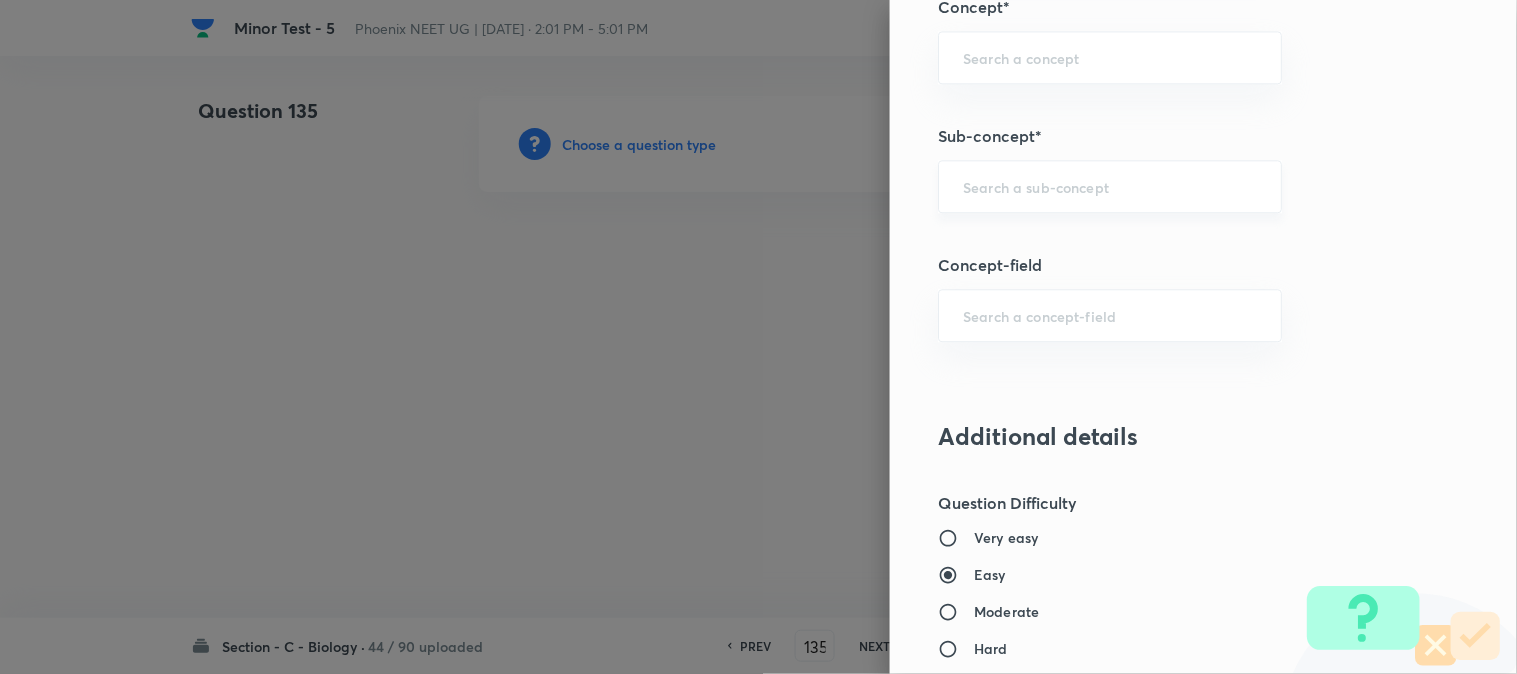 scroll, scrollTop: 1180, scrollLeft: 0, axis: vertical 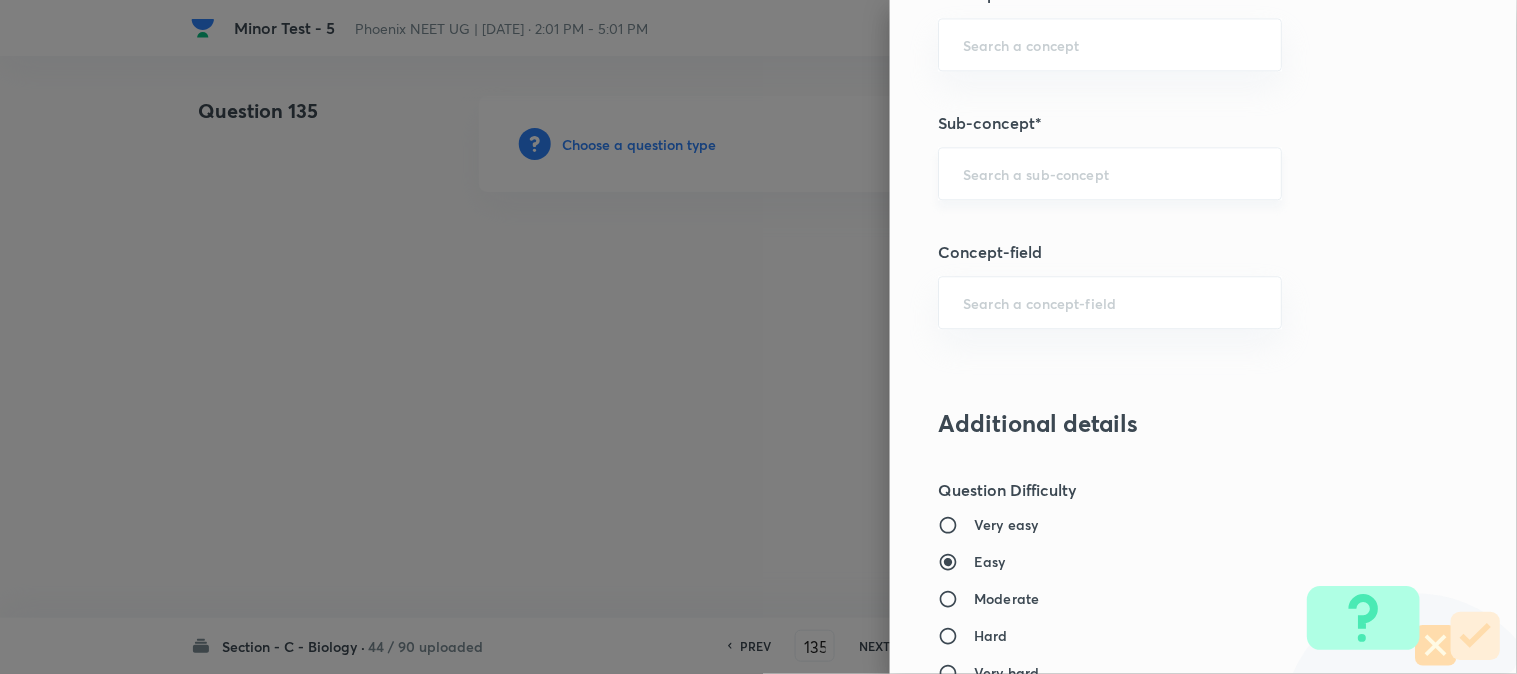 click on "​" at bounding box center (1110, 173) 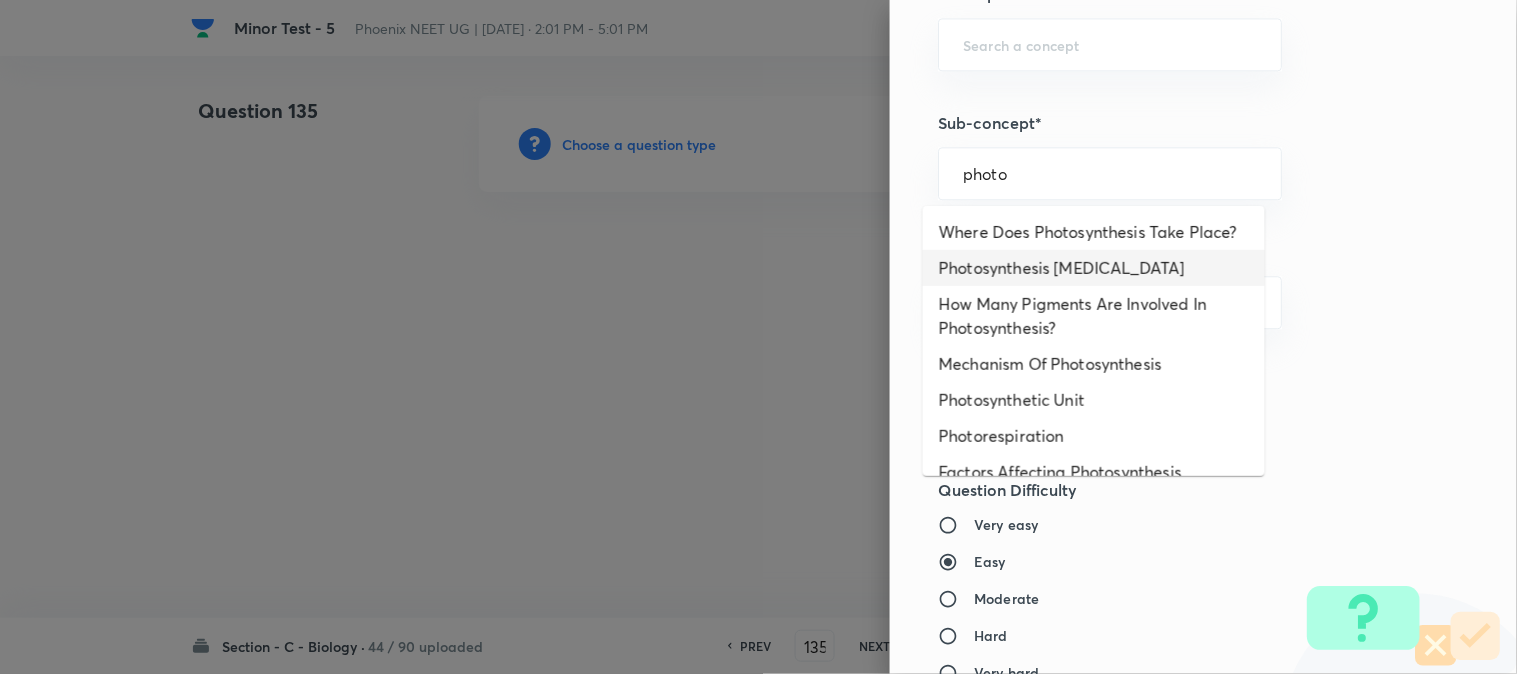 click on "Photosynthesis [MEDICAL_DATA]" at bounding box center [1094, 268] 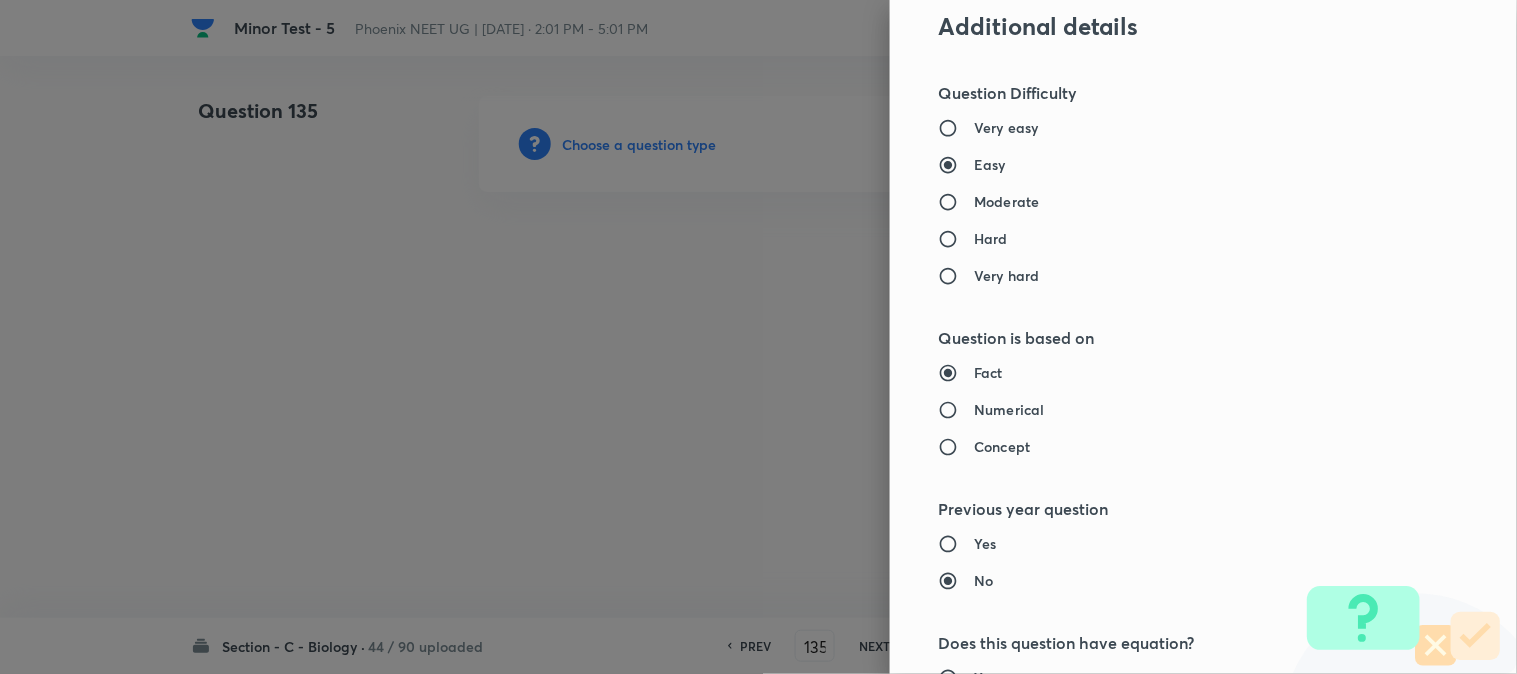 type on "Biology" 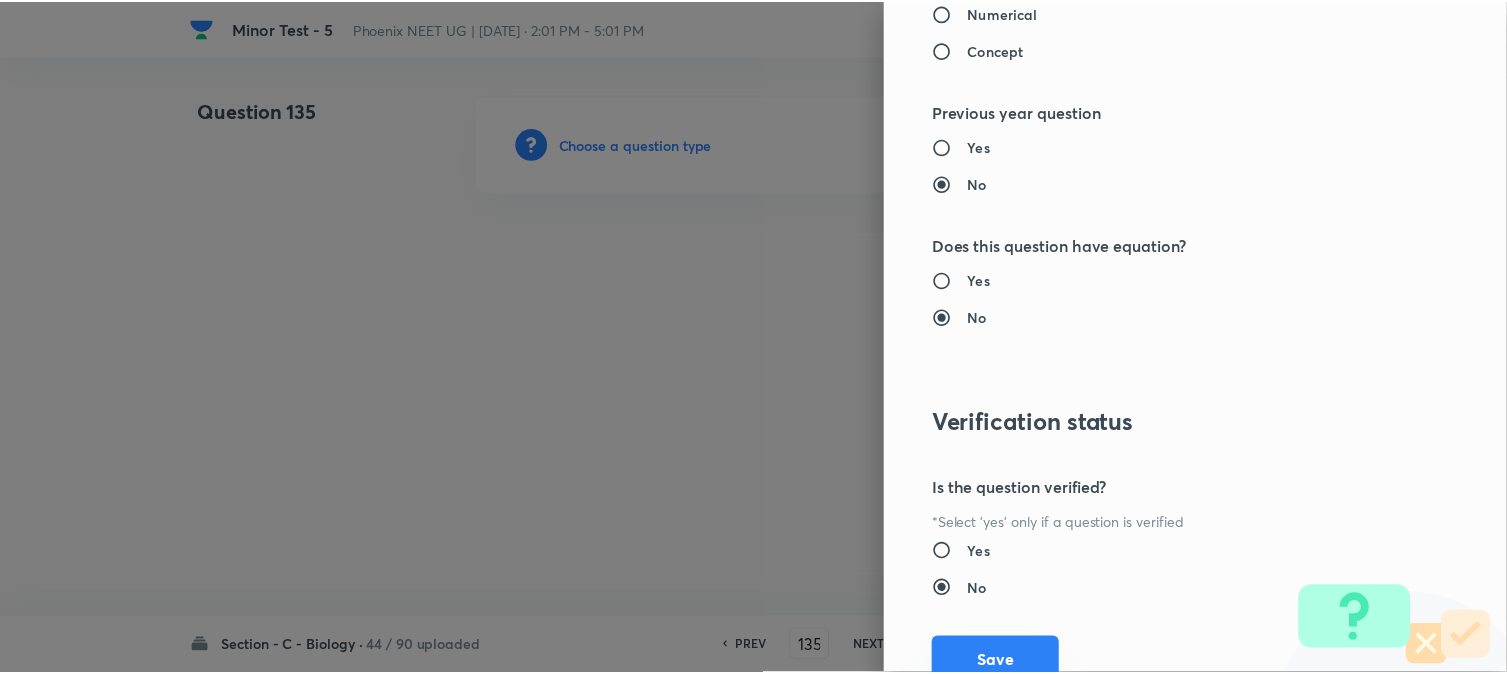 scroll, scrollTop: 2052, scrollLeft: 0, axis: vertical 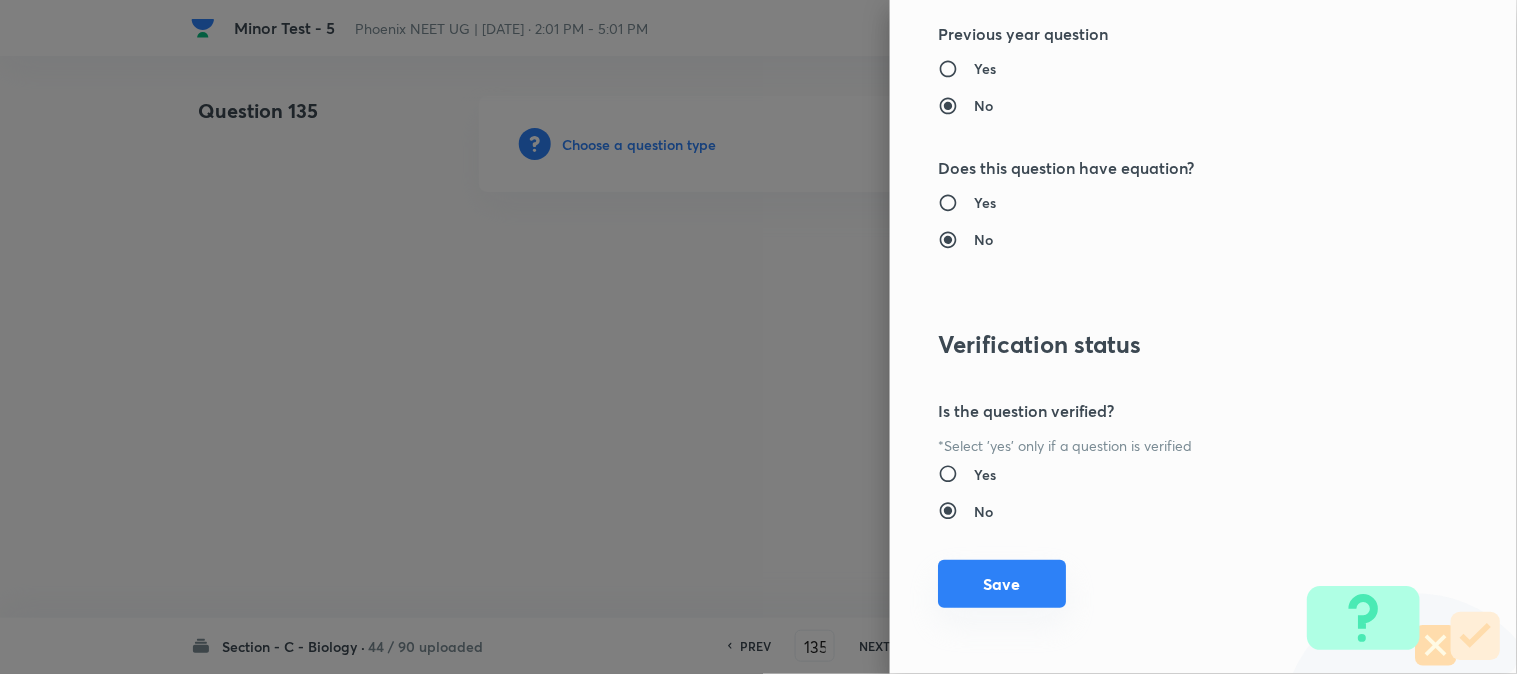 click on "Save" at bounding box center [1002, 584] 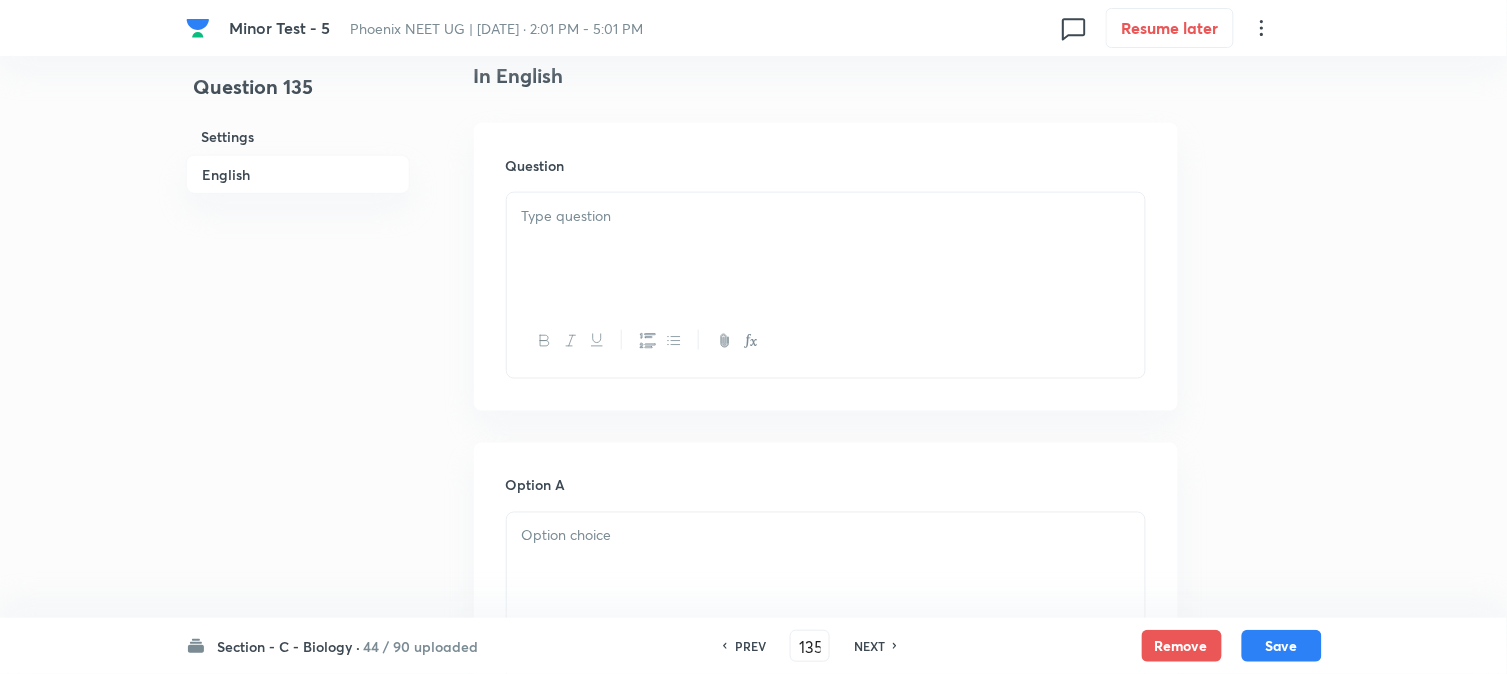 scroll, scrollTop: 590, scrollLeft: 0, axis: vertical 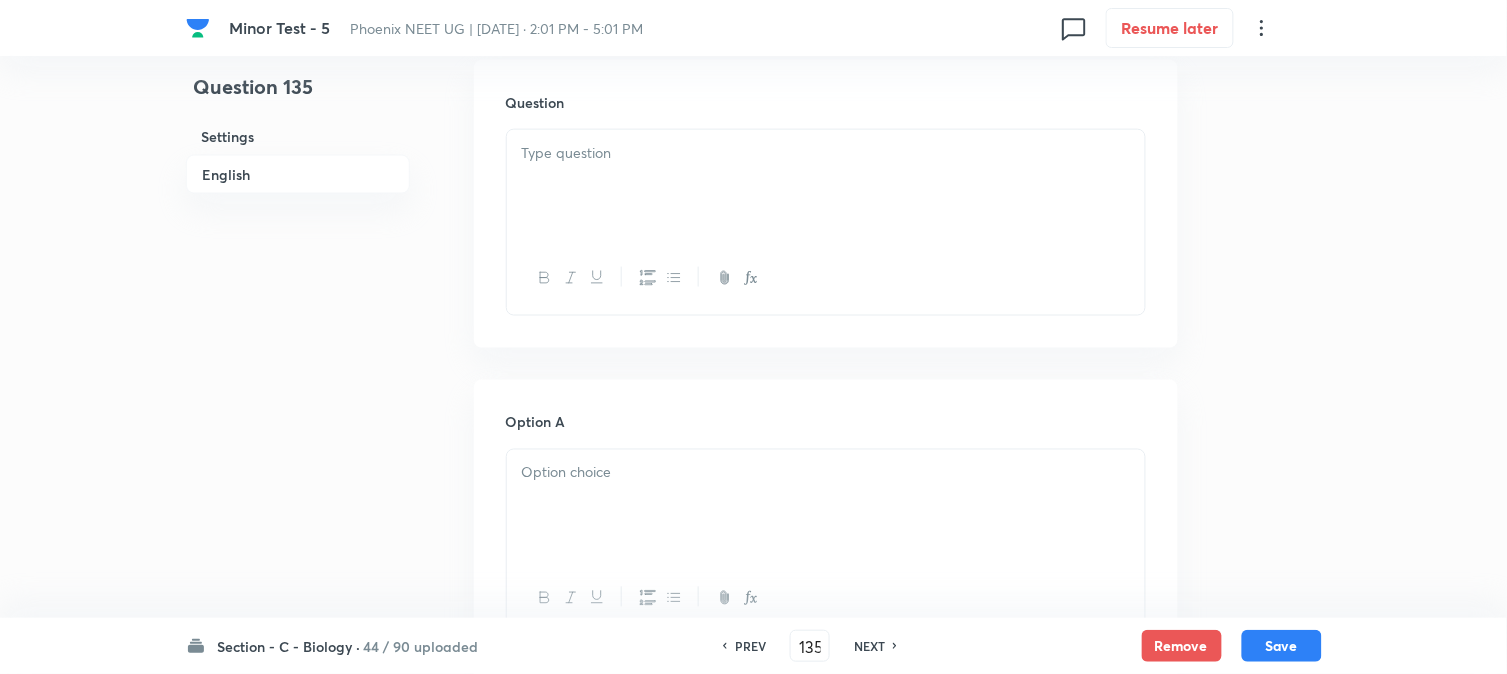 click at bounding box center (826, 186) 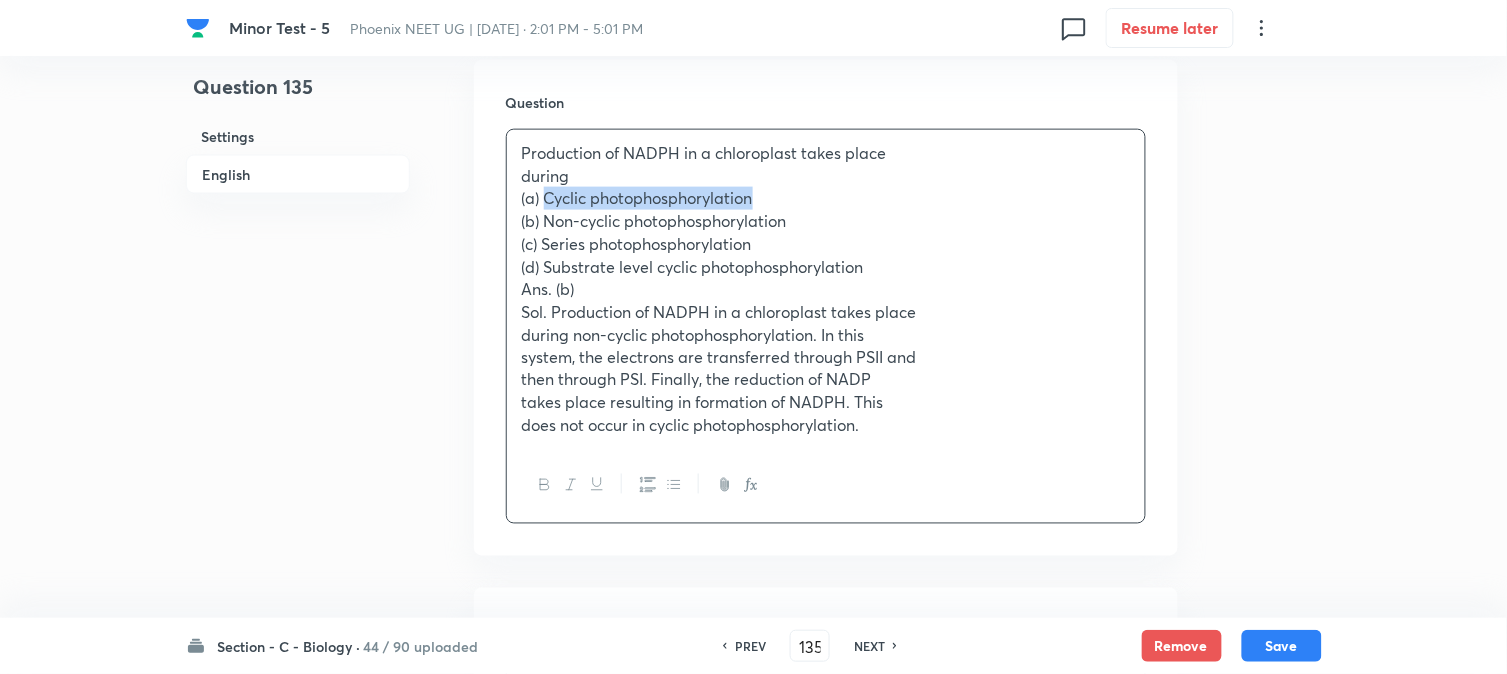 drag, startPoint x: 546, startPoint y: 195, endPoint x: 838, endPoint y: 197, distance: 292.00684 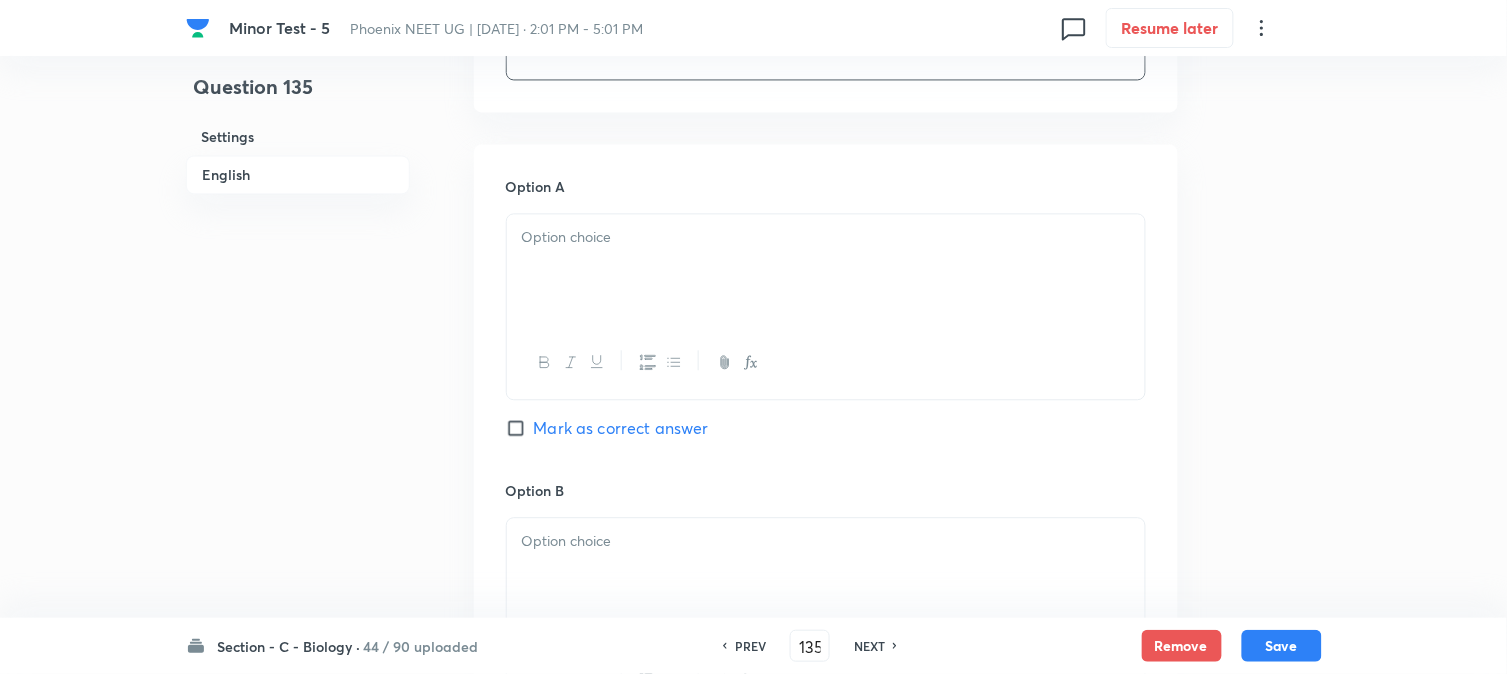click at bounding box center [826, 270] 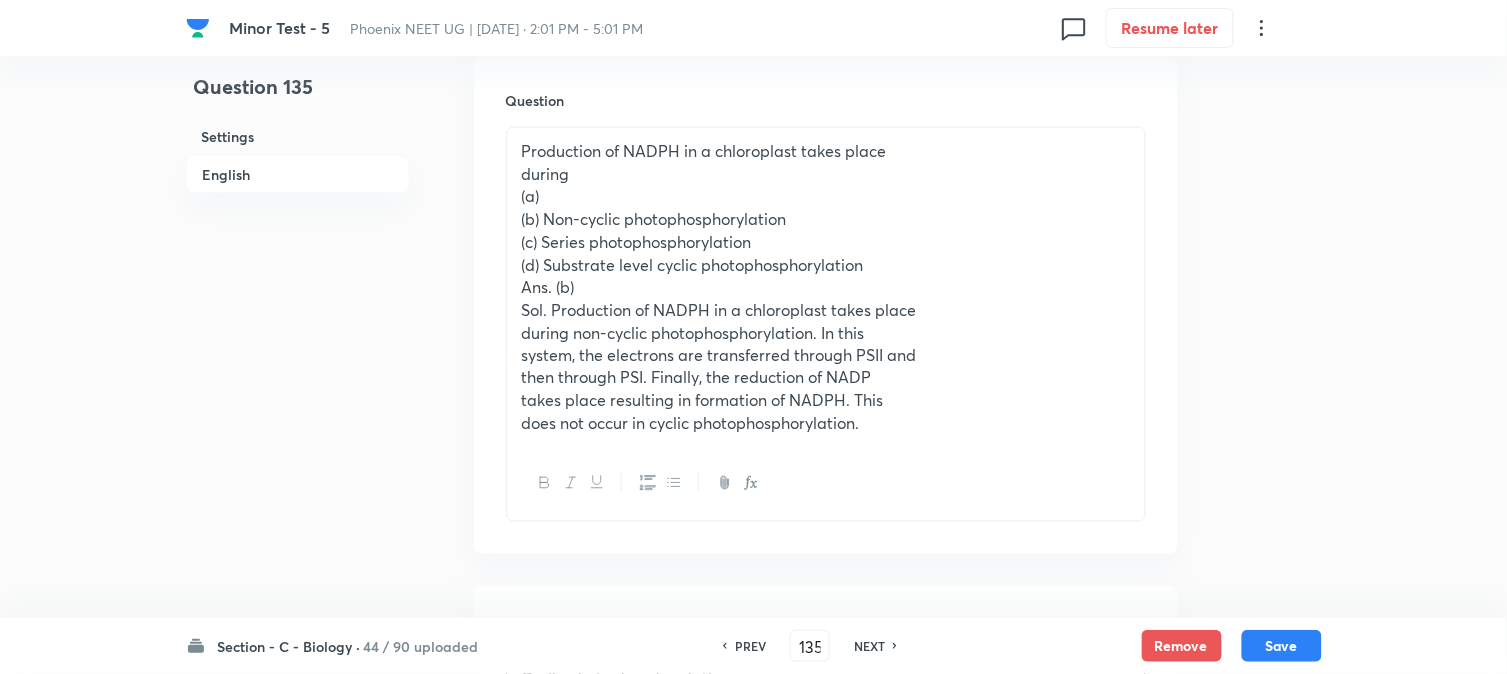 scroll, scrollTop: 590, scrollLeft: 0, axis: vertical 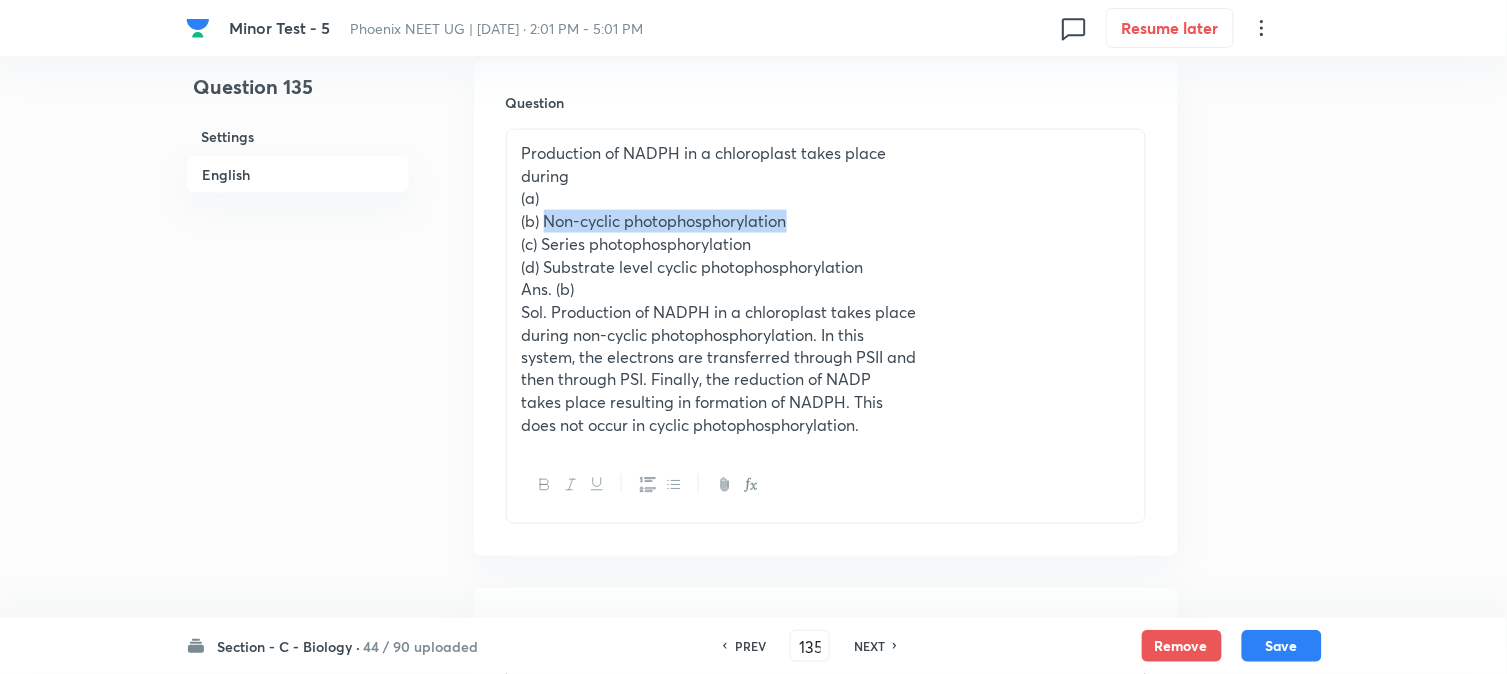 drag, startPoint x: 545, startPoint y: 217, endPoint x: 867, endPoint y: 217, distance: 322 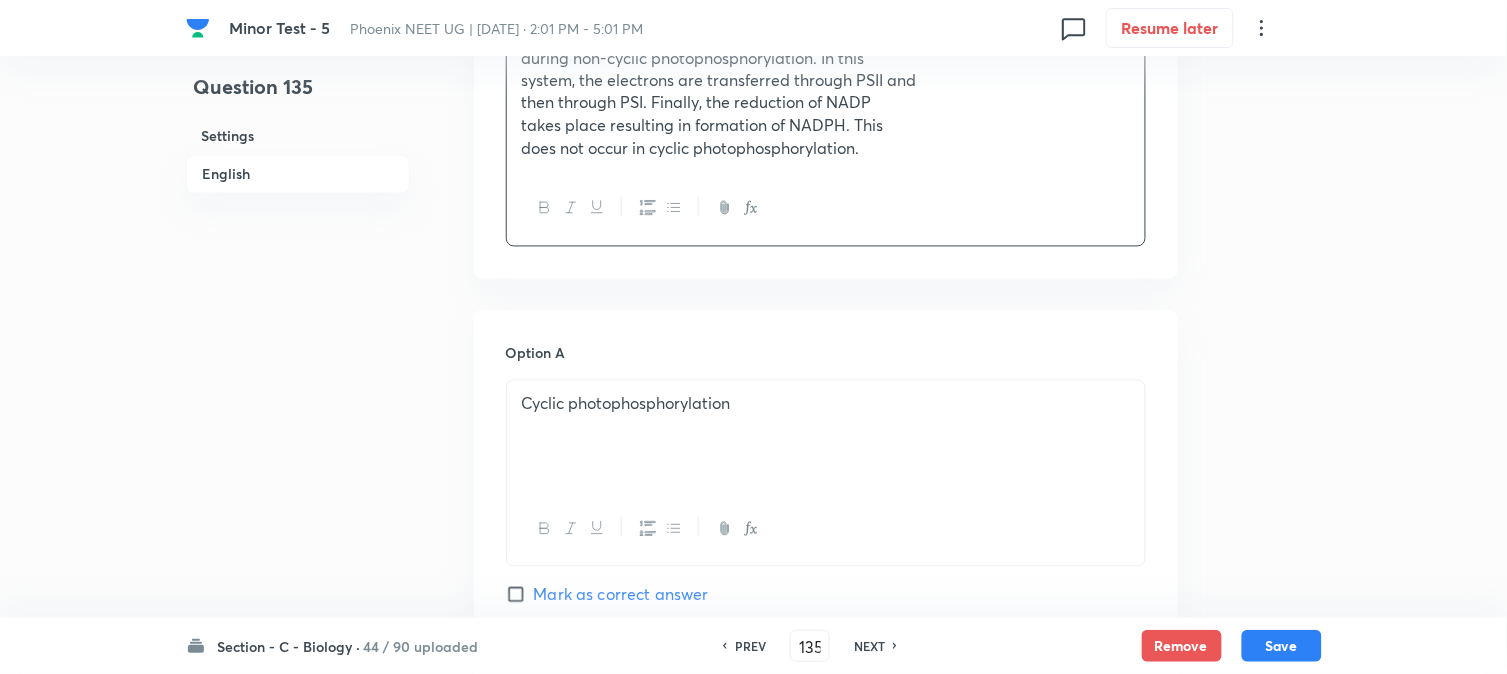 scroll, scrollTop: 1367, scrollLeft: 0, axis: vertical 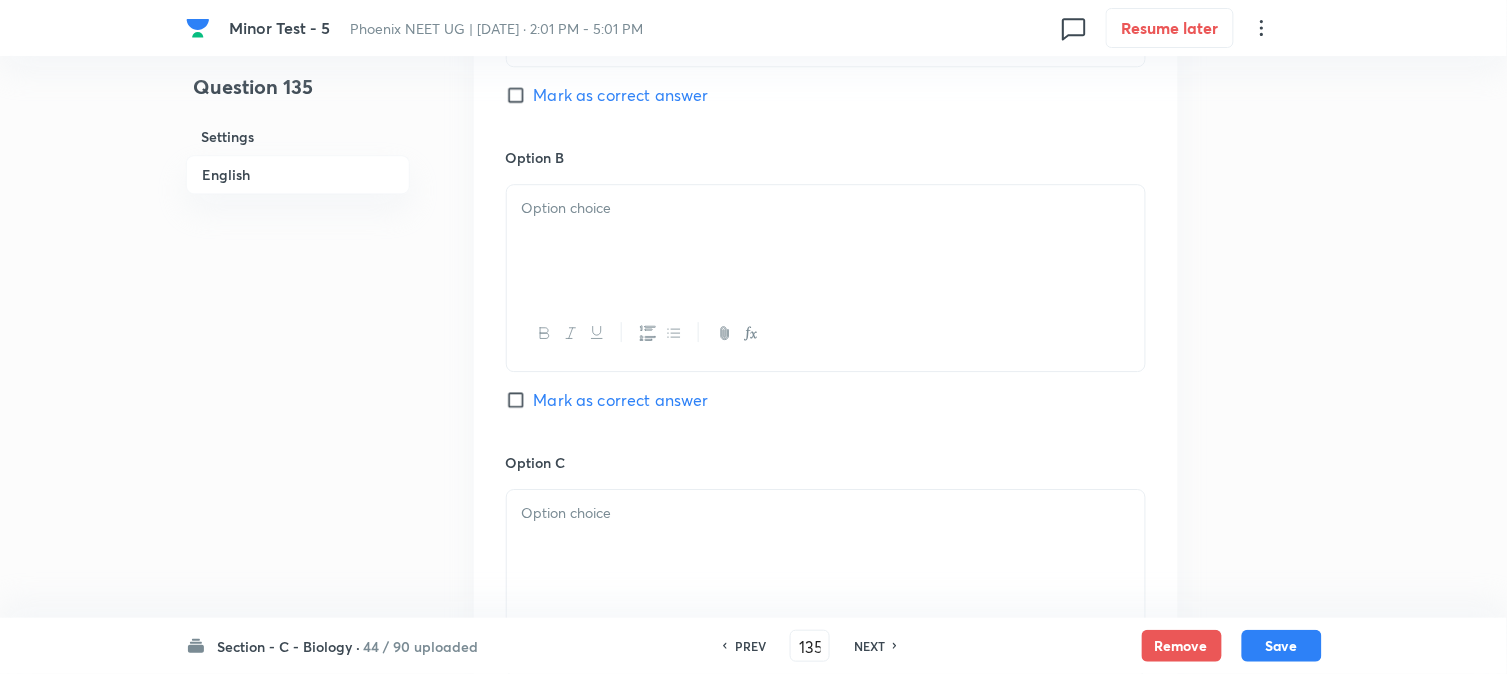 click at bounding box center [826, 241] 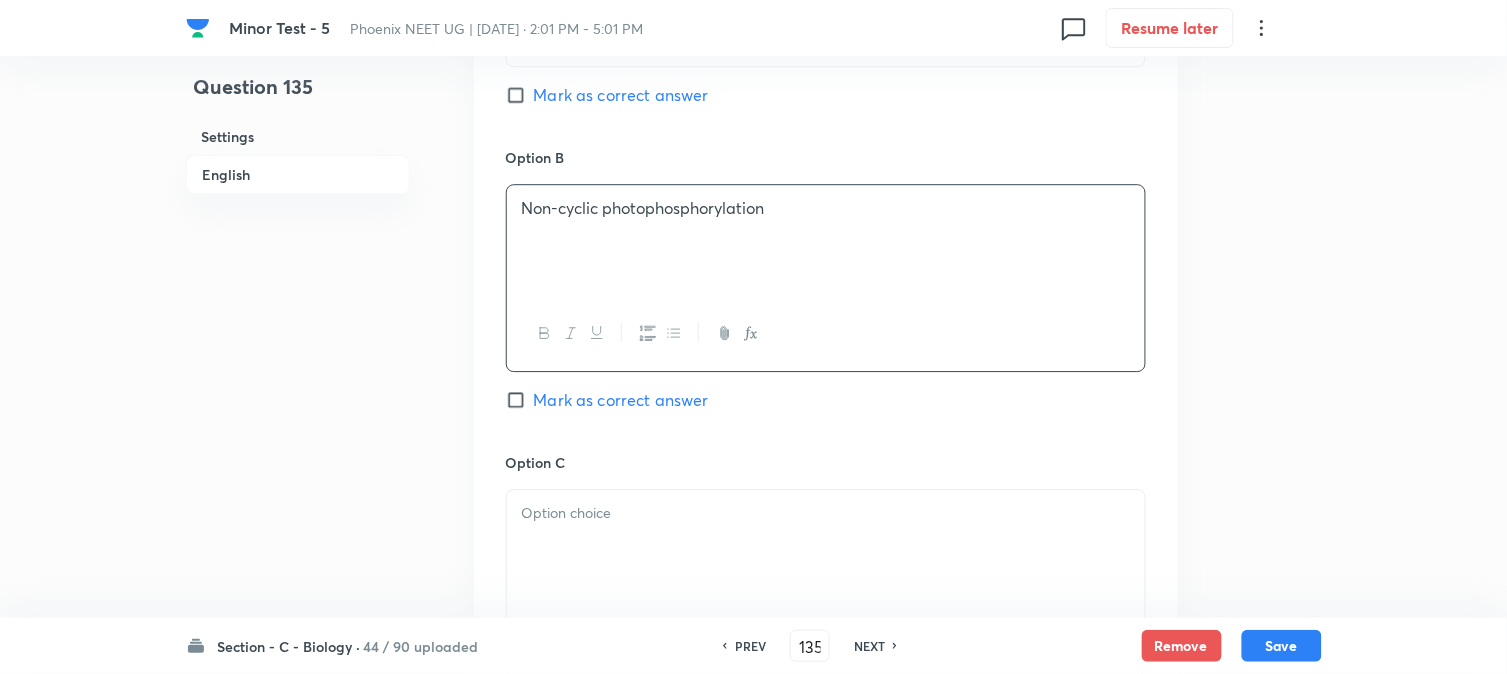 click on "Option B Non-cyclic photophosphorylation  Mark as correct answer" at bounding box center (826, 299) 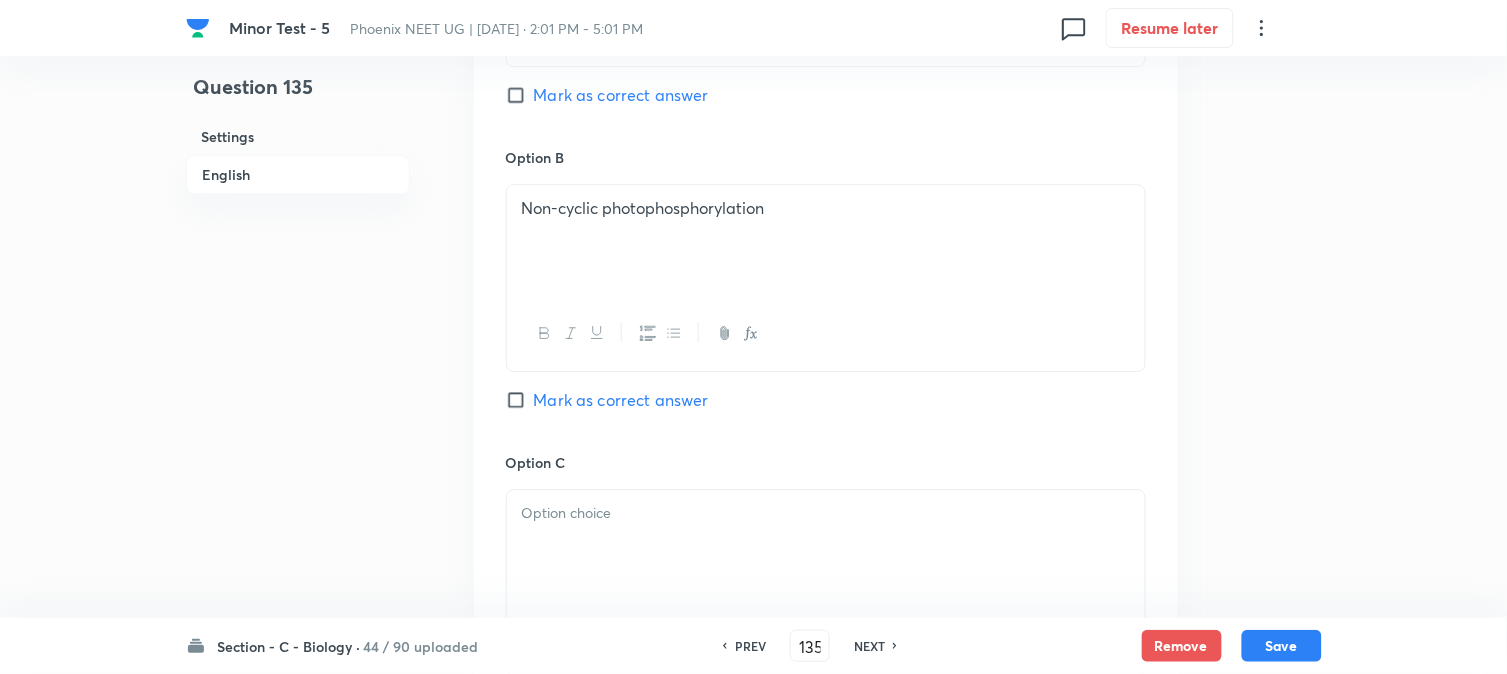 click on "Mark as correct answer" at bounding box center (621, 400) 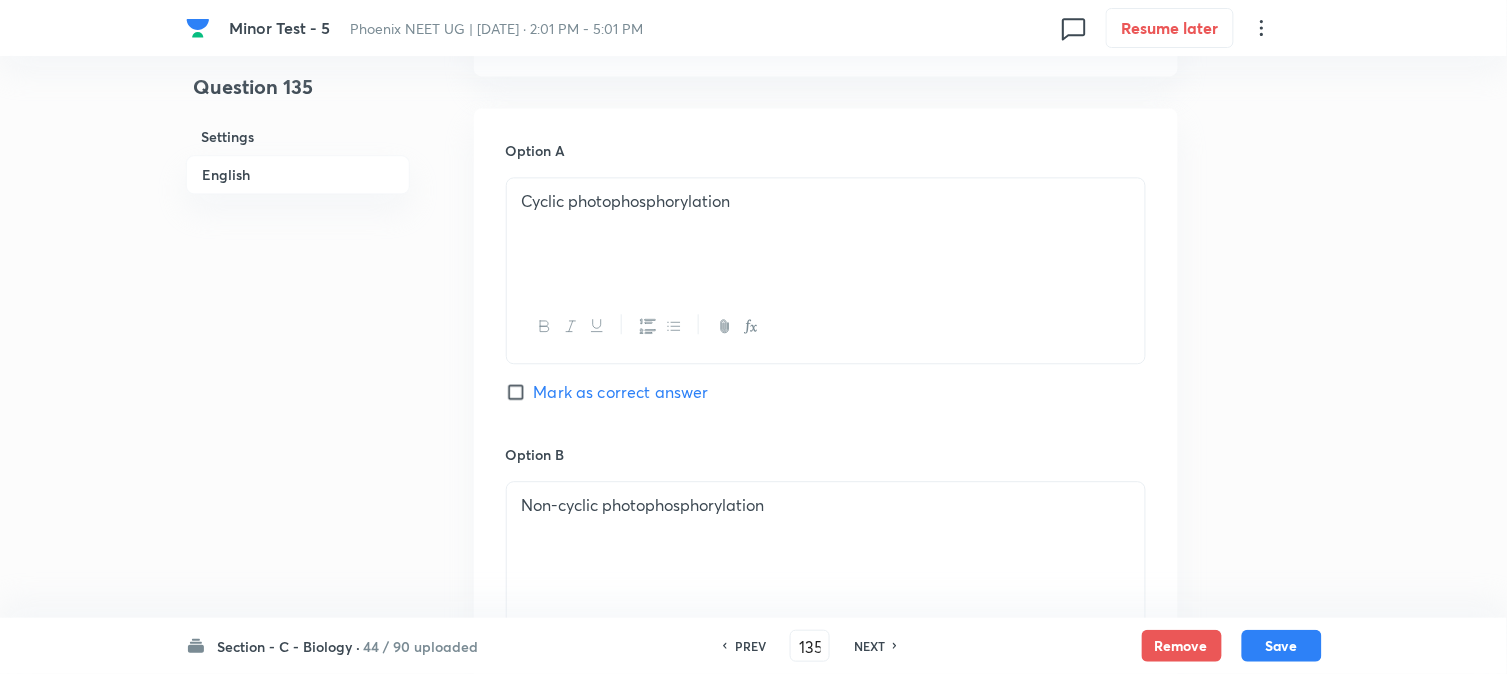 scroll, scrollTop: 701, scrollLeft: 0, axis: vertical 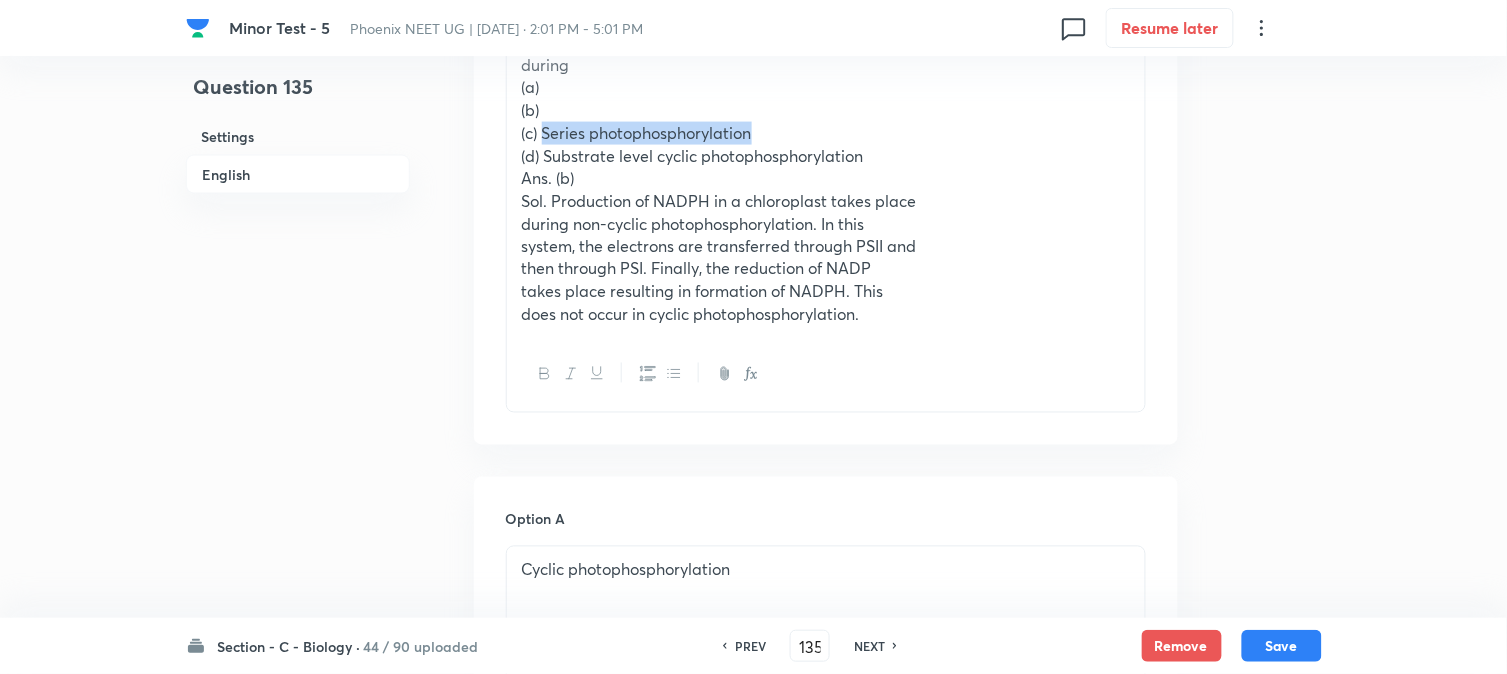 drag, startPoint x: 547, startPoint y: 133, endPoint x: 848, endPoint y: 133, distance: 301 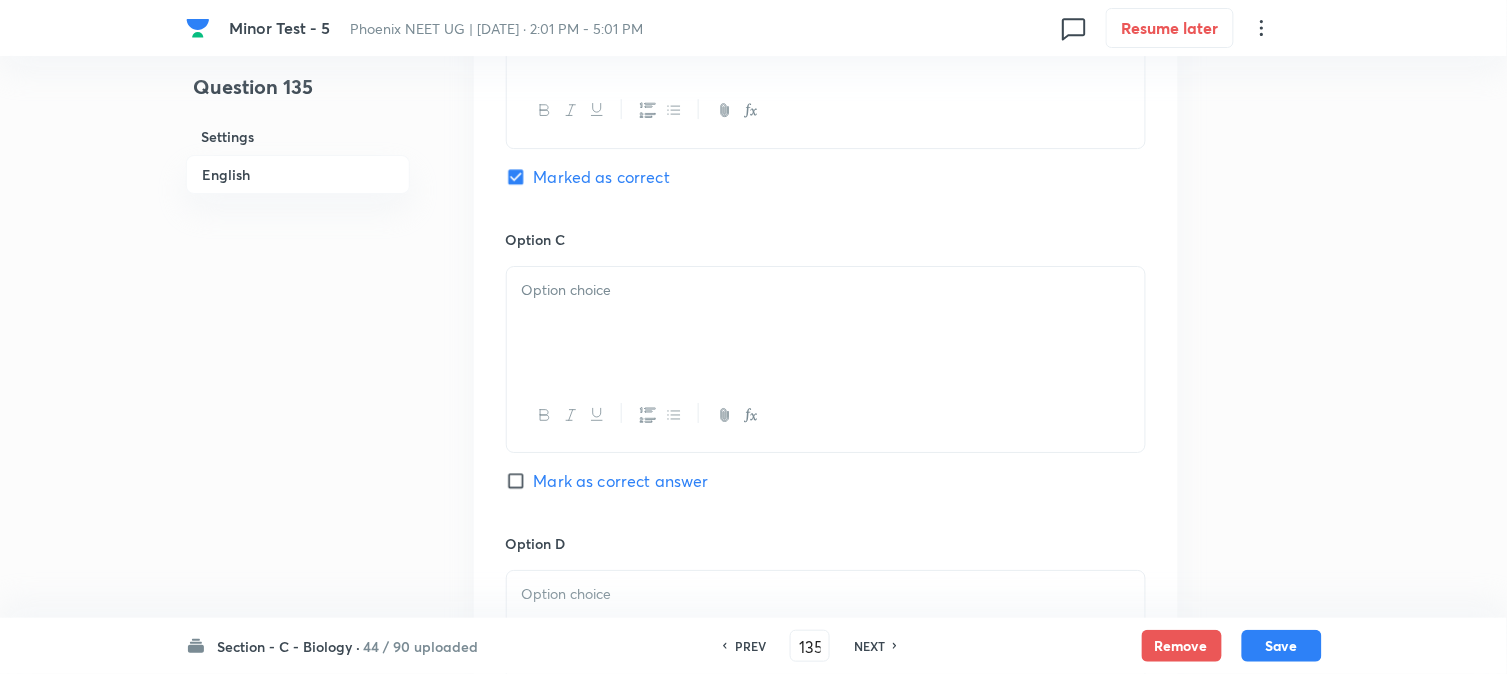 drag, startPoint x: 561, startPoint y: 322, endPoint x: 561, endPoint y: 333, distance: 11 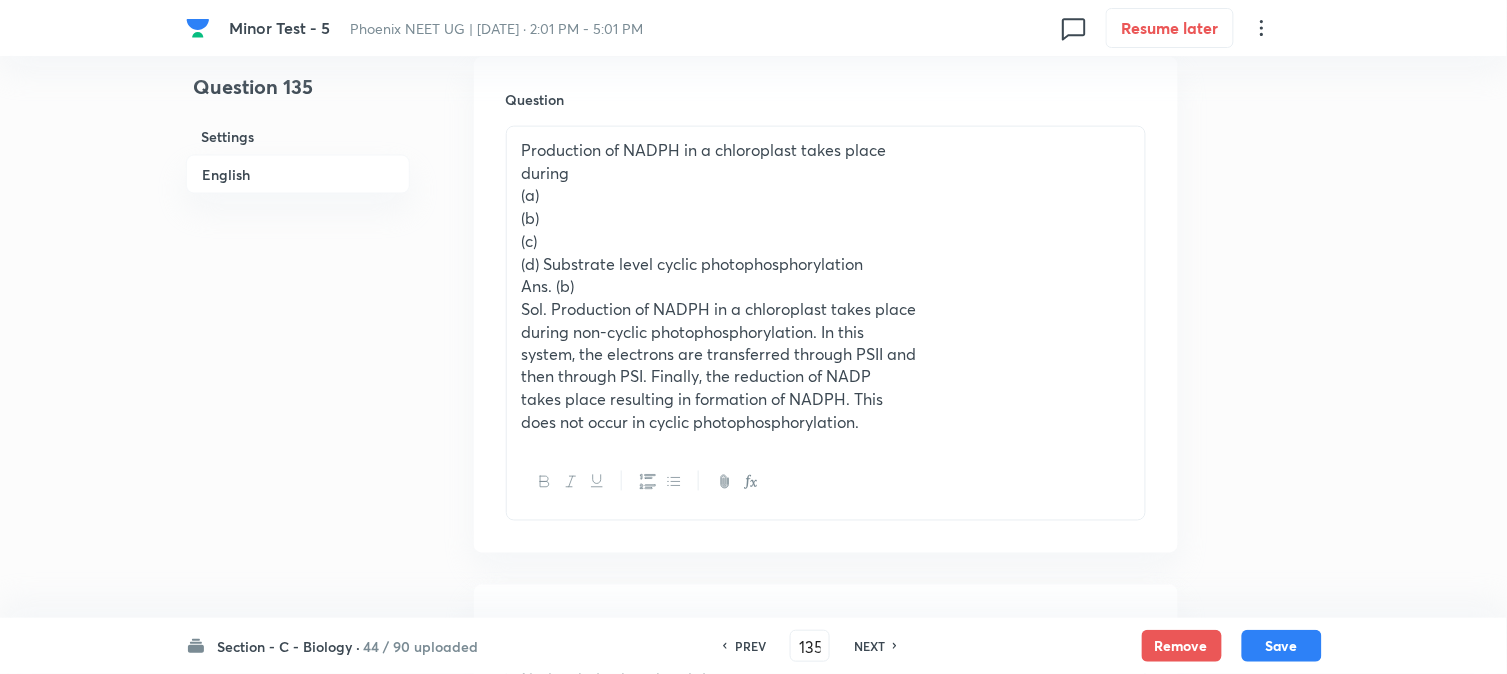scroll, scrollTop: 590, scrollLeft: 0, axis: vertical 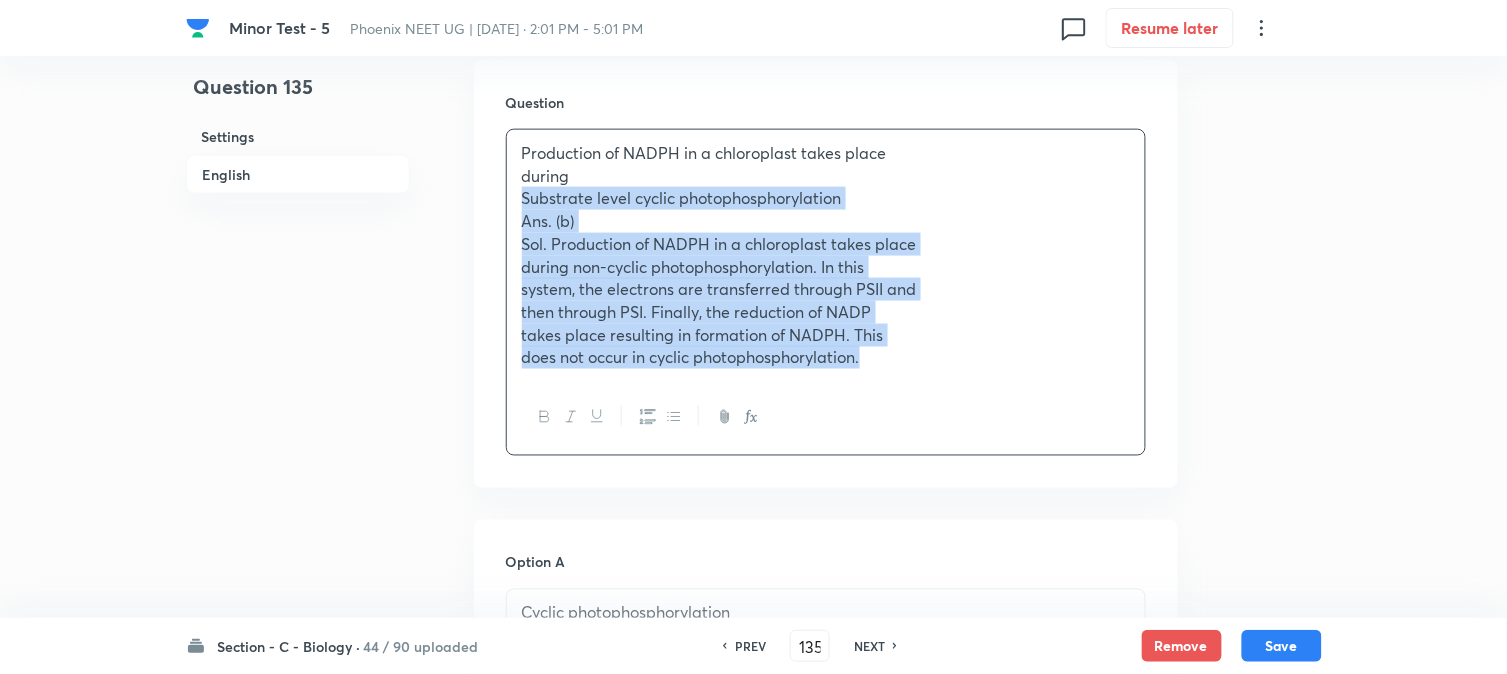 drag, startPoint x: 546, startPoint y: 265, endPoint x: 1151, endPoint y: 428, distance: 626.57324 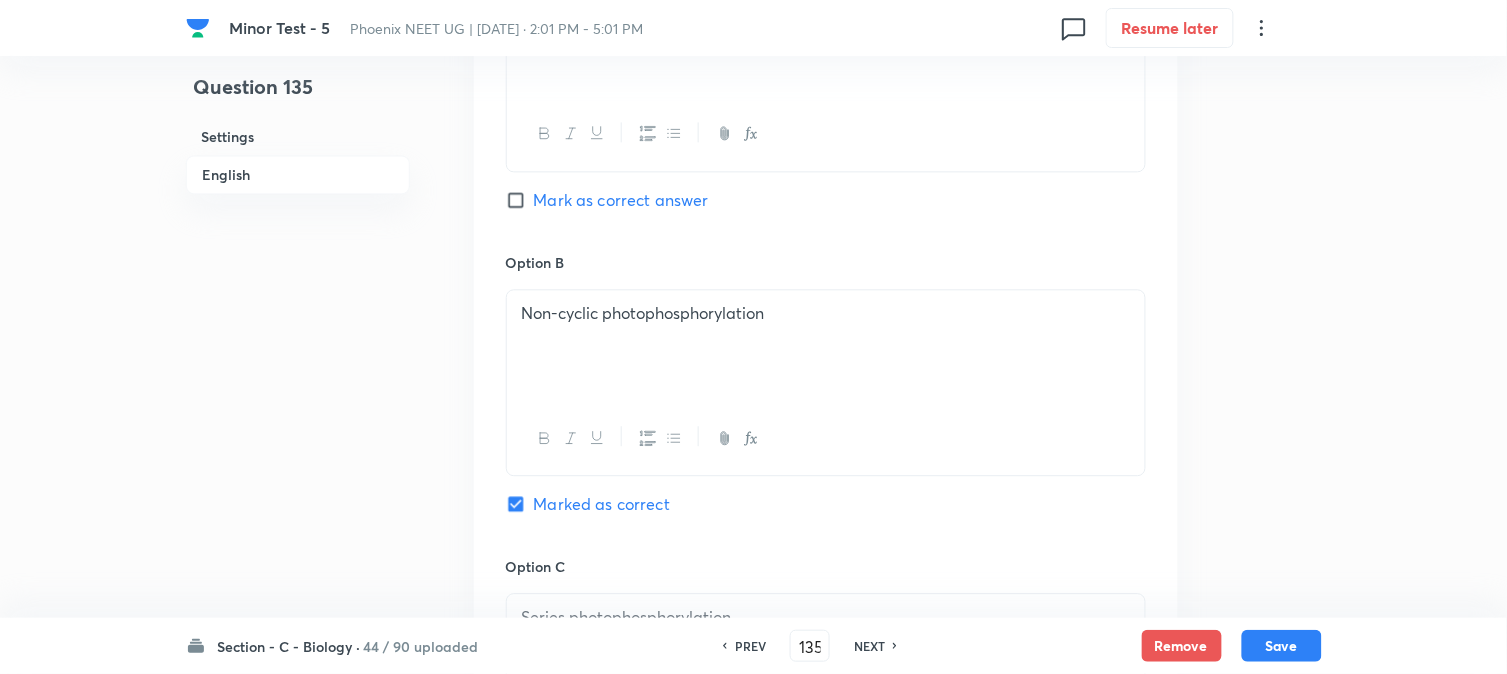 scroll, scrollTop: 1701, scrollLeft: 0, axis: vertical 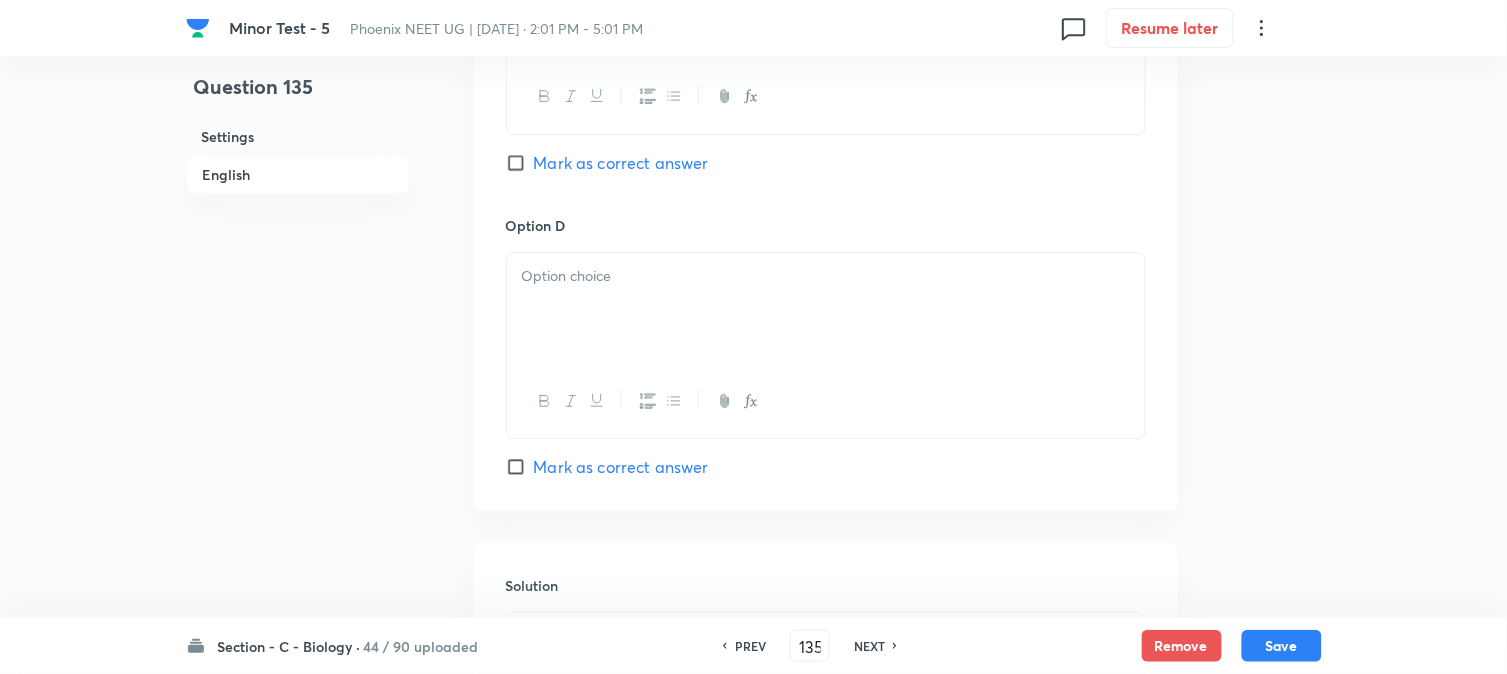 click at bounding box center [826, 309] 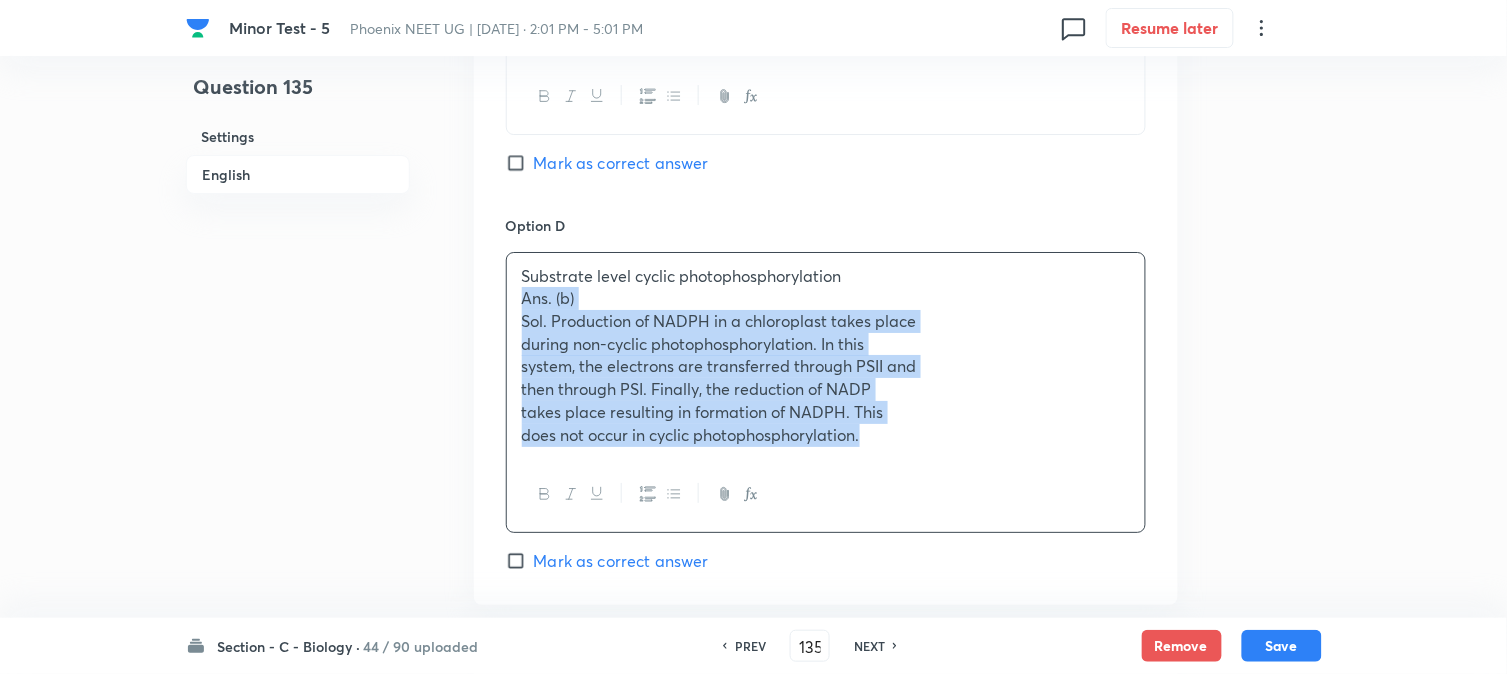 drag, startPoint x: 517, startPoint y: 302, endPoint x: 1048, endPoint y: 480, distance: 560.04016 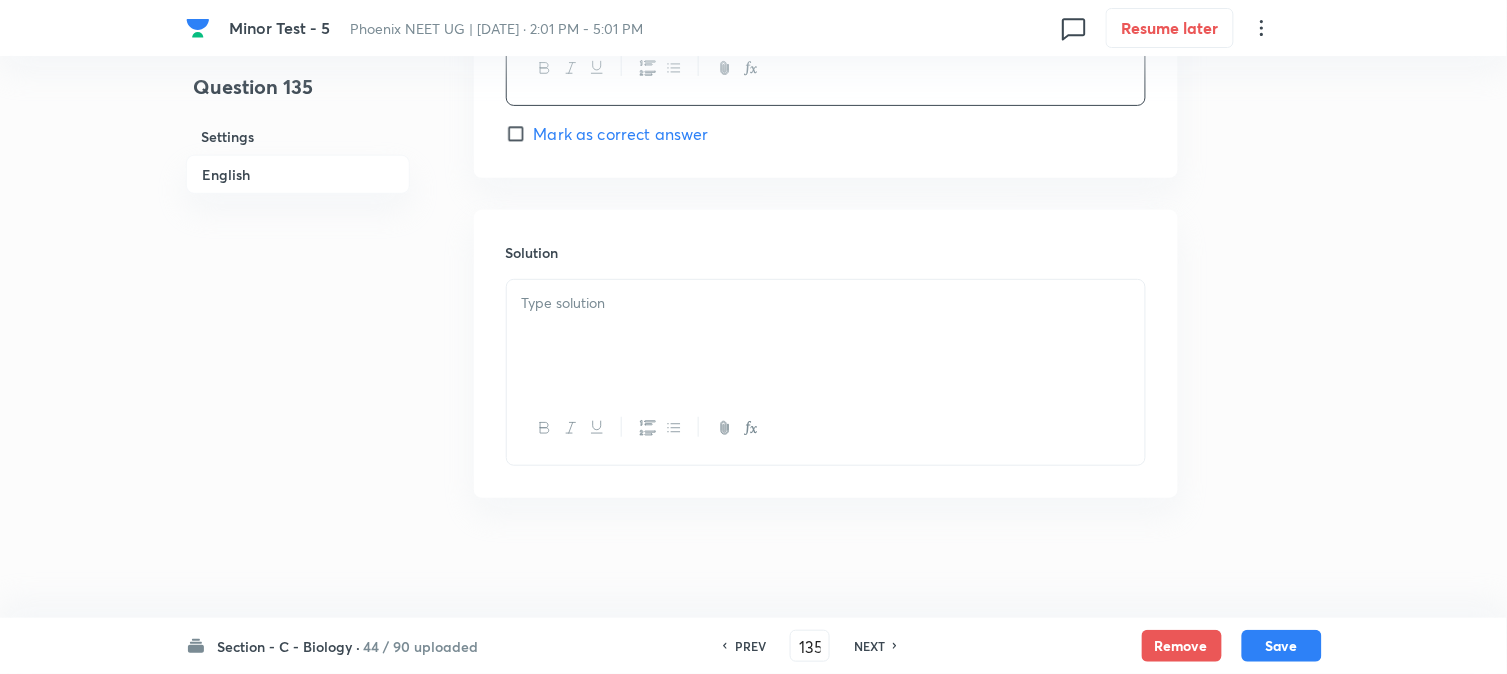 click at bounding box center [826, 336] 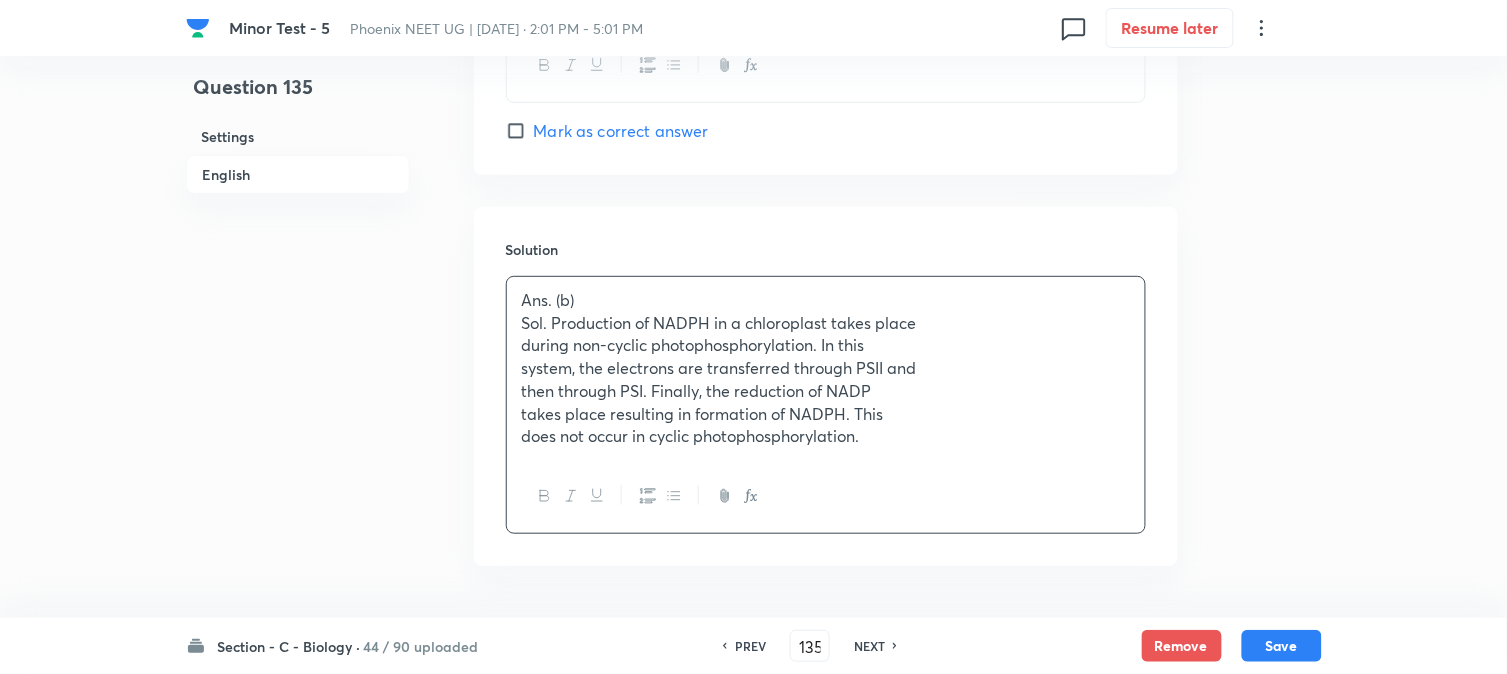 scroll, scrollTop: 1037, scrollLeft: 0, axis: vertical 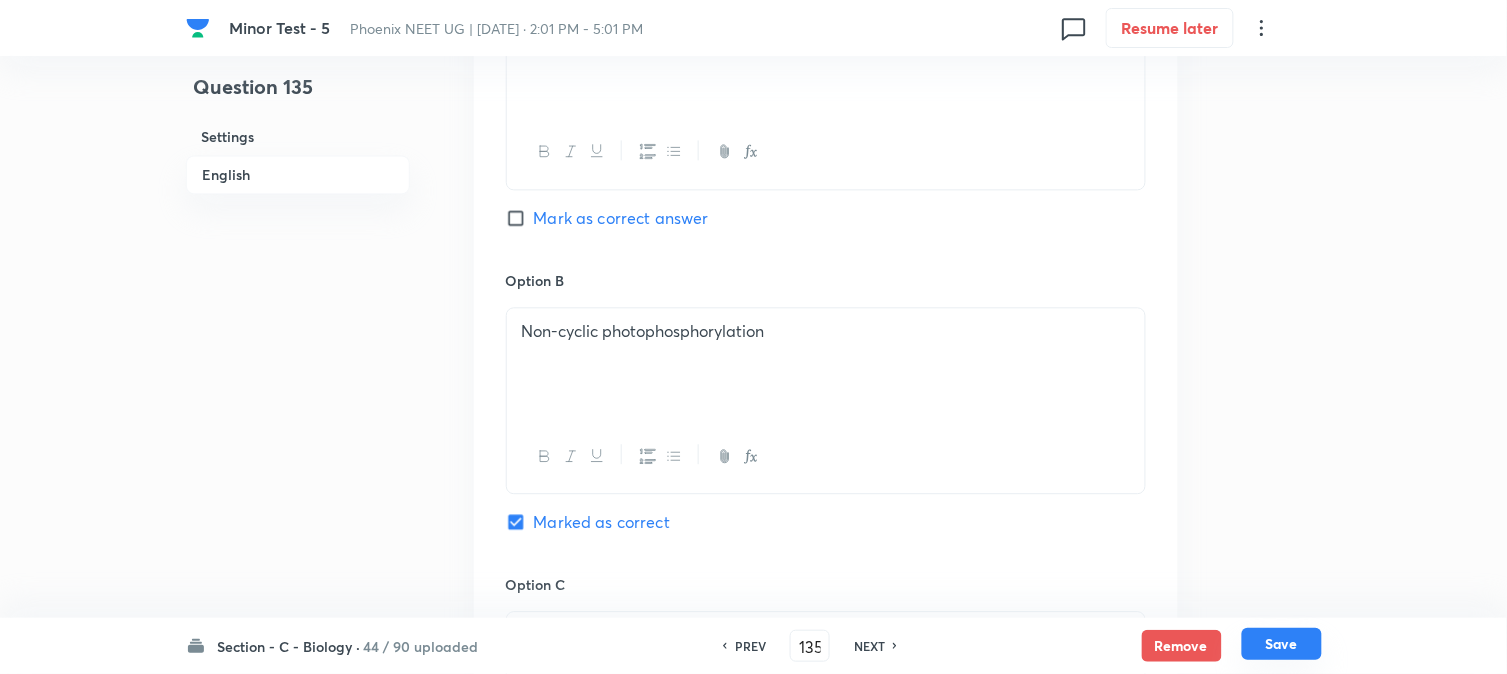click on "Save" at bounding box center [1282, 644] 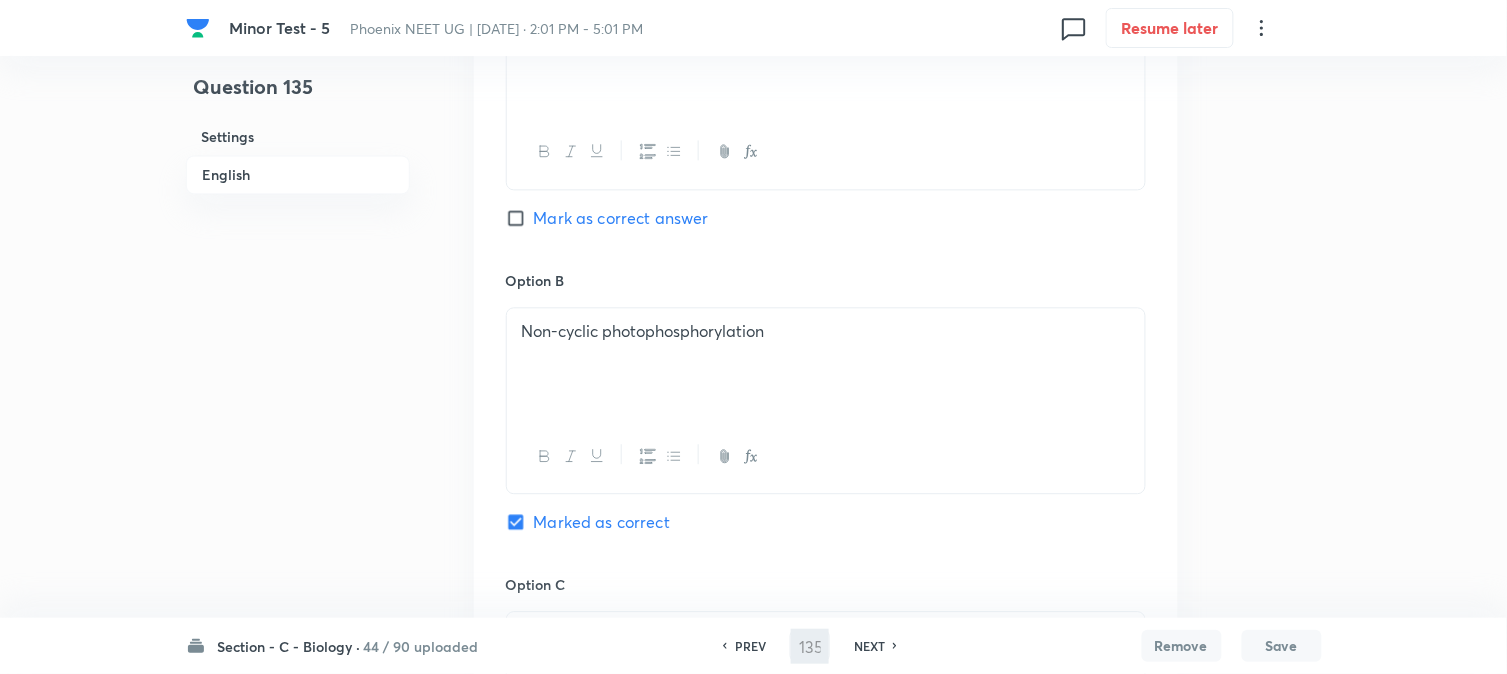 type on "136" 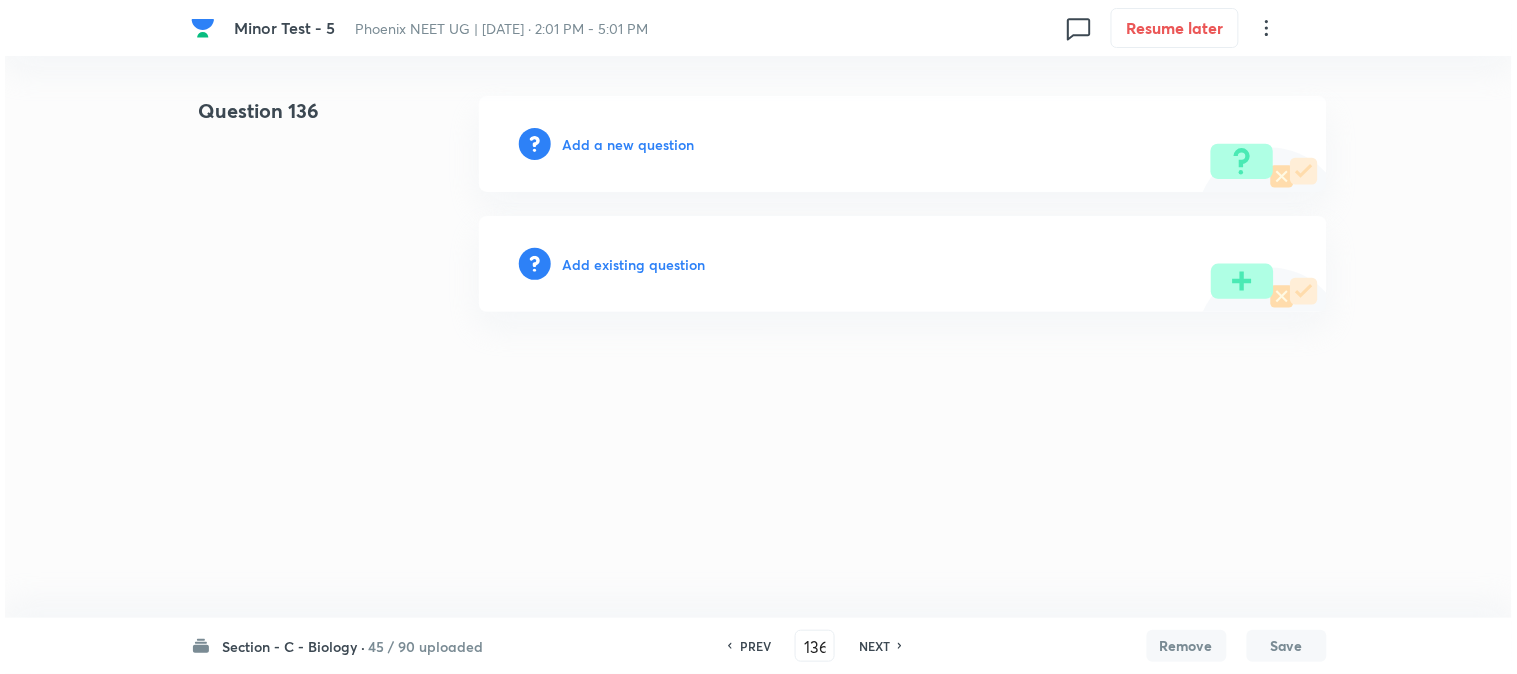 scroll, scrollTop: 0, scrollLeft: 0, axis: both 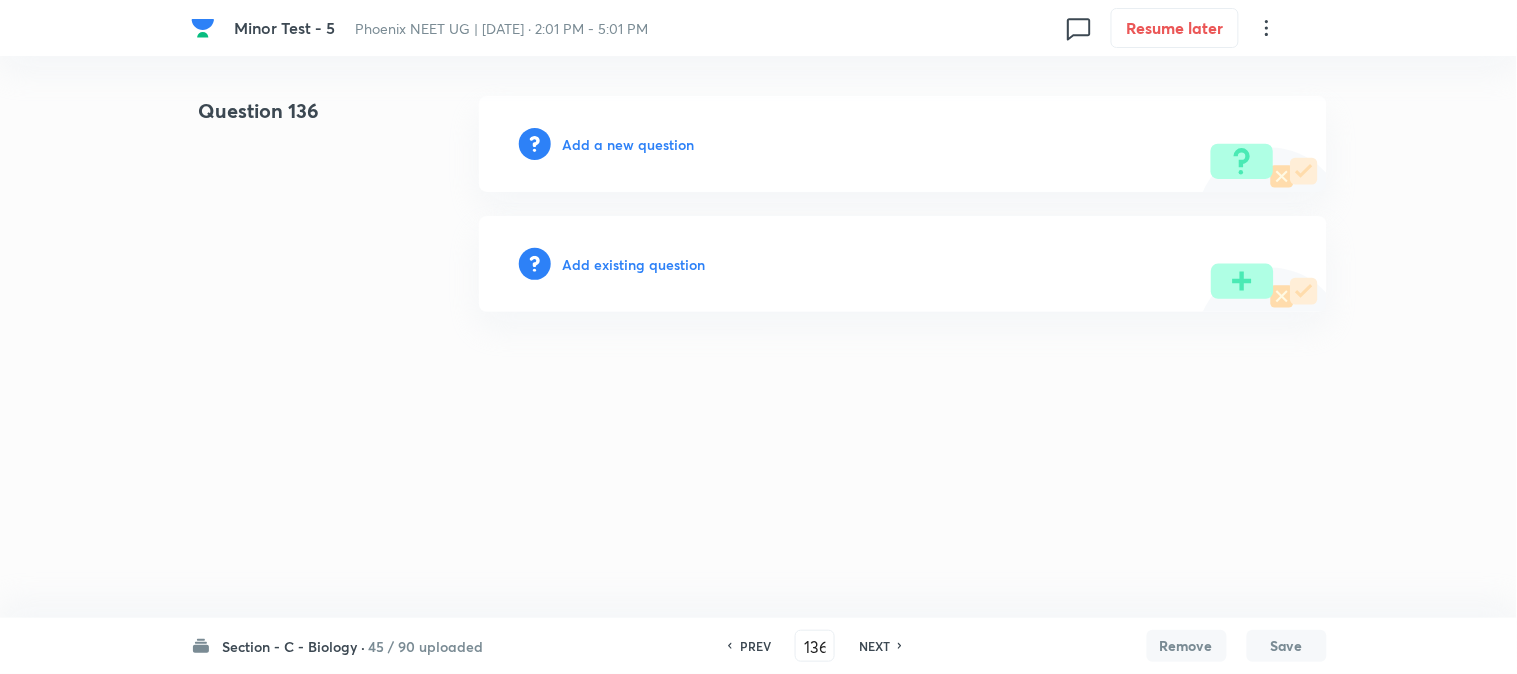 click on "Add a new question" at bounding box center (629, 144) 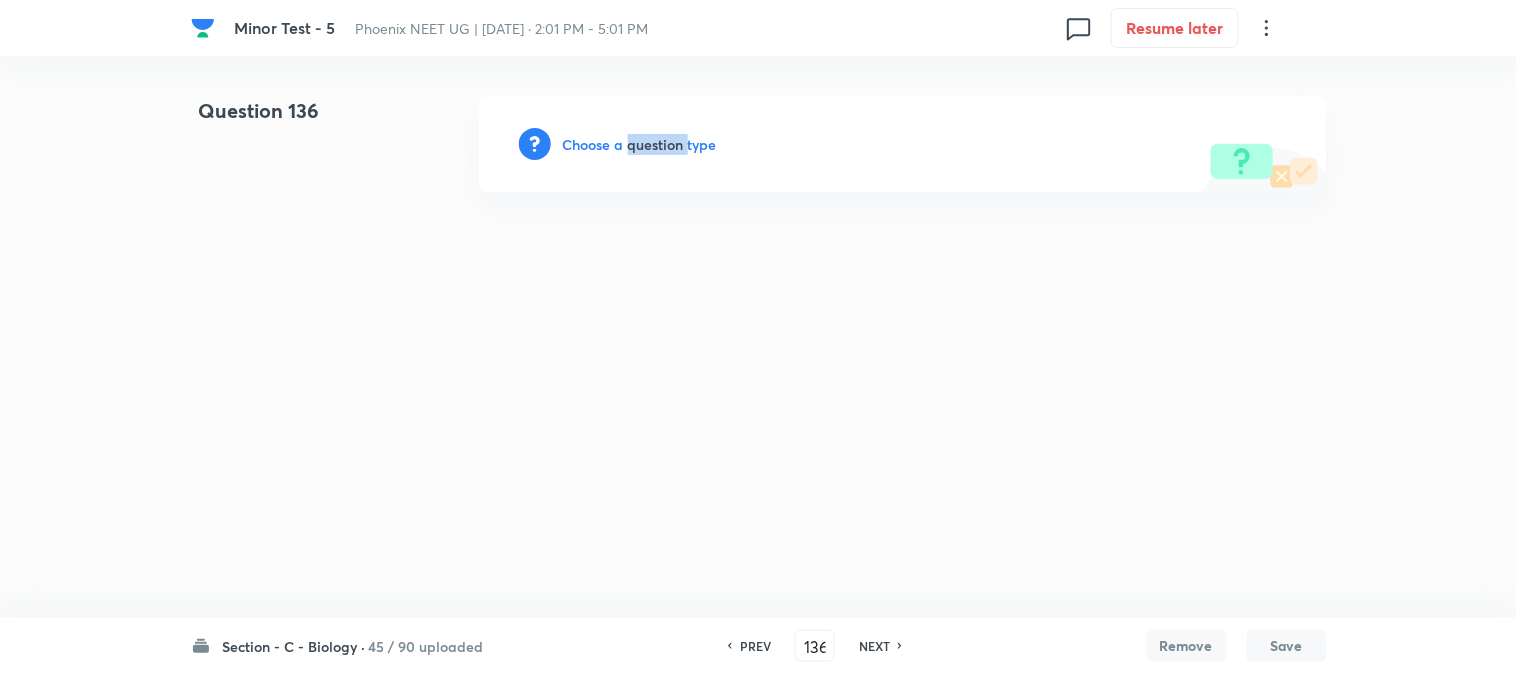 click on "Choose a question type" at bounding box center [640, 144] 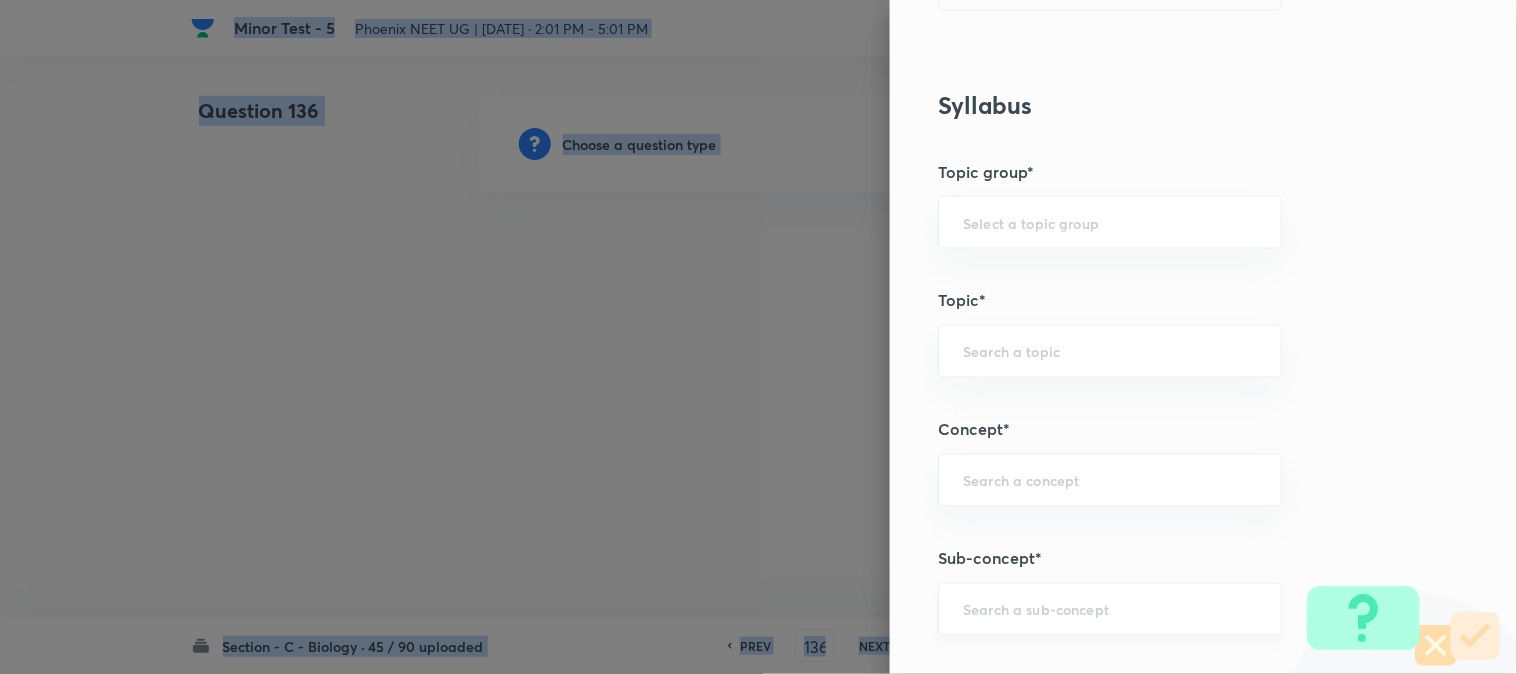 scroll, scrollTop: 1180, scrollLeft: 0, axis: vertical 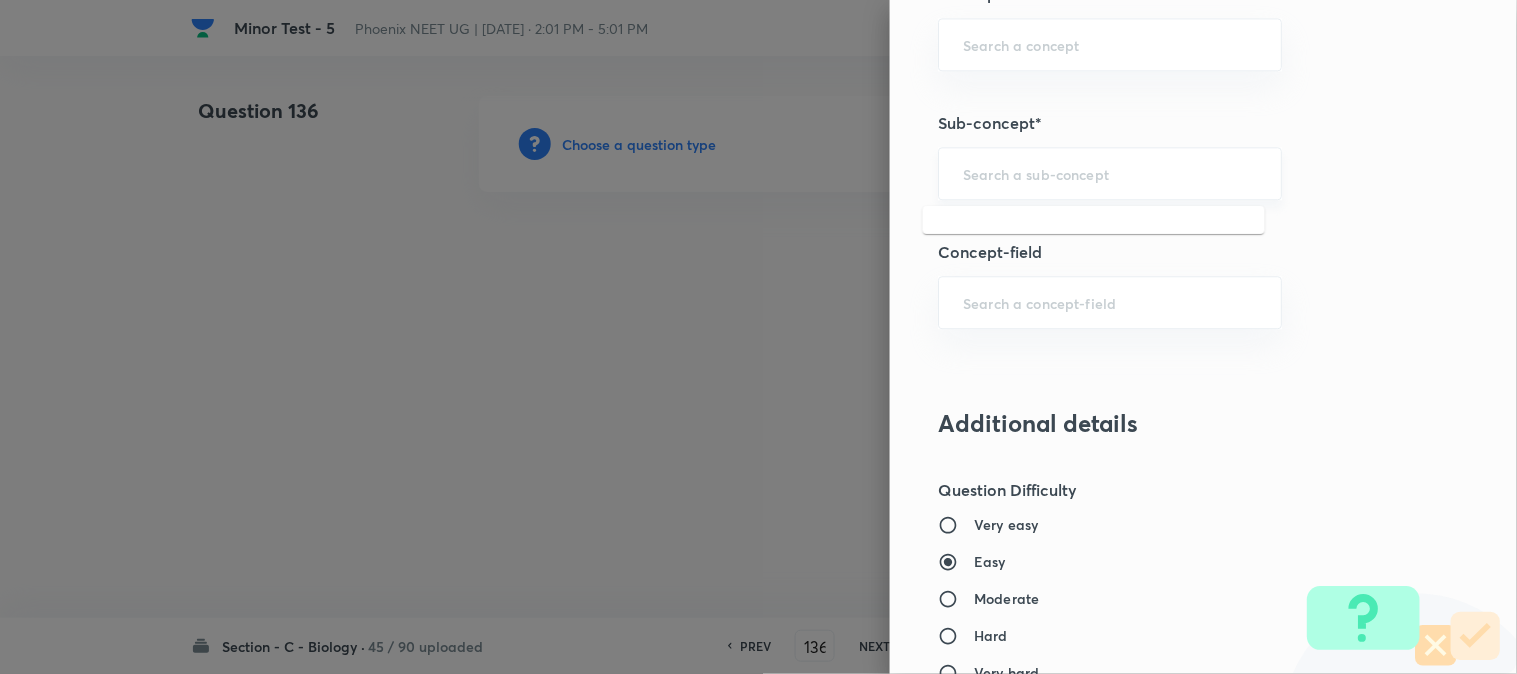 click at bounding box center [1110, 173] 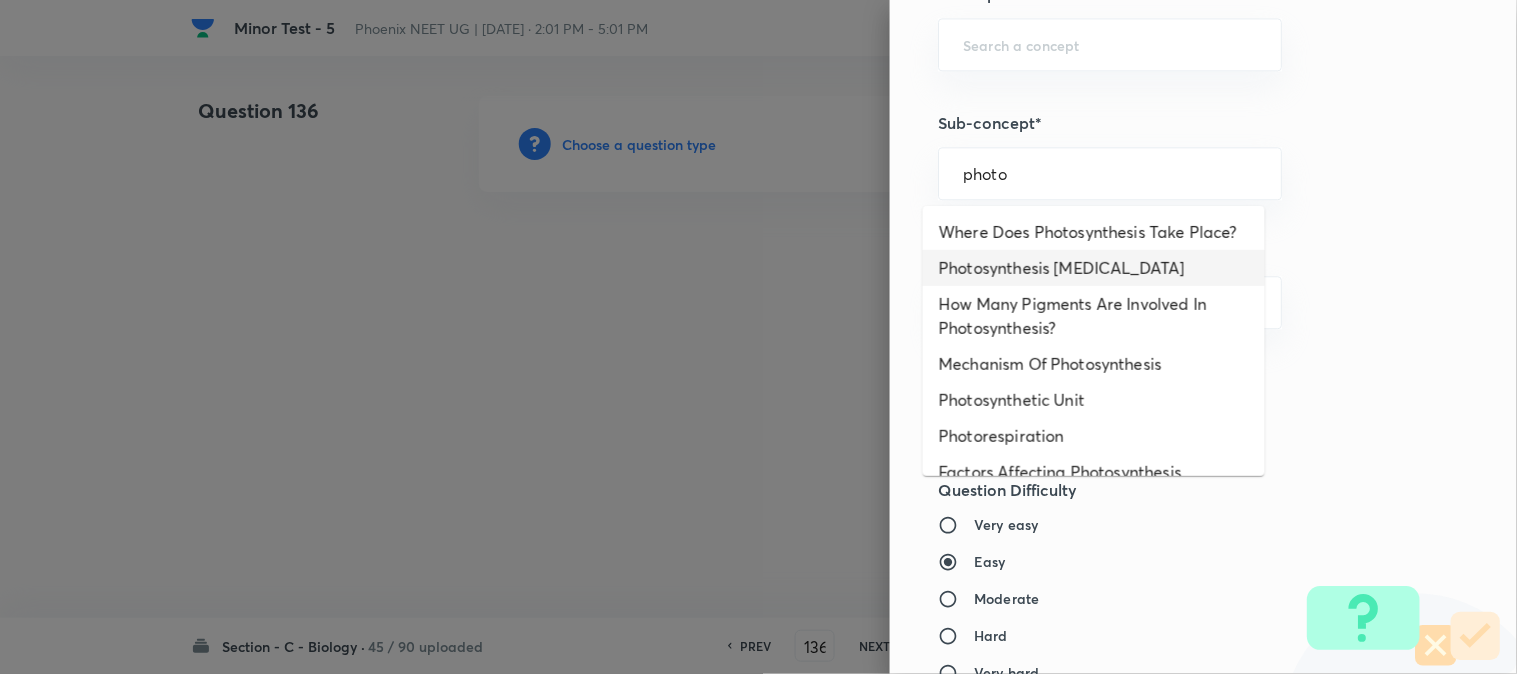 click on "Photosynthesis [MEDICAL_DATA]" at bounding box center (1094, 268) 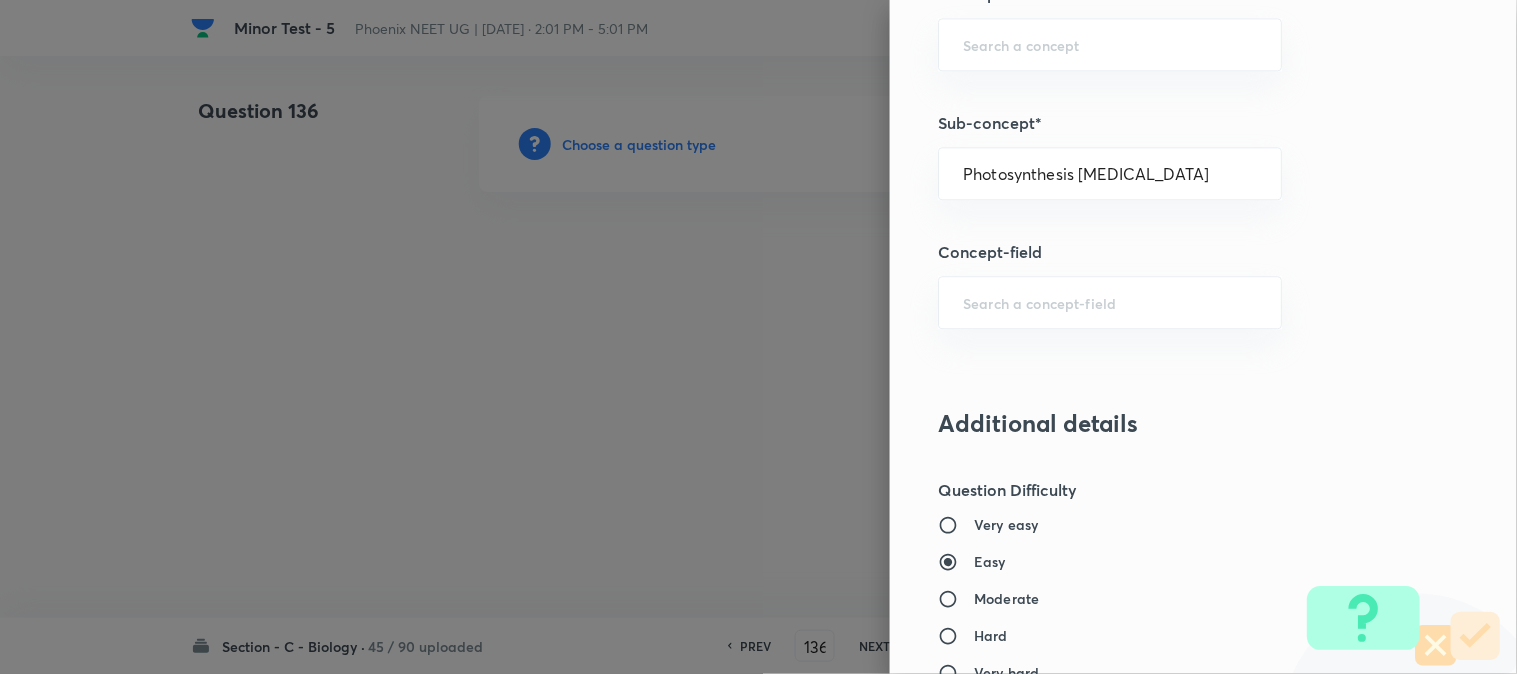 type on "Biology" 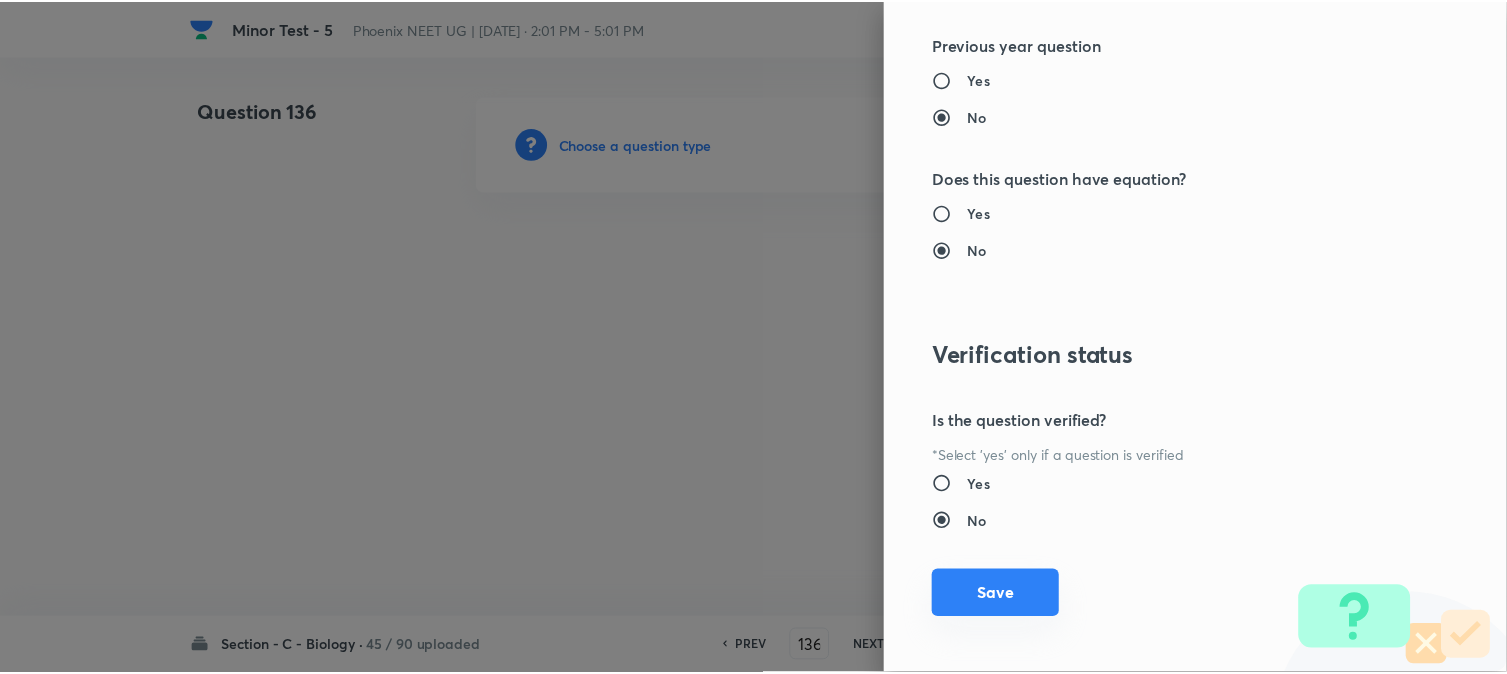 scroll, scrollTop: 2052, scrollLeft: 0, axis: vertical 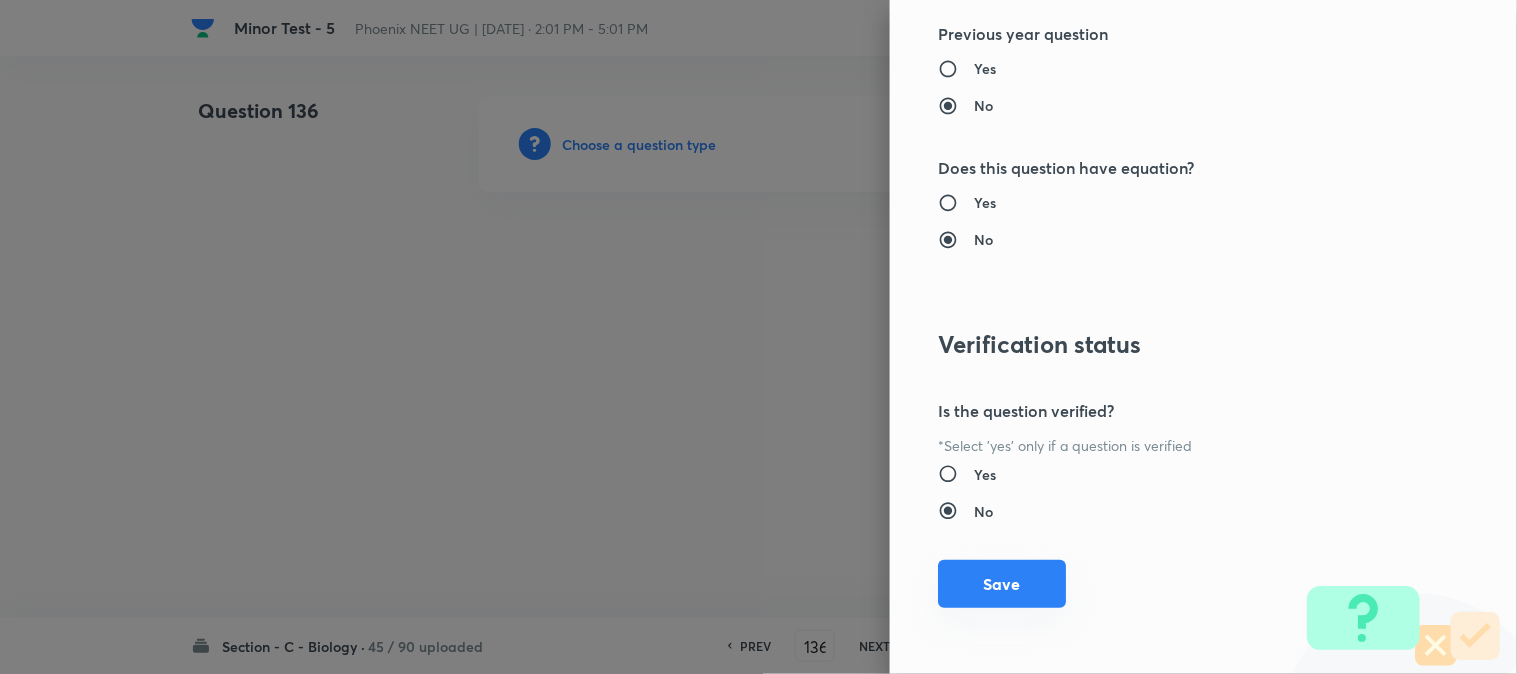 click on "Save" at bounding box center [1002, 584] 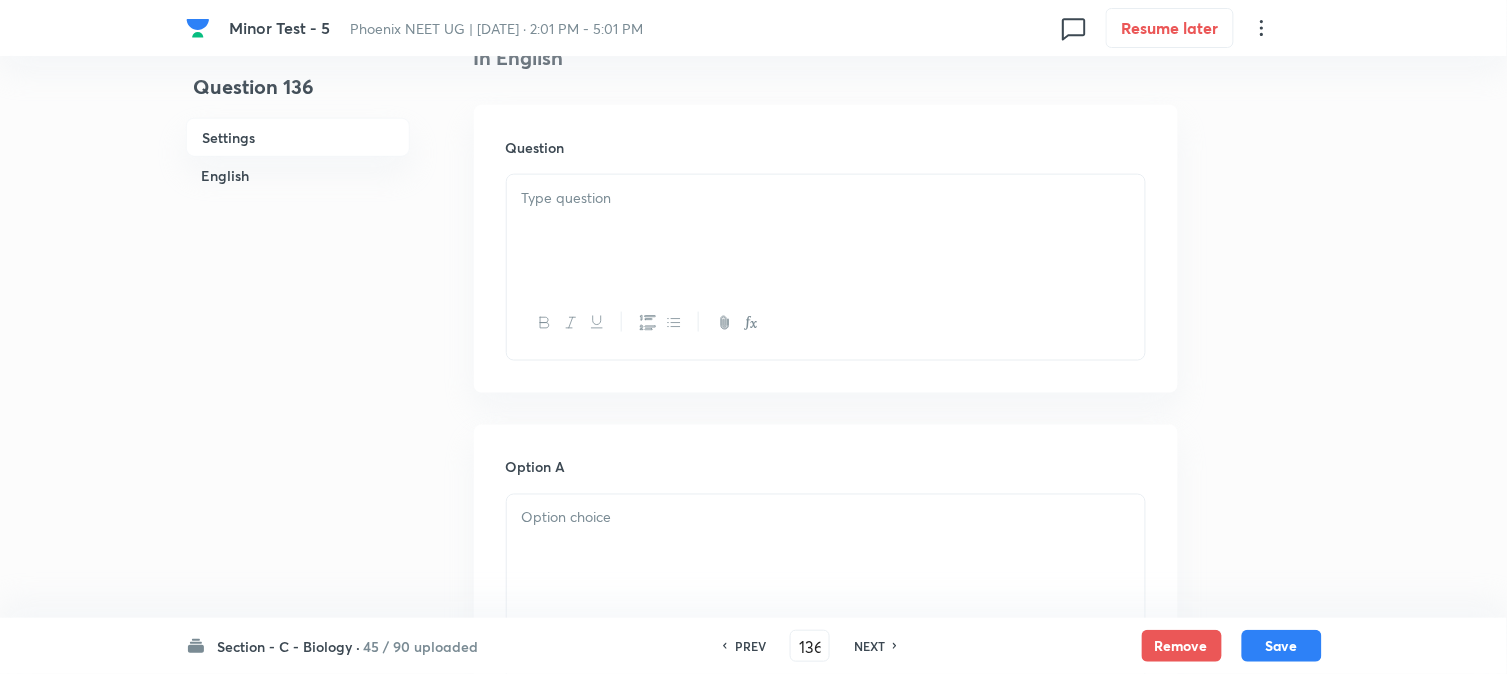 scroll, scrollTop: 590, scrollLeft: 0, axis: vertical 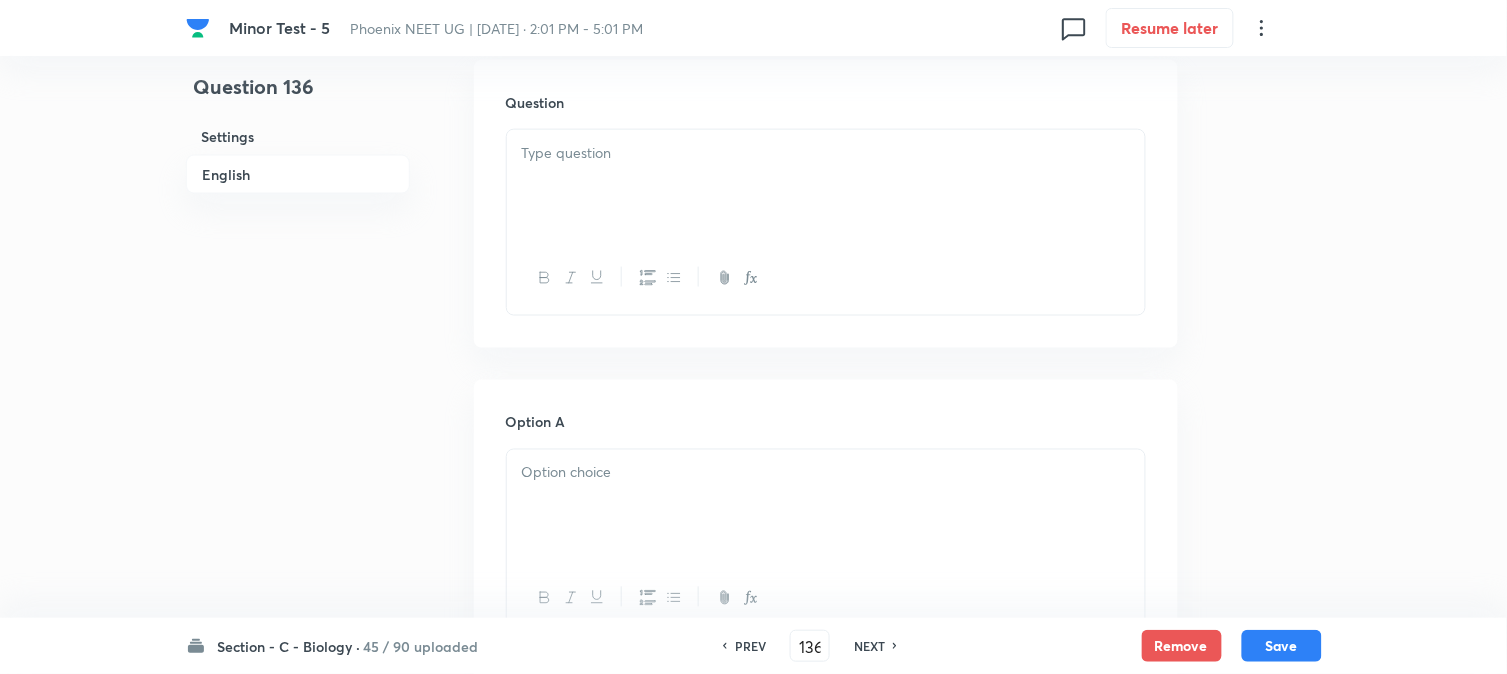click at bounding box center [826, 186] 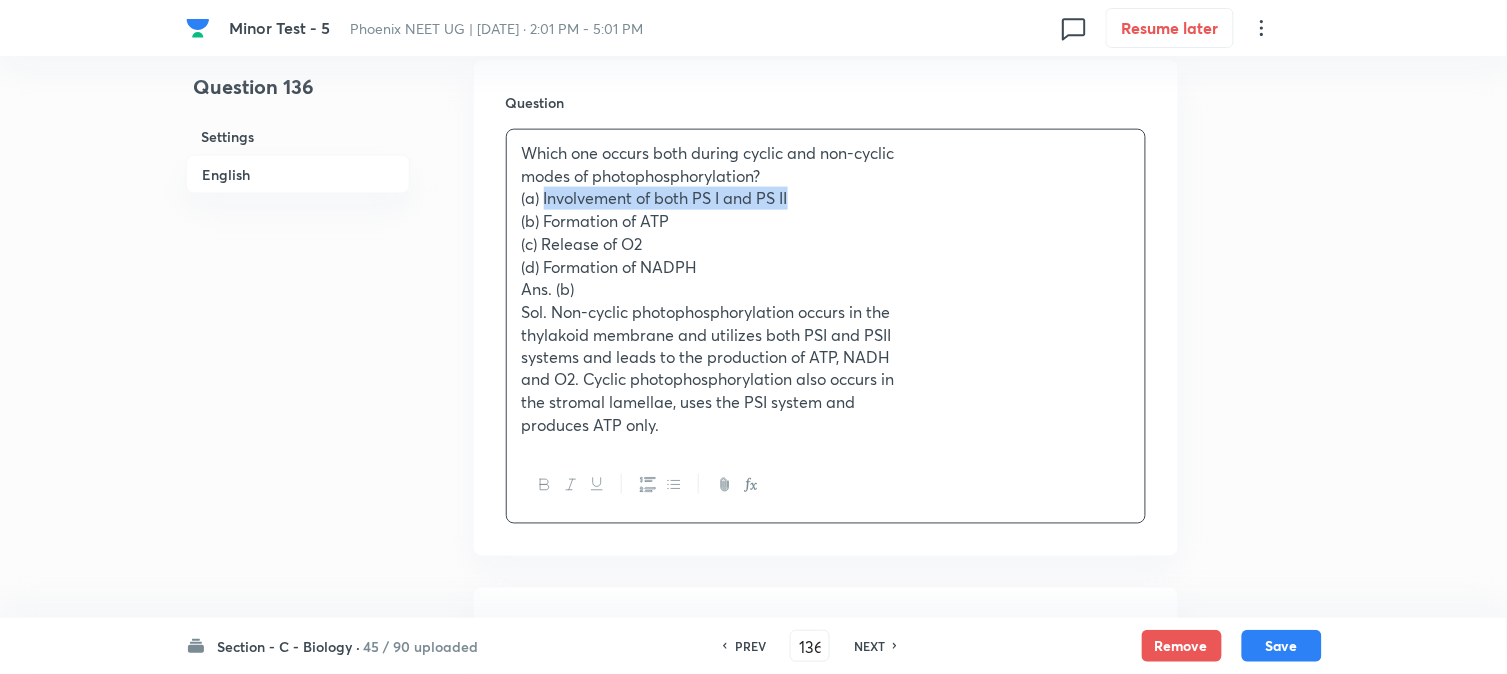 drag, startPoint x: 543, startPoint y: 193, endPoint x: 884, endPoint y: 201, distance: 341.09384 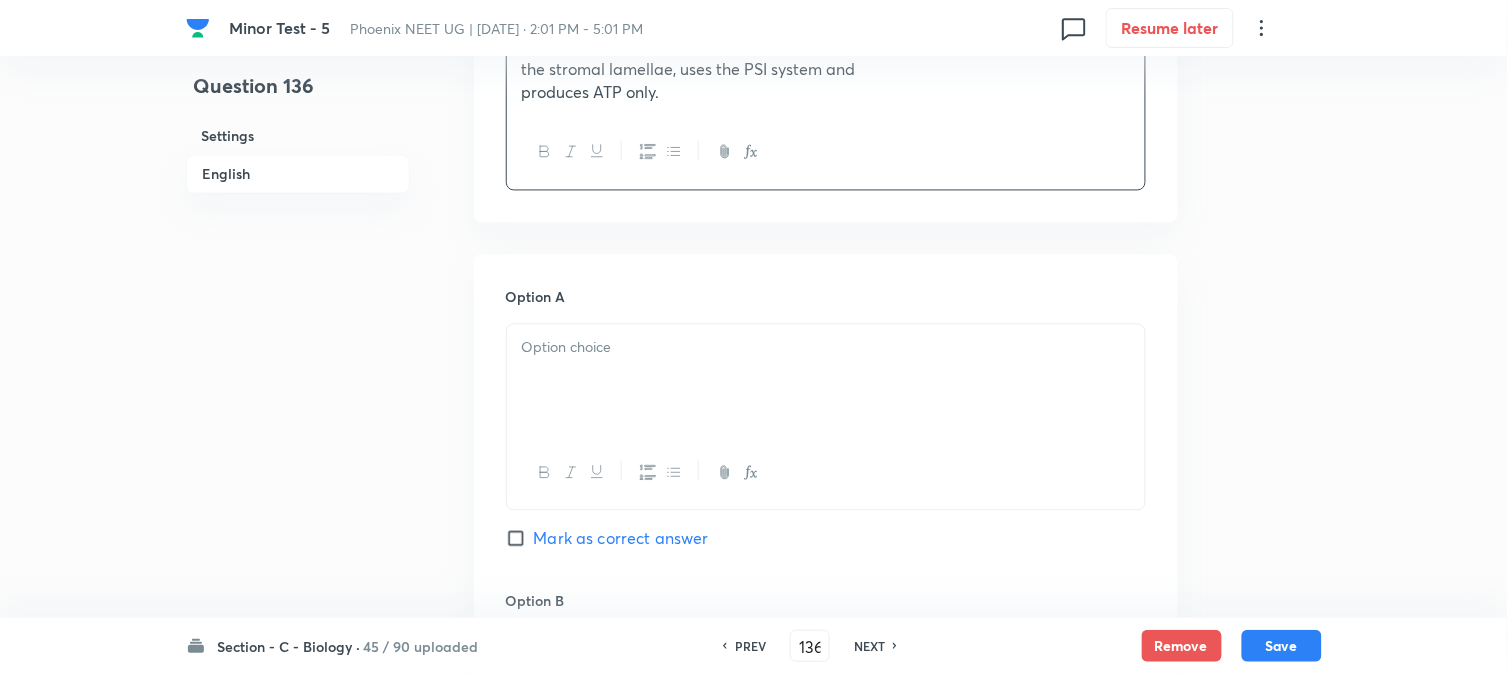 click at bounding box center (826, 381) 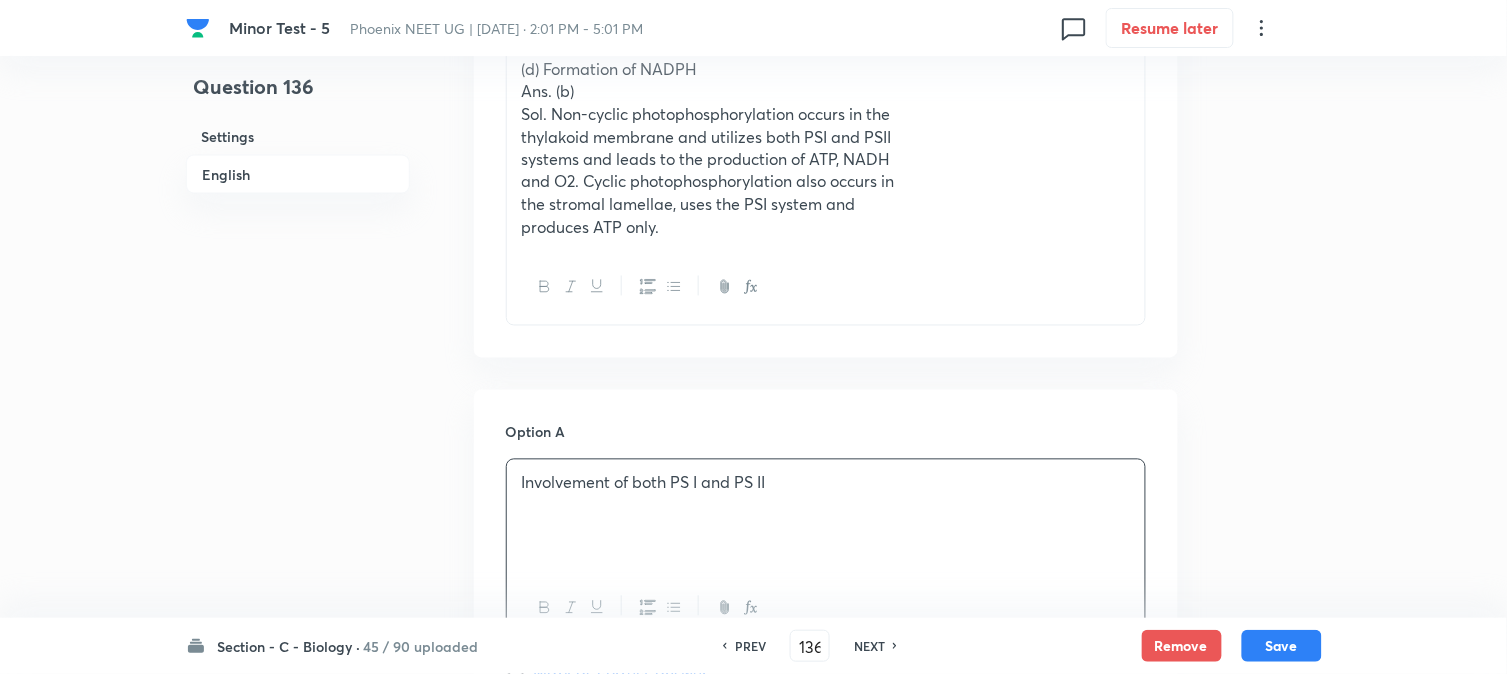 scroll, scrollTop: 590, scrollLeft: 0, axis: vertical 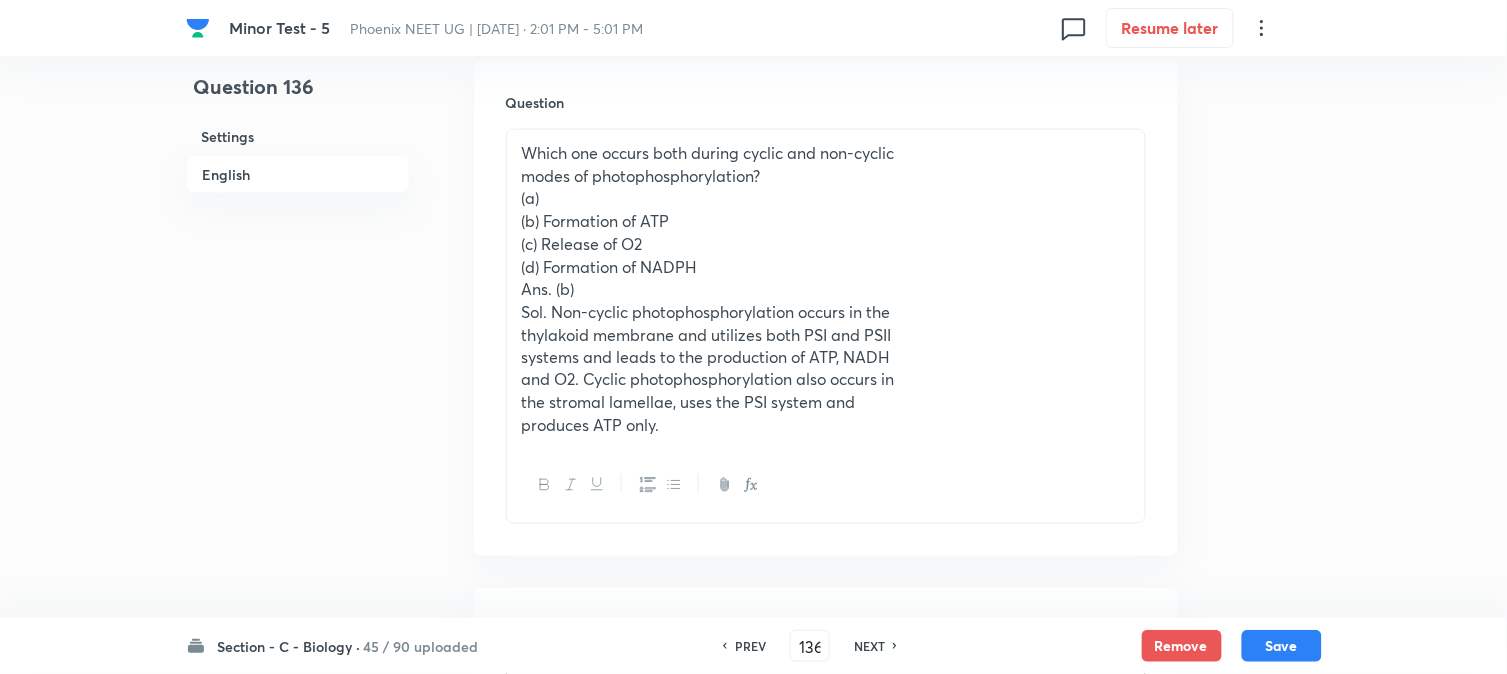 click on "(a)" at bounding box center [826, 198] 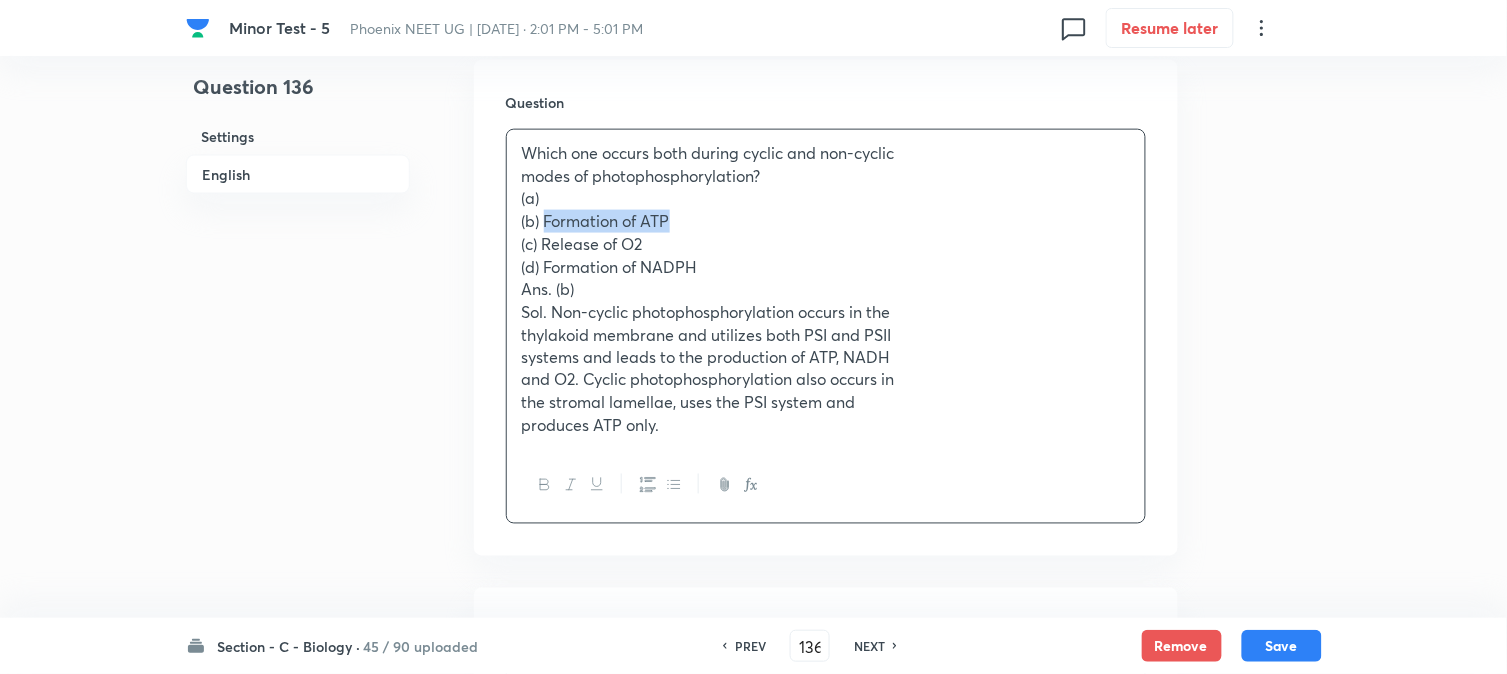 drag, startPoint x: 545, startPoint y: 222, endPoint x: 755, endPoint y: 228, distance: 210.0857 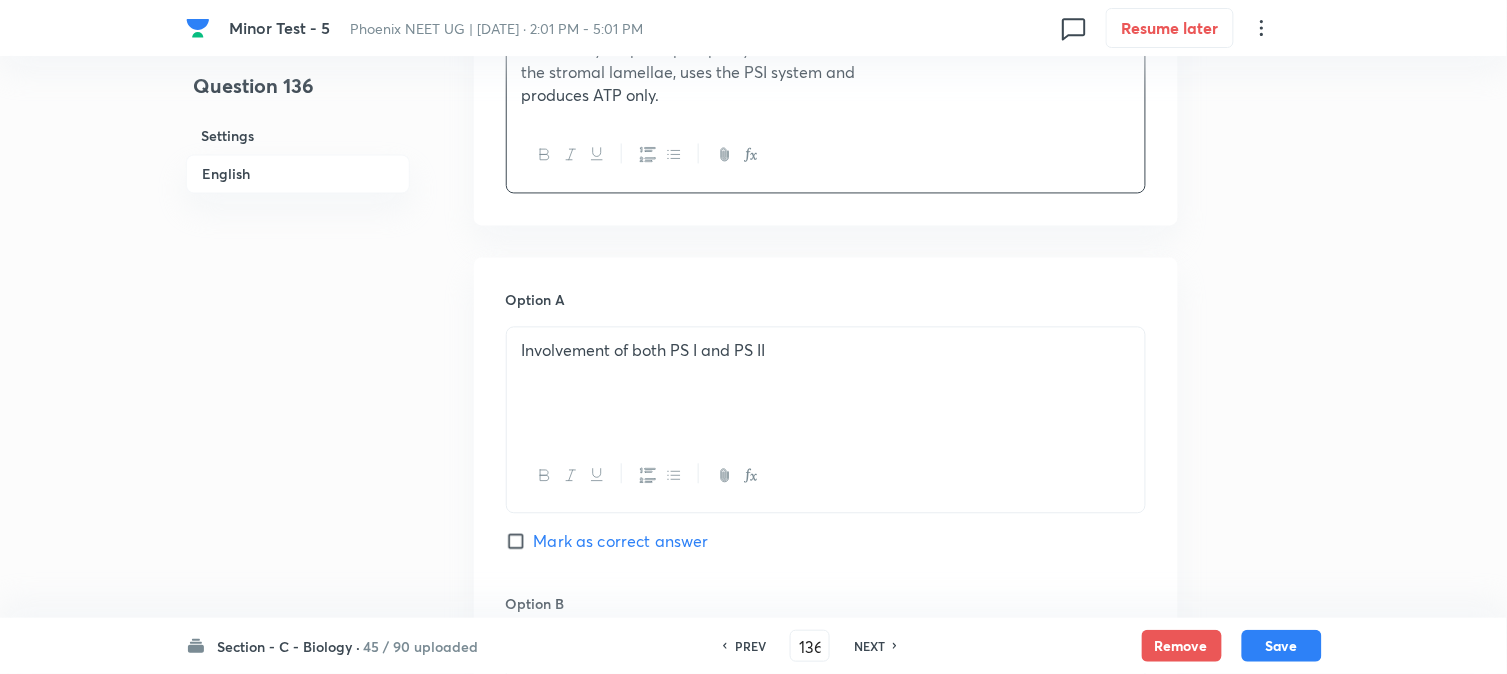 scroll, scrollTop: 1367, scrollLeft: 0, axis: vertical 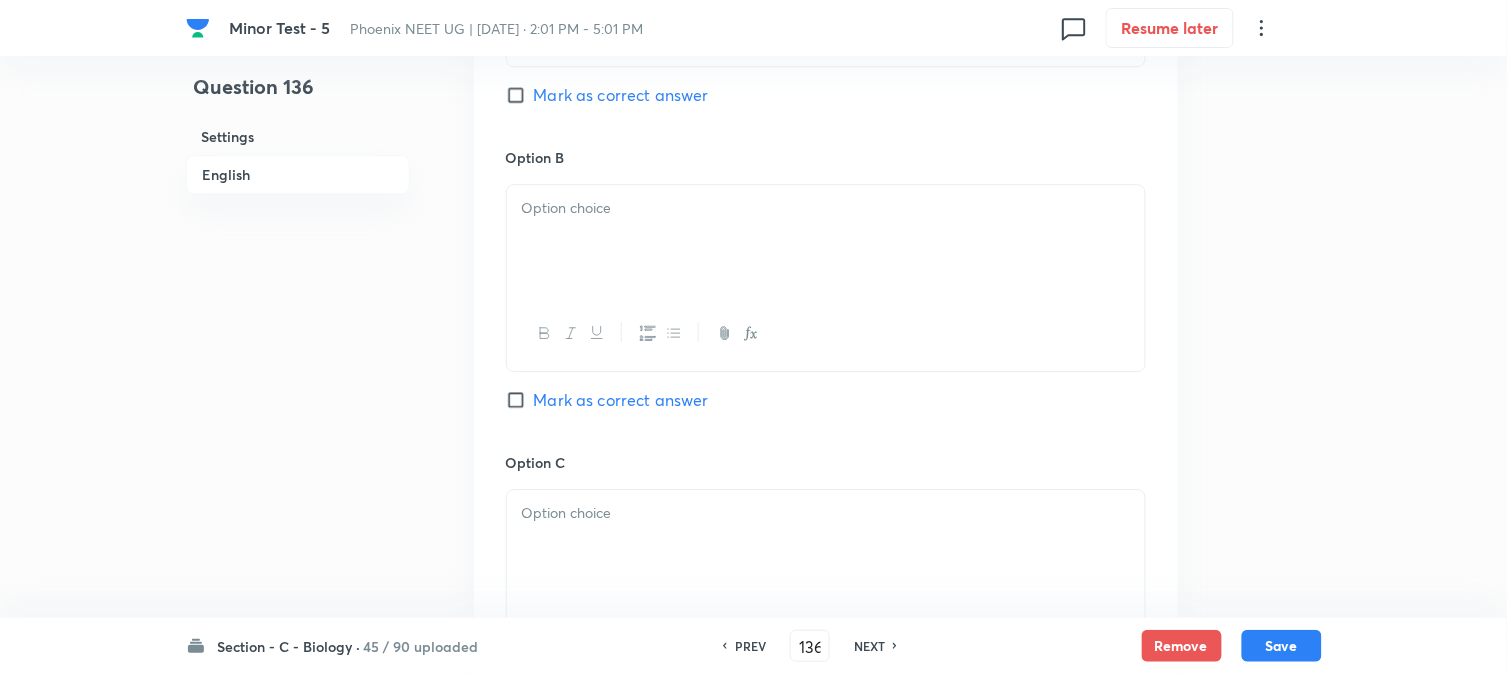 click at bounding box center (826, 241) 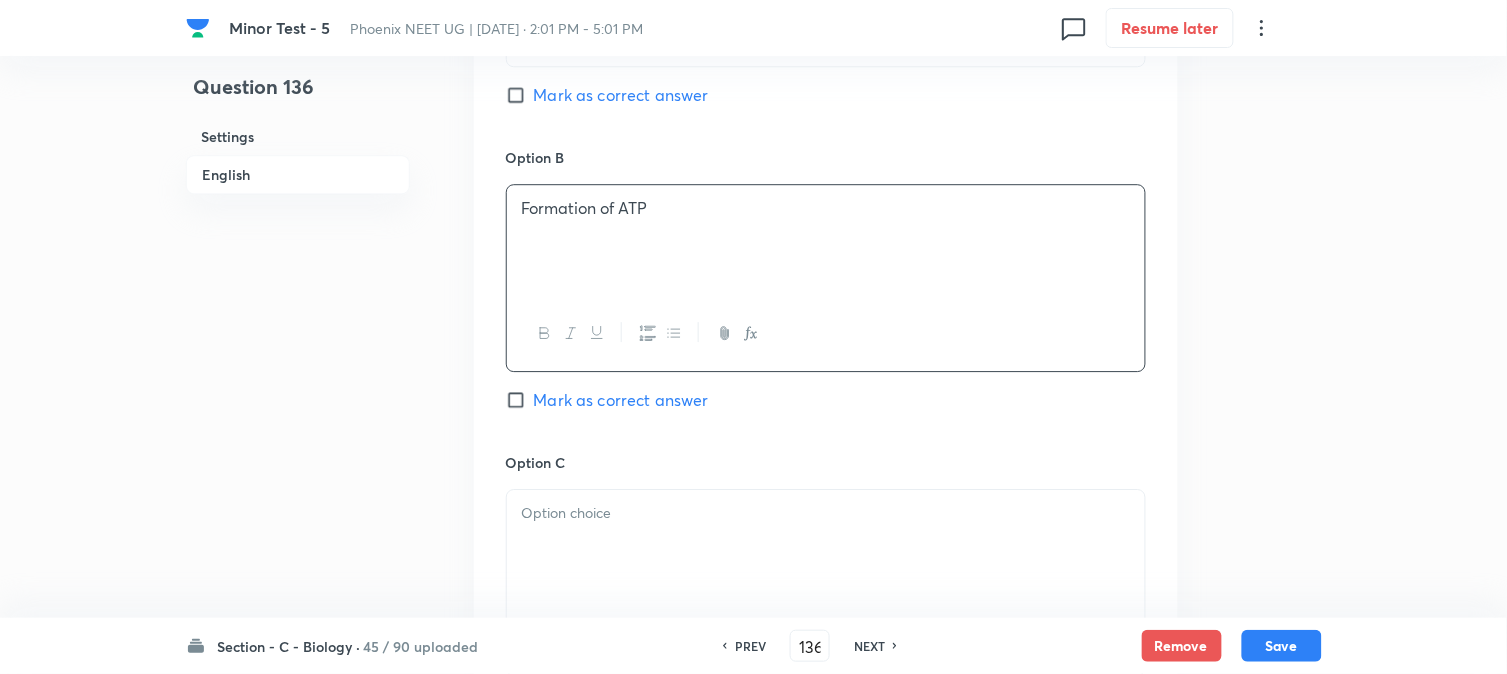 click on "Mark as correct answer" at bounding box center (621, 400) 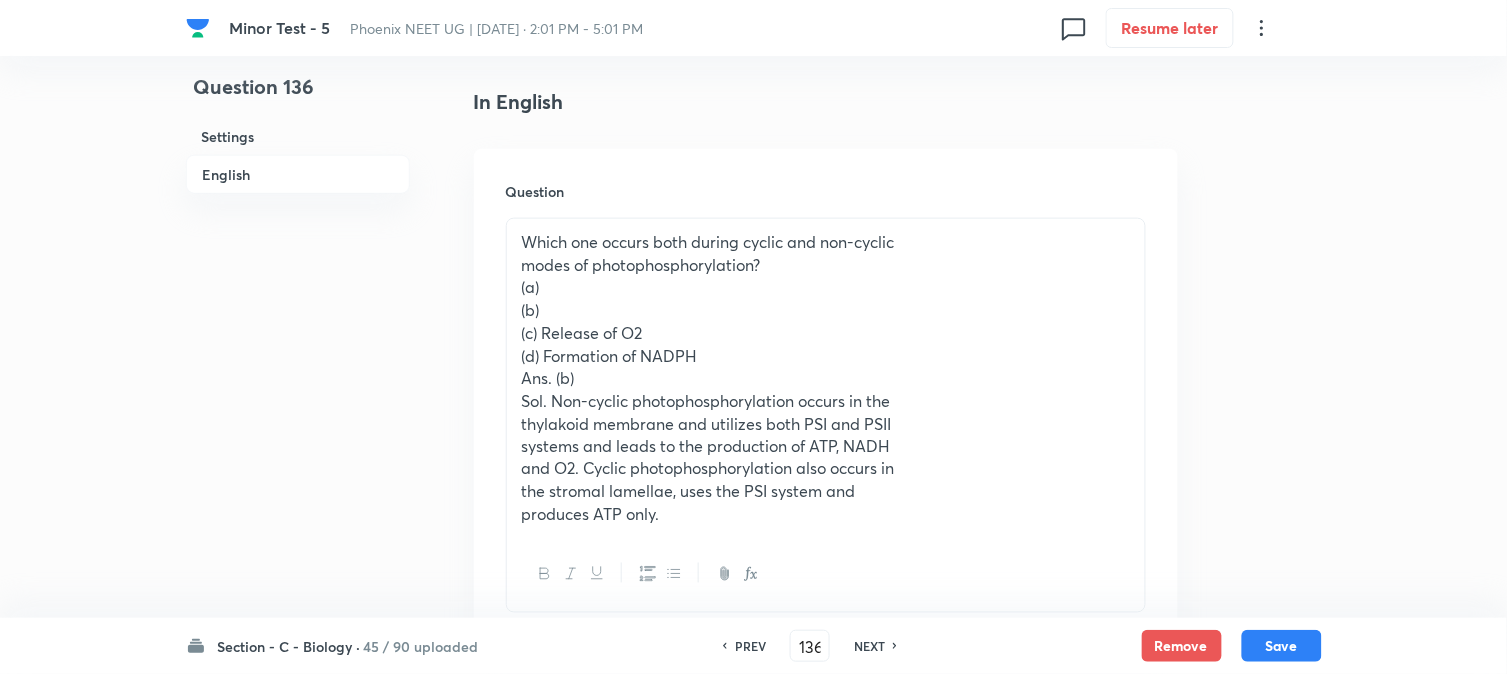 scroll, scrollTop: 478, scrollLeft: 0, axis: vertical 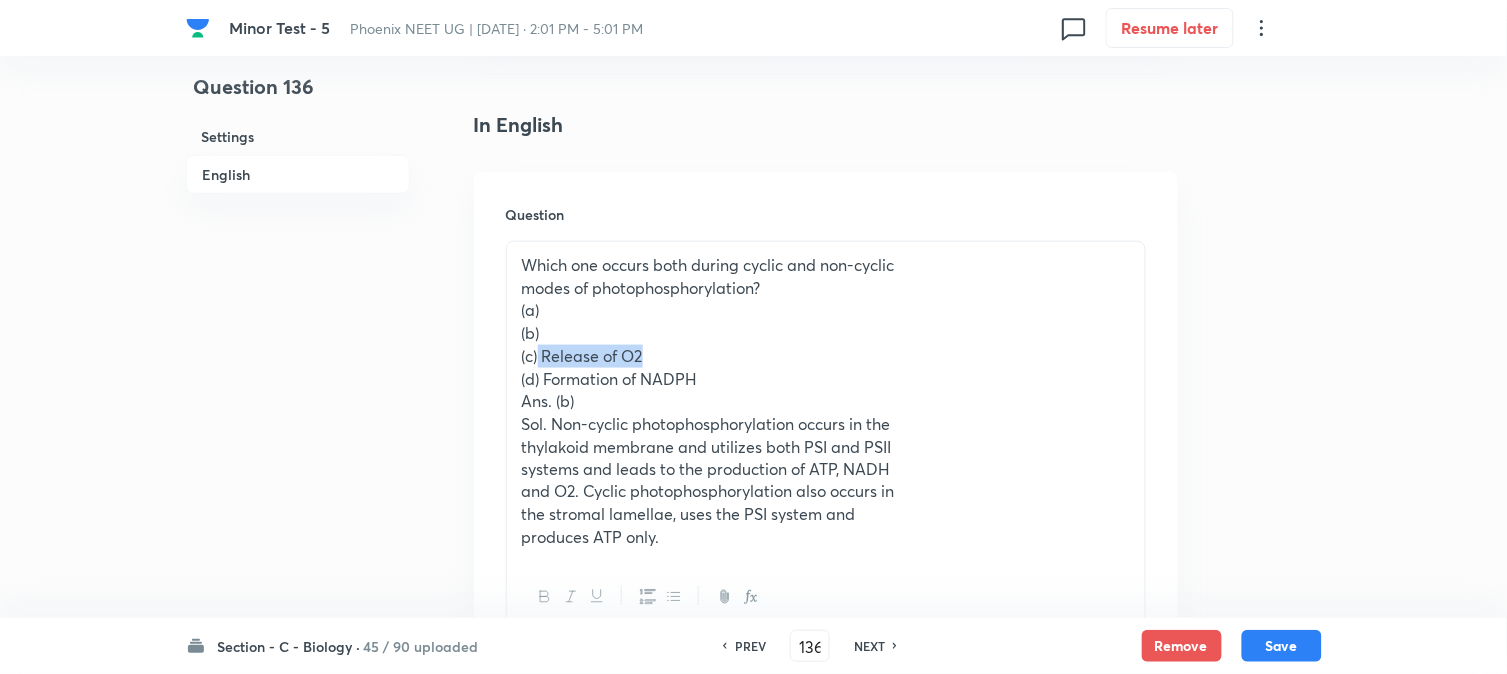 drag, startPoint x: 540, startPoint y: 350, endPoint x: 736, endPoint y: 358, distance: 196.1632 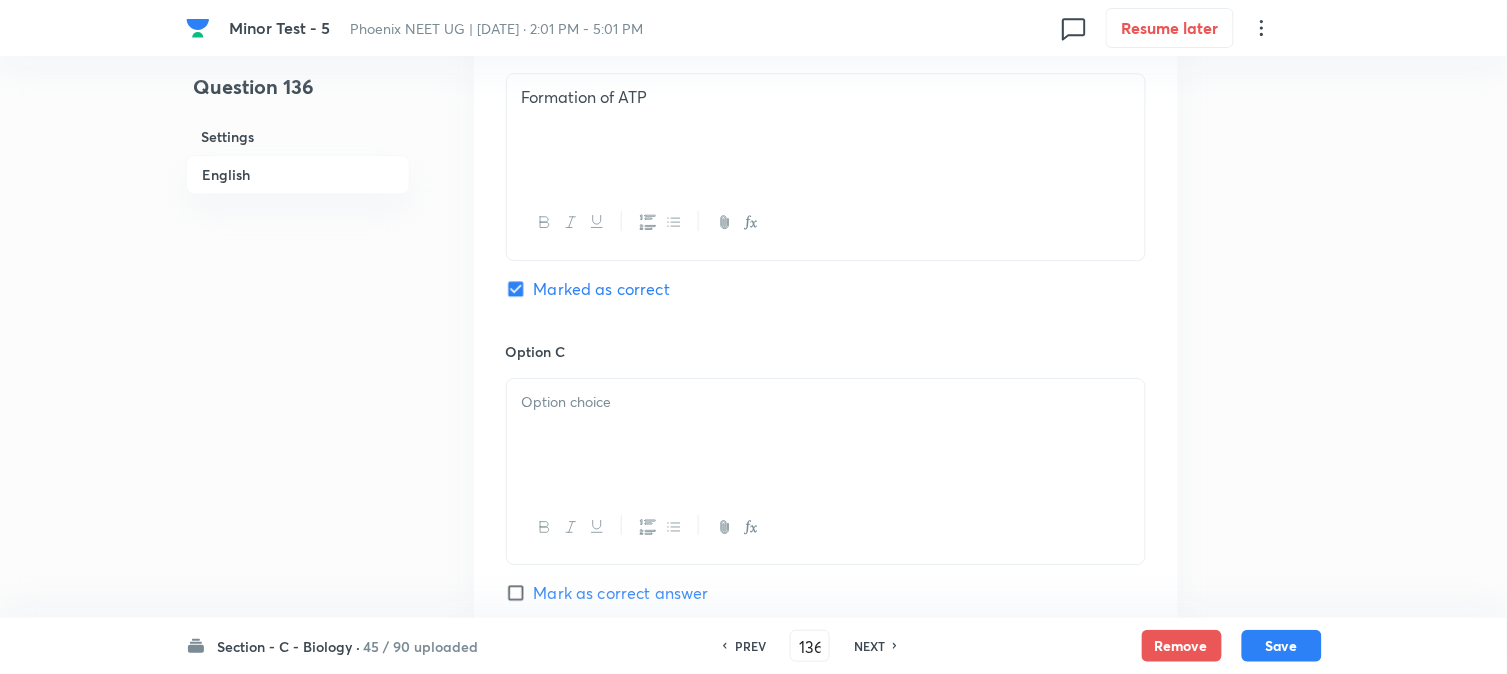 click at bounding box center [826, 435] 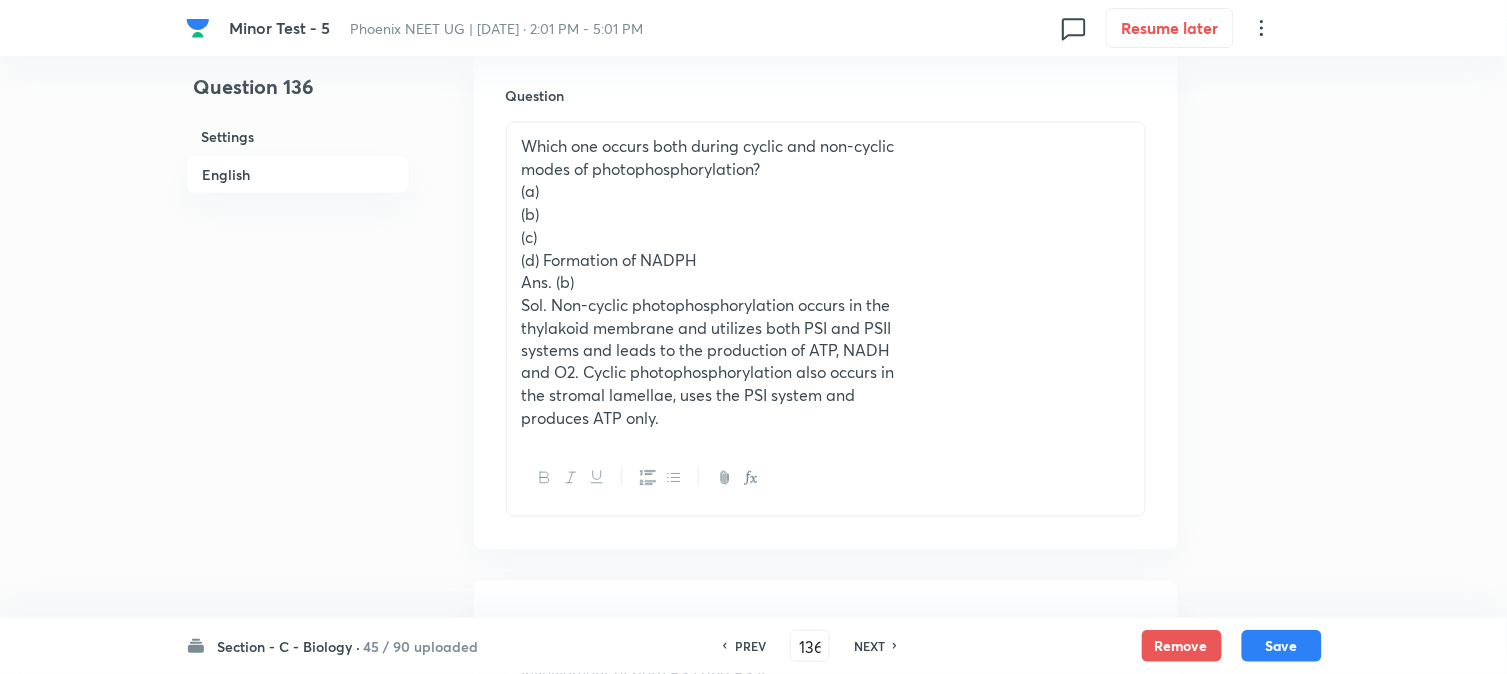 scroll, scrollTop: 590, scrollLeft: 0, axis: vertical 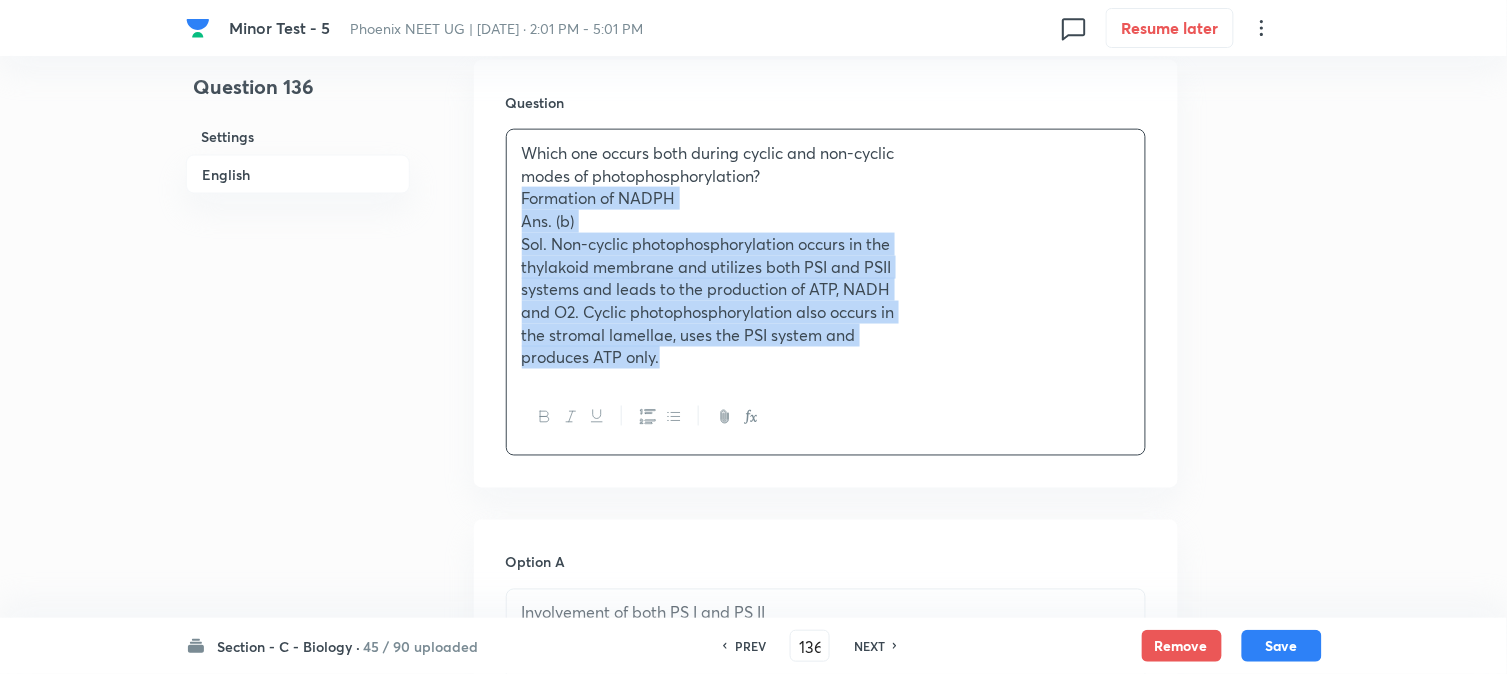 drag, startPoint x: 543, startPoint y: 270, endPoint x: 843, endPoint y: 442, distance: 345.8092 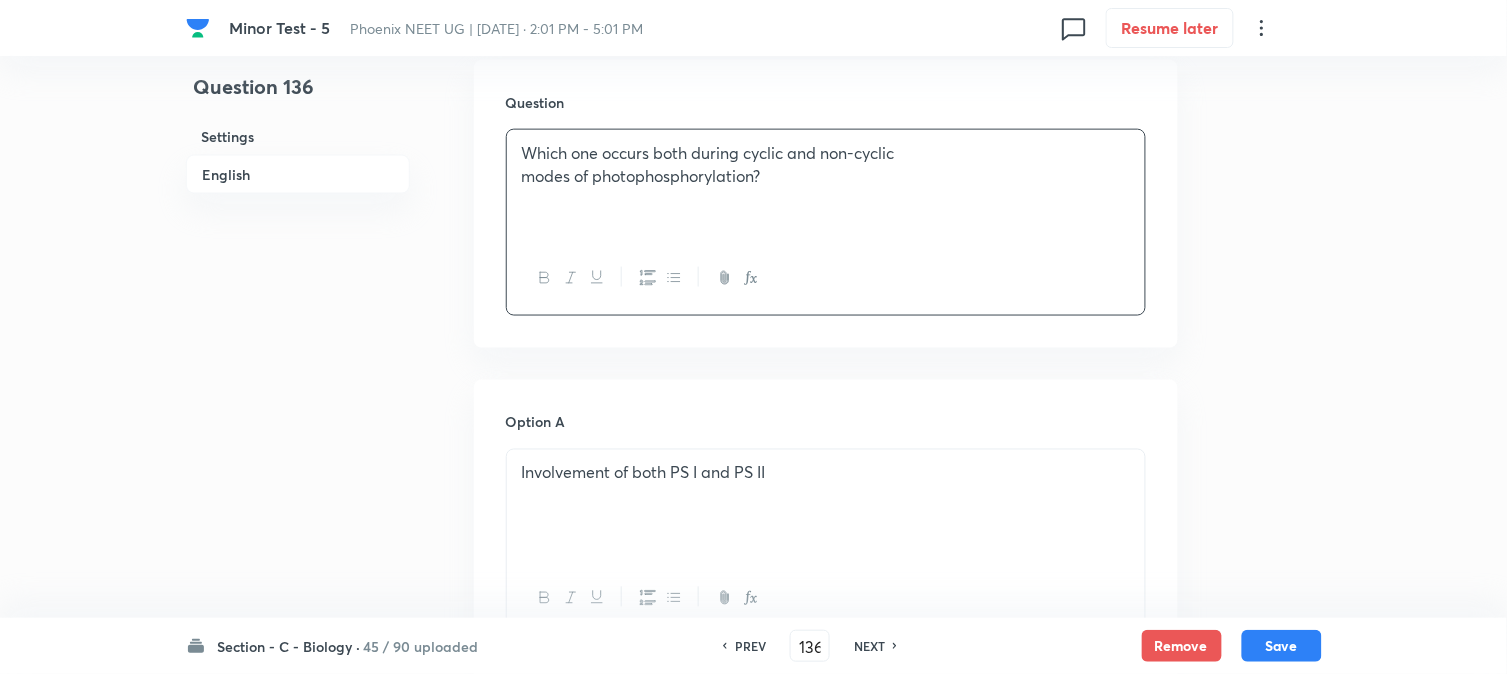 scroll, scrollTop: 1590, scrollLeft: 0, axis: vertical 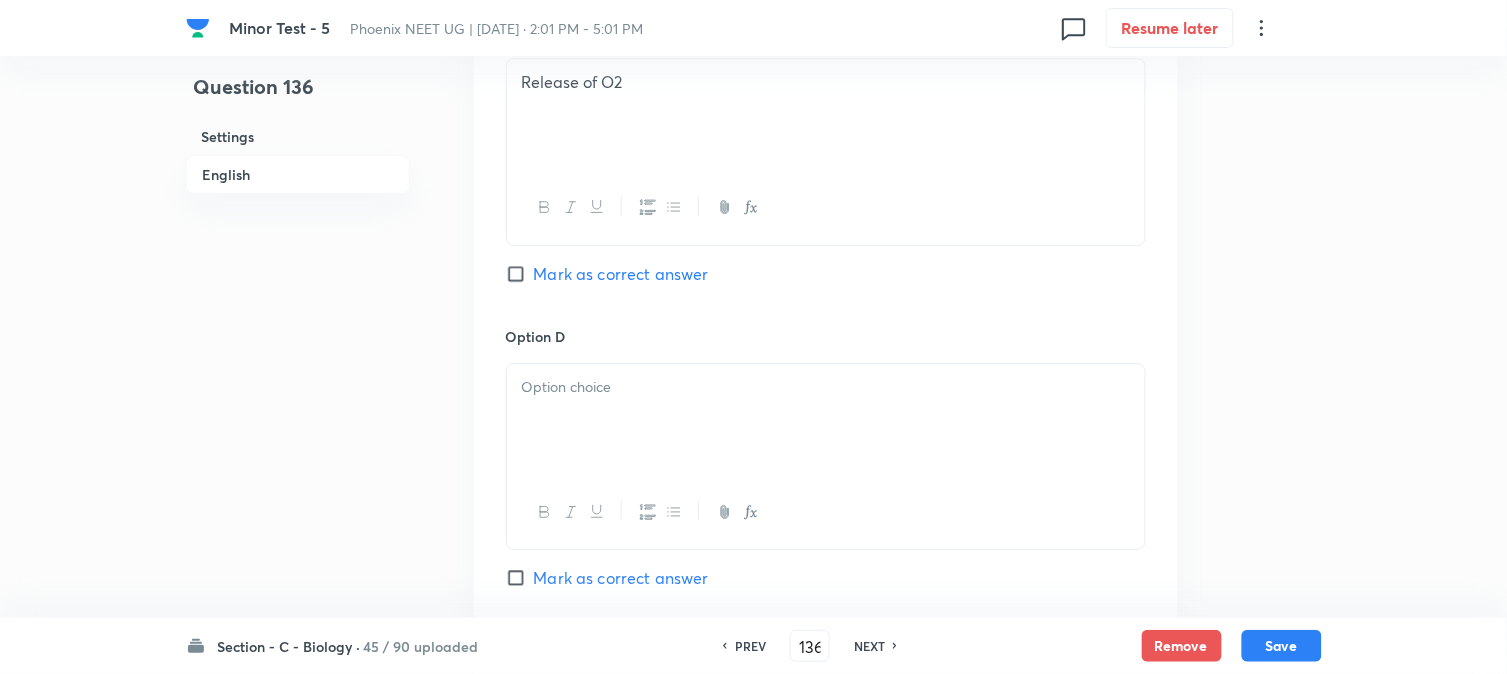 click at bounding box center [826, 420] 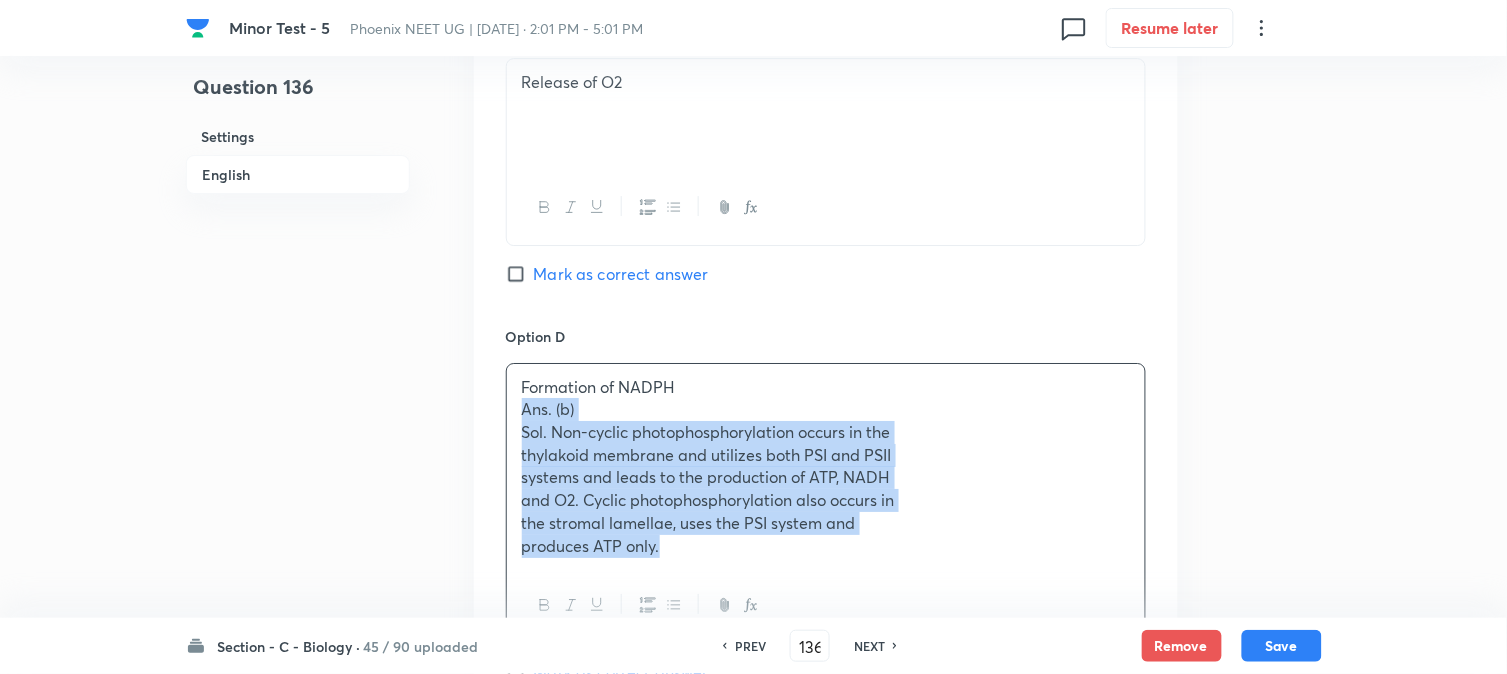drag, startPoint x: 515, startPoint y: 413, endPoint x: 823, endPoint y: 597, distance: 358.7757 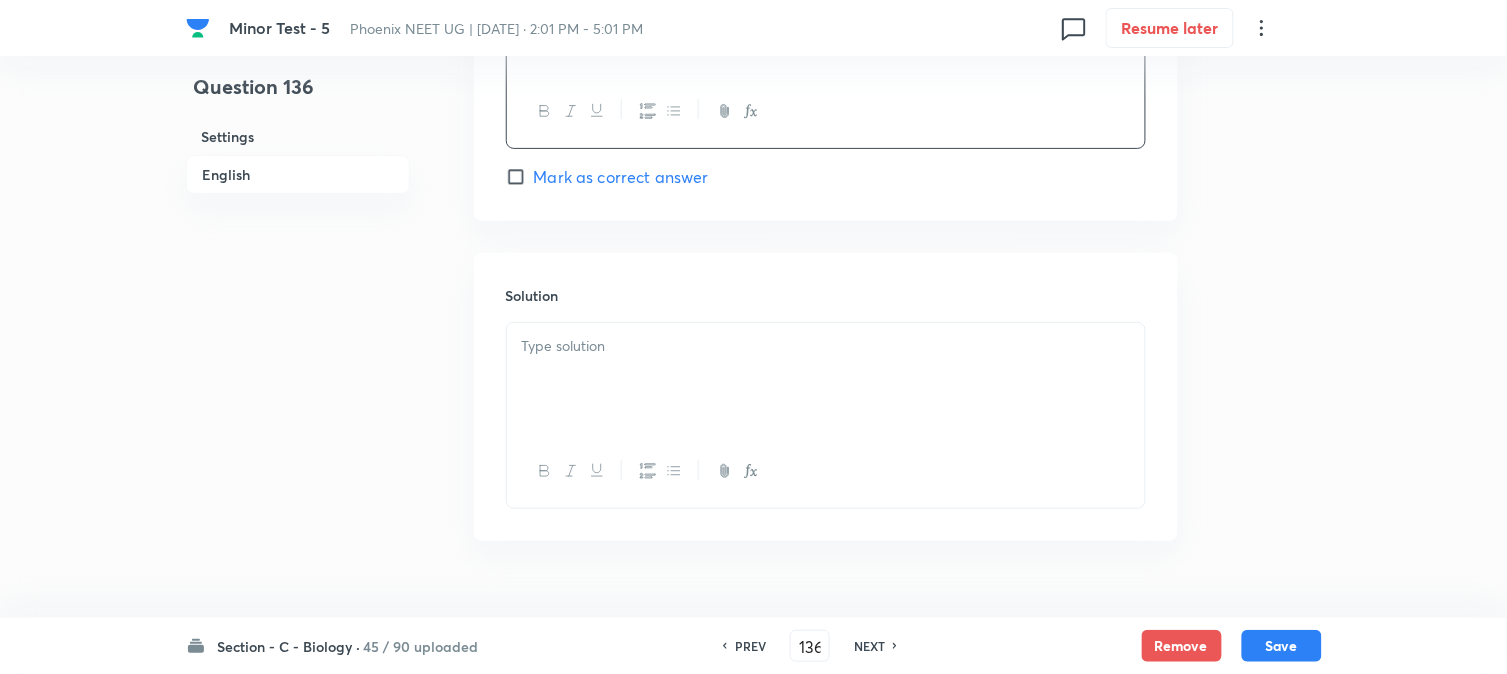 scroll, scrollTop: 2037, scrollLeft: 0, axis: vertical 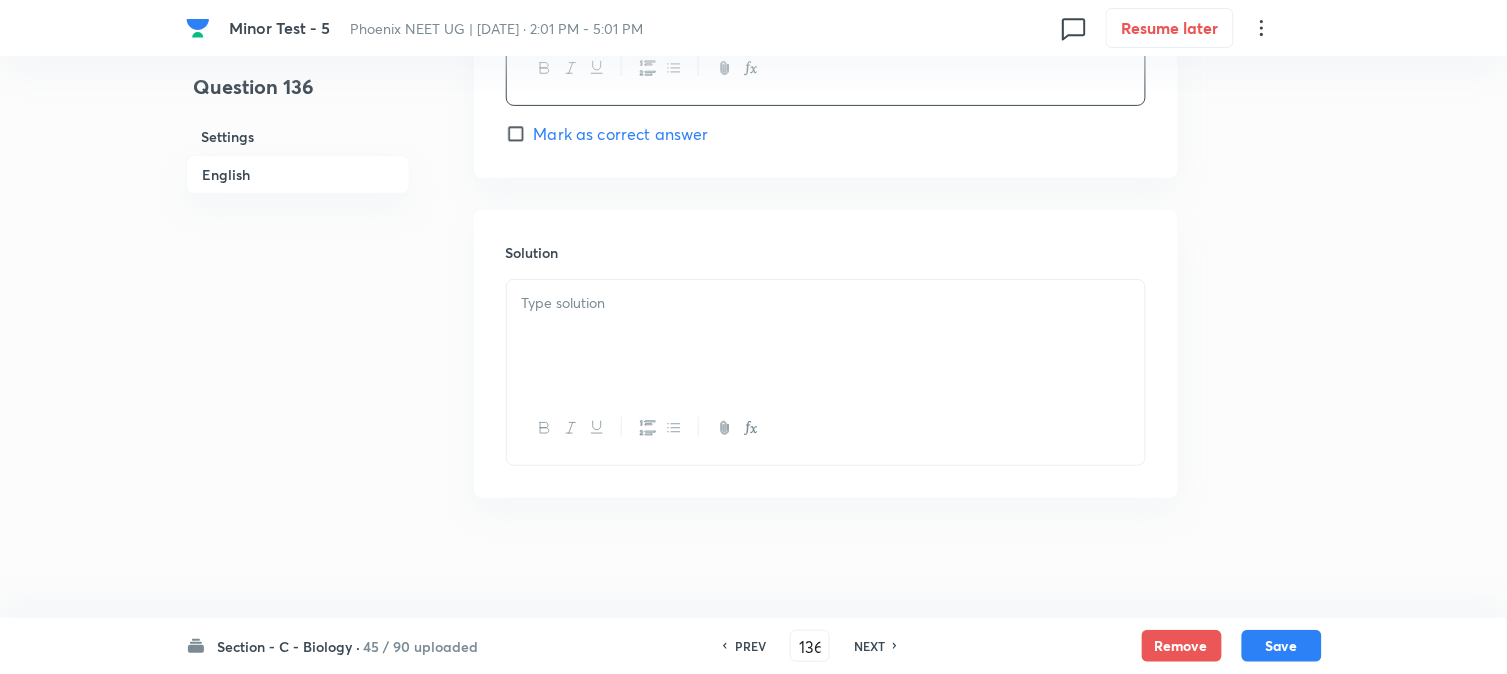 click at bounding box center [826, 336] 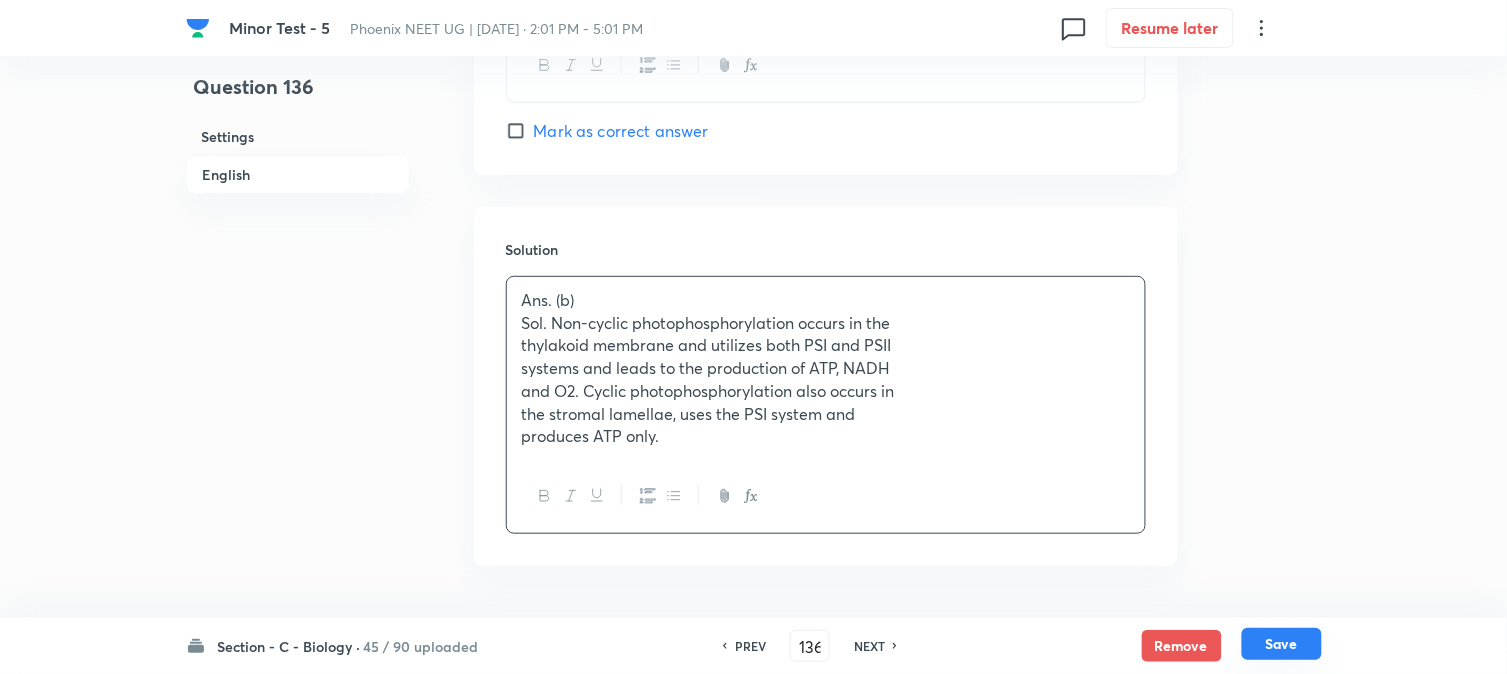 click on "Save" at bounding box center [1282, 644] 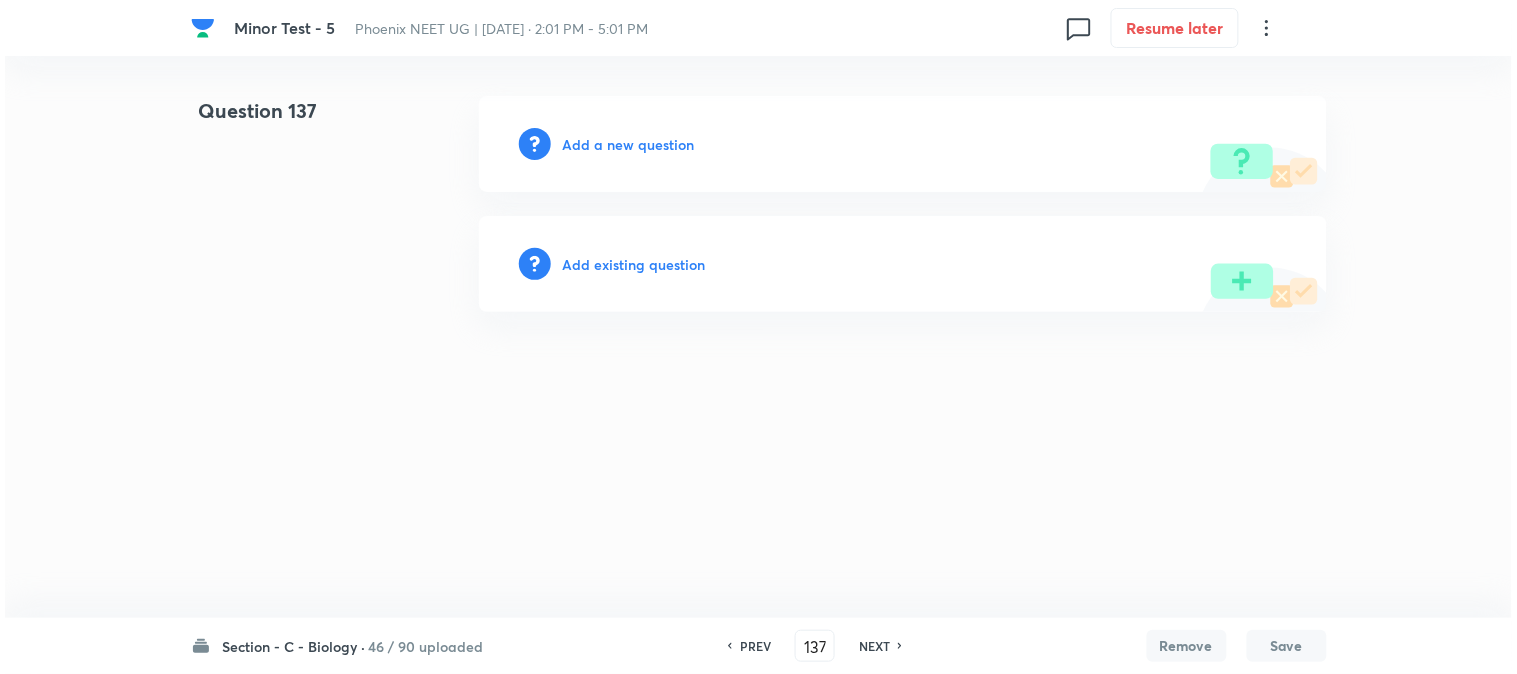 scroll, scrollTop: 0, scrollLeft: 0, axis: both 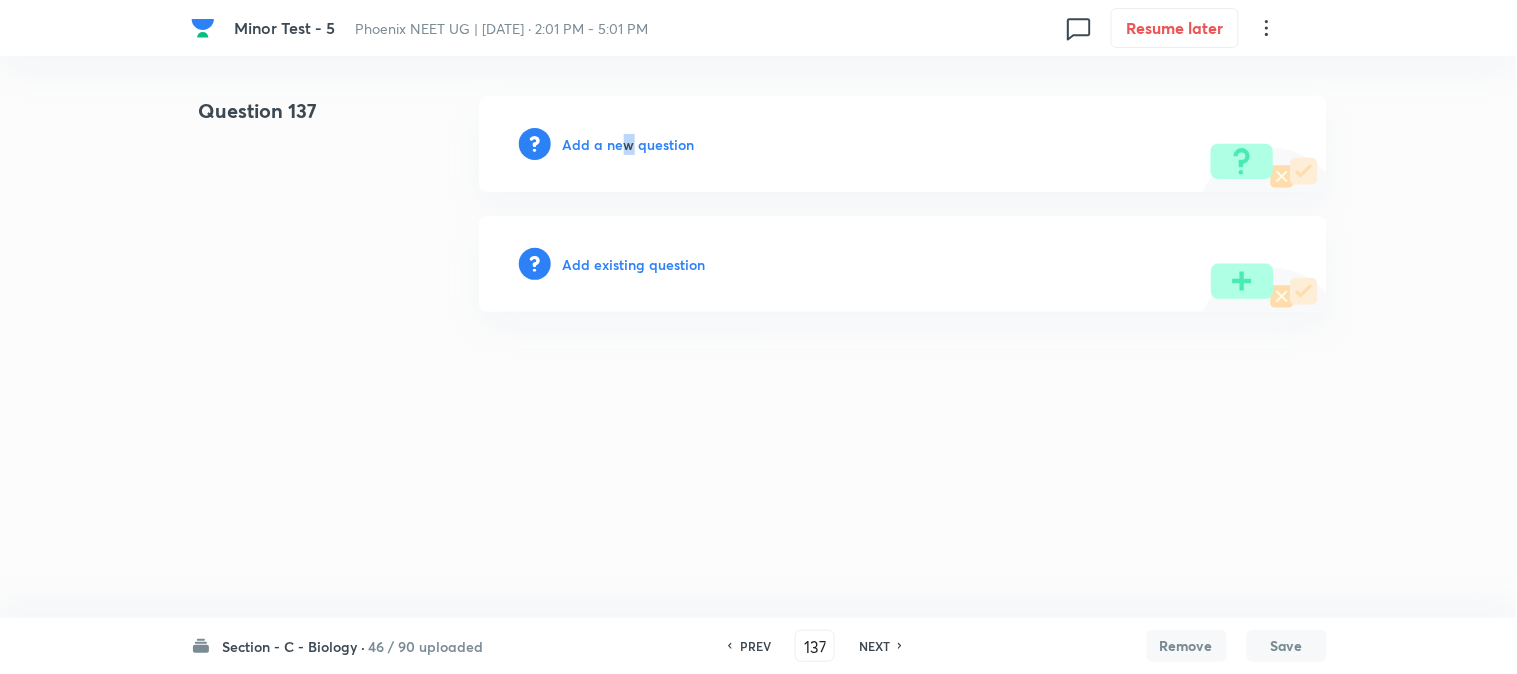click on "Add a new question" at bounding box center [629, 144] 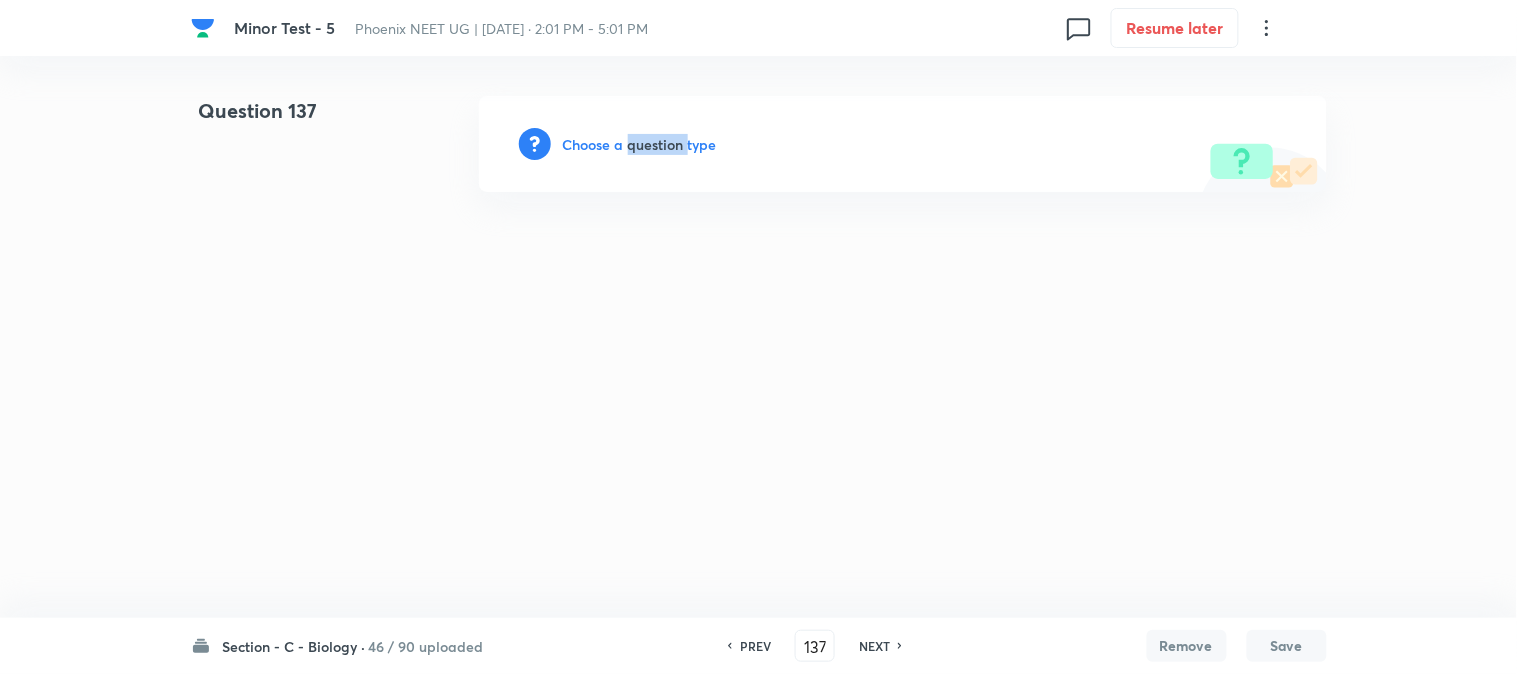 click on "Choose a question type" at bounding box center [640, 144] 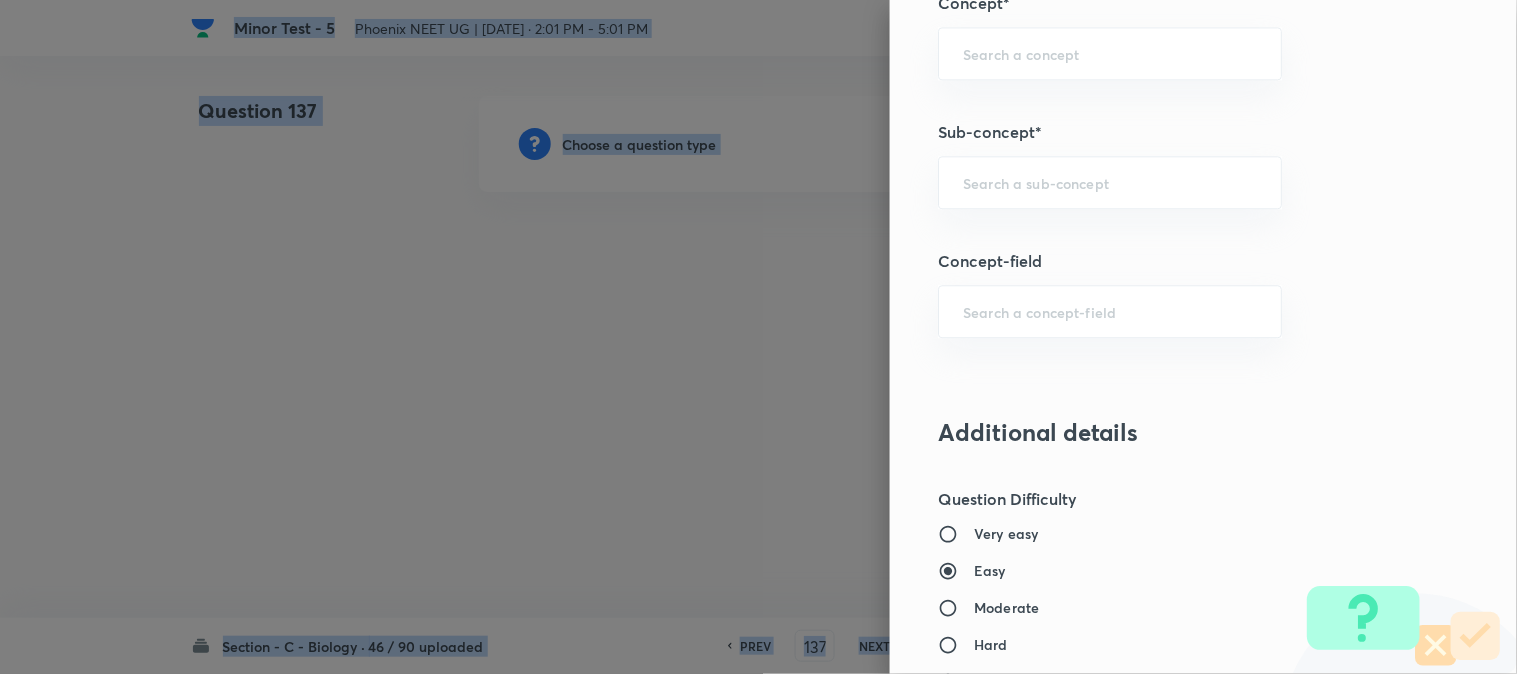 scroll, scrollTop: 1180, scrollLeft: 0, axis: vertical 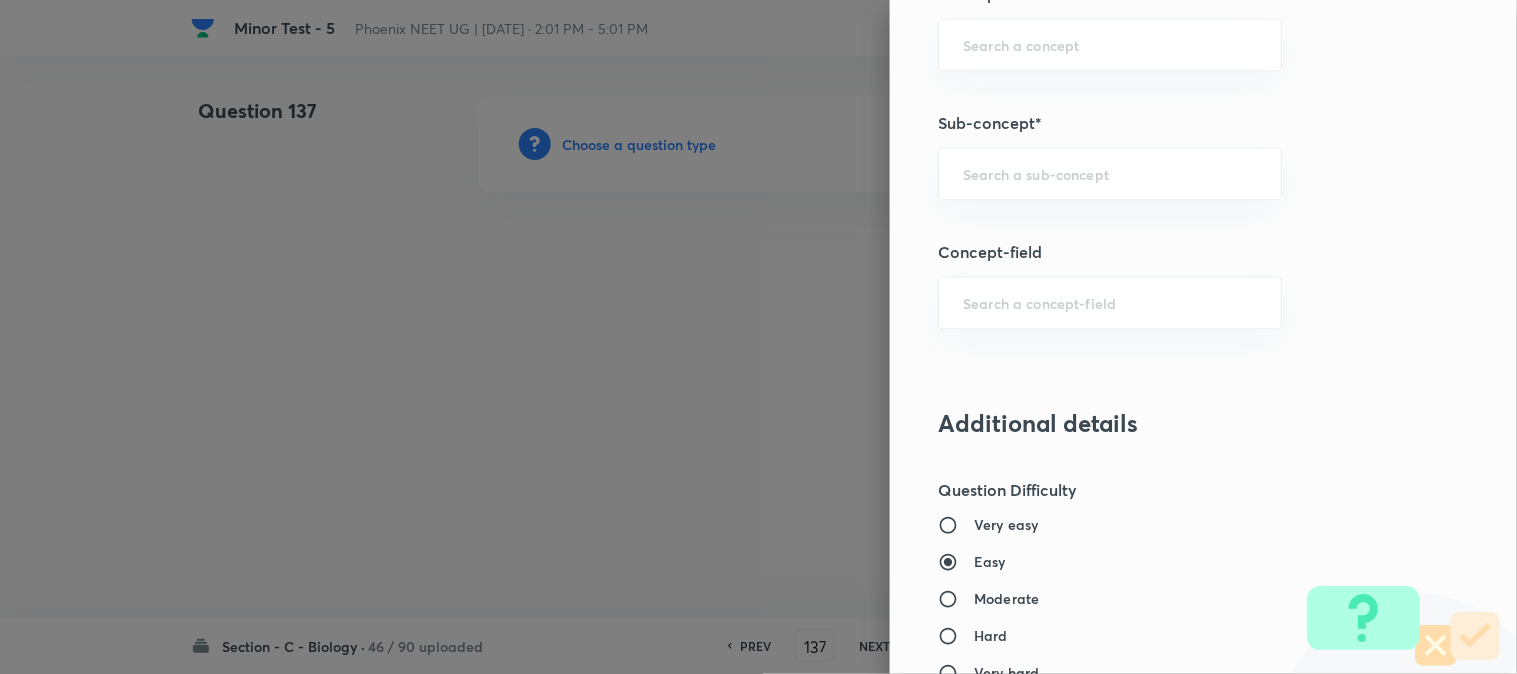 click on "Question settings Question type* Single choice correct Number of options* 2 3 4 5 Does this question have a passage?* Yes No Positive mark 4 ​ Negative Marks (Don’t add negative sign) 1 ​ Syllabus Topic group* ​ Topic* ​ Concept* ​ Sub-concept* ​ Concept-field ​ Additional details Question Difficulty Very easy Easy Moderate Hard Very hard Question is based on Fact Numerical Concept Previous year question Yes No Does this question have equation? Yes No Verification status Is the question verified? *Select 'yes' only if a question is verified Yes No Save" at bounding box center [1203, 337] 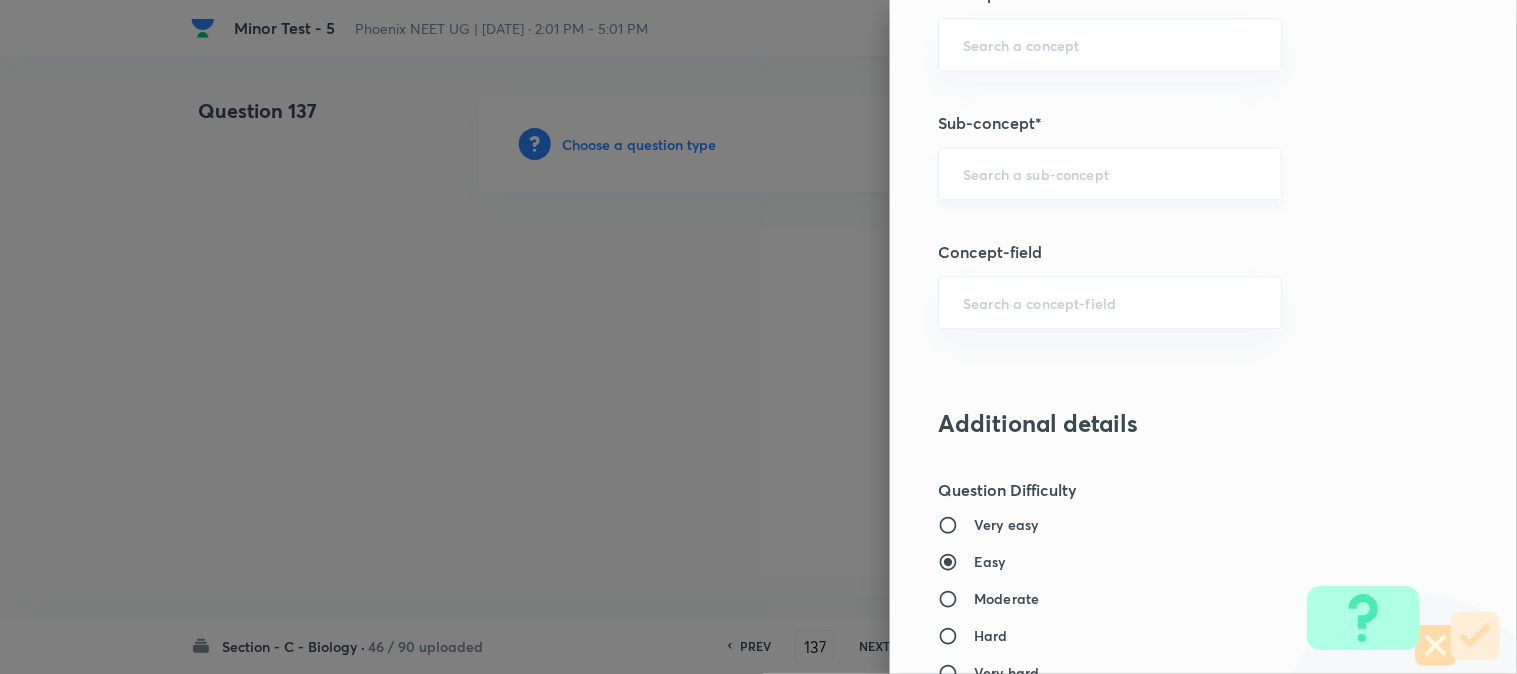 click on "​" at bounding box center (1110, 173) 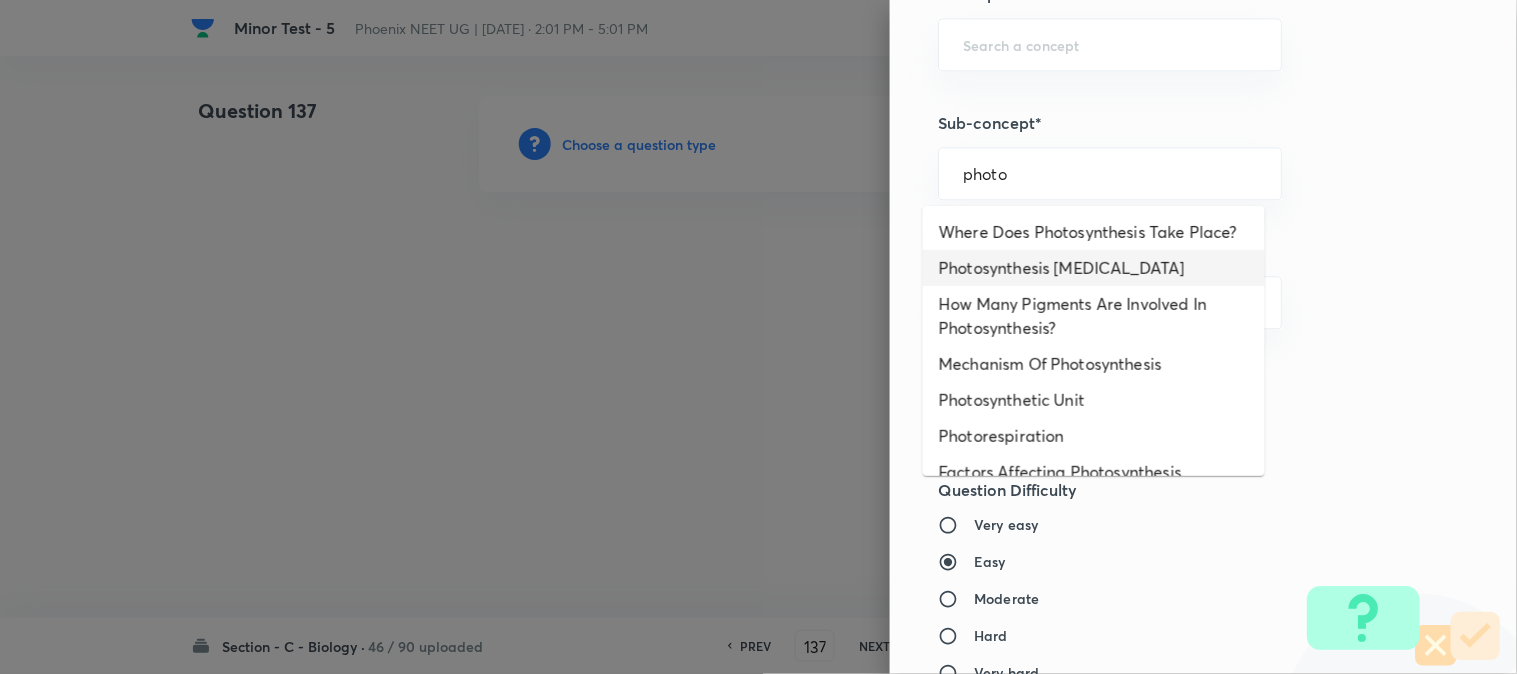 click on "Photosynthesis [MEDICAL_DATA]" at bounding box center (1094, 268) 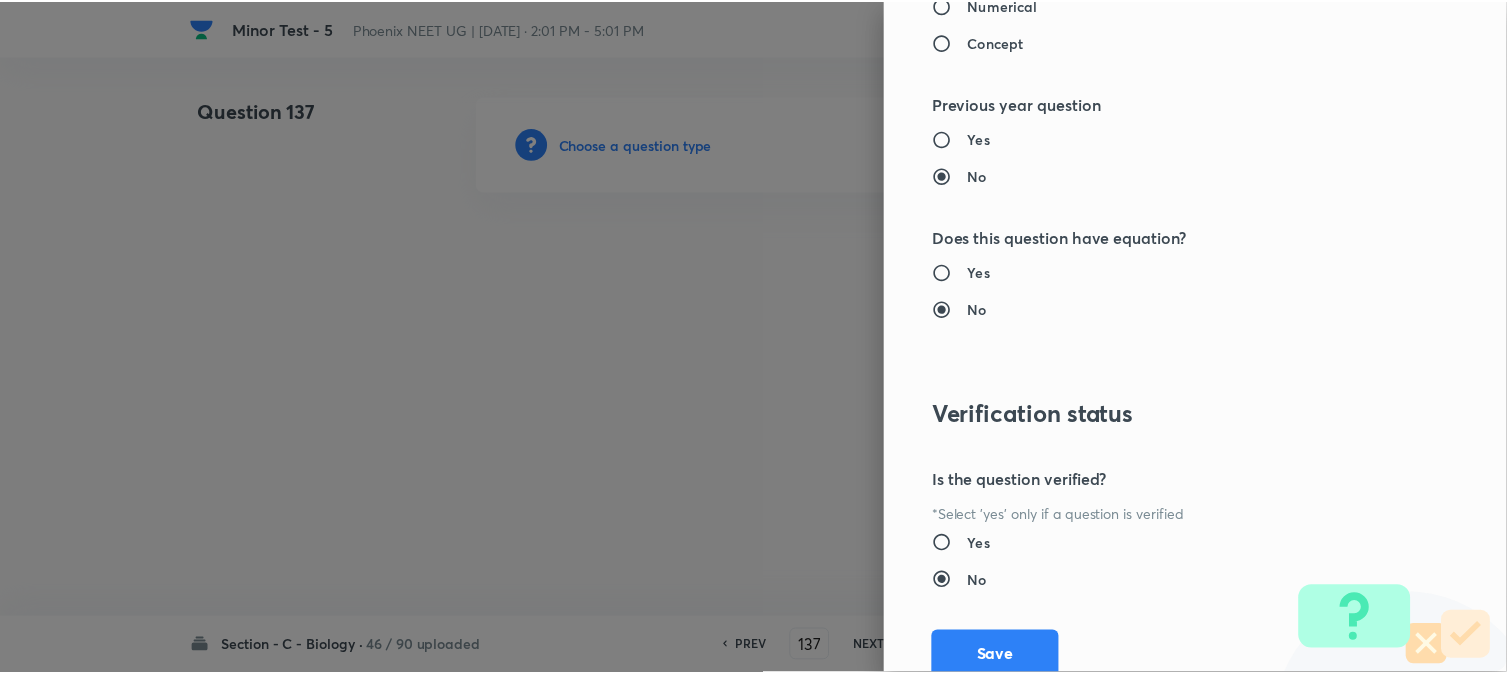 scroll, scrollTop: 2052, scrollLeft: 0, axis: vertical 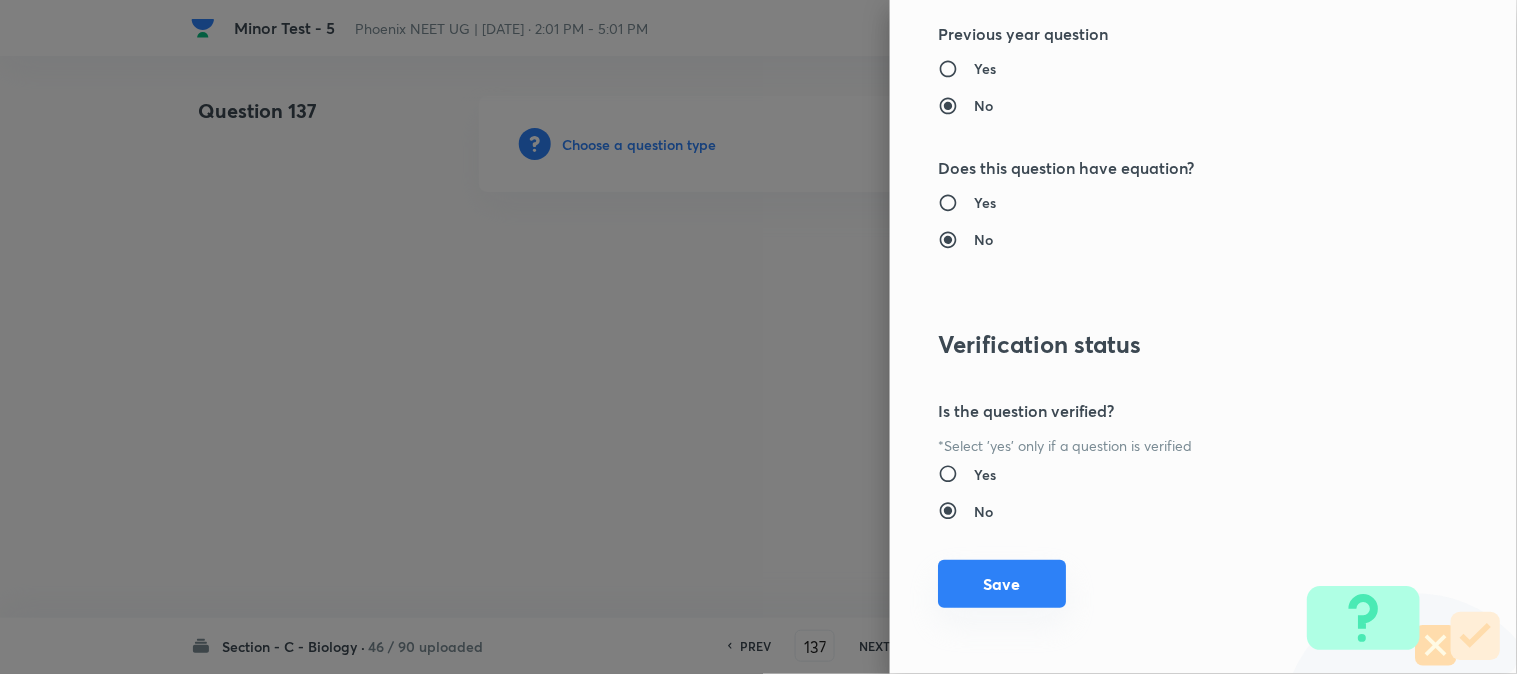 click on "Save" at bounding box center [1002, 584] 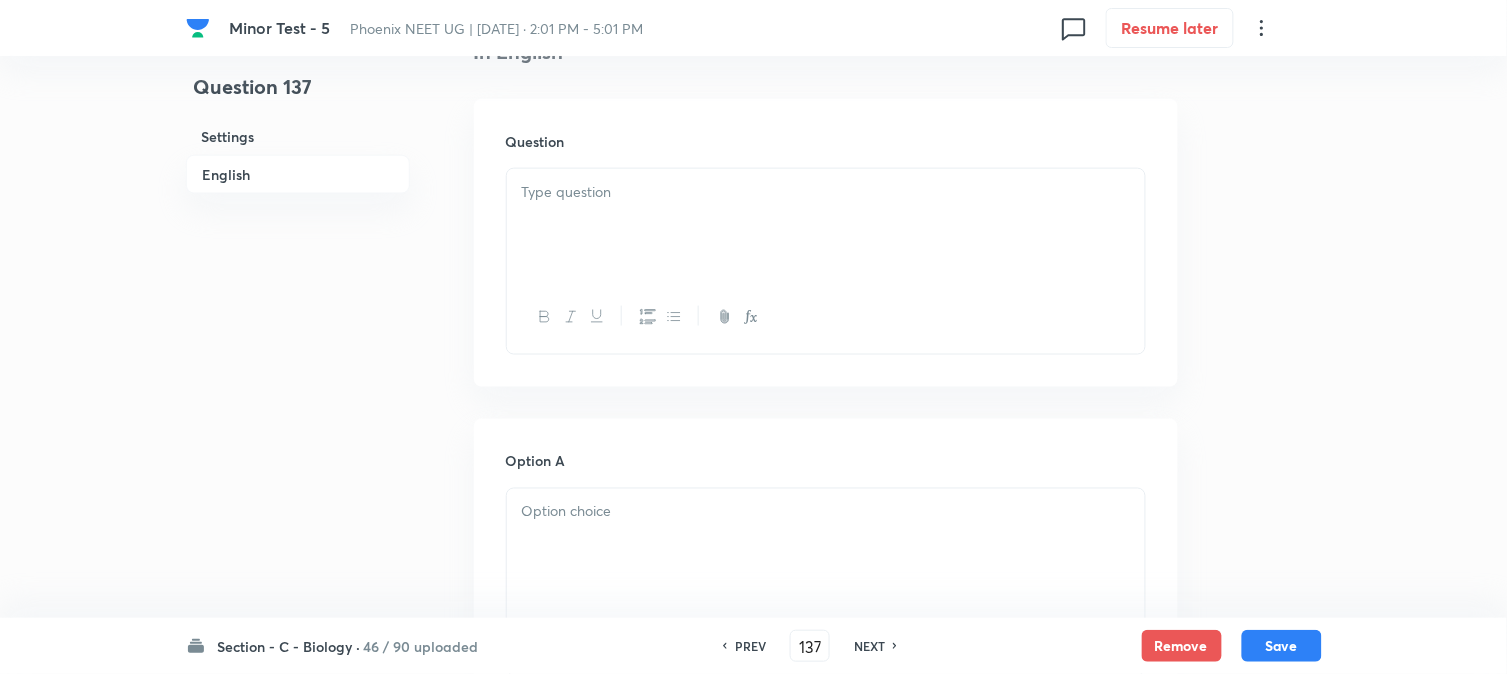 scroll, scrollTop: 590, scrollLeft: 0, axis: vertical 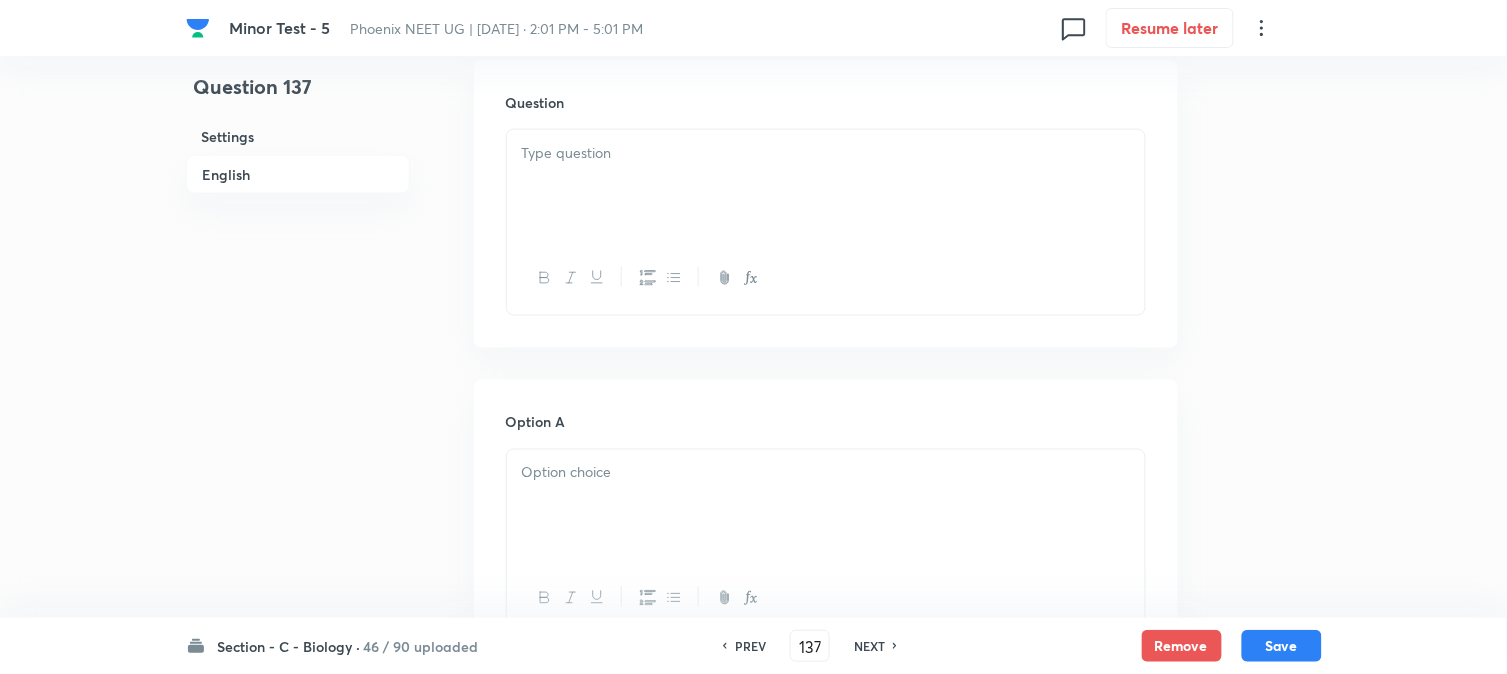 click at bounding box center [826, 186] 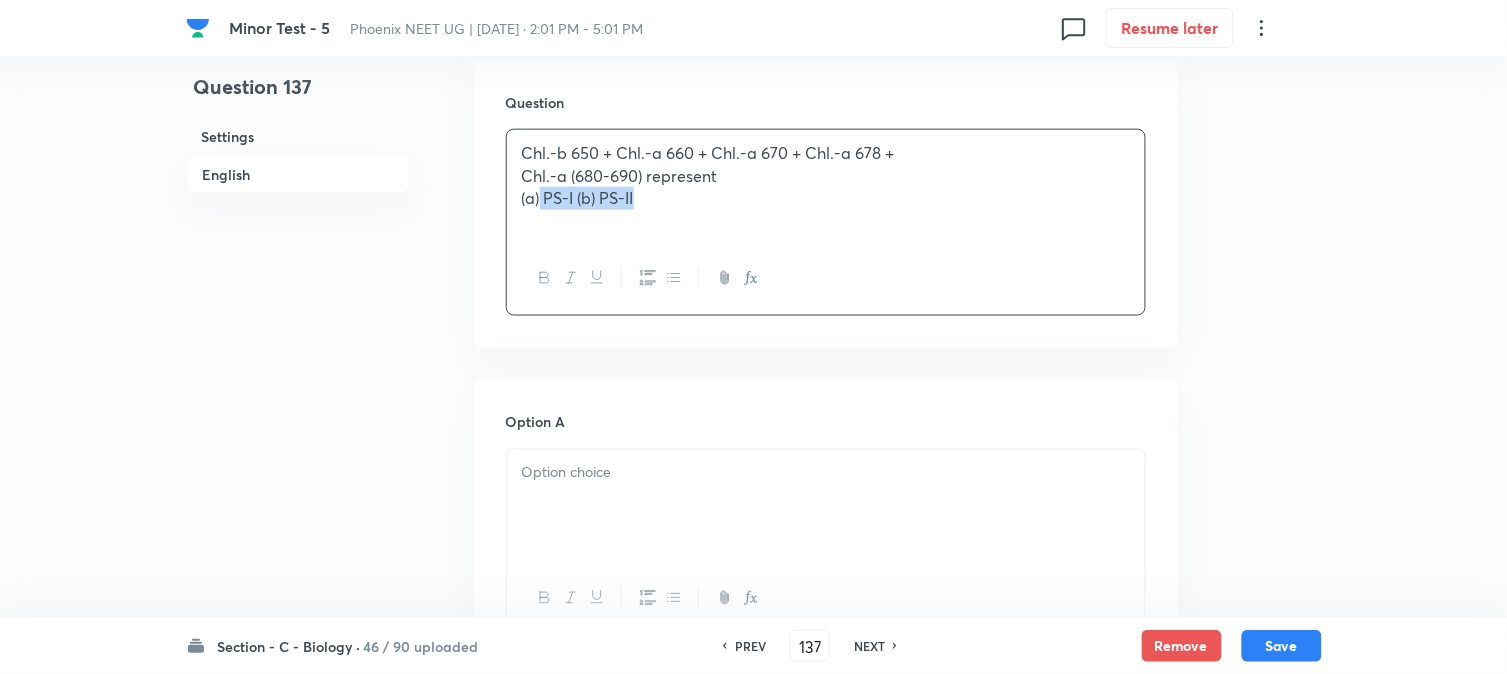 drag, startPoint x: 540, startPoint y: 195, endPoint x: 763, endPoint y: 211, distance: 223.57326 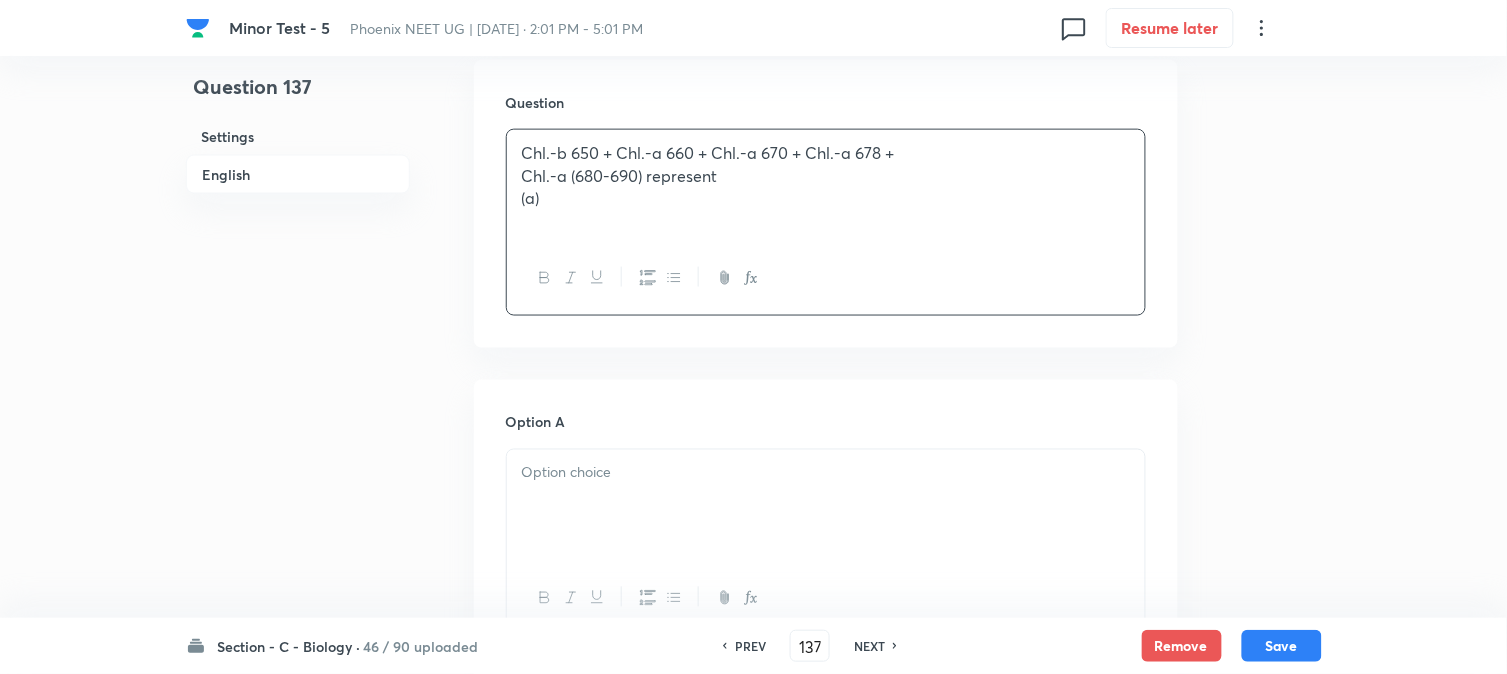 click at bounding box center [826, 506] 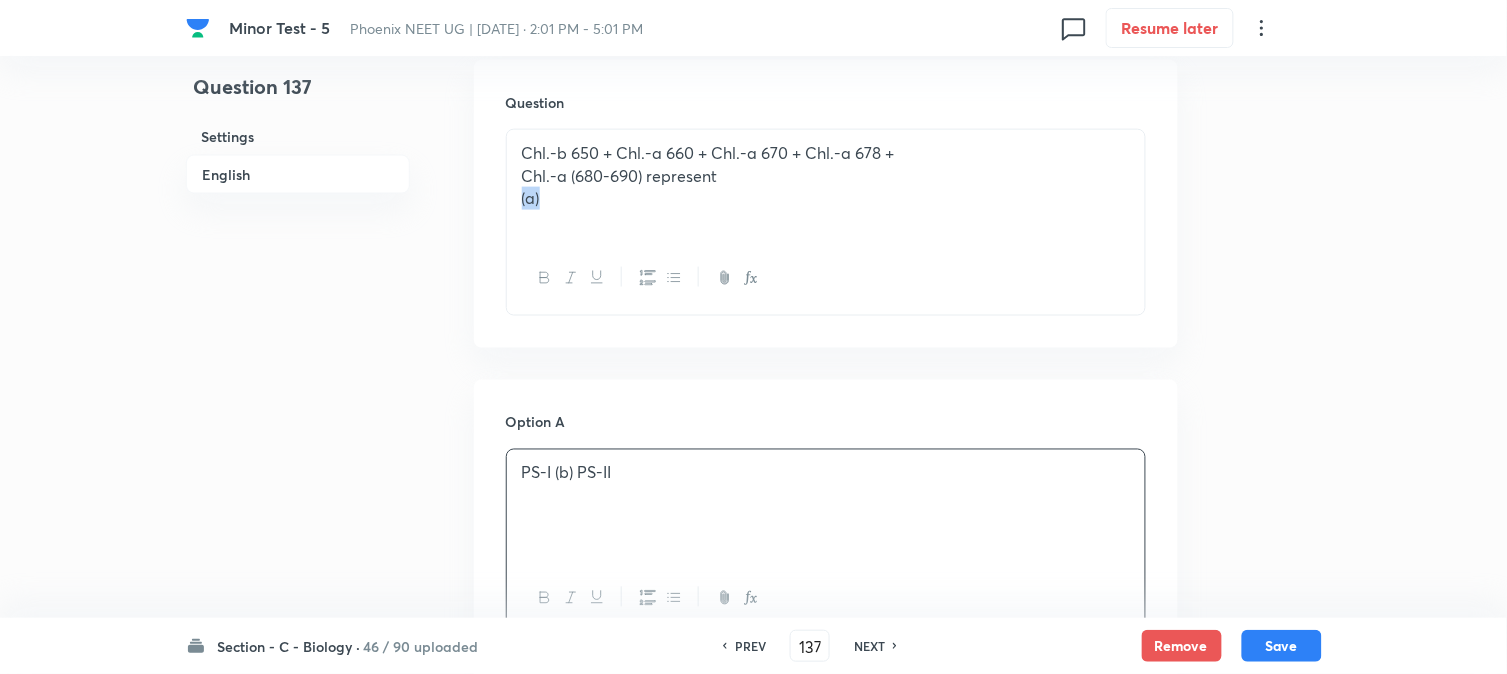 drag, startPoint x: 567, startPoint y: 210, endPoint x: 514, endPoint y: 217, distance: 53.460266 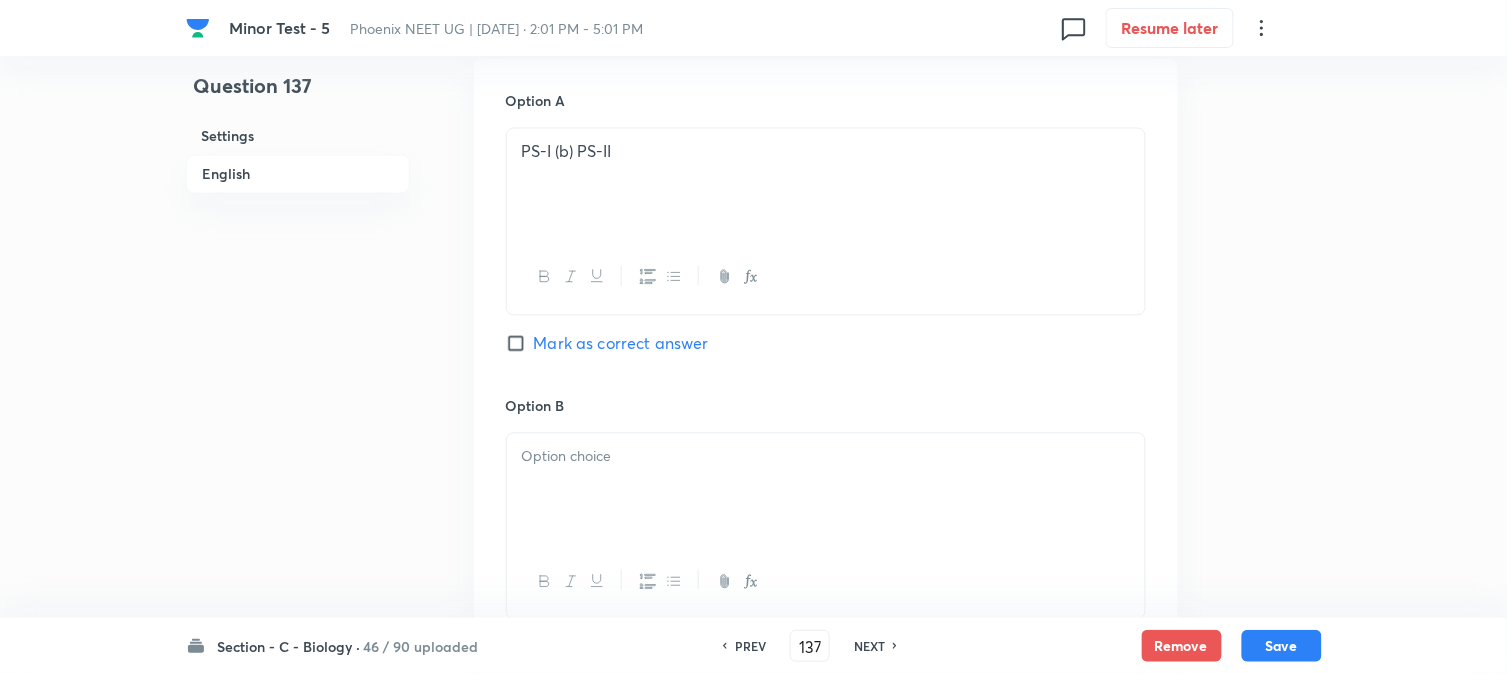 scroll, scrollTop: 923, scrollLeft: 0, axis: vertical 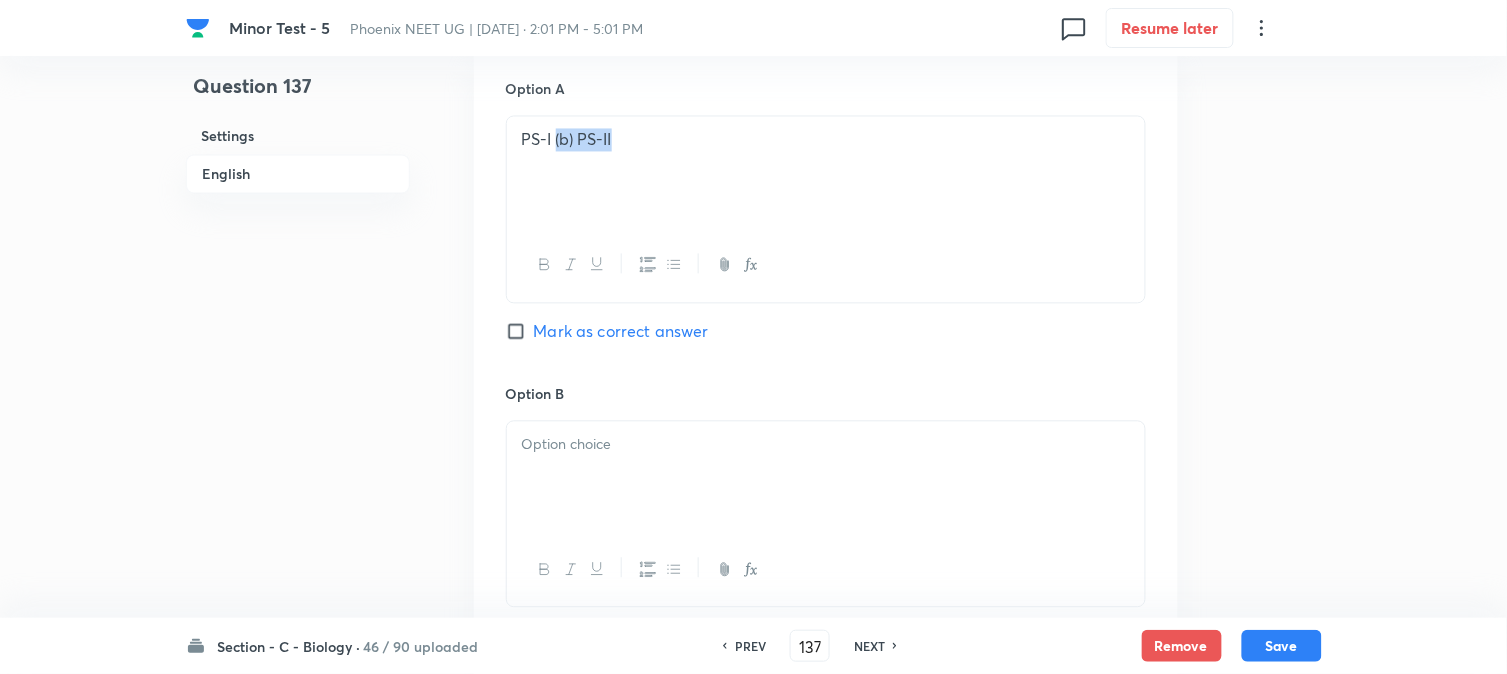 drag, startPoint x: 557, startPoint y: 145, endPoint x: 648, endPoint y: 144, distance: 91.00549 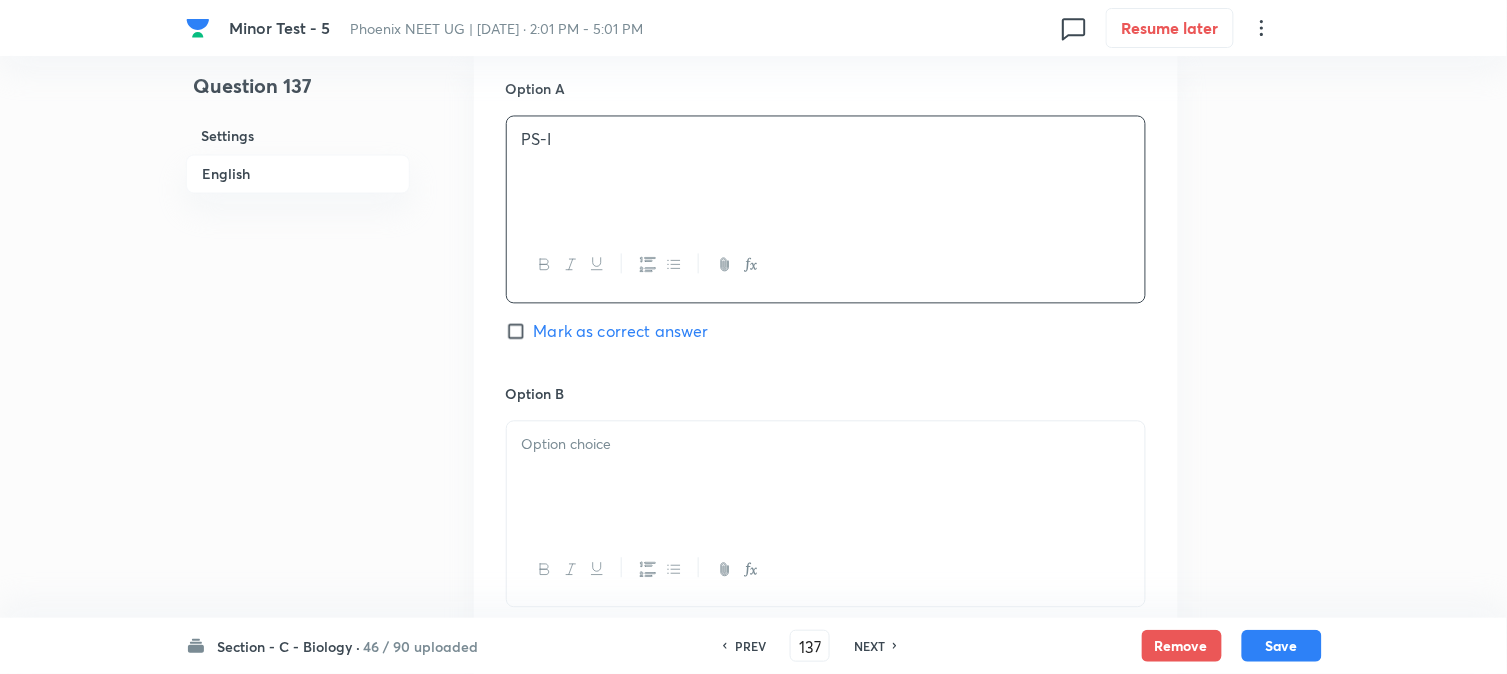 click at bounding box center (826, 478) 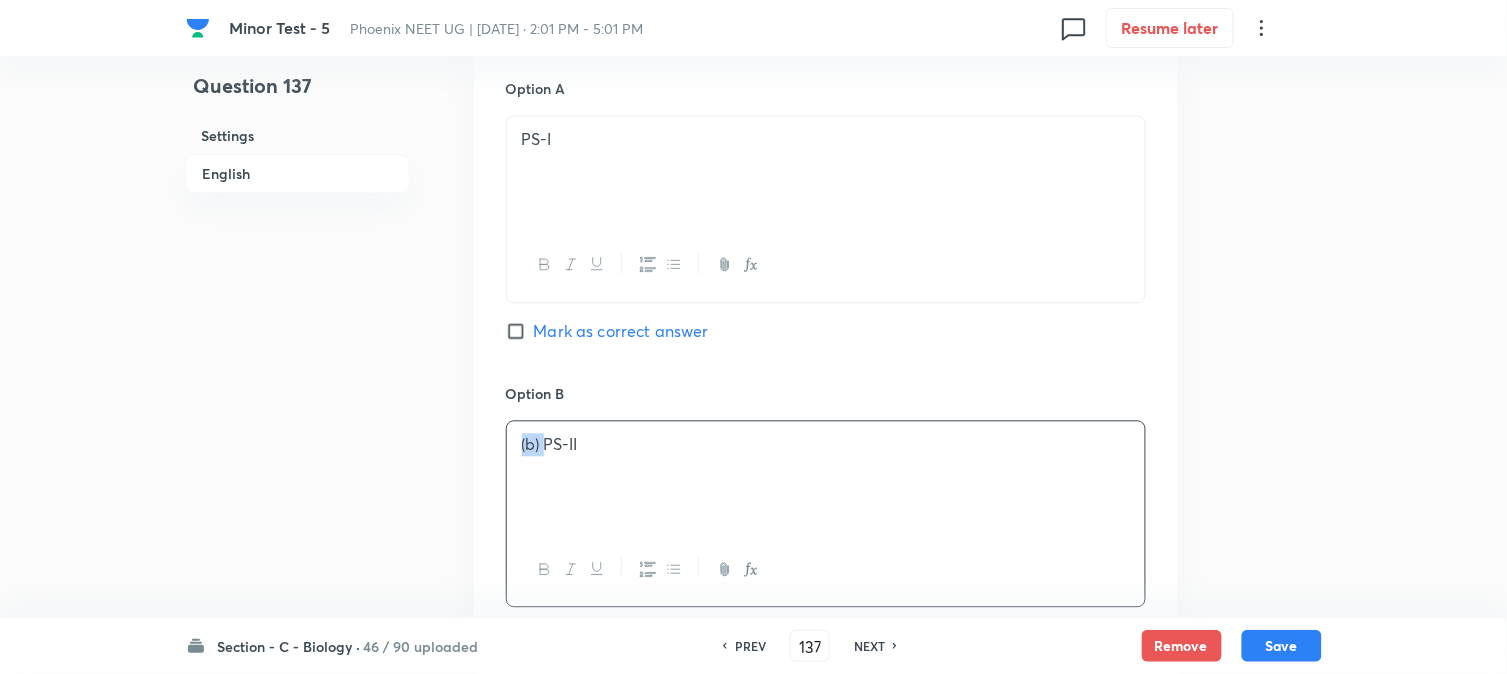 drag, startPoint x: 544, startPoint y: 441, endPoint x: 514, endPoint y: 424, distance: 34.48188 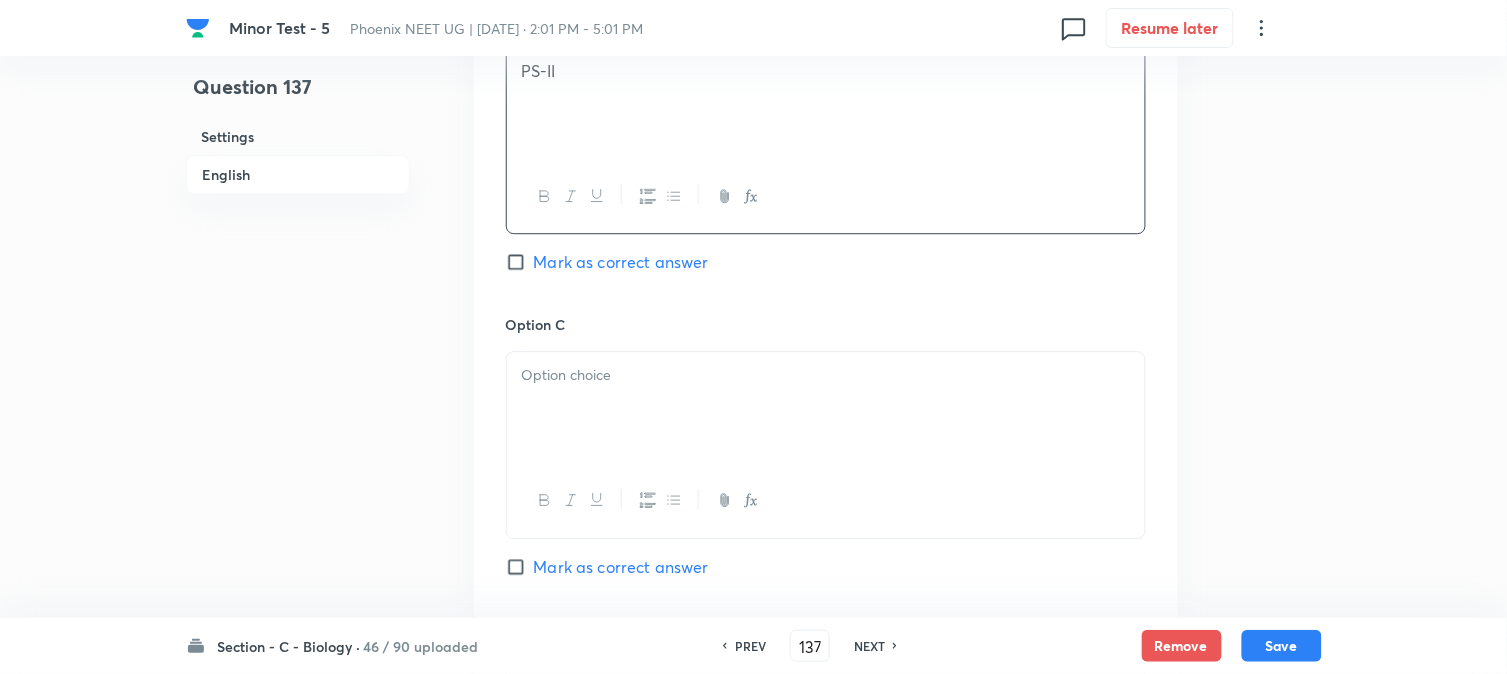 scroll, scrollTop: 1478, scrollLeft: 0, axis: vertical 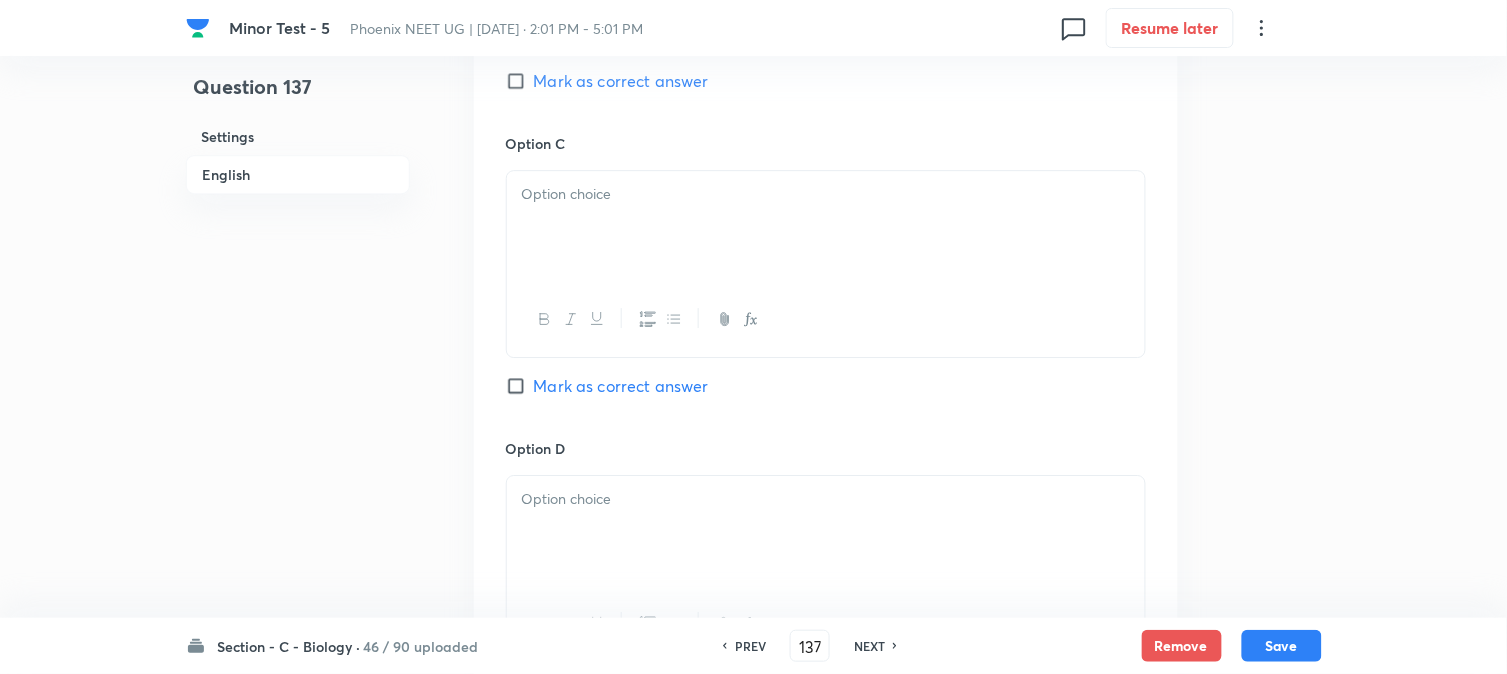 drag, startPoint x: 535, startPoint y: 281, endPoint x: 542, endPoint y: 217, distance: 64.381676 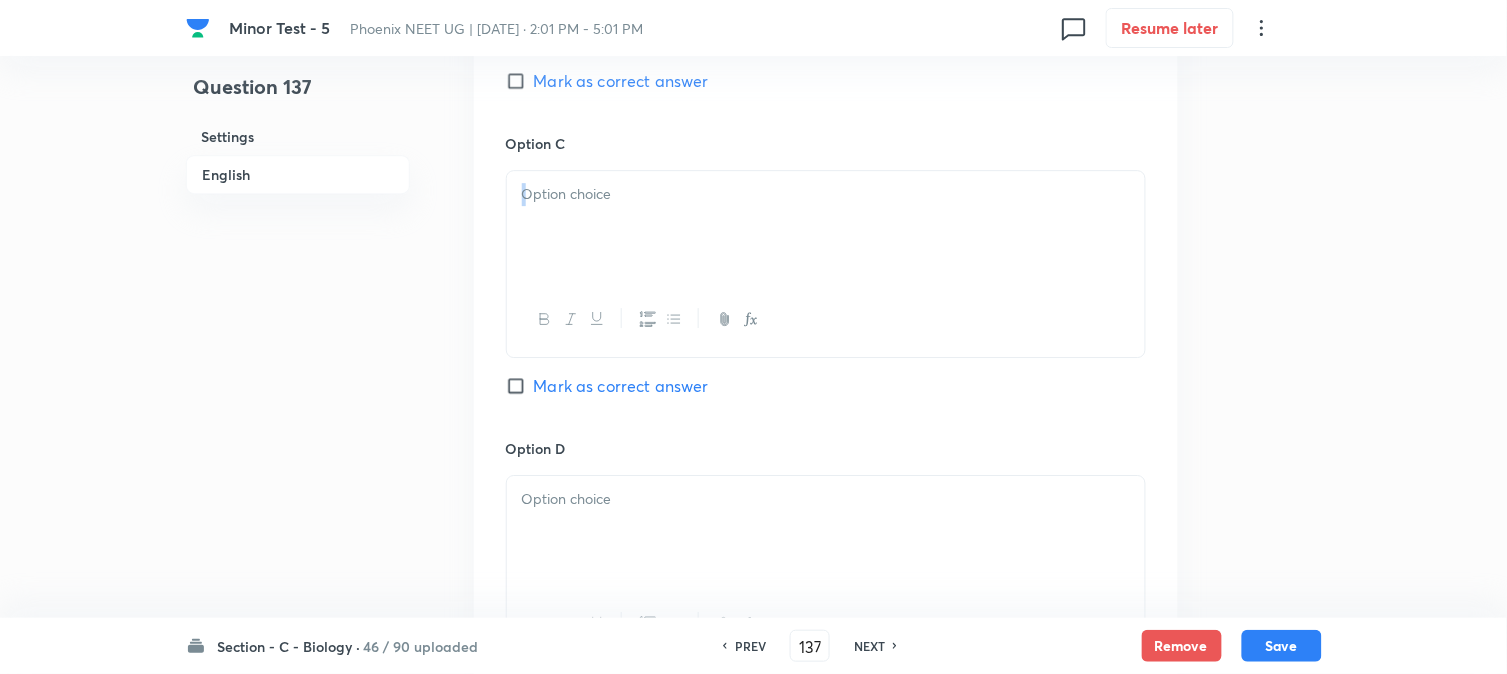 click at bounding box center (826, 194) 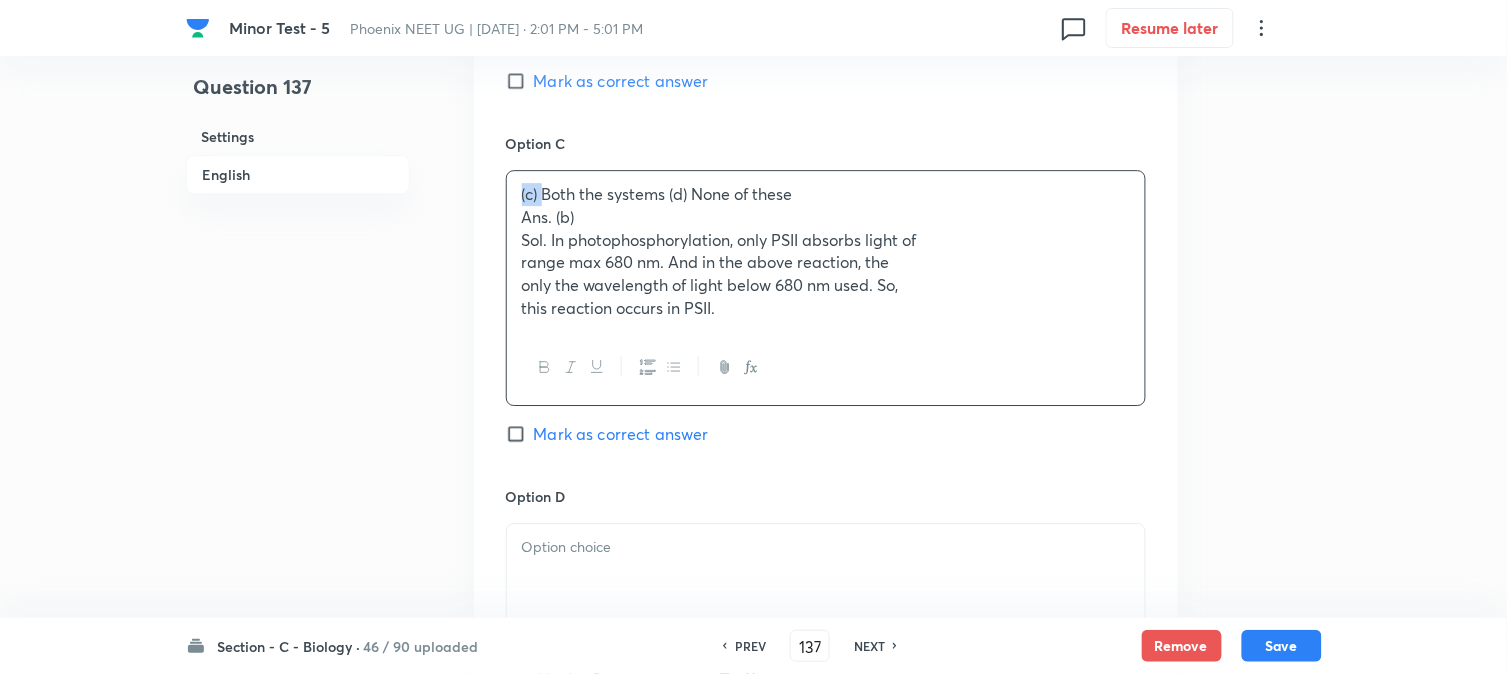drag, startPoint x: 541, startPoint y: 190, endPoint x: 520, endPoint y: 184, distance: 21.84033 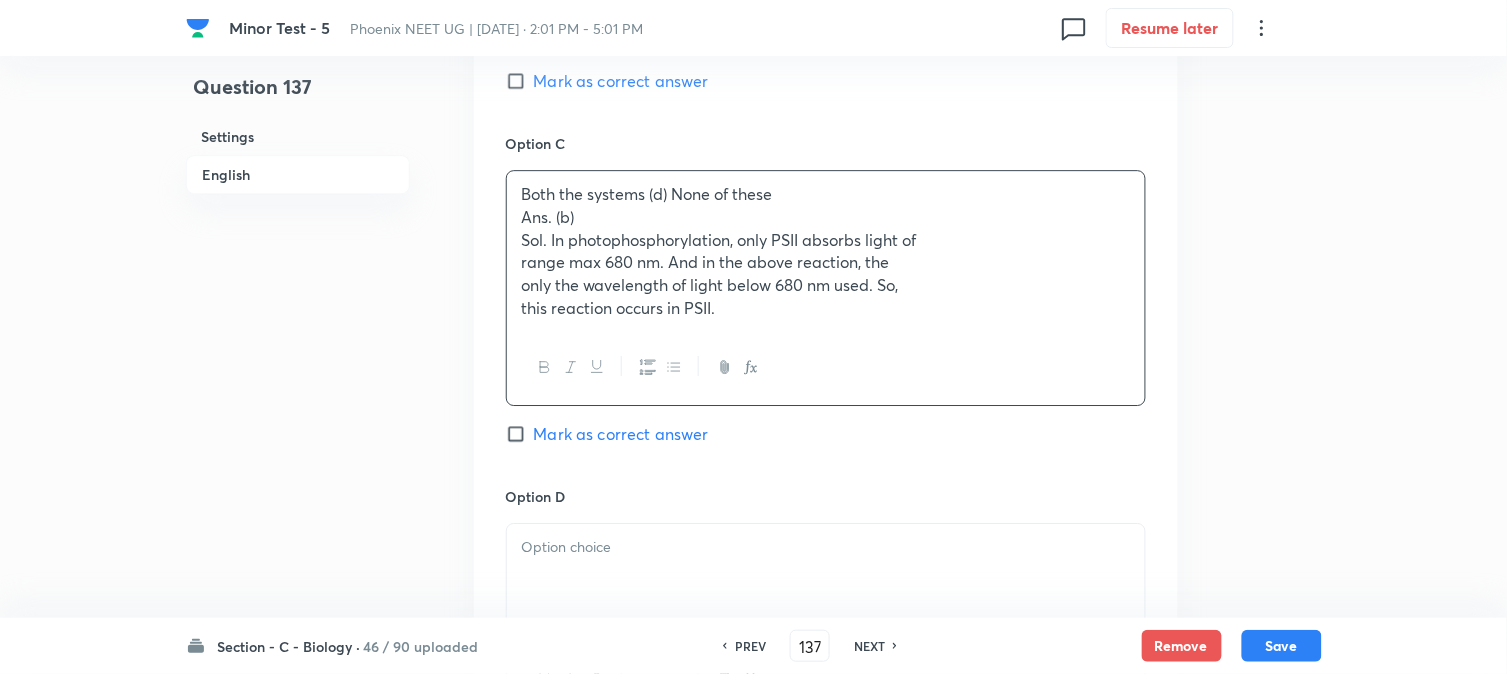 click on "Mark as correct answer" at bounding box center [621, 81] 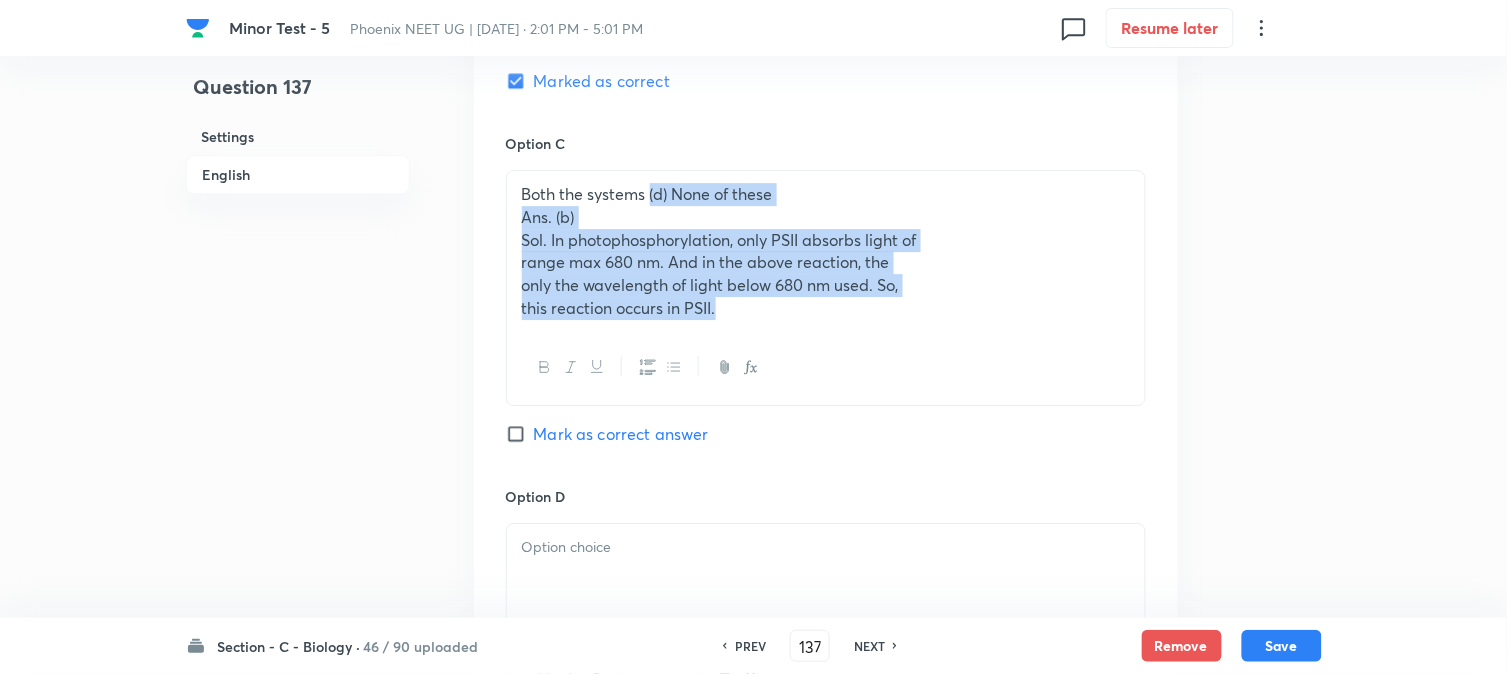 drag, startPoint x: 650, startPoint y: 186, endPoint x: 798, endPoint y: 365, distance: 232.26064 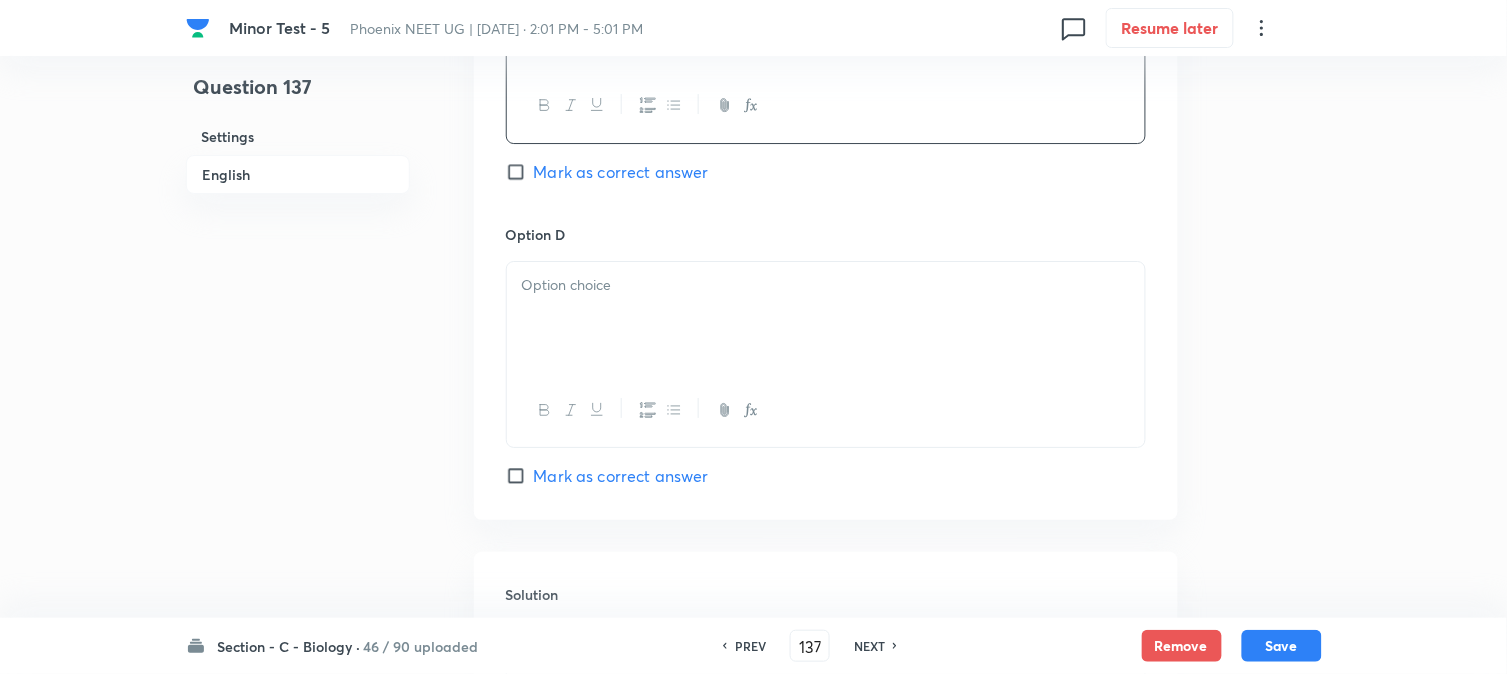 scroll, scrollTop: 1701, scrollLeft: 0, axis: vertical 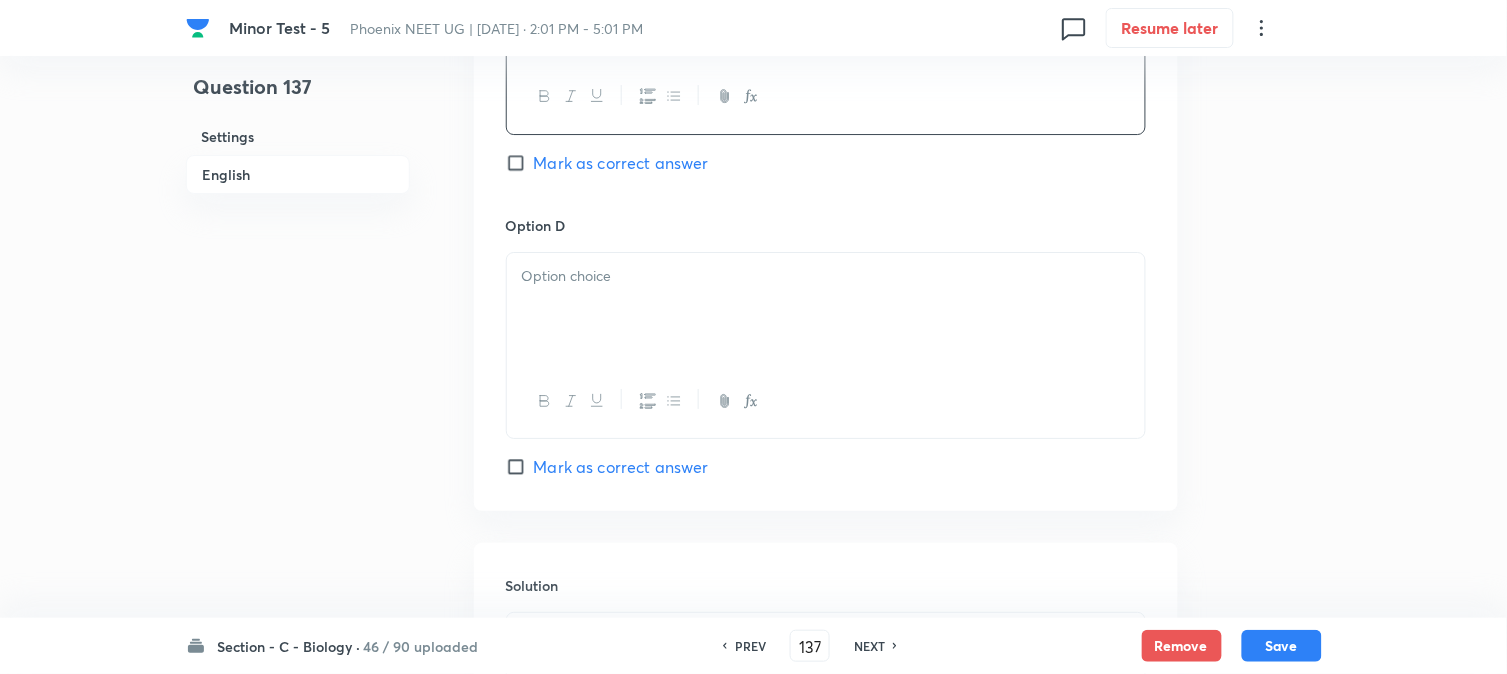 click at bounding box center (826, 309) 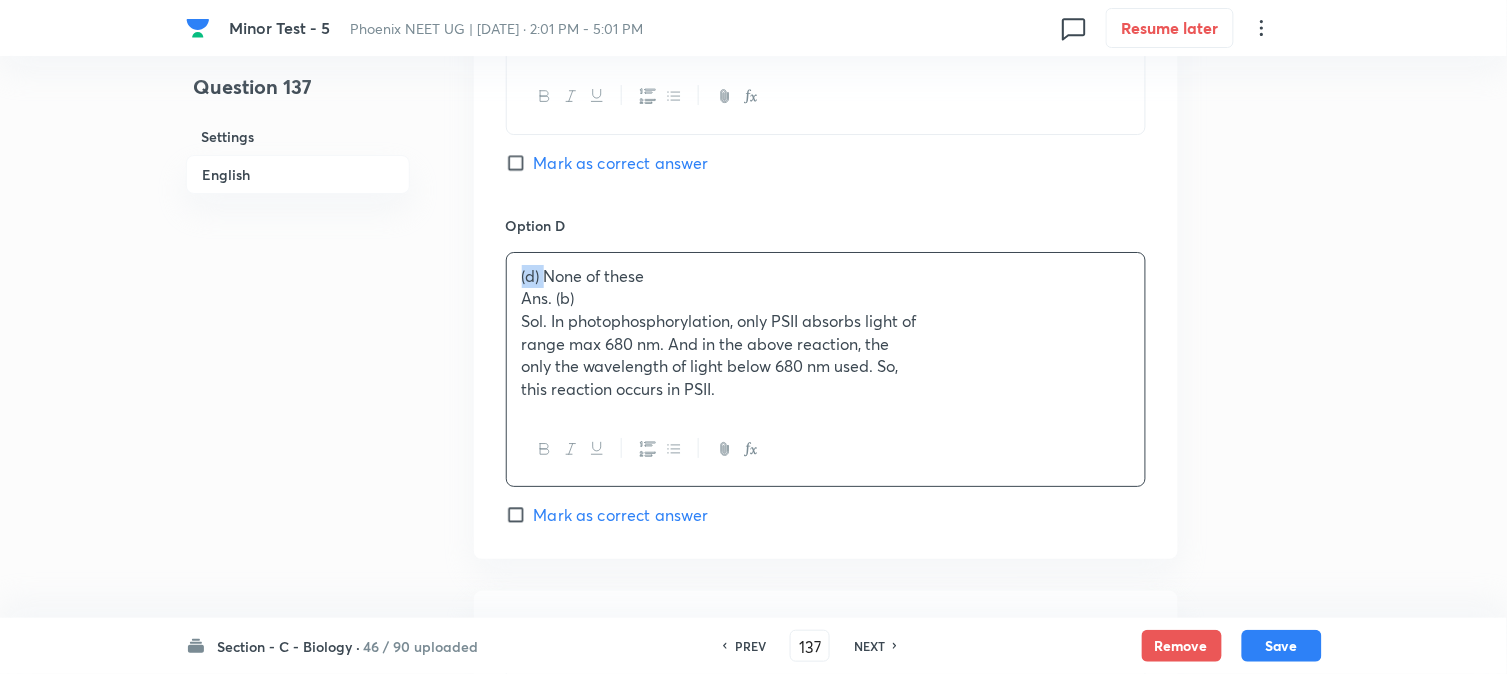 drag, startPoint x: 543, startPoint y: 273, endPoint x: 506, endPoint y: 284, distance: 38.600517 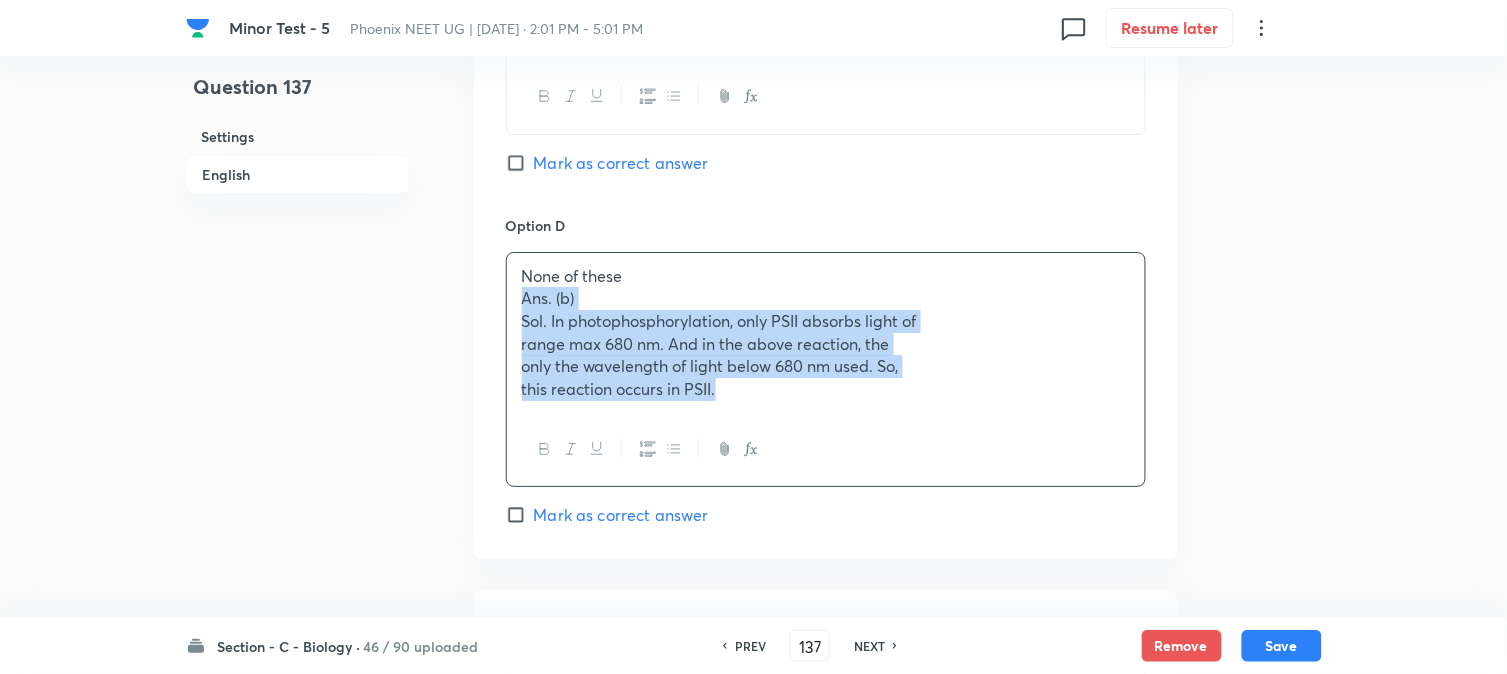 drag, startPoint x: 513, startPoint y: 305, endPoint x: 826, endPoint y: 447, distance: 343.7048 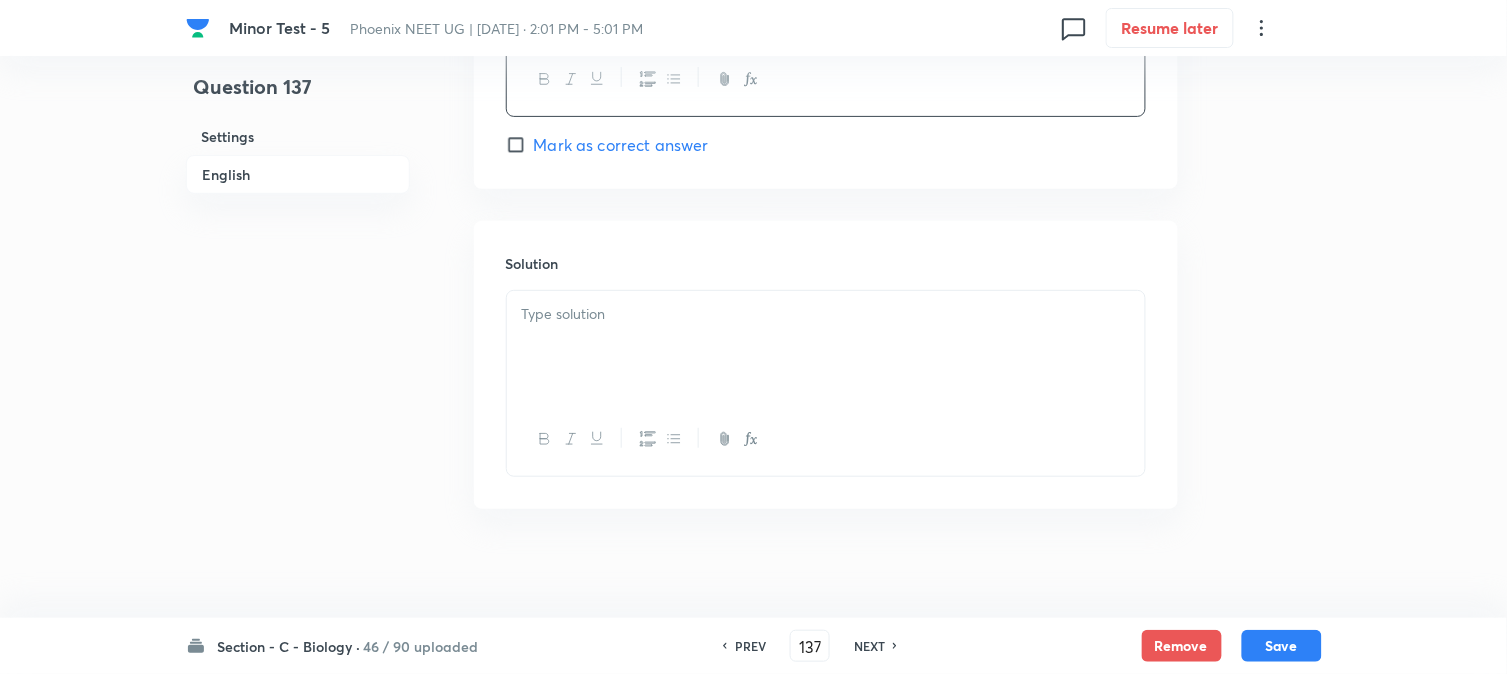 scroll, scrollTop: 2034, scrollLeft: 0, axis: vertical 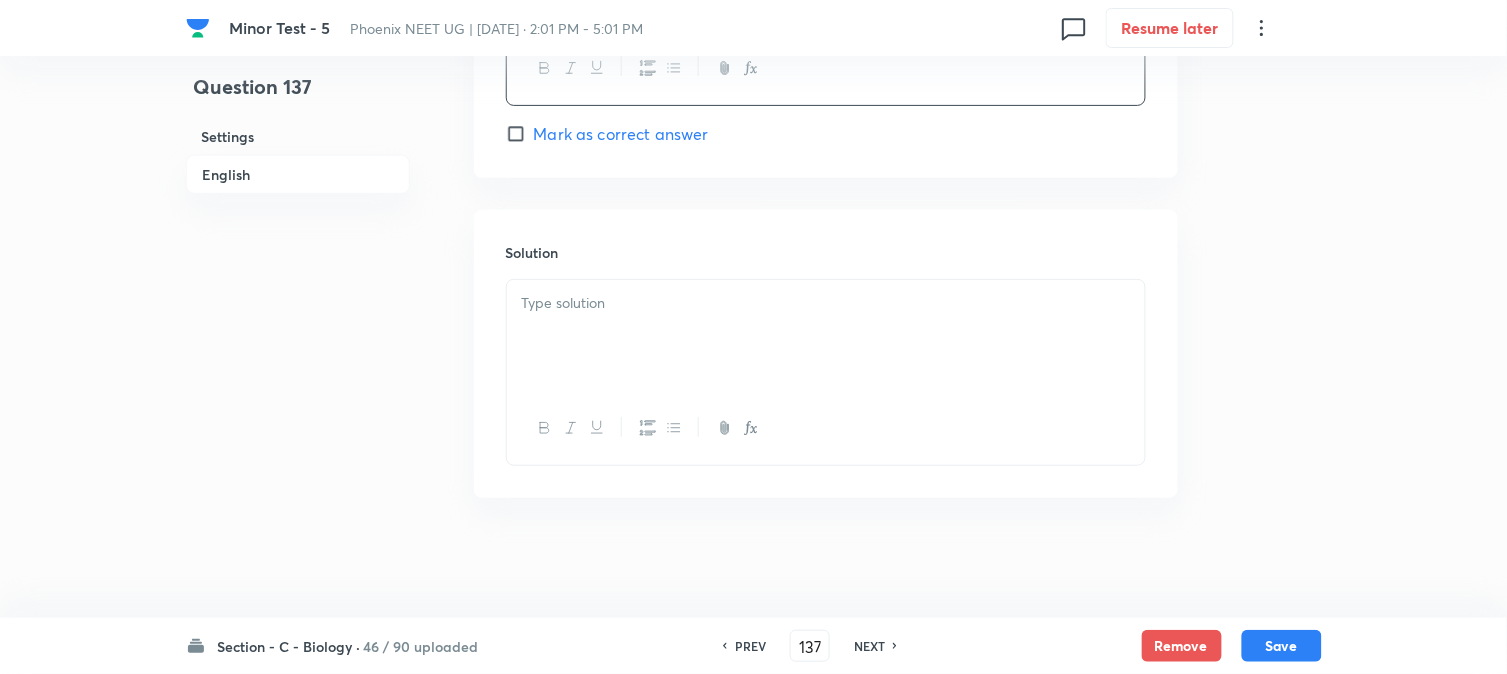 click at bounding box center [826, 336] 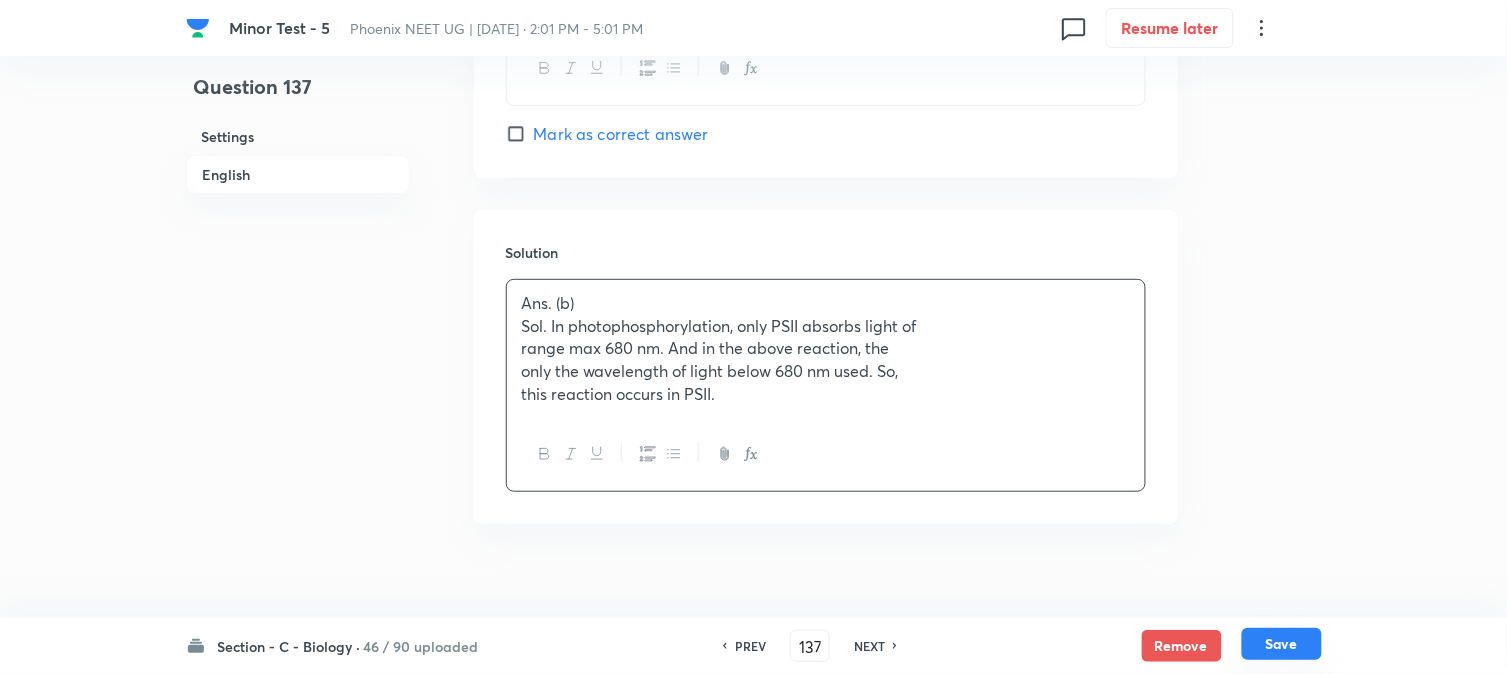 click on "Save" at bounding box center (1282, 644) 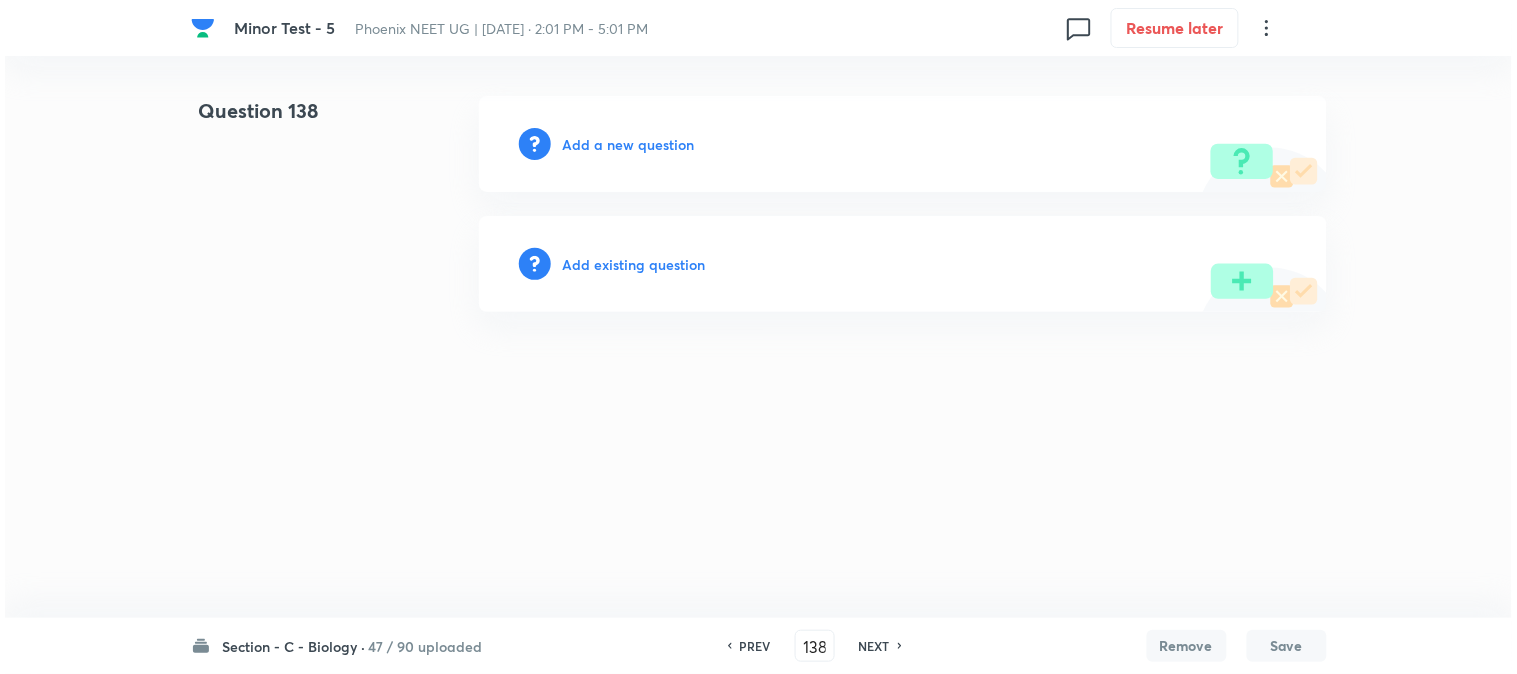 scroll, scrollTop: 0, scrollLeft: 0, axis: both 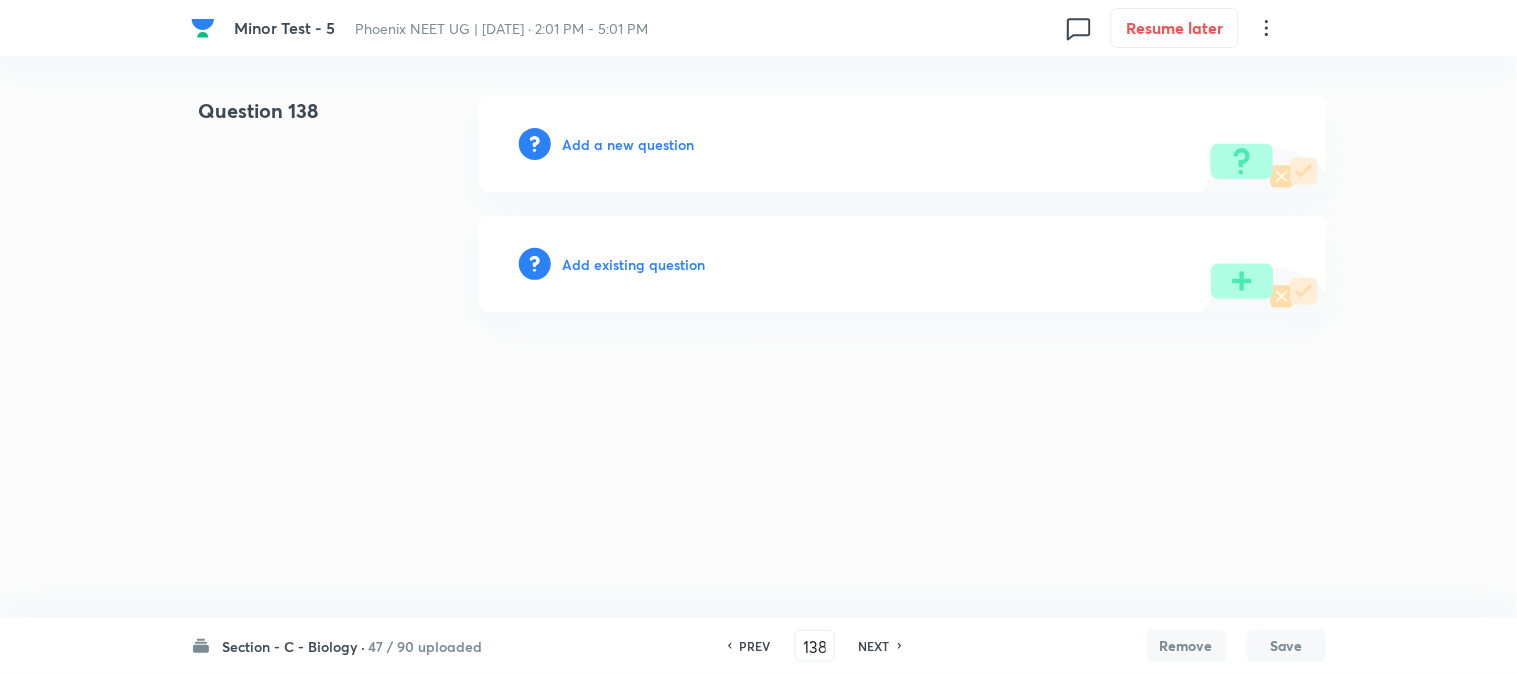 click on "Add a new question" at bounding box center (903, 144) 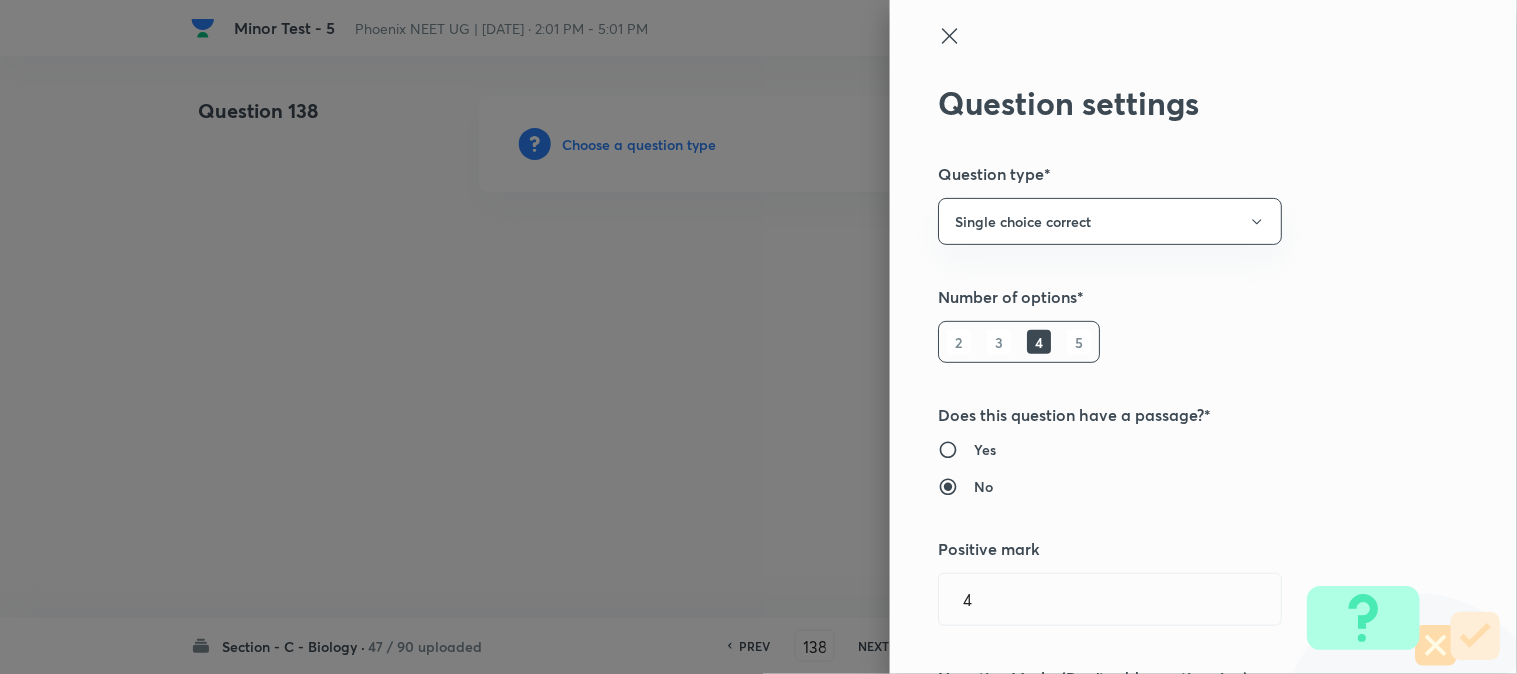 click at bounding box center (758, 337) 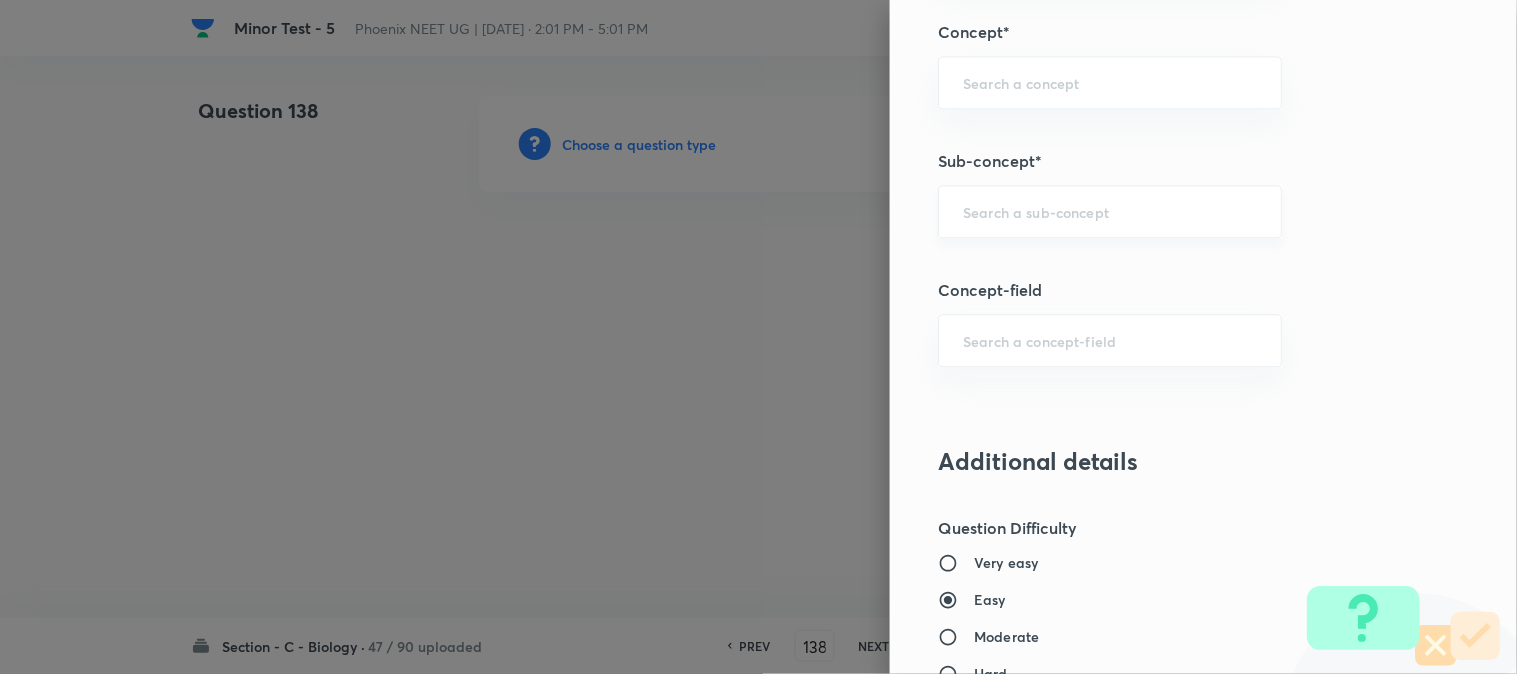 scroll, scrollTop: 1180, scrollLeft: 0, axis: vertical 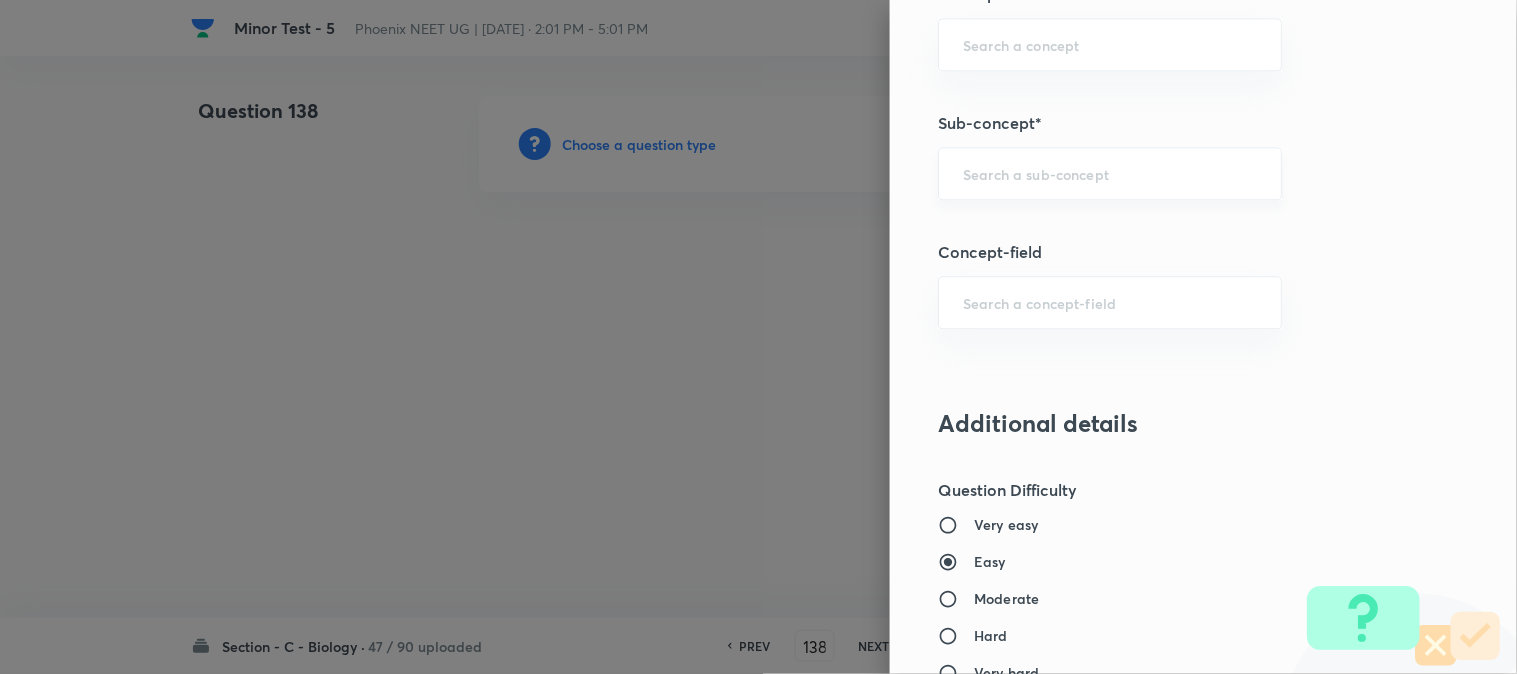 click at bounding box center (1110, 173) 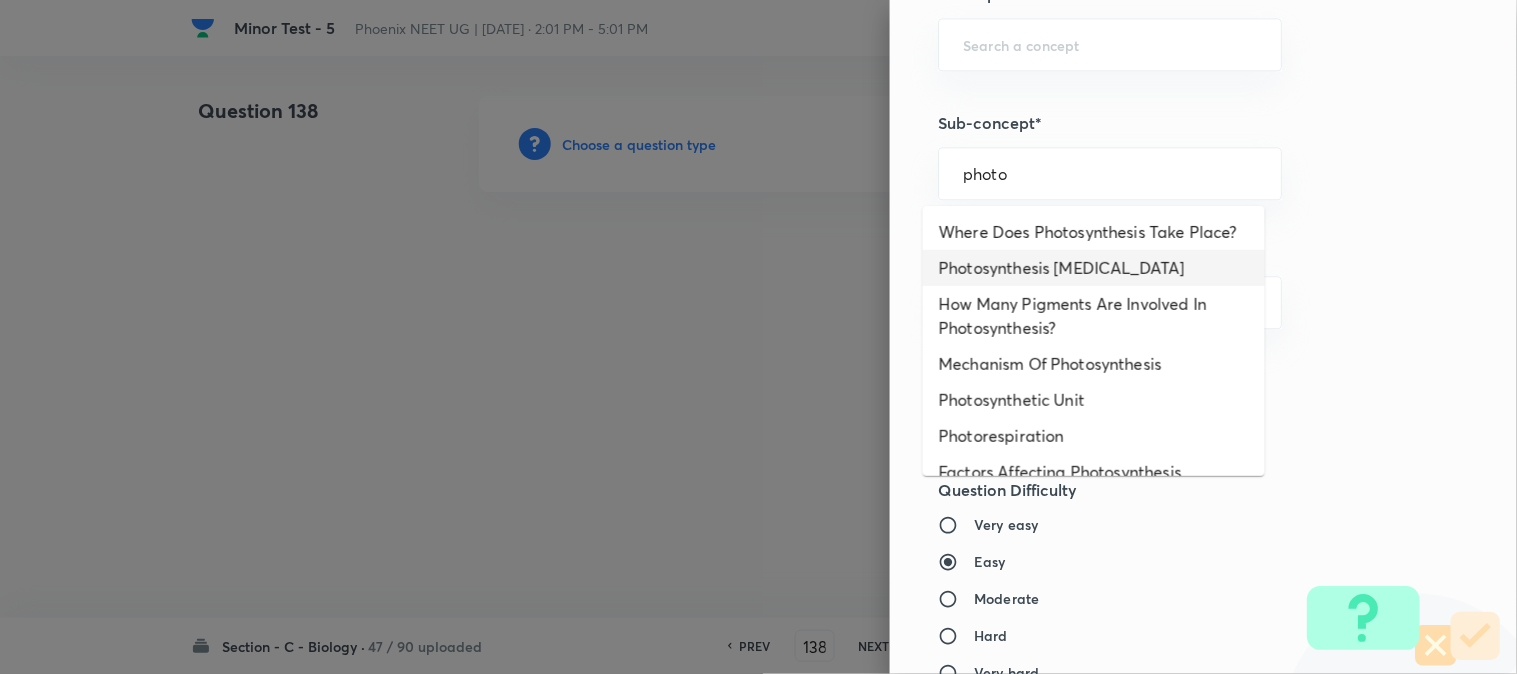 click on "Photosynthesis [MEDICAL_DATA]" at bounding box center [1094, 268] 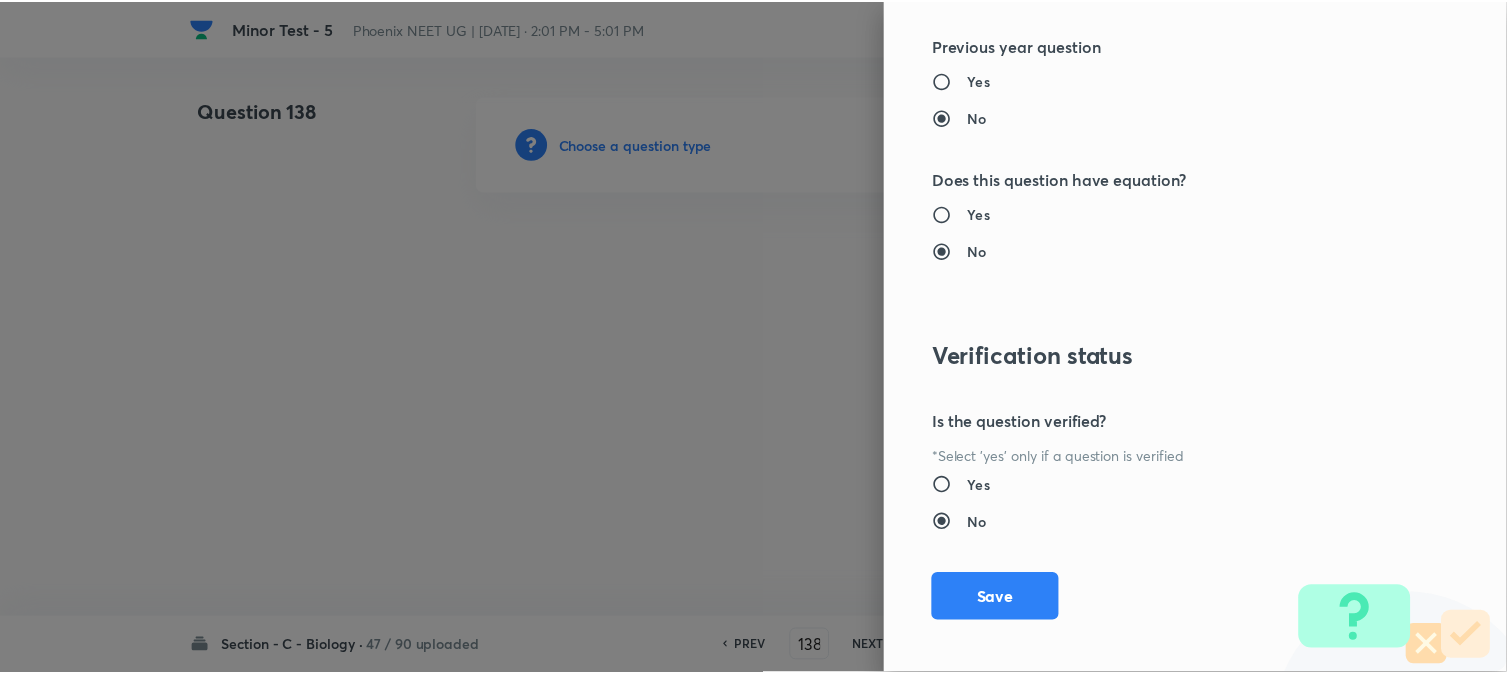 scroll, scrollTop: 2052, scrollLeft: 0, axis: vertical 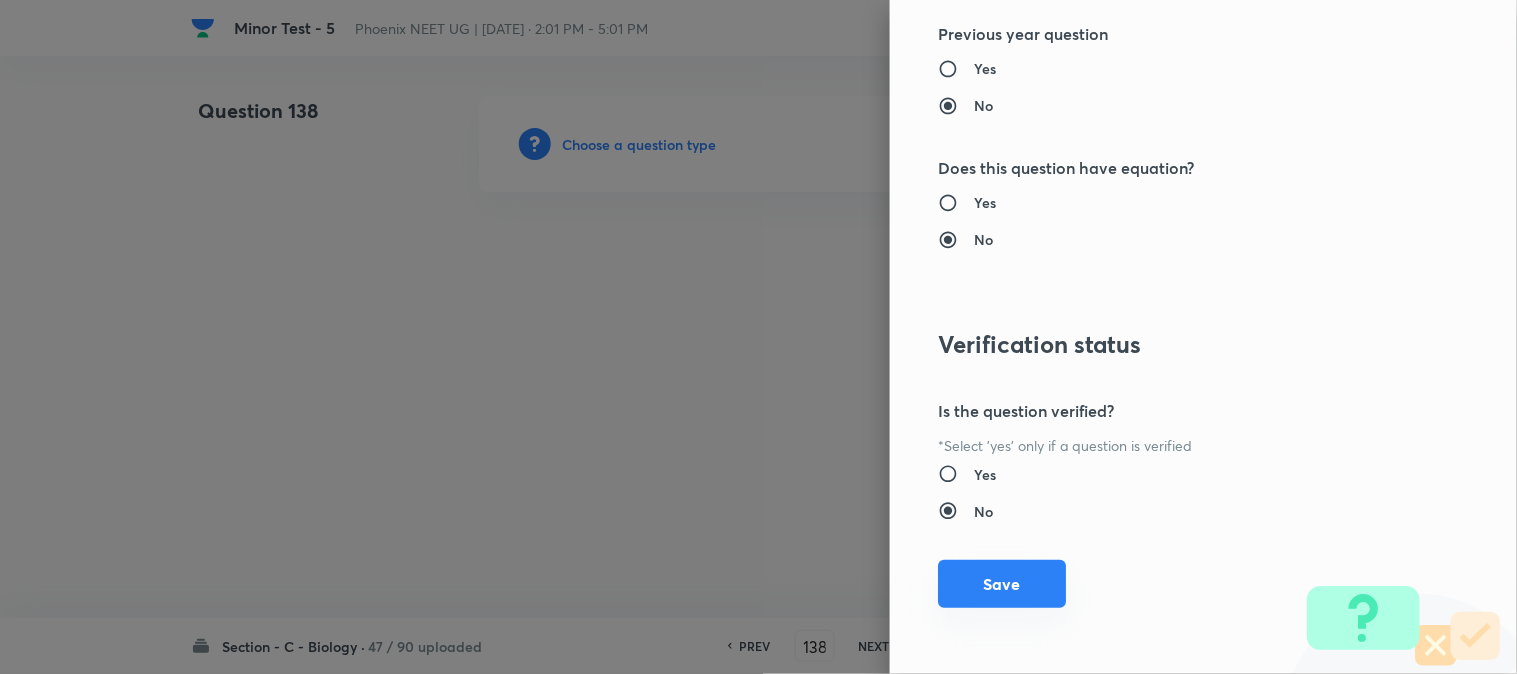 click on "Save" at bounding box center (1002, 584) 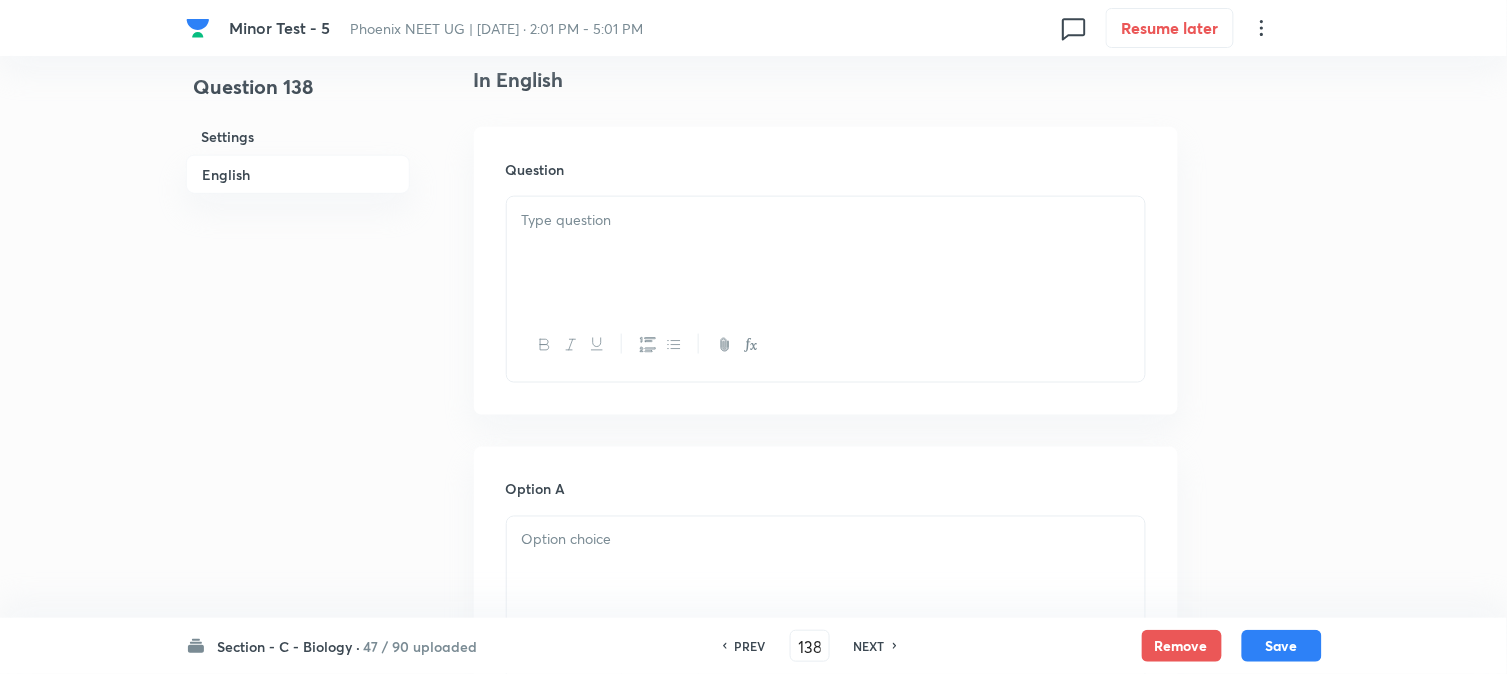 scroll, scrollTop: 590, scrollLeft: 0, axis: vertical 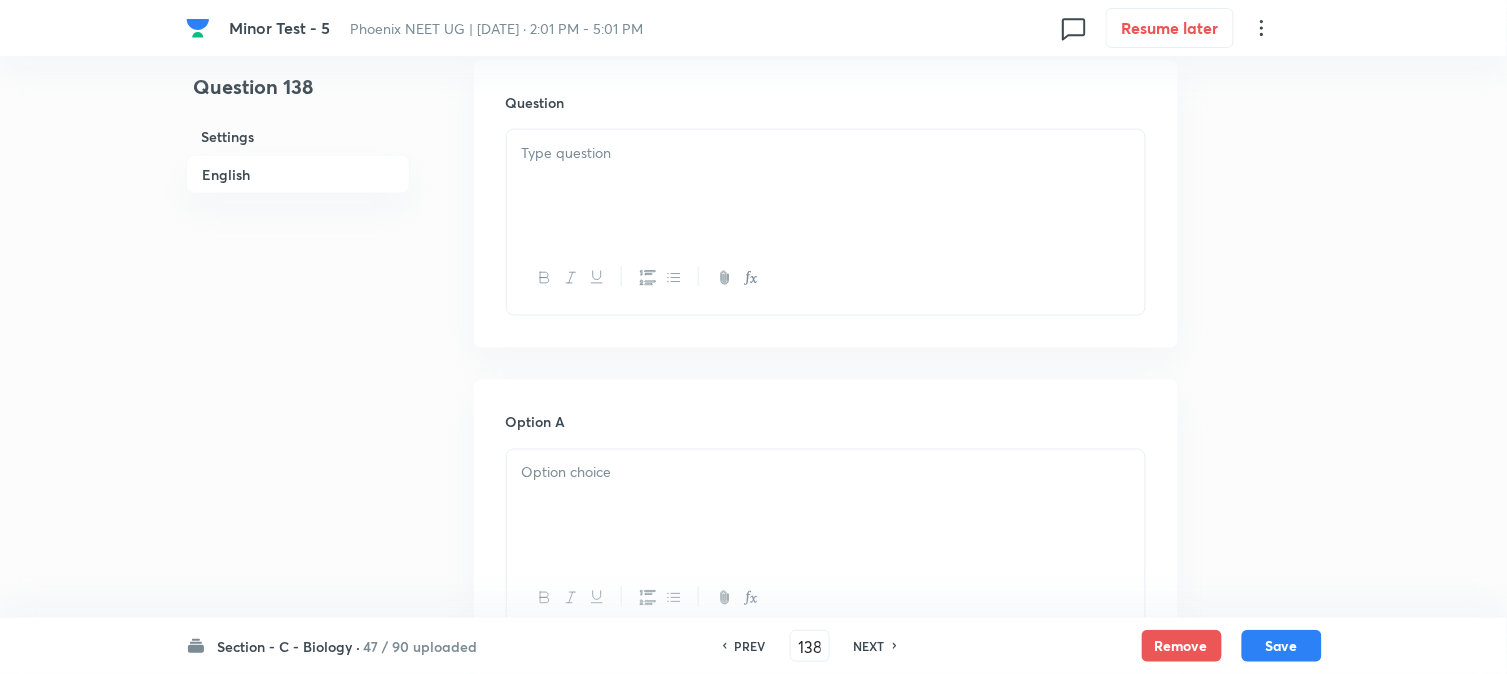 click at bounding box center [826, 186] 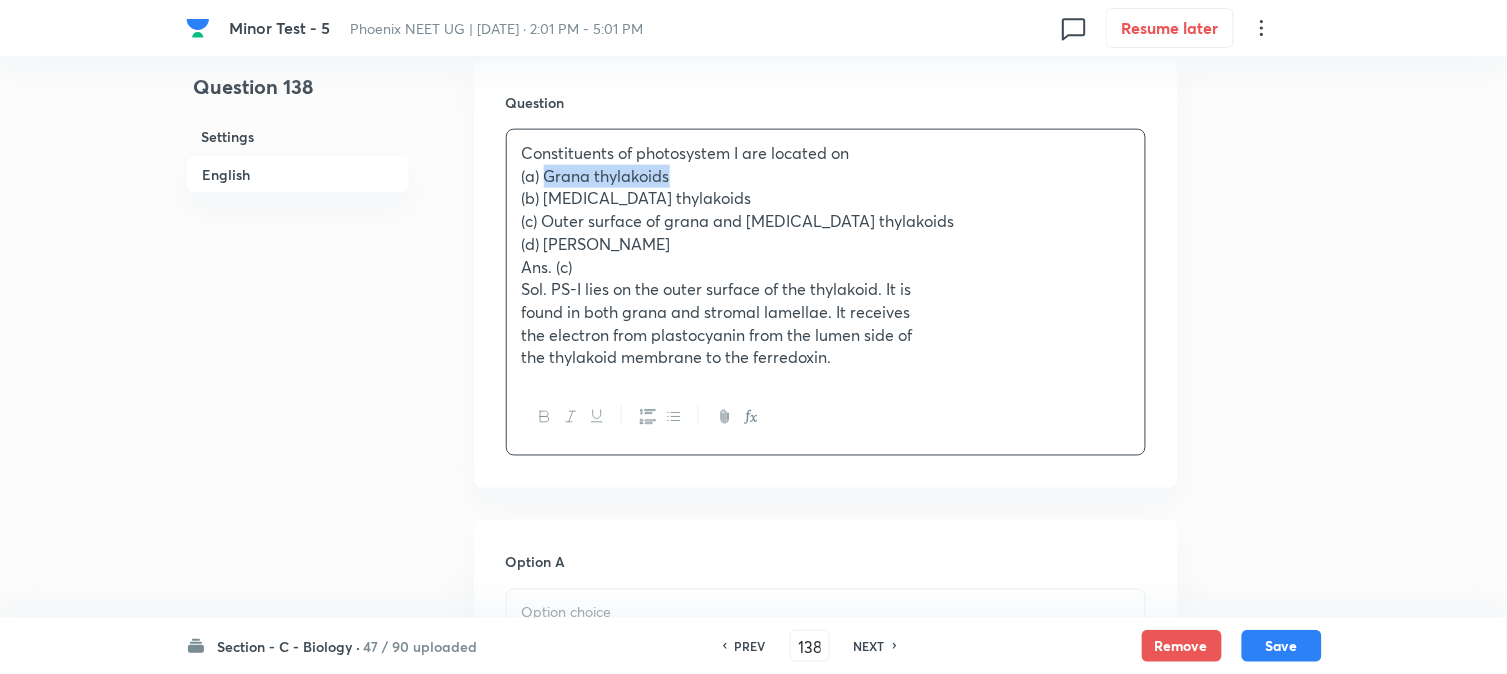 drag, startPoint x: 544, startPoint y: 176, endPoint x: 767, endPoint y: 177, distance: 223.00224 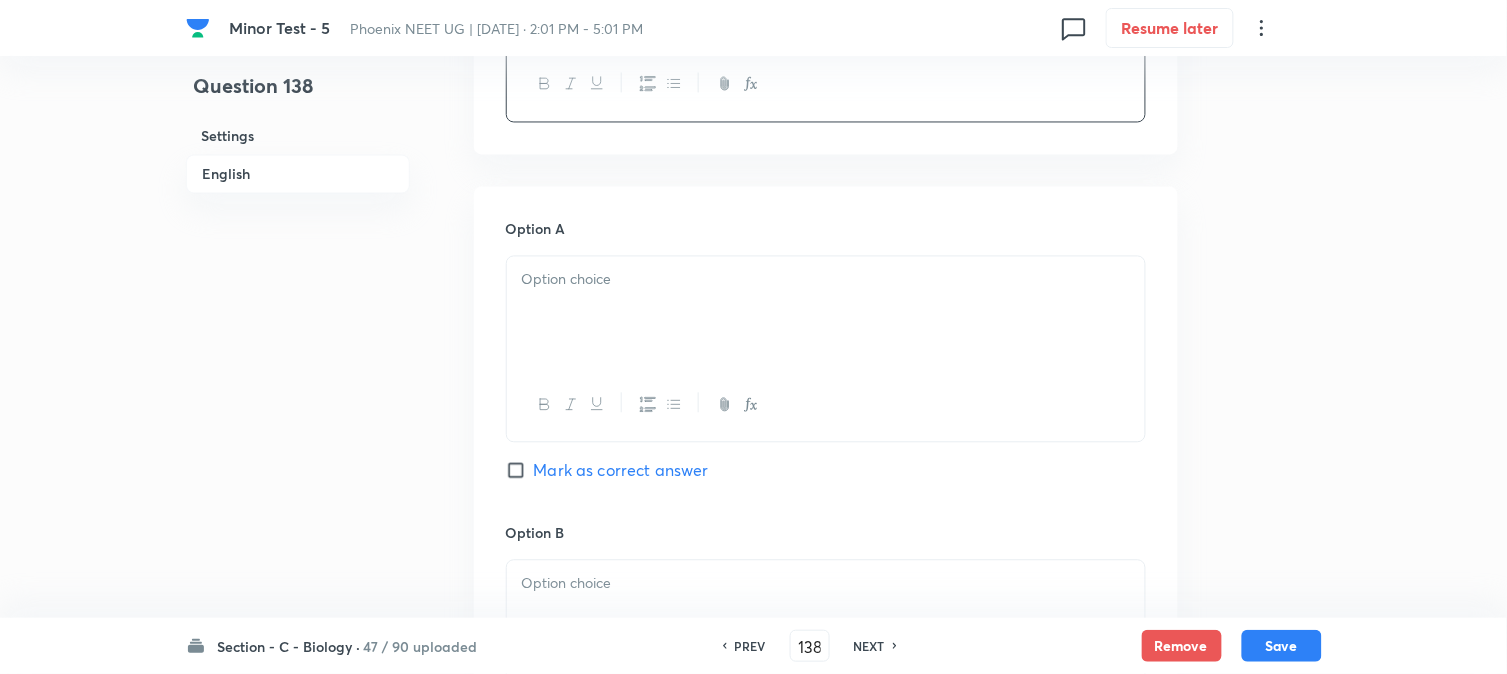 click at bounding box center [826, 313] 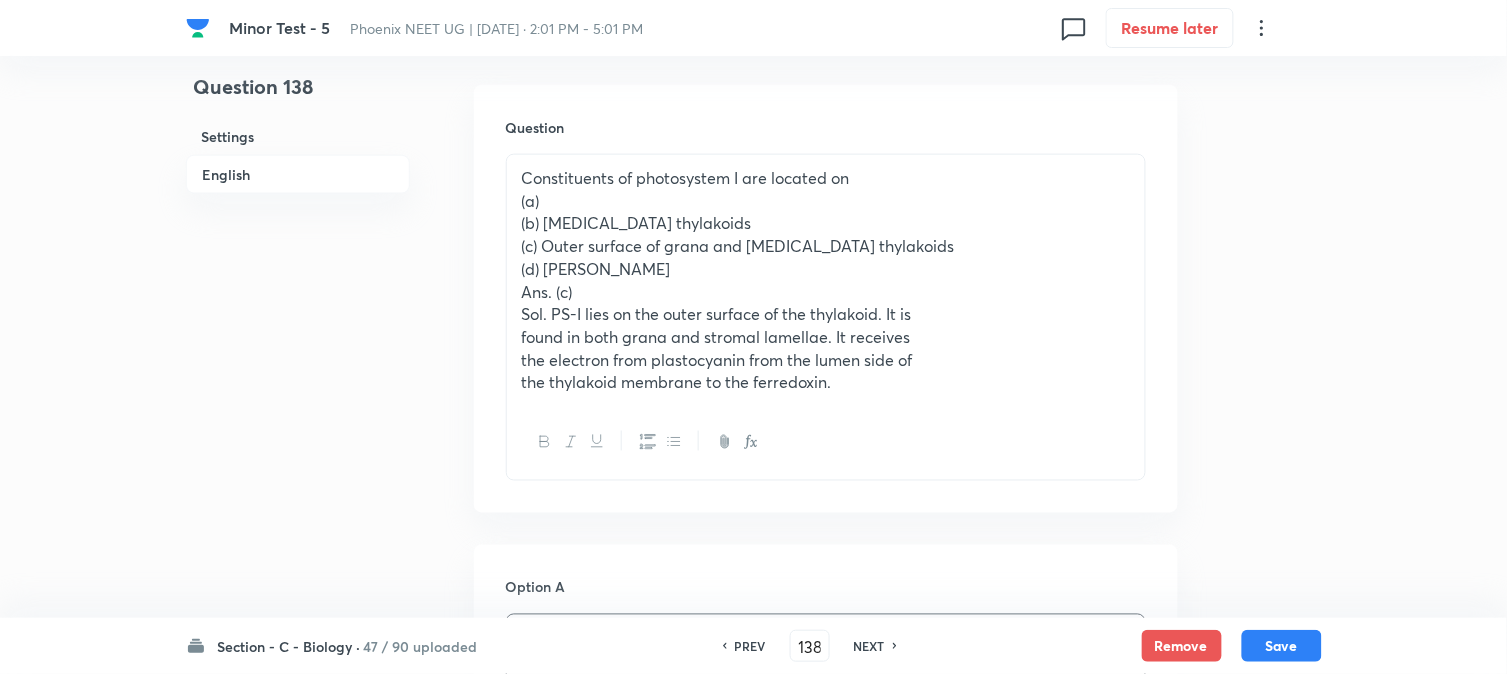 scroll, scrollTop: 478, scrollLeft: 0, axis: vertical 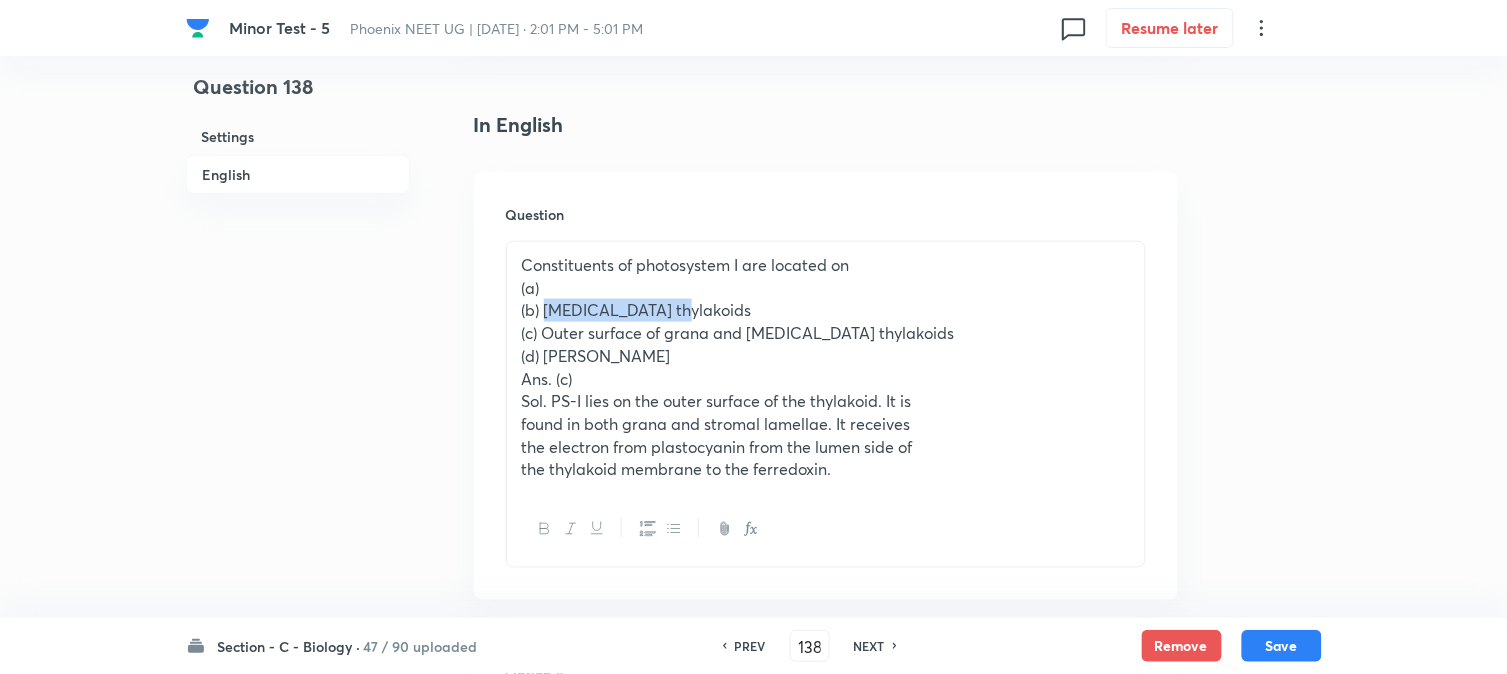 drag, startPoint x: 544, startPoint y: 306, endPoint x: 727, endPoint y: 307, distance: 183.00273 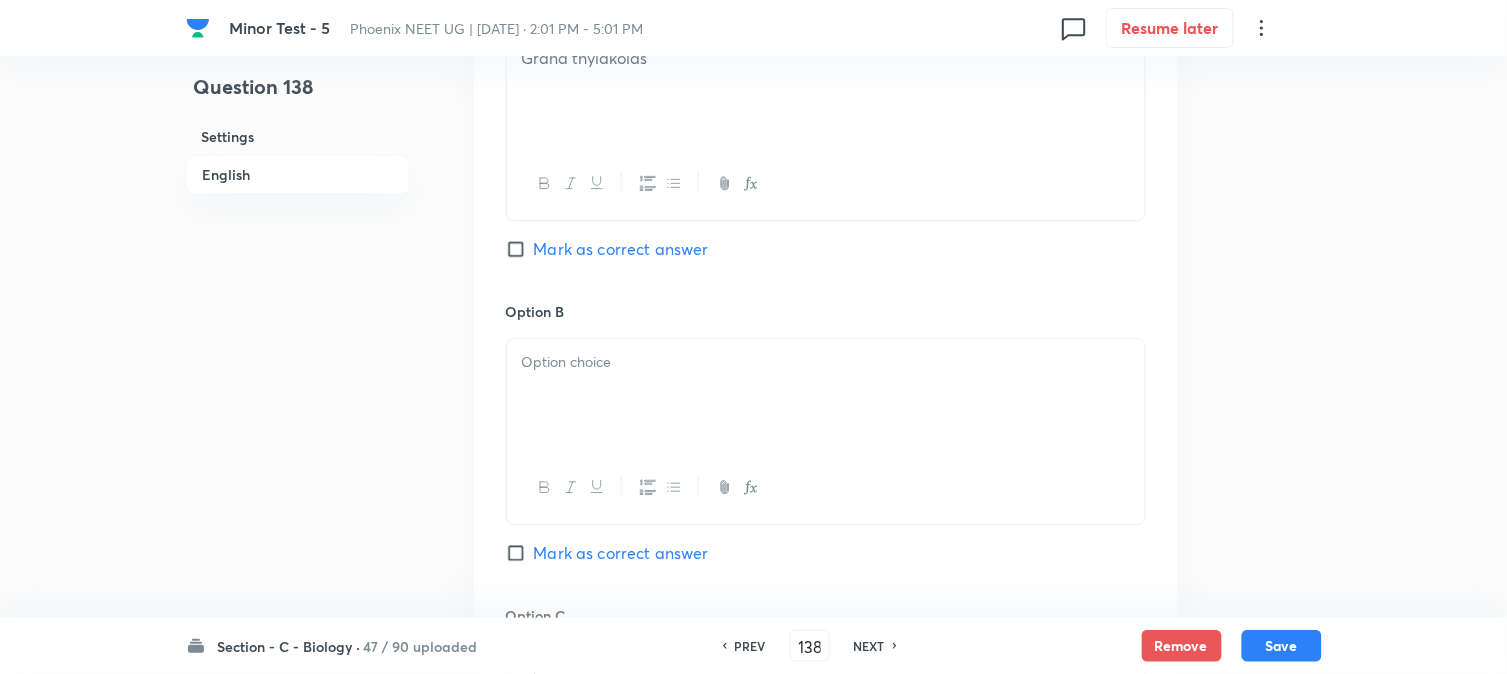 drag, startPoint x: 568, startPoint y: 382, endPoint x: 570, endPoint y: 393, distance: 11.18034 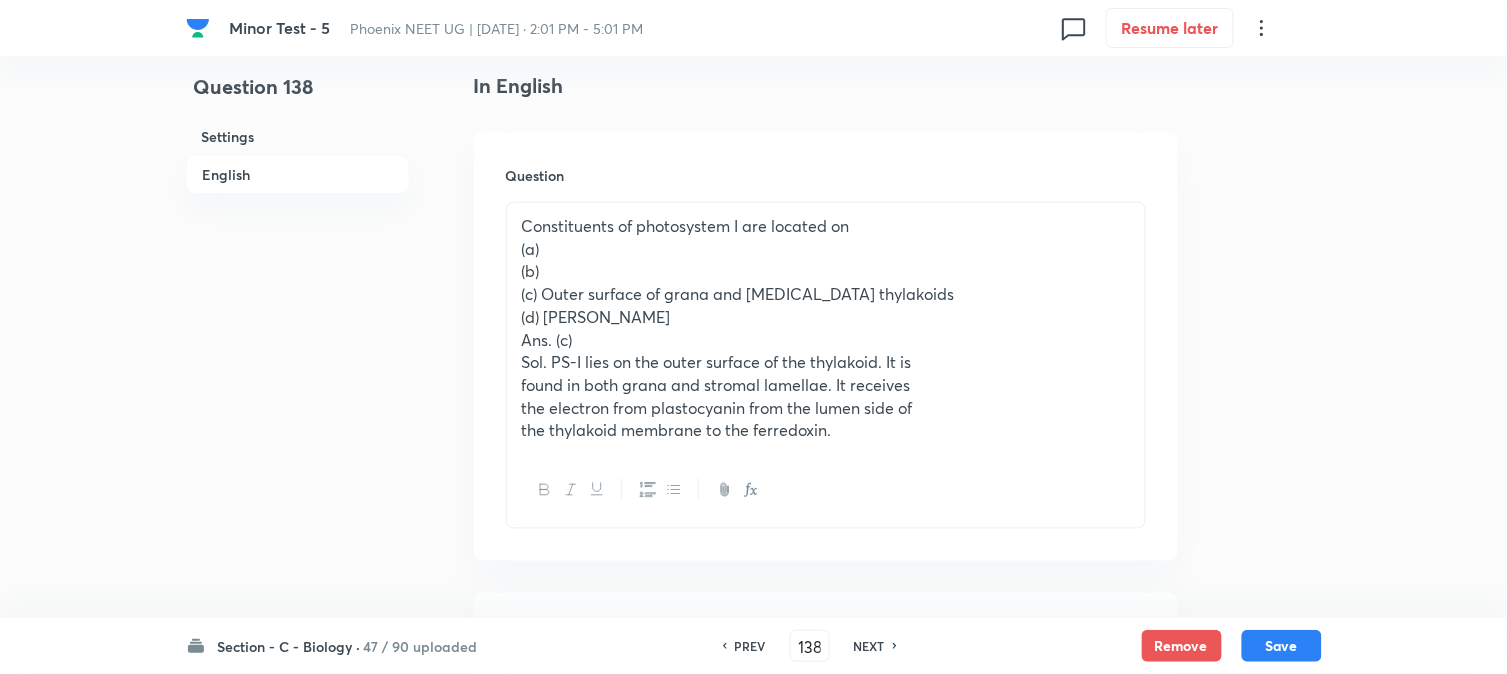scroll, scrollTop: 478, scrollLeft: 0, axis: vertical 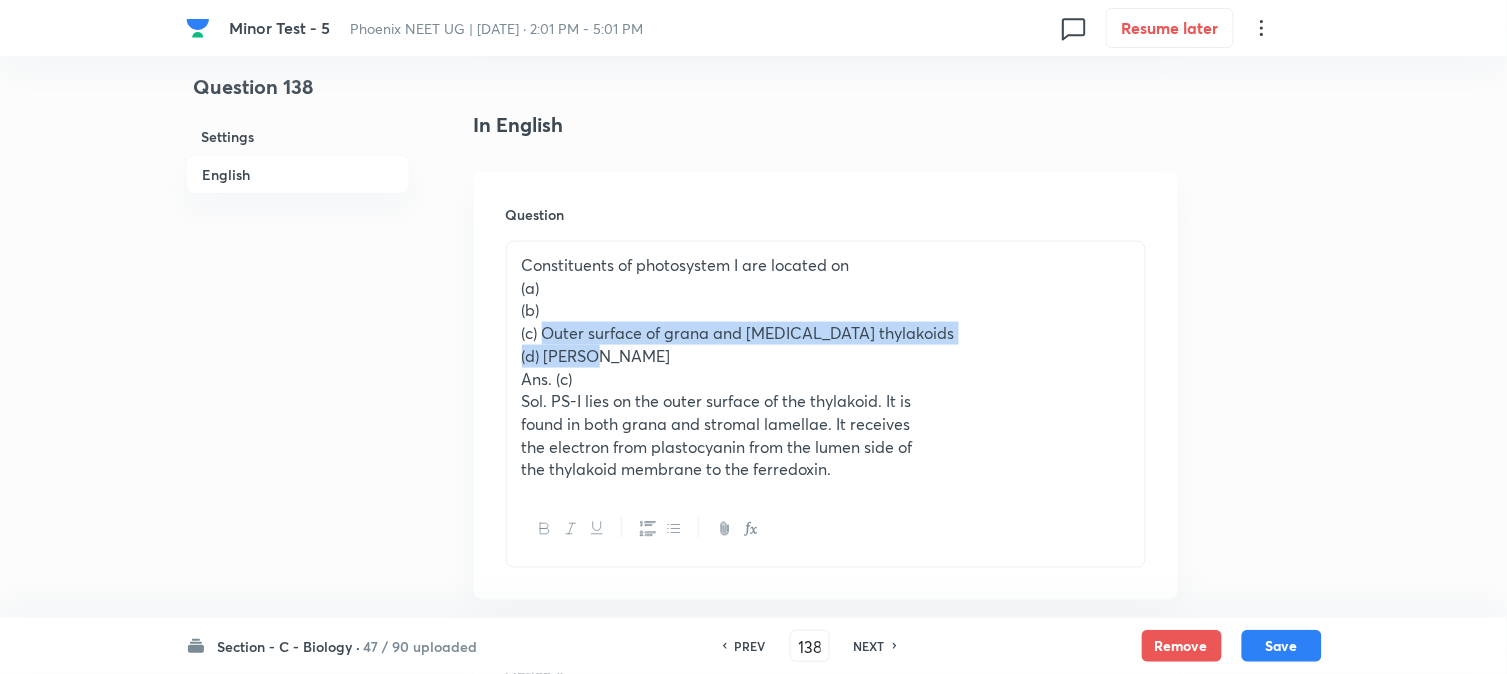 drag, startPoint x: 543, startPoint y: 328, endPoint x: 925, endPoint y: 351, distance: 382.69177 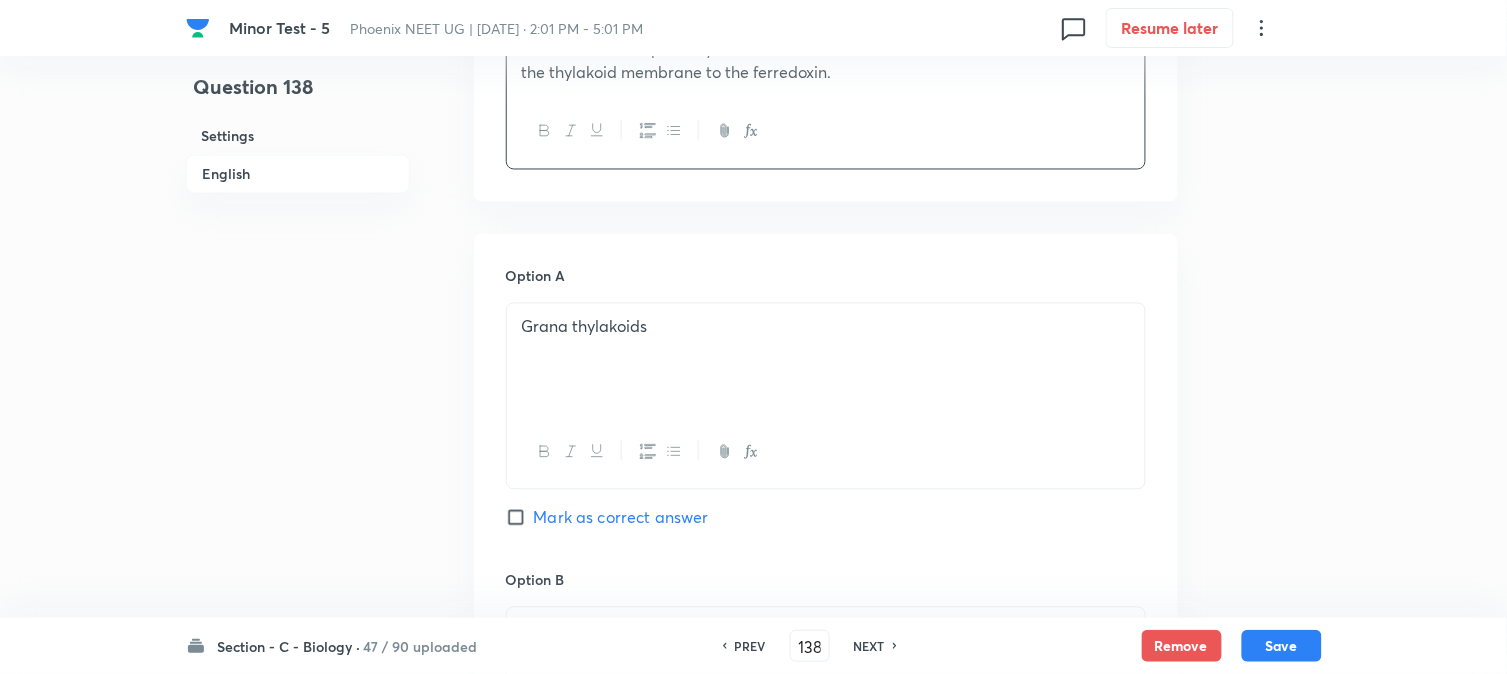 scroll, scrollTop: 1478, scrollLeft: 0, axis: vertical 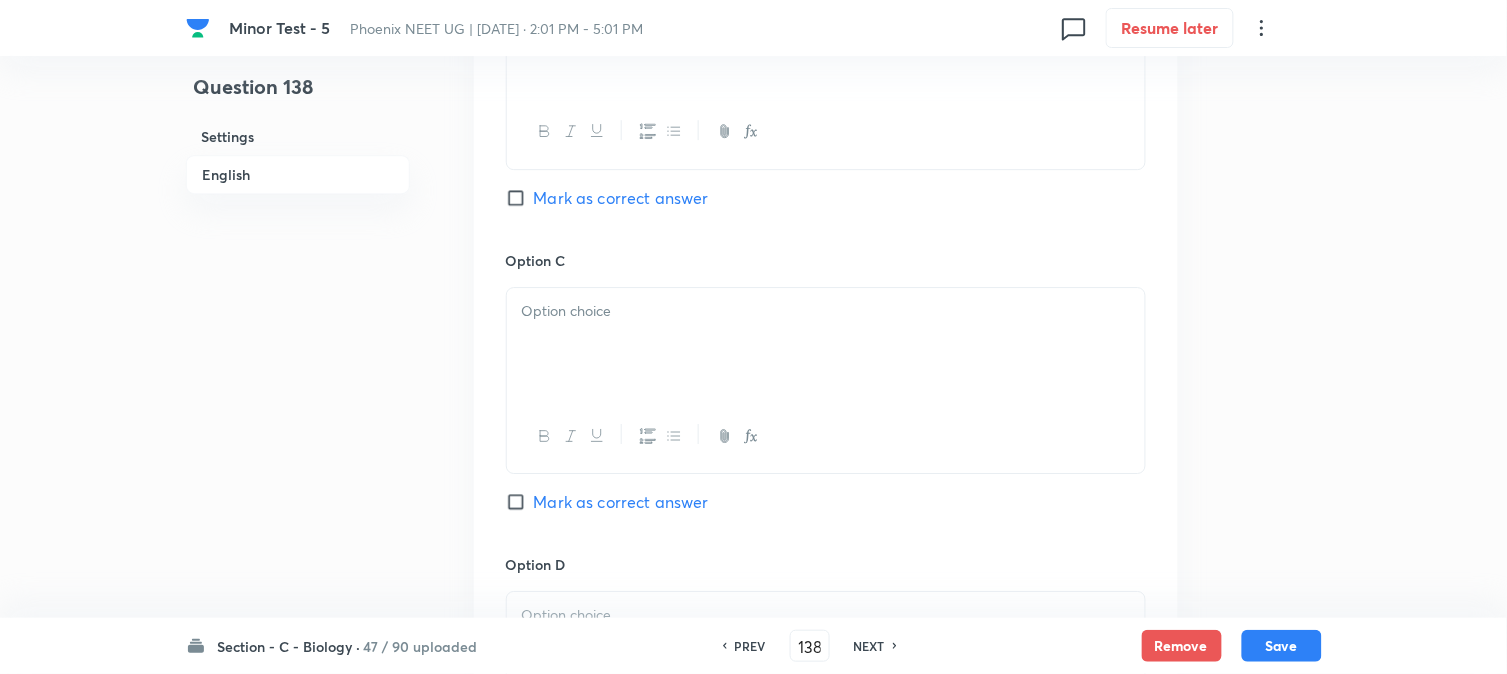 click at bounding box center (826, 344) 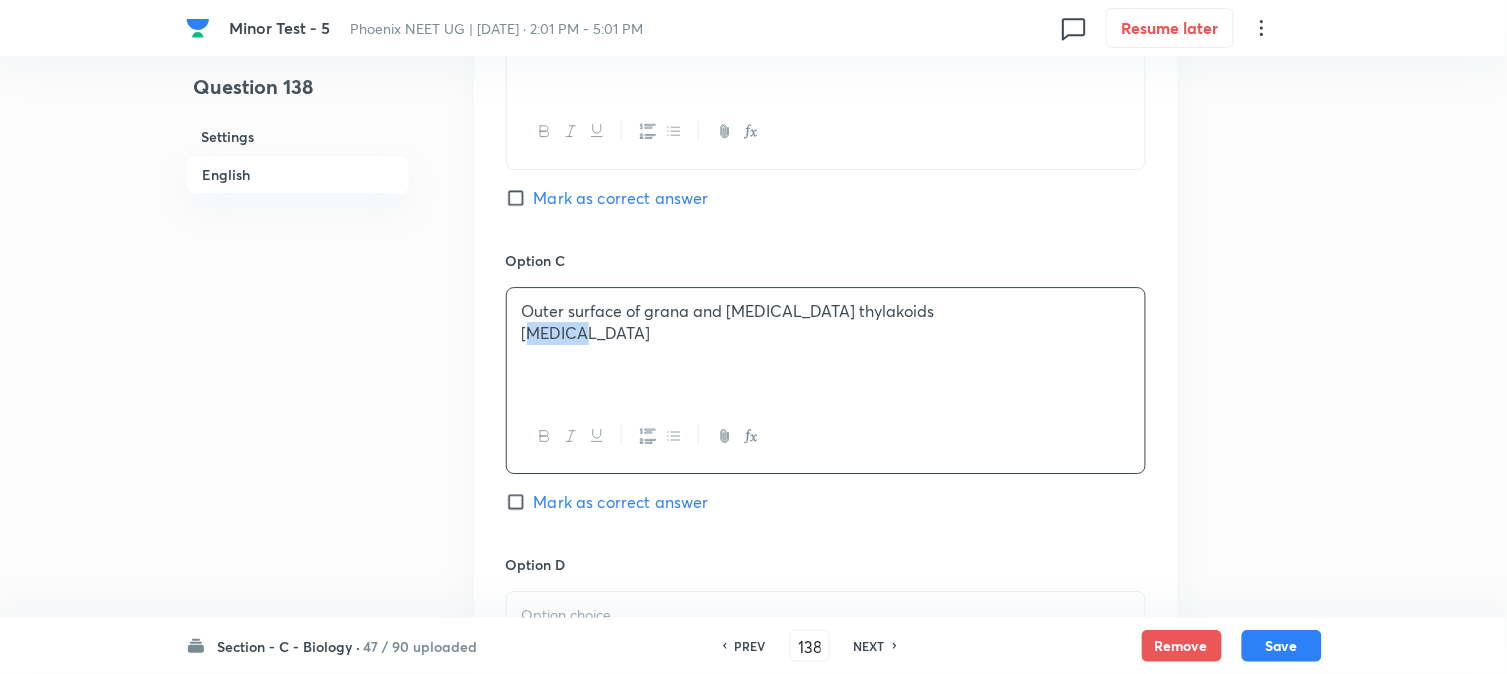 drag, startPoint x: 541, startPoint y: 324, endPoint x: 678, endPoint y: 360, distance: 141.65099 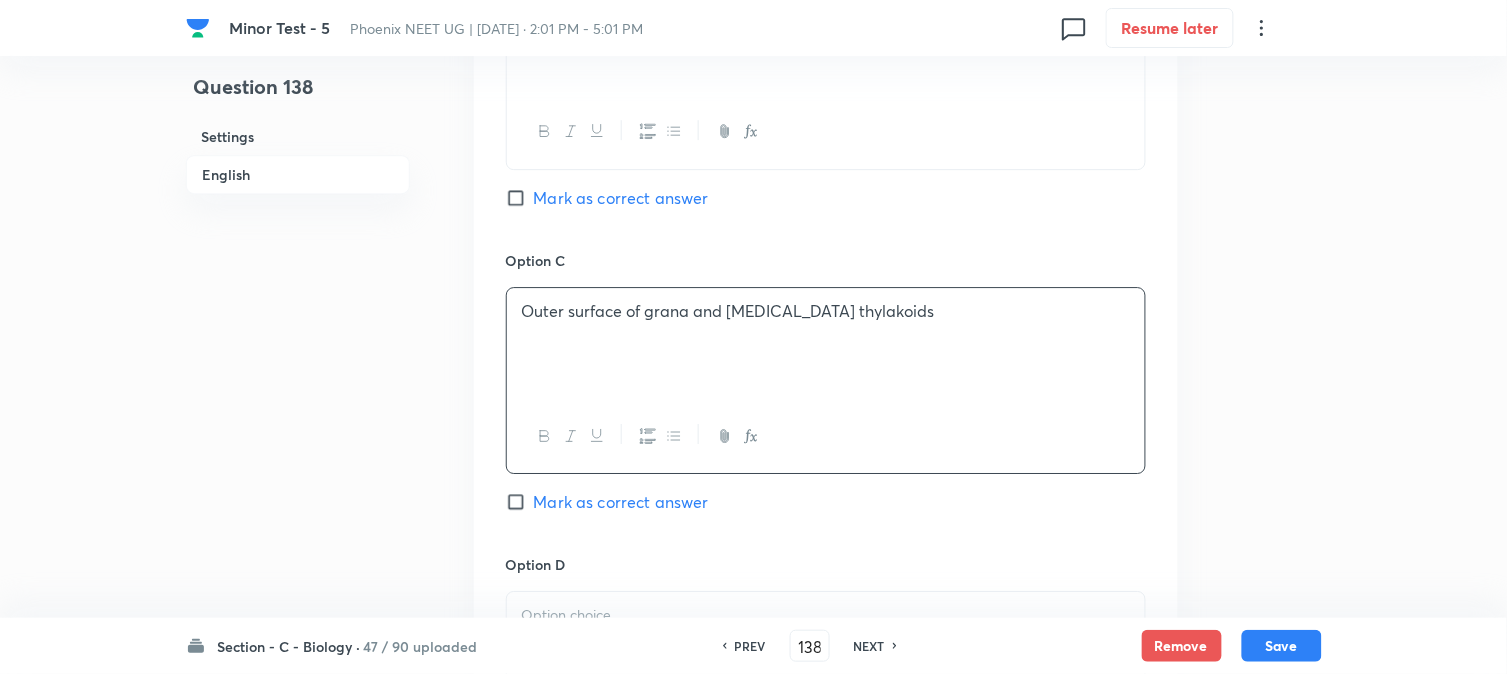 click on "Option C Outer surface of grana and [MEDICAL_DATA] thylakoids   Mark as correct answer" at bounding box center [826, 402] 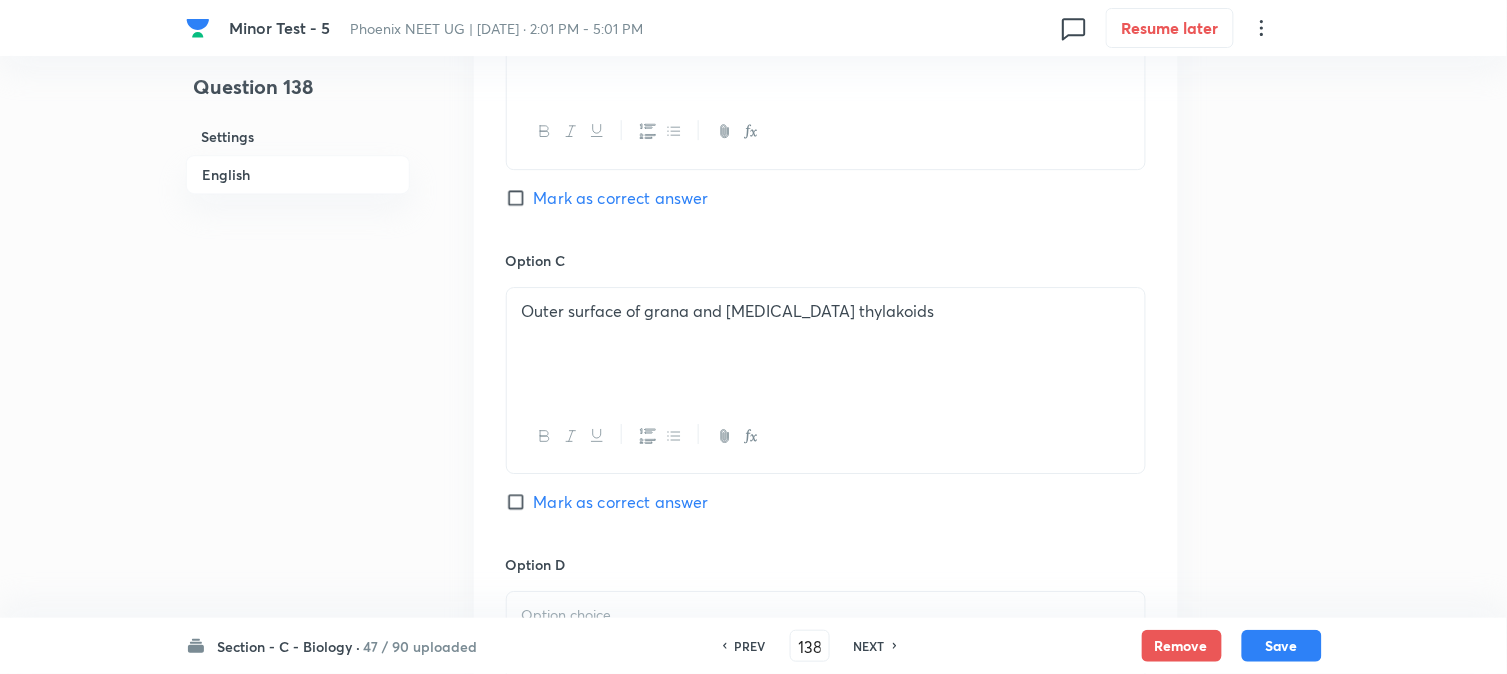 click on "Option C Outer surface of grana and [MEDICAL_DATA] thylakoids   Mark as correct answer" at bounding box center (826, 402) 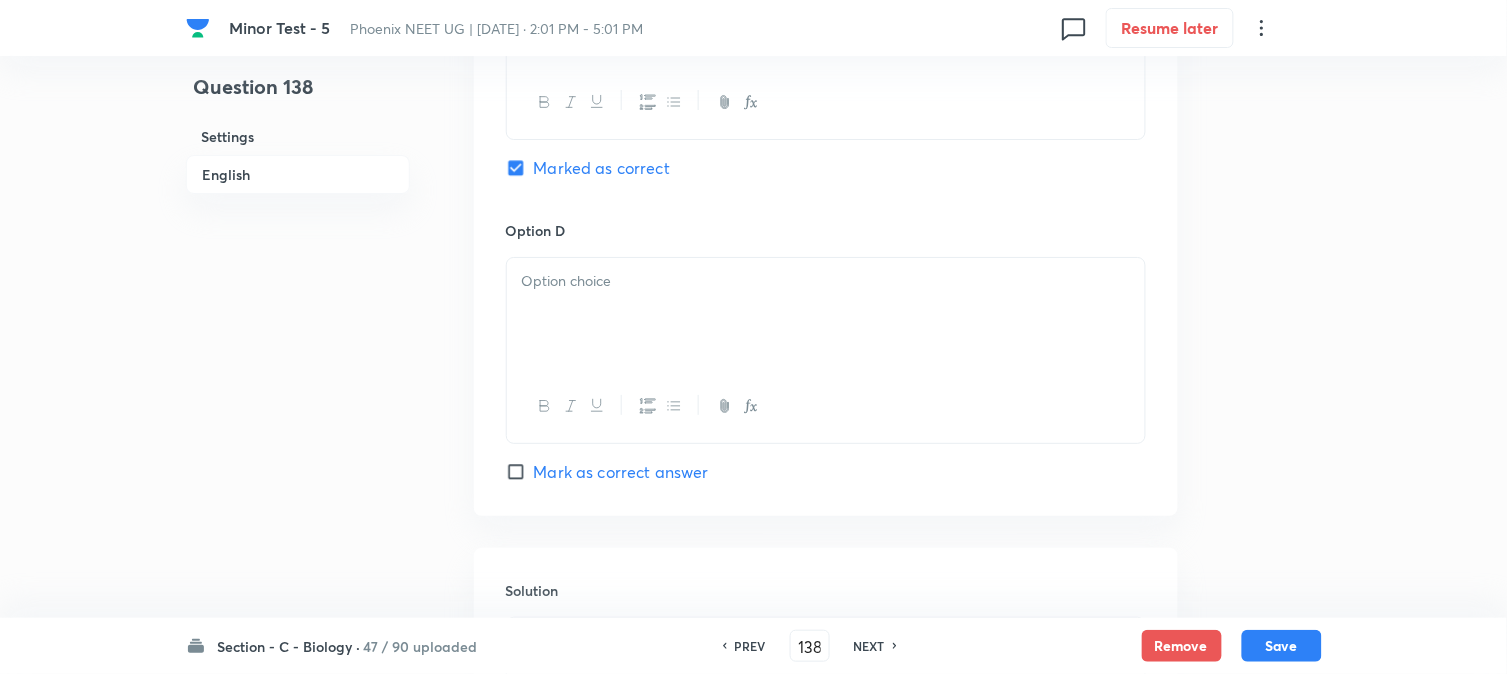 click at bounding box center [826, 314] 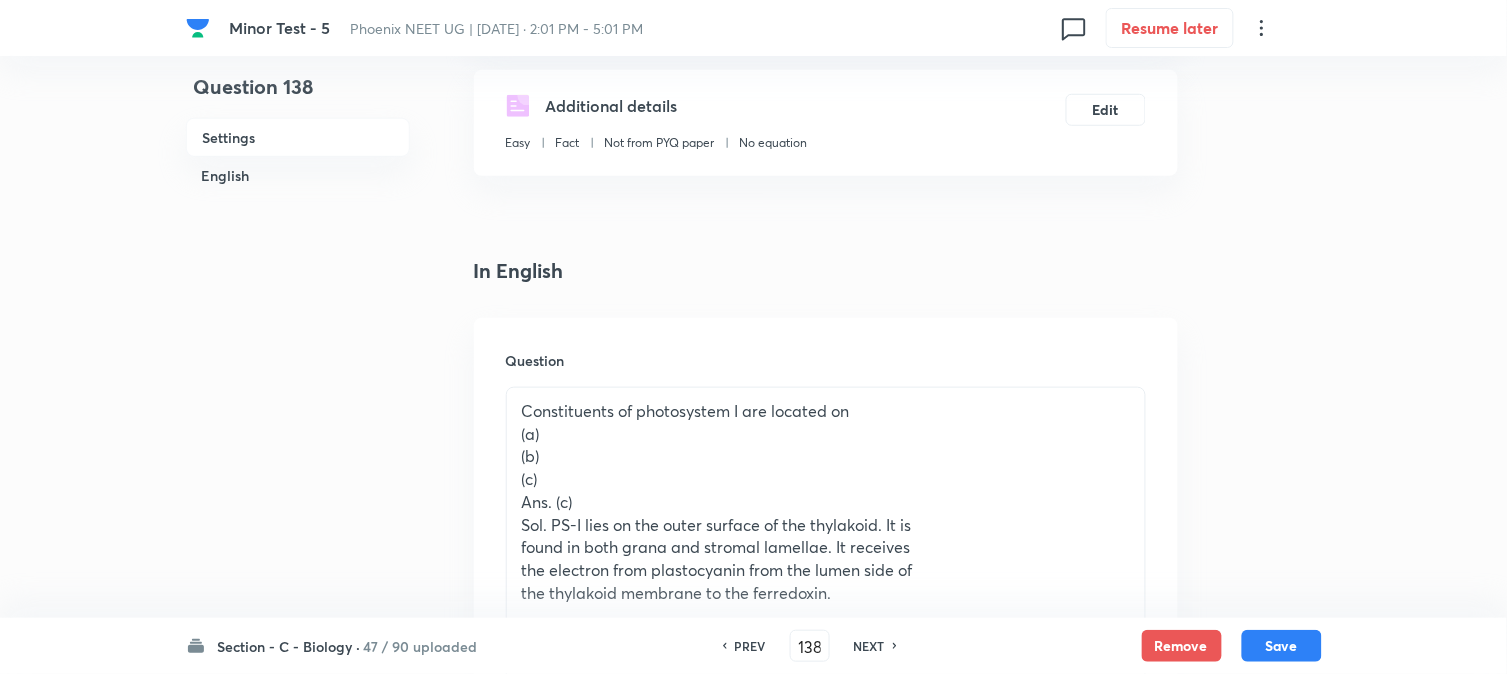 scroll, scrollTop: 478, scrollLeft: 0, axis: vertical 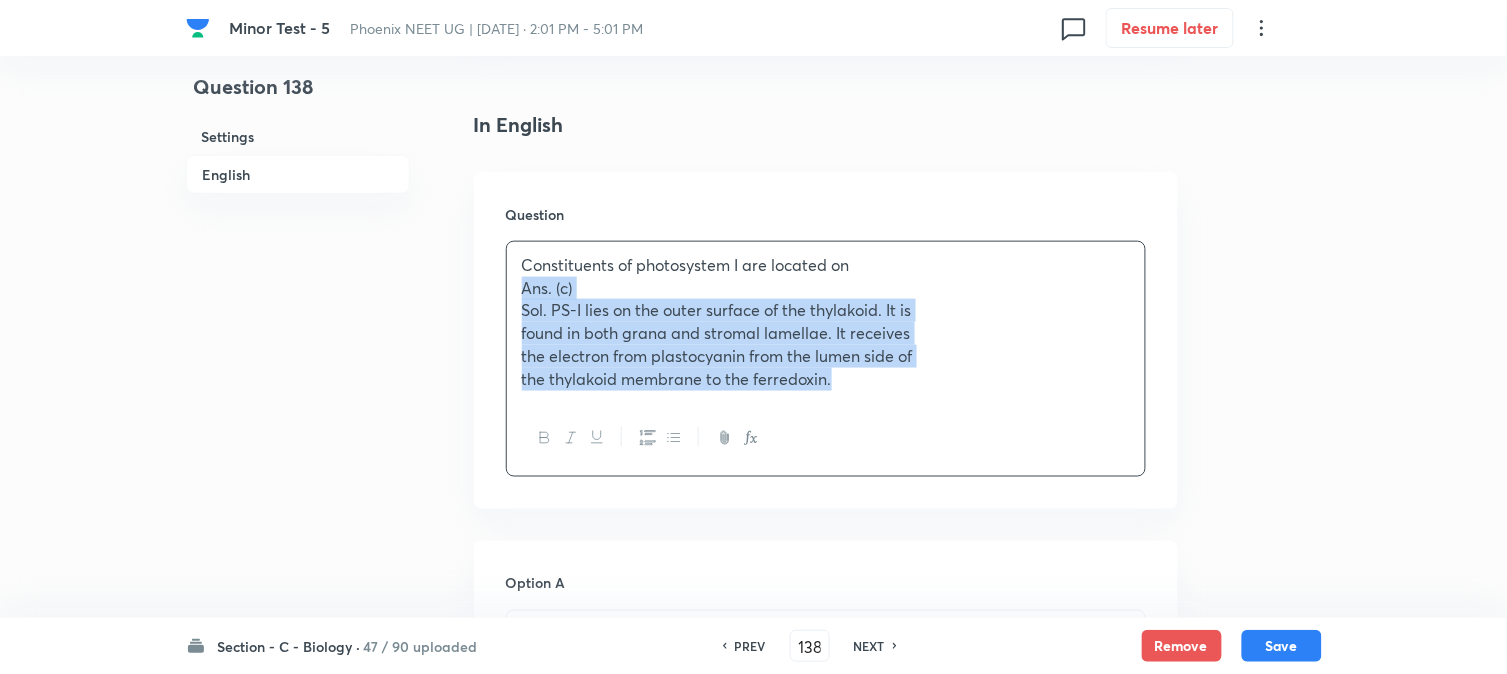 drag, startPoint x: 516, startPoint y: 358, endPoint x: 1121, endPoint y: 433, distance: 609.63104 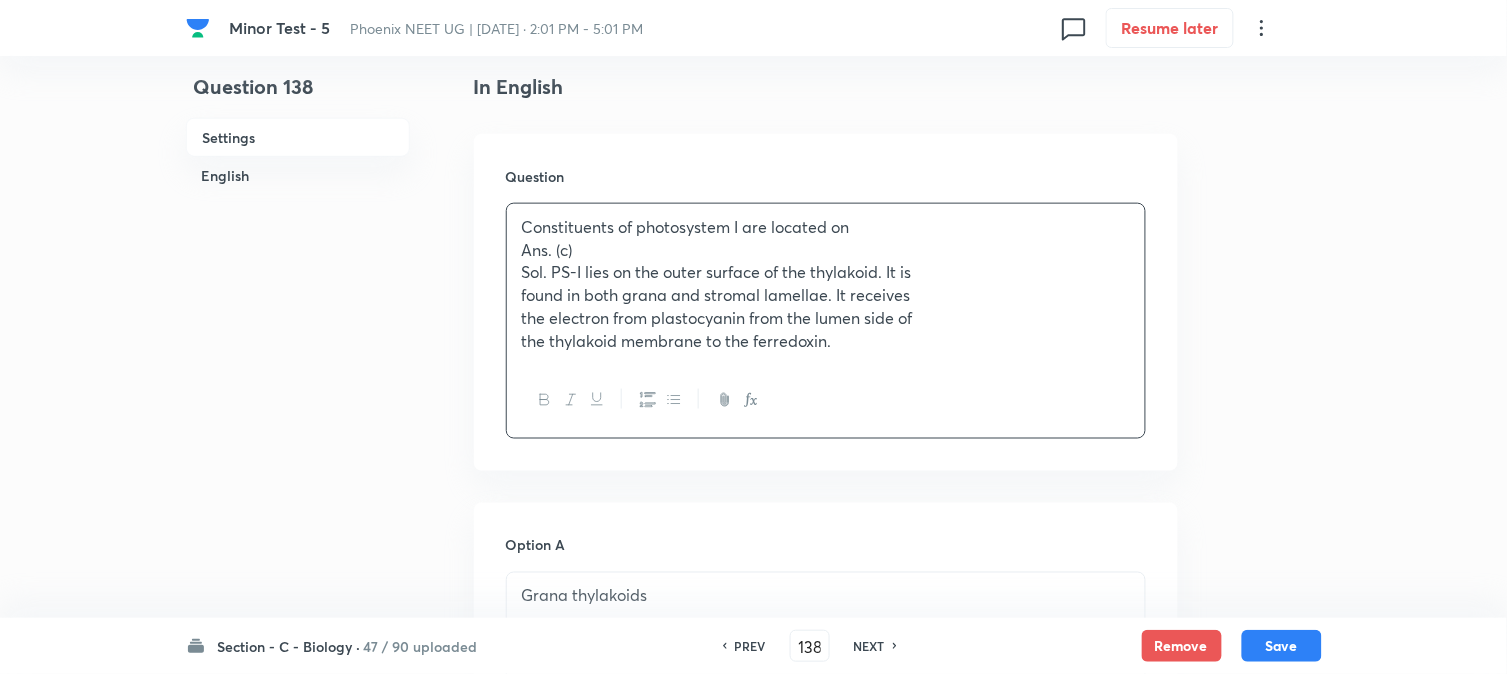 scroll, scrollTop: 371, scrollLeft: 0, axis: vertical 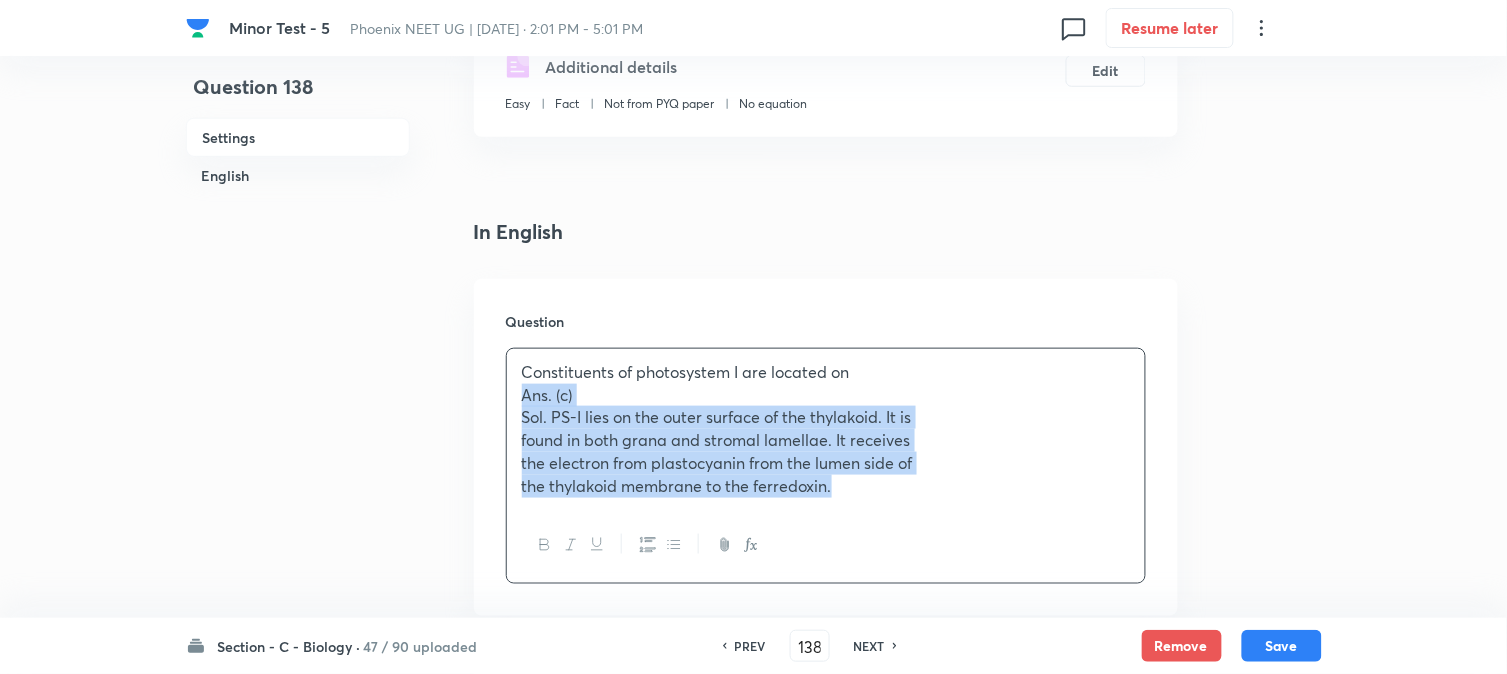drag, startPoint x: 517, startPoint y: 397, endPoint x: 1080, endPoint y: 526, distance: 577.58984 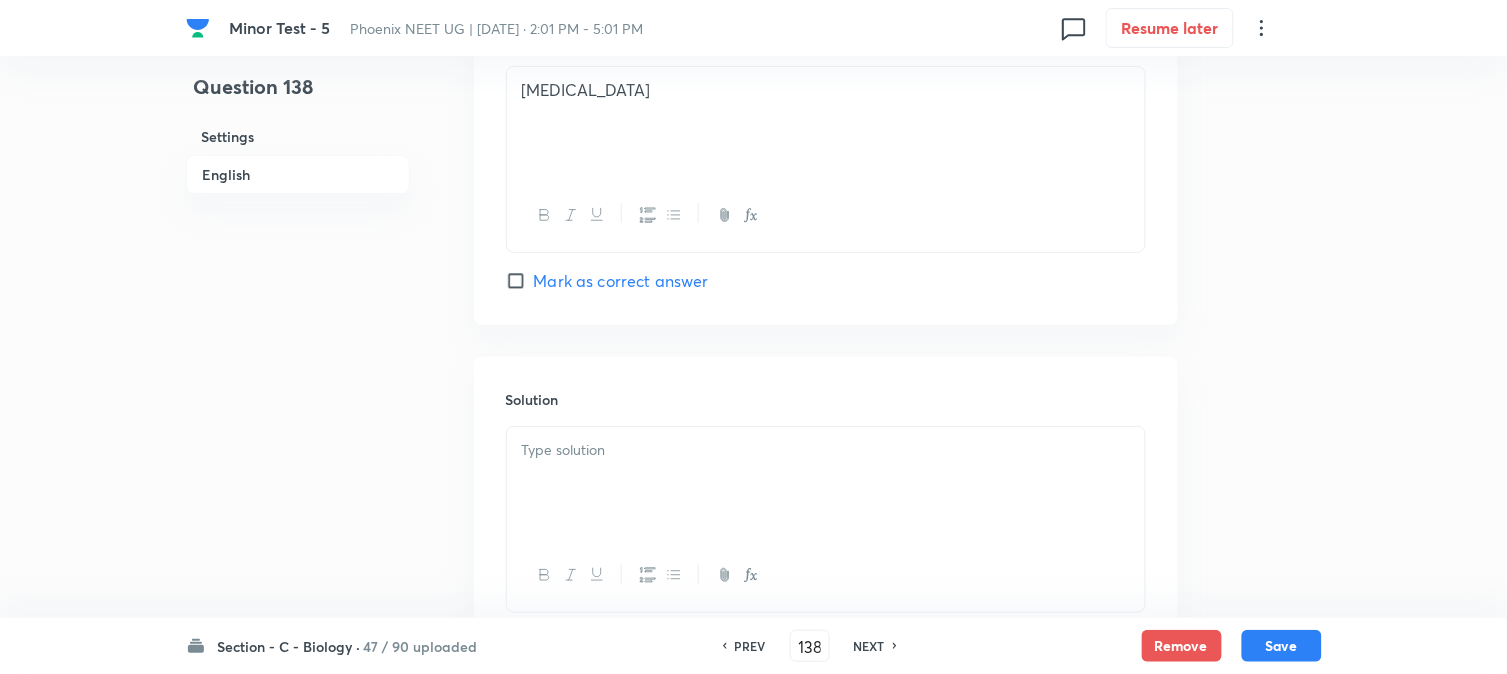 scroll, scrollTop: 1926, scrollLeft: 0, axis: vertical 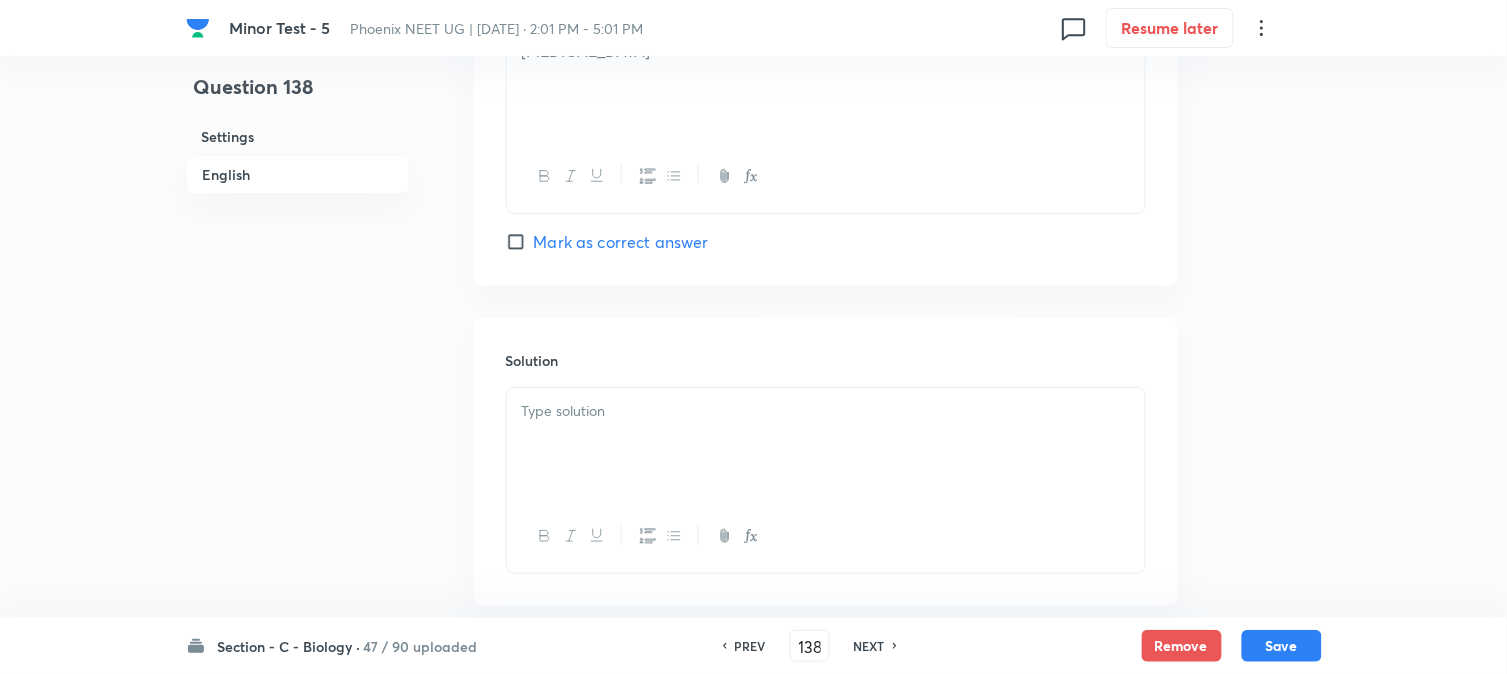 click at bounding box center (826, 411) 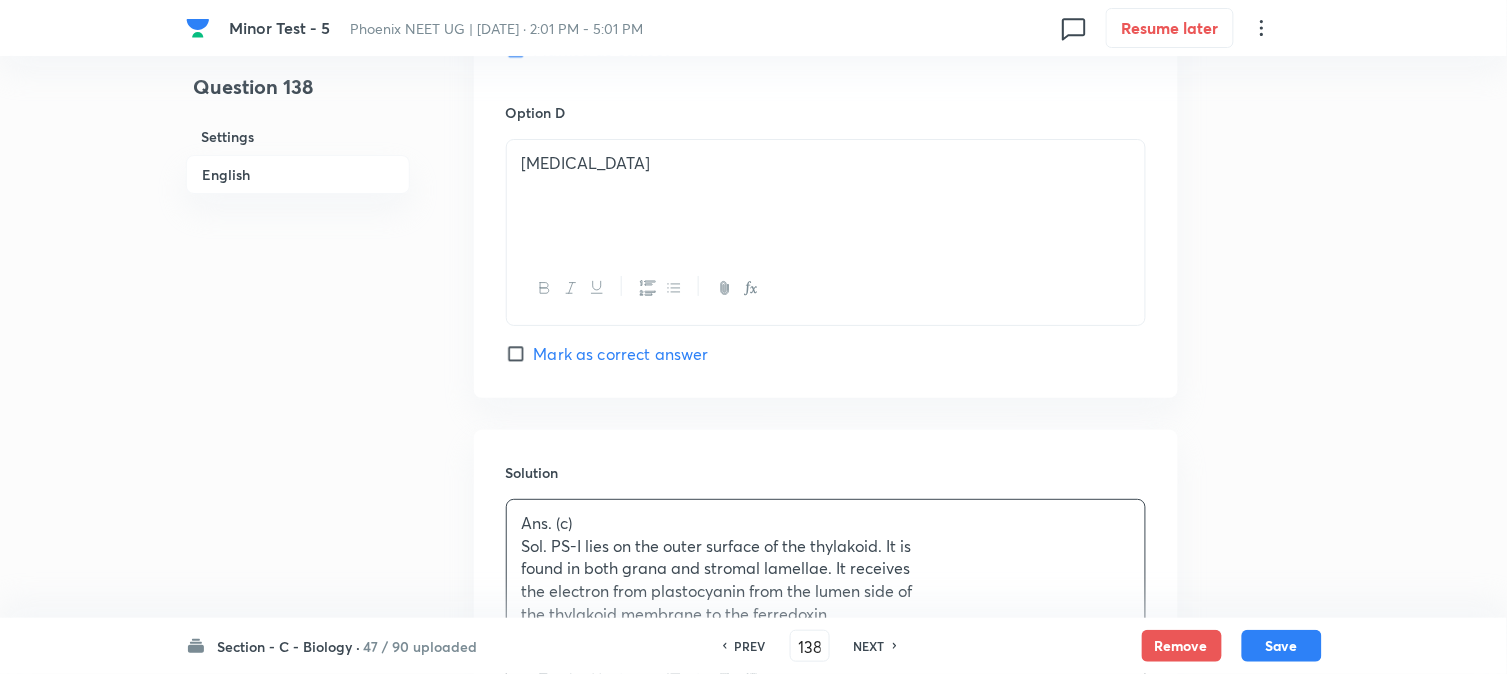 scroll, scrollTop: 1815, scrollLeft: 0, axis: vertical 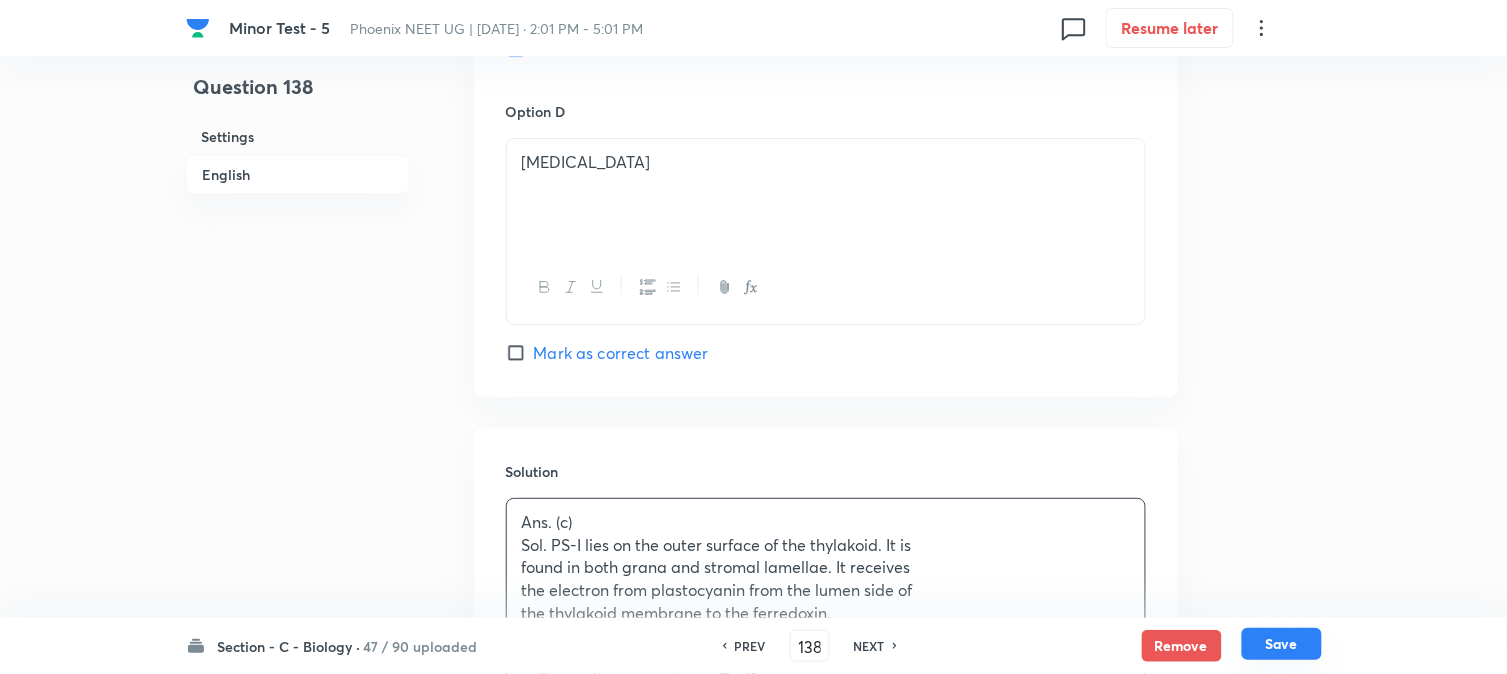 click on "Save" at bounding box center (1282, 644) 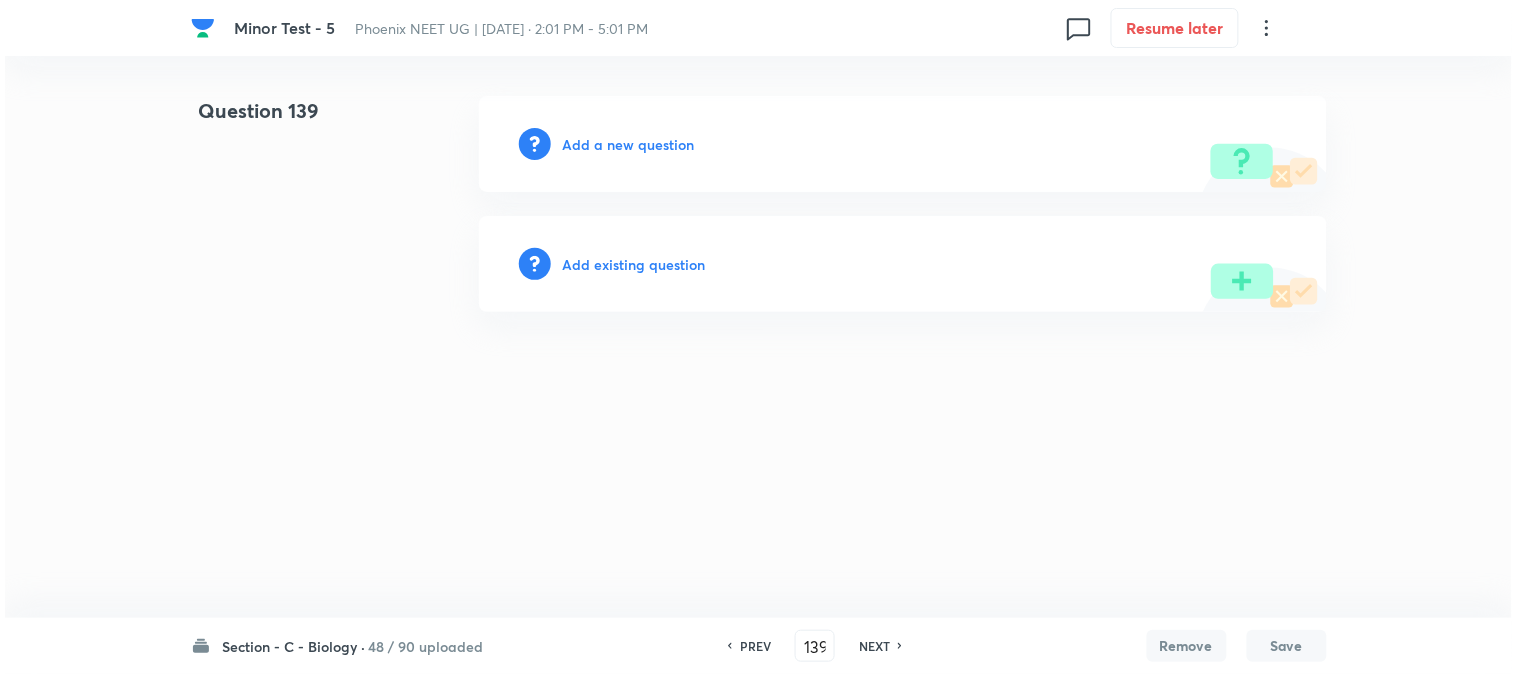 scroll, scrollTop: 0, scrollLeft: 0, axis: both 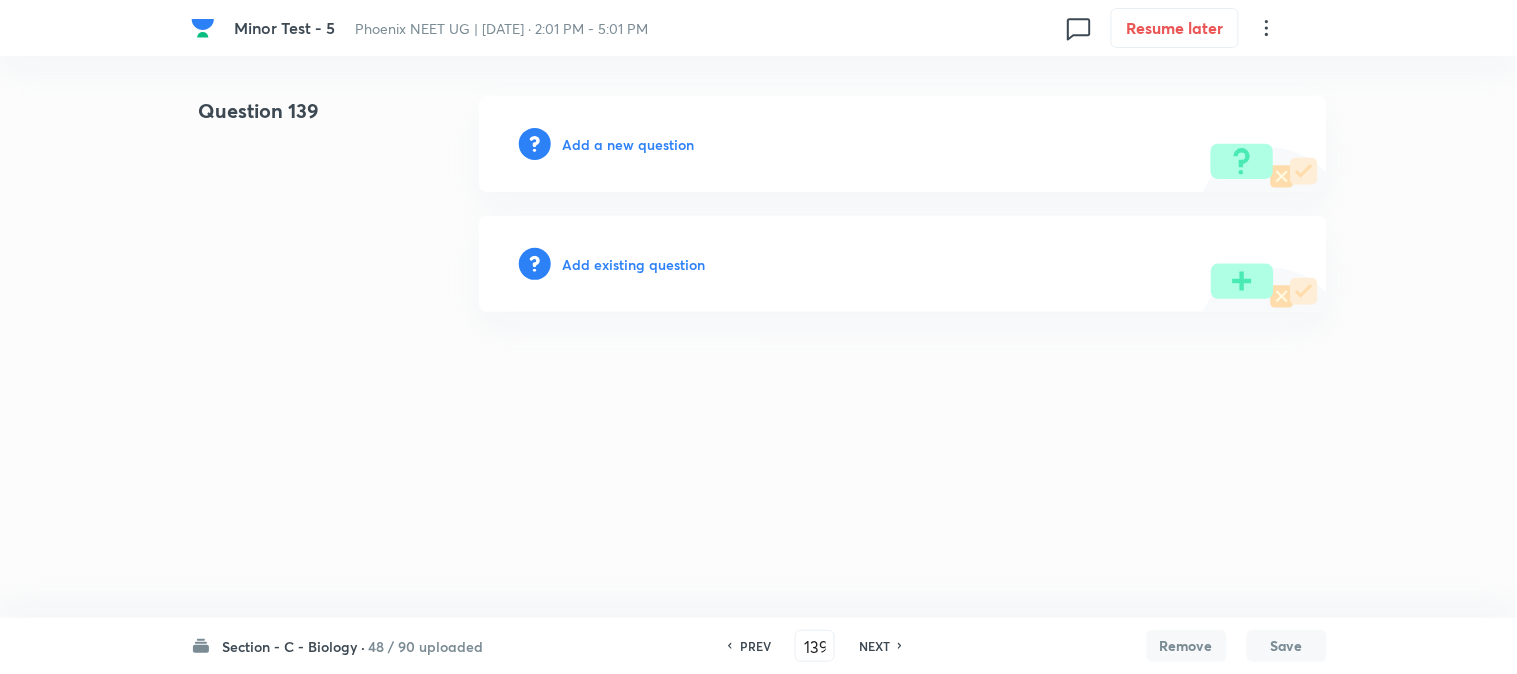 click on "Add a new question" at bounding box center (629, 144) 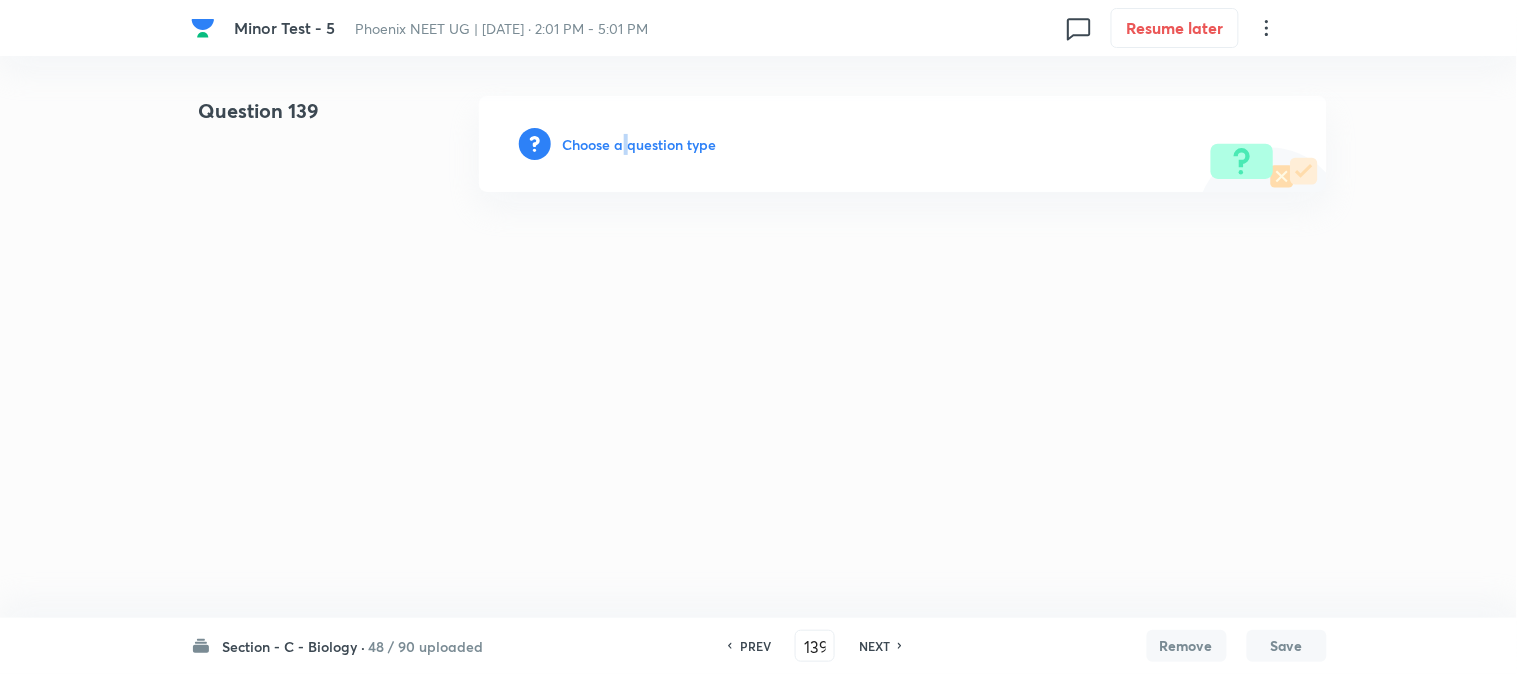 click on "Choose a question type" at bounding box center (640, 144) 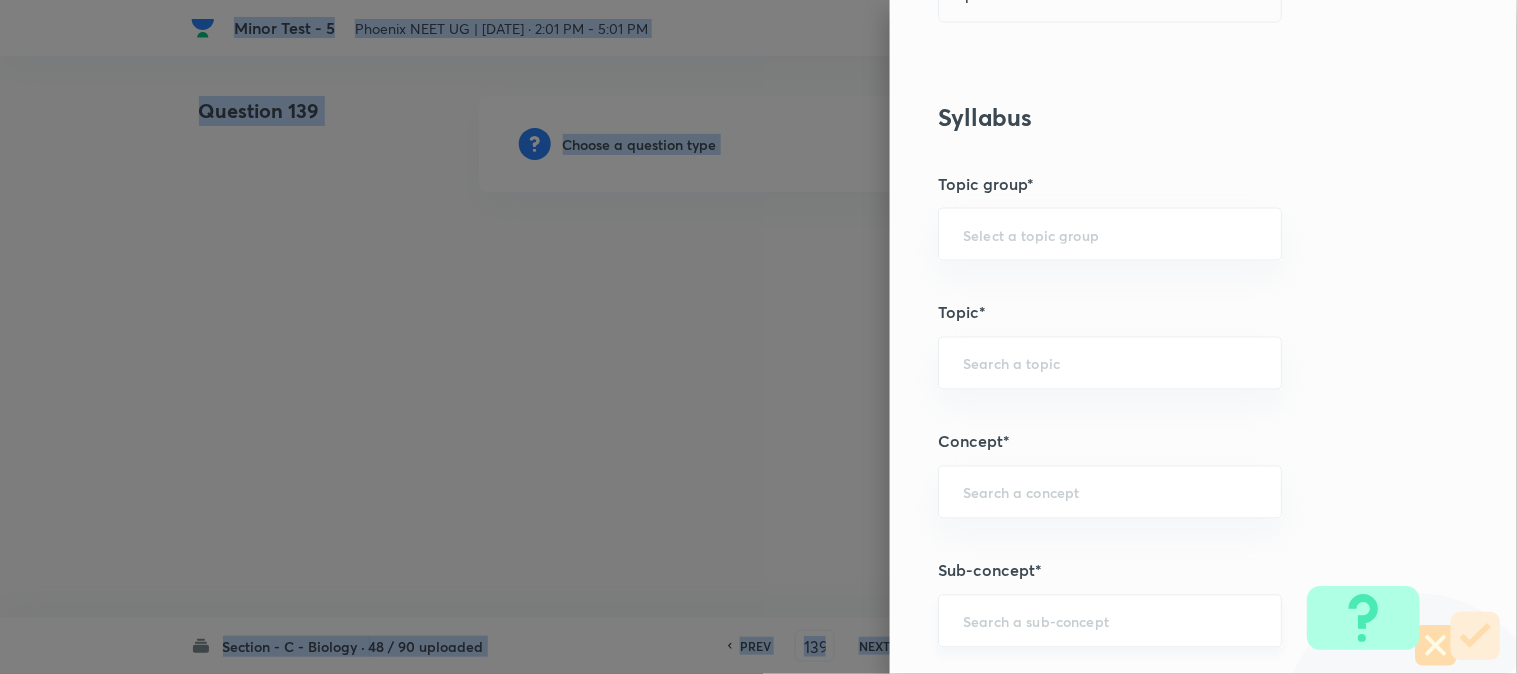 scroll, scrollTop: 1180, scrollLeft: 0, axis: vertical 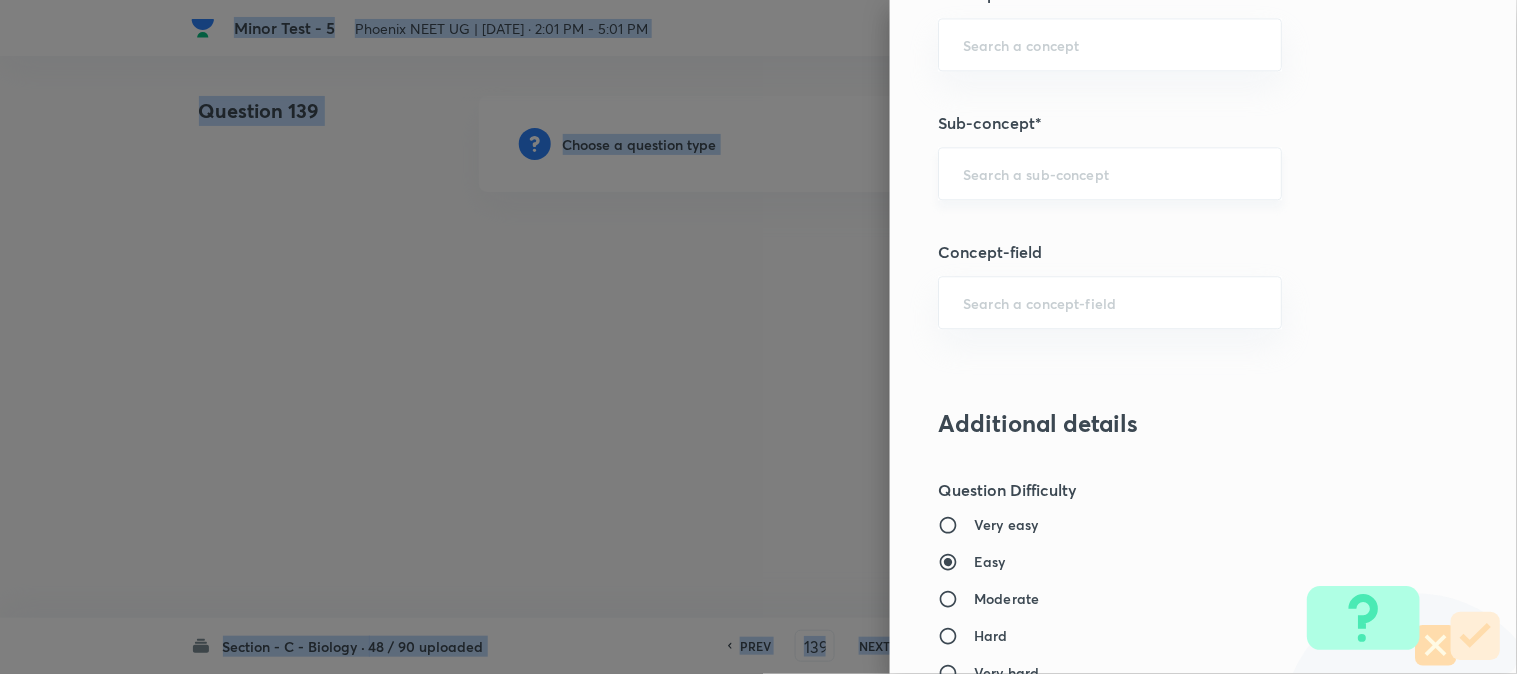 click on "​" at bounding box center (1110, 173) 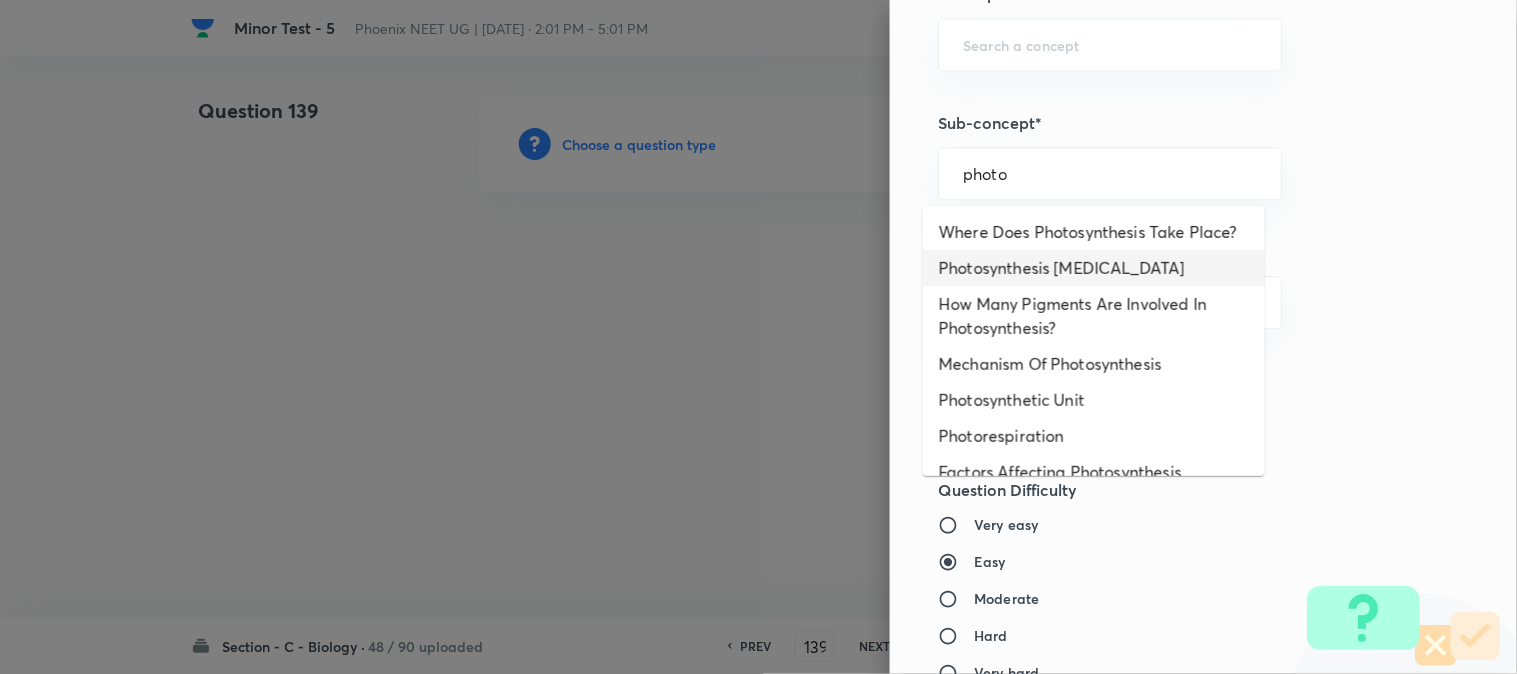 click on "Photosynthesis [MEDICAL_DATA]" at bounding box center [1094, 268] 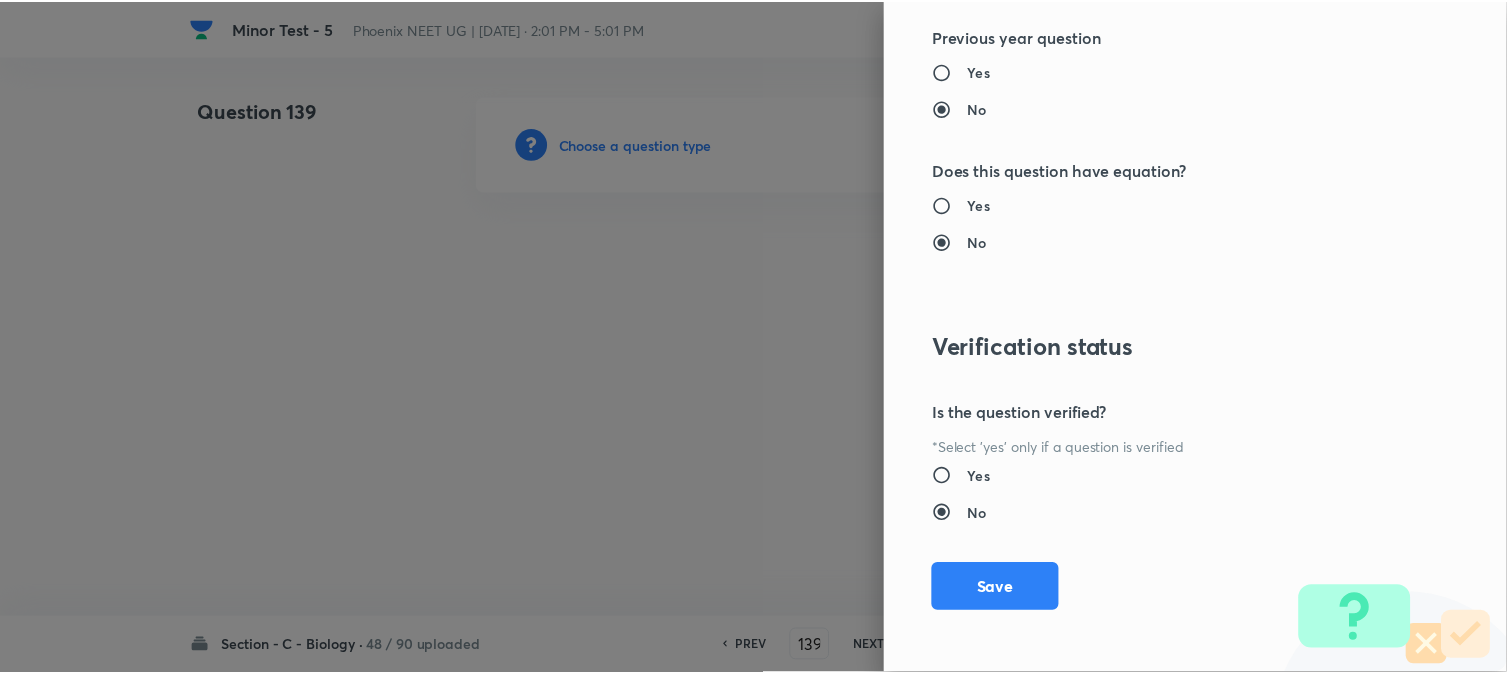 scroll, scrollTop: 2052, scrollLeft: 0, axis: vertical 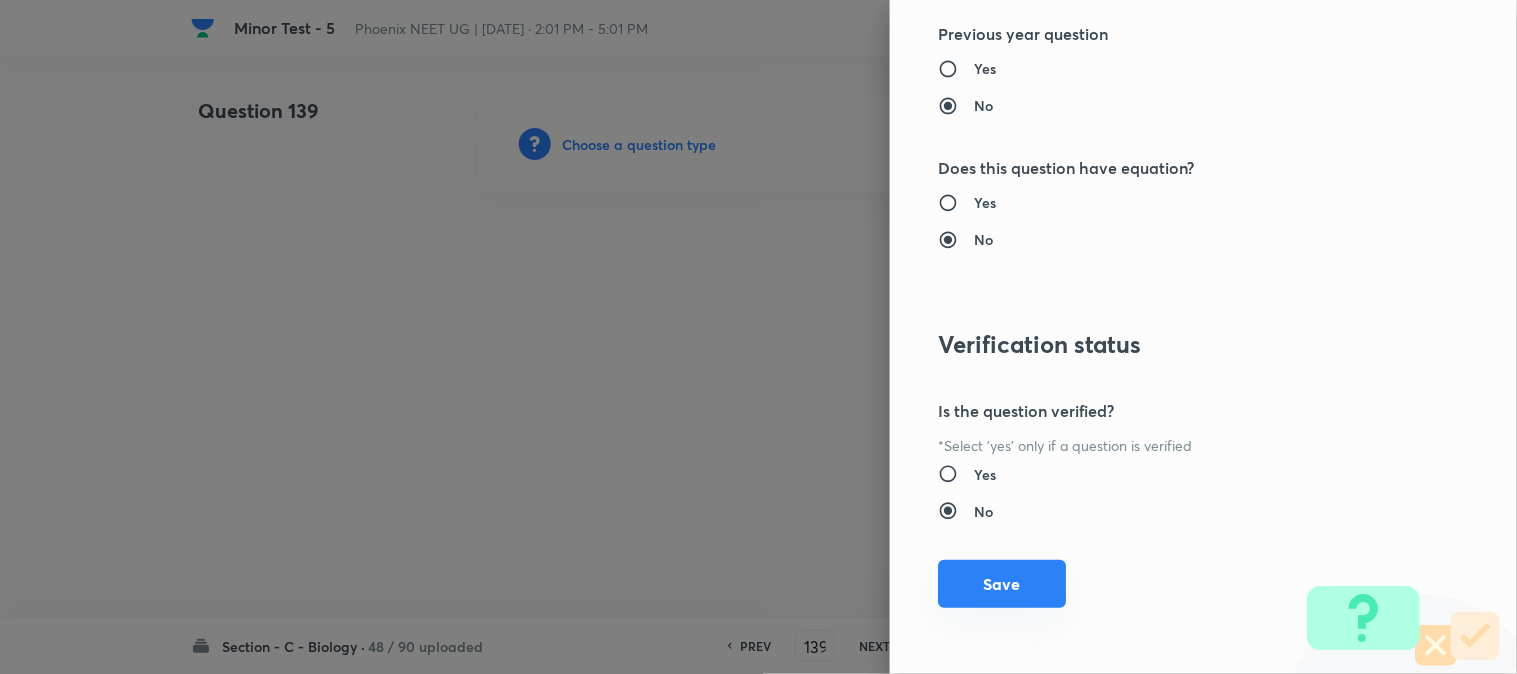 click on "Save" at bounding box center [1002, 584] 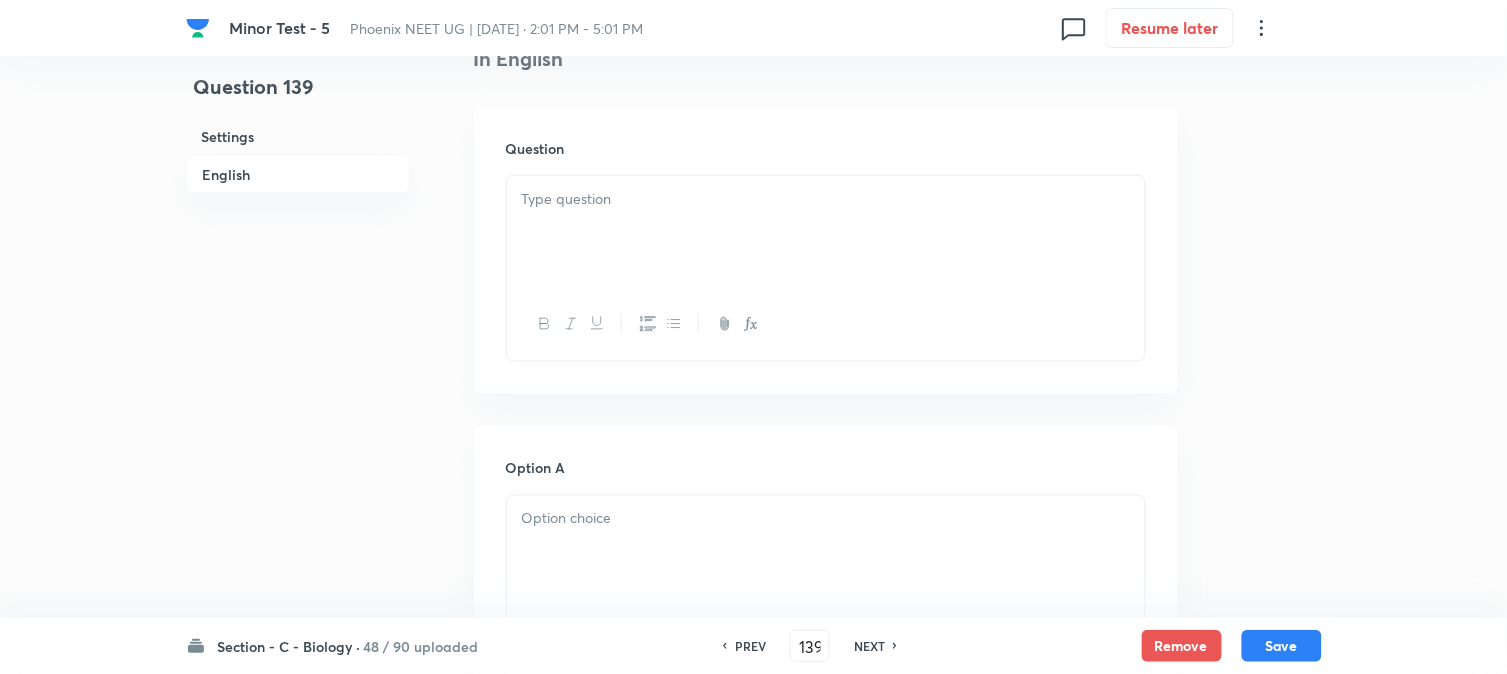 scroll, scrollTop: 590, scrollLeft: 0, axis: vertical 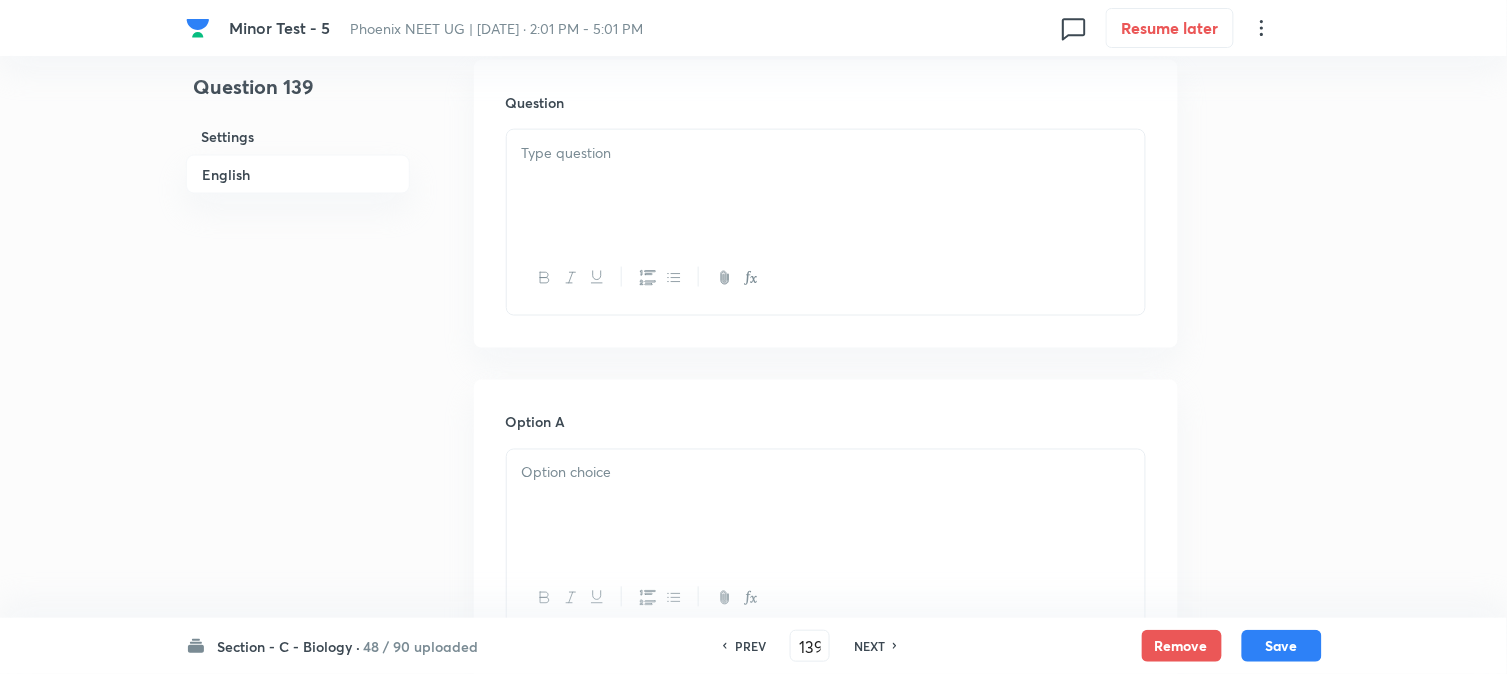 click at bounding box center (826, 186) 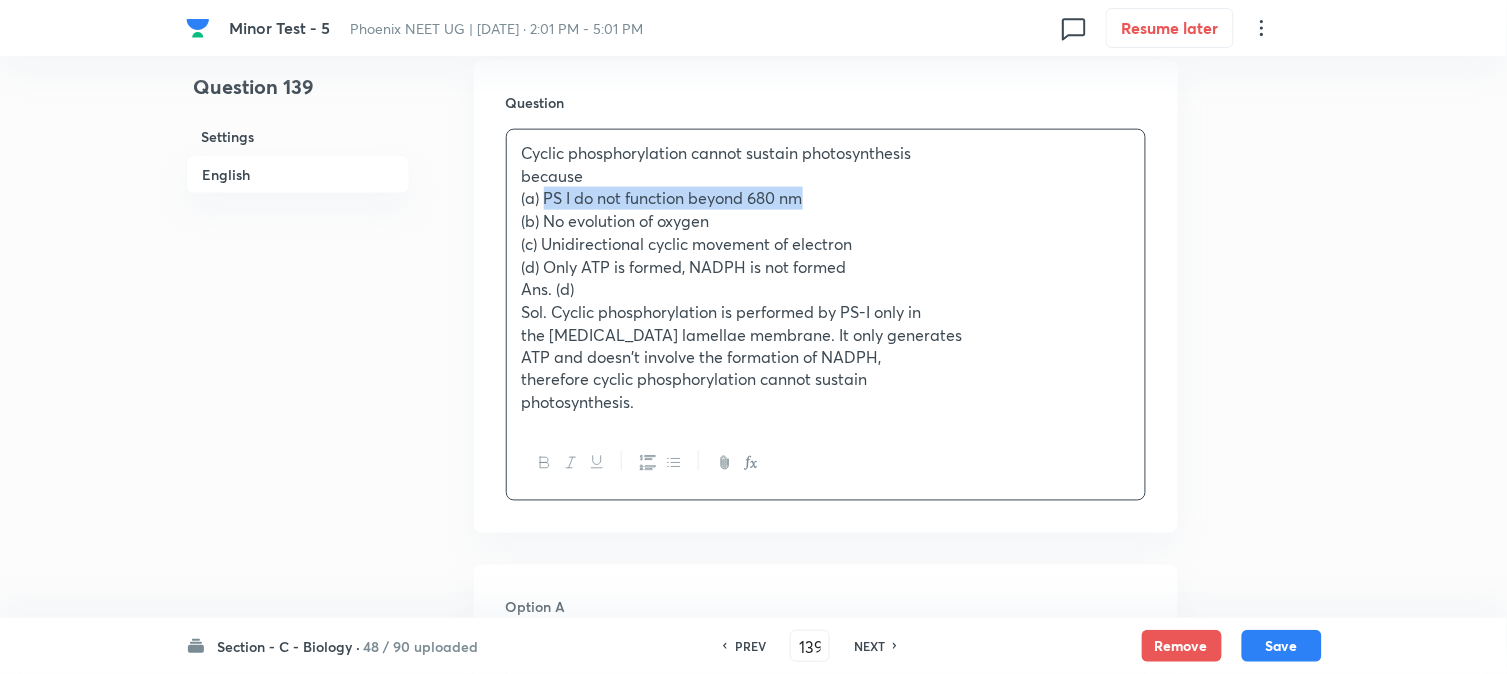 drag, startPoint x: 543, startPoint y: 193, endPoint x: 871, endPoint y: 202, distance: 328.12344 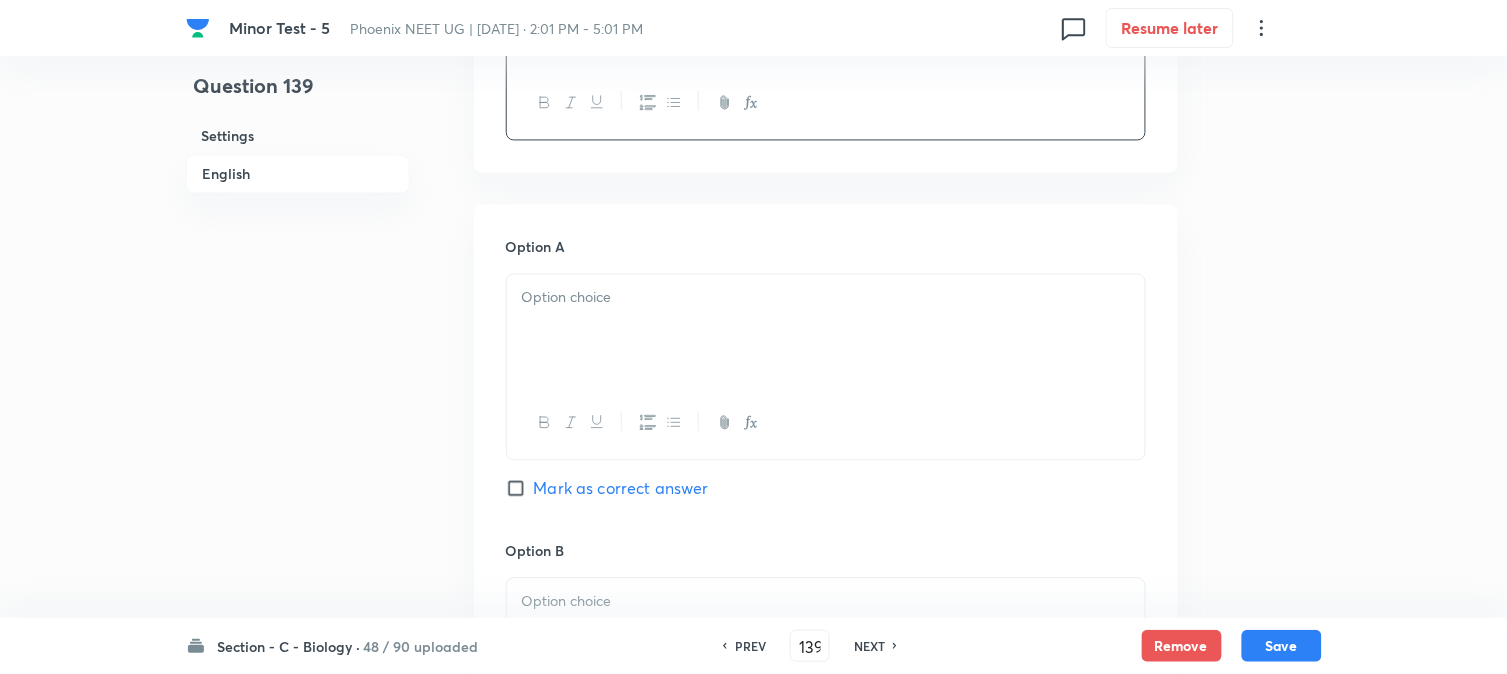 scroll, scrollTop: 1034, scrollLeft: 0, axis: vertical 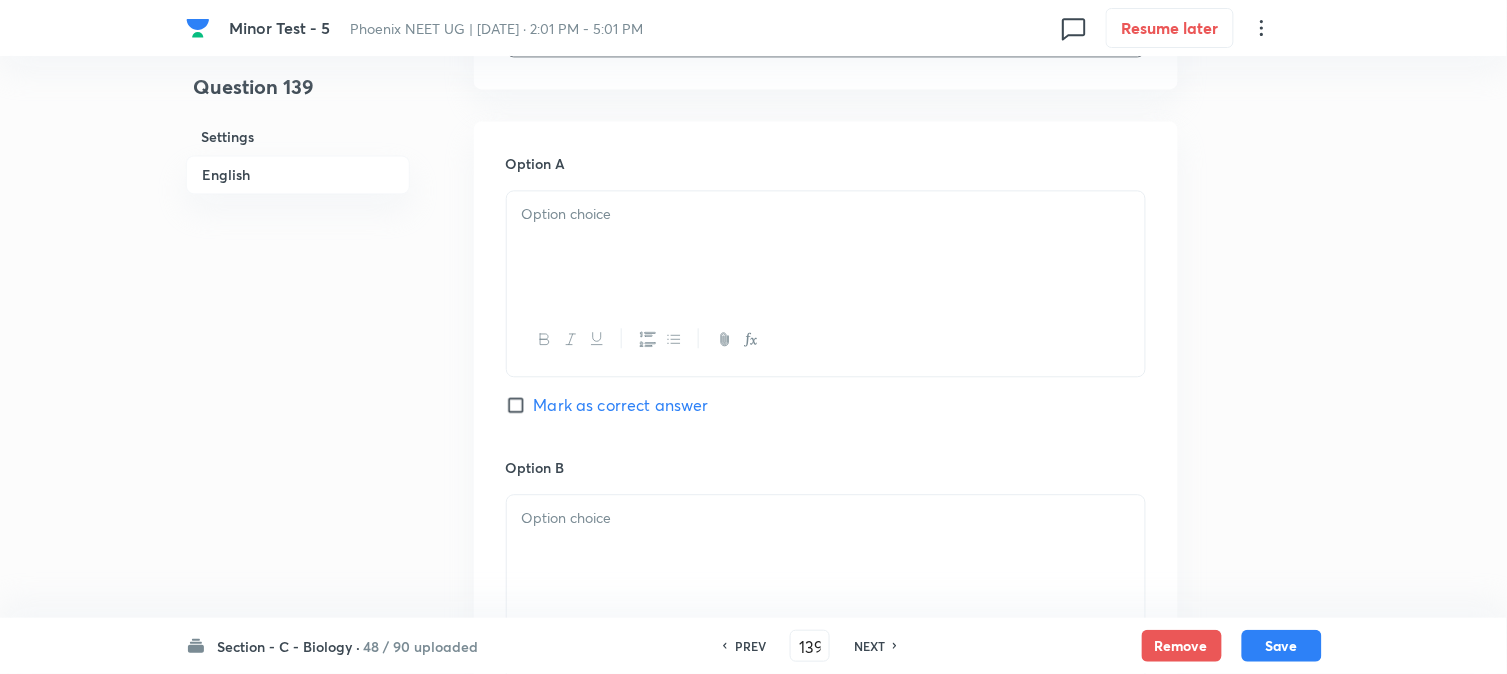 click at bounding box center (826, 339) 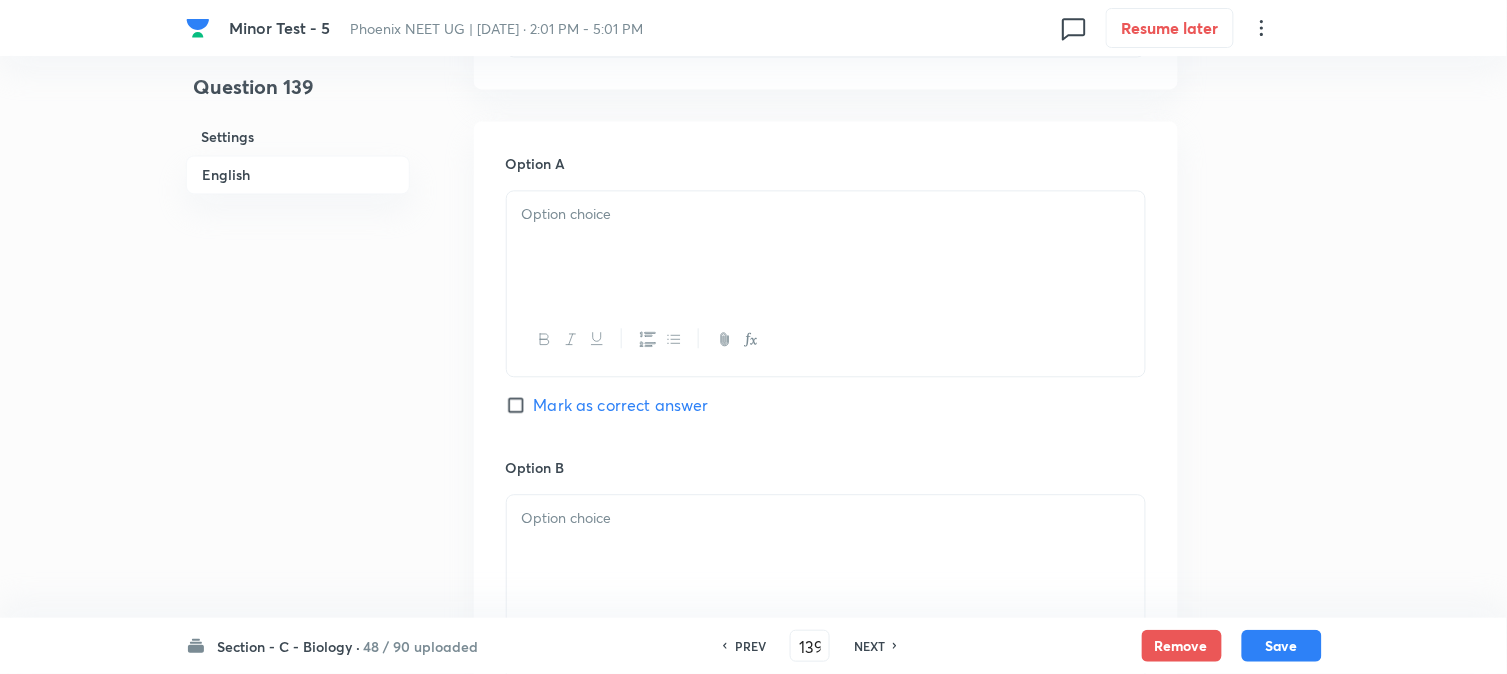 click at bounding box center [826, 247] 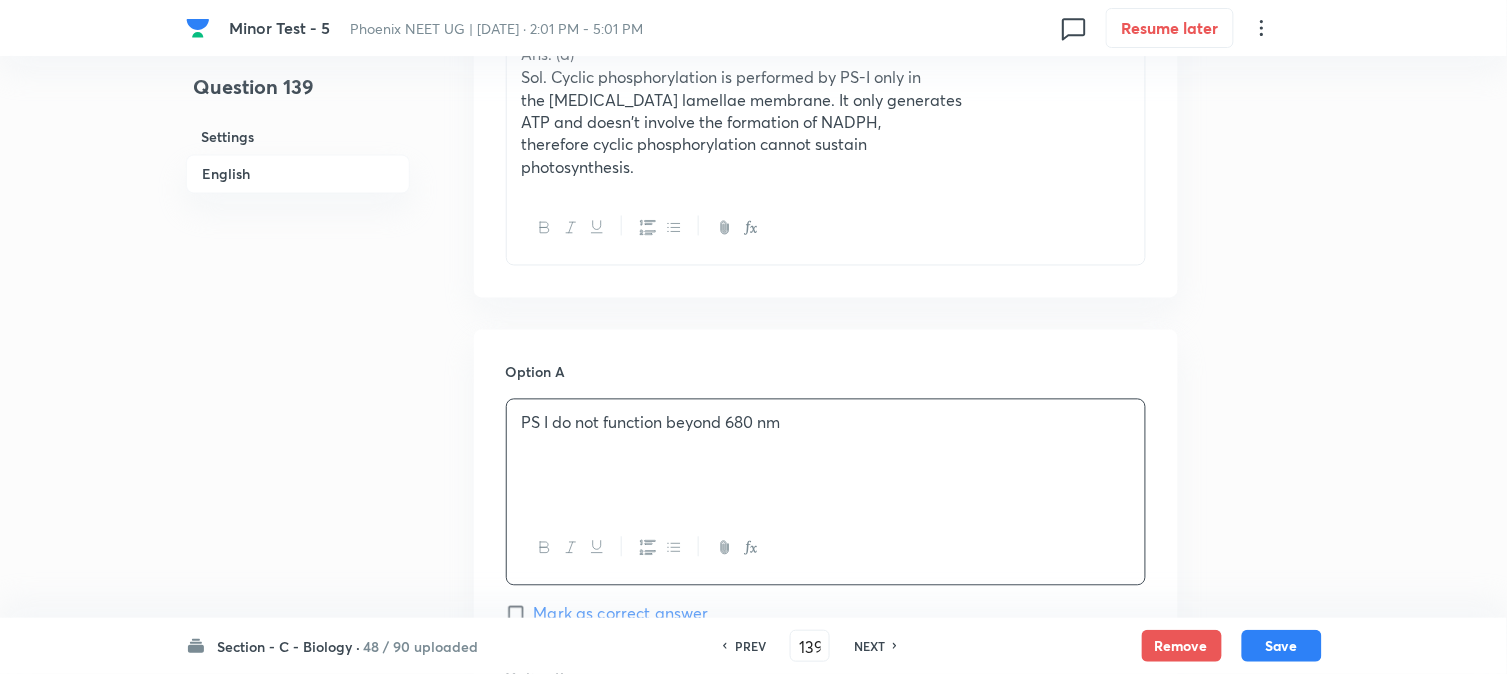 scroll, scrollTop: 478, scrollLeft: 0, axis: vertical 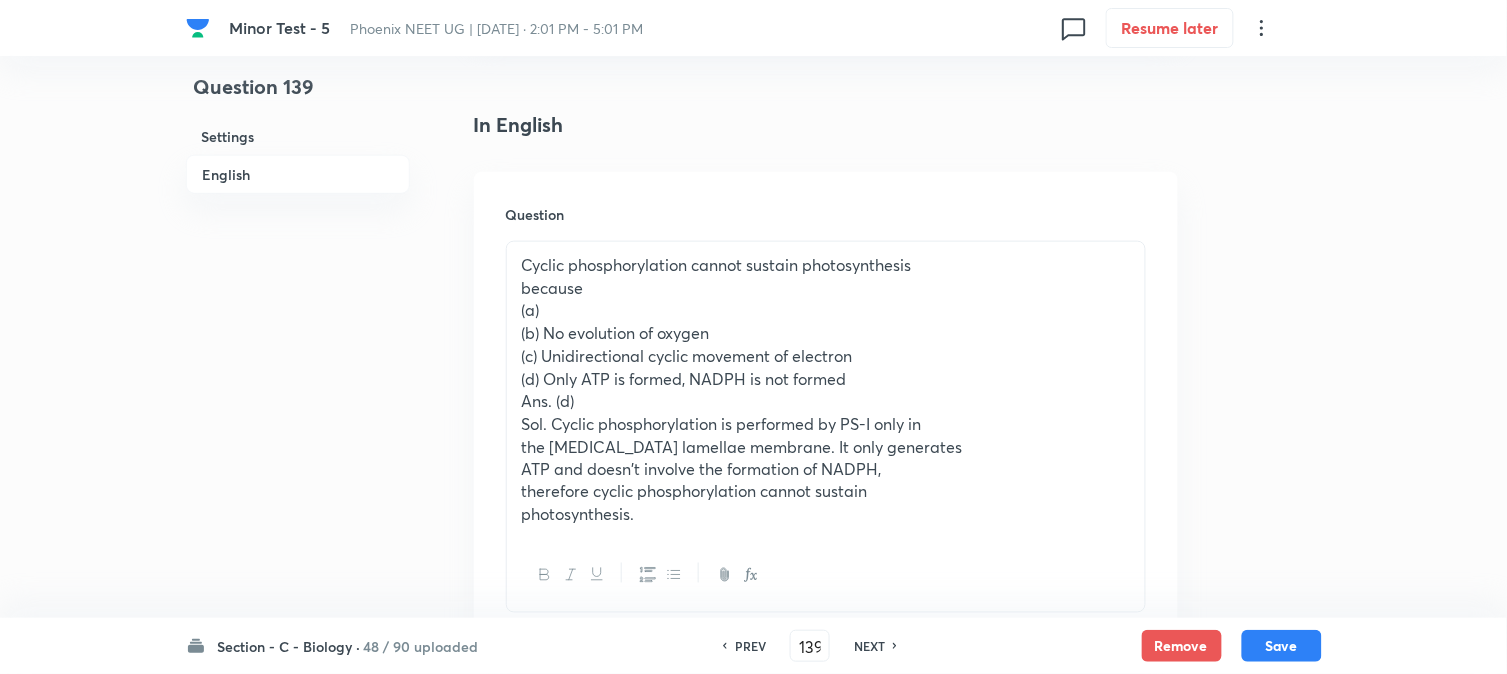 click on "(b) No evolution of oxygen" at bounding box center (826, 333) 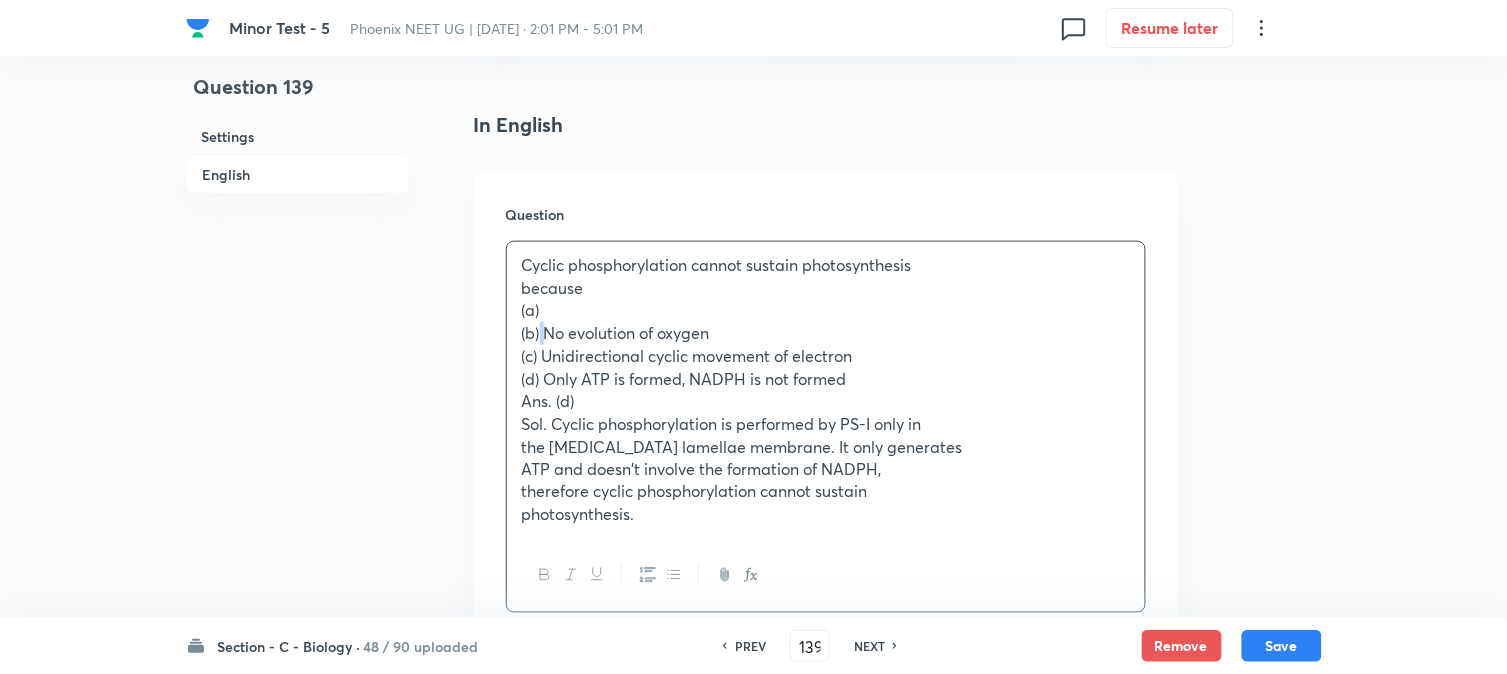 click on "(b) No evolution of oxygen" at bounding box center [826, 333] 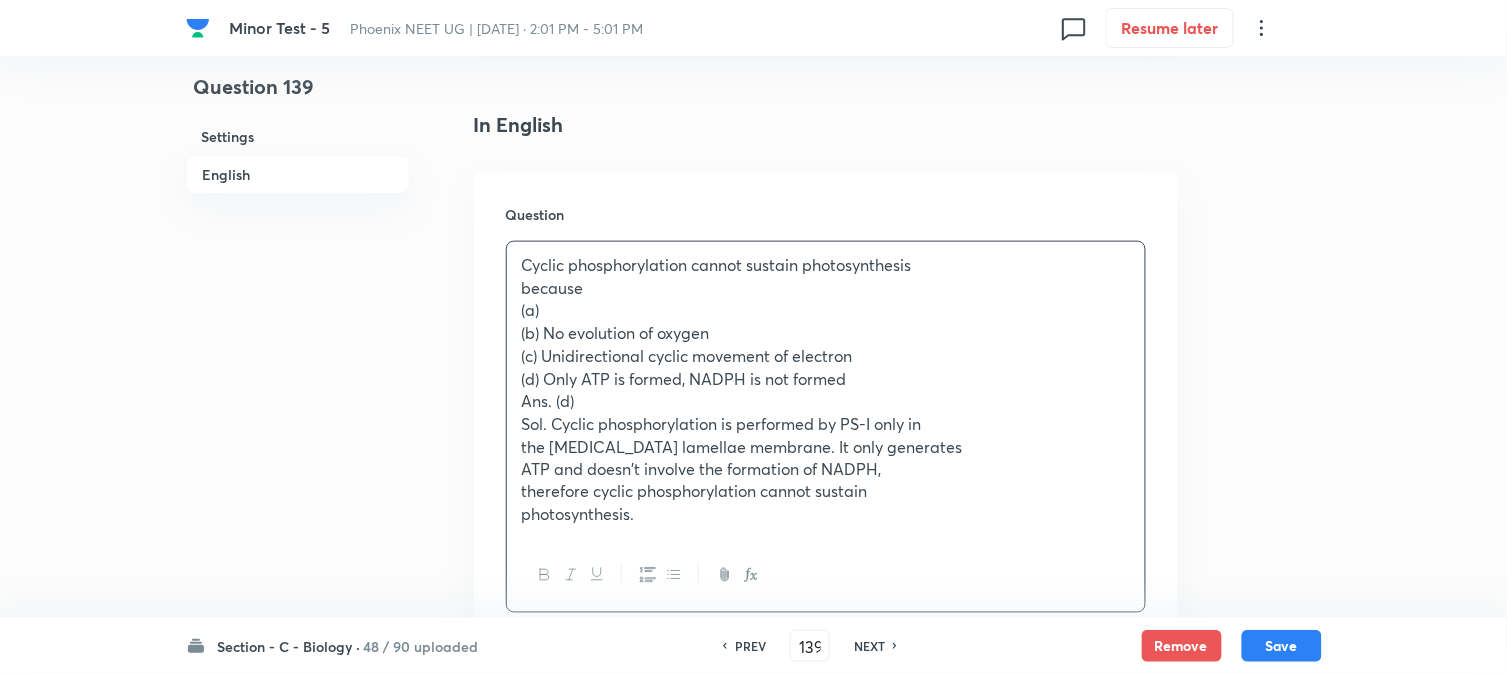 click on "(a)" at bounding box center [826, 310] 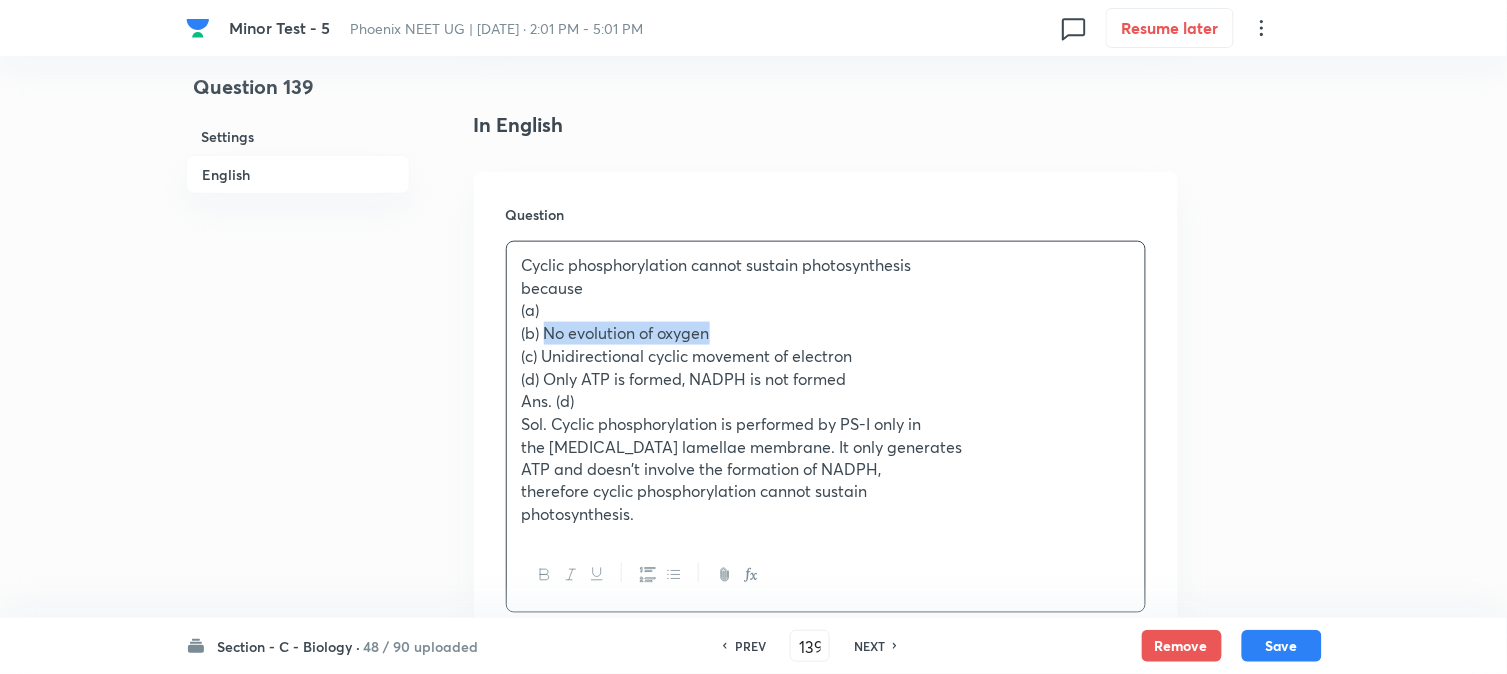 drag, startPoint x: 545, startPoint y: 340, endPoint x: 777, endPoint y: 331, distance: 232.1745 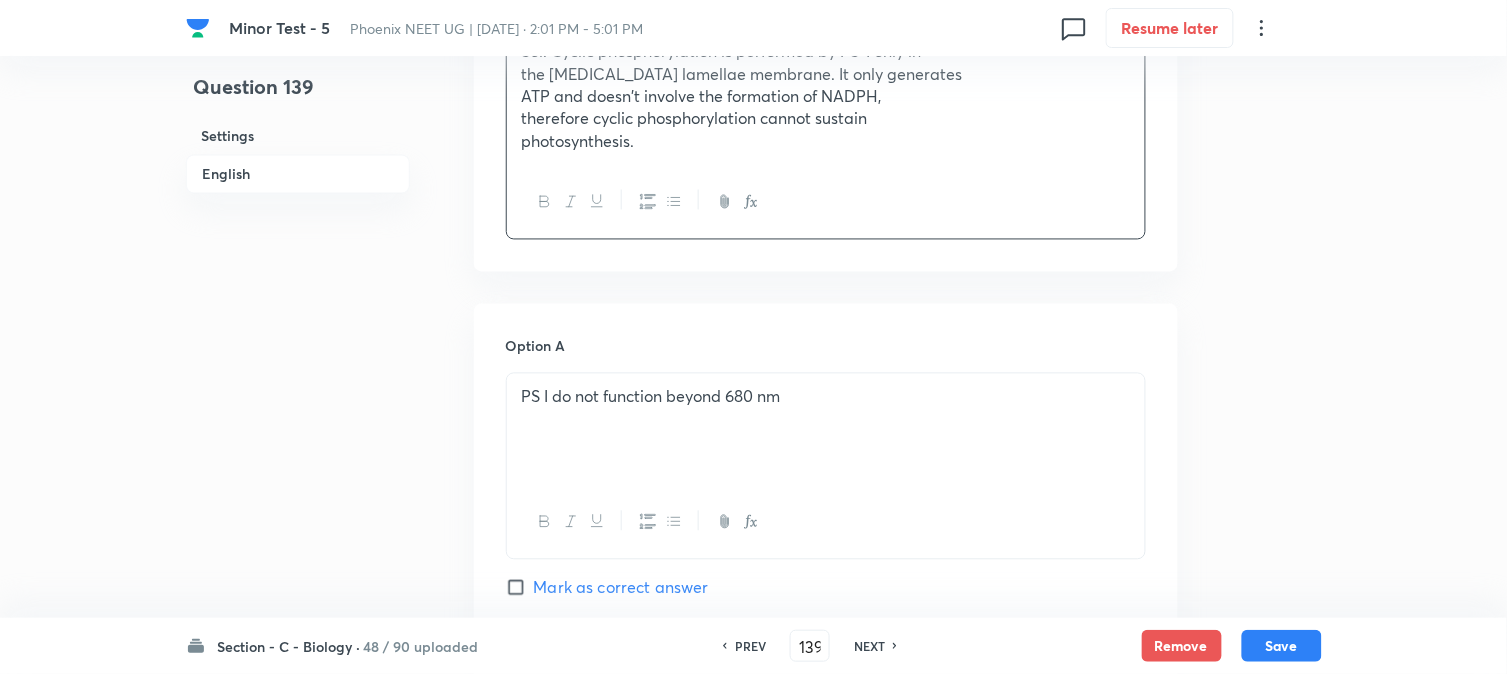 scroll, scrollTop: 1367, scrollLeft: 0, axis: vertical 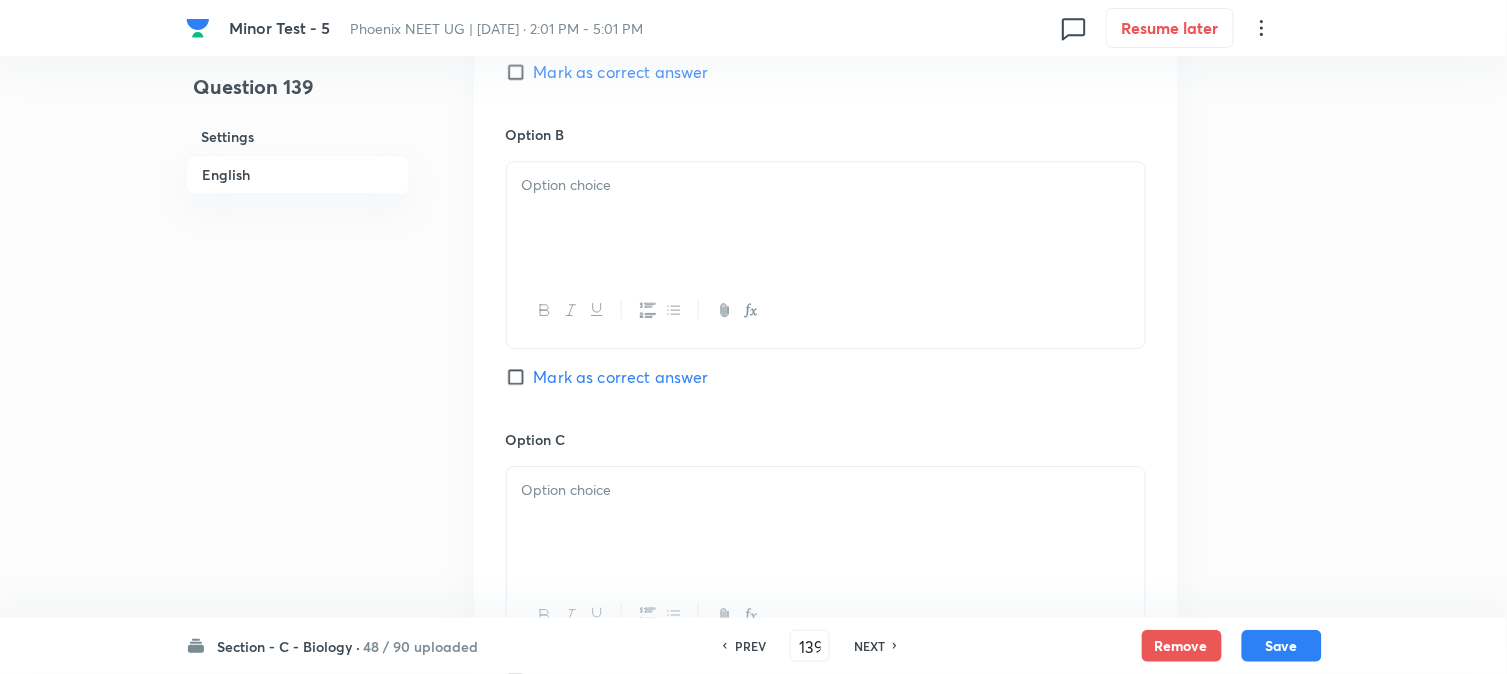 click at bounding box center (826, 218) 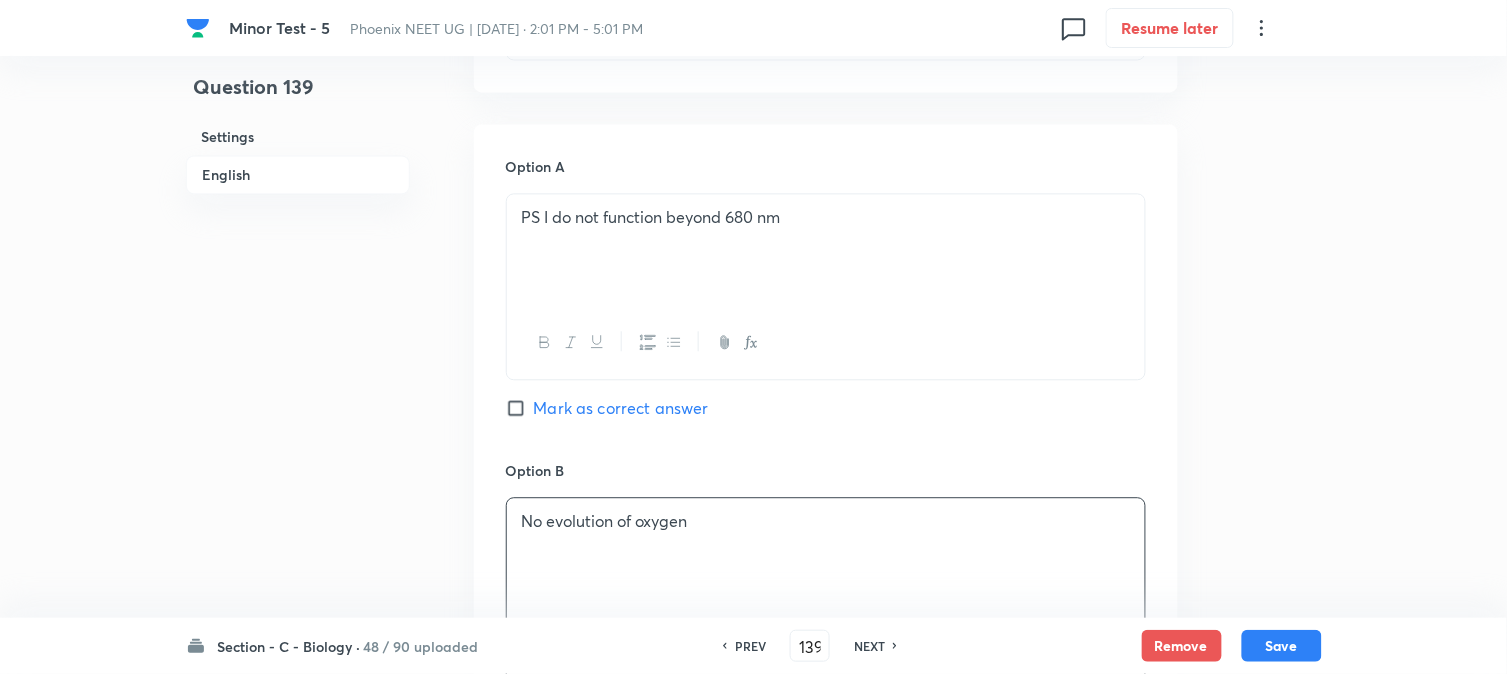 scroll, scrollTop: 478, scrollLeft: 0, axis: vertical 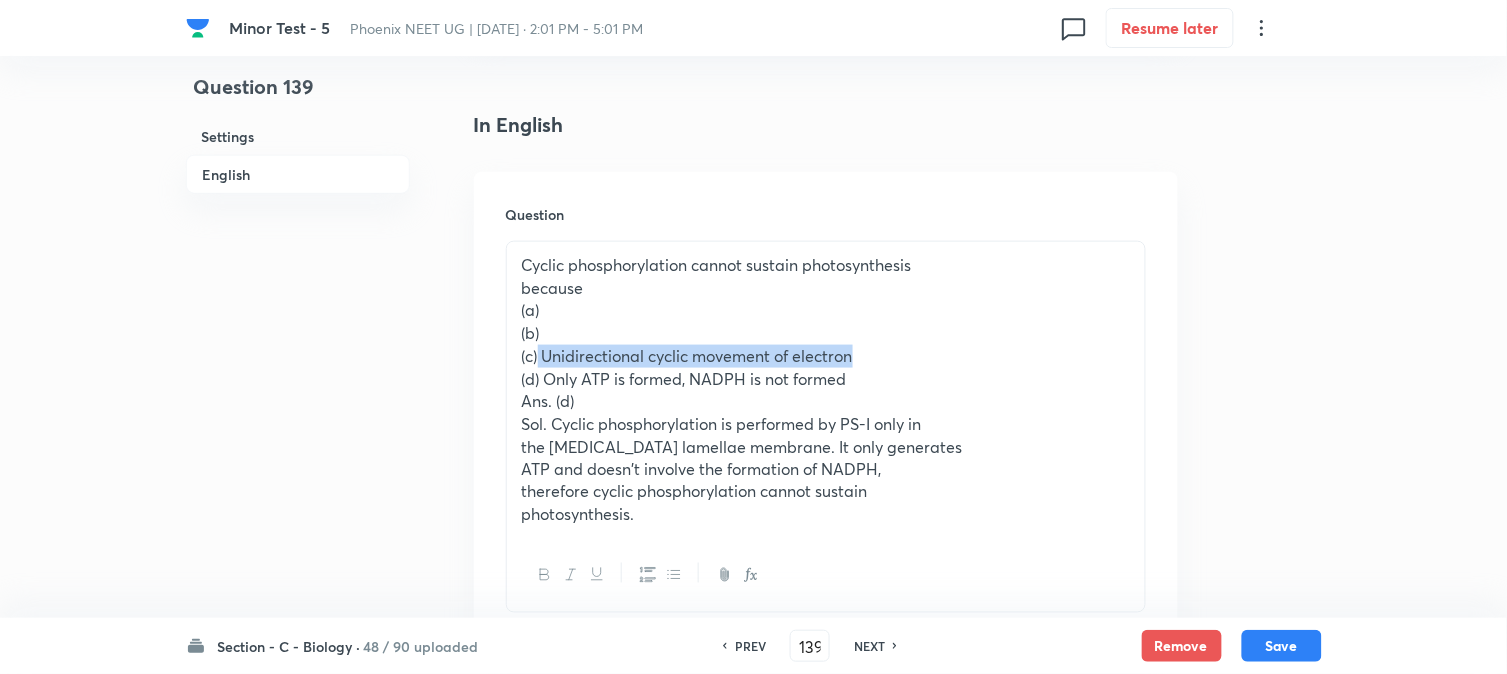 drag, startPoint x: 540, startPoint y: 356, endPoint x: 943, endPoint y: 358, distance: 403.00497 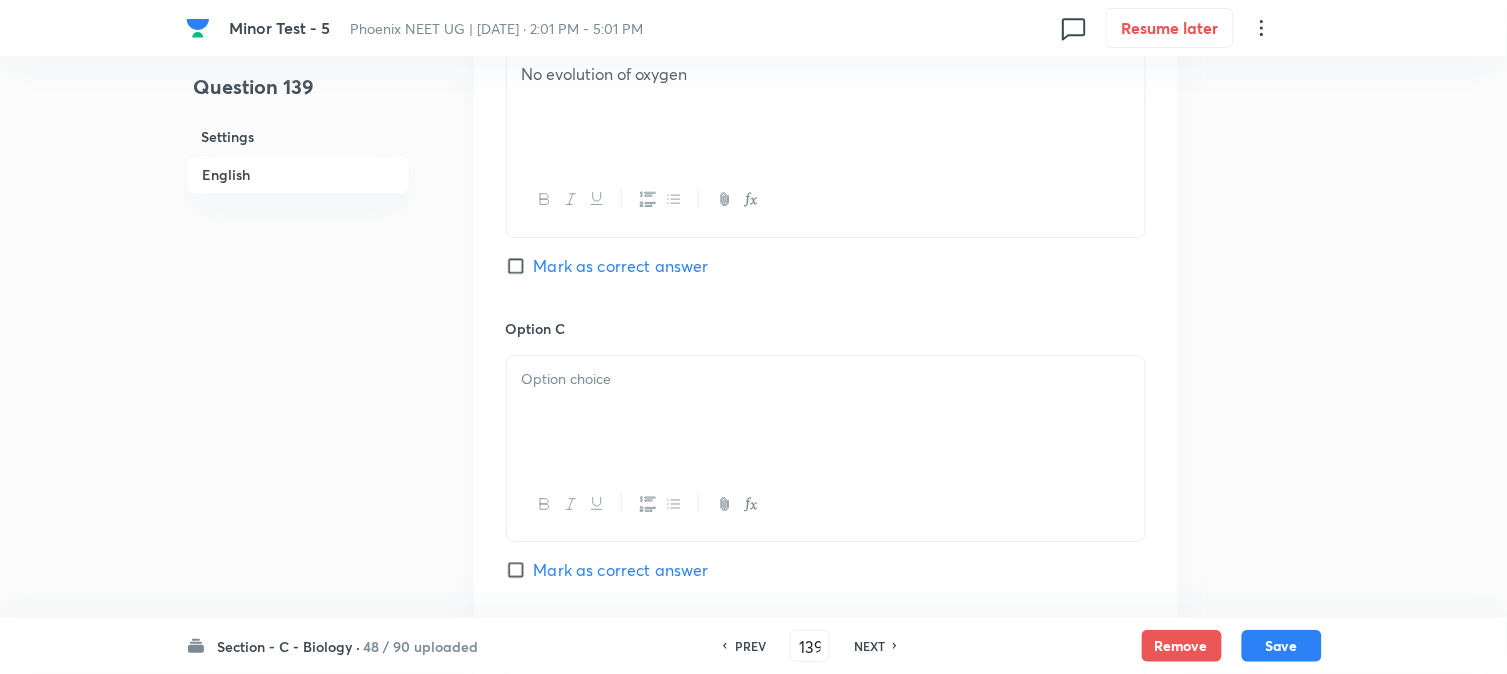drag, startPoint x: 588, startPoint y: 436, endPoint x: 578, endPoint y: 438, distance: 10.198039 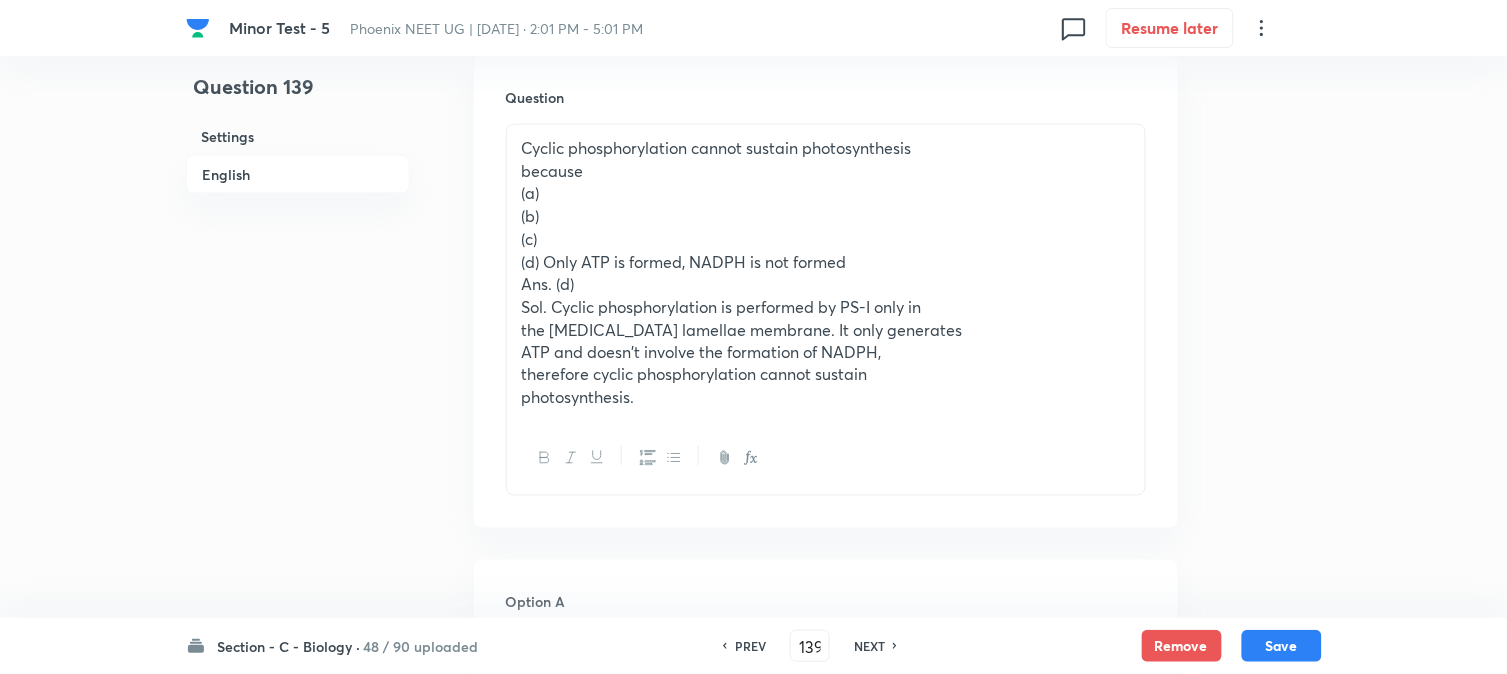 scroll, scrollTop: 590, scrollLeft: 0, axis: vertical 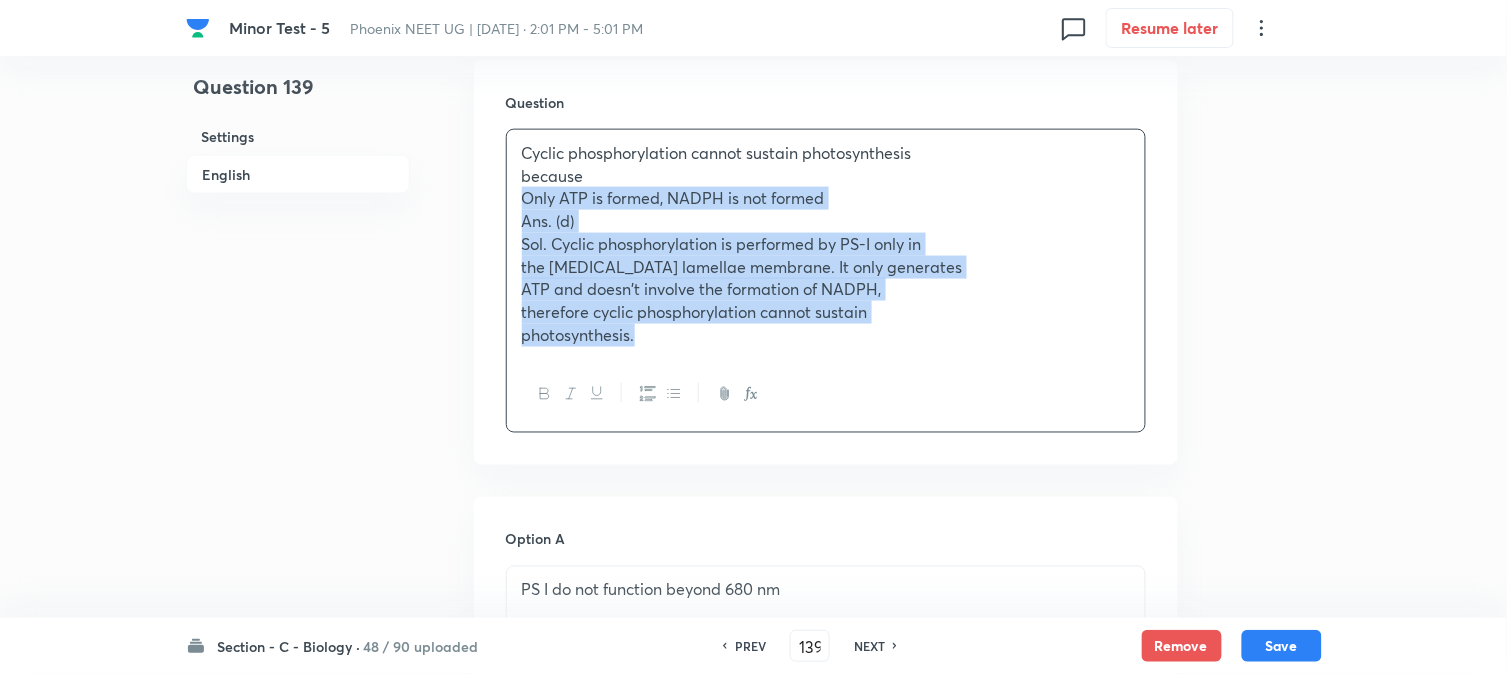 drag, startPoint x: 547, startPoint y: 262, endPoint x: 836, endPoint y: 411, distance: 325.1492 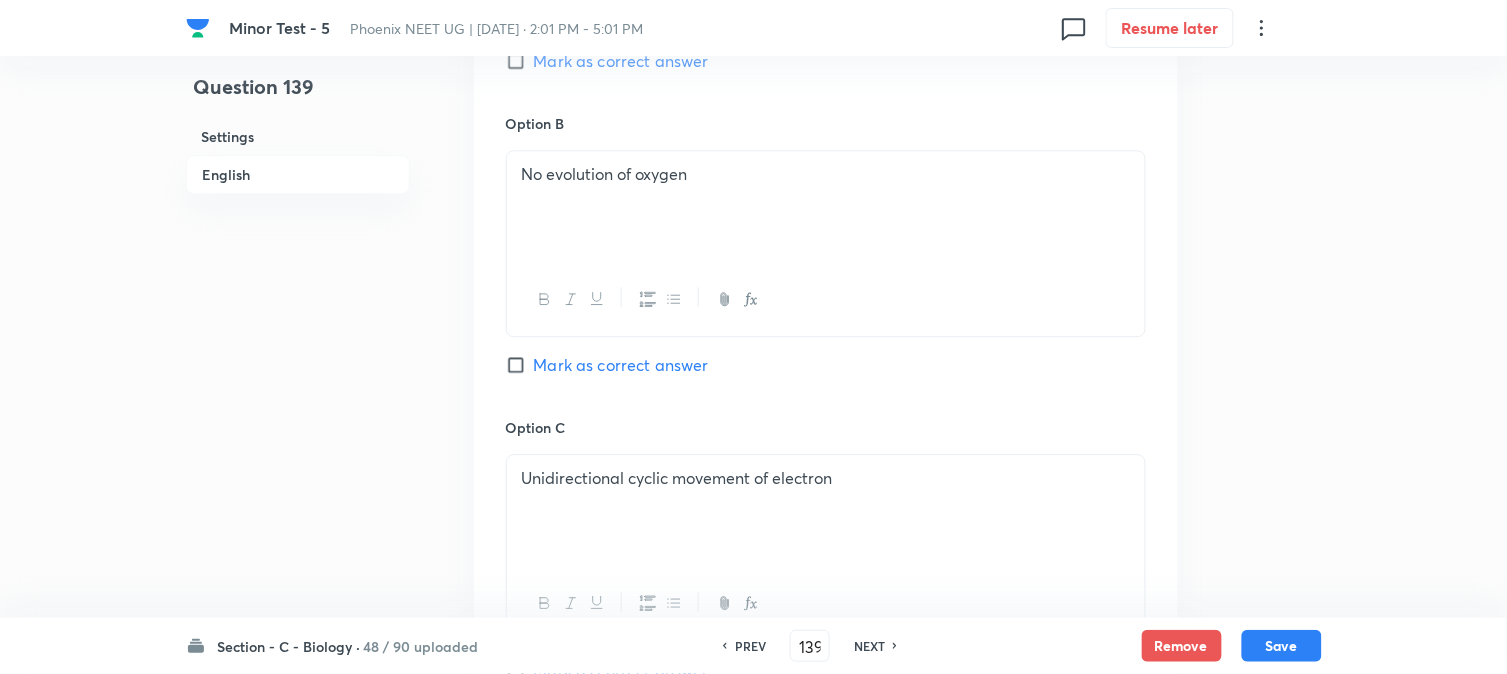 scroll, scrollTop: 1701, scrollLeft: 0, axis: vertical 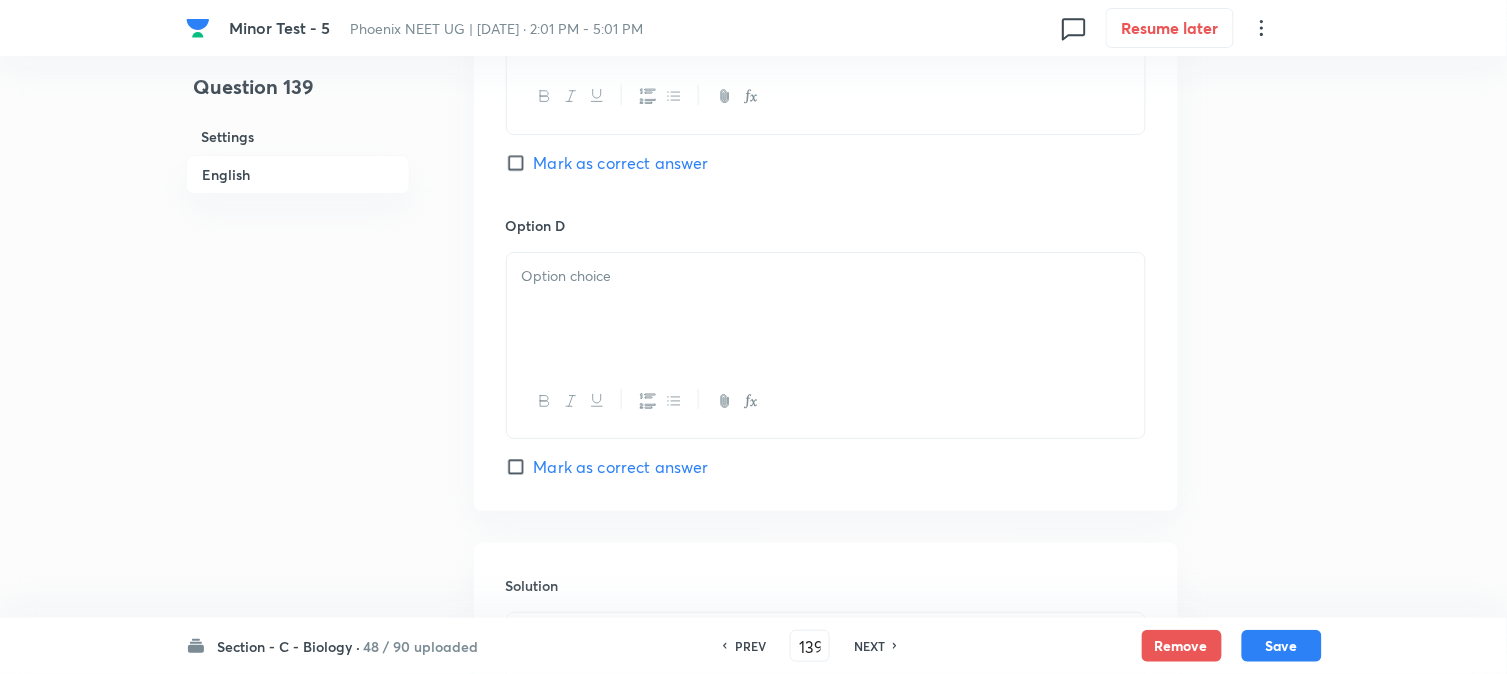 click at bounding box center (826, 309) 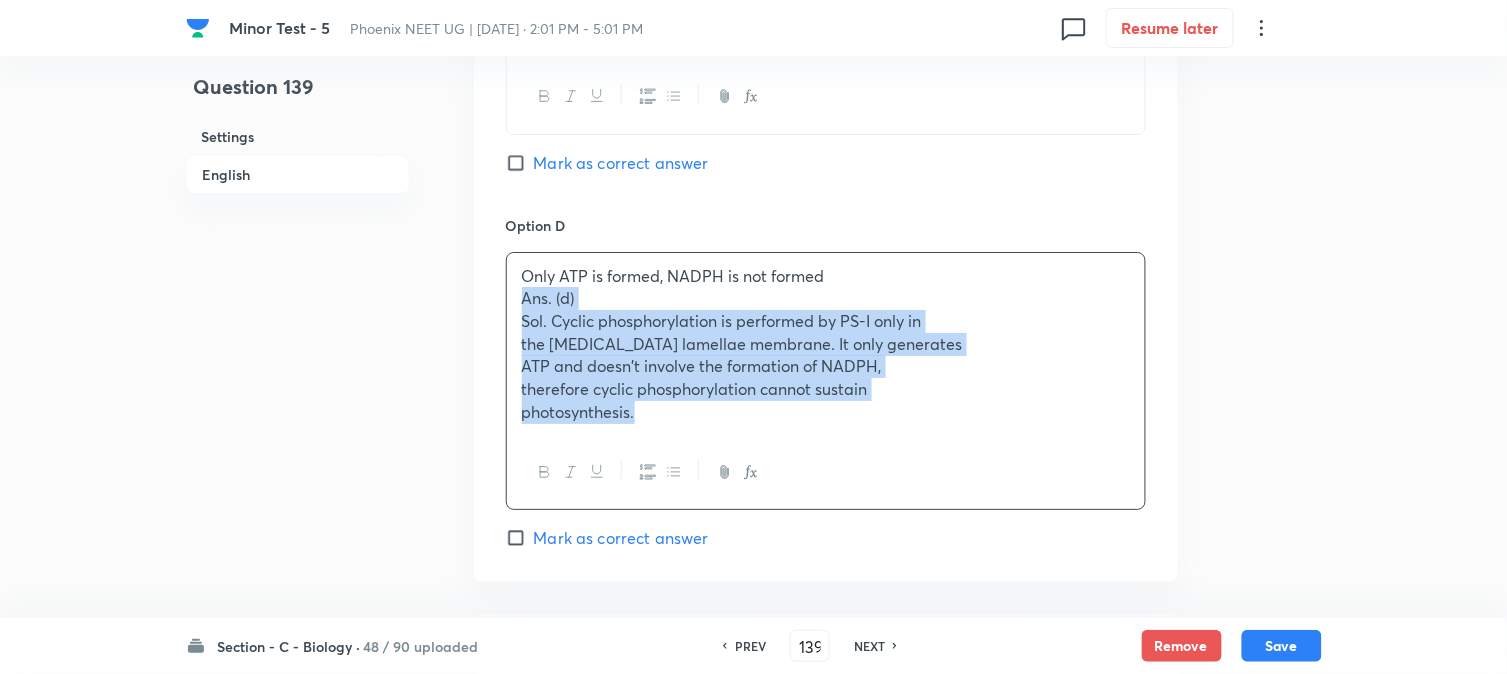 drag, startPoint x: 520, startPoint y: 300, endPoint x: 773, endPoint y: 488, distance: 315.2031 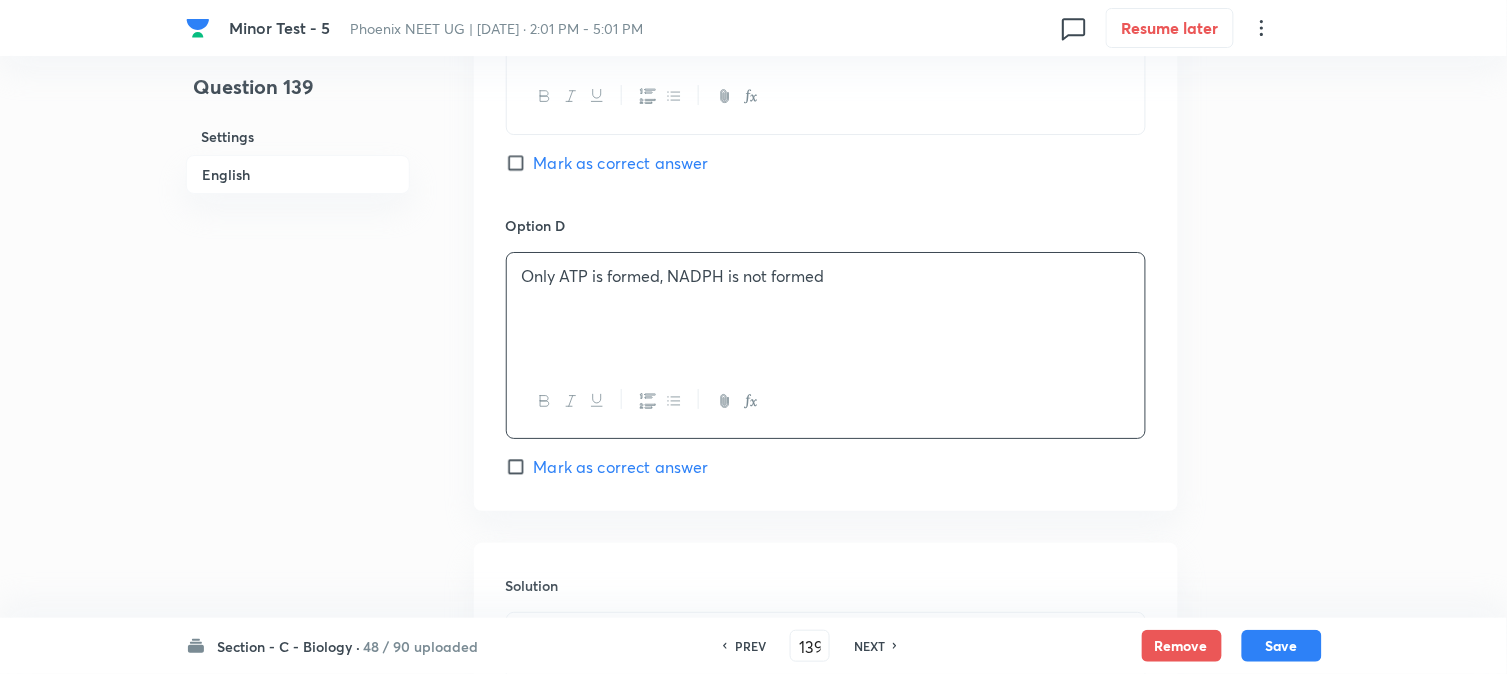 click on "Option D Only ATP is formed, NADPH is not formed Mark as correct answer" at bounding box center (826, 347) 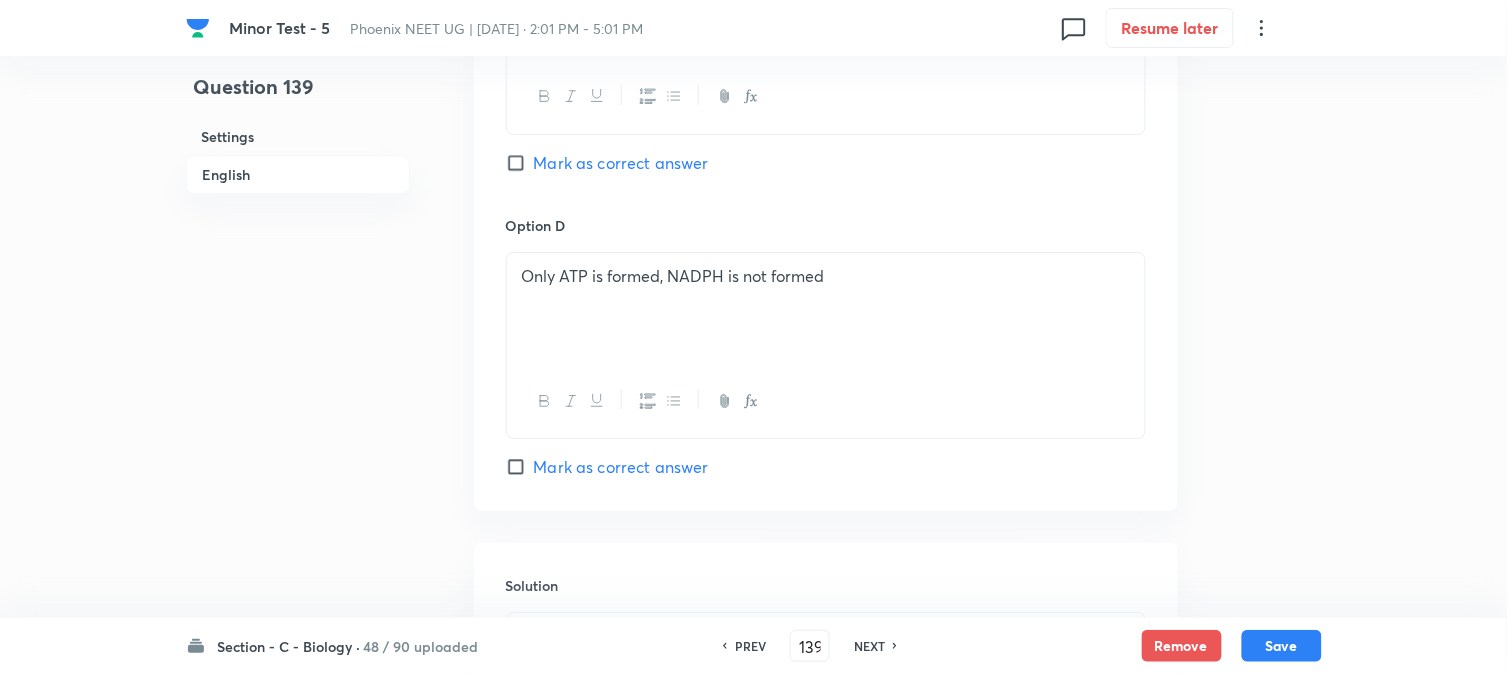 click on "Mark as correct answer" at bounding box center (621, 467) 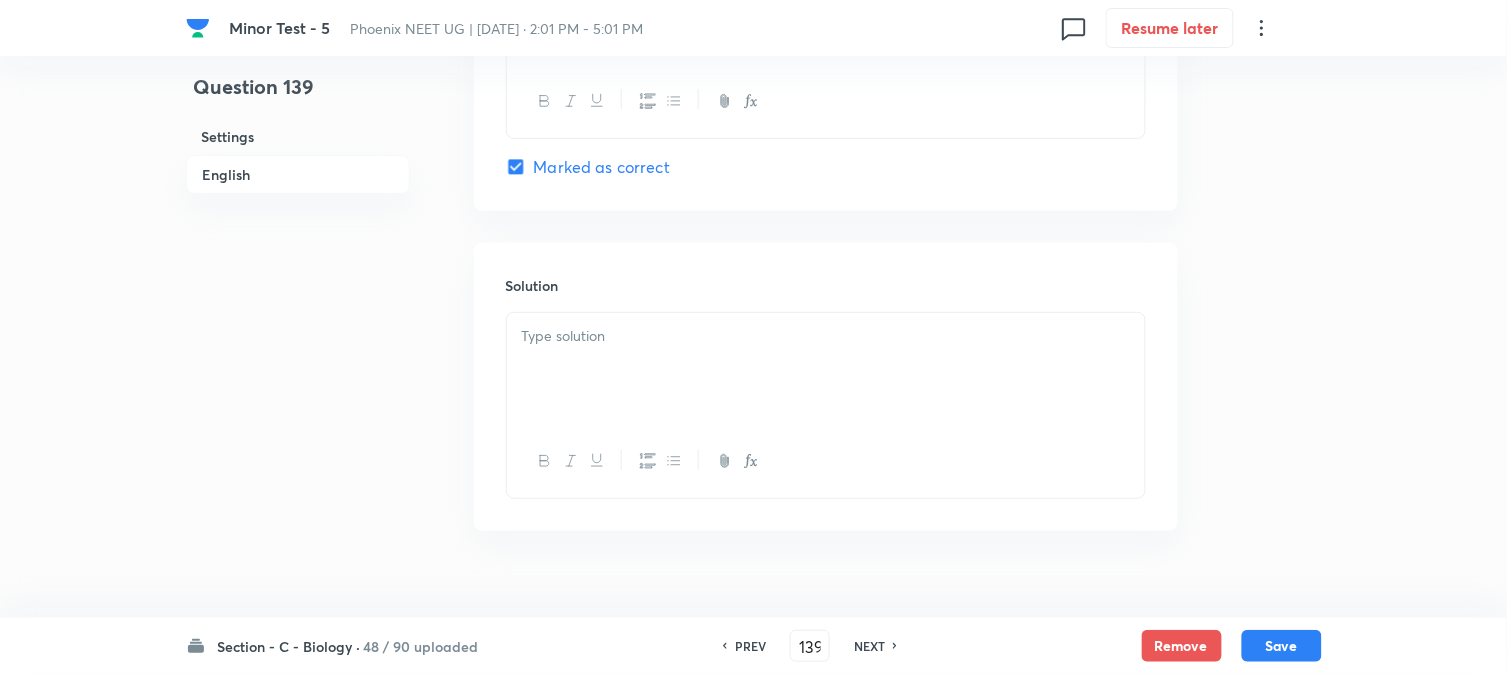 scroll, scrollTop: 2034, scrollLeft: 0, axis: vertical 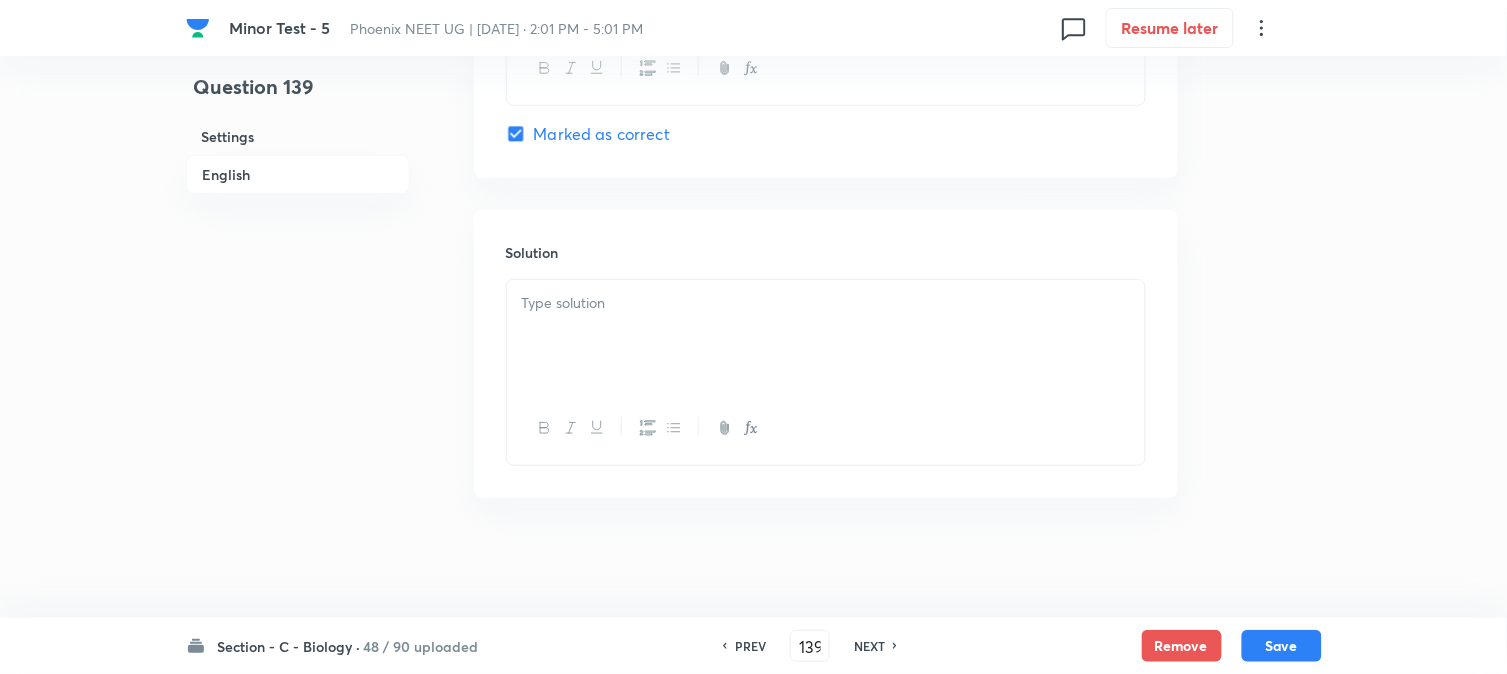 click at bounding box center (826, 336) 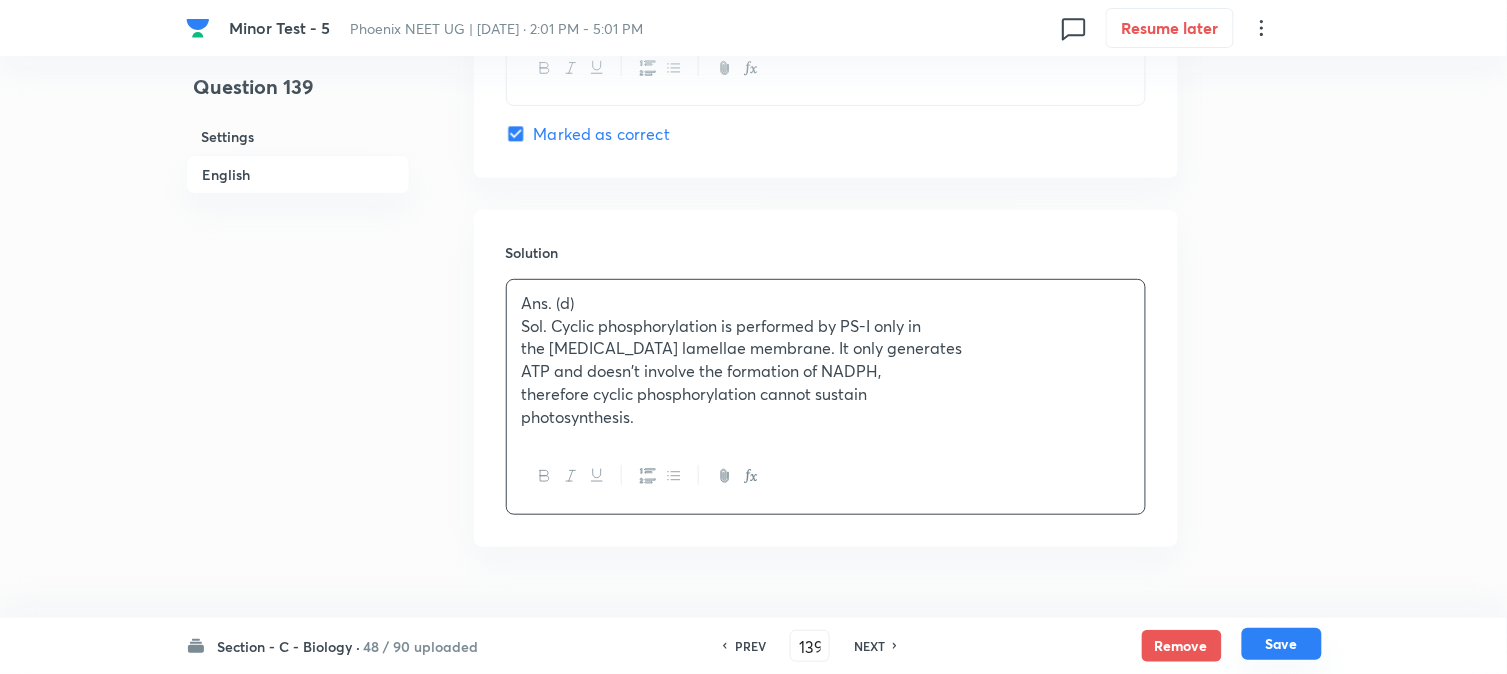 click on "Save" at bounding box center [1282, 644] 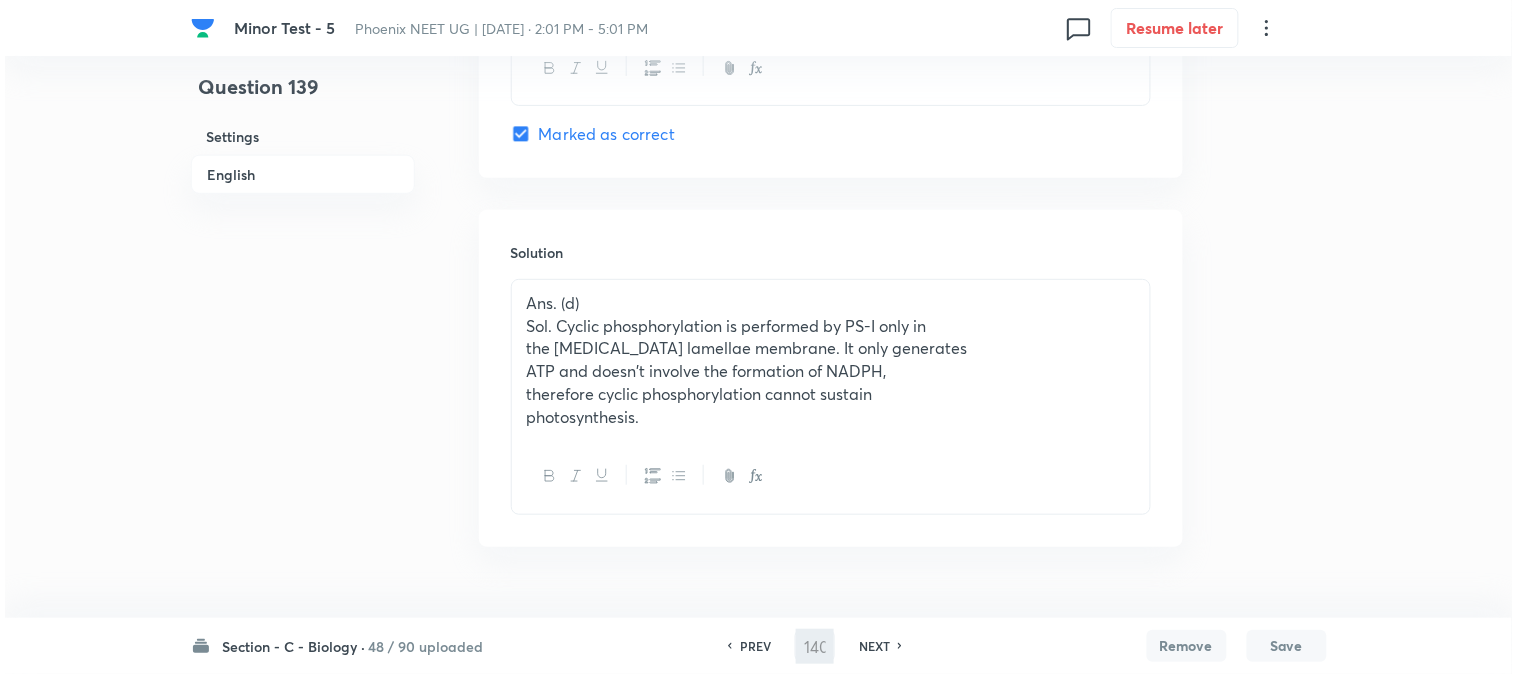 scroll, scrollTop: 0, scrollLeft: 0, axis: both 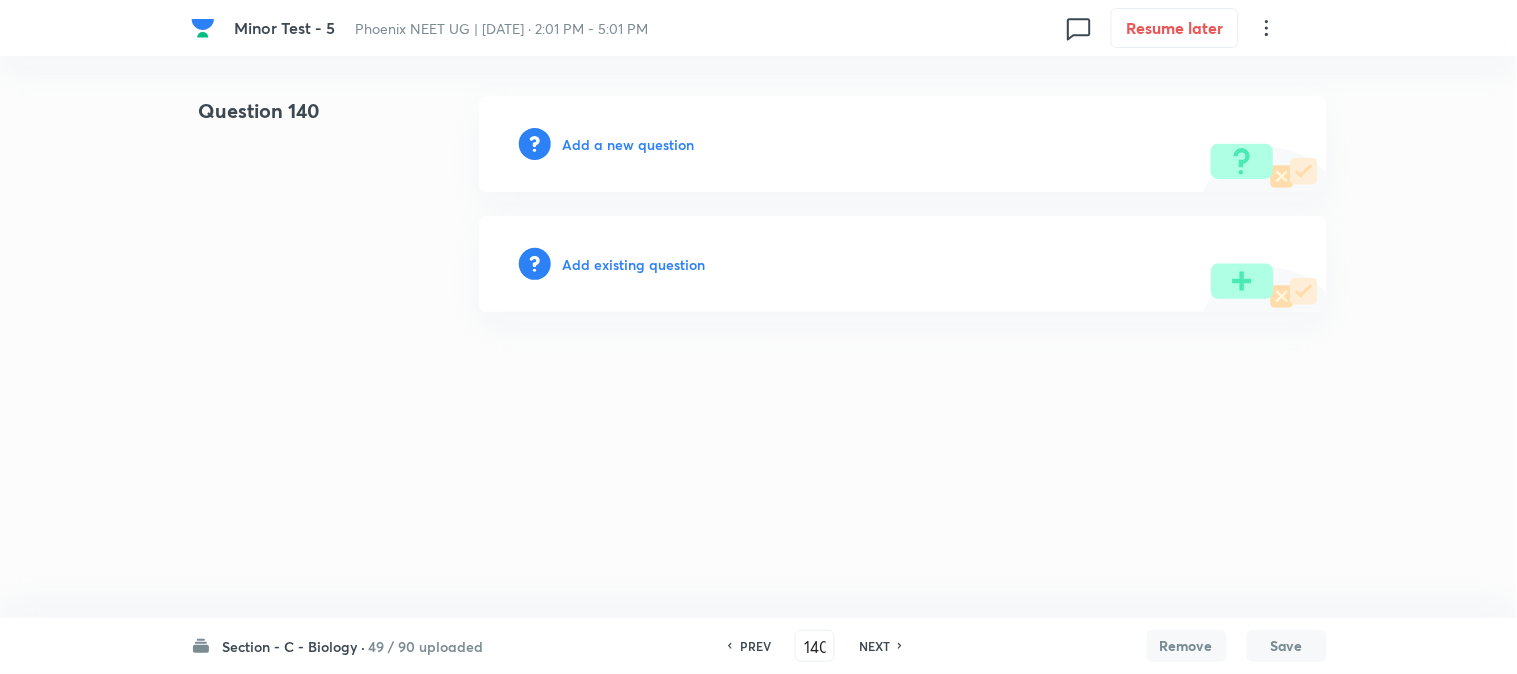 click on "Add a new question" at bounding box center [629, 144] 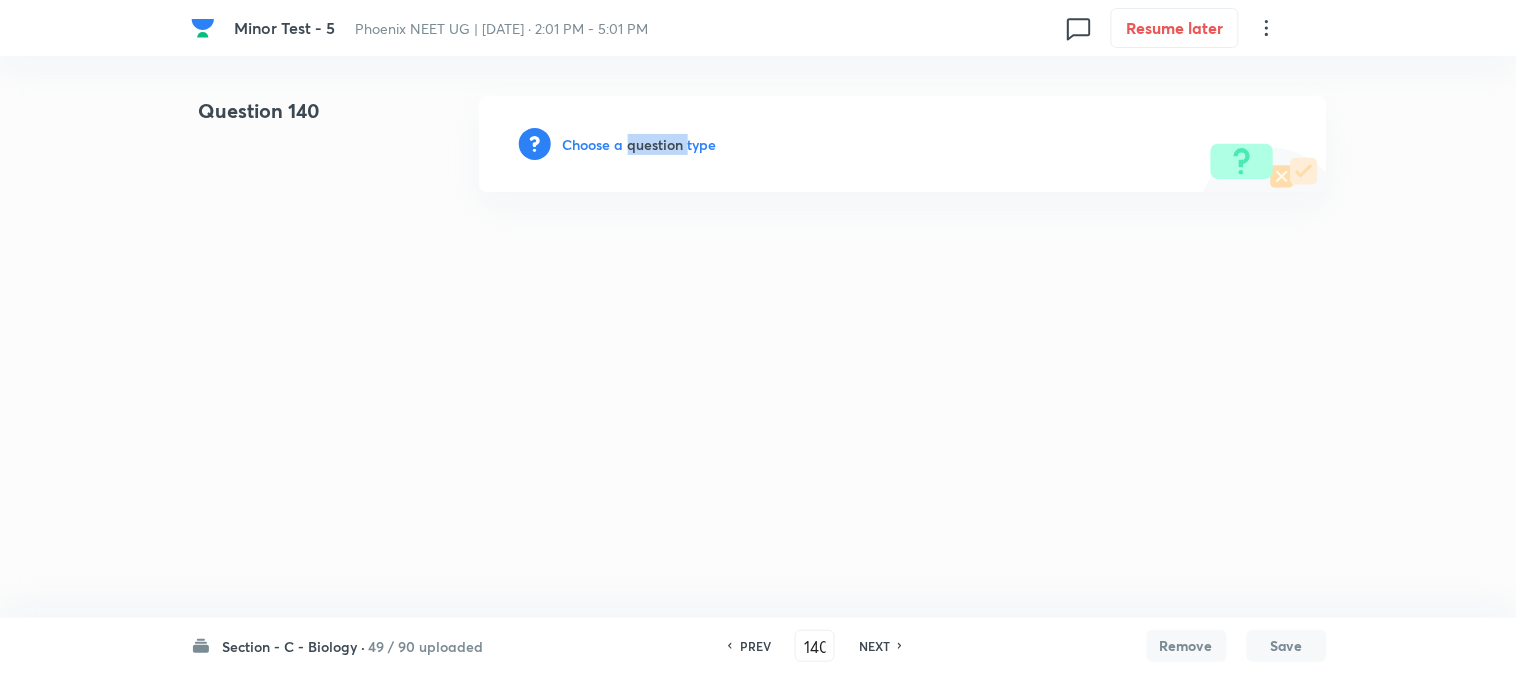 click on "Choose a question type" at bounding box center (640, 144) 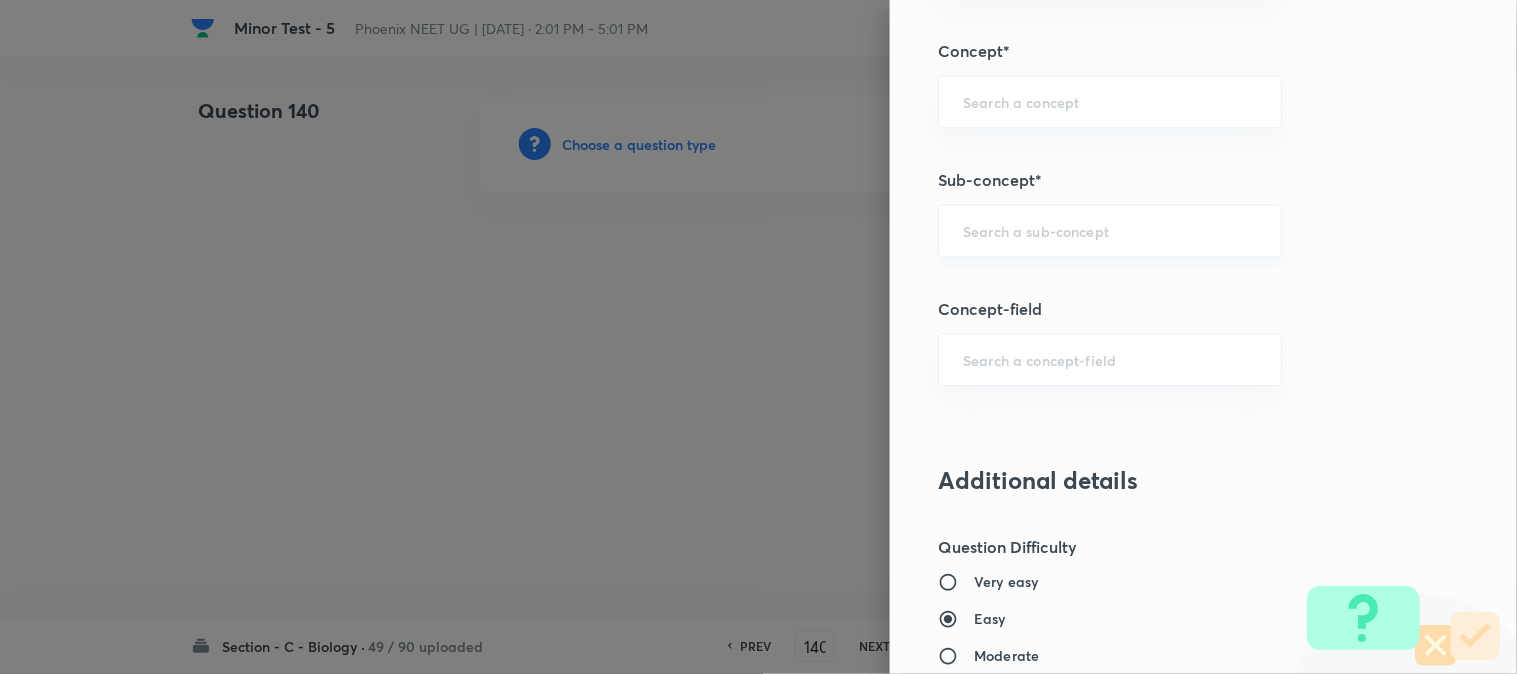 scroll, scrollTop: 1180, scrollLeft: 0, axis: vertical 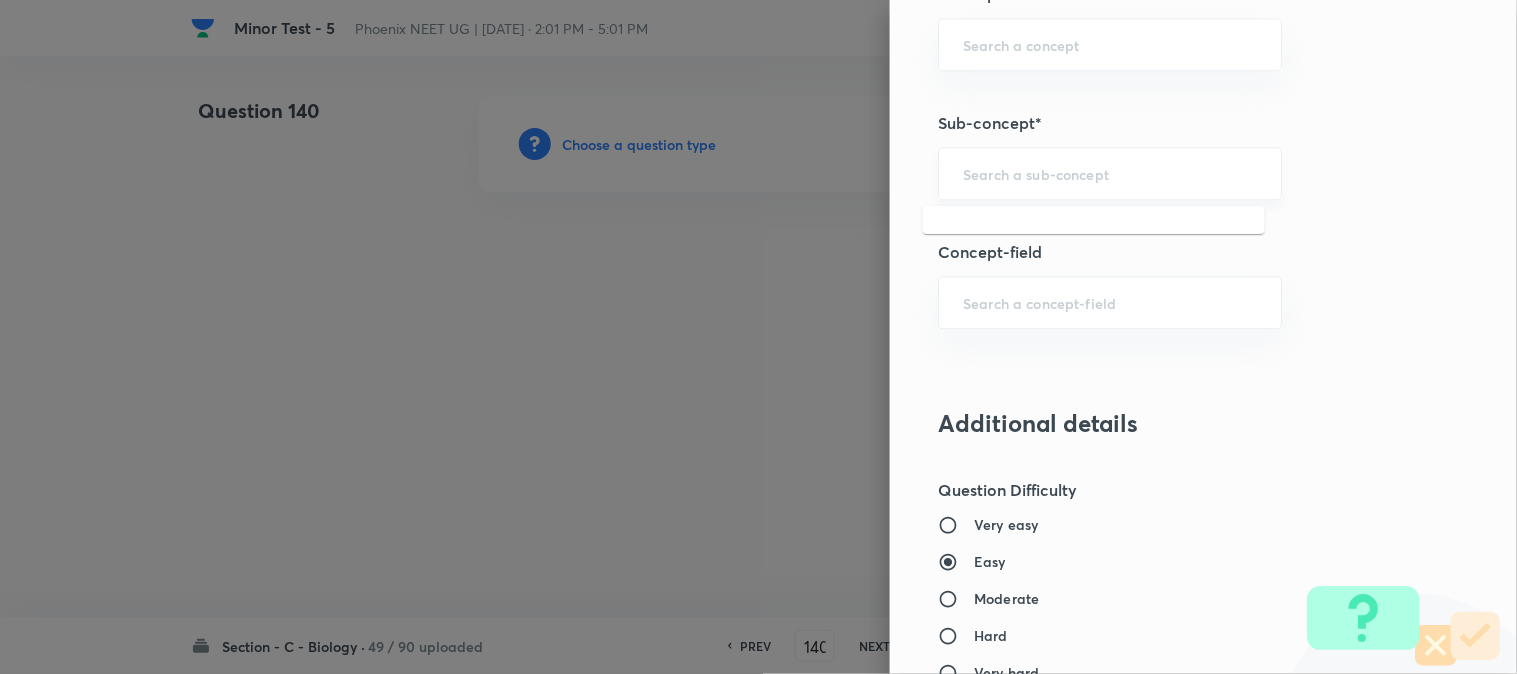 click at bounding box center [1110, 173] 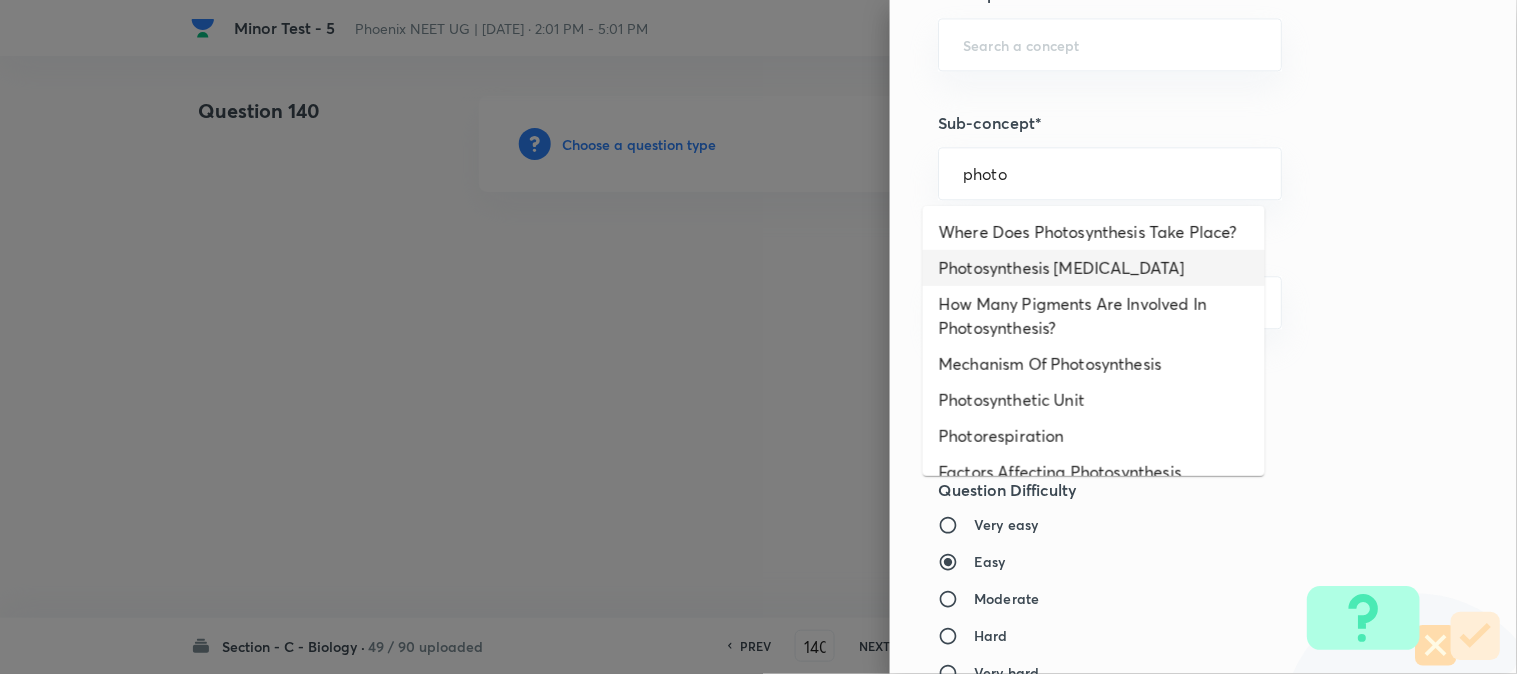 click on "Photosynthesis [MEDICAL_DATA]" at bounding box center (1094, 268) 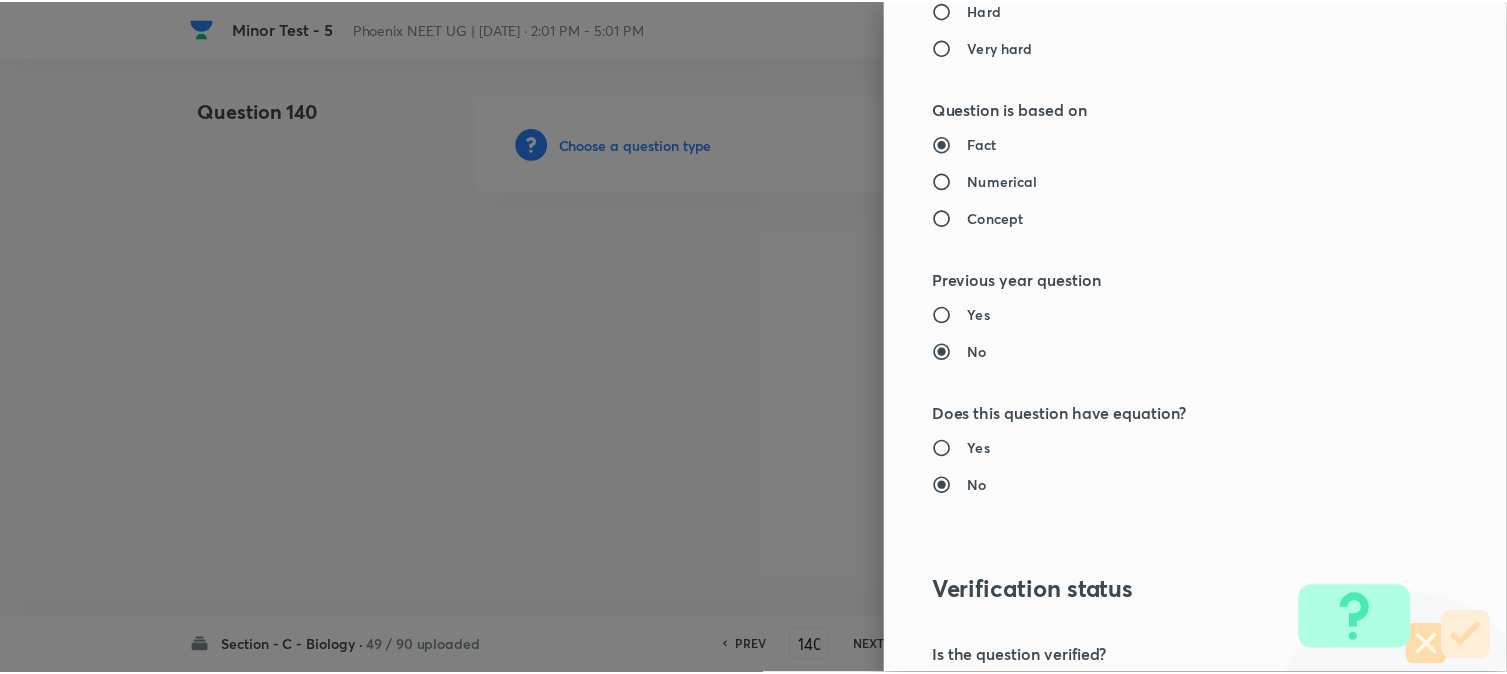 scroll, scrollTop: 2052, scrollLeft: 0, axis: vertical 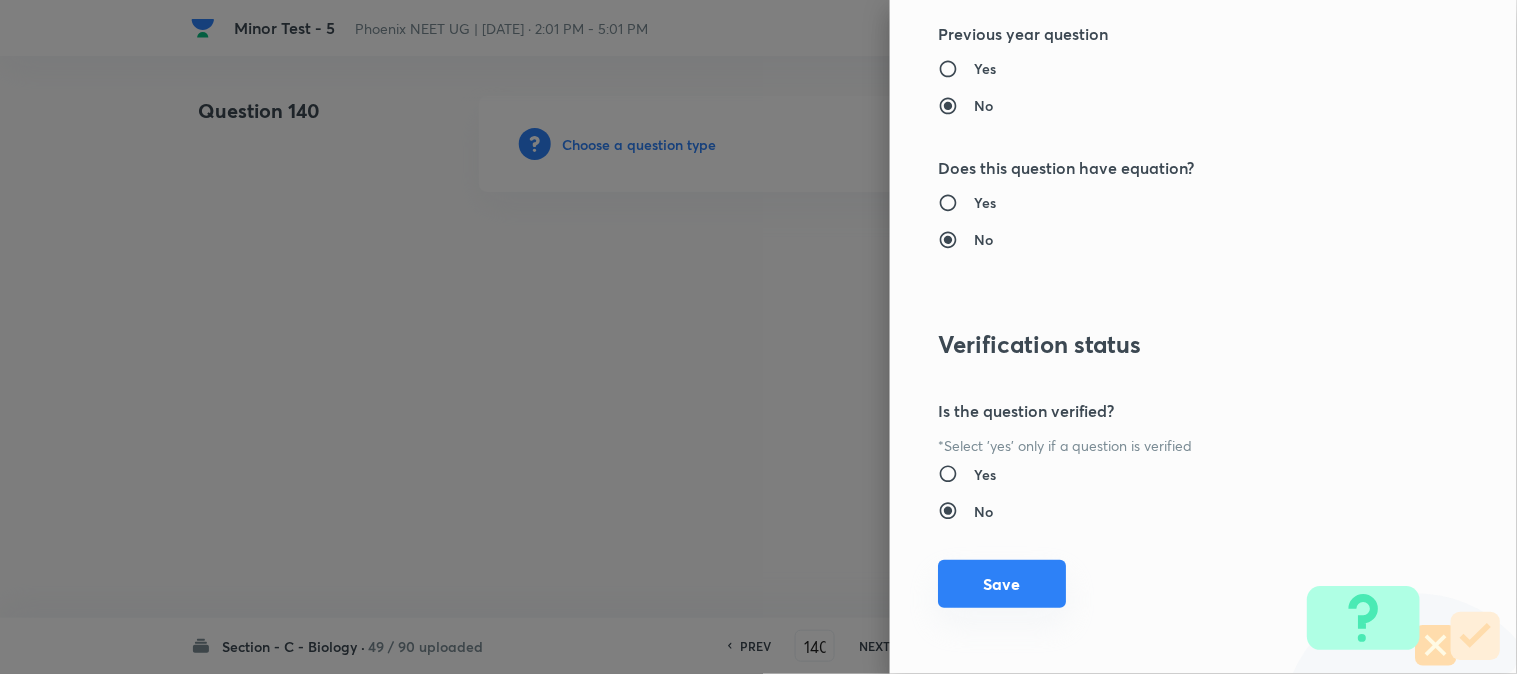 click on "Save" at bounding box center (1002, 584) 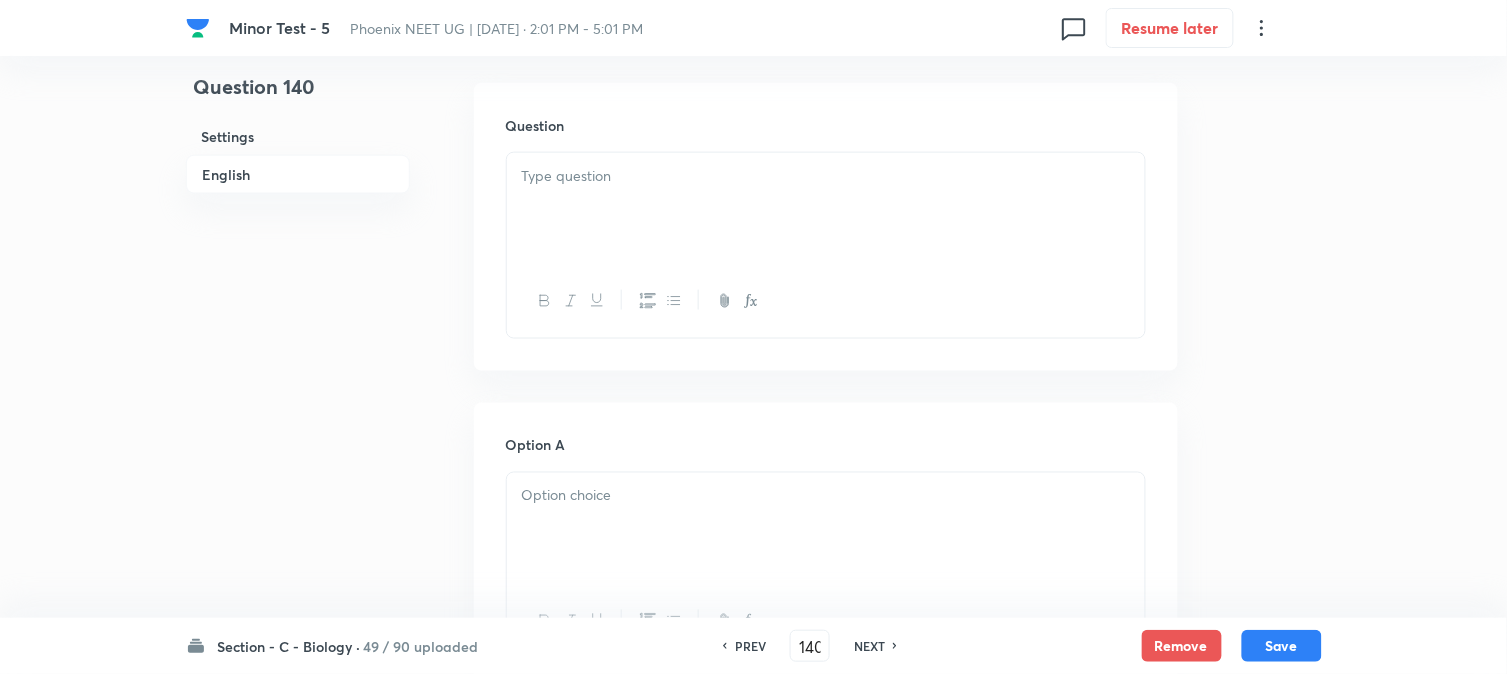 scroll, scrollTop: 590, scrollLeft: 0, axis: vertical 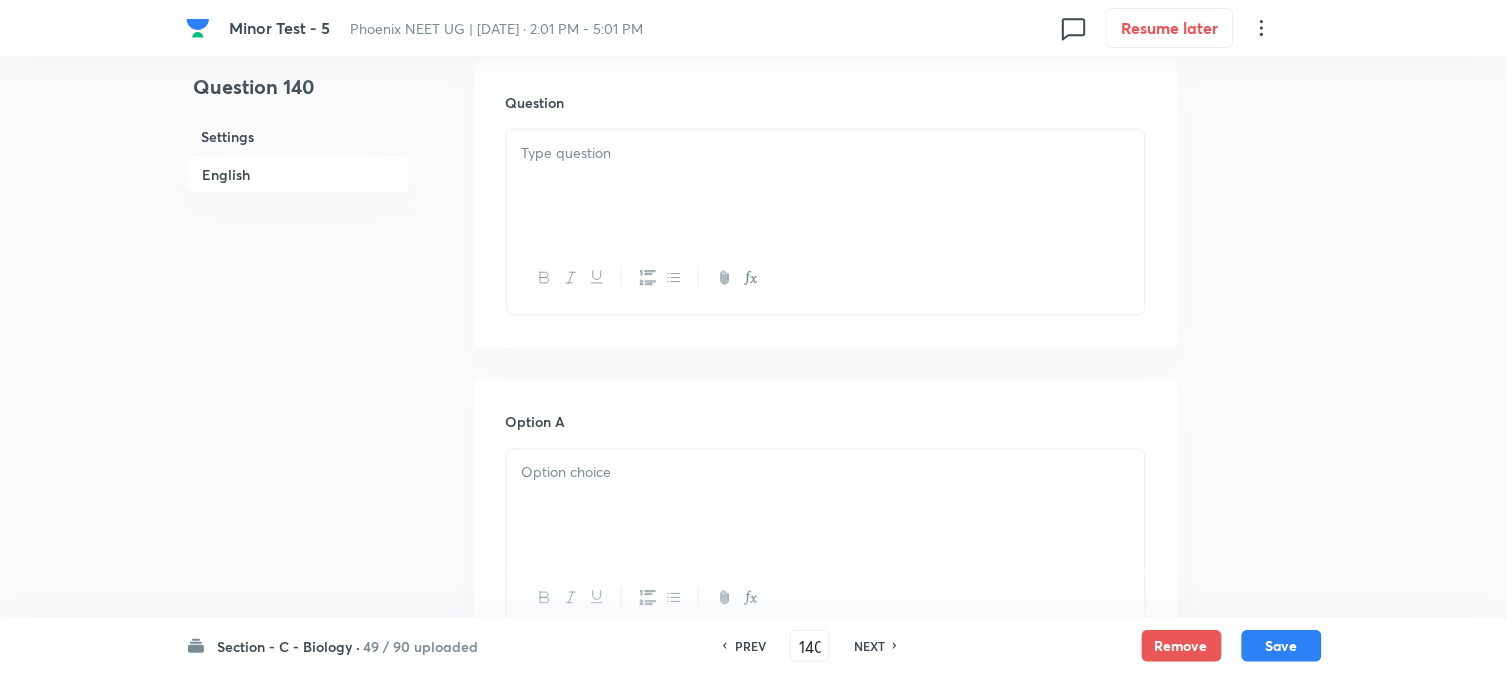 click on "[MEDICAL_DATA] - 5 Phoenix NEET UG | [DATE] · 2:01 PM - 5:01 PM 0 Resume later Question 140 Settings English Settings Type Single choice correct 4 options + 4 marks - 1 mark Edit Concept Biology Plant Physiology Photosynthesis Photosynthesis [MEDICAL_DATA] Edit Additional details Easy Fact Not from PYQ paper No equation Edit In English Question Option A Mark as correct answer Option B [PERSON_NAME] as correct answer Option C Mark as correct answer Option D [PERSON_NAME] as correct answer Solution Section - C - Biology ·
49 / 90 uploaded
PREV 140 ​ NEXT Remove Save No internet connection" at bounding box center [753, 764] 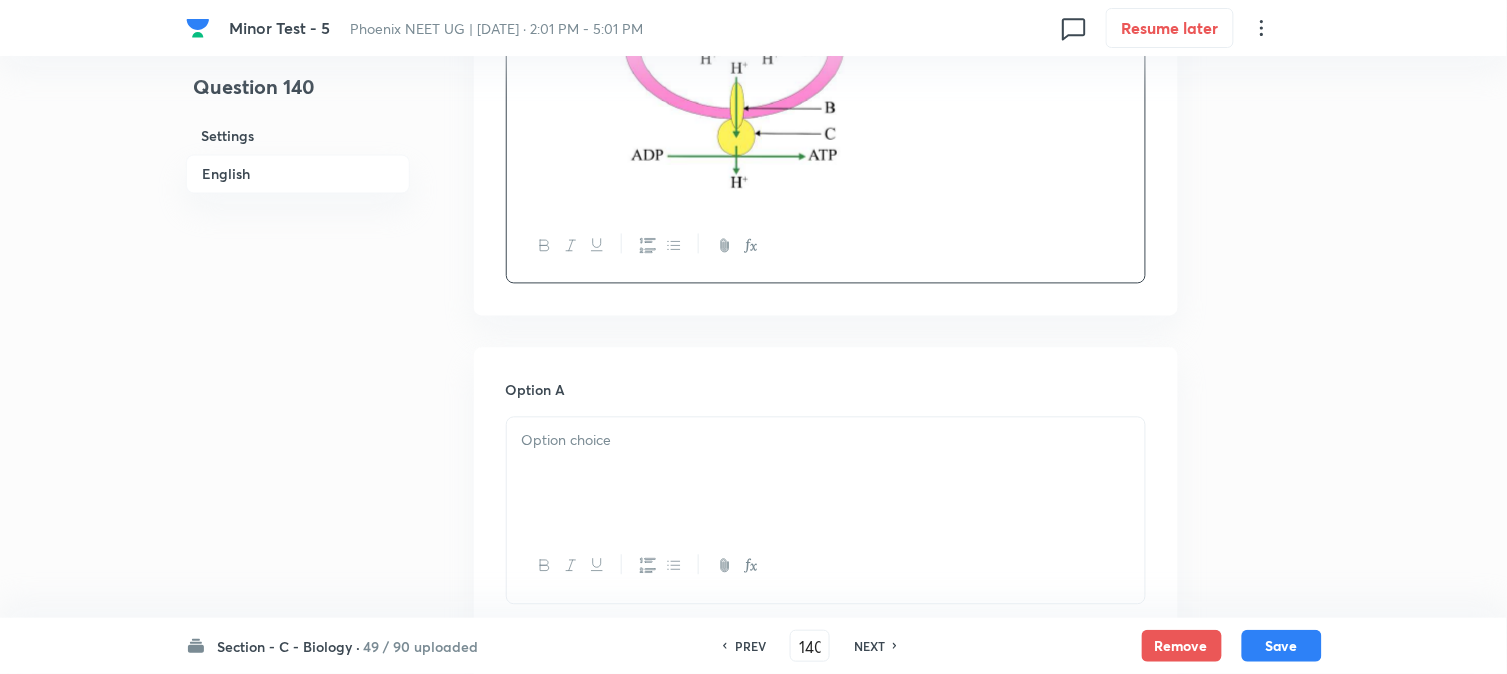 scroll, scrollTop: 923, scrollLeft: 0, axis: vertical 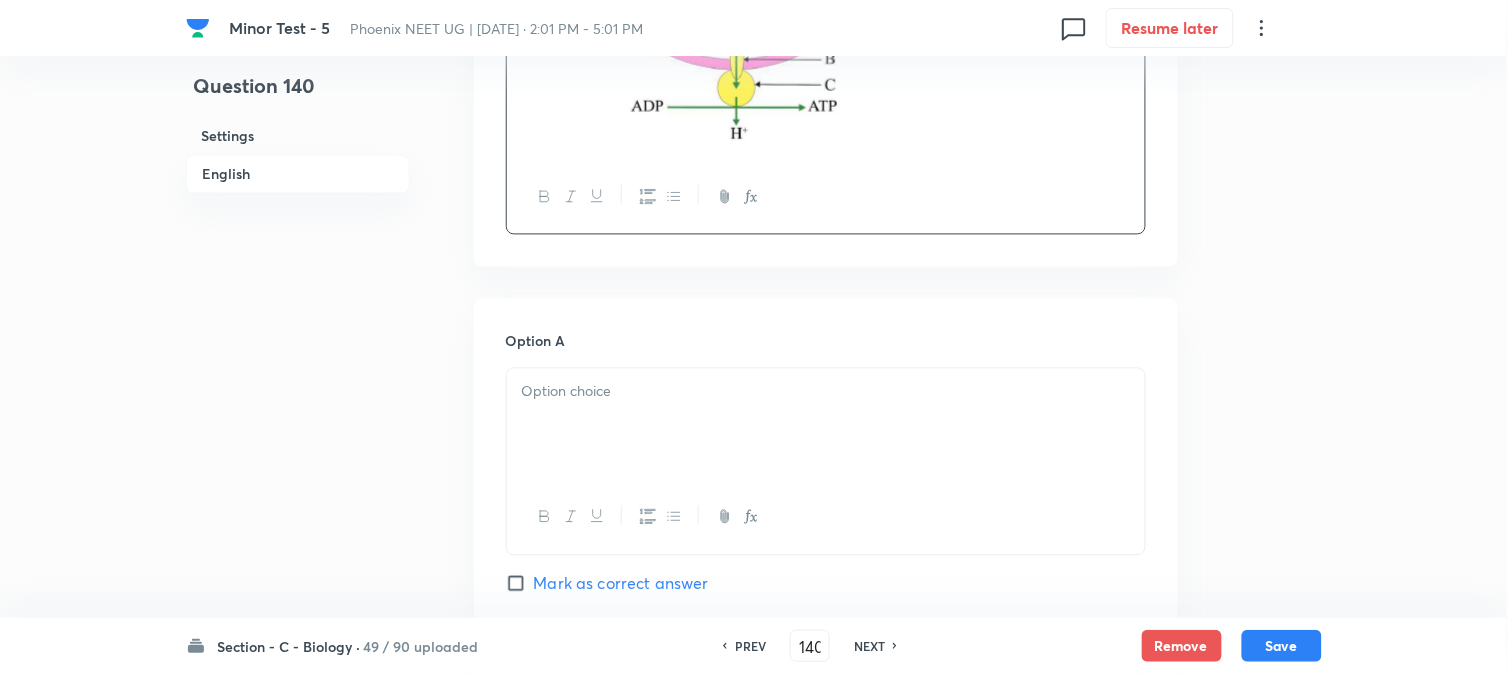 click at bounding box center [826, 425] 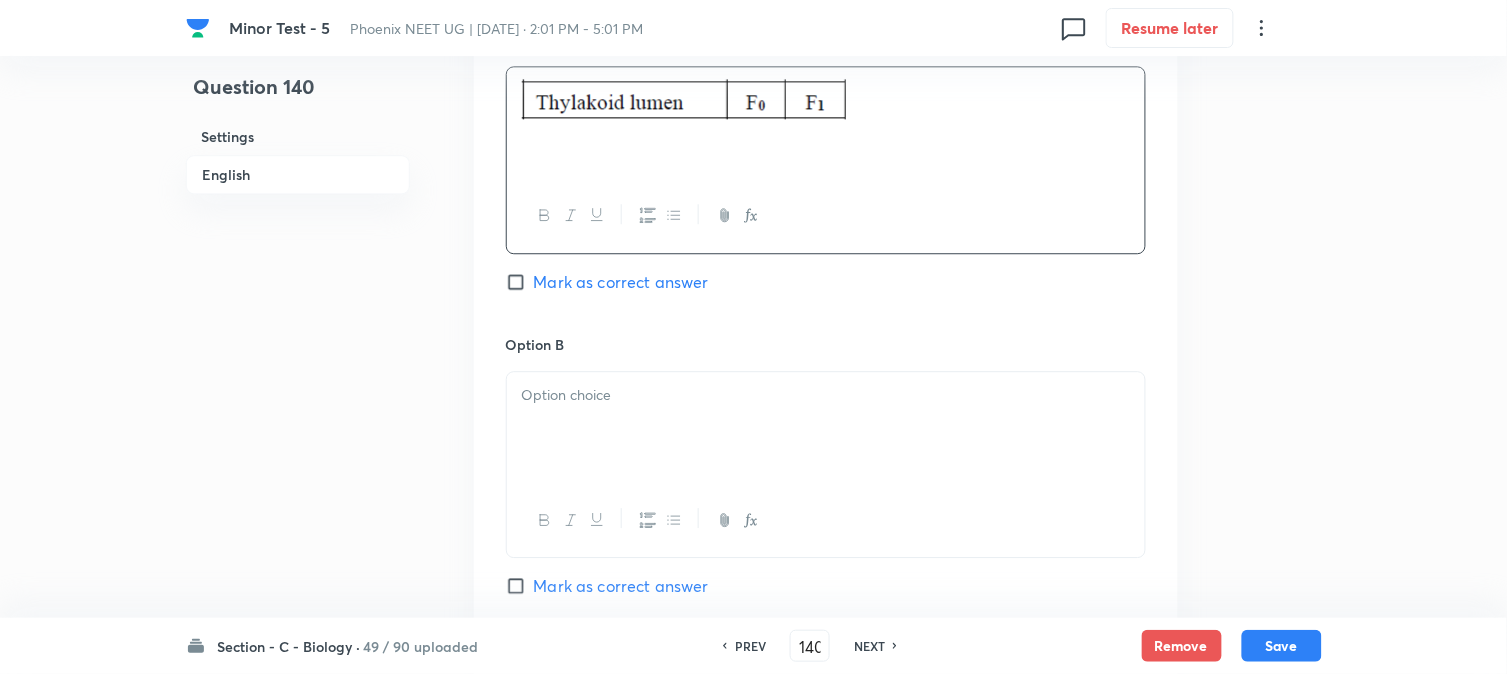 scroll, scrollTop: 1256, scrollLeft: 0, axis: vertical 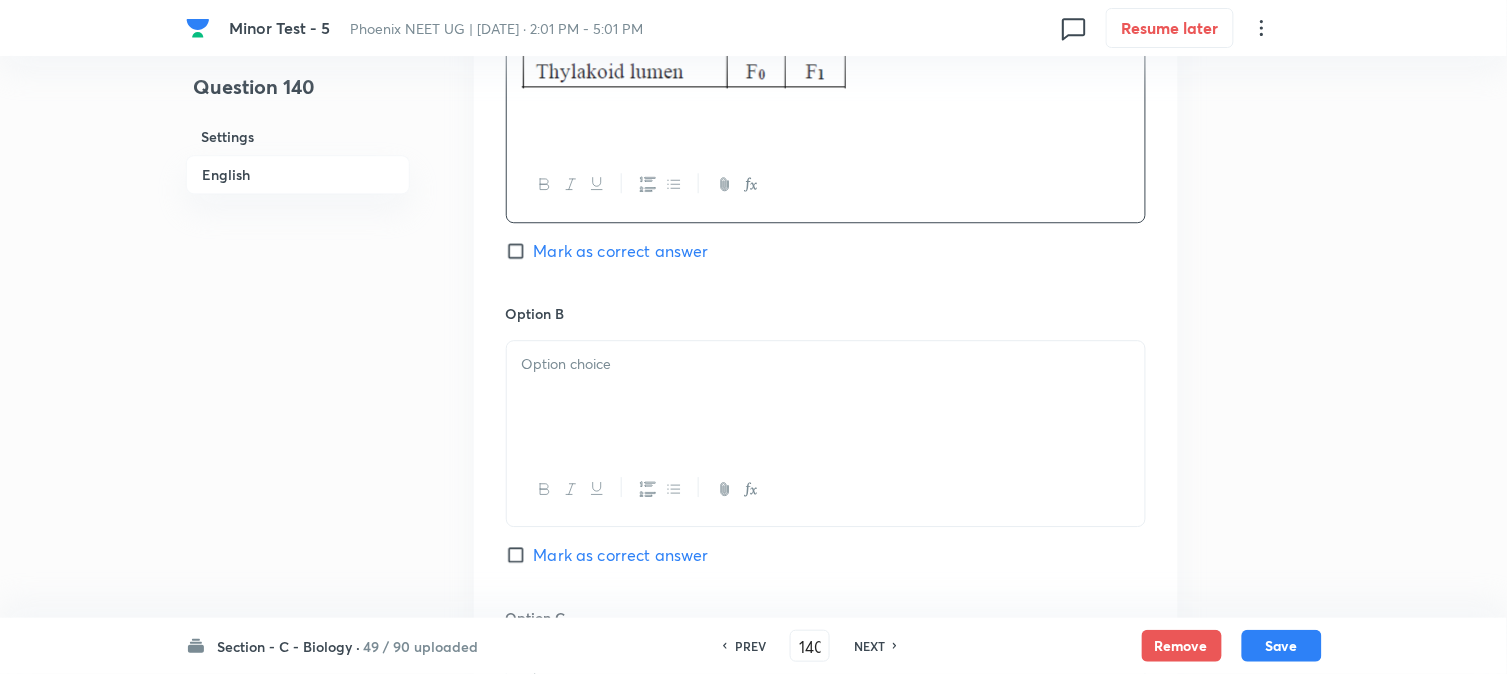 click on "Option B [PERSON_NAME] as correct answer" at bounding box center (826, 455) 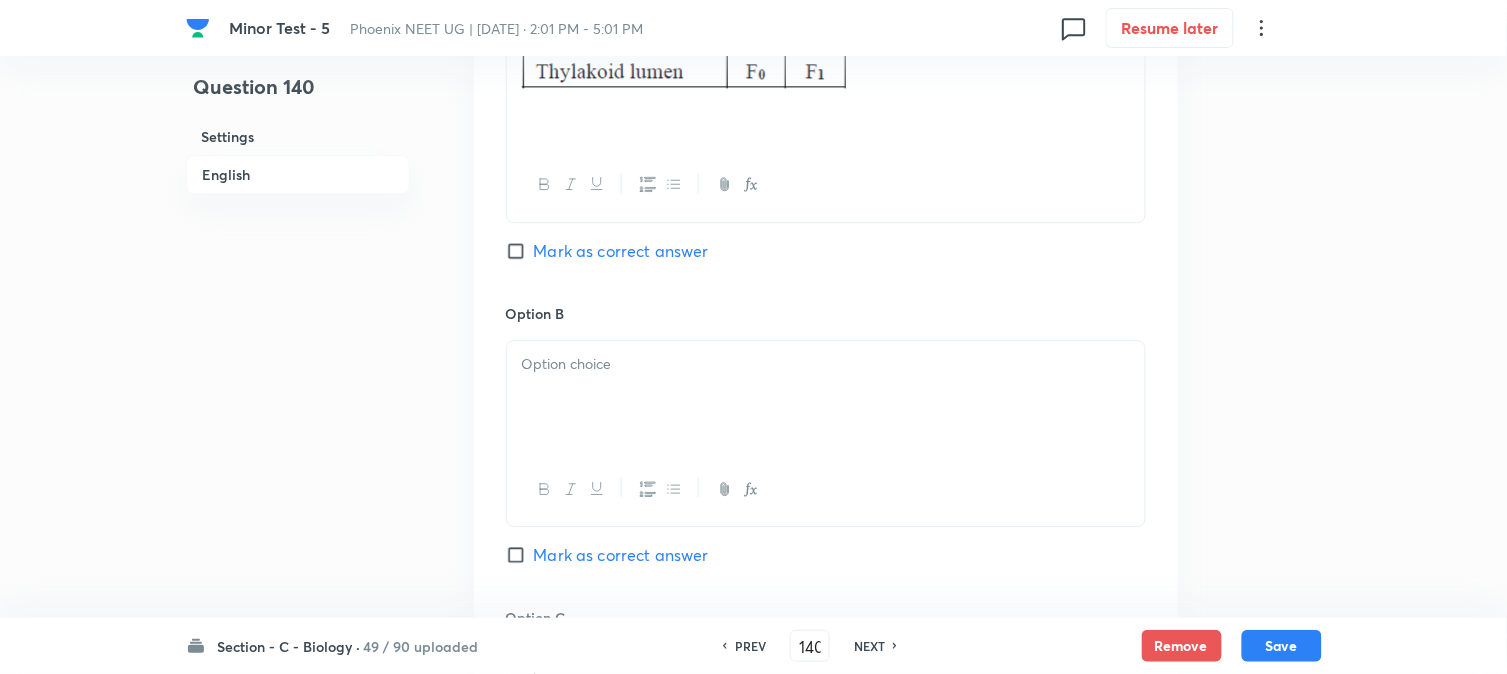 click at bounding box center (826, 397) 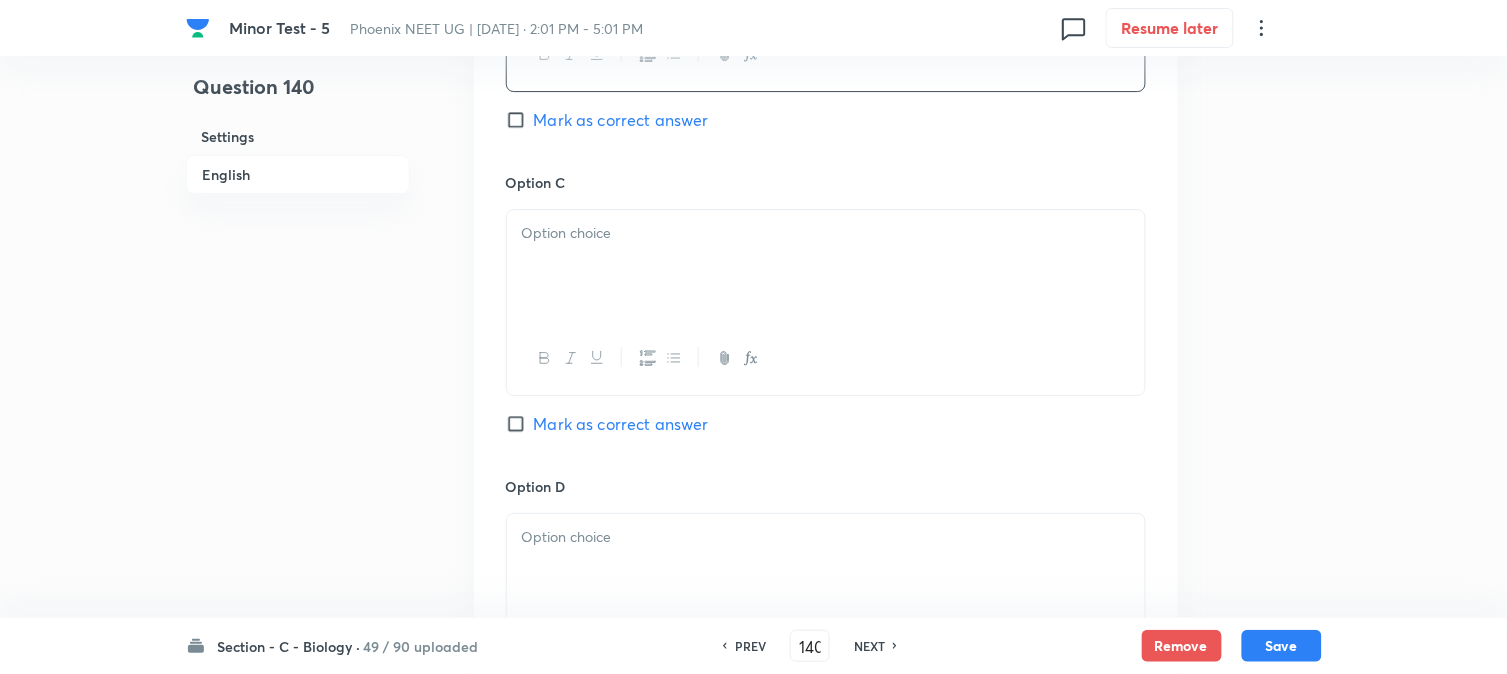 scroll, scrollTop: 1701, scrollLeft: 0, axis: vertical 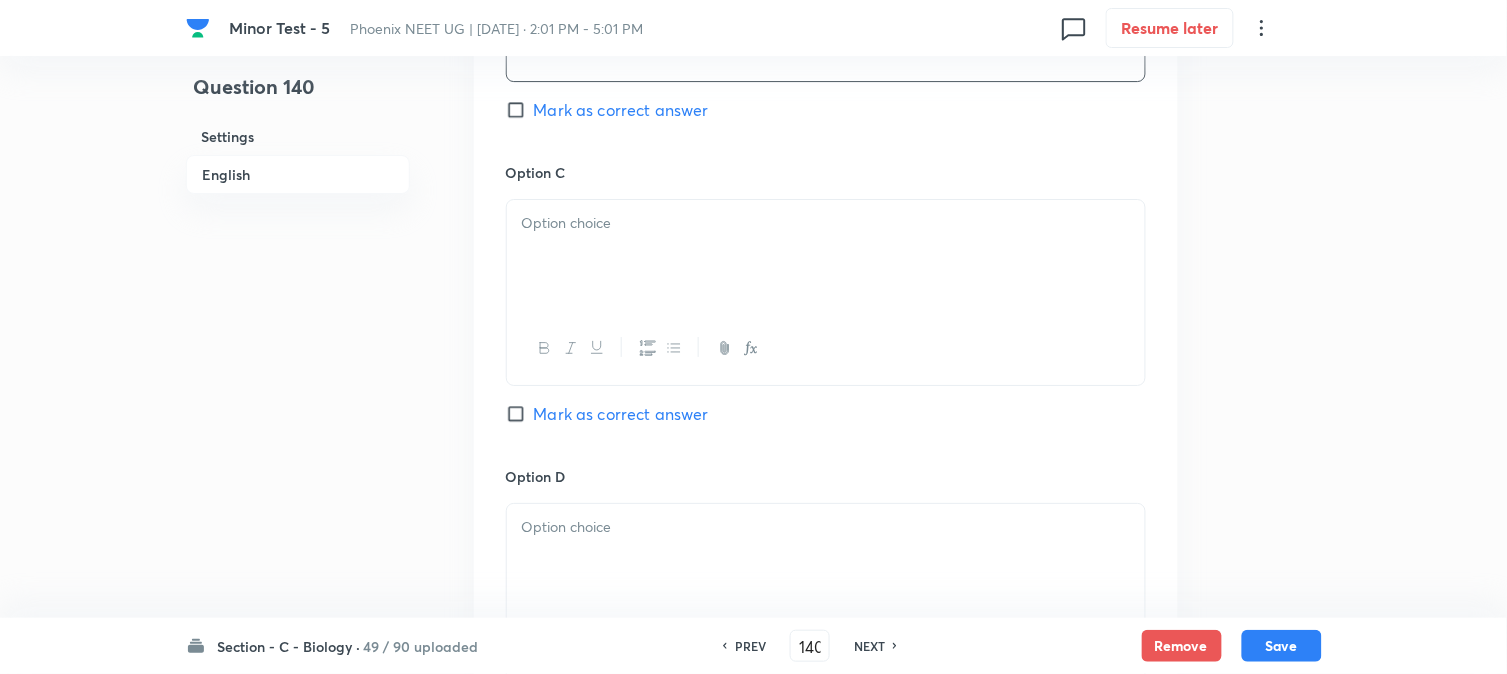 click at bounding box center (826, 256) 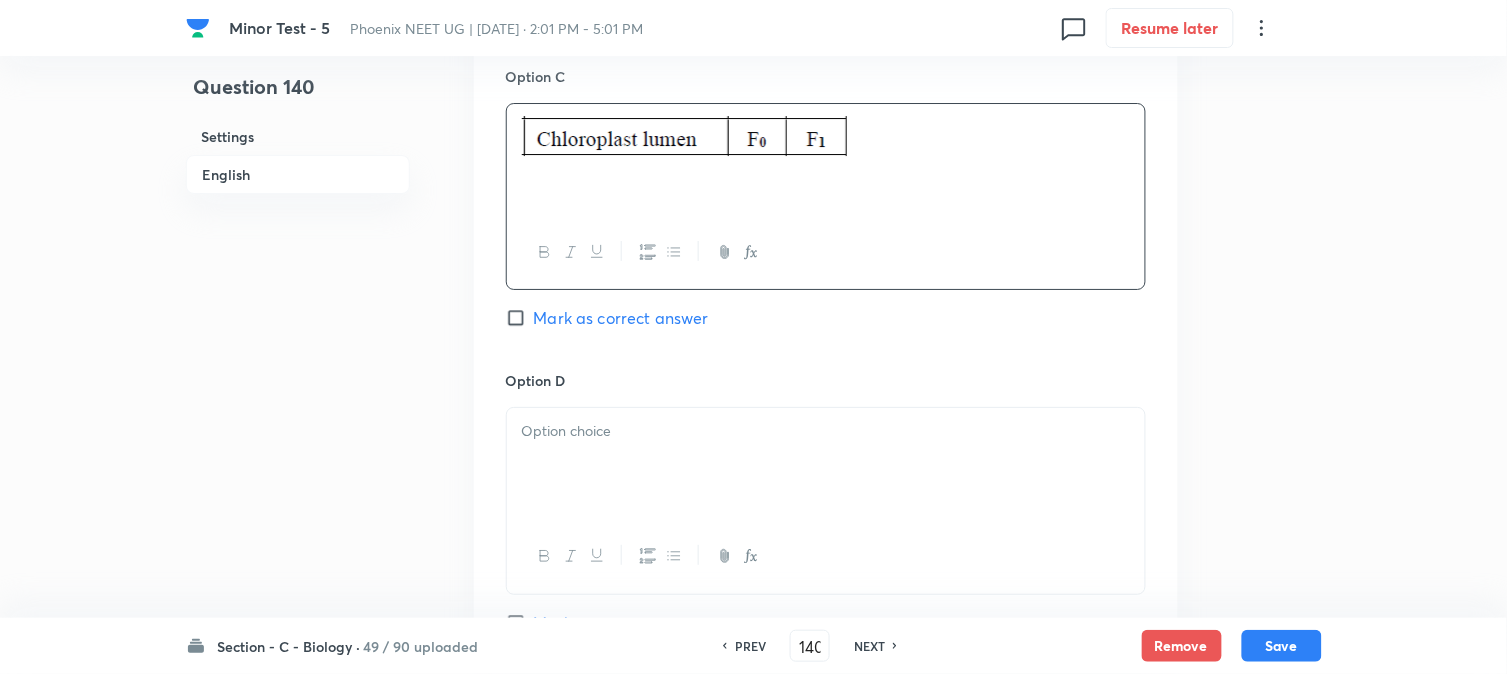 scroll, scrollTop: 1923, scrollLeft: 0, axis: vertical 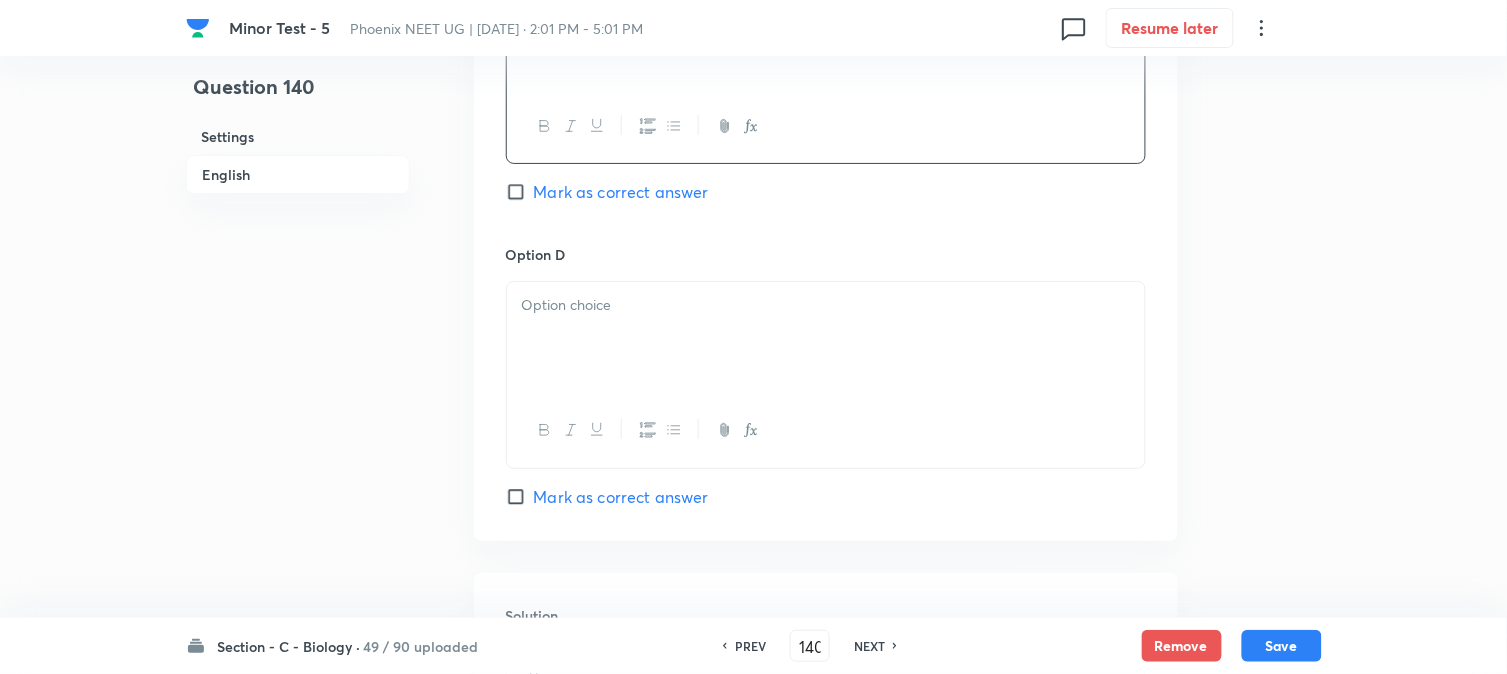 click at bounding box center [826, 338] 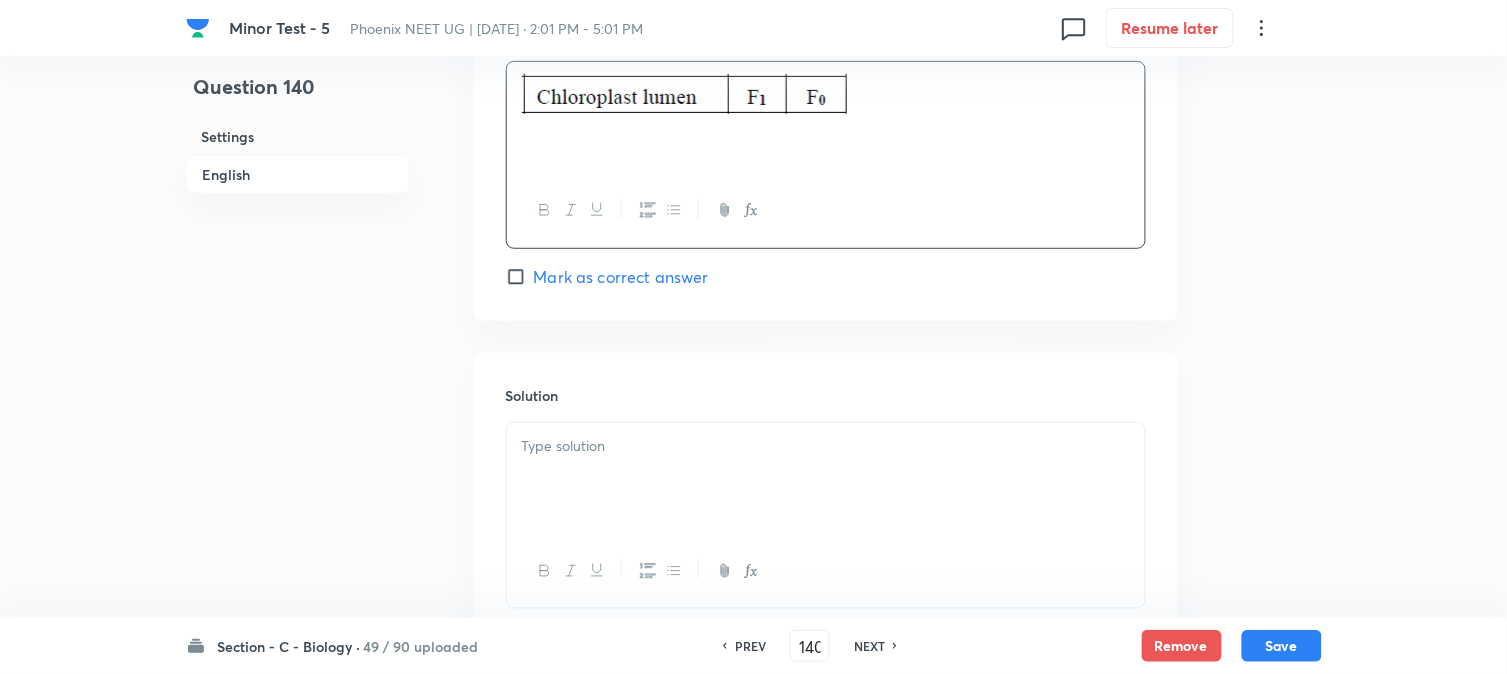 scroll, scrollTop: 2145, scrollLeft: 0, axis: vertical 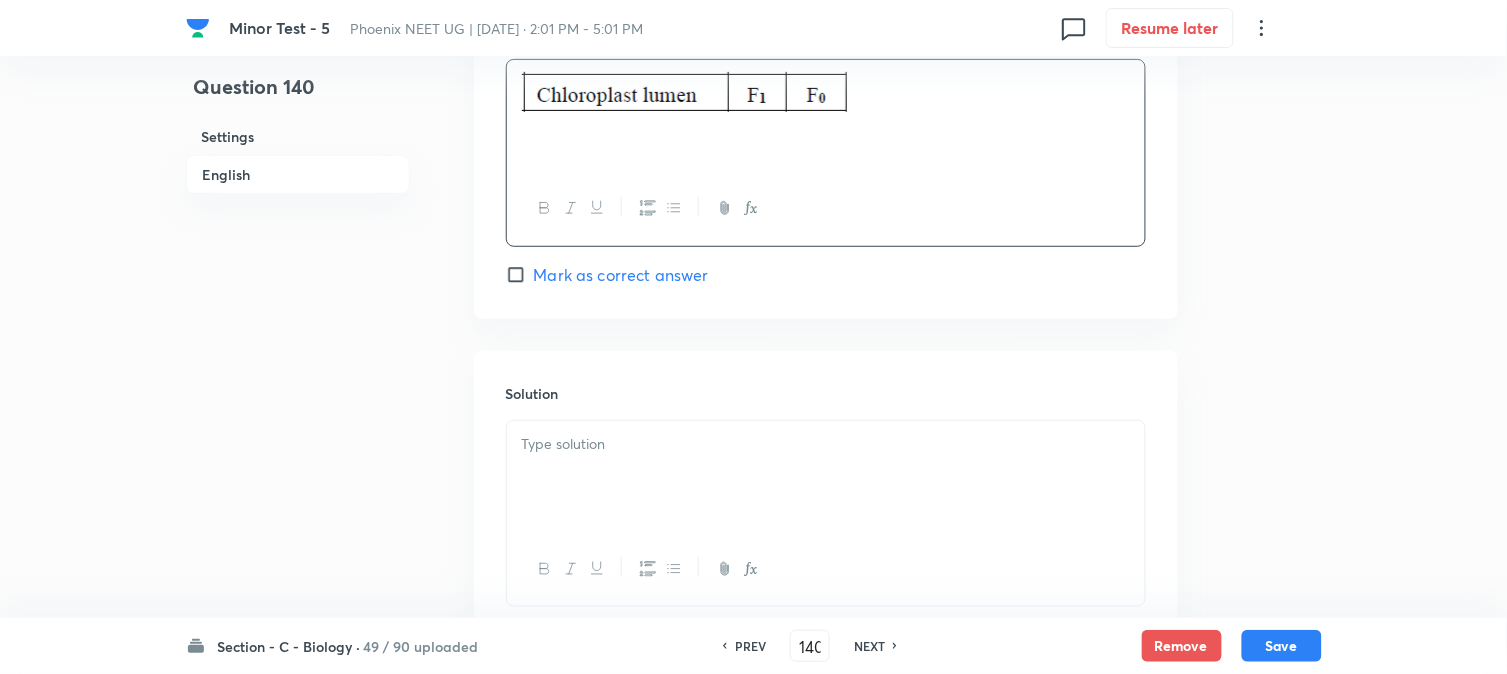 click at bounding box center (826, 477) 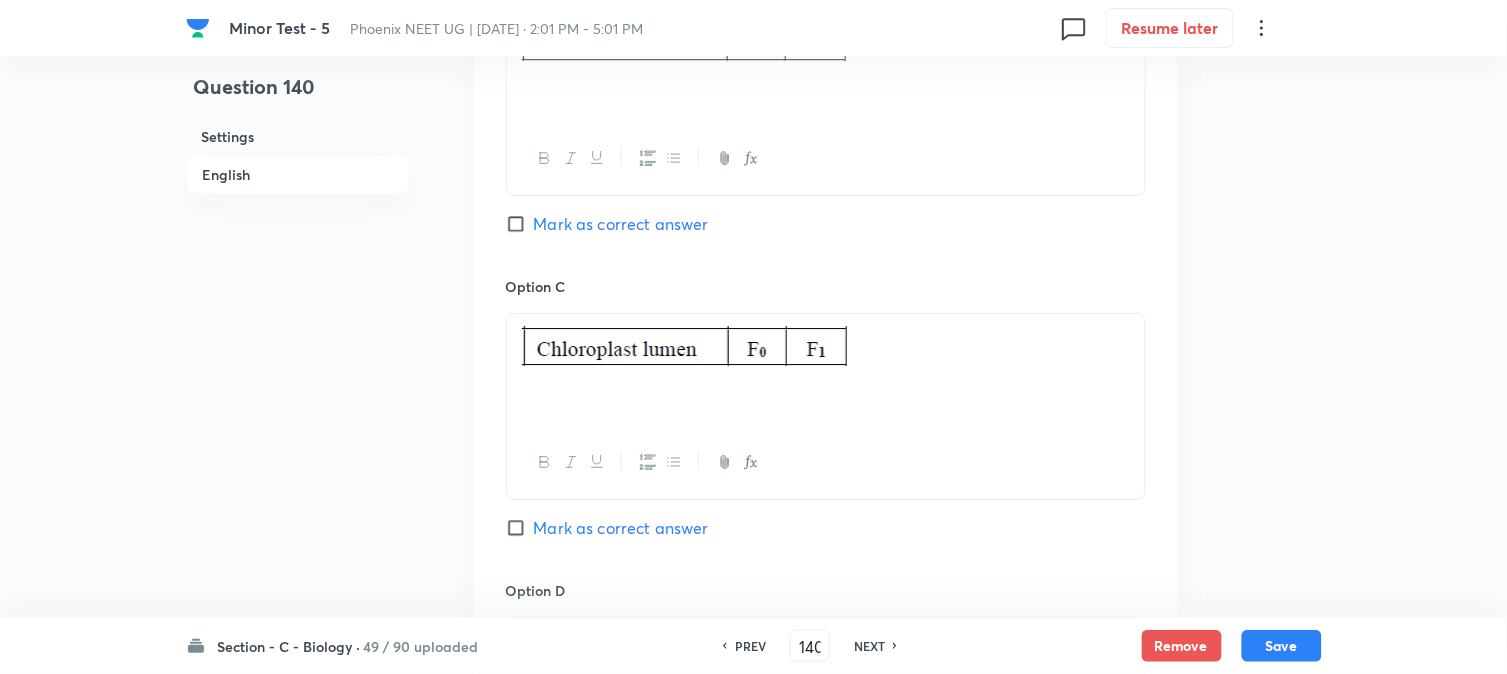 scroll, scrollTop: 1256, scrollLeft: 0, axis: vertical 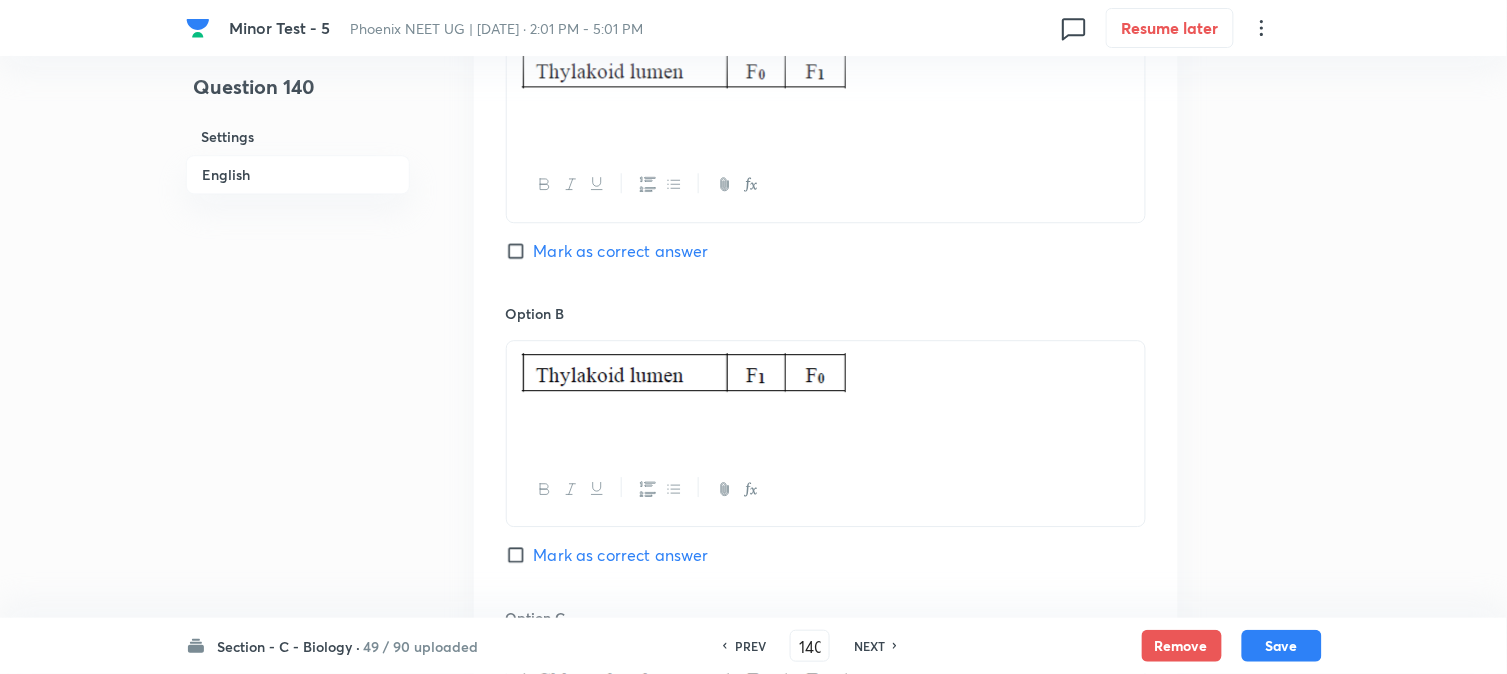 click on "Mark as correct answer" at bounding box center (621, 251) 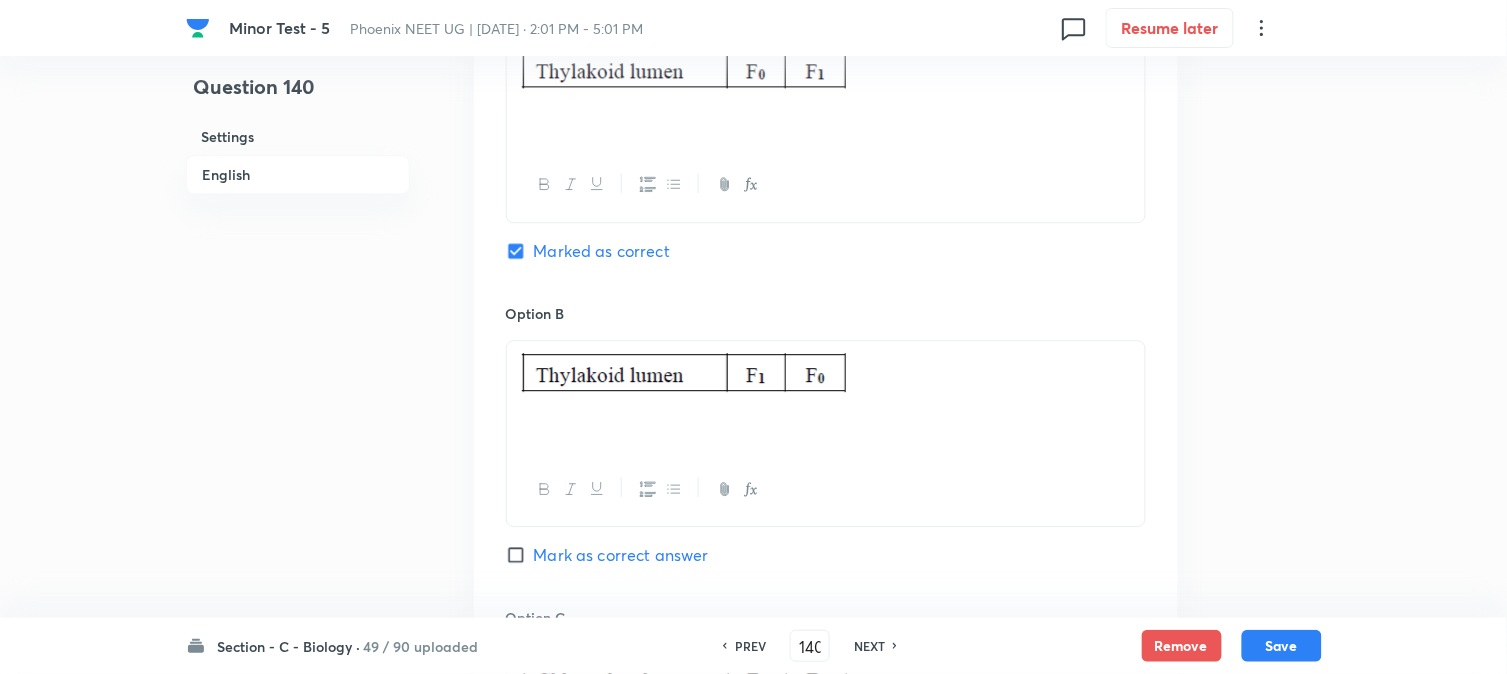 scroll, scrollTop: 2384, scrollLeft: 0, axis: vertical 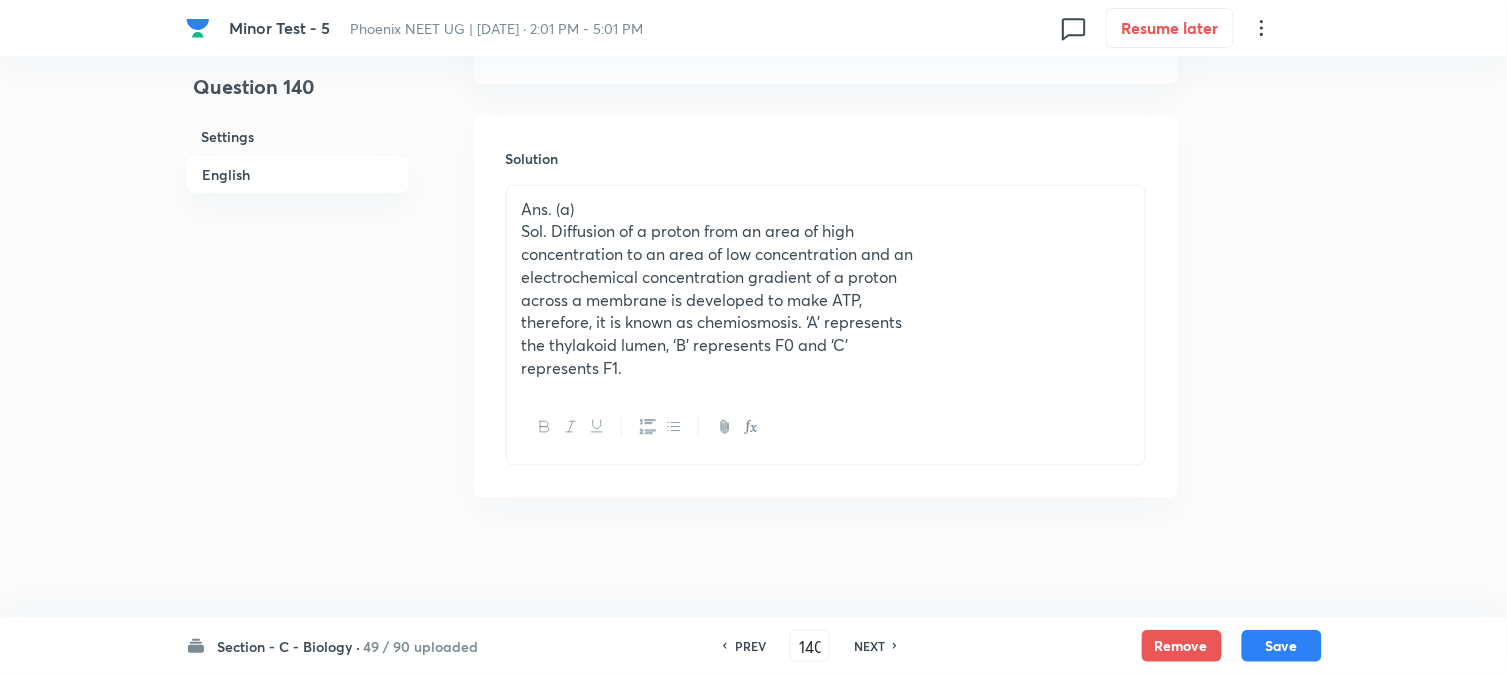click on "represents F1." at bounding box center [826, 368] 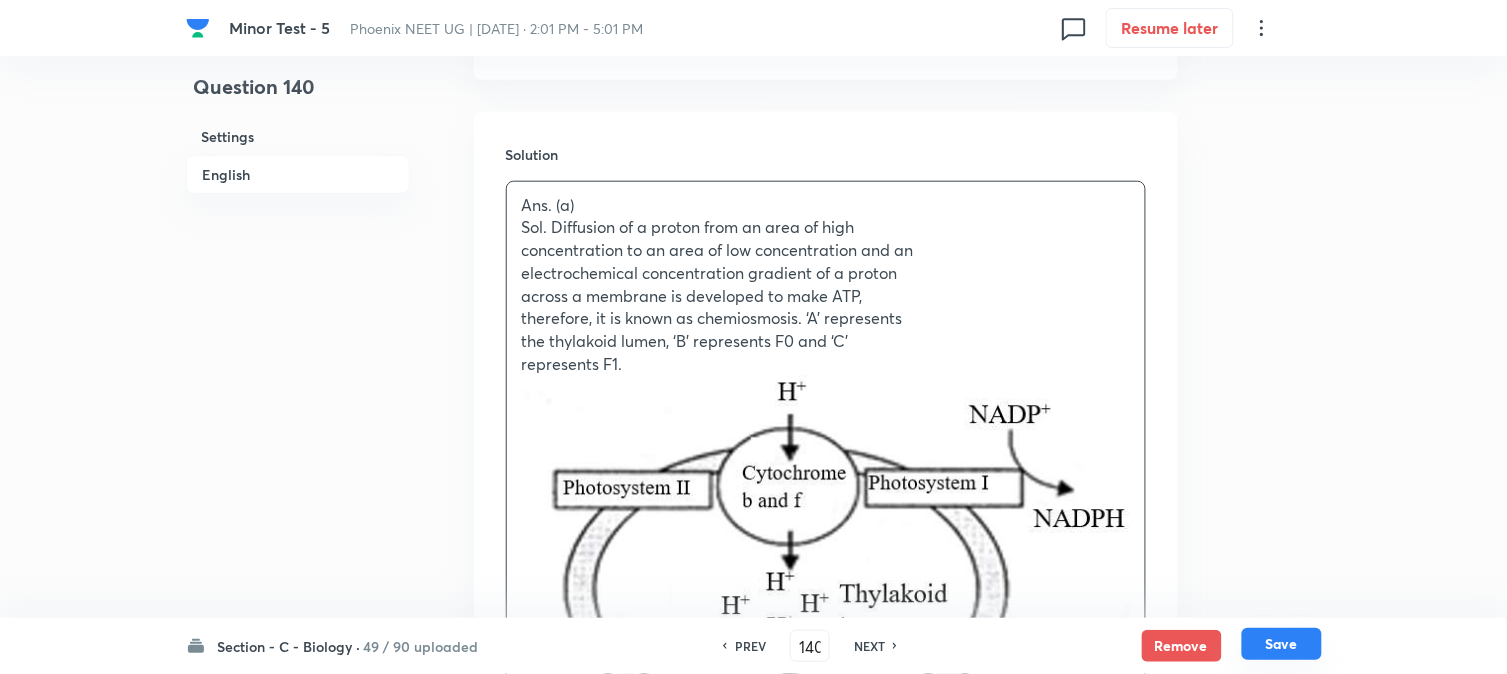 click on "Save" at bounding box center (1282, 644) 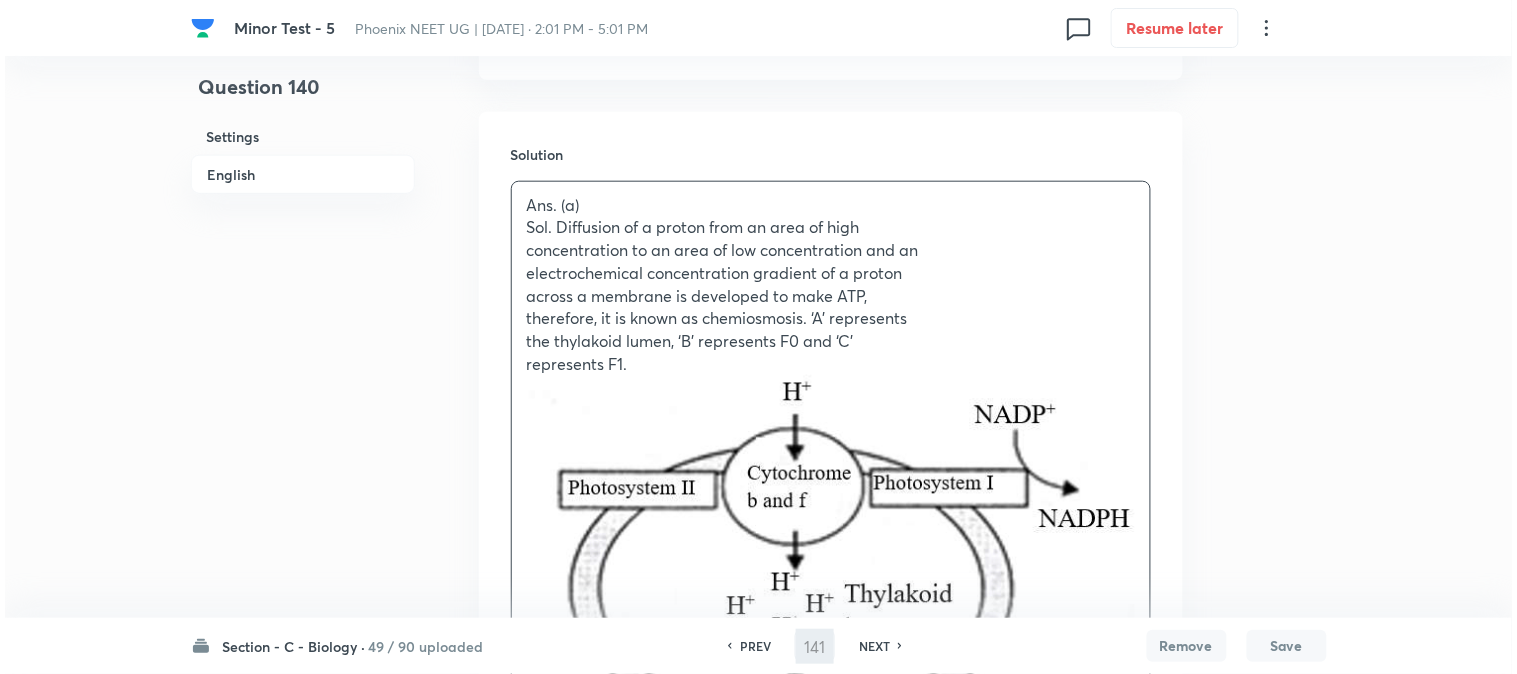 scroll, scrollTop: 0, scrollLeft: 0, axis: both 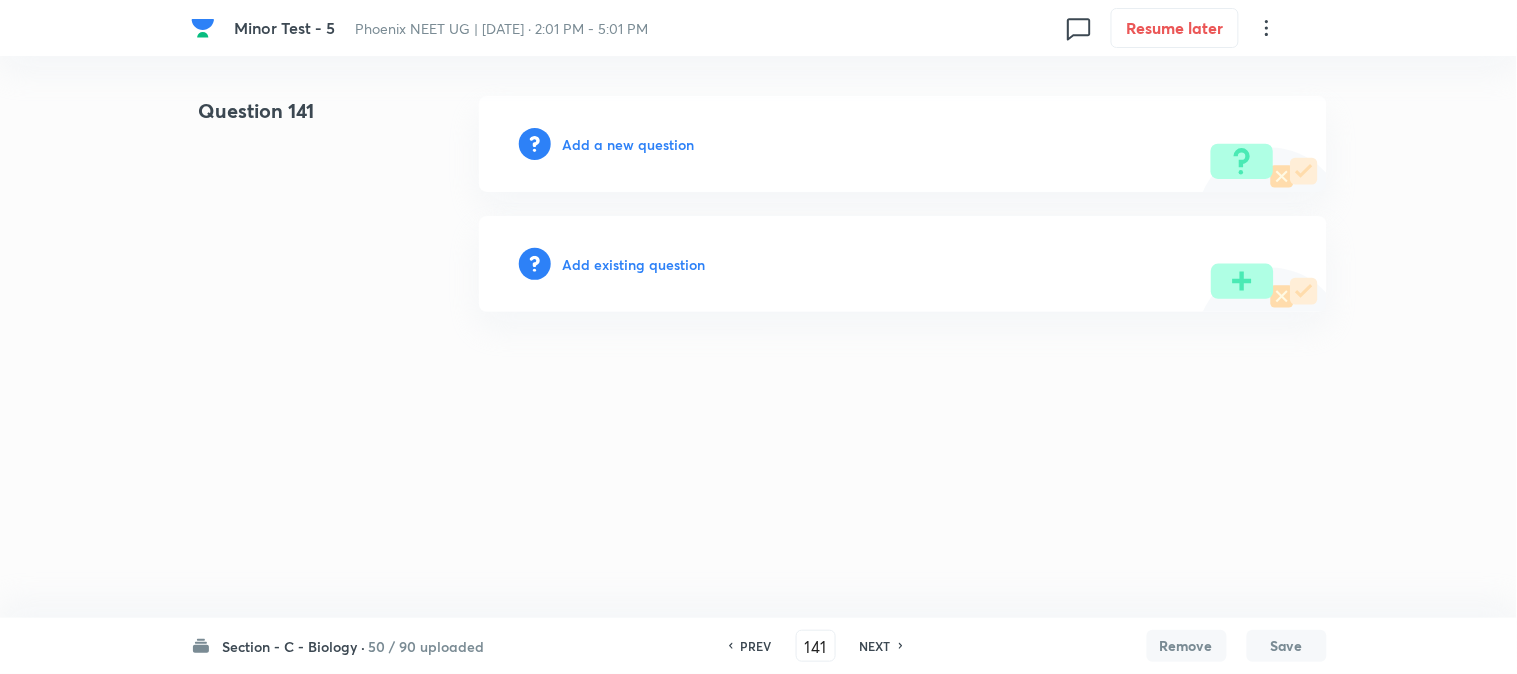 click on "Add a new question" at bounding box center (629, 144) 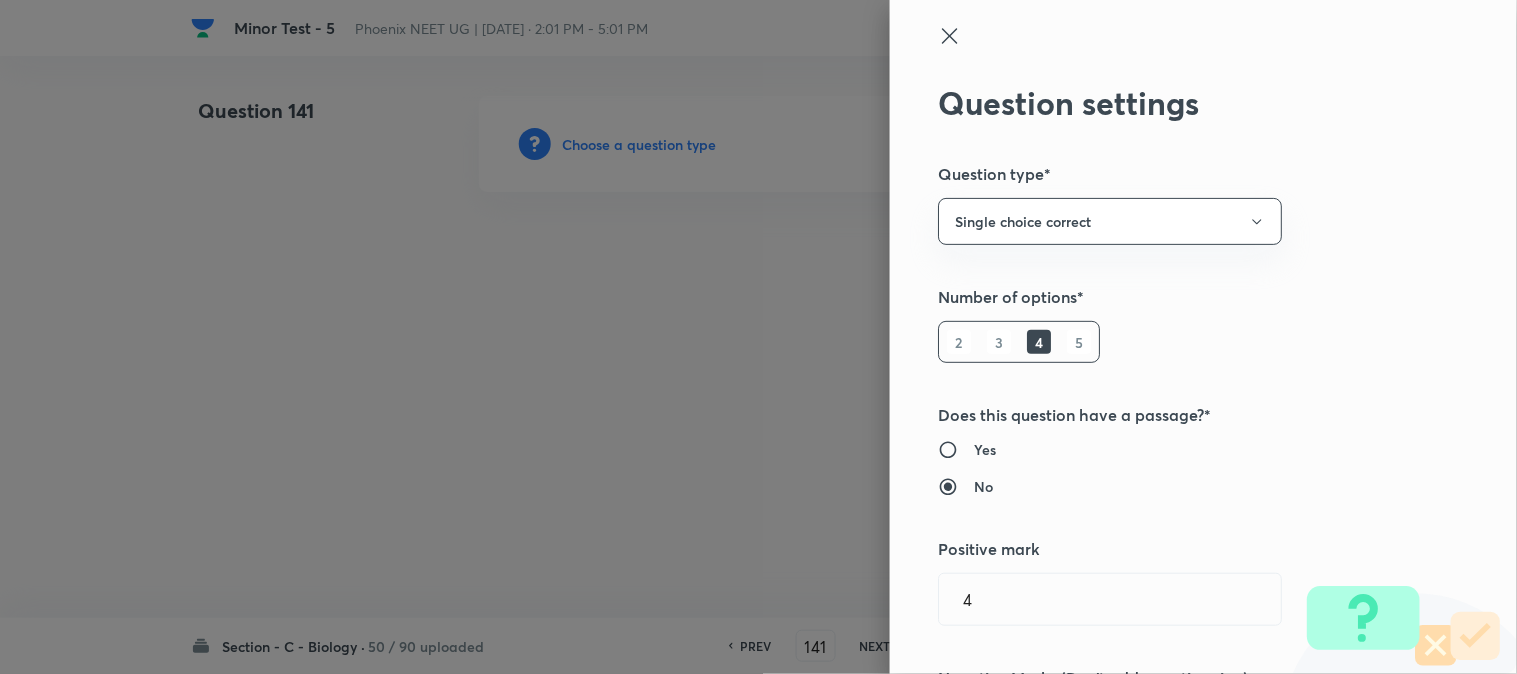 click at bounding box center (758, 337) 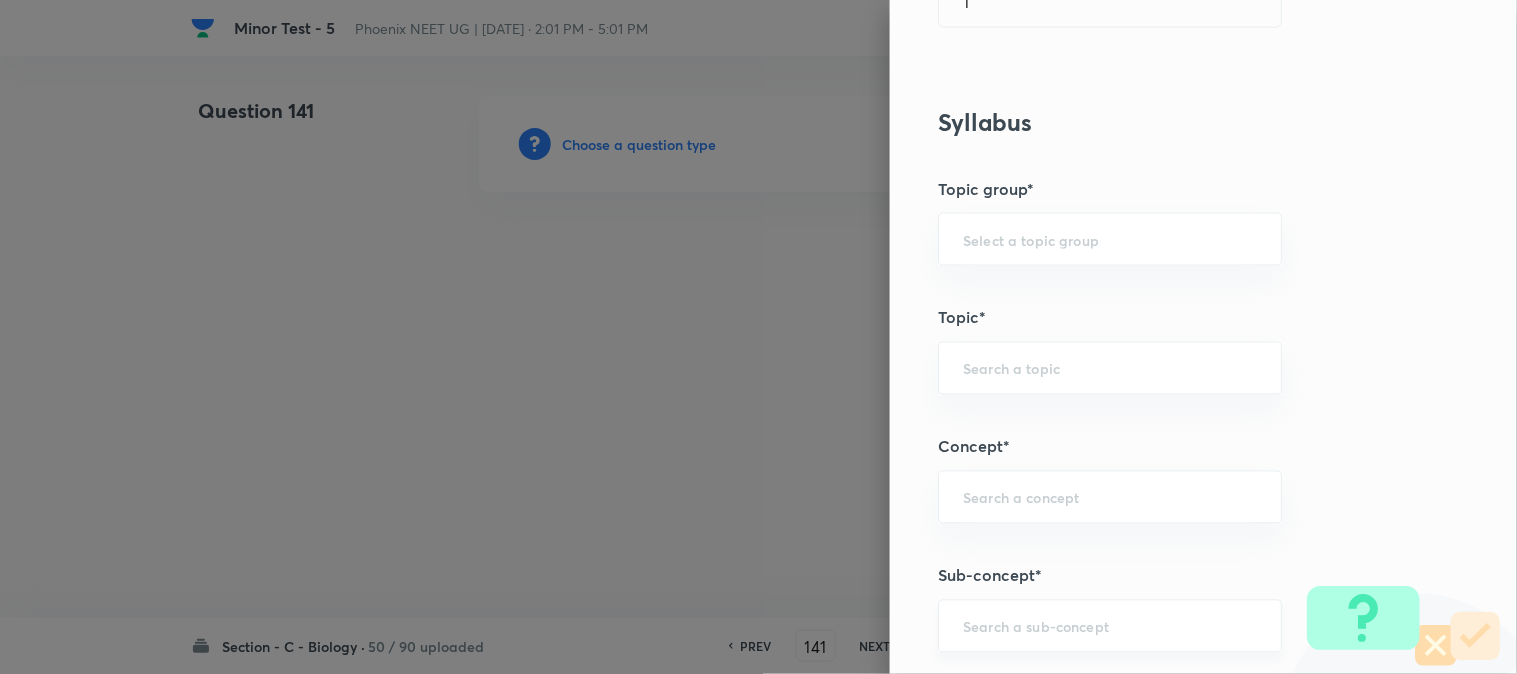 scroll, scrollTop: 1180, scrollLeft: 0, axis: vertical 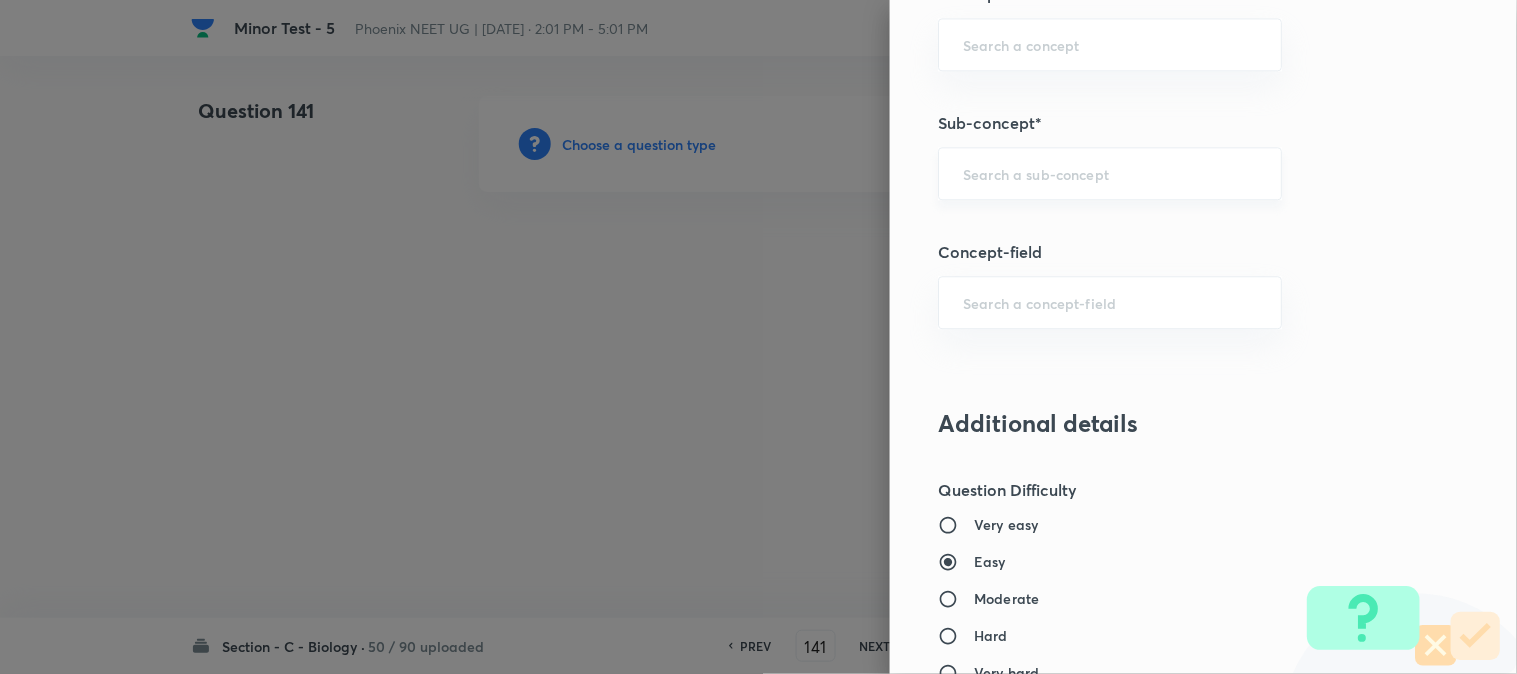 click on "​" at bounding box center (1110, 173) 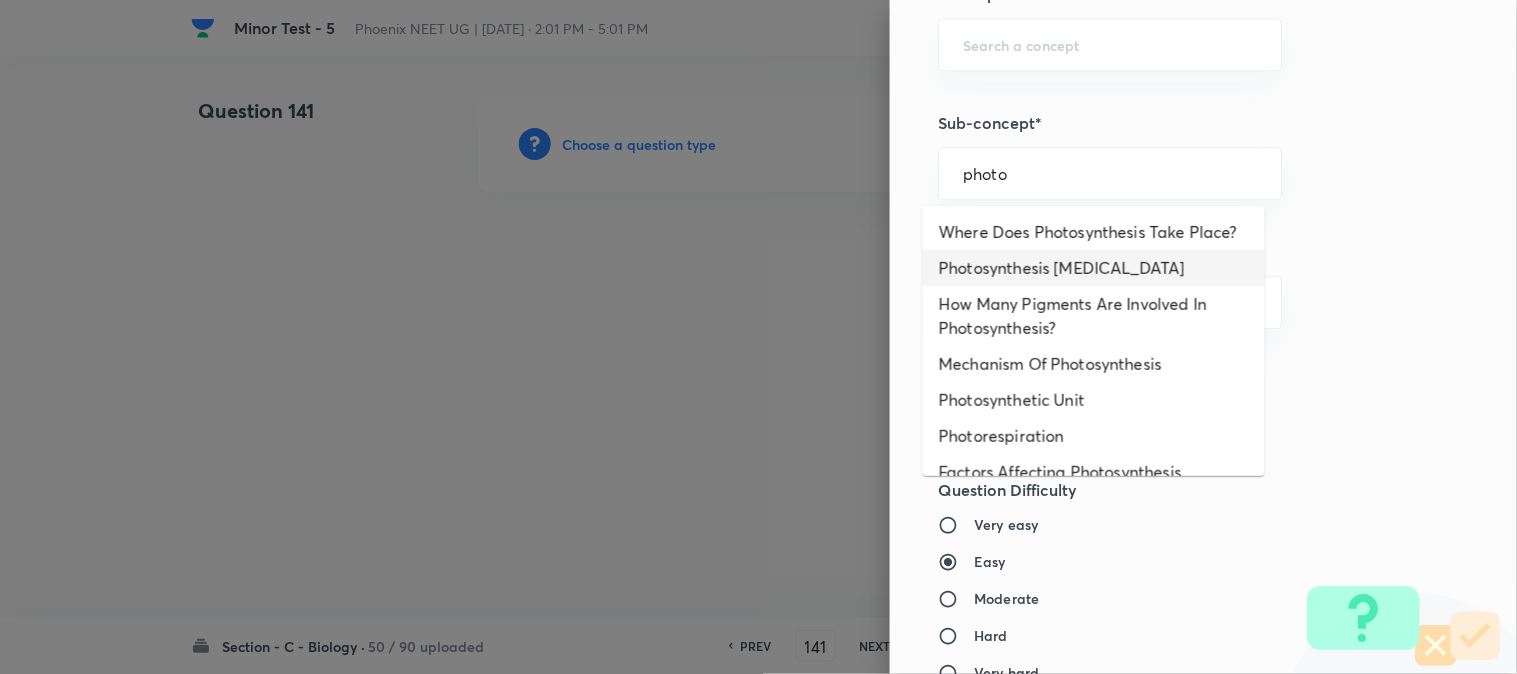 click on "Photosynthesis [MEDICAL_DATA]" at bounding box center (1094, 268) 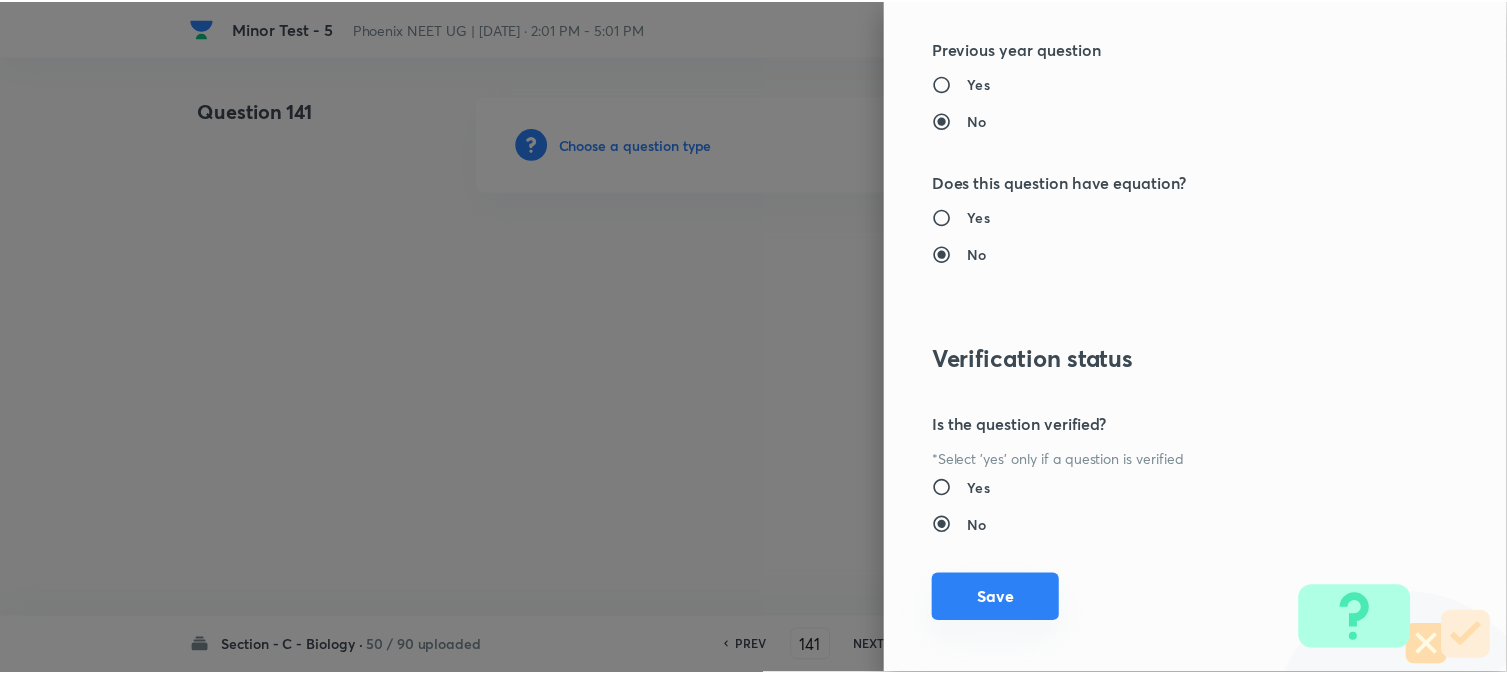 scroll, scrollTop: 2052, scrollLeft: 0, axis: vertical 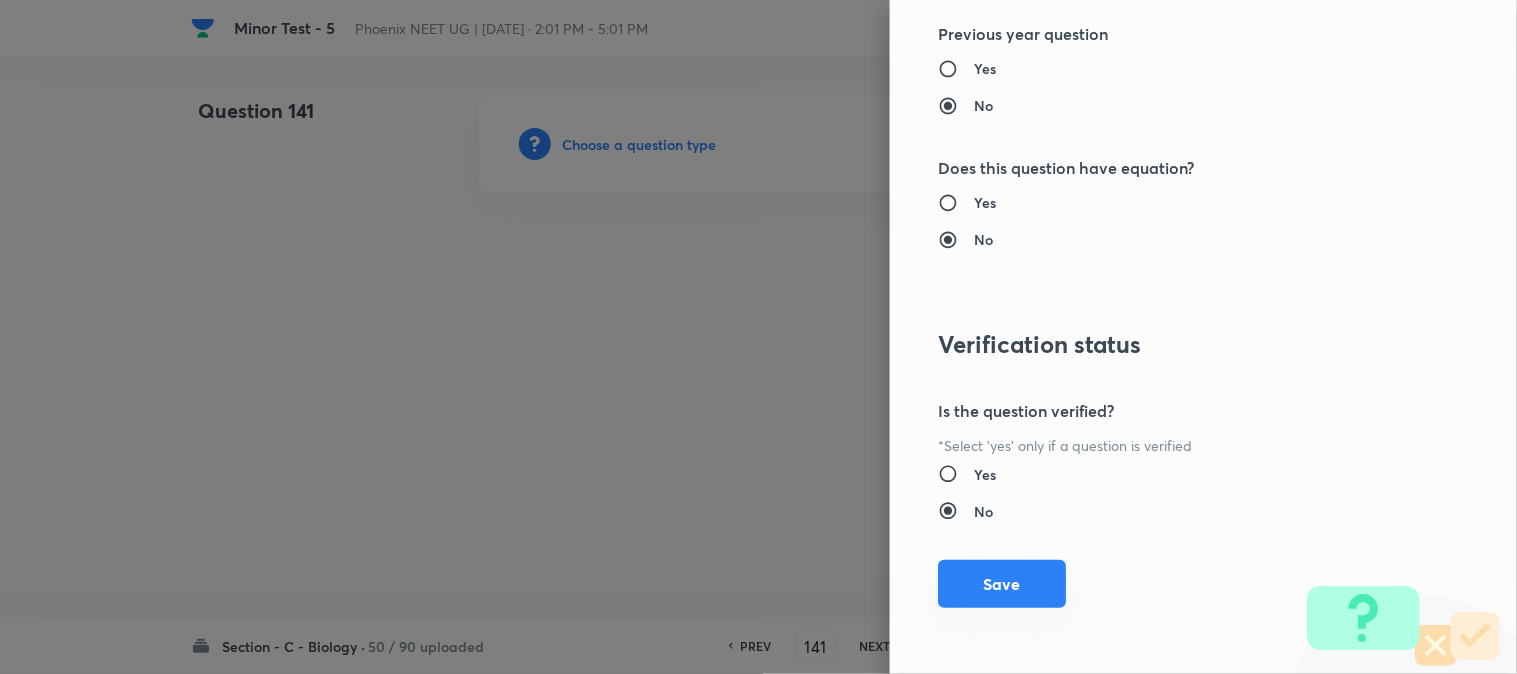click on "Save" at bounding box center (1002, 584) 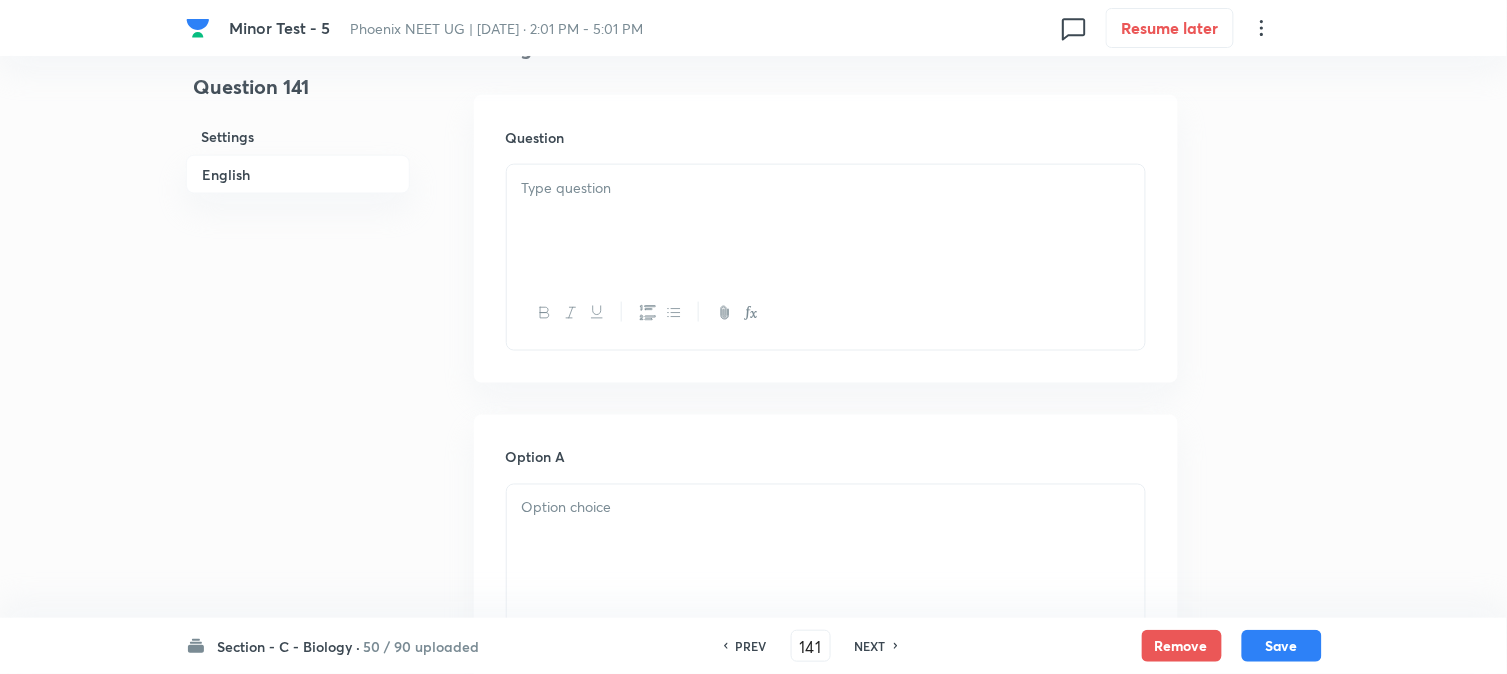 scroll, scrollTop: 590, scrollLeft: 0, axis: vertical 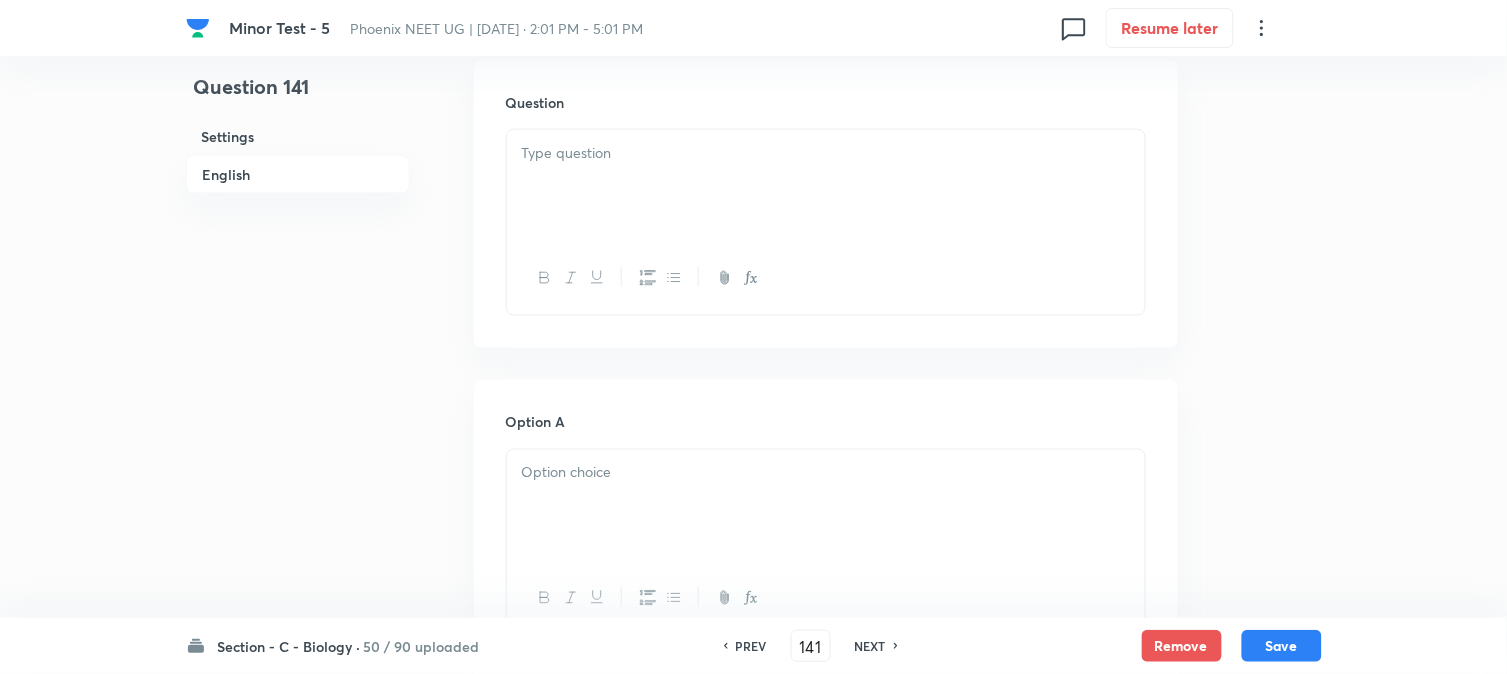 click at bounding box center [826, 186] 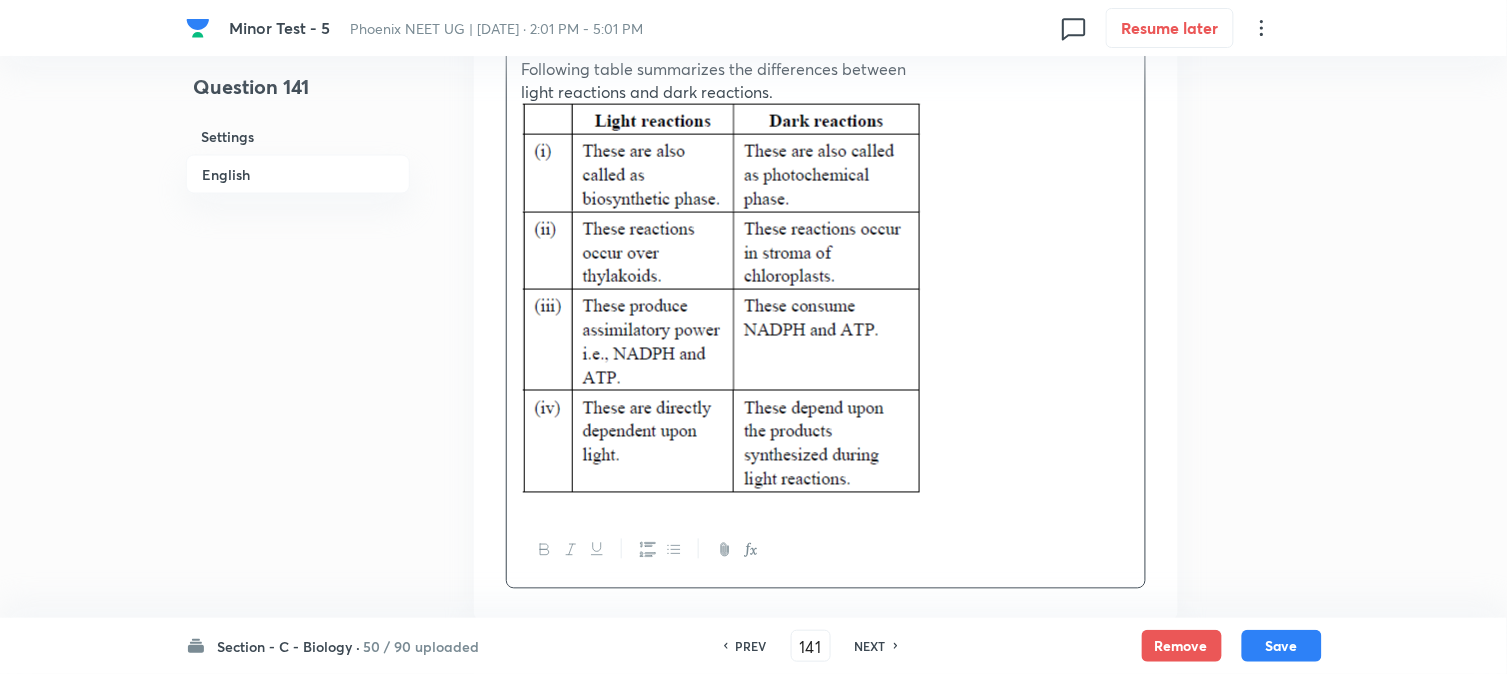 scroll, scrollTop: 923, scrollLeft: 0, axis: vertical 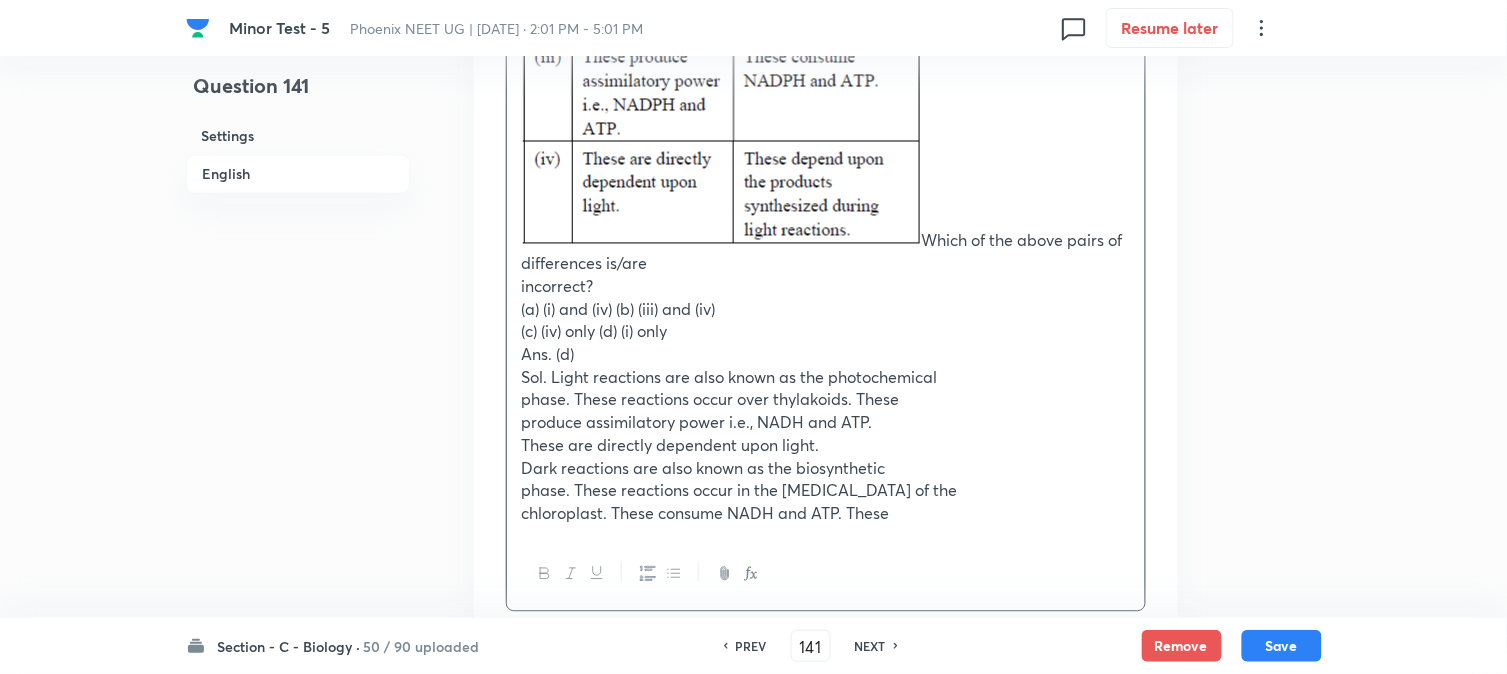 click on "Which of the above pairs of differences is/are" at bounding box center [826, 64] 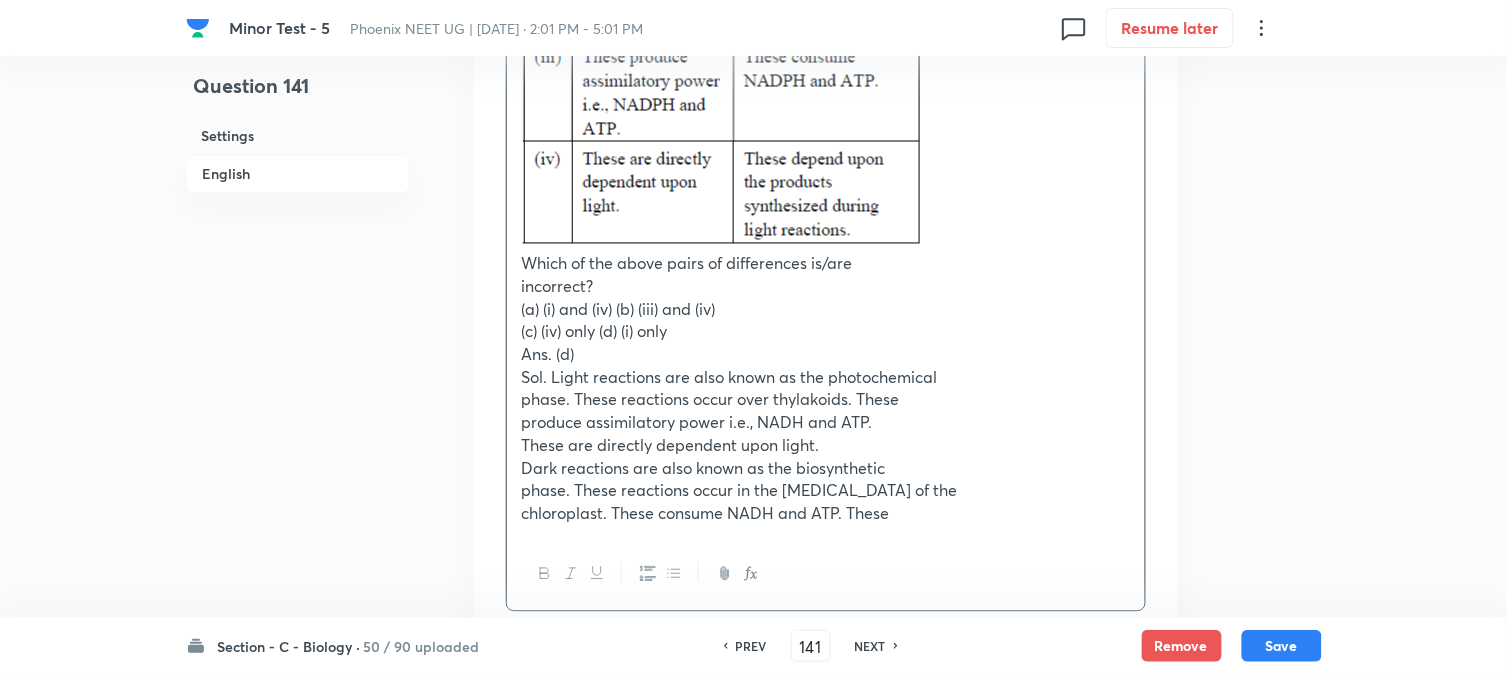 click on "(a) (i) and (iv) (b) (iii) and (iv)" at bounding box center (826, 310) 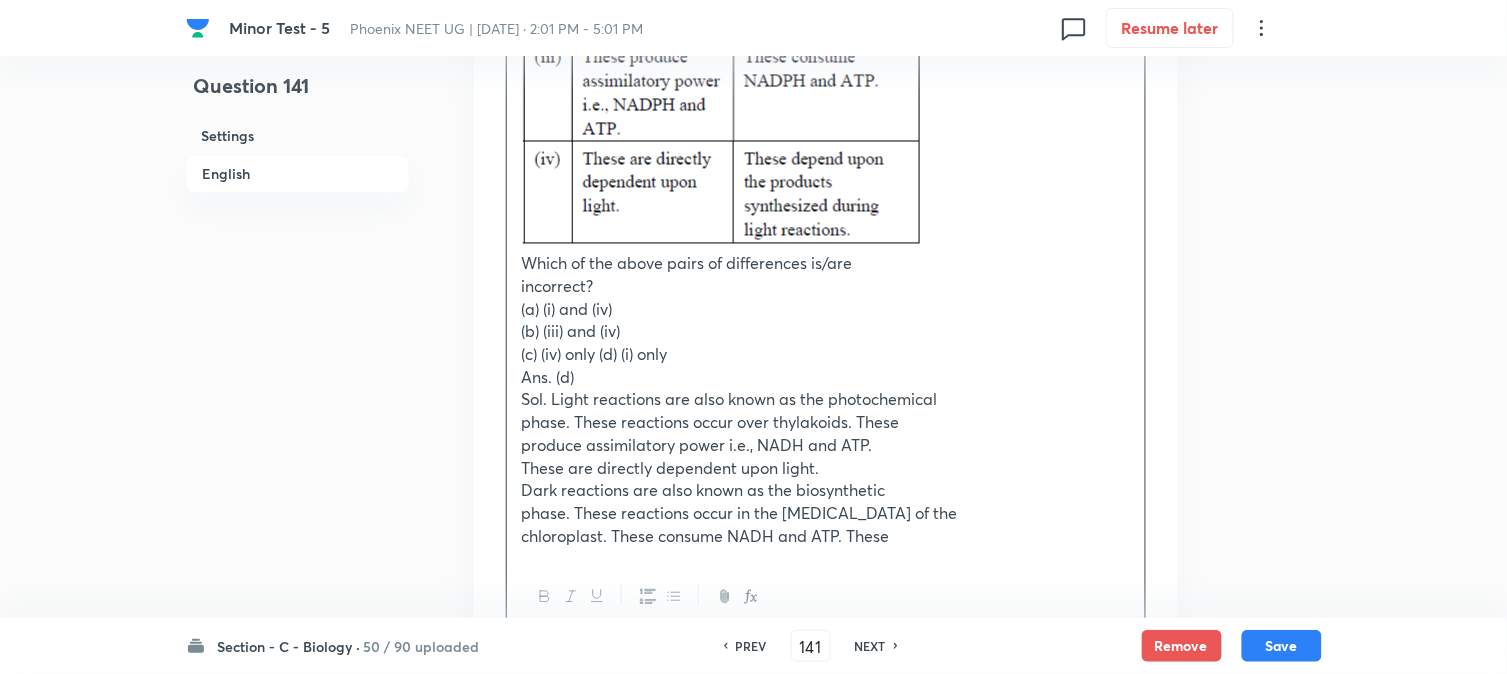 click on "(c) (iv) only (d) (i) only" at bounding box center (826, 355) 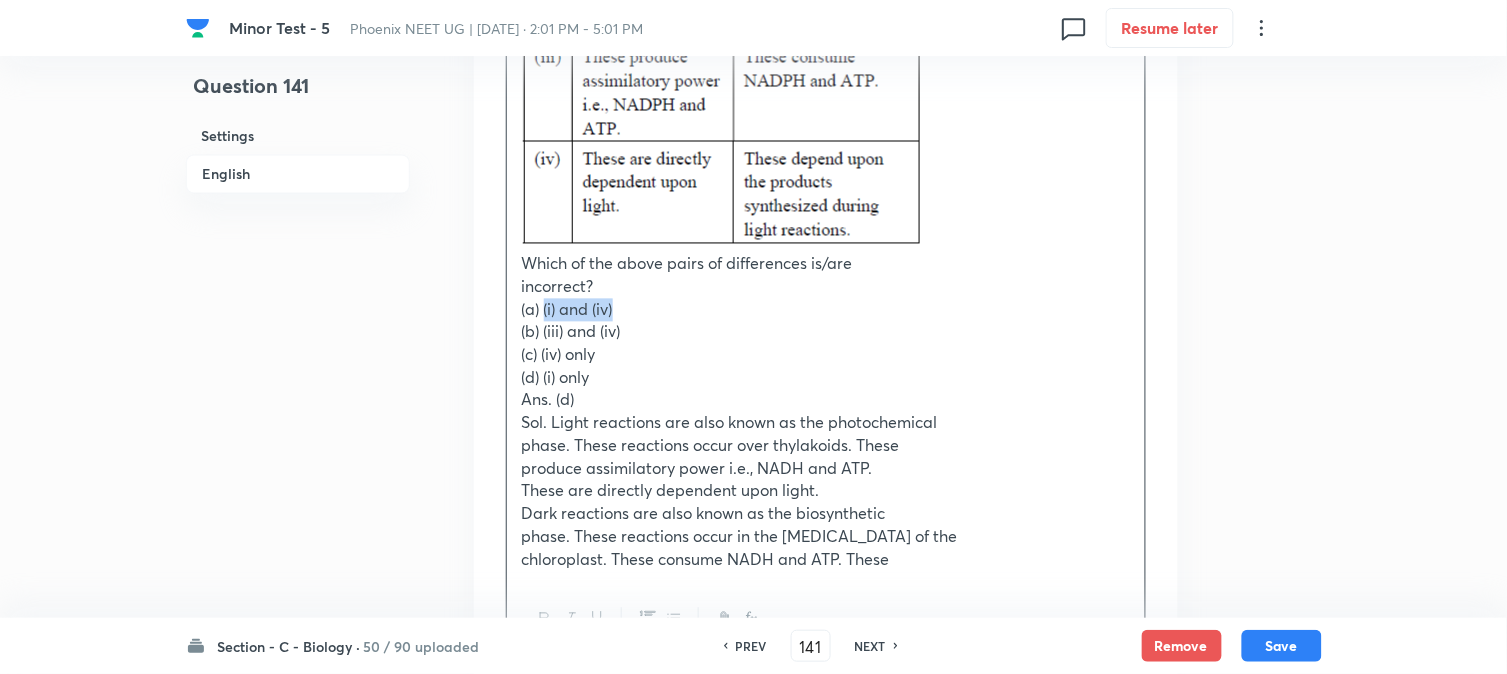 drag, startPoint x: 545, startPoint y: 310, endPoint x: 642, endPoint y: 317, distance: 97.25225 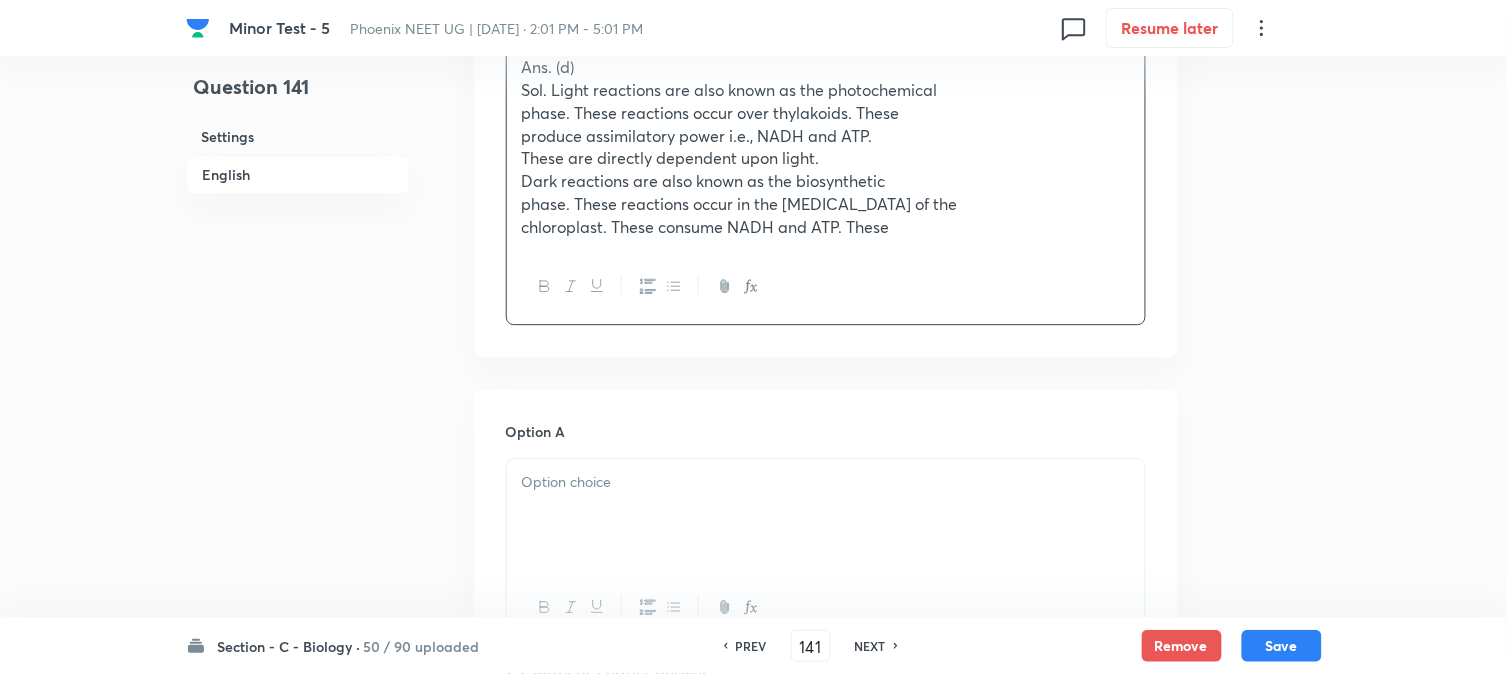 click at bounding box center [826, 515] 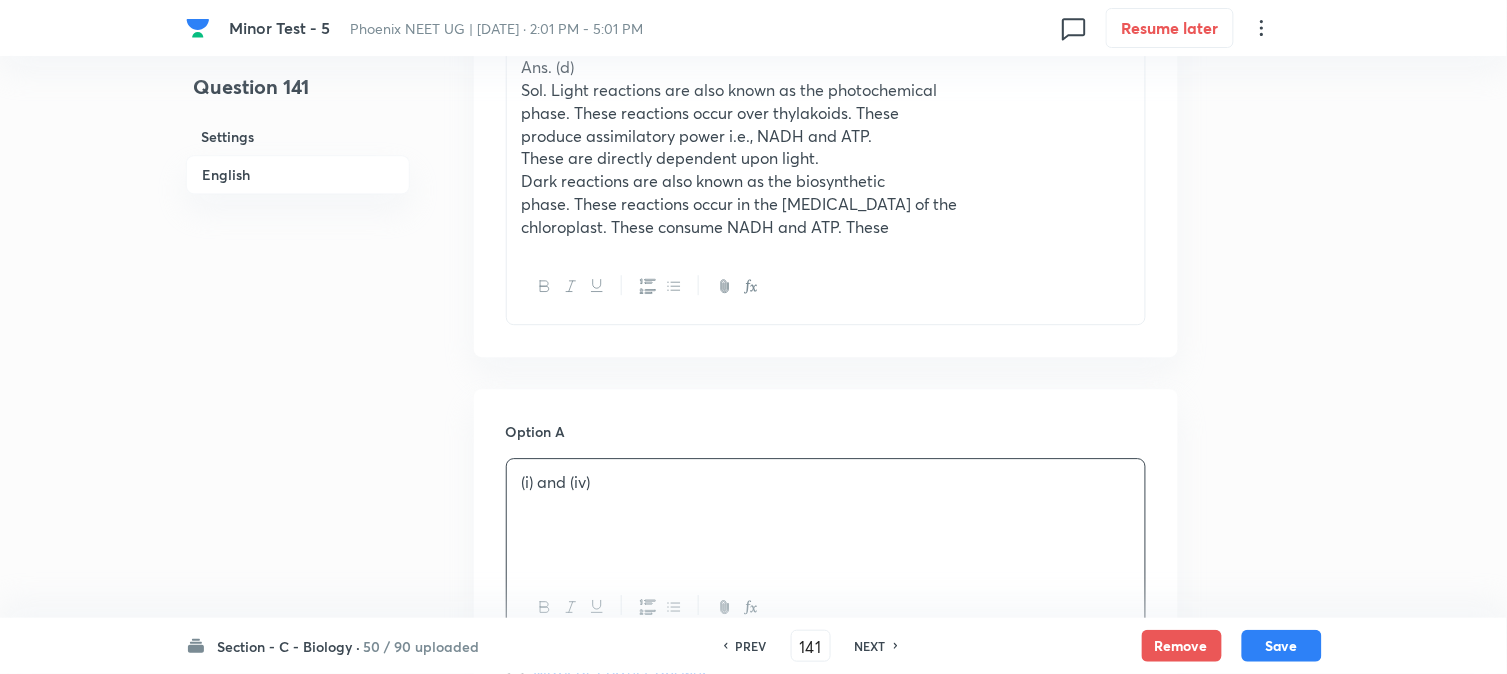 scroll, scrollTop: 1034, scrollLeft: 0, axis: vertical 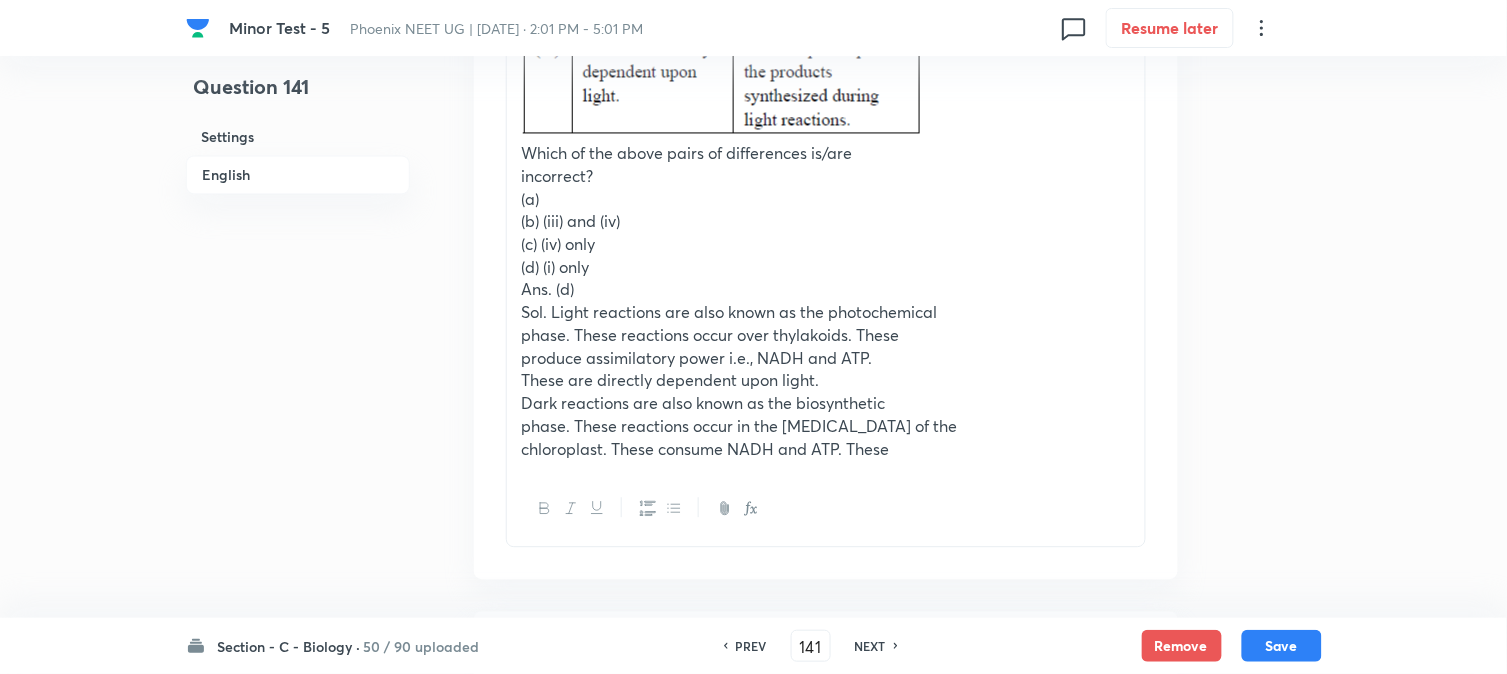 drag, startPoint x: 546, startPoint y: 213, endPoint x: 636, endPoint y: 213, distance: 90 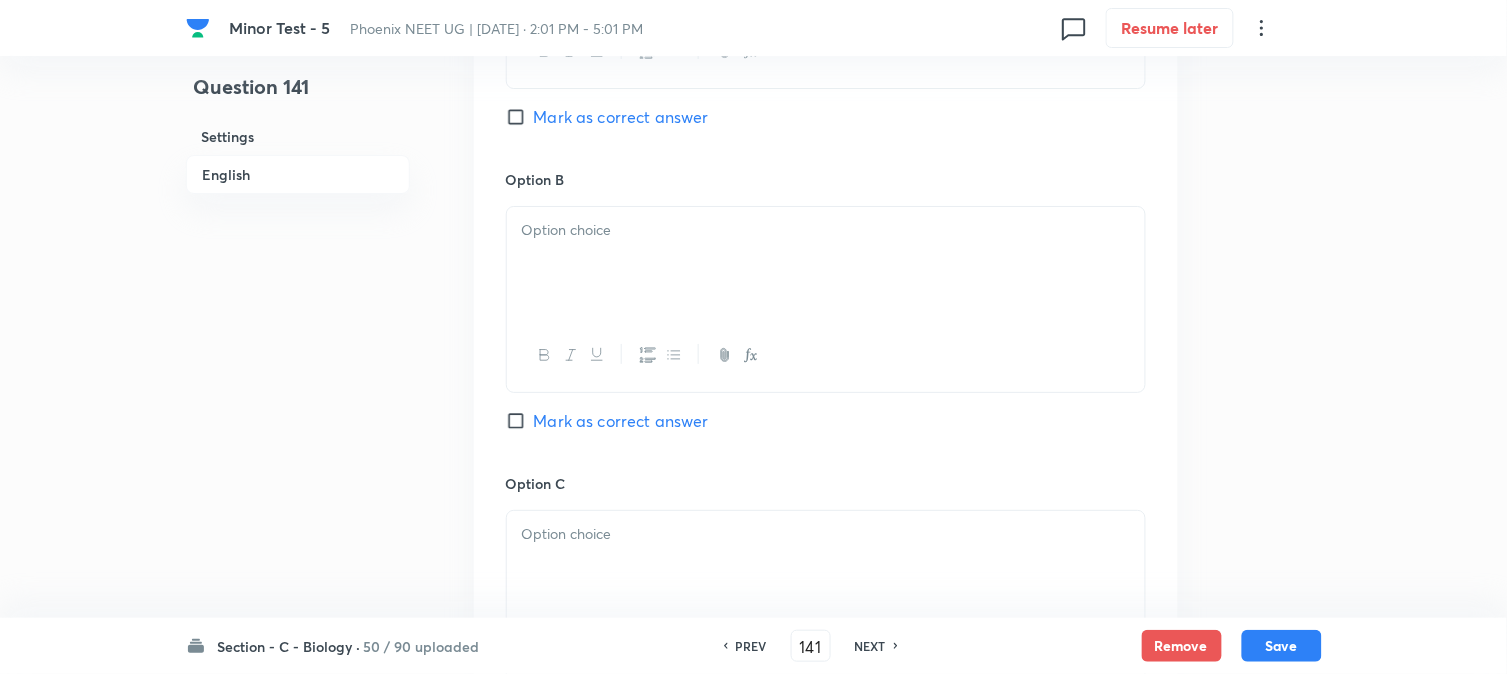 click at bounding box center [826, 263] 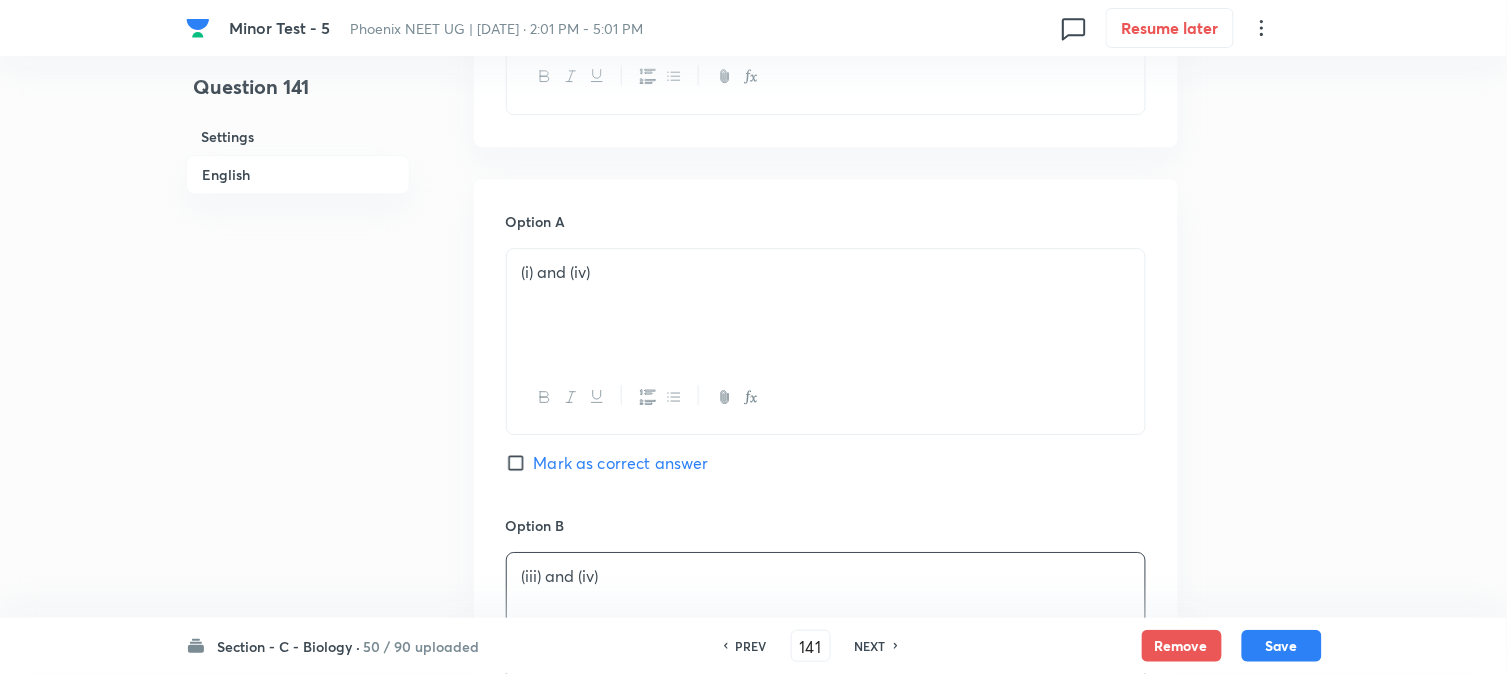 scroll, scrollTop: 1034, scrollLeft: 0, axis: vertical 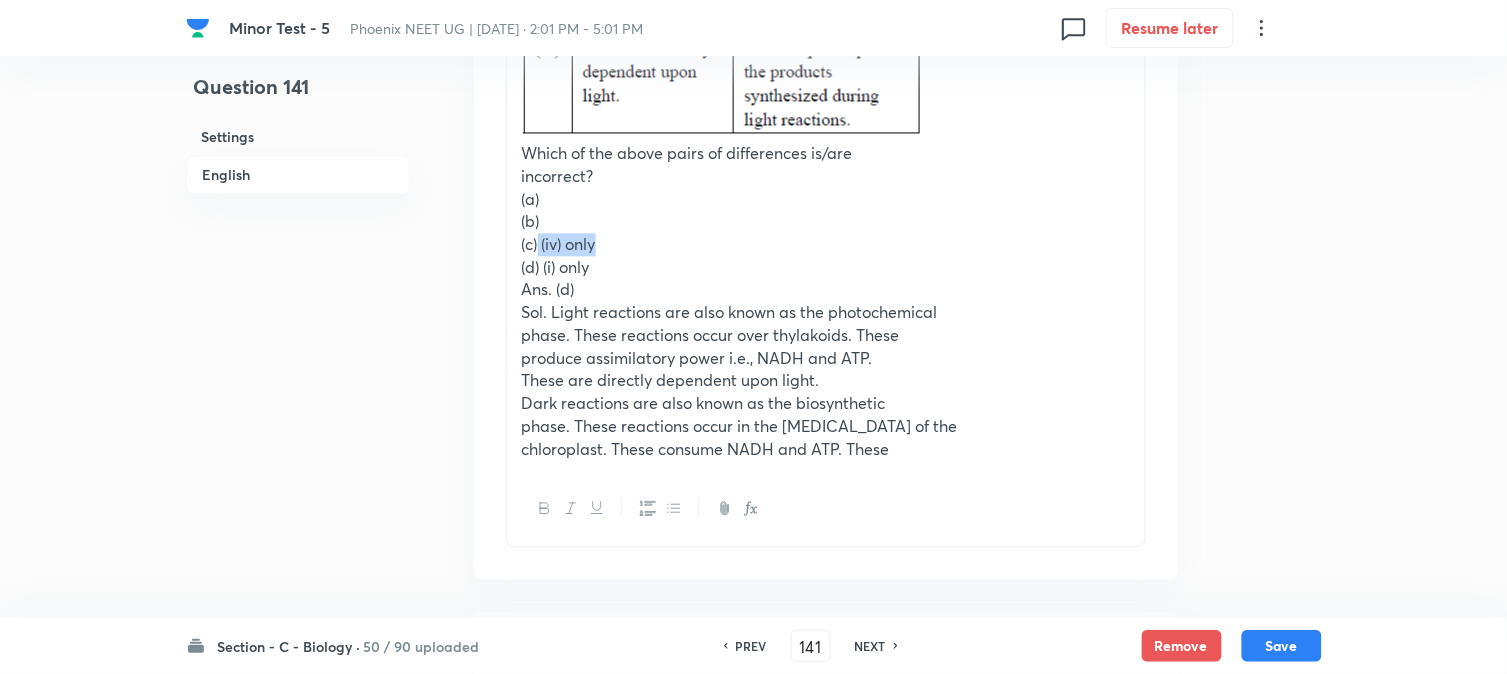 drag, startPoint x: 538, startPoint y: 244, endPoint x: 654, endPoint y: 247, distance: 116.03879 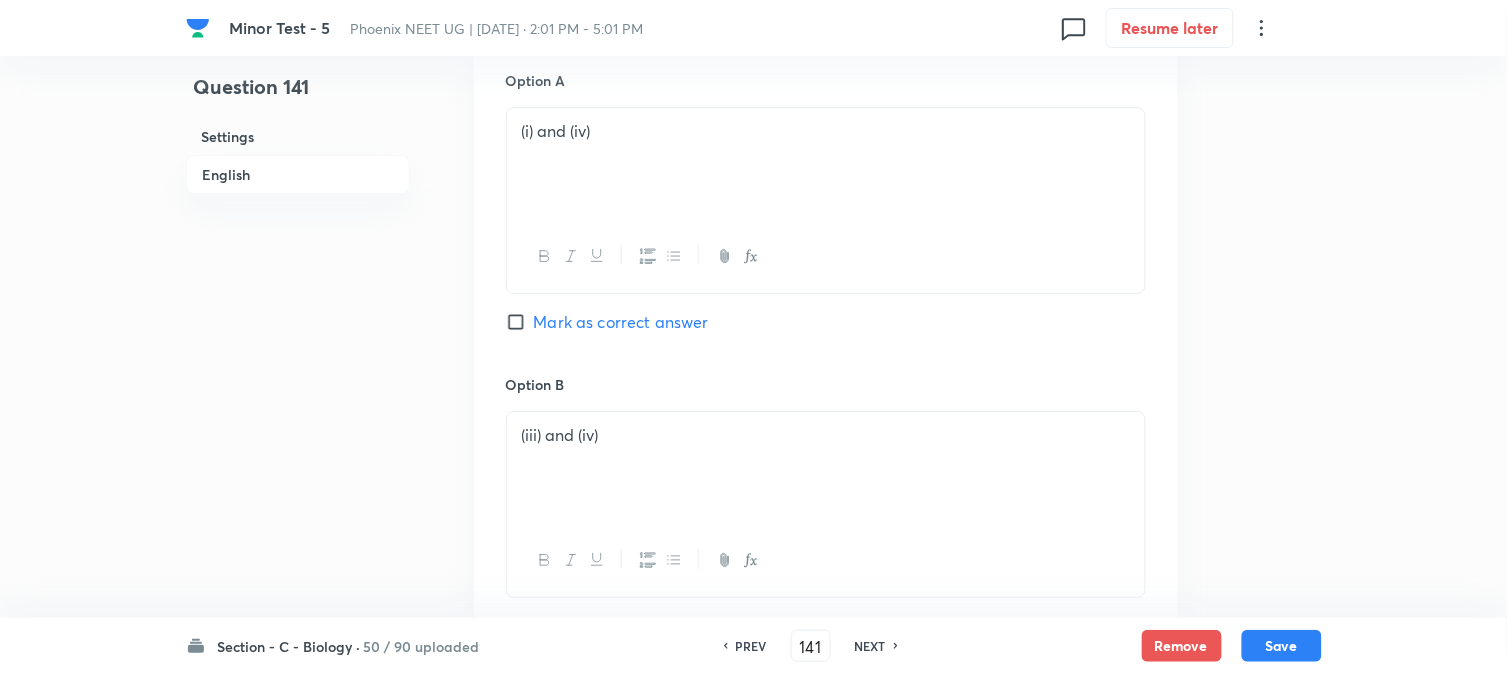 scroll, scrollTop: 1812, scrollLeft: 0, axis: vertical 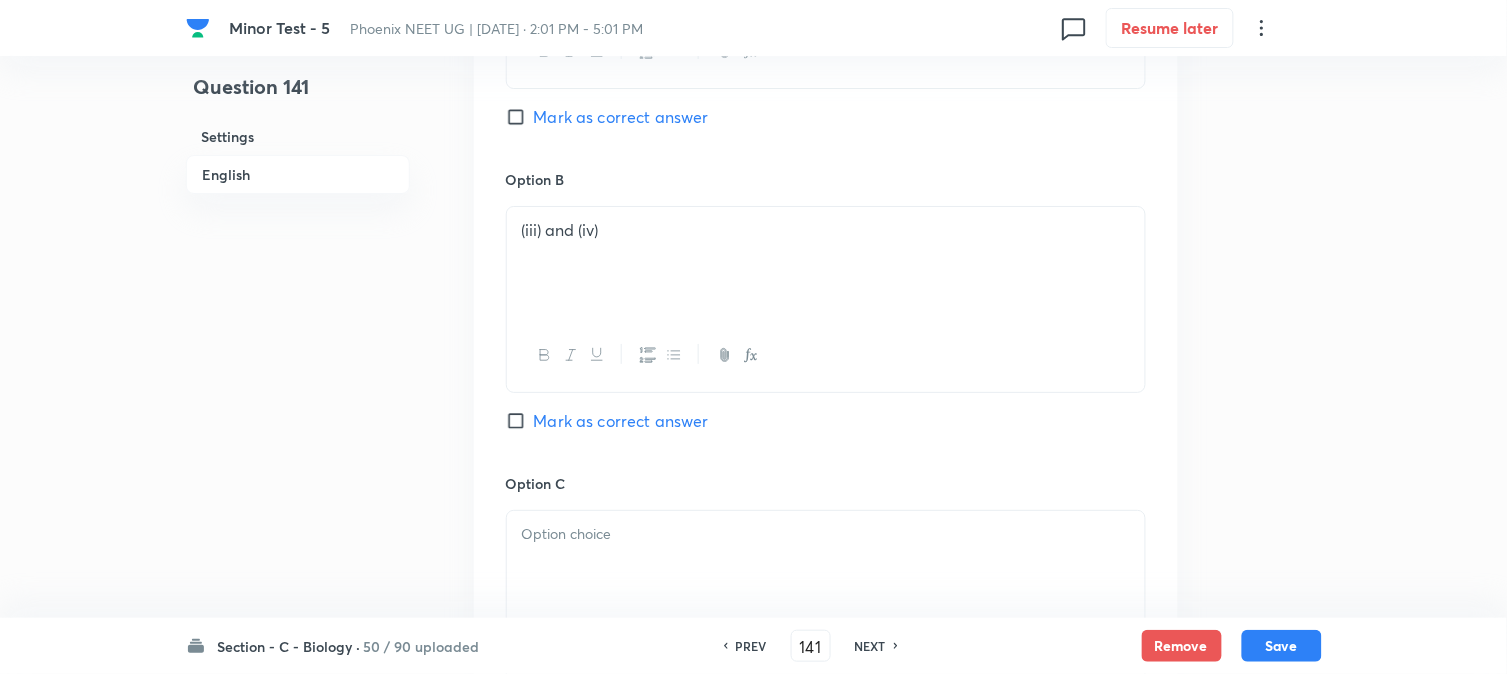 click on "(iii) and (iv)" at bounding box center [826, 263] 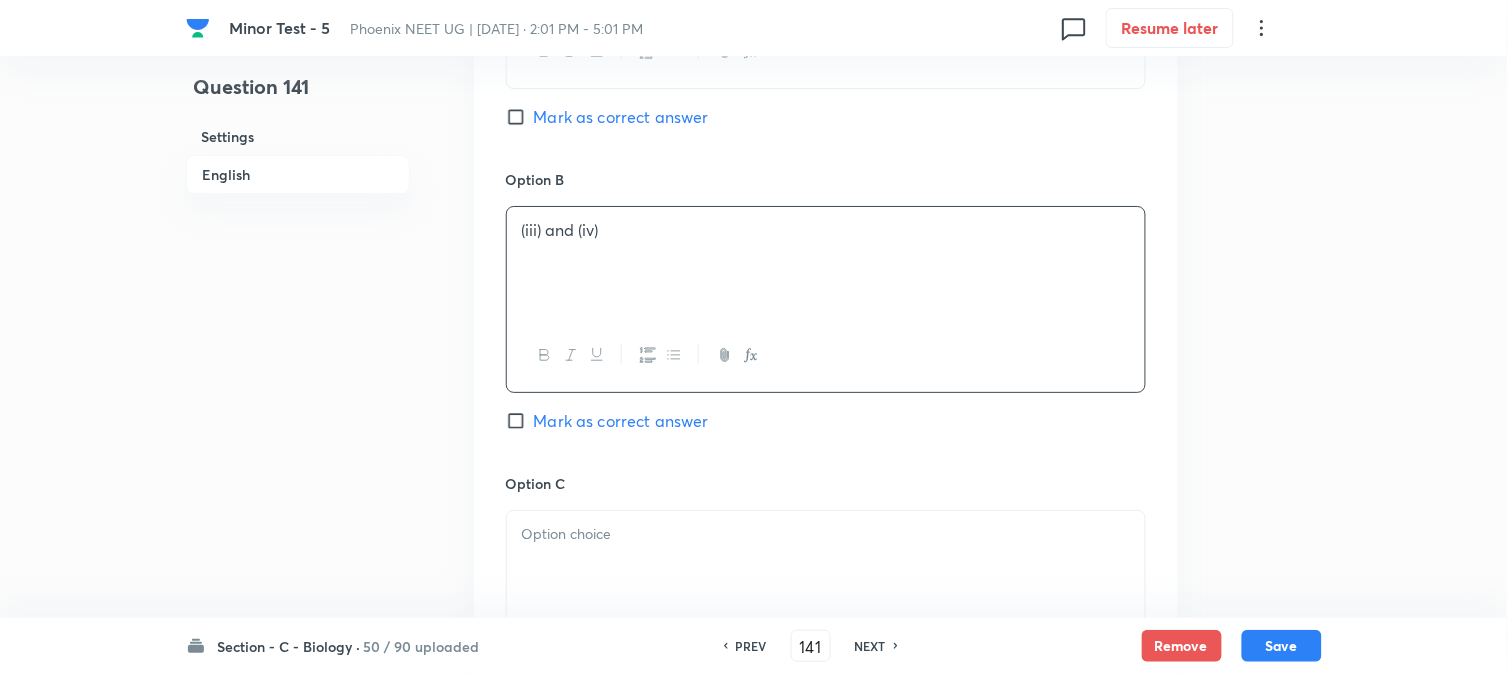 drag, startPoint x: 565, startPoint y: 554, endPoint x: 568, endPoint y: 565, distance: 11.401754 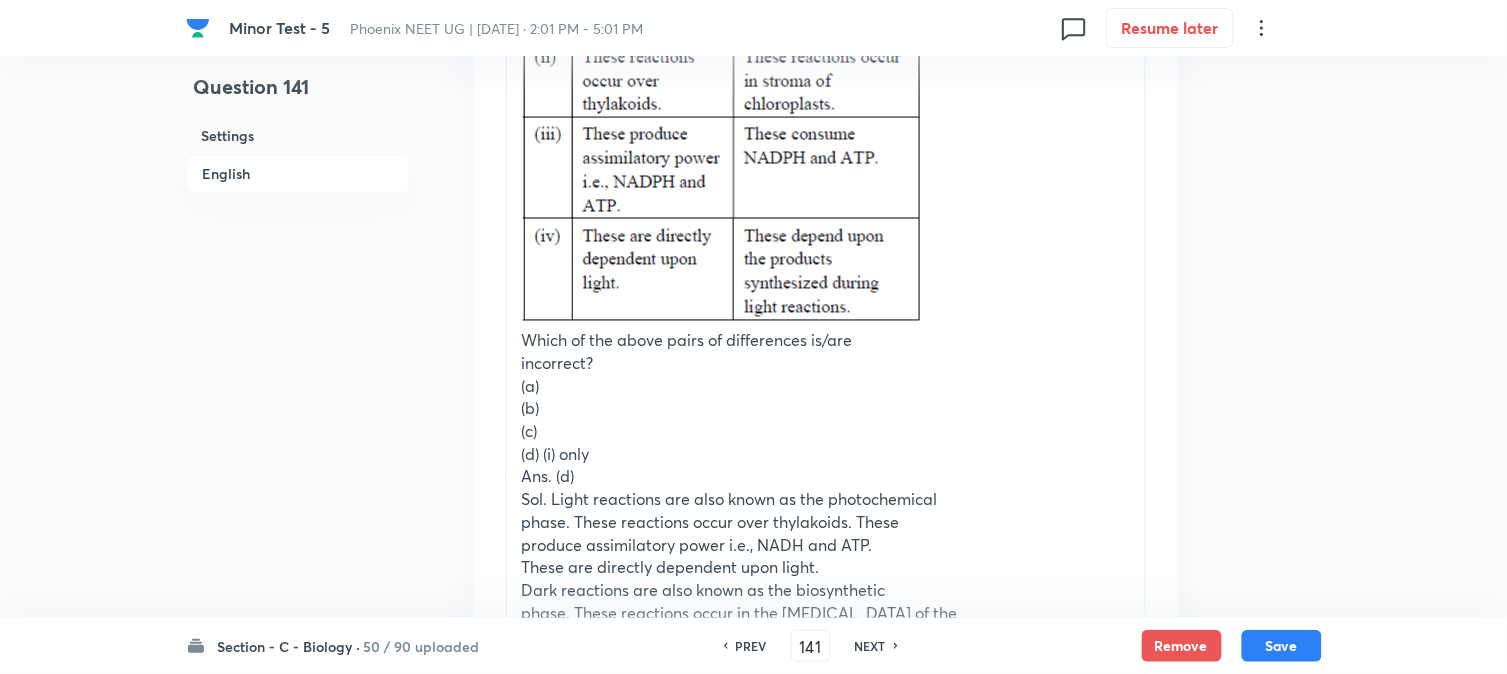scroll, scrollTop: 812, scrollLeft: 0, axis: vertical 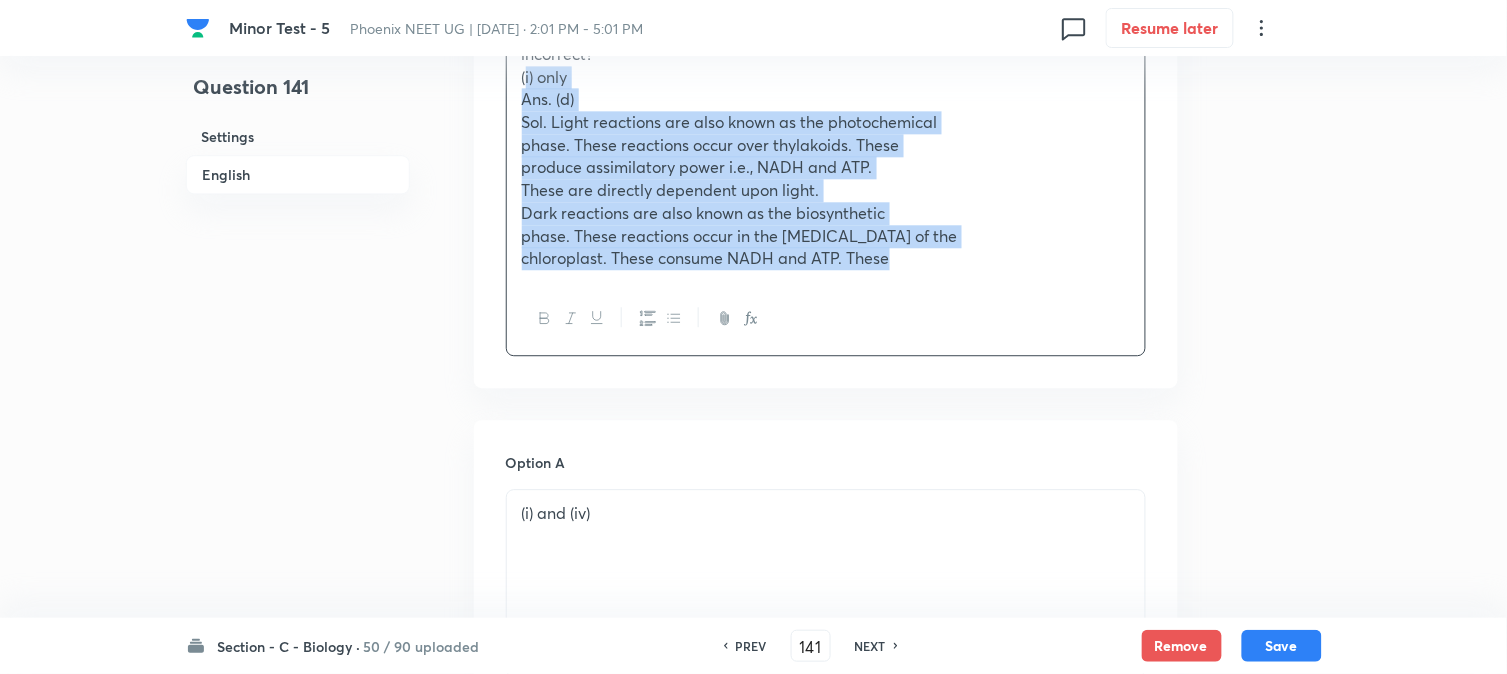 drag, startPoint x: 542, startPoint y: 482, endPoint x: 1167, endPoint y: 543, distance: 627.9697 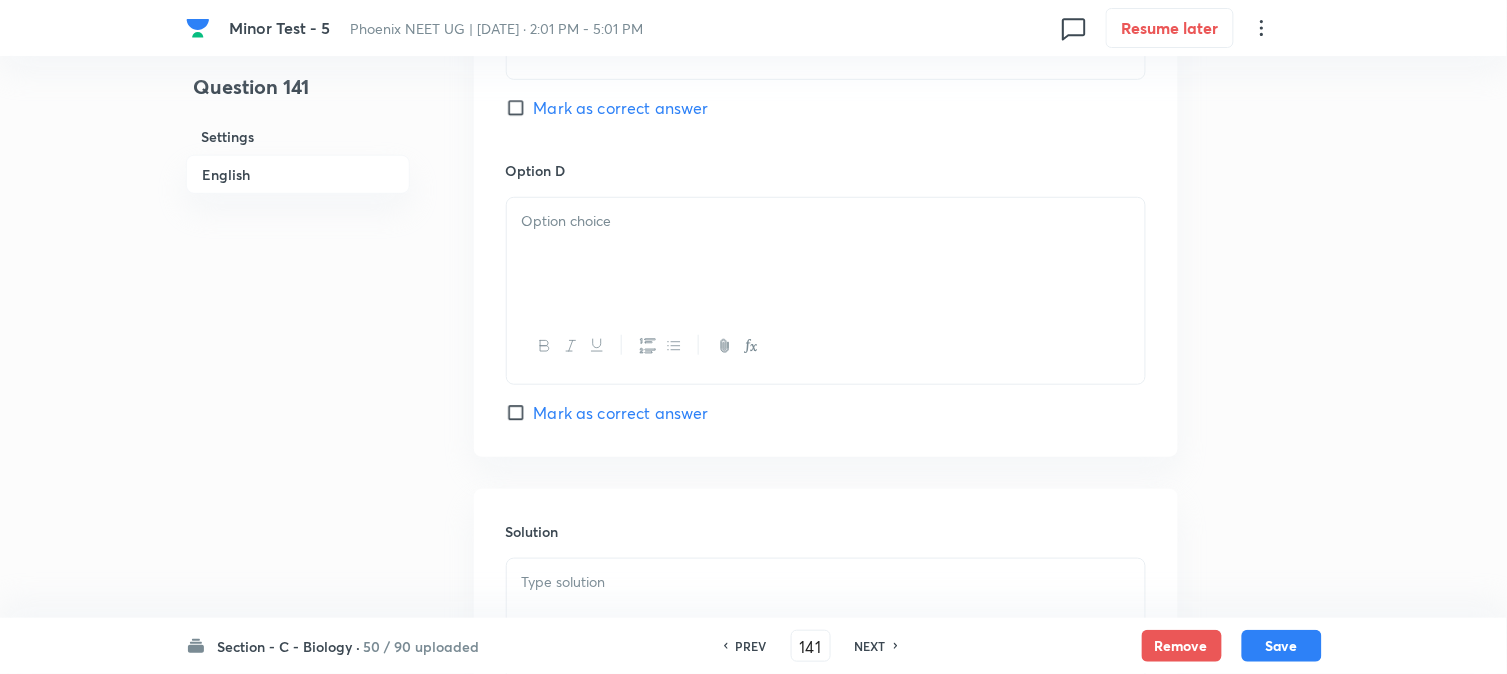 scroll, scrollTop: 2156, scrollLeft: 0, axis: vertical 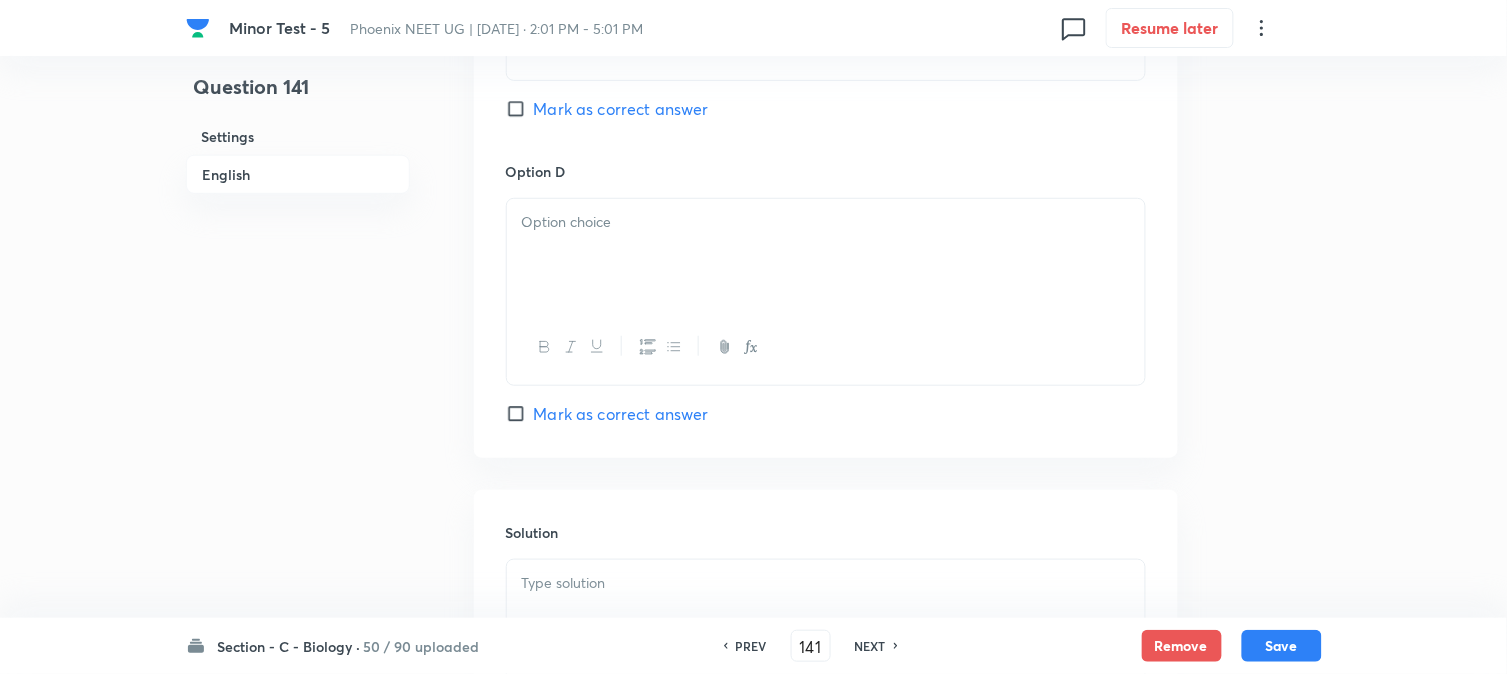 click at bounding box center [826, 255] 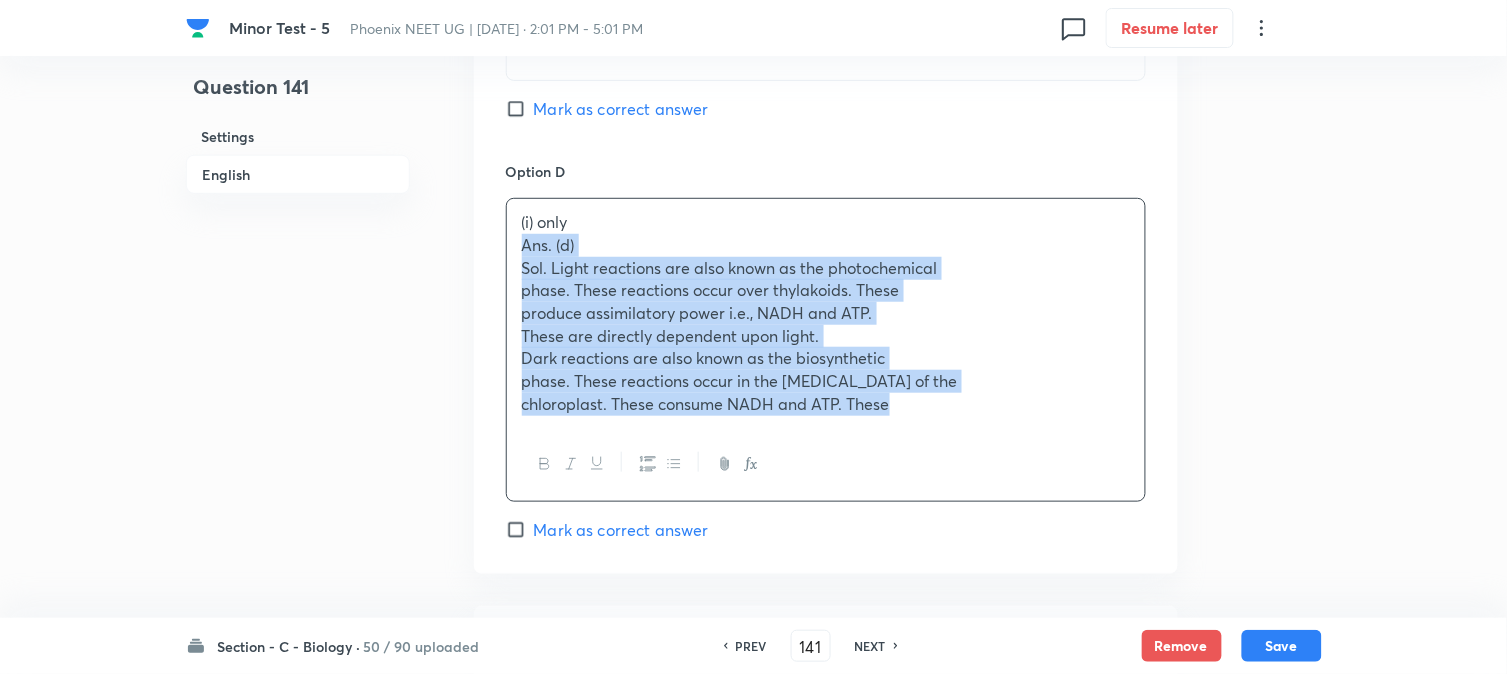 drag, startPoint x: 514, startPoint y: 247, endPoint x: 1174, endPoint y: 470, distance: 696.6556 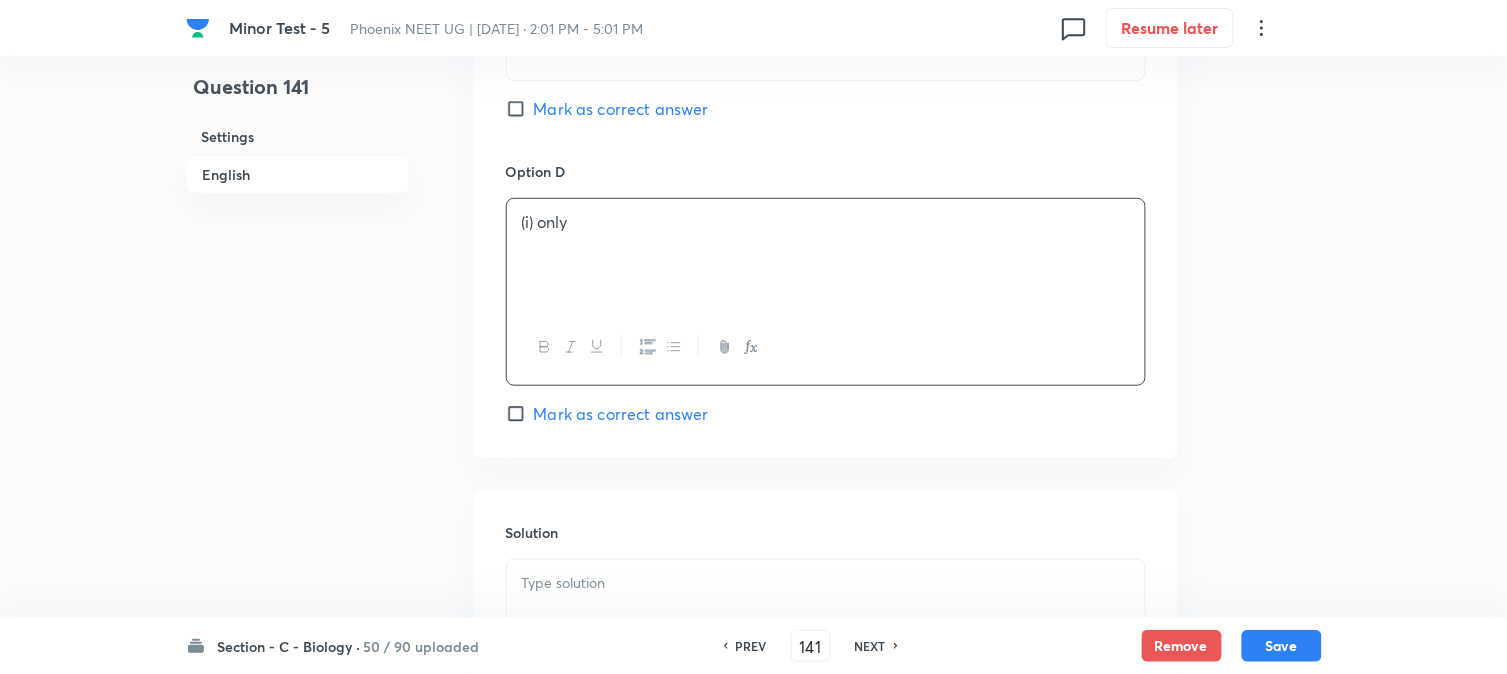 click on "Mark as correct answer" at bounding box center (621, 414) 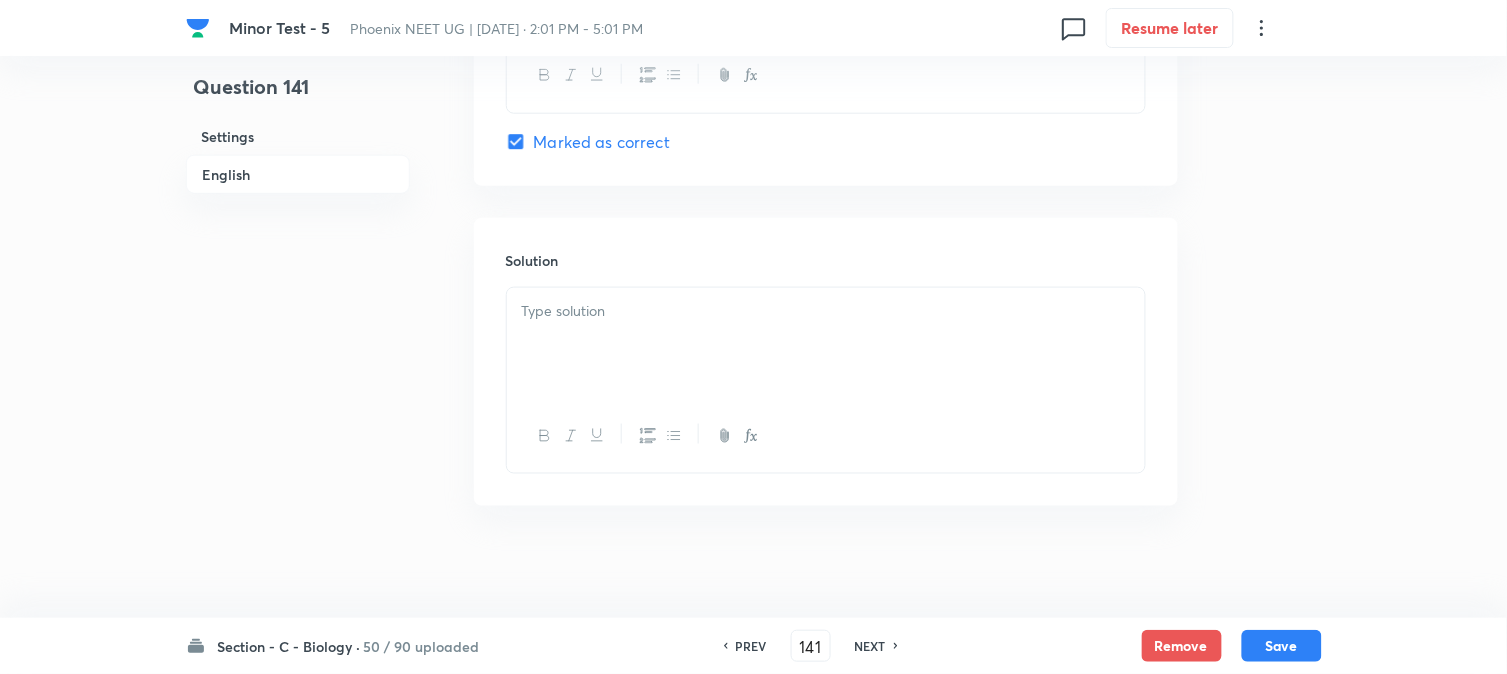 scroll, scrollTop: 2440, scrollLeft: 0, axis: vertical 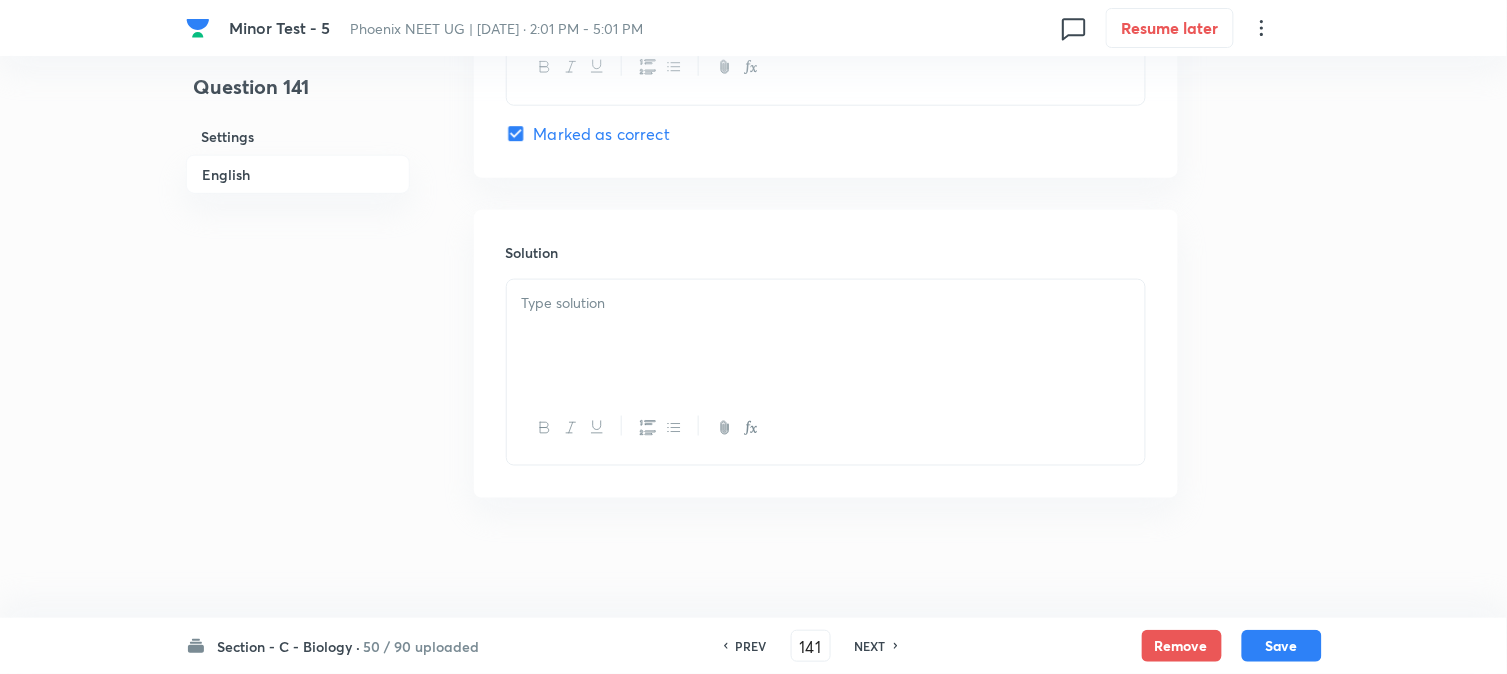 click at bounding box center [826, 336] 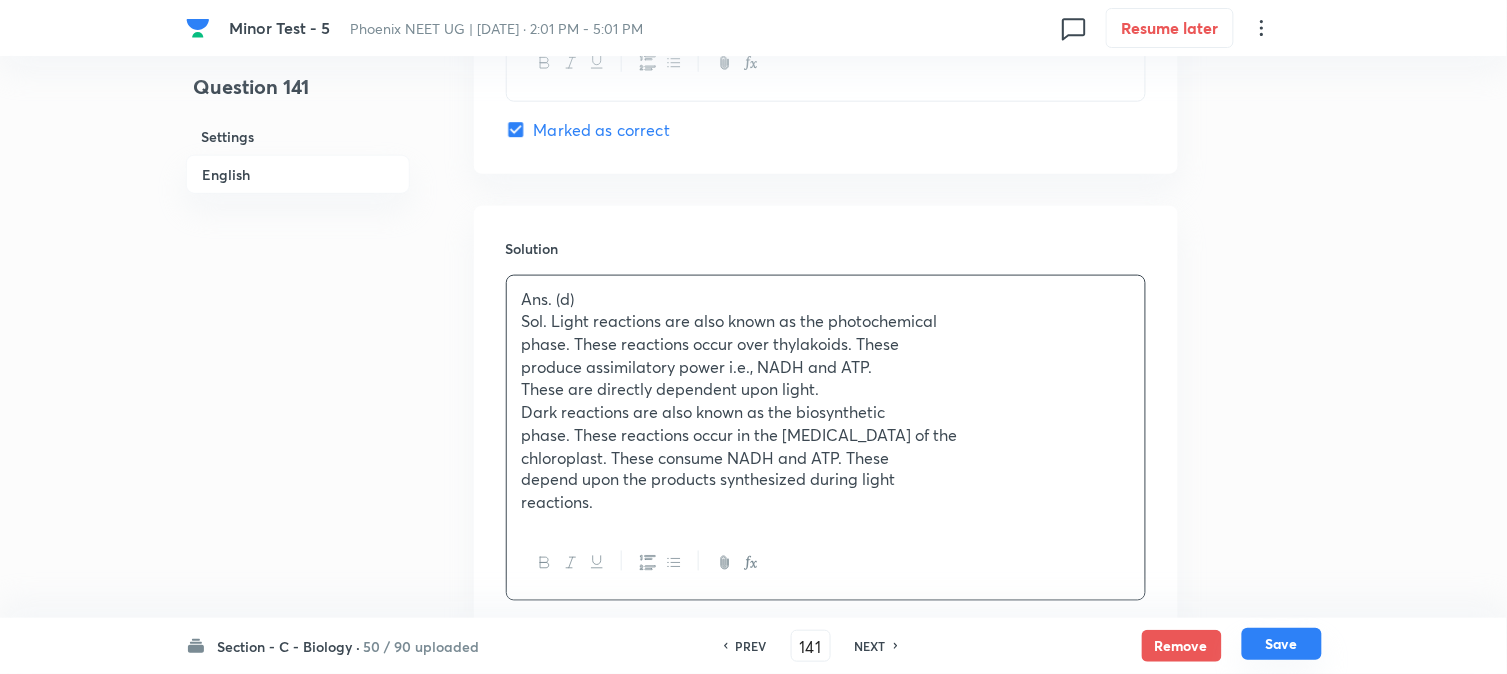click on "Save" at bounding box center (1282, 644) 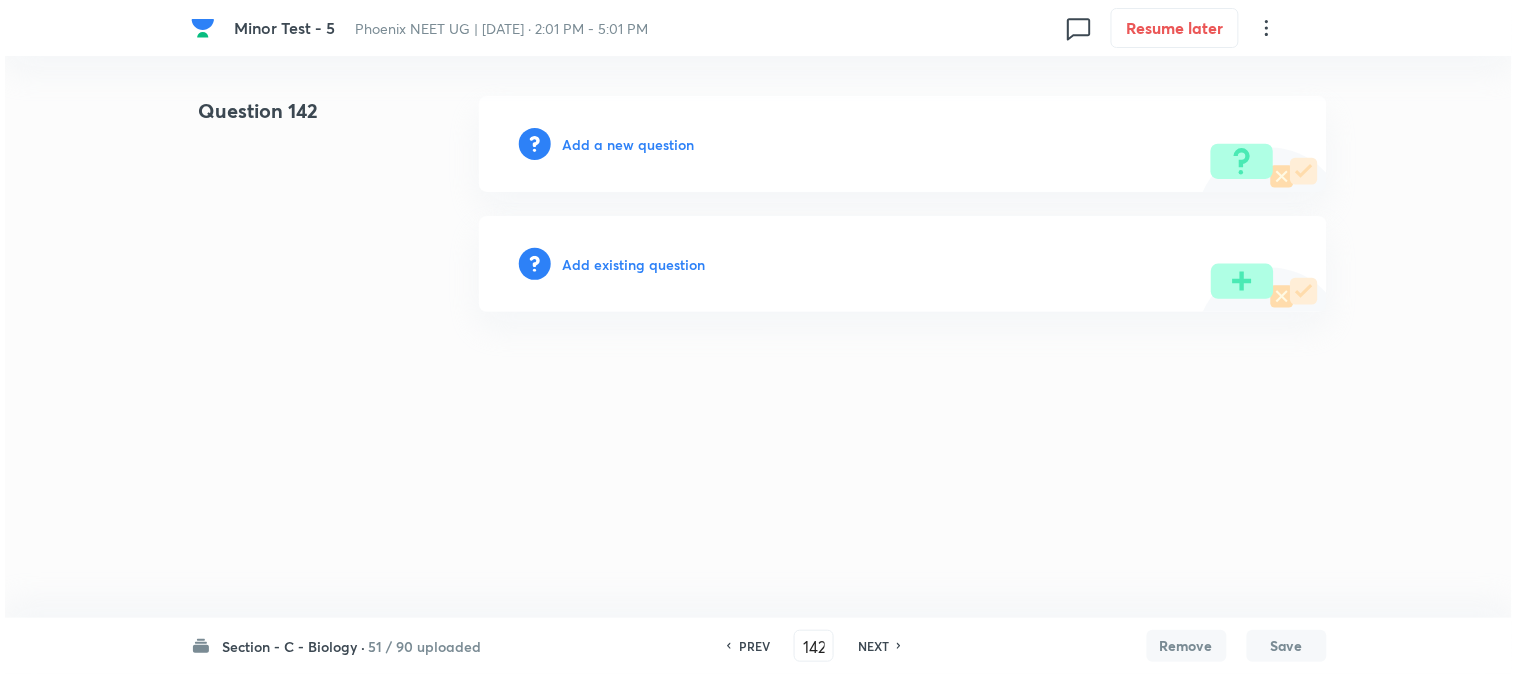 scroll, scrollTop: 0, scrollLeft: 0, axis: both 